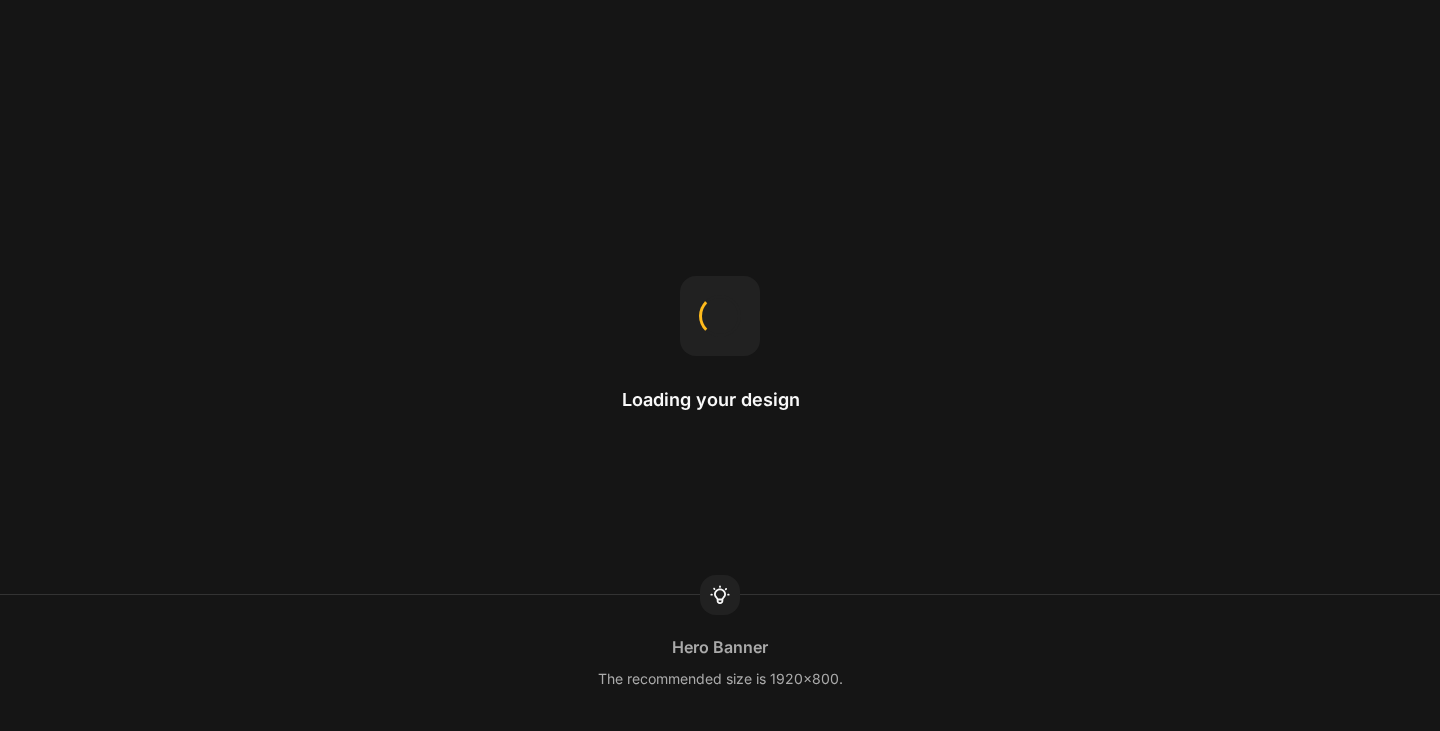 scroll, scrollTop: 0, scrollLeft: 0, axis: both 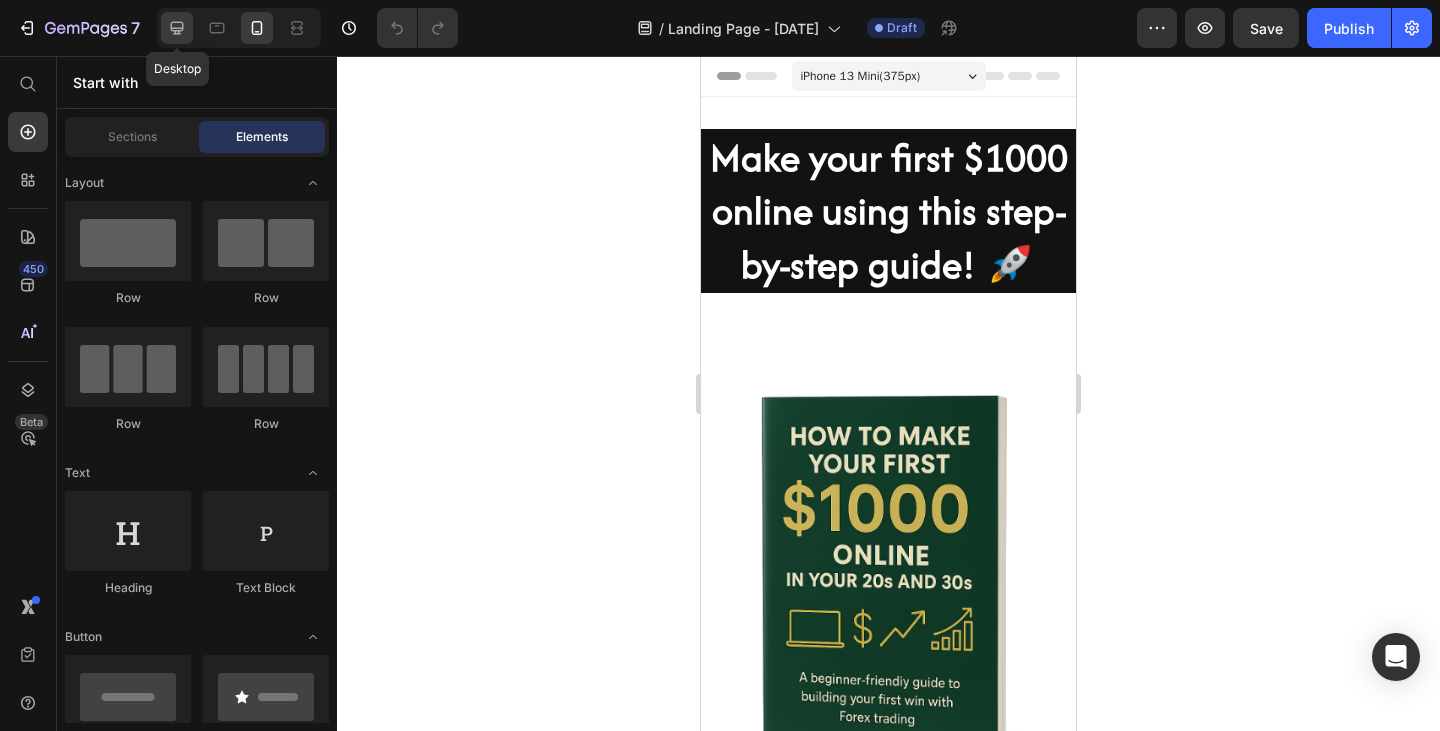 click 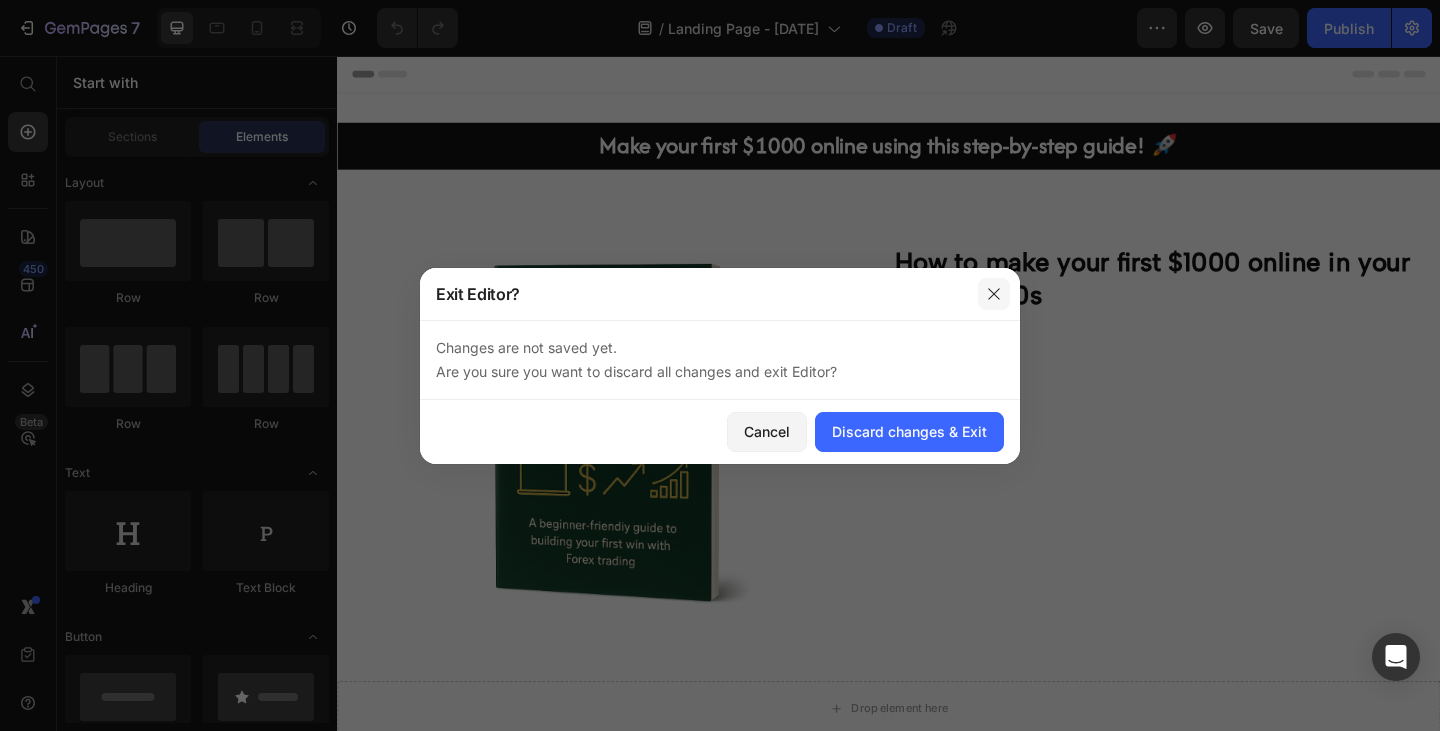 click 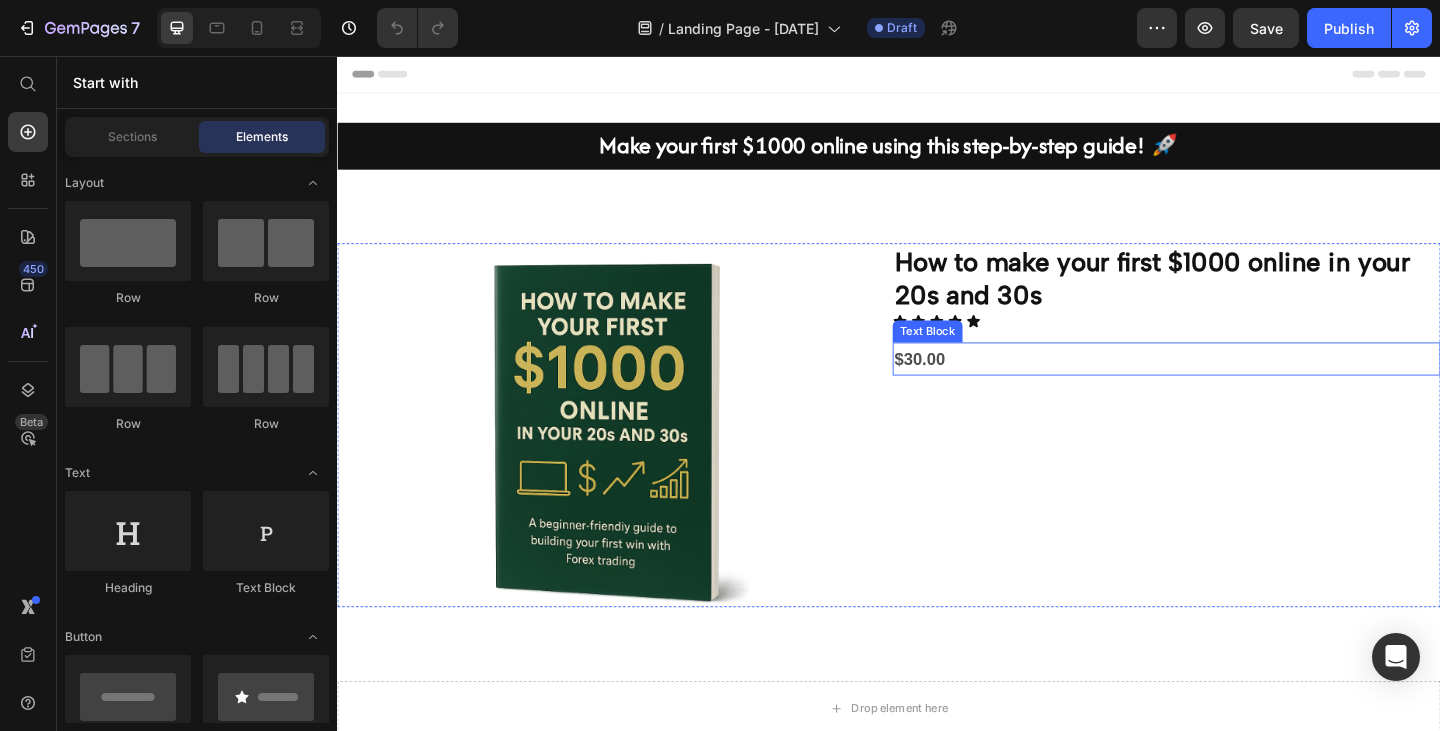 click on "$30.00" at bounding box center (1239, 386) 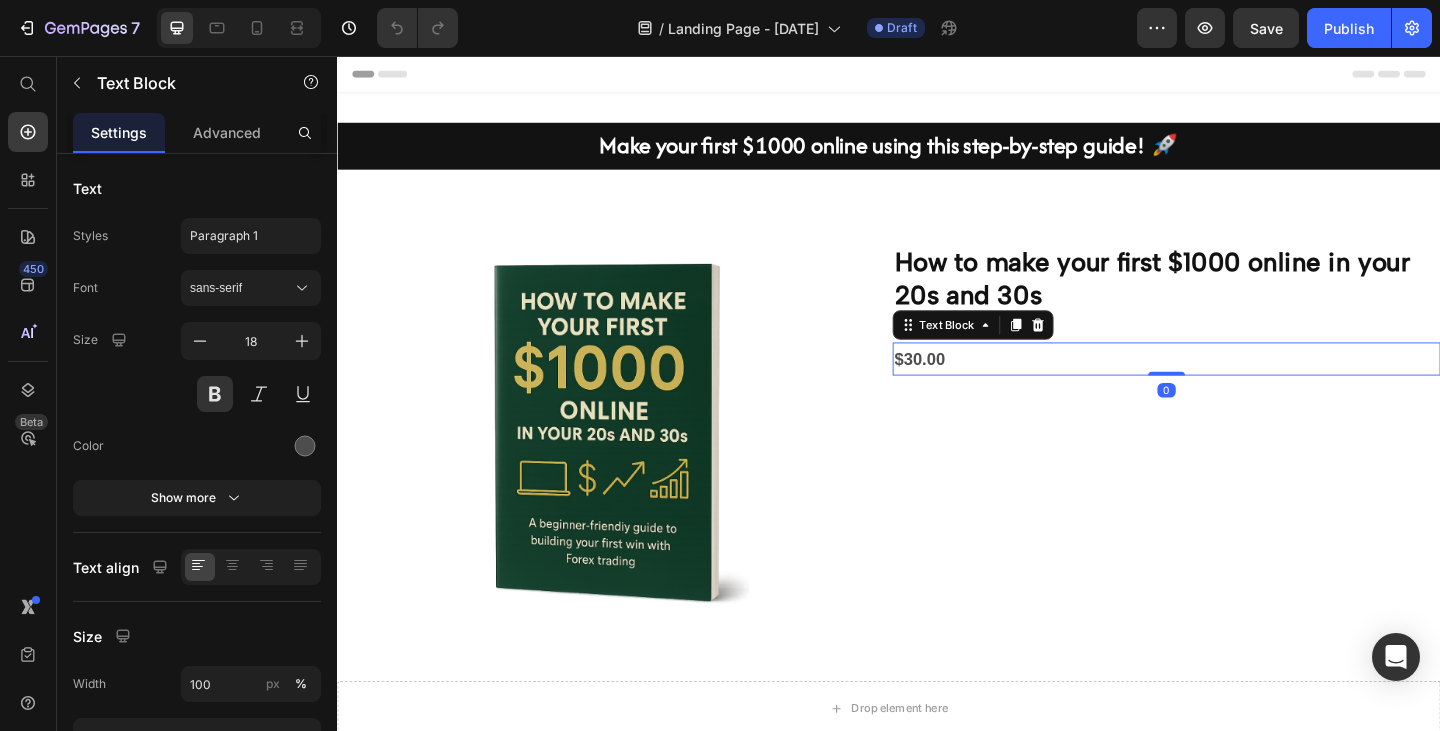 click on "$30.00" at bounding box center [1239, 386] 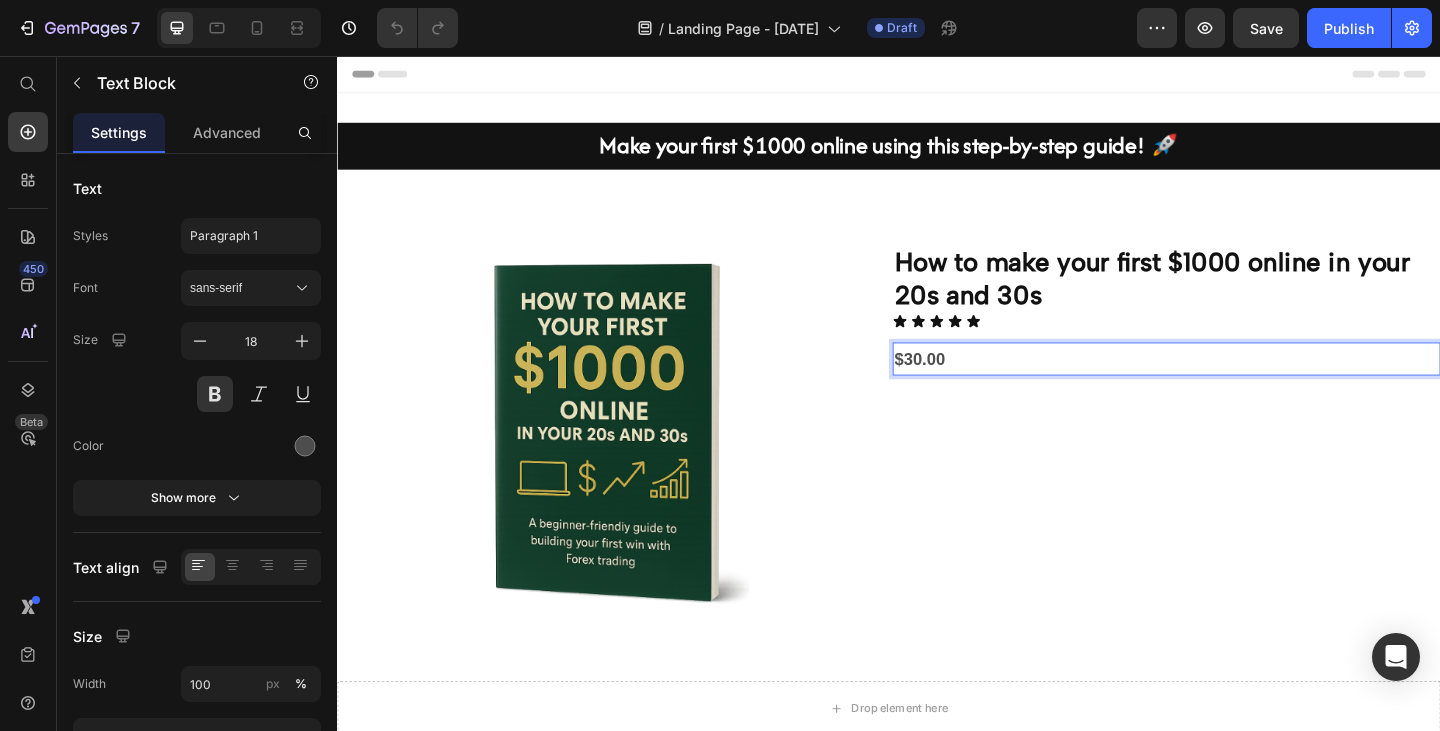 click on "$30.00" at bounding box center [1239, 386] 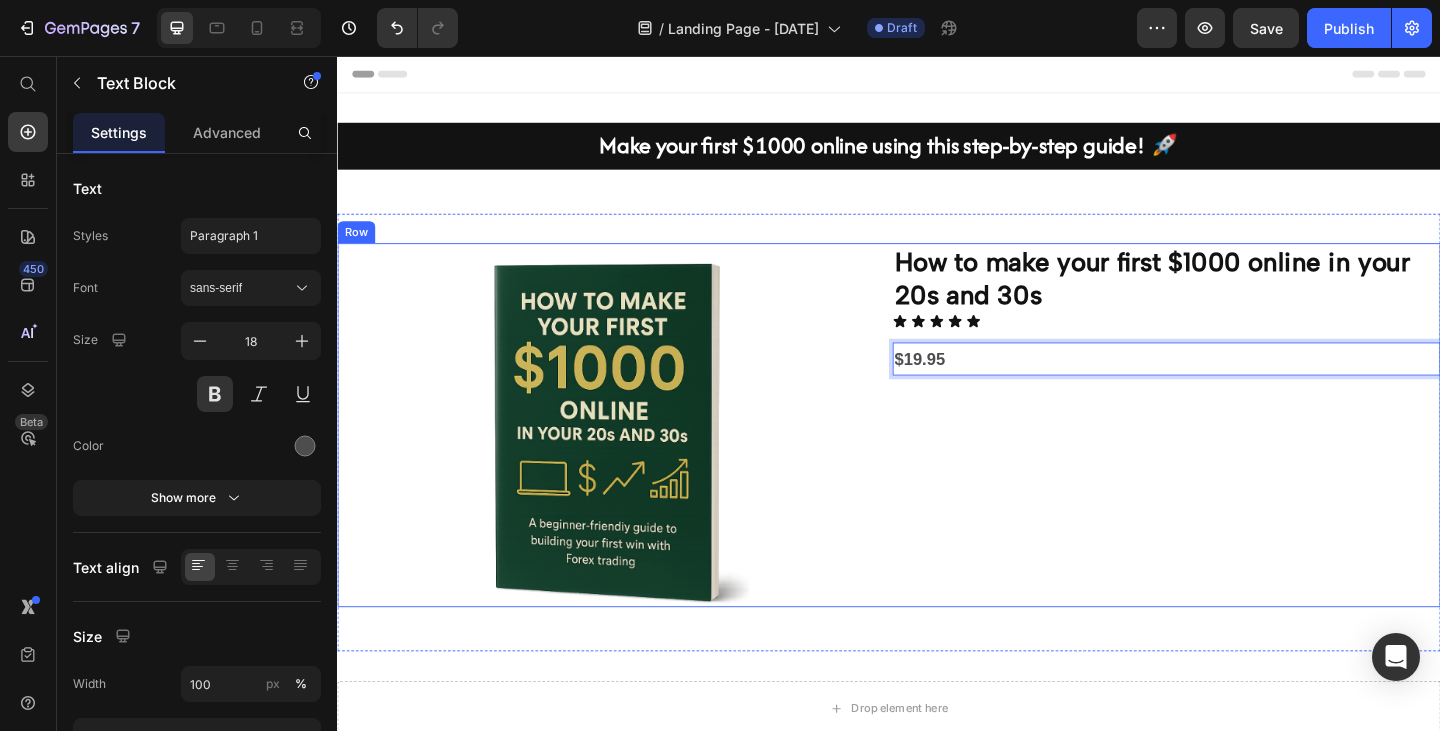 click on "How to make your first $1000 online in your 20s and 30s Heading Icon Icon Icon Icon
Icon Icon List $19.95 Text Block   0" at bounding box center [1239, 458] 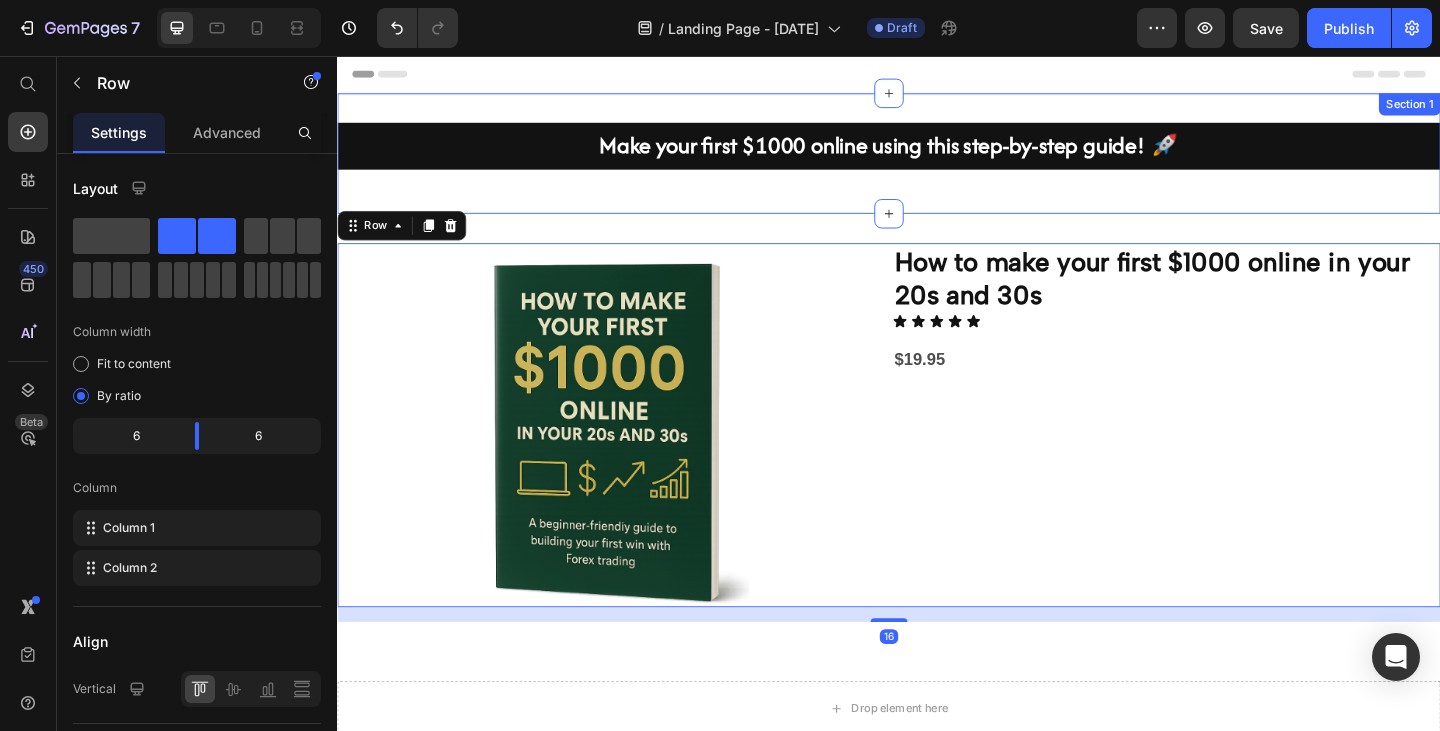 click on "Make your first $1000 online using this step-by-step guide! 🚀 Heading Row Section 1" at bounding box center [937, 162] 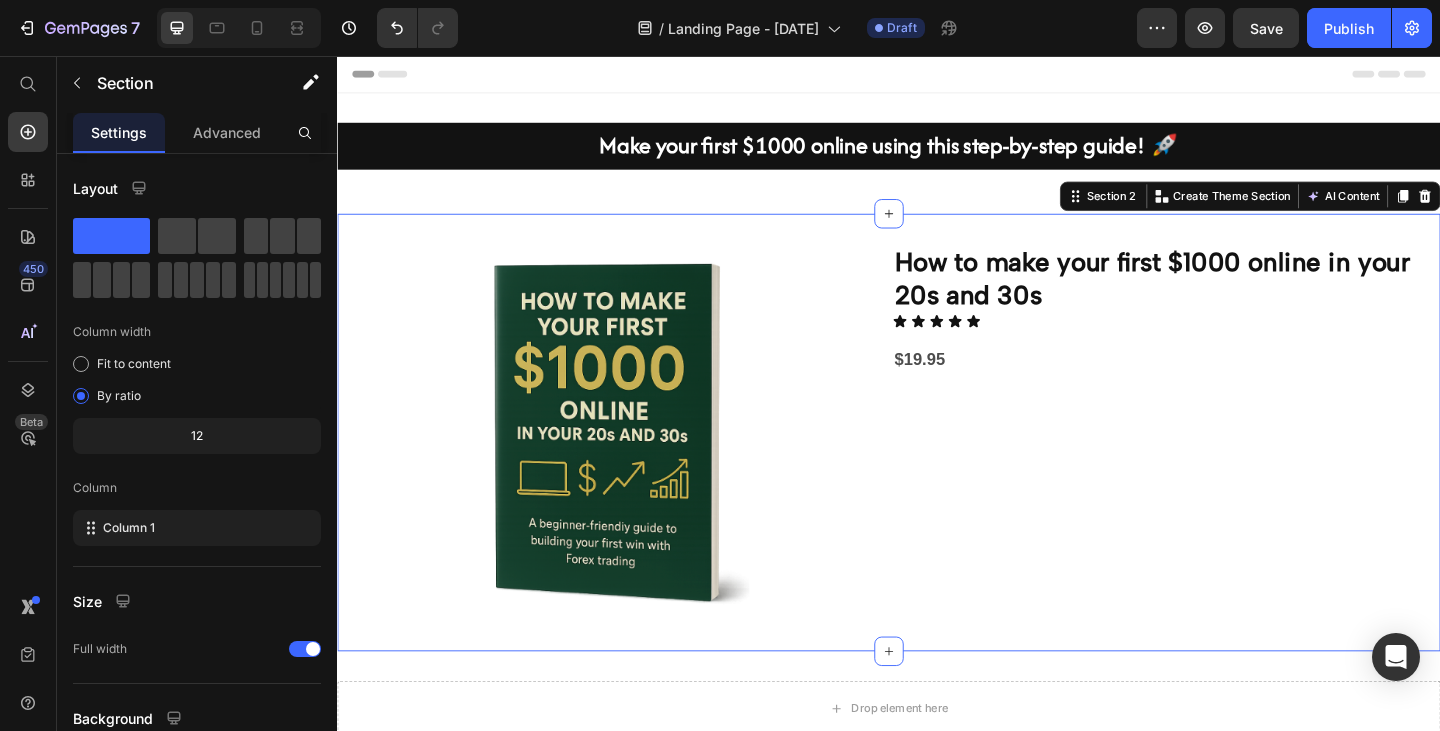 click on "Image How to make your first $1000 online in your 20s and 30s Heading Icon Icon Icon Icon
Icon Icon List $19.95 Text Block Row Section 2   You can create reusable sections Create Theme Section AI Content Write with GemAI What would you like to describe here? Tone and Voice Persuasive Product How to make your first $1000 online in your 20s and 30s Show more Generate" at bounding box center [937, 466] 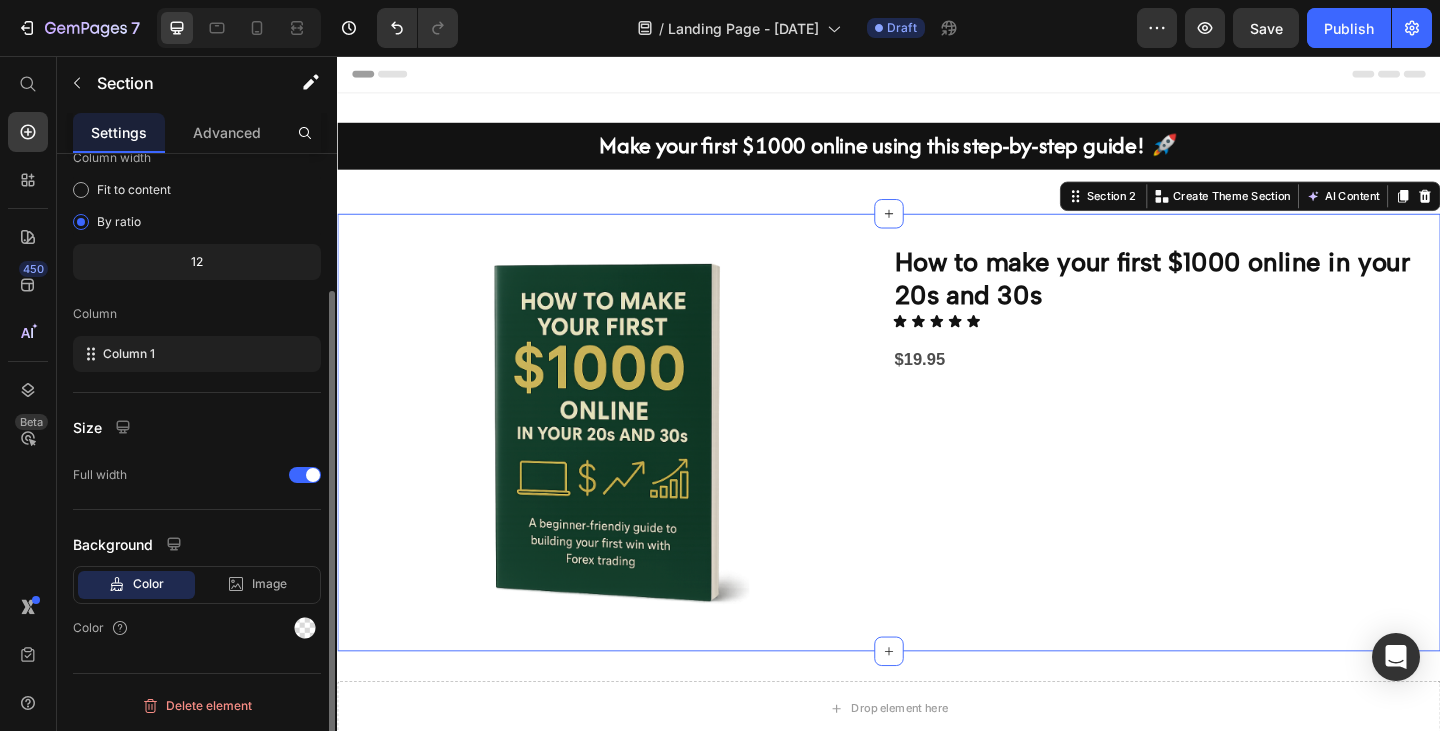 scroll, scrollTop: 0, scrollLeft: 0, axis: both 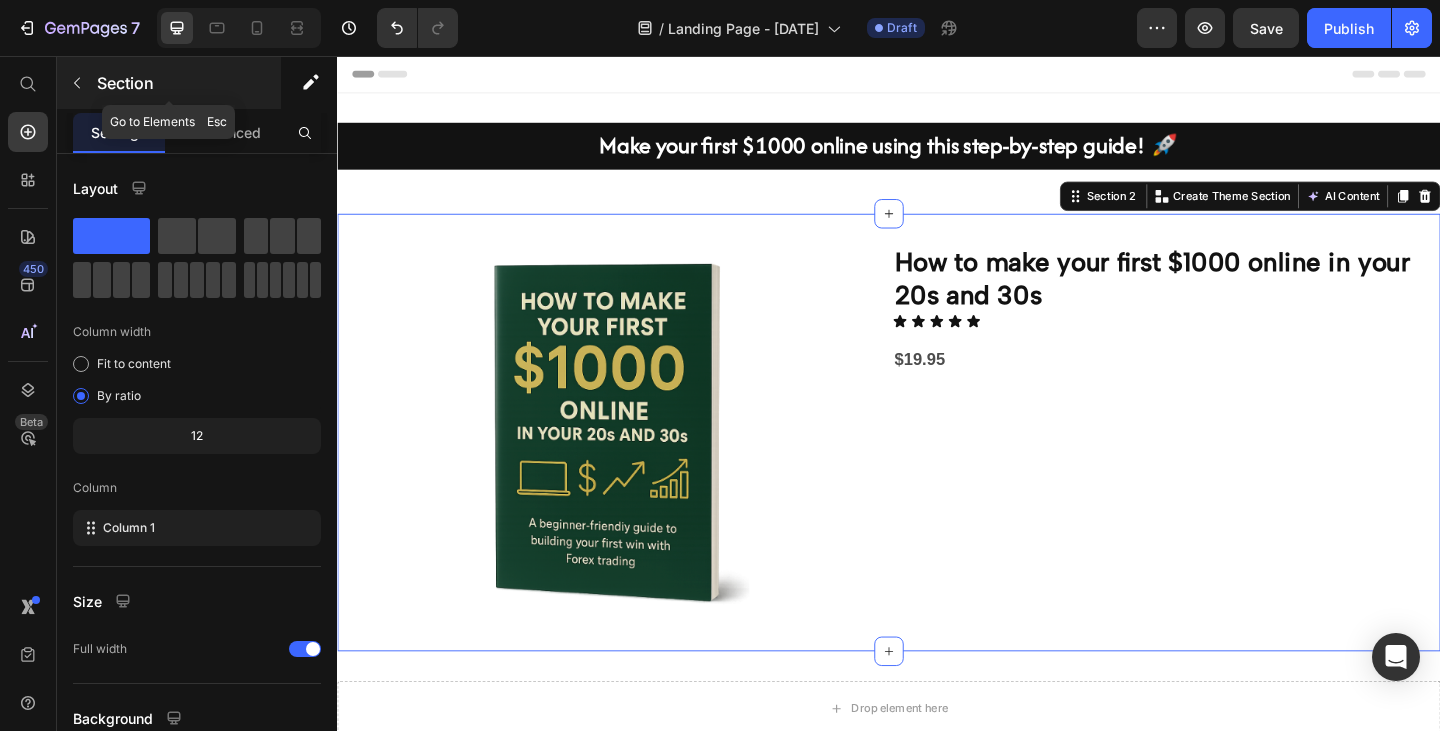 click on "Section" at bounding box center [169, 83] 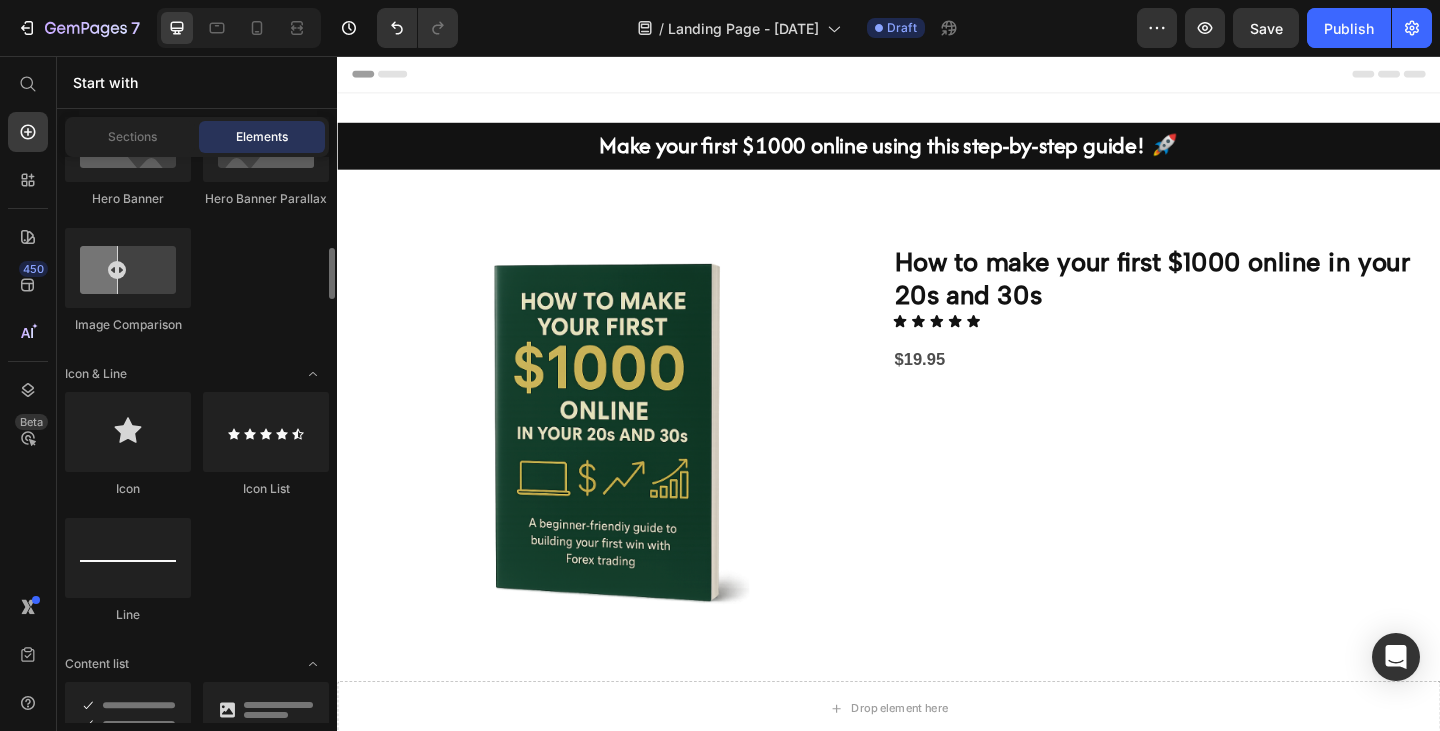 scroll, scrollTop: 1256, scrollLeft: 0, axis: vertical 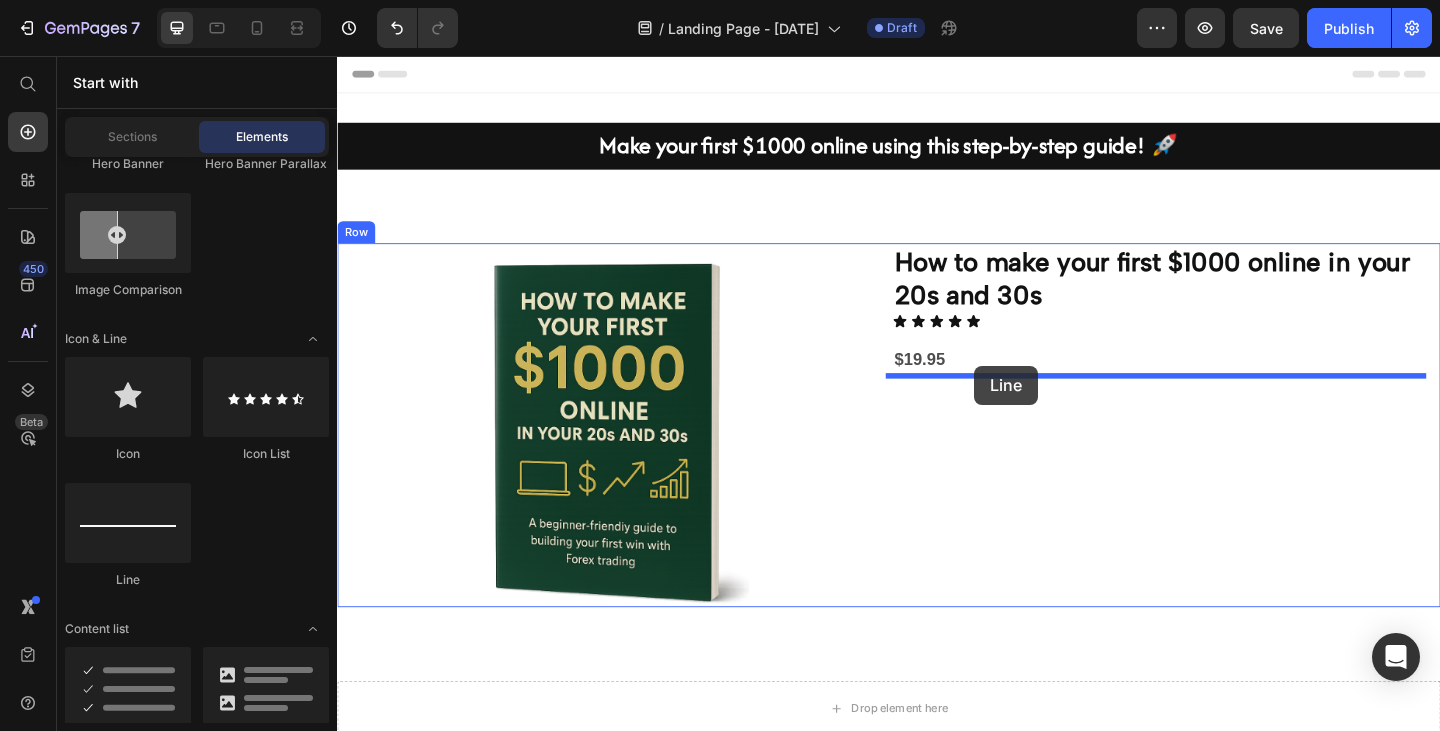 drag, startPoint x: 493, startPoint y: 581, endPoint x: 1030, endPoint y: 393, distance: 568.9578 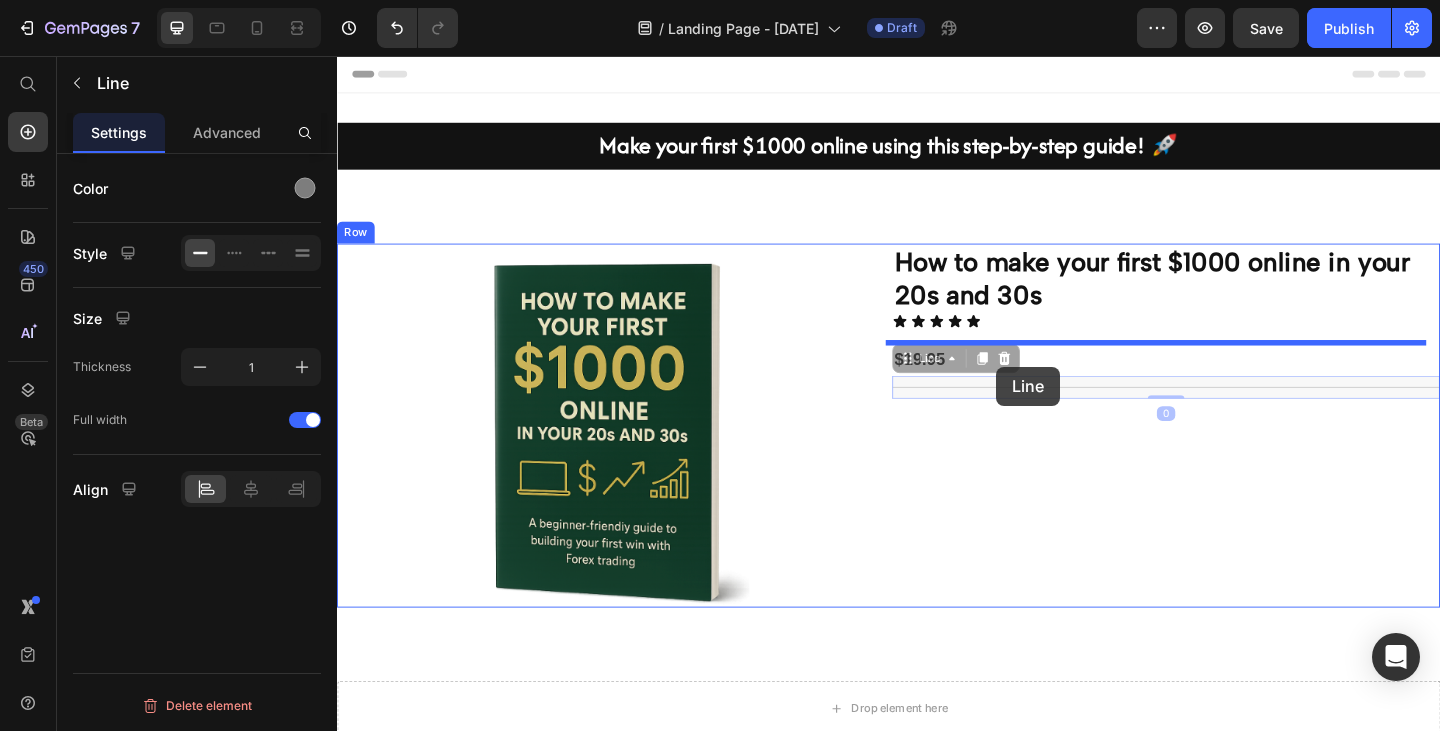 drag, startPoint x: 1054, startPoint y: 413, endPoint x: 1055, endPoint y: 392, distance: 21.023796 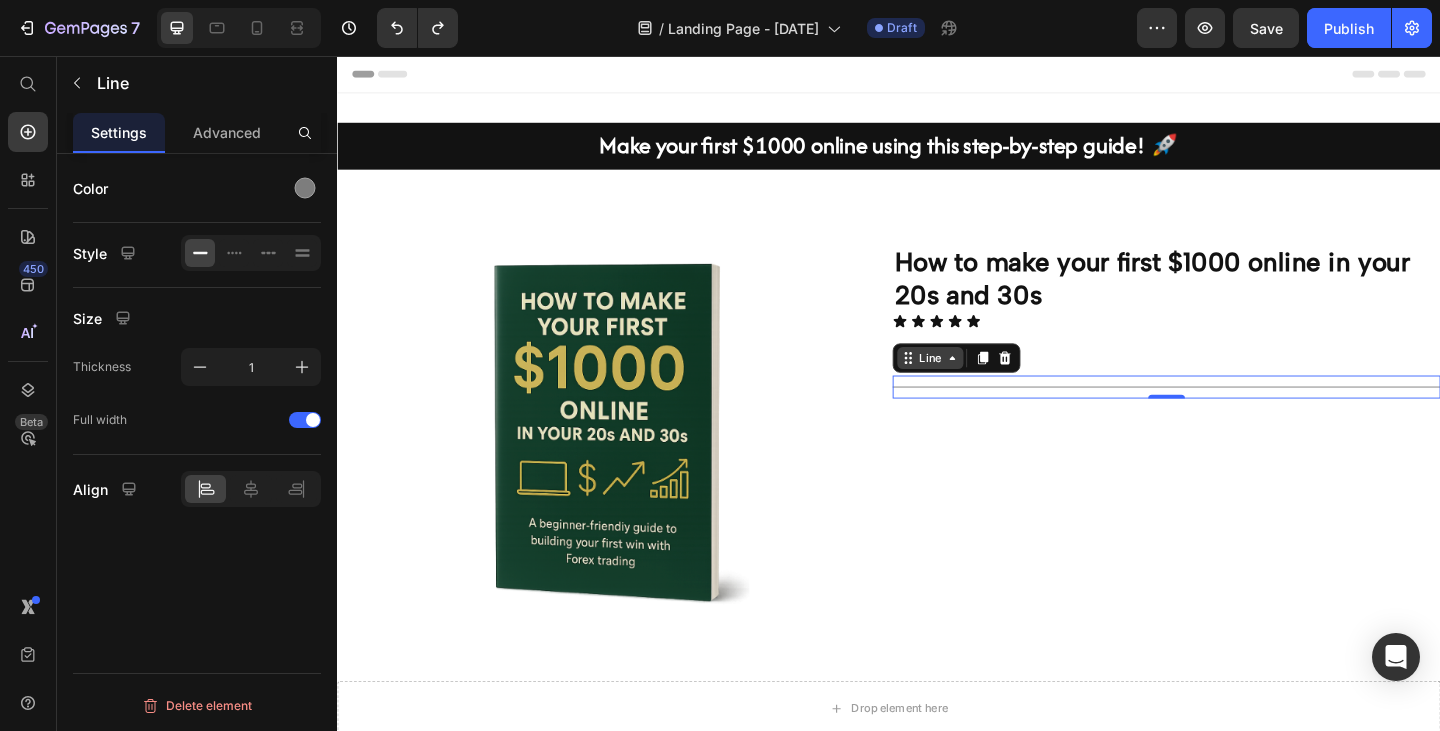 click on "Line" at bounding box center [982, 385] 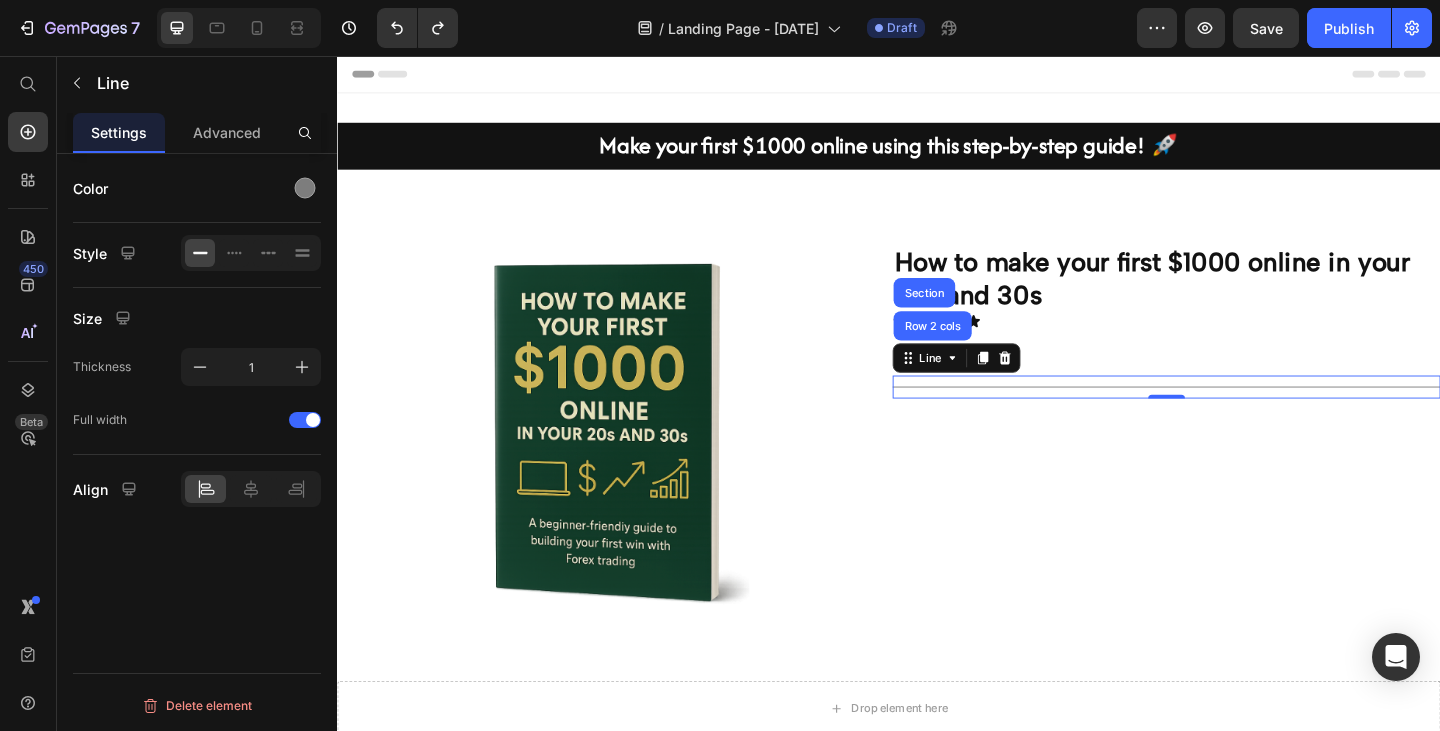 click on "Icon Icon Icon Icon
Icon" at bounding box center (1239, 345) 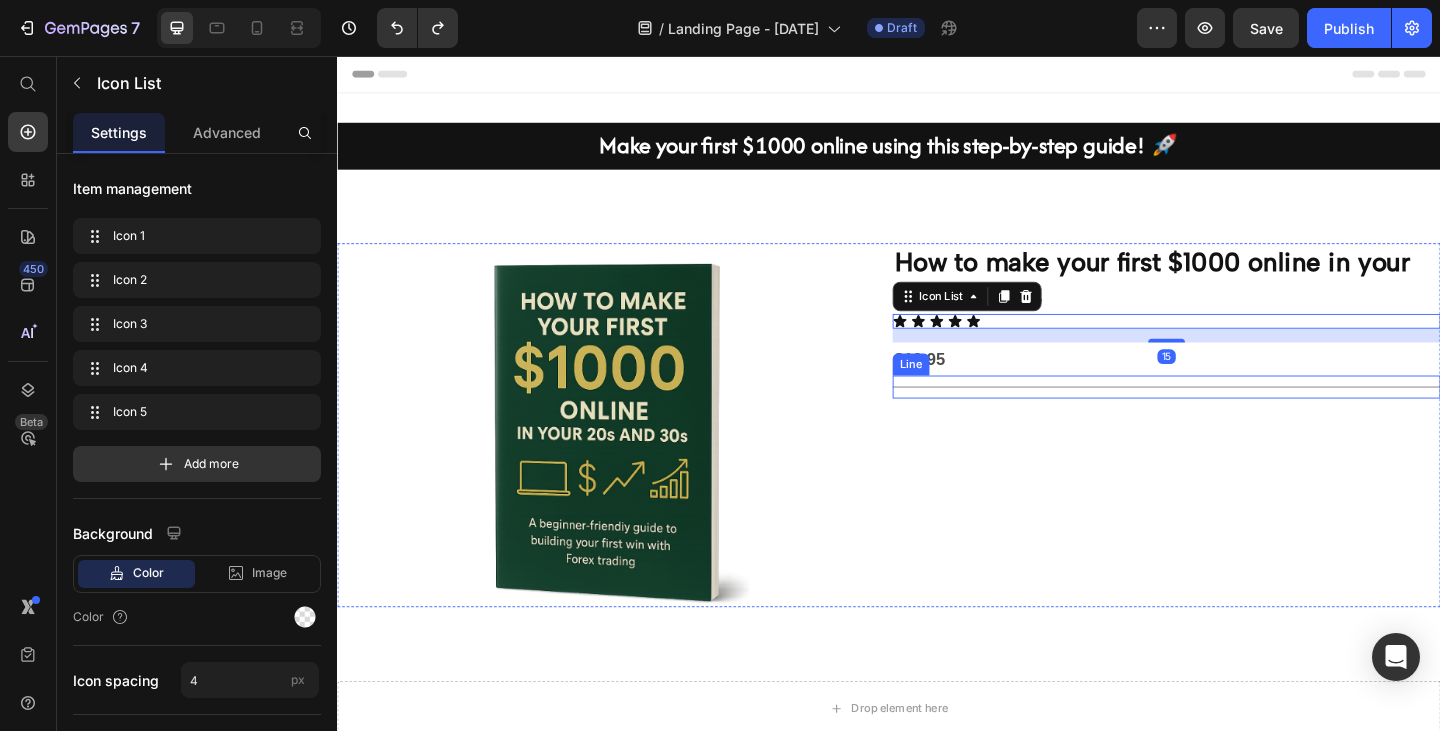 click on "Title Line" at bounding box center [1239, 416] 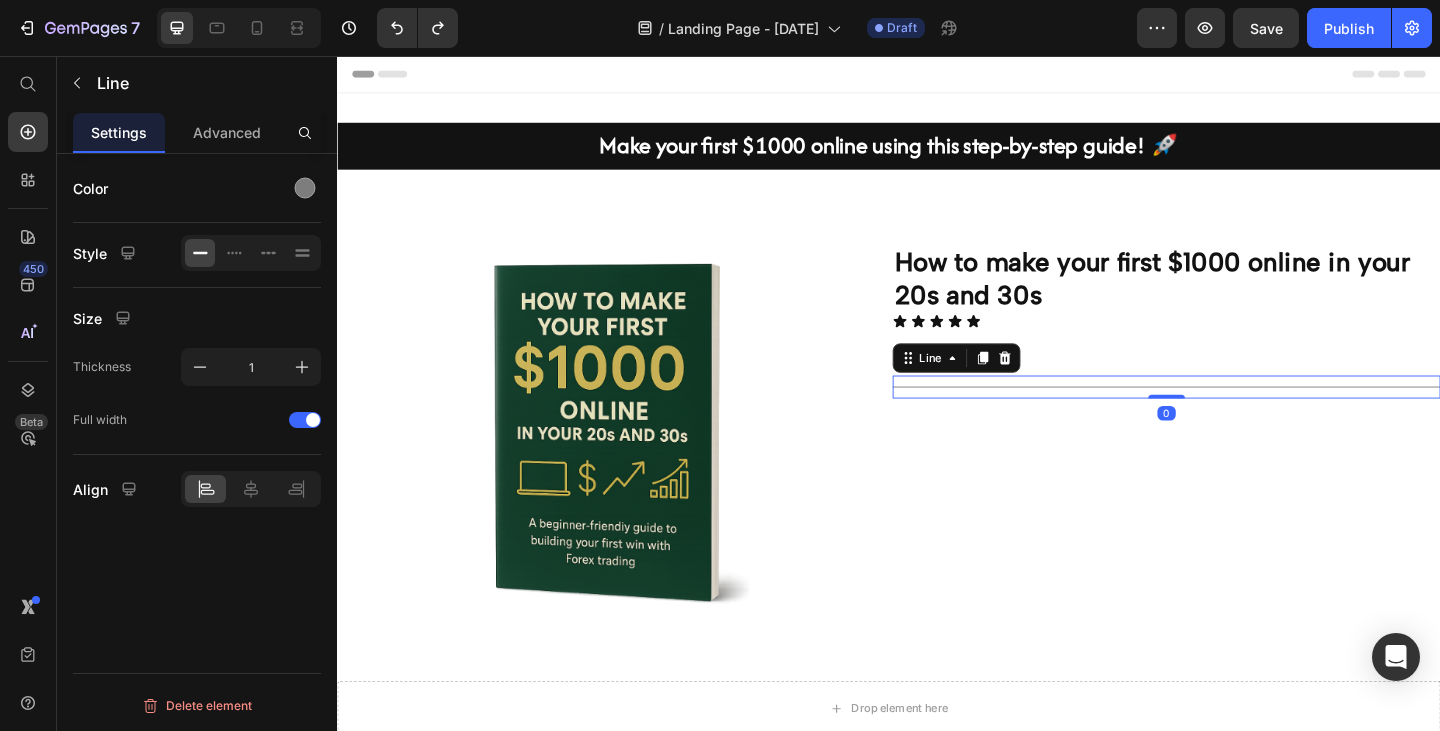 click on "Title Line   0" at bounding box center [1239, 416] 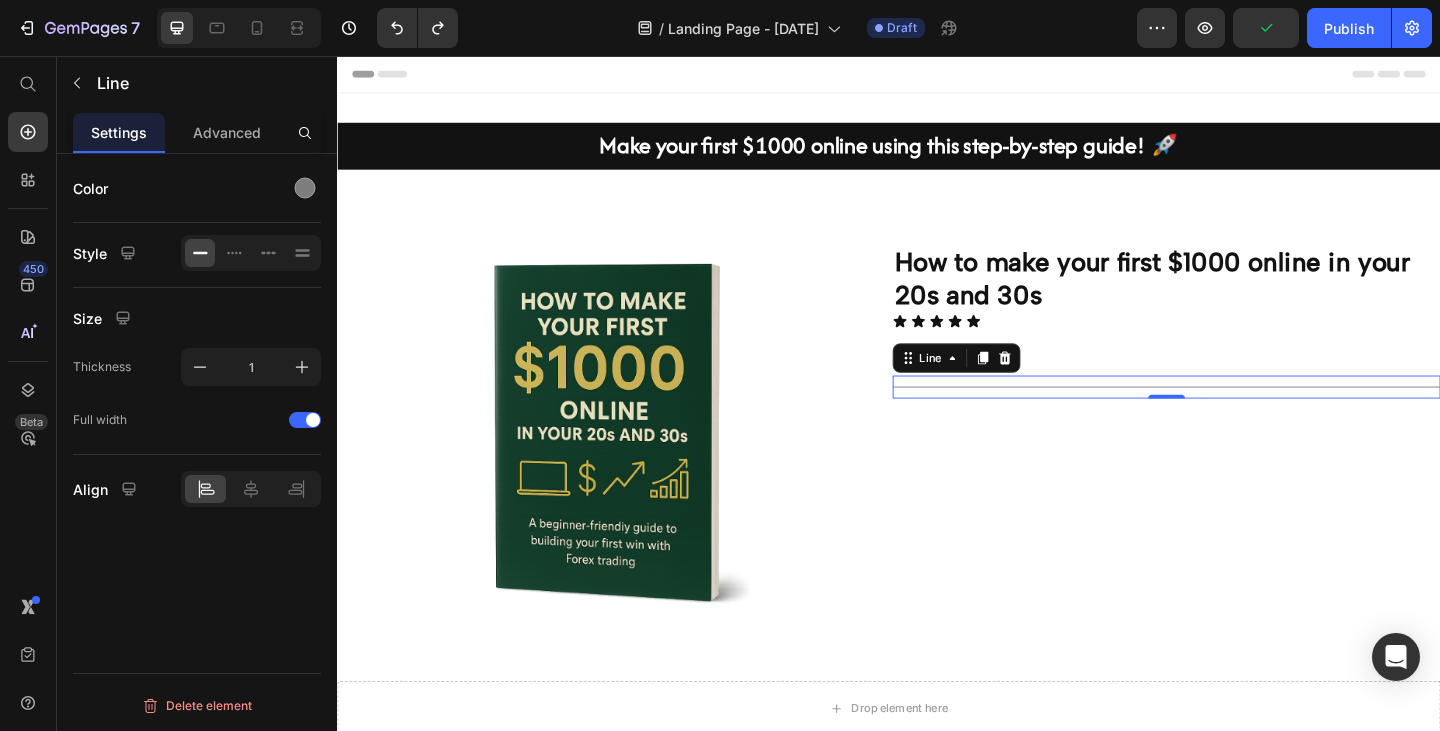 click on "Title Line   0" at bounding box center [1239, 416] 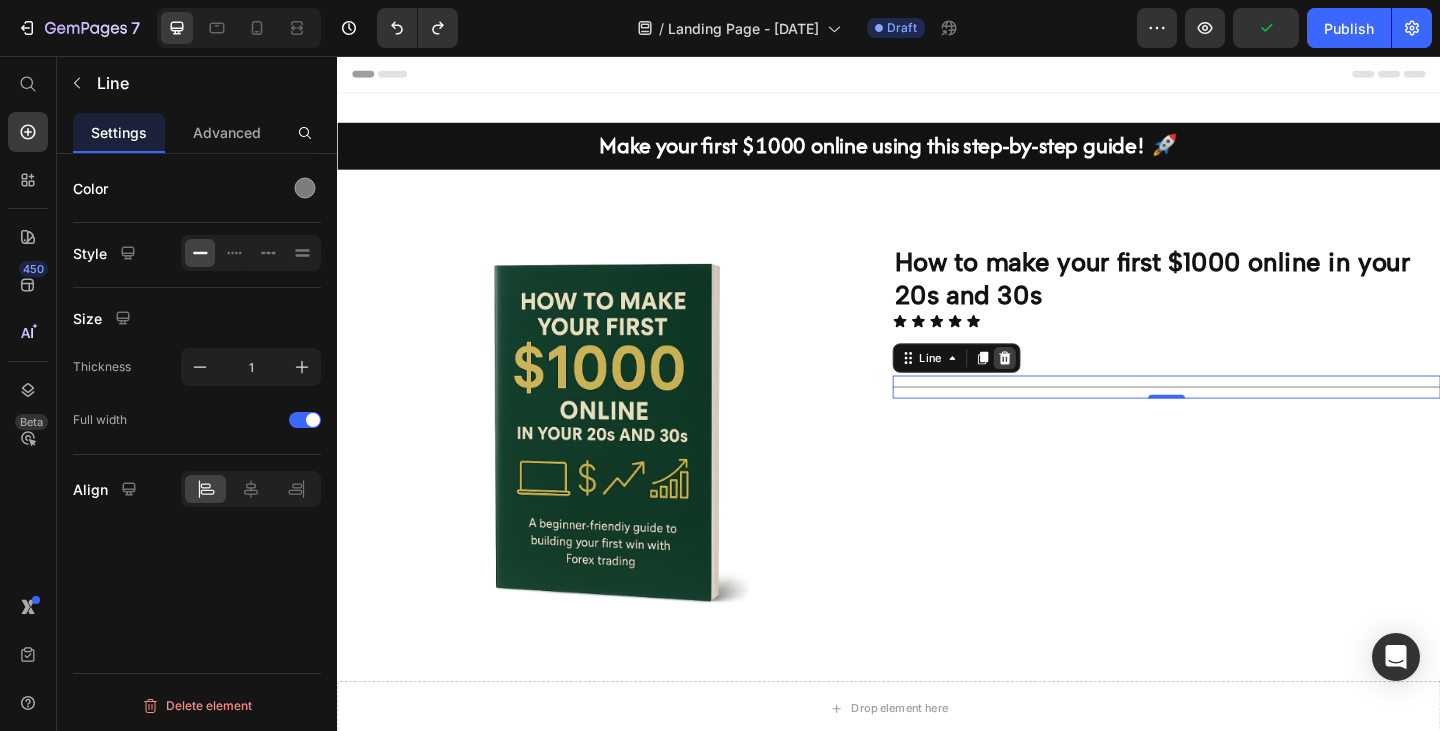 click 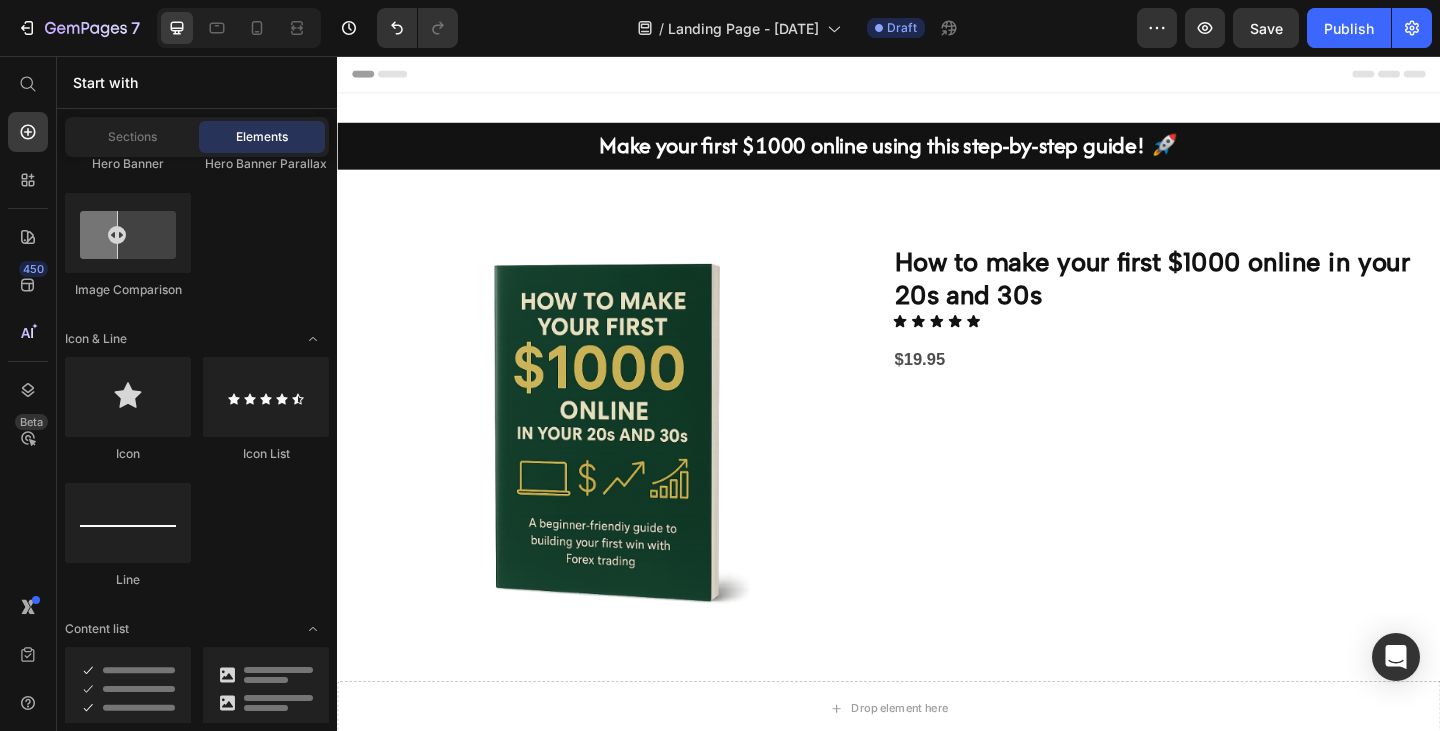 click on "Sections Elements" at bounding box center (197, 137) 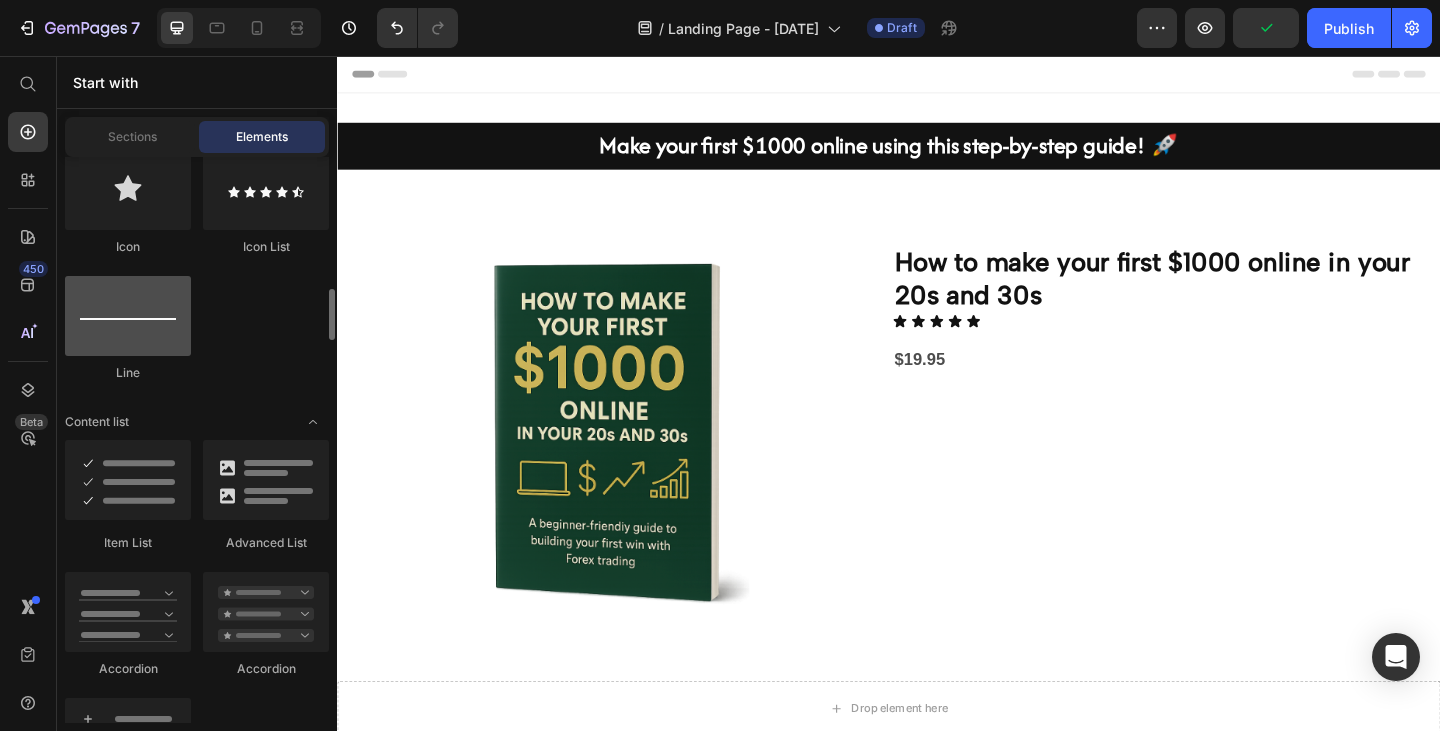 scroll, scrollTop: 1482, scrollLeft: 0, axis: vertical 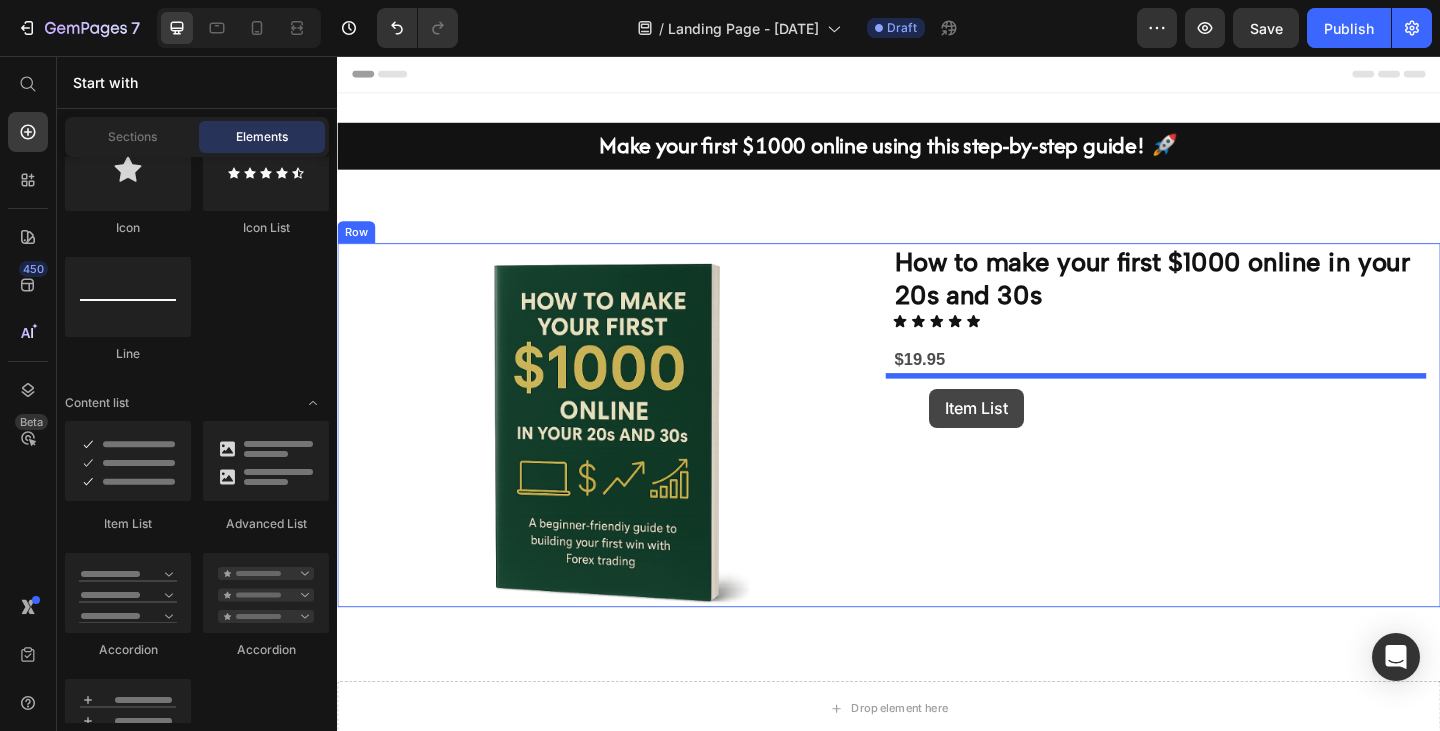 drag, startPoint x: 505, startPoint y: 513, endPoint x: 981, endPoint y: 415, distance: 485.98355 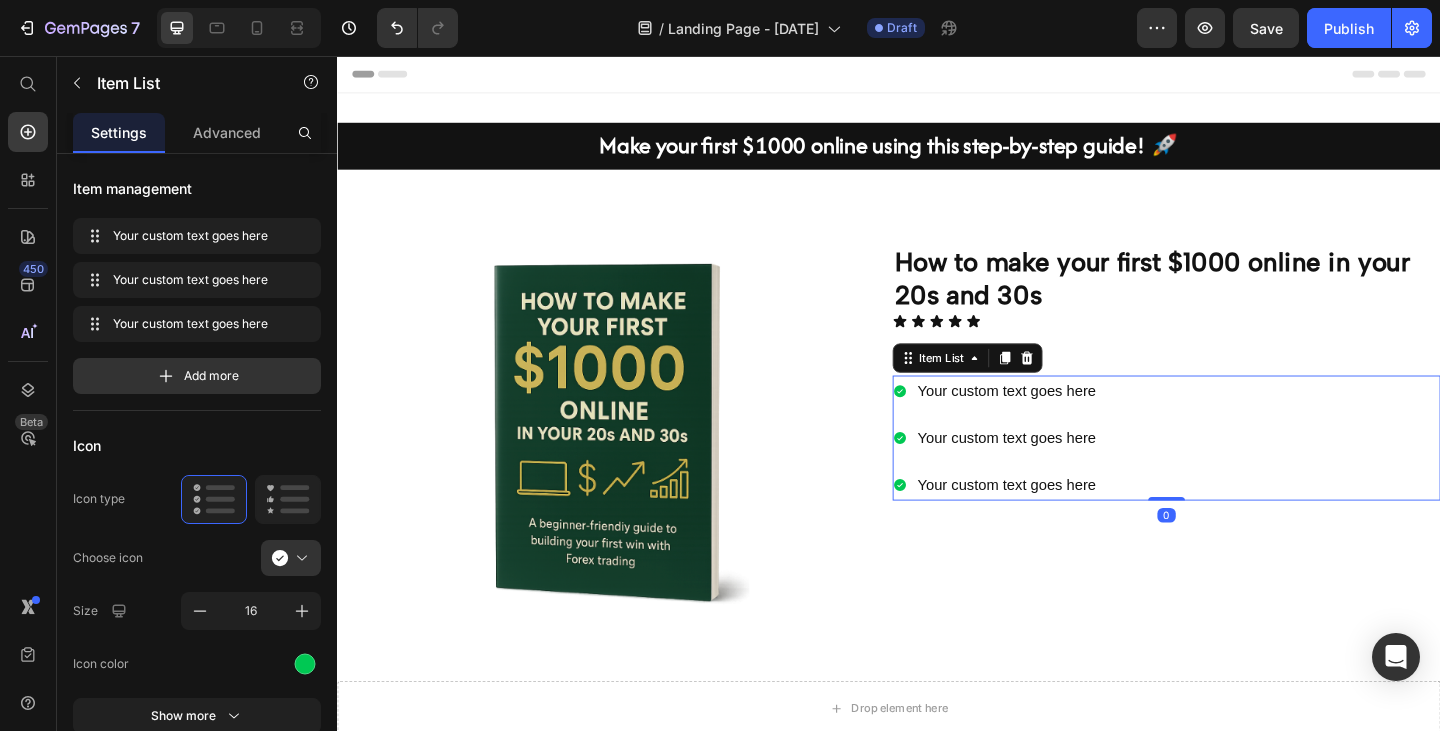 click on "Your custom text goes here" at bounding box center (1065, 421) 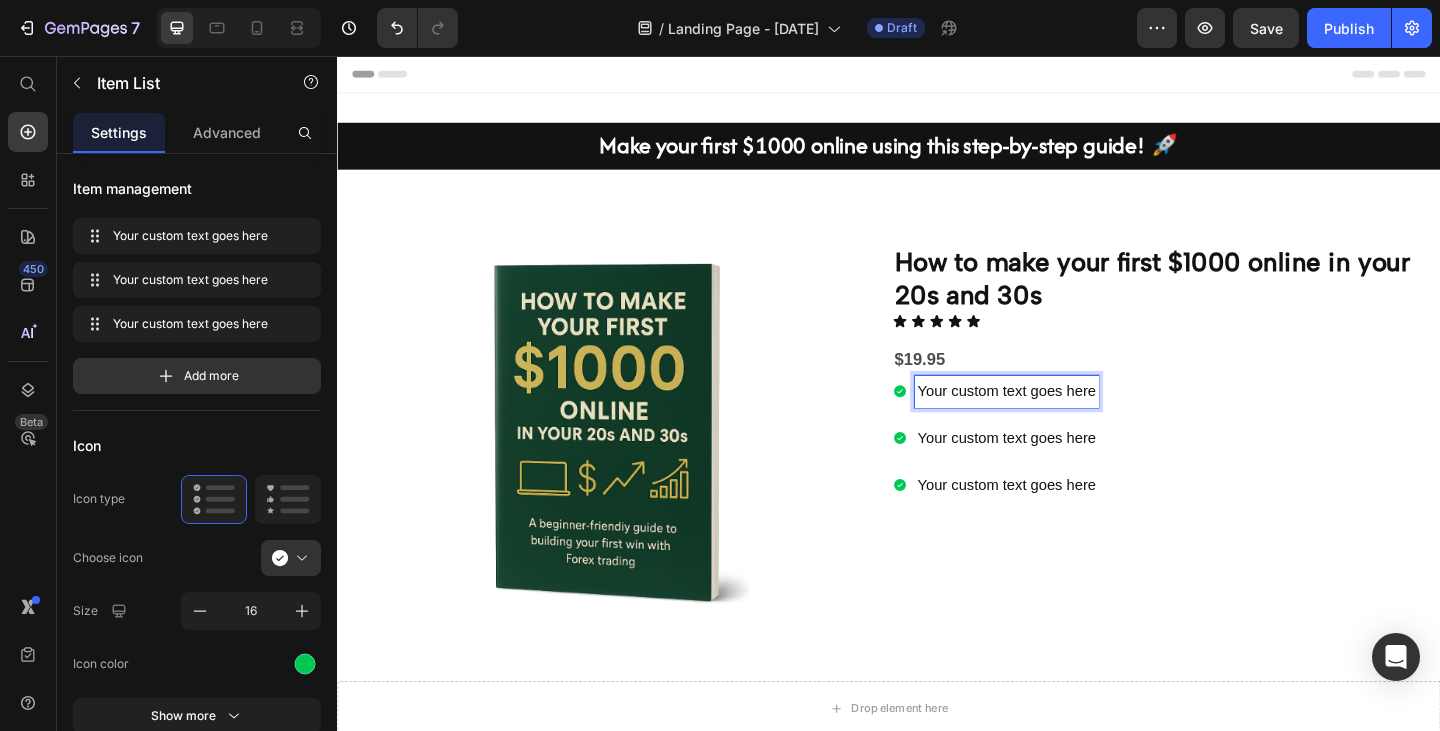 click on "Your custom text goes here" at bounding box center (1065, 421) 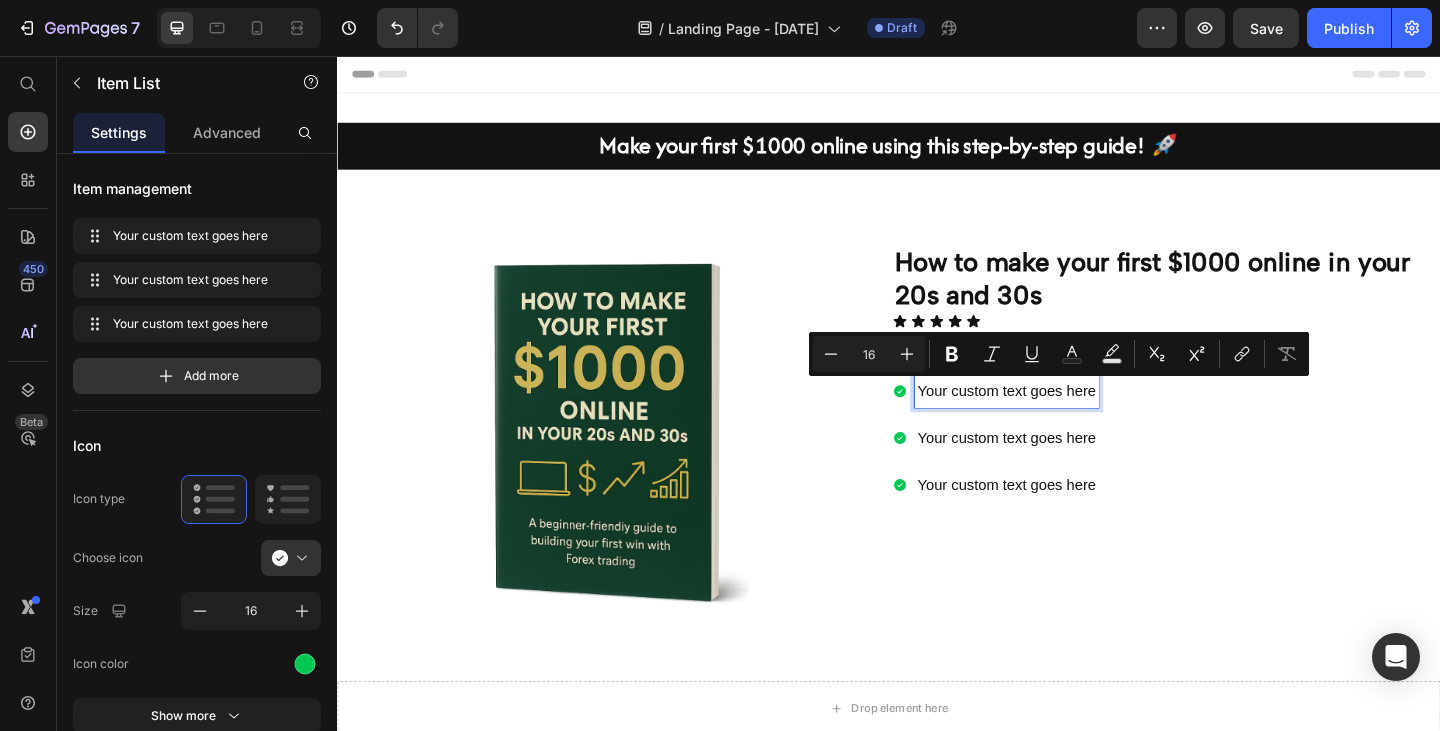 click on "Your custom text goes here" at bounding box center [1065, 421] 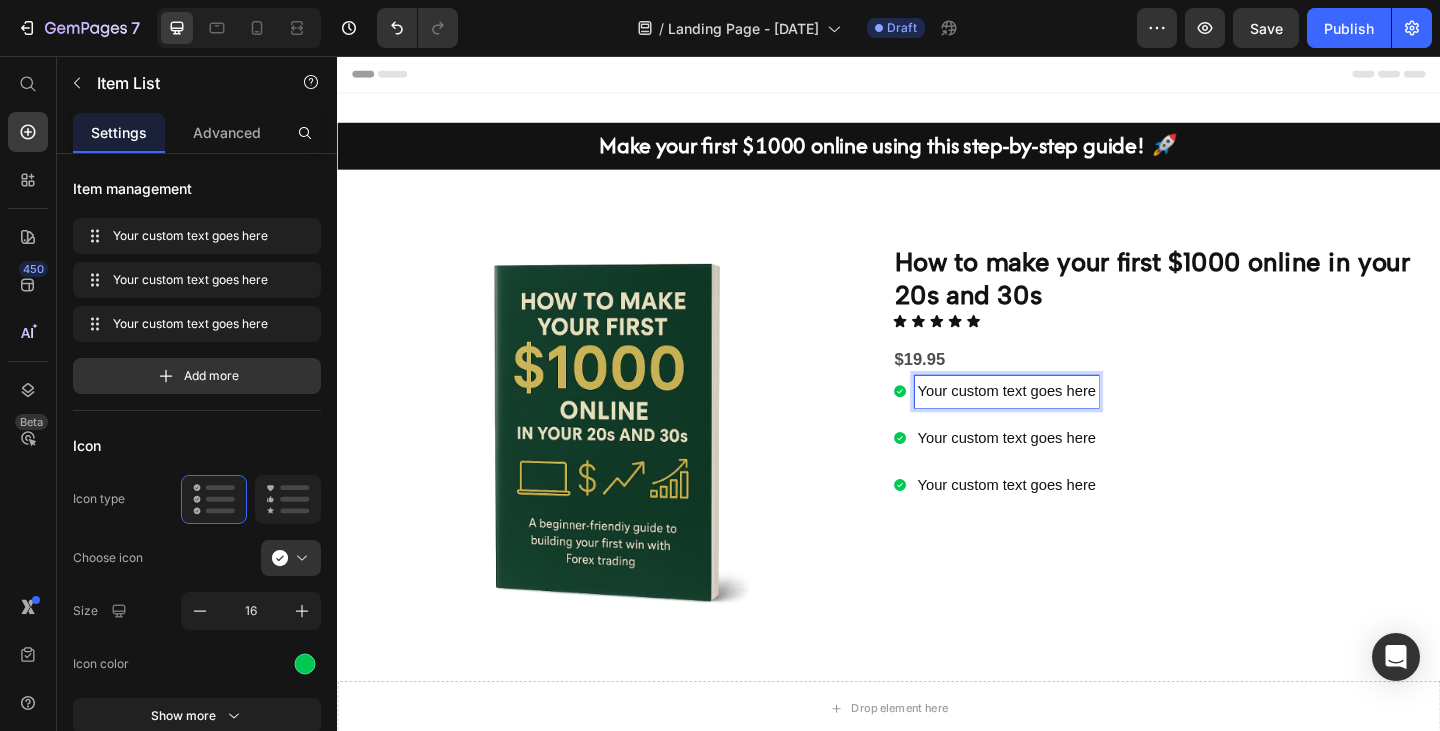 click on "Your custom text goes here" at bounding box center (1065, 421) 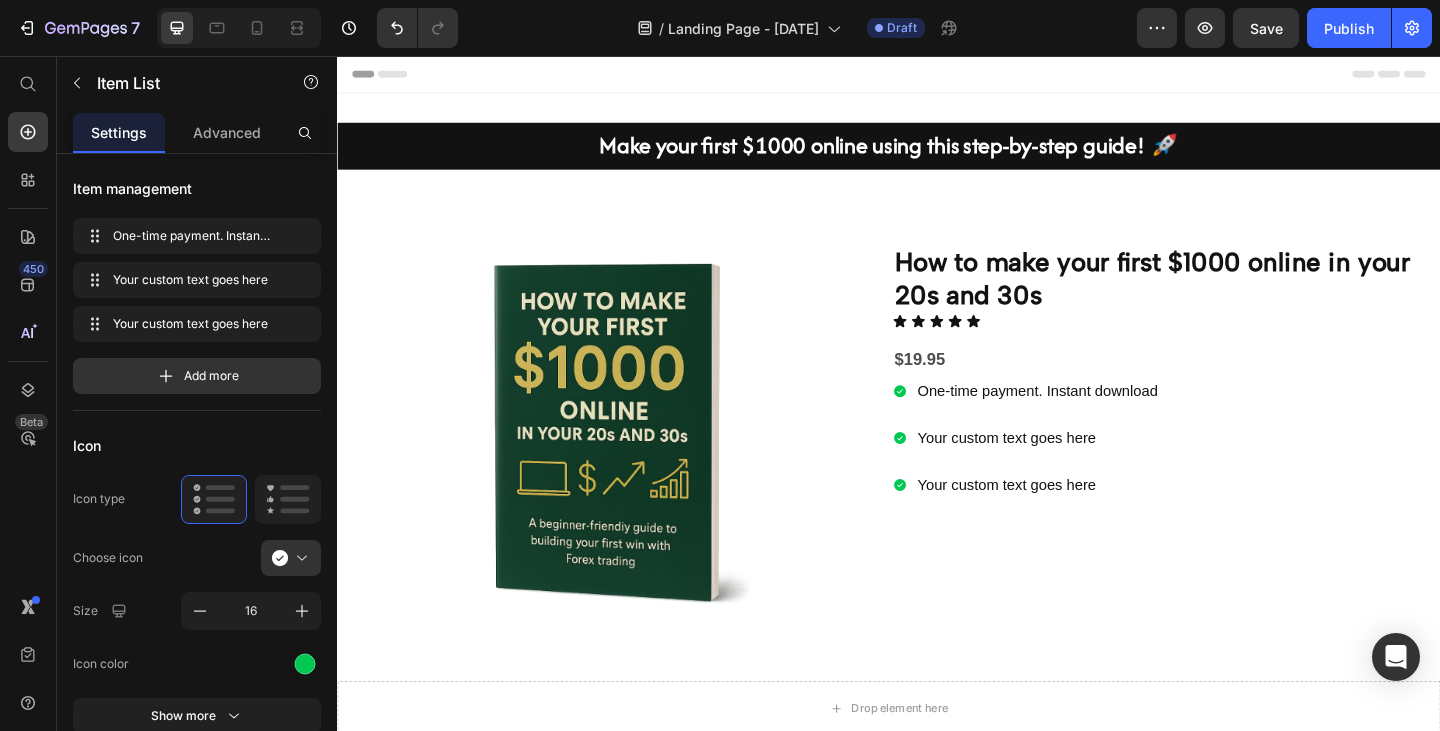 click on "Your custom text goes here" at bounding box center (1098, 472) 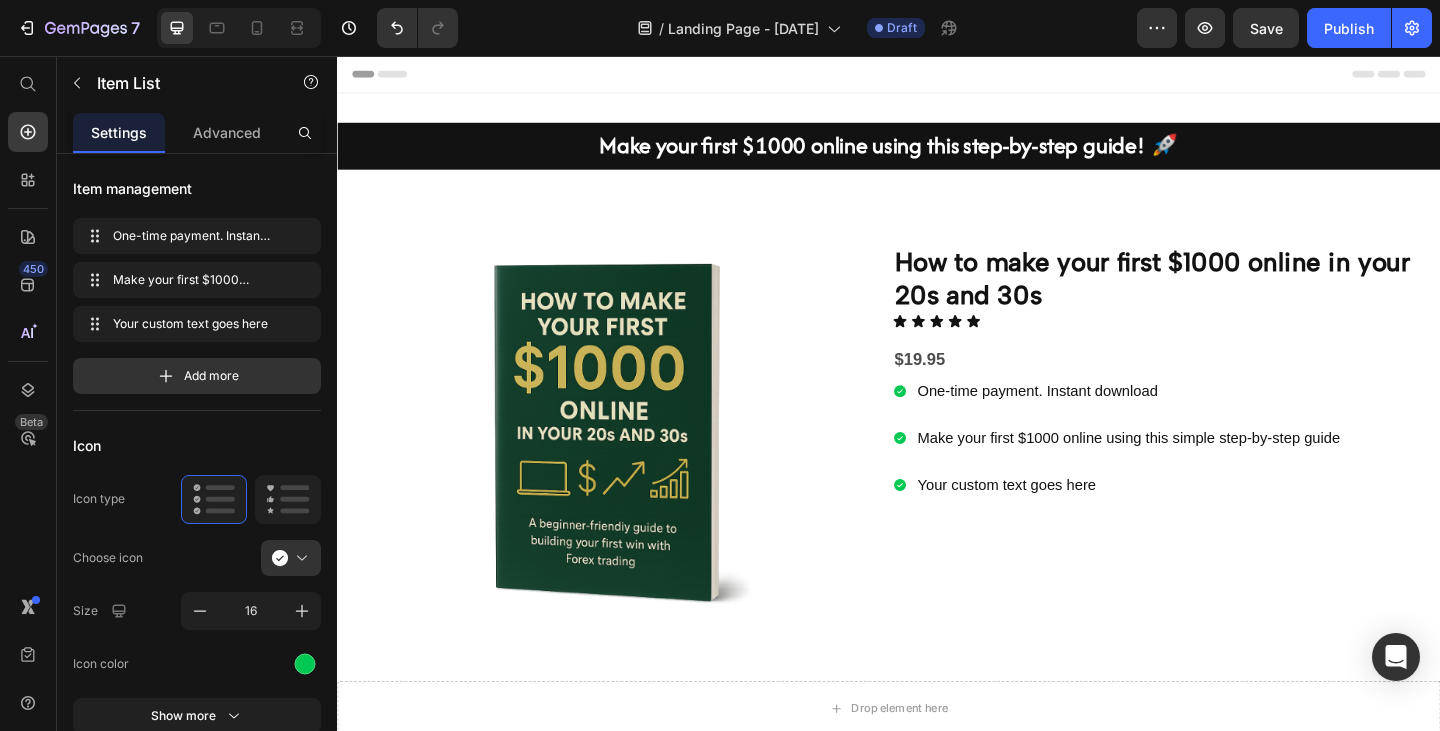 click on "Your custom text goes here" at bounding box center [1198, 523] 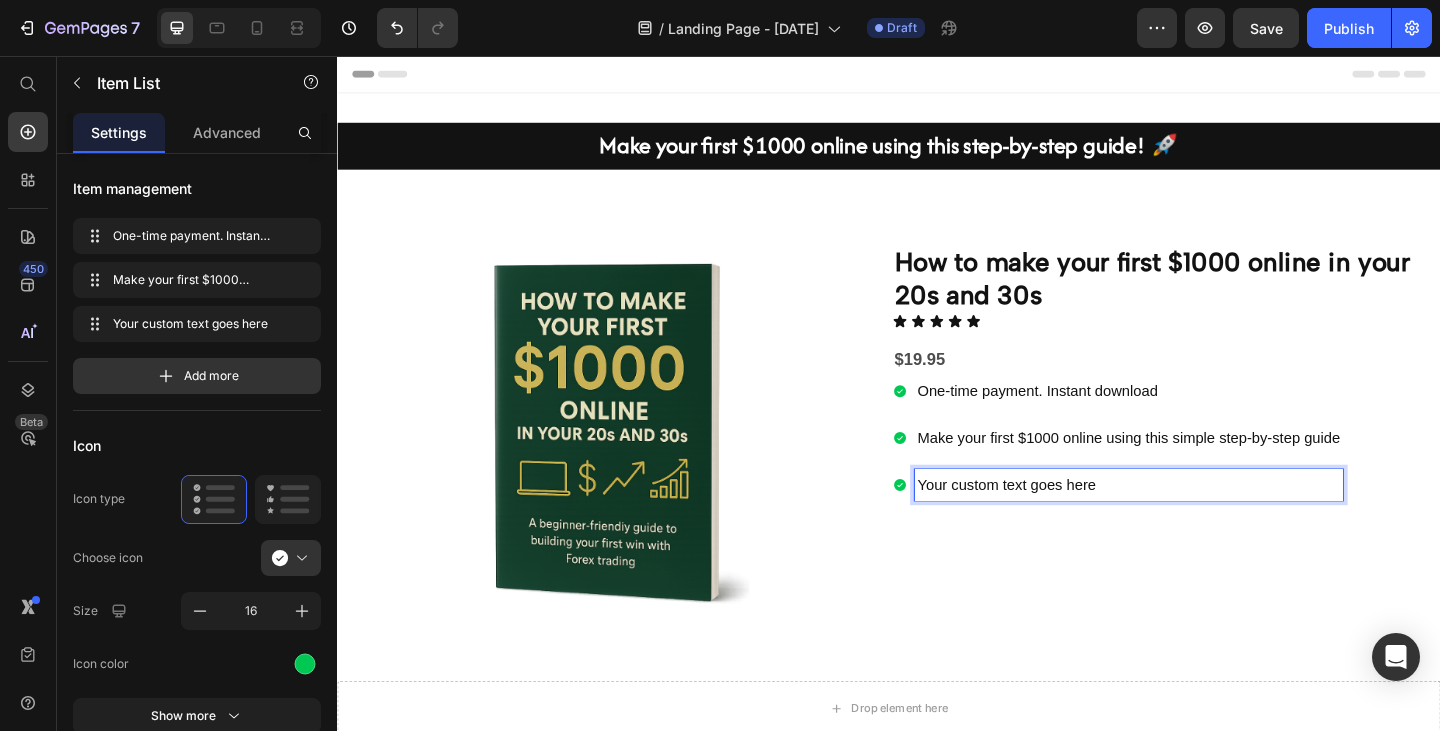 click on "Your custom text goes here" at bounding box center [1198, 523] 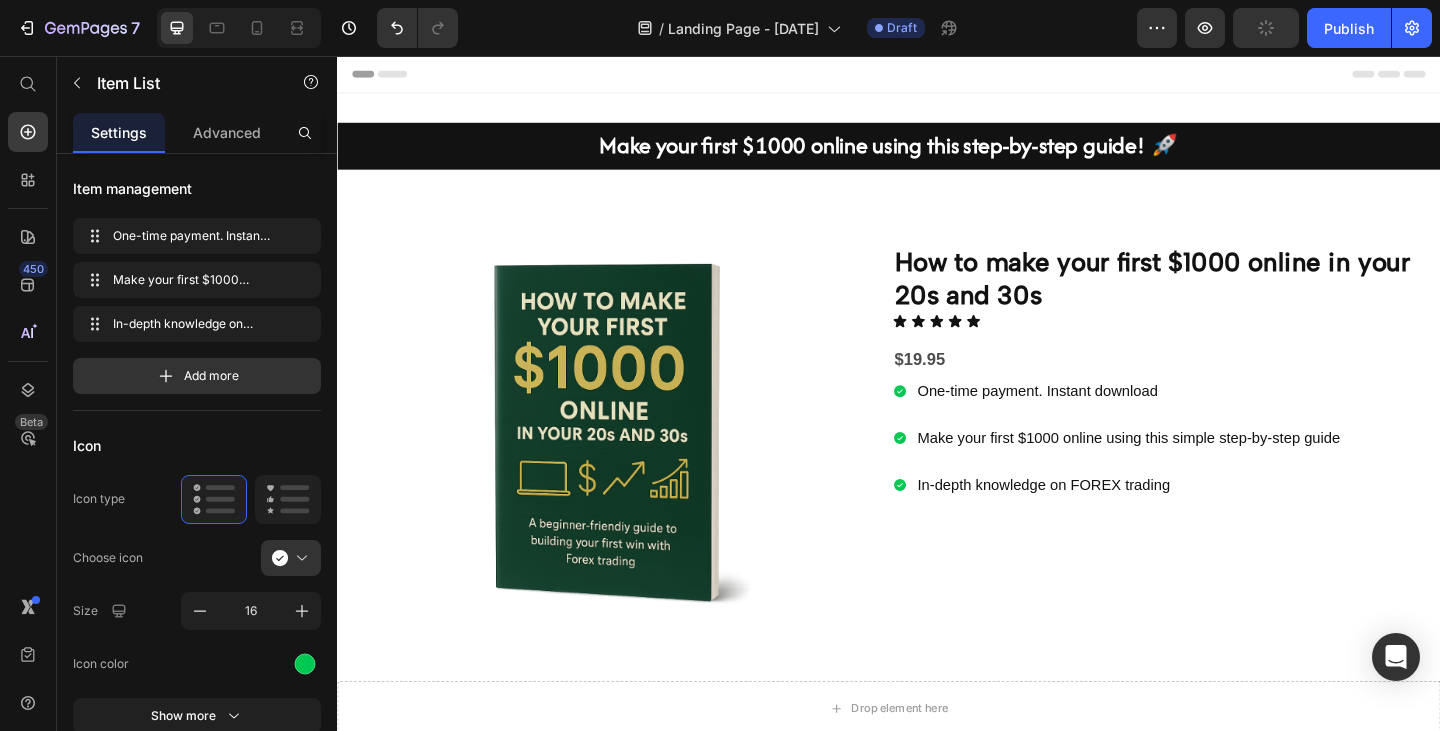click on "In-depth knowledge on FOREX trading" at bounding box center [1198, 523] 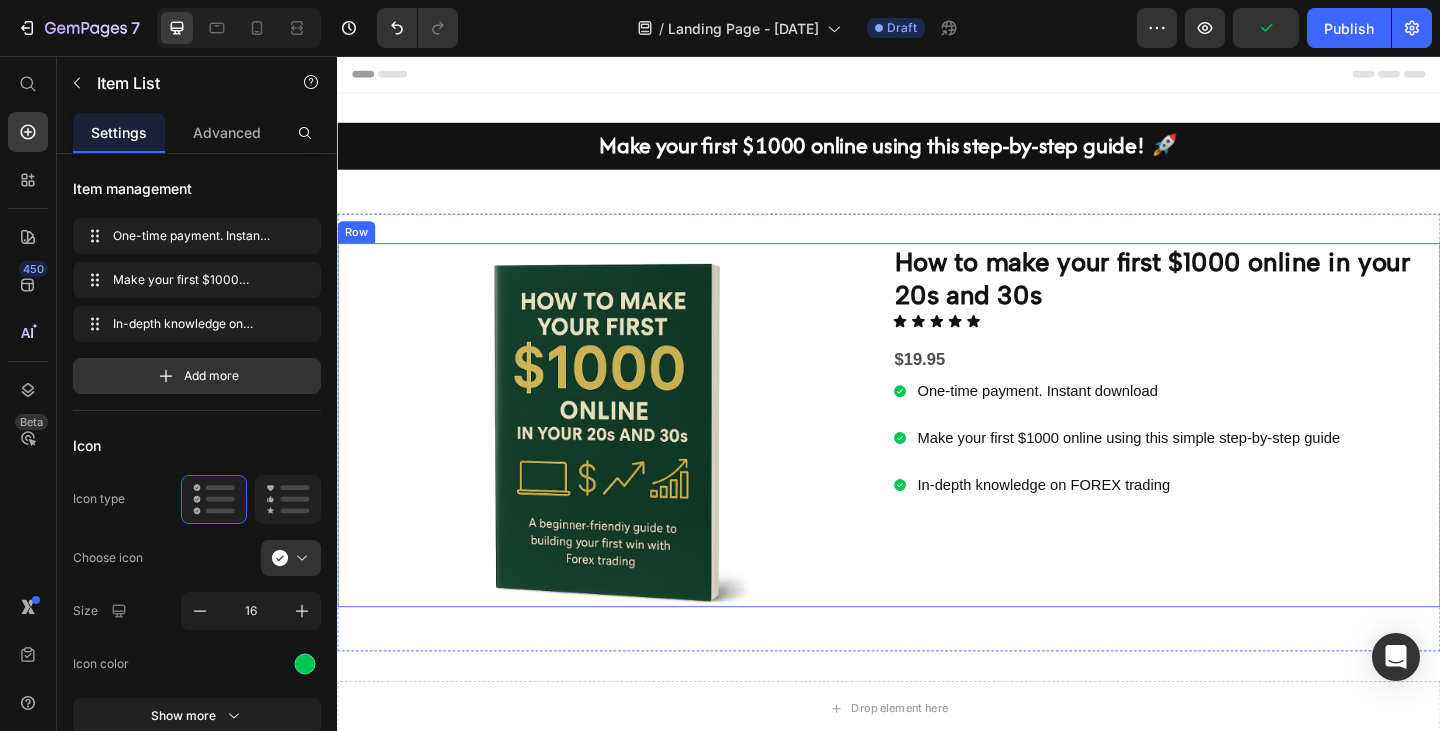 click on "How to make your first $1000 online in your 20s and 30s Heading Icon Icon Icon Icon
Icon Icon List $19.95 Text Block One-time payment. Instant download Make your first $1000 online using this simple step-by-step guide In-depth knowledge on FOREX trading Item List   0" at bounding box center [1239, 458] 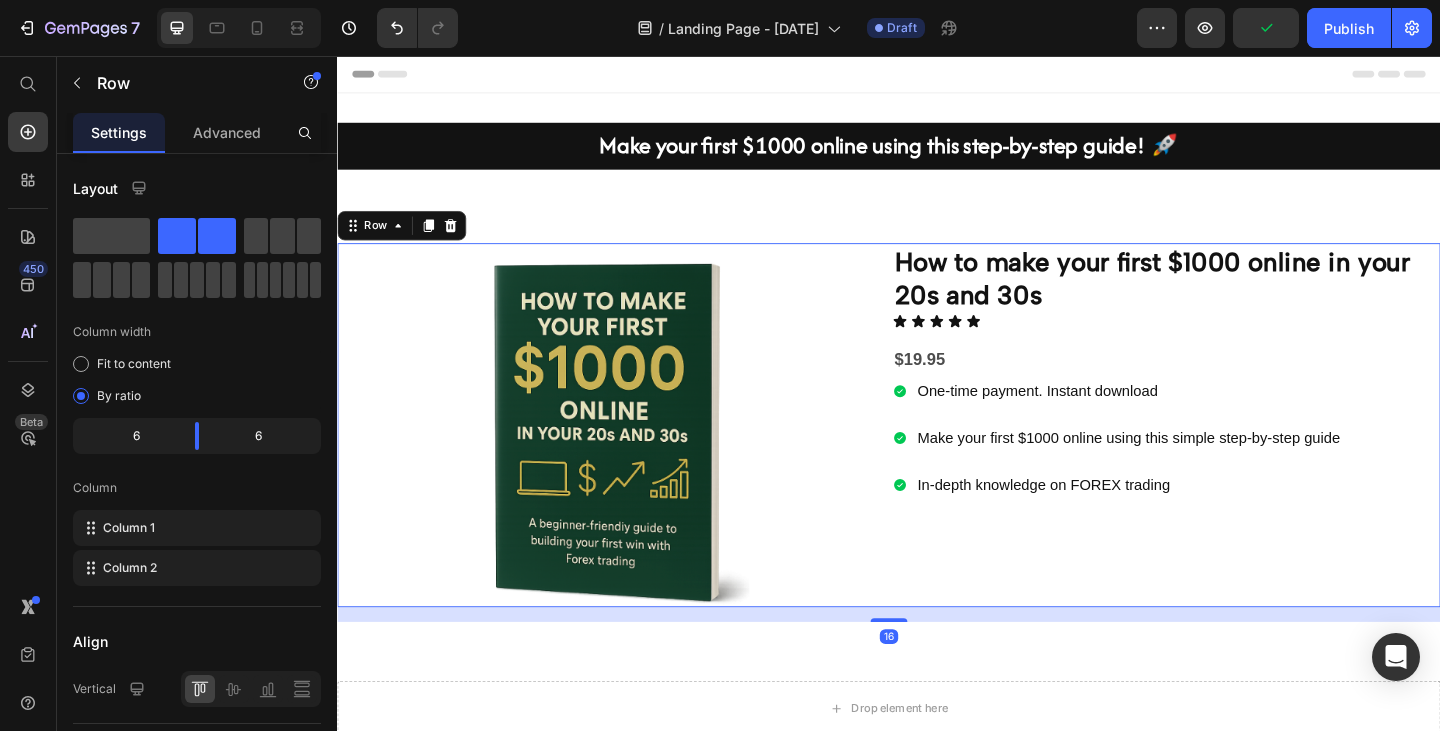 click on "How to make your first $1000 online in your 20s and 30s Heading Icon Icon Icon Icon
Icon Icon List $19.95 Text Block One-time payment. Instant download Make your first $1000 online using this simple step-by-step guide In-depth knowledge on FOREX trading Item List" at bounding box center [1239, 458] 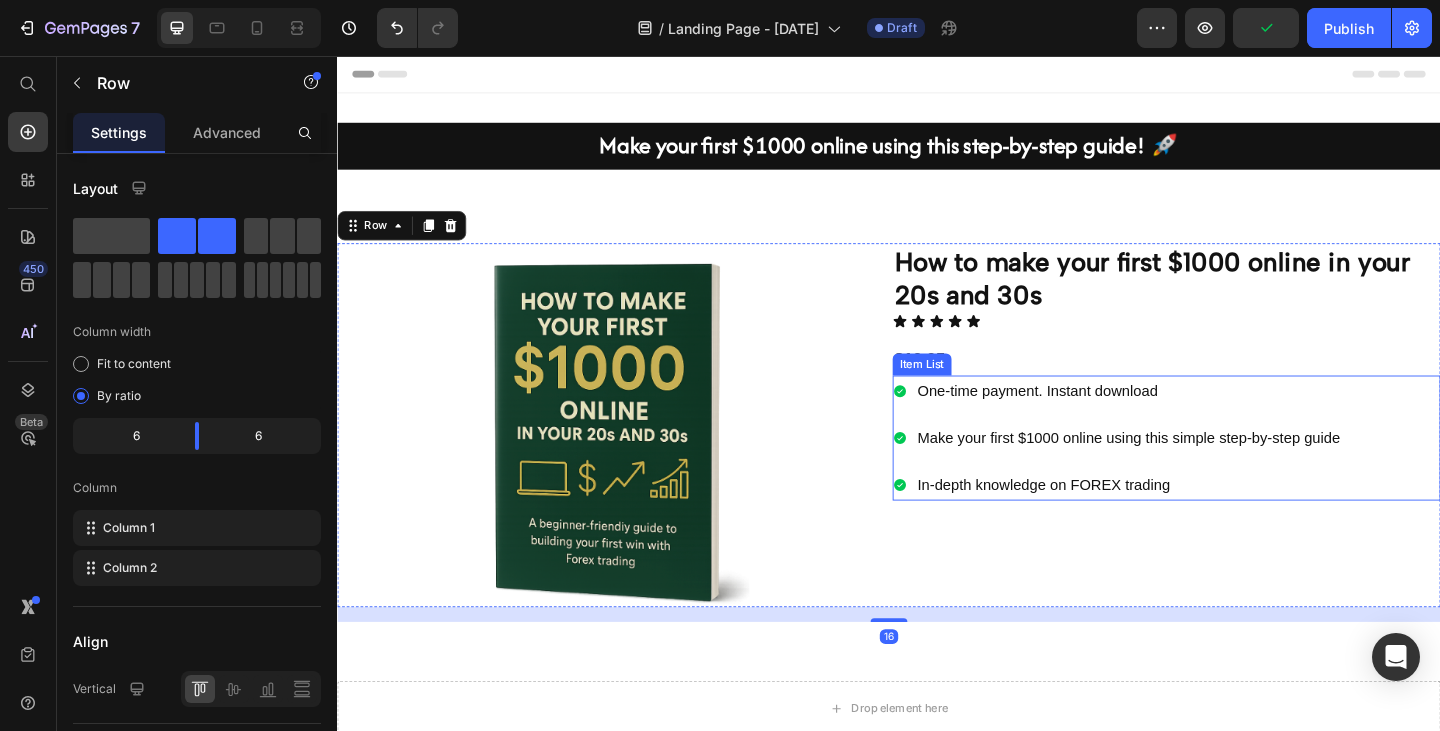 click on "One-time payment. Instant download Make your first $1000 online using this simple step-by-step guide In-depth knowledge on FOREX trading" at bounding box center [1186, 472] 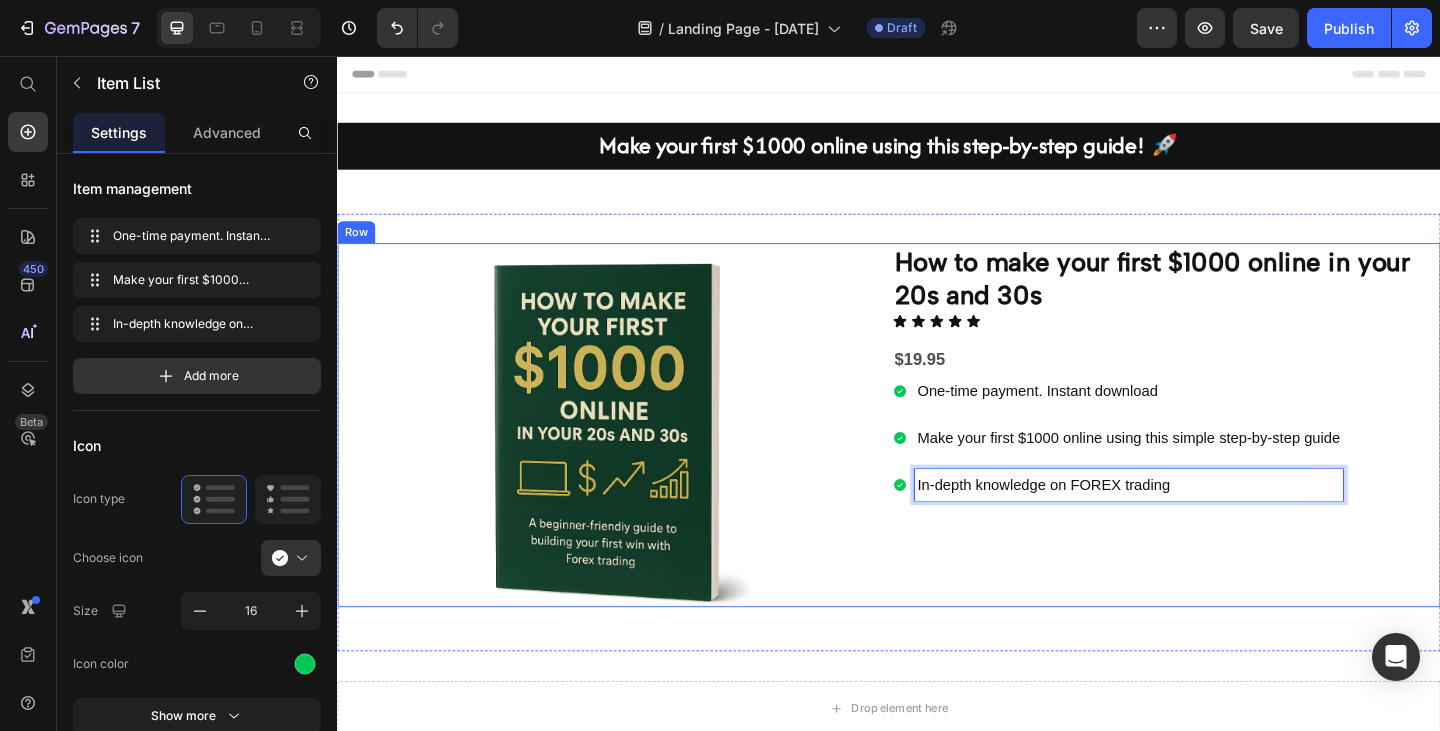 click on "How to make your first $1000 online in your 20s and 30s Heading Icon Icon Icon Icon
Icon Icon List $19.95 Text Block One-time payment. Instant download Make your first $1000 online using this simple step-by-step guide In-depth knowledge on FOREX trading Item List   0" at bounding box center (1239, 458) 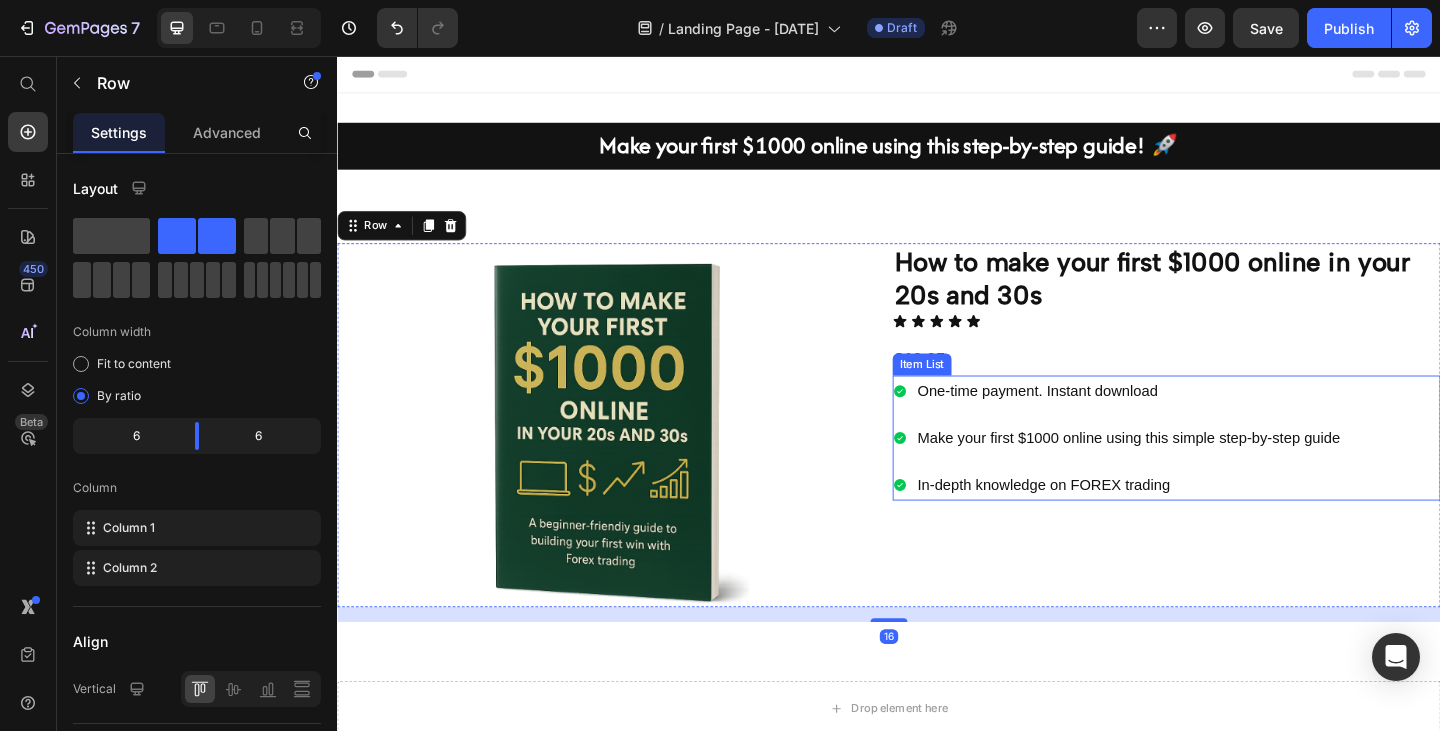 click on "One-time payment. Instant download Make your first $1000 online using this simple step-by-step guide In-depth knowledge on FOREX trading" at bounding box center (1186, 472) 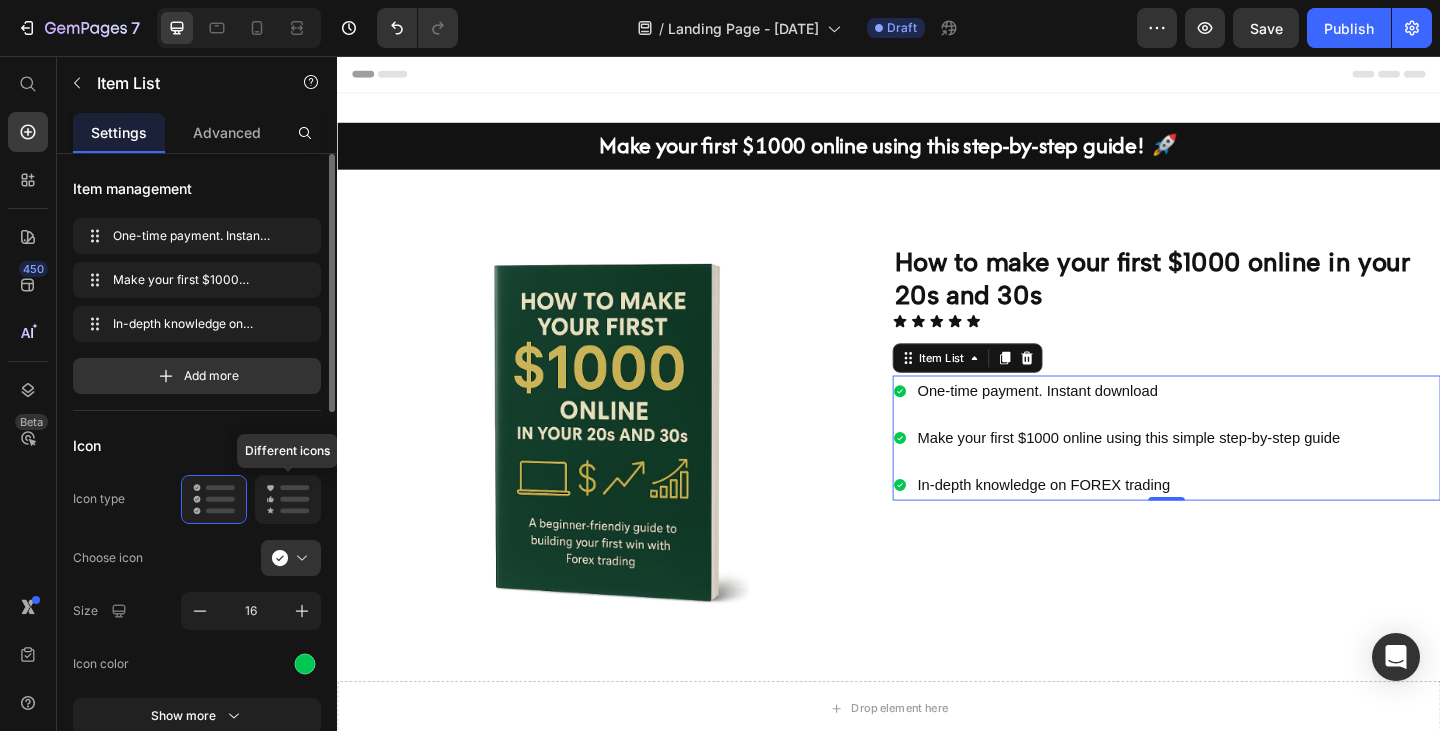 click 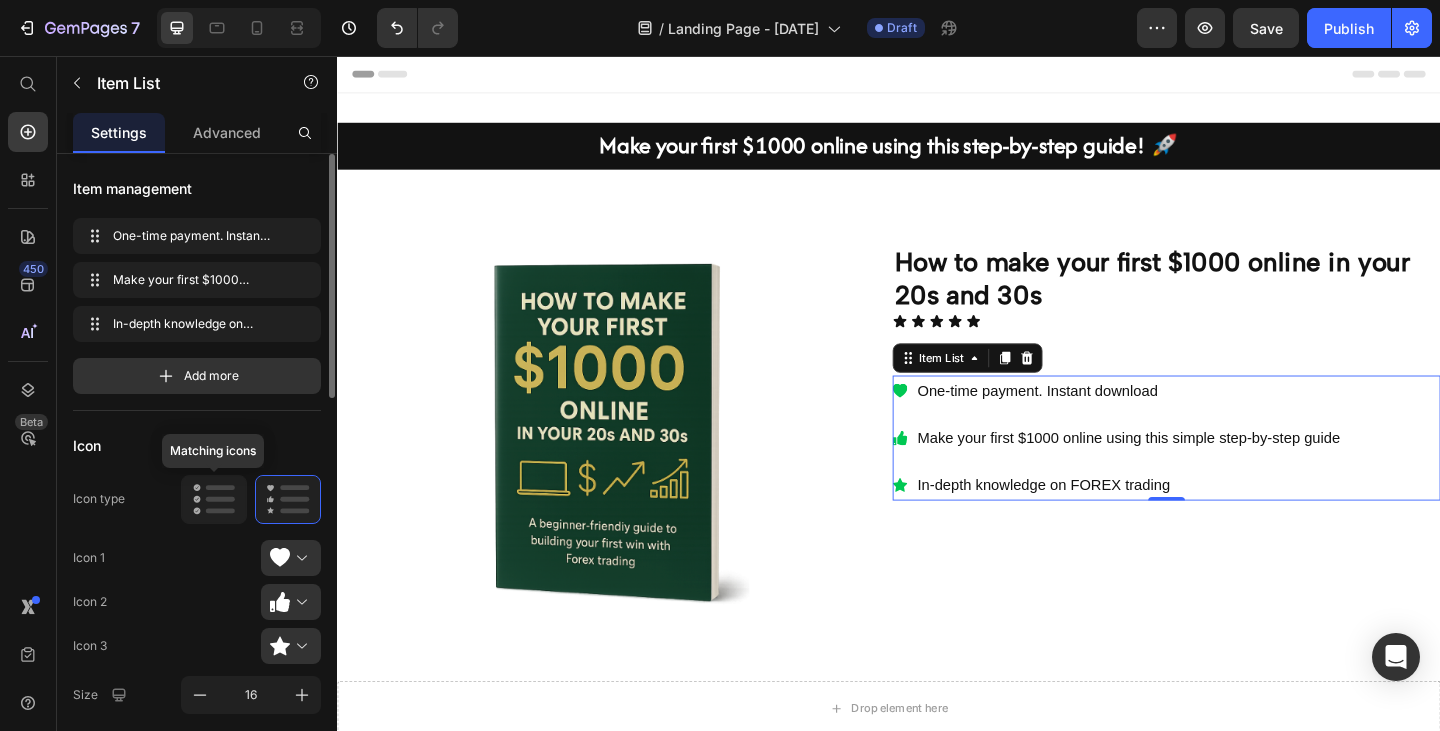 click 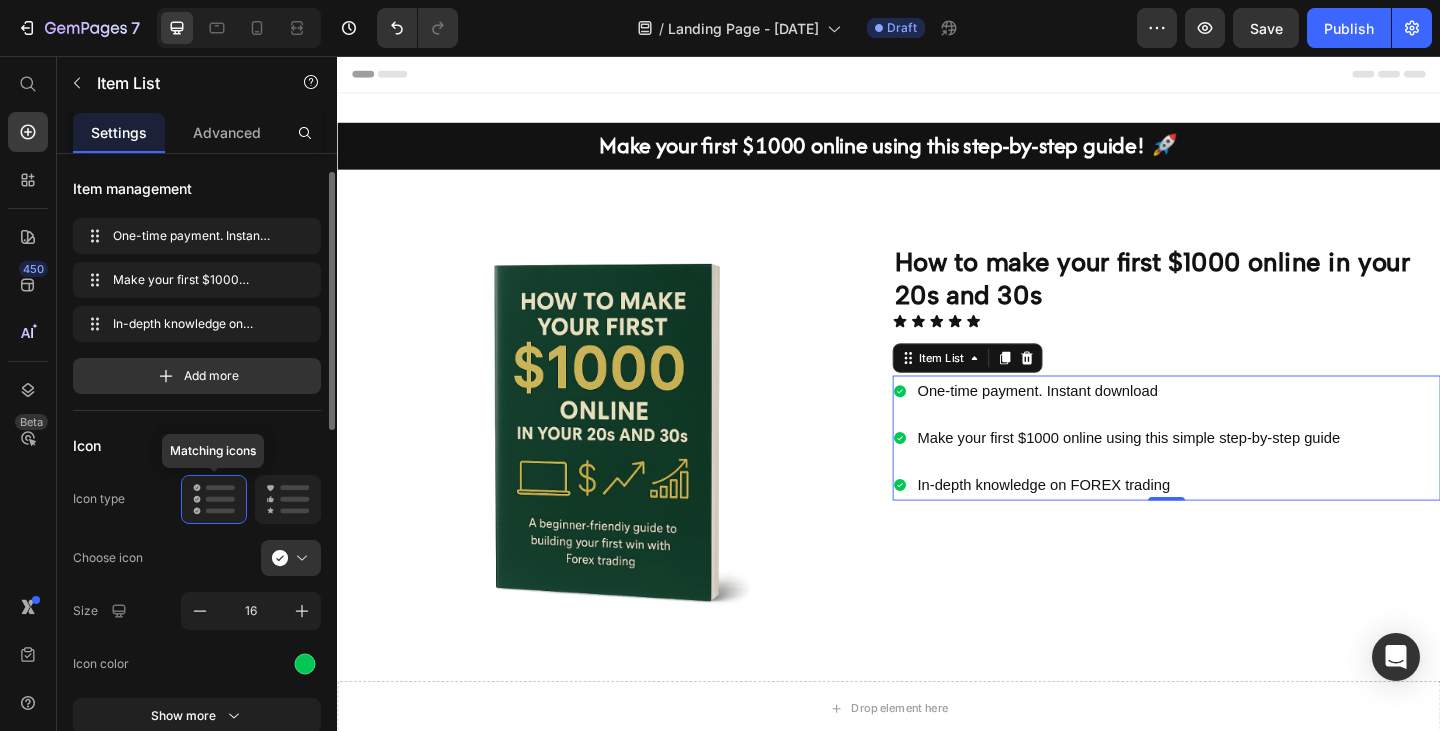 scroll, scrollTop: 40, scrollLeft: 0, axis: vertical 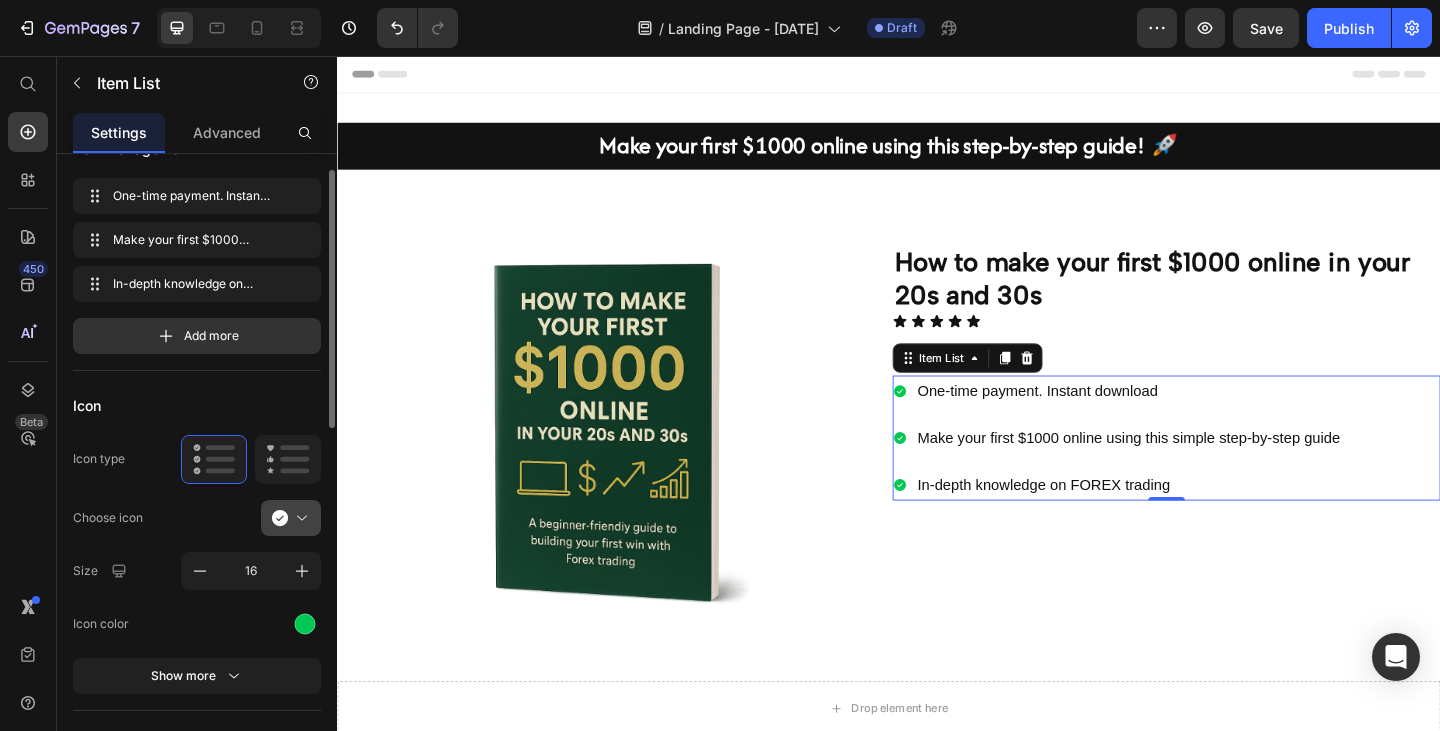 click at bounding box center [299, 518] 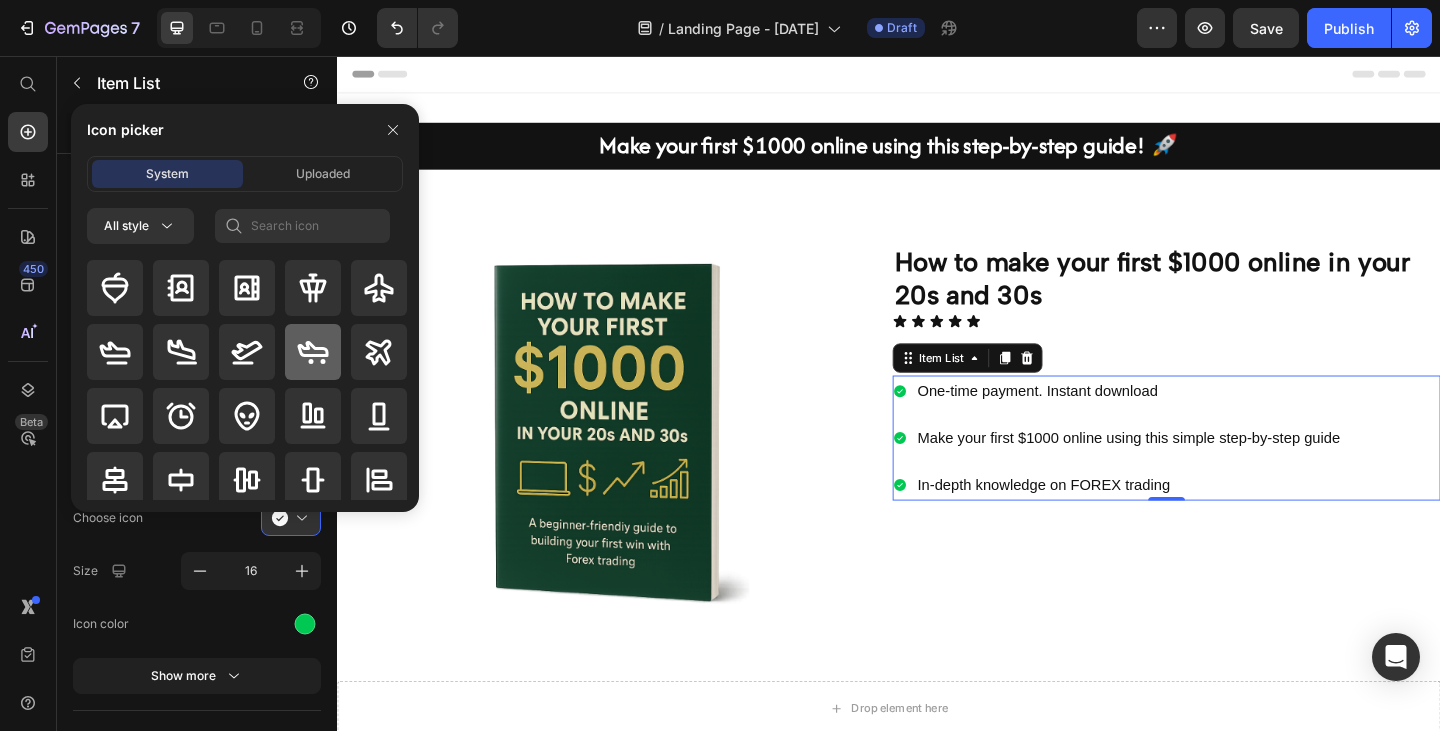 scroll, scrollTop: 12, scrollLeft: 0, axis: vertical 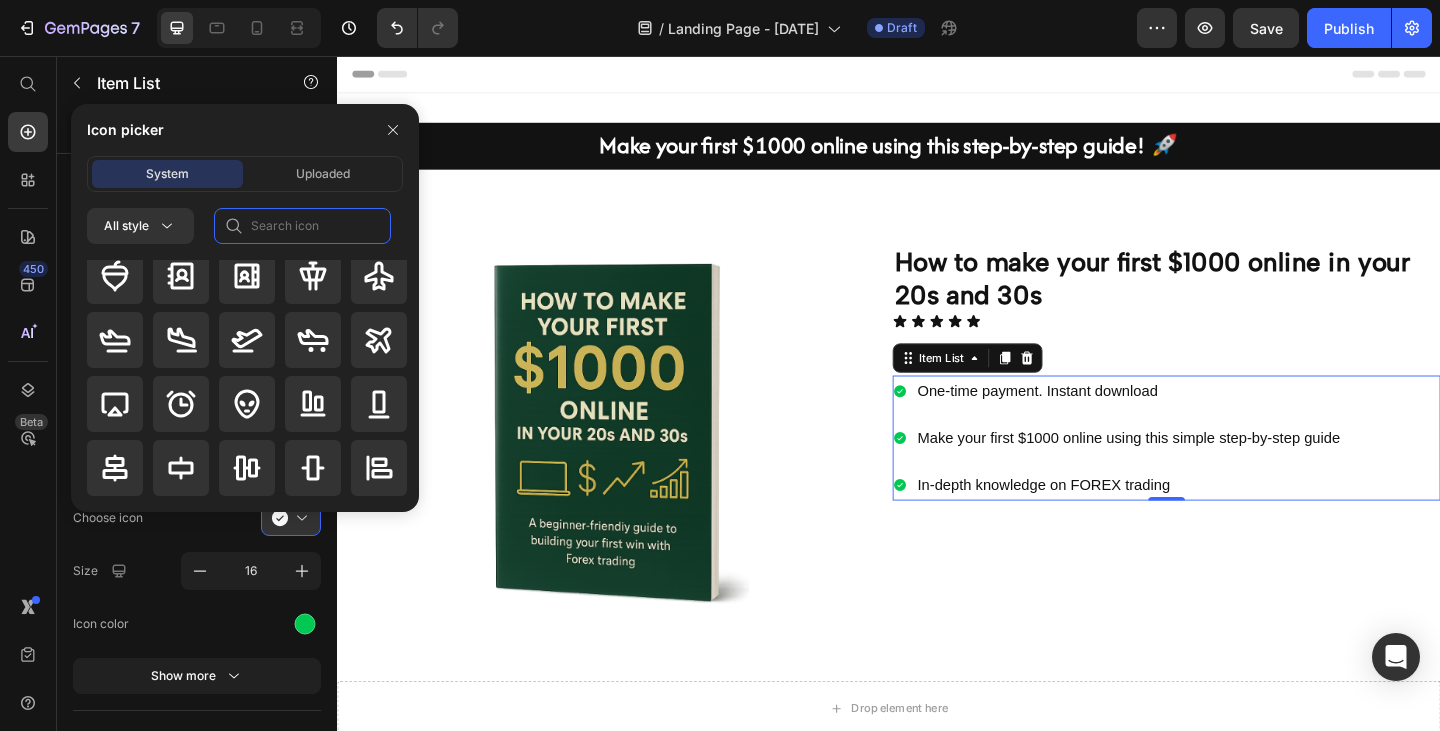 click 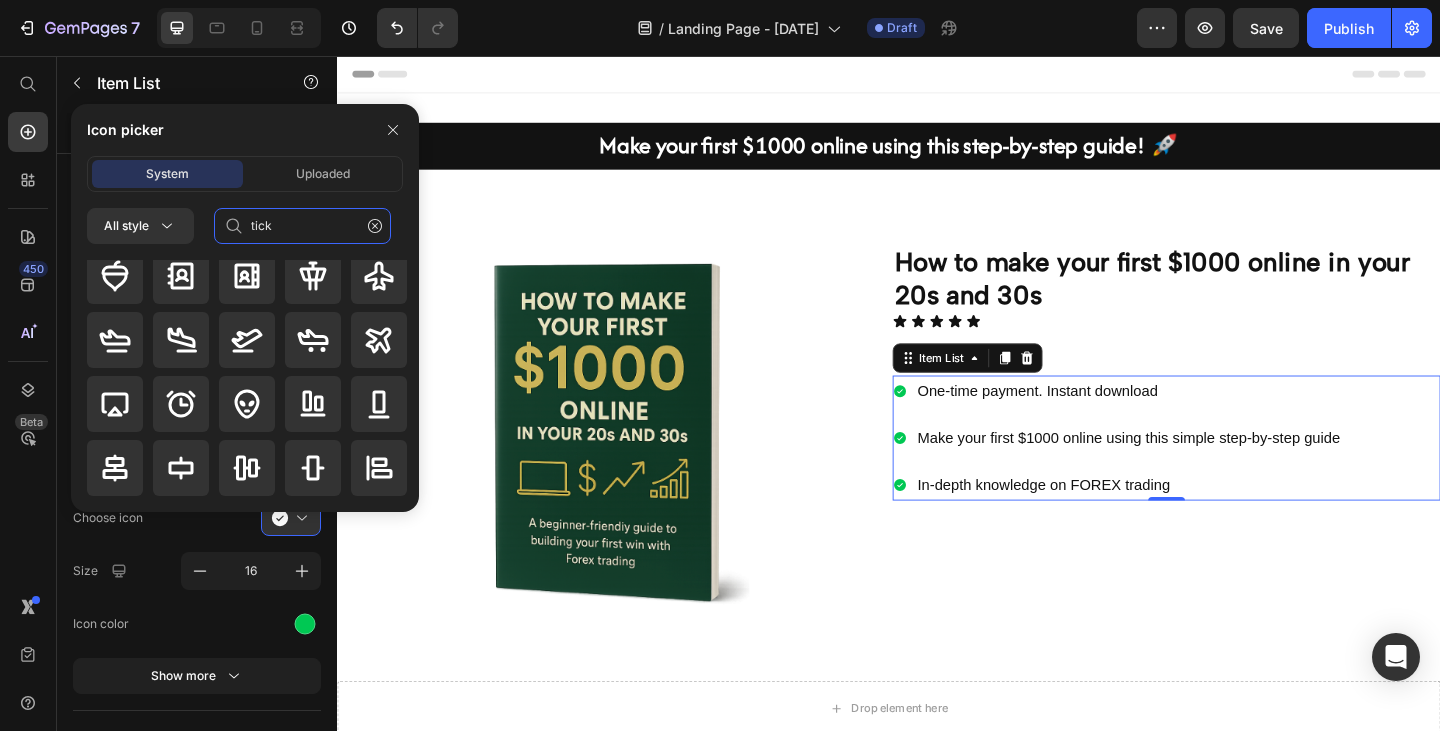 scroll, scrollTop: 0, scrollLeft: 0, axis: both 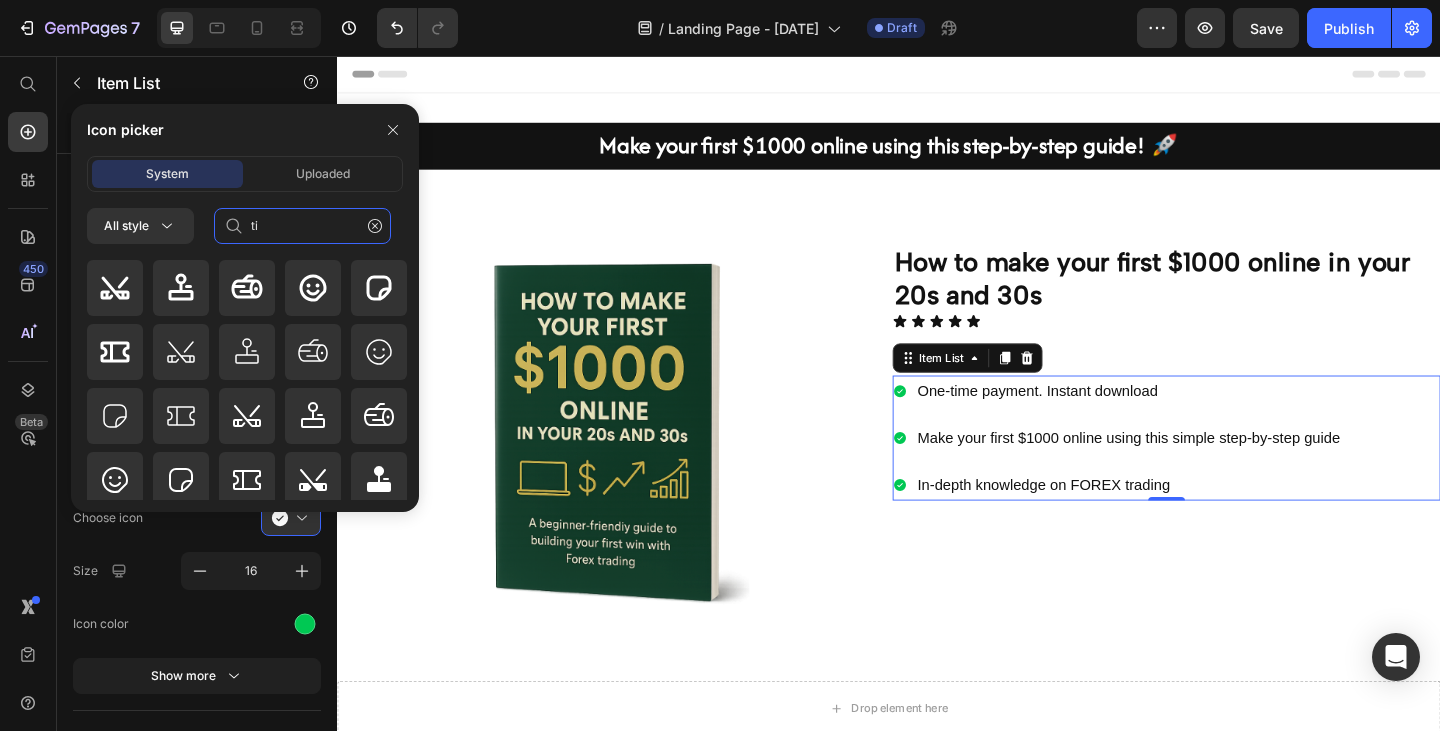 type on "t" 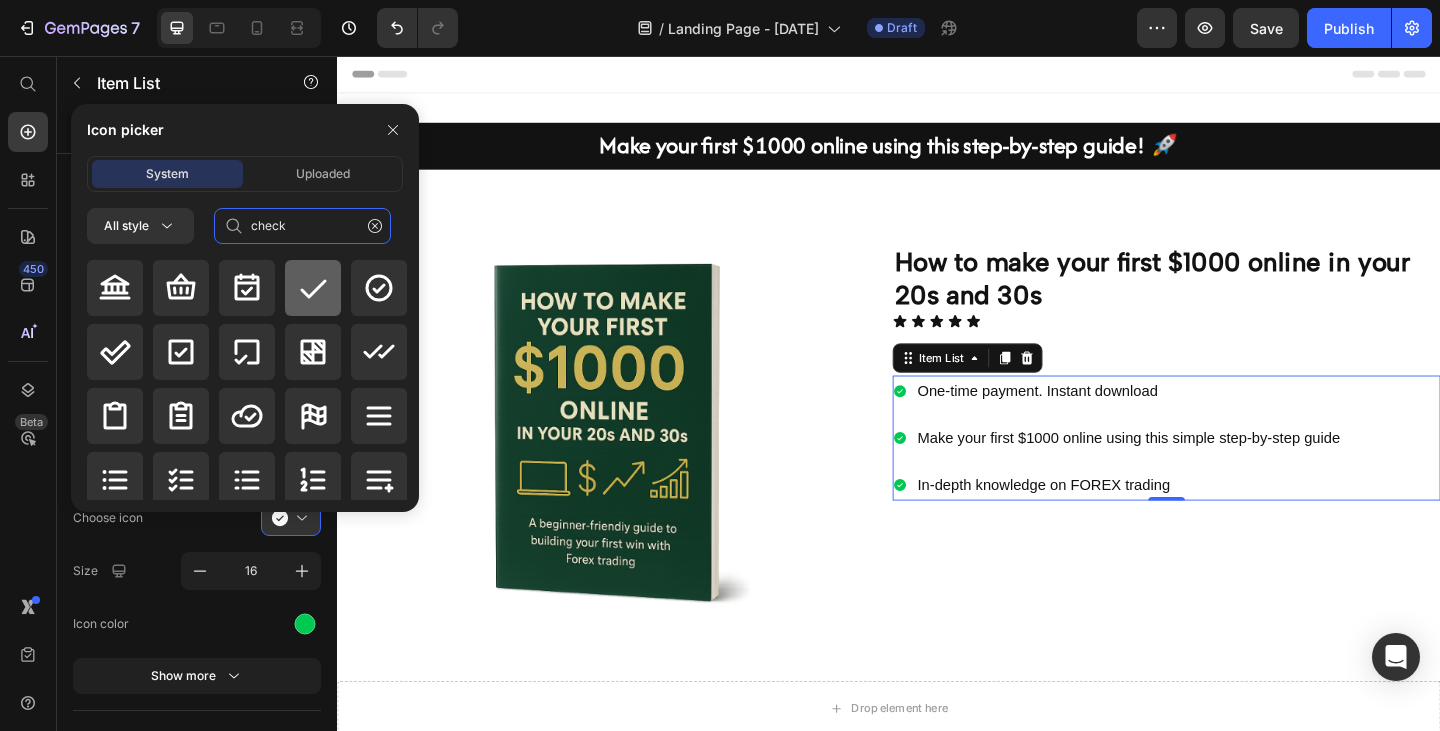 type on "check" 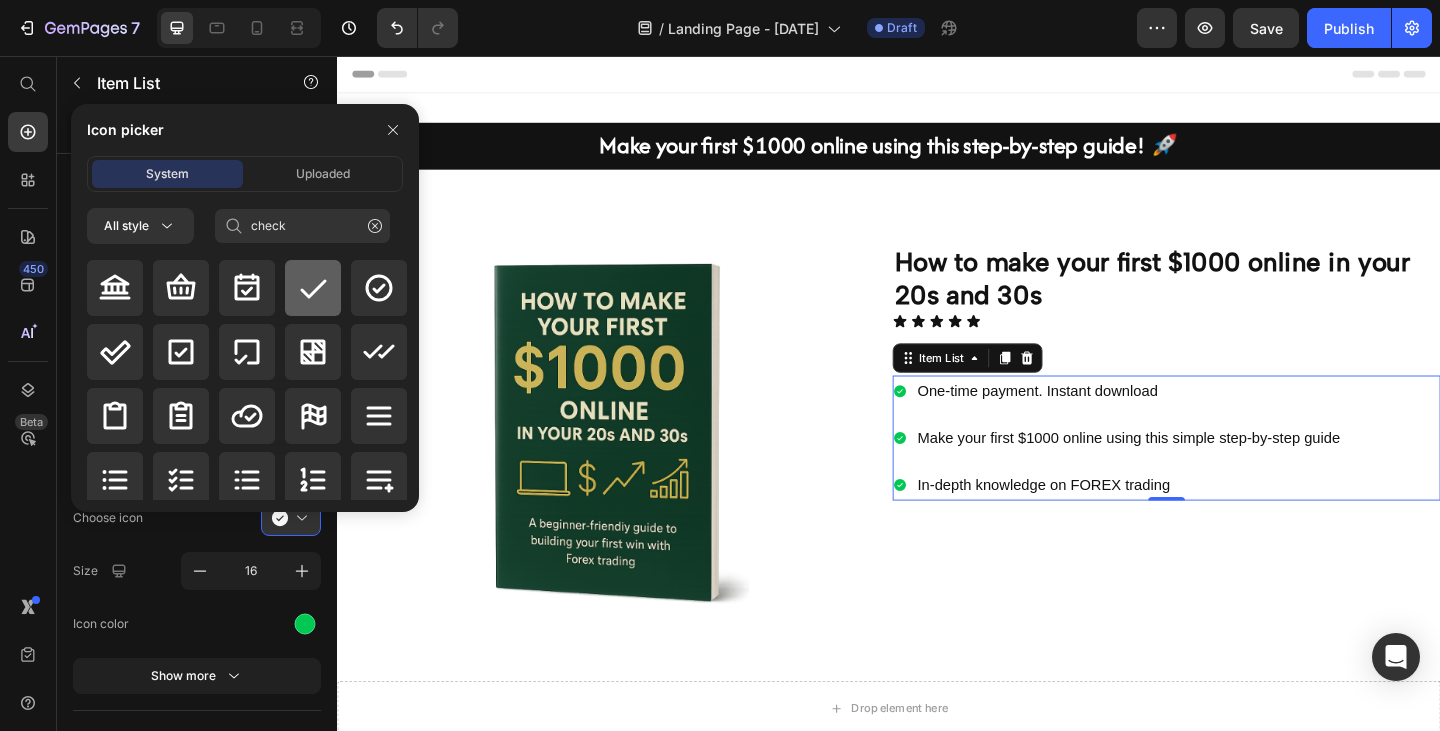 click 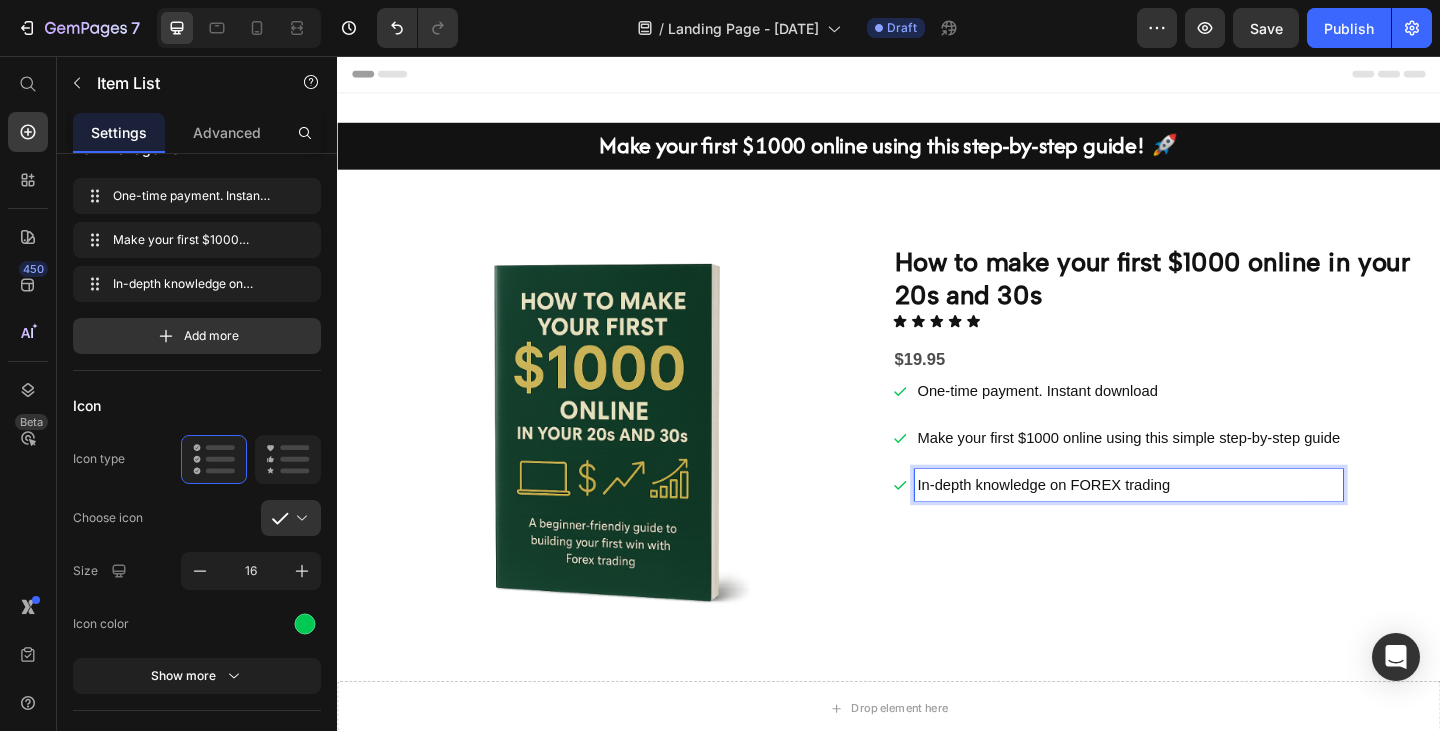 click on "In-depth knowledge on FOREX trading" at bounding box center [1198, 523] 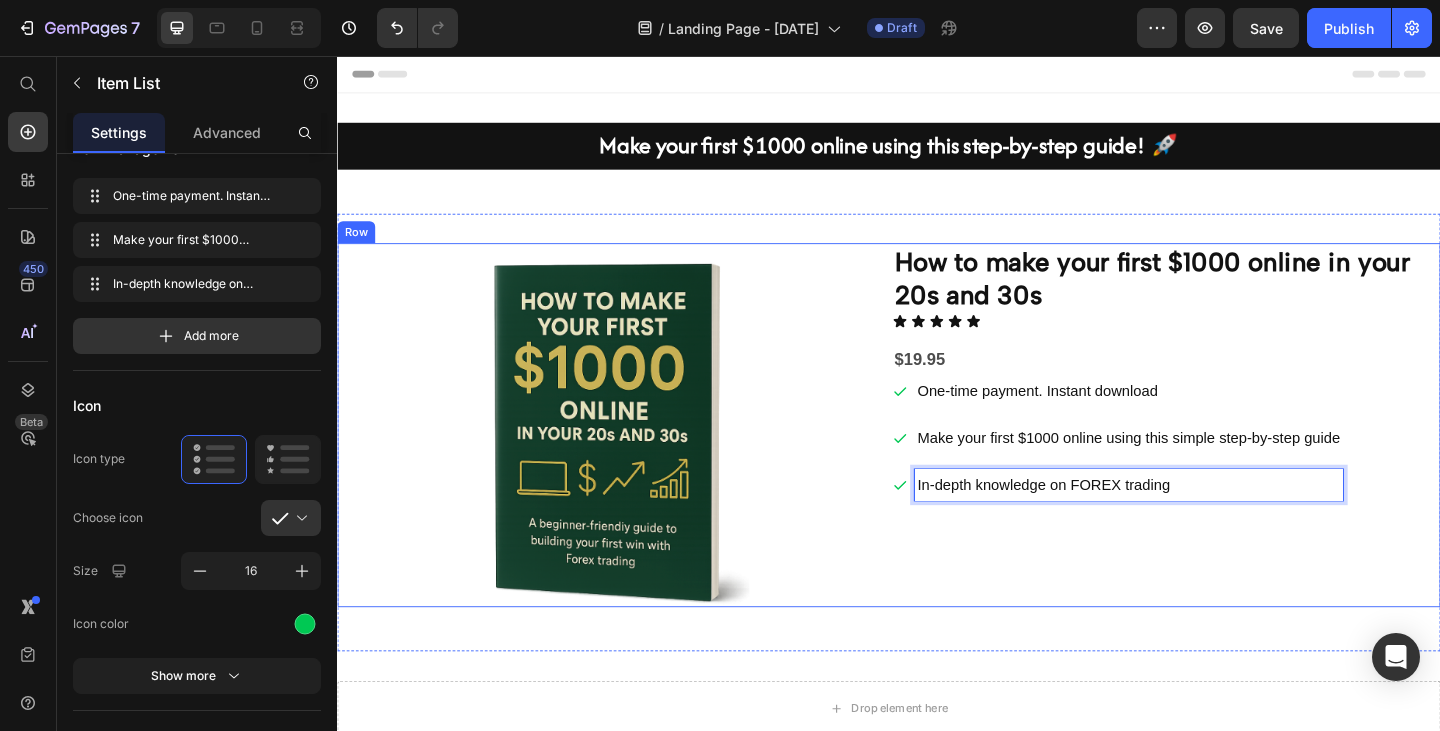 click on "How to make your first $1000 online in your 20s and 30s Heading Icon Icon Icon Icon
Icon Icon List $19.95 Text Block
One-time payment. Instant download
Make your first $1000 online using this simple step-by-step guide
In-depth knowledge on FOREX trading Item List   0" at bounding box center [1239, 458] 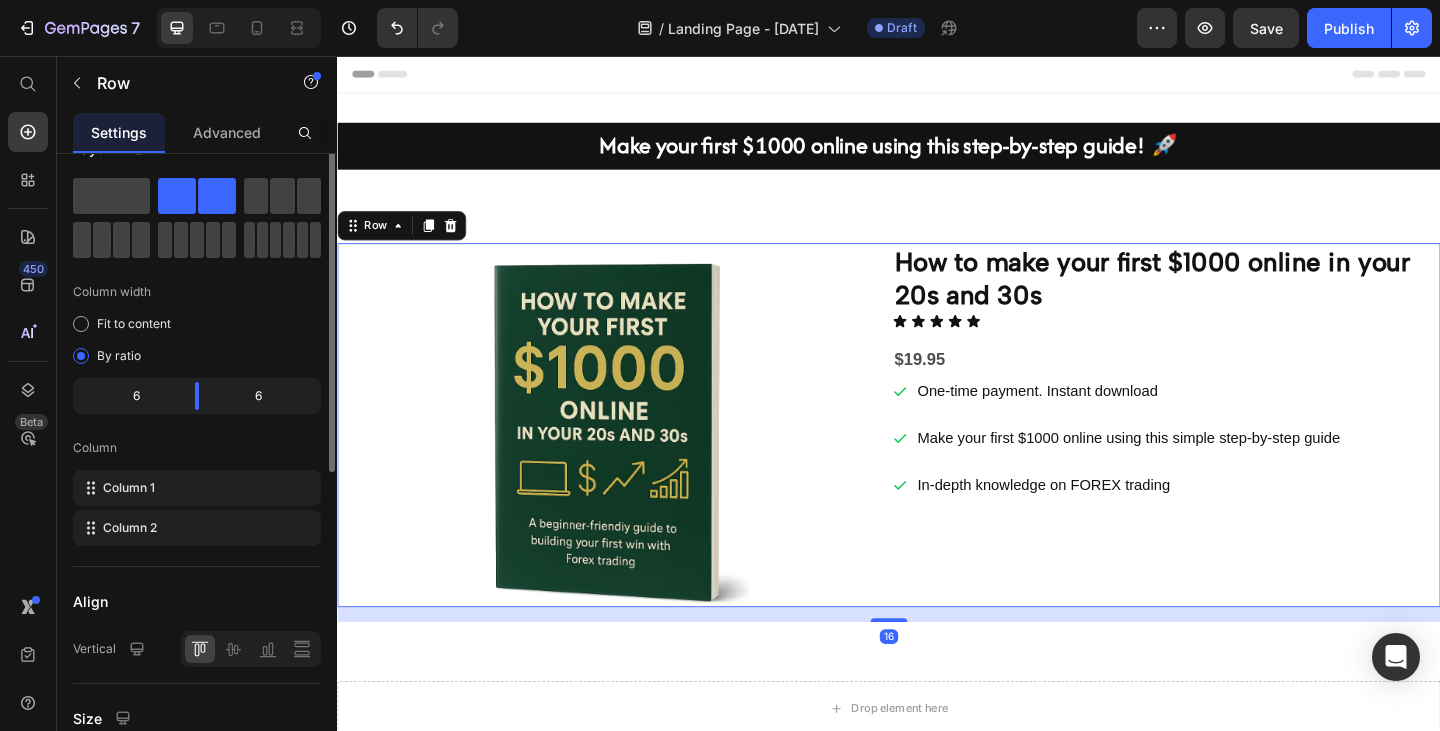 scroll, scrollTop: 0, scrollLeft: 0, axis: both 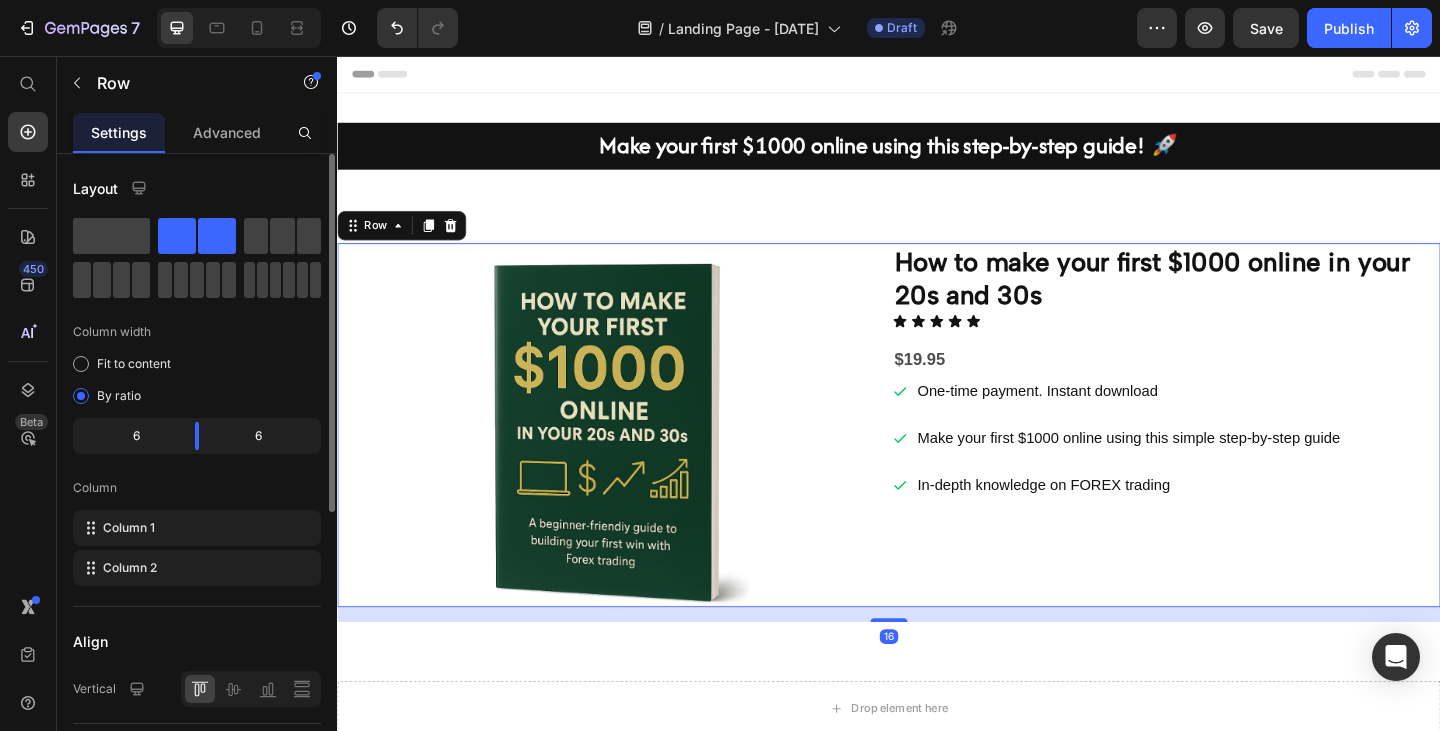 click on "In-depth knowledge on FOREX trading" at bounding box center [1198, 523] 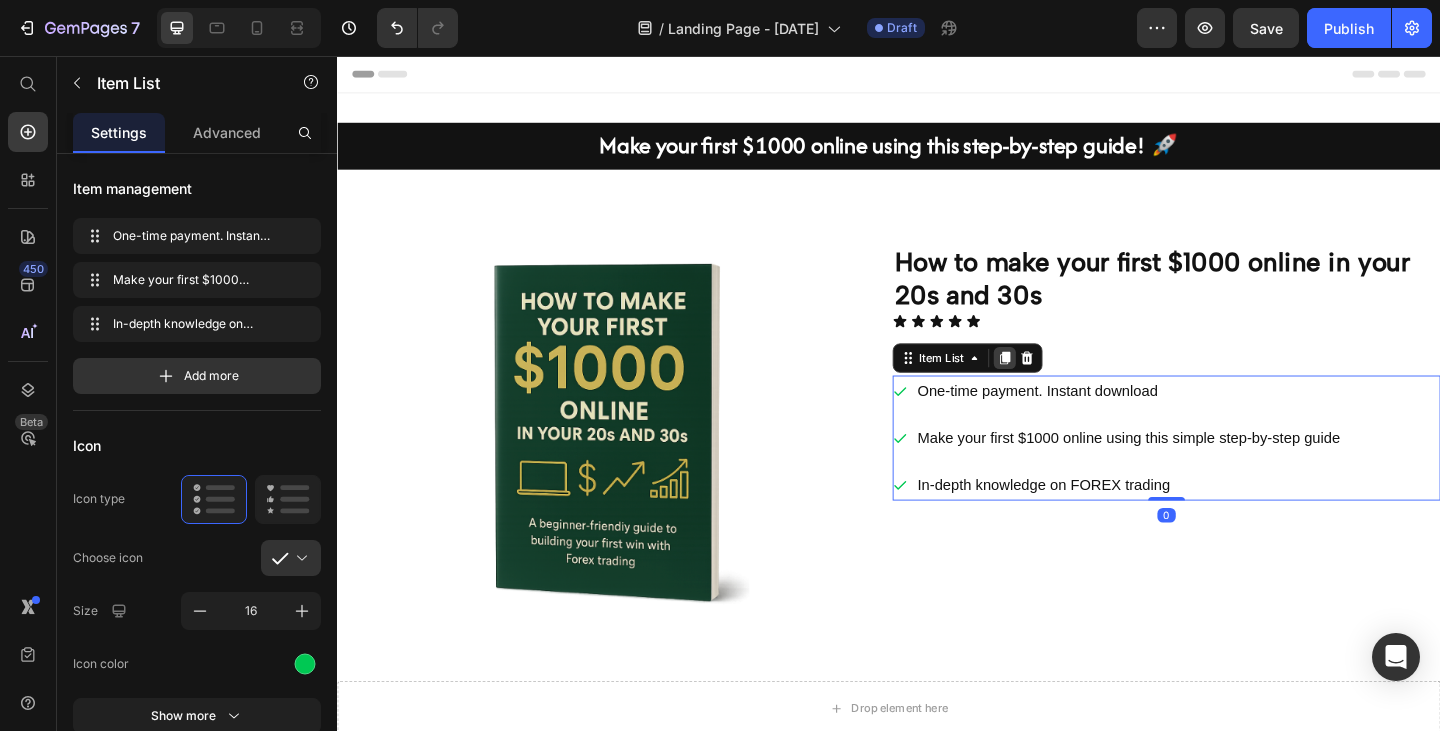 click 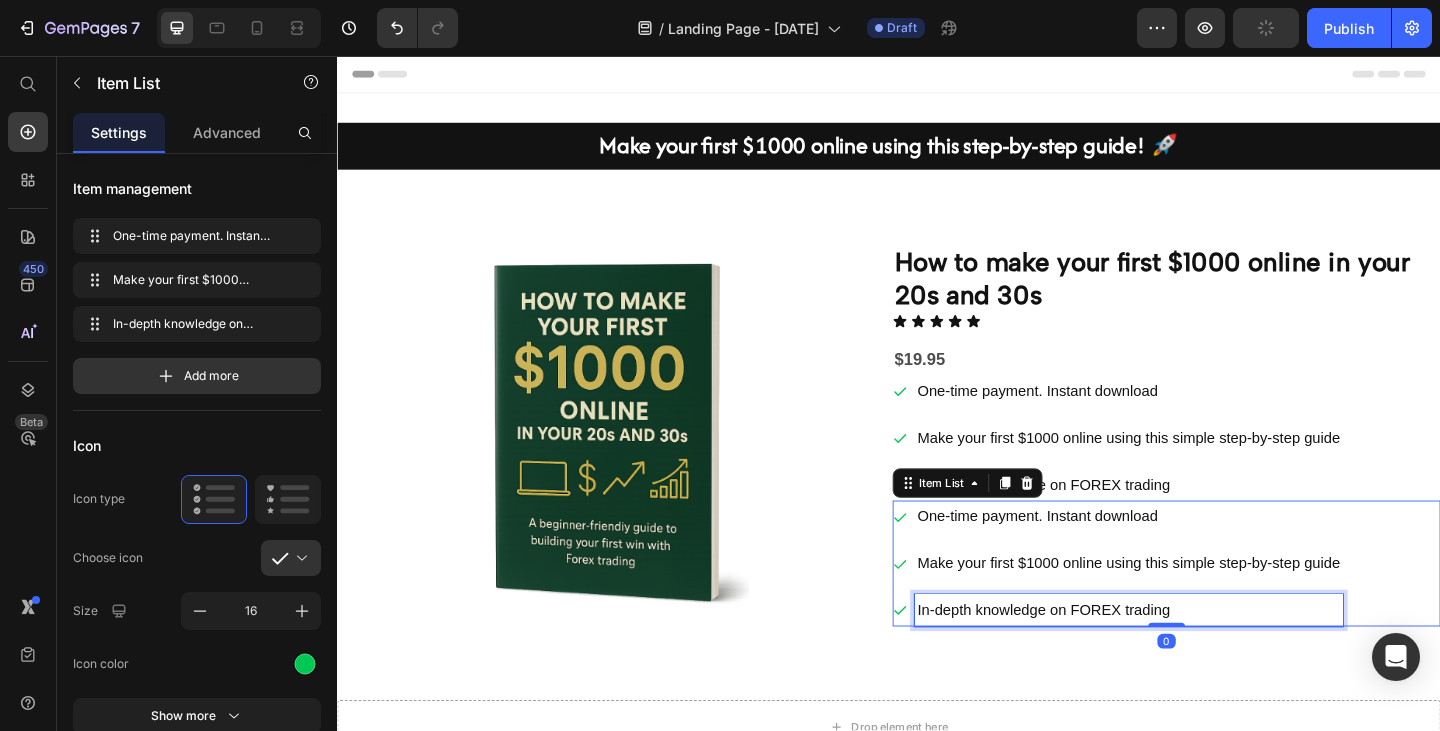 click on "In-depth knowledge on FOREX trading" at bounding box center [1198, 659] 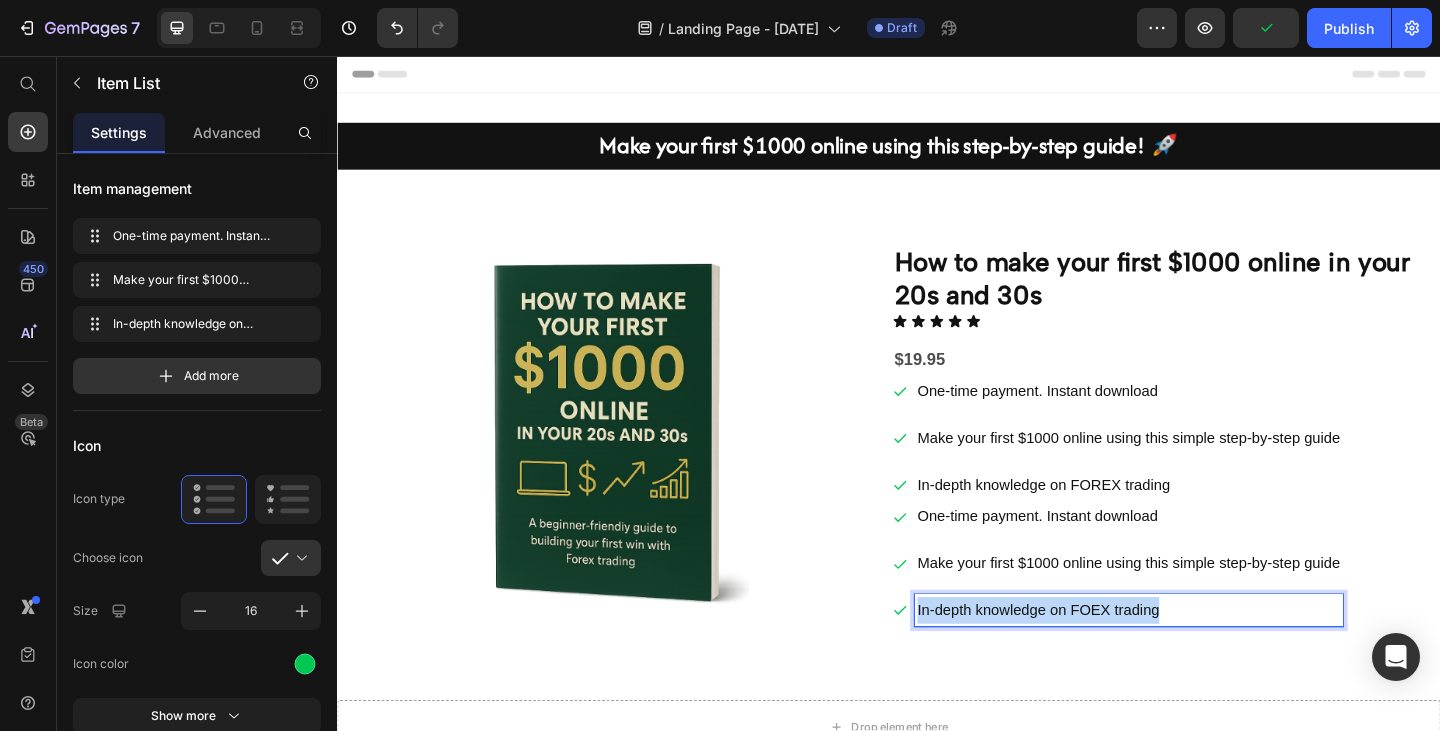 drag, startPoint x: 1251, startPoint y: 658, endPoint x: 843, endPoint y: 658, distance: 408 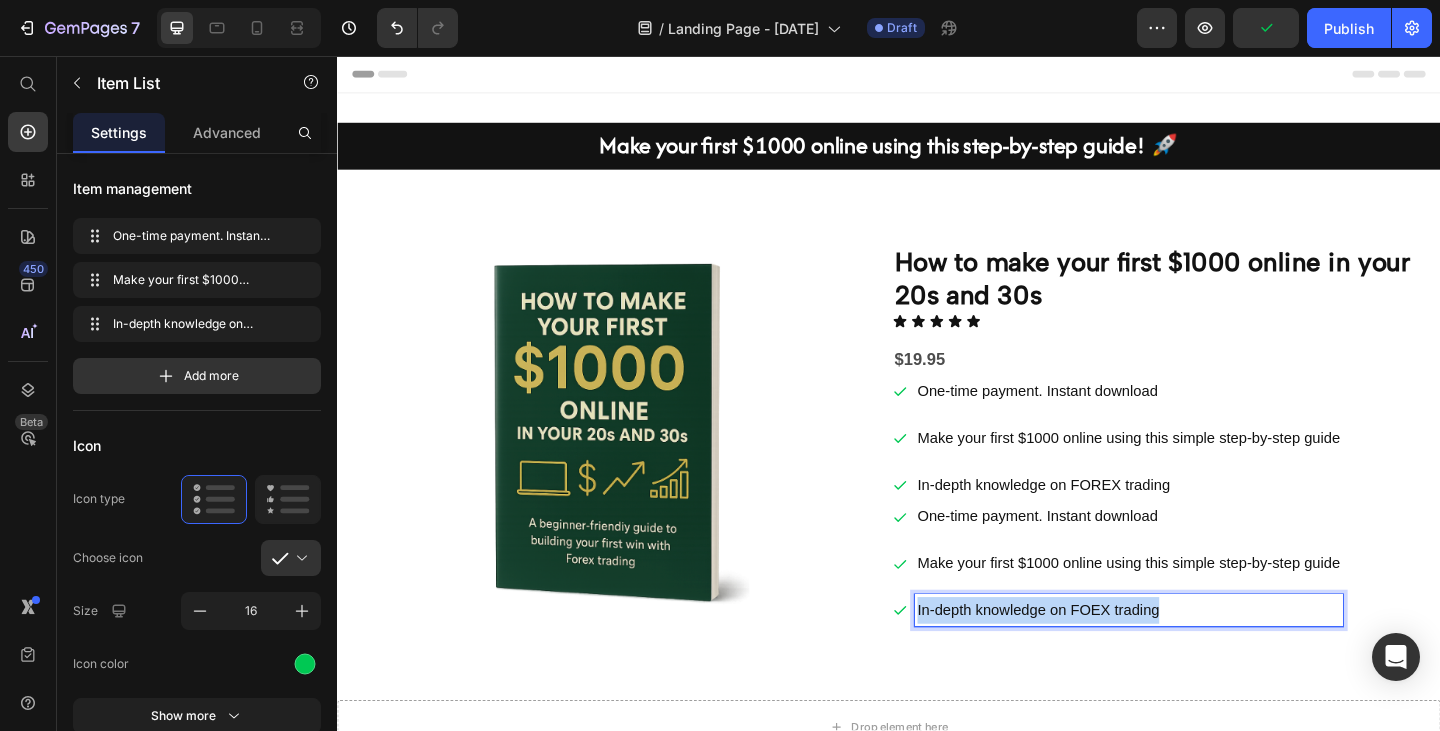 click on "Image How to make your first $1000 online in your 20s and 30s Heading Icon Icon Icon Icon
Icon Icon List $19.95 Text Block
One-time payment. Instant download
Make your first $1000 online using this simple step-by-step guide
In-depth knowledge on FOREX trading Item List
One-time payment. Instant download
Make your first $1000 online using this simple step-by-step guide
In-depth knowledge on FOEX trading Item List   0 Row" at bounding box center [937, 468] 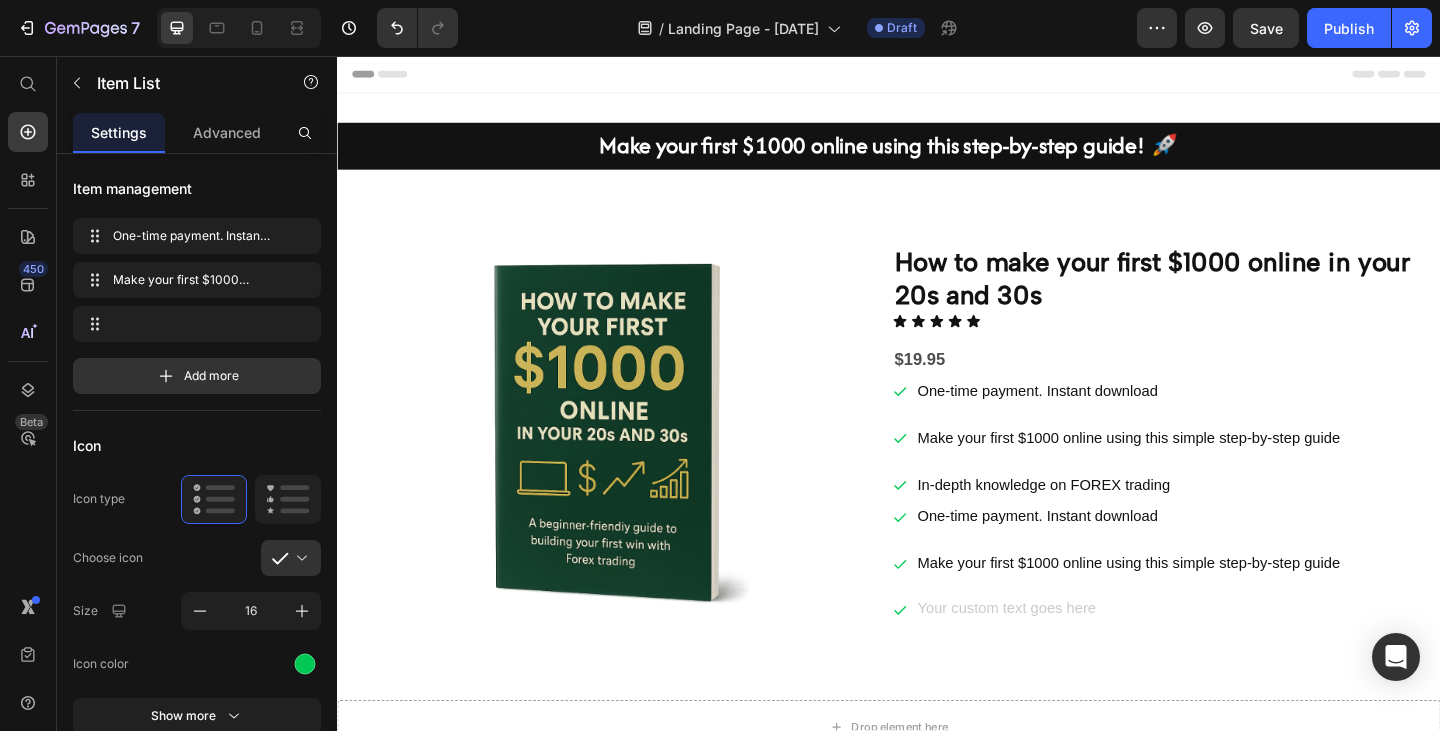 click 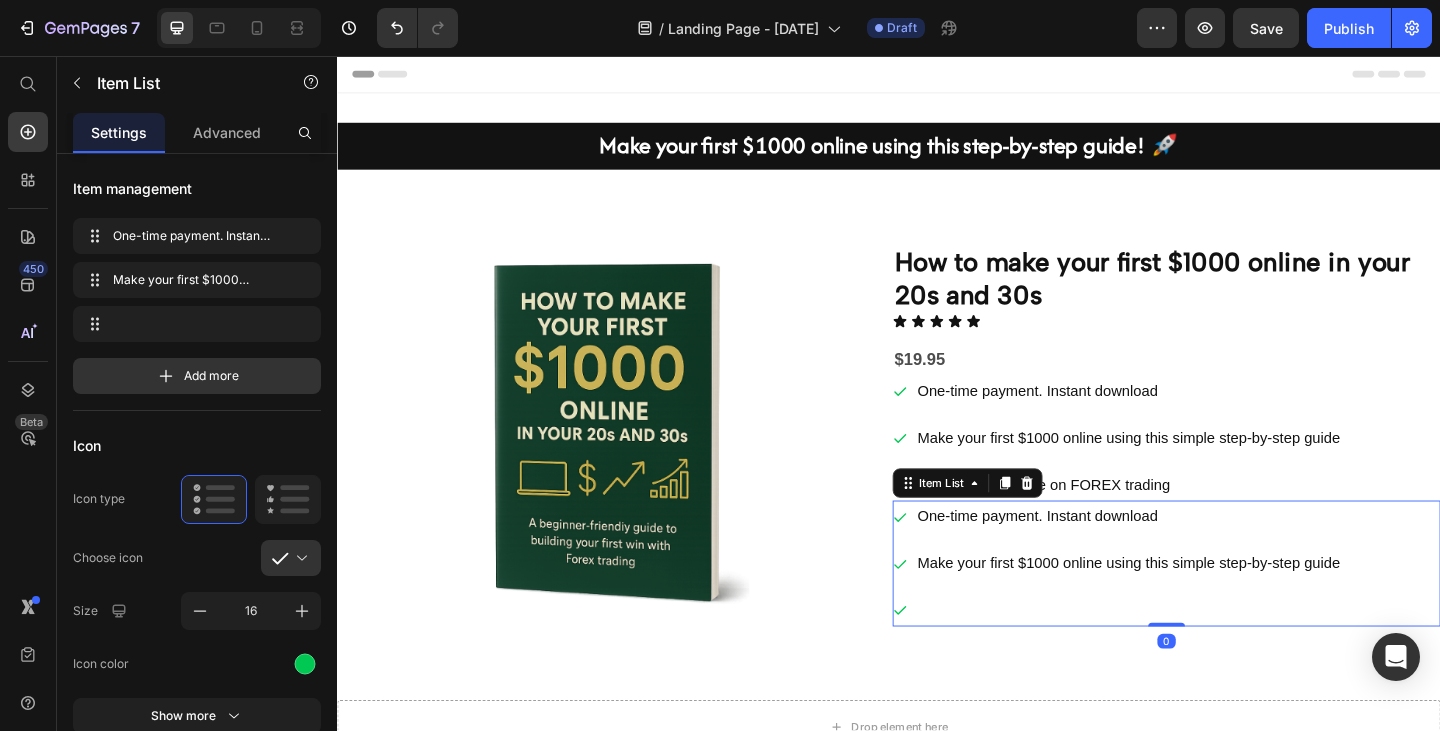 drag, startPoint x: 1225, startPoint y: 673, endPoint x: 1225, endPoint y: 613, distance: 60 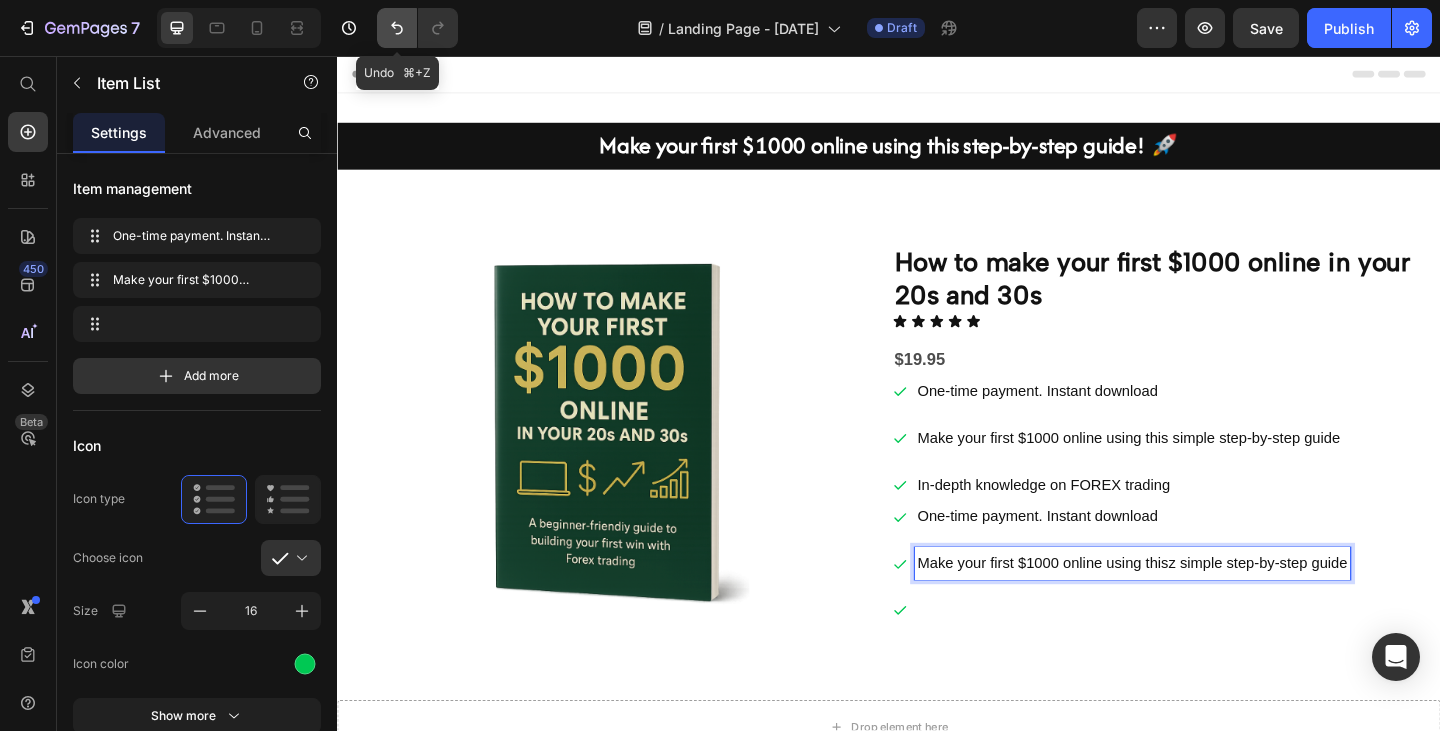 click 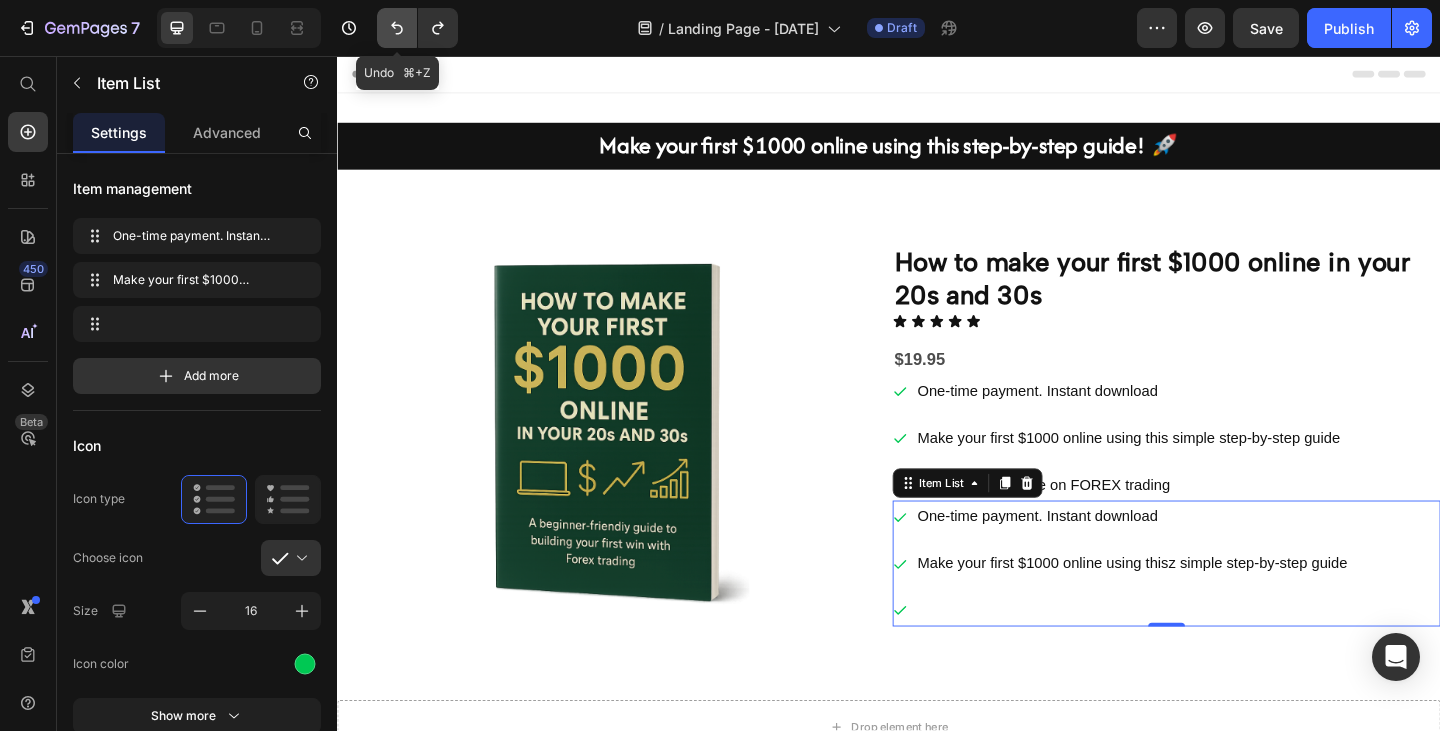 click 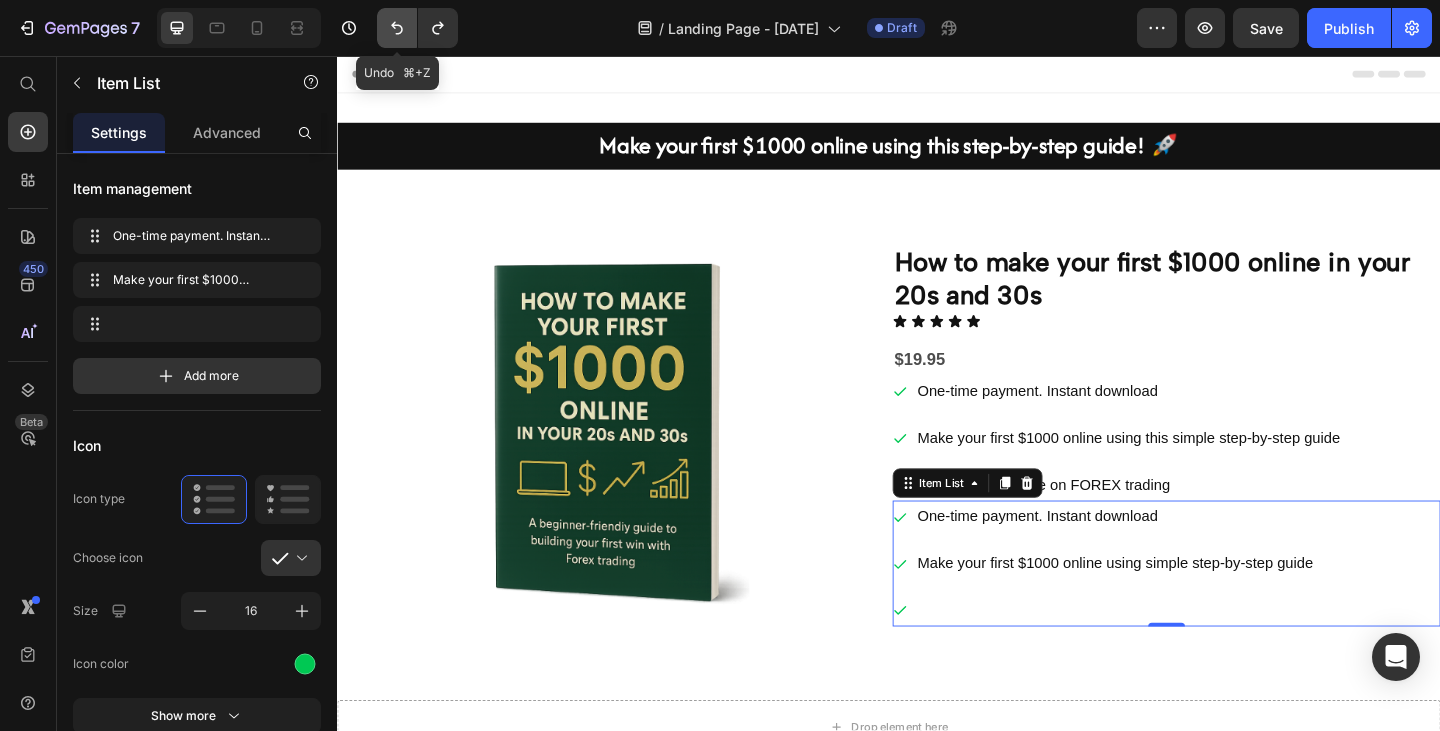 click 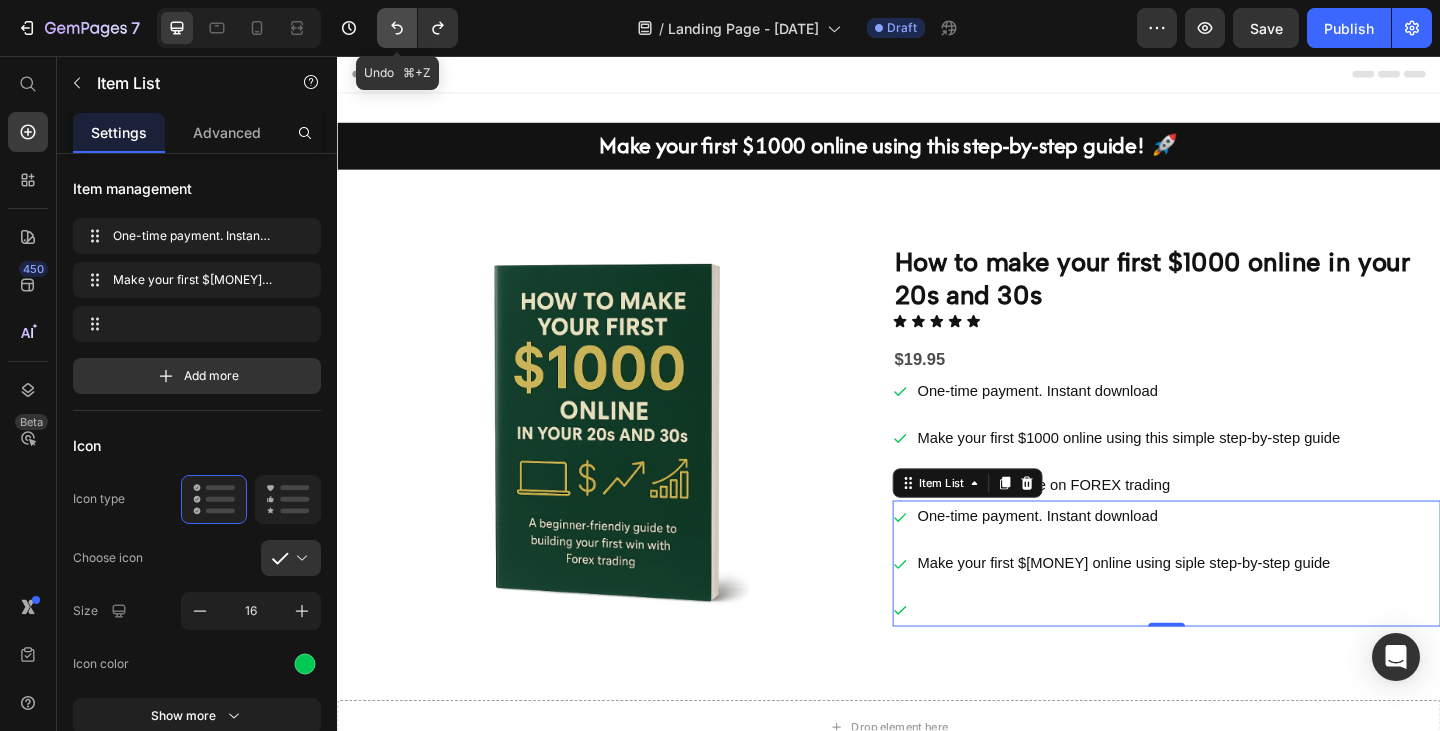 click 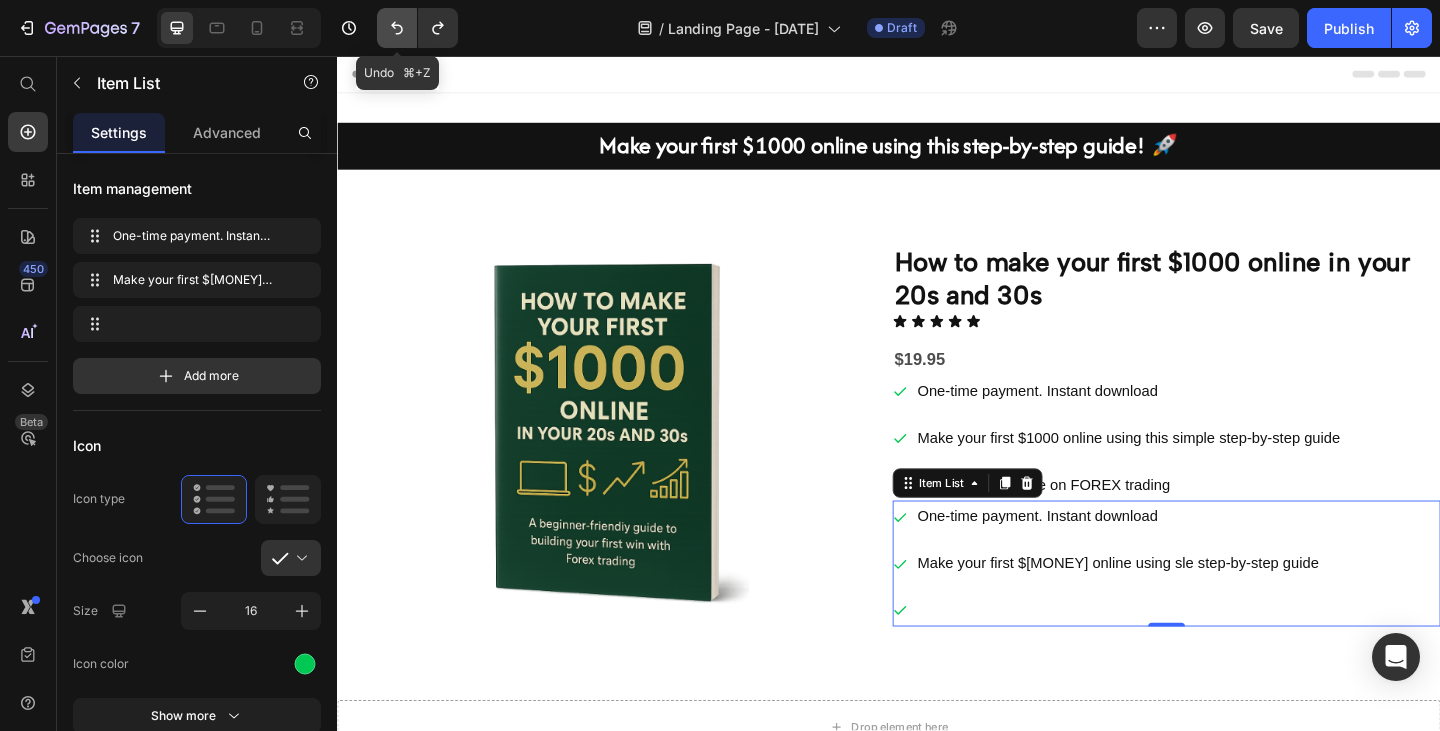 click 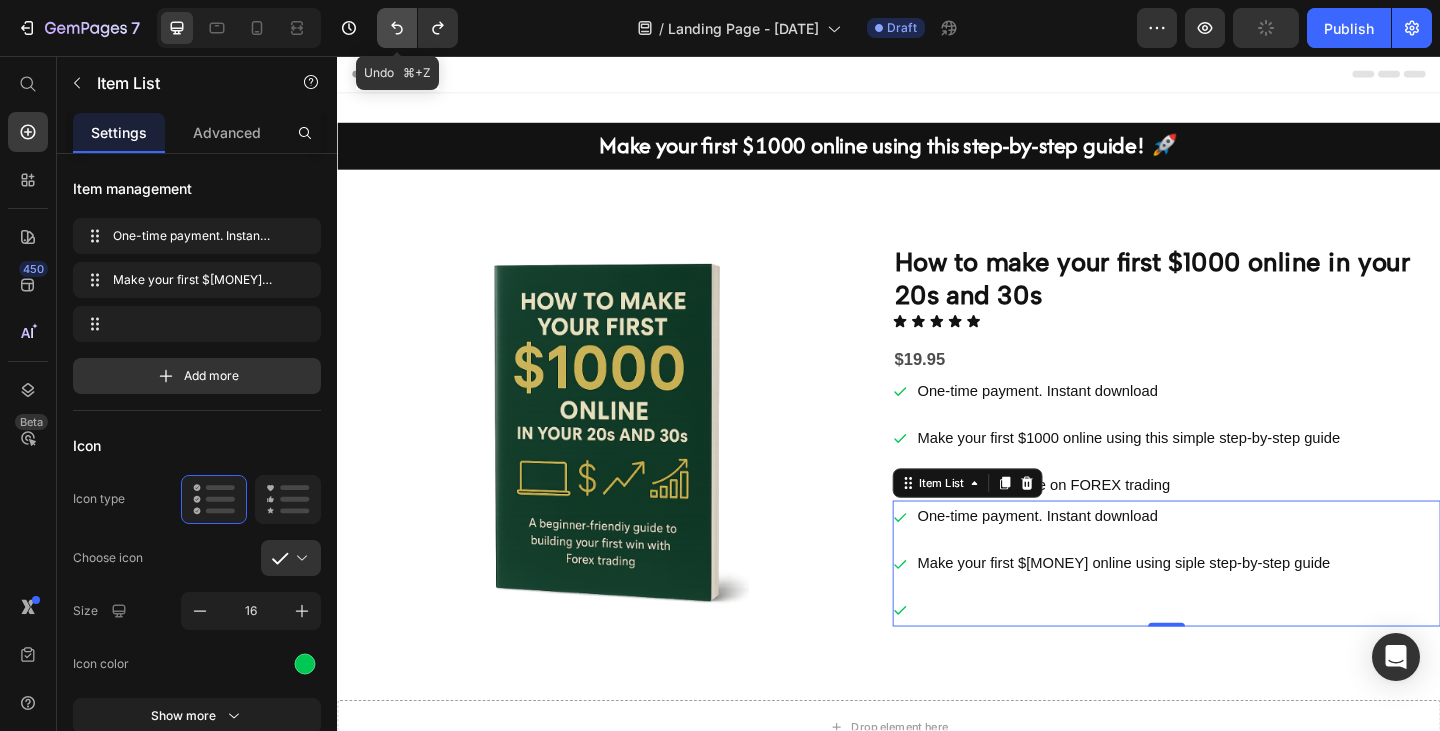 click 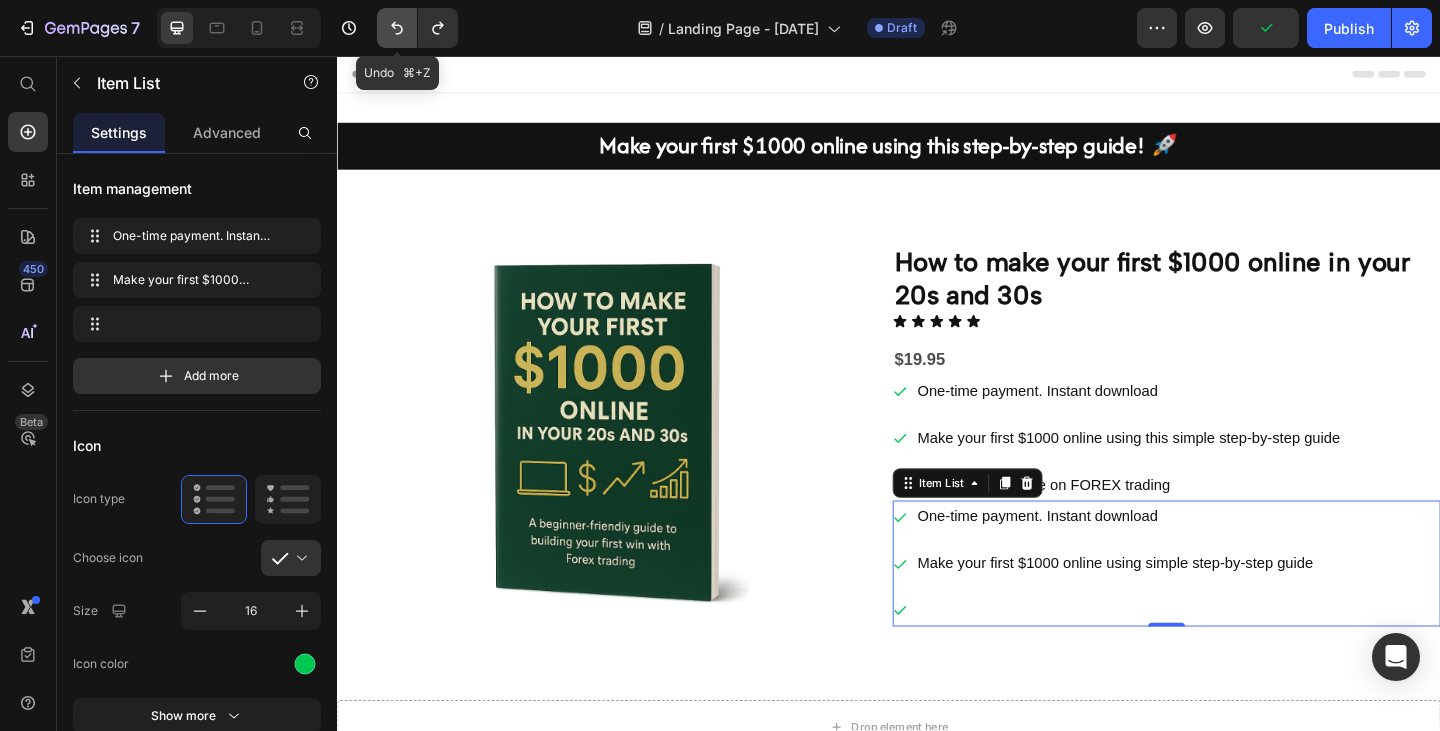 click 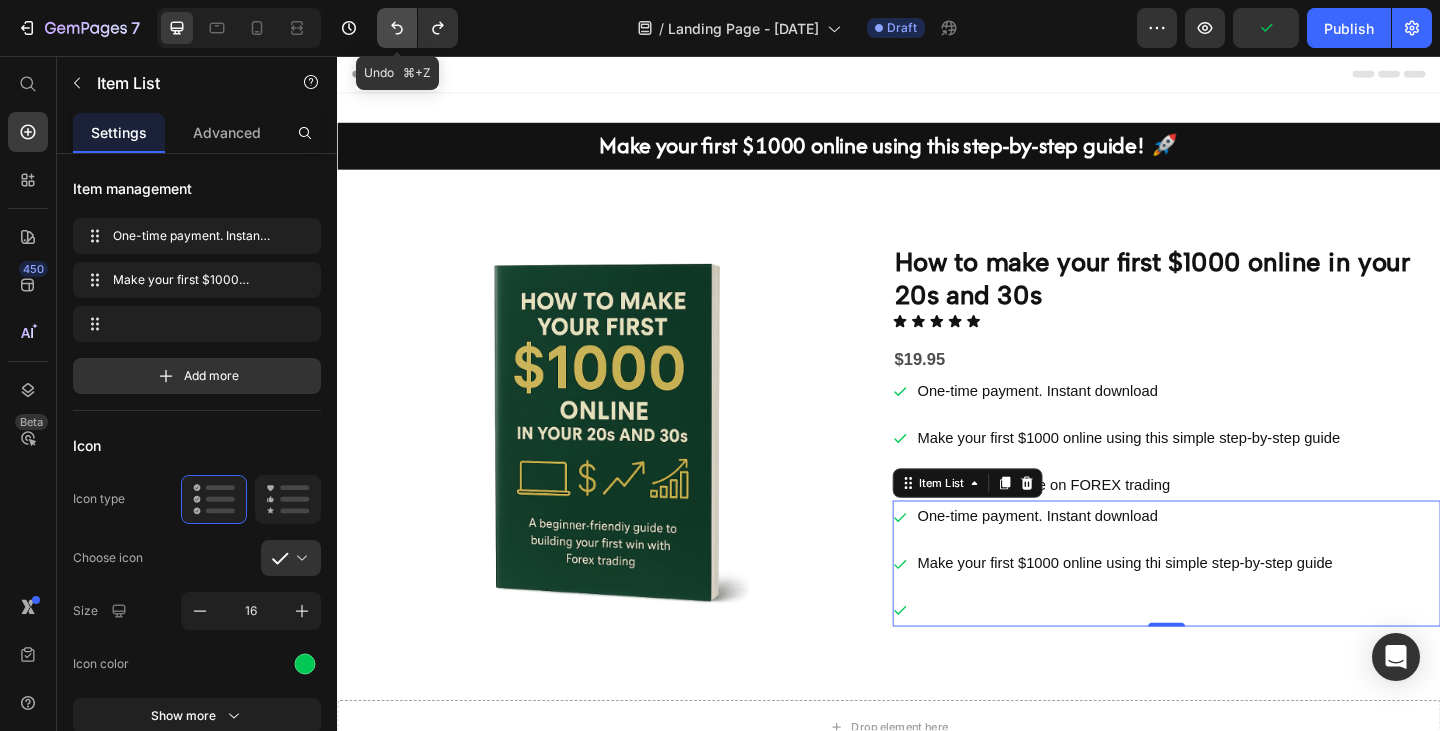 click 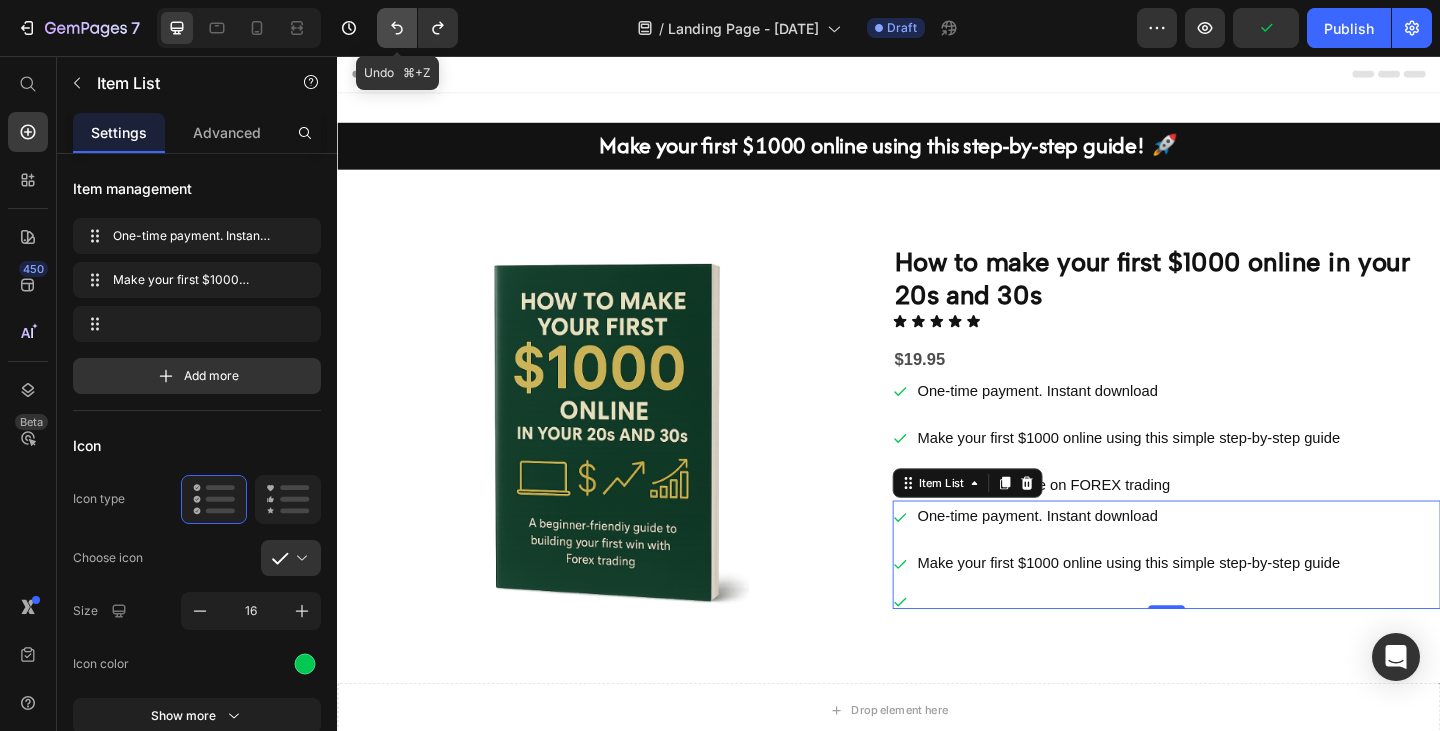 click 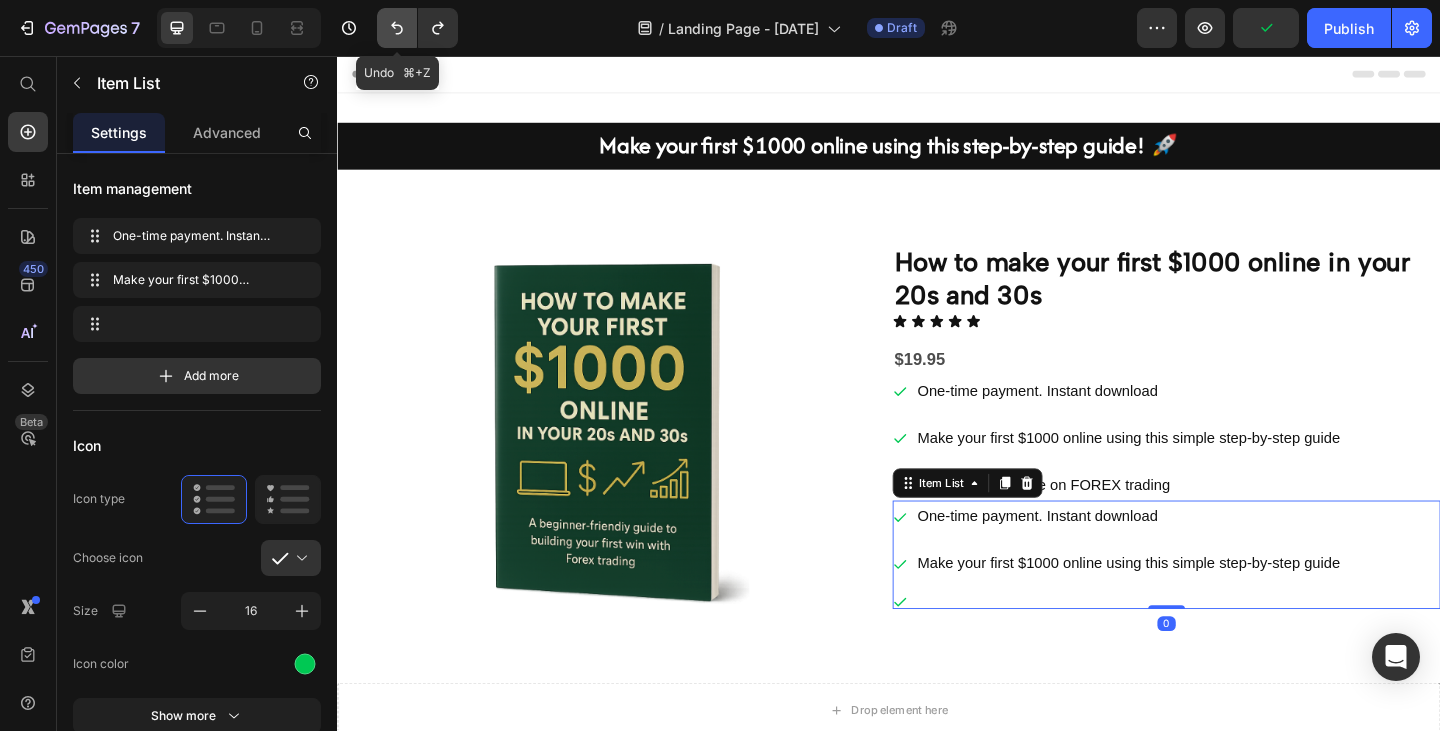 click 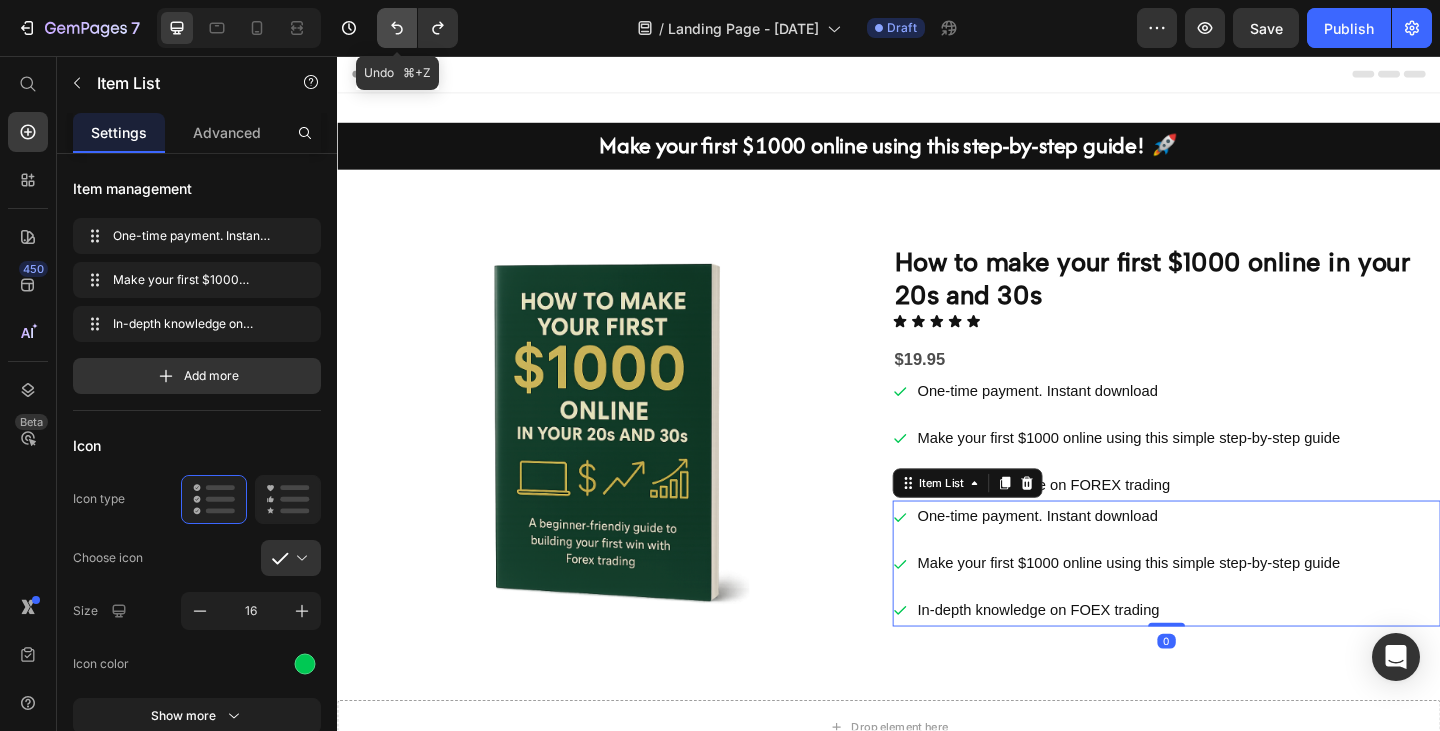 click 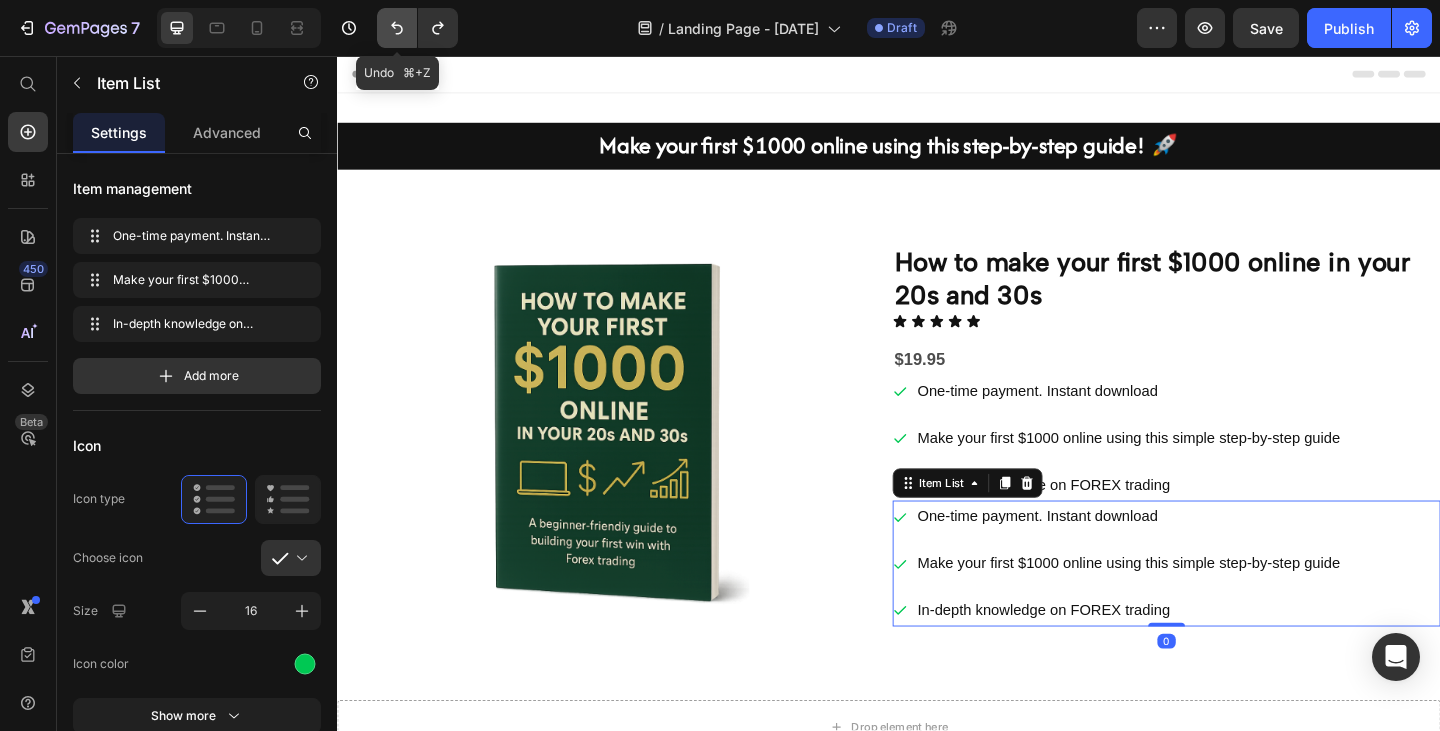 click 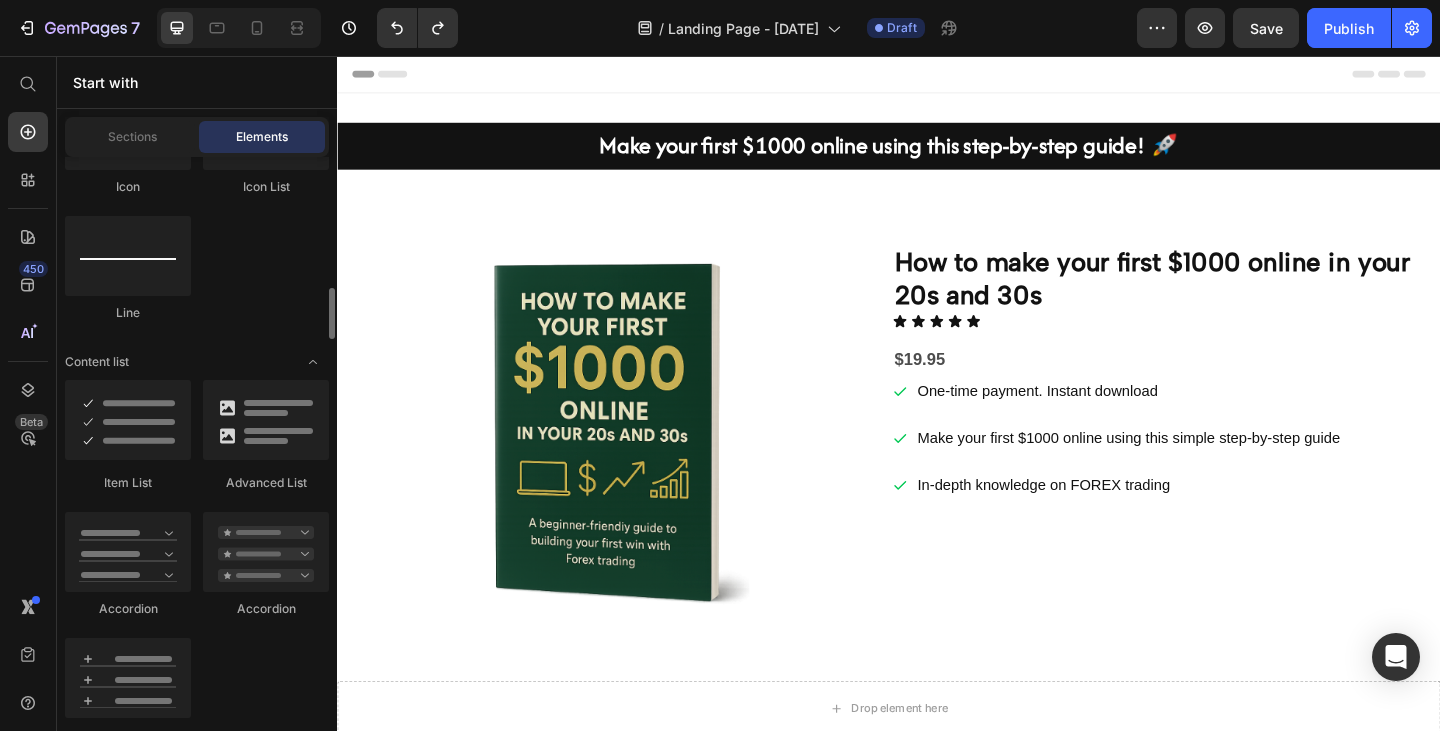scroll, scrollTop: 1514, scrollLeft: 0, axis: vertical 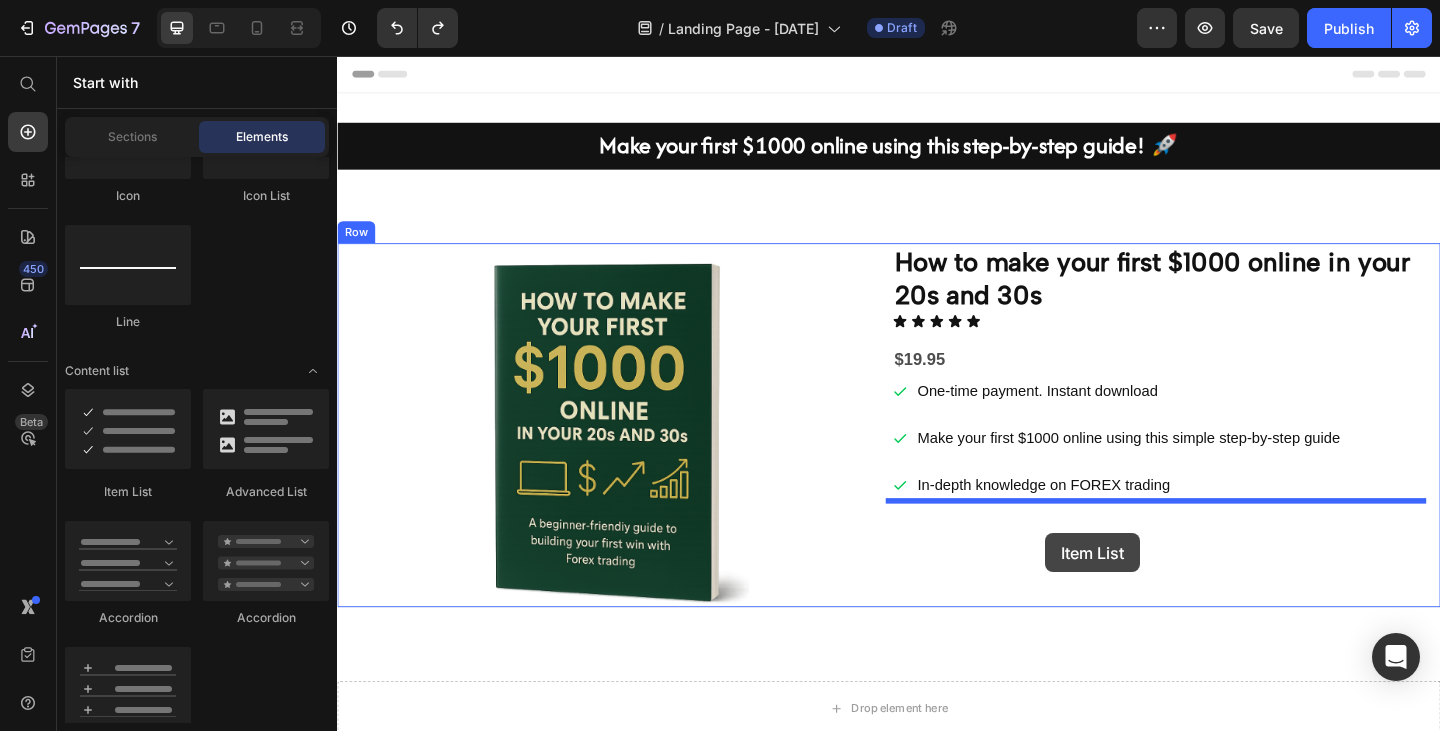 drag, startPoint x: 493, startPoint y: 497, endPoint x: 1108, endPoint y: 574, distance: 619.8016 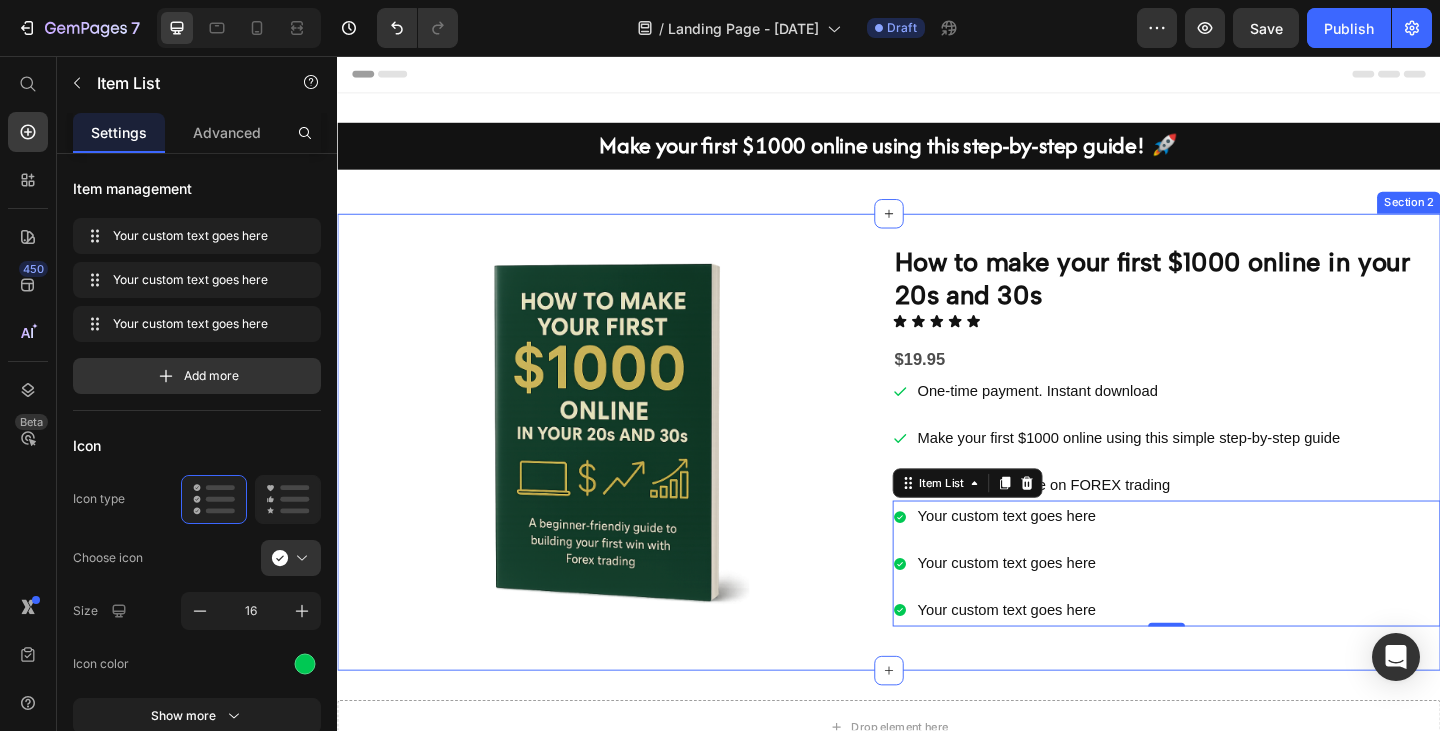 click on "Image How to make your first $1000 online in your 20s and 30s Heading Icon Icon Icon Icon
Icon Icon List $19.95 Text Block
One-time payment. Instant download
Make your first $1000 online using this simple step-by-step guide
In-depth knowledge on FOREX trading Item List Your custom text goes here Your custom text goes here Your custom text goes here Item List   0 Row Section 2" at bounding box center (937, 476) 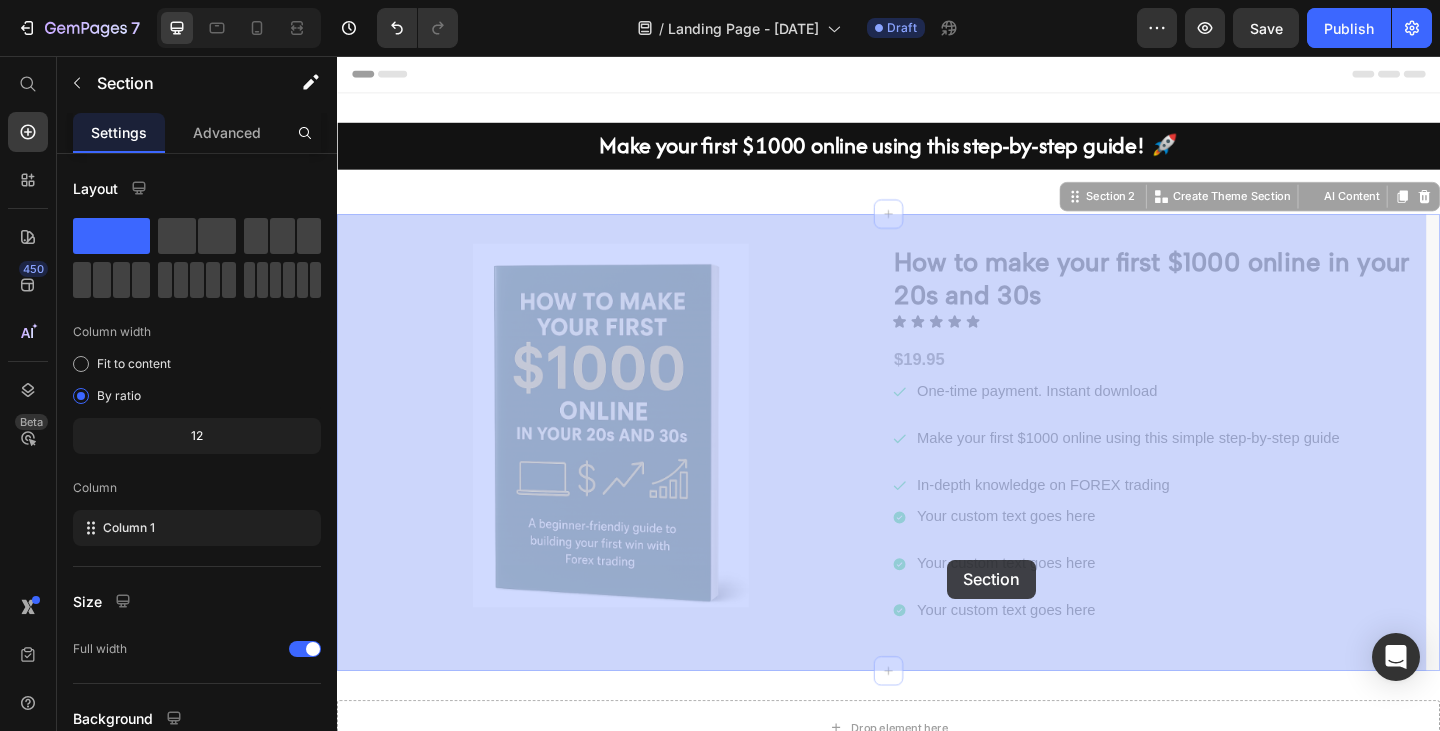 drag, startPoint x: 1151, startPoint y: 701, endPoint x: 1001, endPoint y: 604, distance: 178.6309 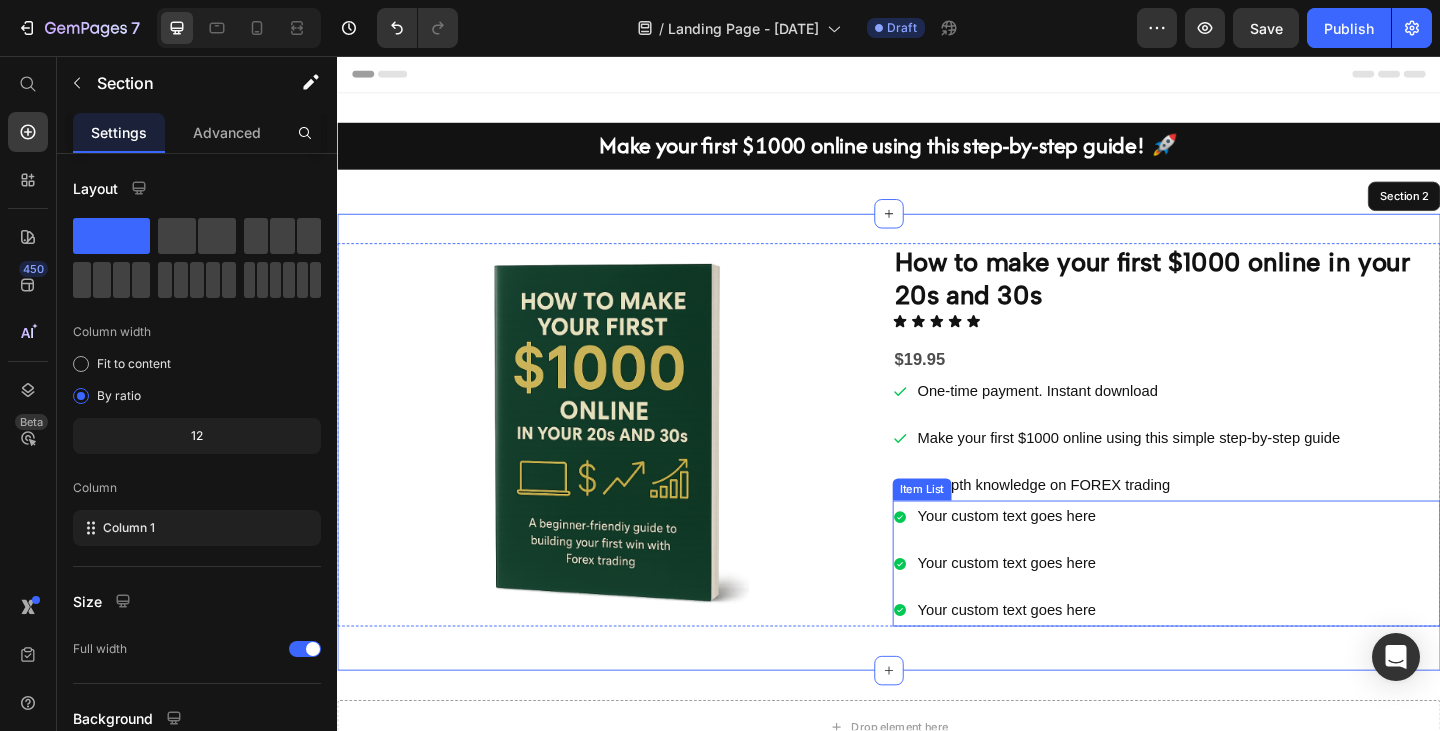 click on "Your custom text goes here" at bounding box center [1065, 608] 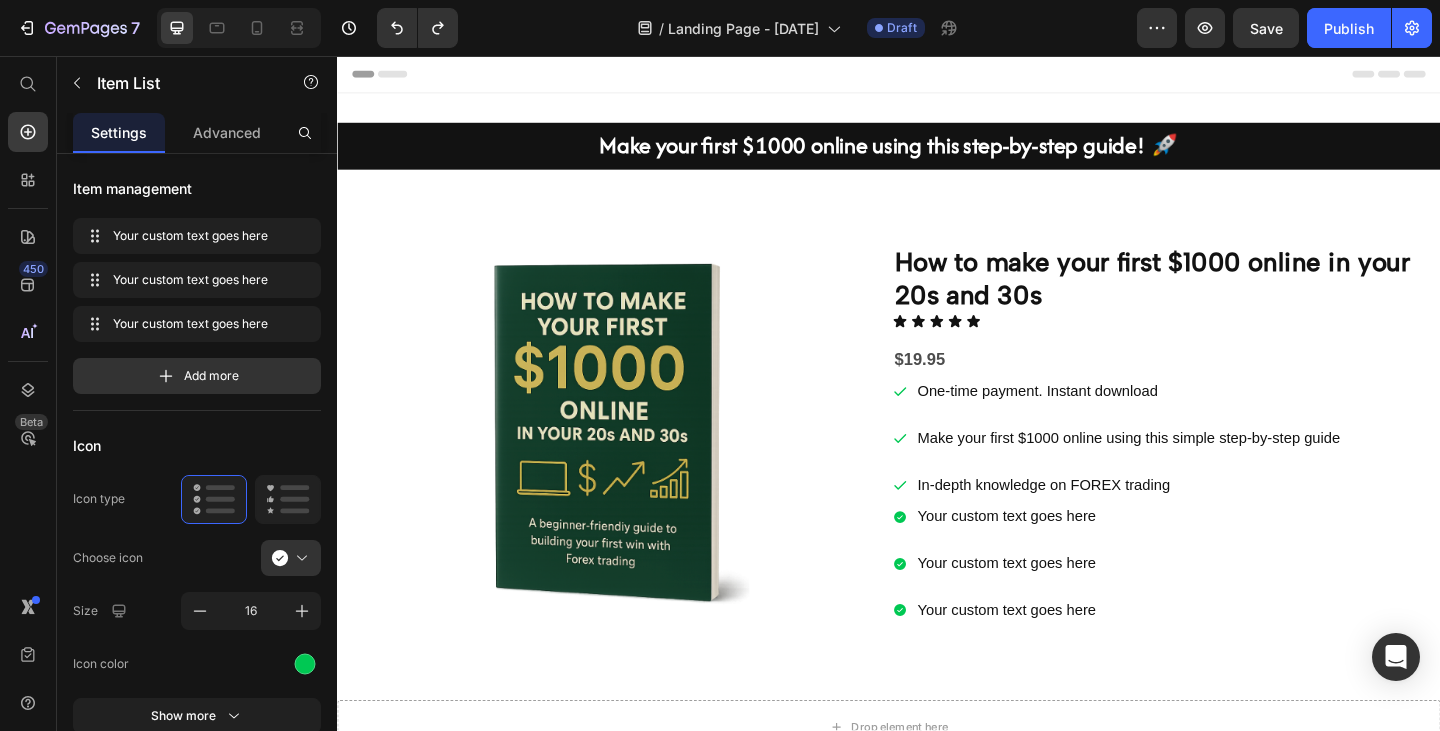 click on "Your custom text goes here" at bounding box center [1065, 557] 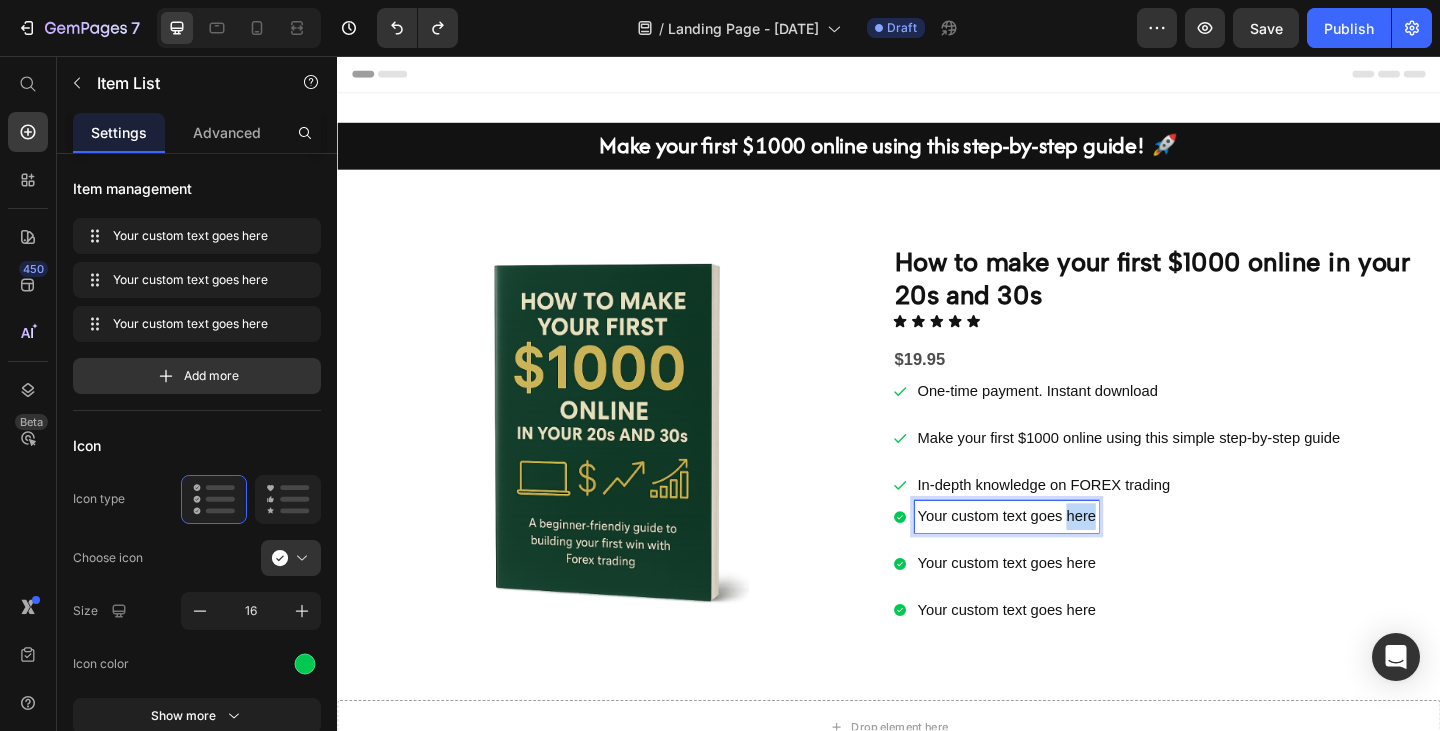 drag, startPoint x: 1122, startPoint y: 553, endPoint x: 1122, endPoint y: 582, distance: 29 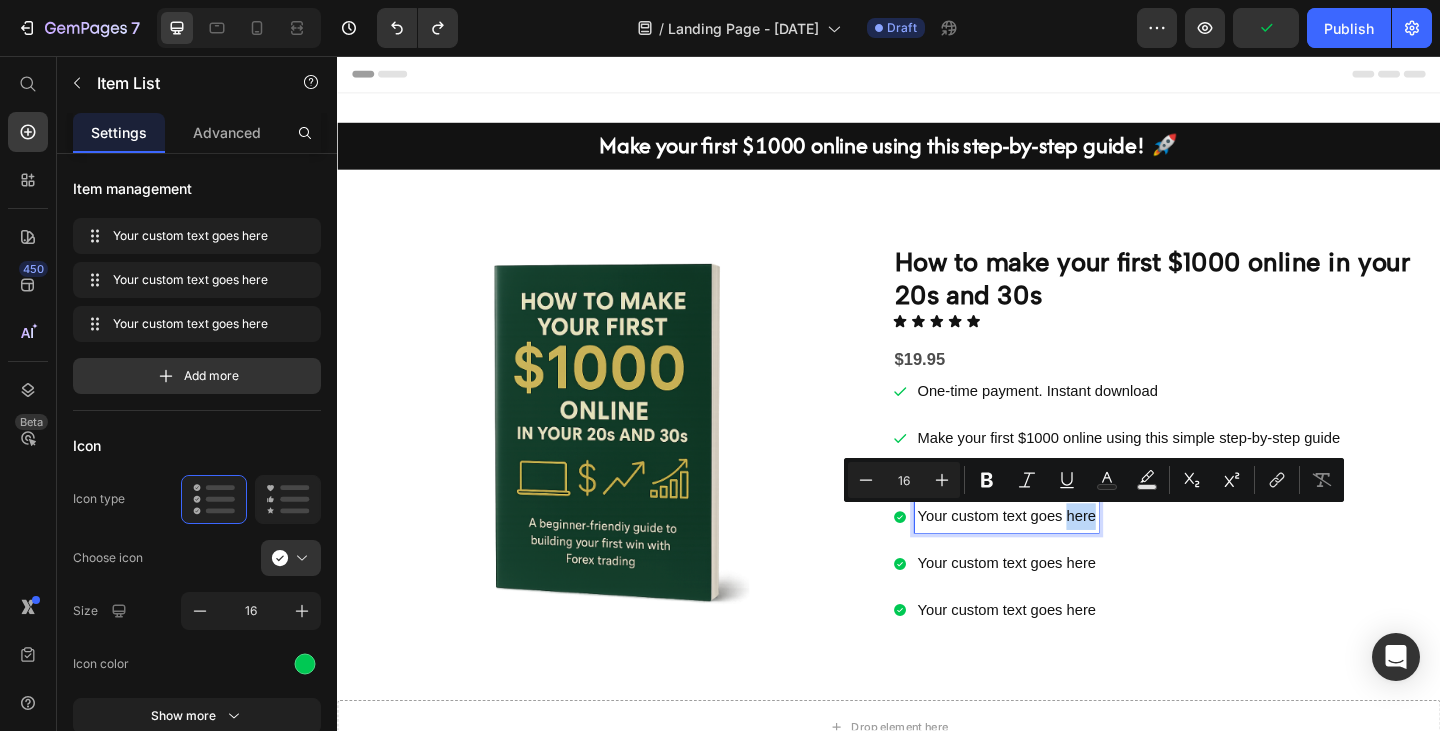 click on "Your custom text goes here Your custom text goes here Your custom text goes here" at bounding box center [1239, 608] 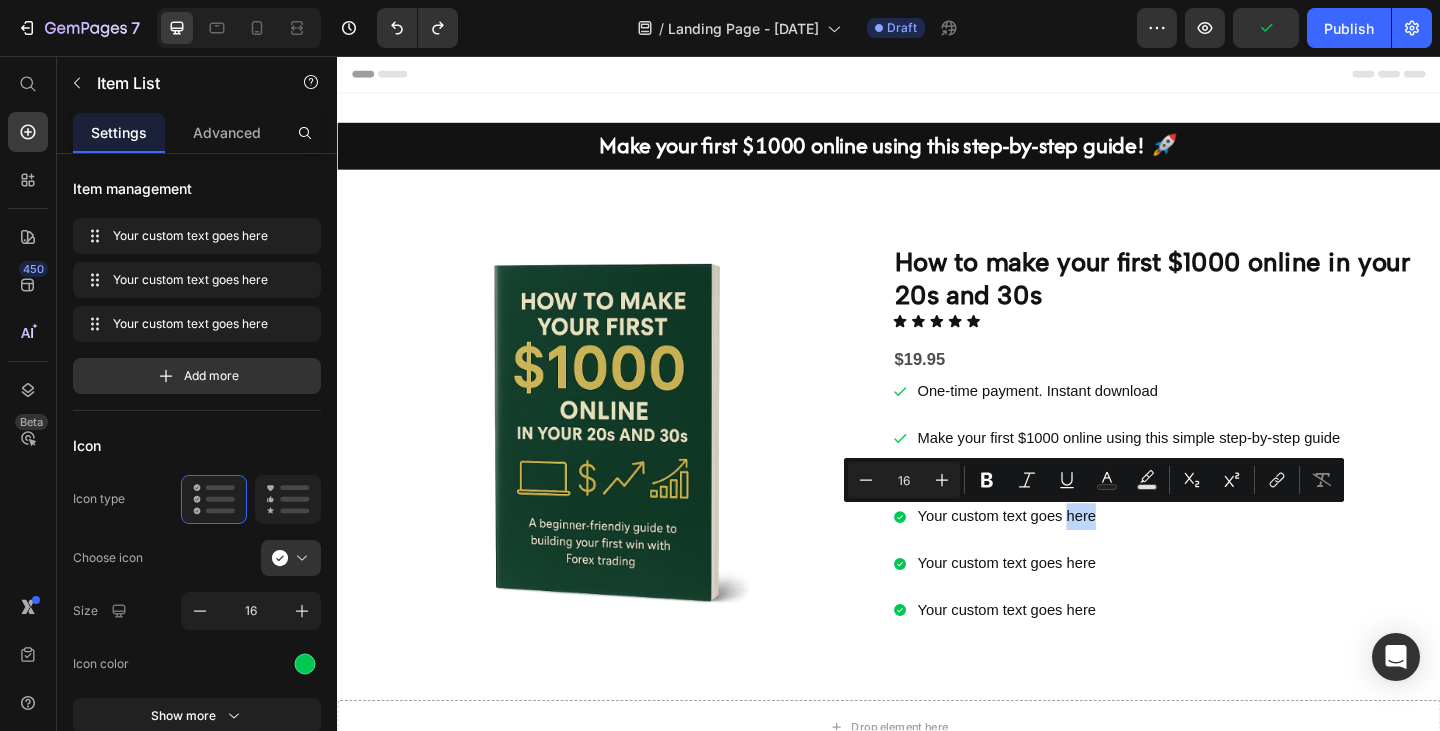 click on "Your custom text goes here" at bounding box center (1065, 557) 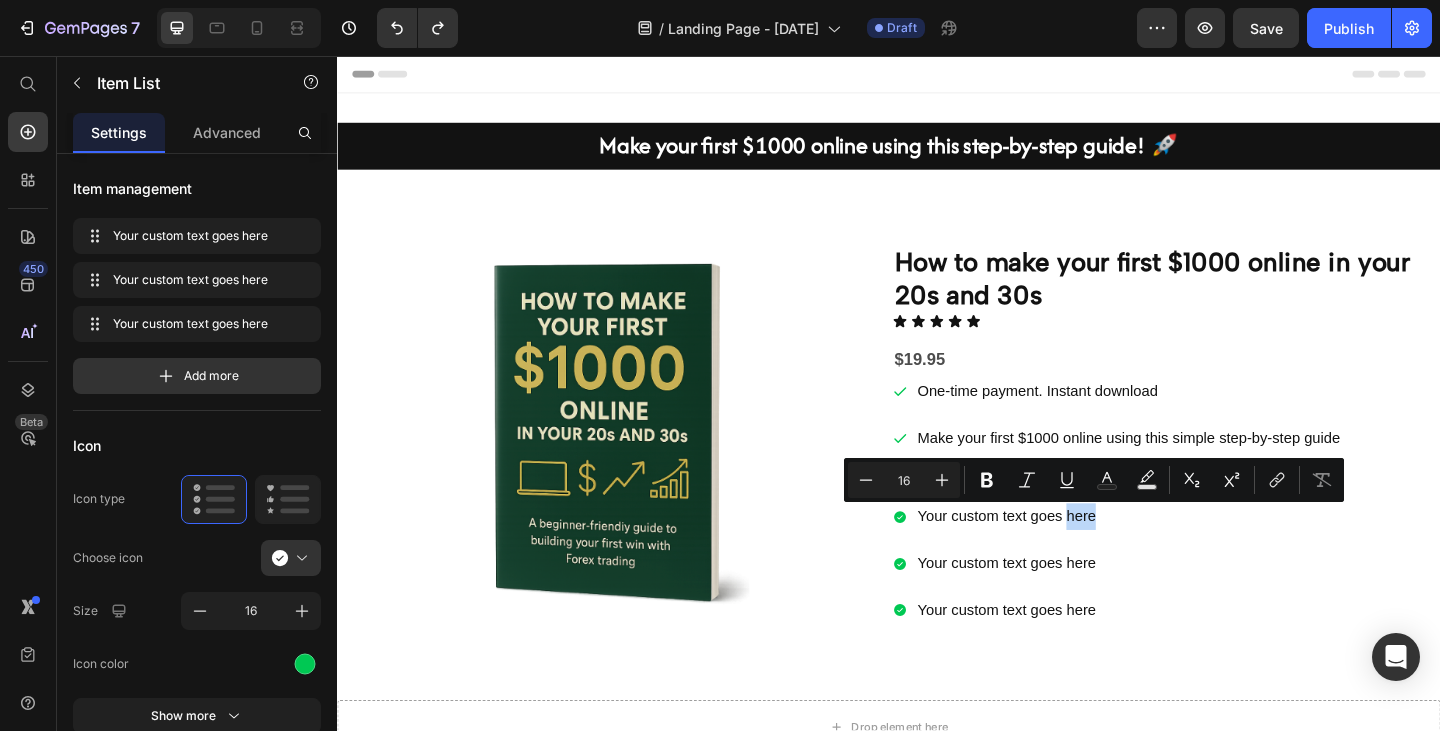 click on "Your custom text goes here Your custom text goes here Your custom text goes here" at bounding box center (1239, 608) 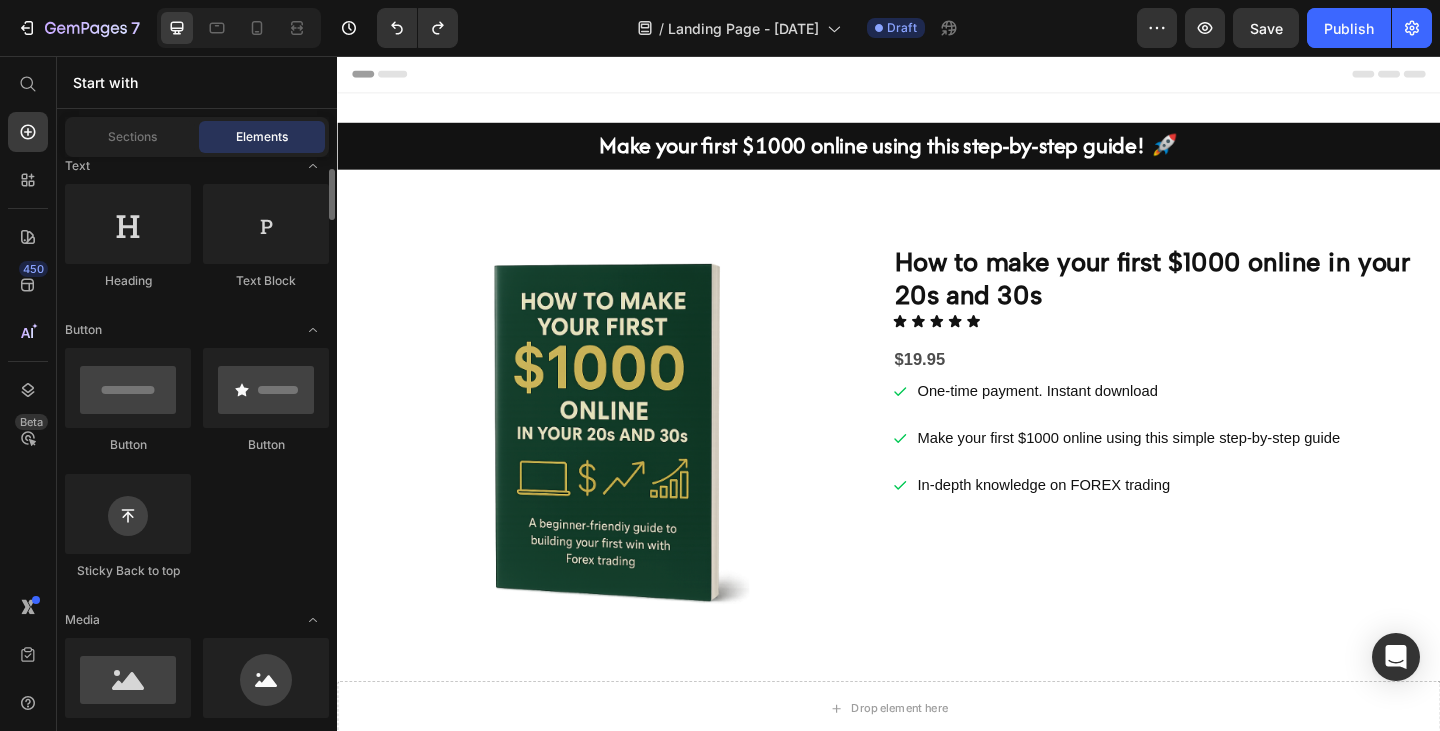 scroll, scrollTop: 308, scrollLeft: 0, axis: vertical 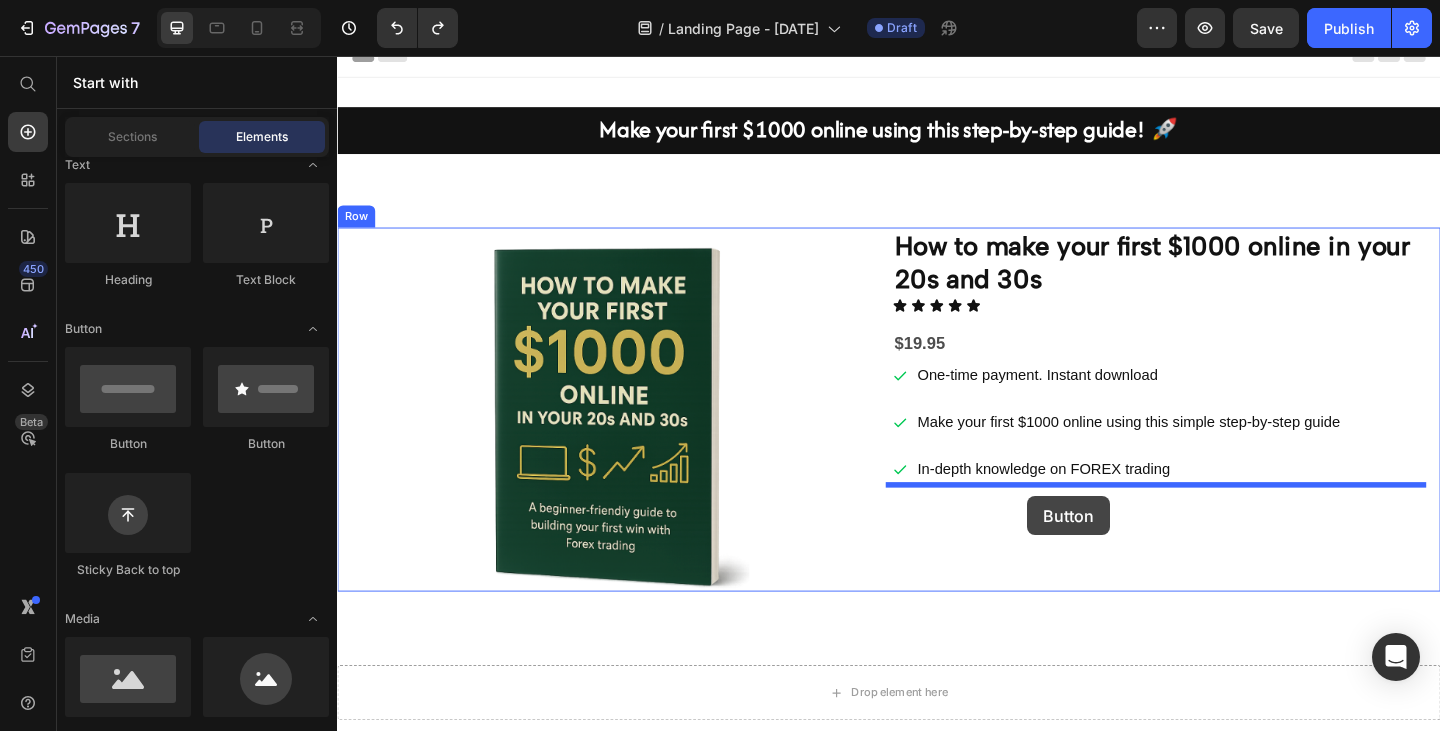 drag, startPoint x: 503, startPoint y: 435, endPoint x: 1088, endPoint y: 535, distance: 593.4855 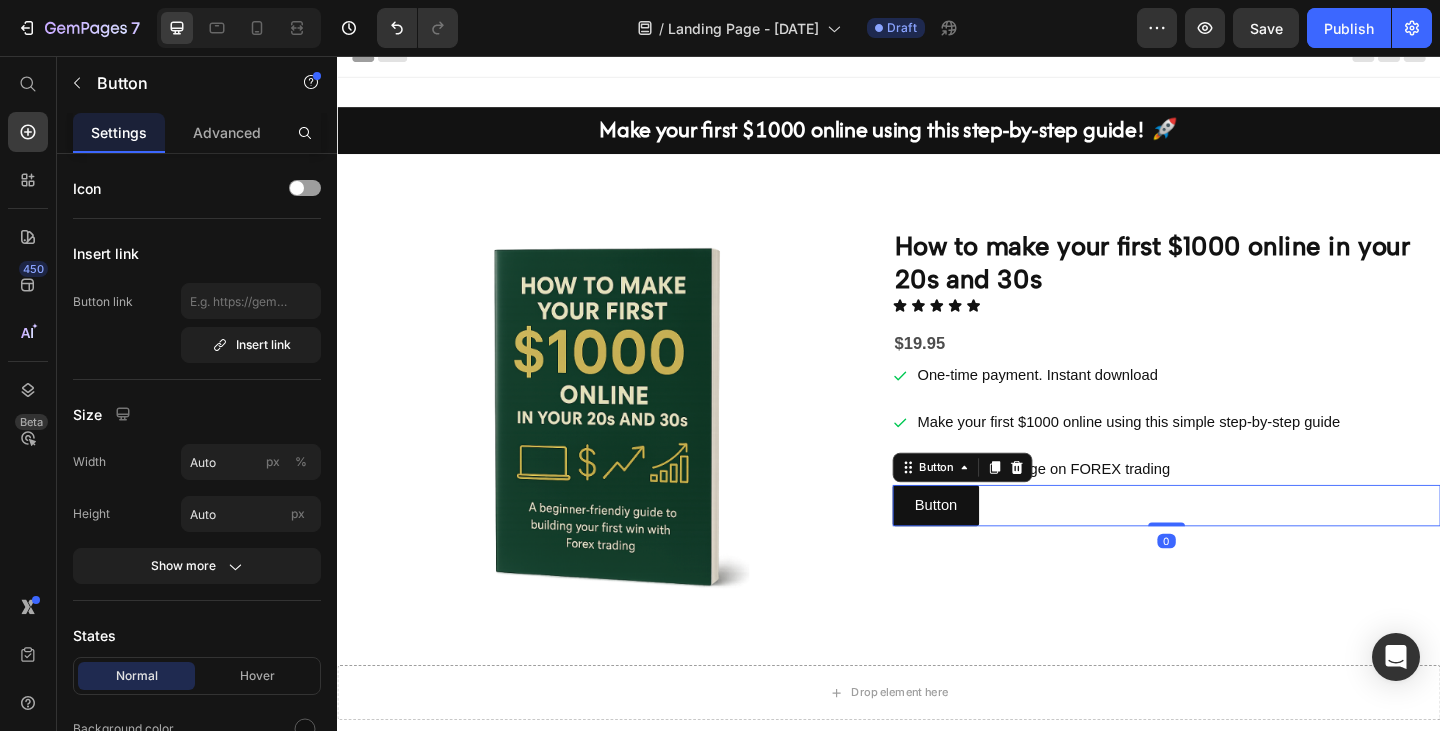 click on "Button Button   0" at bounding box center (1239, 545) 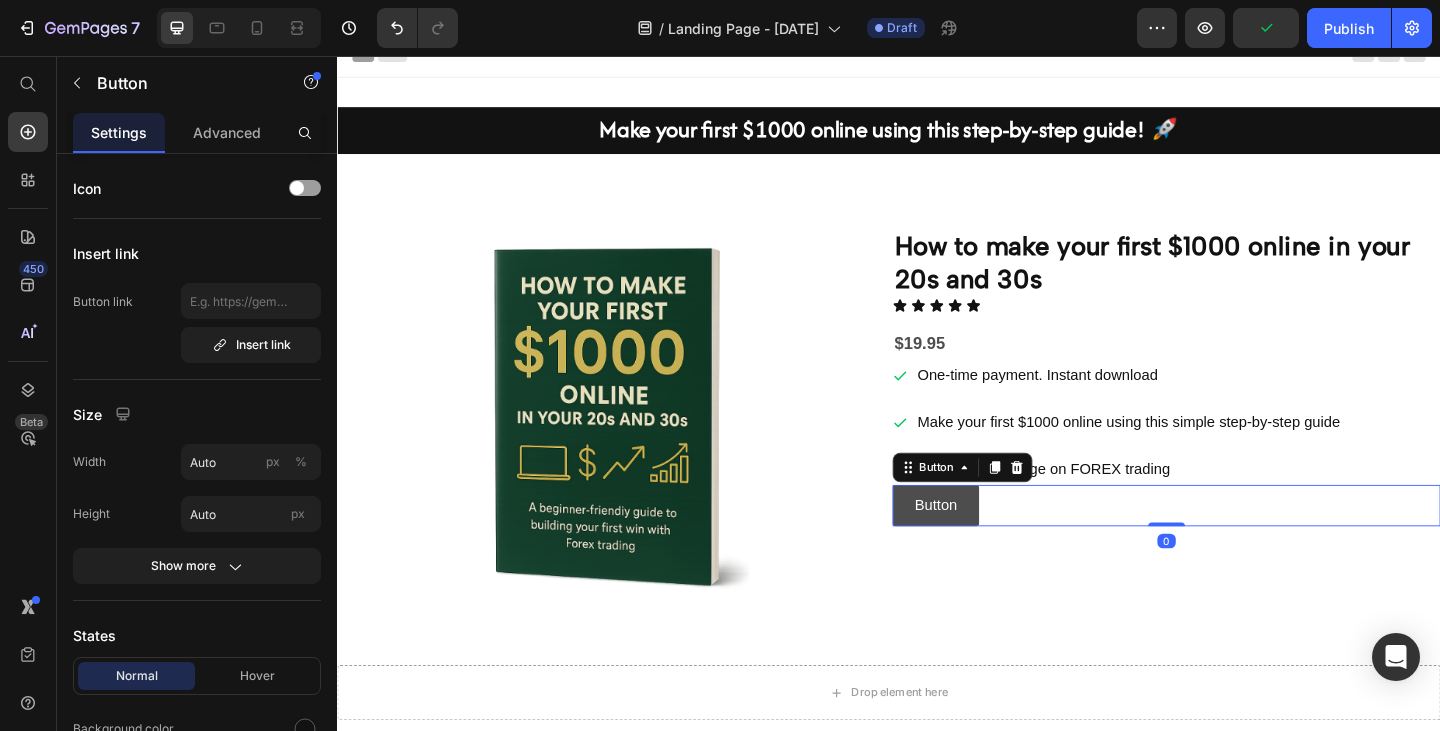 click on "Button" at bounding box center [988, 545] 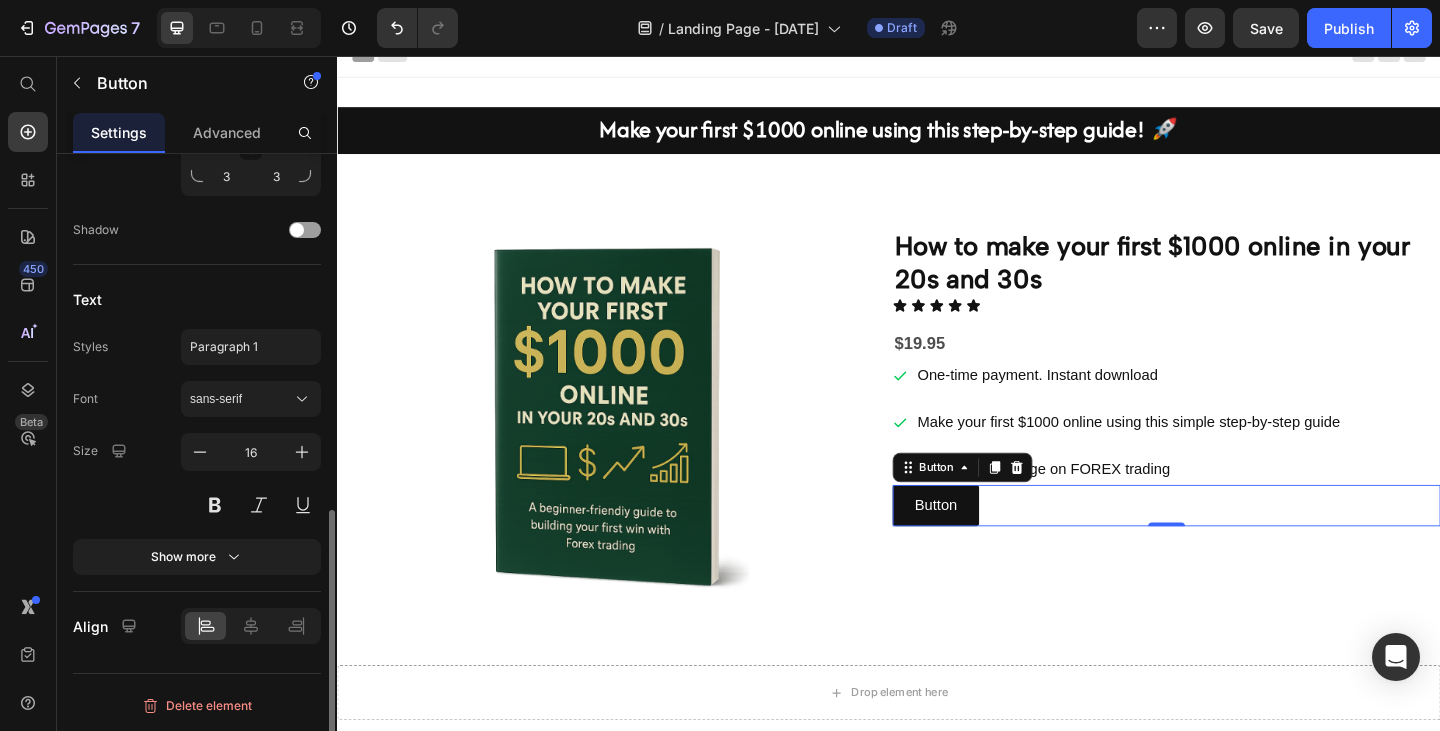 scroll, scrollTop: 810, scrollLeft: 0, axis: vertical 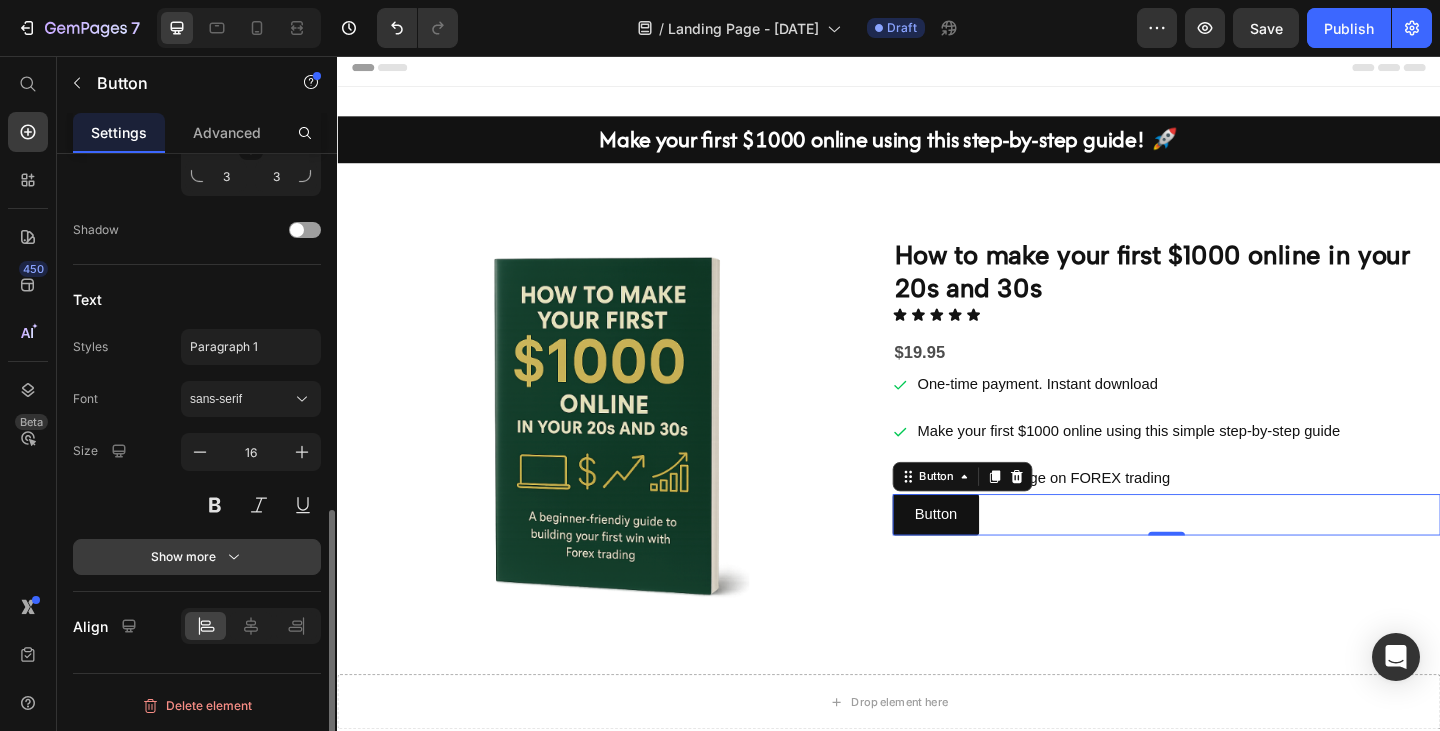click 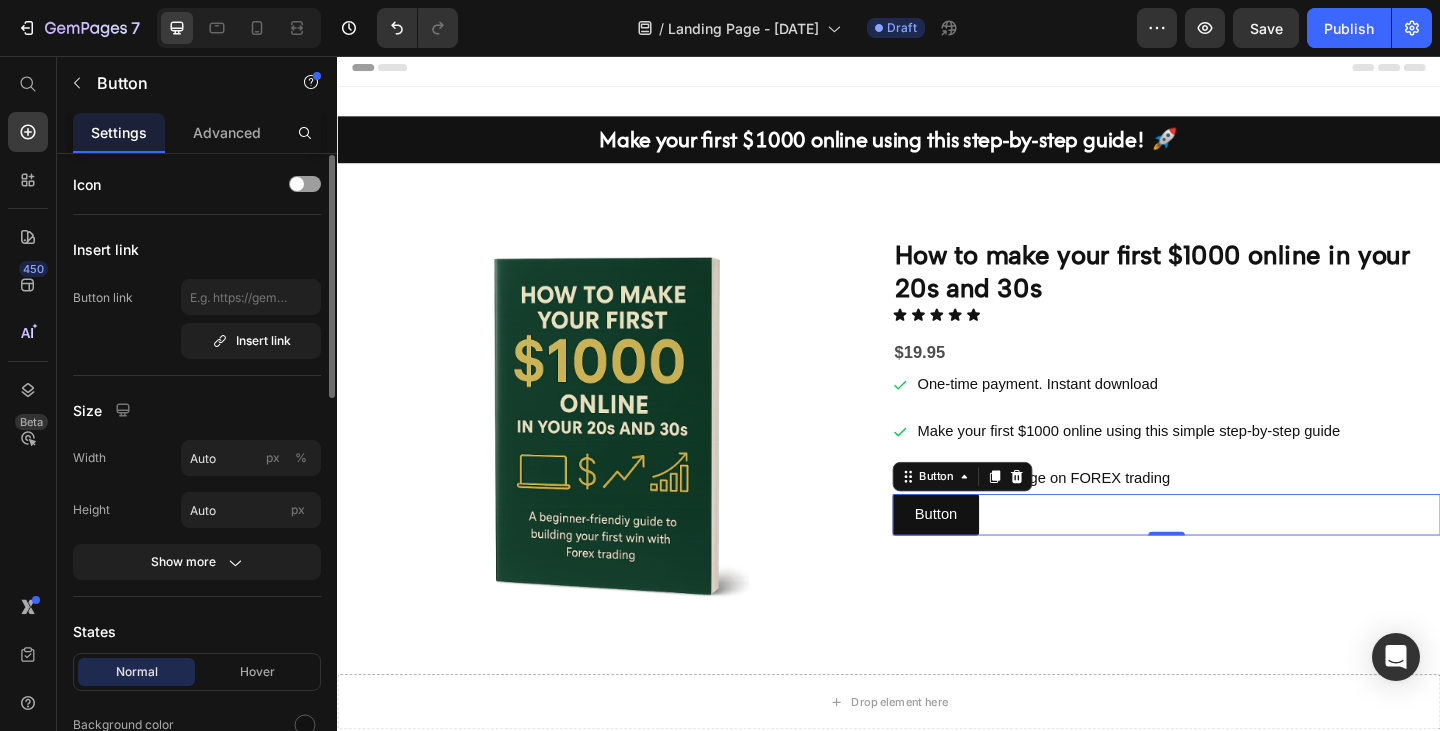 scroll, scrollTop: 0, scrollLeft: 0, axis: both 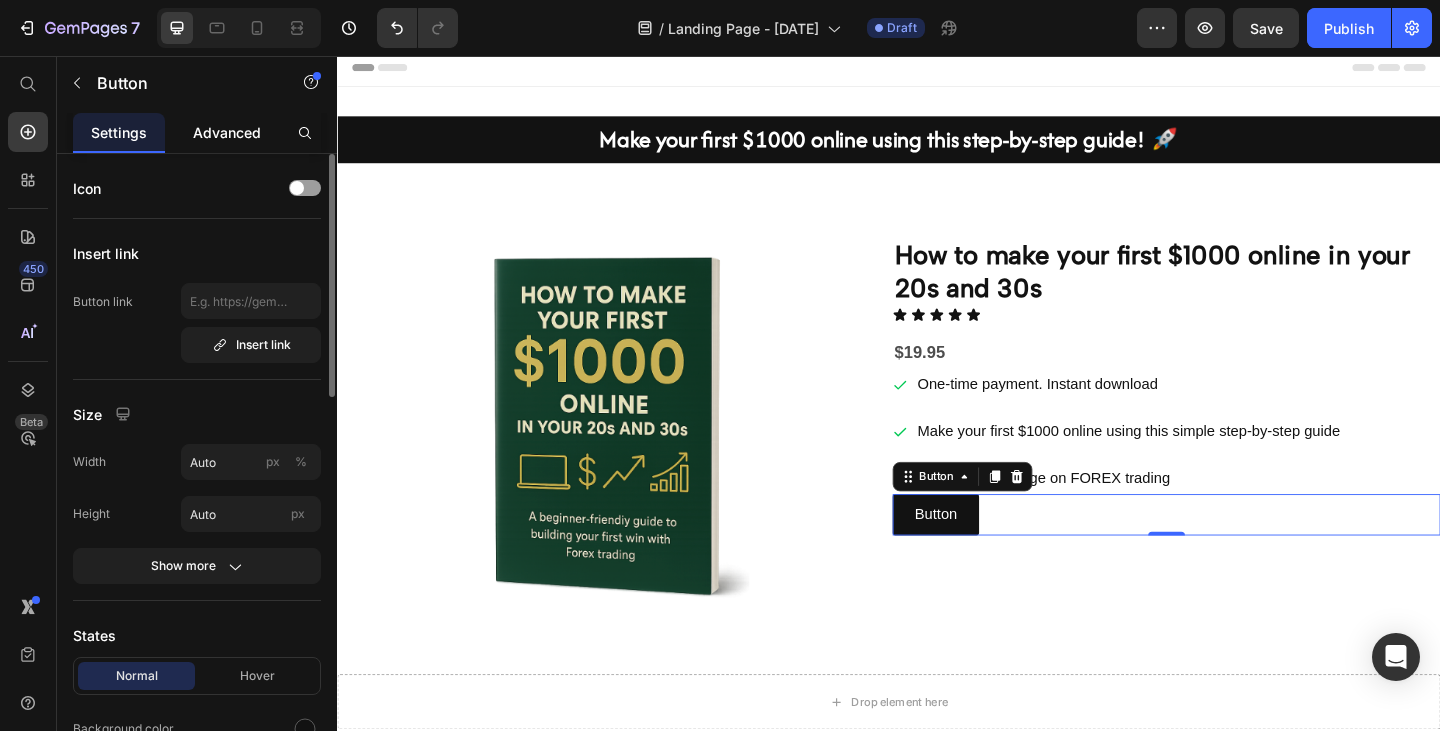 click on "Advanced" at bounding box center (227, 132) 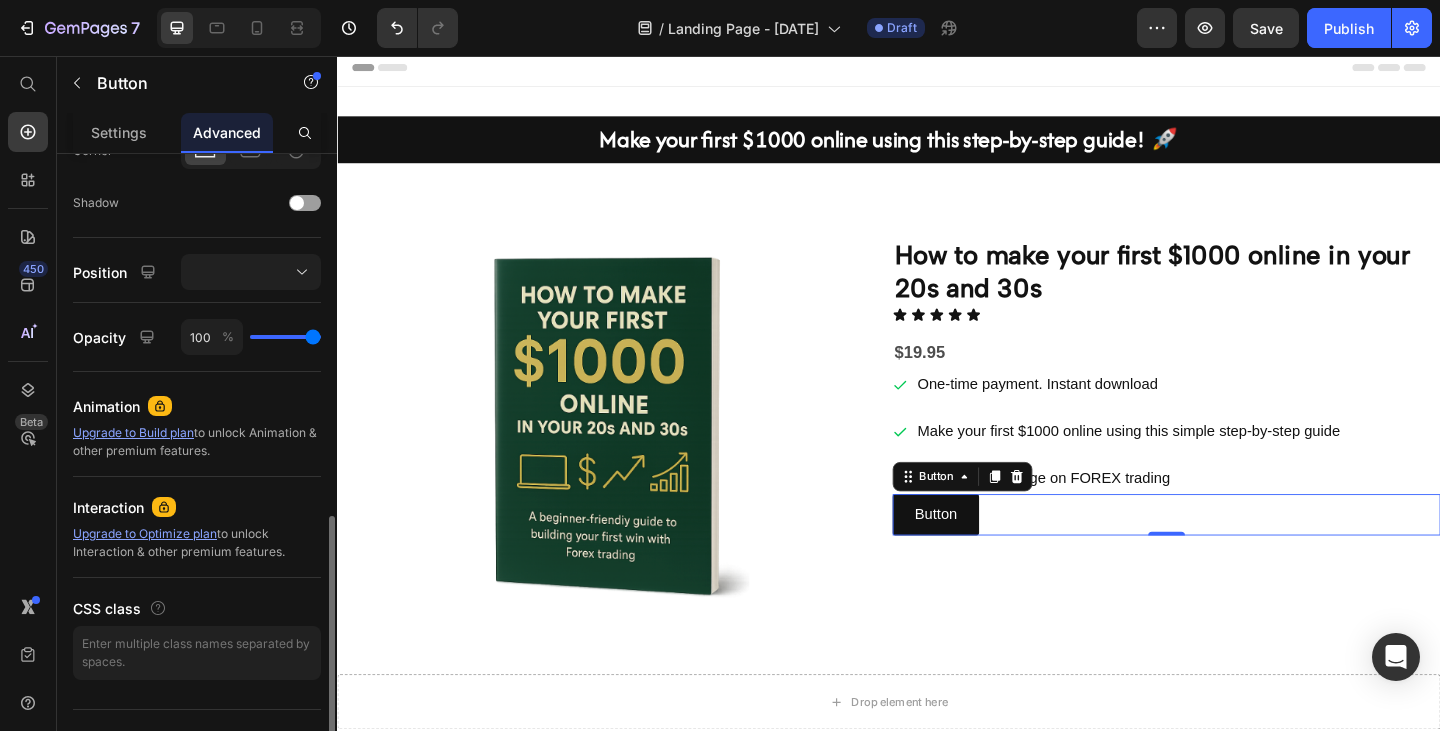 scroll, scrollTop: 671, scrollLeft: 0, axis: vertical 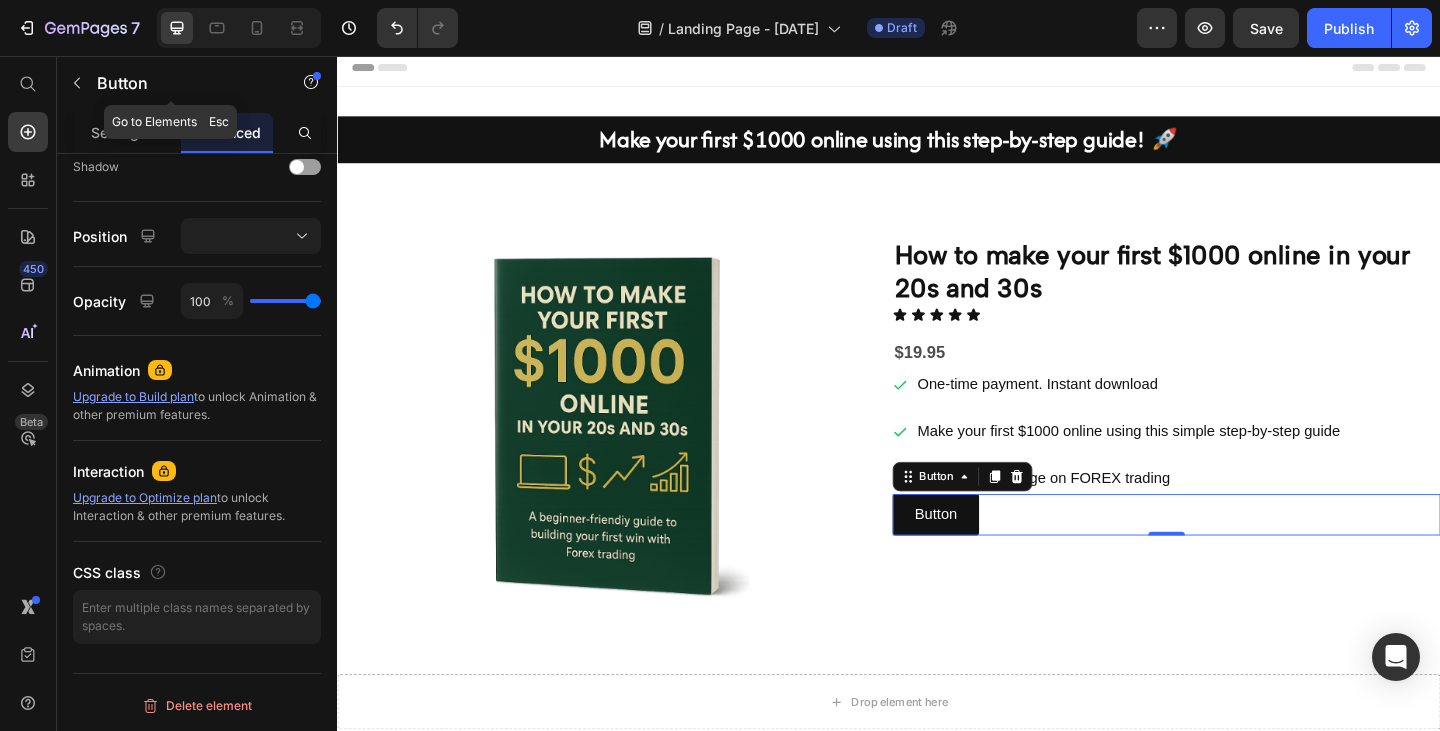 click on "Button" 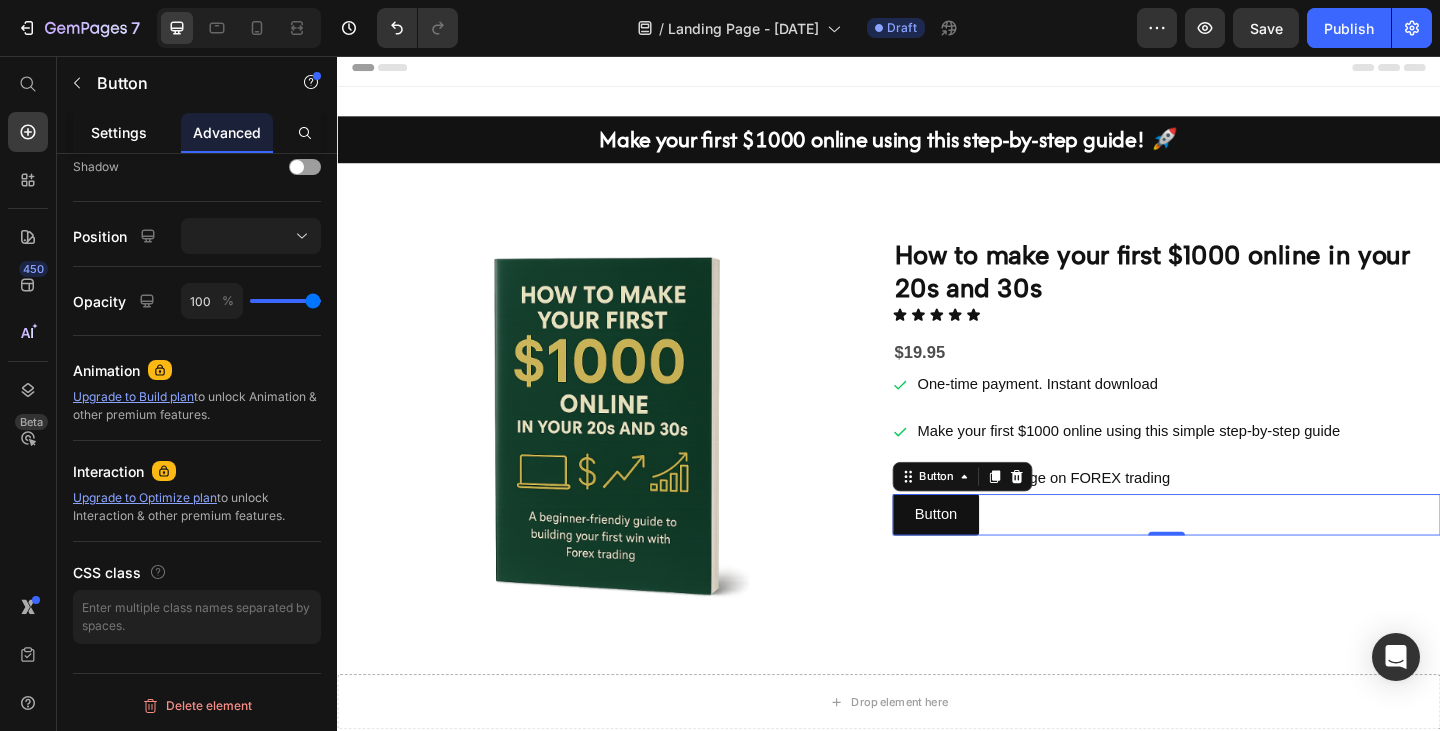 click on "Settings" at bounding box center (119, 132) 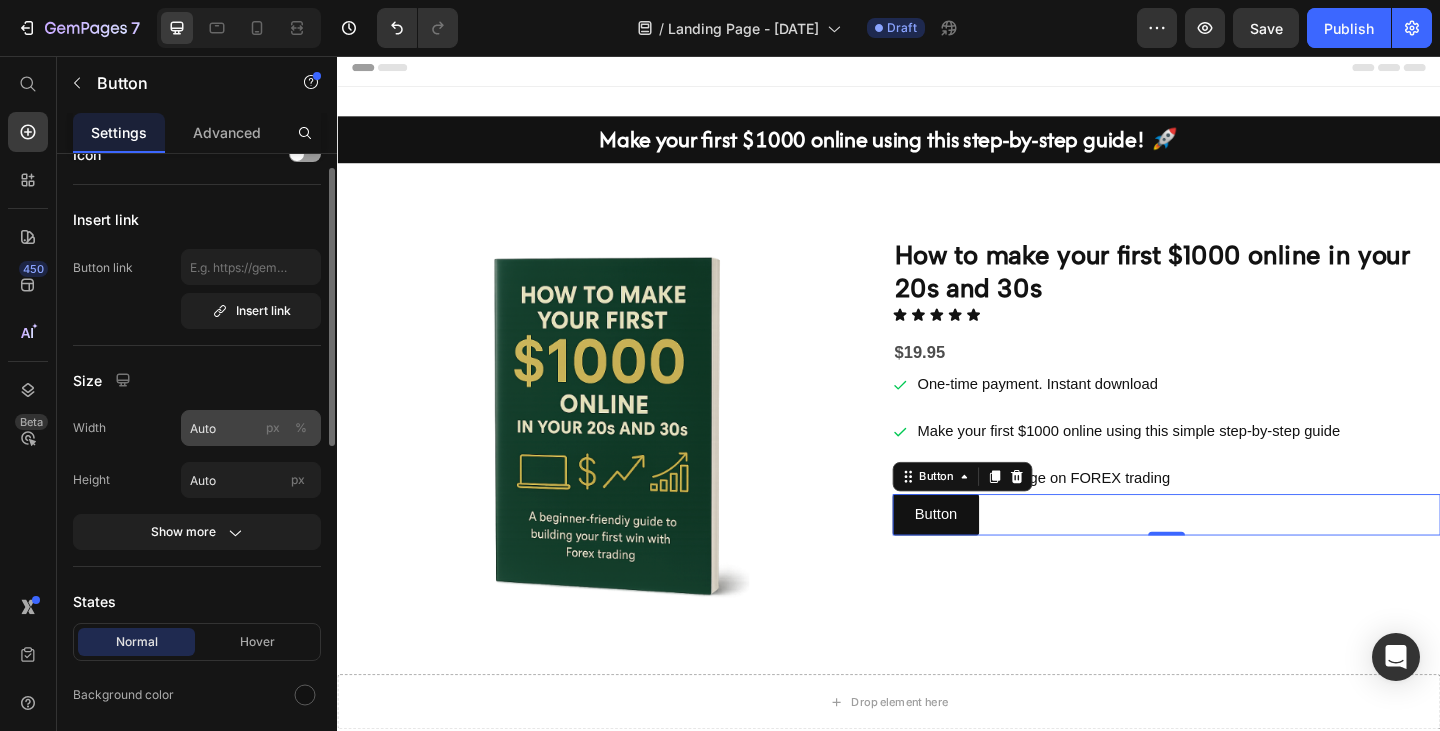 scroll, scrollTop: 54, scrollLeft: 0, axis: vertical 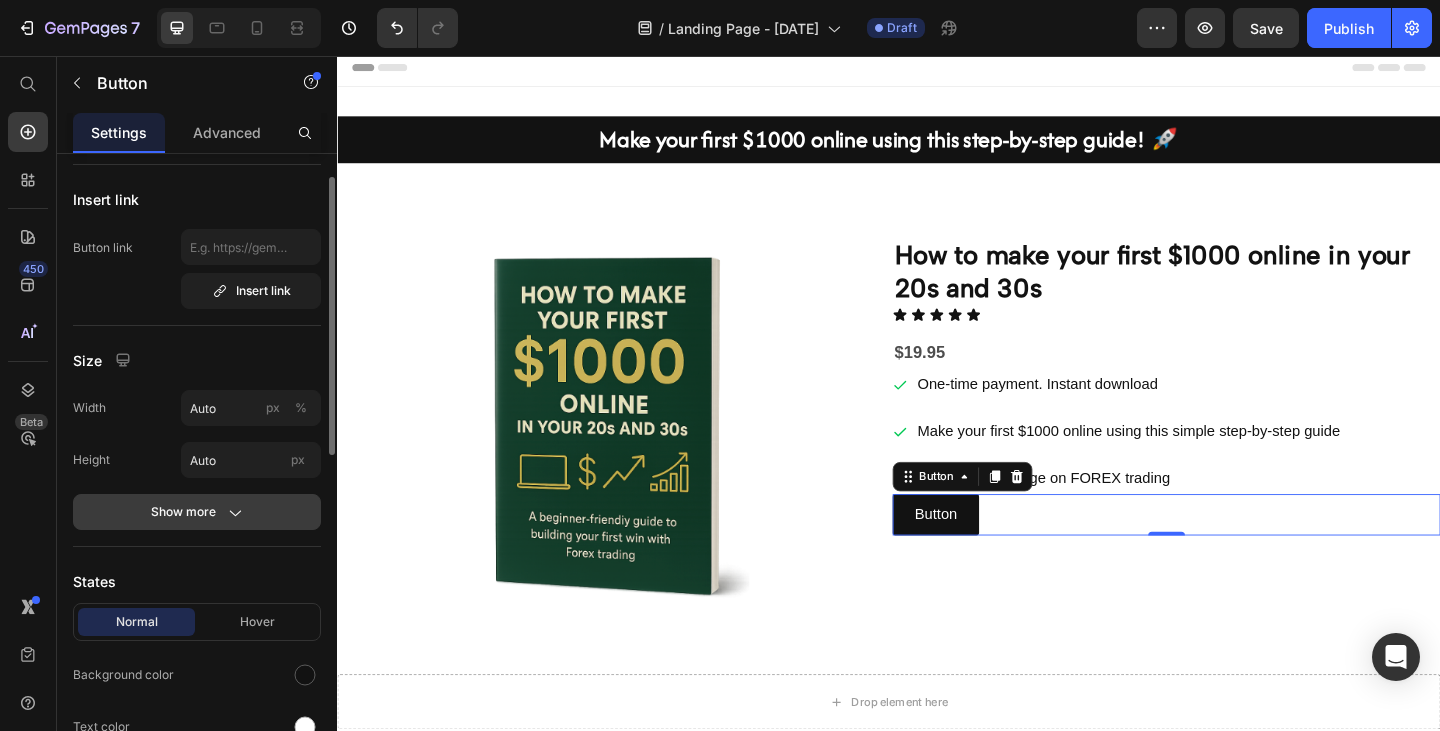 click 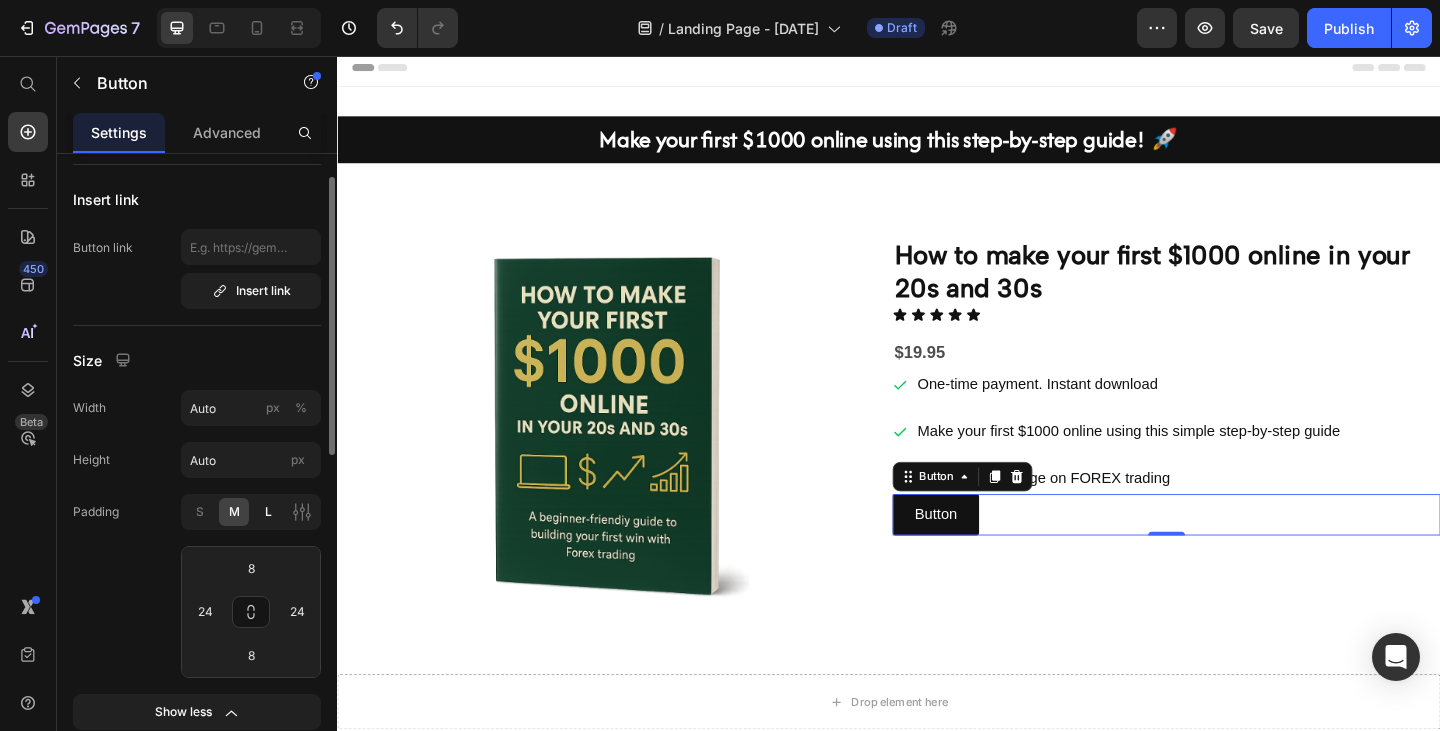 click on "L" 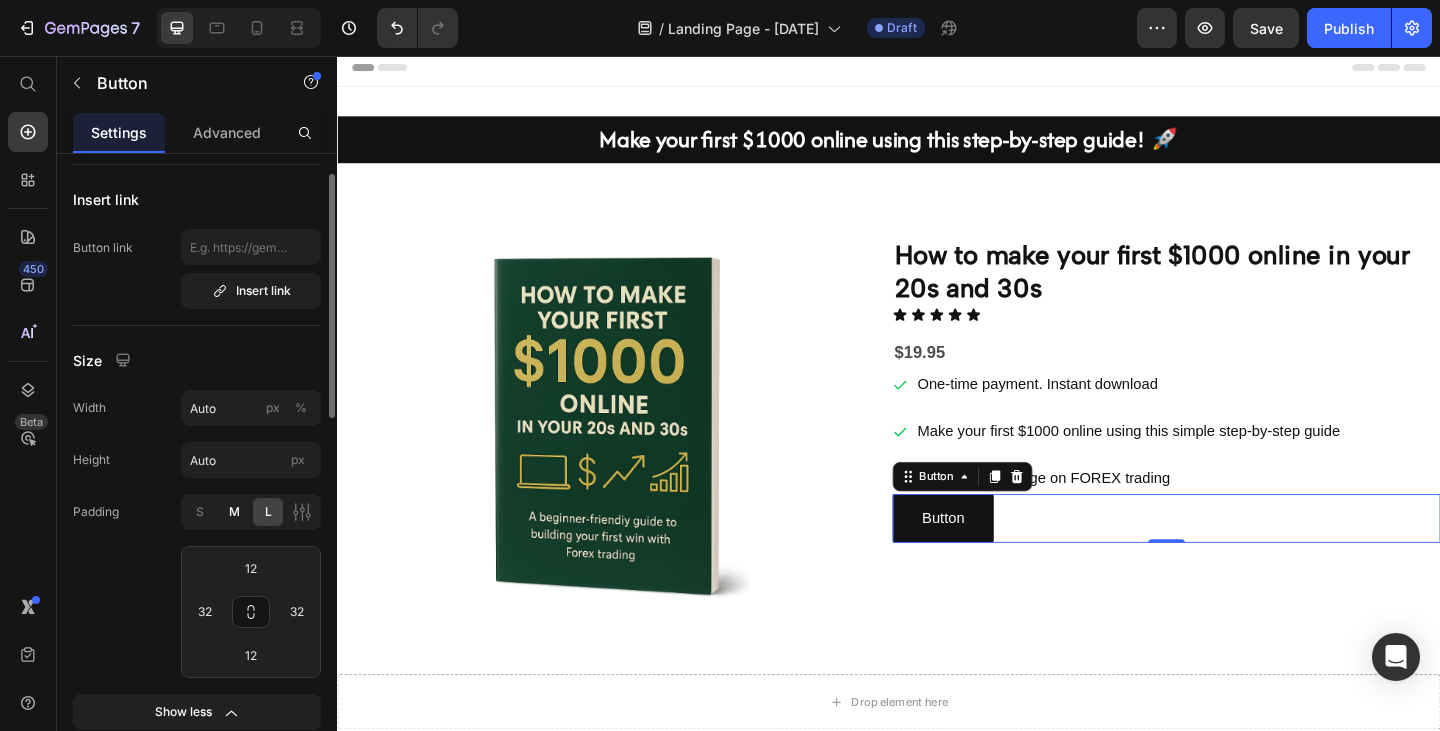 click on "M" 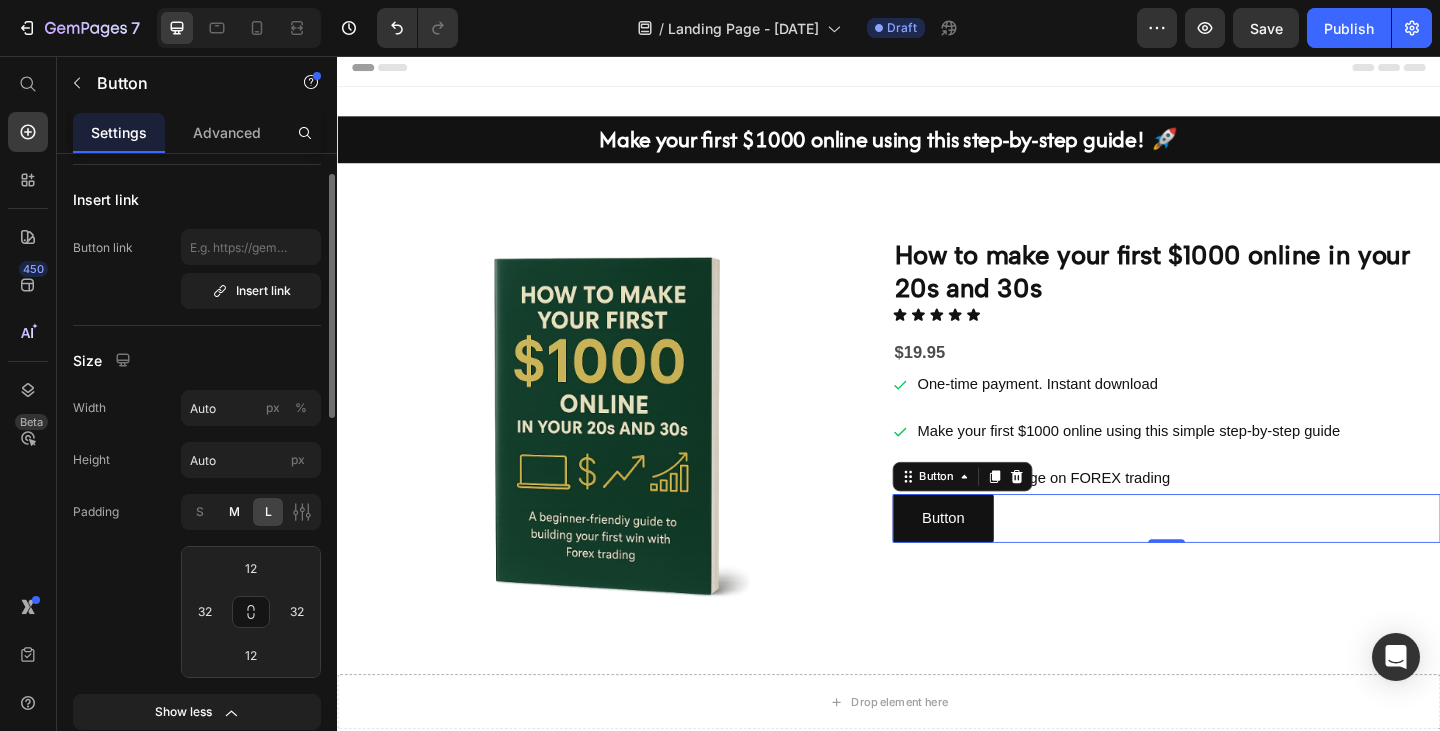 type on "8" 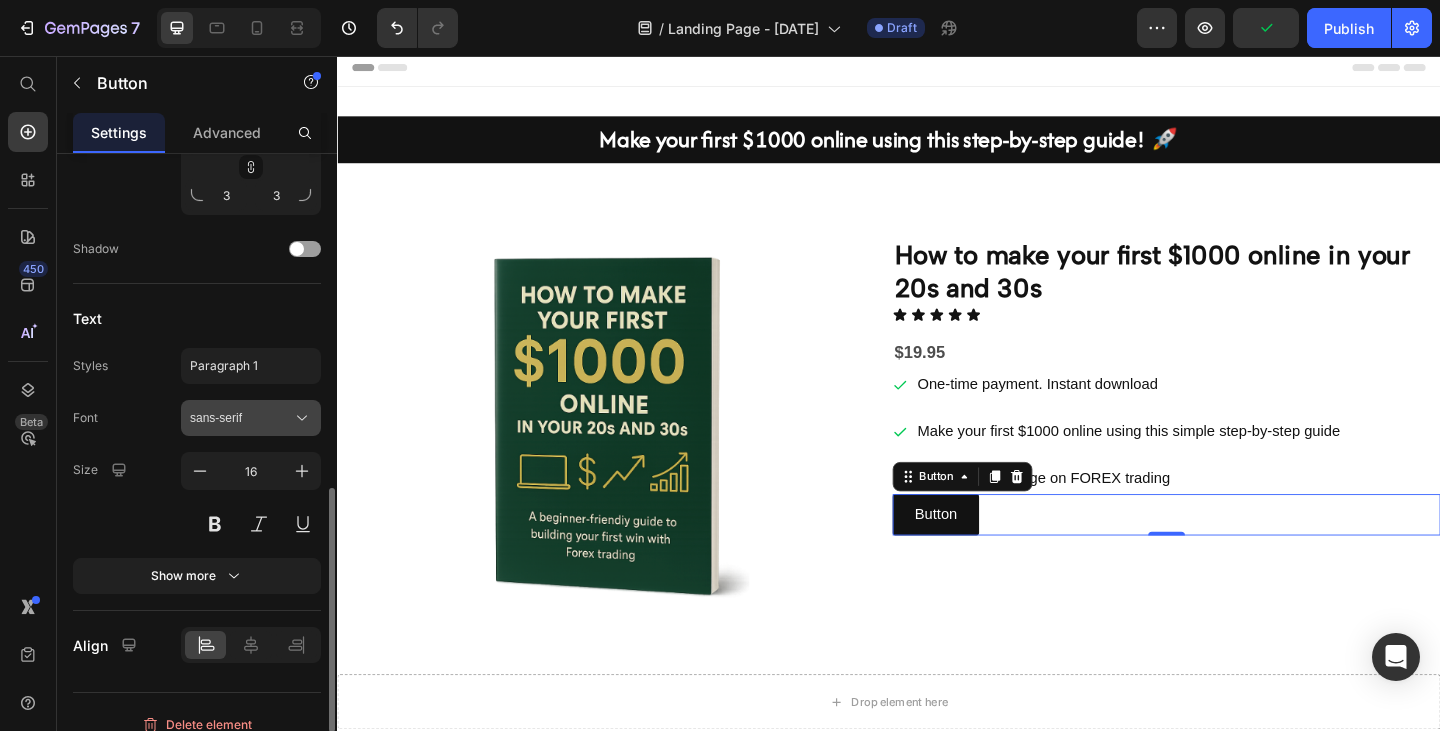 scroll, scrollTop: 1011, scrollLeft: 0, axis: vertical 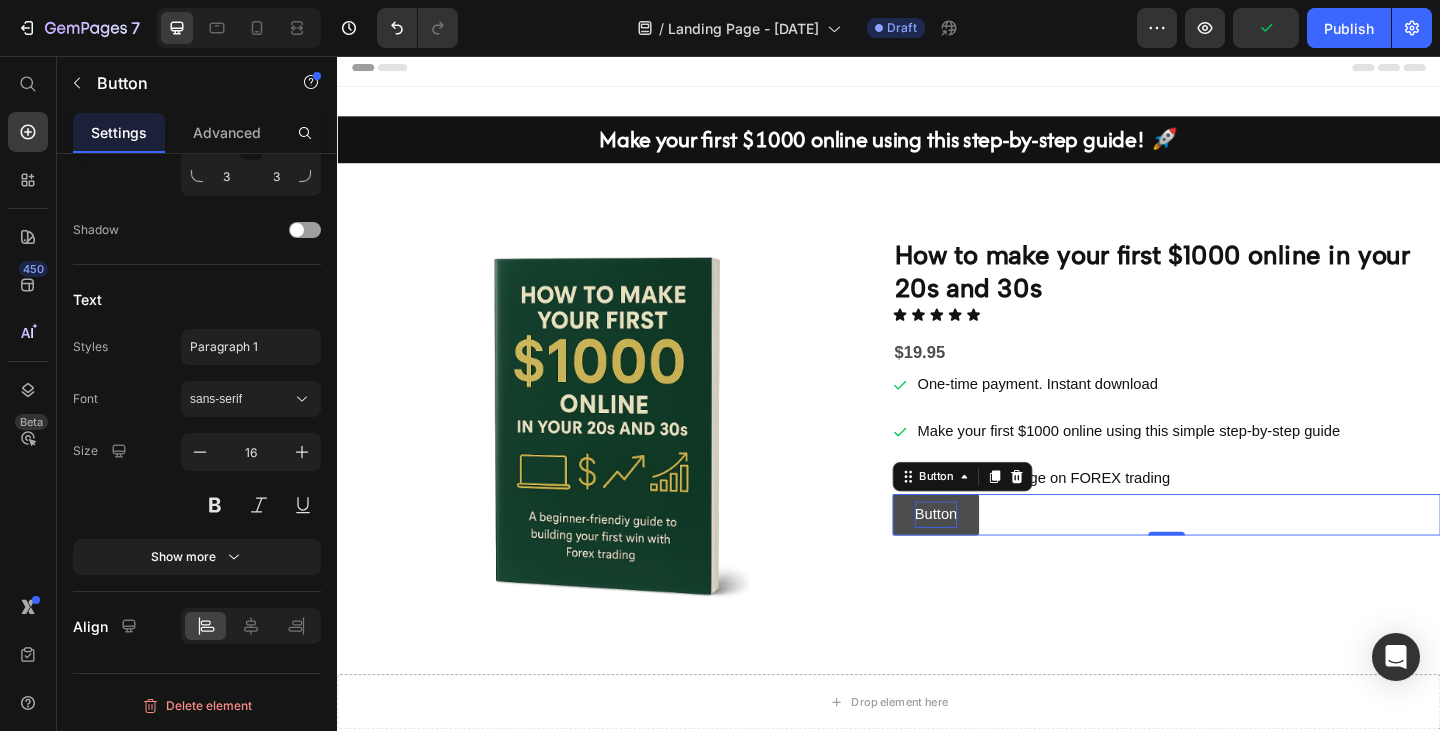 click on "Button" at bounding box center [988, 555] 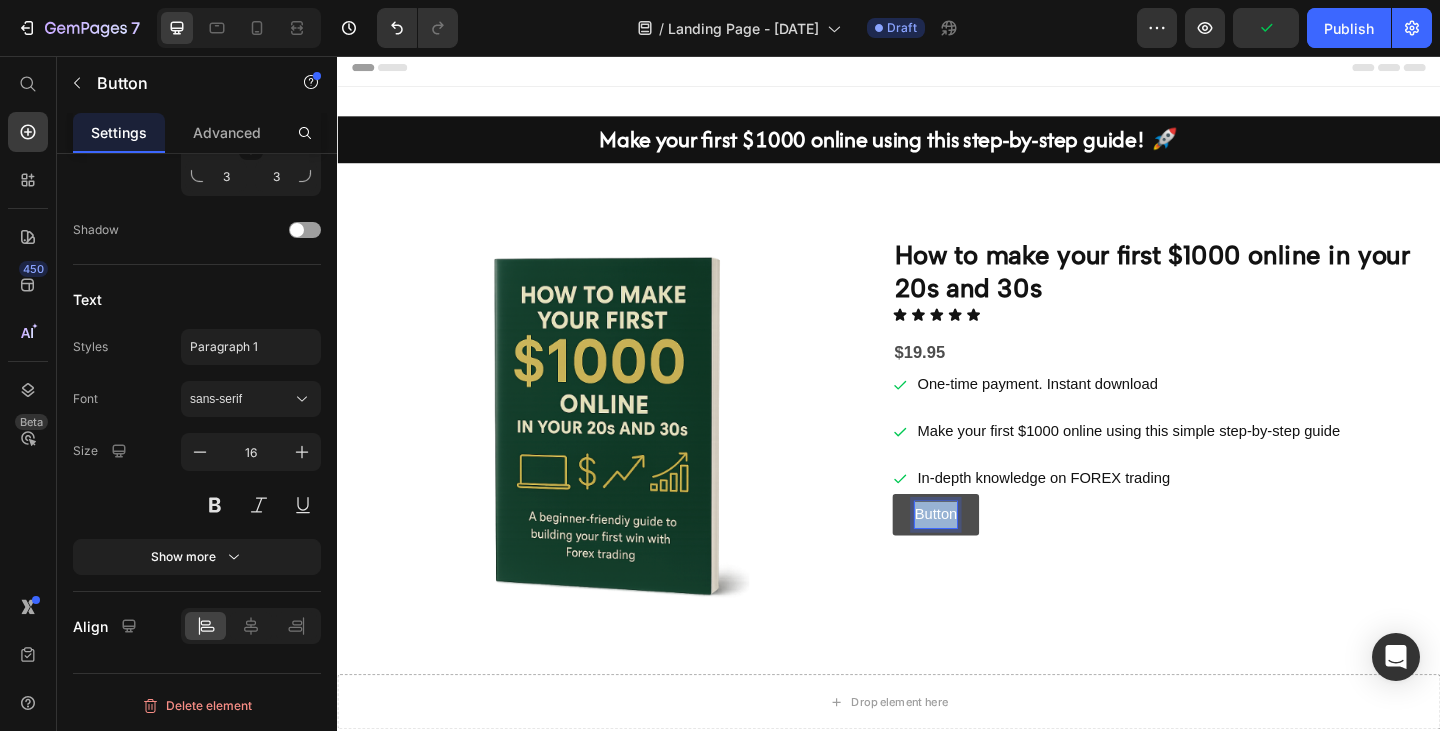 click on "Button" at bounding box center (988, 555) 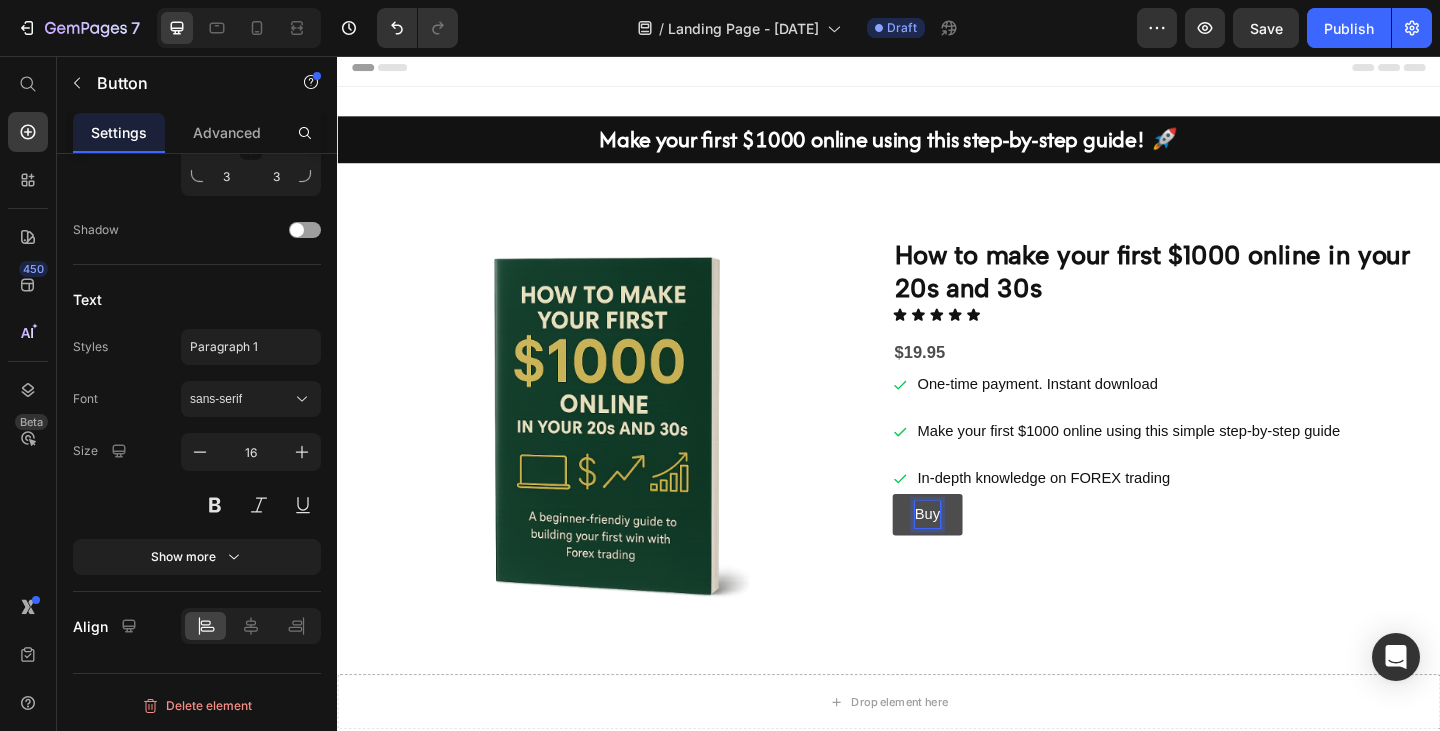 click on "Buy" at bounding box center [979, 555] 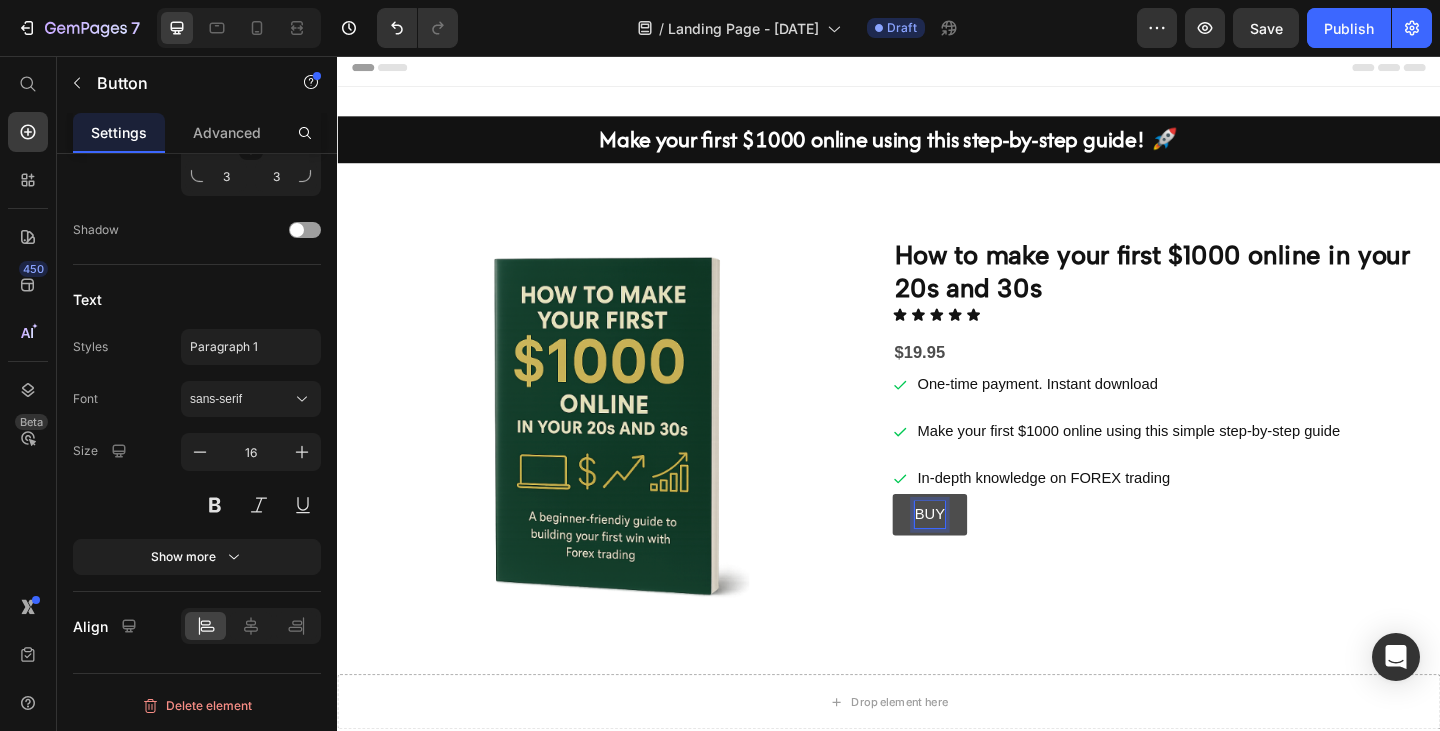 click on "BUY" at bounding box center (981, 555) 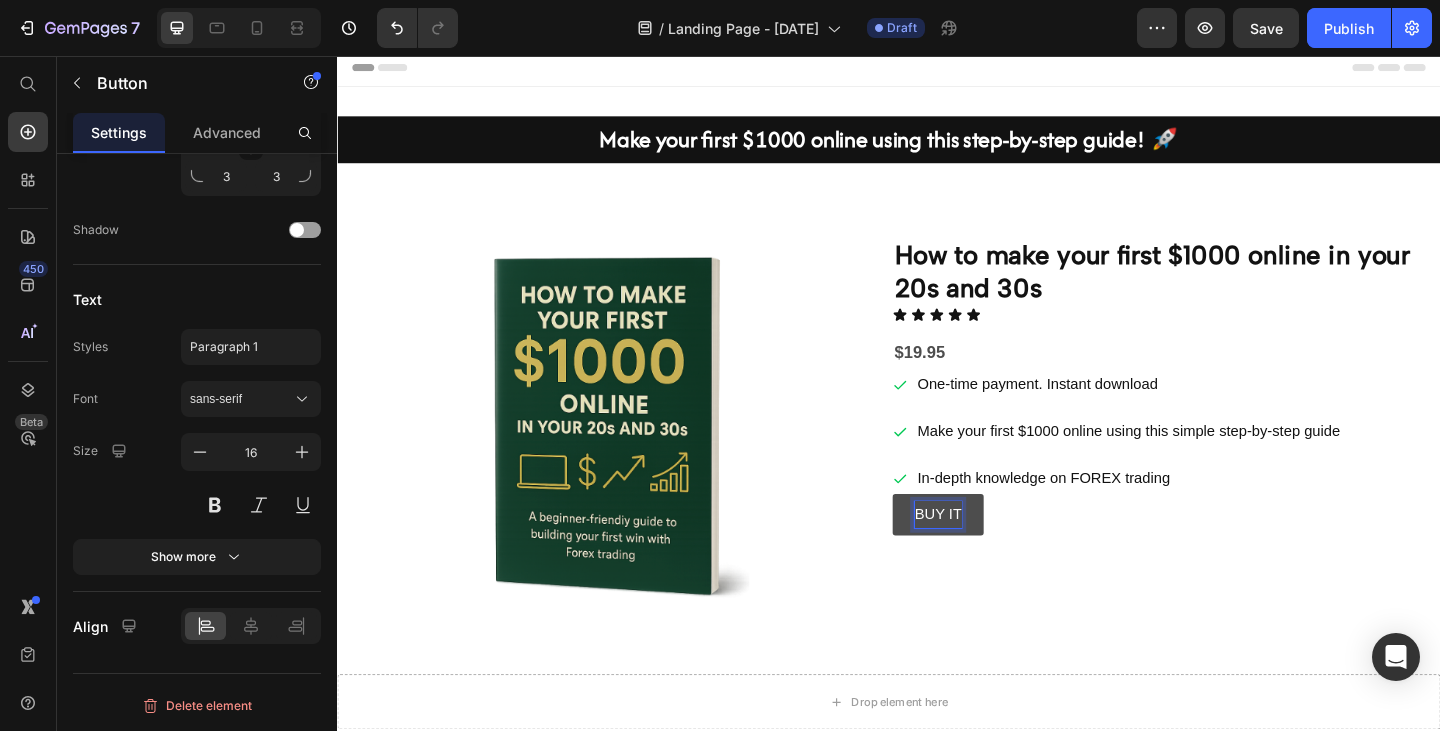 click on "BUY IT" at bounding box center [990, 555] 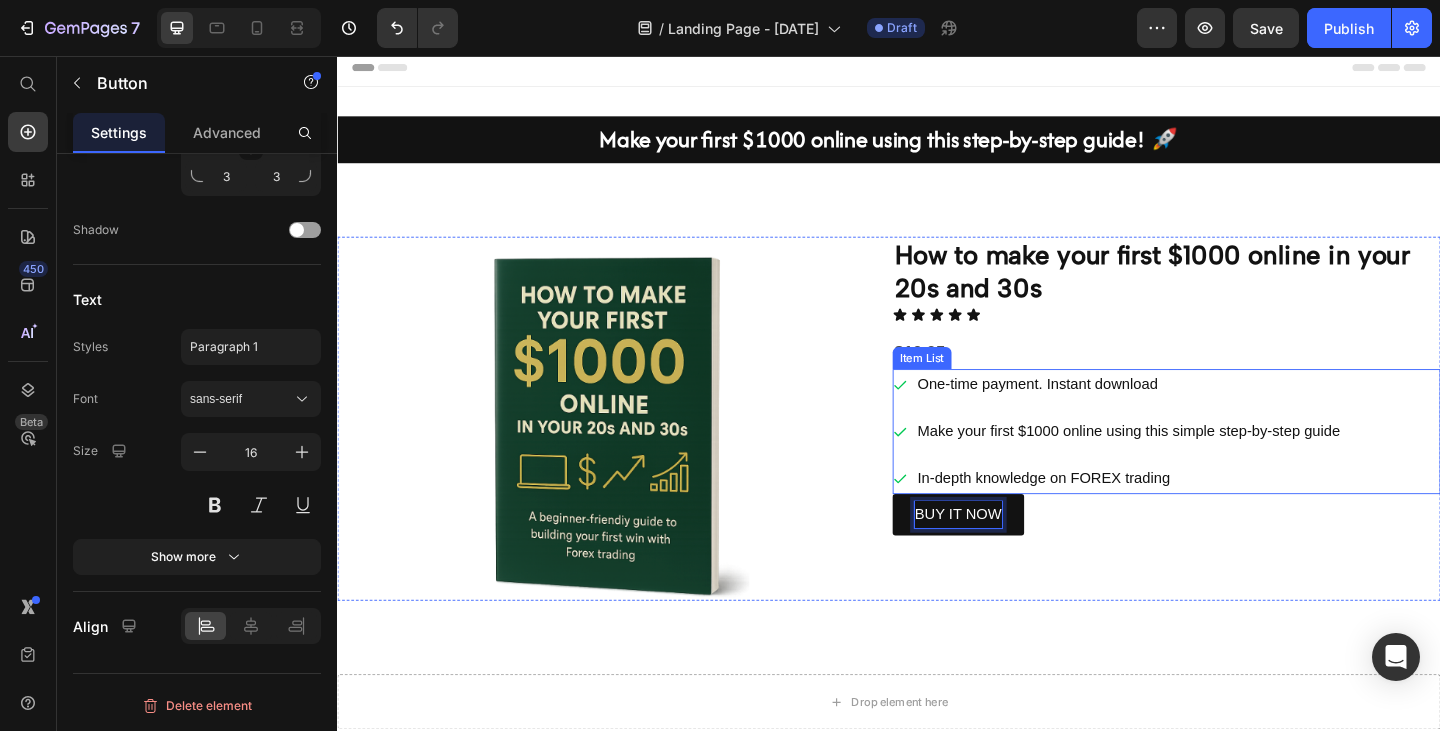 click on "$19.95" at bounding box center (1239, 379) 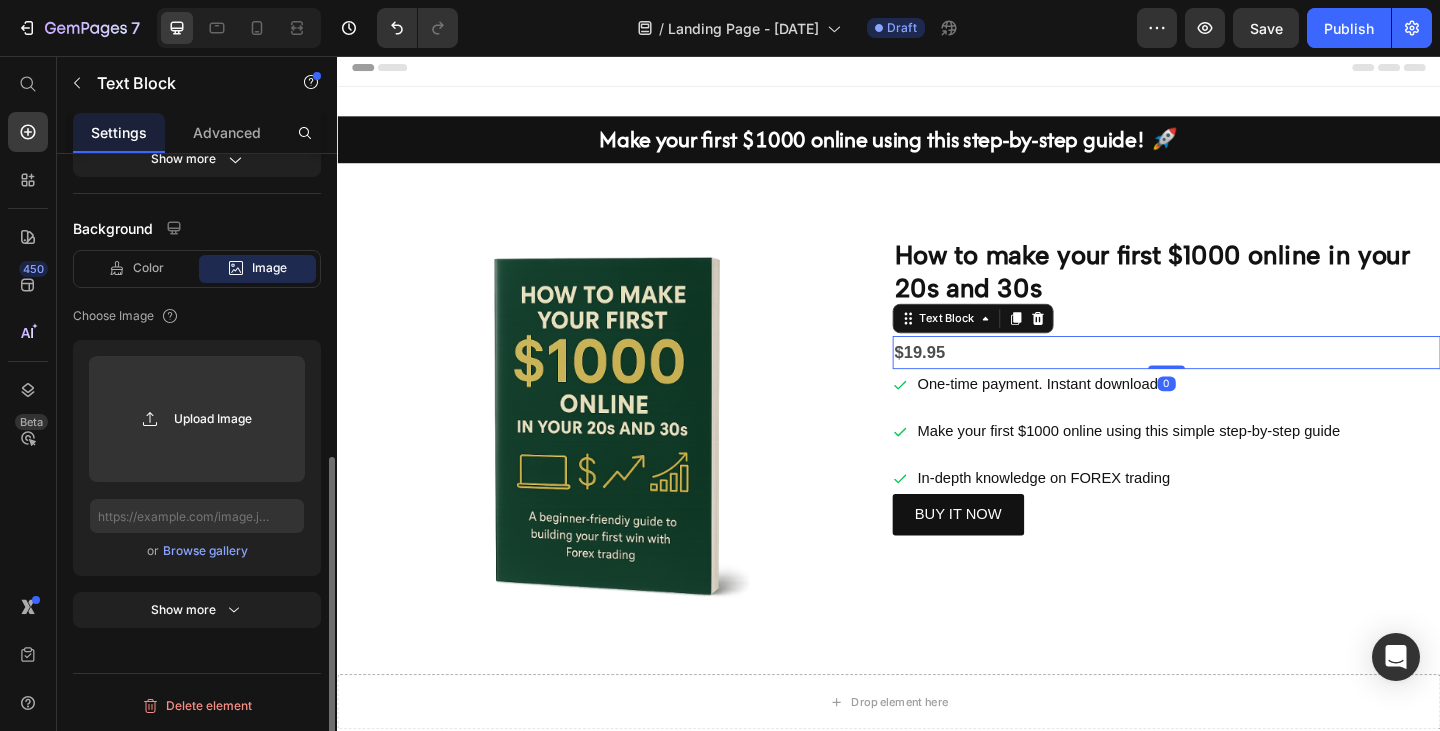 scroll, scrollTop: 0, scrollLeft: 0, axis: both 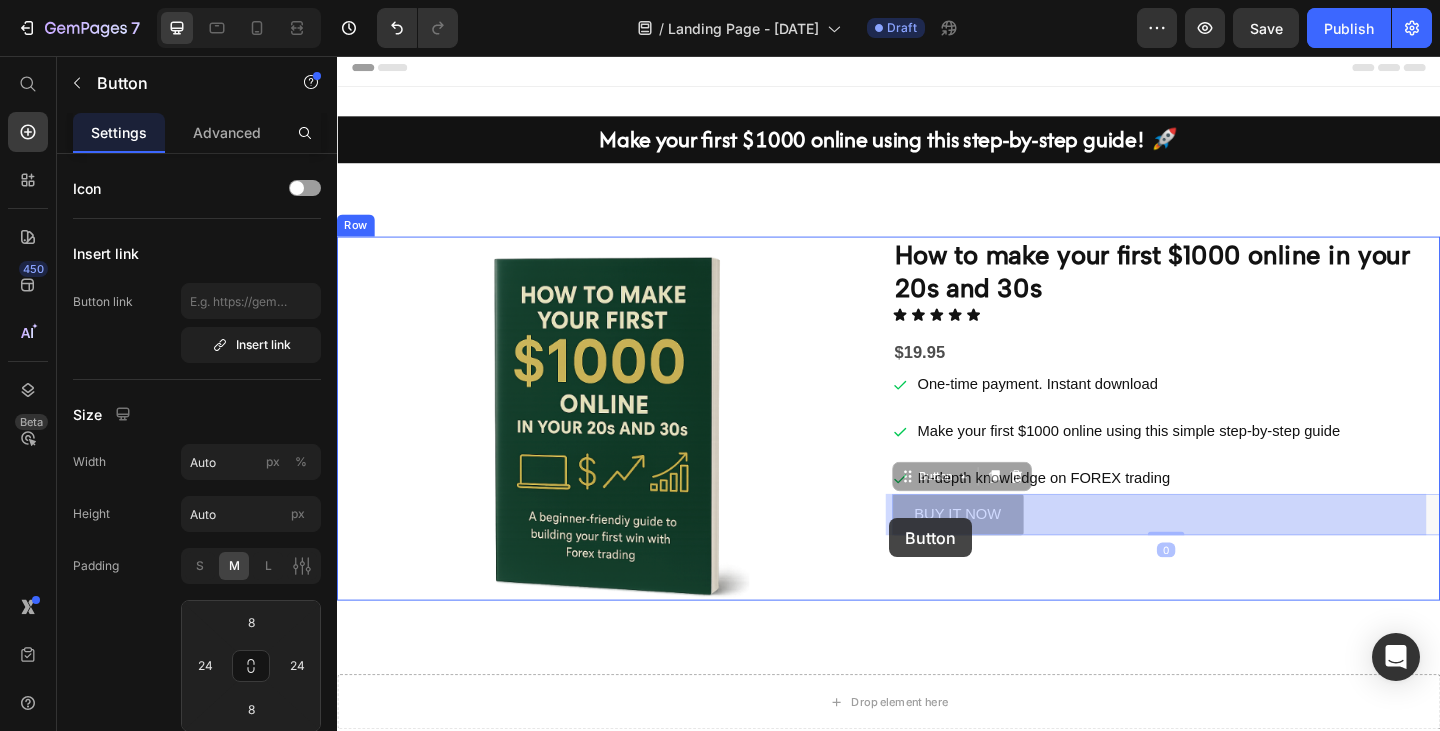 drag, startPoint x: 939, startPoint y: 548, endPoint x: 938, endPoint y: 559, distance: 11.045361 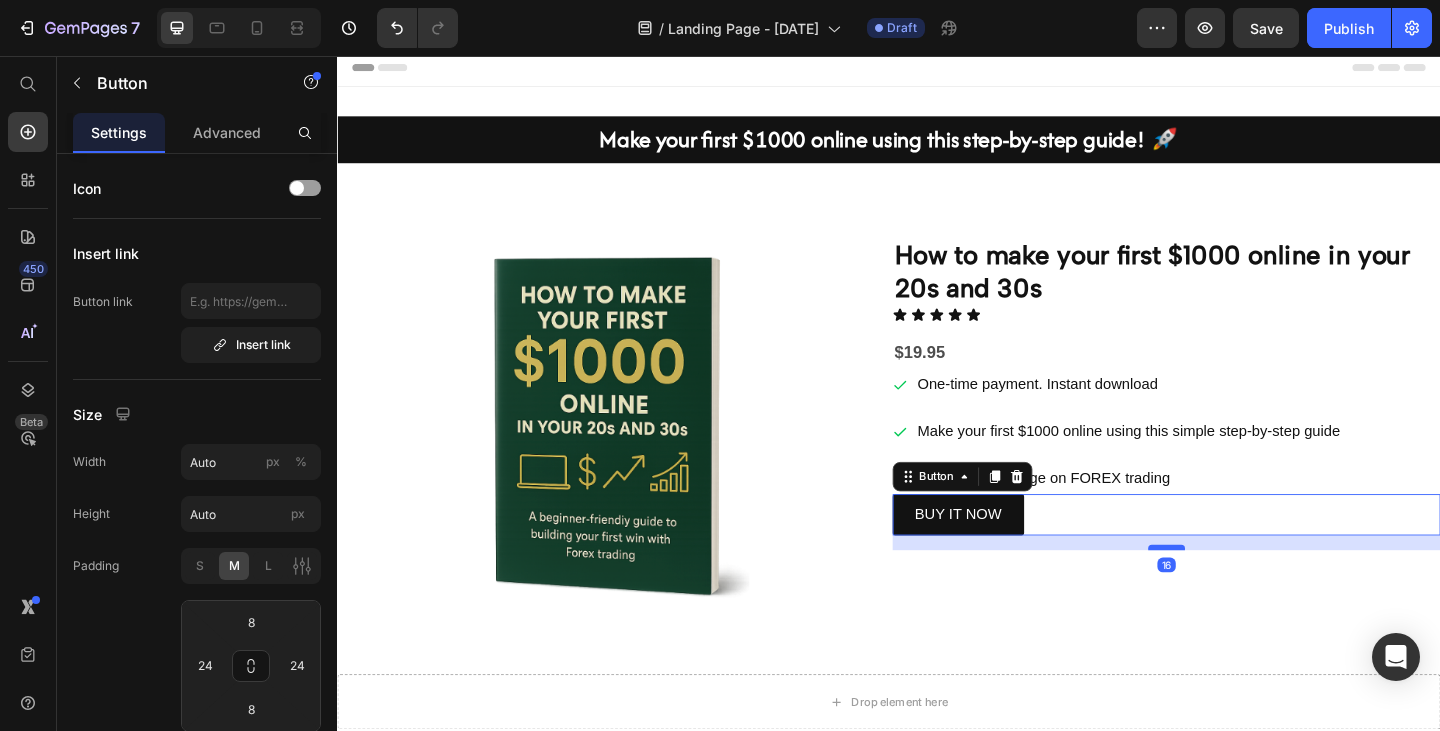 drag, startPoint x: 1219, startPoint y: 575, endPoint x: 1220, endPoint y: 590, distance: 15.033297 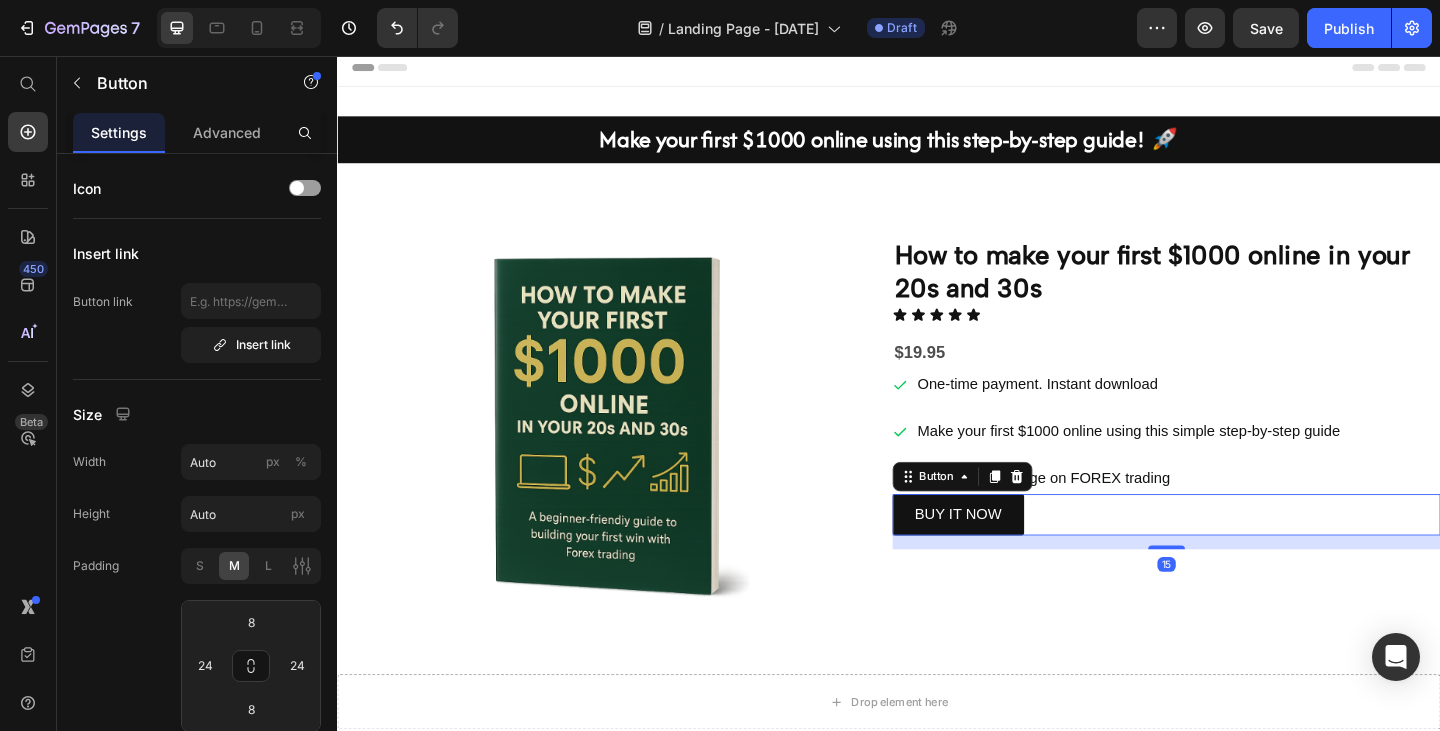 click on "BUY IT NOW Button   15" at bounding box center (1239, 555) 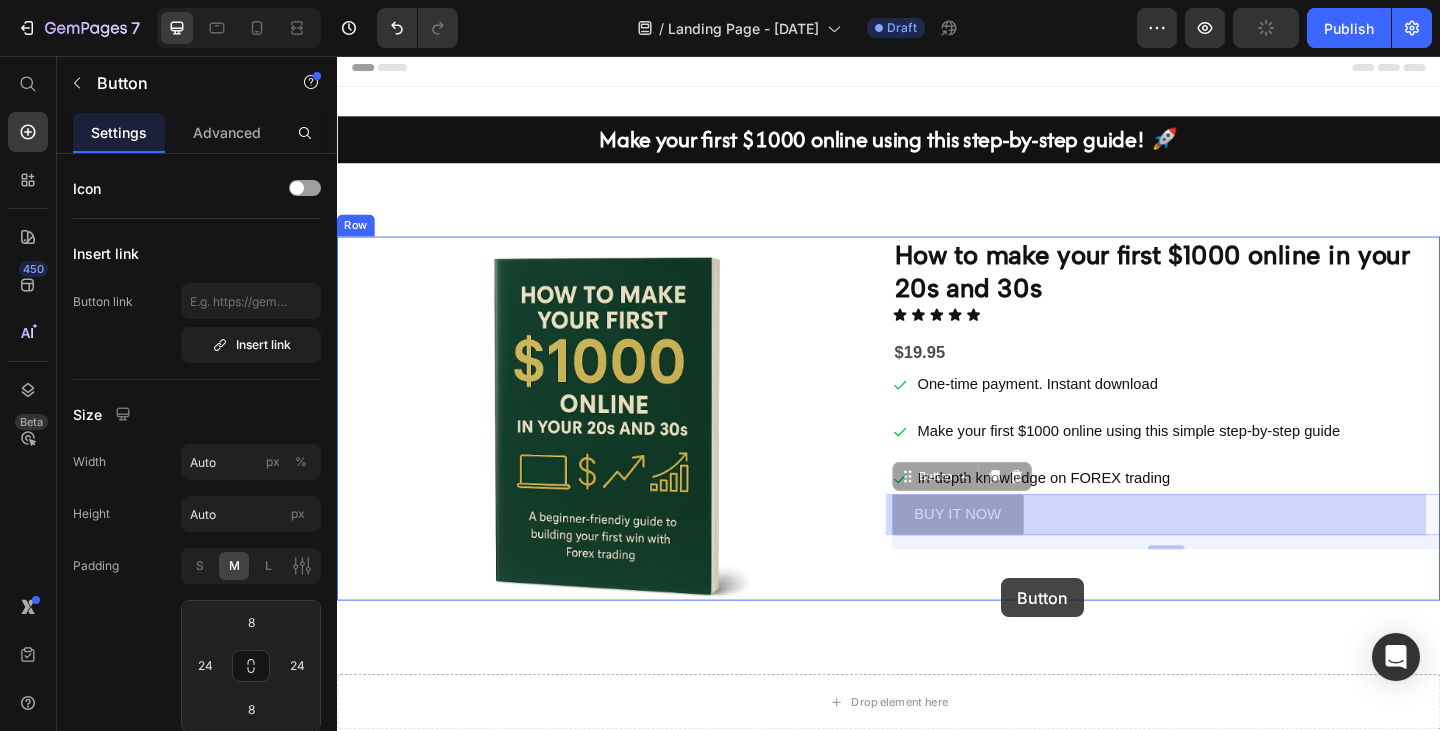 drag, startPoint x: 1067, startPoint y: 543, endPoint x: 1081, endPoint y: 579, distance: 38.626415 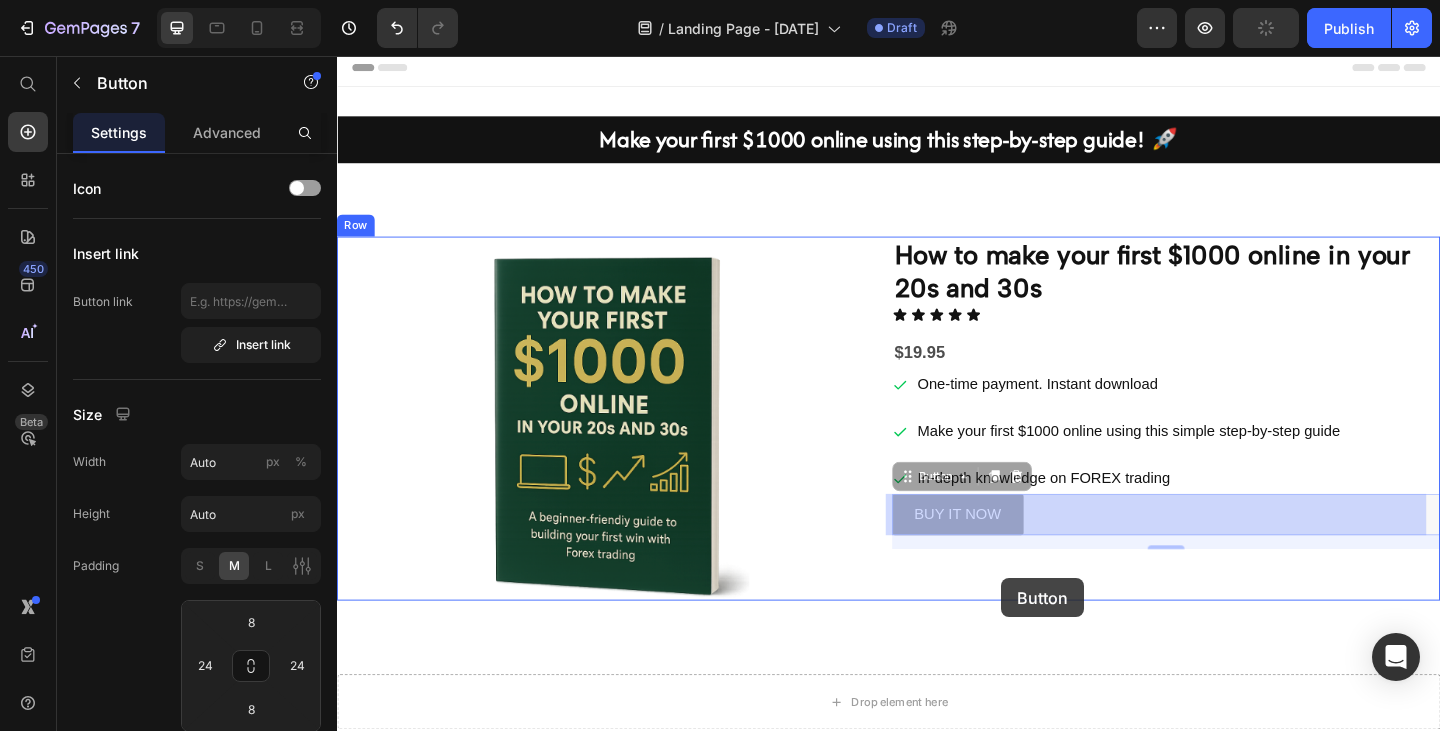 click on "Header Make your first $1000 online using this step-by-step guide! 🚀 Heading Row Section 1 Image How to make your first $1000 online in your 20s and 30s Heading Icon Icon Icon Icon
Icon Icon List $19.95 Text Block
One-time payment. Instant download
Make your first $1000 online using this simple step-by-step guide
In-depth knowledge on FOREX trading Item List BUY IT NOW Button   15 BUY IT NOW Button   15 Row Section 2
Drop element here Section 3 Root Start with Sections from sidebar Add sections Add elements Start with Generating from URL or image Add section Choose templates inspired by CRO experts Generate layout from URL or image Add blank section then drag & drop elements Footer" at bounding box center [937, 579] 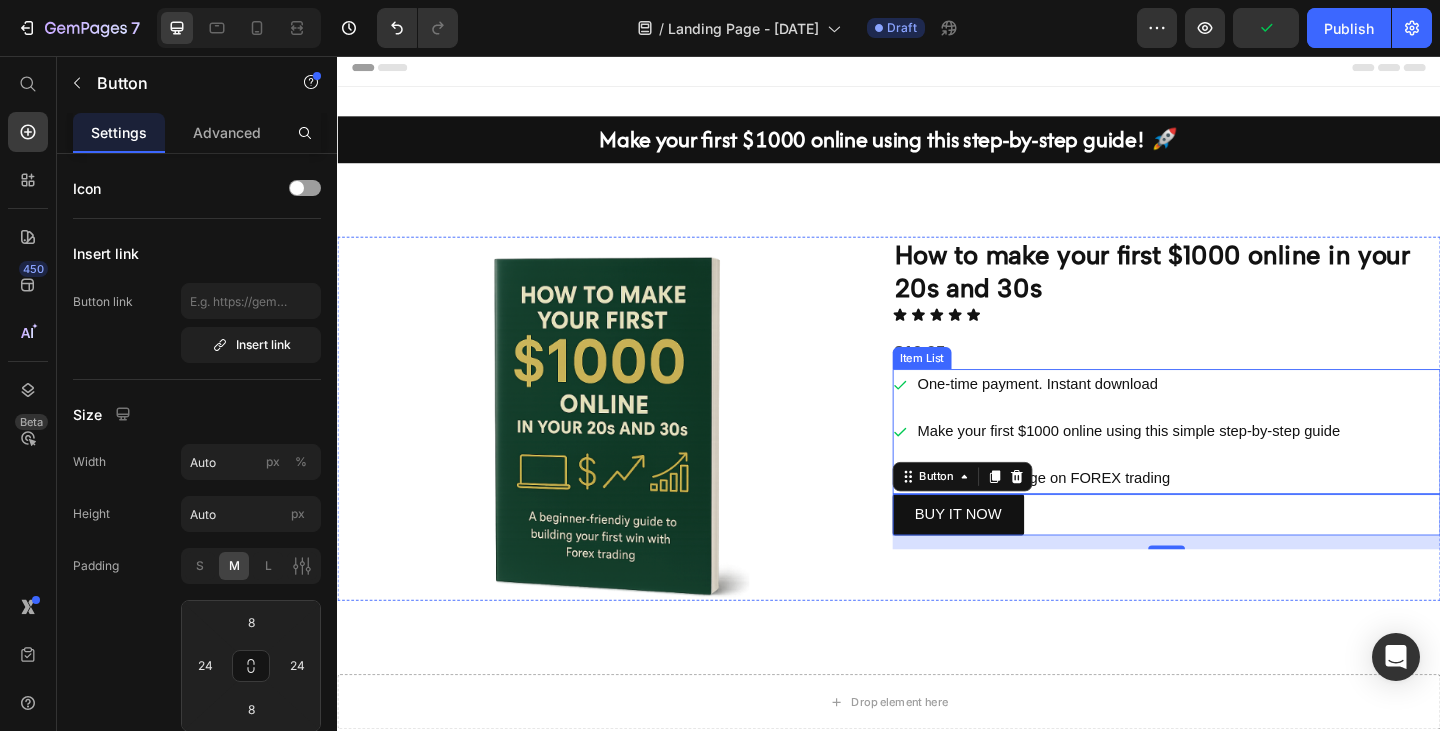 click on "$19.95" at bounding box center [1239, 379] 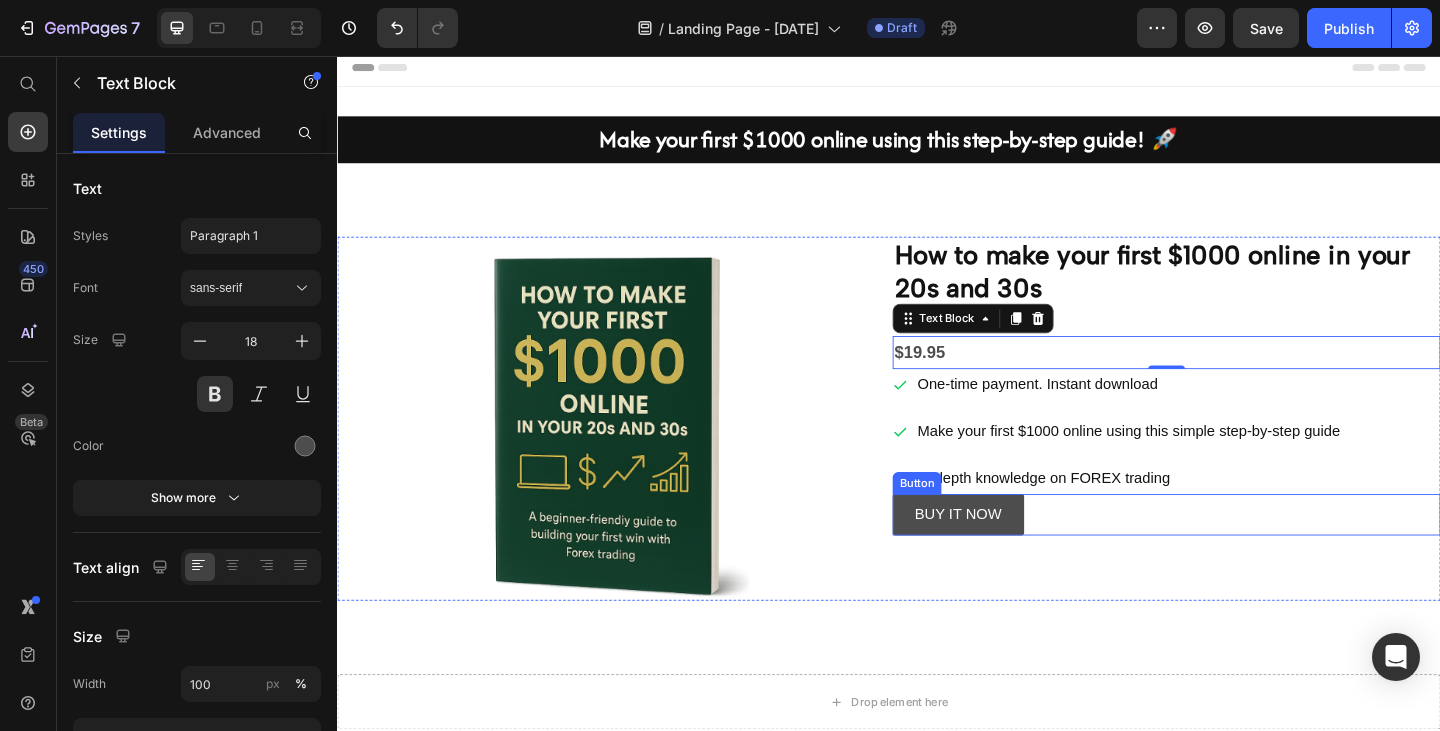 click on "BUY IT NOW" at bounding box center [1012, 555] 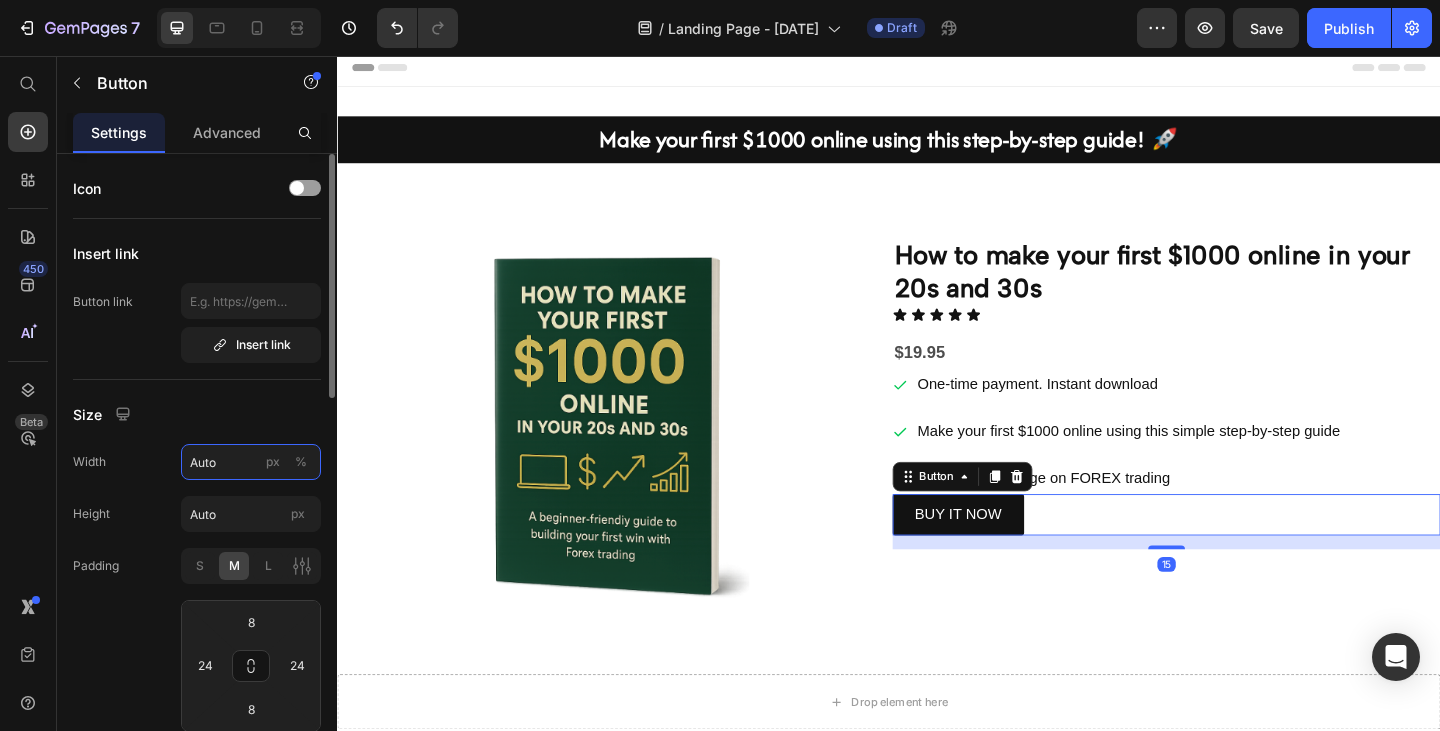 click on "Auto" at bounding box center [251, 462] 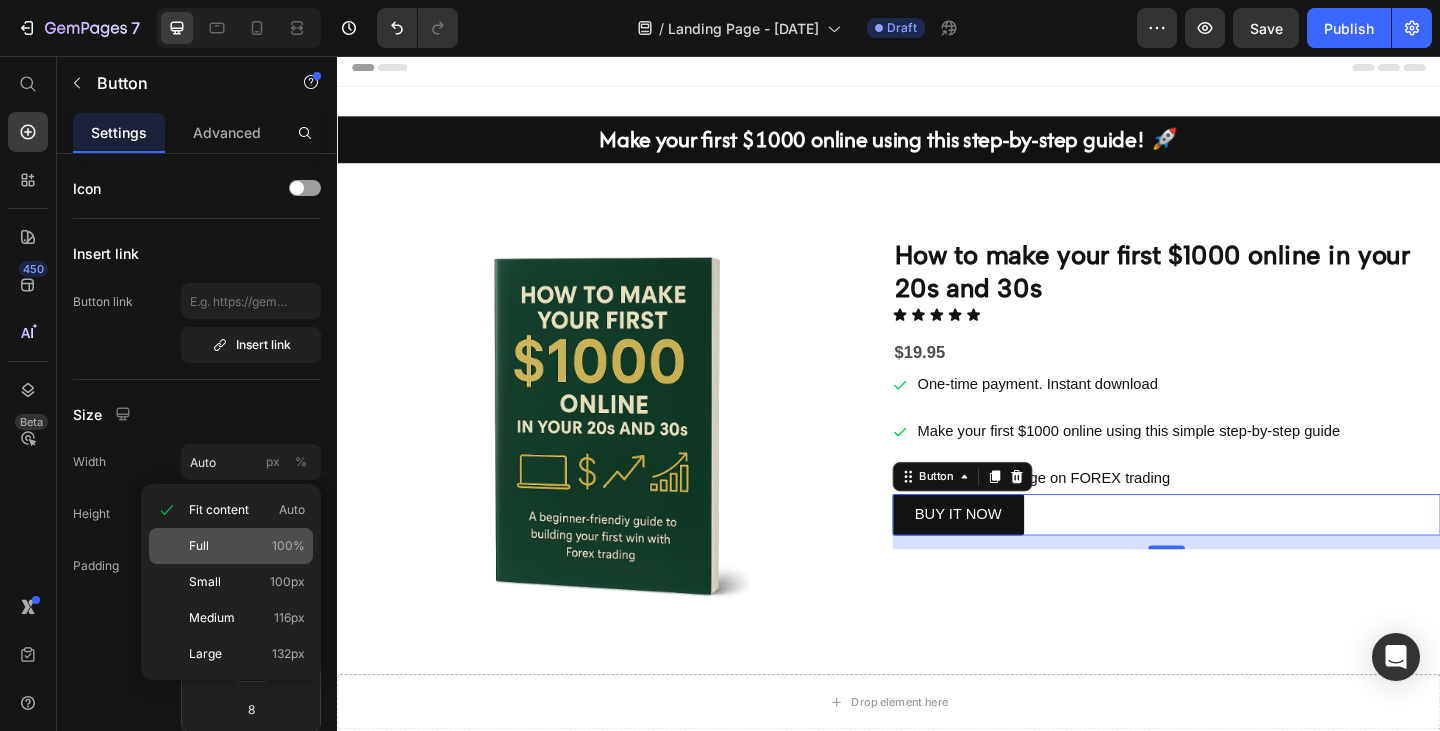 click on "Full" at bounding box center [199, 546] 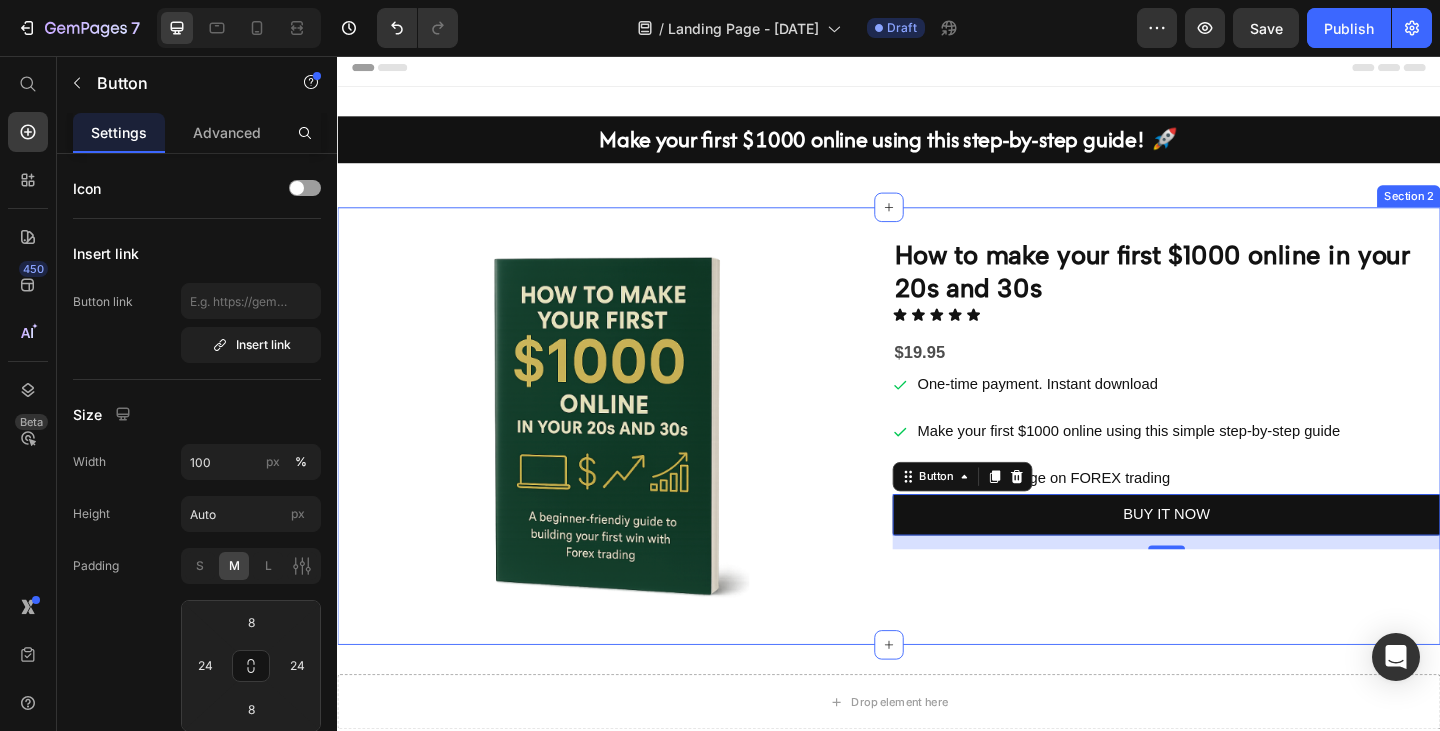 click on "Image How to make your first $1000 online in your 20s and 30s Heading Icon Icon Icon Icon
Icon Icon List $19.95 Text Block
One-time payment. Instant download
Make your first $1000 online using this simple step-by-step guide
In-depth knowledge on FOREX trading Item List BUY IT NOW Button   15 Row Section 2" at bounding box center [937, 459] 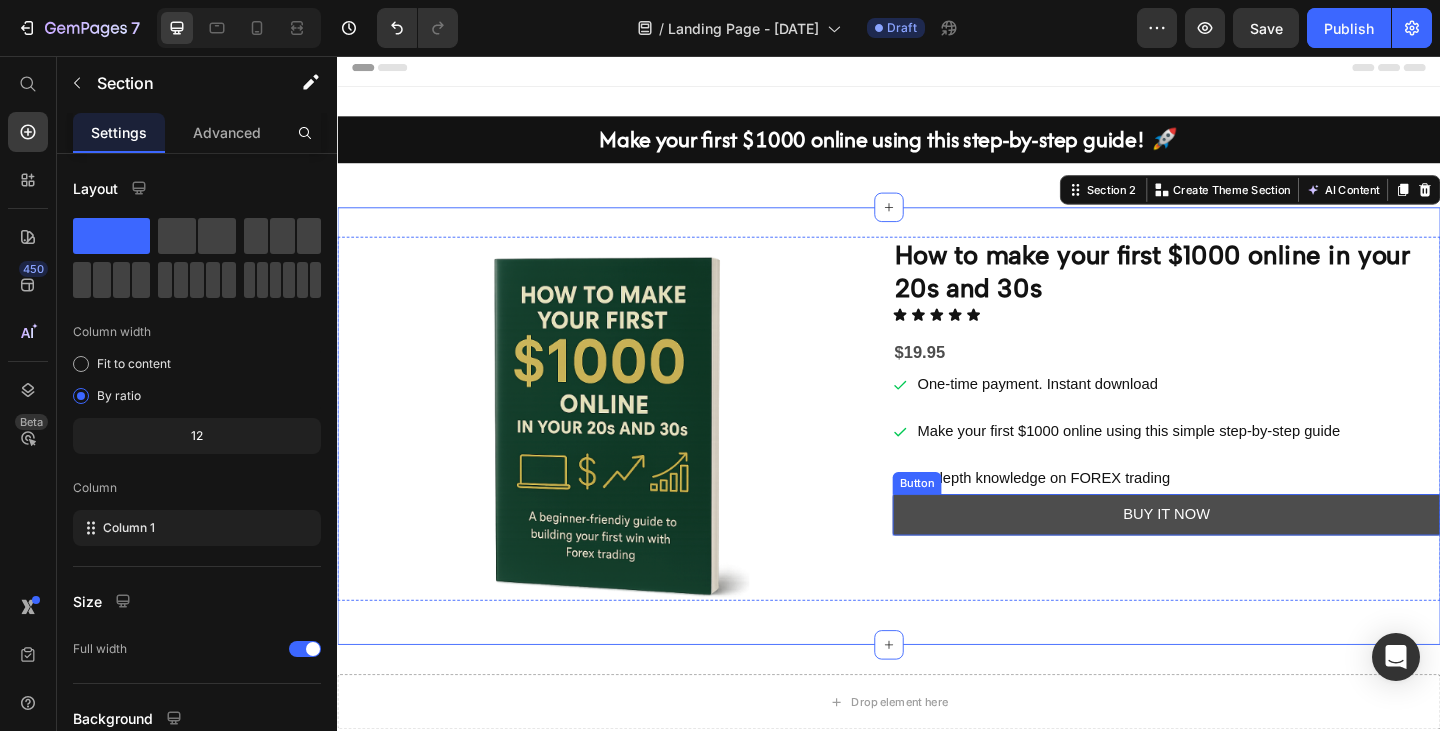click on "BUY IT NOW" at bounding box center [1239, 555] 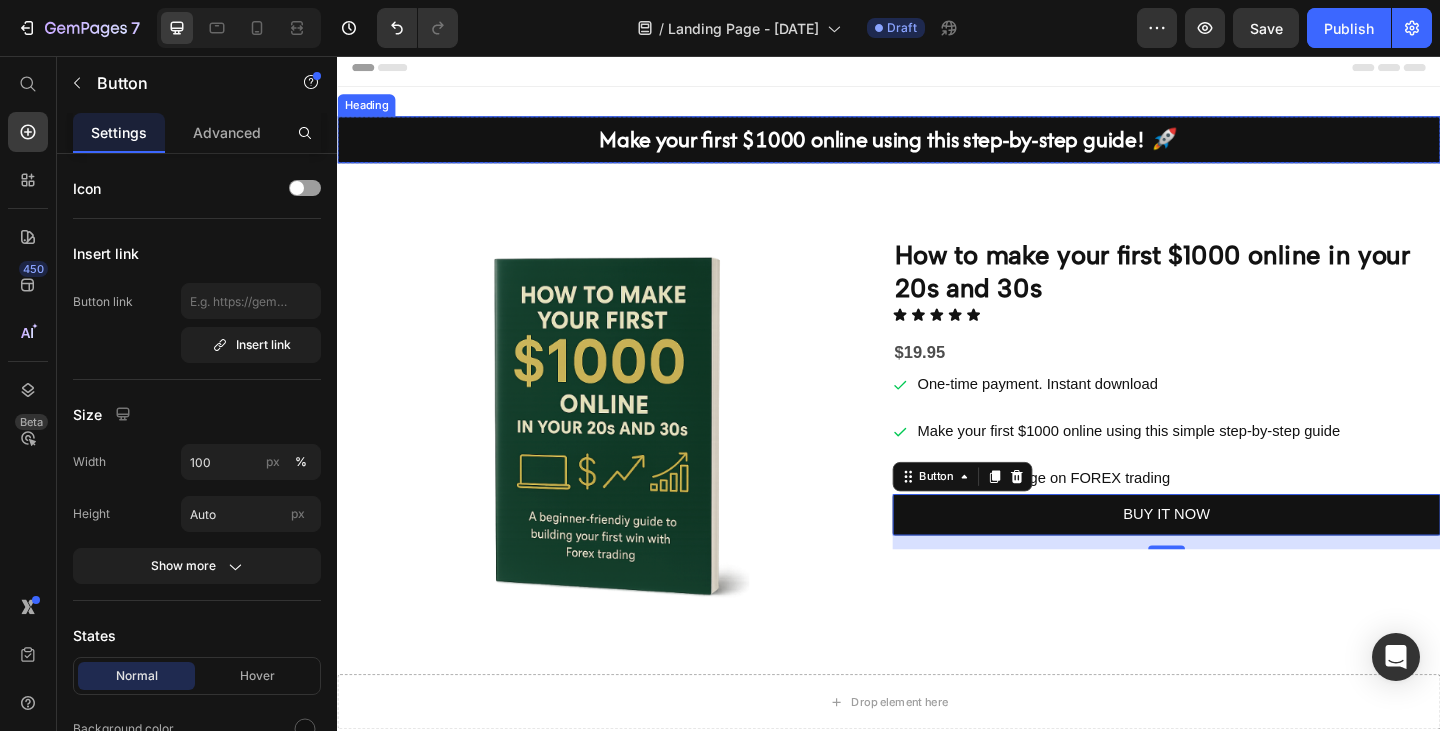 click on "Make your first $1000 online using this step-by-step guide! 🚀" at bounding box center [937, 147] 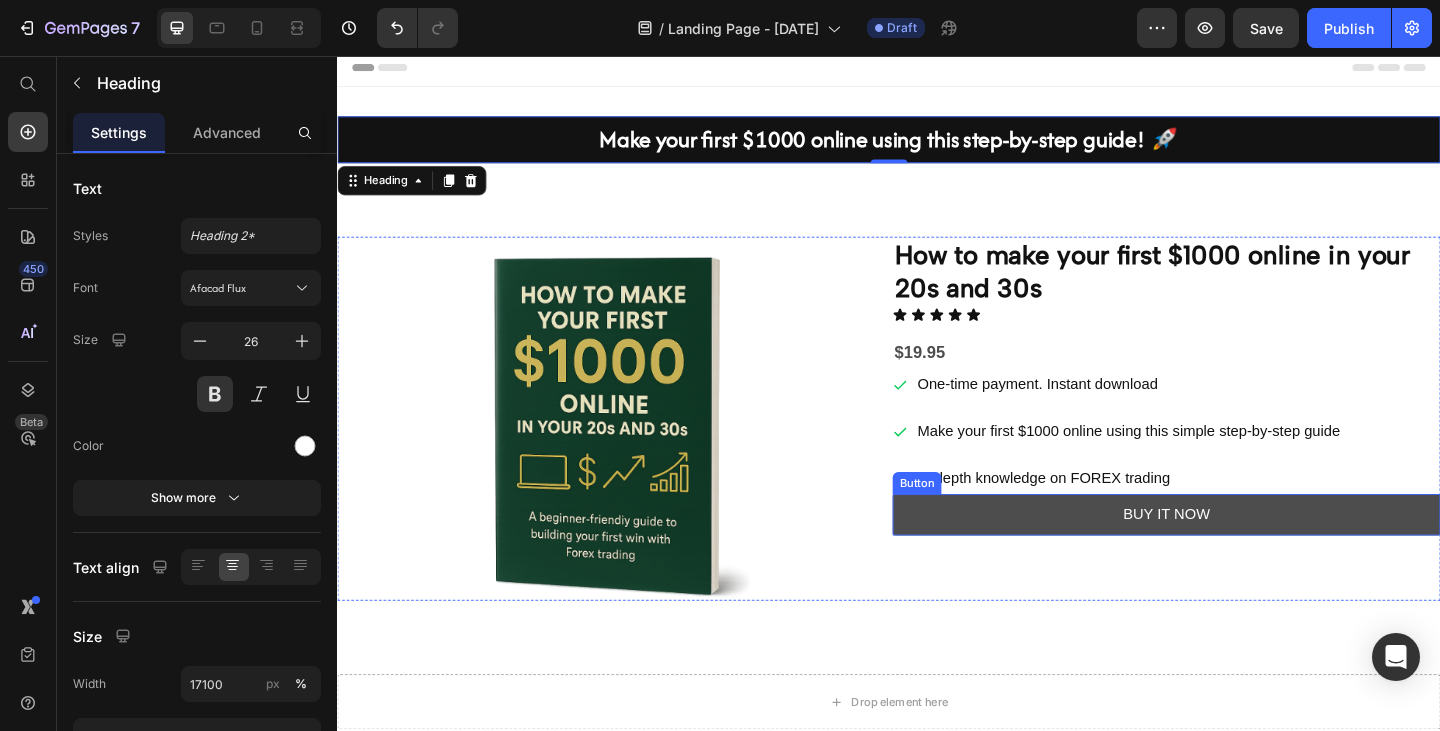 click on "BUY IT NOW" at bounding box center [1239, 555] 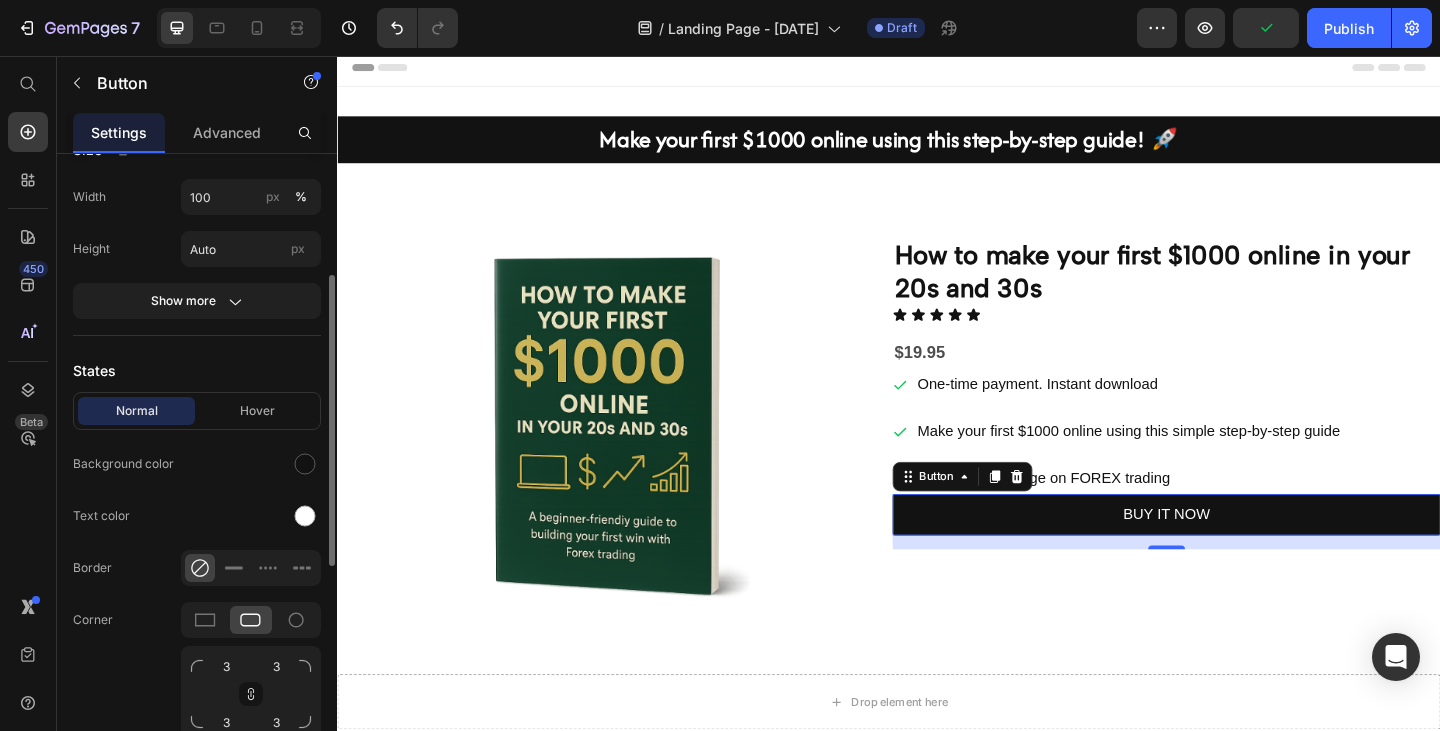 scroll, scrollTop: 275, scrollLeft: 0, axis: vertical 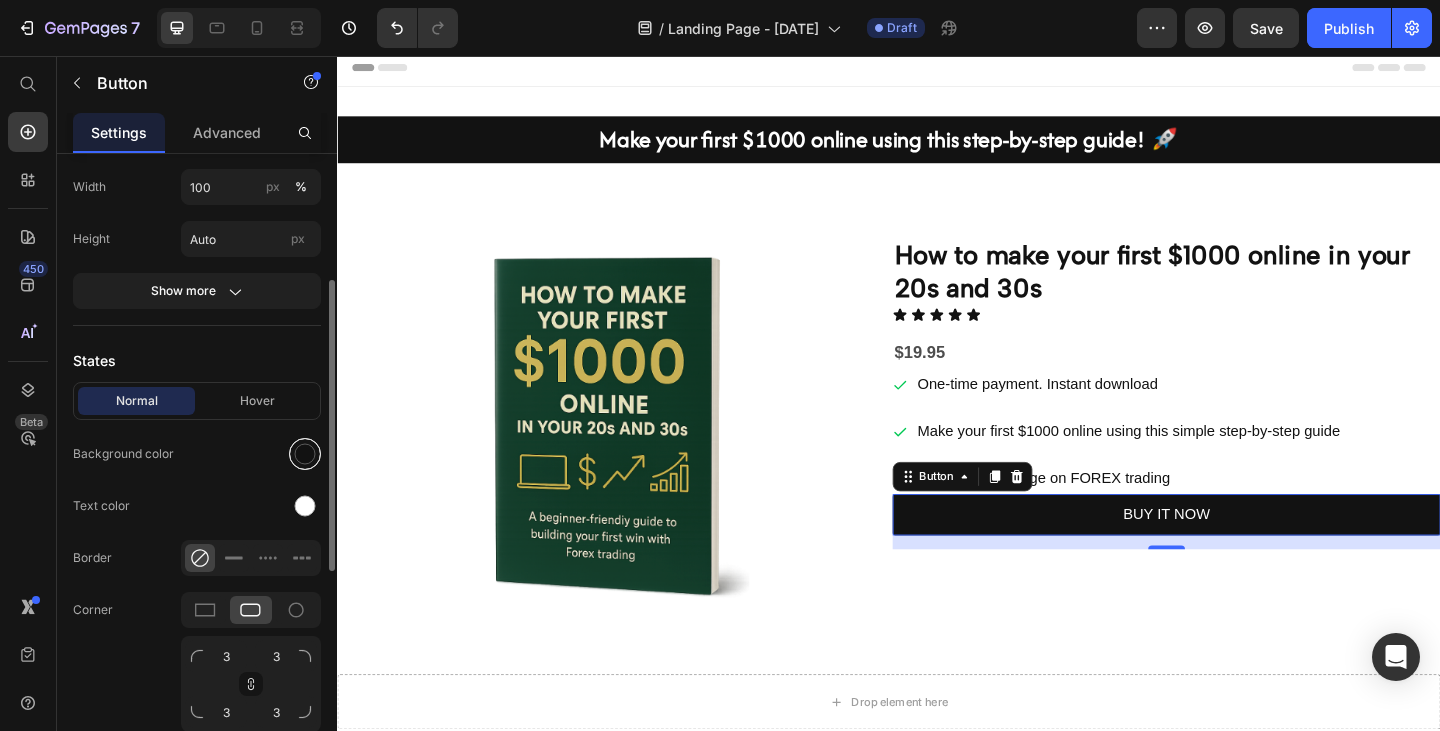 click at bounding box center [305, 454] 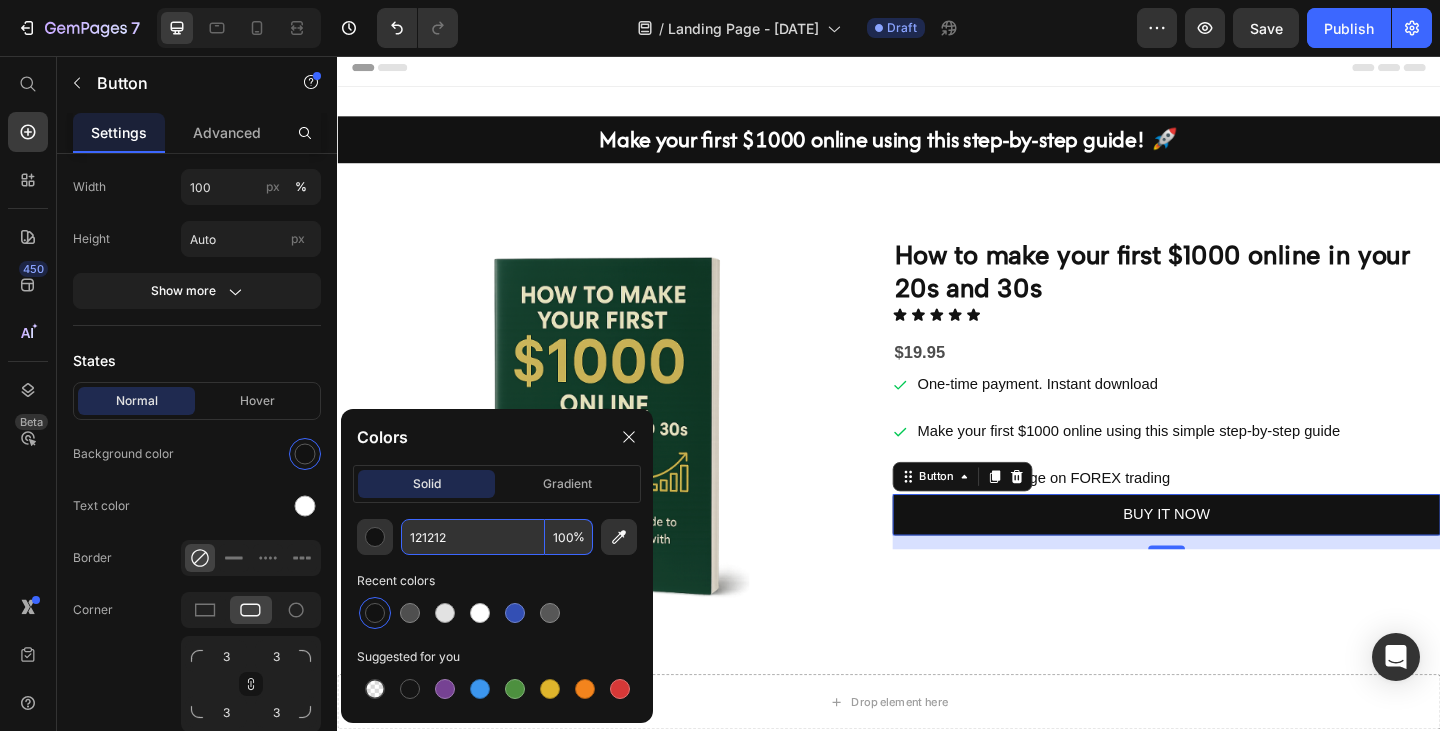 click on "121212" at bounding box center [473, 537] 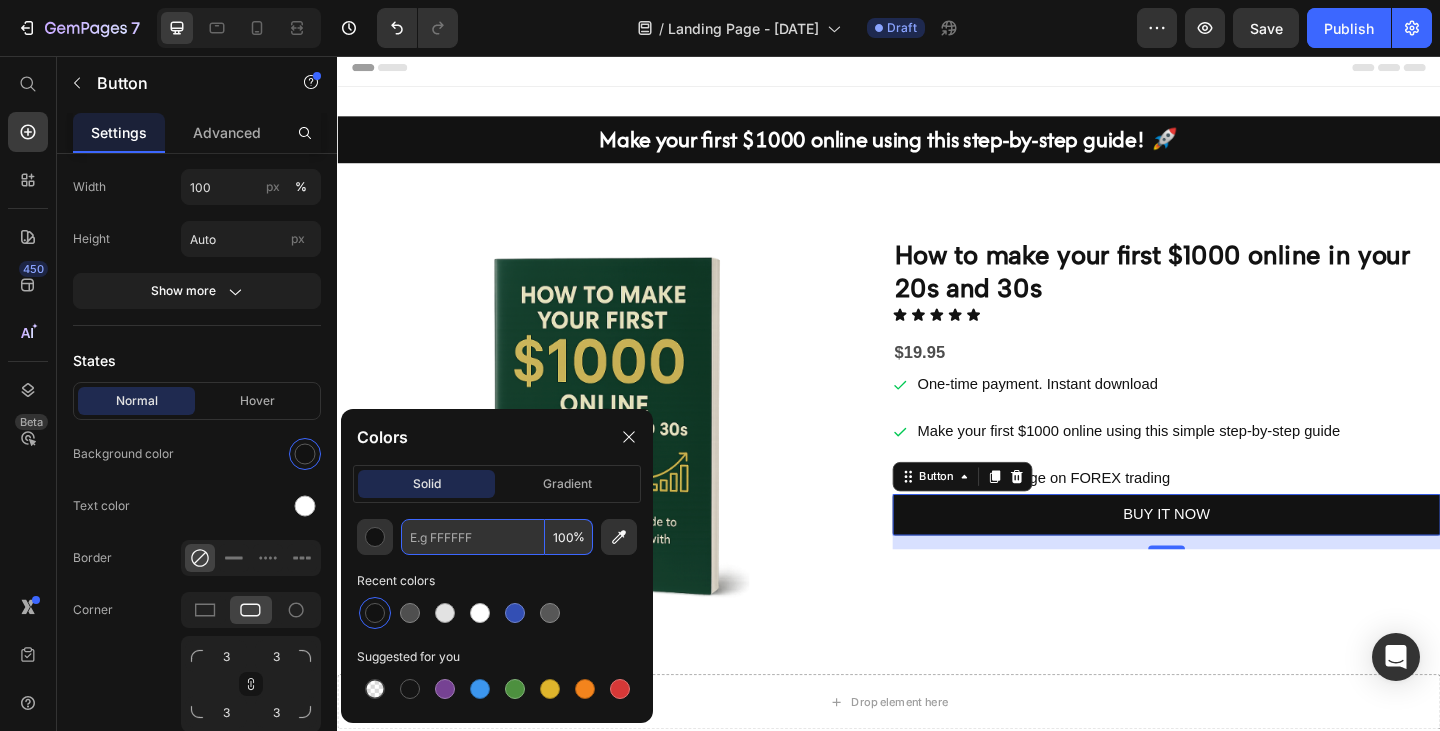 paste on "#0F3A2F" 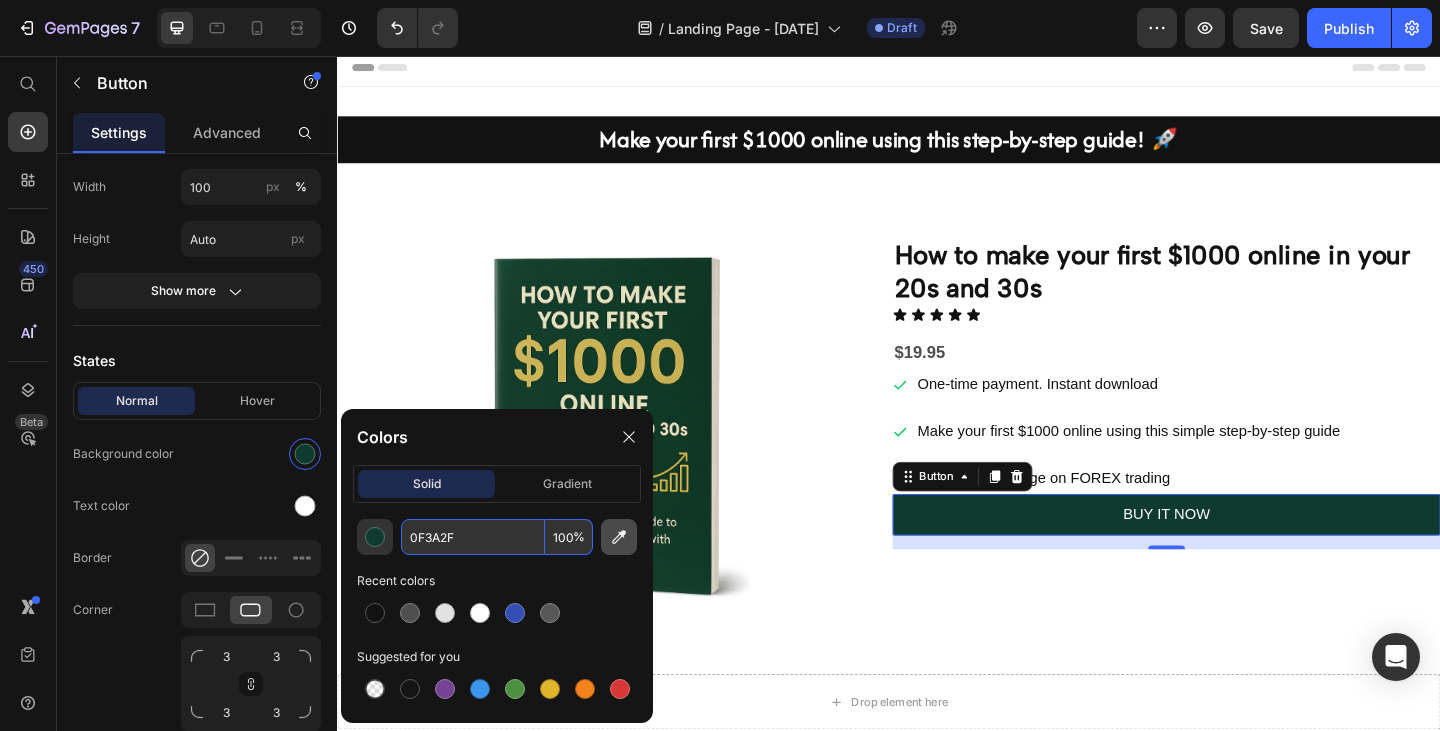 click 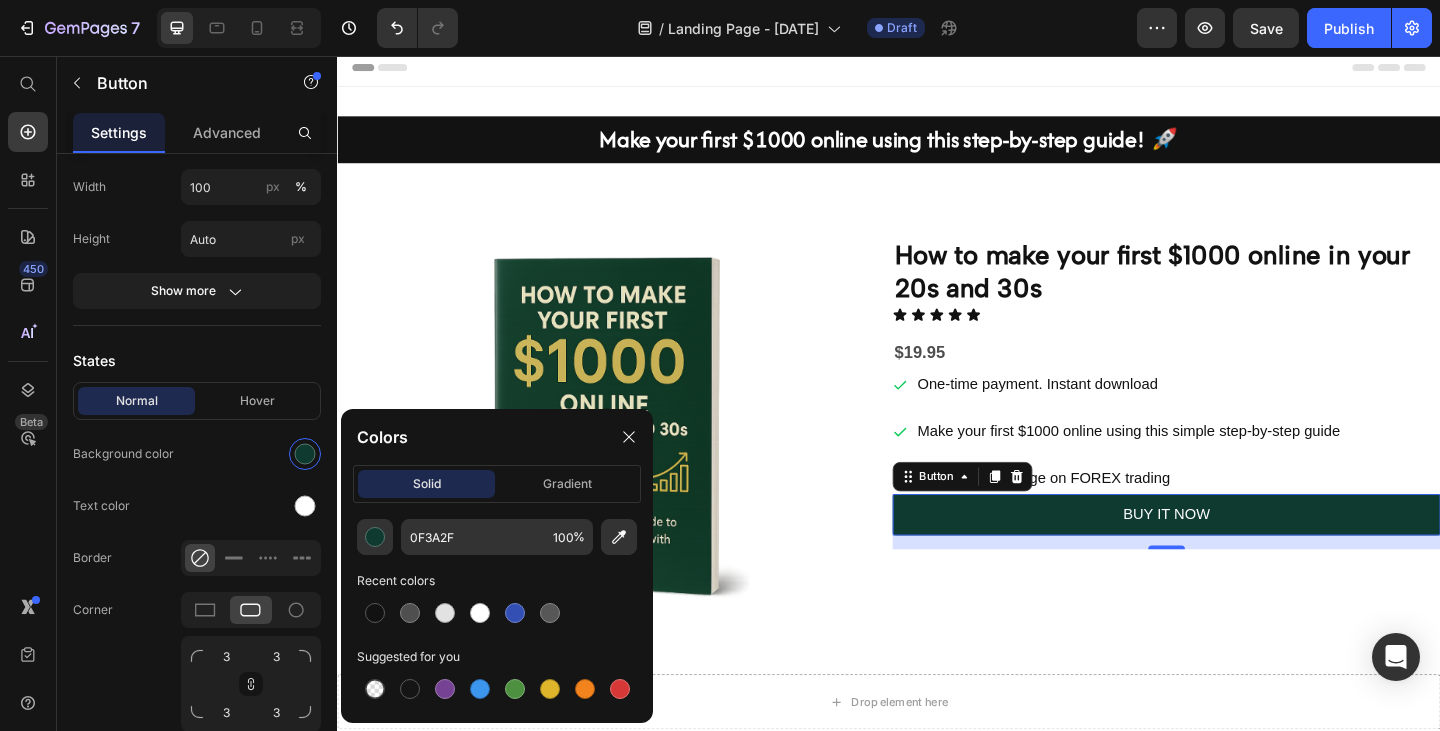 type on "113826" 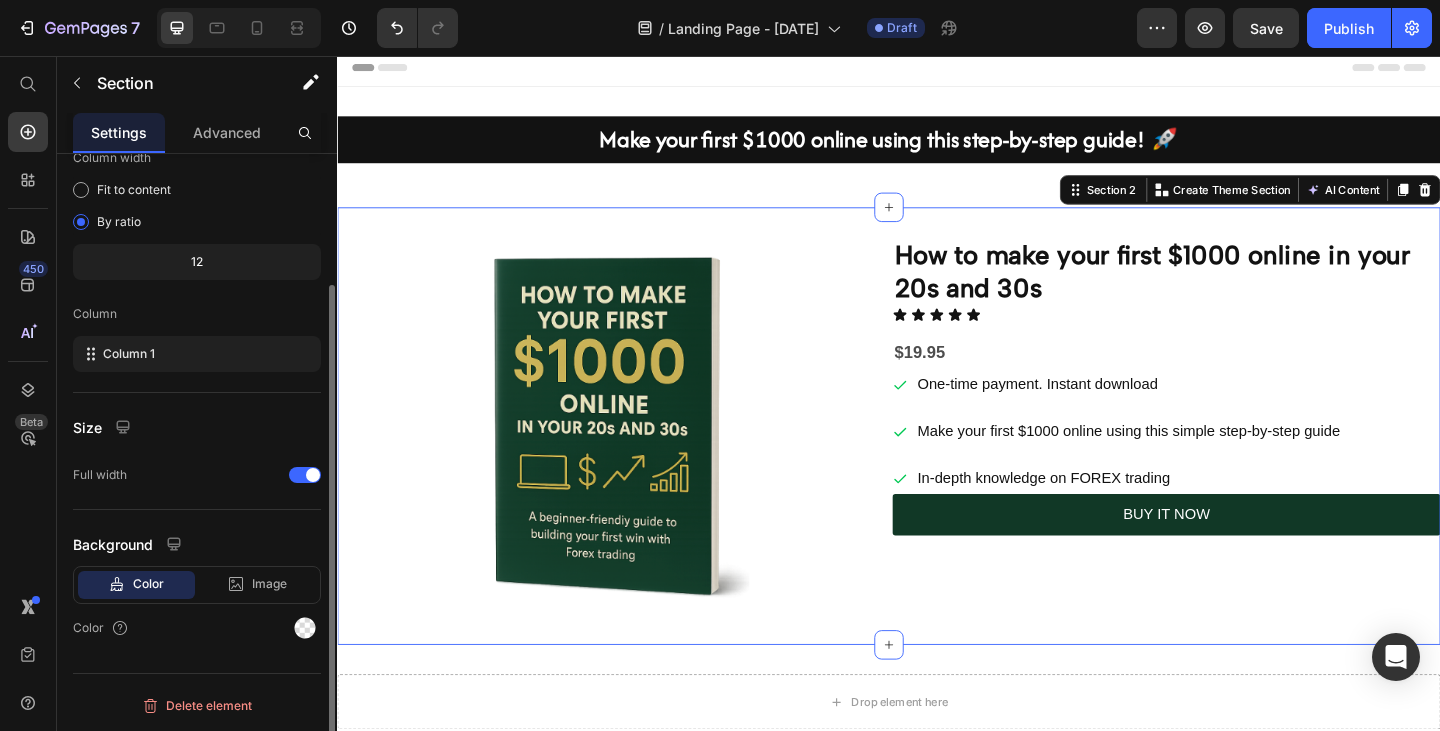 click on "Image How to make your first $1000 online in your 20s and 30s Heading Icon Icon Icon Icon
Icon Icon List $19.95 Text Block
One-time payment. Instant download
Make your first $1000 online using this simple step-by-step guide
In-depth knowledge on FOREX trading Item List BUY IT NOW Button Row" at bounding box center (937, 459) 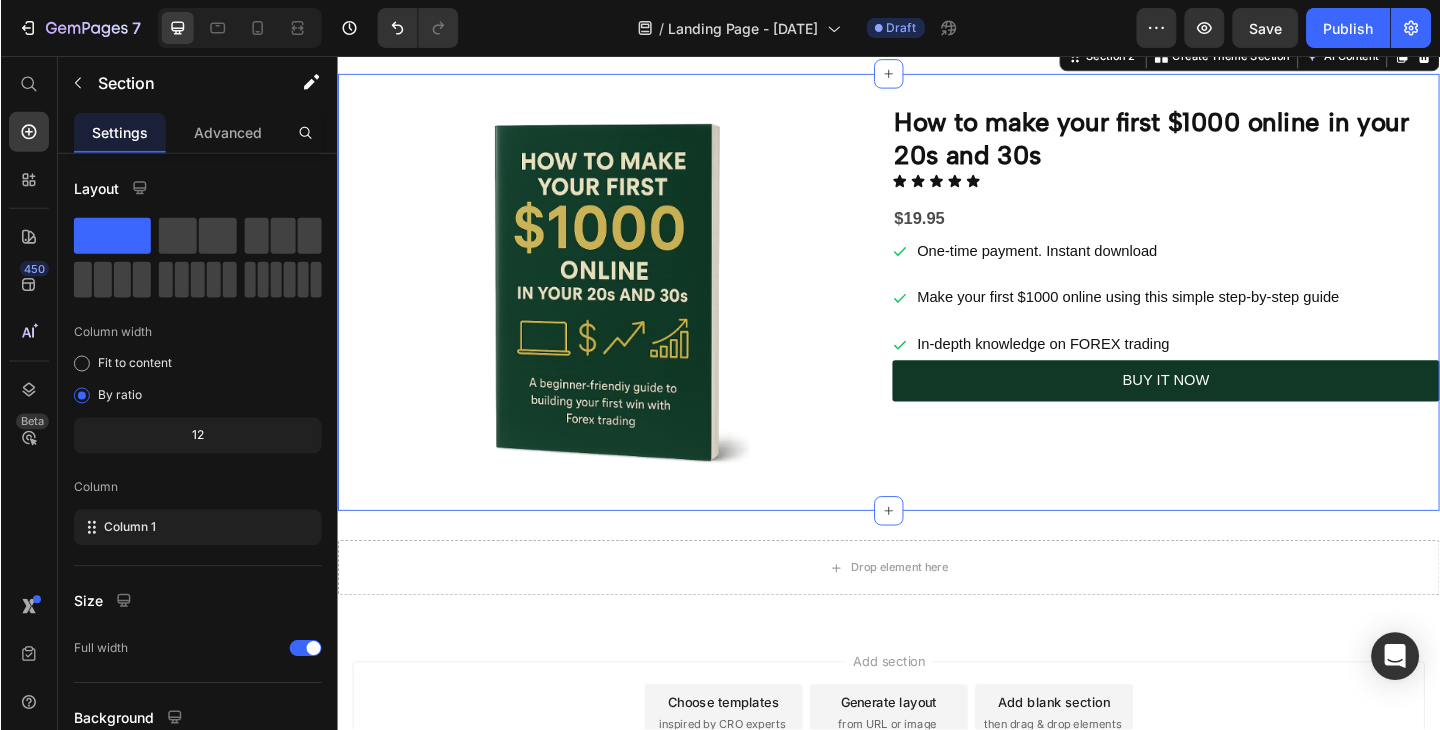 scroll, scrollTop: 158, scrollLeft: 0, axis: vertical 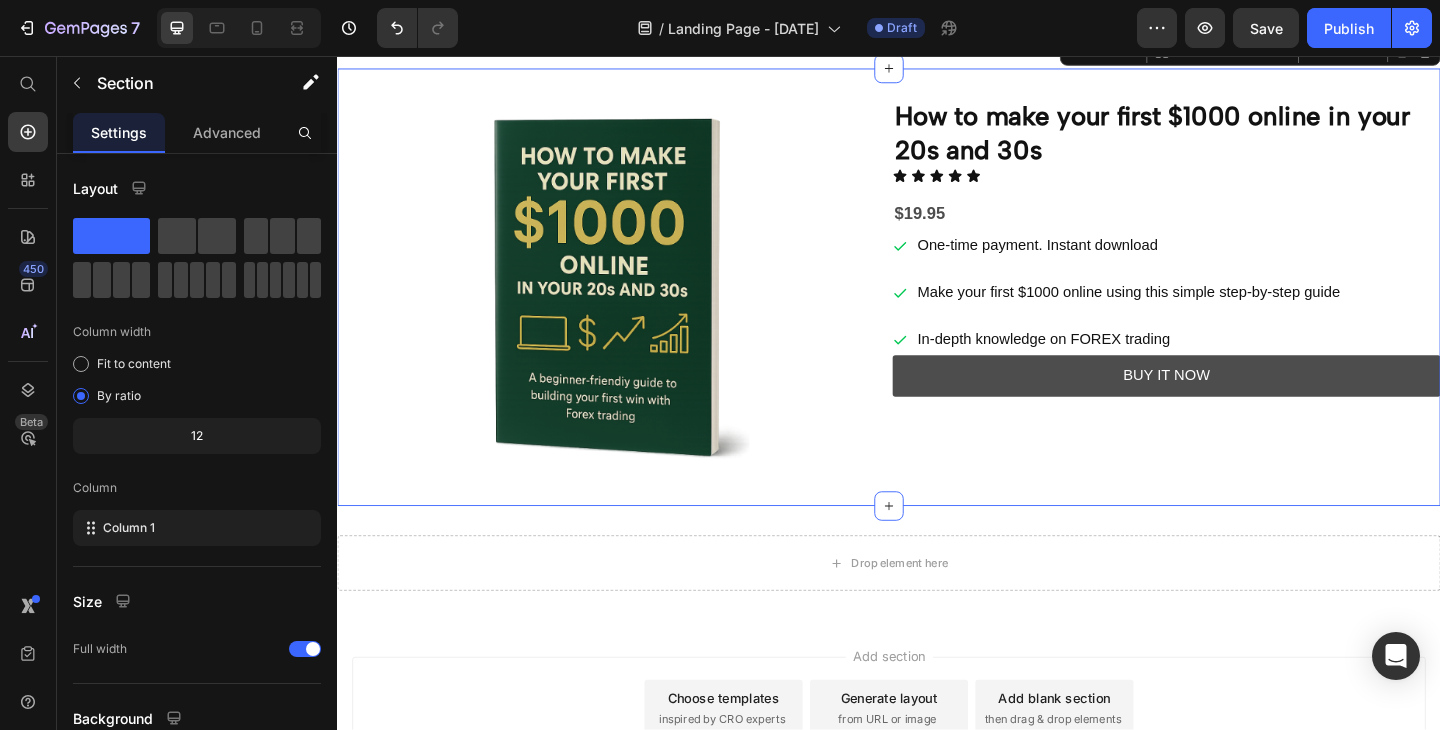click on "BUY IT NOW" at bounding box center (1239, 404) 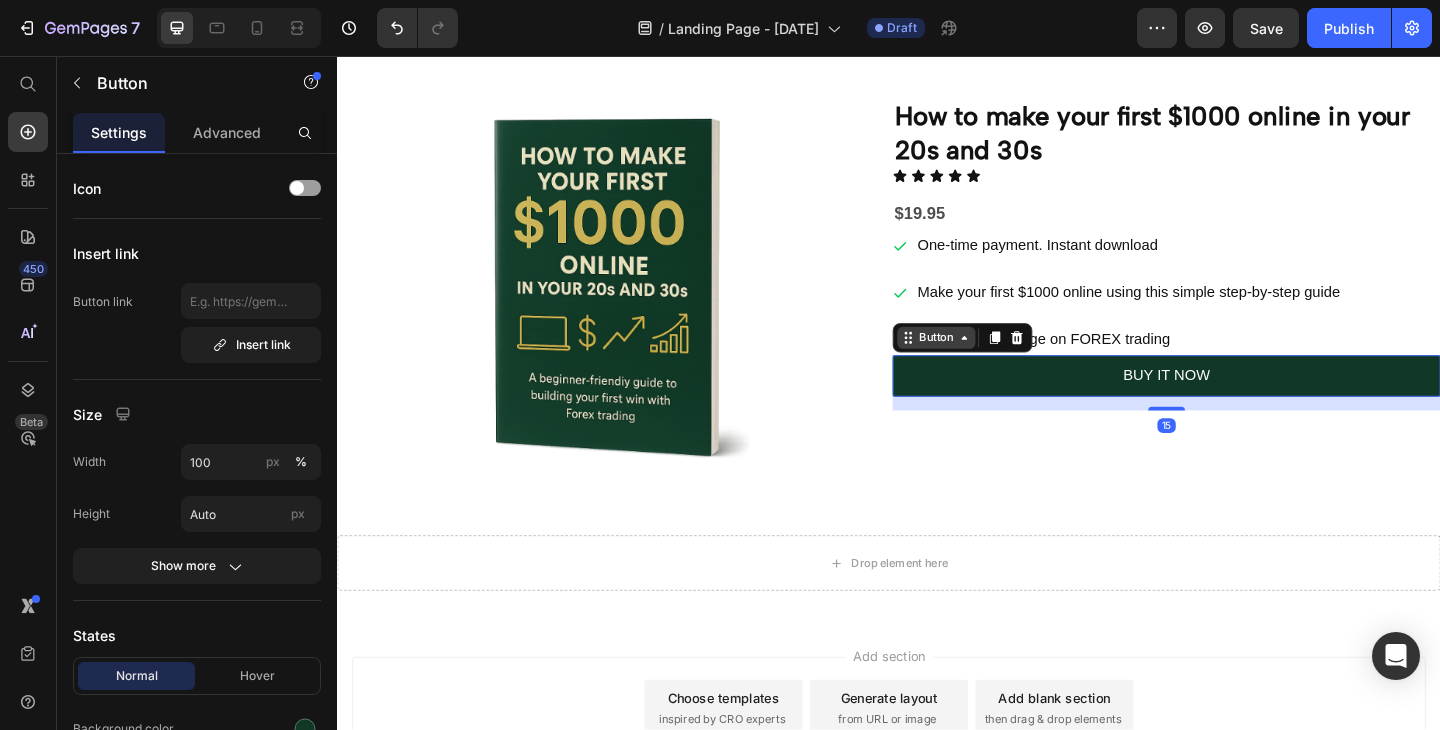 click 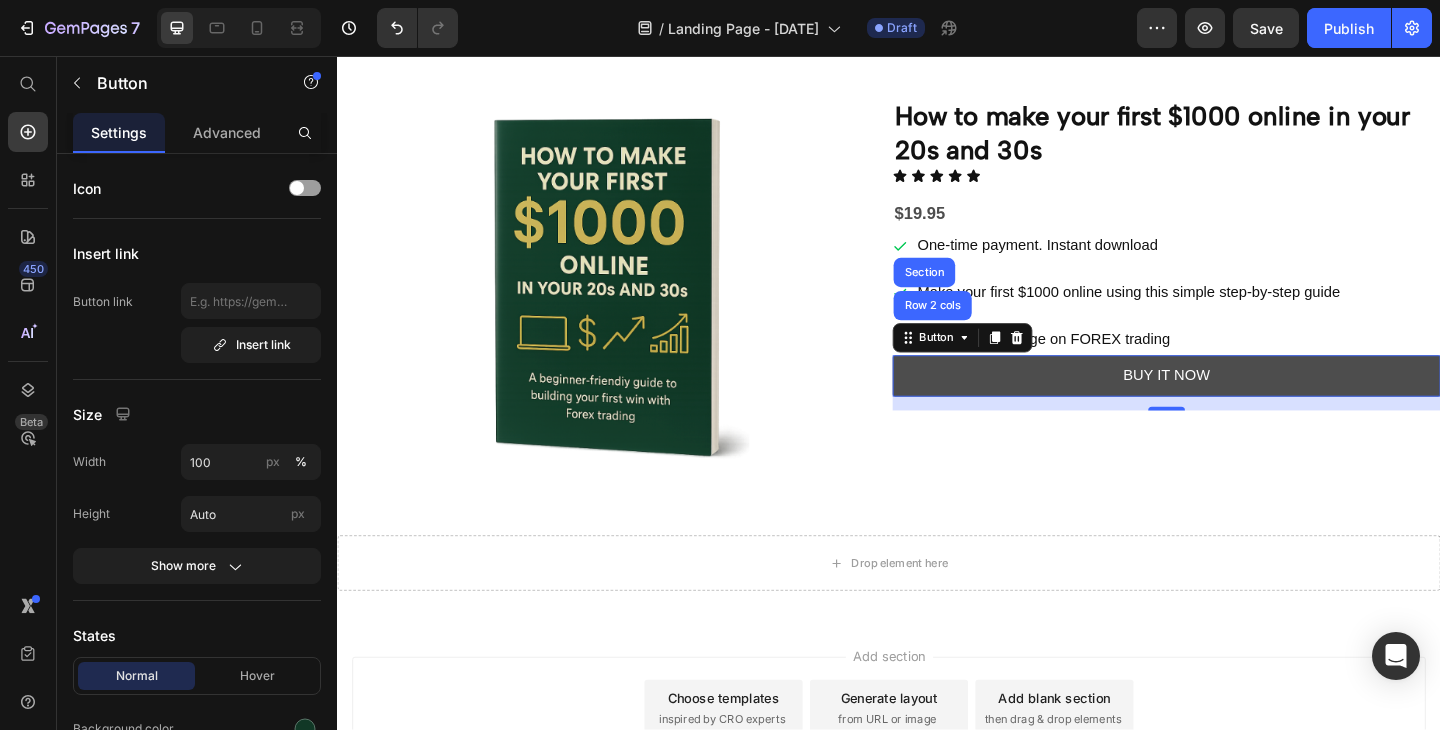 click on "BUY IT NOW" at bounding box center [1239, 404] 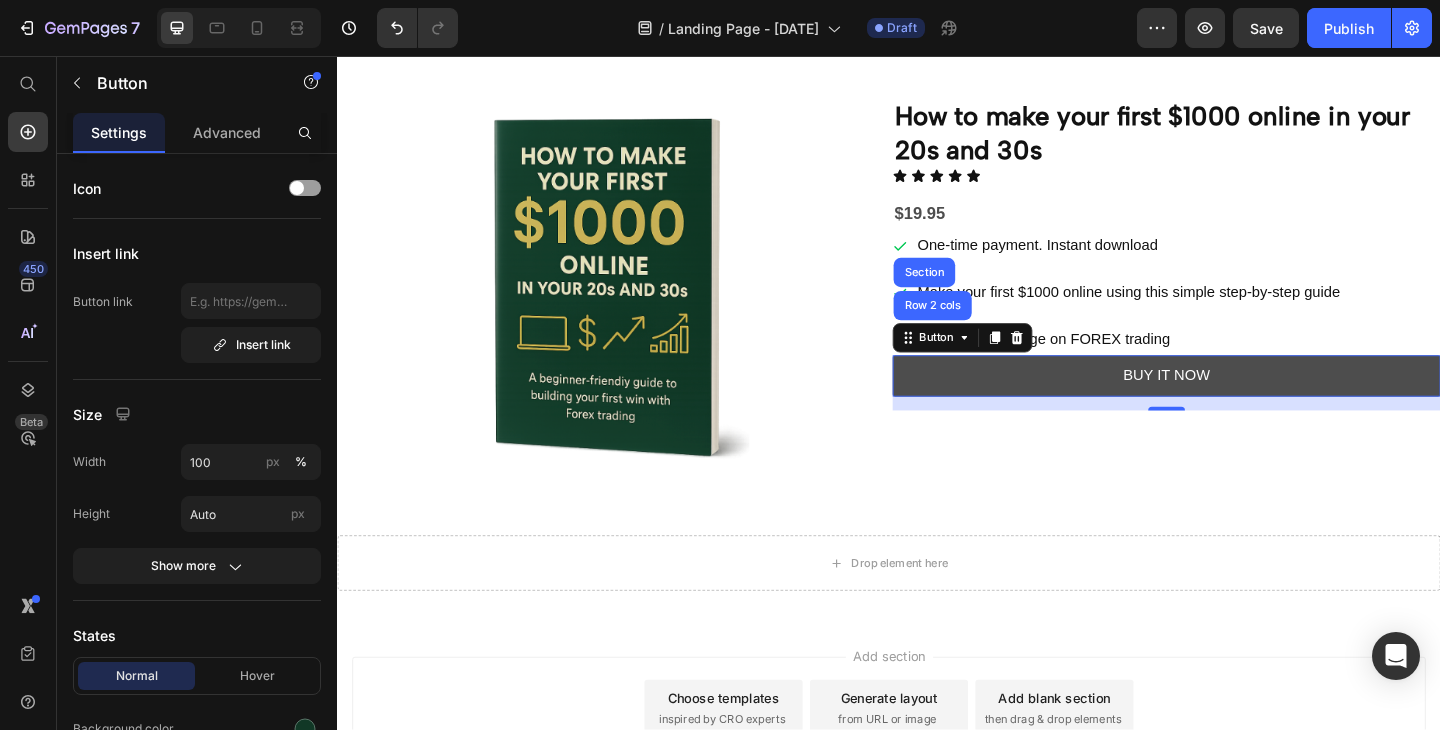 click on "BUY IT NOW" at bounding box center [1239, 404] 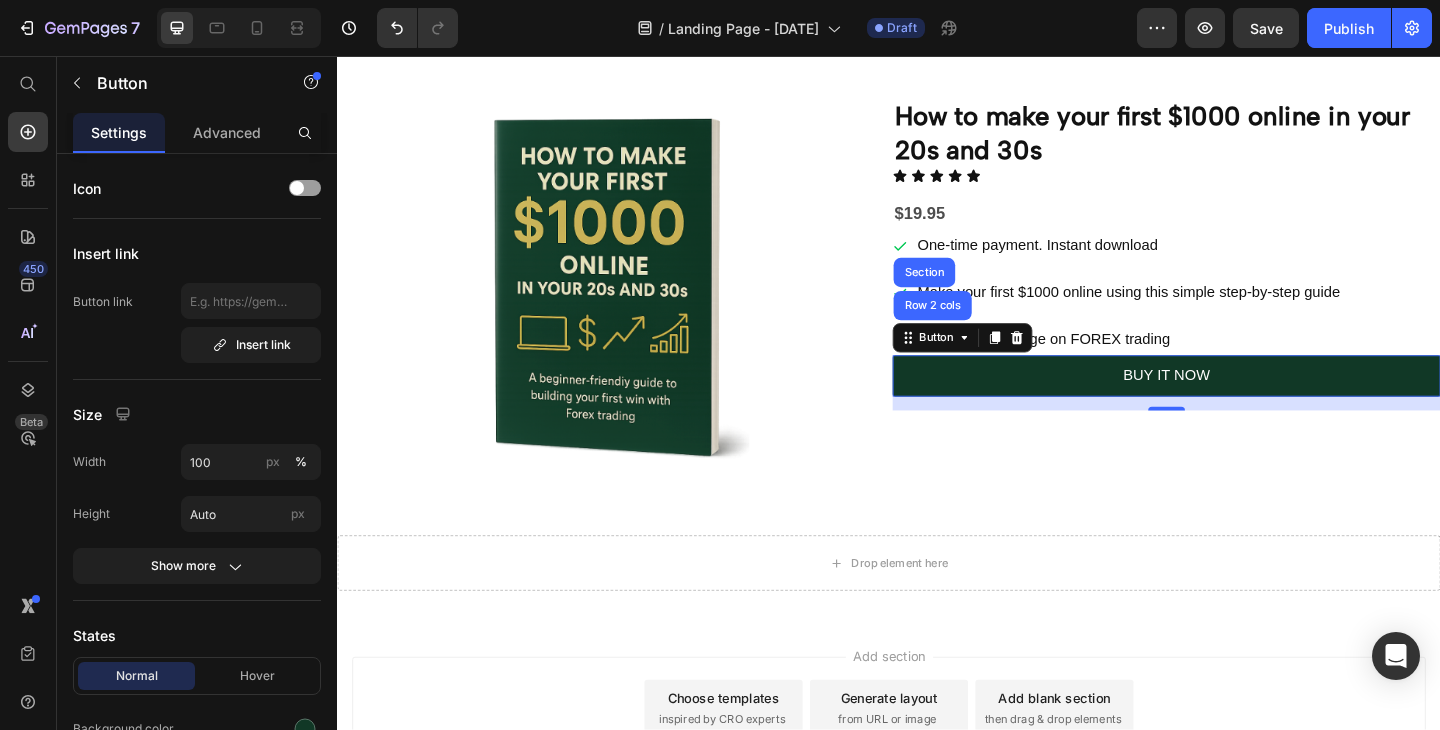click on "How to make your first $1000 online in your 20s and 30s Heading Icon Icon Icon Icon
Icon Icon List $19.95 Text Block
One-time payment. Instant download
Make your first $1000 online using this simple step-by-step guide
In-depth knowledge on FOREX trading Item List BUY IT NOW Button Row 2 cols Section   15" at bounding box center [1239, 300] 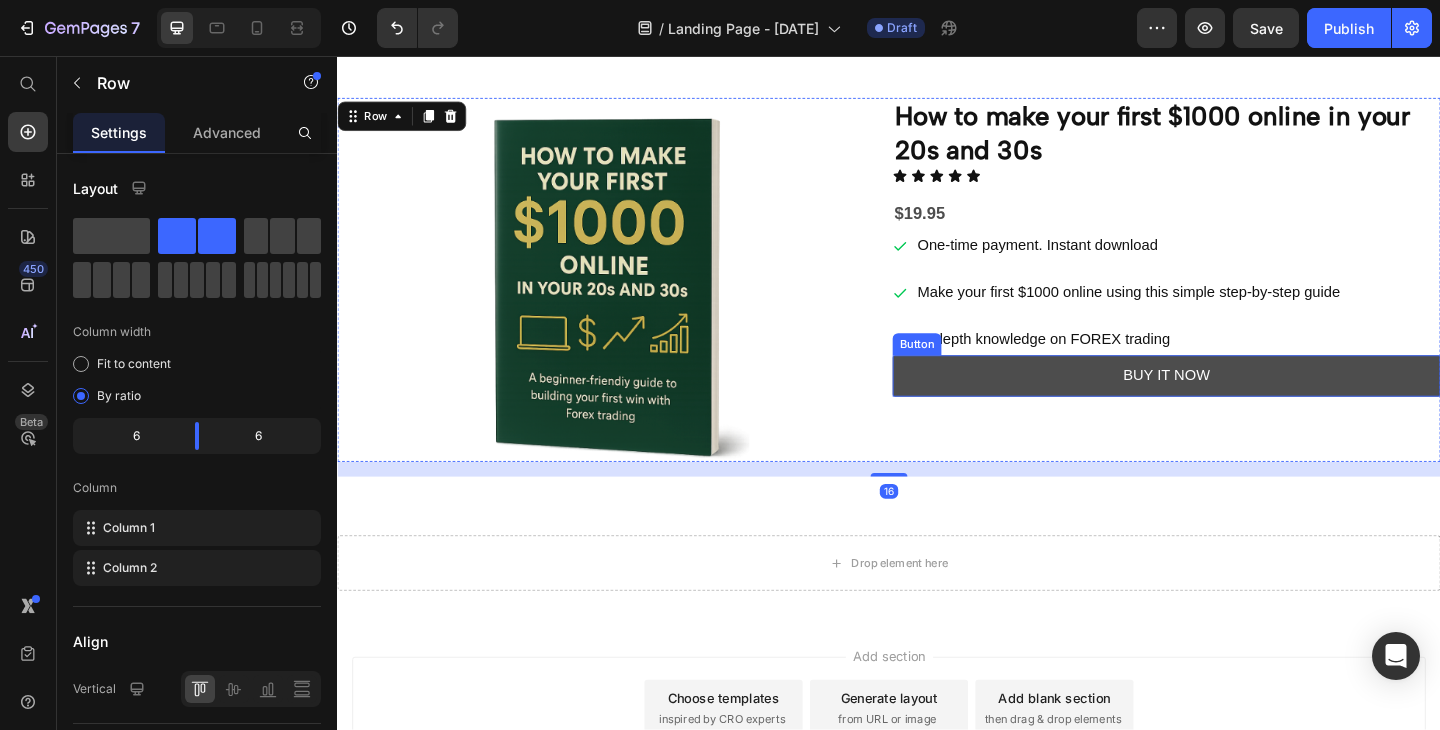 click on "BUY IT NOW" at bounding box center (1239, 404) 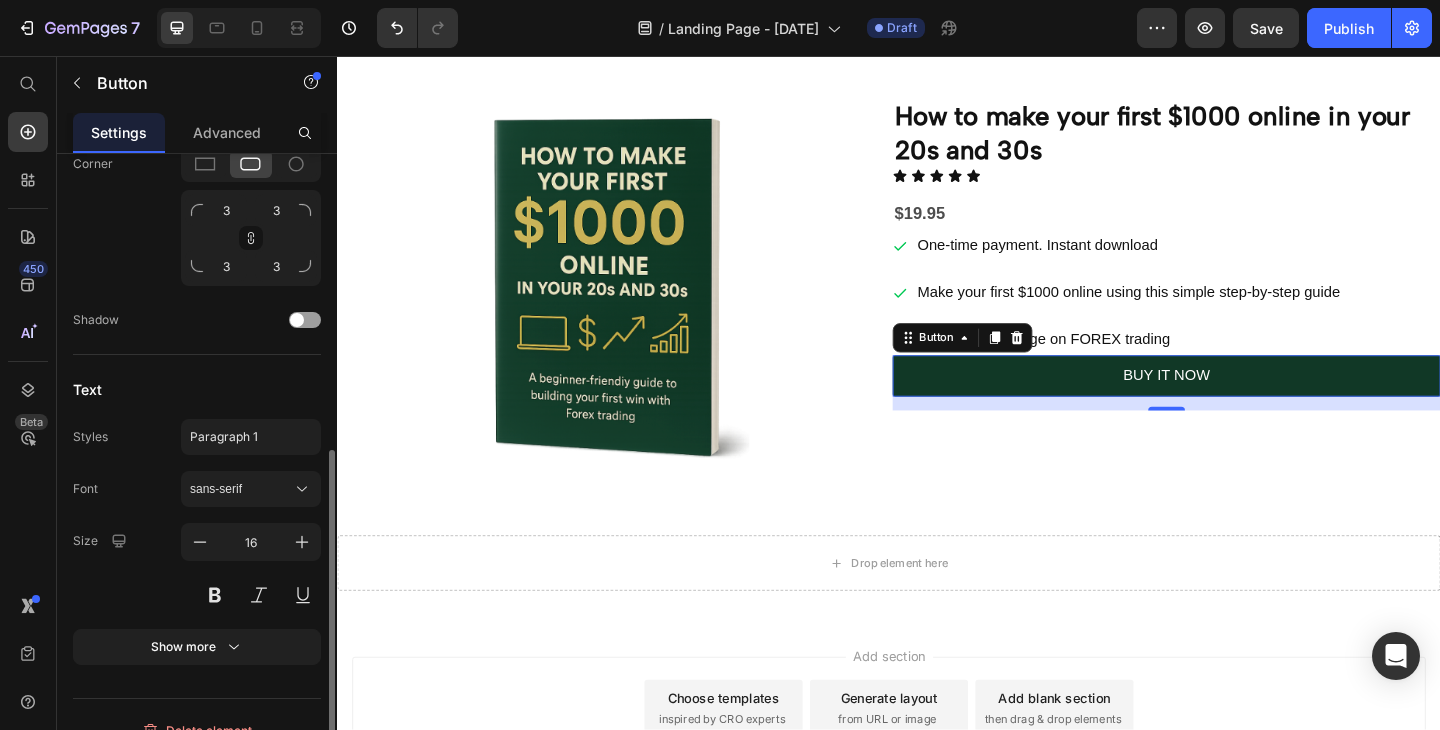 scroll, scrollTop: 747, scrollLeft: 0, axis: vertical 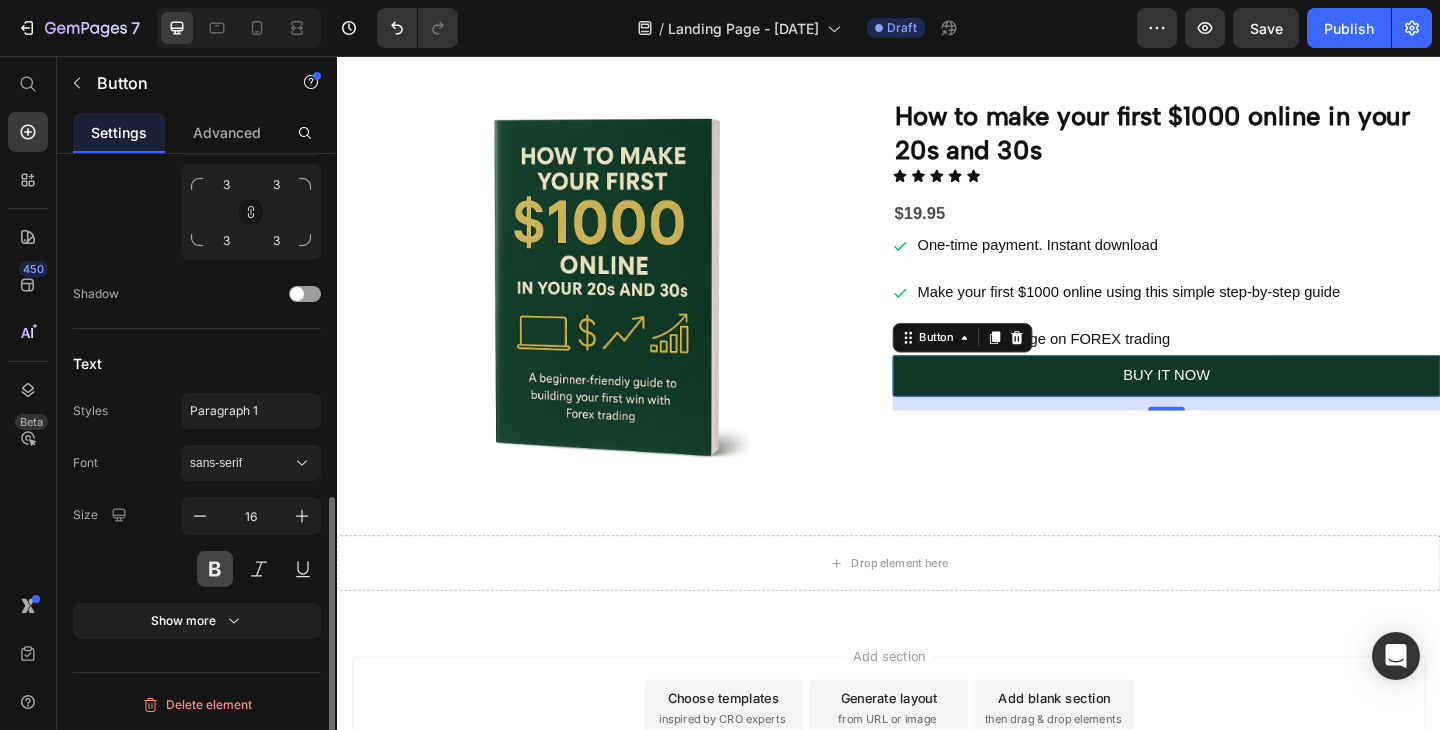 click at bounding box center (215, 569) 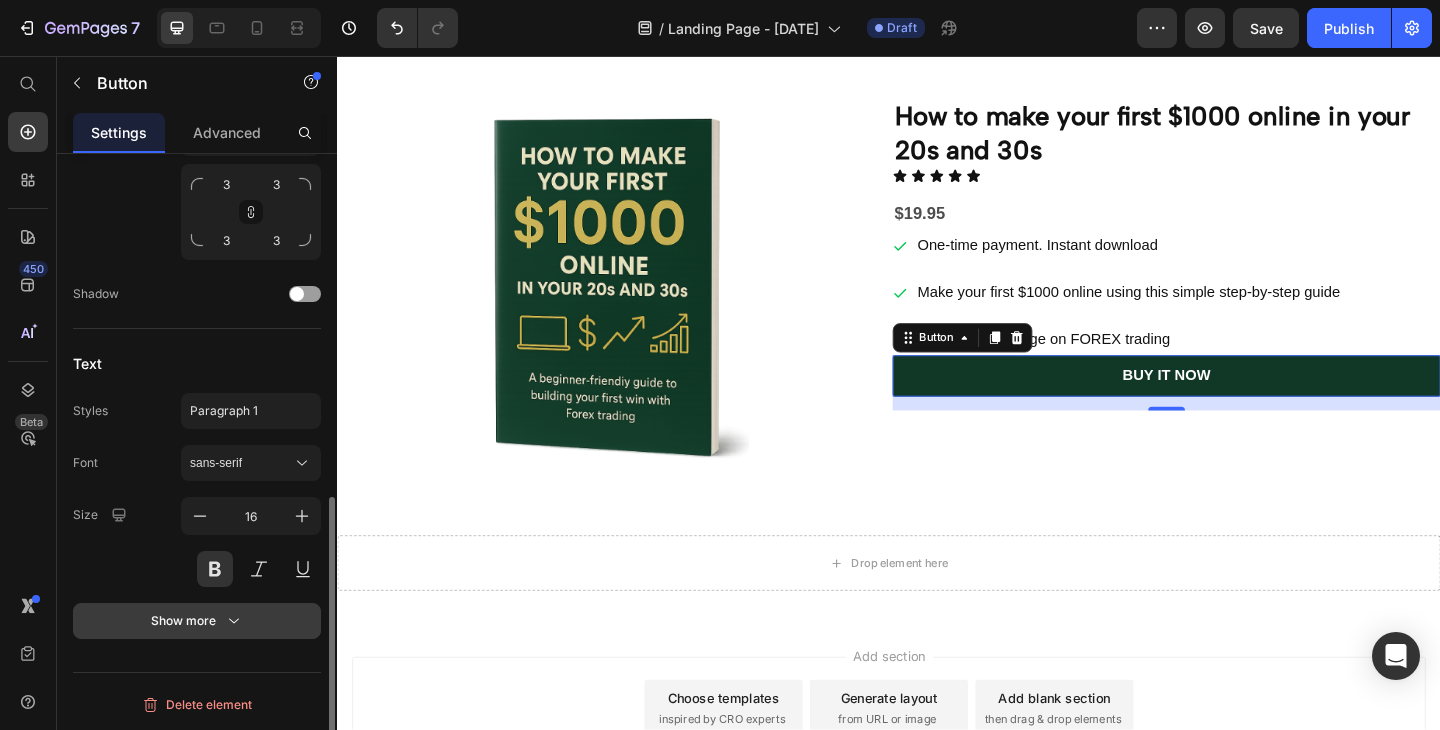click on "Show more" at bounding box center [197, 621] 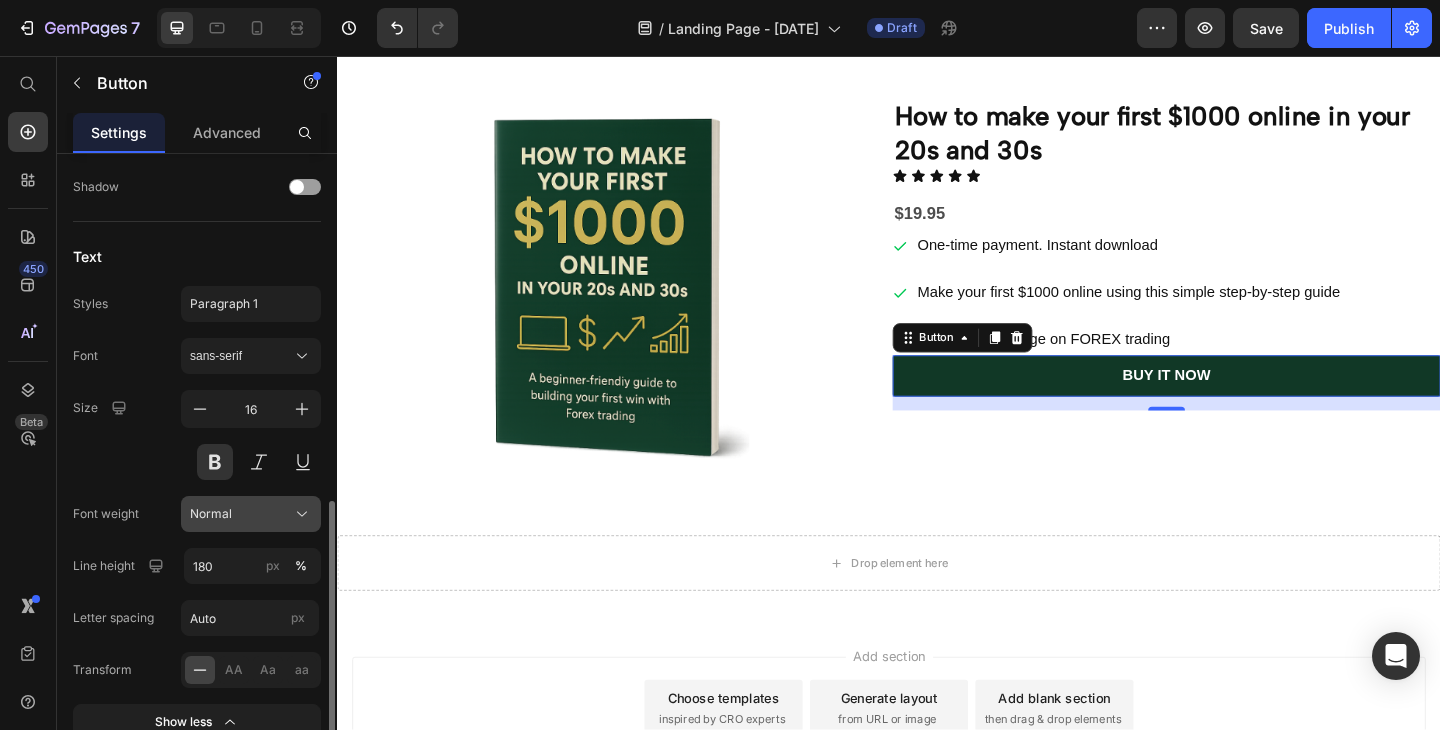scroll, scrollTop: 859, scrollLeft: 0, axis: vertical 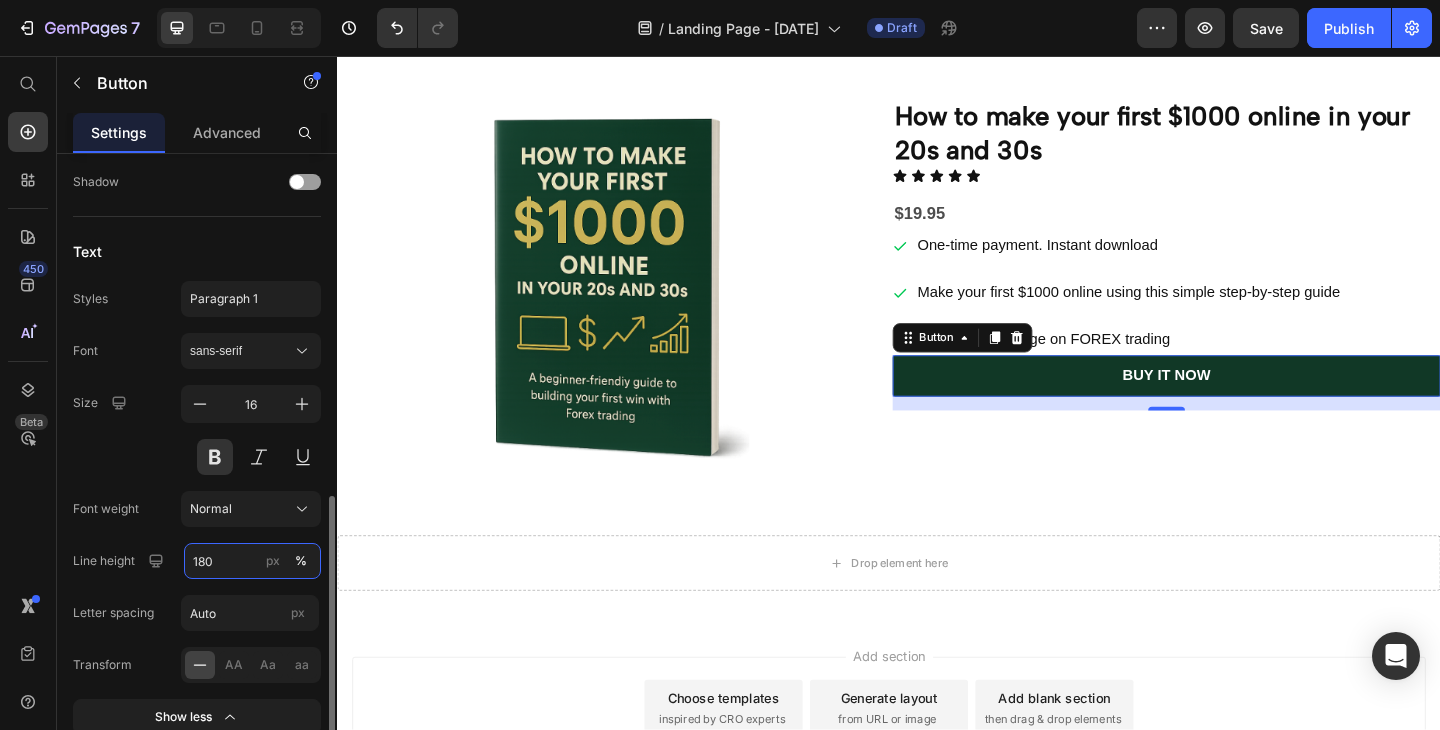 click on "180" at bounding box center (252, 561) 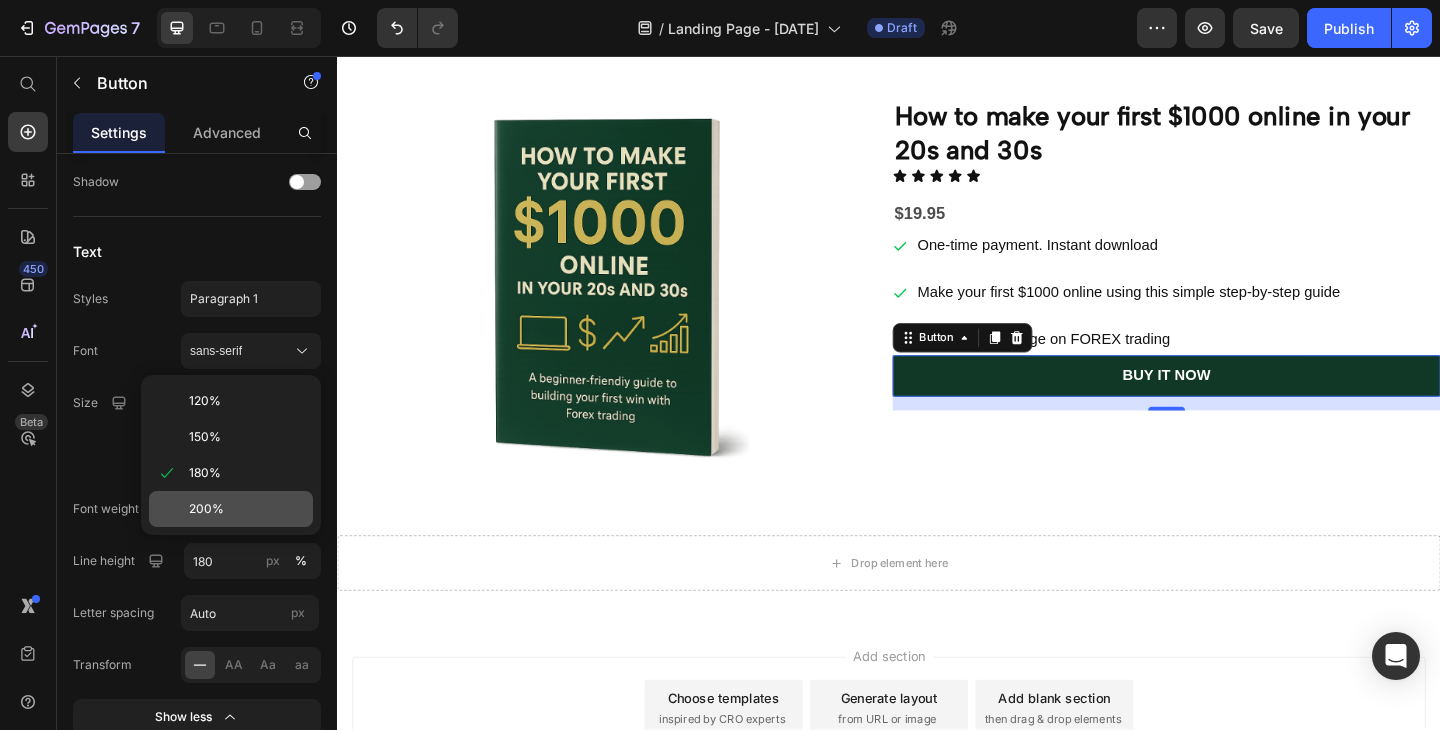 click on "200%" 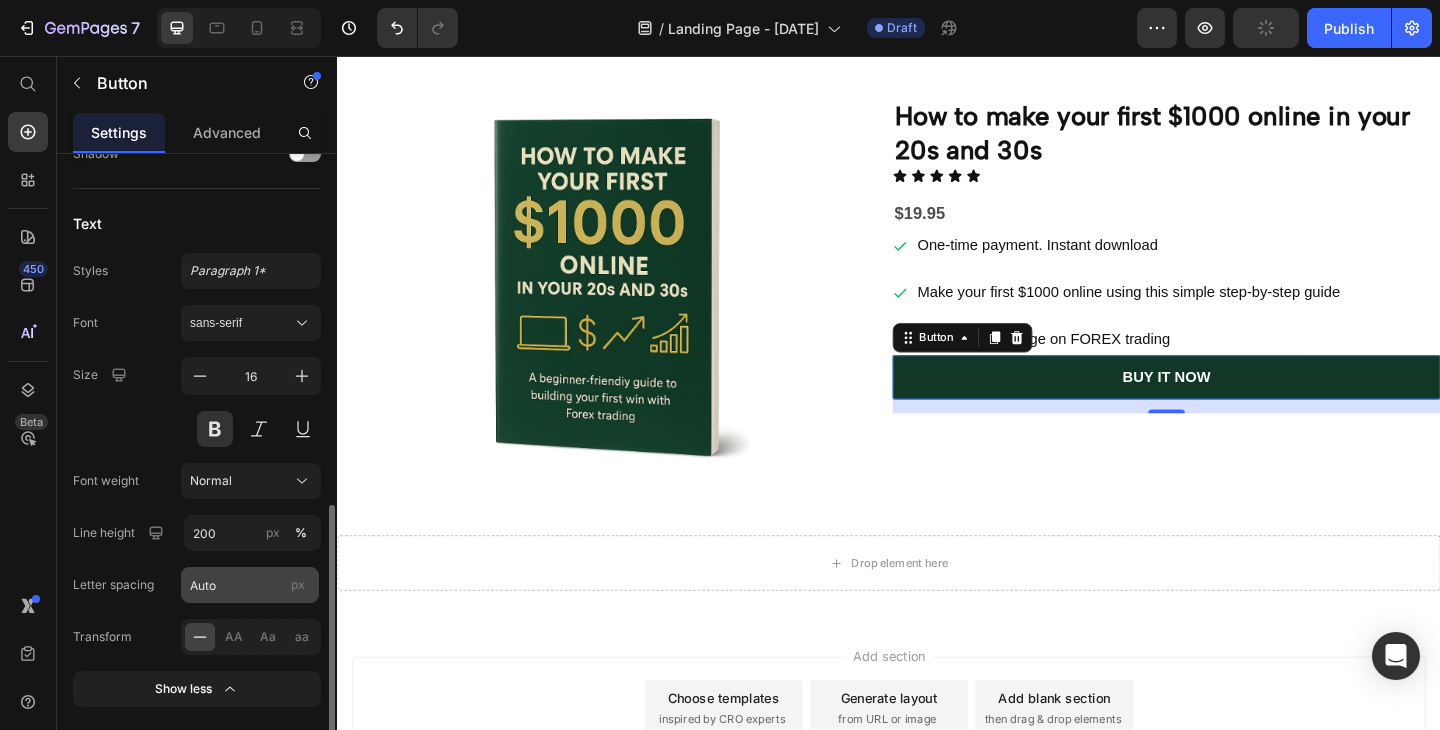 scroll, scrollTop: 900, scrollLeft: 0, axis: vertical 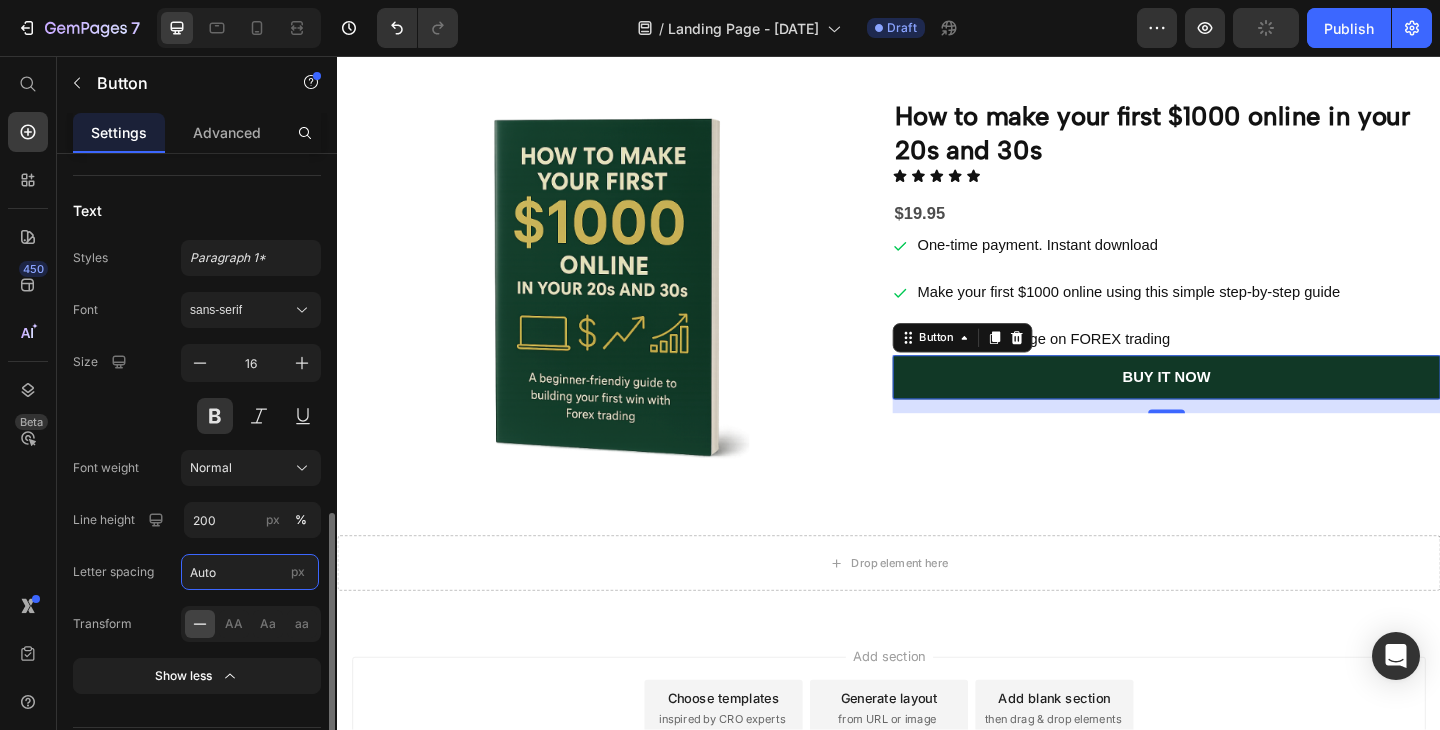 click on "Auto" at bounding box center (250, 572) 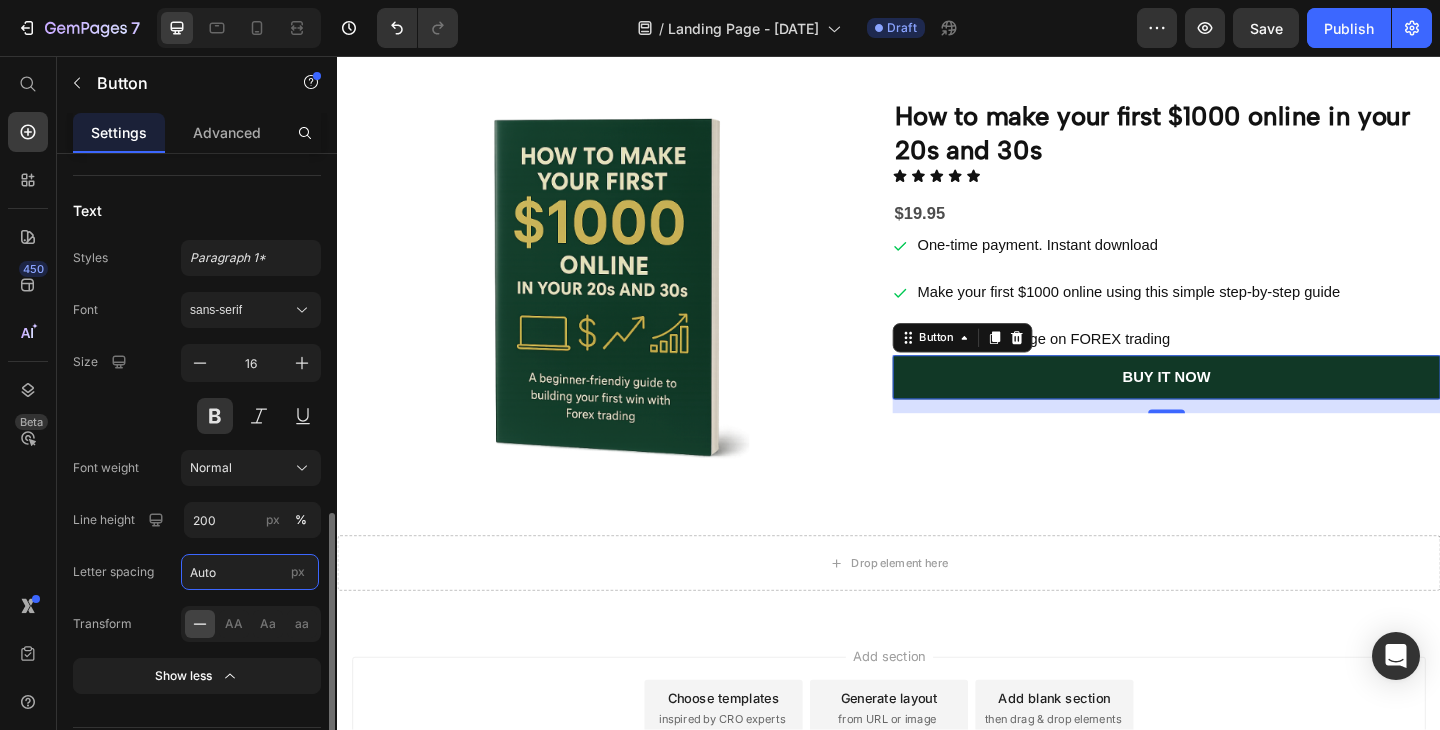 click on "Auto" at bounding box center [250, 572] 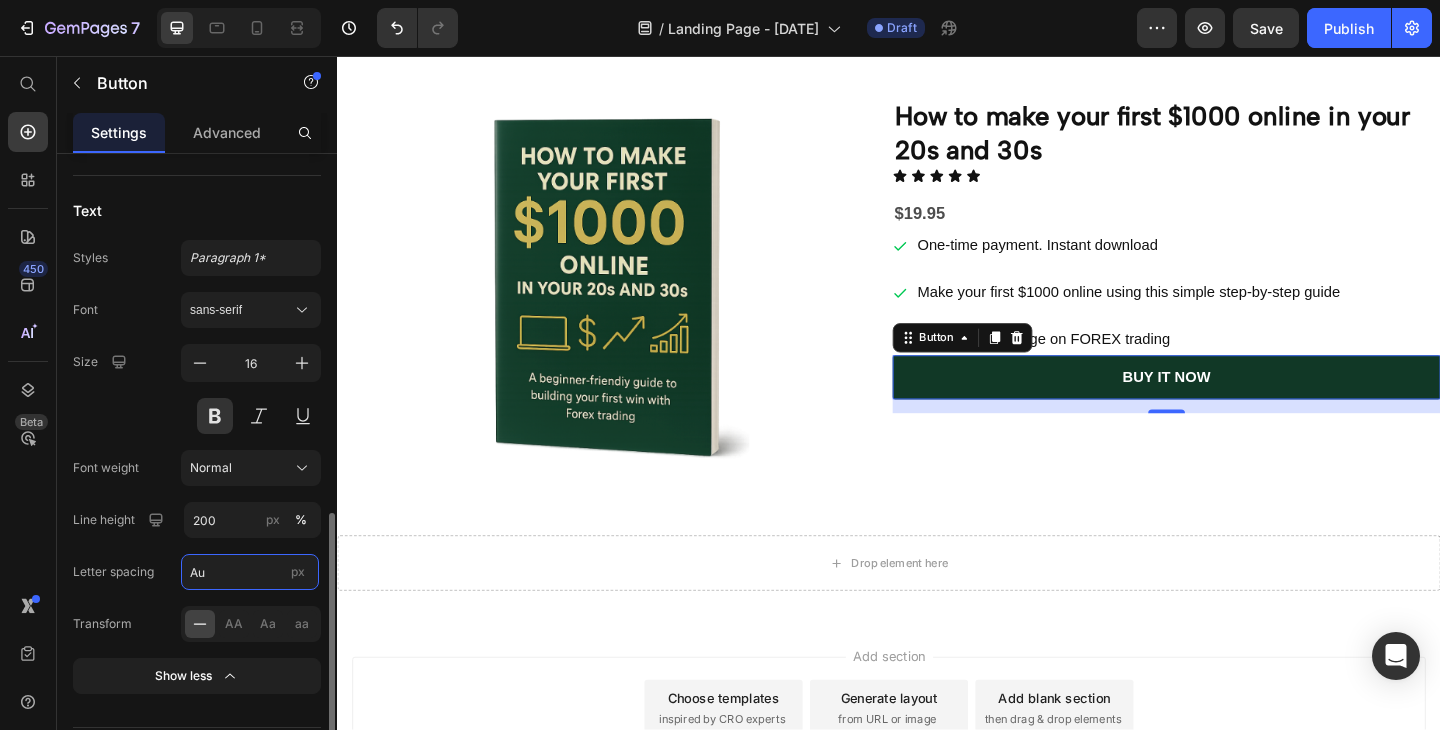 type on "A" 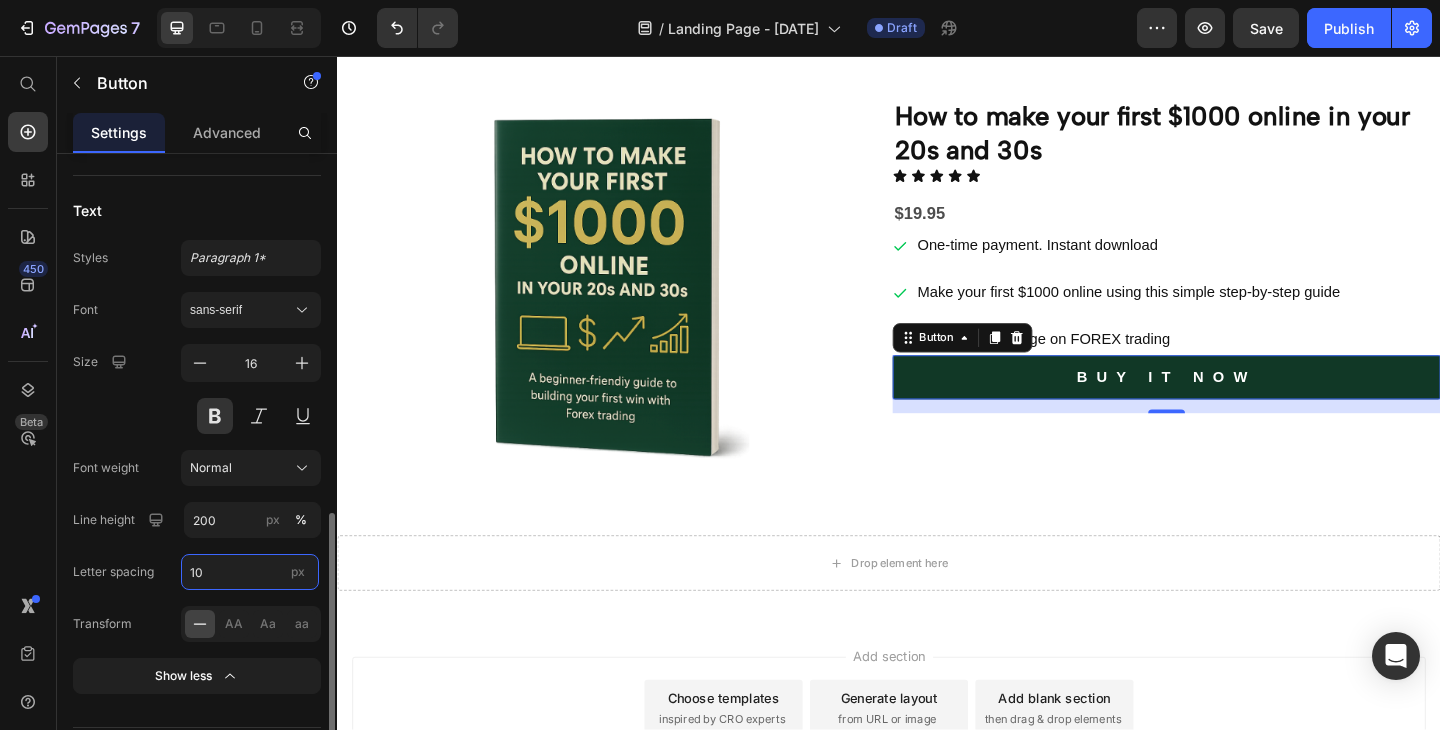type on "1" 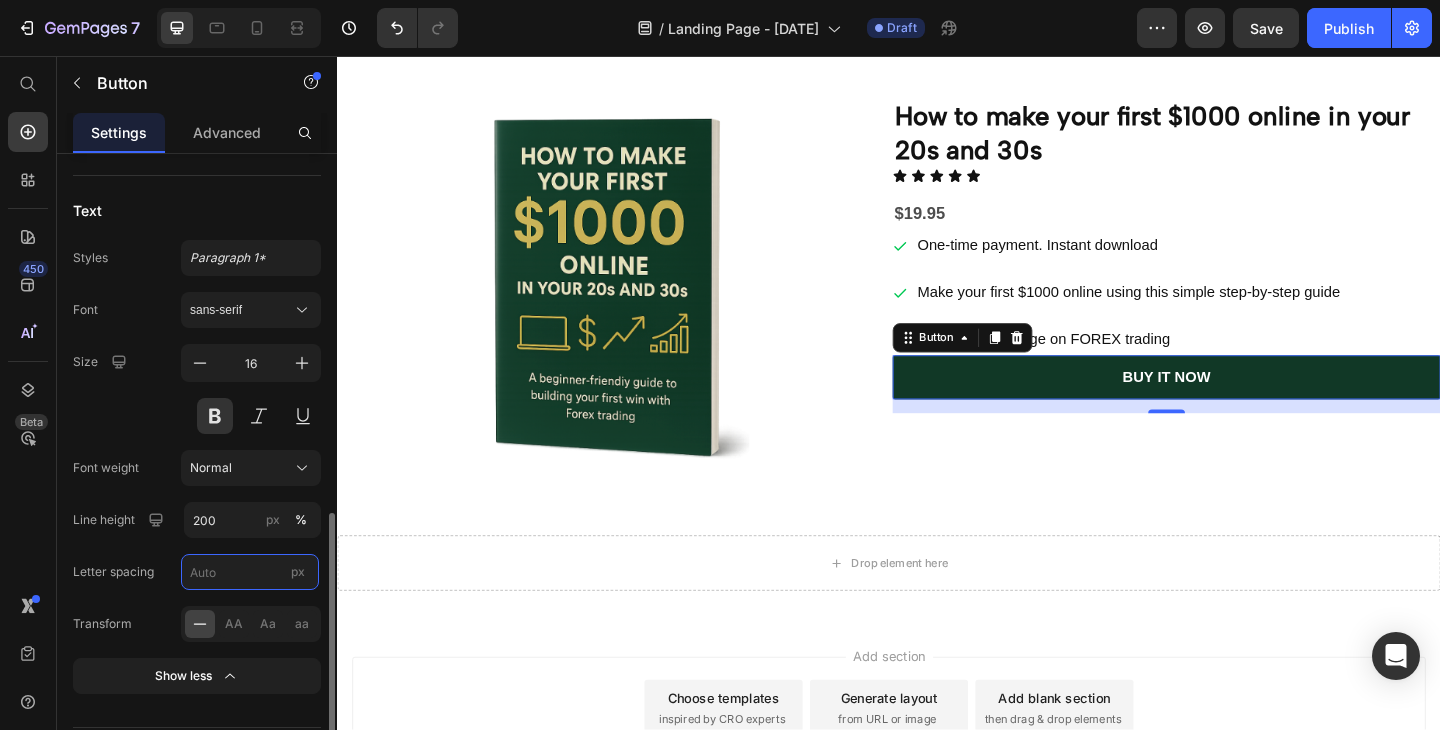 type on "Auto" 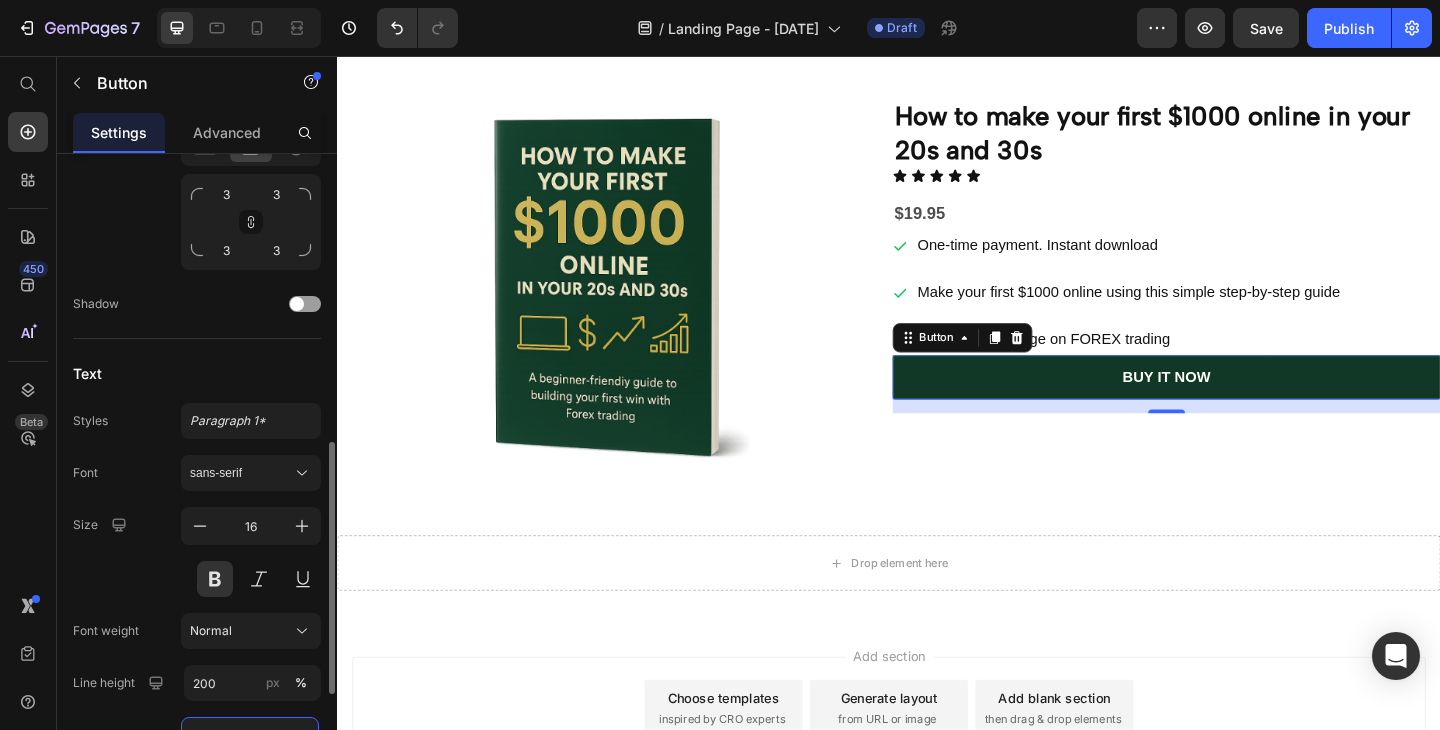scroll, scrollTop: 713, scrollLeft: 0, axis: vertical 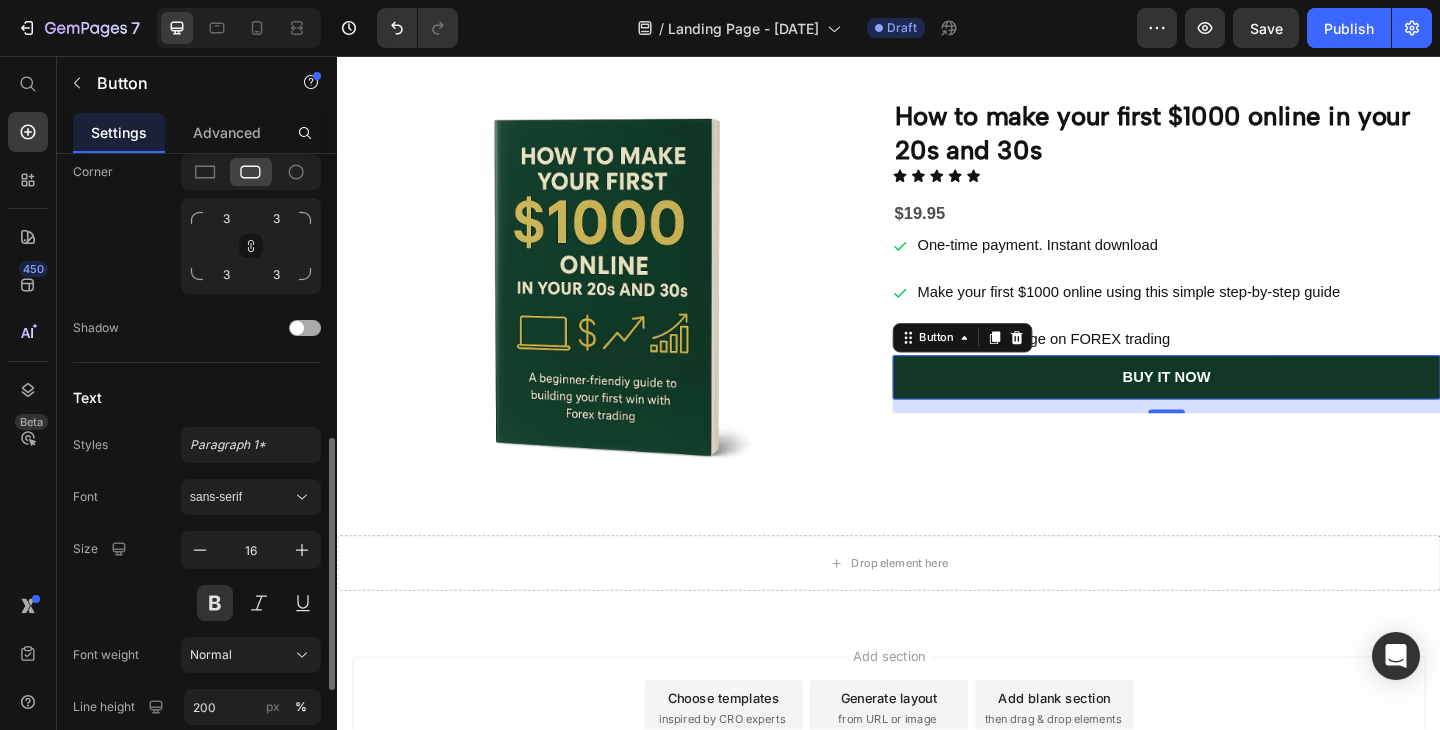 click at bounding box center [297, 328] 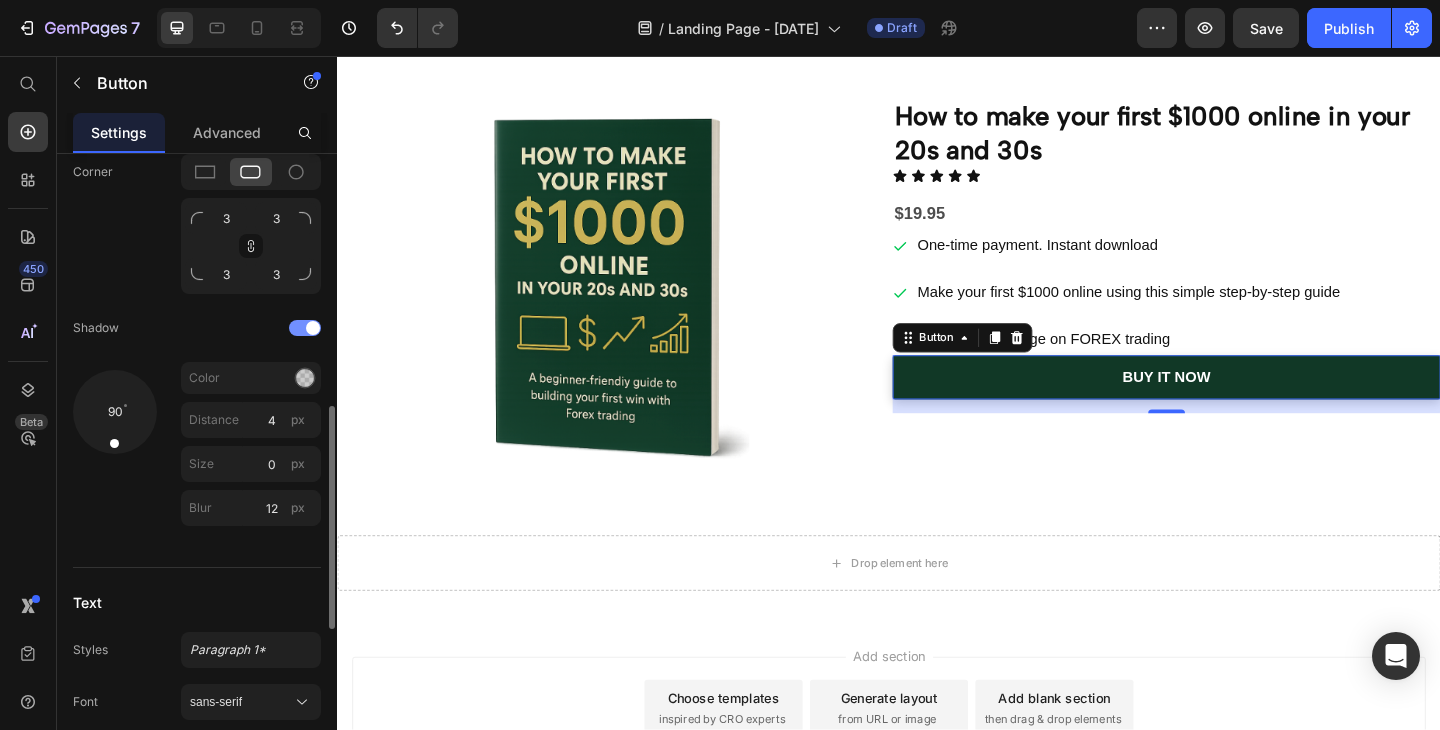 click at bounding box center [305, 328] 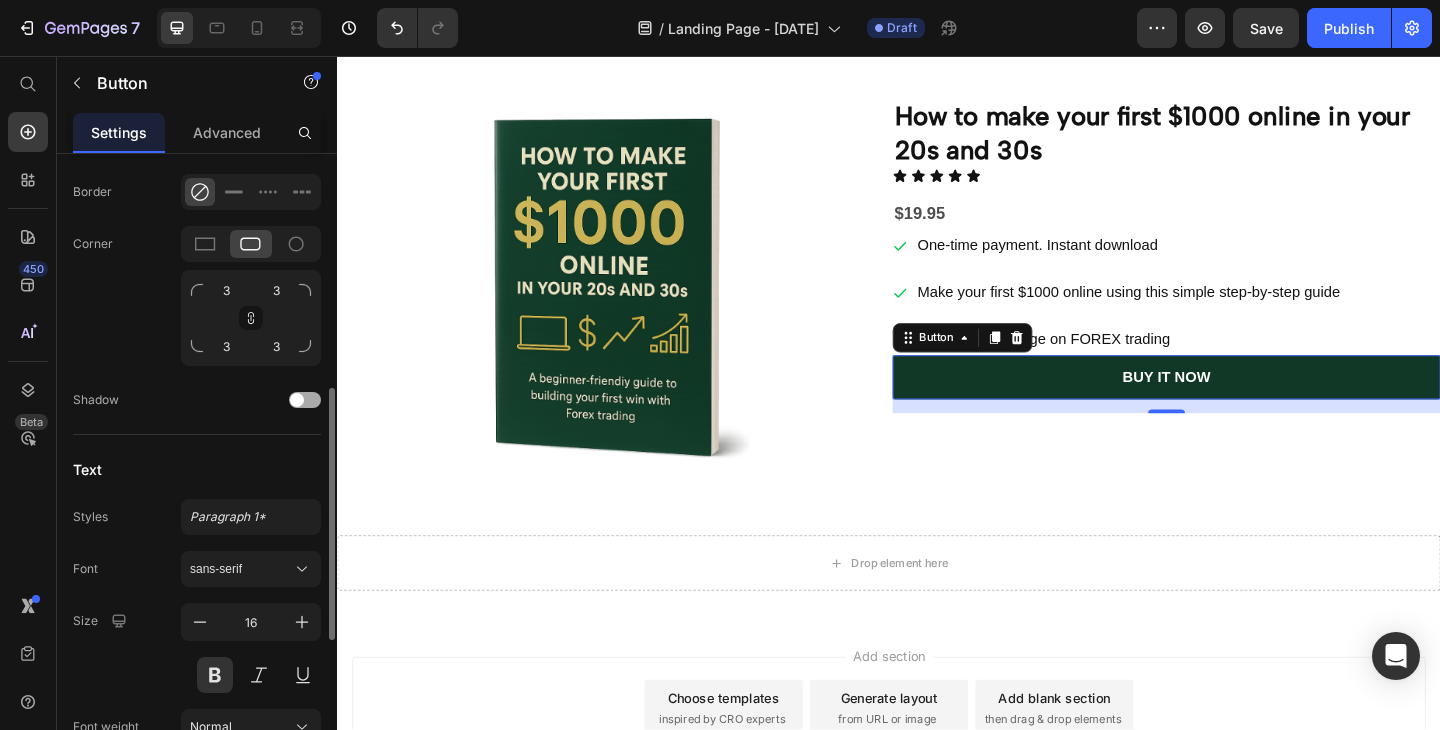 scroll, scrollTop: 580, scrollLeft: 0, axis: vertical 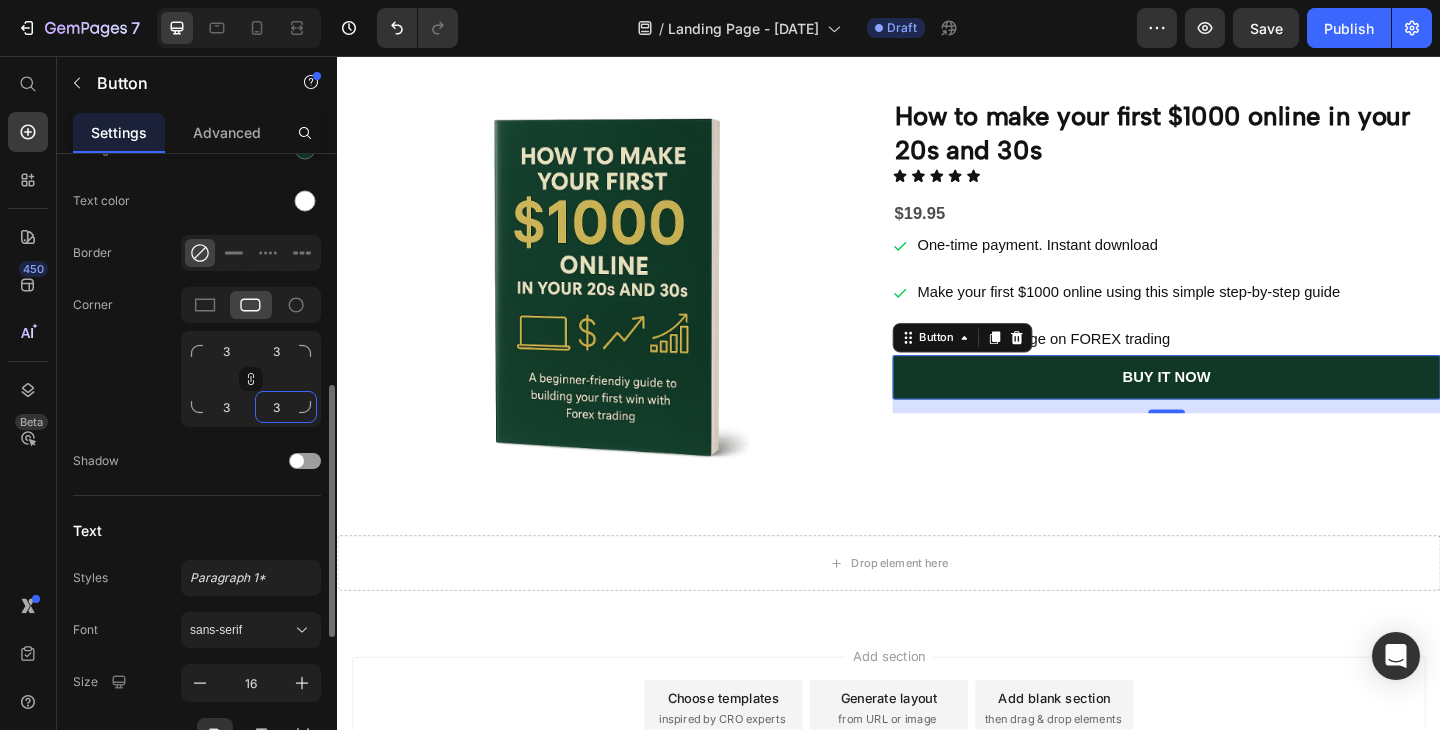 click on "3" 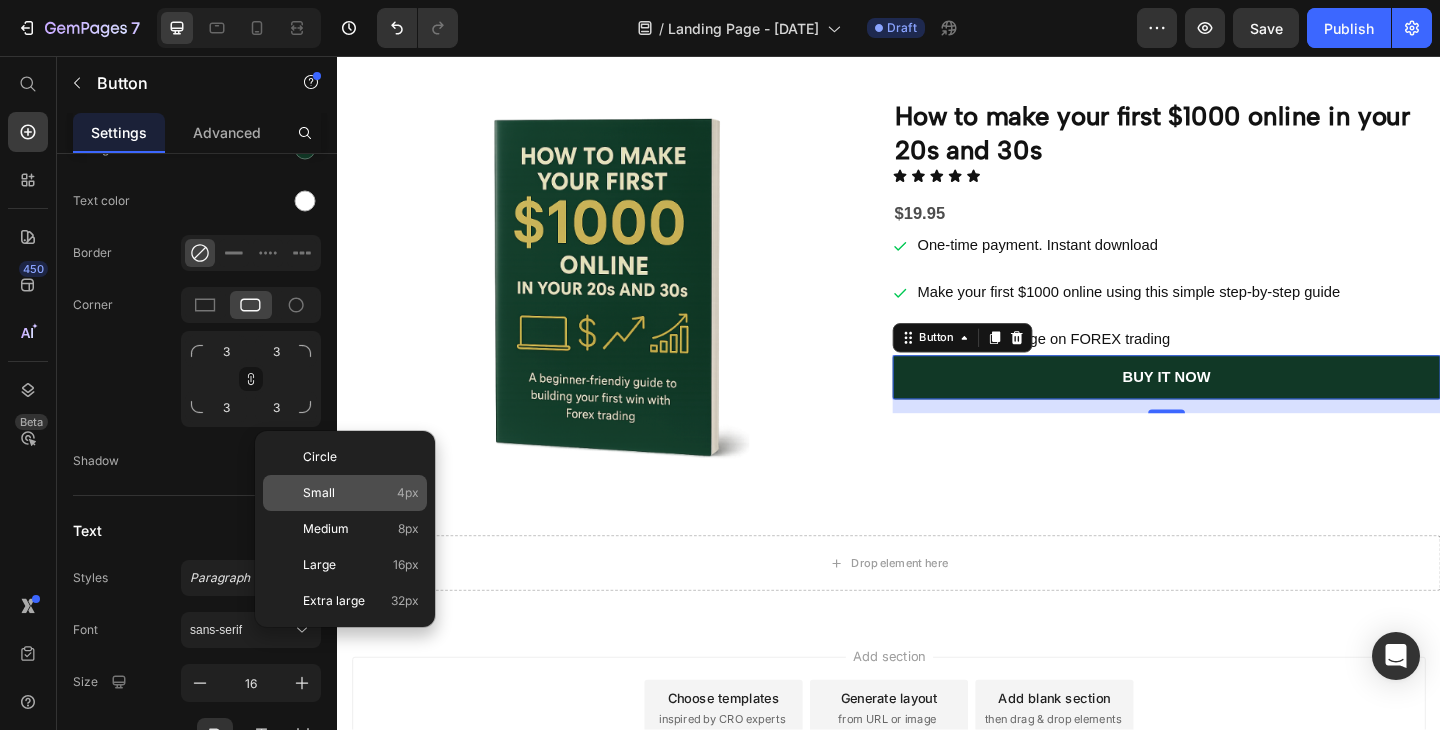 click on "Small 4px" 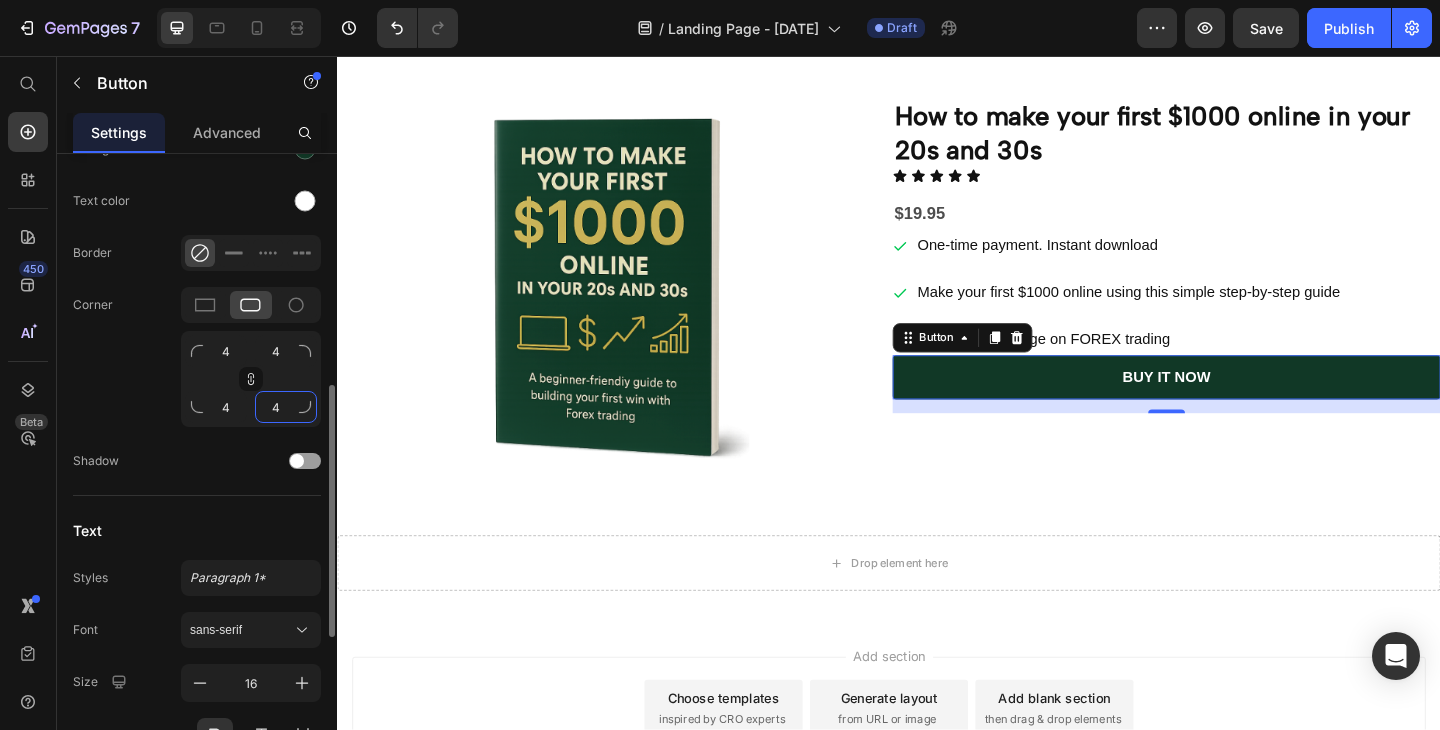 click on "4" 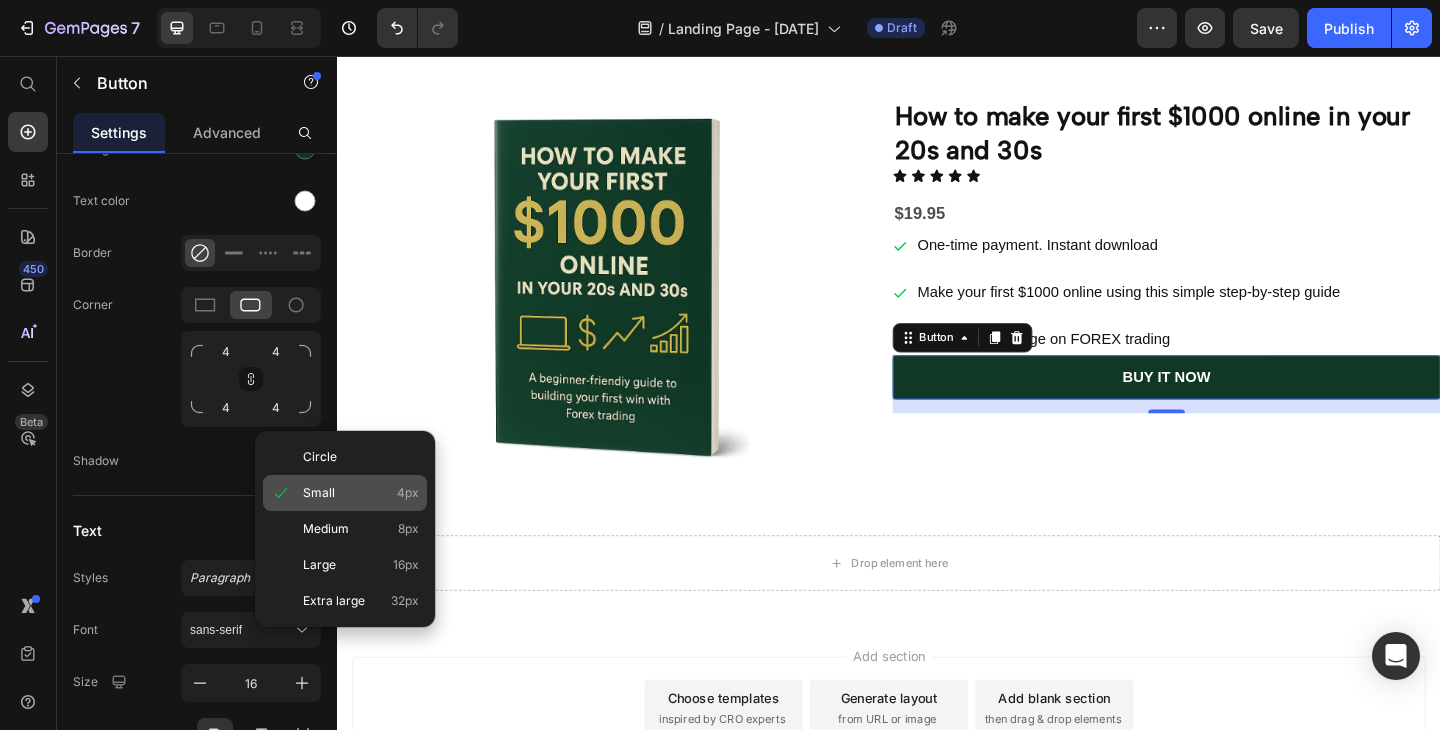 click on "Small" at bounding box center [319, 493] 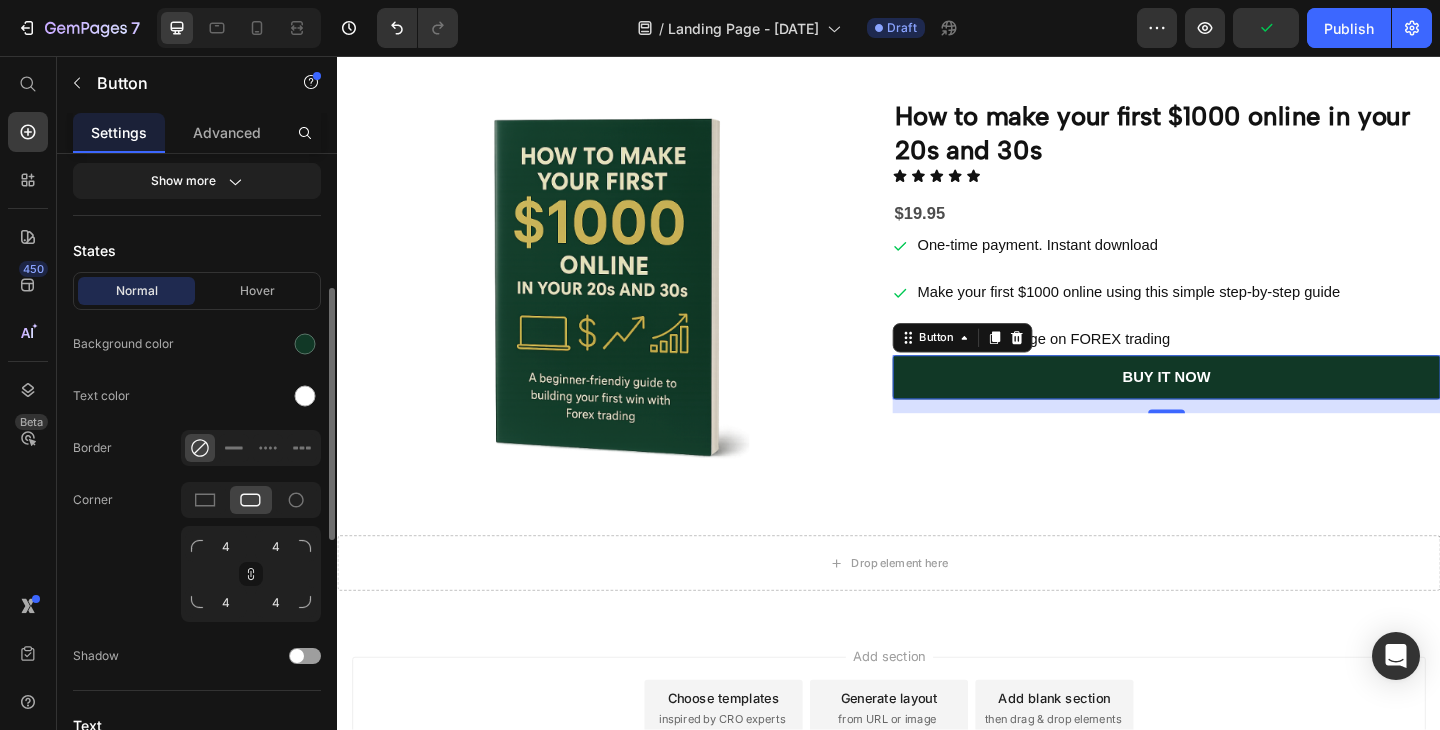 scroll, scrollTop: 339, scrollLeft: 0, axis: vertical 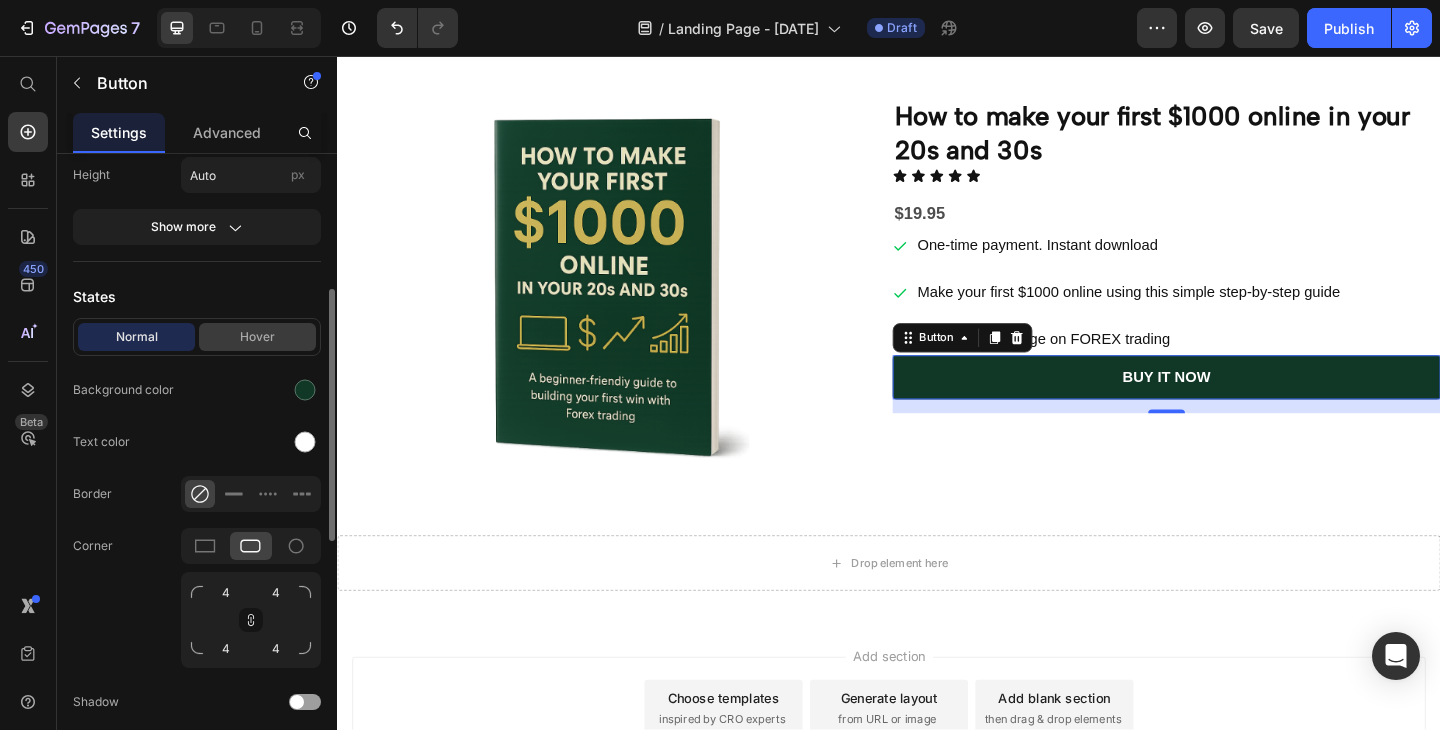 click on "Hover" at bounding box center [257, 337] 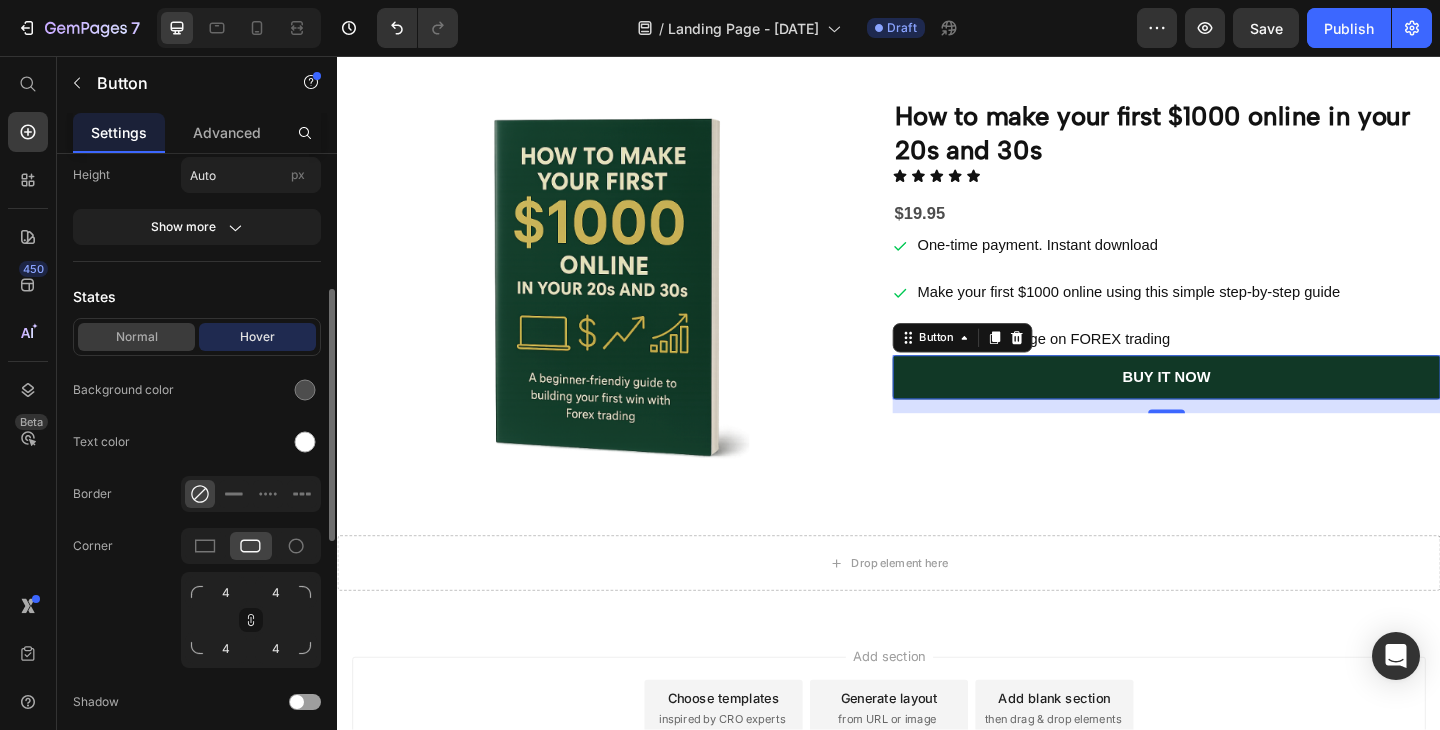 click on "Normal" at bounding box center [136, 337] 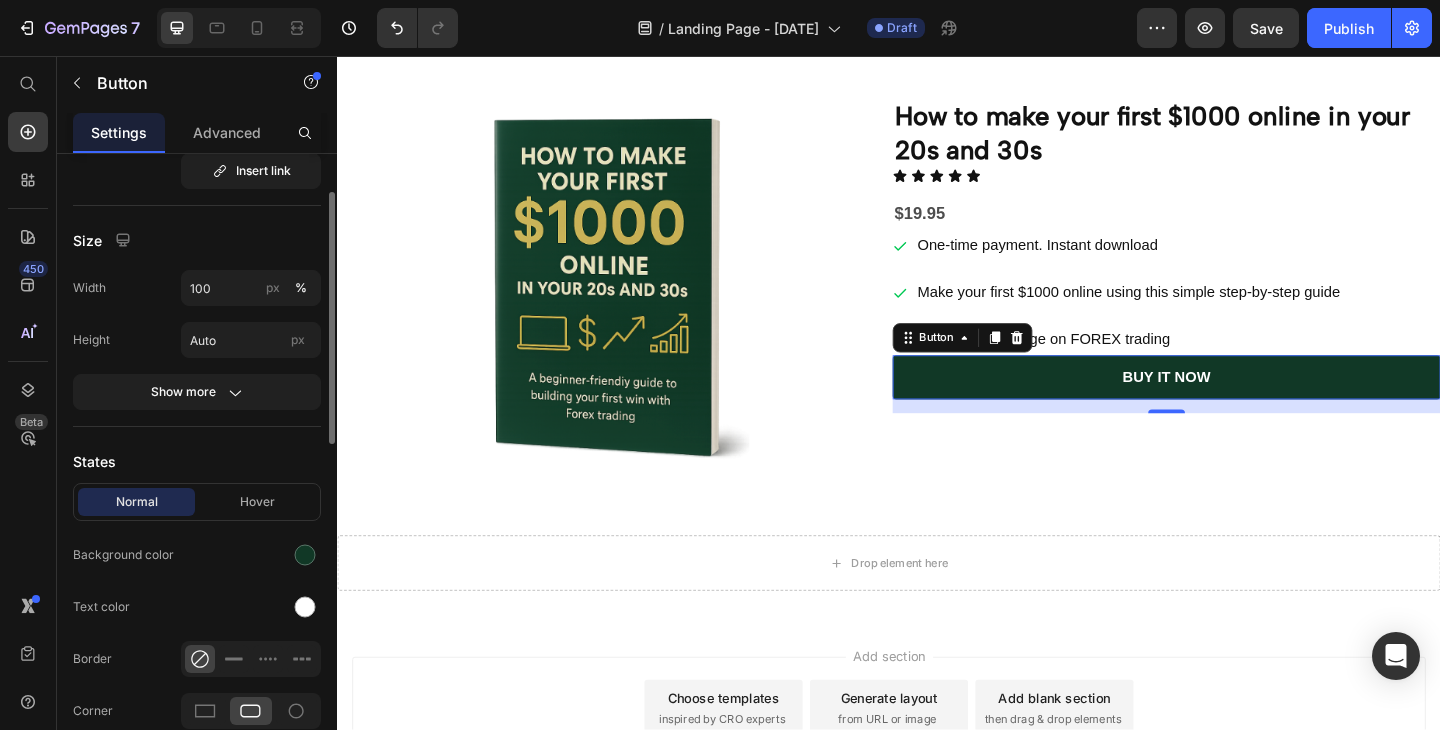 scroll, scrollTop: 128, scrollLeft: 0, axis: vertical 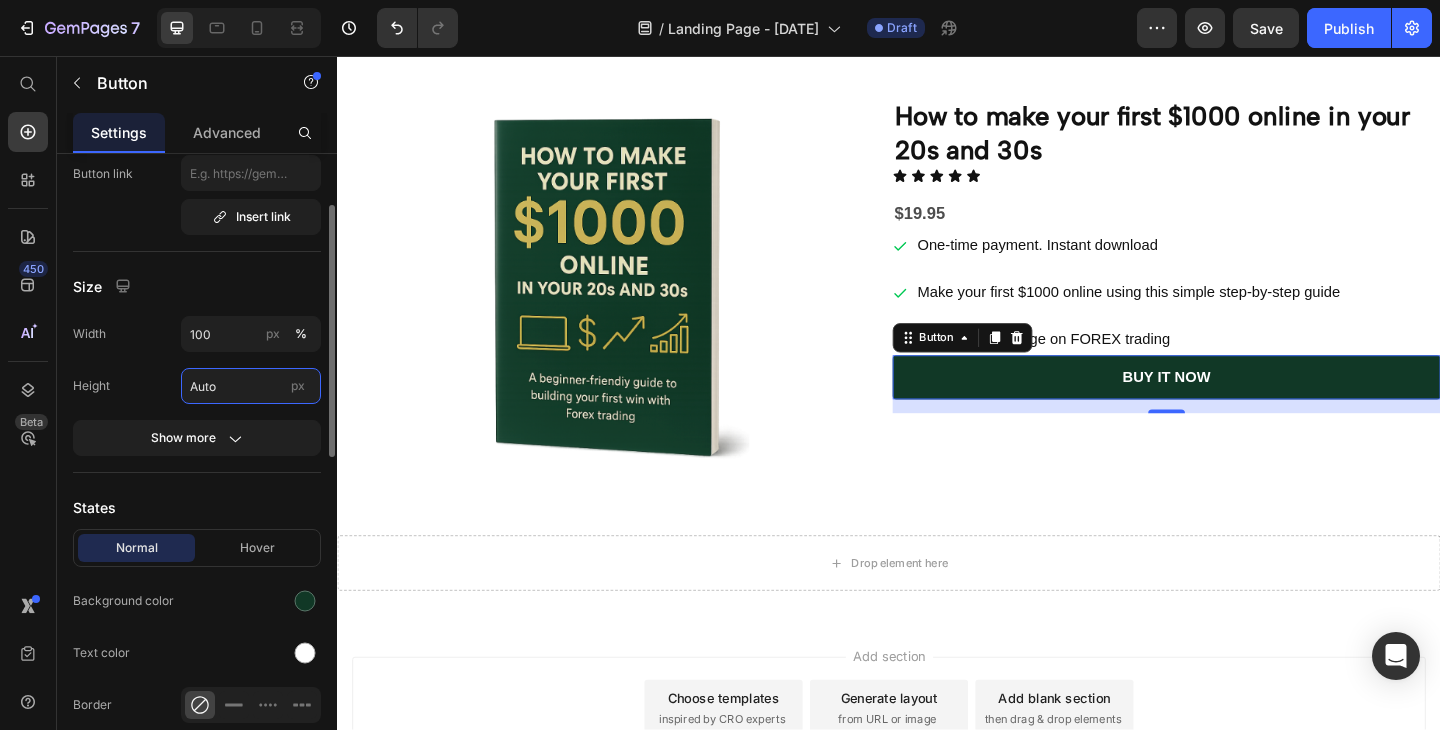 click on "Auto" at bounding box center (251, 386) 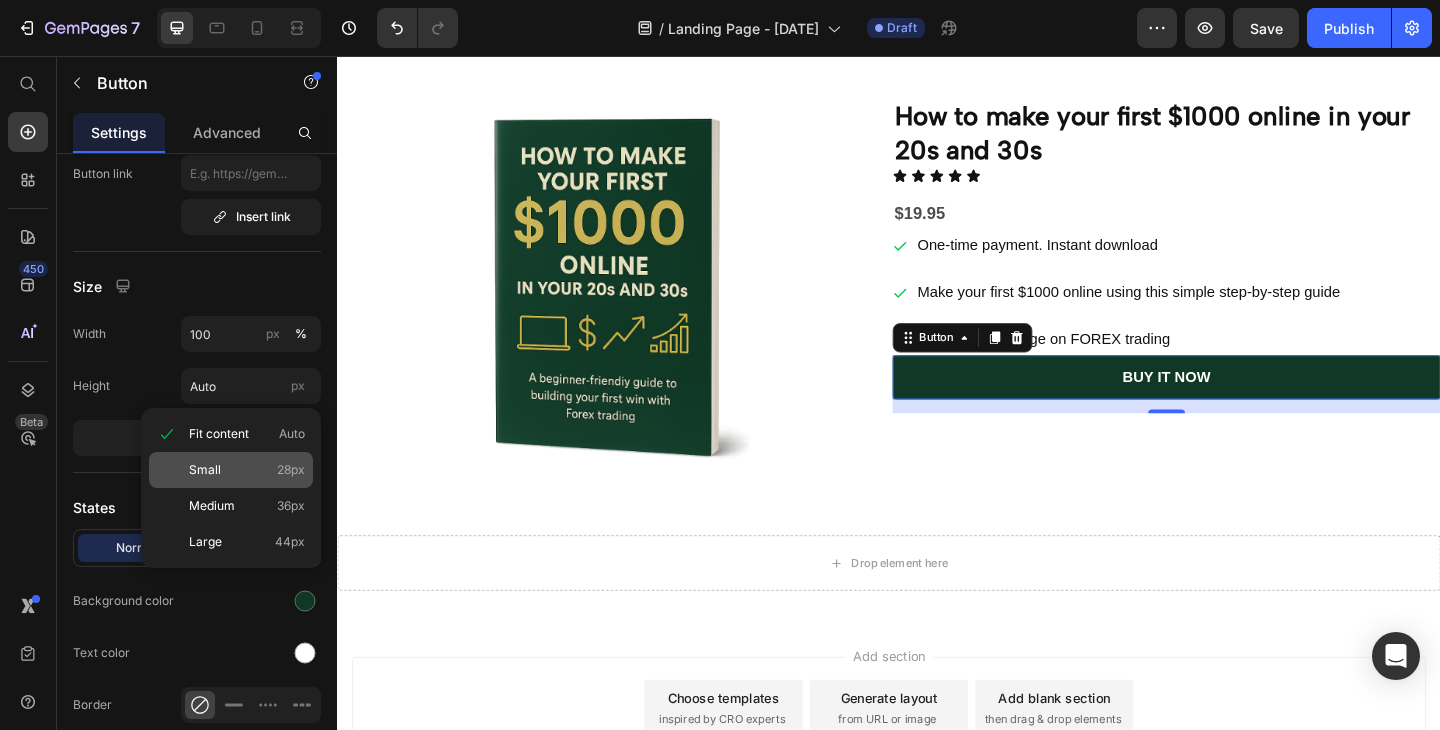 click on "Small" at bounding box center (205, 470) 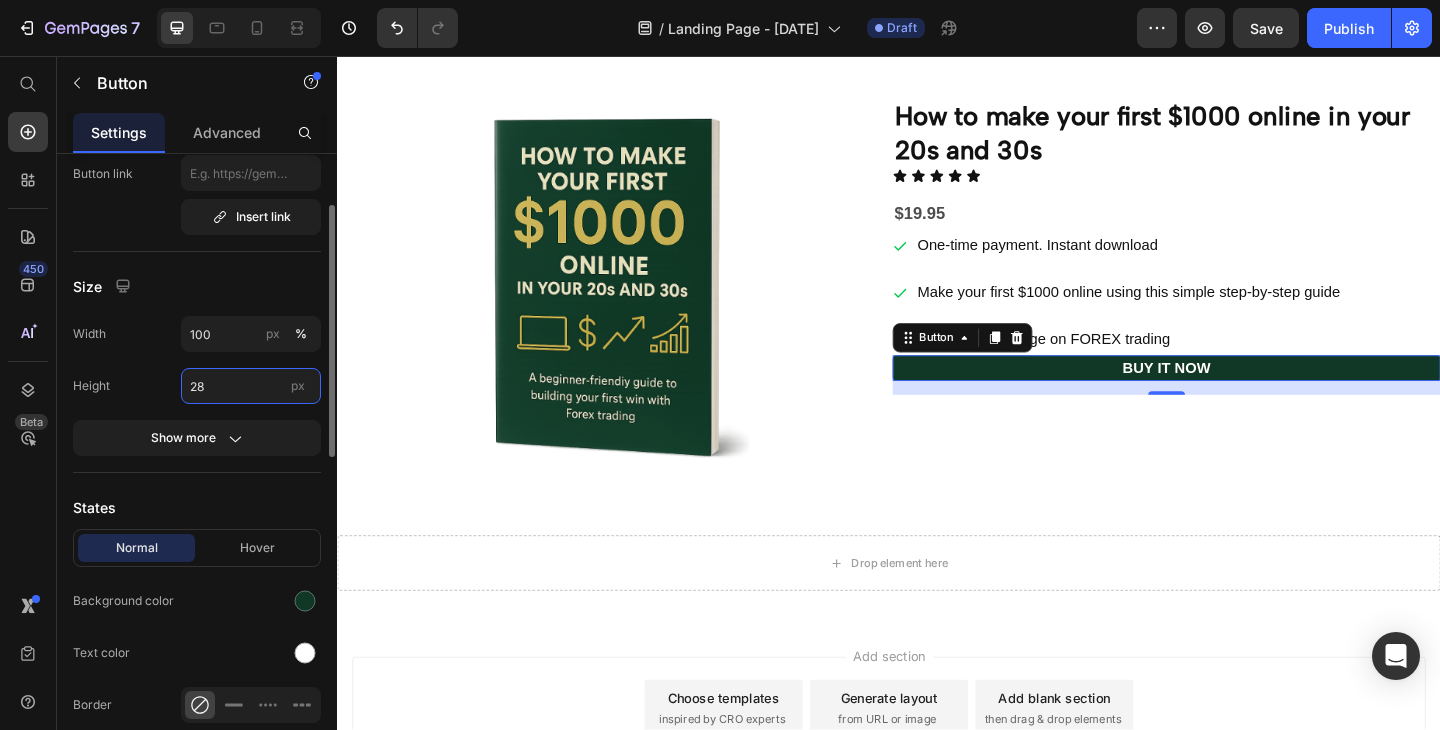 click on "28" at bounding box center (251, 386) 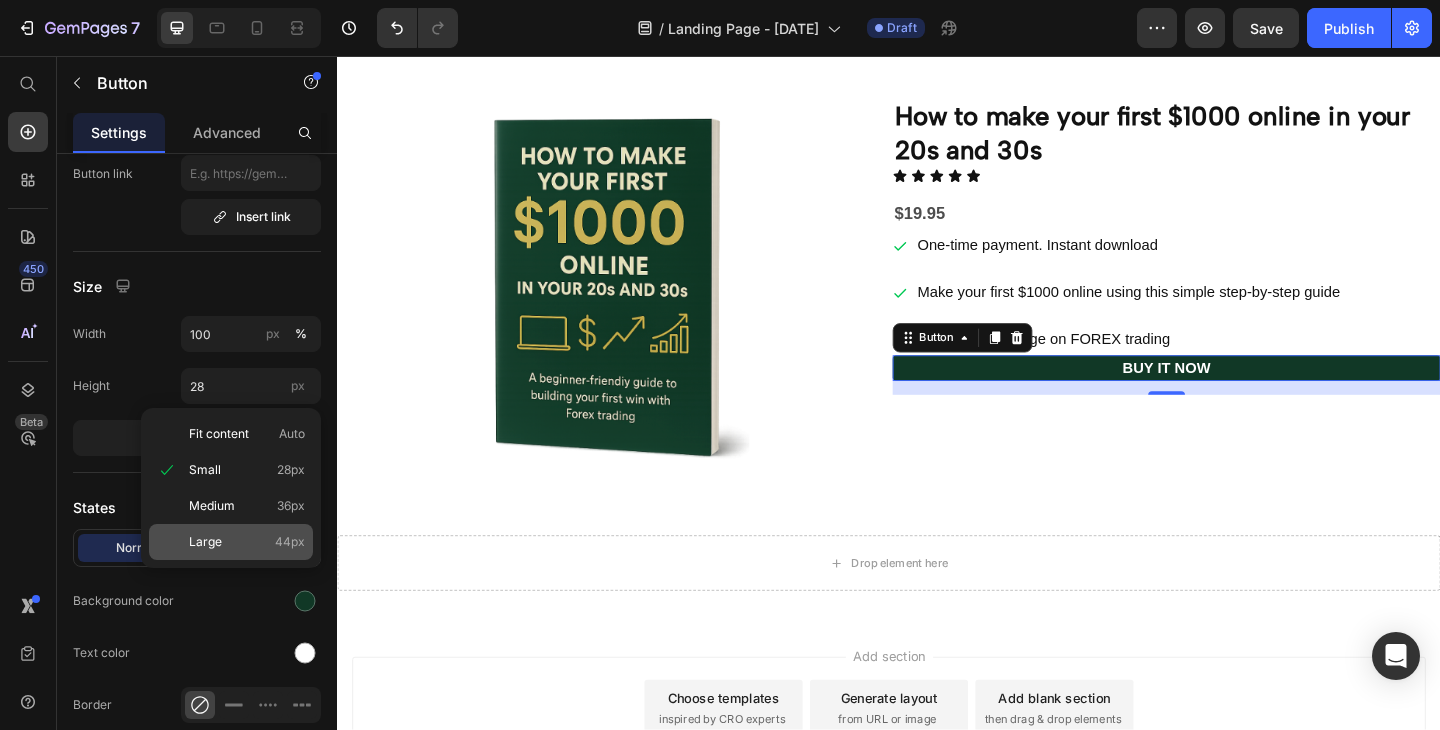 click on "Large 44px" 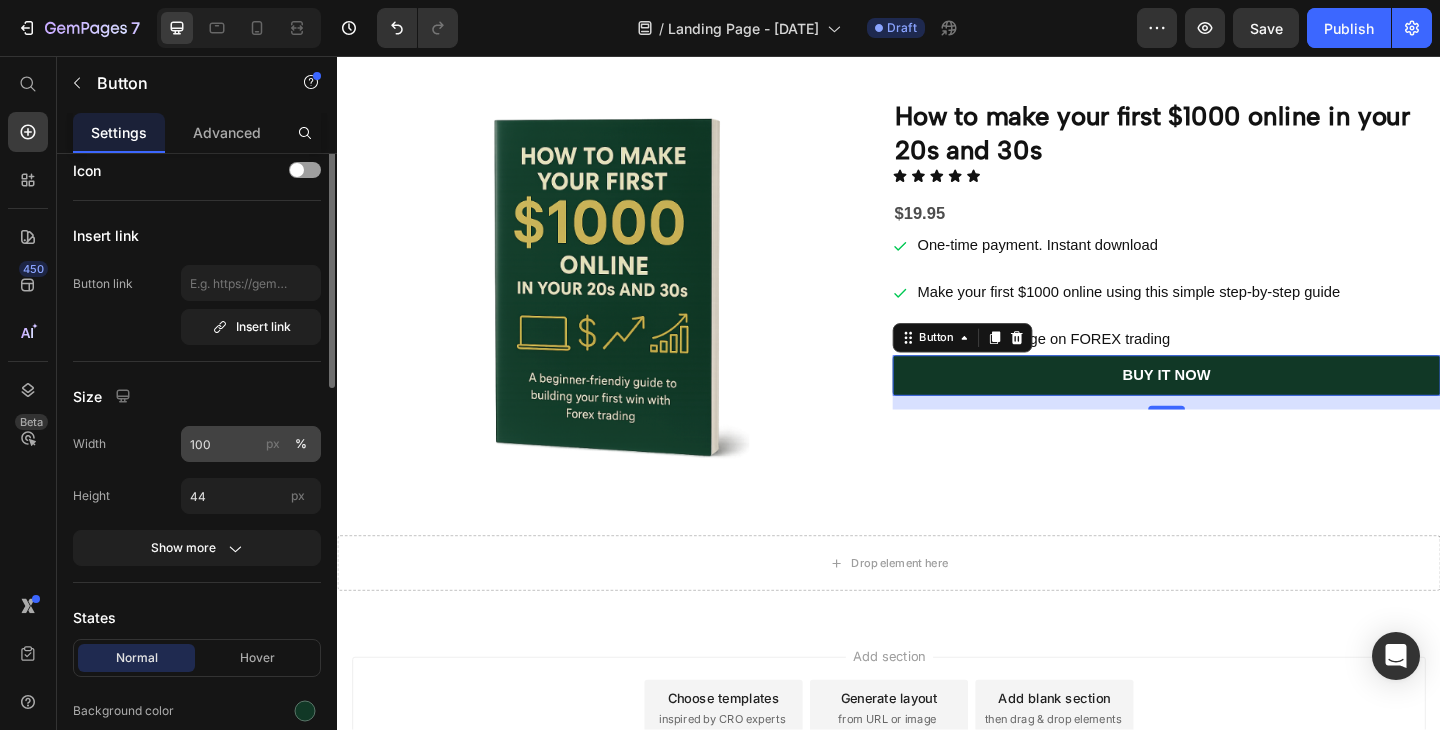 scroll, scrollTop: 0, scrollLeft: 0, axis: both 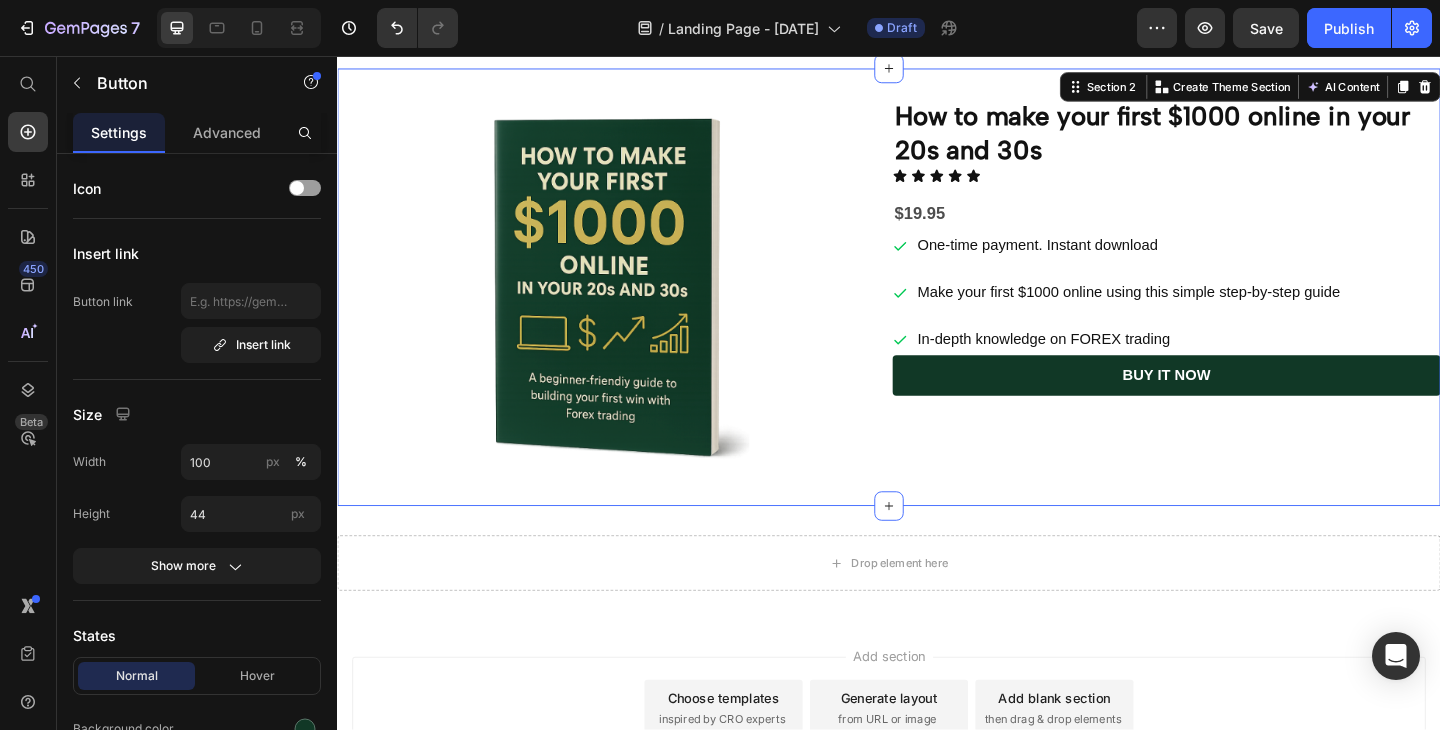 click on "Image How to make your first $1000 online in your 20s and 30s Heading Icon Icon Icon Icon
Icon Icon List $19.95 Text Block
One-time payment. Instant download
Make your first $1000 online using this simple step-by-step guide
In-depth knowledge on FOREX trading Item List BUY IT NOW Button Row Section 2   You can create reusable sections Create Theme Section AI Content Write with GemAI What would you like to describe here? Tone and Voice Persuasive Product How to make your first $1000 online in your 20s and 30s Show more Generate" at bounding box center [937, 308] 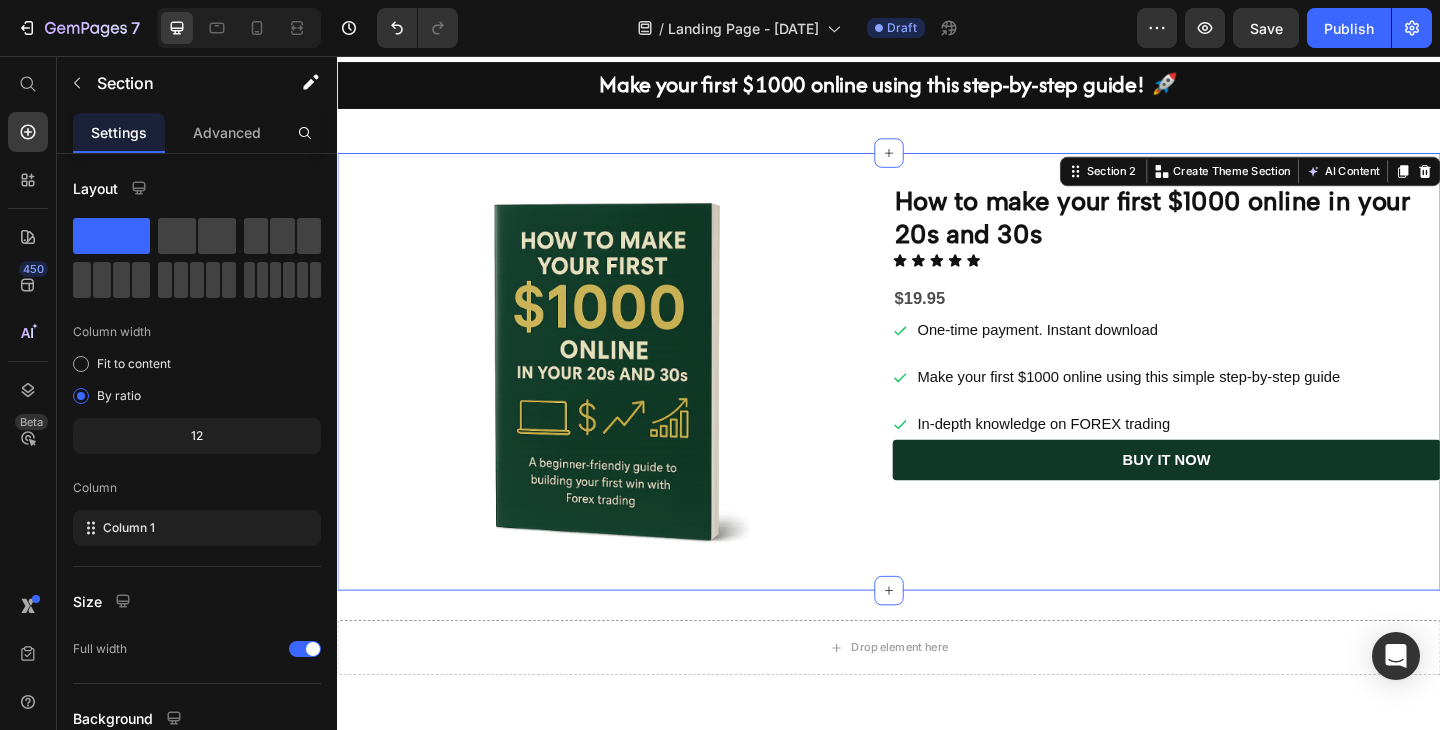 scroll, scrollTop: 65, scrollLeft: 0, axis: vertical 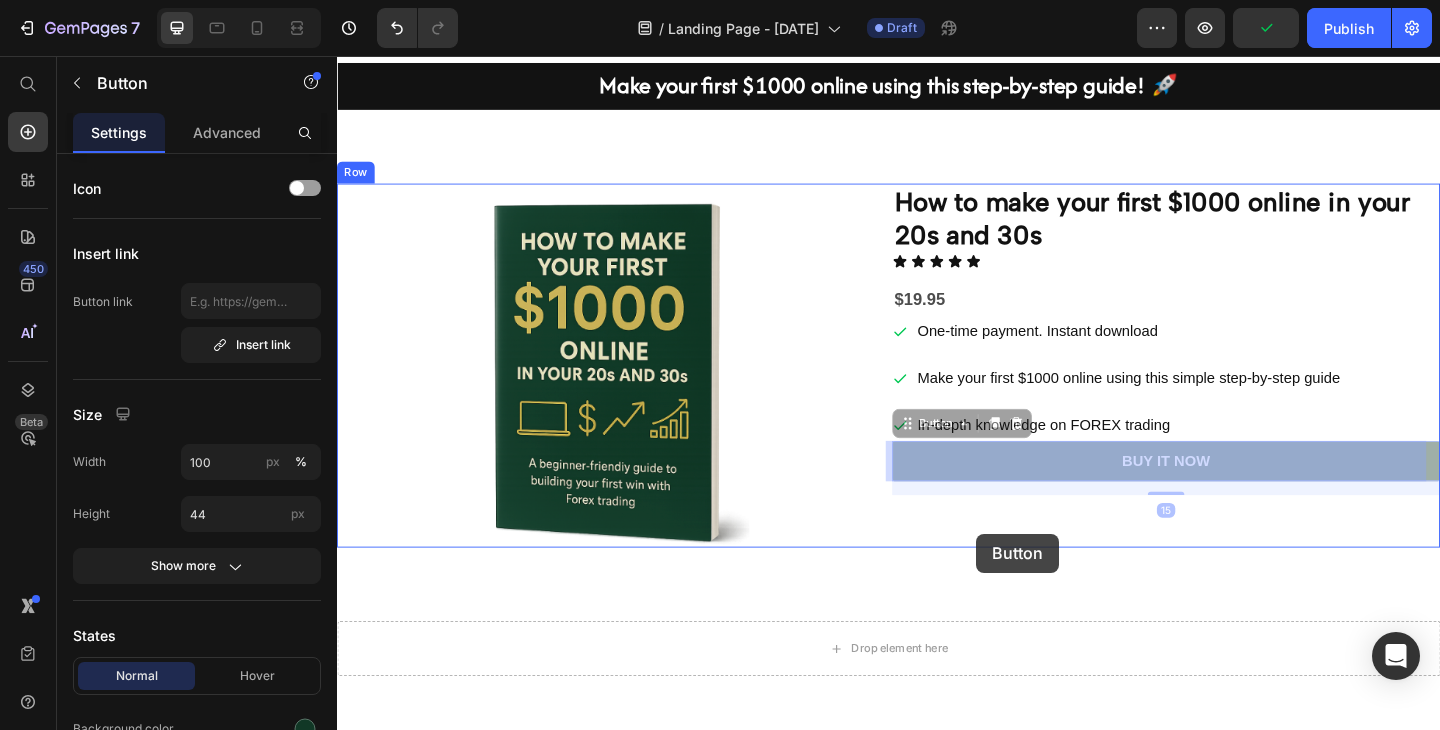 drag, startPoint x: 1039, startPoint y: 501, endPoint x: 1032, endPoint y: 576, distance: 75.32596 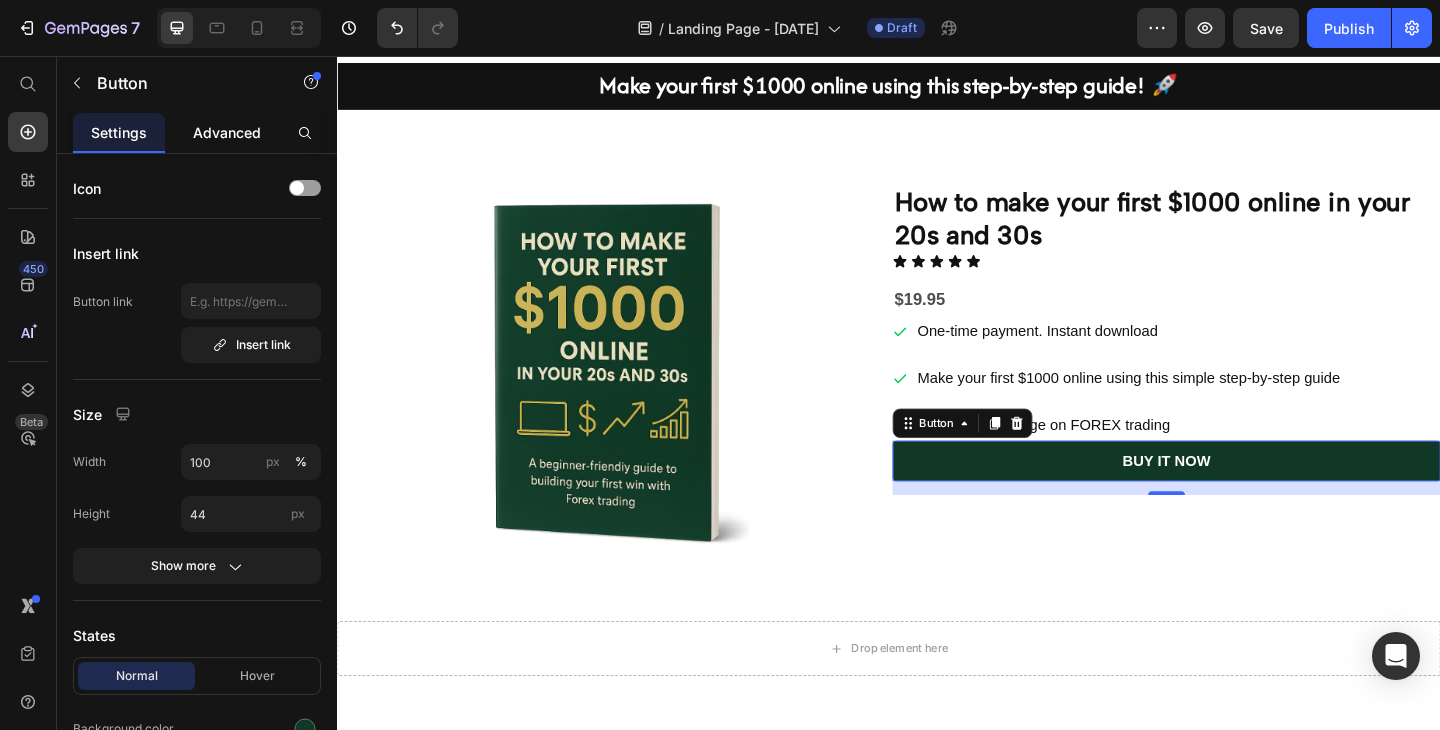 click on "Advanced" 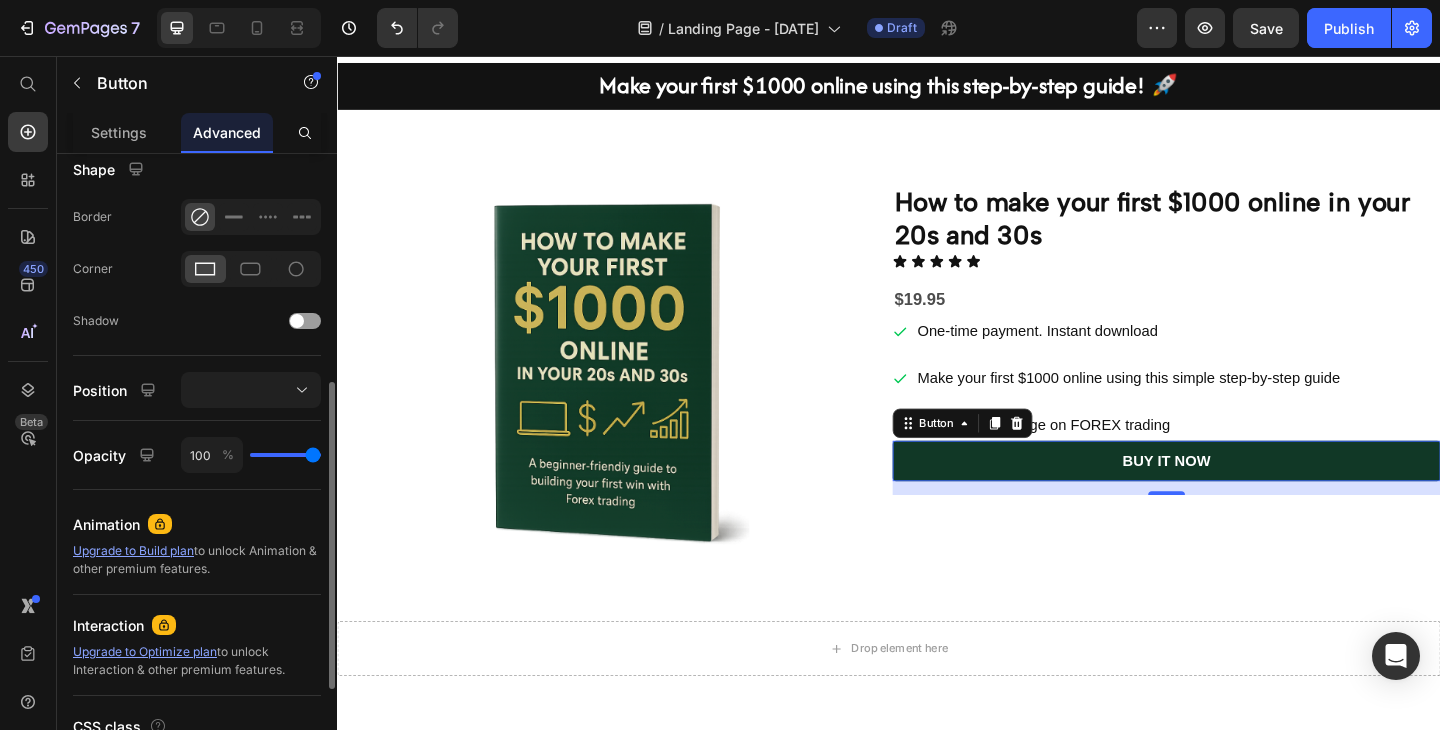 scroll, scrollTop: 524, scrollLeft: 0, axis: vertical 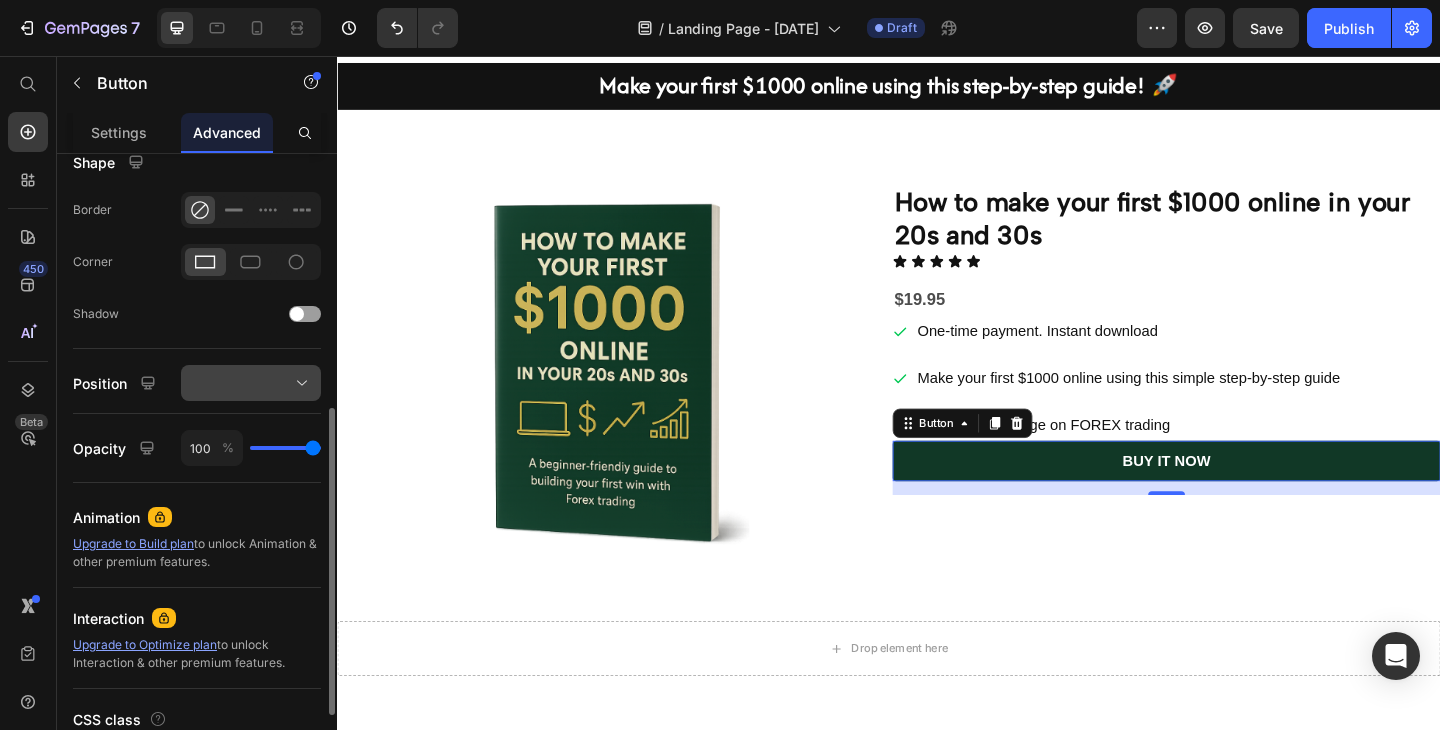 click 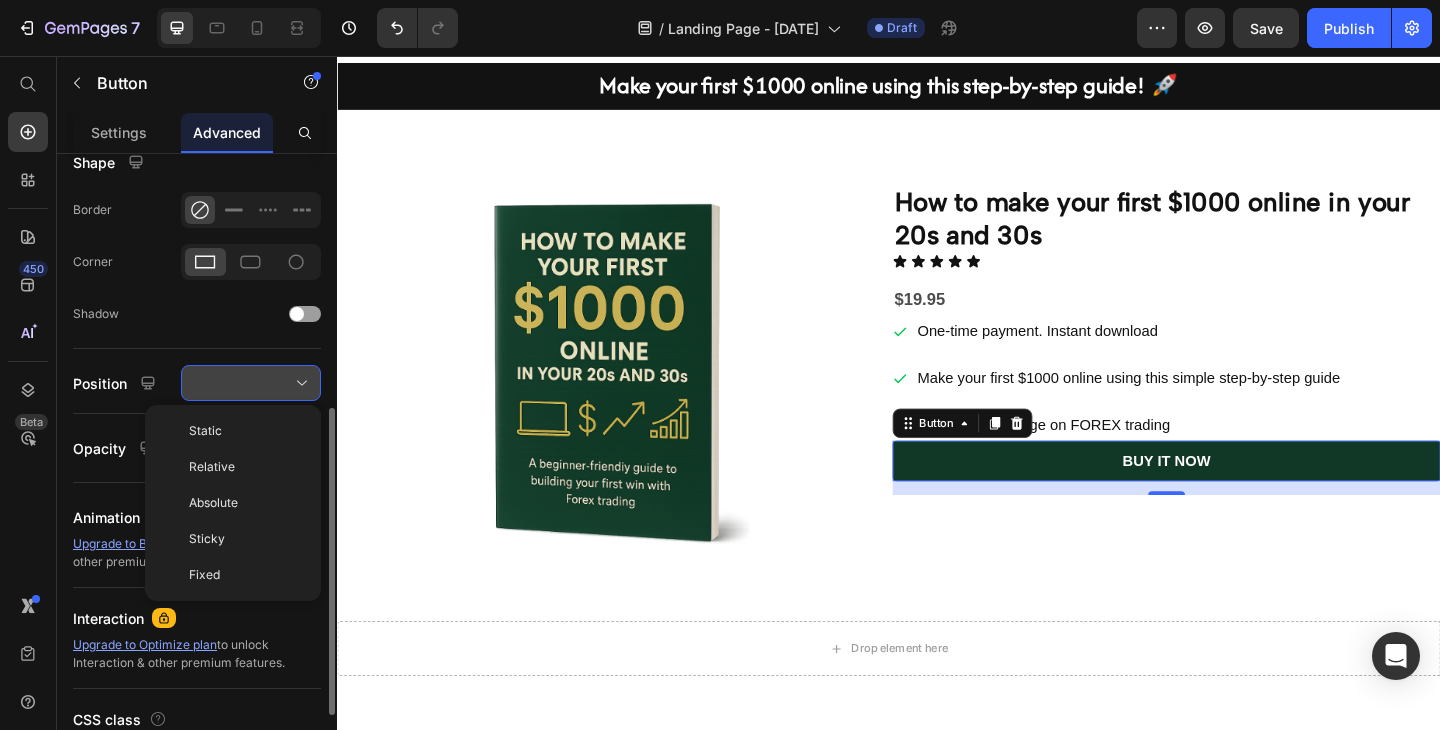 click at bounding box center (251, 383) 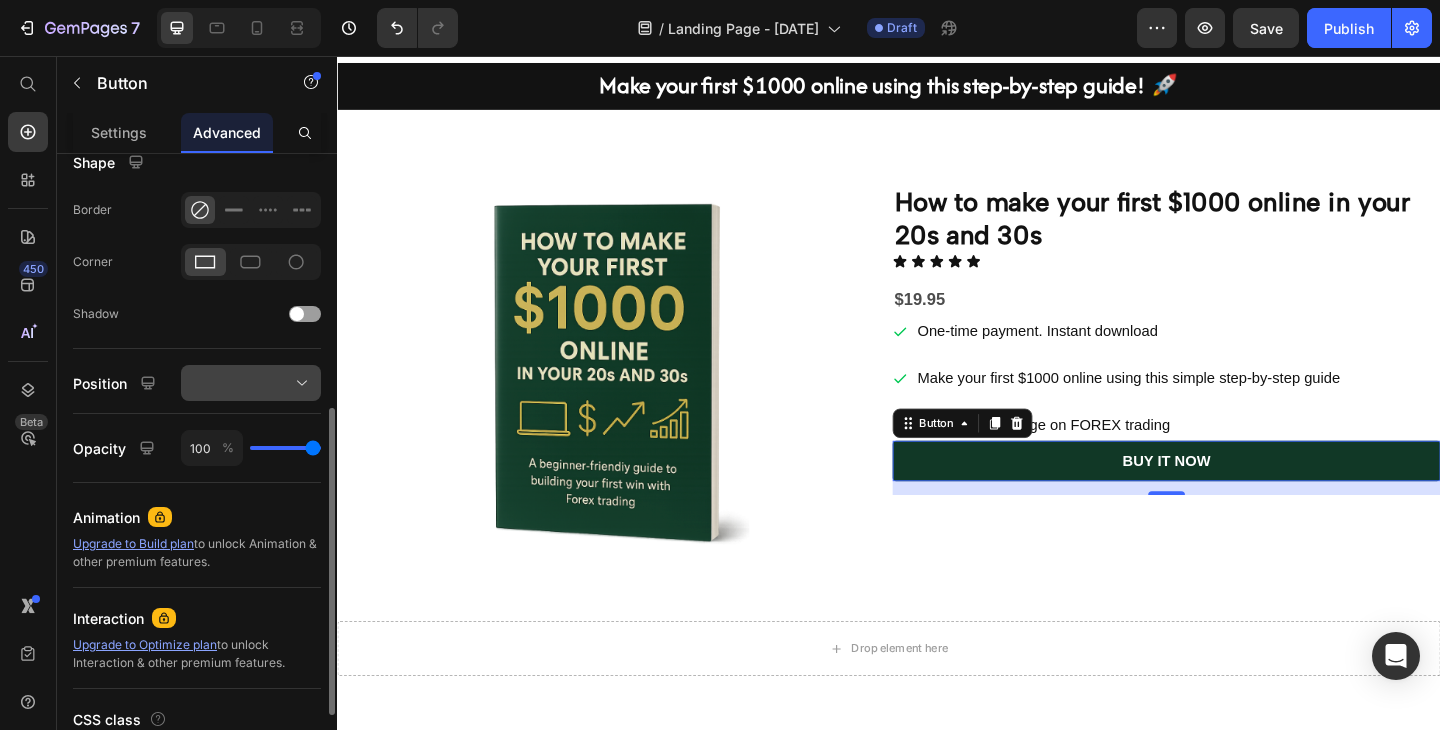 click at bounding box center [251, 383] 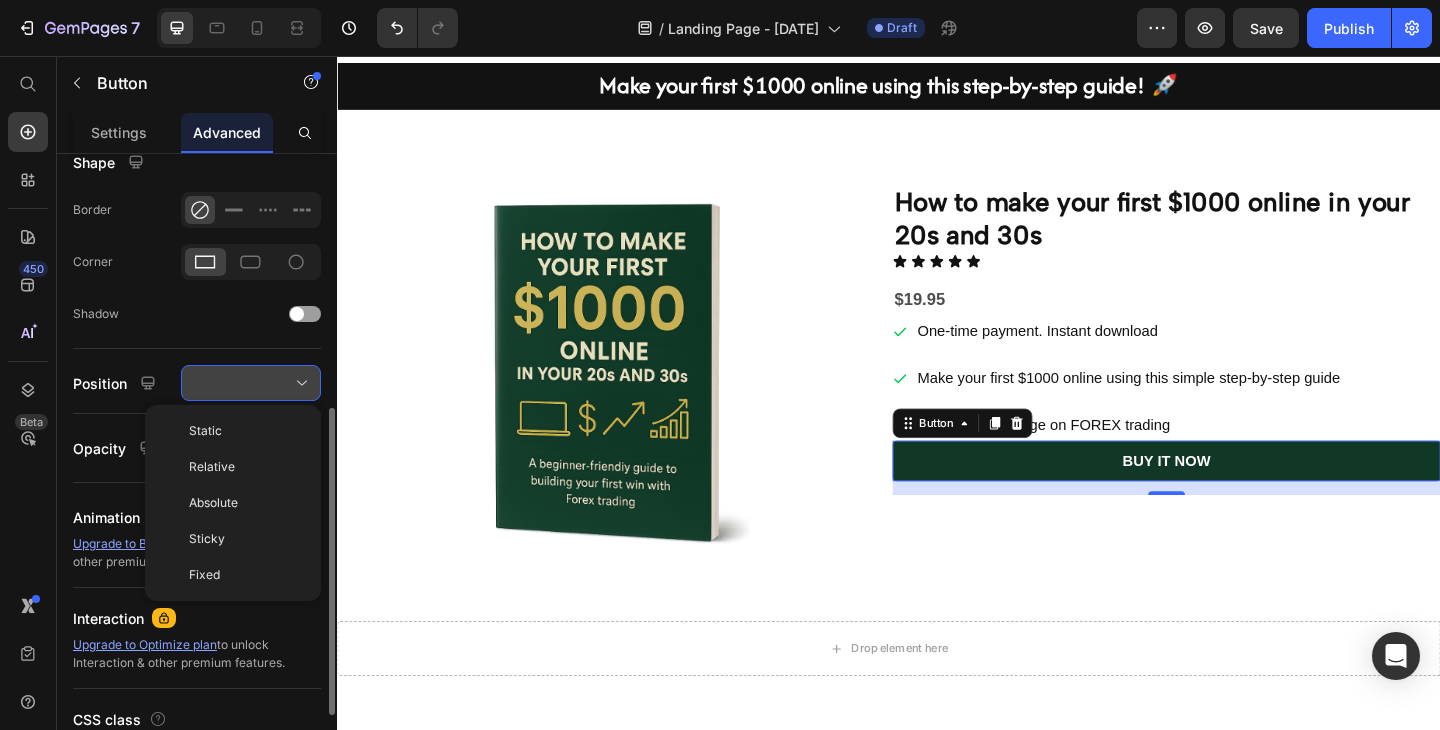 click at bounding box center [251, 383] 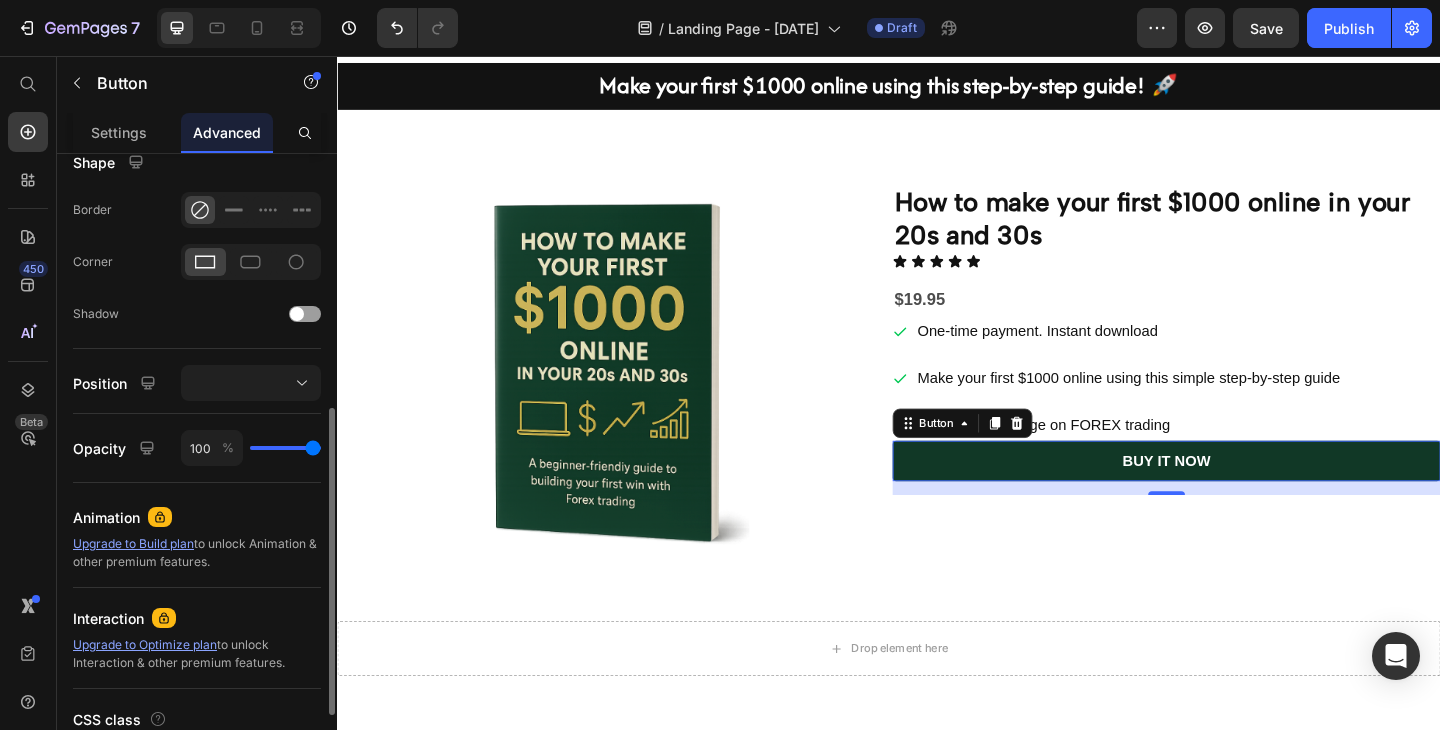click on "Display on Desktop Tablet Mobile Spacing (px) 0 0 15 0 0 0 0 0 Shape Border Corner Shadow Position Opacity 100 % Animation Upgrade to Build plan  to unlock Animation & other premium features. Interaction Upgrade to Optimize plan  to unlock Interaction & other premium features. CSS class" at bounding box center (197, 233) 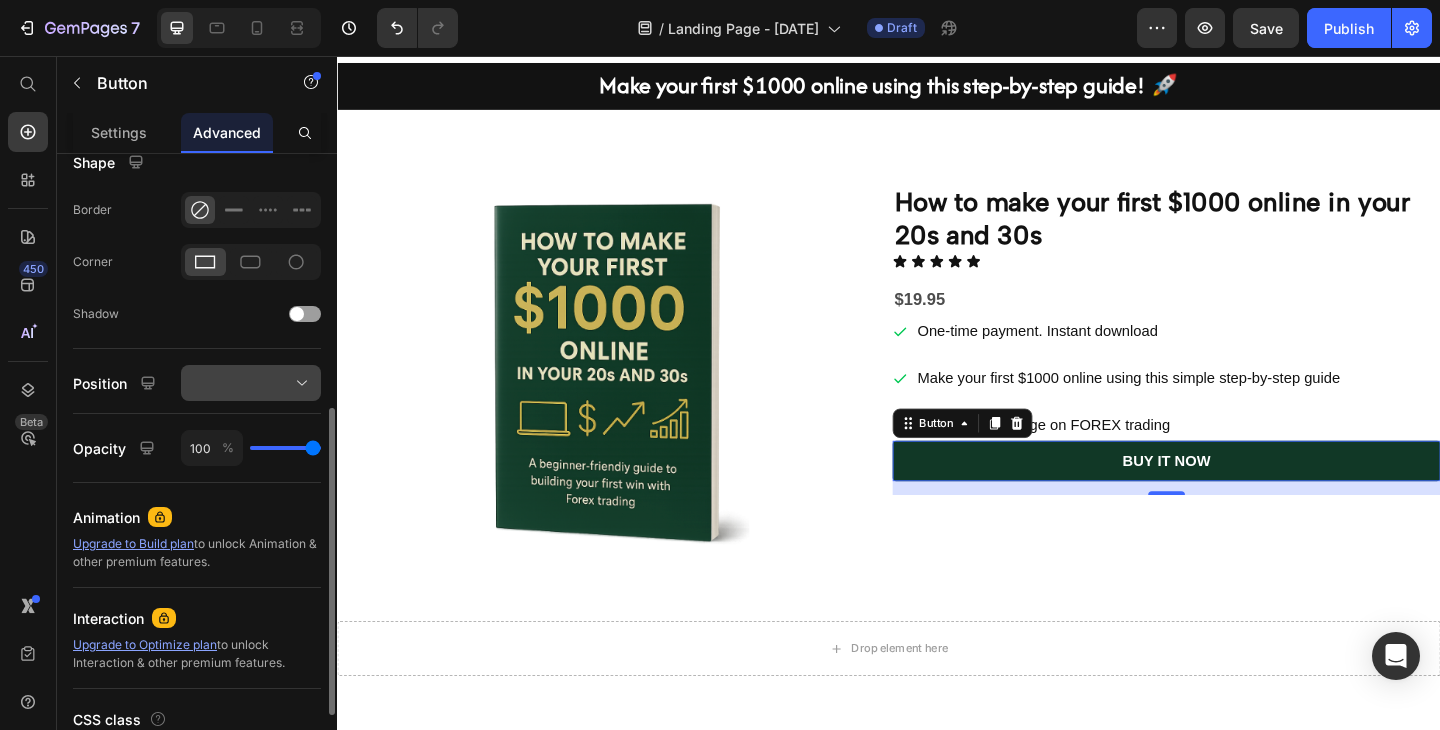 click at bounding box center (251, 383) 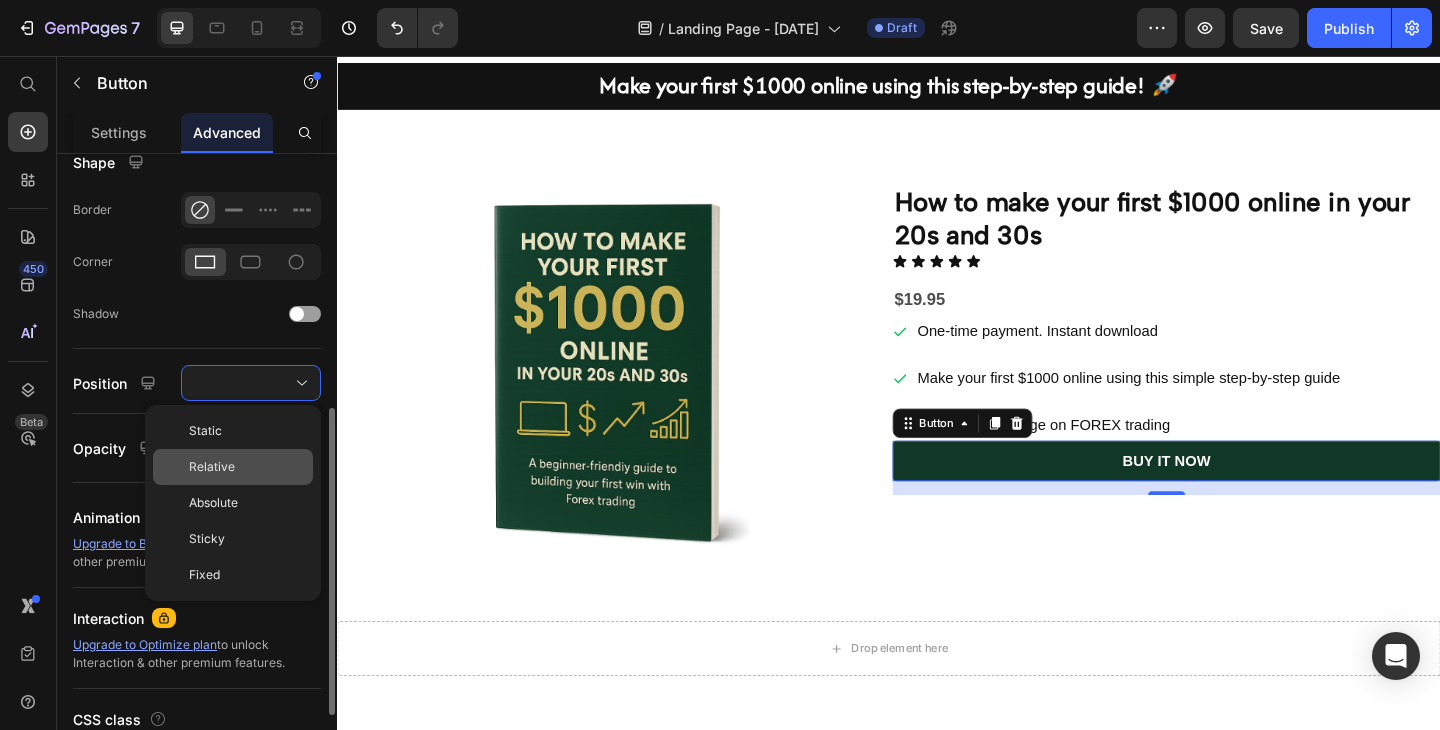 click on "Relative" at bounding box center [247, 467] 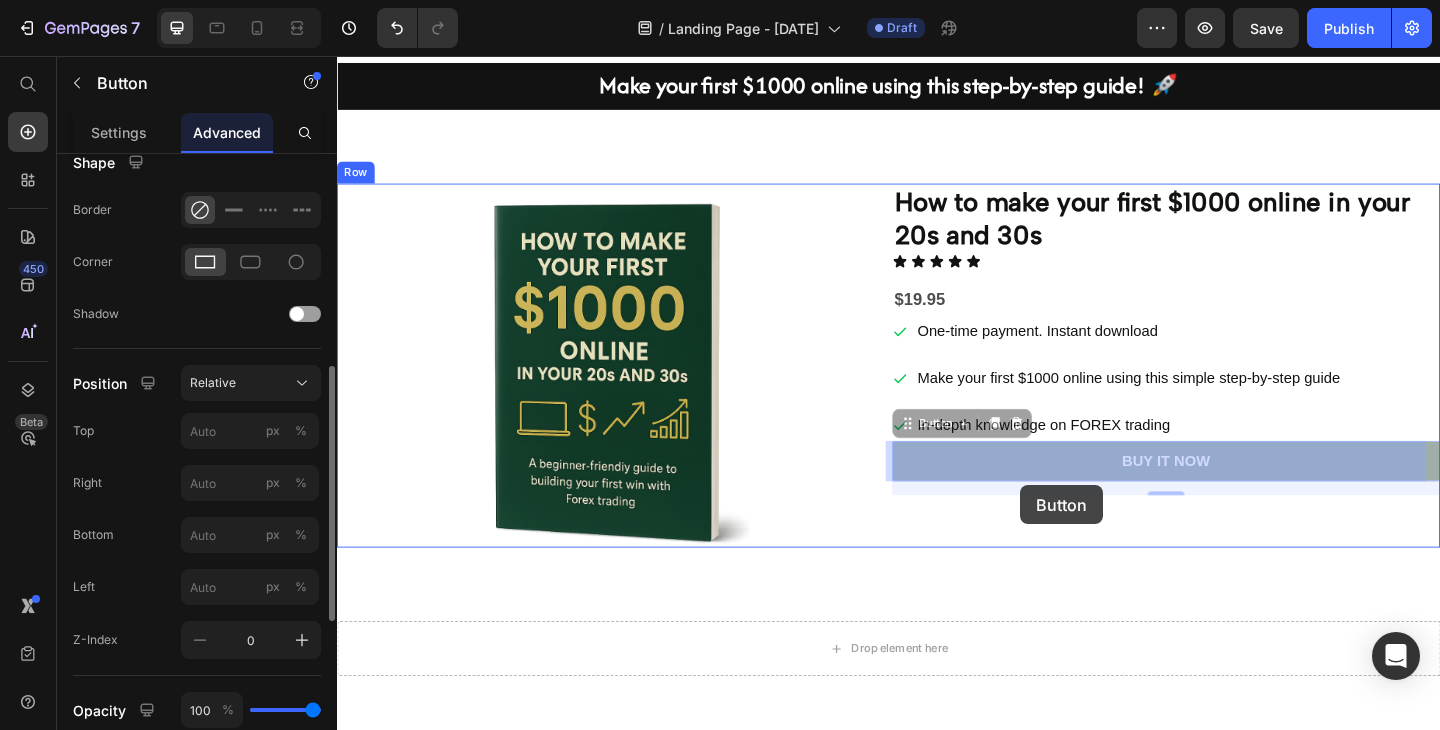 drag, startPoint x: 1080, startPoint y: 492, endPoint x: 1080, endPoint y: 521, distance: 29 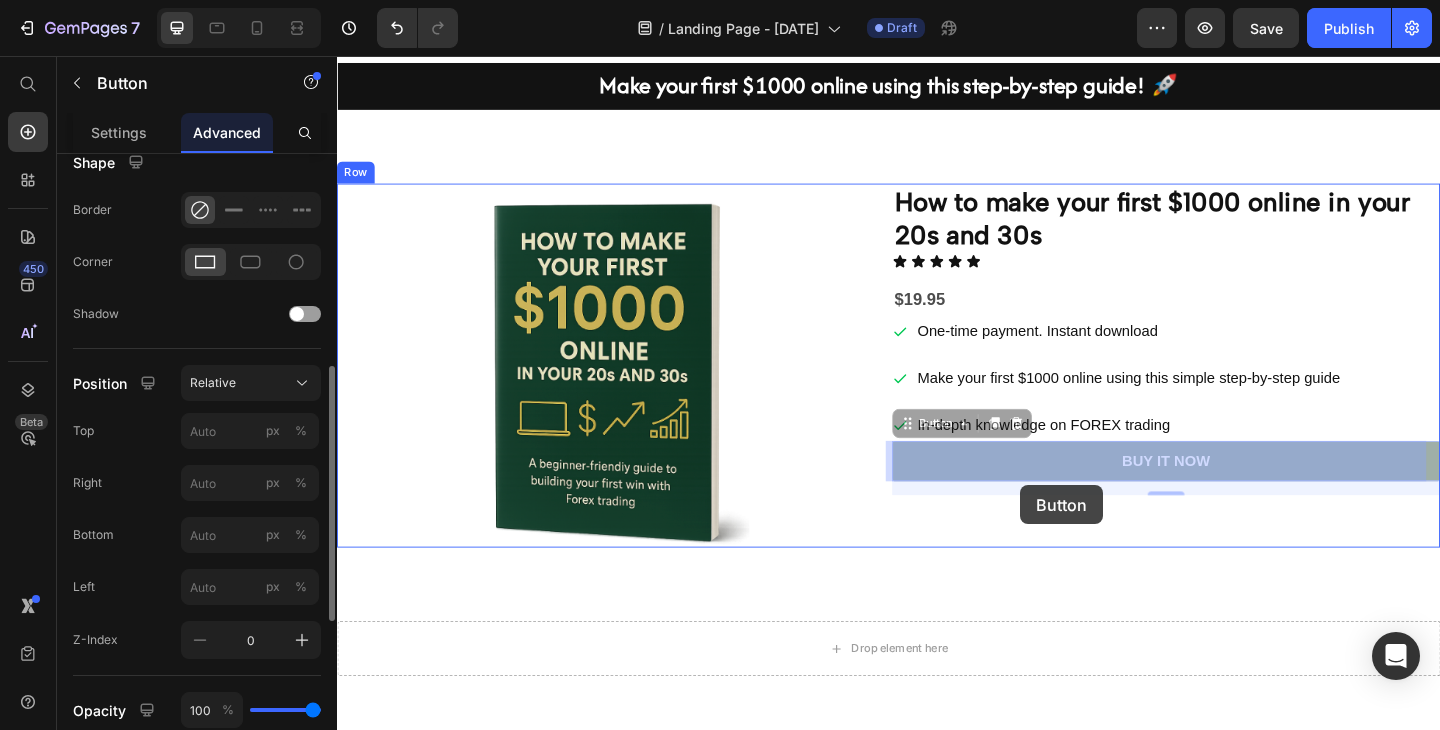 click on "Header Make your first $1000 online using this step-by-step guide! 🚀 Heading Row Section 1 Image How to make your first $1000 online in your 20s and 30s Heading Icon Icon Icon Icon
Icon Icon List $19.95 Text Block
One-time payment. Instant download
Make your first $1000 online using this simple step-by-step guide
In-depth knowledge on FOREX trading Item List BUY IT NOW Button   15 BUY IT NOW Button   15 Row Section 2
Drop element here Section 3 Root Start with Sections from sidebar Add sections Add elements Start with Generating from URL or image Add section Choose templates inspired by CRO experts Generate layout from URL or image Add blank section then drag & drop elements Footer" at bounding box center [937, 521] 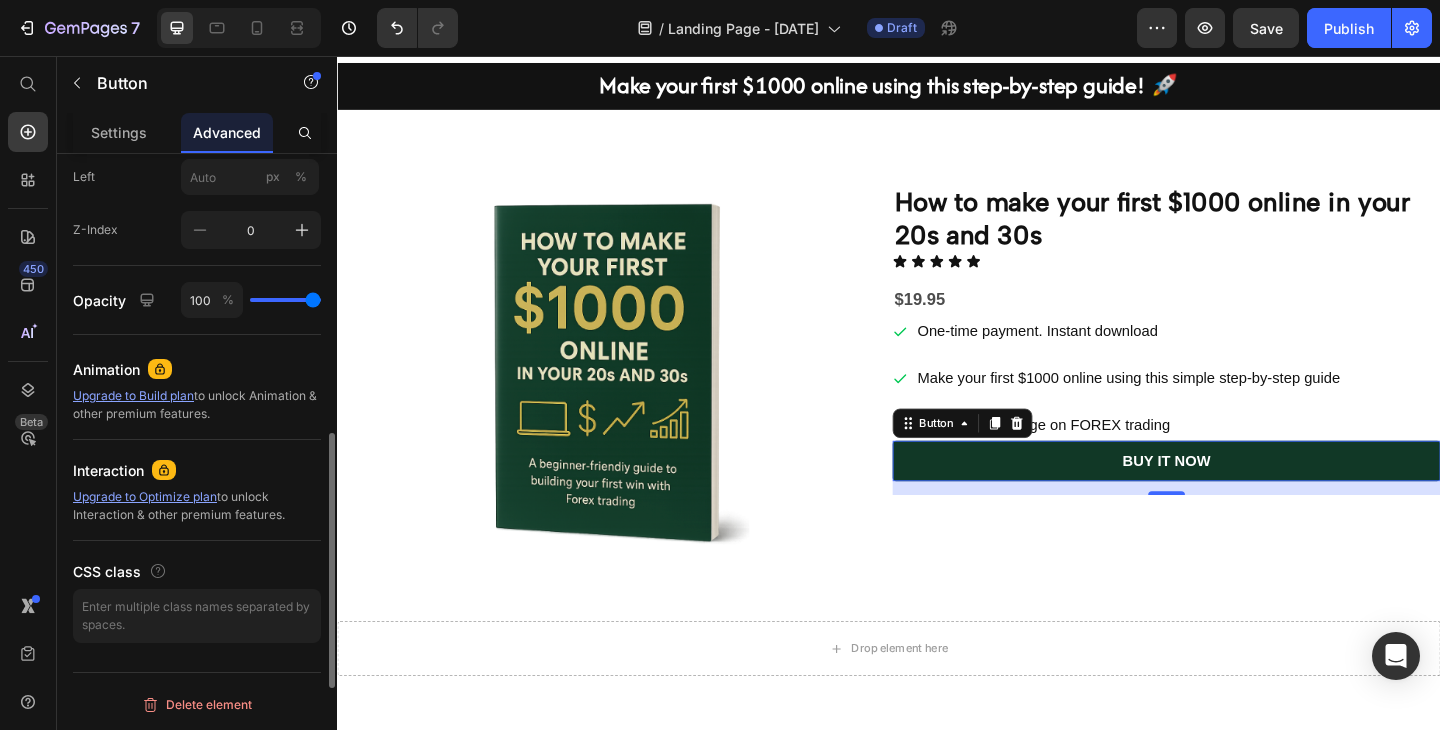 scroll, scrollTop: 506, scrollLeft: 0, axis: vertical 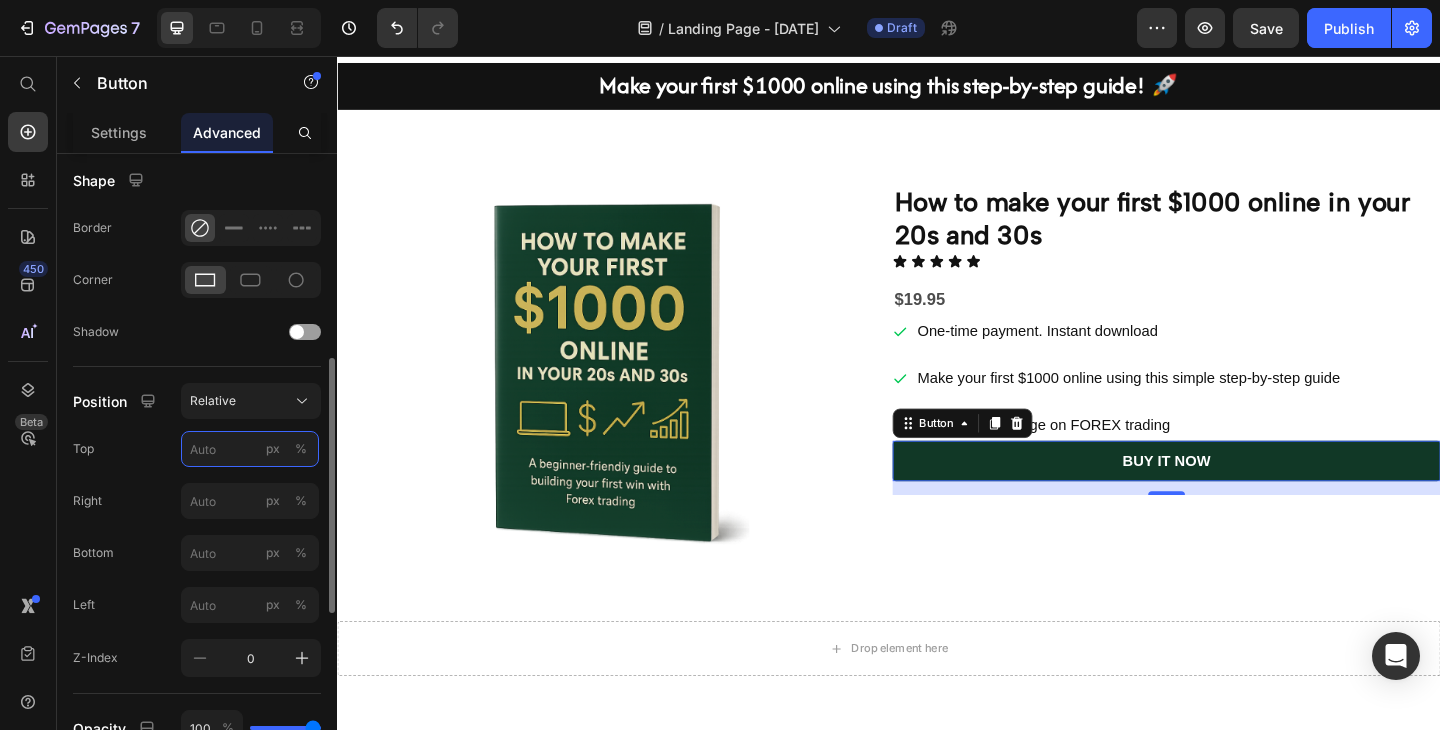 click on "px %" at bounding box center [250, 449] 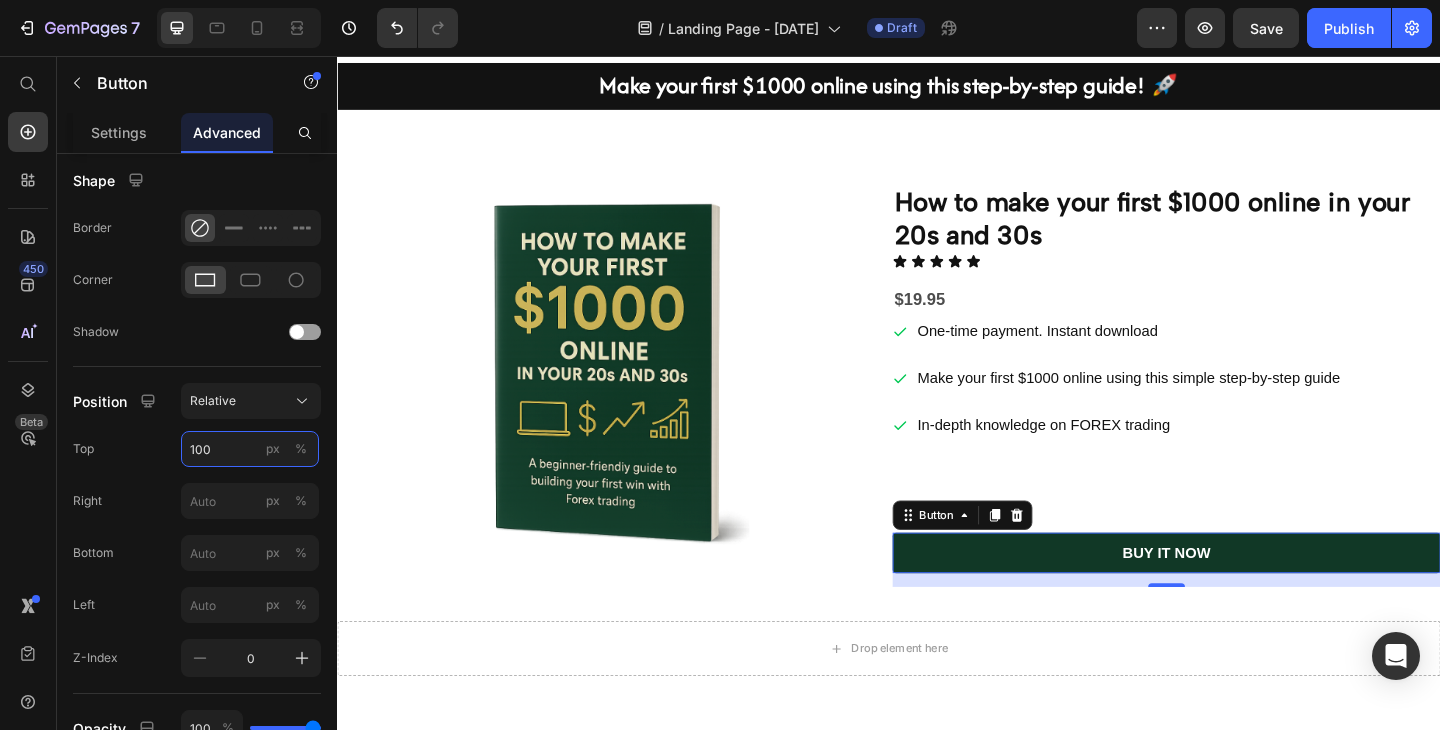 type on "10" 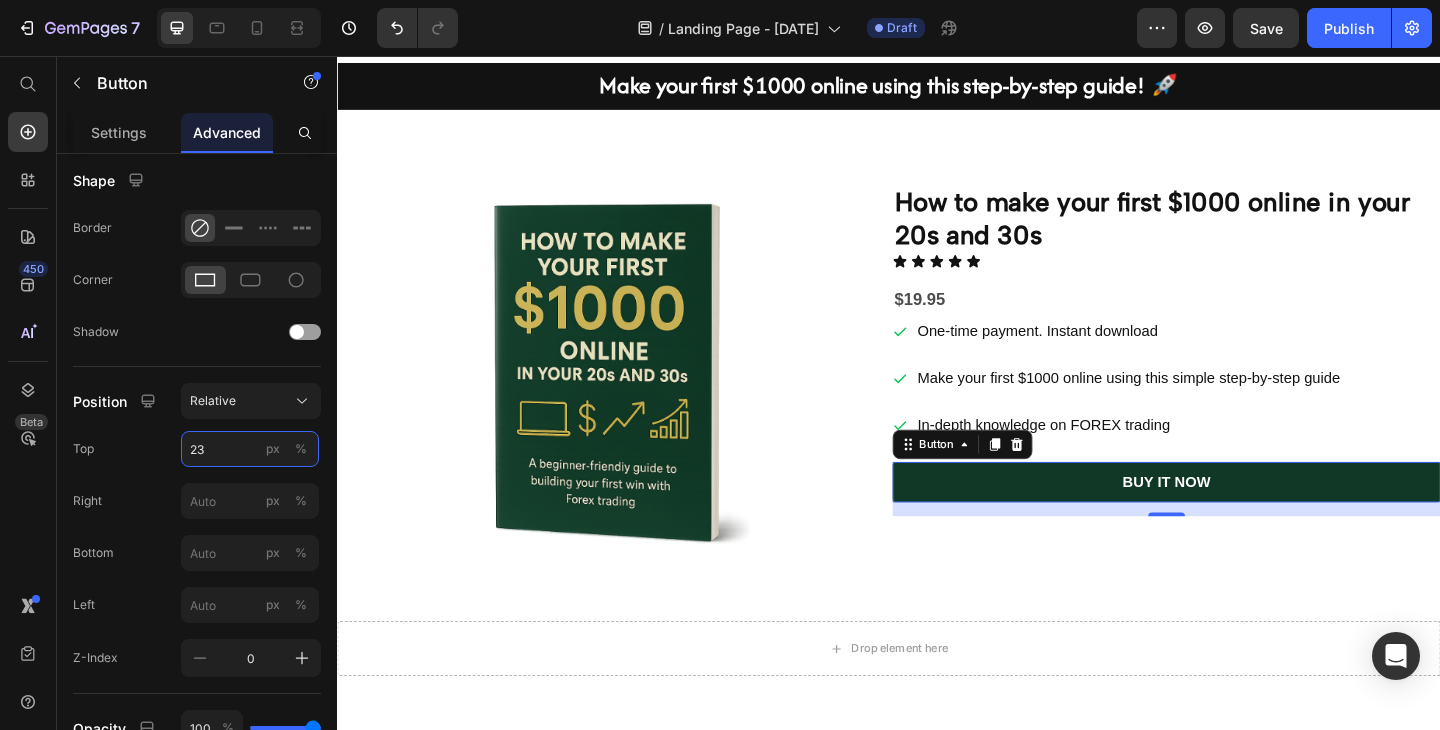 type on "2" 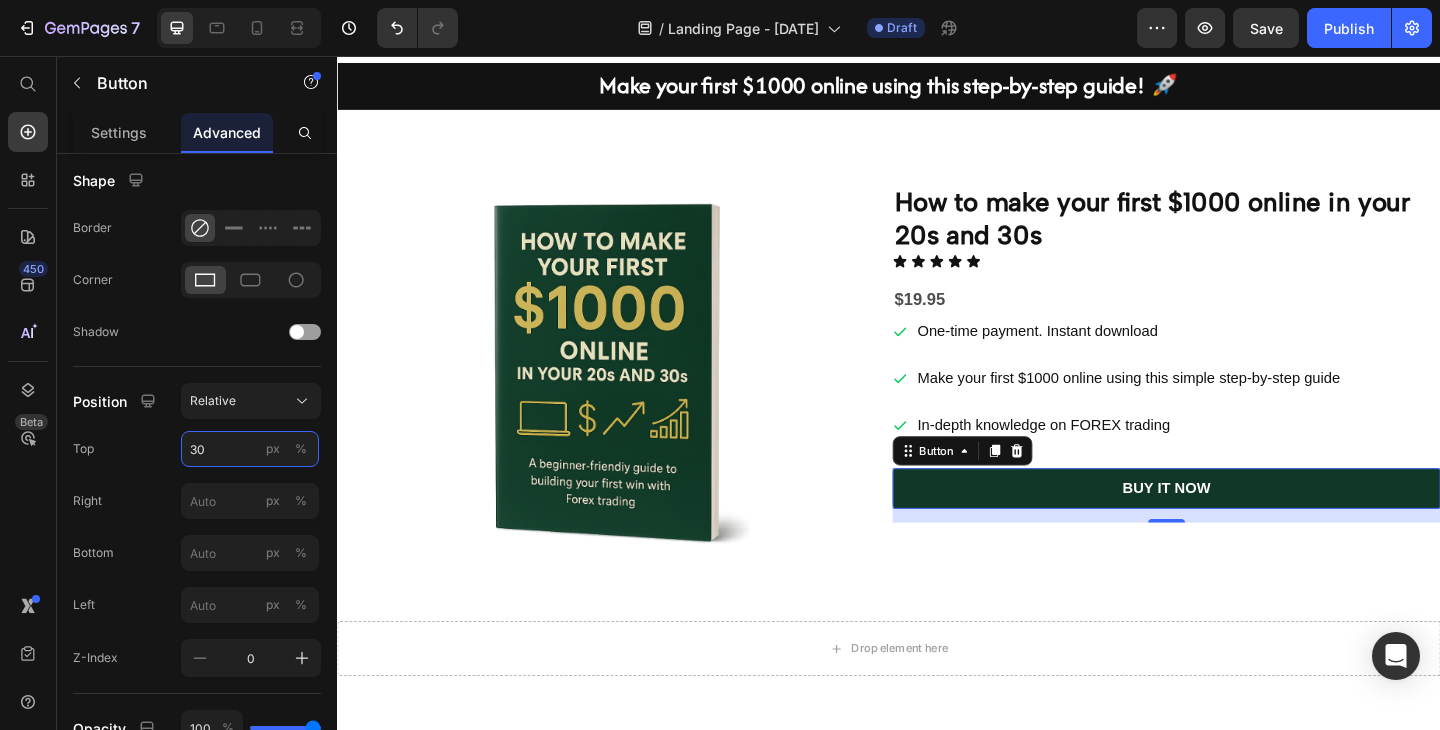 type on "30" 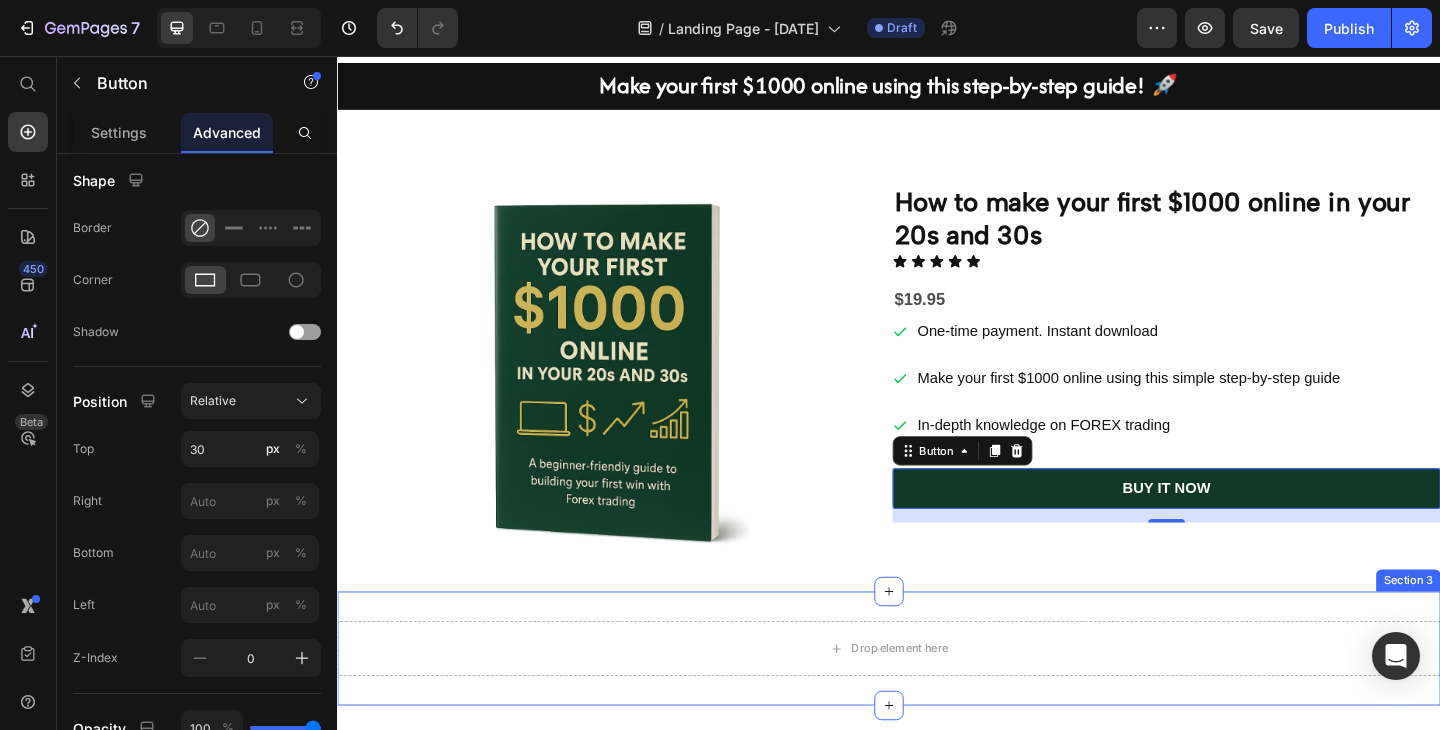 click on "Drop element here Section 3" at bounding box center [937, 701] 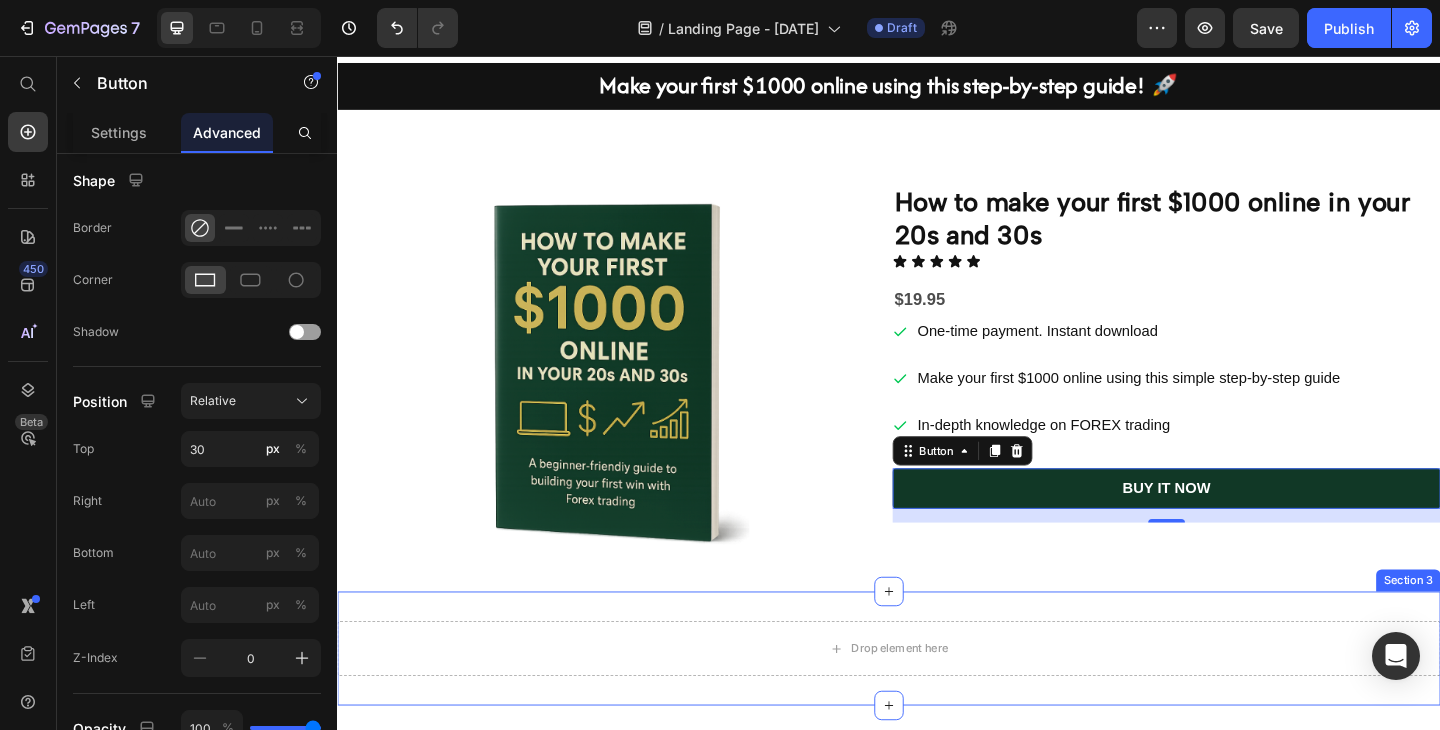 scroll, scrollTop: 0, scrollLeft: 0, axis: both 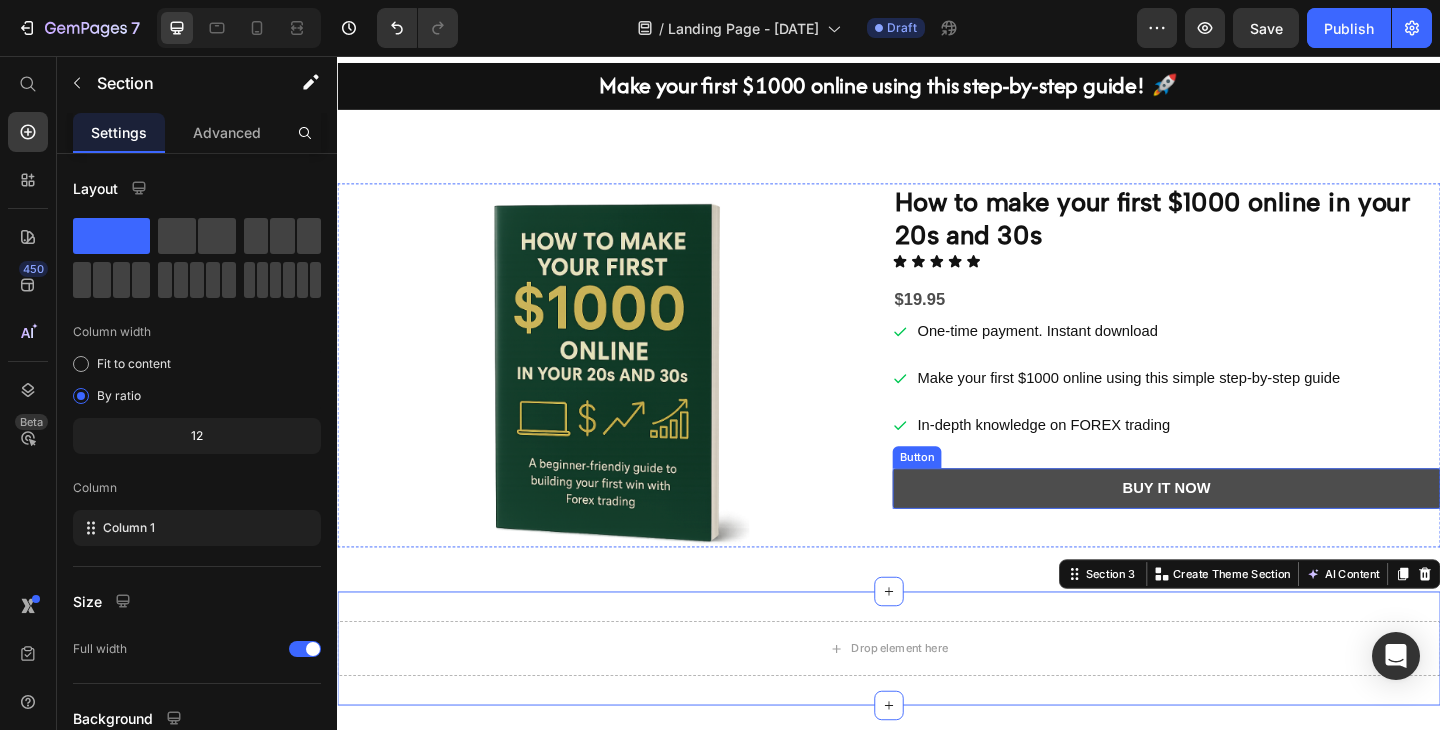 click on "BUY IT NOW" at bounding box center (1239, 527) 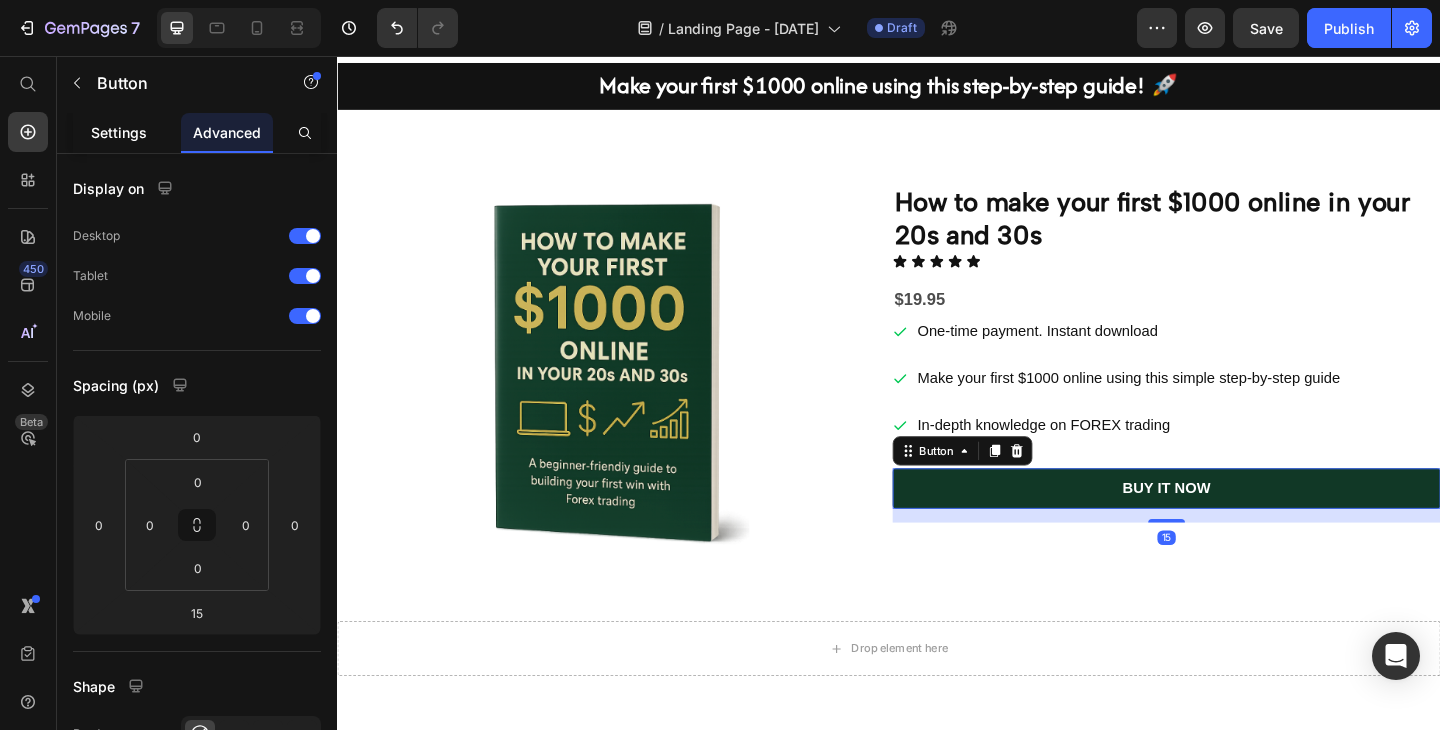 click on "Settings" 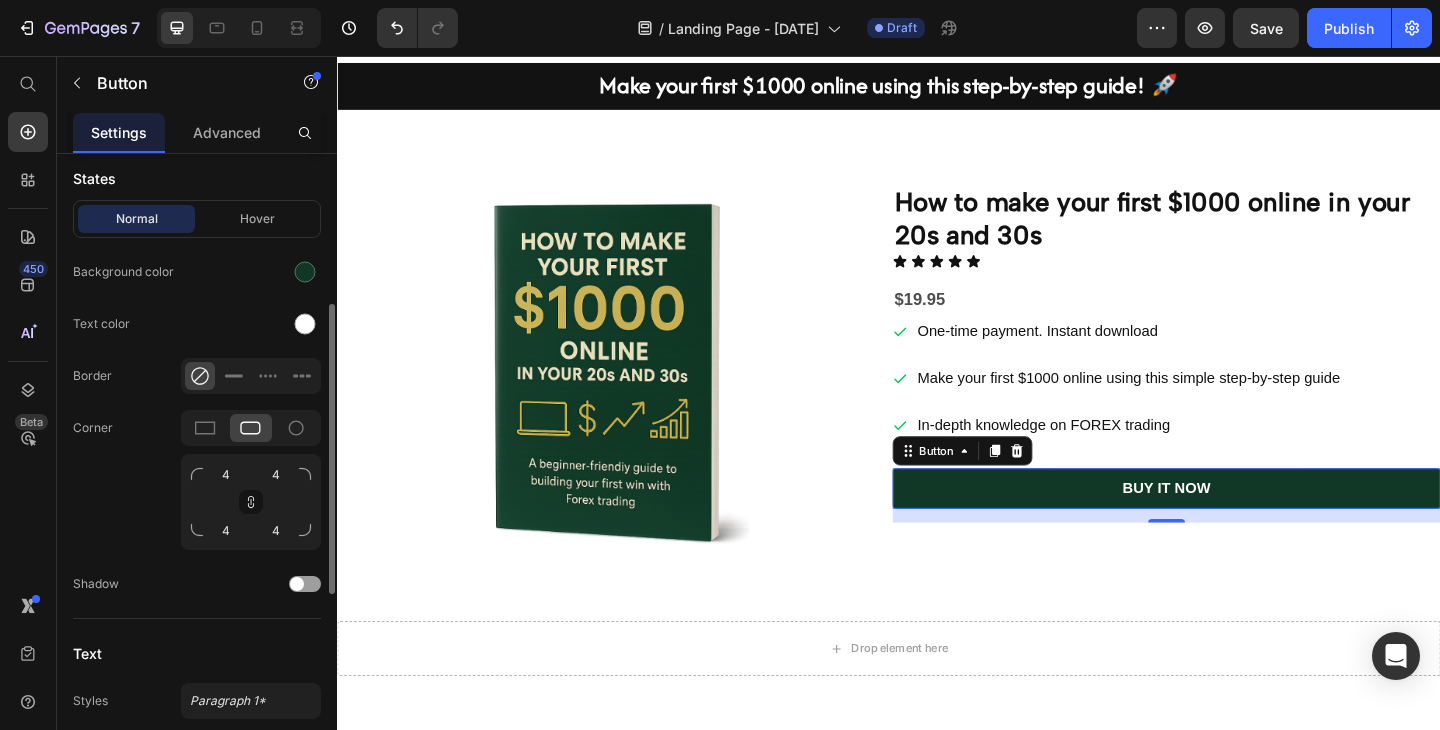 scroll, scrollTop: 744, scrollLeft: 0, axis: vertical 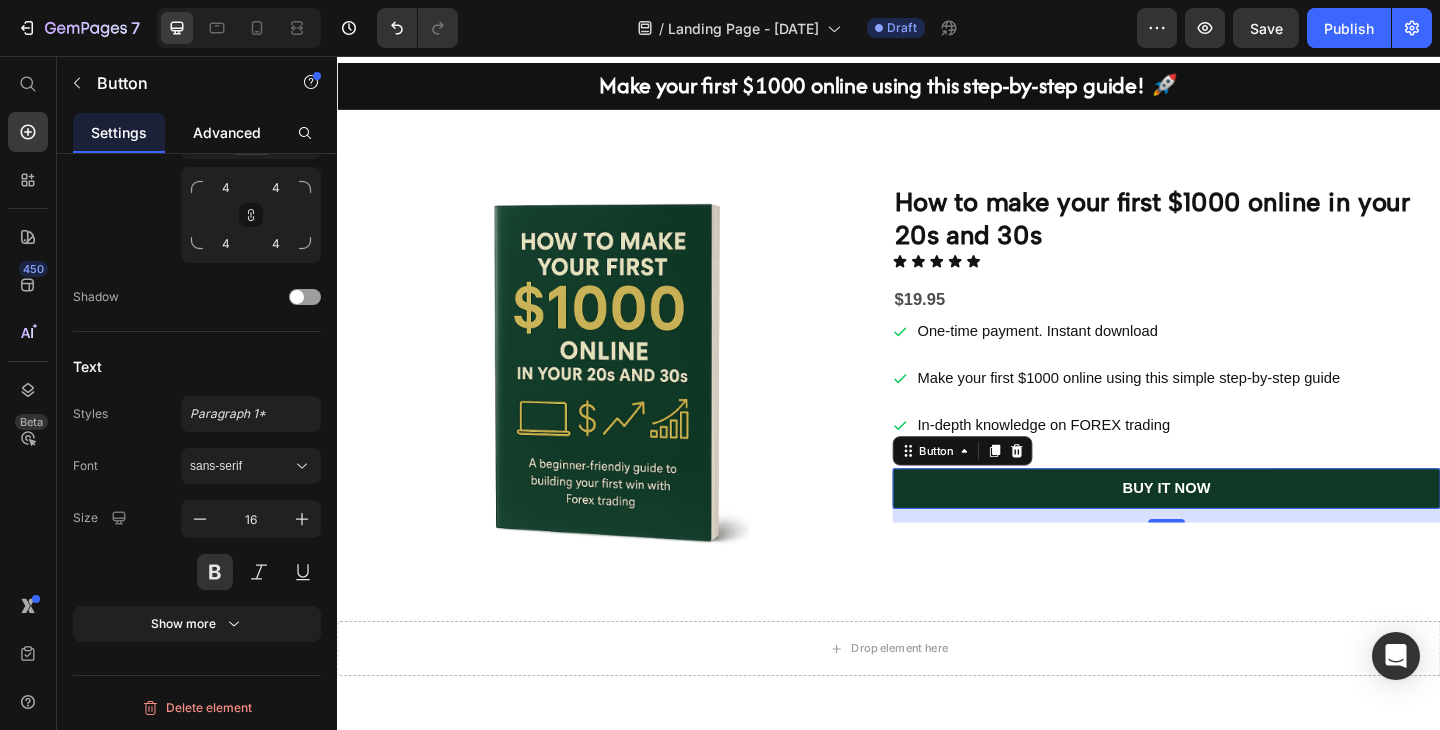 click on "Advanced" at bounding box center [227, 132] 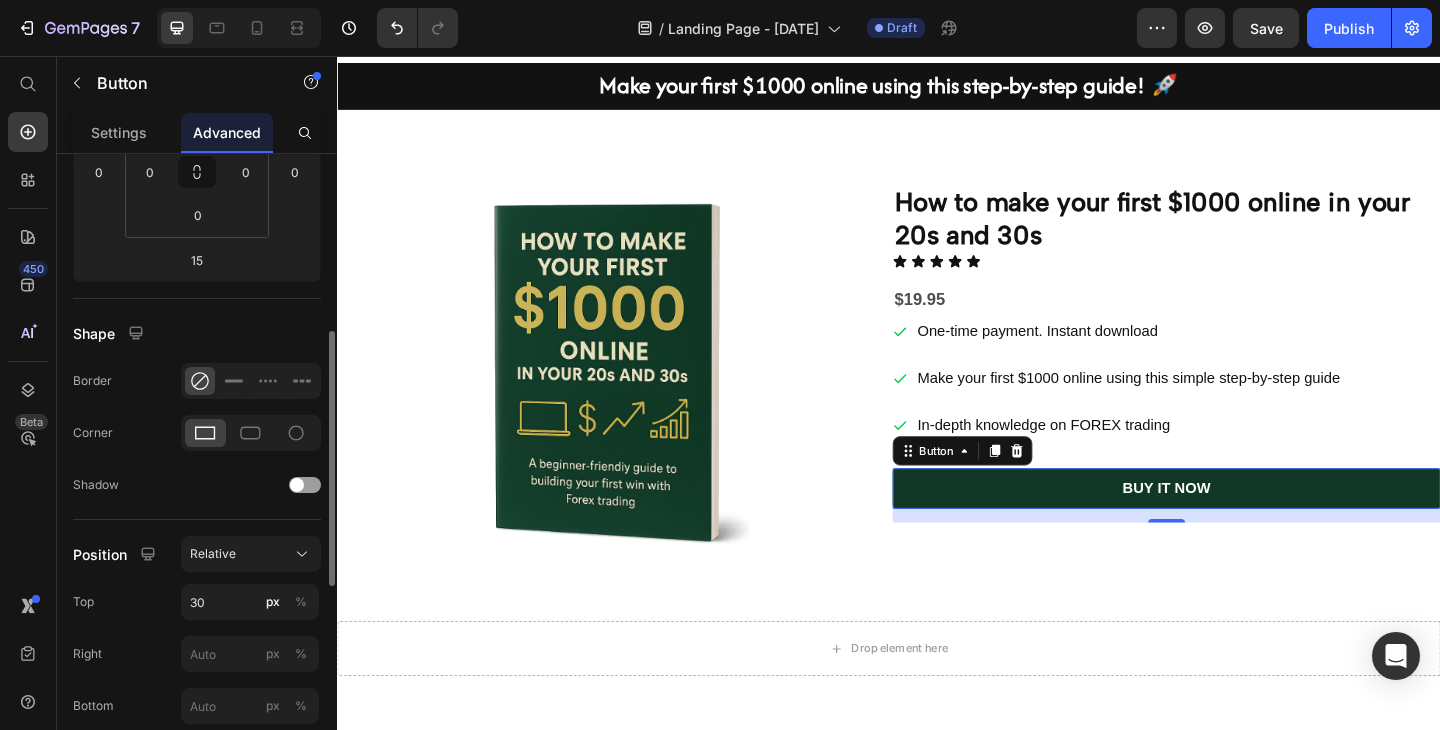 scroll, scrollTop: 440, scrollLeft: 0, axis: vertical 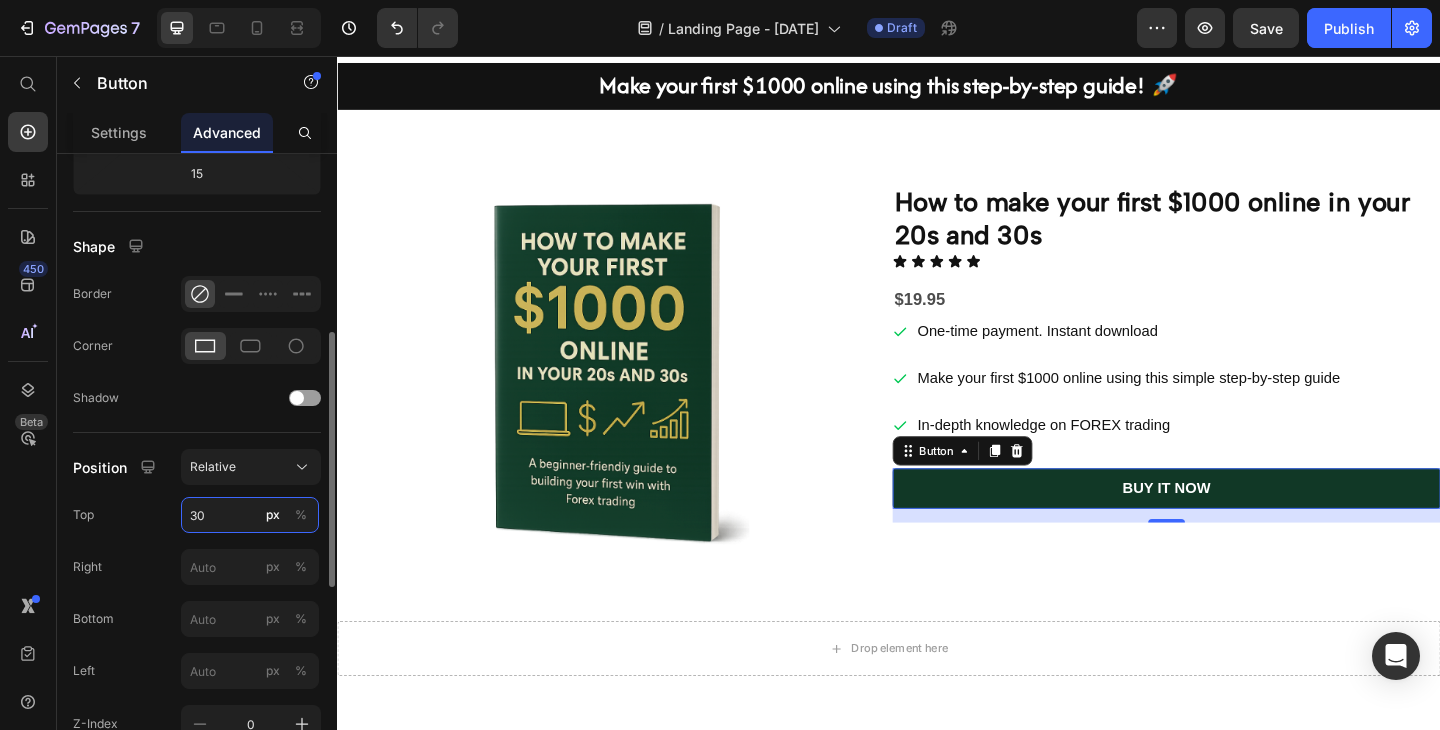 click on "30" at bounding box center [250, 515] 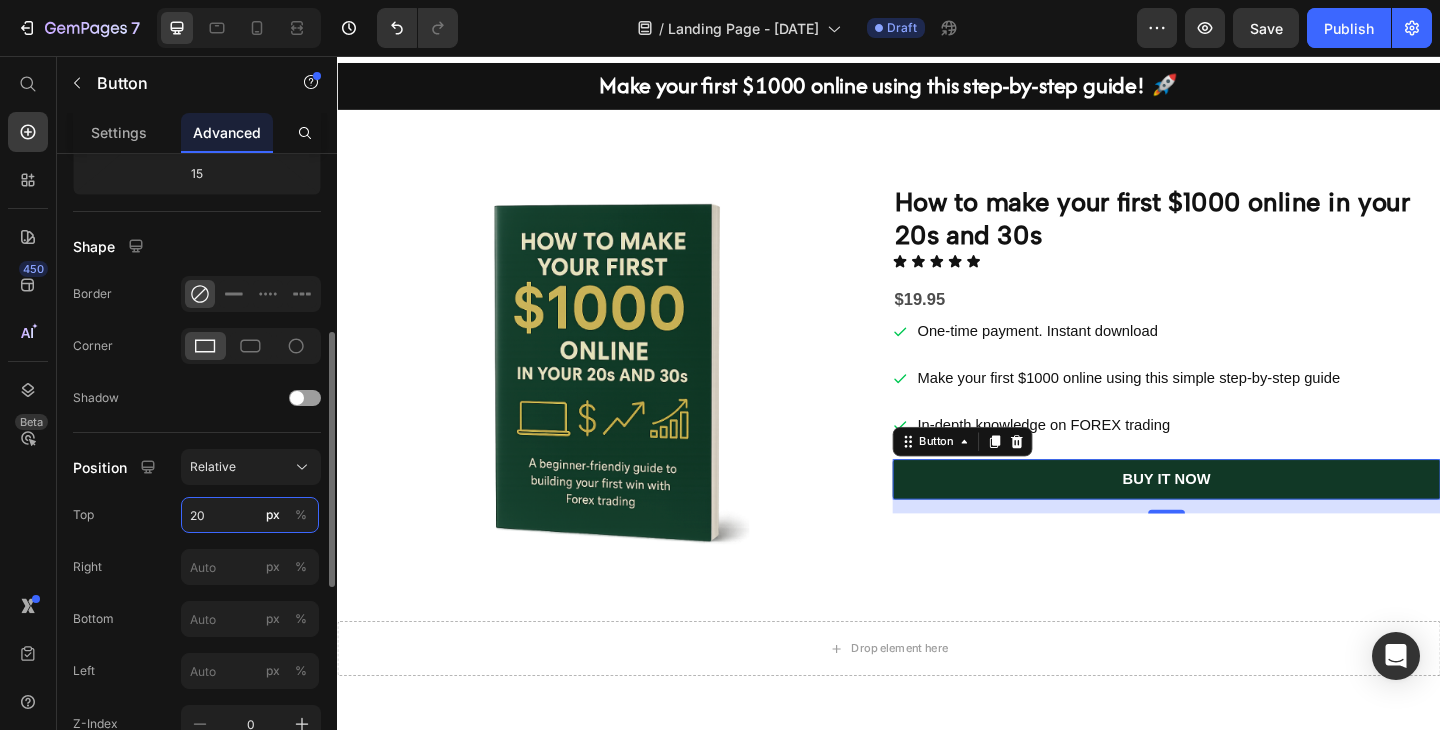 type on "20" 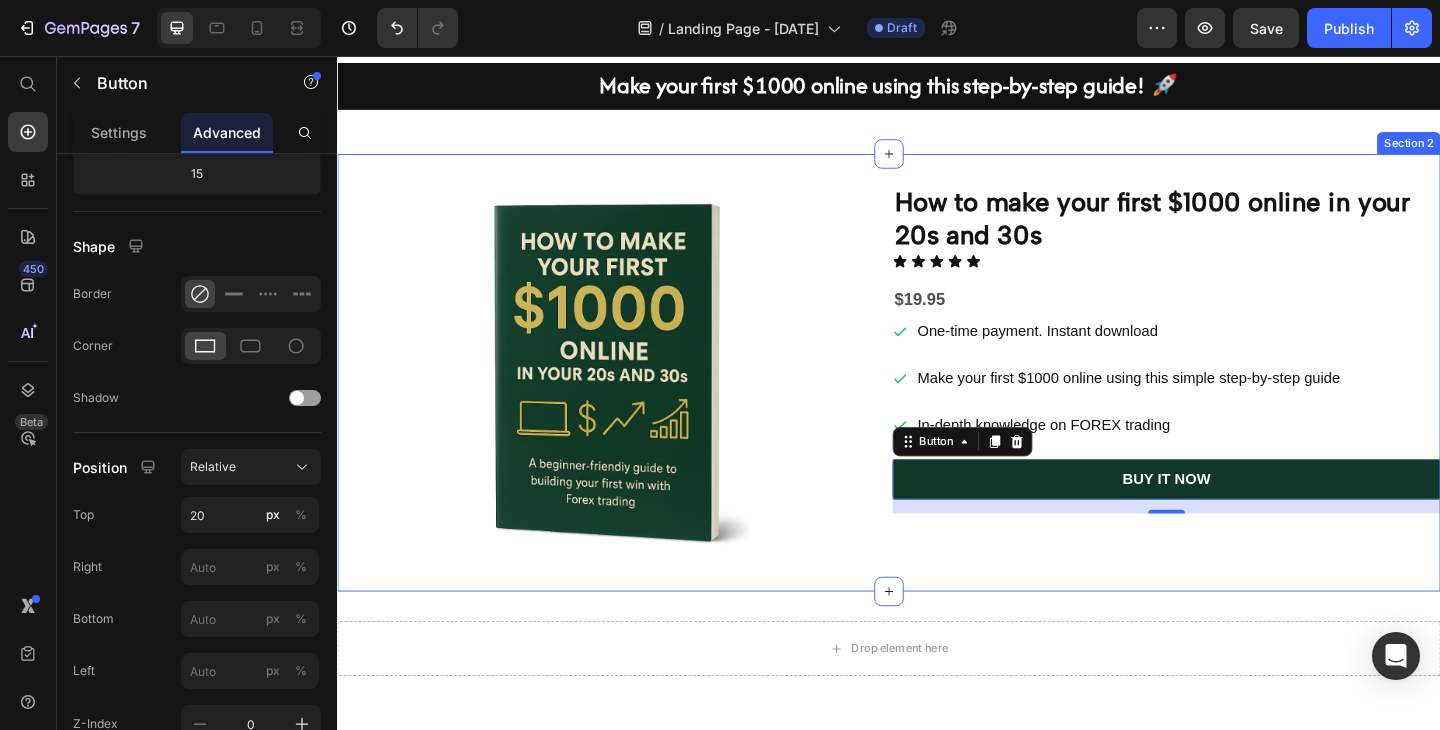 click on "Image How to make your first $1000 online in your 20s and 30s Heading Icon Icon Icon Icon
Icon Icon List $19.95 Text Block
One-time payment. Instant download
Make your first $1000 online using this simple step-by-step guide
In-depth knowledge on FOREX trading Item List BUY IT NOW Button   15 Row Section 2" at bounding box center [937, 401] 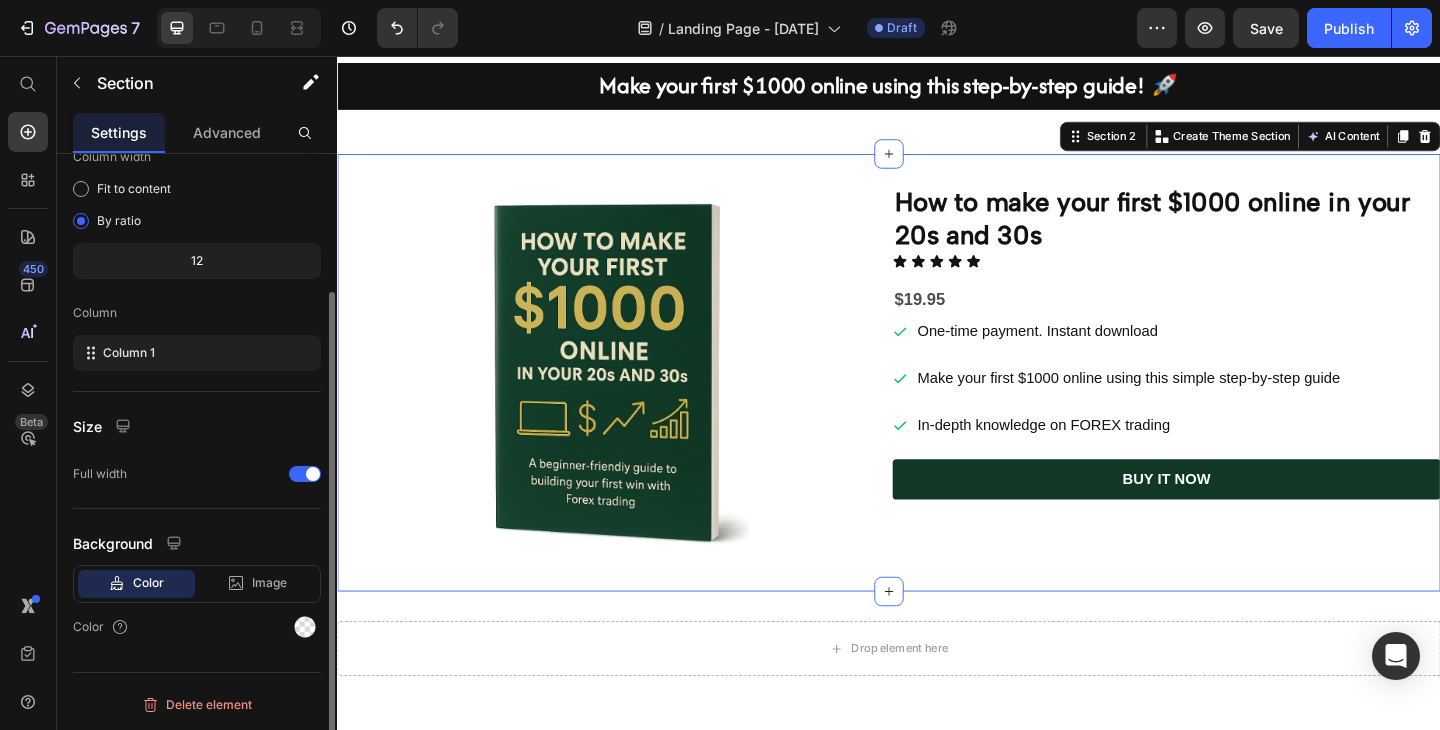 scroll, scrollTop: 0, scrollLeft: 0, axis: both 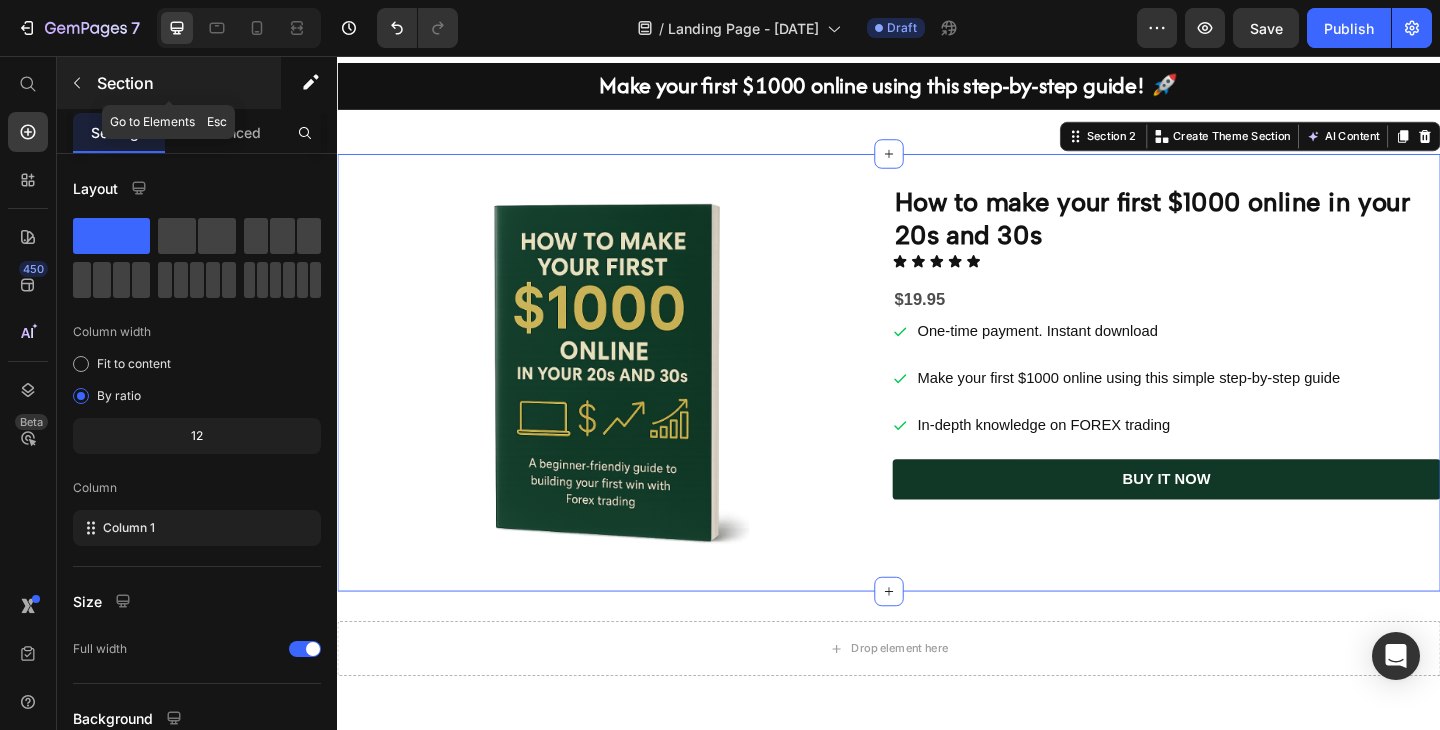 click at bounding box center (77, 83) 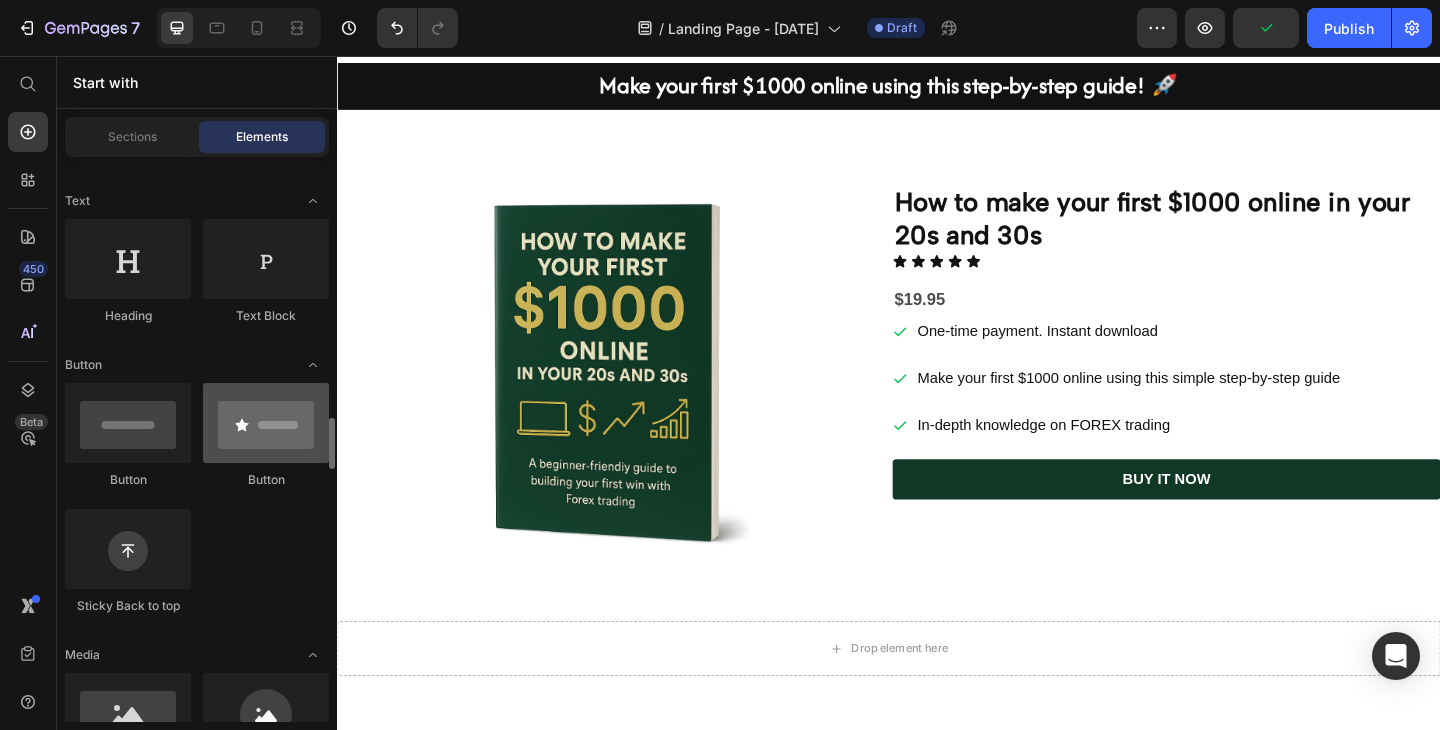 scroll, scrollTop: 0, scrollLeft: 0, axis: both 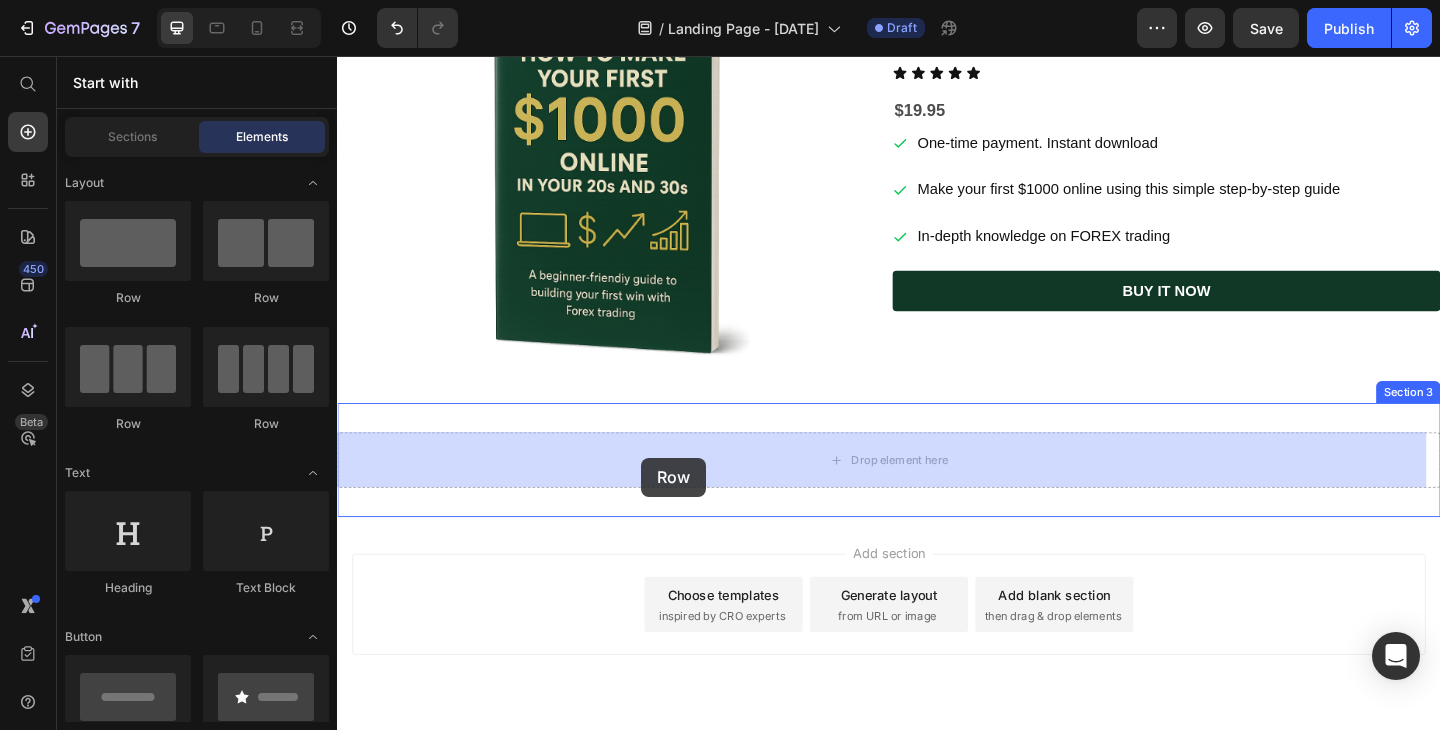 drag, startPoint x: 470, startPoint y: 294, endPoint x: 668, endPoint y: 493, distance: 280.7223 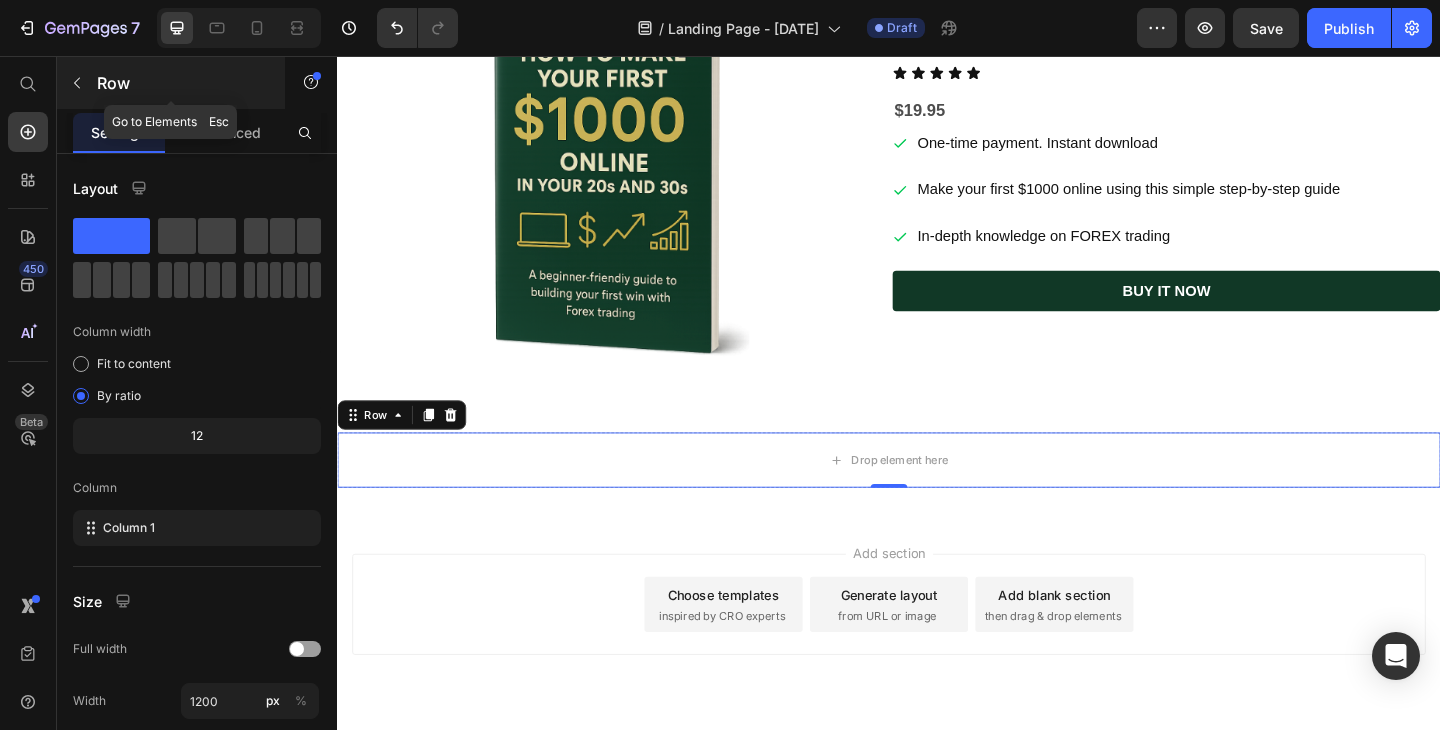 click at bounding box center (77, 83) 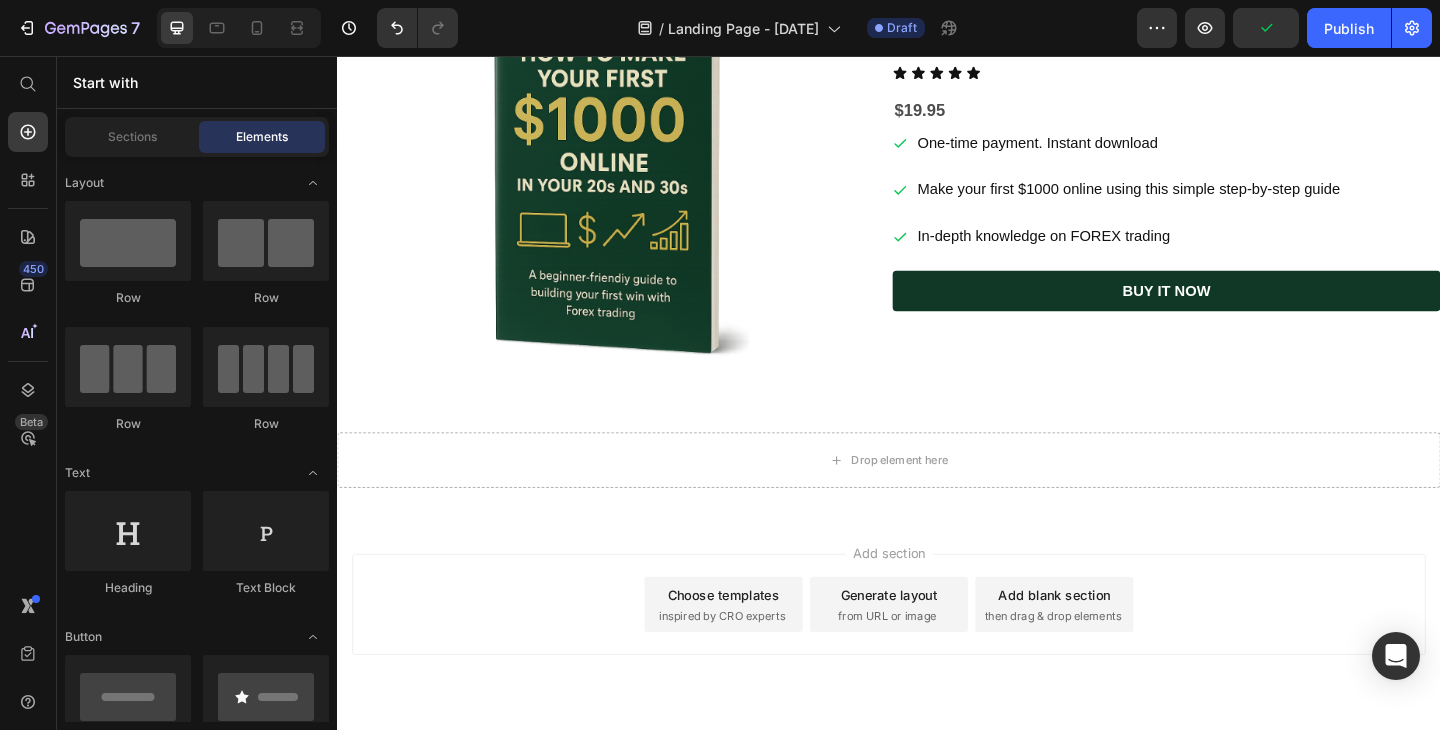 click on "Elements" at bounding box center (262, 137) 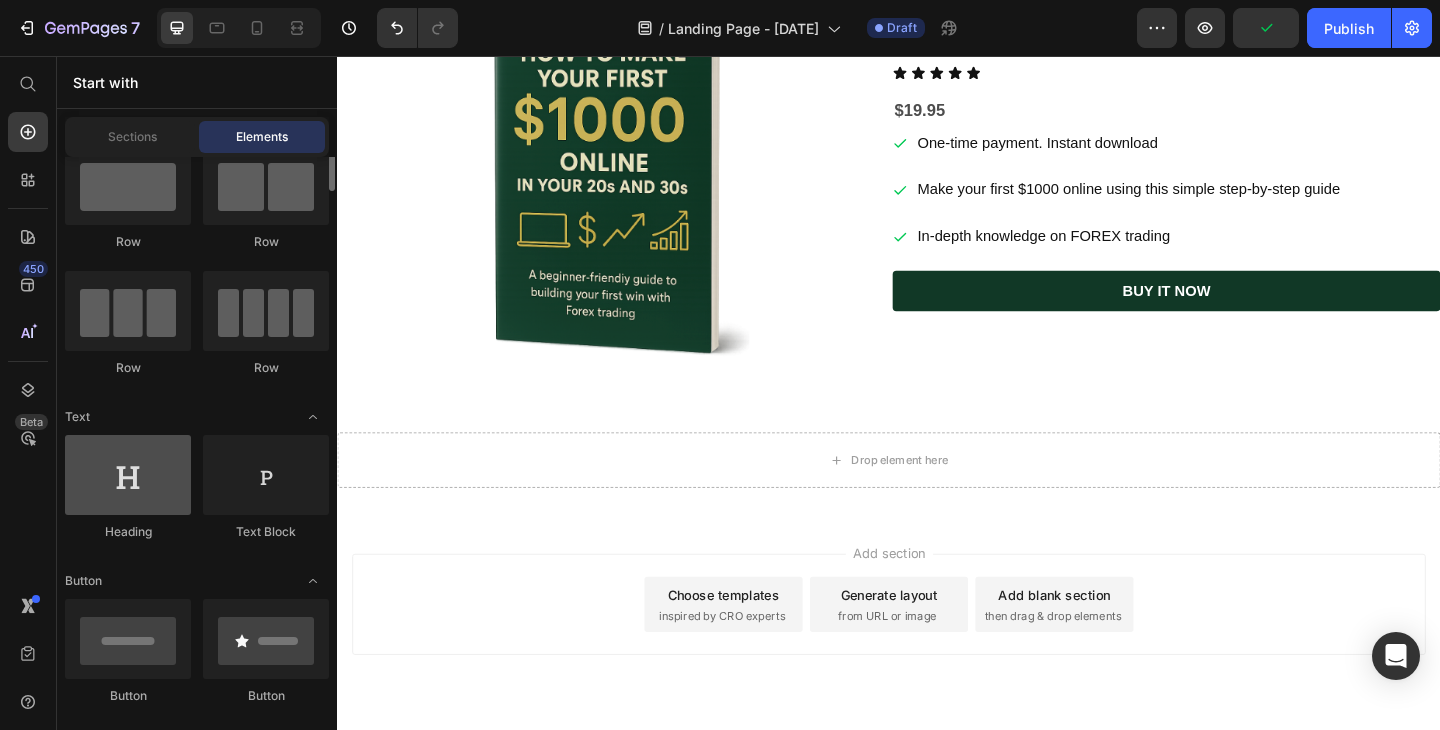 scroll, scrollTop: 70, scrollLeft: 0, axis: vertical 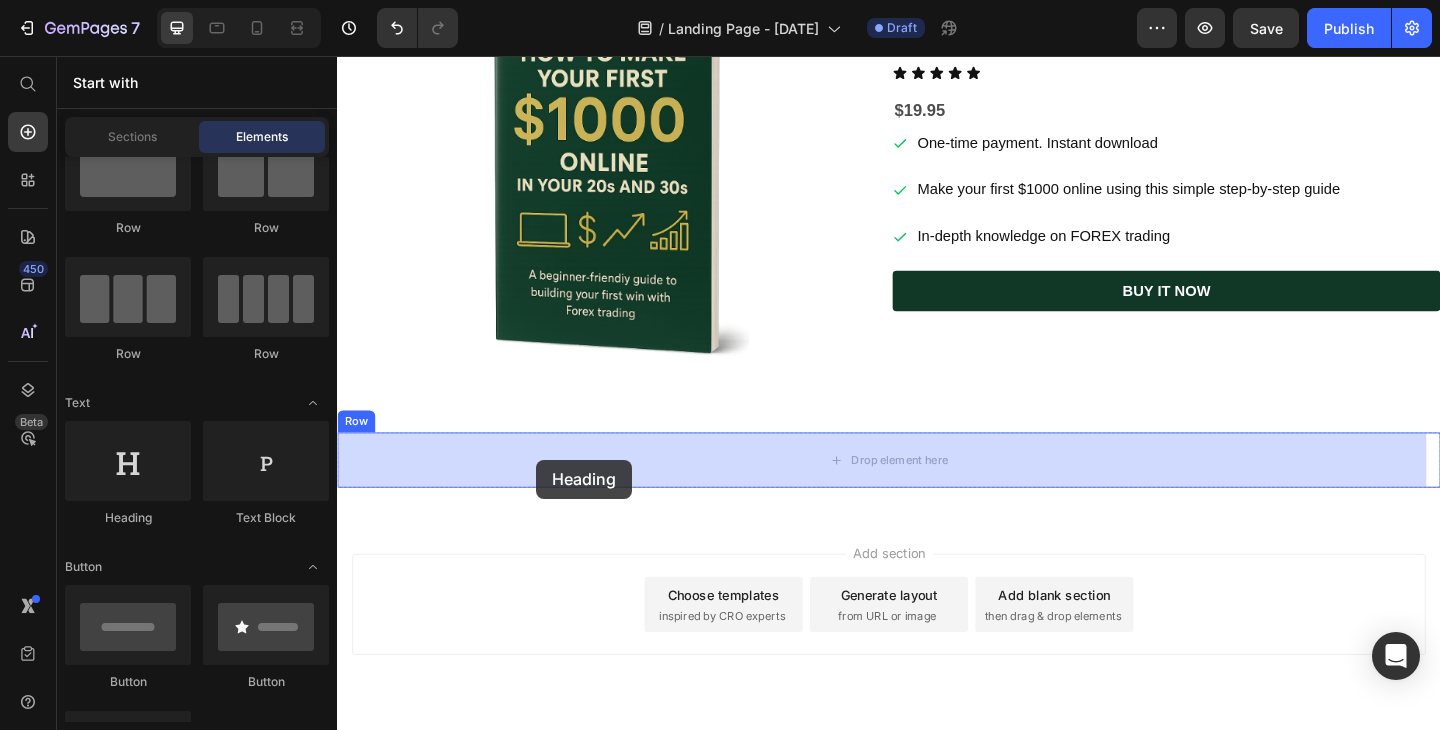 drag, startPoint x: 449, startPoint y: 495, endPoint x: 553, endPoint y: 495, distance: 104 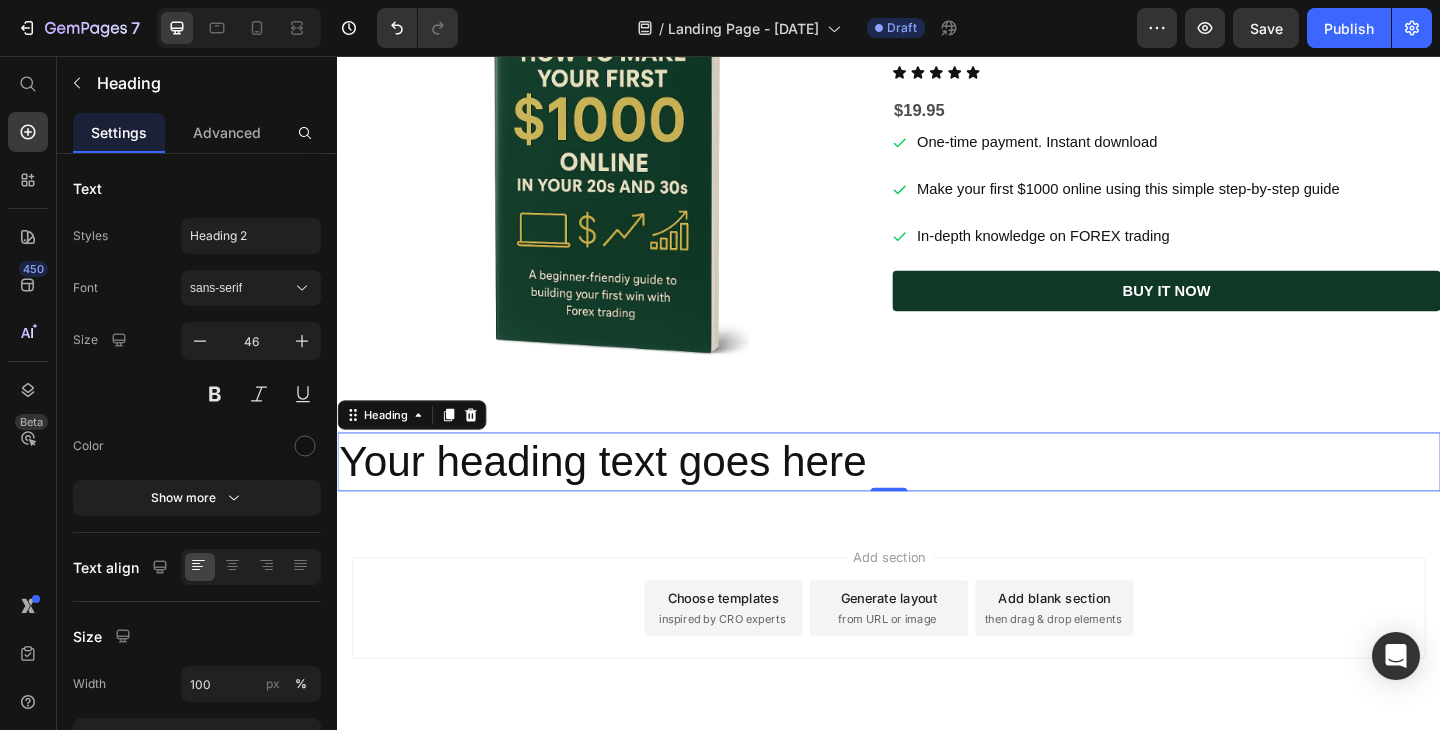 click on "Your heading text goes here" at bounding box center [937, 498] 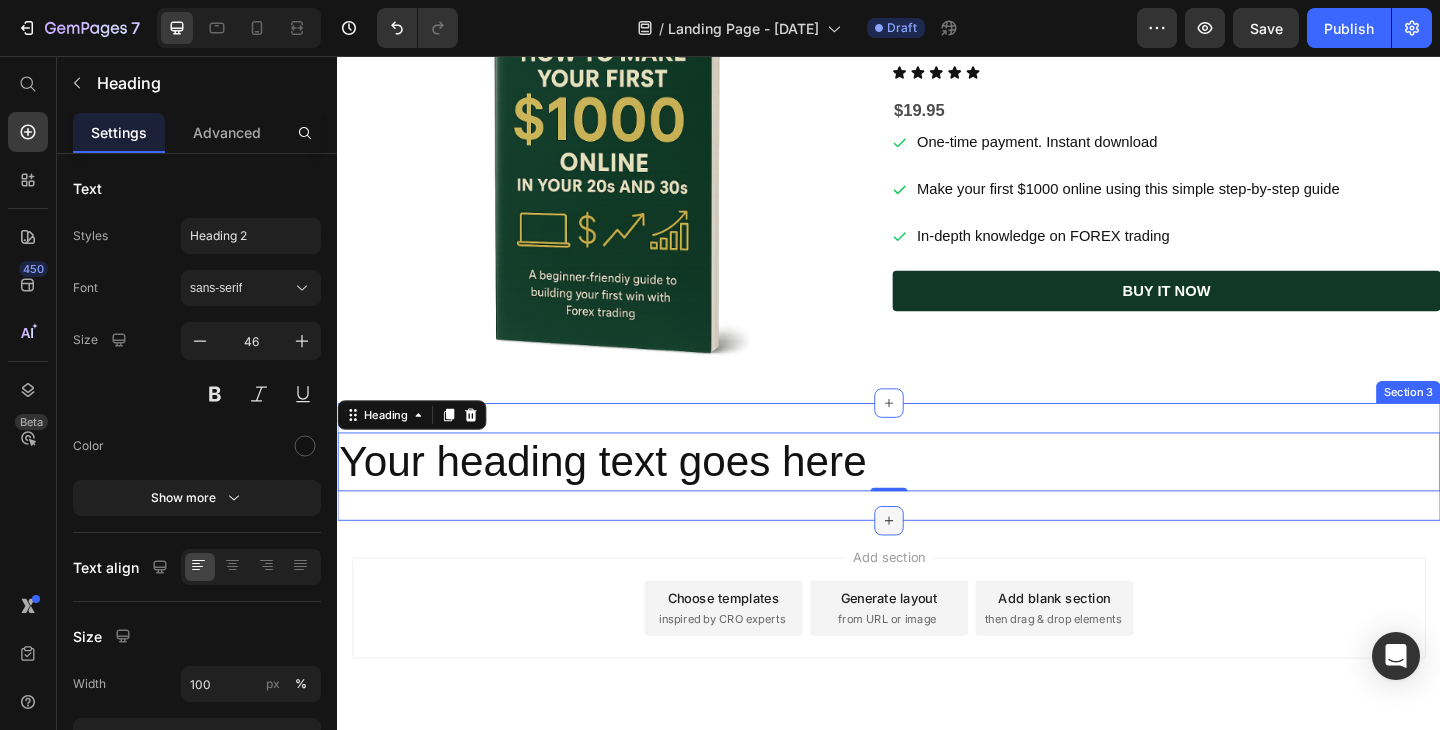 click 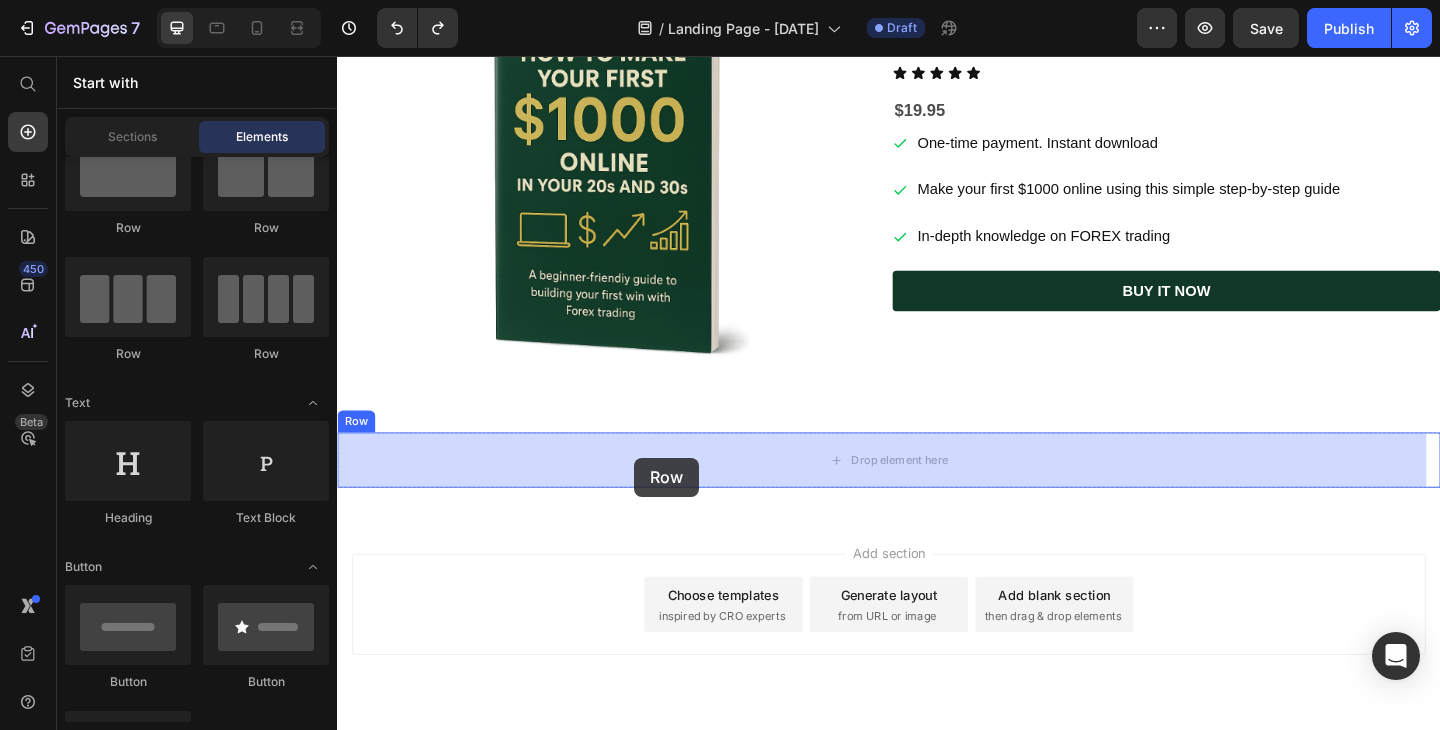drag, startPoint x: 450, startPoint y: 242, endPoint x: 659, endPoint y: 492, distance: 325.85425 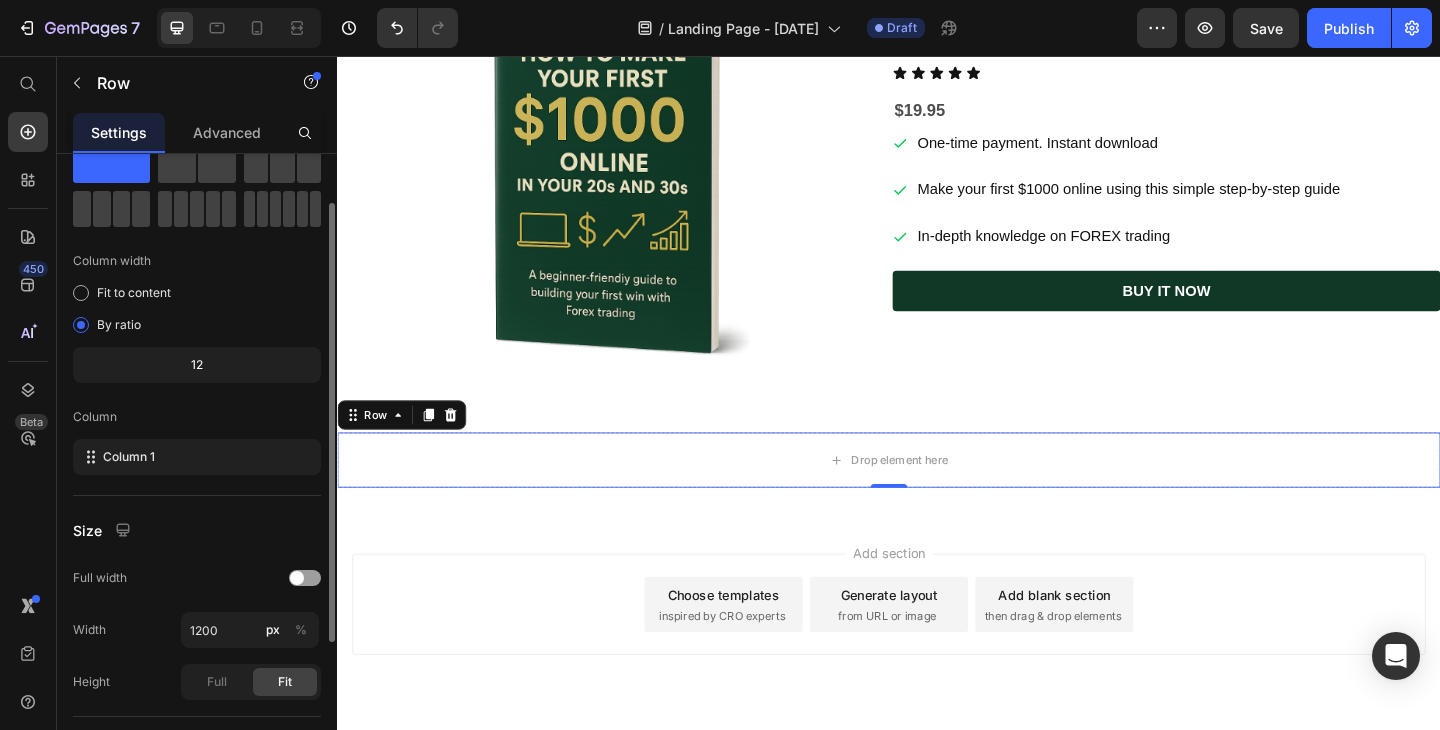 scroll, scrollTop: 0, scrollLeft: 0, axis: both 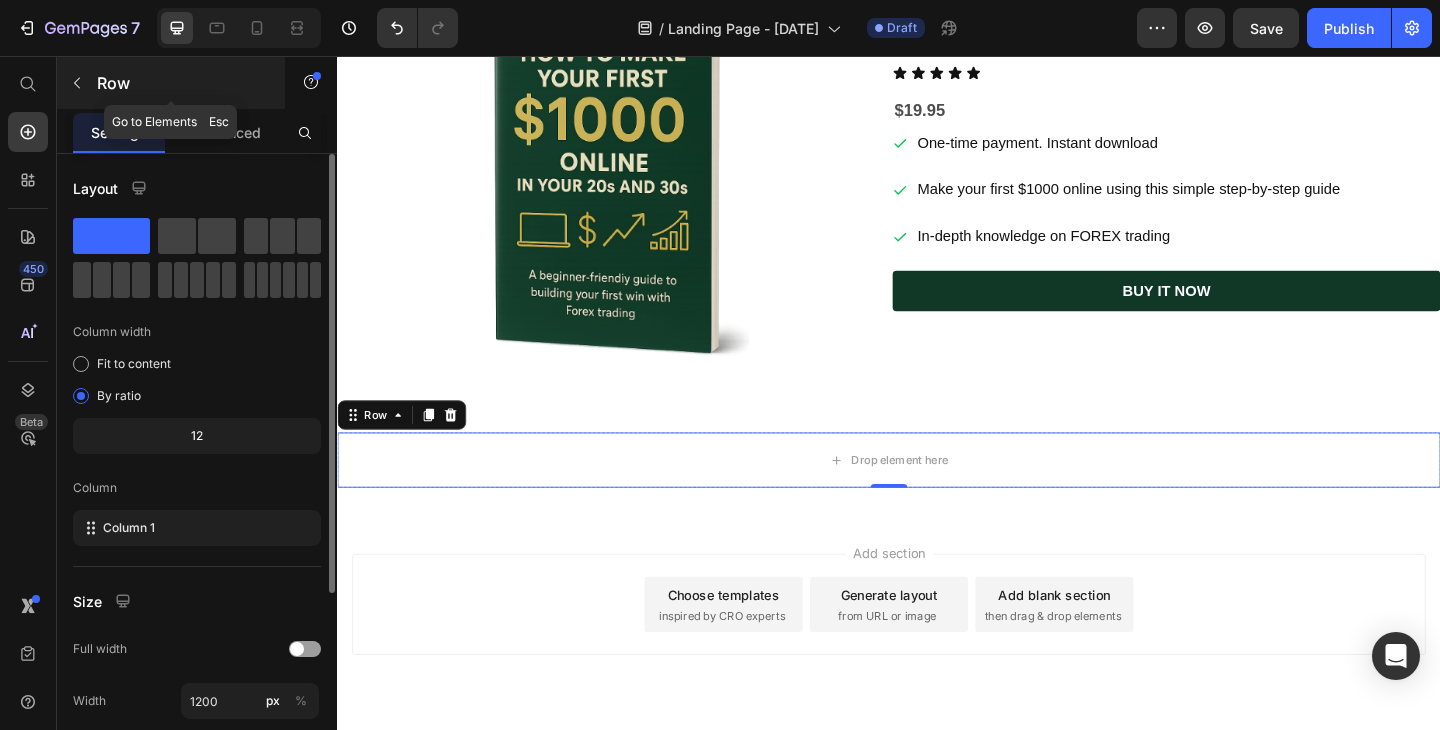 click 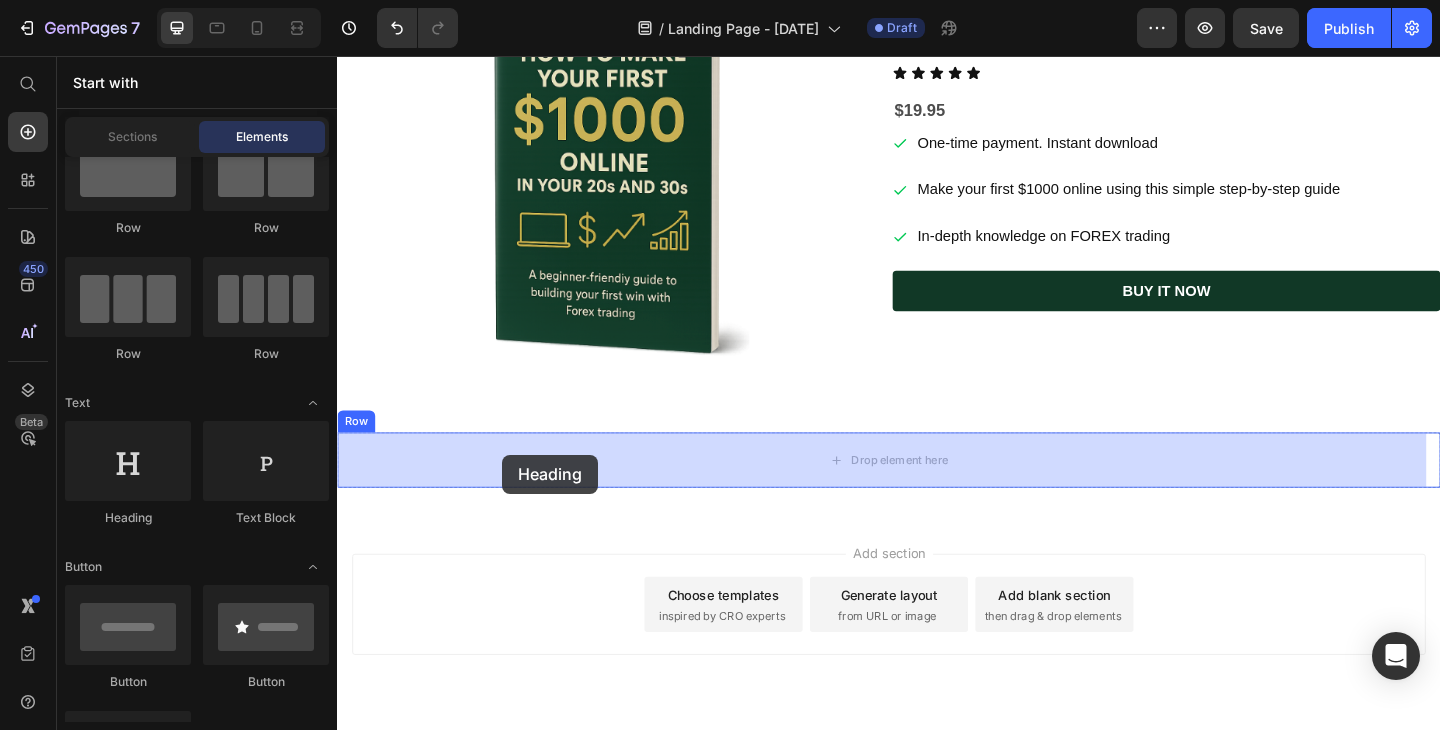 drag, startPoint x: 455, startPoint y: 504, endPoint x: 515, endPoint y: 490, distance: 61.611687 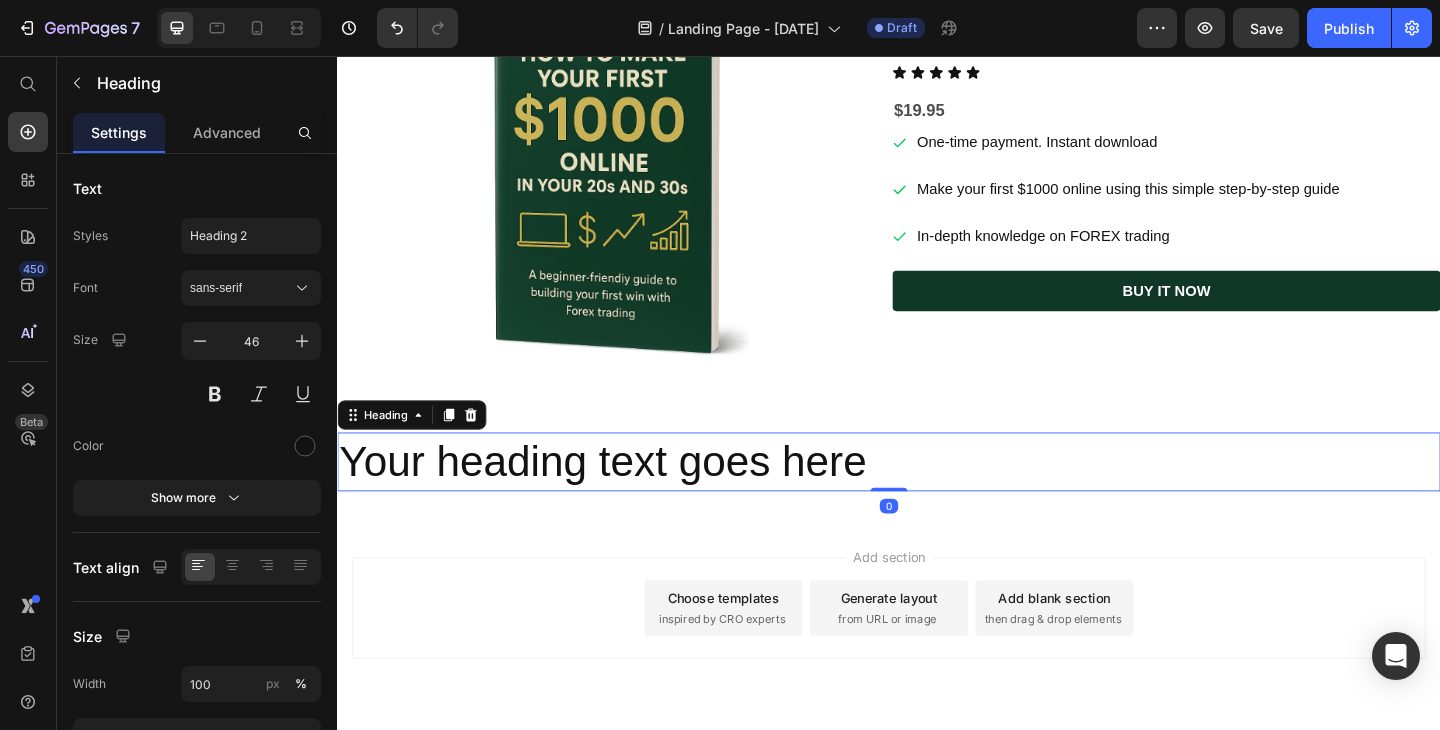 click on "Your heading text goes here" at bounding box center [937, 498] 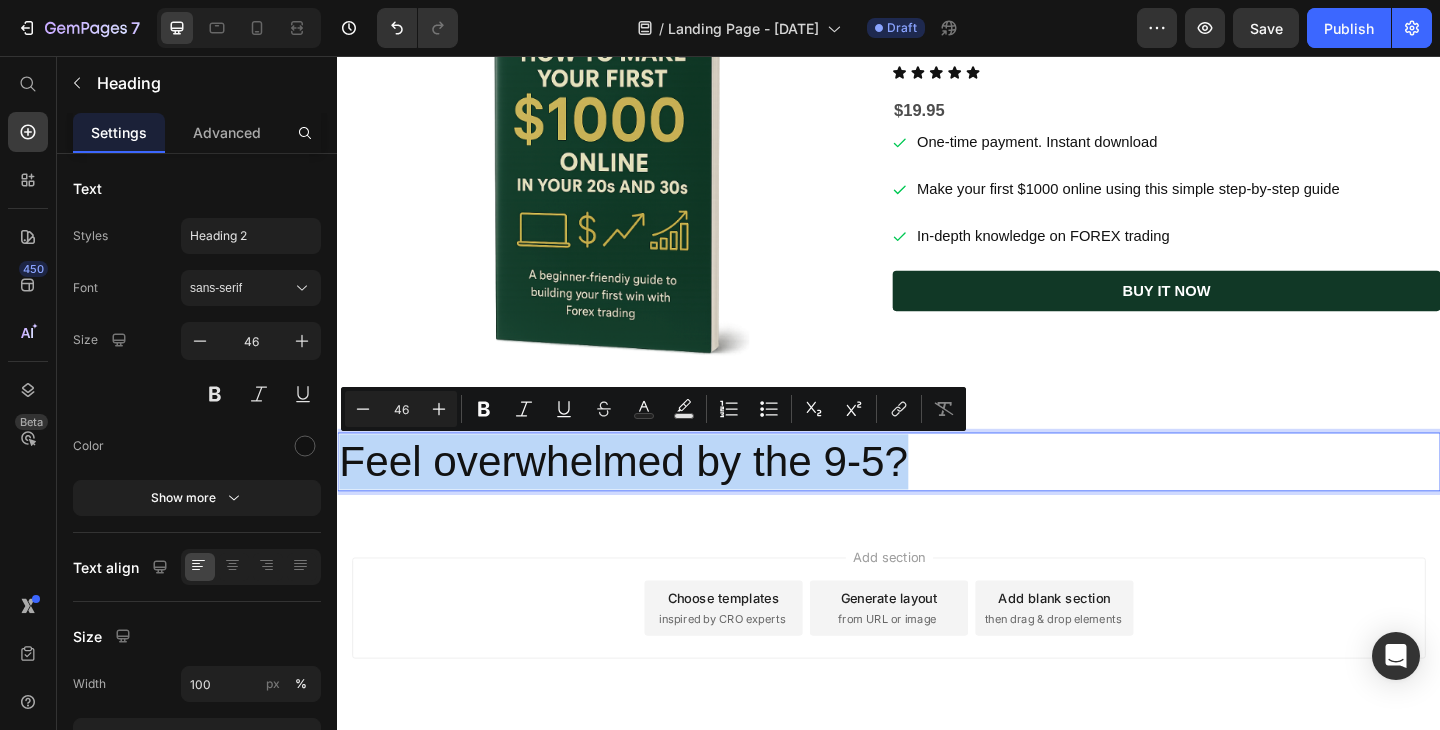 drag, startPoint x: 970, startPoint y: 504, endPoint x: 304, endPoint y: 515, distance: 666.0908 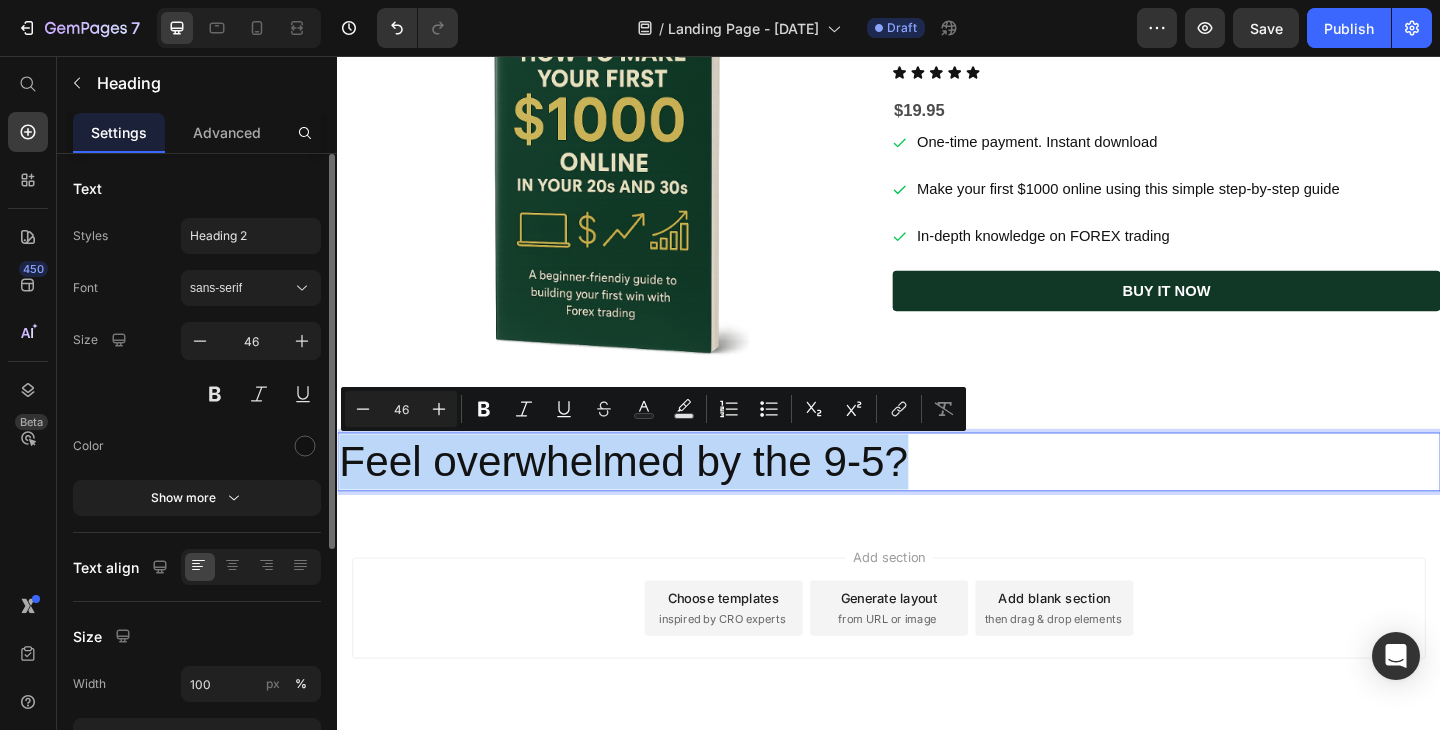 copy on "Feel overwhelmed by the 9-5?" 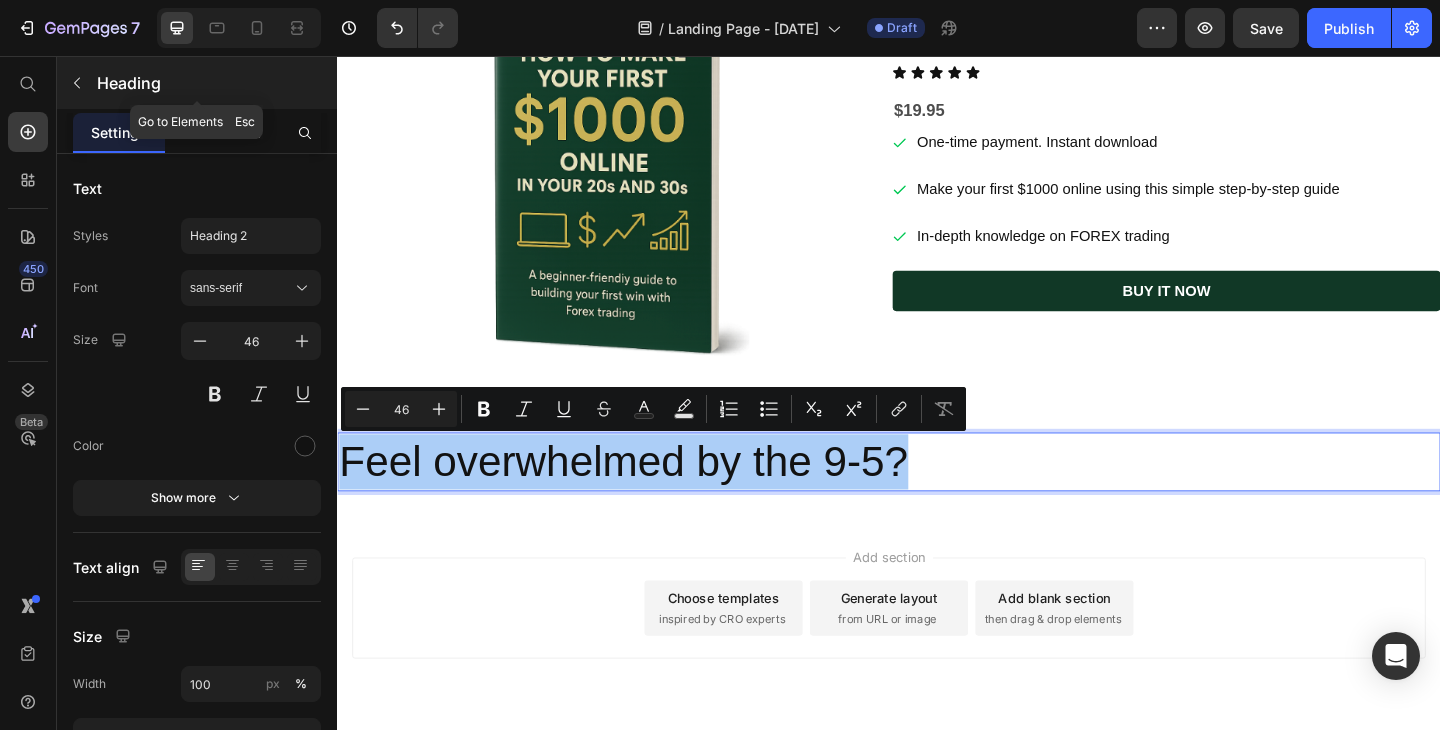 click at bounding box center [77, 83] 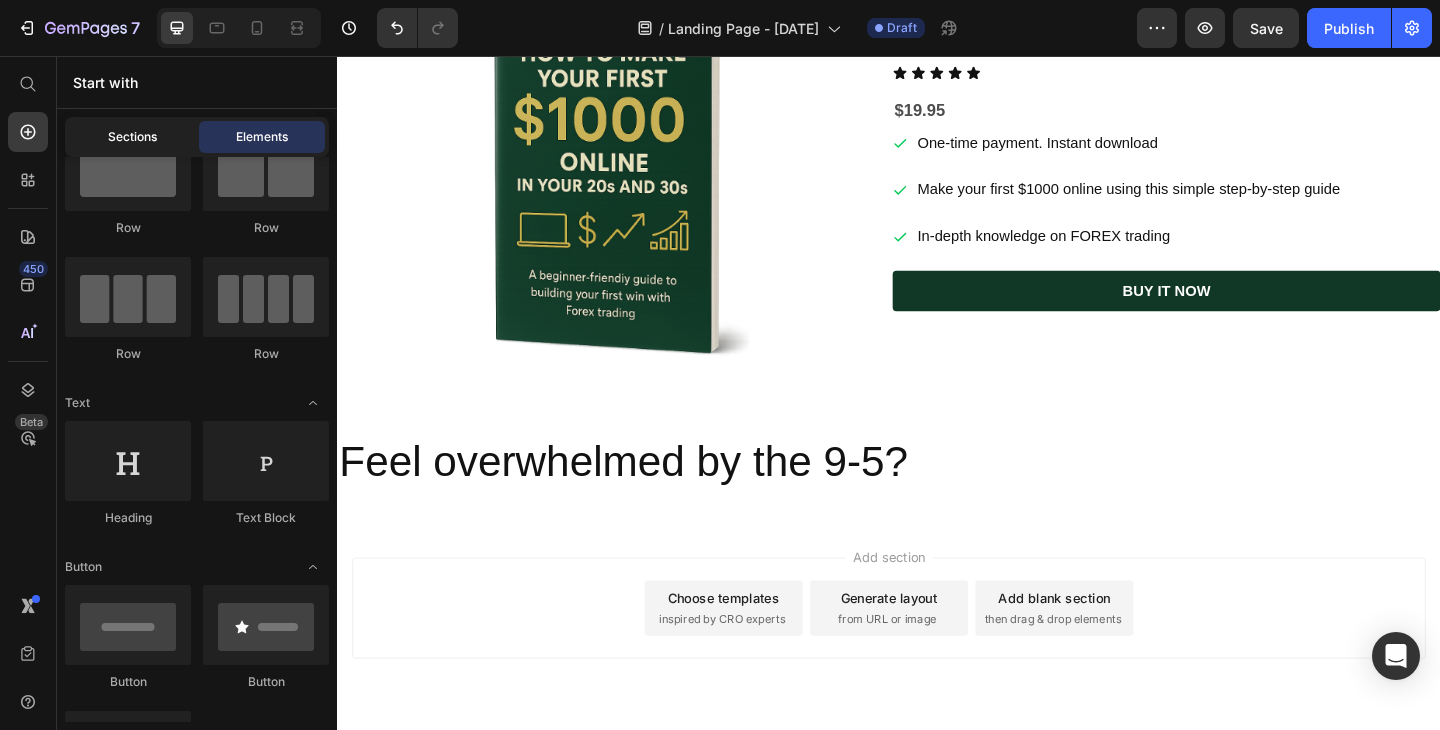 click on "Sections" at bounding box center (132, 137) 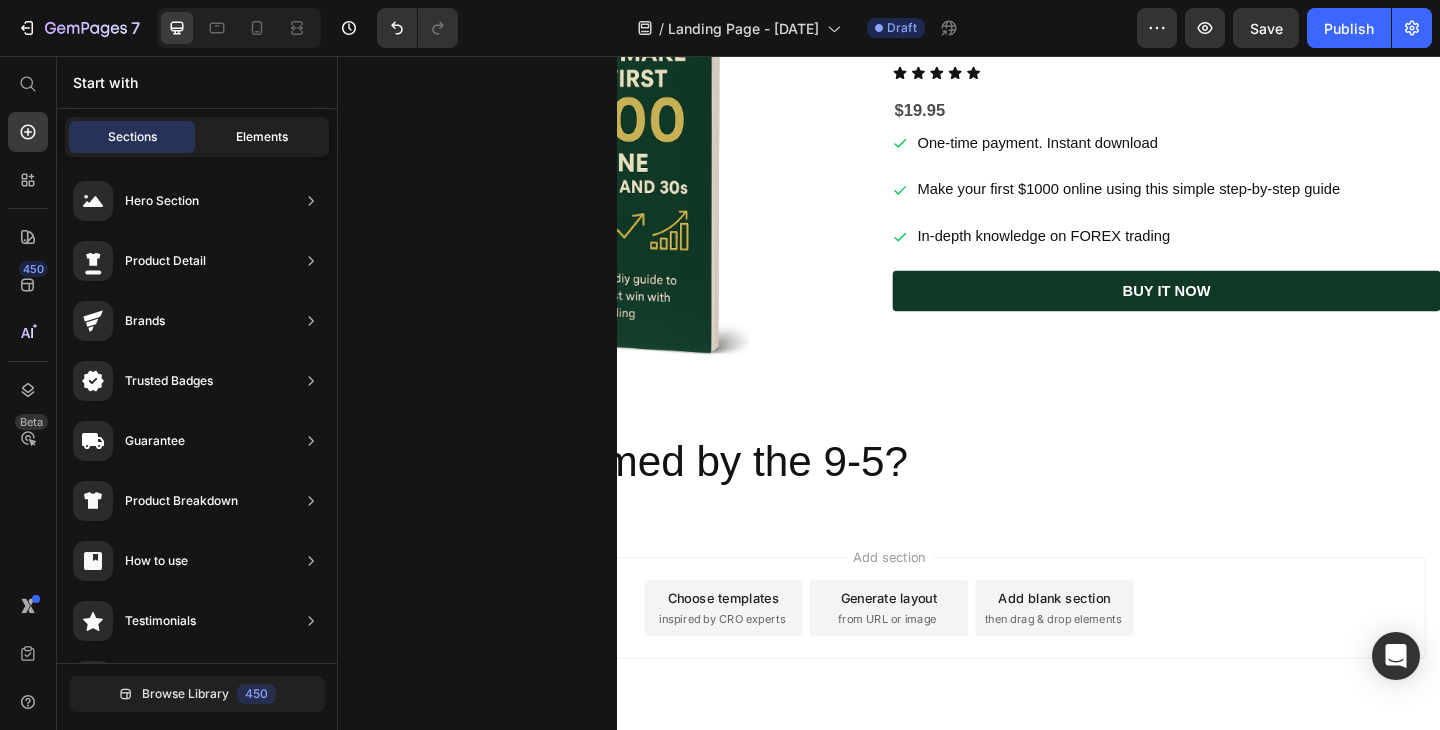 click on "Elements" 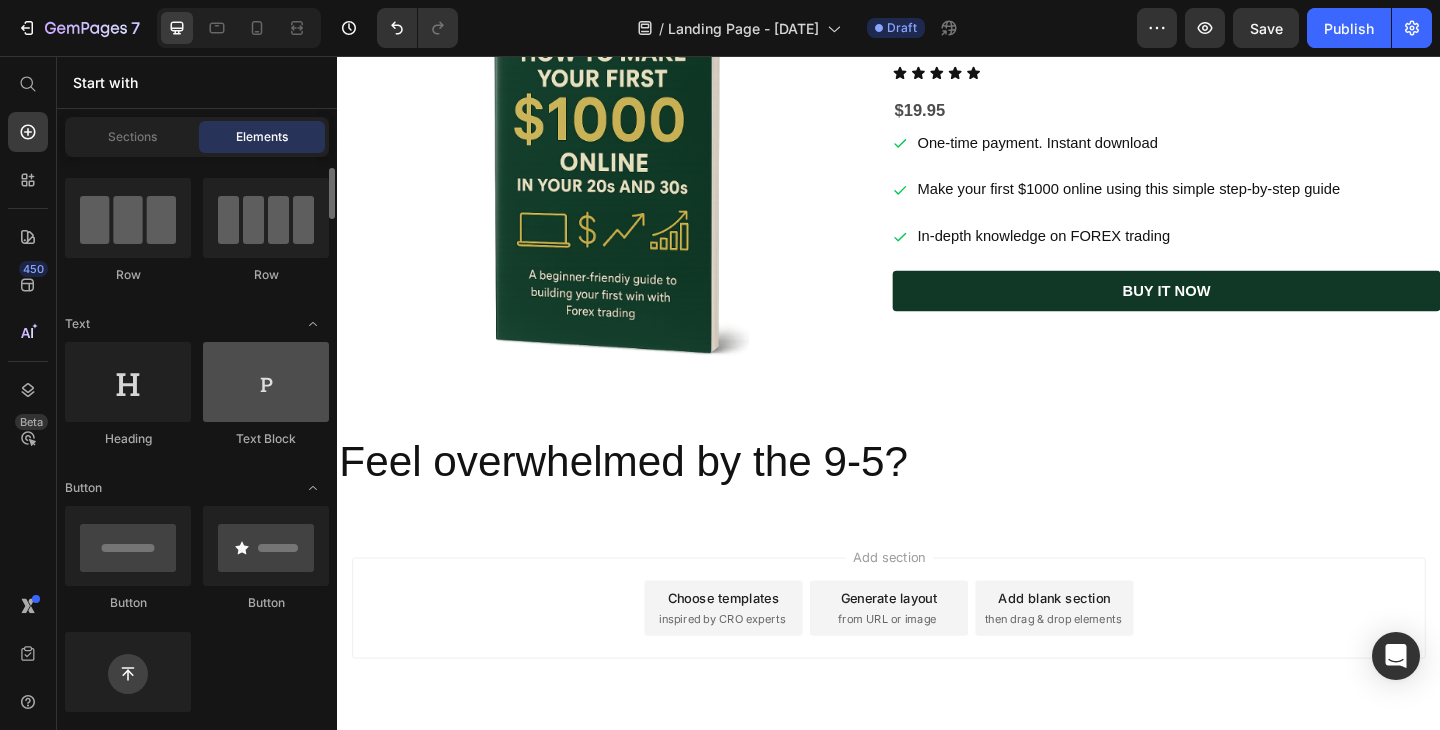 scroll, scrollTop: 152, scrollLeft: 0, axis: vertical 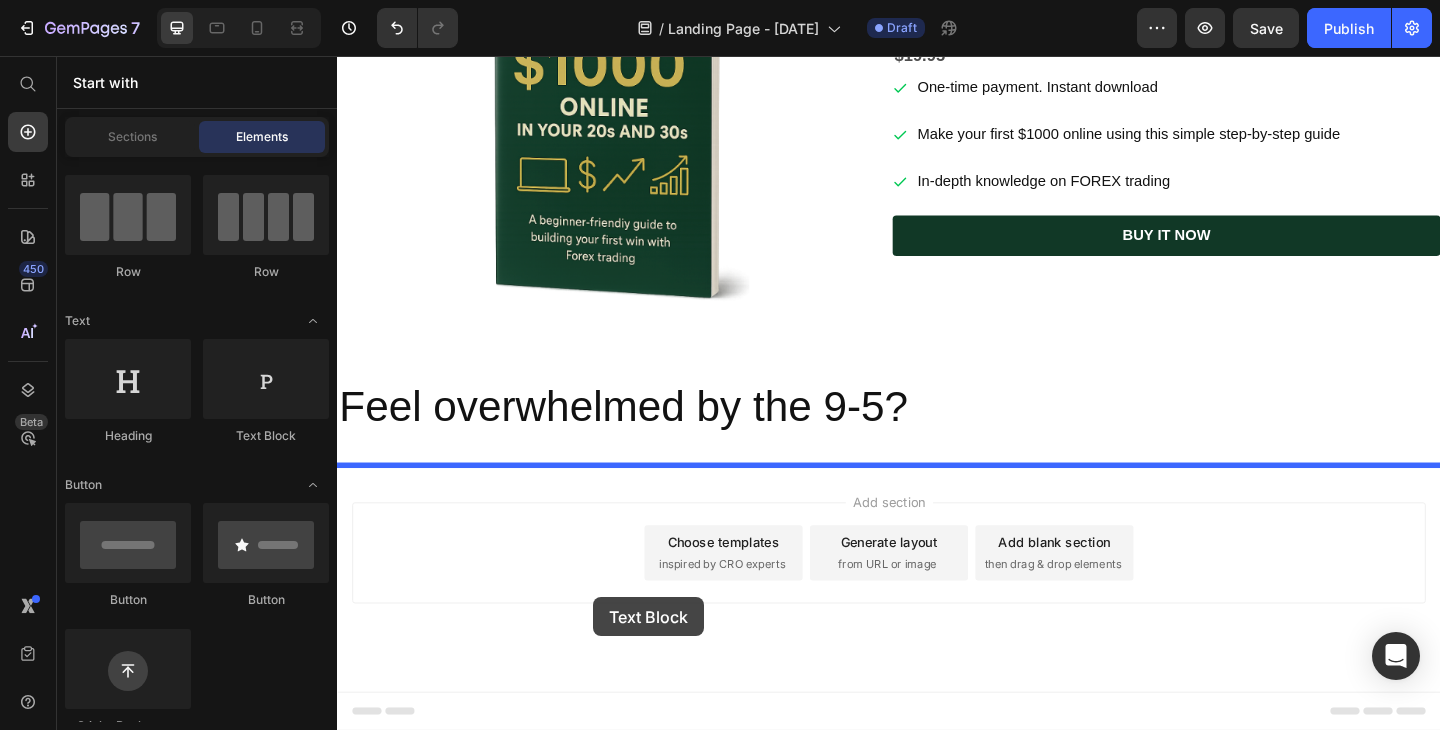 drag, startPoint x: 607, startPoint y: 461, endPoint x: 616, endPoint y: 645, distance: 184.21997 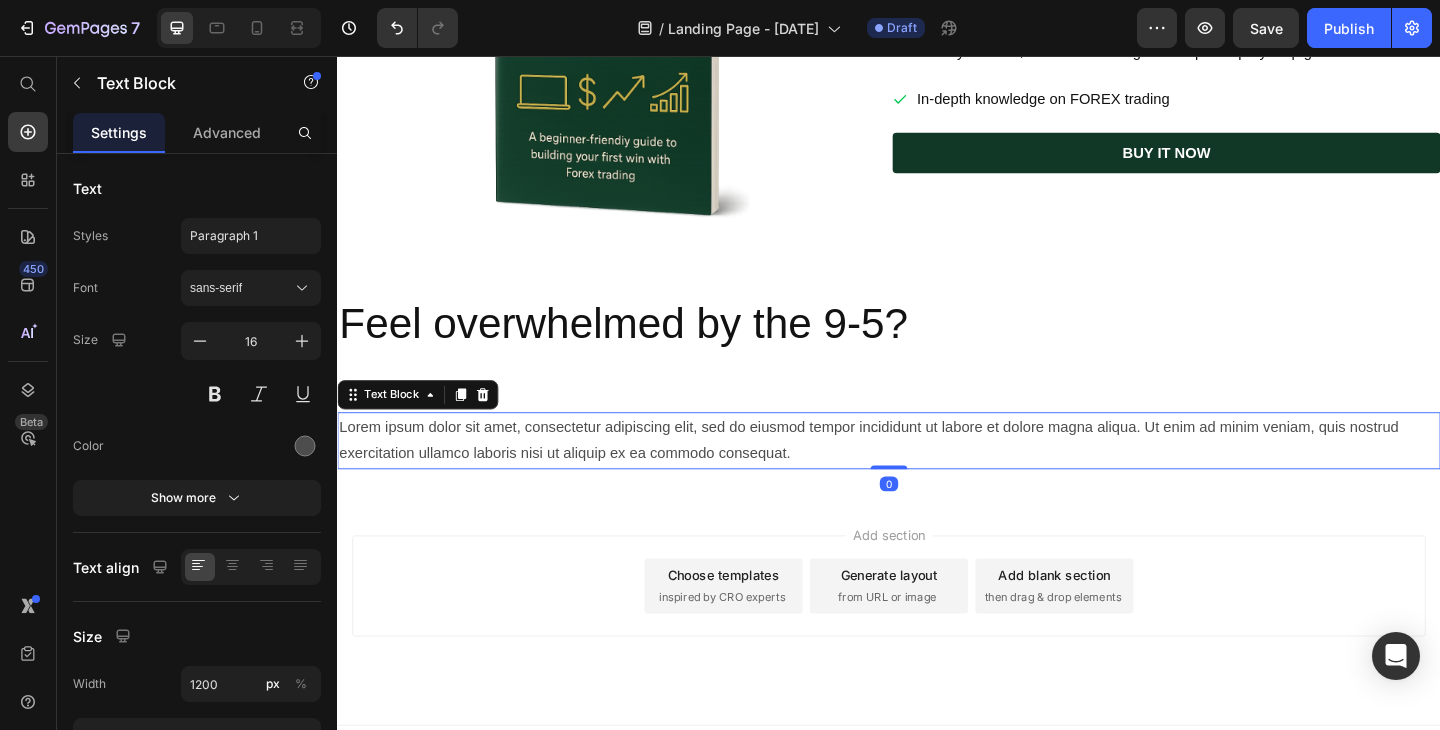 scroll, scrollTop: 456, scrollLeft: 0, axis: vertical 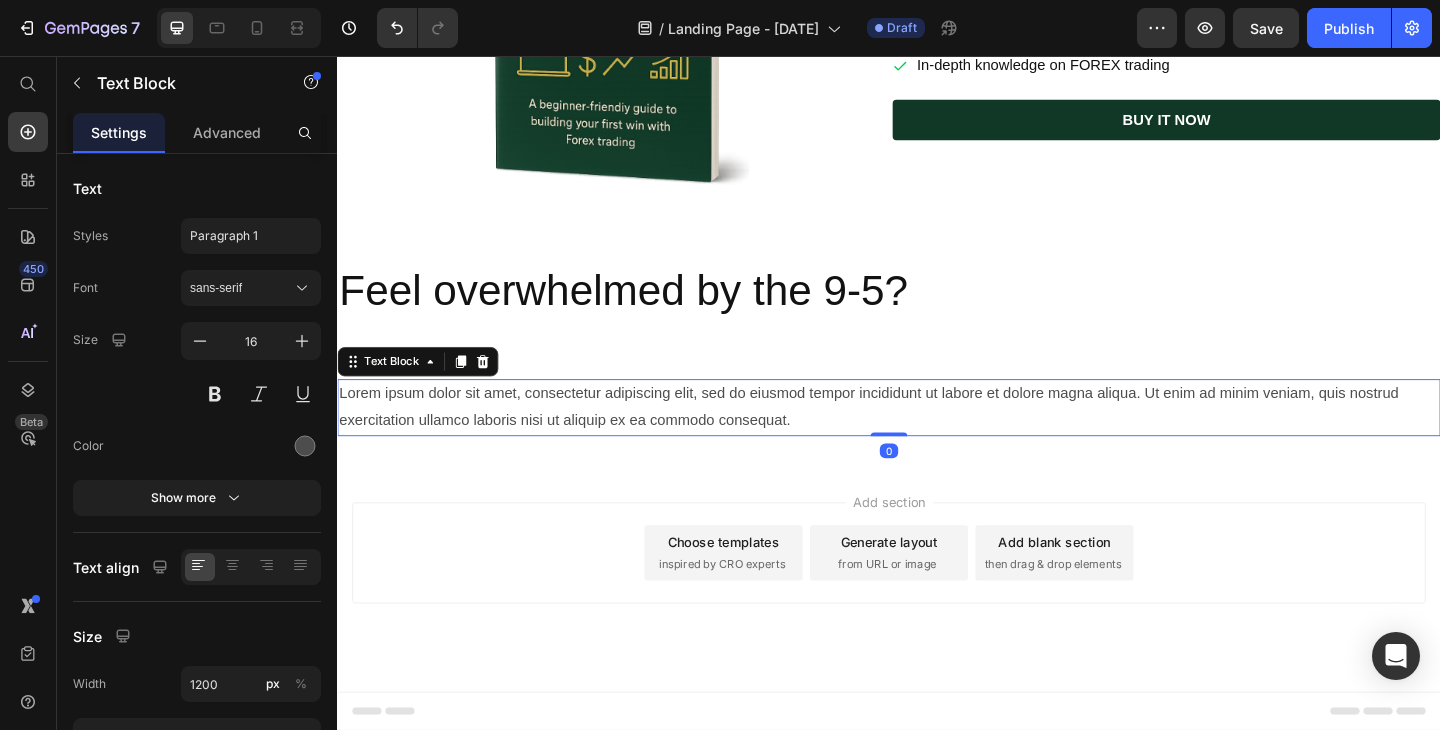 click on "Lorem ipsum dolor sit amet, consectetur adipiscing elit, sed do eiusmod tempor incididunt ut labore et dolore magna aliqua. Ut enim ad minim veniam, quis nostrud exercitation ullamco laboris nisi ut aliquip ex ea commodo consequat." at bounding box center [937, 439] 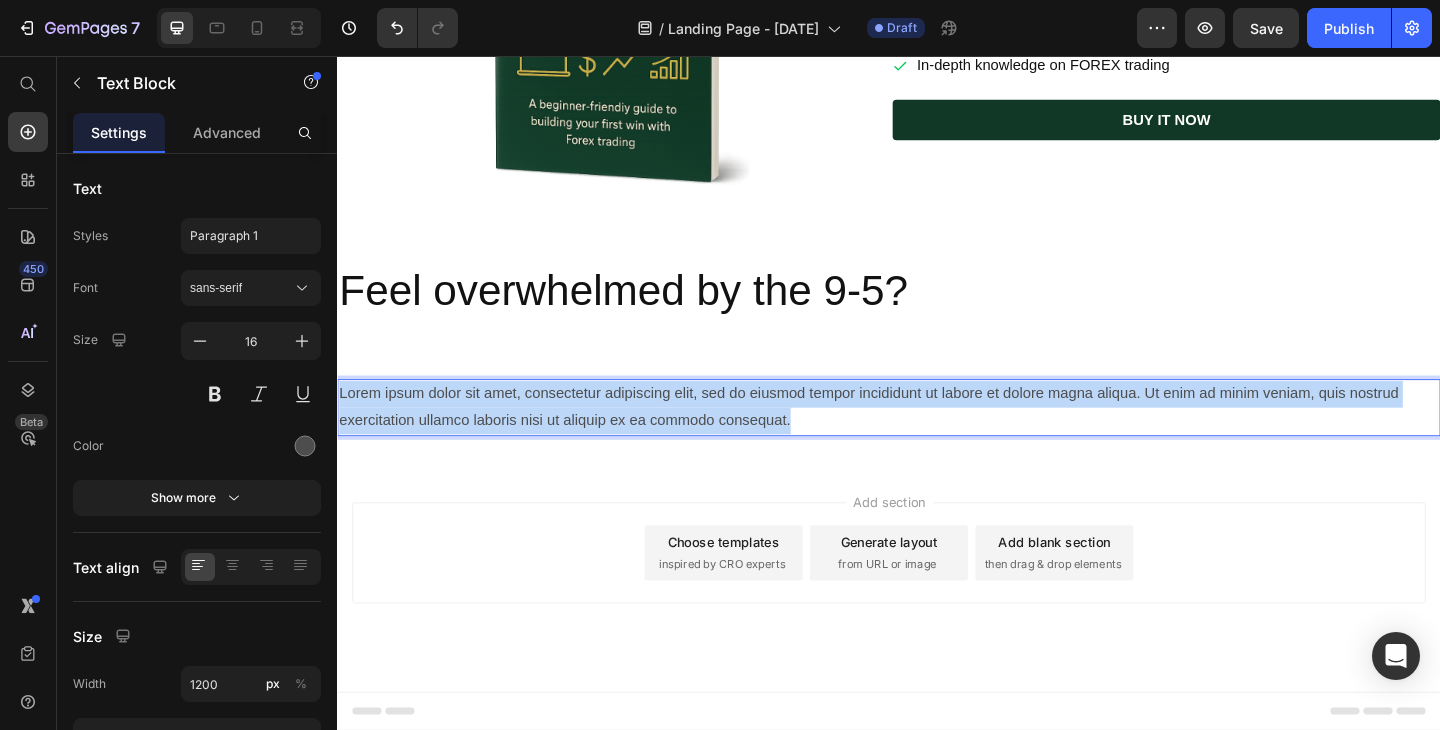 drag, startPoint x: 836, startPoint y: 447, endPoint x: 314, endPoint y: 412, distance: 523.17206 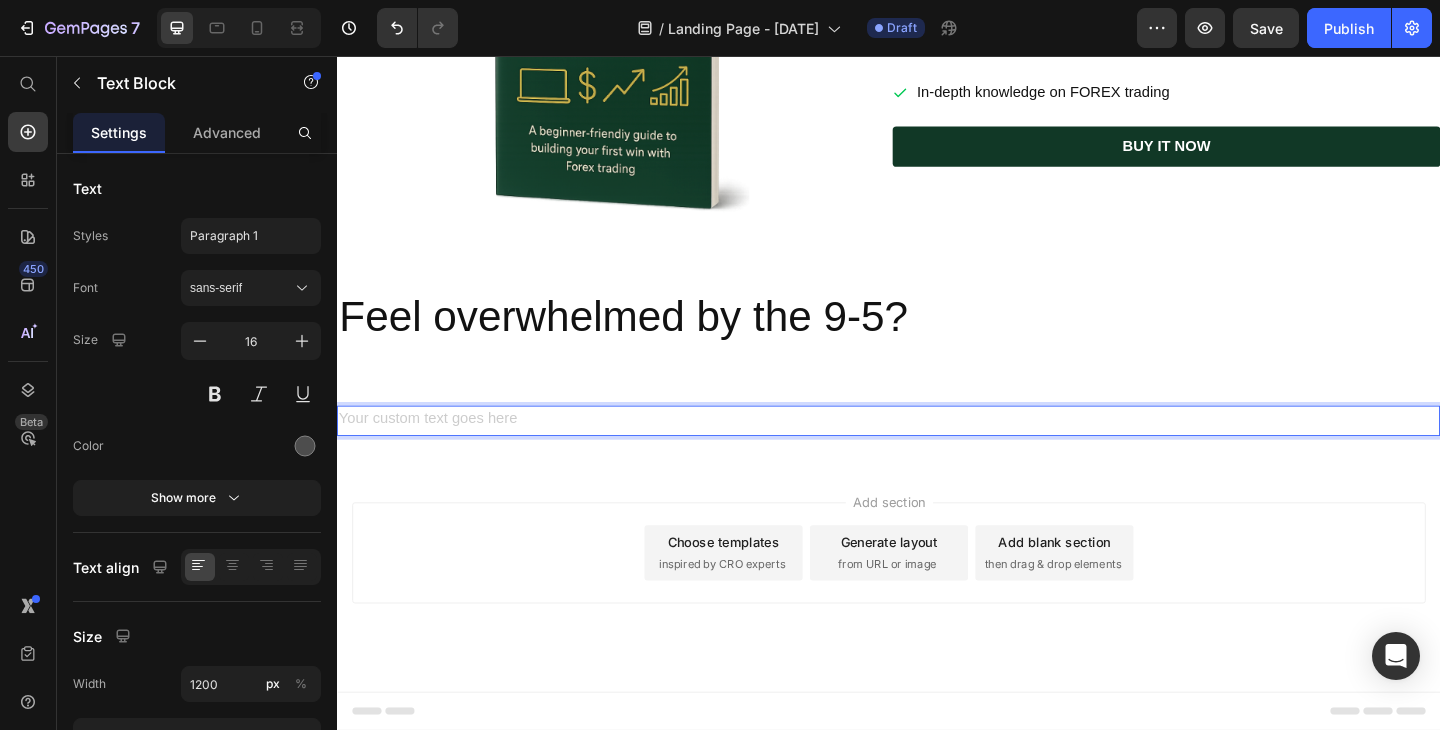 scroll, scrollTop: 398, scrollLeft: 0, axis: vertical 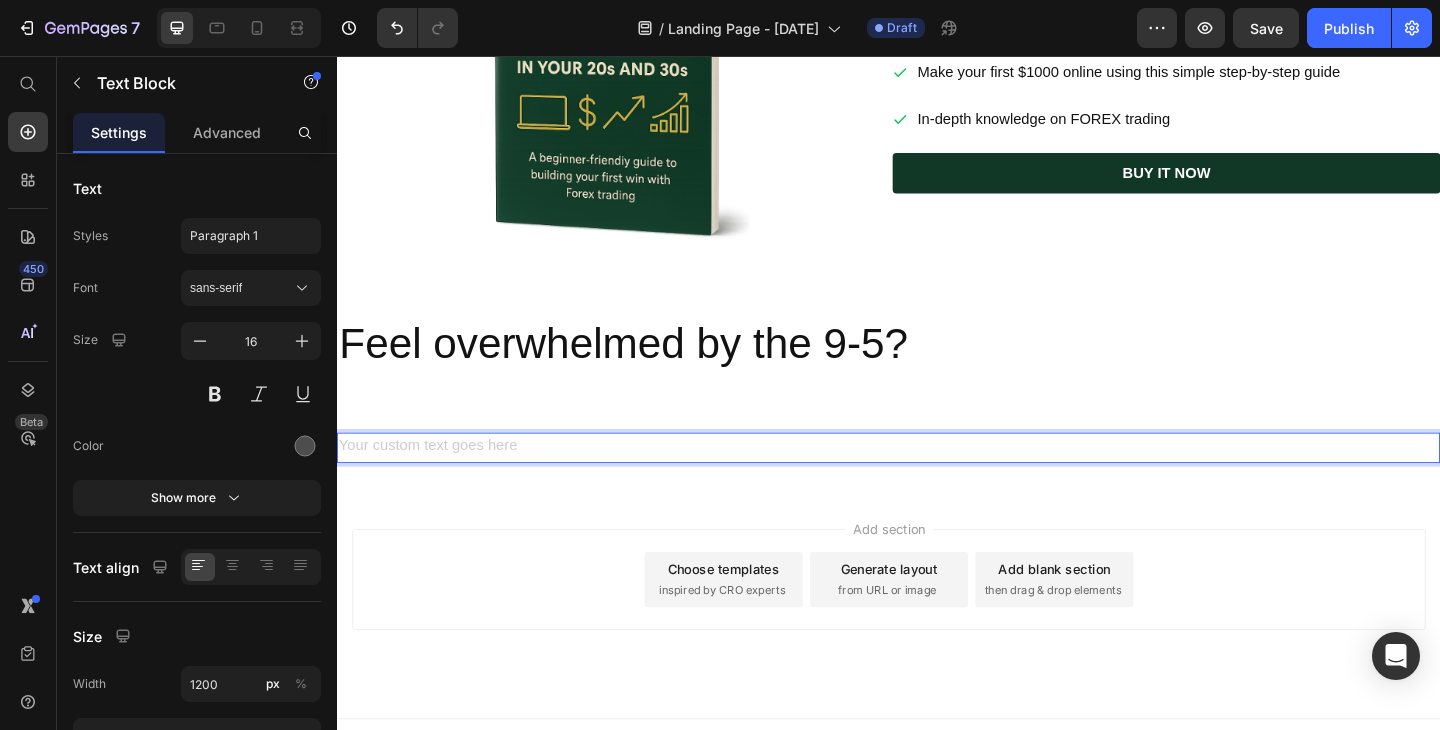 click on "Add section Choose templates inspired by CRO experts Generate layout from URL or image Add blank section then drag & drop elements" at bounding box center [937, 654] 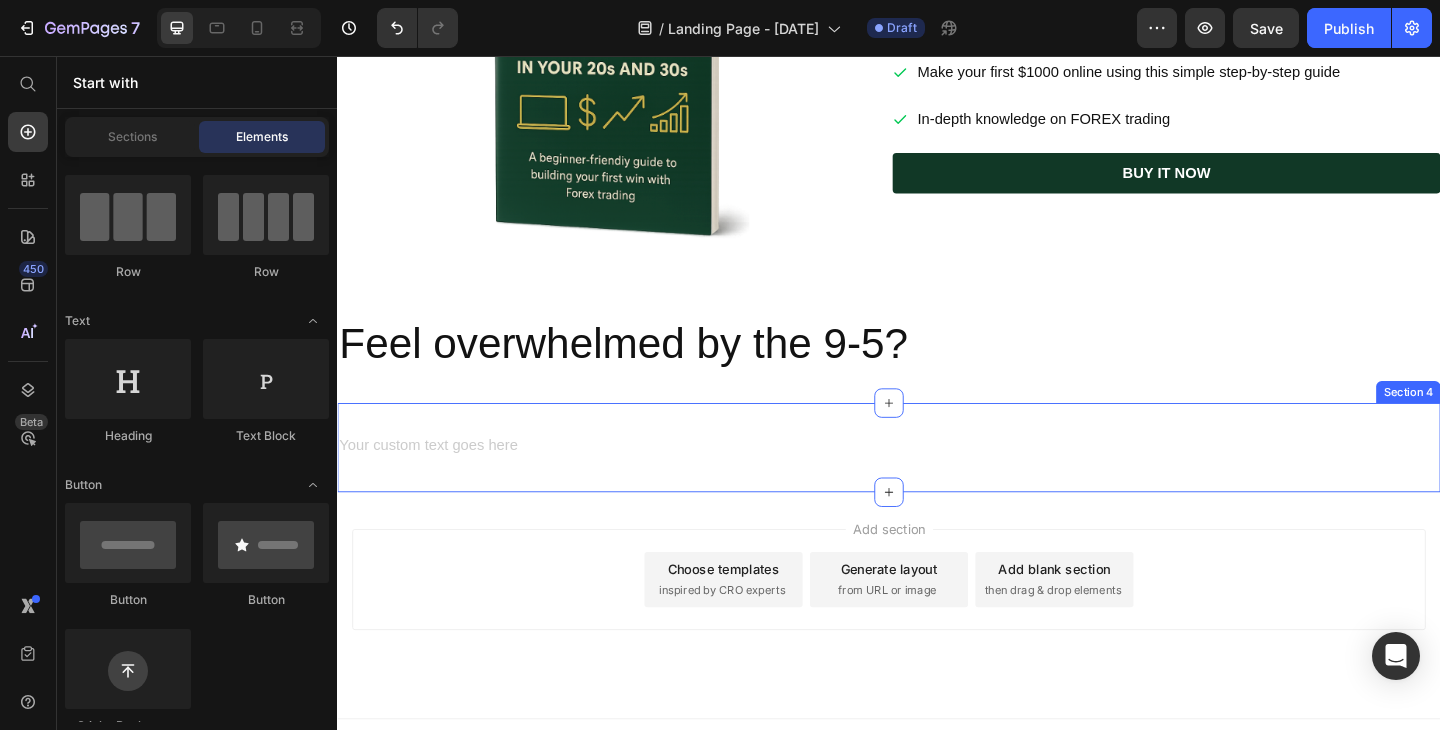 click at bounding box center (937, 482) 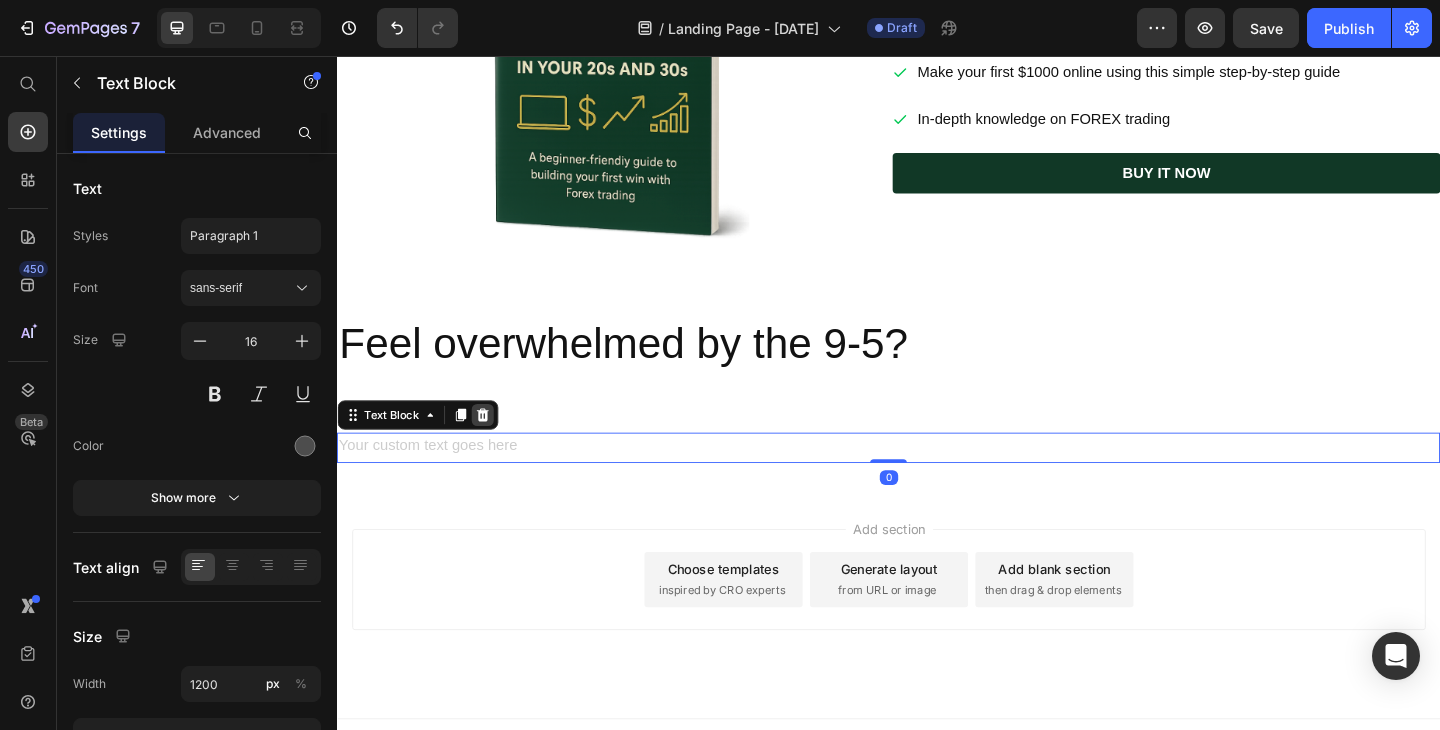 click 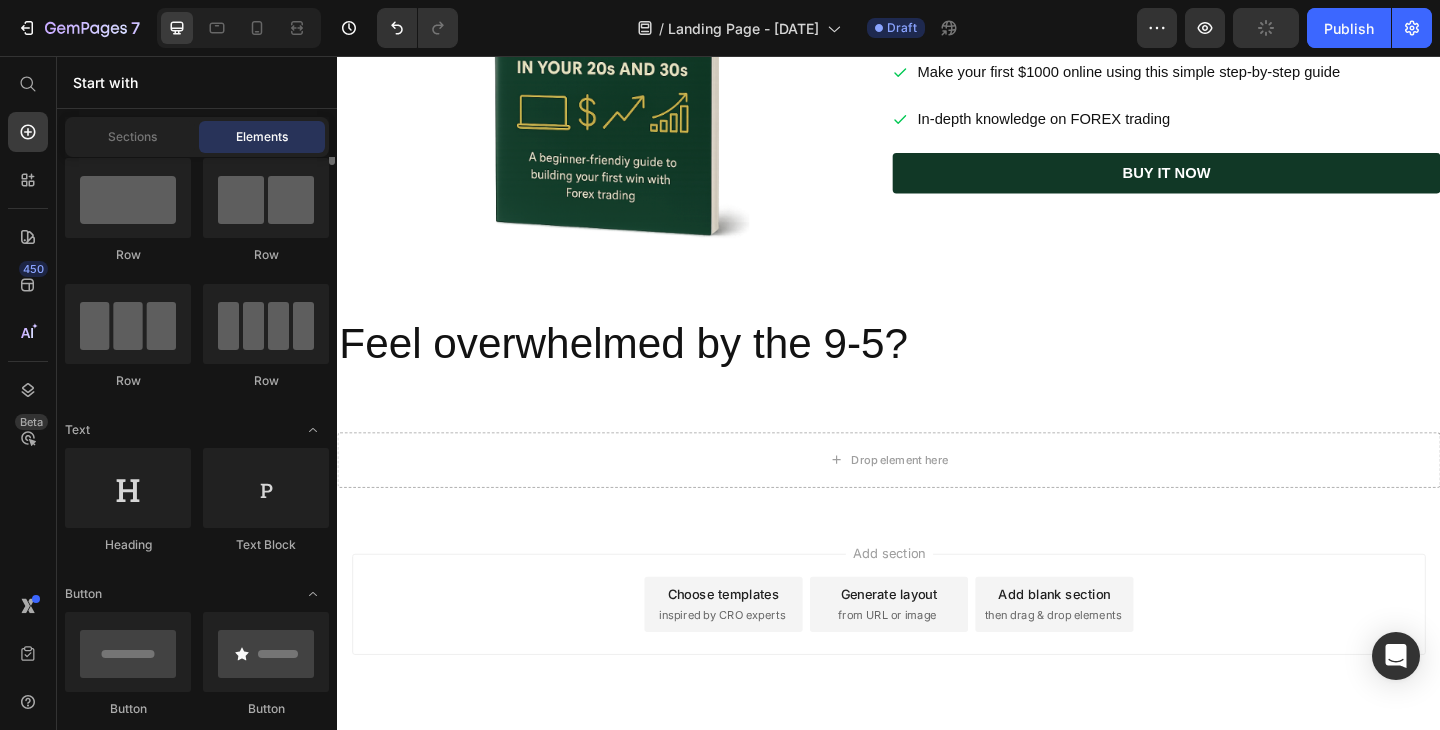 scroll, scrollTop: 0, scrollLeft: 0, axis: both 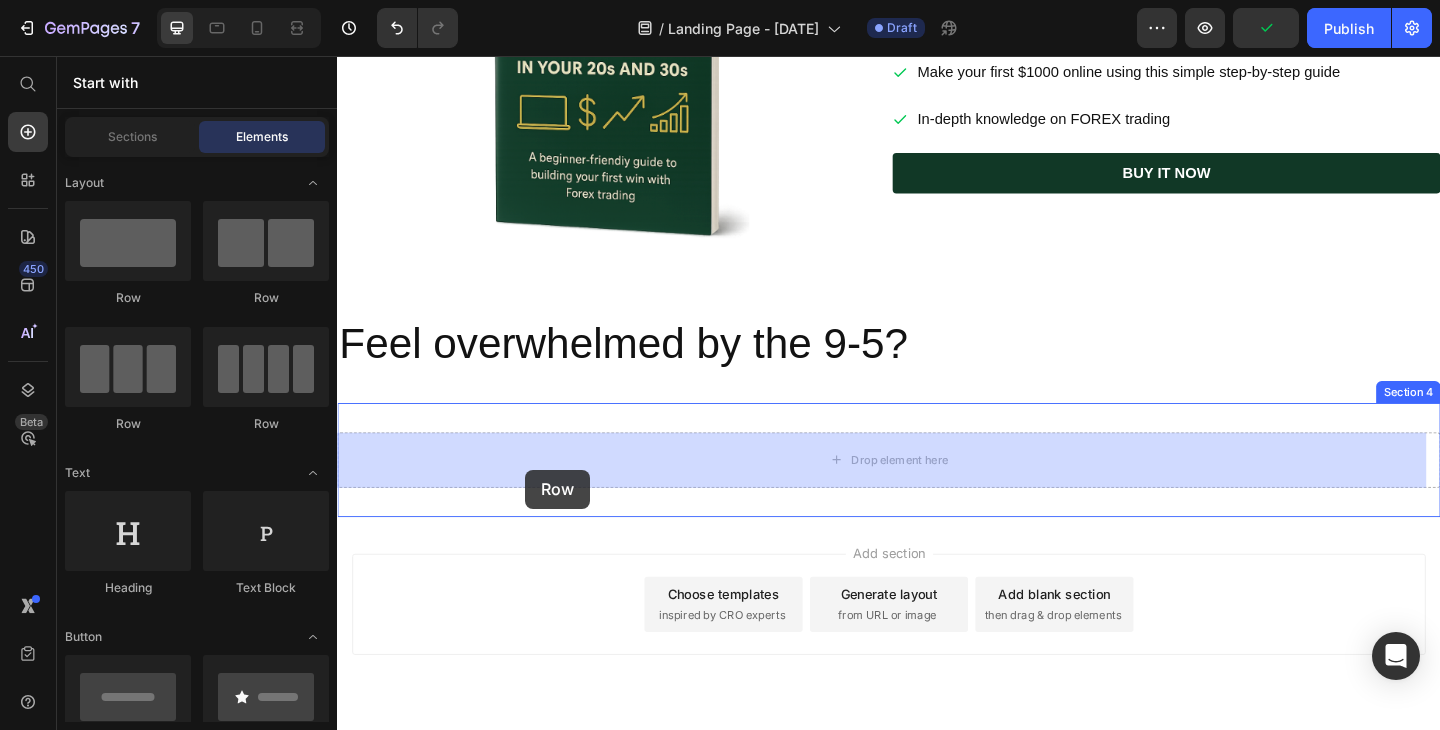 drag, startPoint x: 562, startPoint y: 299, endPoint x: 542, endPoint y: 506, distance: 207.96394 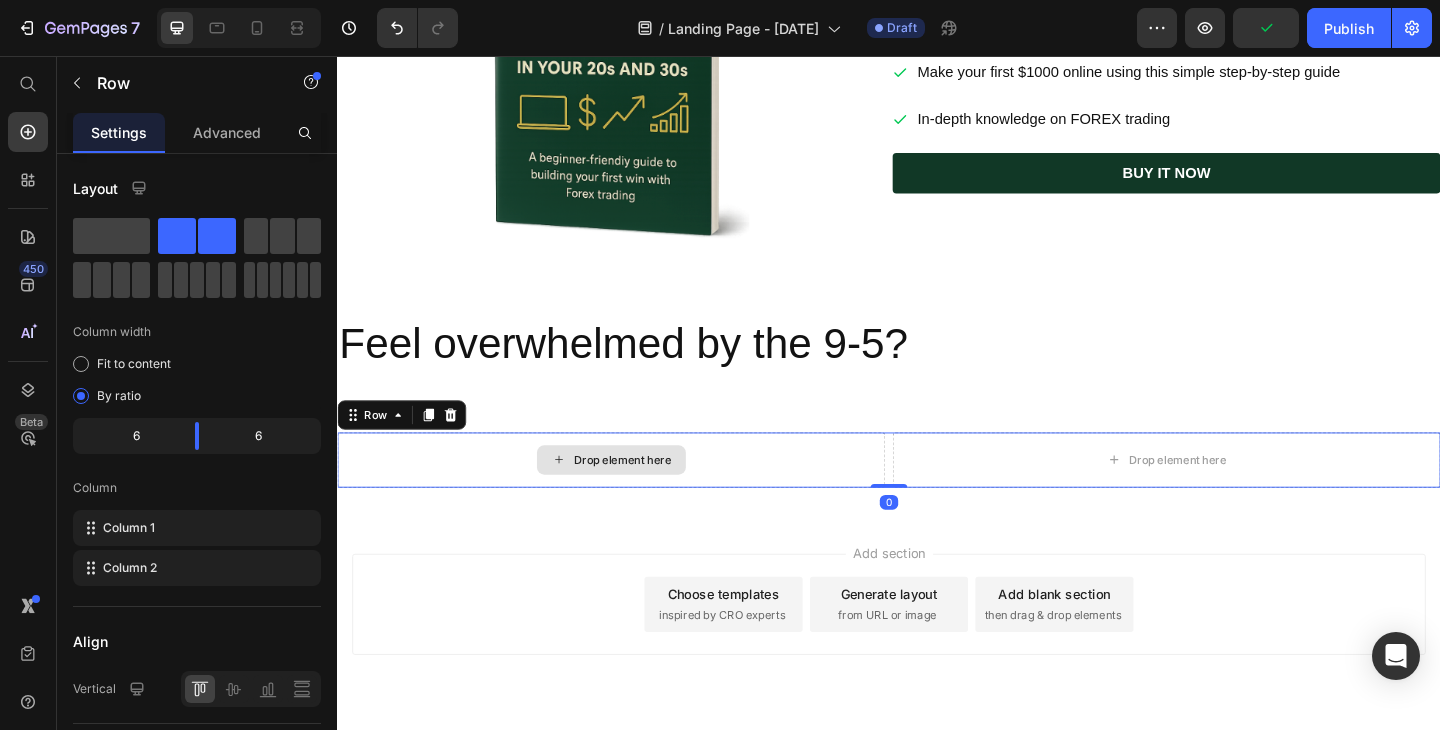 click on "Drop element here" at bounding box center (635, 496) 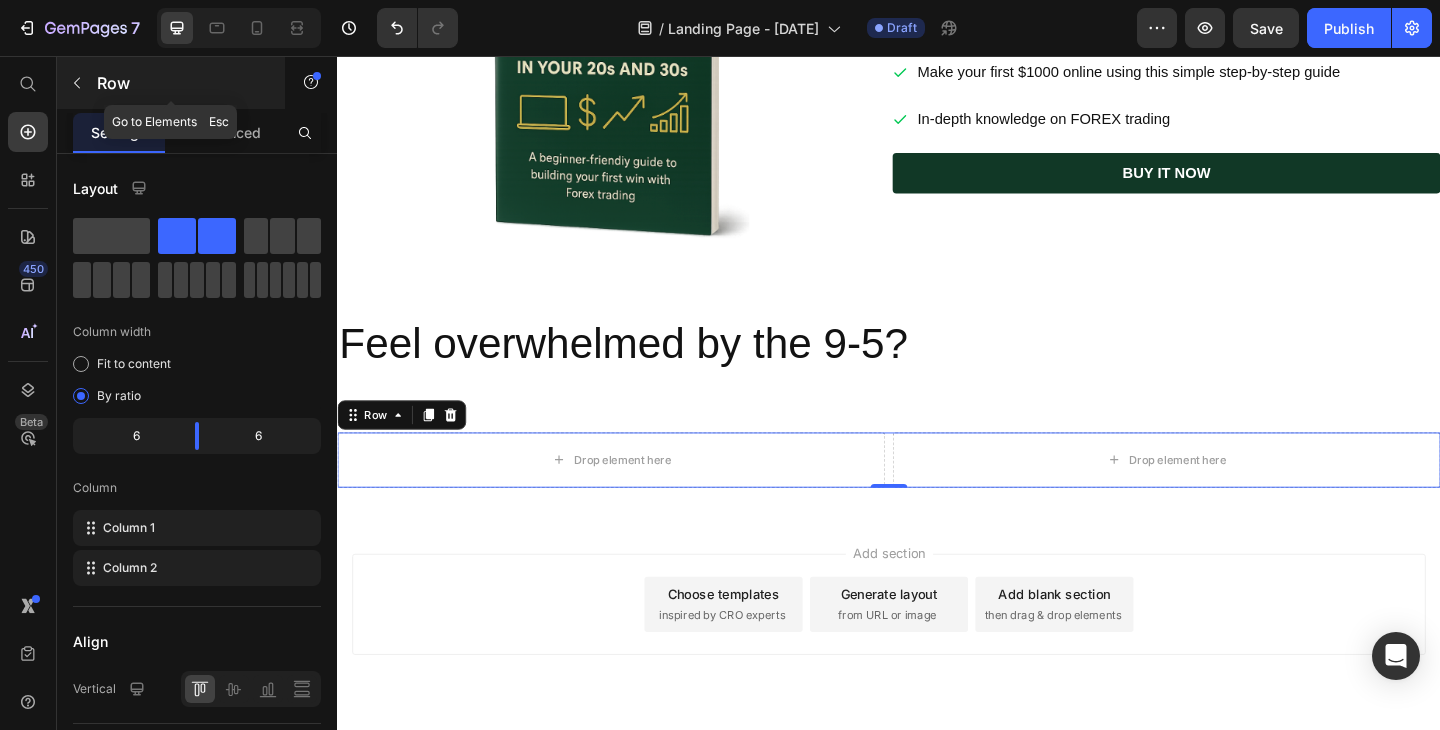 click on "Row" at bounding box center [182, 83] 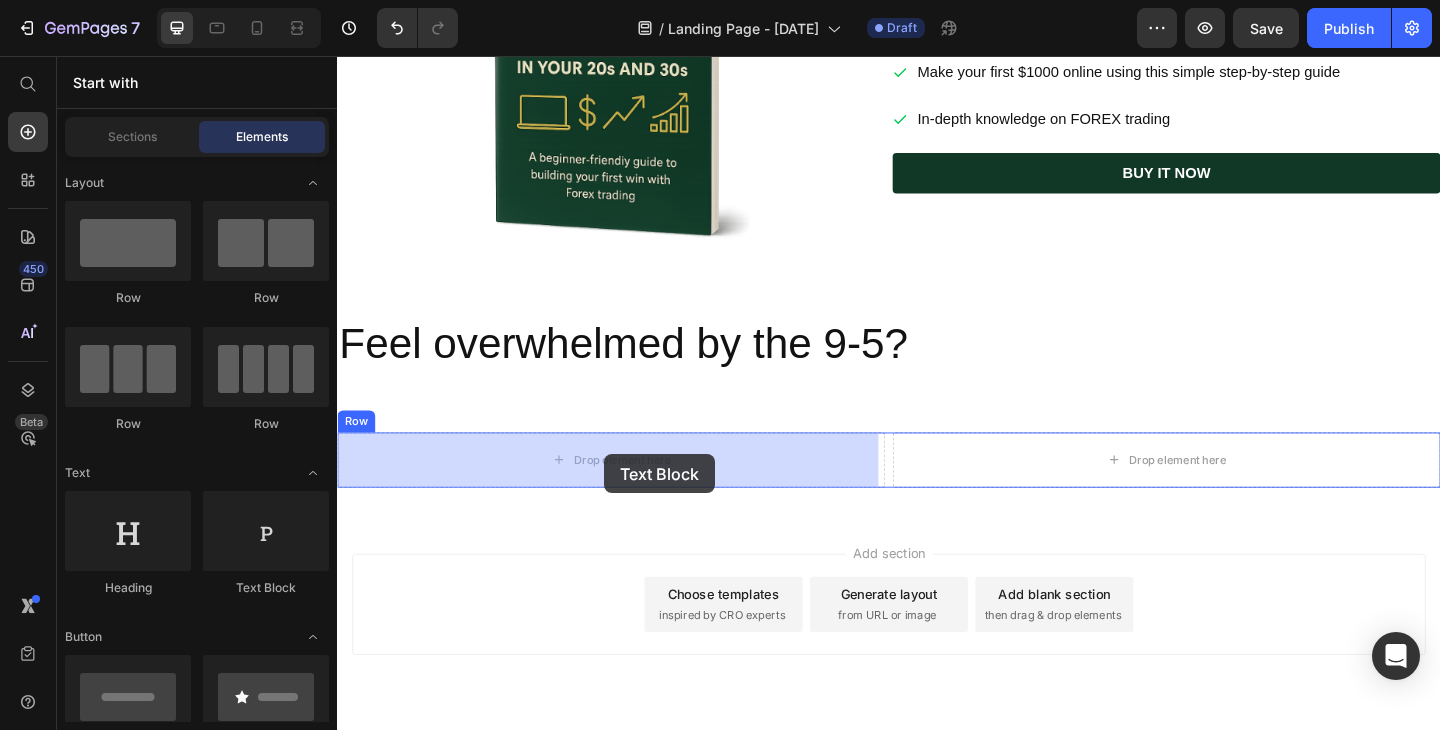 drag, startPoint x: 591, startPoint y: 588, endPoint x: 628, endPoint y: 489, distance: 105.68822 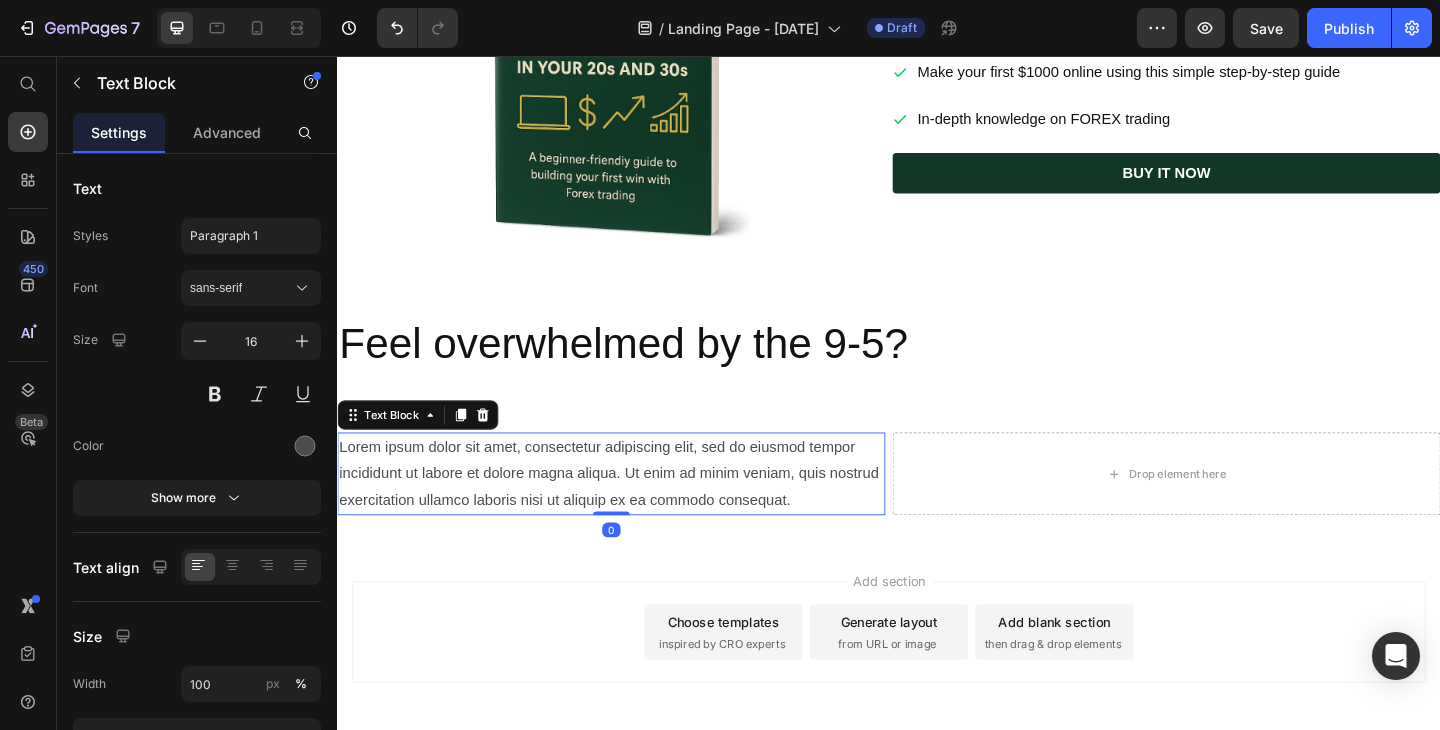 click on "Lorem ipsum dolor sit amet, consectetur adipiscing elit, sed do eiusmod tempor incididunt ut labore et dolore magna aliqua. Ut enim ad minim veniam, quis nostrud exercitation ullamco laboris nisi ut aliquip ex ea commodo consequat." at bounding box center [635, 511] 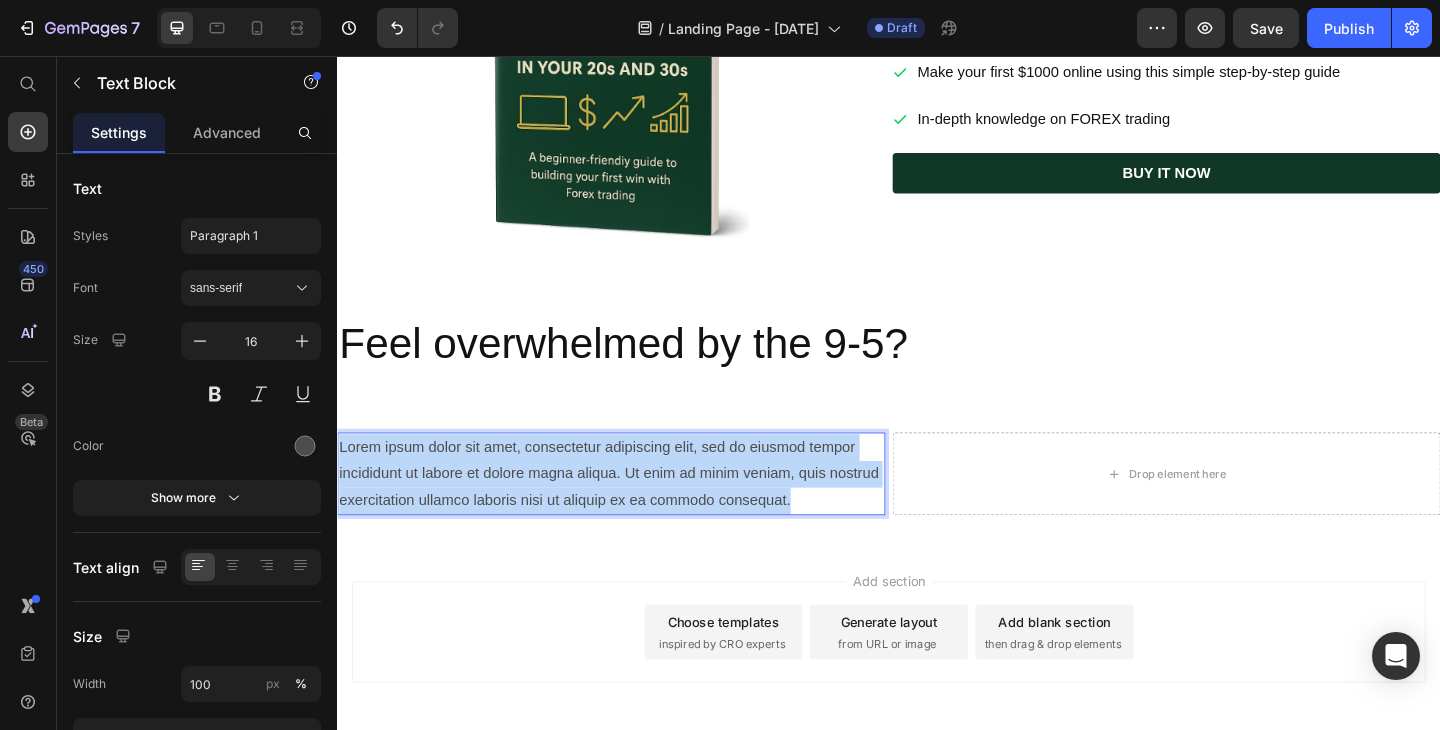 drag, startPoint x: 892, startPoint y: 537, endPoint x: 320, endPoint y: 467, distance: 576.2673 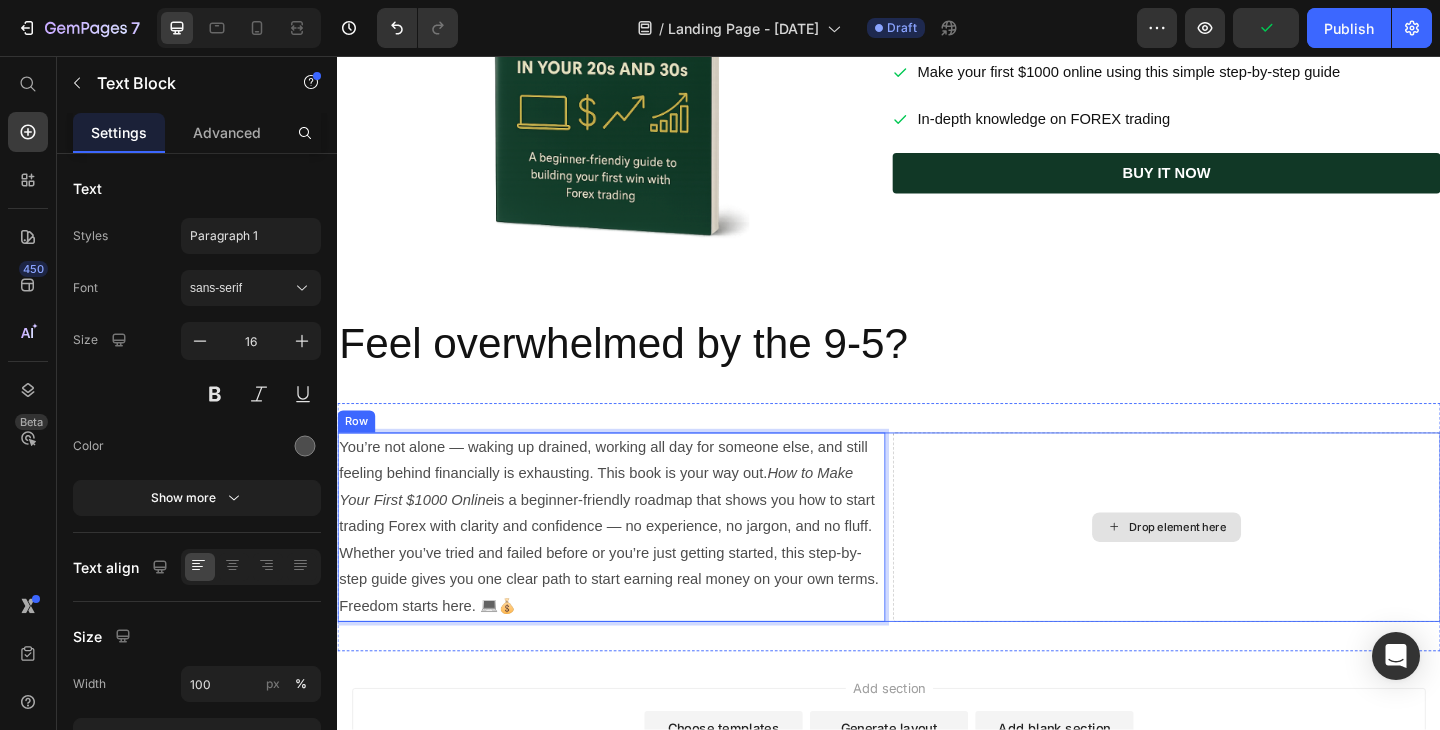 click on "Drop element here" at bounding box center (1239, 569) 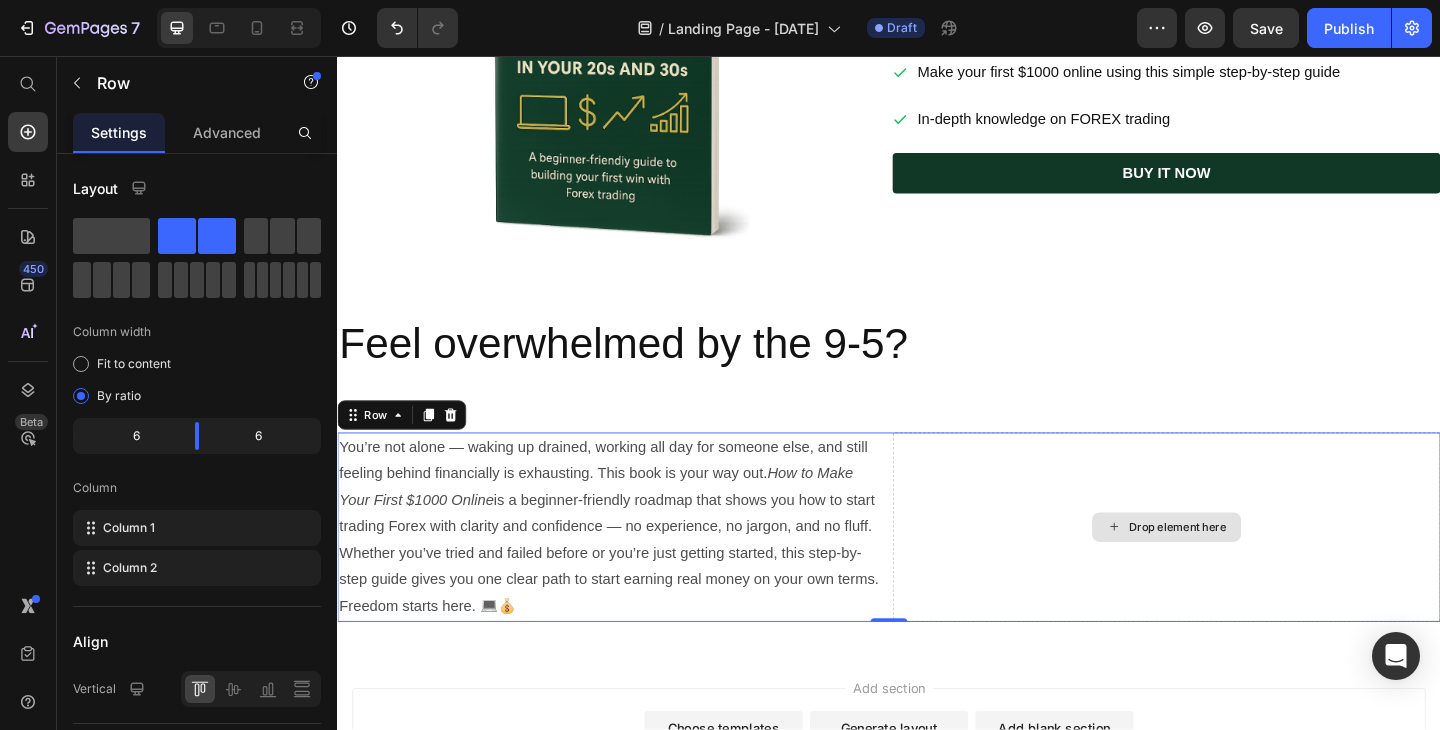 click on "Drop element here" at bounding box center (1239, 569) 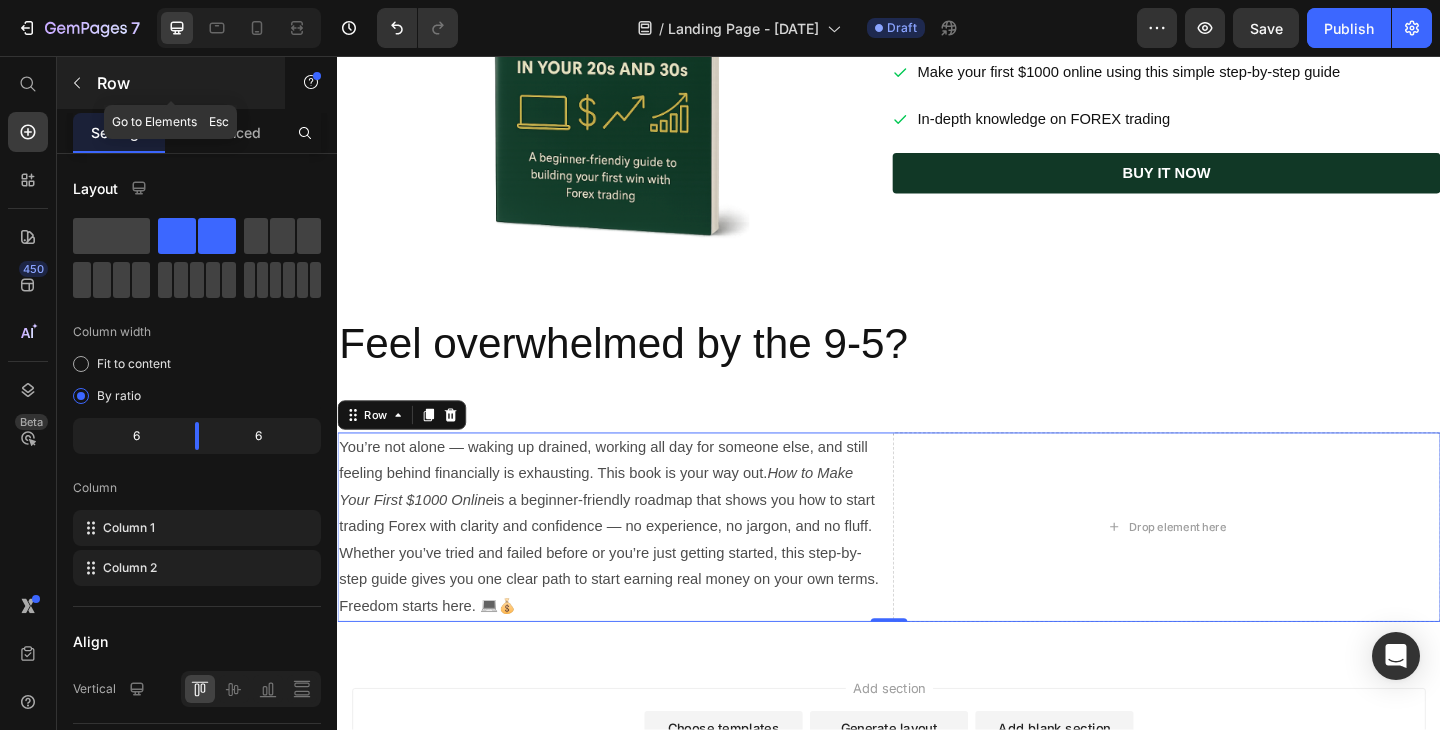 click at bounding box center (77, 83) 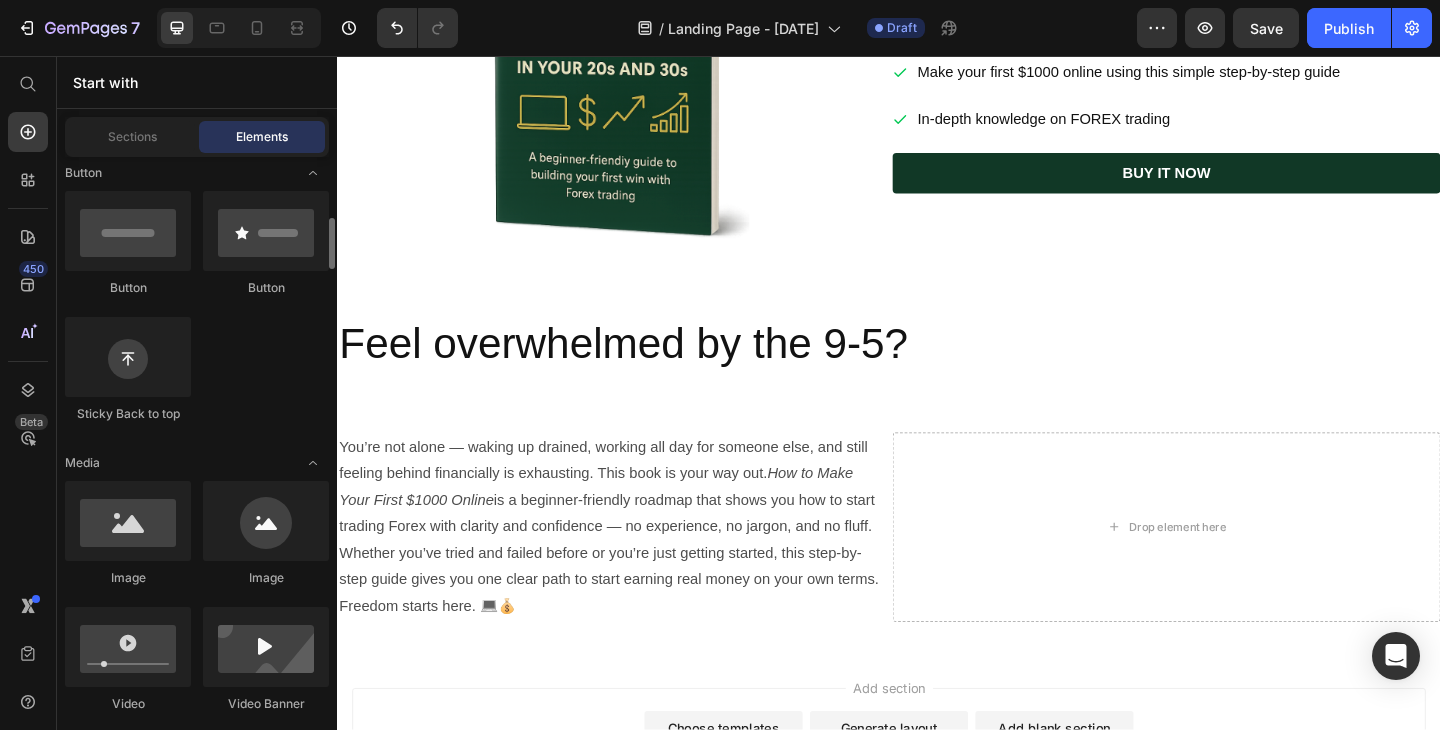 scroll, scrollTop: 481, scrollLeft: 0, axis: vertical 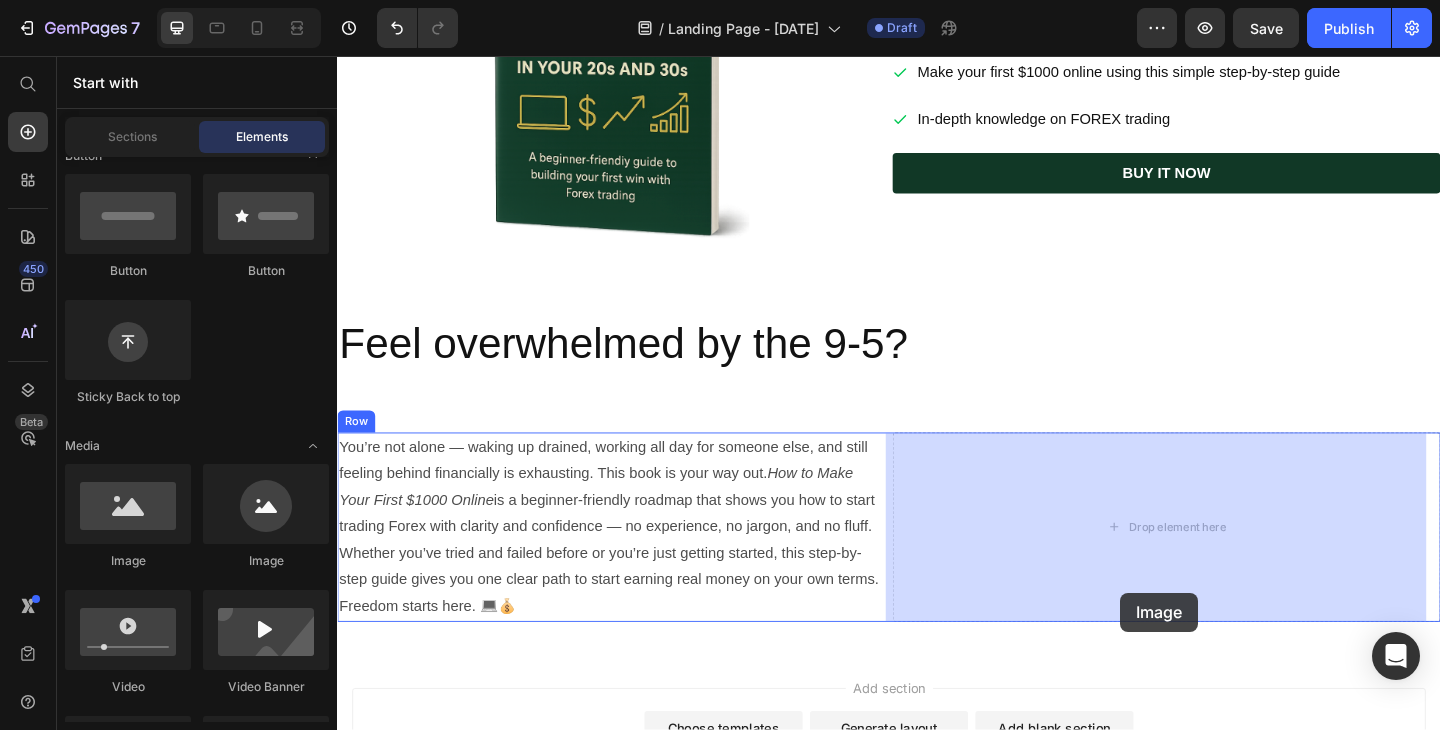 drag, startPoint x: 607, startPoint y: 560, endPoint x: 1198, endPoint y: 554, distance: 591.03046 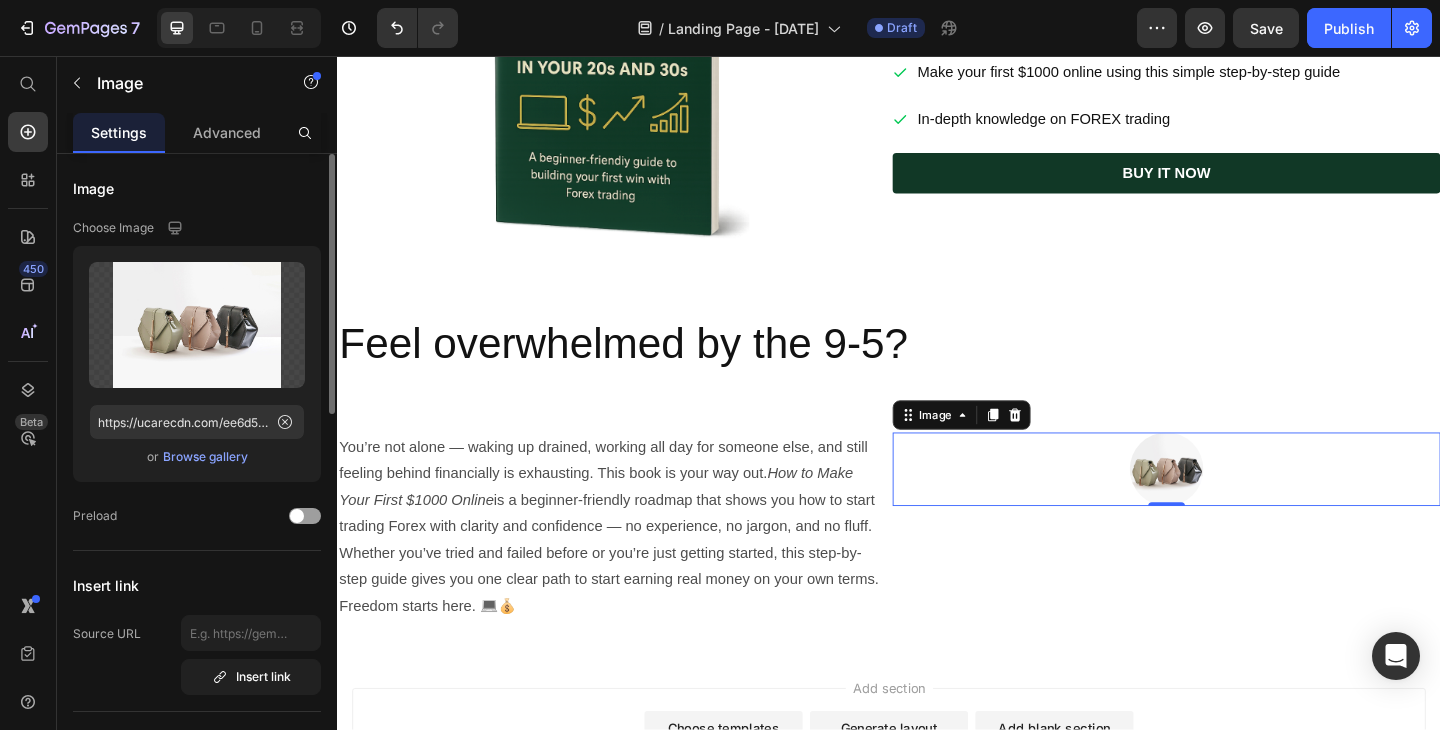 click on "Browse gallery" at bounding box center [205, 457] 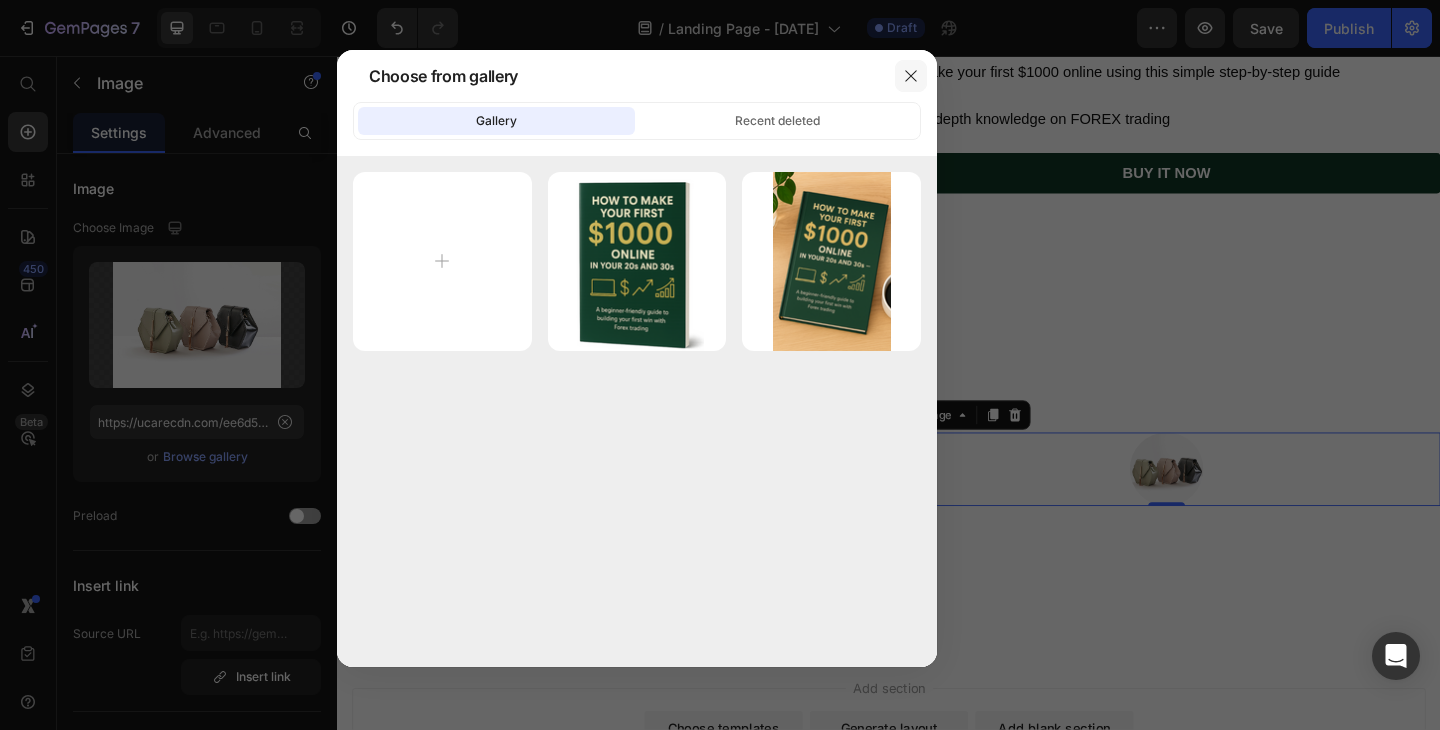 click 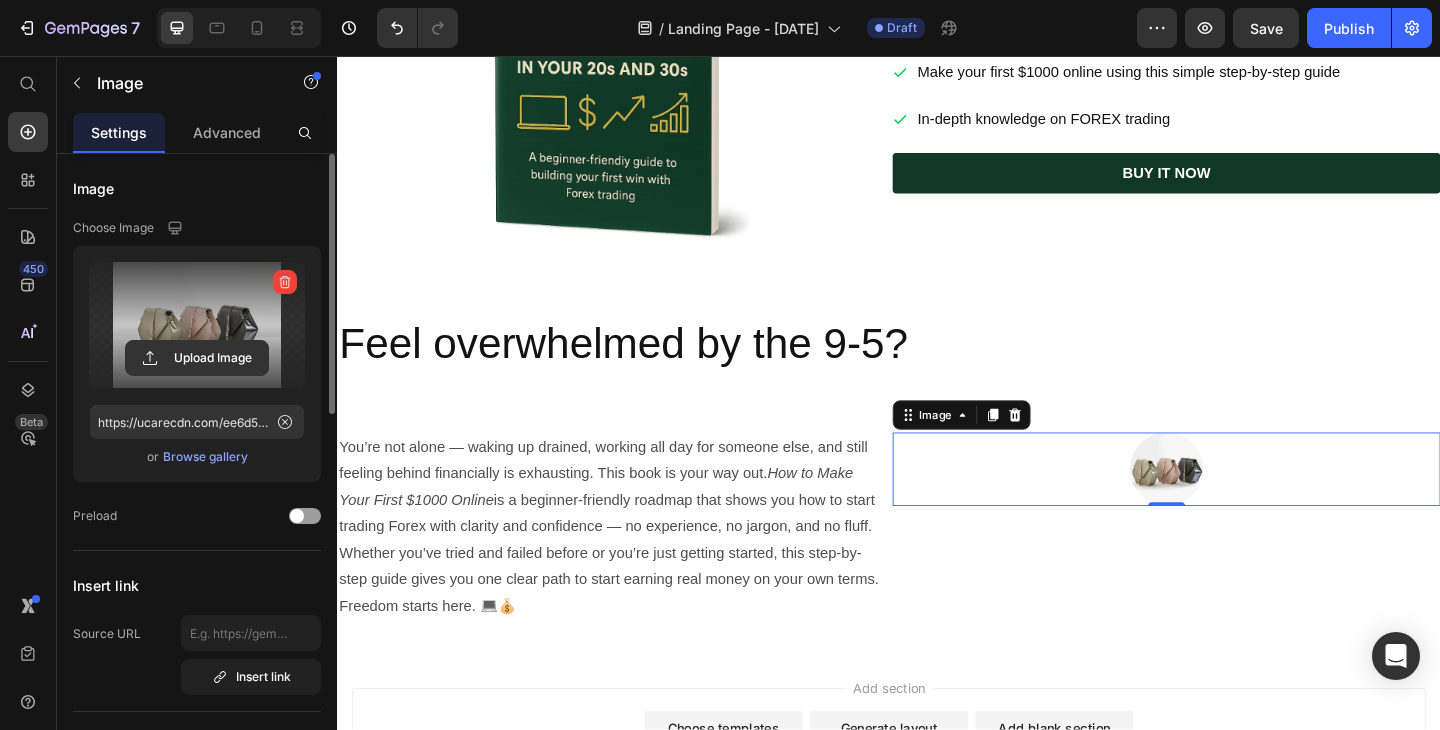 click at bounding box center (197, 325) 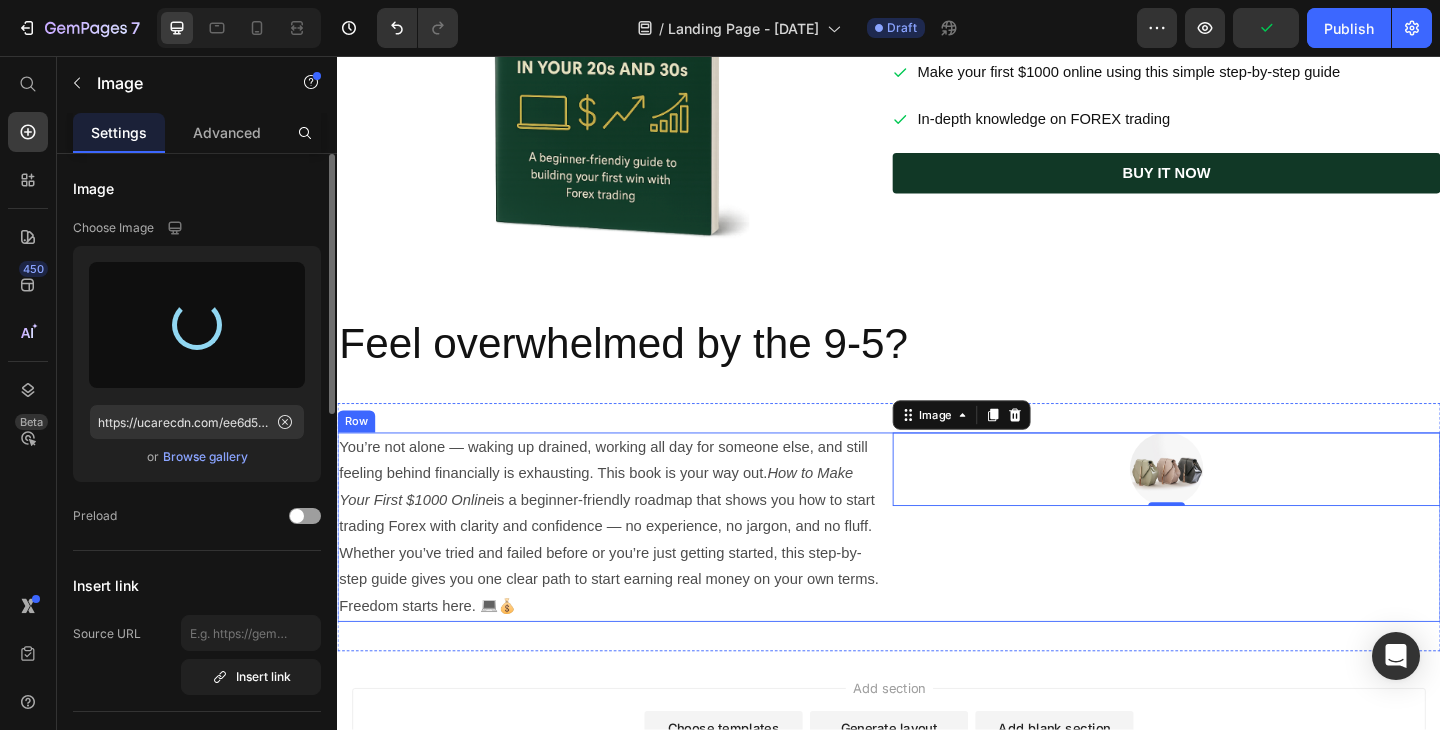 type on "https://cdn.shopify.com/s/files/1/0667/8383/8395/files/gempages_574830912240354416-05fe39f2-368a-48e8-b184-0e2a7804be0a.jpg" 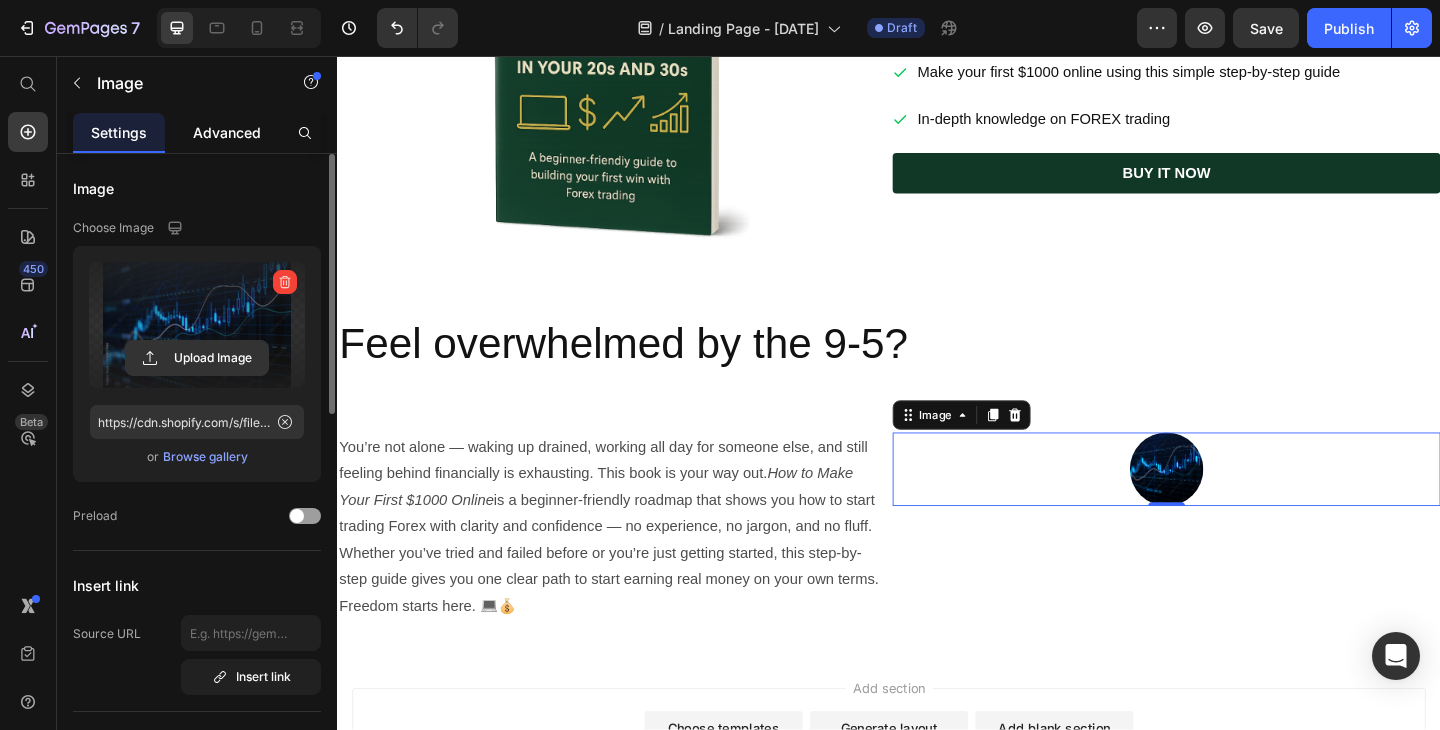 click on "Advanced" at bounding box center (227, 132) 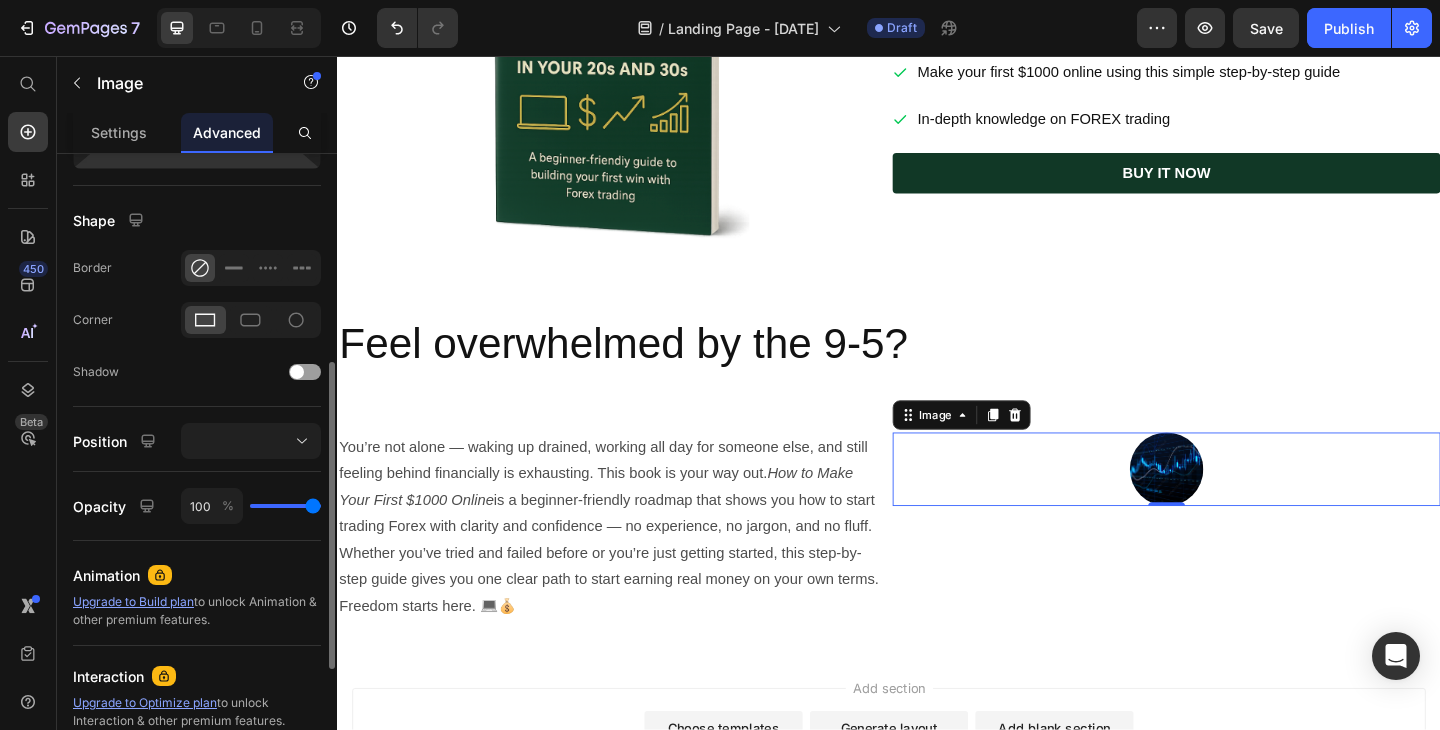 scroll, scrollTop: 478, scrollLeft: 0, axis: vertical 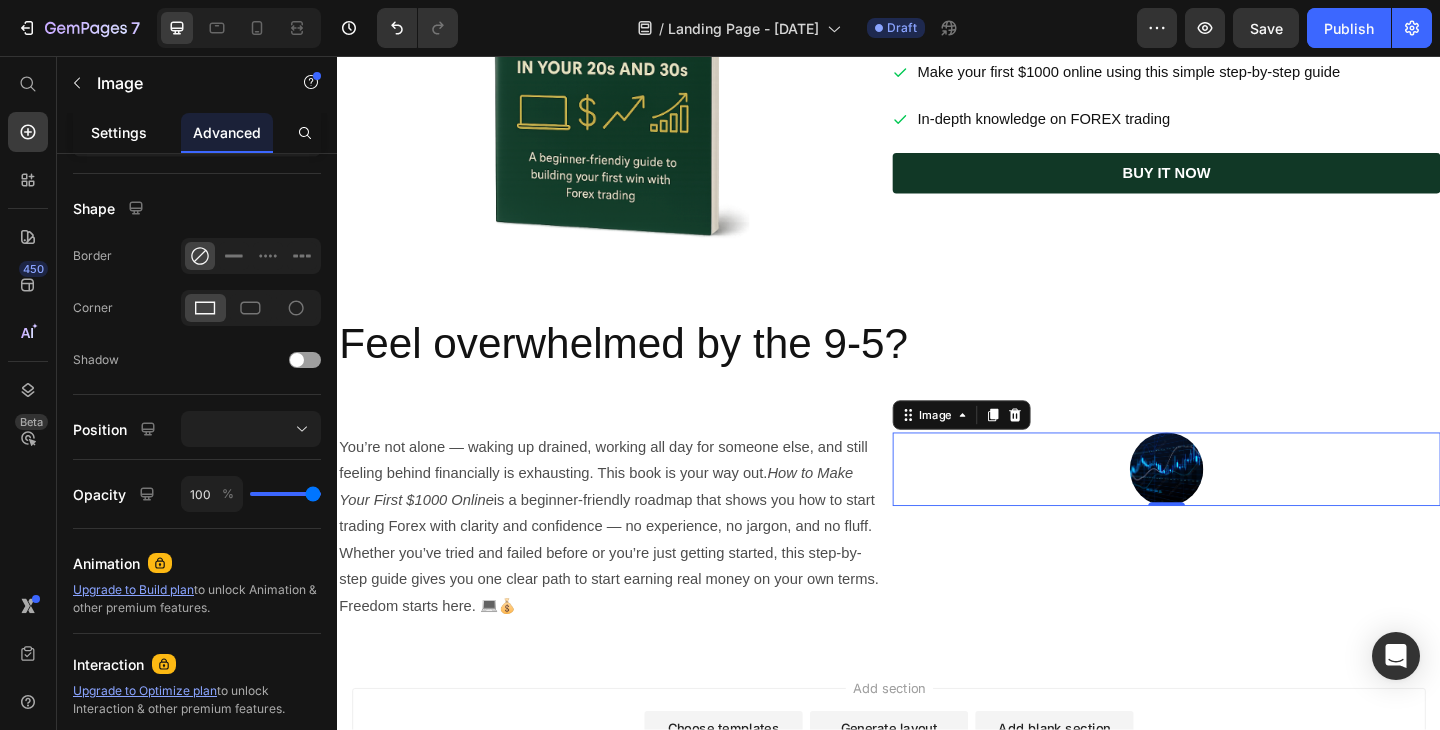 click on "Settings" at bounding box center (119, 132) 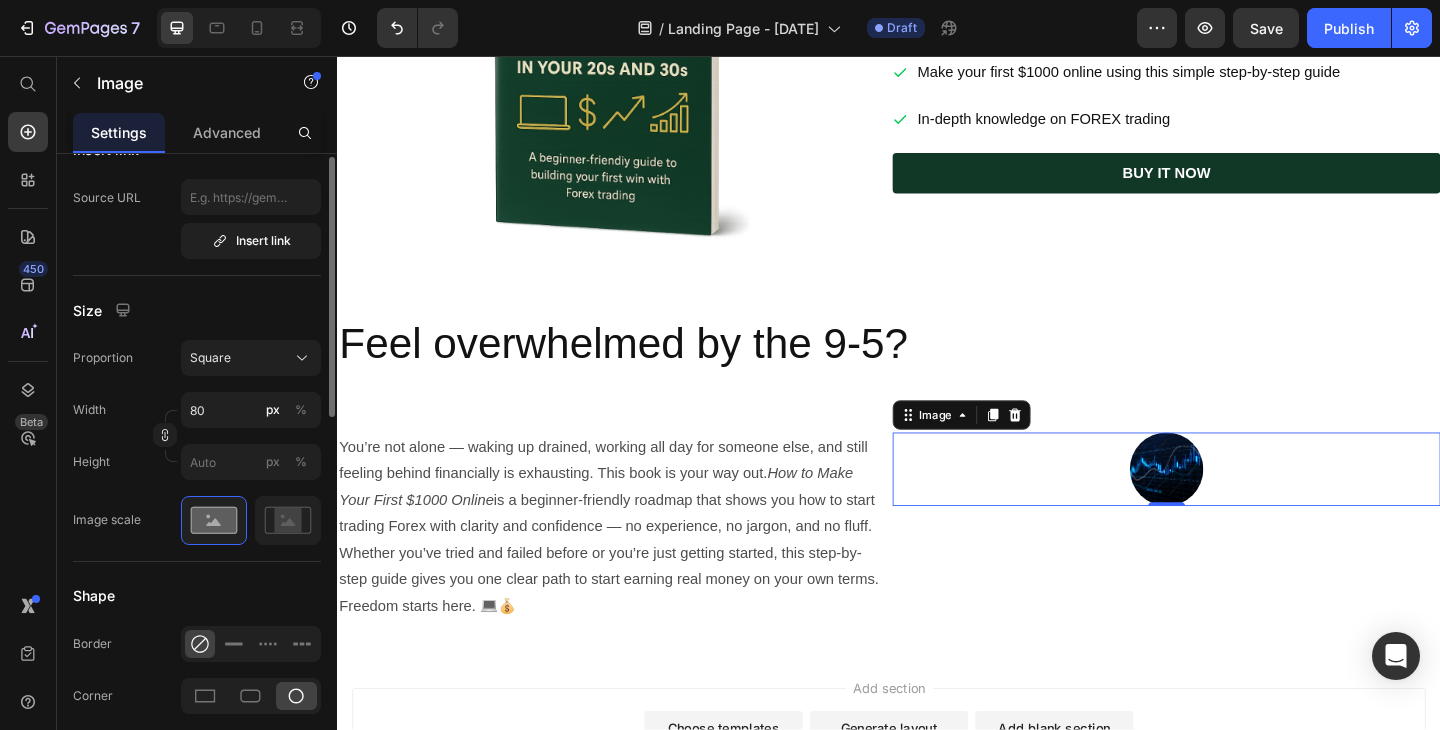 scroll, scrollTop: 476, scrollLeft: 0, axis: vertical 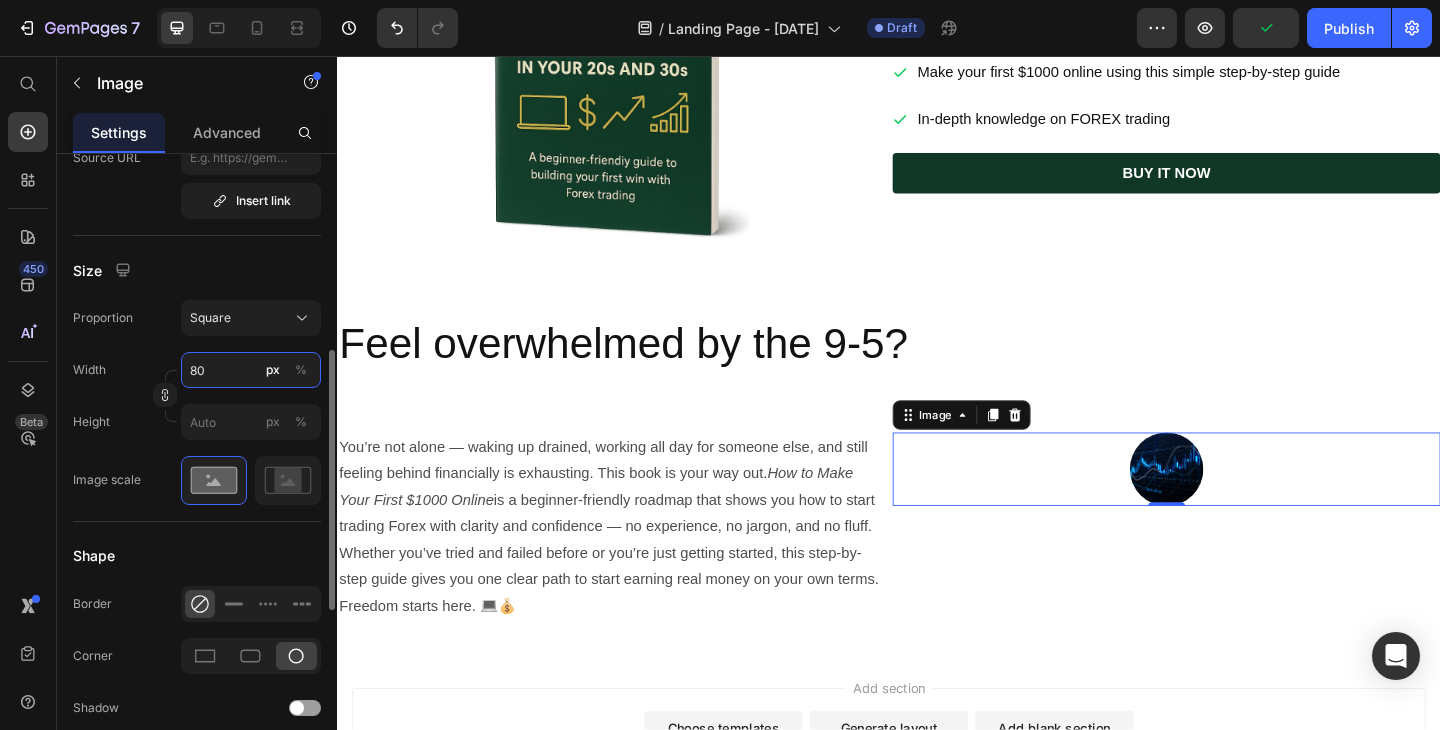 click on "80" at bounding box center [251, 370] 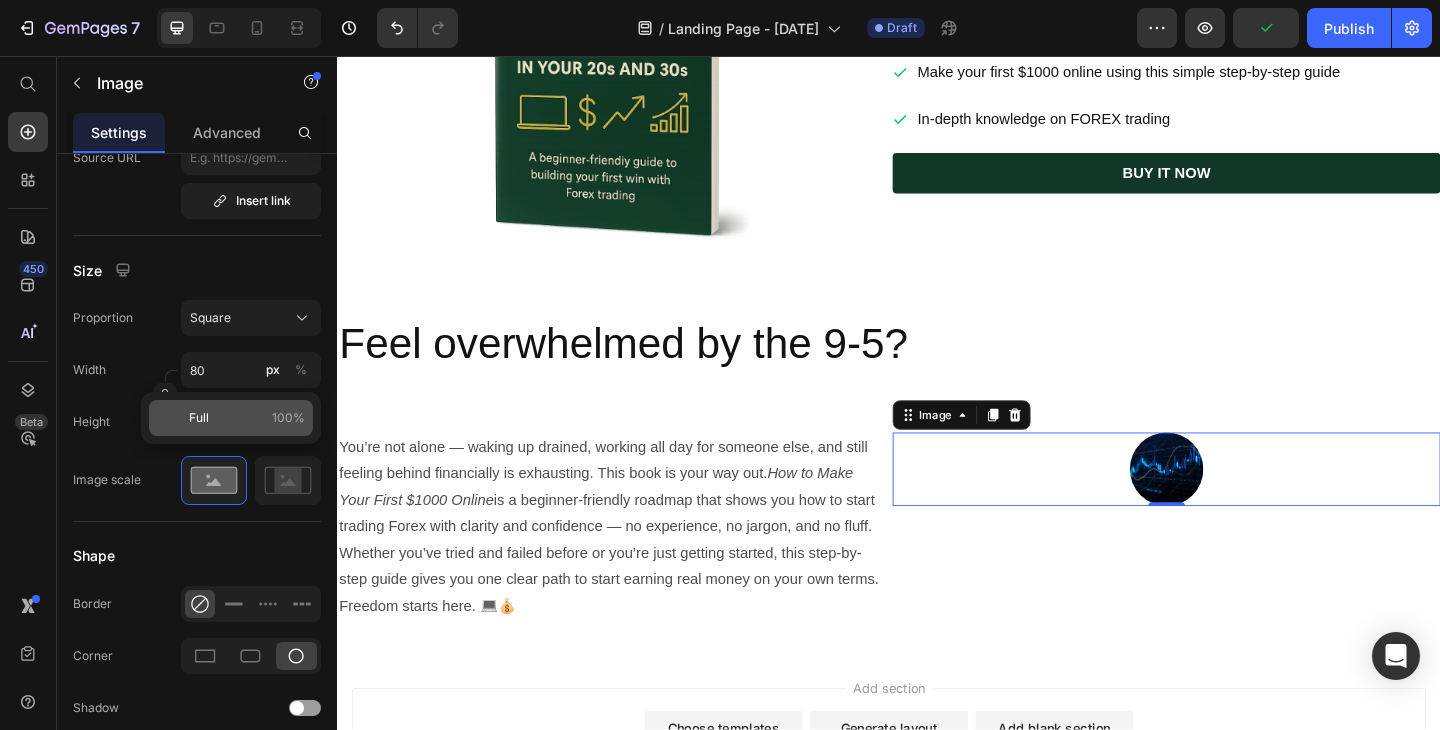 type on "80" 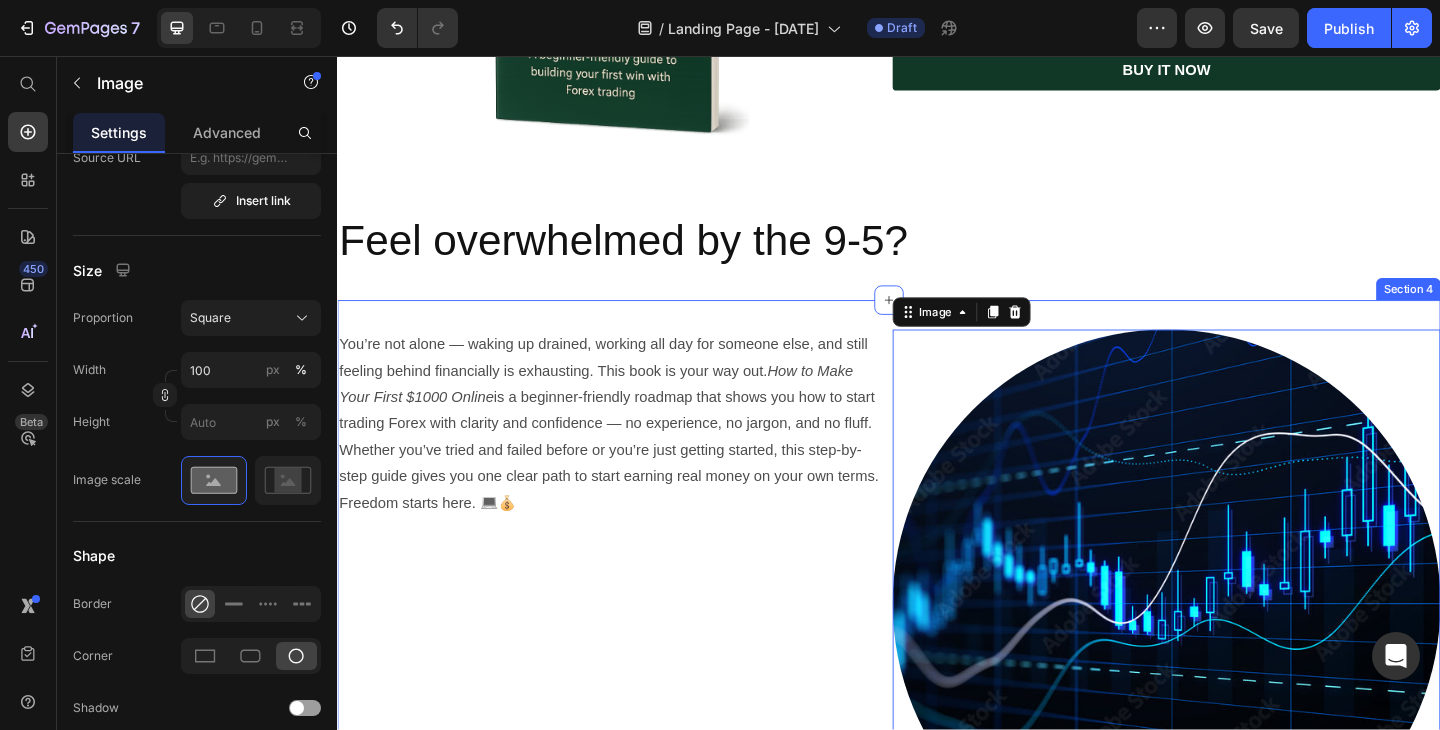scroll, scrollTop: 512, scrollLeft: 0, axis: vertical 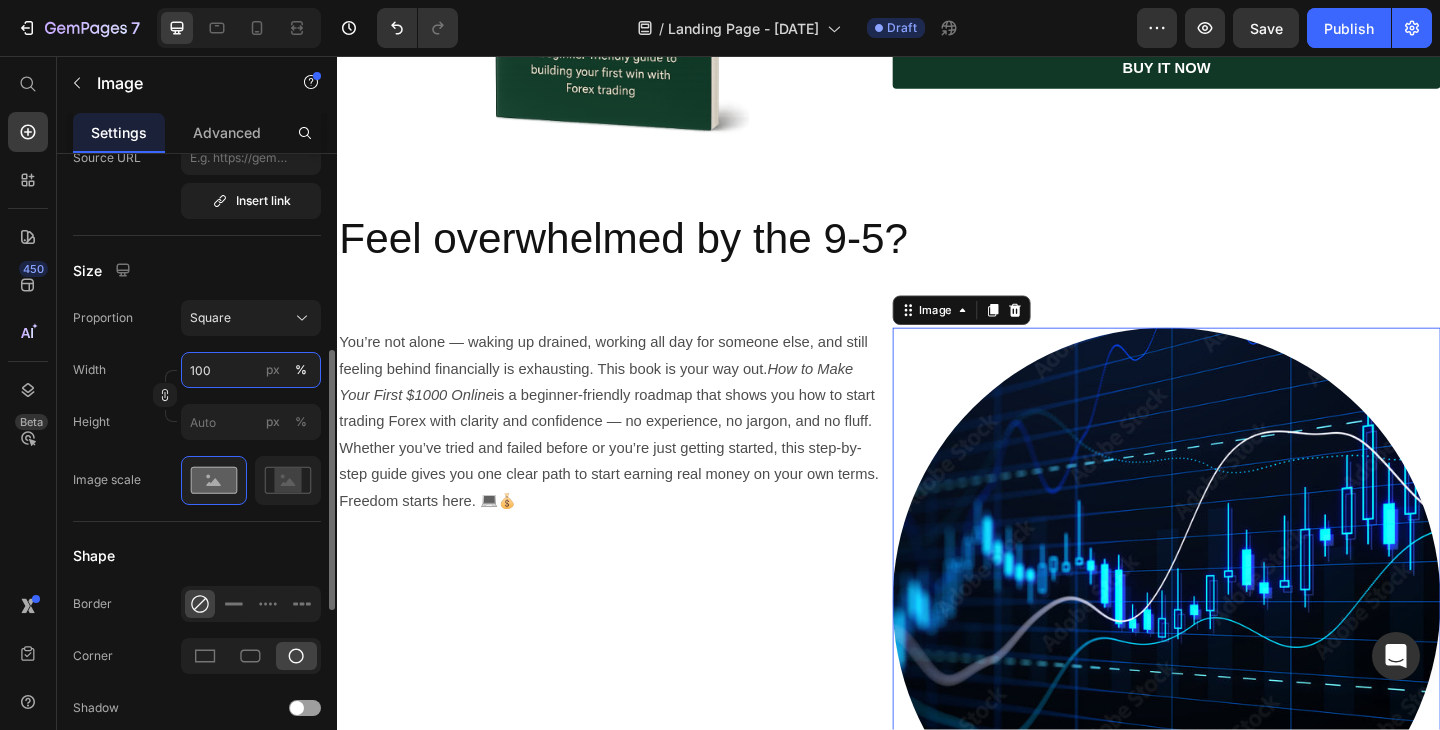 click on "100" at bounding box center (251, 370) 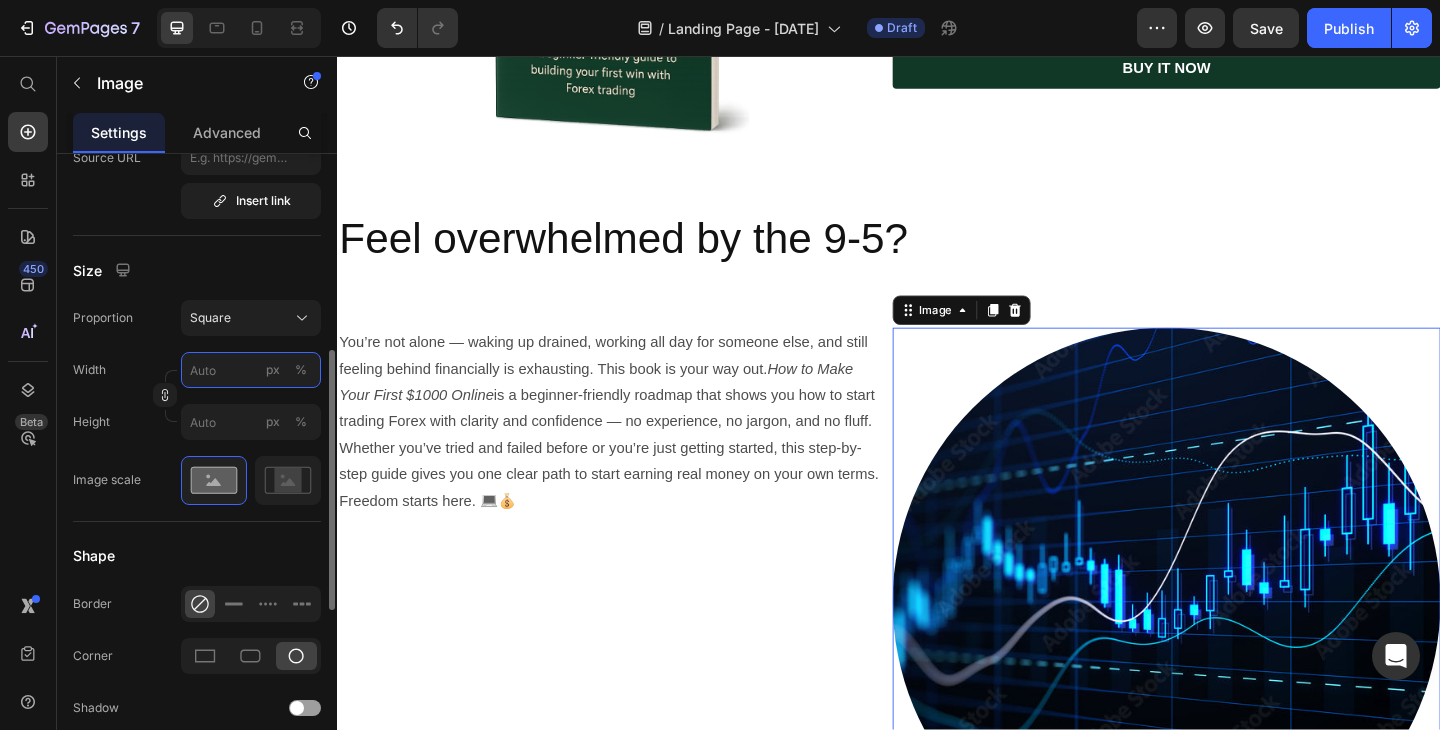 type on "5" 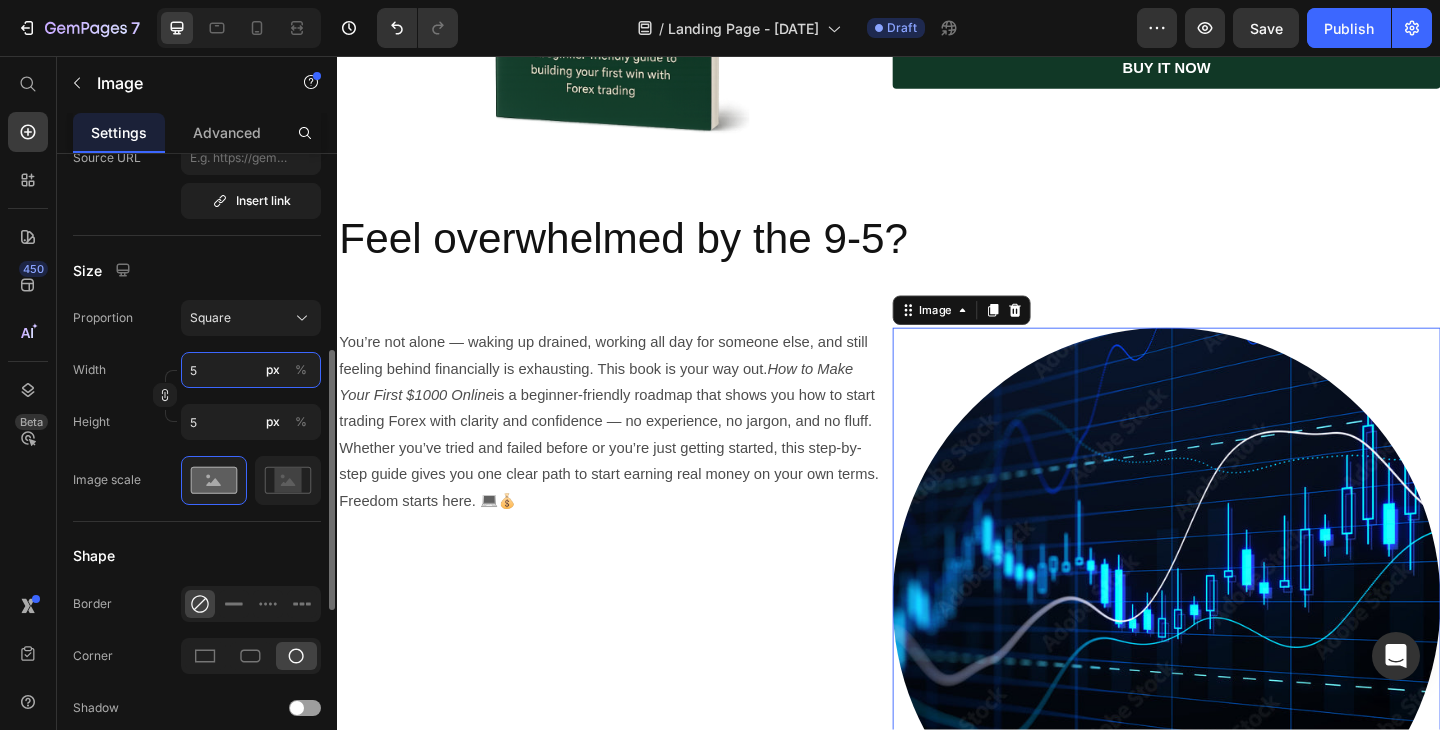 type on "50" 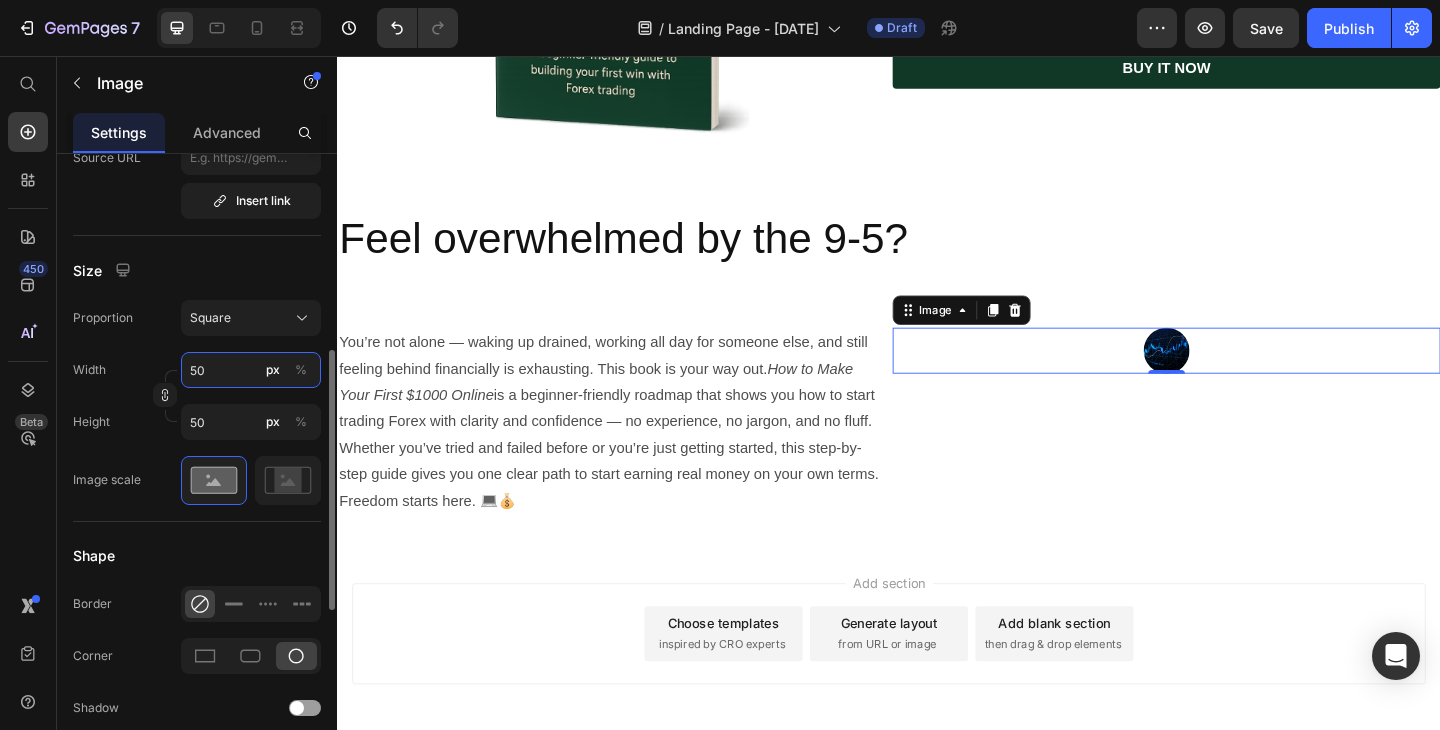 type on "500" 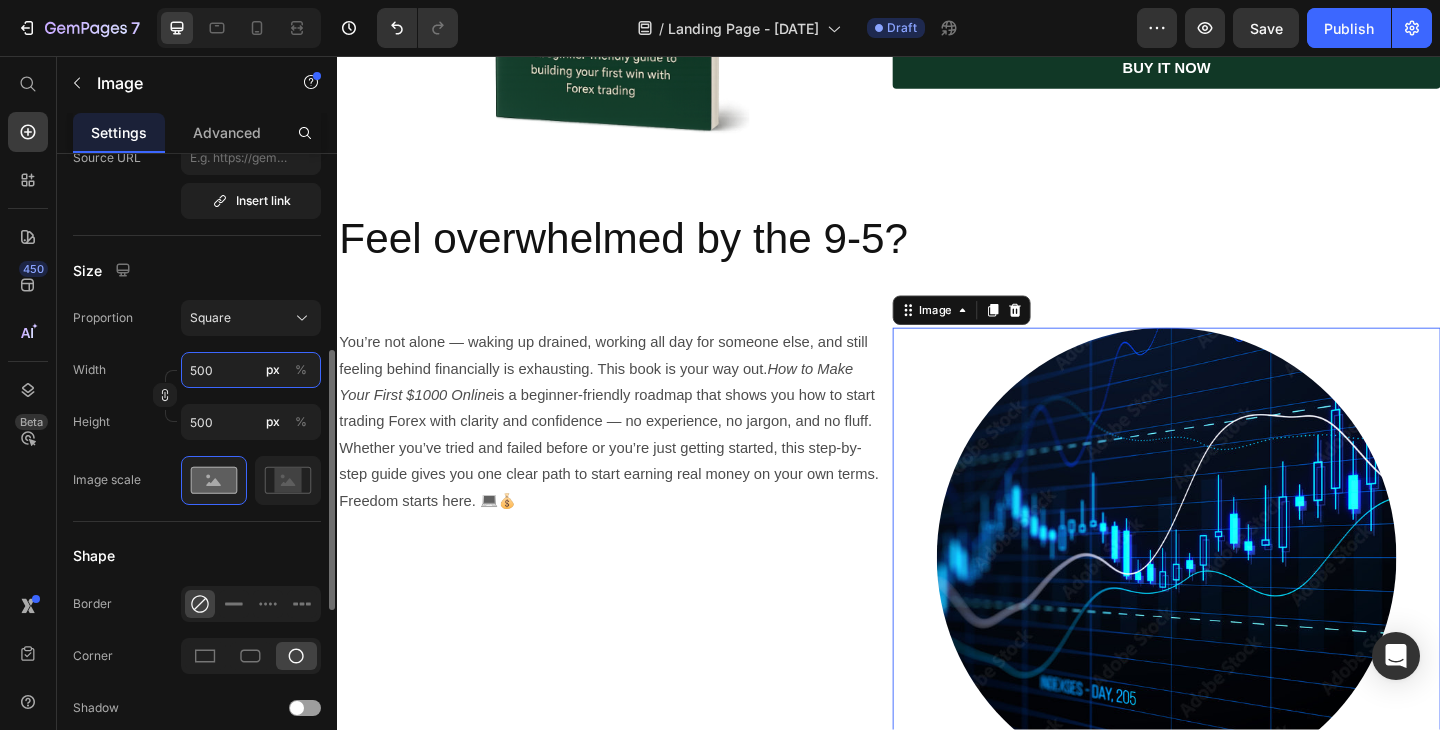 type on "50" 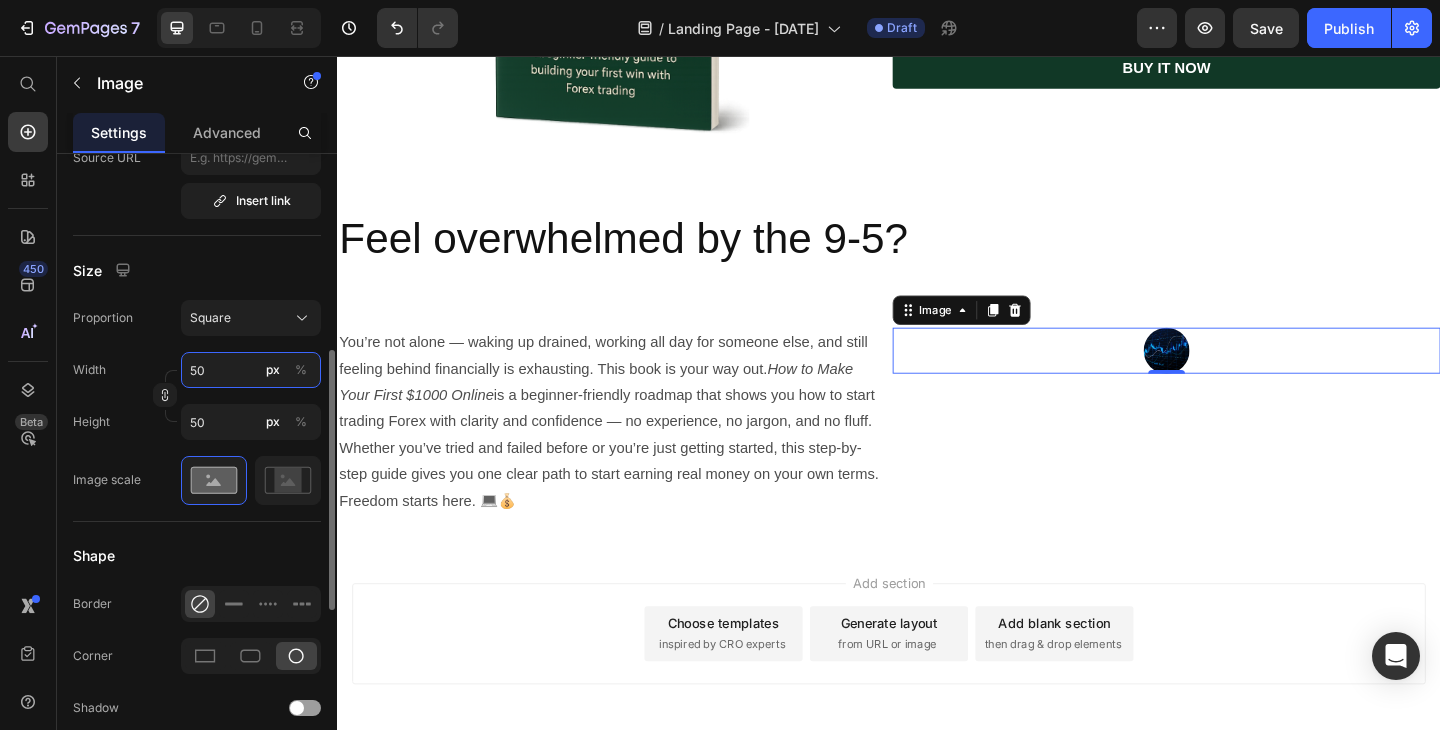 type on "5" 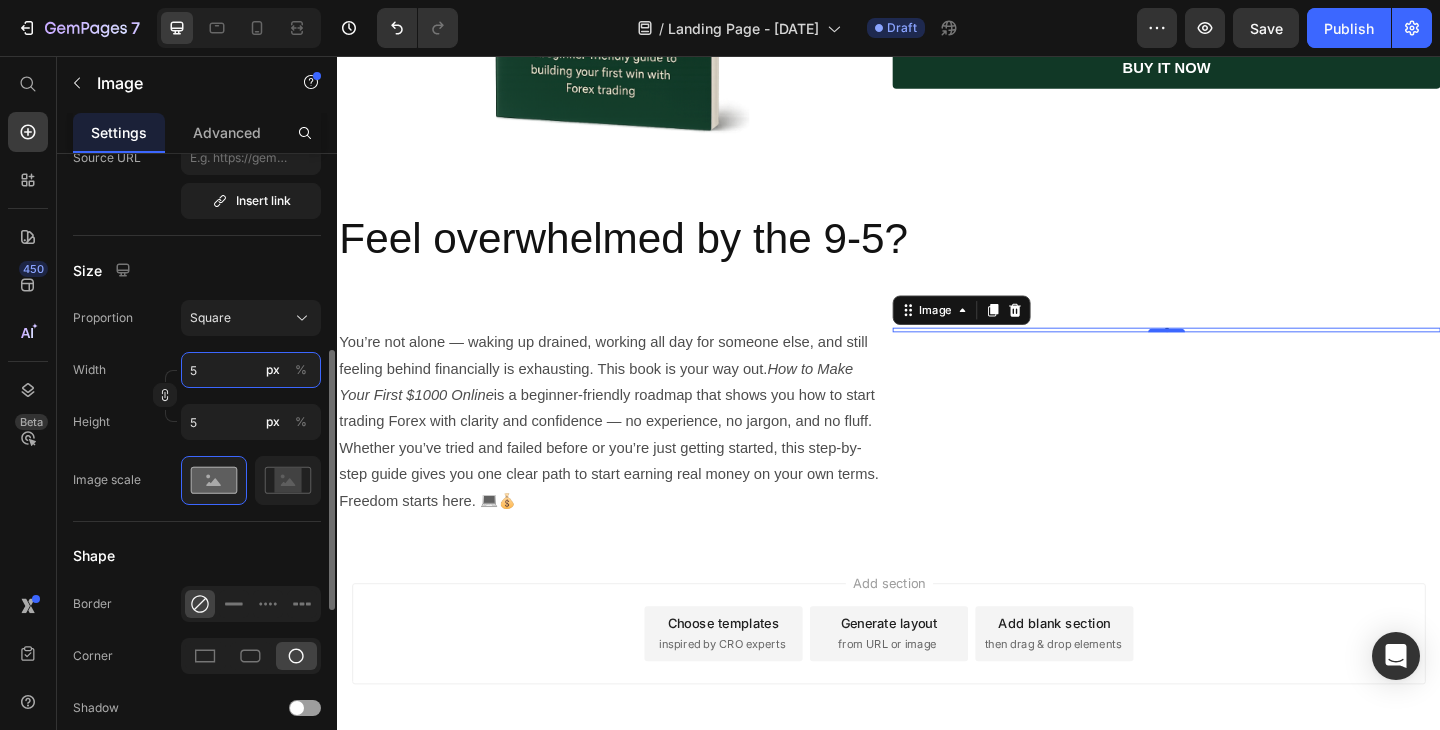 type 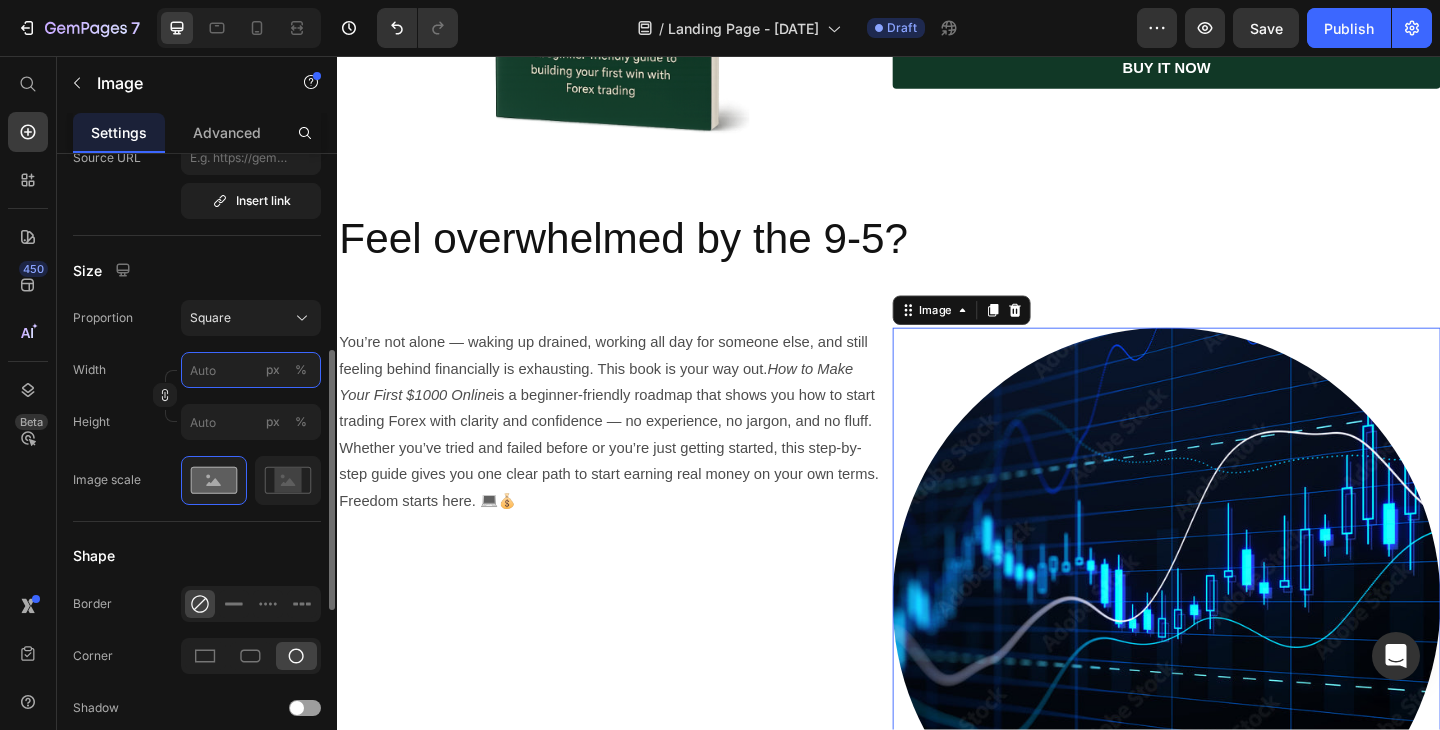 type on "2" 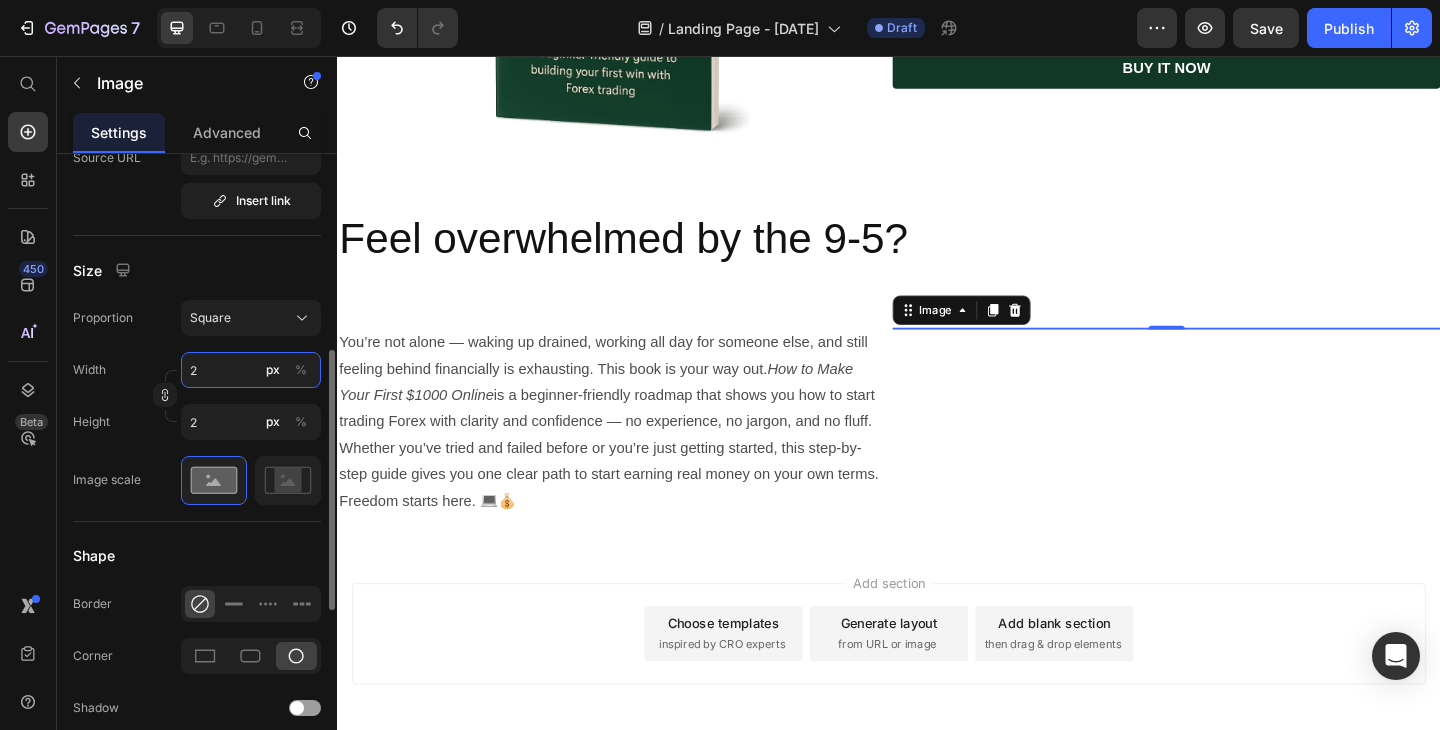 type on "25" 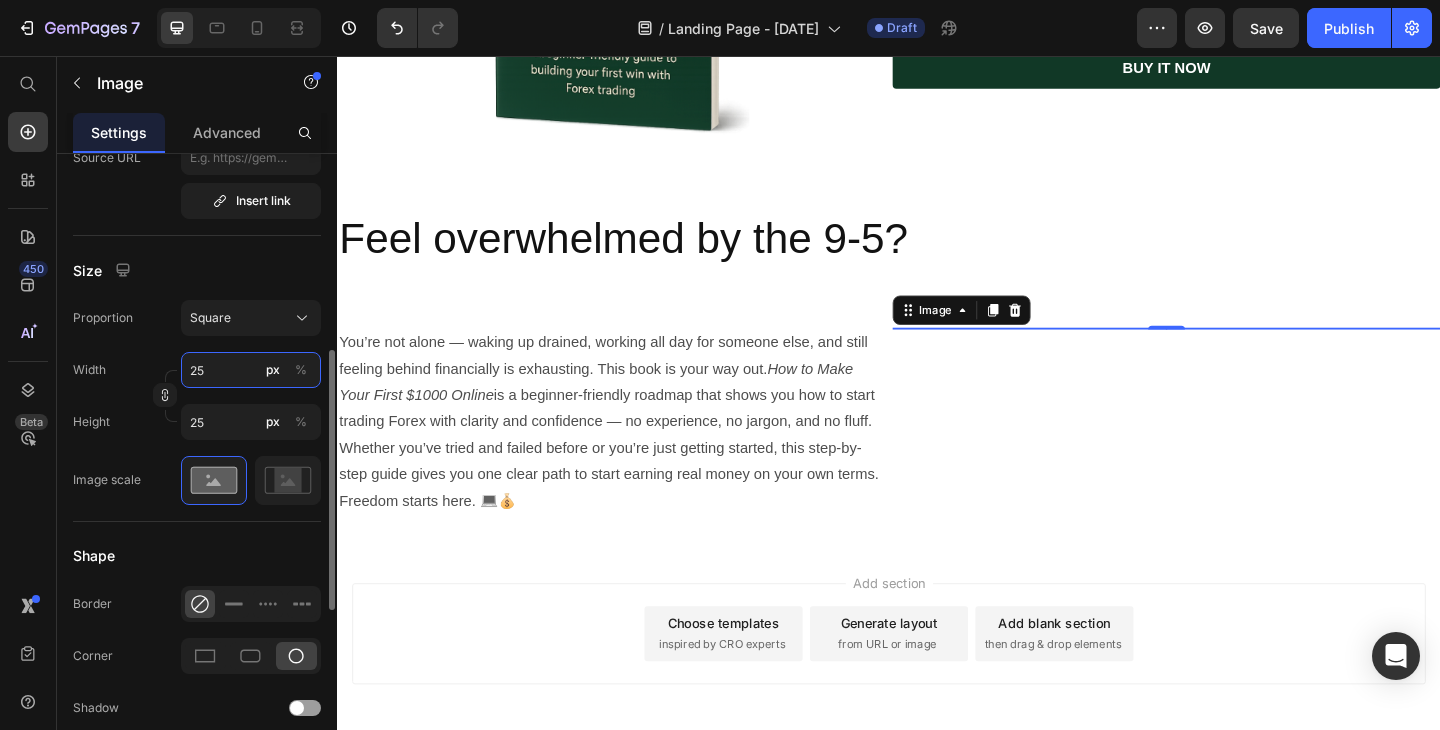 type on "250" 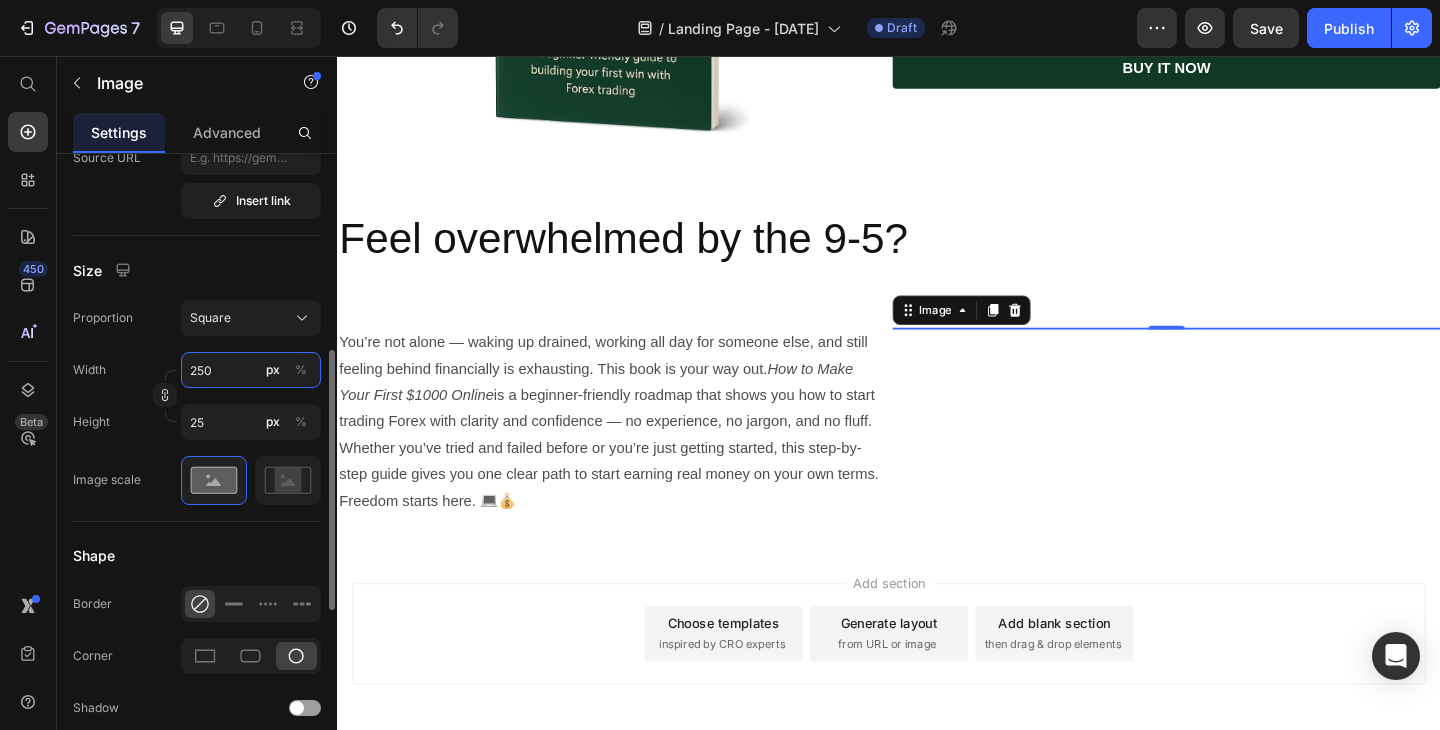 type on "250" 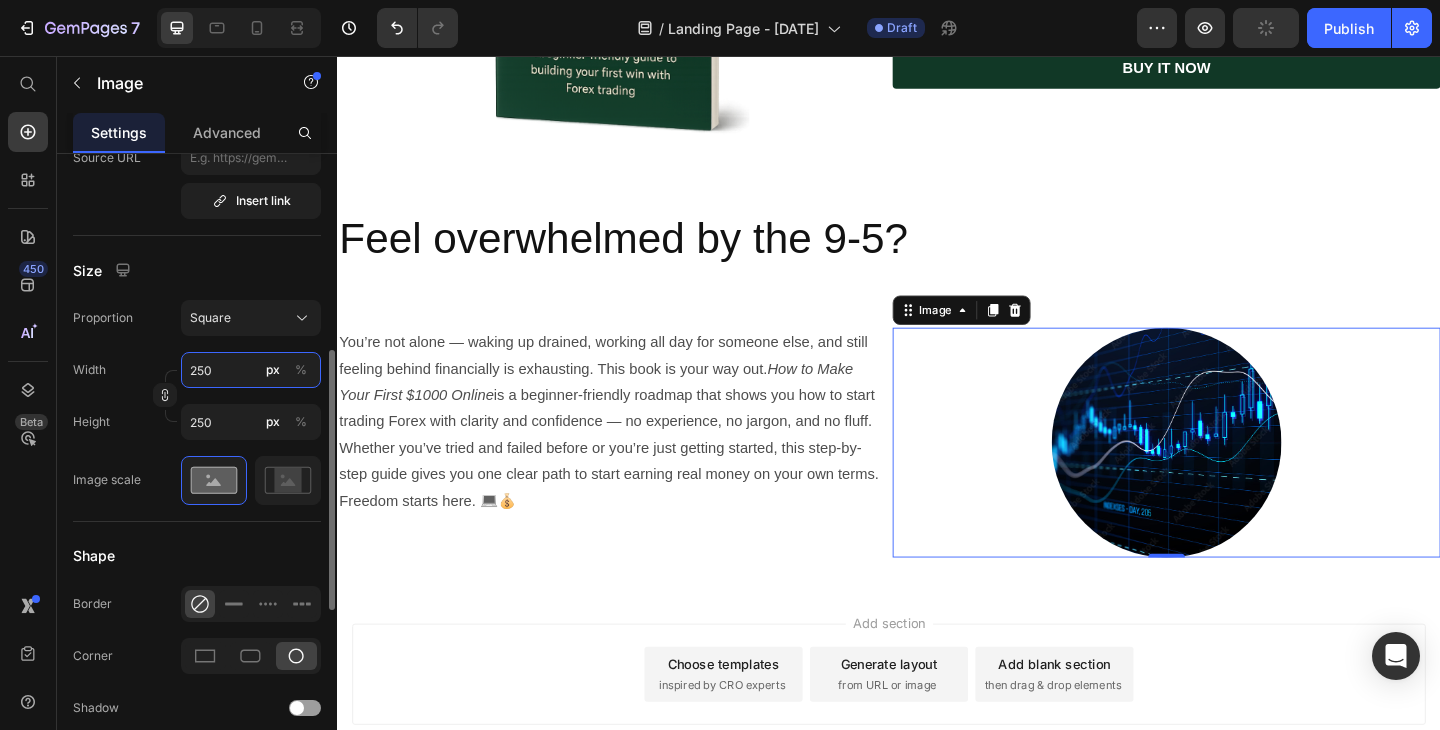 type on "500" 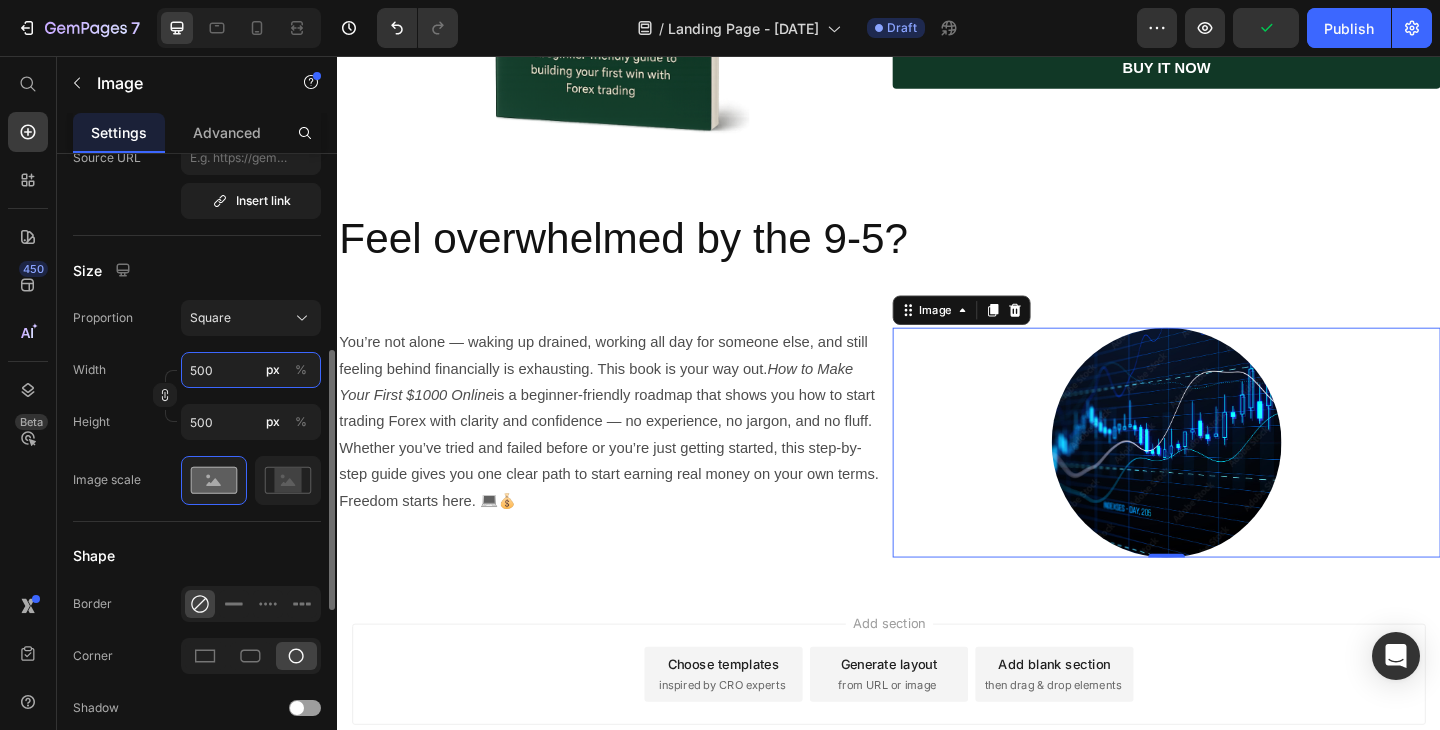type on "250" 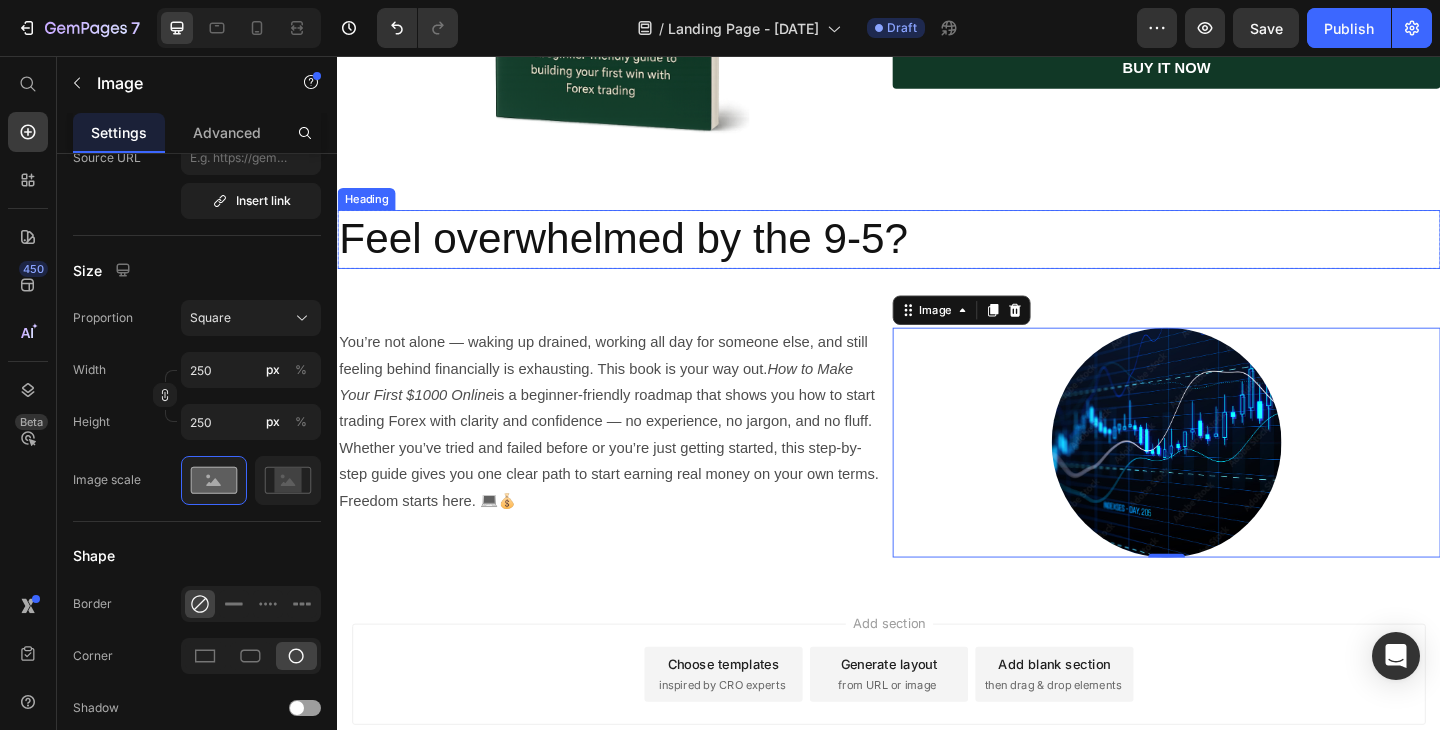 click on "Feel overwhelmed by the 9-5?" at bounding box center (937, 256) 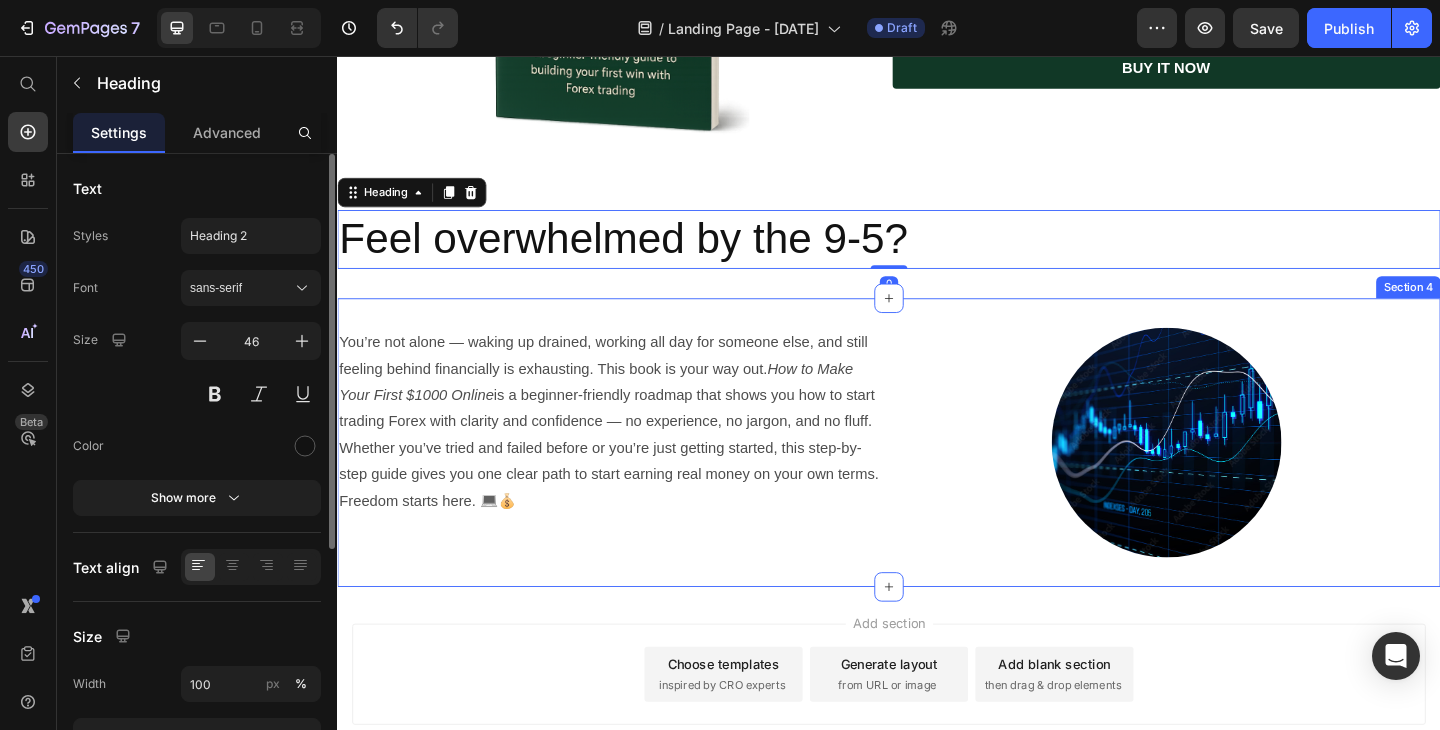 click on "You’re not alone — waking up drained, working all day for someone else, and still feeling behind financially is exhausting. This book is your way out.  How to Make Your First $1000 Online  is a beginner-friendly roadmap that shows you how to start trading Forex with clarity and confidence — no experience, no jargon, and no fluff. Whether you’ve tried and failed before or you’re just getting started, this step-by-step guide gives you one clear path to start earning real money on your own terms. Freedom starts here. 💻💰 Text Block Image Row Section 4" at bounding box center (937, 477) 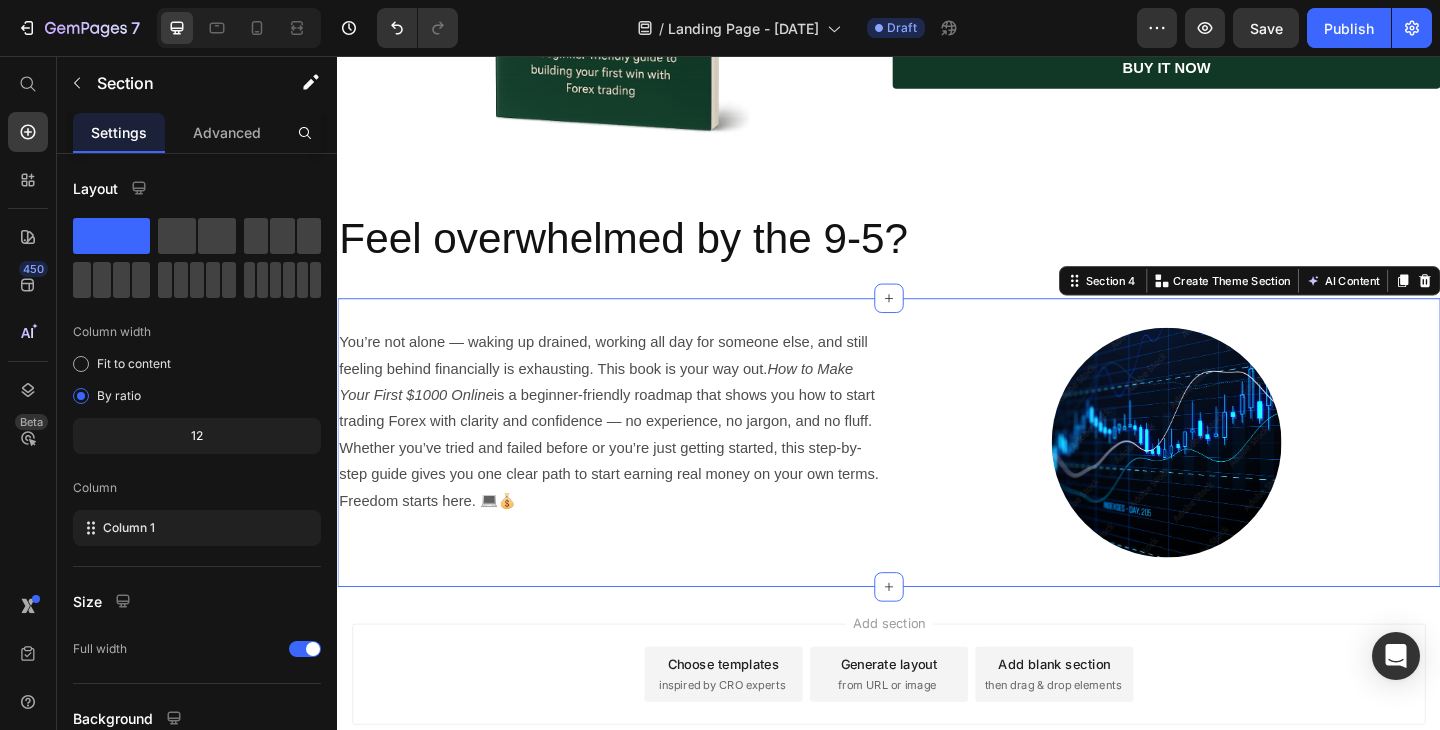 click on "You’re not alone — waking up drained, working all day for someone else, and still feeling behind financially is exhausting. This book is your way out.  How to Make Your First $1000 Online  is a beginner-friendly roadmap that shows you how to start trading Forex with clarity and confidence — no experience, no jargon, and no fluff. Whether you’ve tried and failed before or you’re just getting started, this step-by-step guide gives you one clear path to start earning real money on your own terms. Freedom starts here. 💻💰 Text Block Image Row Section 4   You can create reusable sections Create Theme Section AI Content Write with GemAI What would you like to describe here? Tone and Voice Persuasive Product How to make your first $1000 online in your 20s and 30s Show more Generate" at bounding box center (937, 477) 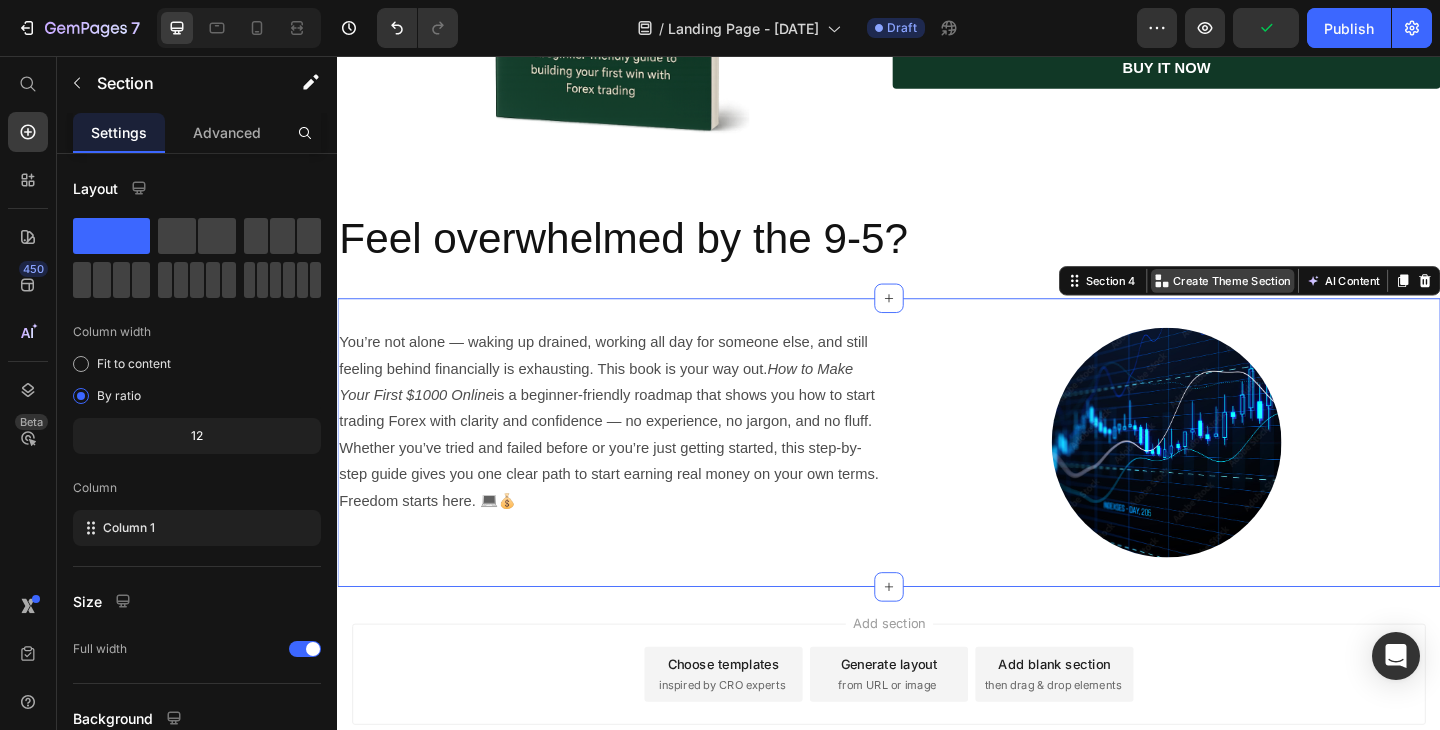 click on "Create Theme Section" at bounding box center (1310, 301) 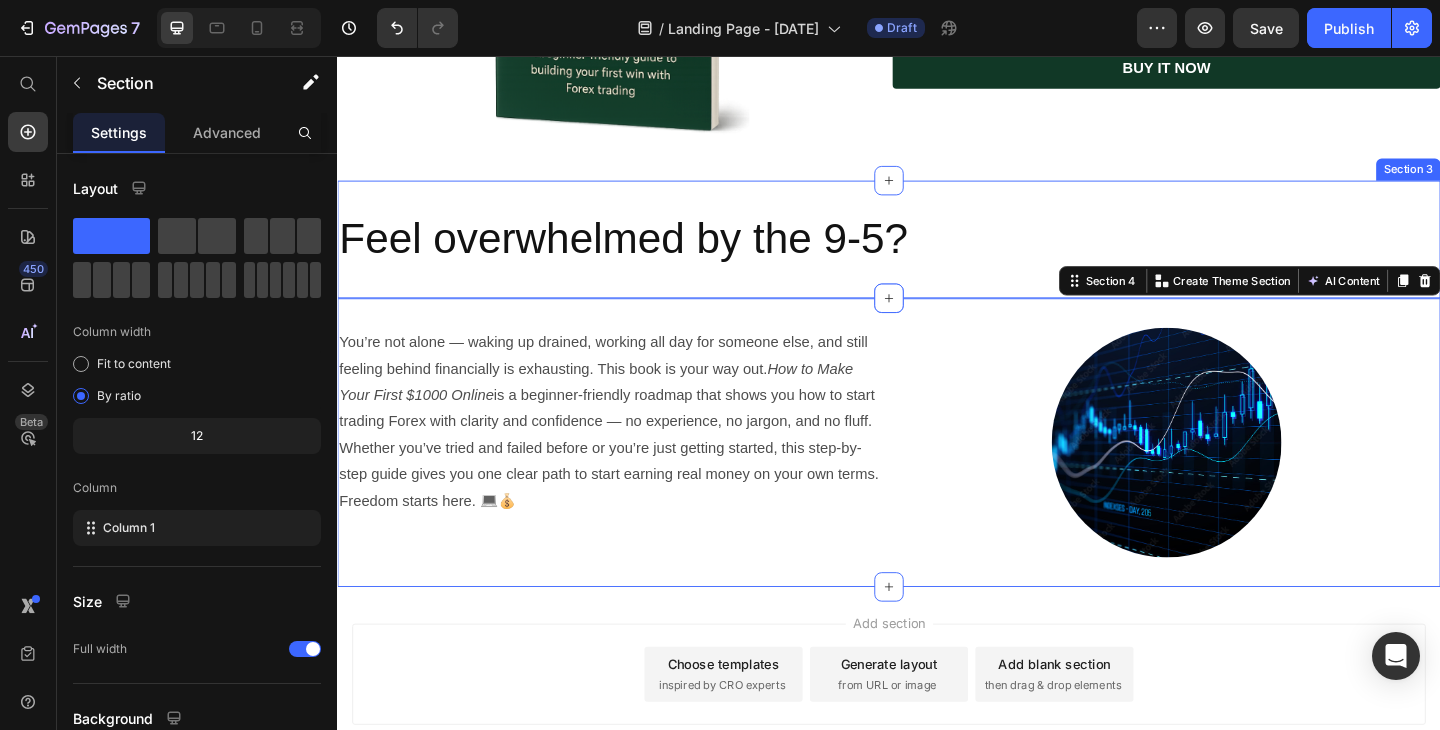 click on "Feel overwhelmed by the 9-5? Heading Row Row Section 3" at bounding box center (937, 256) 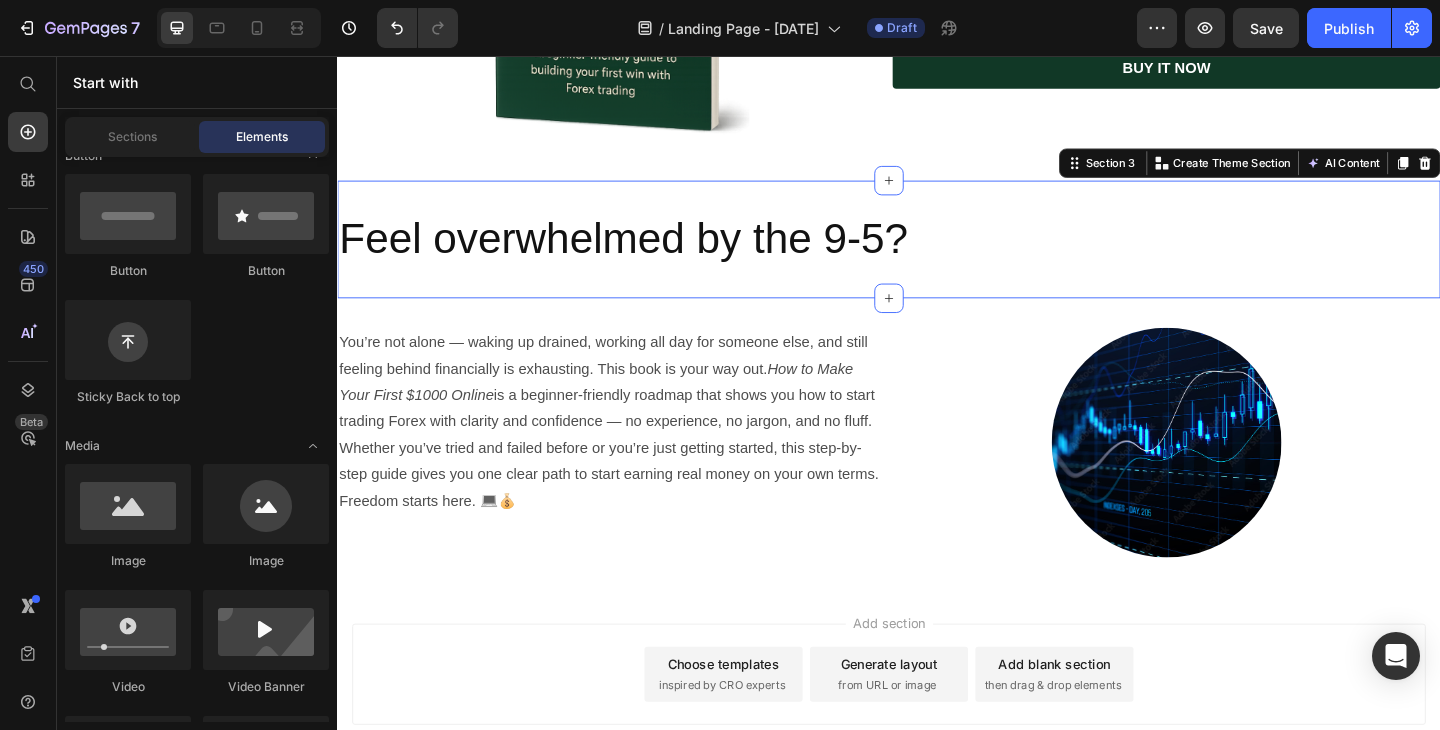 click on "Add section Choose templates inspired by CRO experts Generate layout from URL or image Add blank section then drag & drop elements" at bounding box center (937, 757) 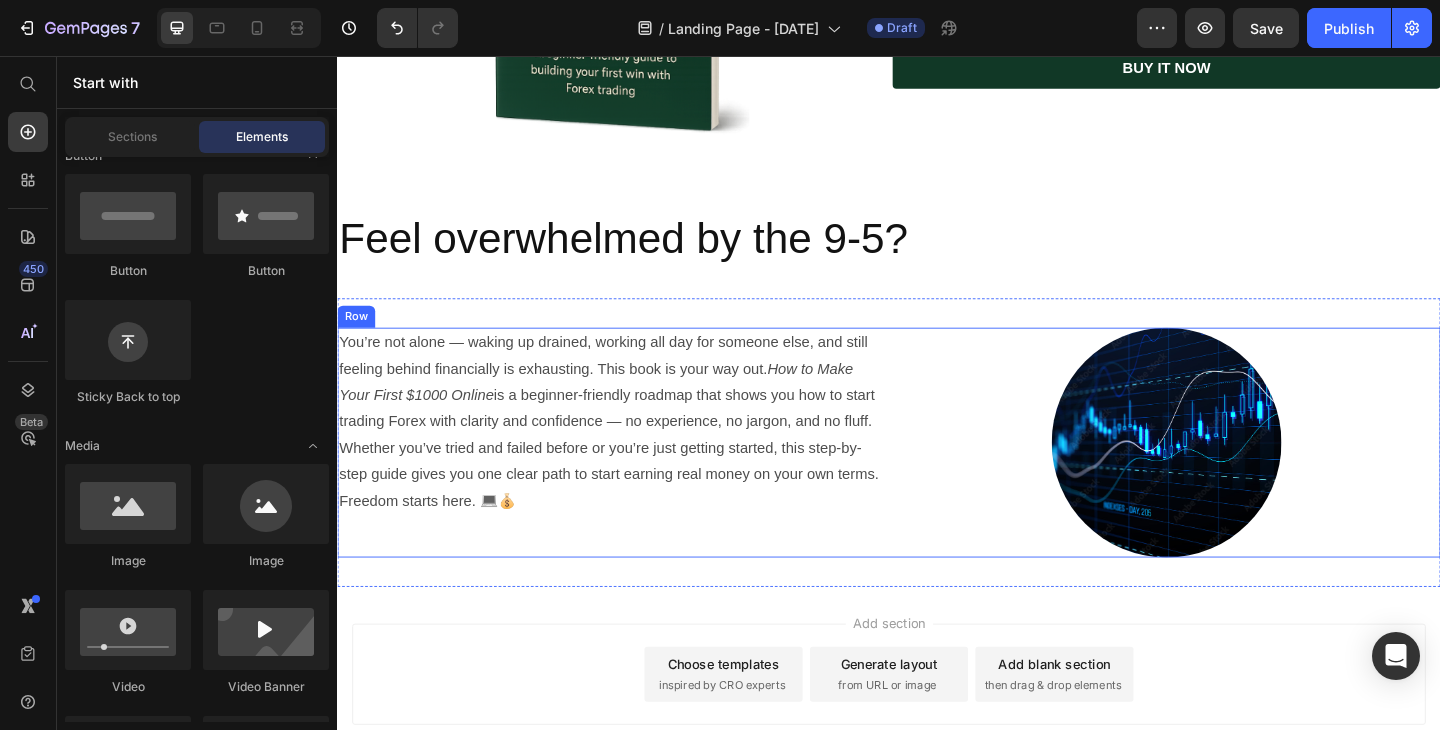 click on "You’re not alone — waking up drained, working all day for someone else, and still feeling behind financially is exhausting. This book is your way out.  How to Make Your First $1000 Online  is a beginner-friendly roadmap that shows you how to start trading Forex with clarity and confidence — no experience, no jargon, and no fluff. Whether you’ve tried and failed before or you’re just getting started, this step-by-step guide gives you one clear path to start earning real money on your own terms. Freedom starts here. 💻💰" at bounding box center [635, 455] 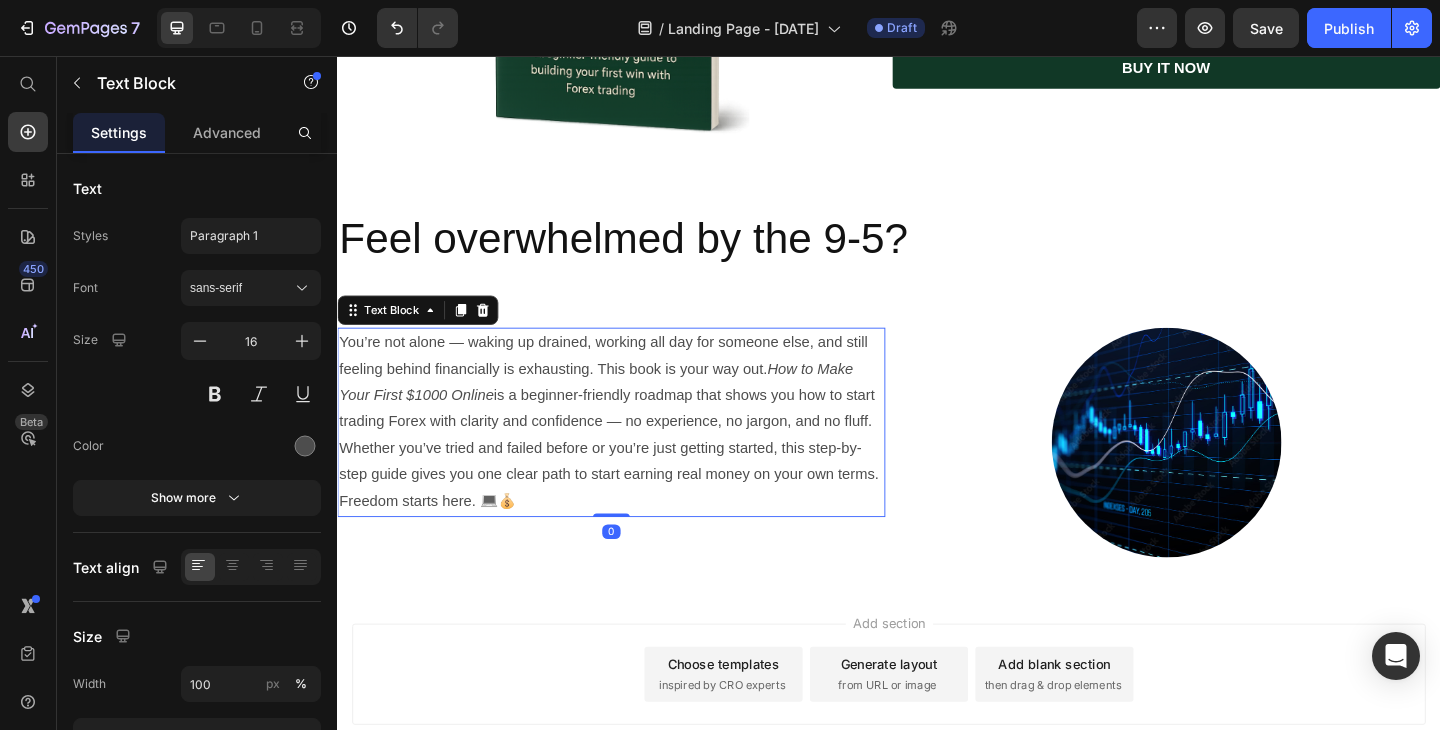 click at bounding box center (1239, 477) 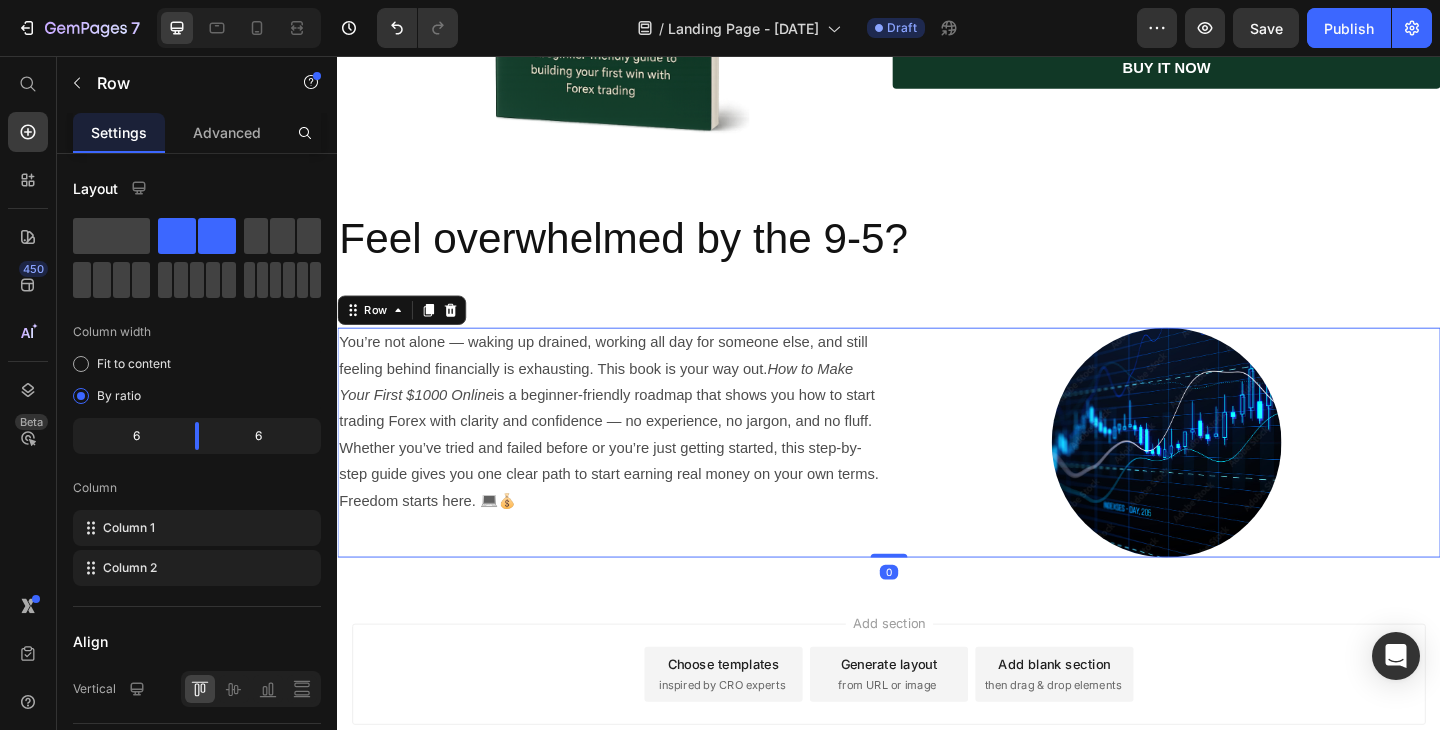 click on "You’re not alone — waking up drained, working all day for someone else, and still feeling behind financially is exhausting. This book is your way out.  How to Make Your First $1000 Online  is a beginner-friendly roadmap that shows you how to start trading Forex with clarity and confidence — no experience, no jargon, and no fluff. Whether you’ve tried and failed before or you’re just getting started, this step-by-step guide gives you one clear path to start earning real money on your own terms. Freedom starts here. 💻💰 Text Block" at bounding box center (635, 477) 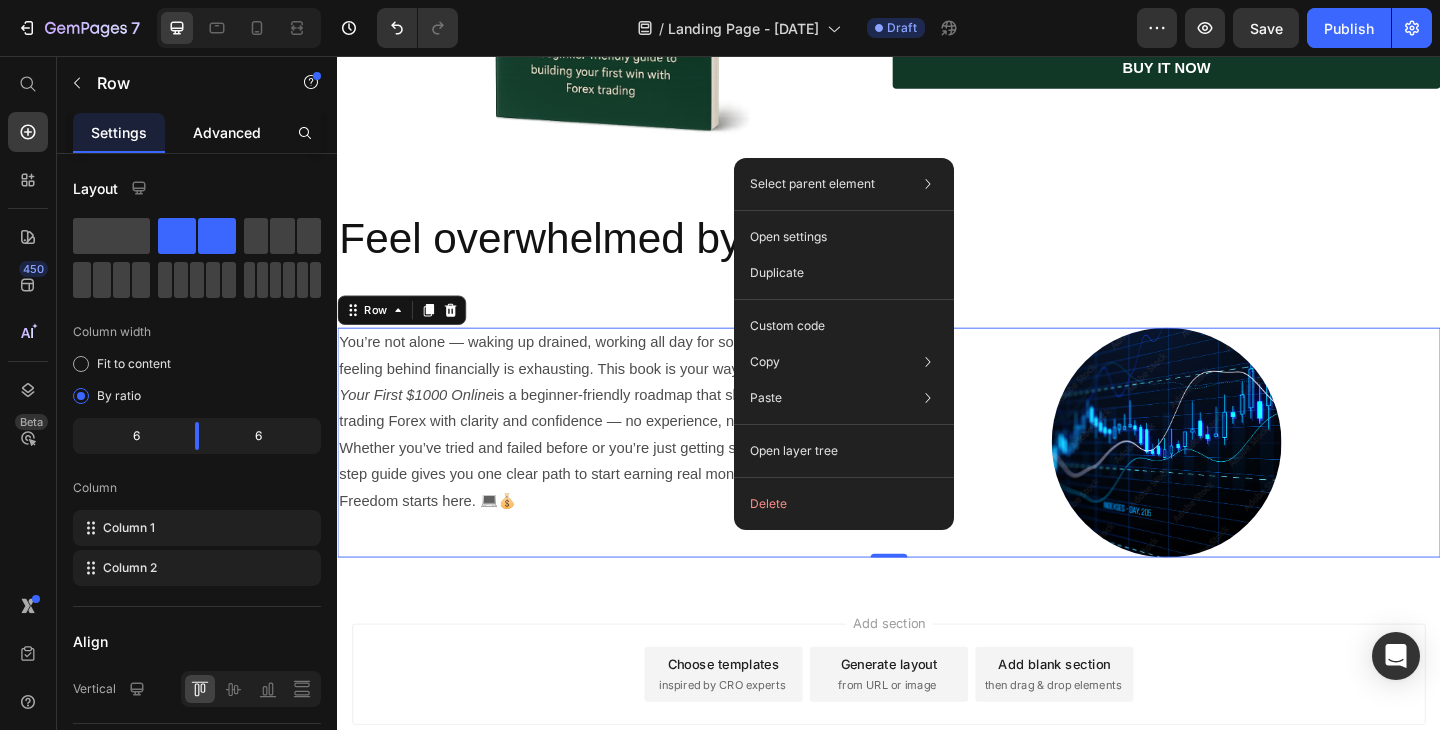 click on "Advanced" at bounding box center [227, 132] 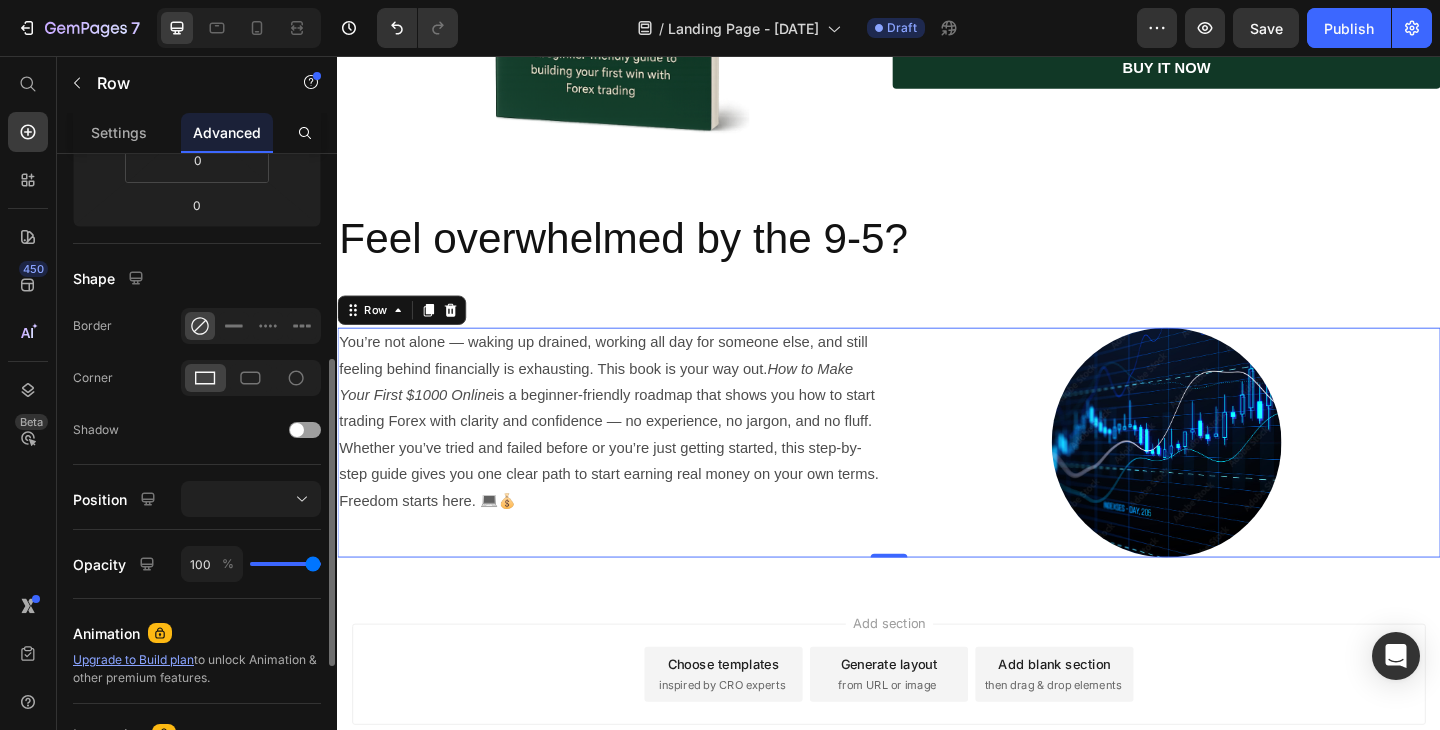 scroll, scrollTop: 417, scrollLeft: 0, axis: vertical 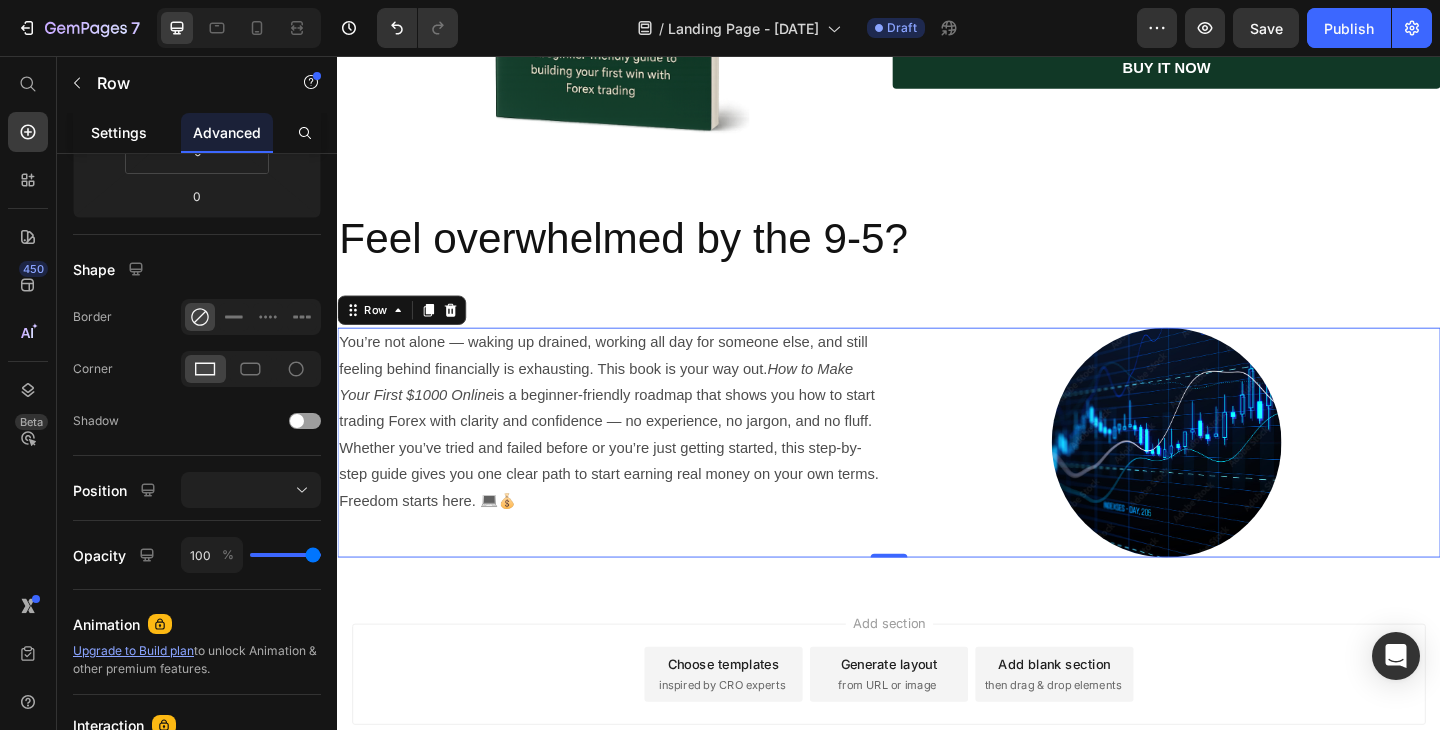 click on "Settings" at bounding box center (119, 132) 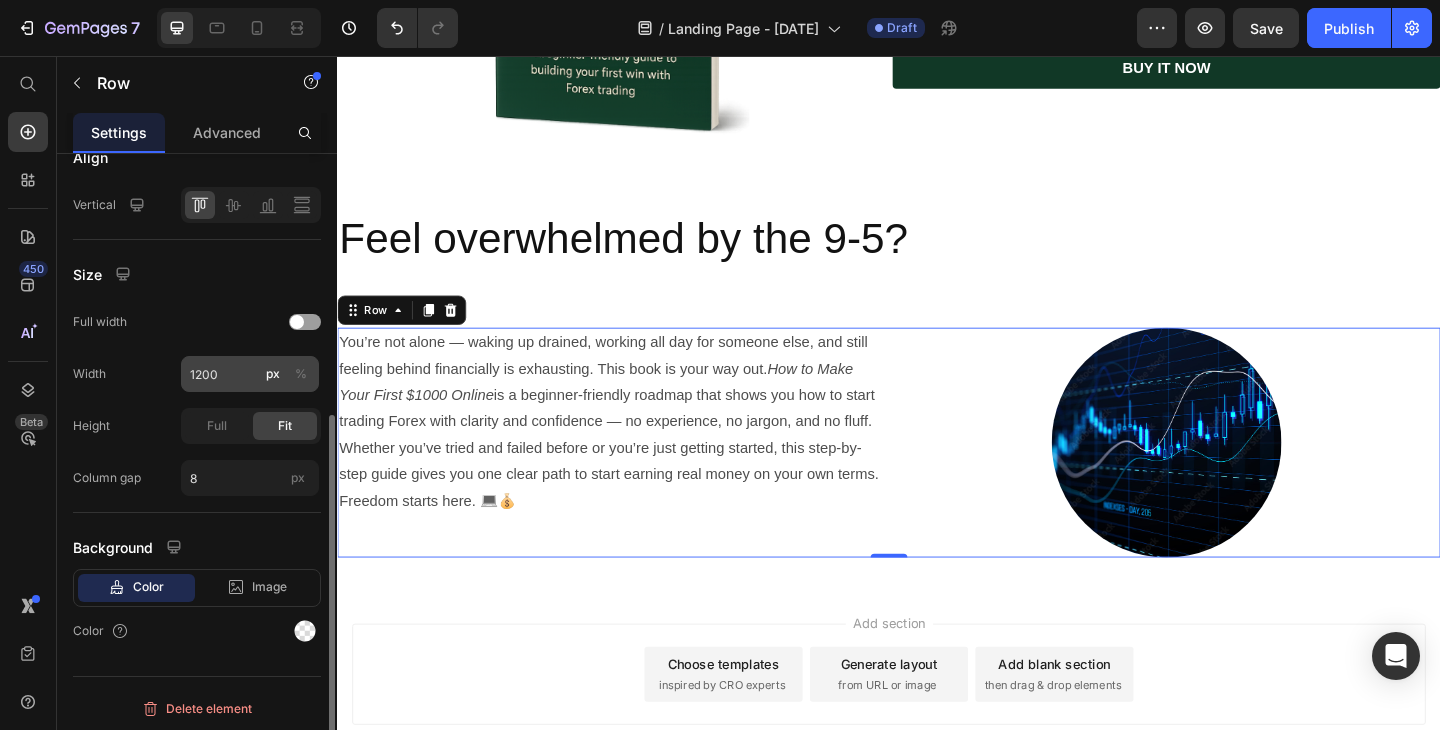 scroll, scrollTop: 488, scrollLeft: 0, axis: vertical 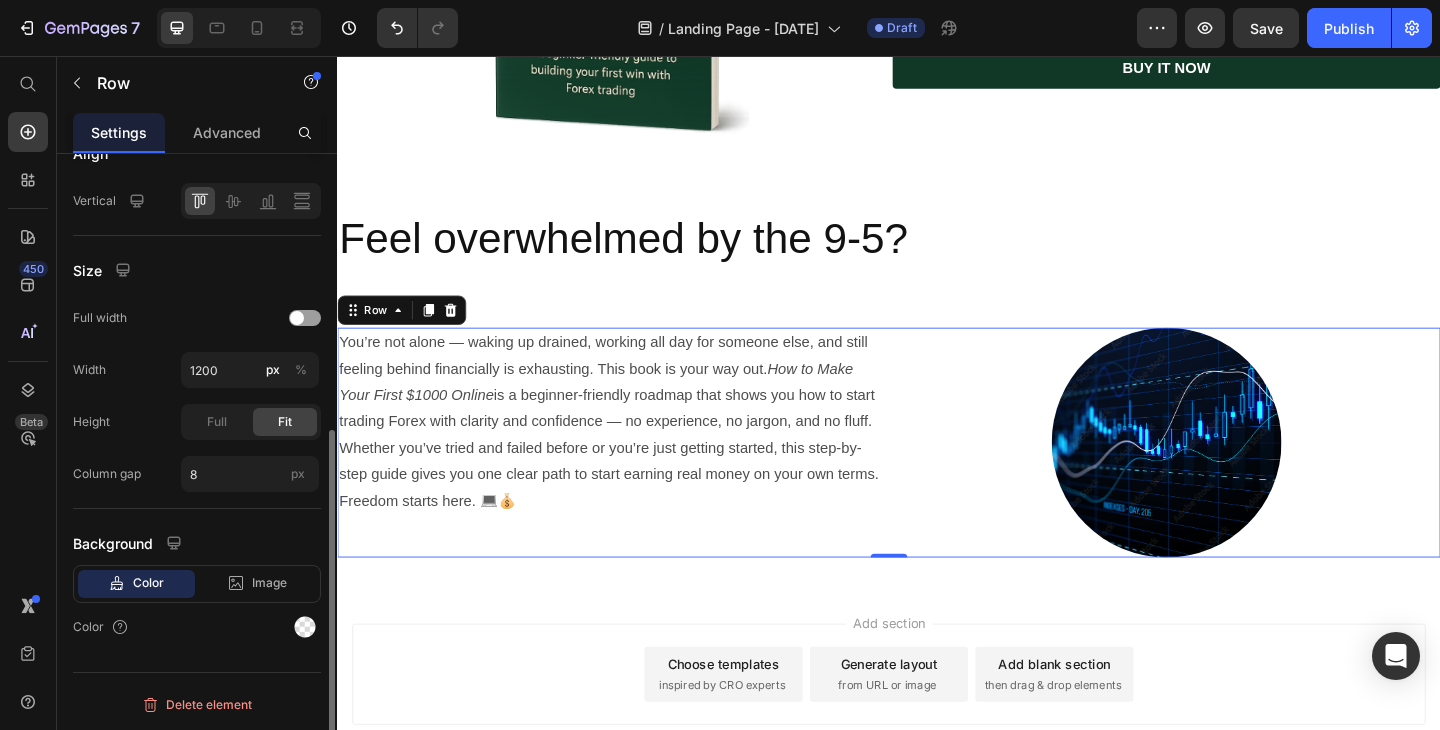click on "Color" at bounding box center [148, 583] 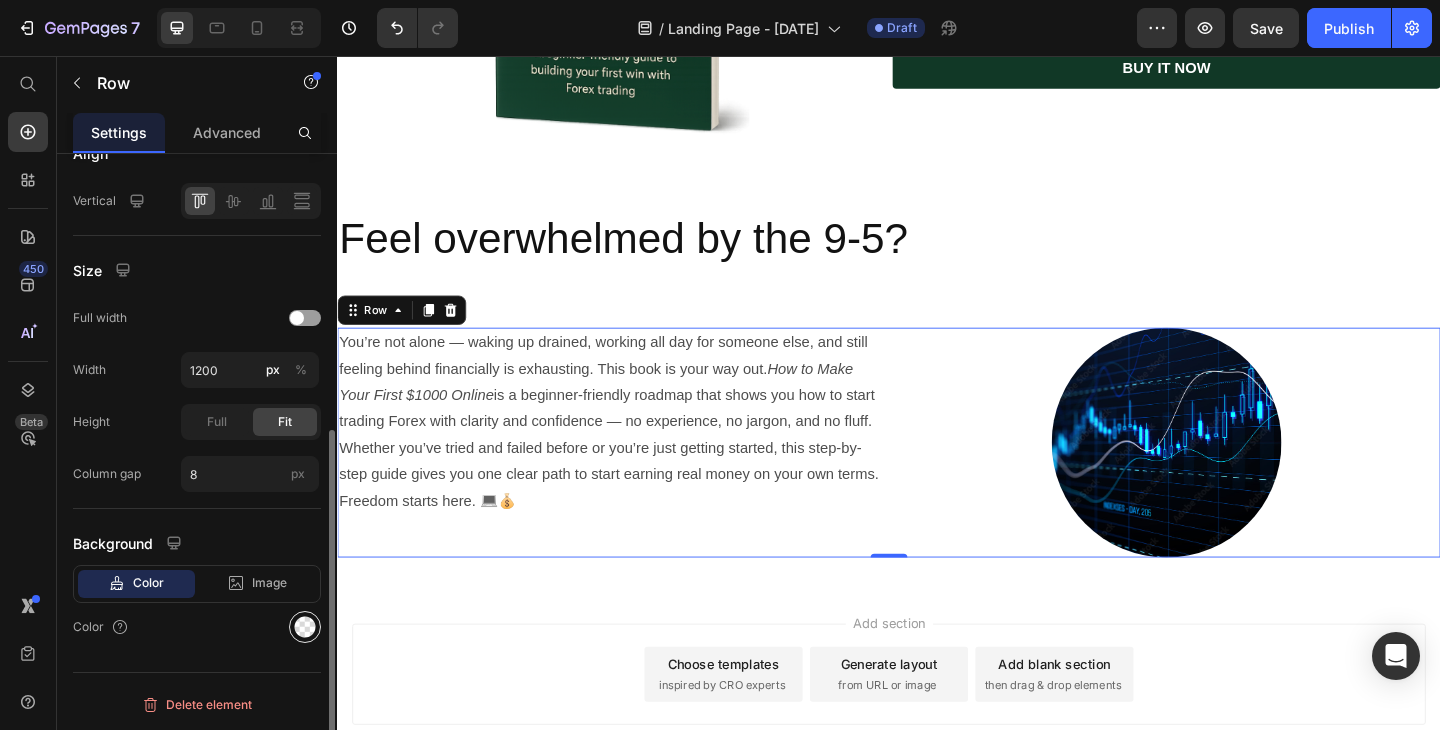 click at bounding box center (305, 627) 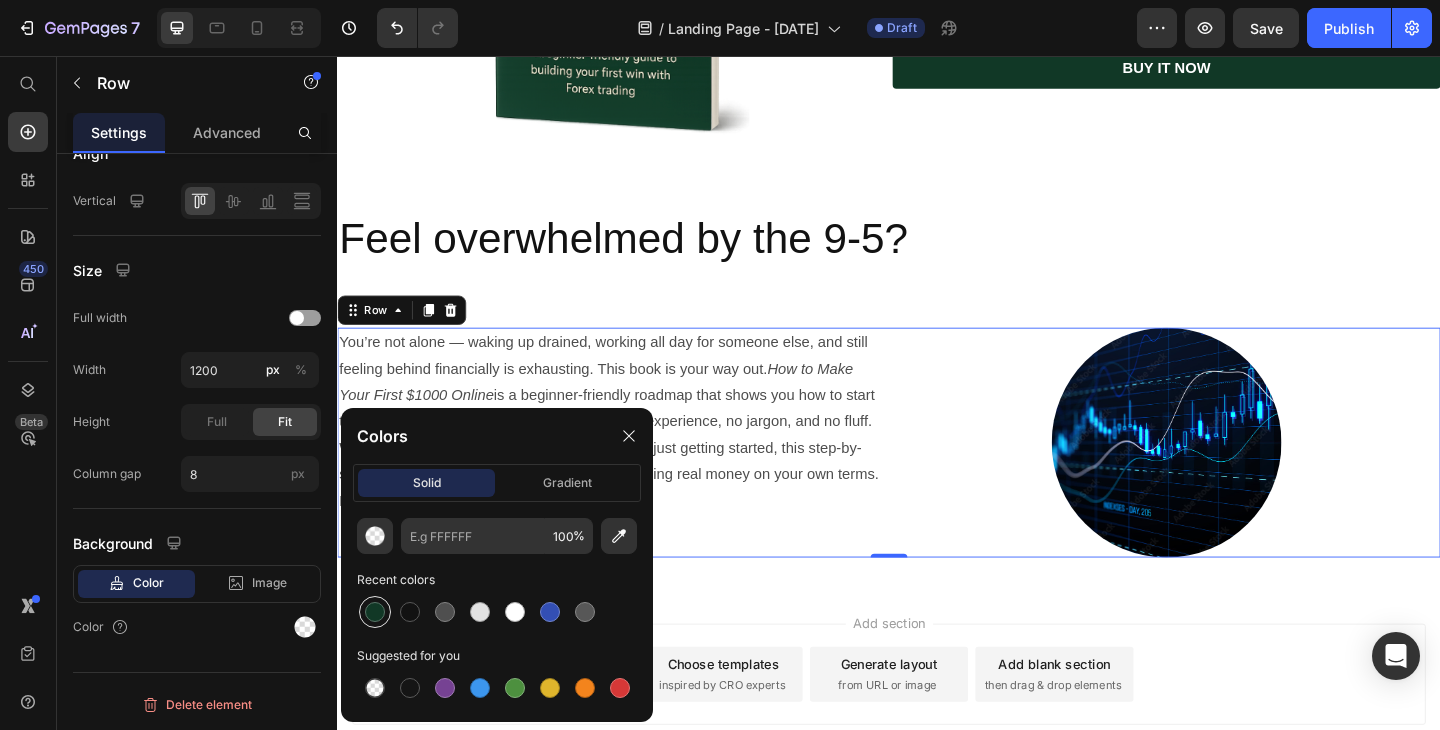 click at bounding box center (375, 612) 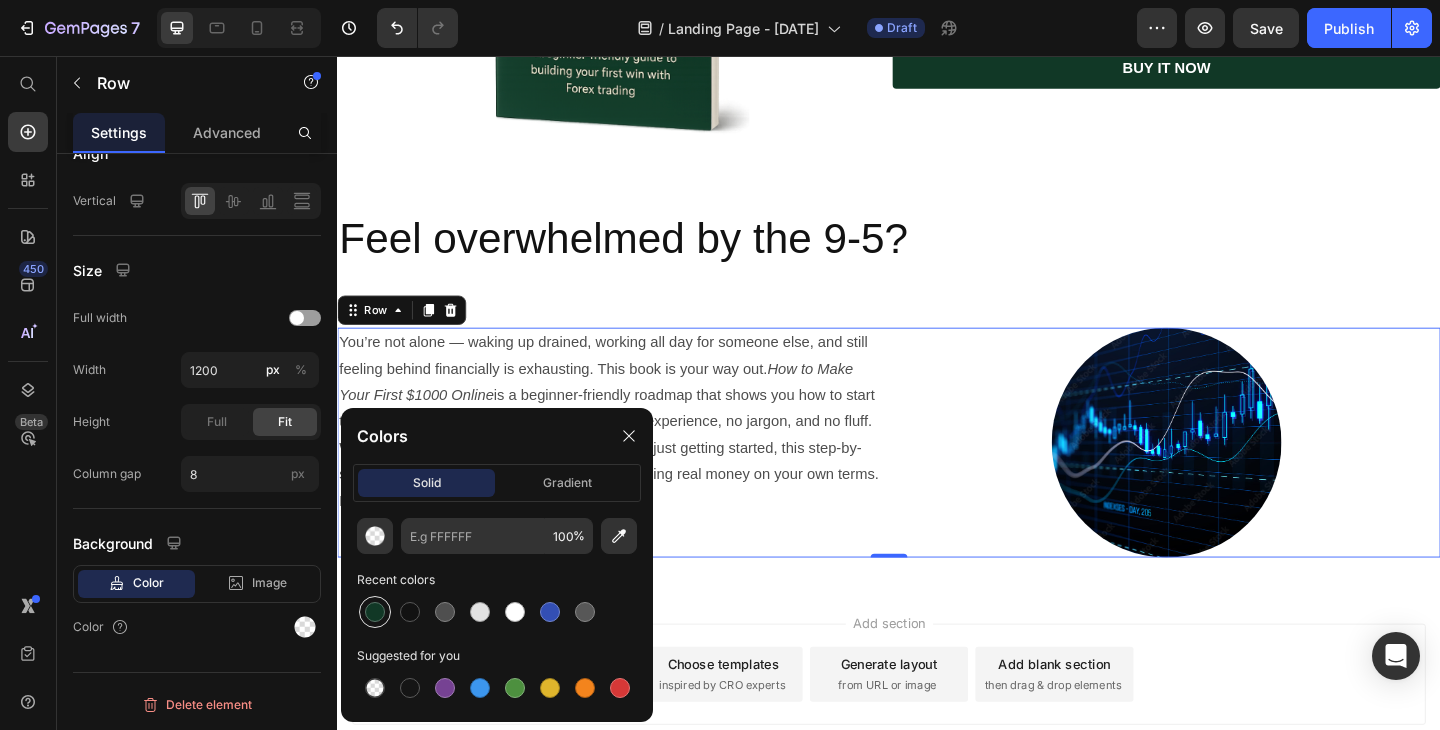 type on "113826" 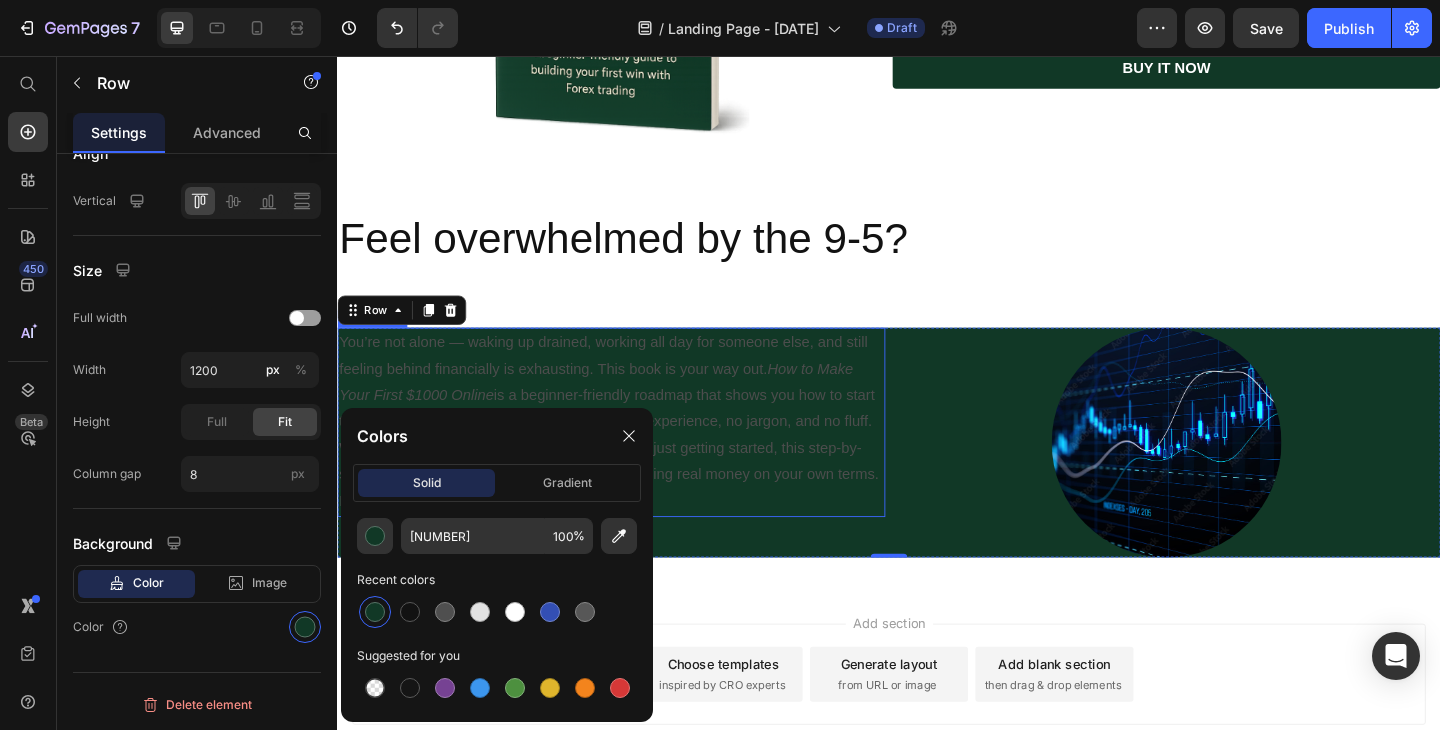 click on "You’re not alone — waking up drained, working all day for someone else, and still feeling behind financially is exhausting. This book is your way out.  How to Make Your First $1000 Online  is a beginner-friendly roadmap that shows you how to start trading Forex with clarity and confidence — no experience, no jargon, and no fluff. Whether you’ve tried and failed before or you’re just getting started, this step-by-step guide gives you one clear path to start earning real money on your own terms. Freedom starts here. 💻💰" at bounding box center (635, 455) 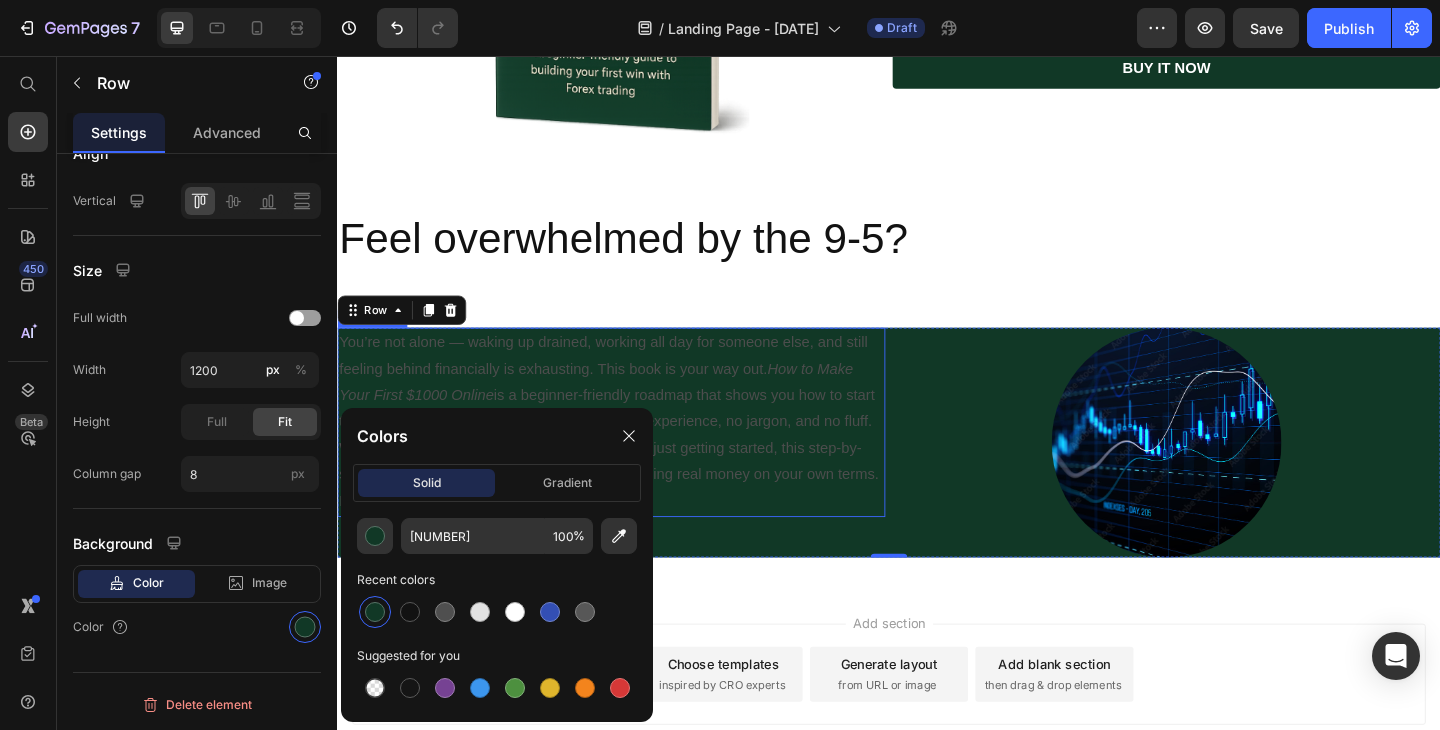 scroll, scrollTop: 0, scrollLeft: 0, axis: both 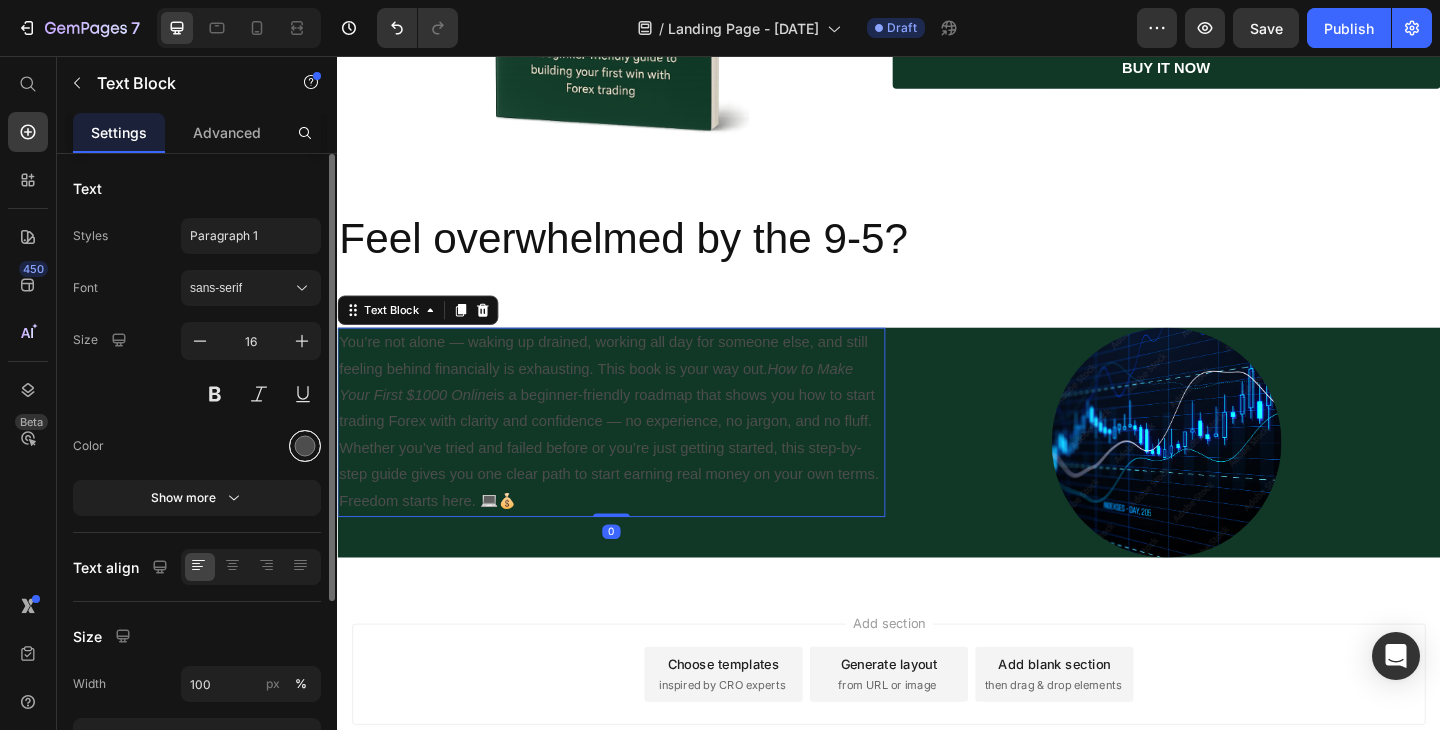 click at bounding box center [305, 446] 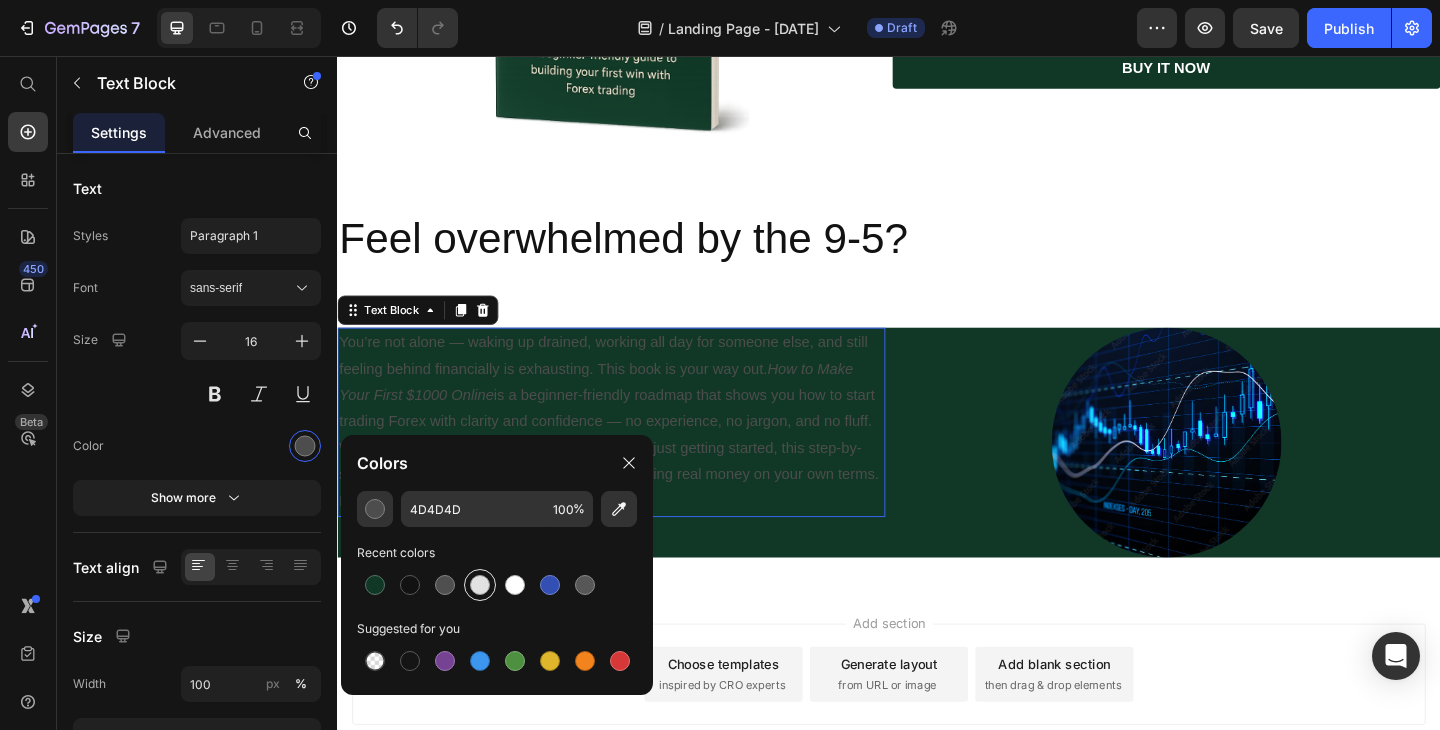 click at bounding box center (480, 585) 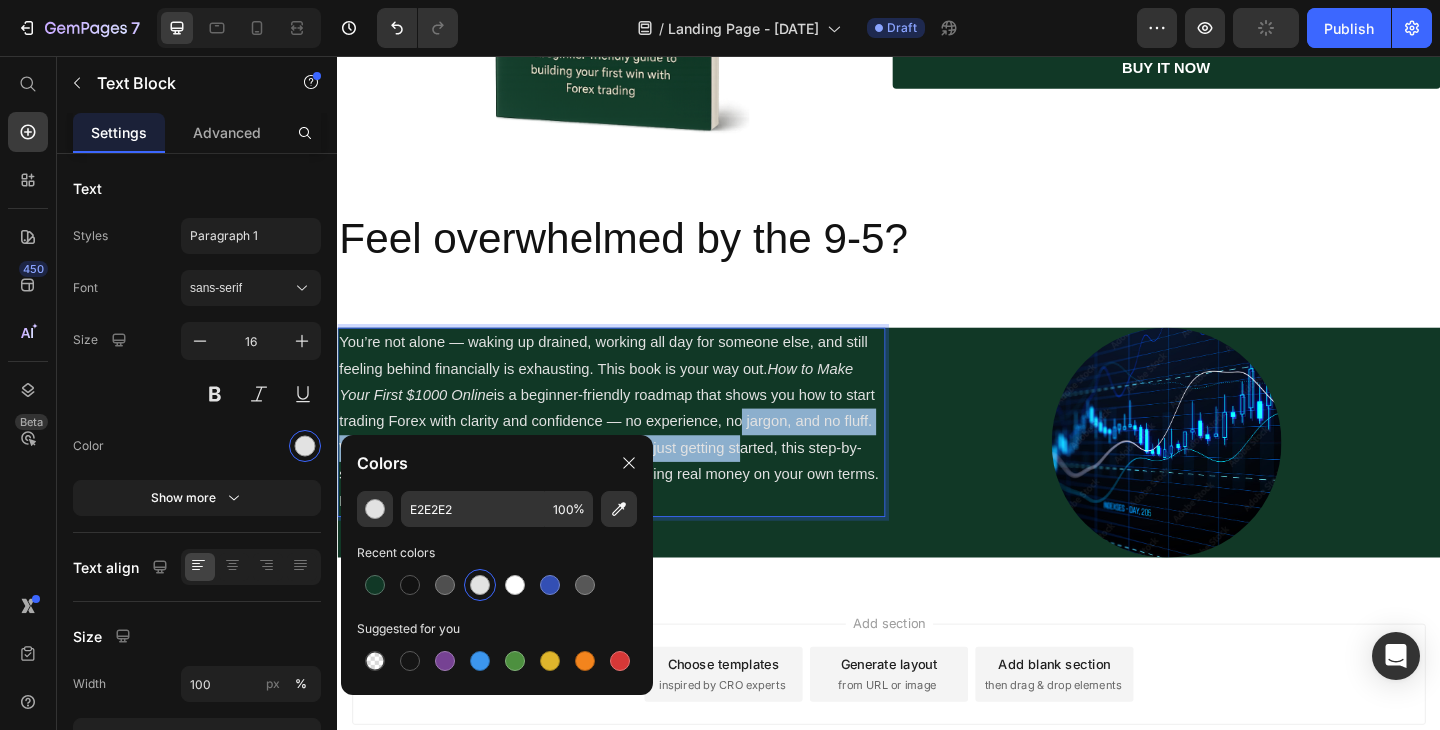 drag, startPoint x: 806, startPoint y: 445, endPoint x: 805, endPoint y: 475, distance: 30.016663 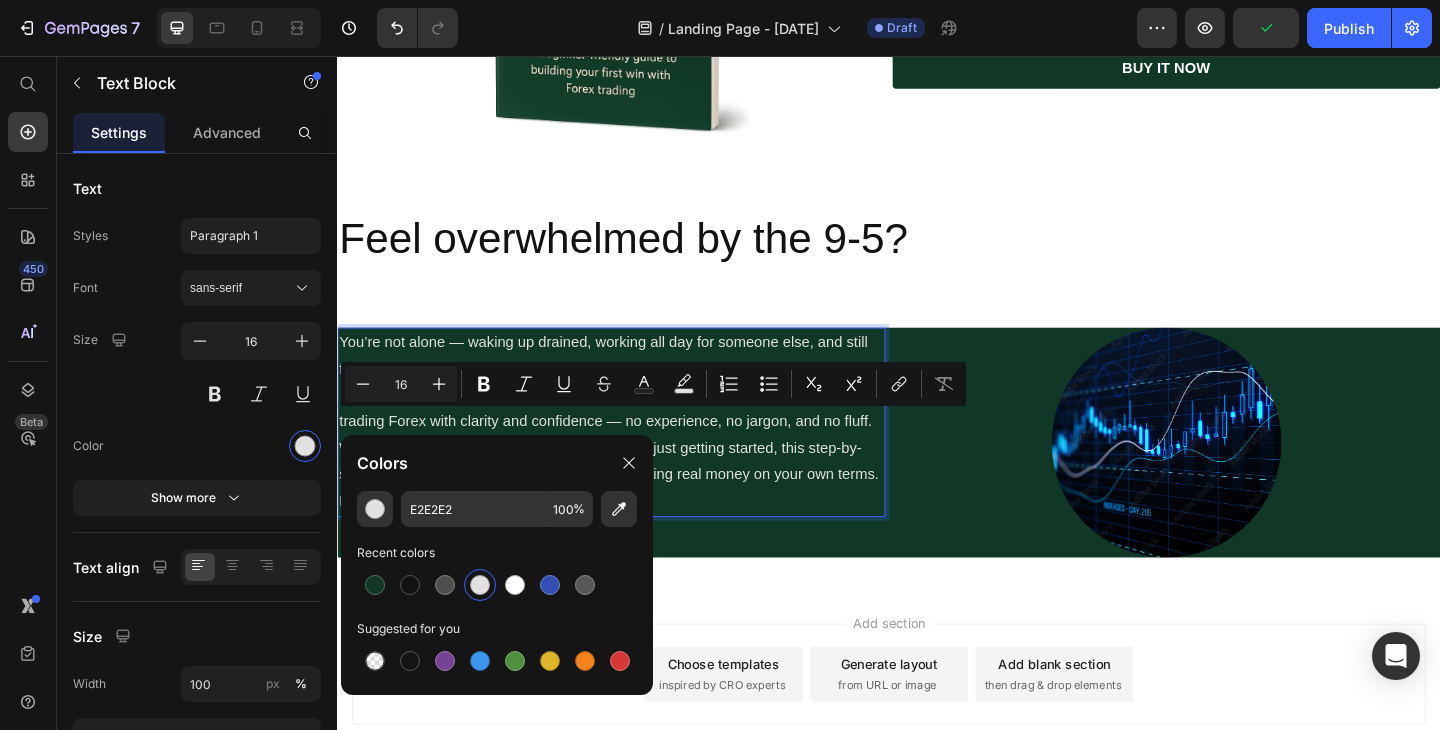 click on "You’re not alone — waking up drained, working all day for someone else, and still feeling behind financially is exhausting. This book is your way out.  How to Make Your First $1000 Online  is a beginner-friendly roadmap that shows you how to start trading Forex with clarity and confidence — no experience, no jargon, and no fluff. Whether you’ve tried and failed before or you’re just getting started, this step-by-step guide gives you one clear path to start earning real money on your own terms. Freedom starts here. 💻💰" at bounding box center [635, 455] 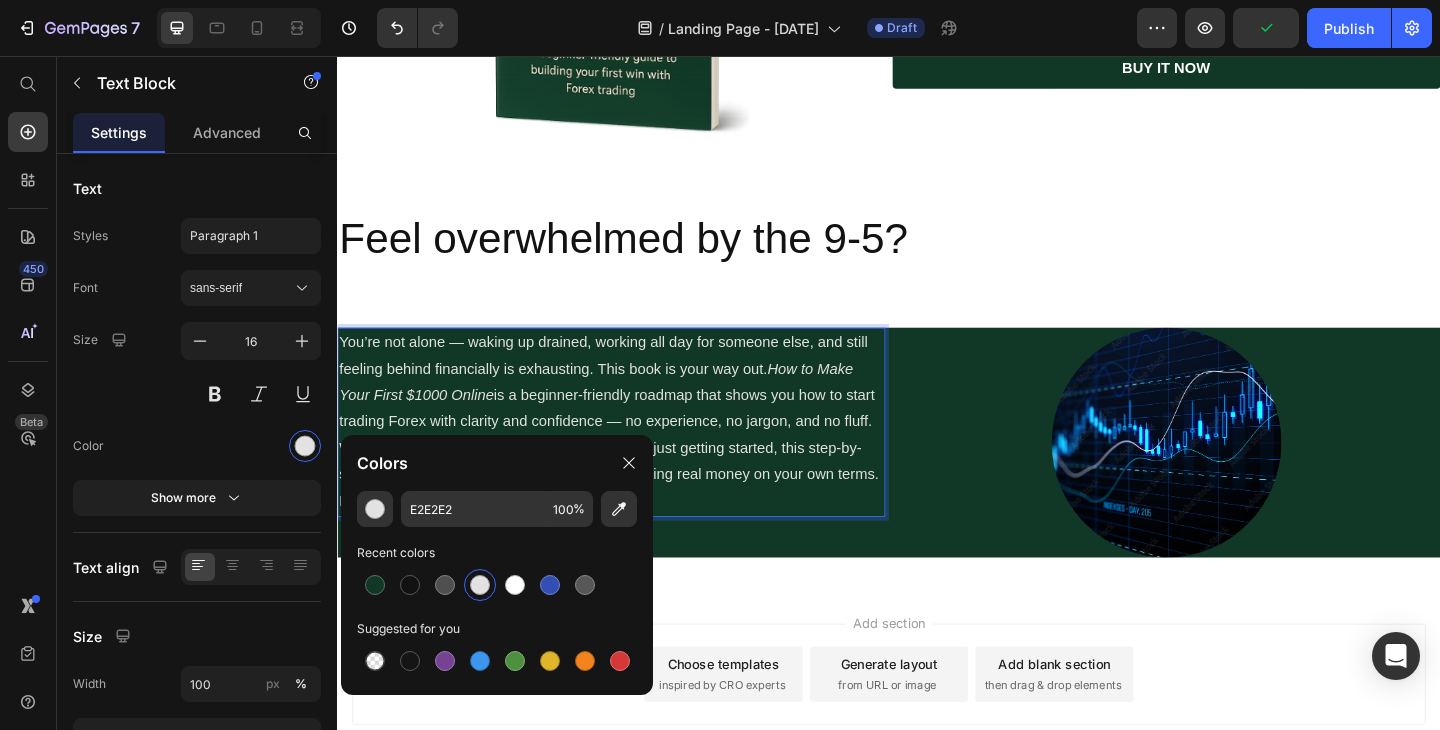 click on "You’re not alone — waking up drained, working all day for someone else, and still feeling behind financially is exhausting. This book is your way out.  How to Make Your First $1000 Online  is a beginner-friendly roadmap that shows you how to start trading Forex with clarity and confidence — no experience, no jargon, and no fluff. Whether you’ve tried and failed before or you’re just getting started, this step-by-step guide gives you one clear path to start earning real money on your own terms. Freedom starts here. 💻💰" at bounding box center (635, 455) 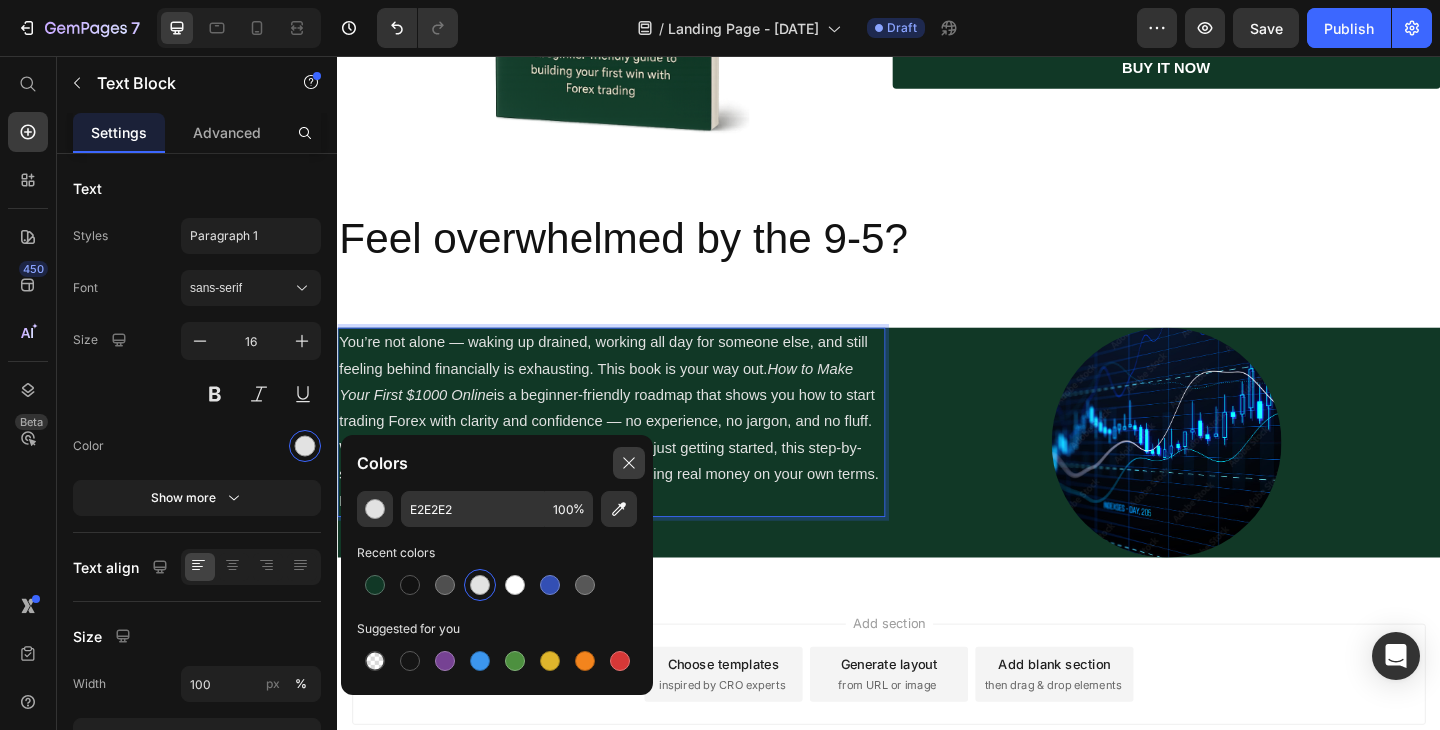 click 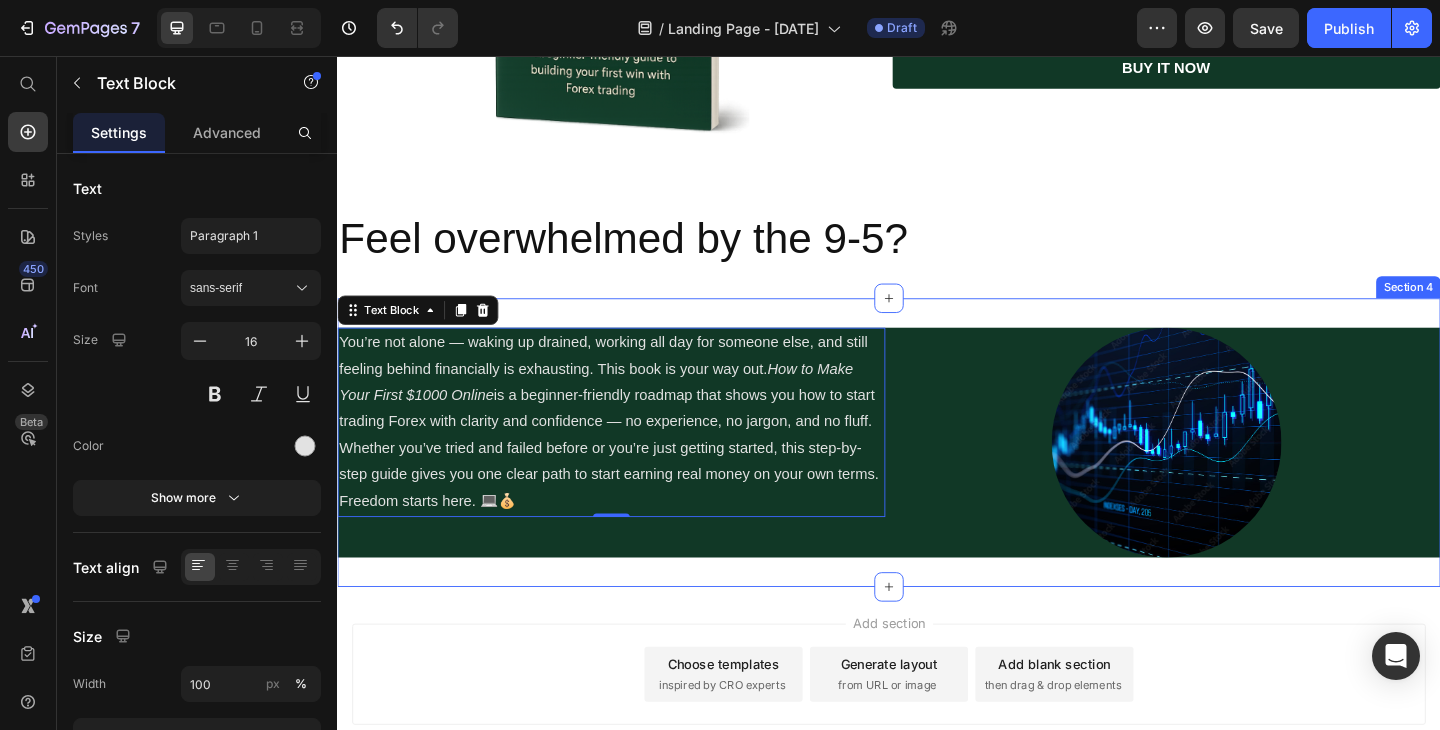 click on "You’re not alone — waking up drained, working all day for someone else, and still feeling behind financially is exhausting. This book is your way out.  How to Make Your First $1000 Online  is a beginner-friendly roadmap that shows you how to start trading Forex with clarity and confidence — no experience, no jargon, and no fluff. Whether you’ve tried and failed before or you’re just getting started, this step-by-step guide gives you one clear path to start earning real money on your own terms. Freedom starts here. 💻💰 Text Block   0 Image Row Section 4" at bounding box center [937, 477] 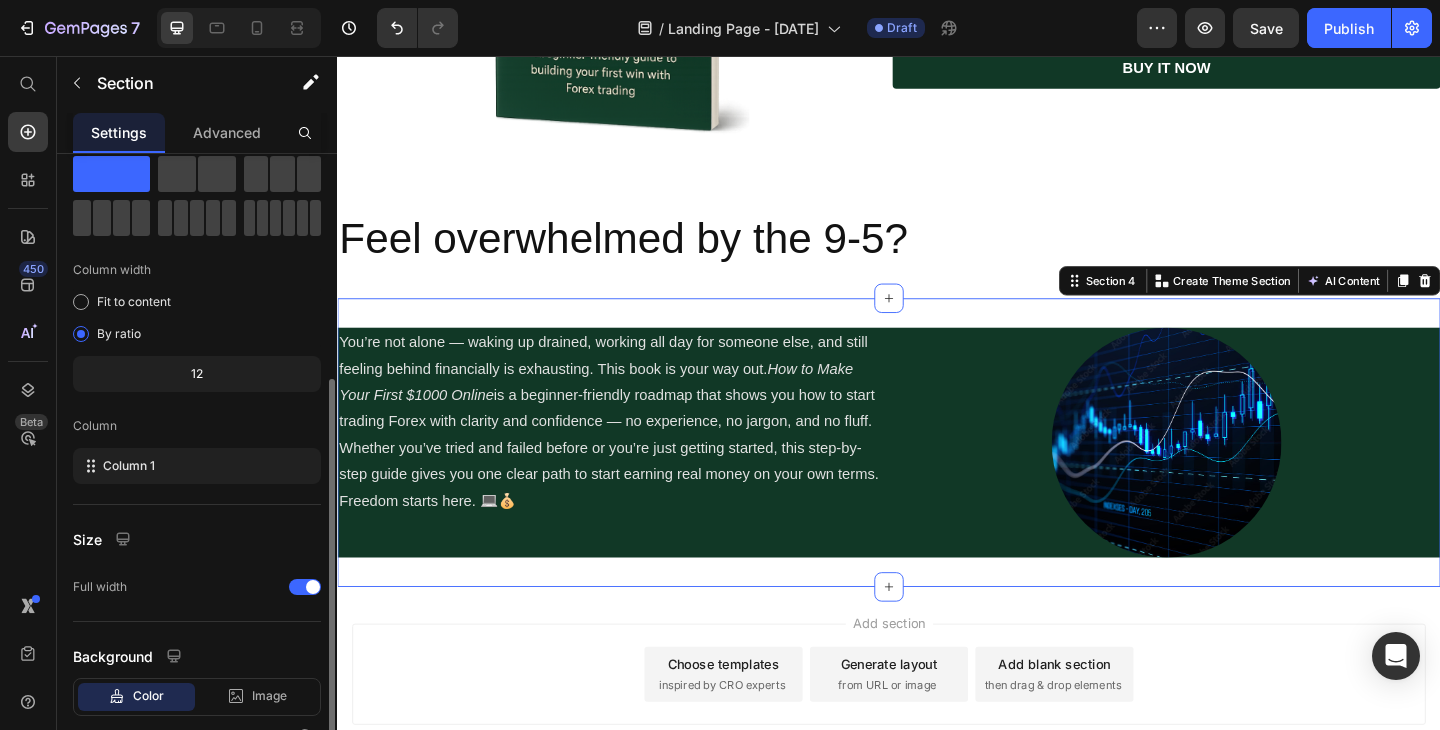 scroll, scrollTop: 175, scrollLeft: 0, axis: vertical 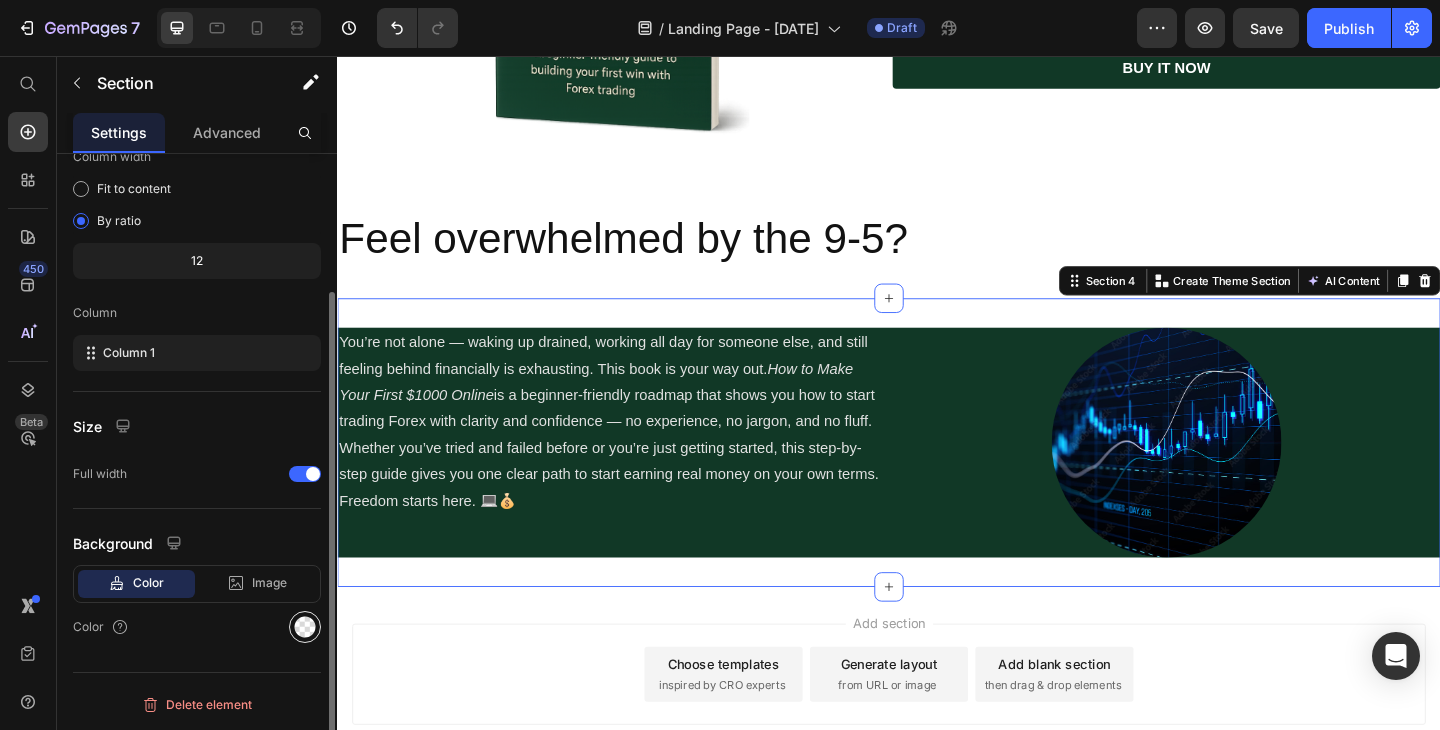 click at bounding box center [305, 627] 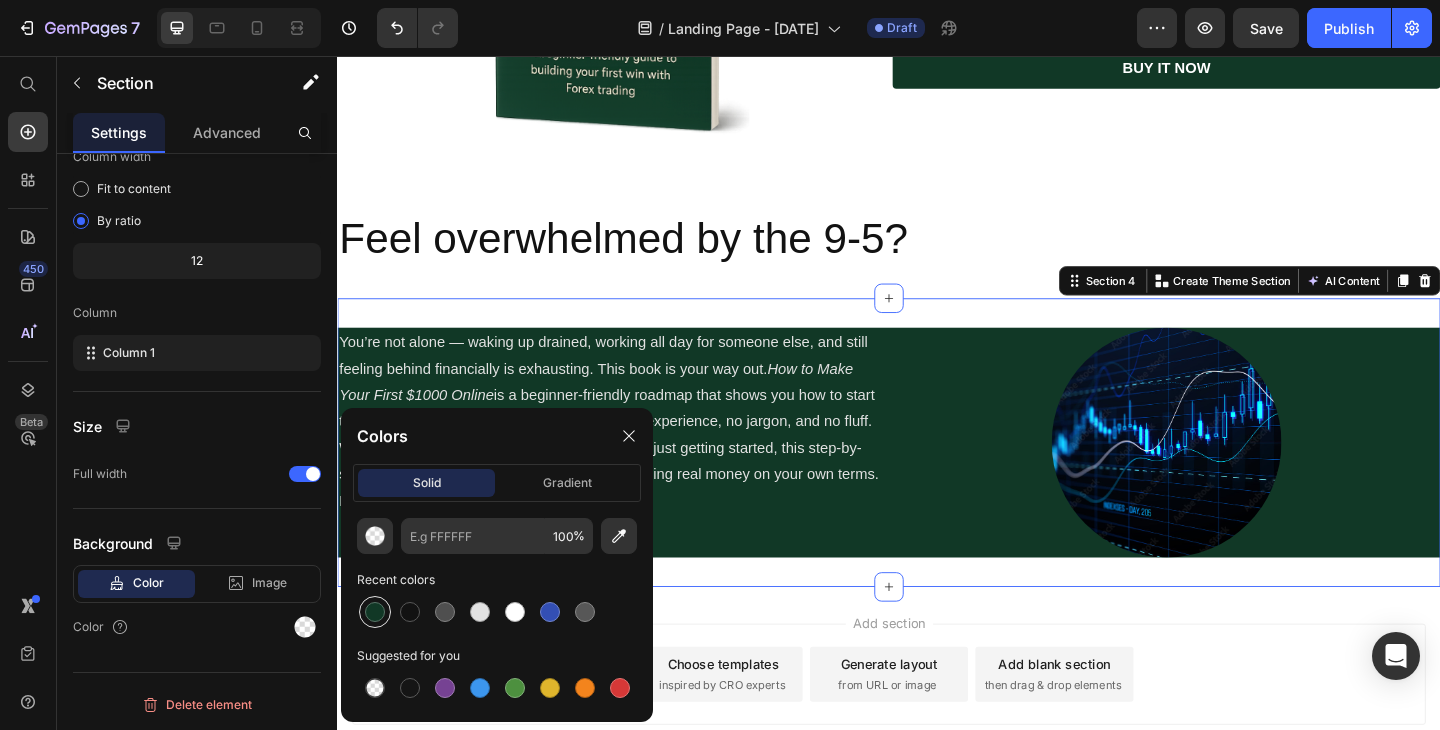 click at bounding box center [375, 612] 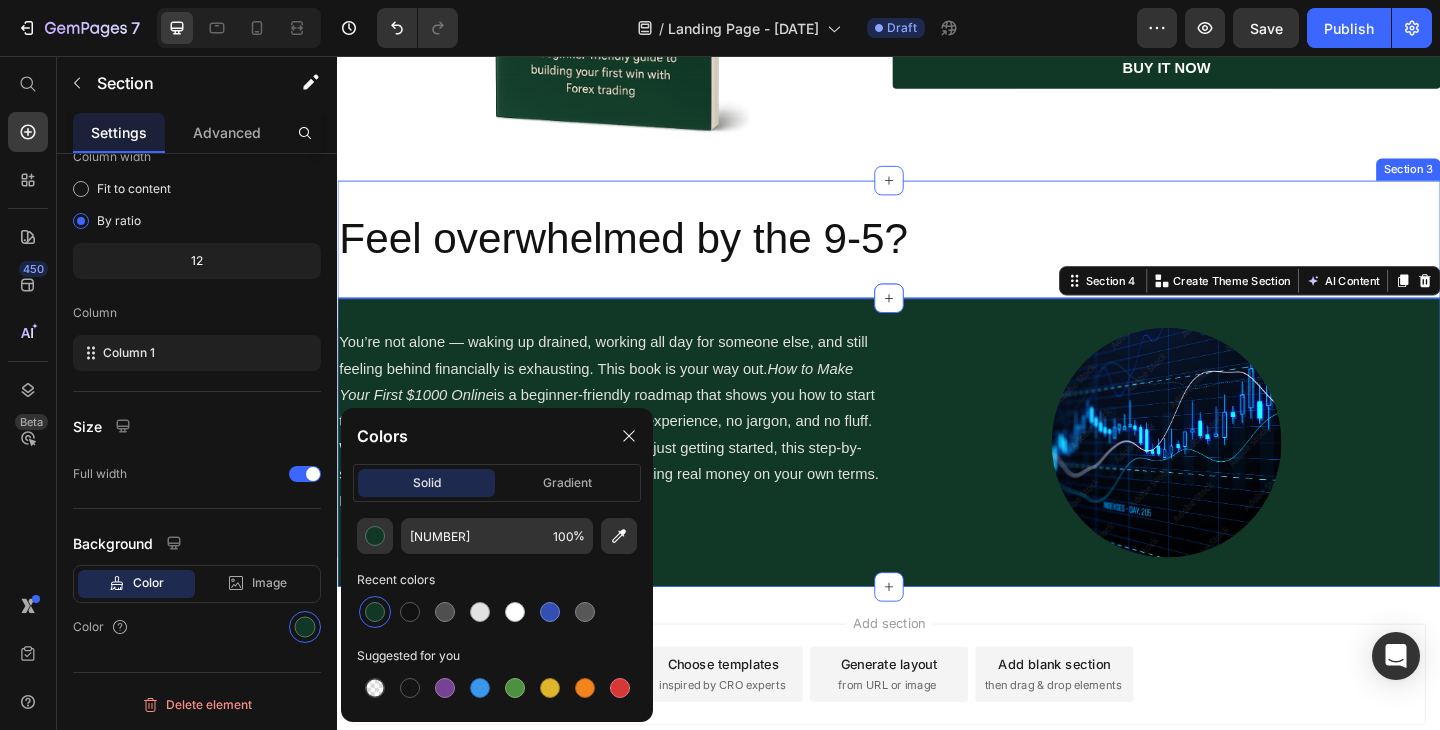 click on "Feel overwhelmed by the 9-5?" at bounding box center (937, 256) 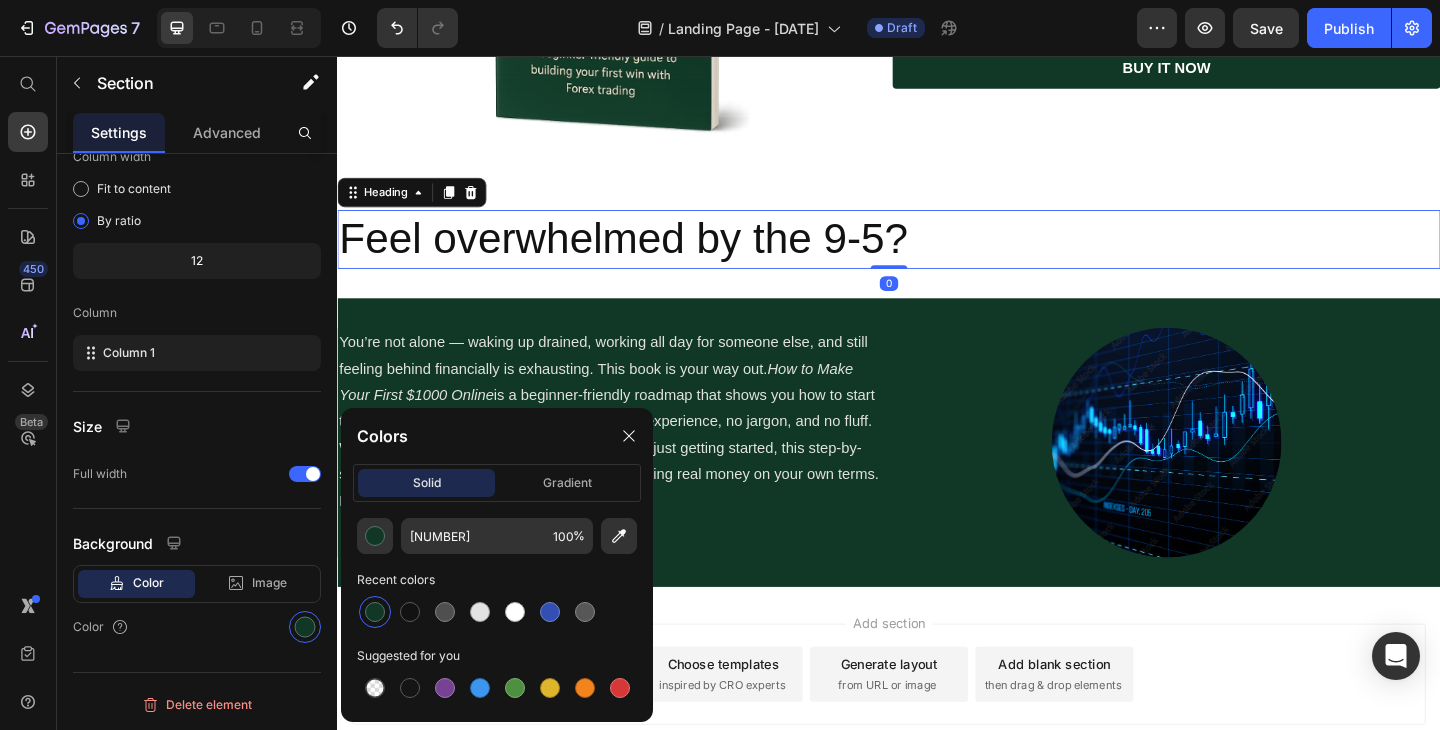 scroll, scrollTop: 0, scrollLeft: 0, axis: both 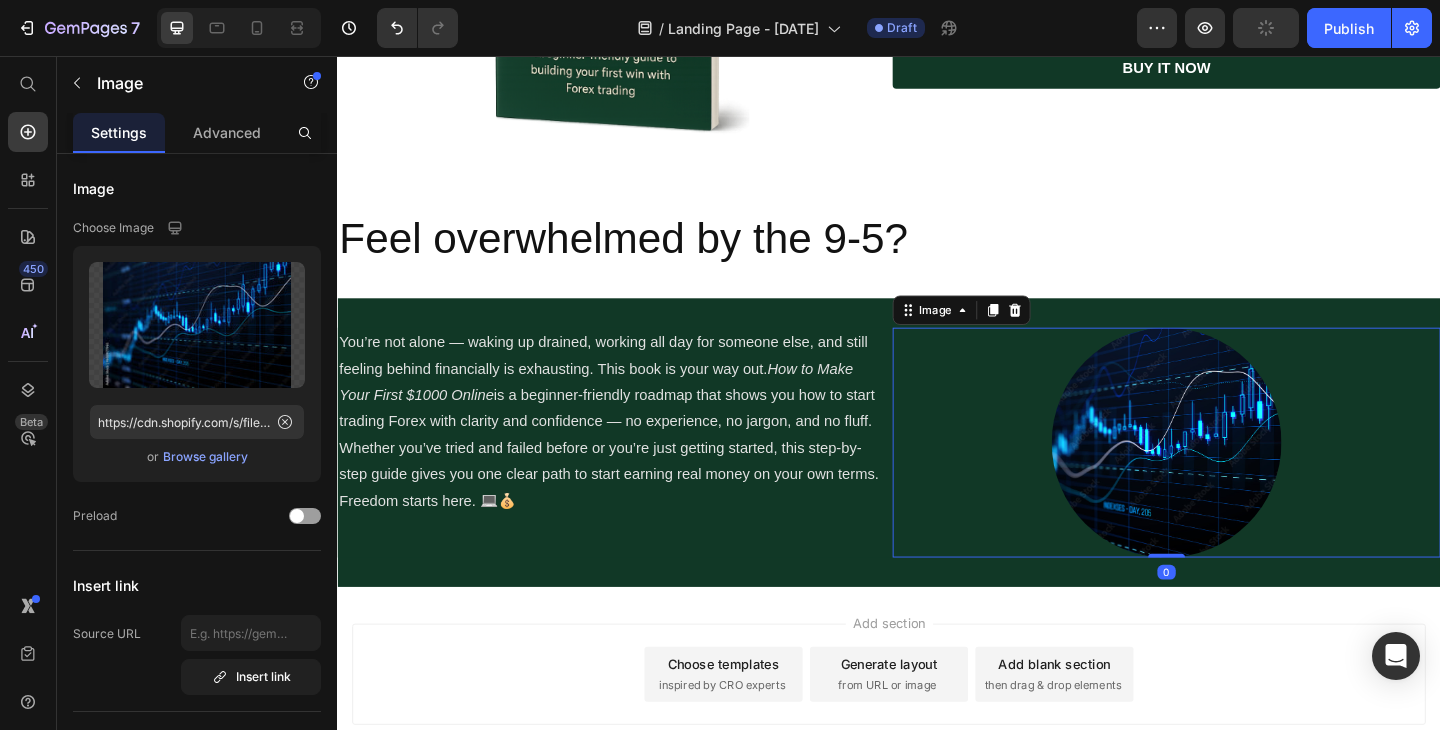 click at bounding box center (1239, 477) 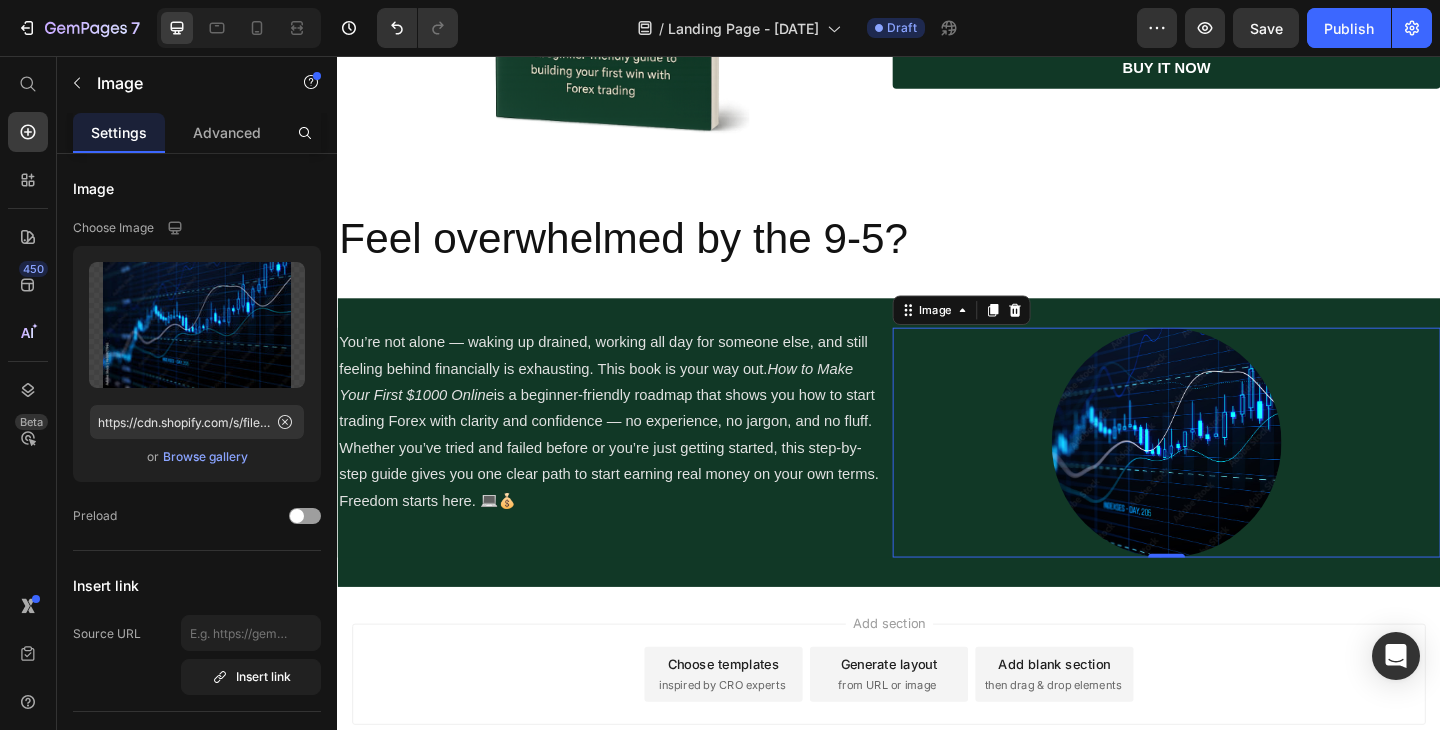 click at bounding box center [1239, 477] 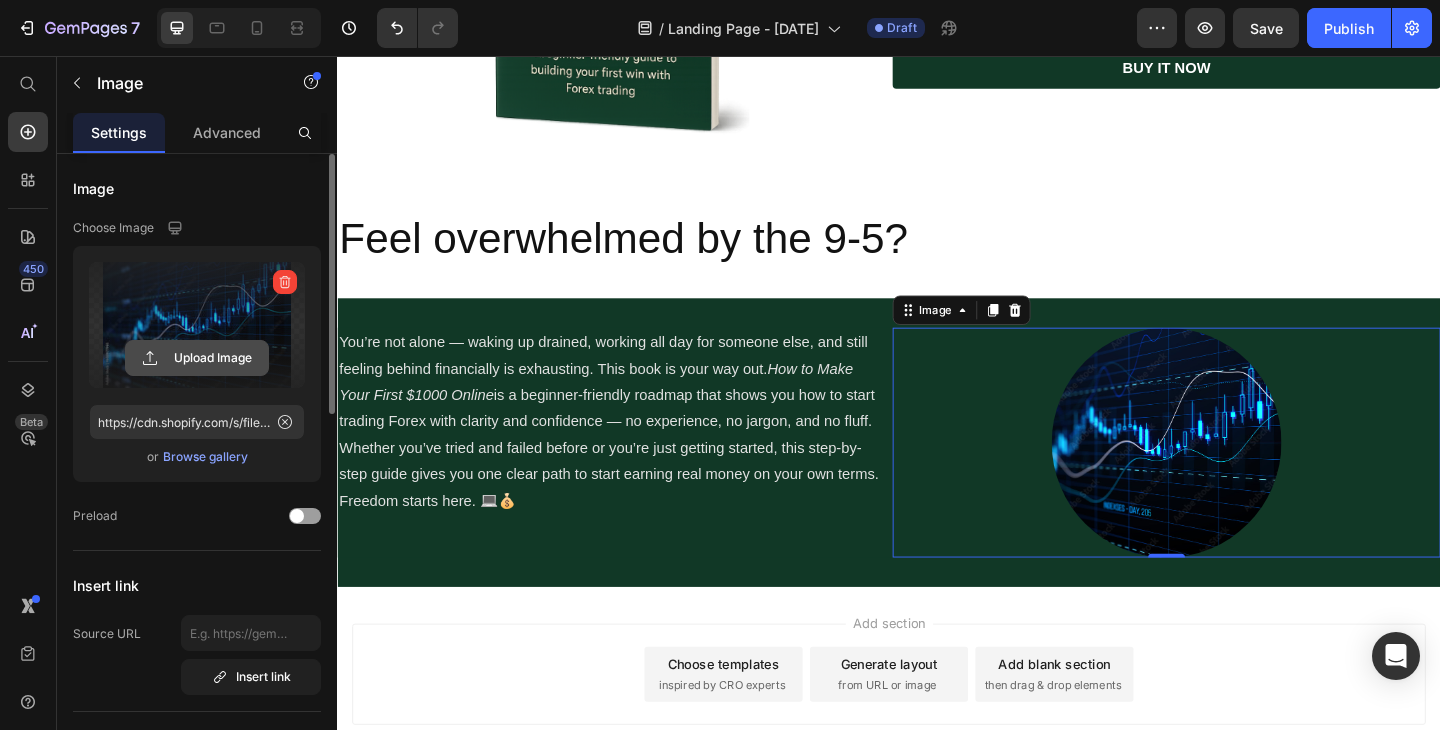 click 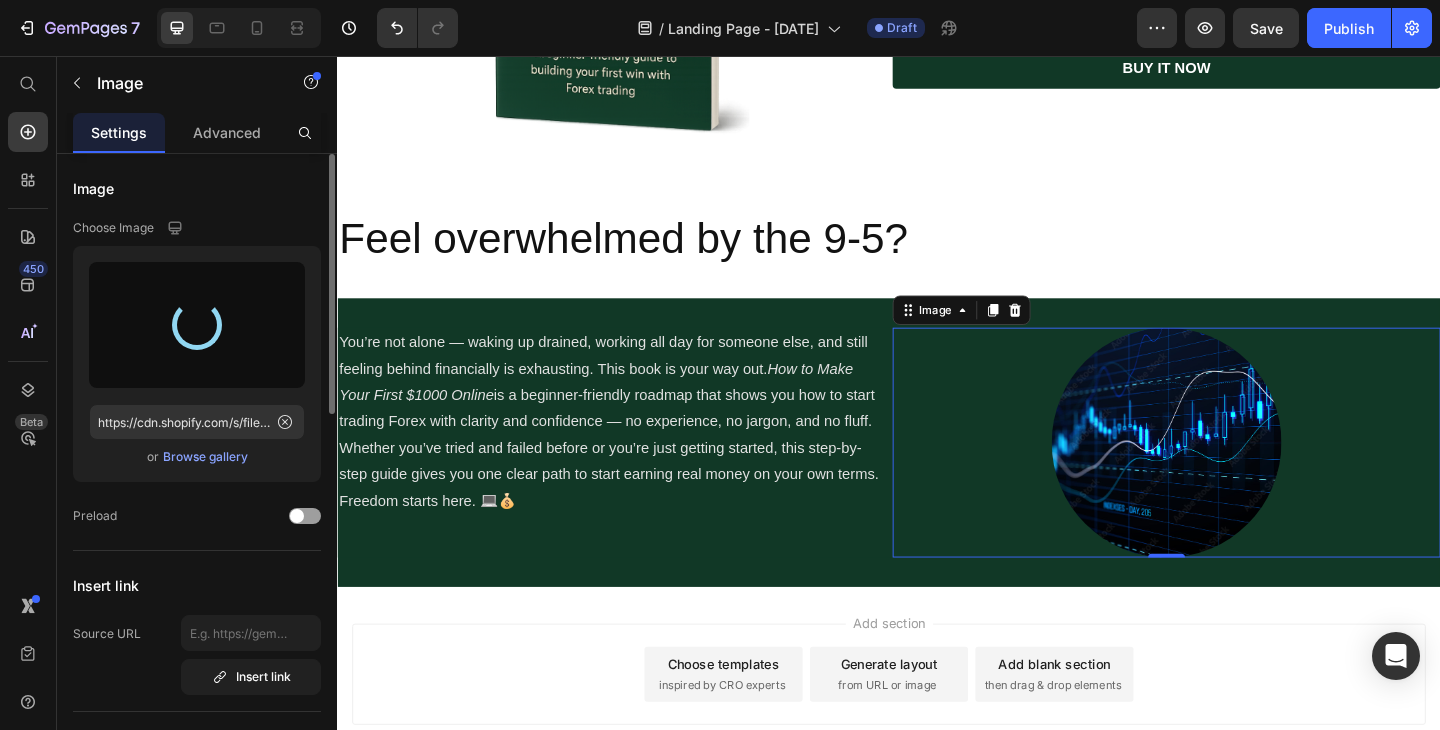 type on "https://cdn.shopify.com/s/files/1/0667/8383/8395/files/gempages_574830912240354416-15213d1d-f571-42ba-9b99-319ad6f81ca1.jpg" 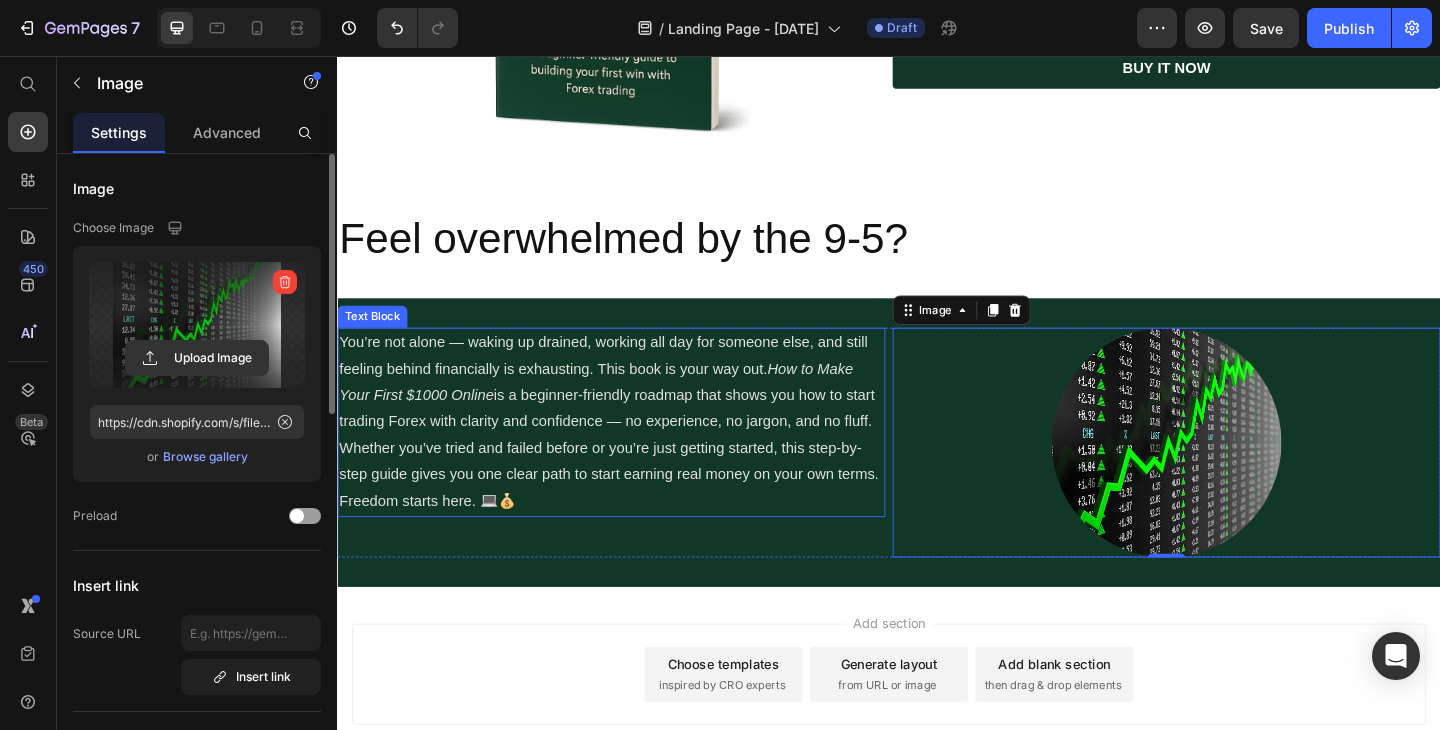 click on "You’re not alone — waking up drained, working all day for someone else, and still feeling behind financially is exhausting. This book is your way out.  How to Make Your First $1000 Online  is a beginner-friendly roadmap that shows you how to start trading Forex with clarity and confidence — no experience, no jargon, and no fluff. Whether you’ve tried and failed before or you’re just getting started, this step-by-step guide gives you one clear path to start earning real money on your own terms. Freedom starts here. 💻💰" at bounding box center (635, 455) 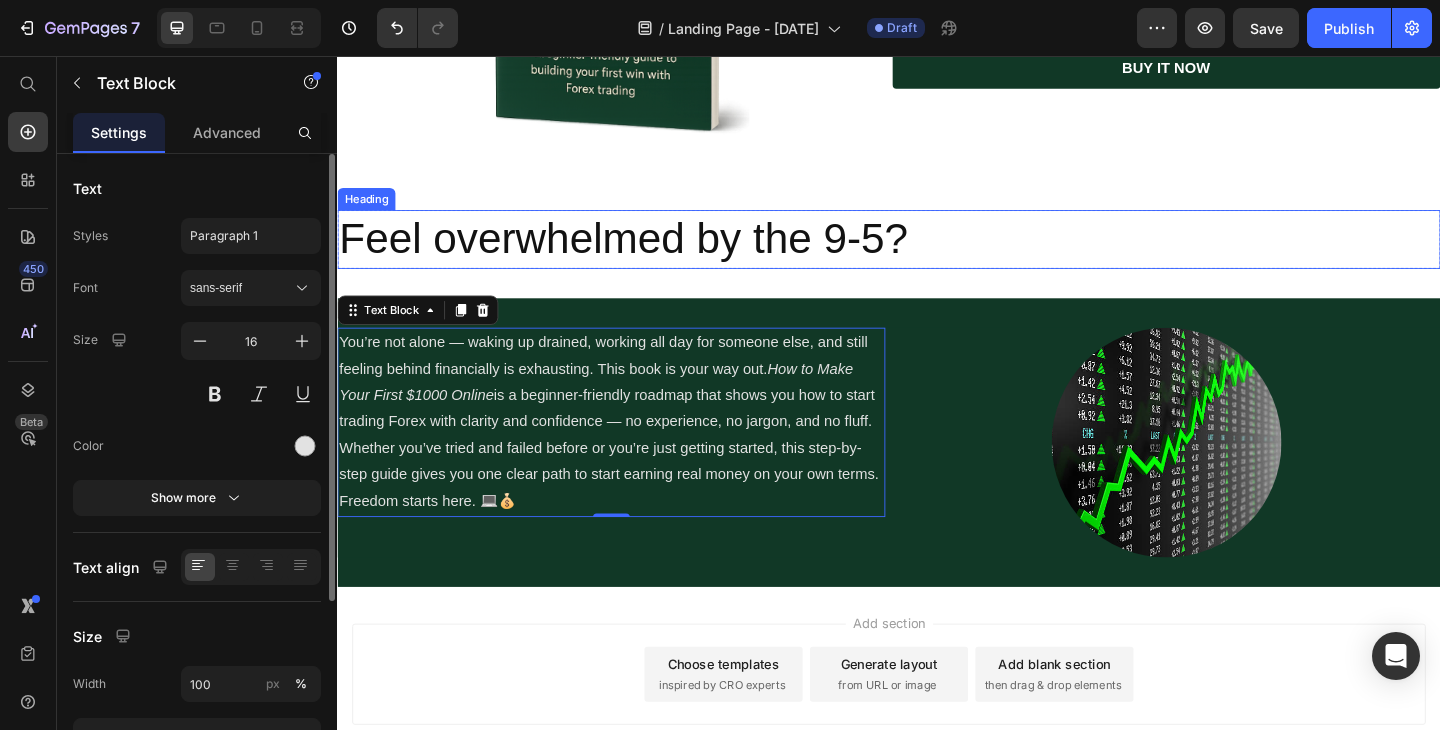 click on "Feel overwhelmed by the 9-5?" at bounding box center (937, 256) 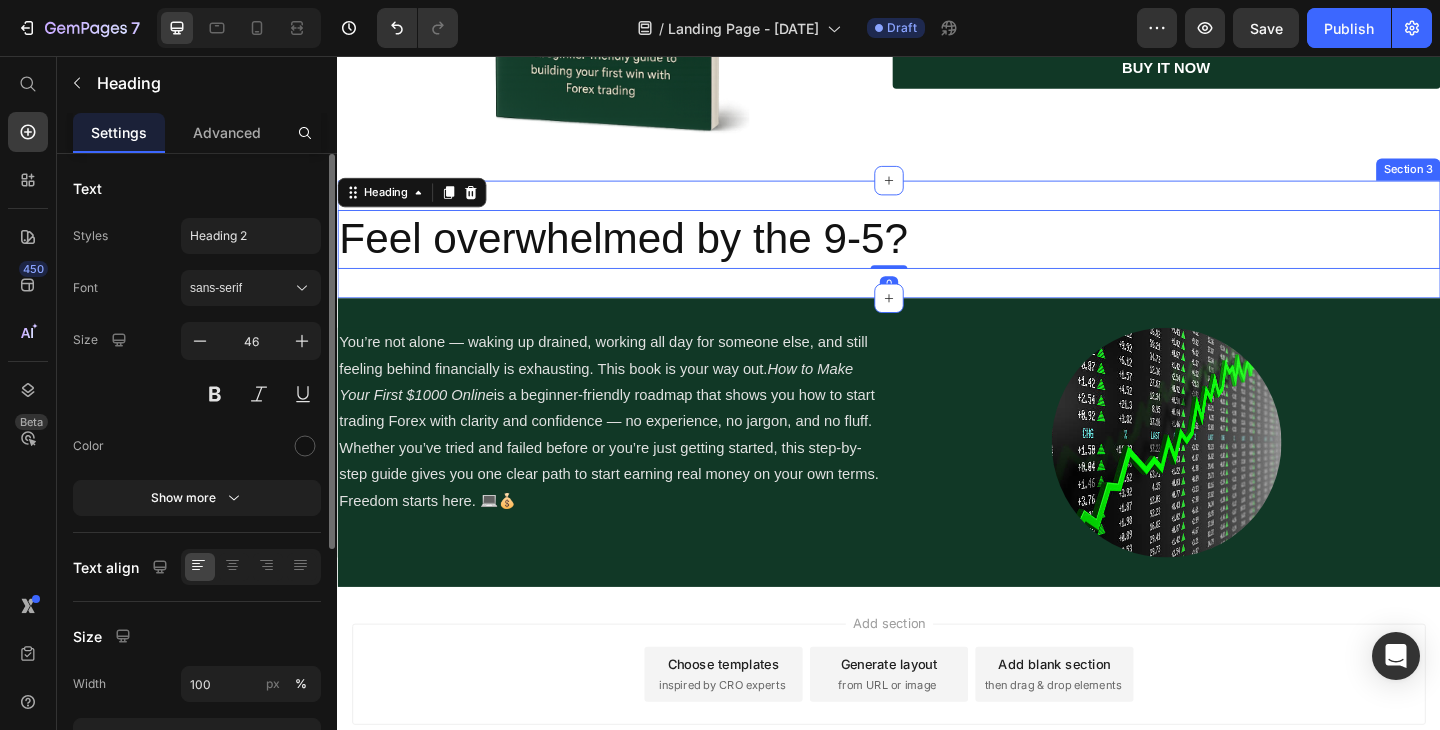 click on "Feel overwhelmed by the 9-5? Heading   0 Row Row Section 3" at bounding box center [937, 256] 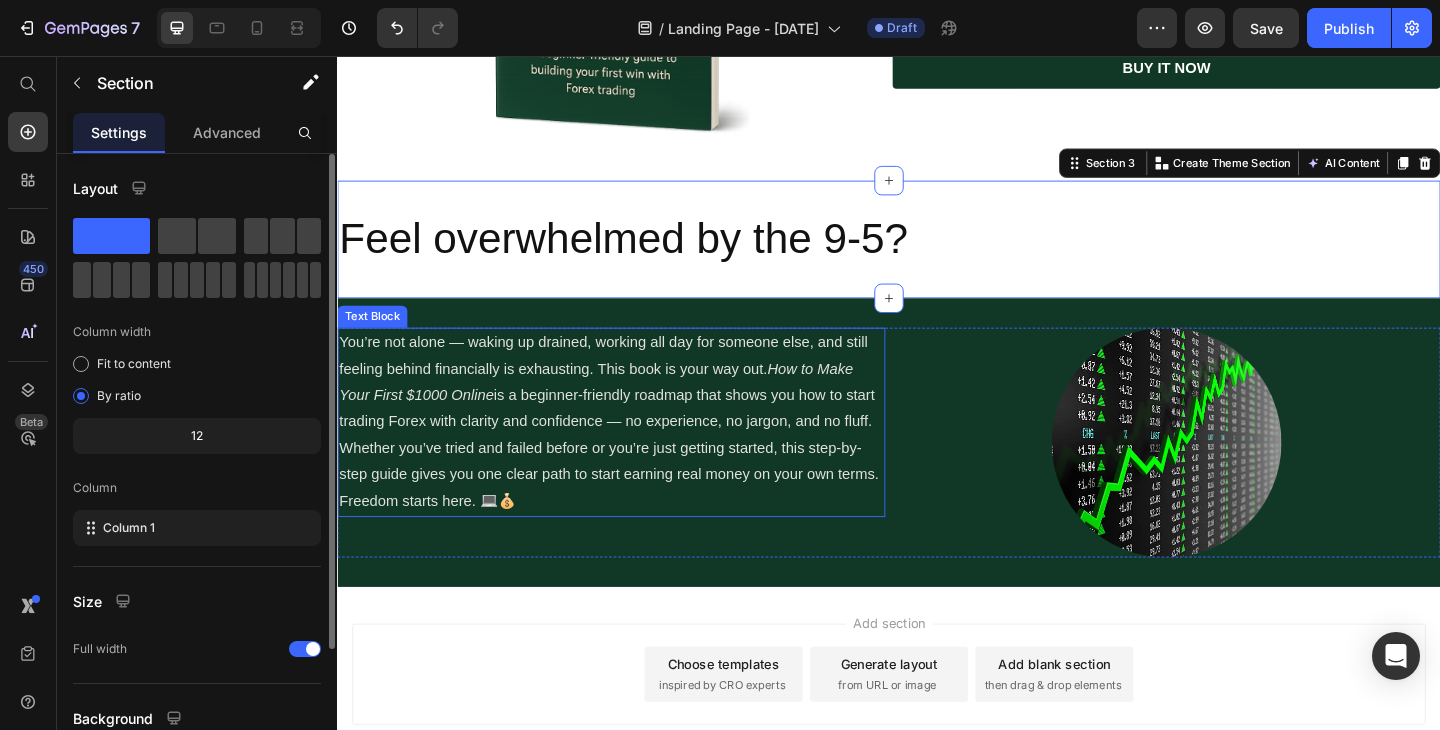 click on "You’re not alone — waking up drained, working all day for someone else, and still feeling behind financially is exhausting. This book is your way out.  How to Make Your First $1000 Online  is a beginner-friendly roadmap that shows you how to start trading Forex with clarity and confidence — no experience, no jargon, and no fluff. Whether you’ve tried and failed before or you’re just getting started, this step-by-step guide gives you one clear path to start earning real money on your own terms. Freedom starts here. 💻💰" at bounding box center [635, 455] 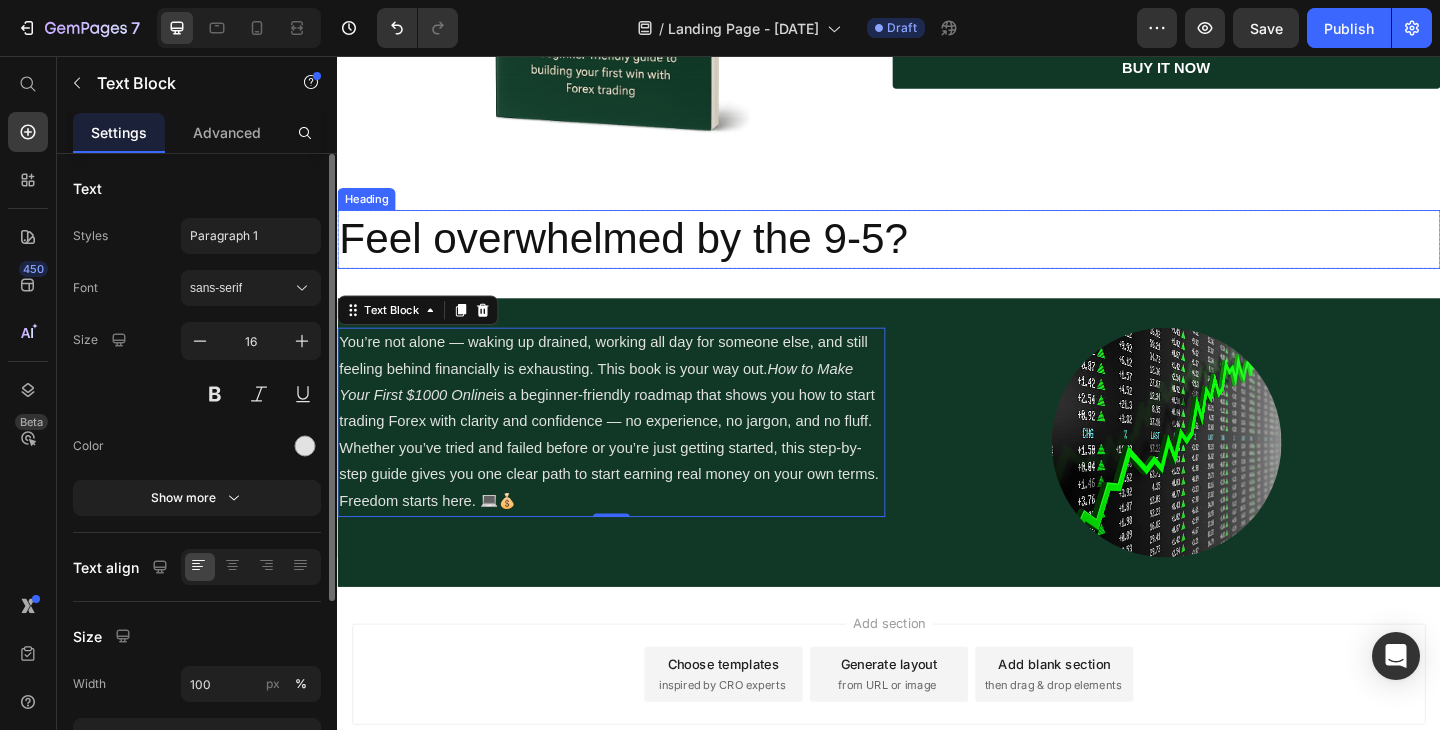 click on "Feel overwhelmed by the 9-5?" at bounding box center (937, 256) 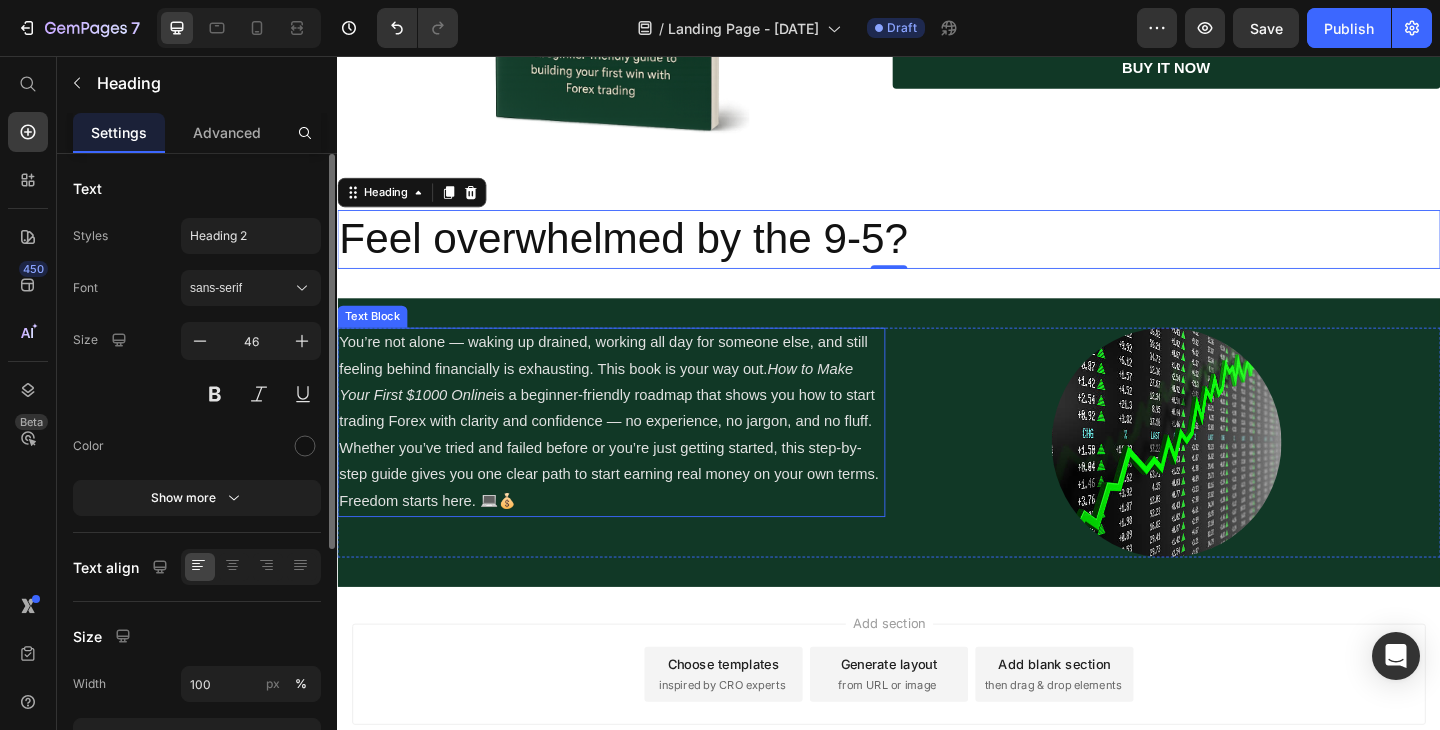 click on "You’re not alone — waking up drained, working all day for someone else, and still feeling behind financially is exhausting. This book is your way out.  How to Make Your First $1000 Online  is a beginner-friendly roadmap that shows you how to start trading Forex with clarity and confidence — no experience, no jargon, and no fluff. Whether you’ve tried and failed before or you’re just getting started, this step-by-step guide gives you one clear path to start earning real money on your own terms. Freedom starts here. 💻💰" at bounding box center (635, 455) 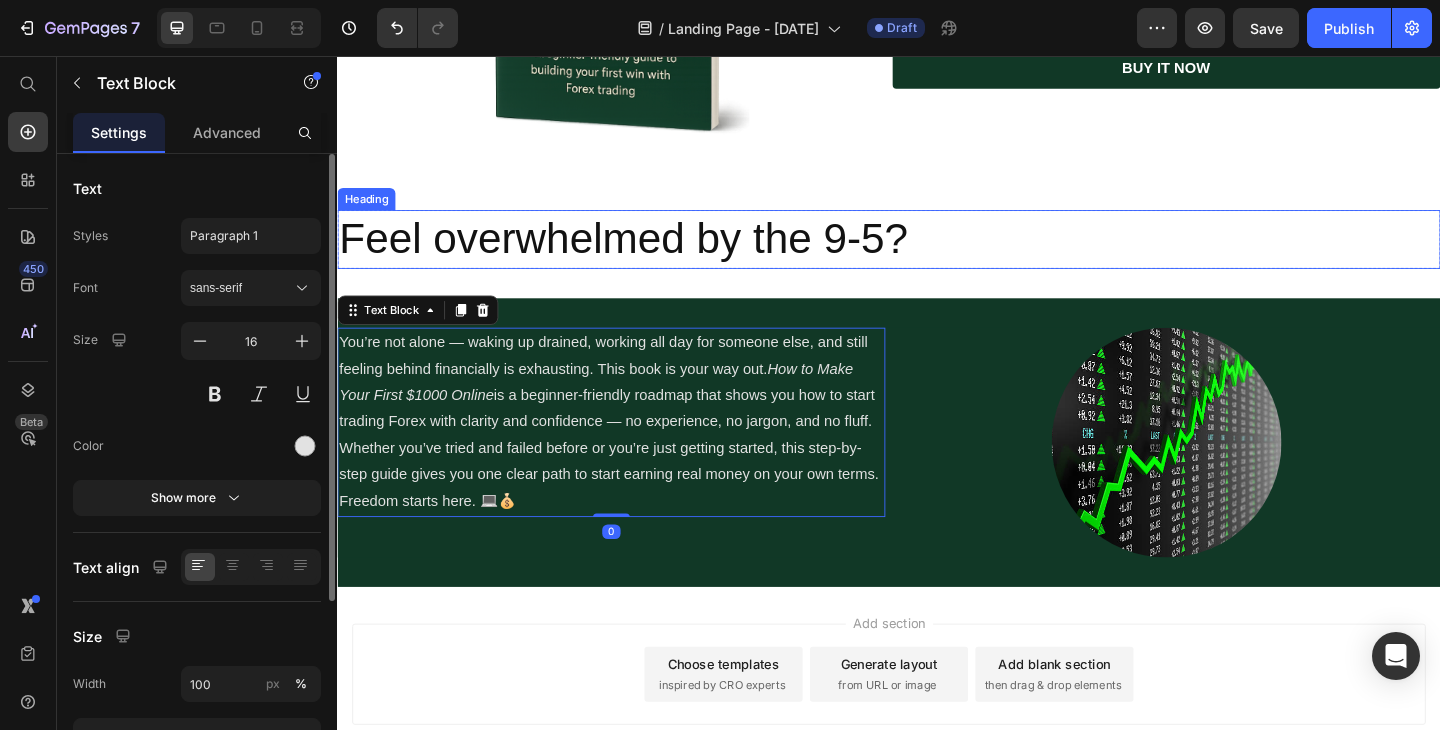 click on "Feel overwhelmed by the 9-5?" at bounding box center [937, 256] 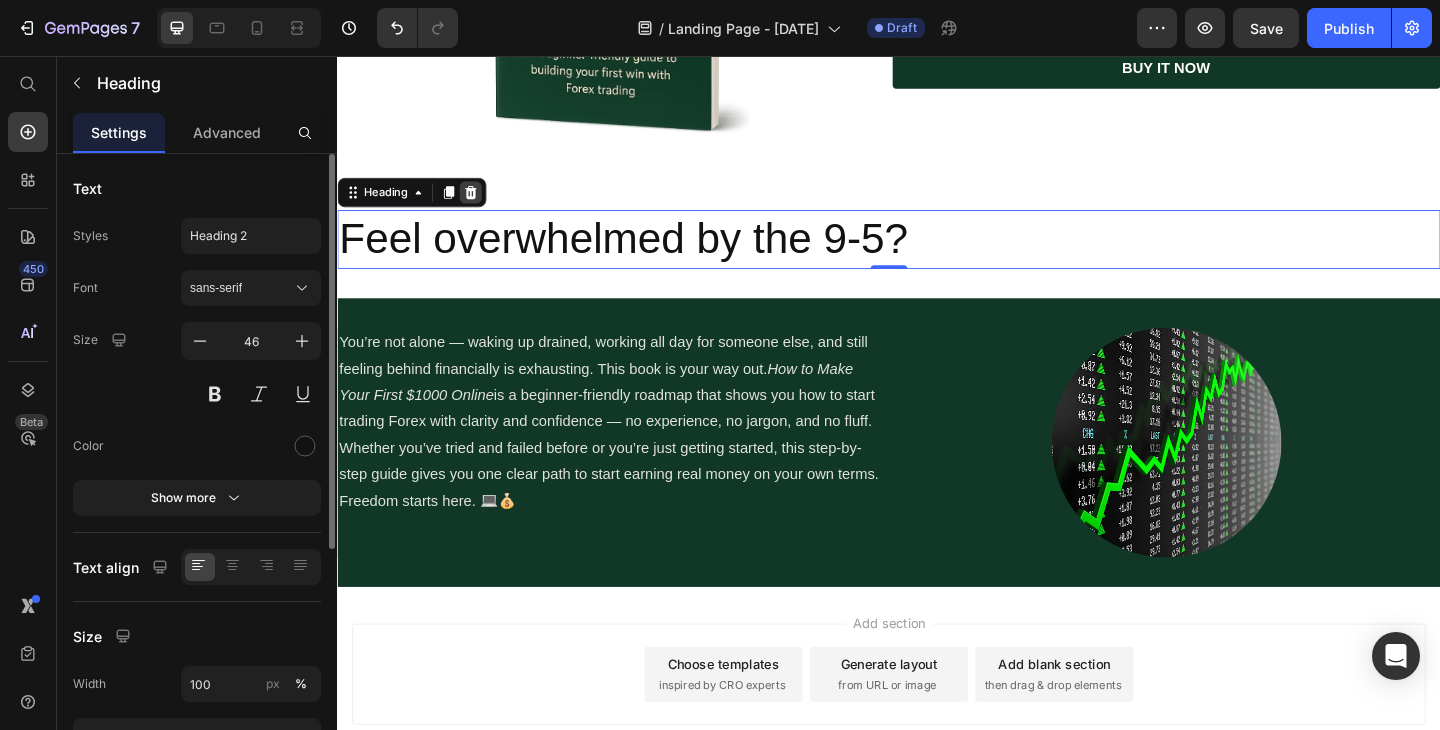 click 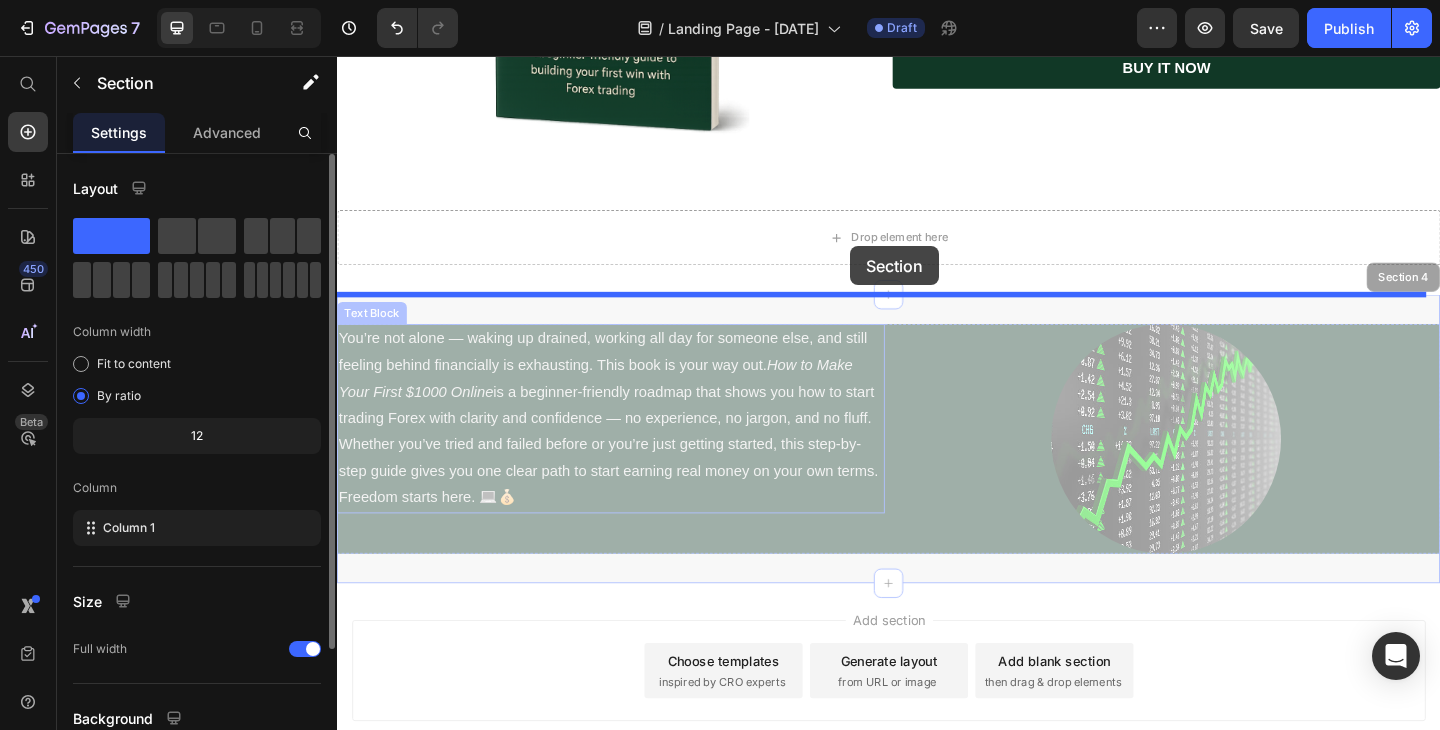 drag, startPoint x: 871, startPoint y: 607, endPoint x: 895, endPoint y: 262, distance: 345.83377 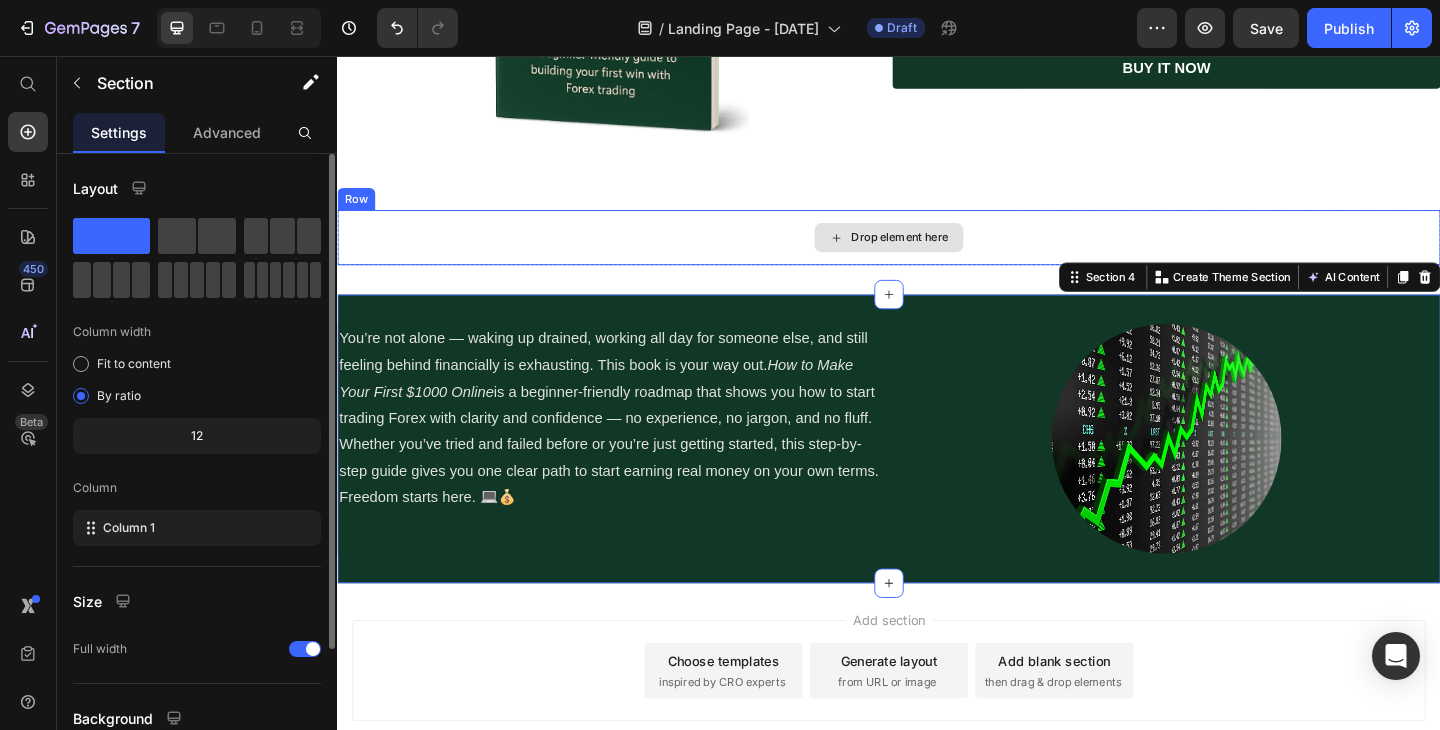 click on "Drop element here" at bounding box center [937, 254] 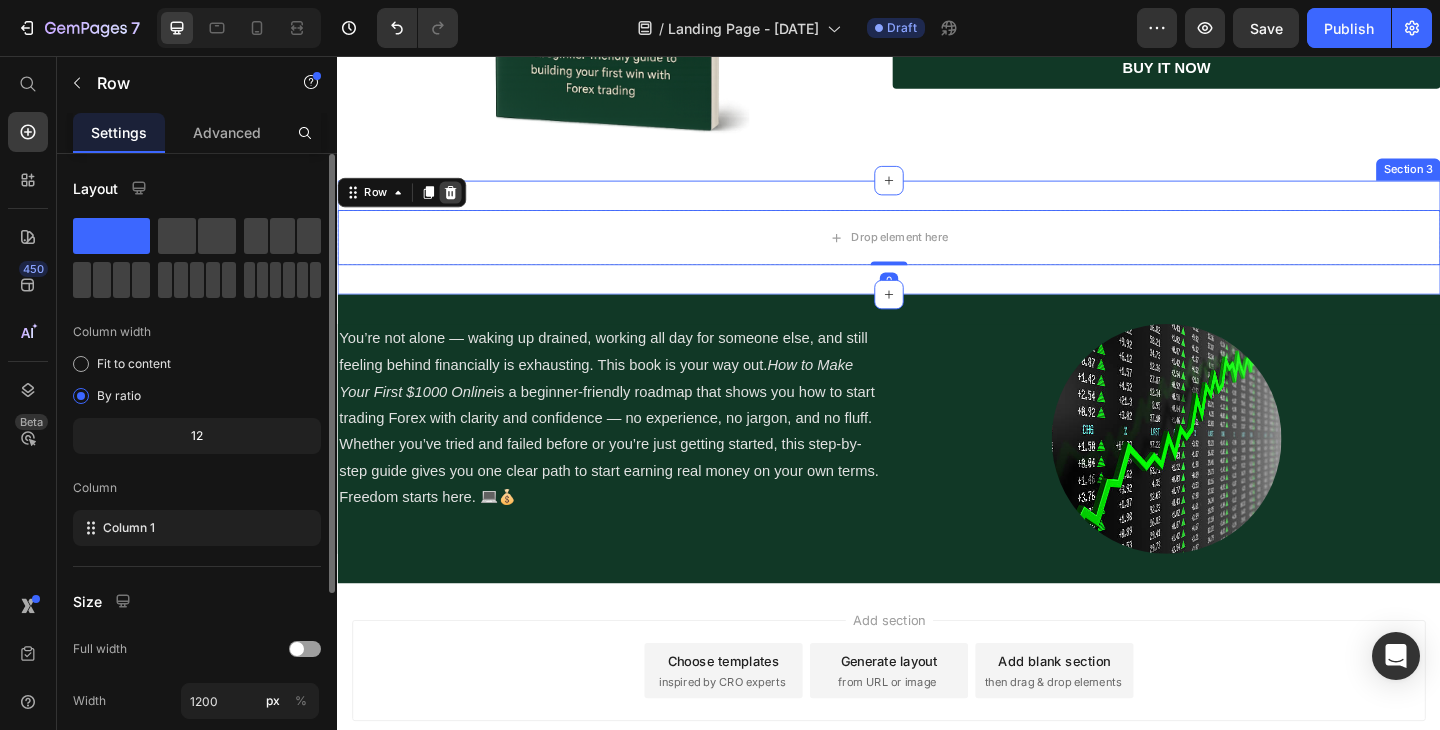 click at bounding box center (460, 205) 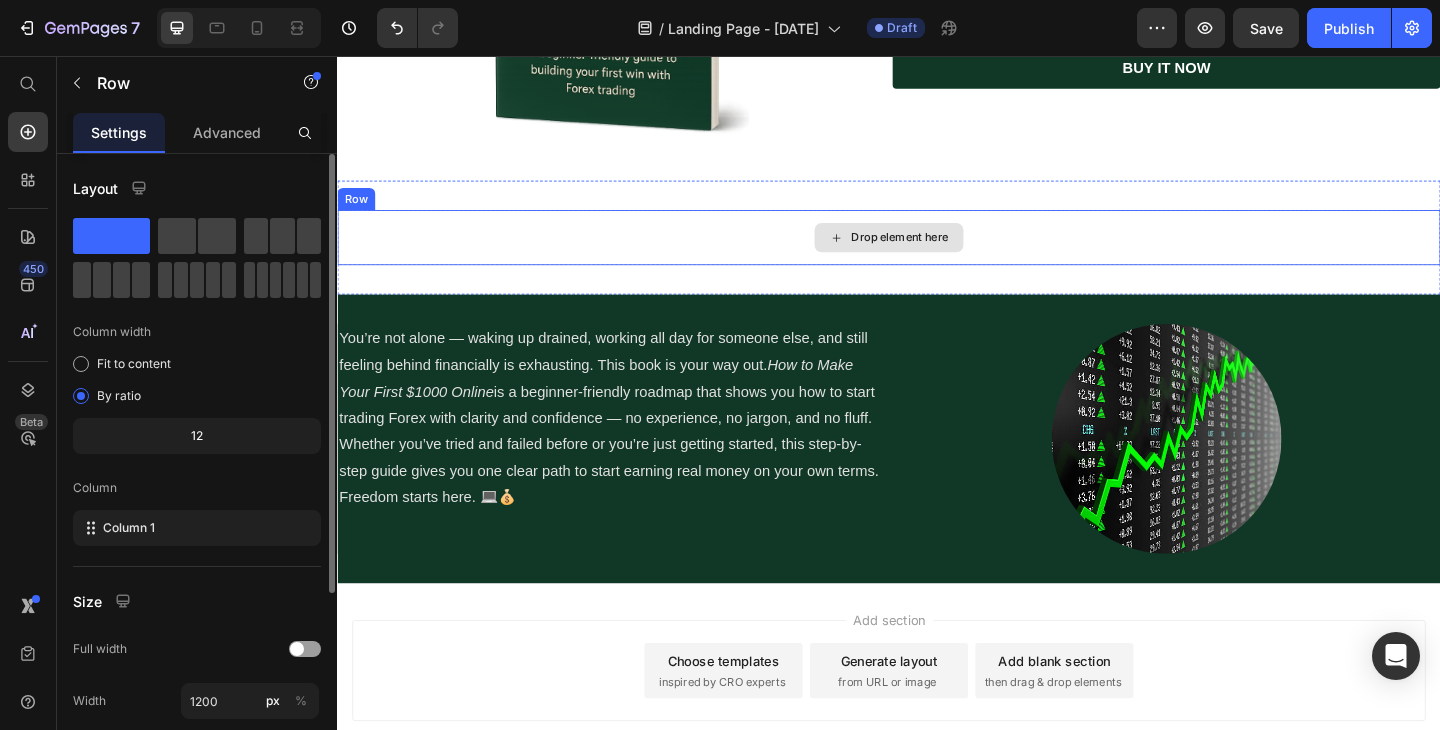 click on "Drop element here" at bounding box center (937, 254) 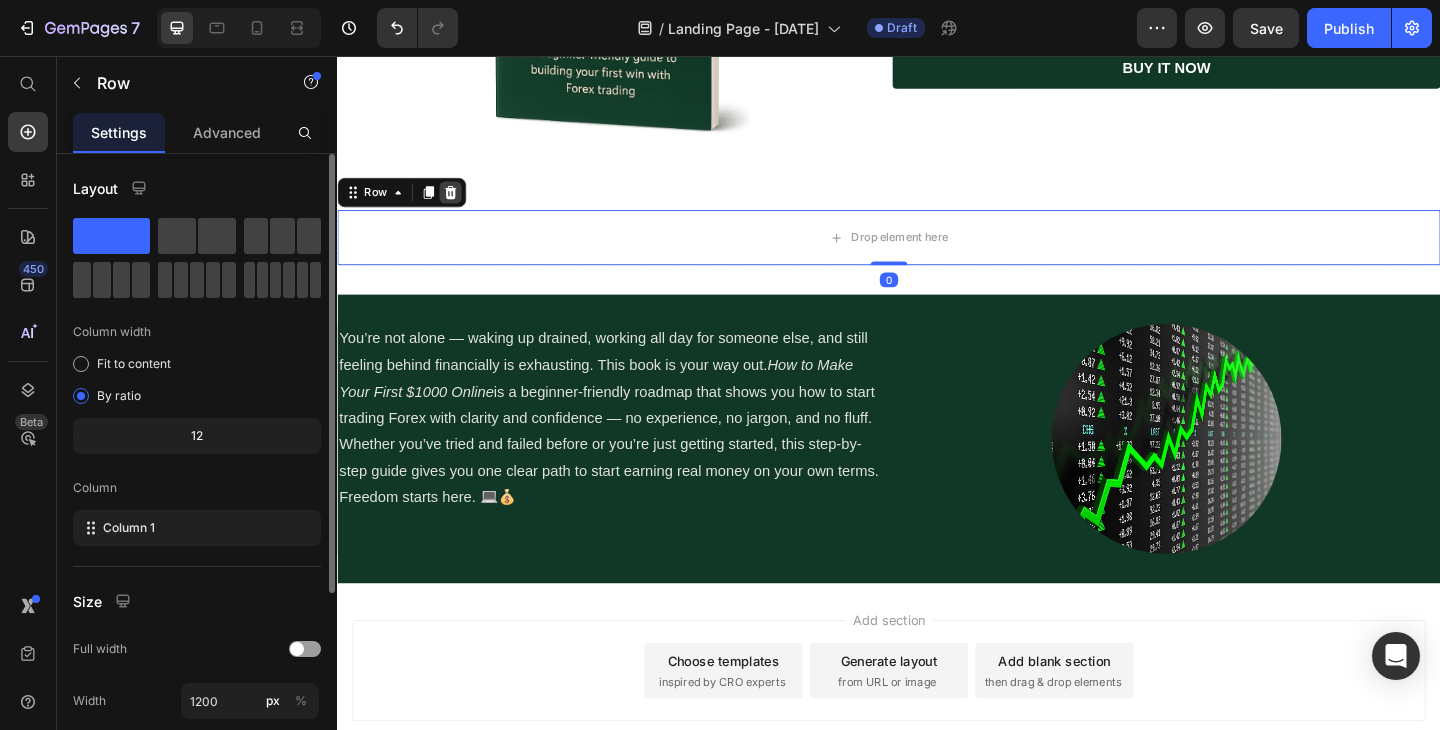click 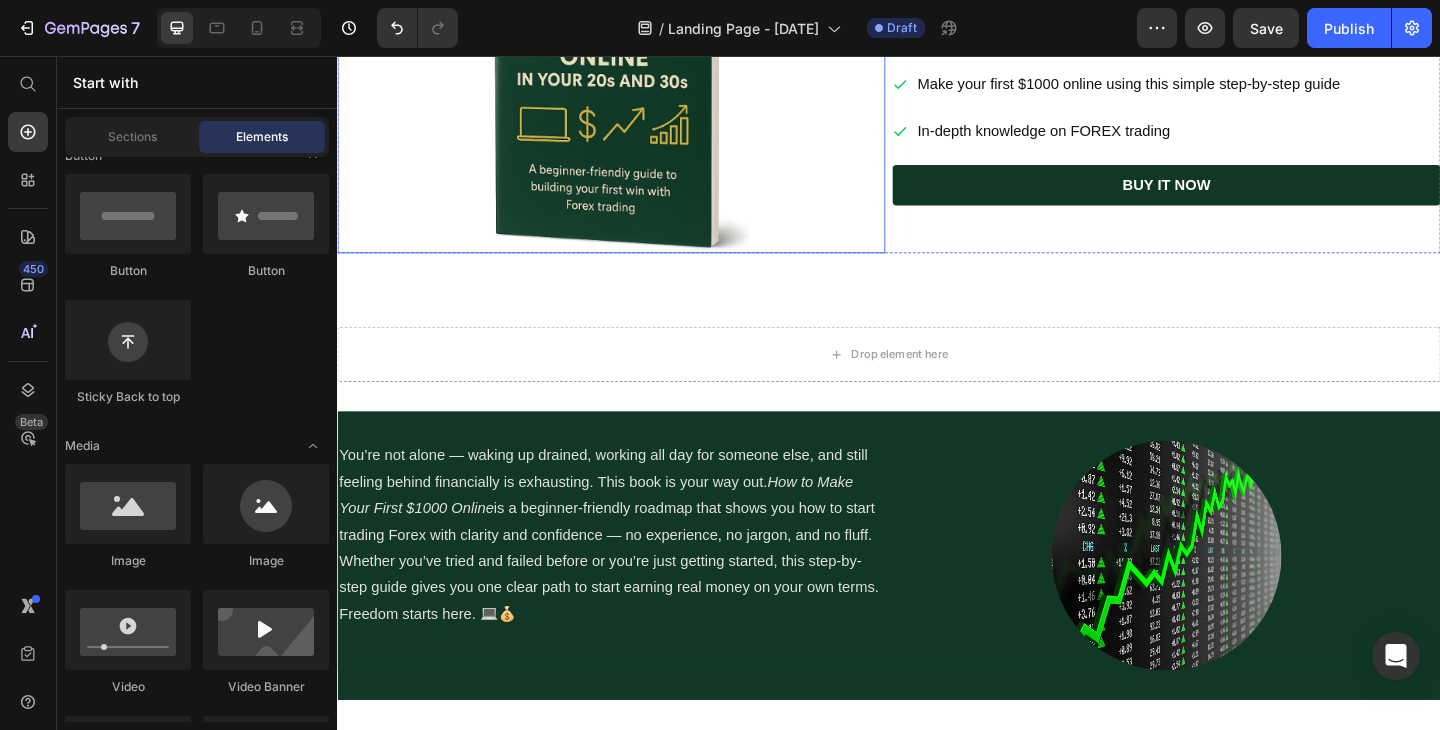 scroll, scrollTop: 407, scrollLeft: 0, axis: vertical 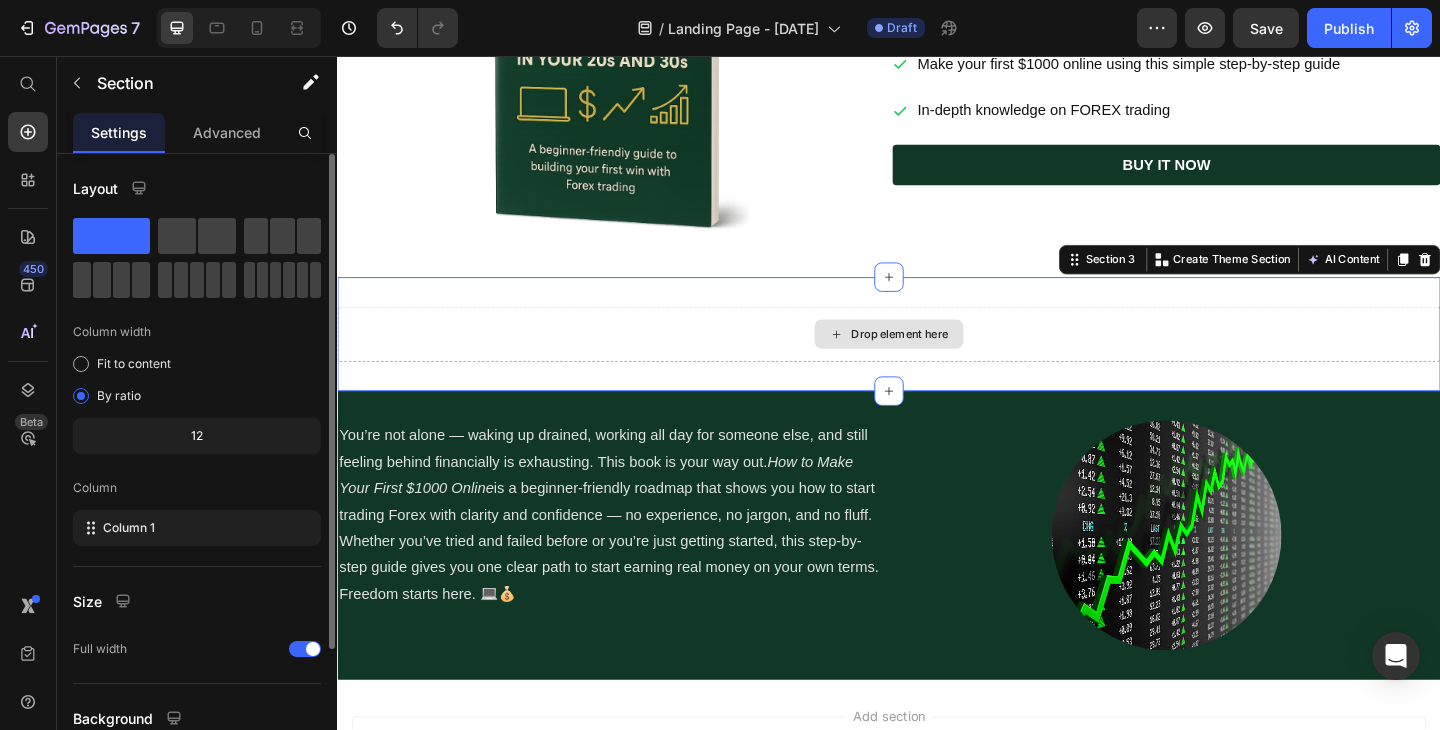 click on "Drop element here" at bounding box center [937, 359] 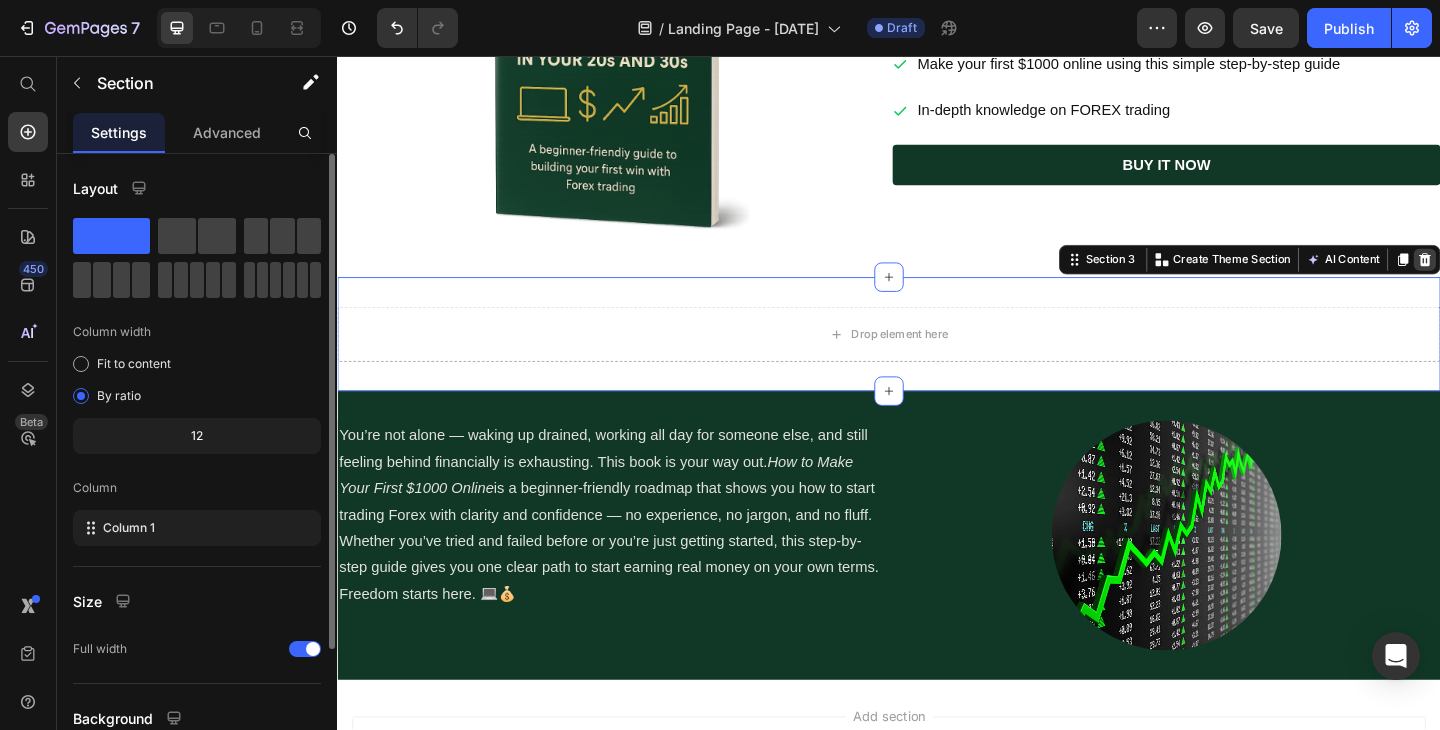 click 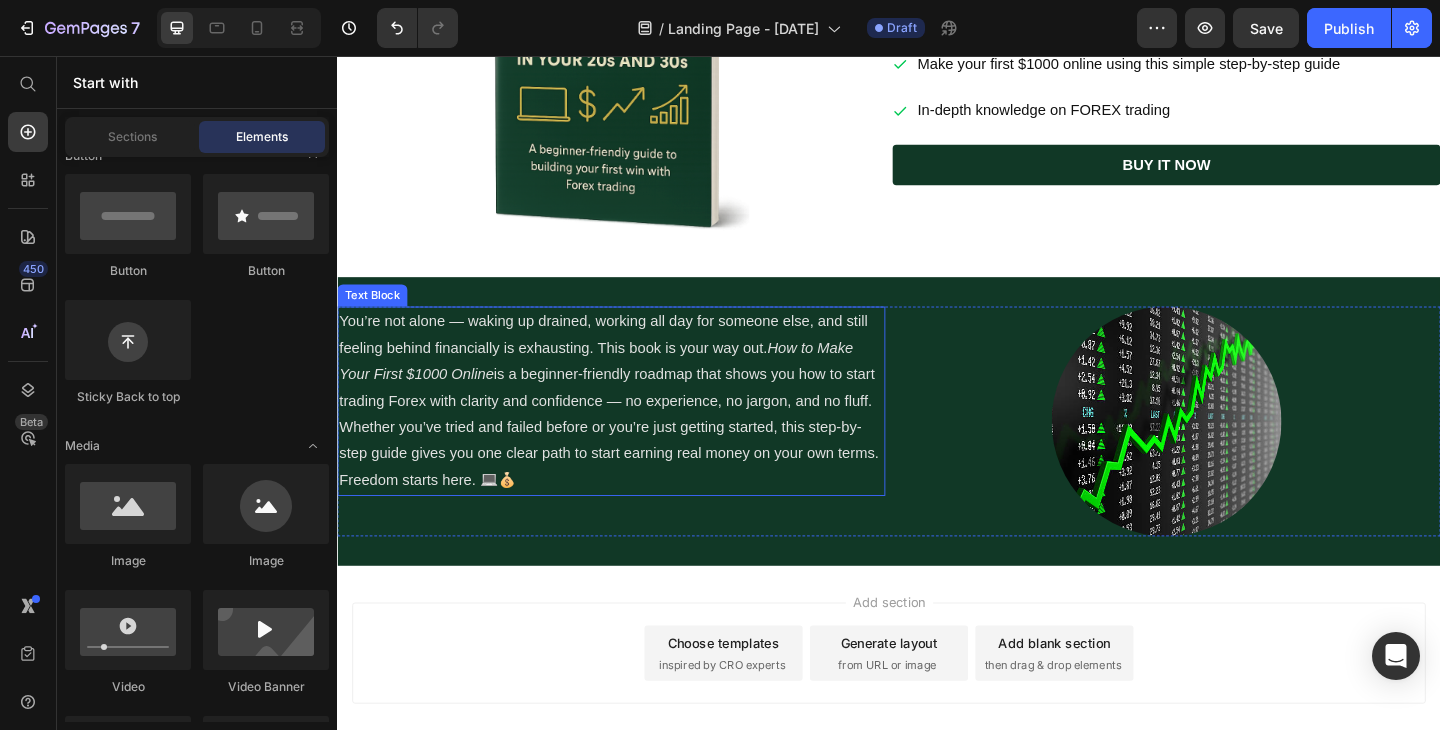 click on "You’re not alone — waking up drained, working all day for someone else, and still feeling behind financially is exhausting. This book is your way out.  How to Make Your First $1000 Online  is a beginner-friendly roadmap that shows you how to start trading Forex with clarity and confidence — no experience, no jargon, and no fluff. Whether you’ve tried and failed before or you’re just getting started, this step-by-step guide gives you one clear path to start earning real money on your own terms. Freedom starts here. 💻💰" at bounding box center (635, 432) 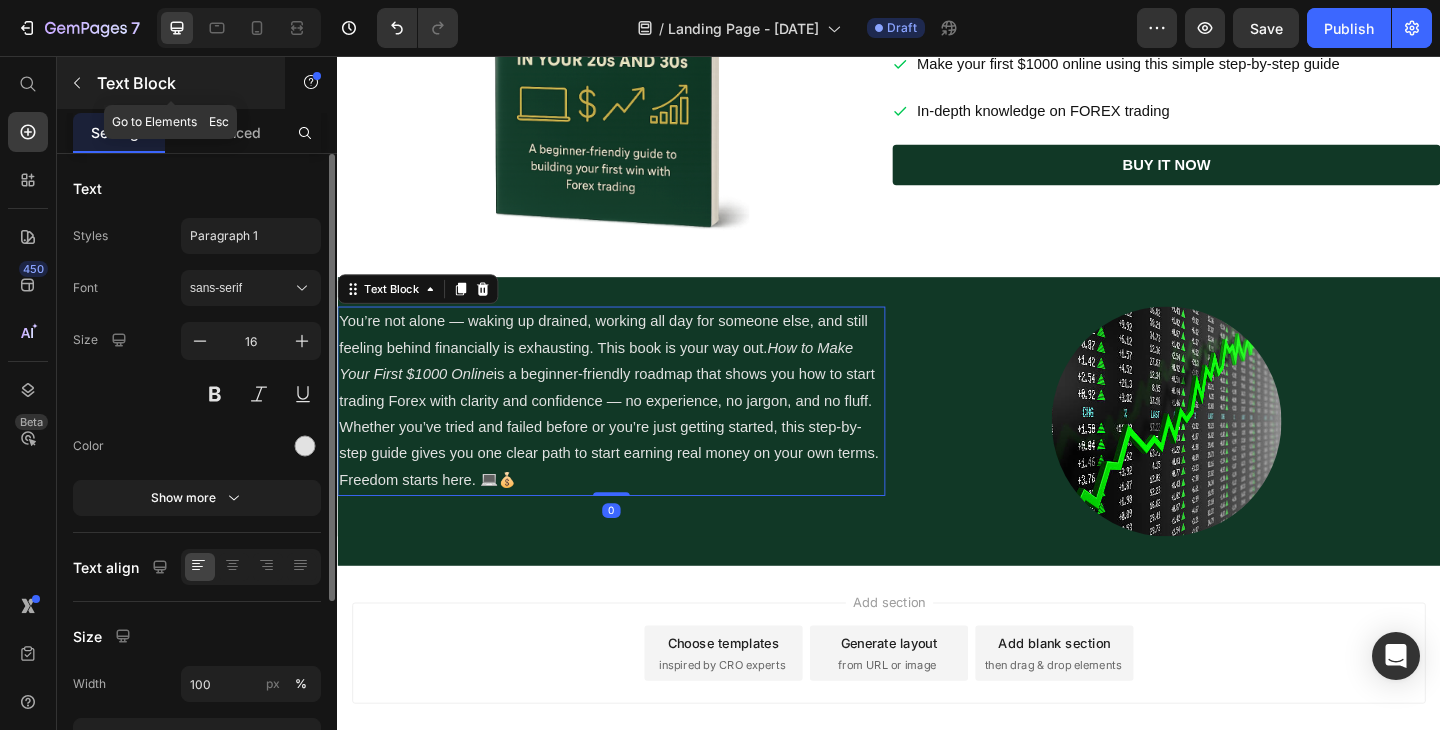click on "Text Block" at bounding box center [182, 83] 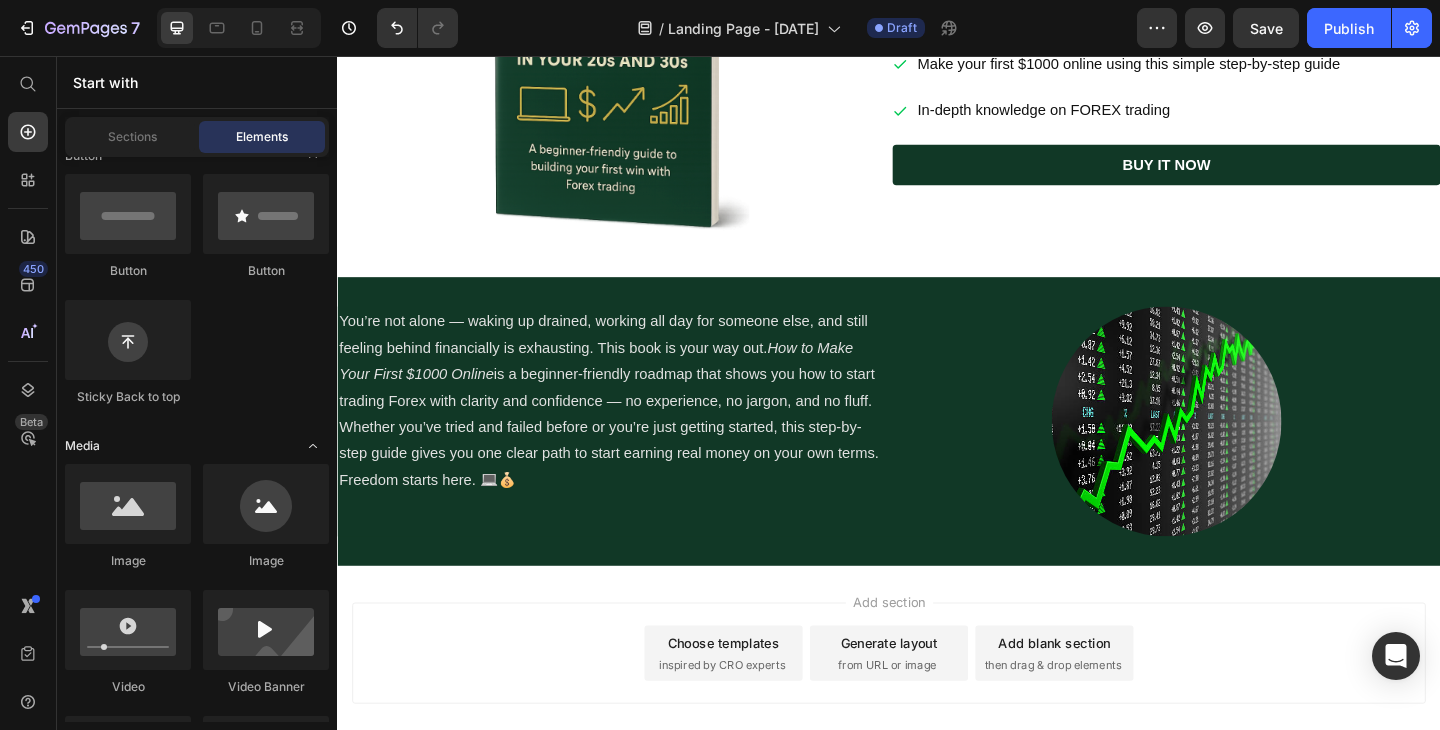 scroll, scrollTop: 0, scrollLeft: 0, axis: both 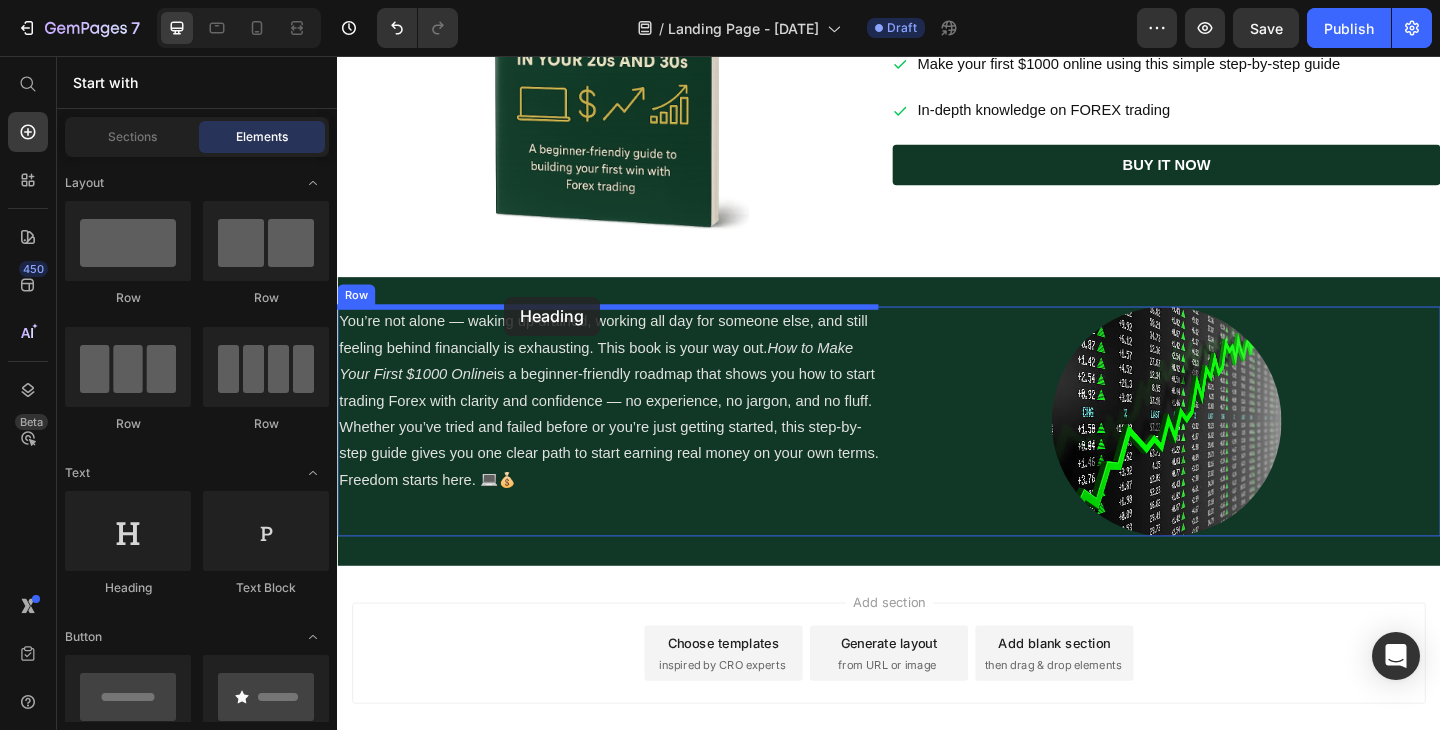 drag, startPoint x: 456, startPoint y: 612, endPoint x: 519, endPoint y: 318, distance: 300.67426 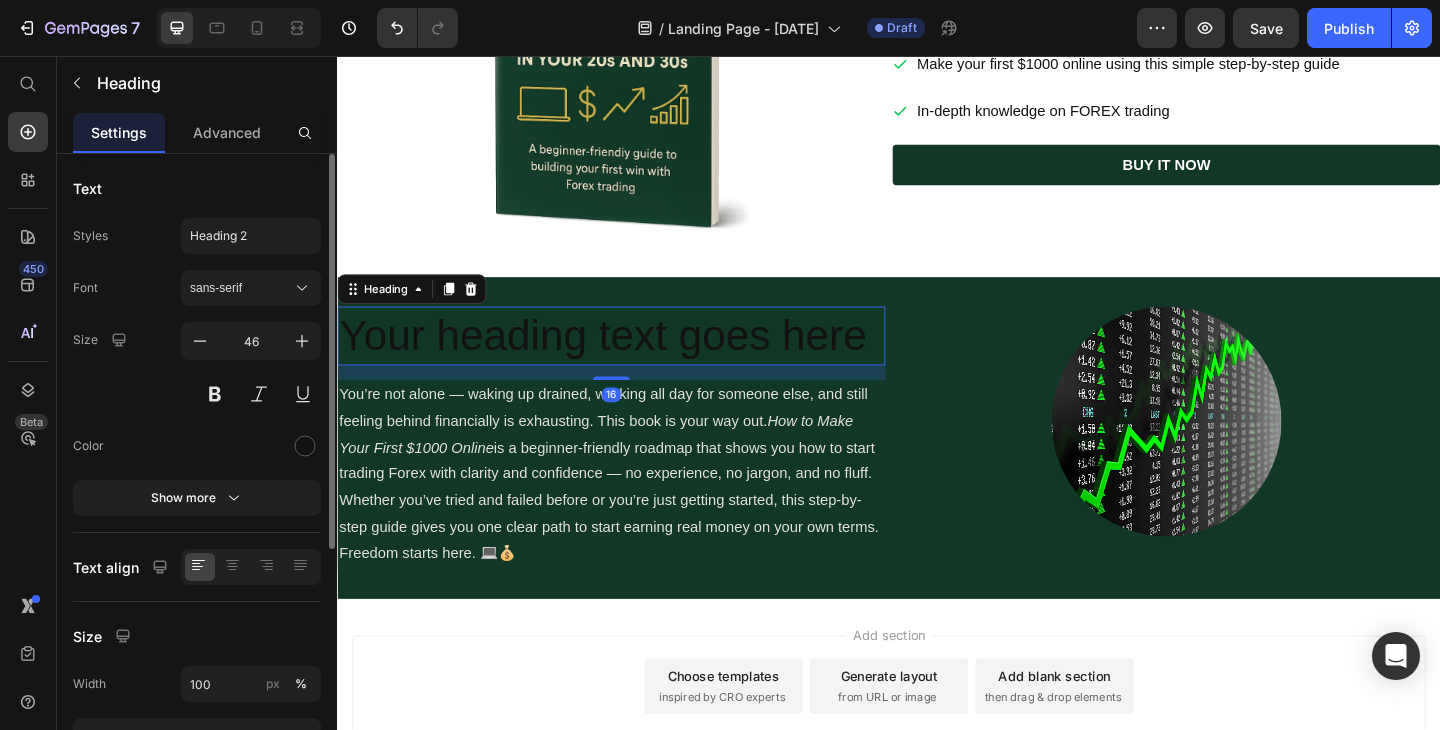 click on "Your heading text goes here" at bounding box center (635, 361) 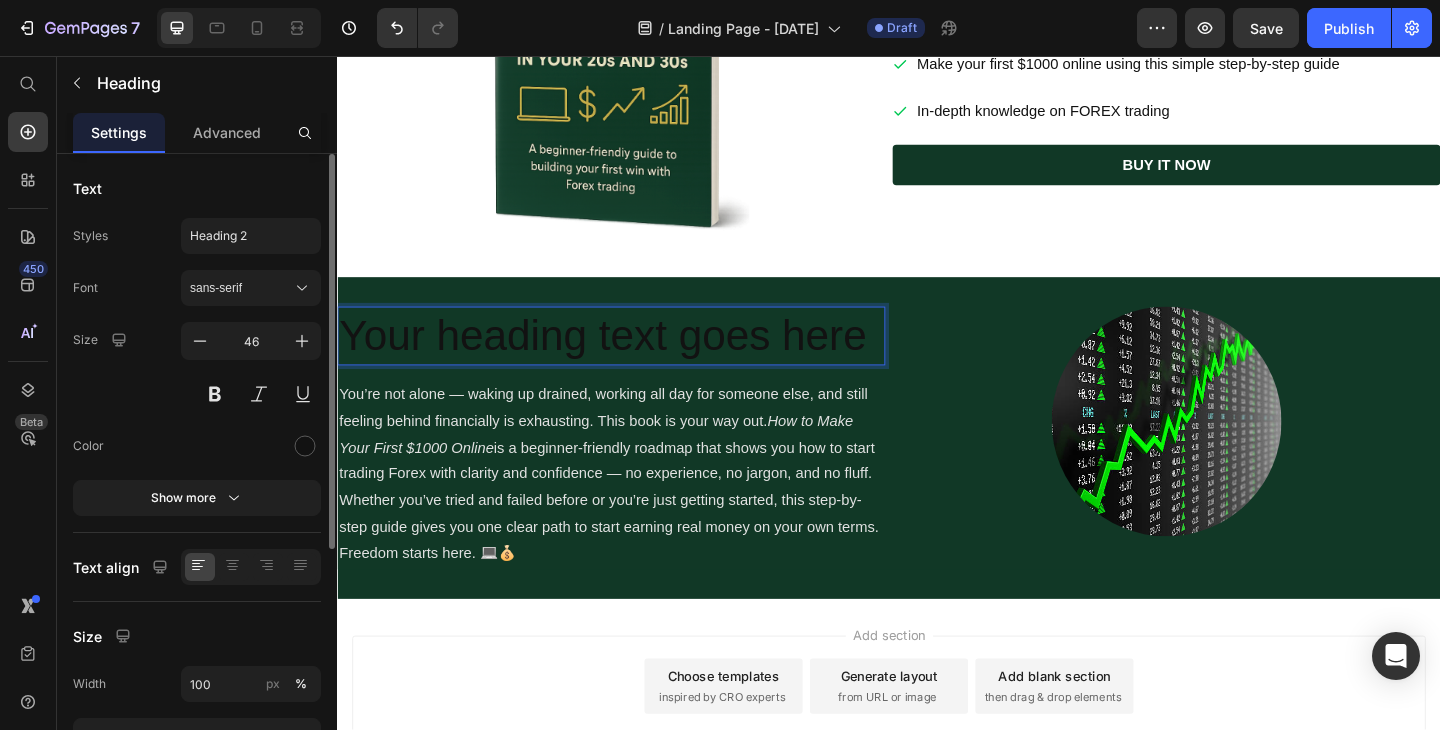 click on "Your heading text goes here" at bounding box center (635, 361) 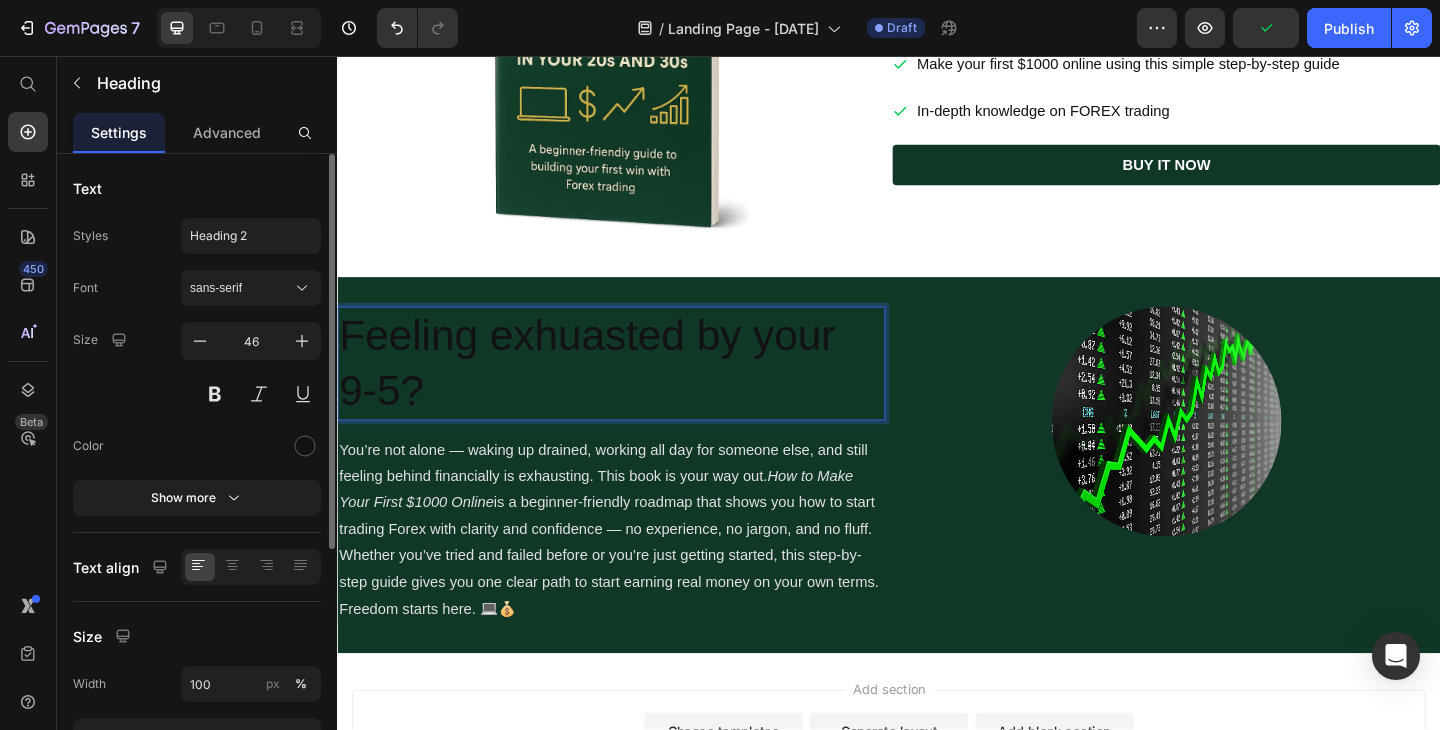 click on "Feeling exhuasted by your 9-5?" at bounding box center [635, 391] 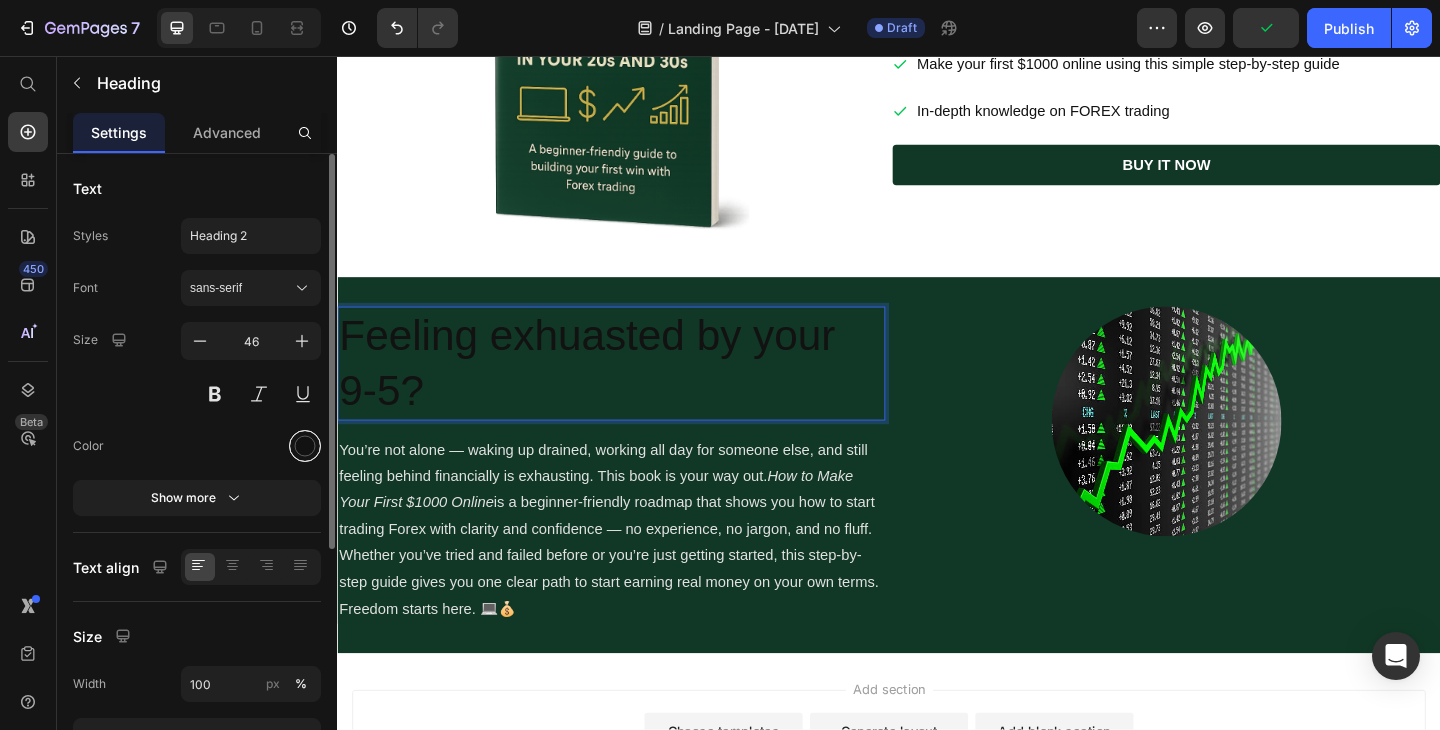 click at bounding box center (305, 446) 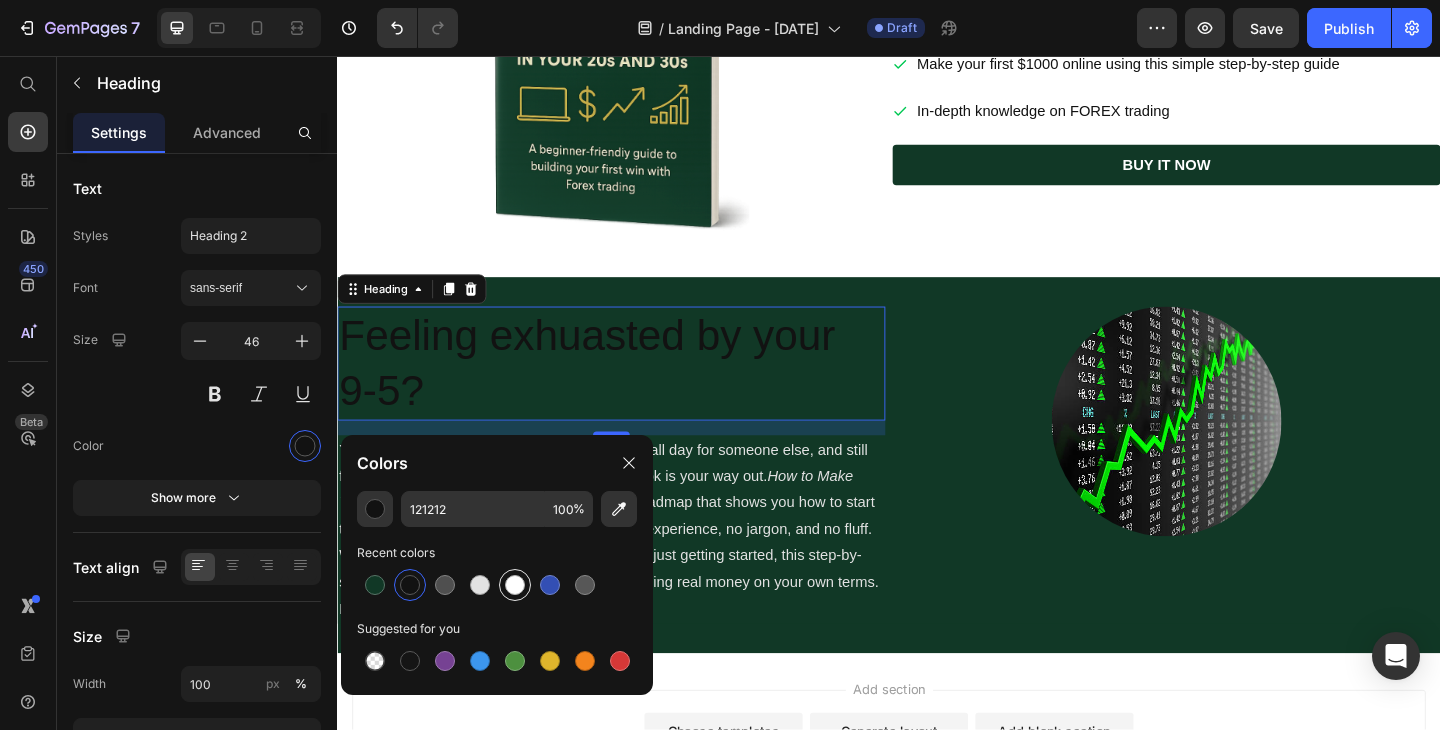 click at bounding box center (515, 585) 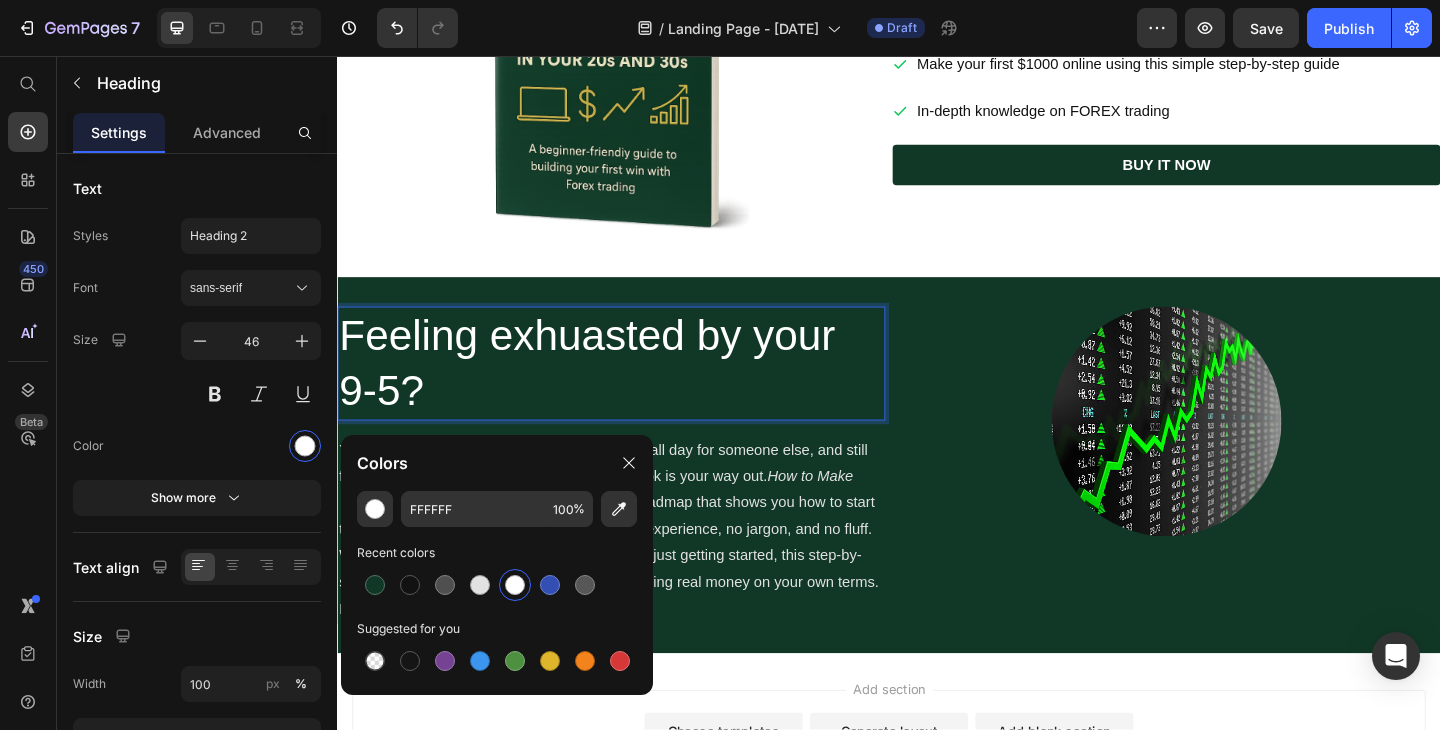 click on "Feeling exhuasted by your 9-5?" at bounding box center (635, 391) 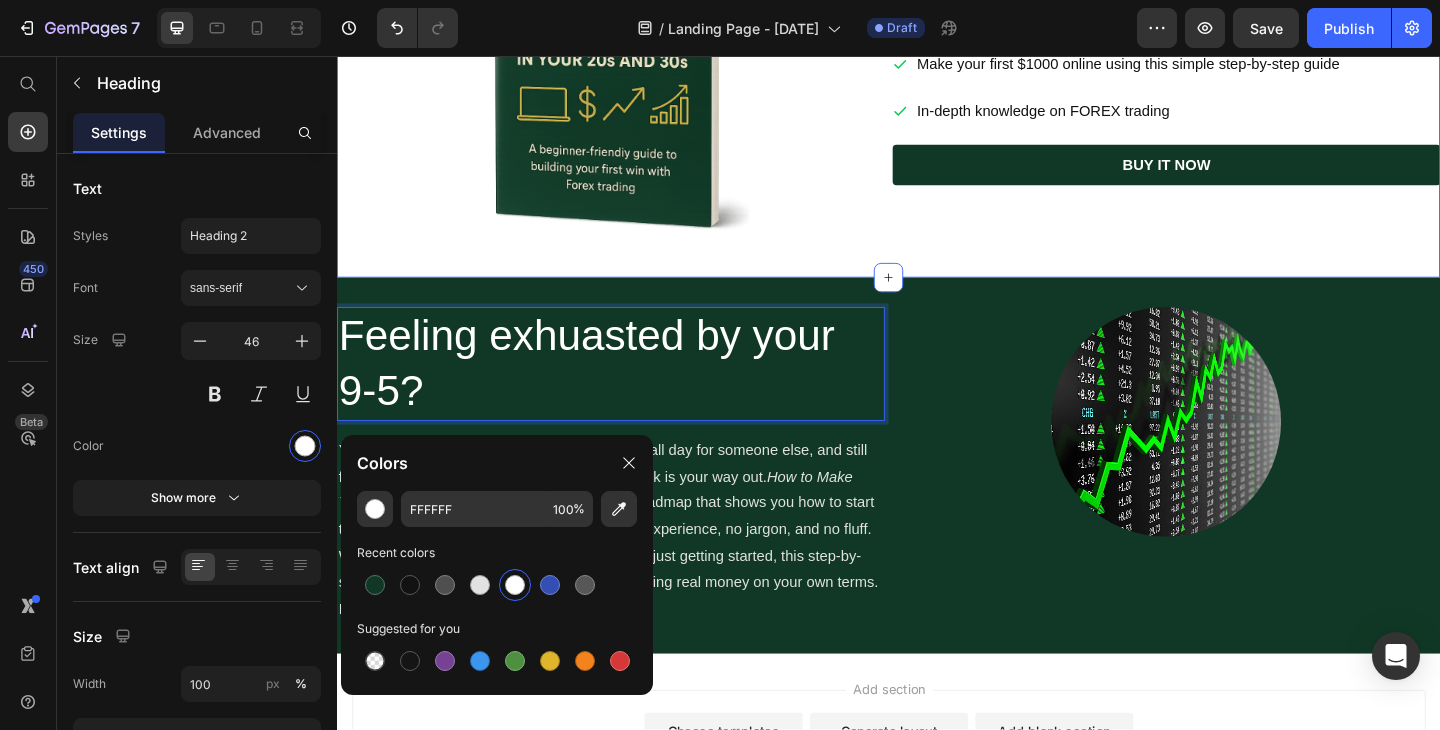 click on "Image How to make your first $1000 online in your 20s and 30s Heading Icon Icon Icon Icon
Icon Icon List $19.95 Text Block
One-time payment. Instant download
Make your first $1000 online using this simple step-by-step guide
In-depth knowledge on FOREX trading Item List BUY IT NOW Button Row" at bounding box center [937, 59] 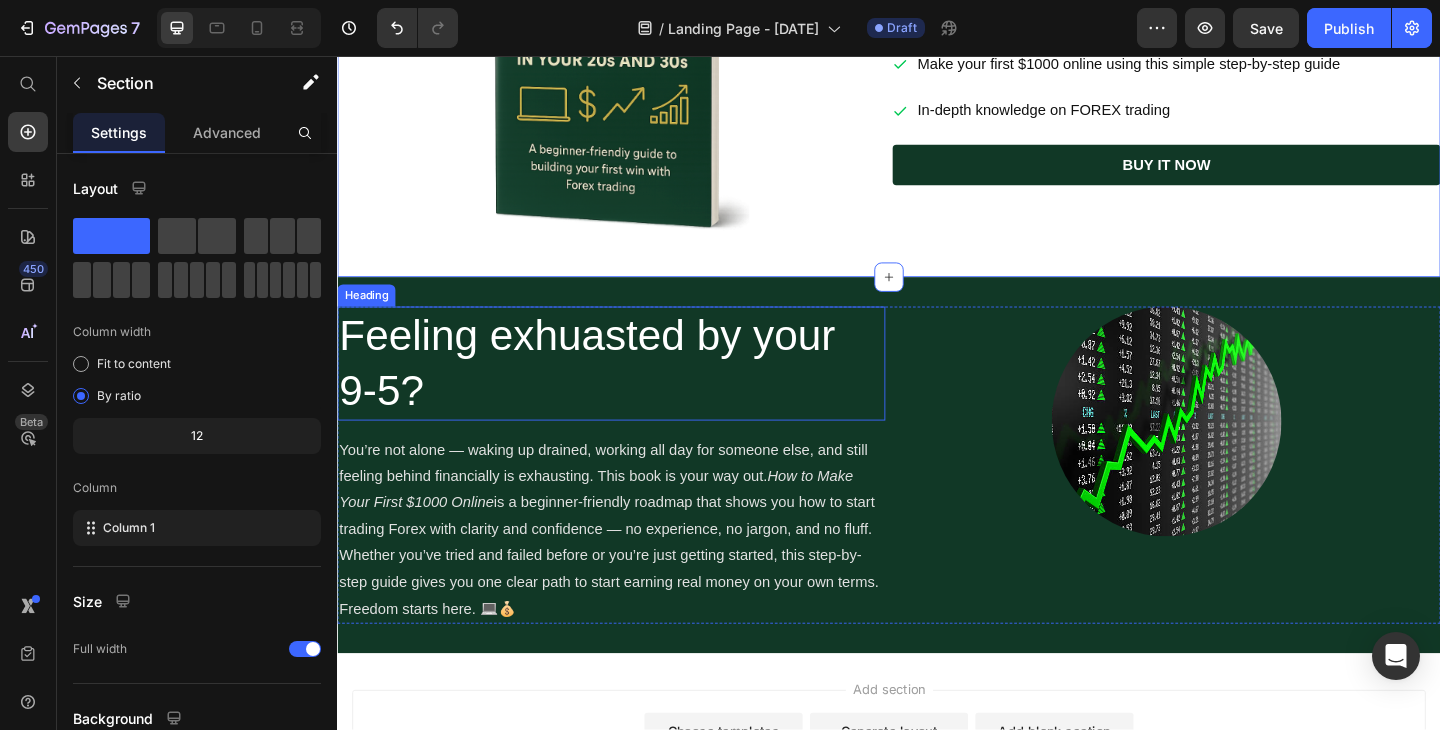 click on "Feeling exhuasted by your 9-5?" at bounding box center [635, 391] 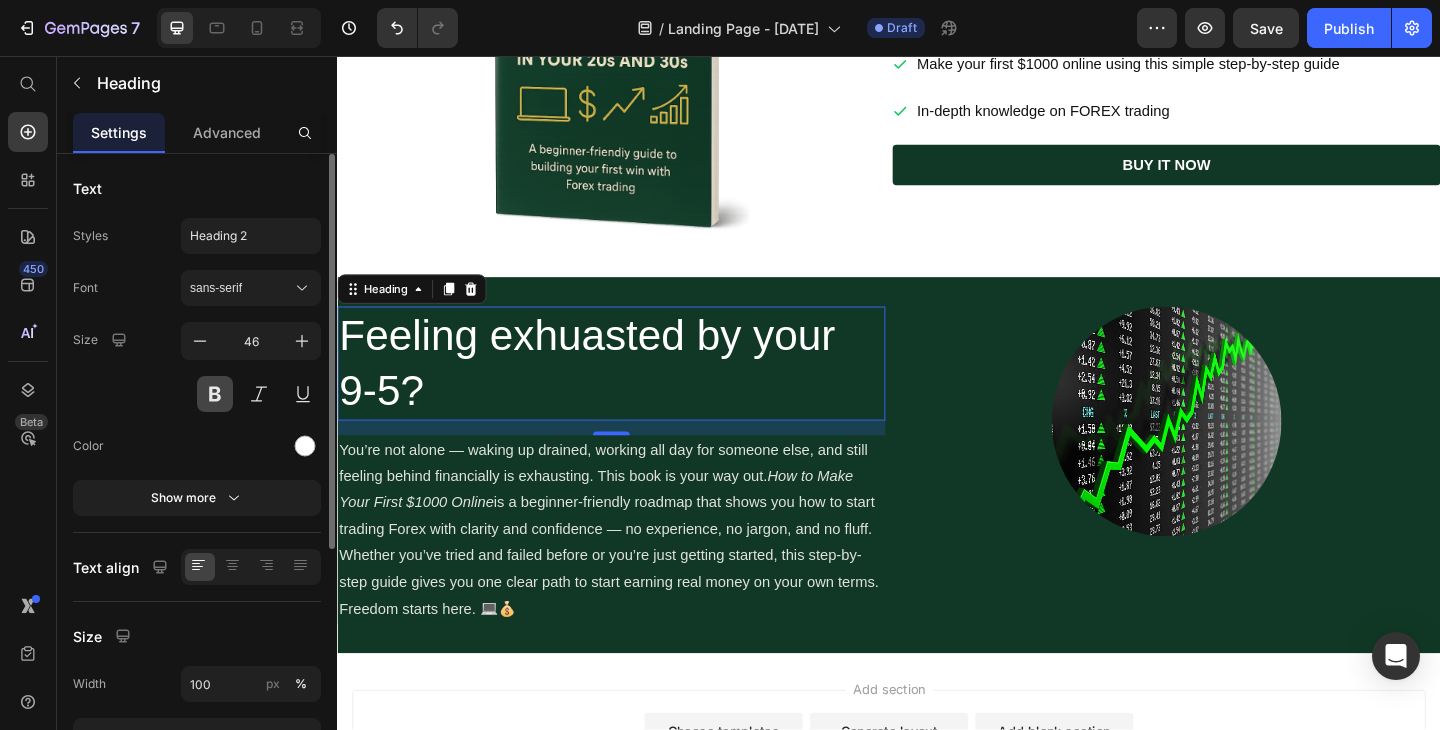 click at bounding box center (215, 394) 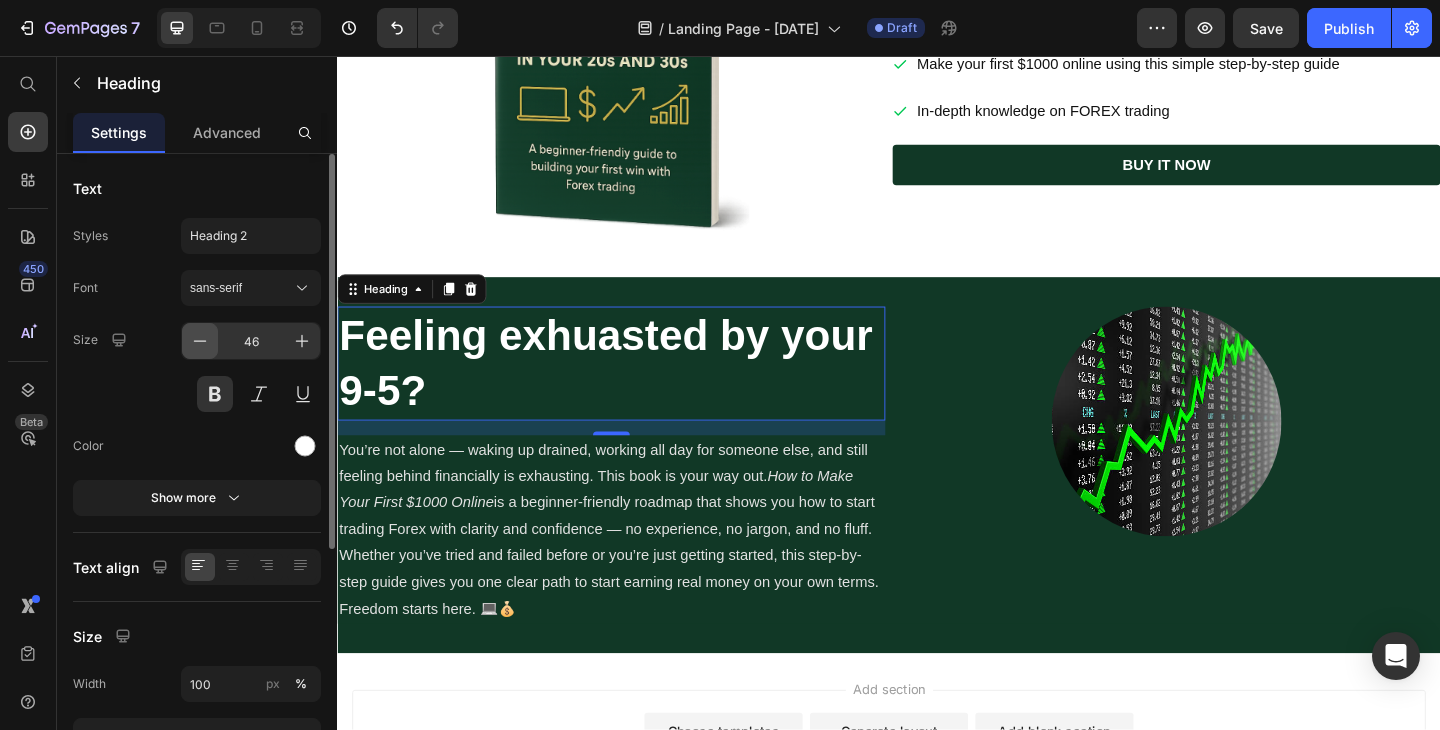 click 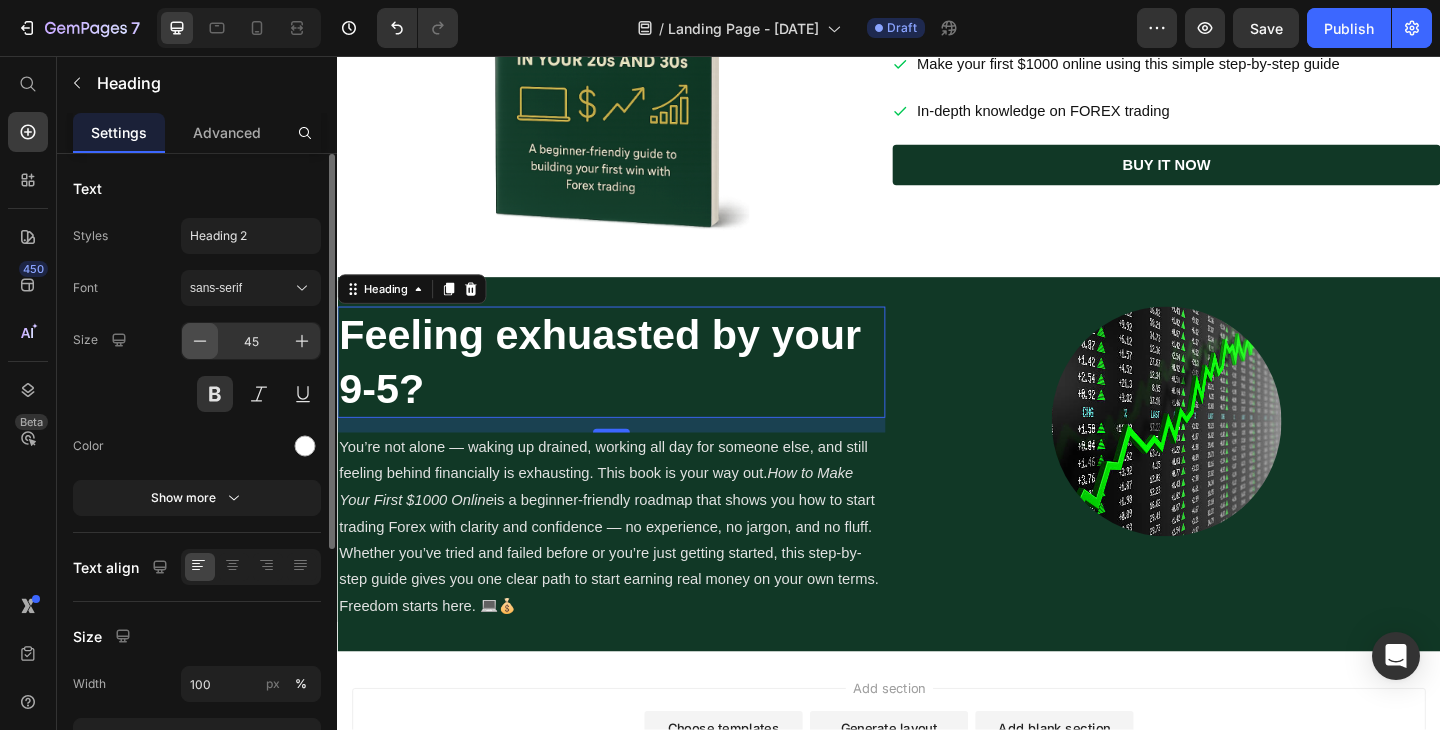 click 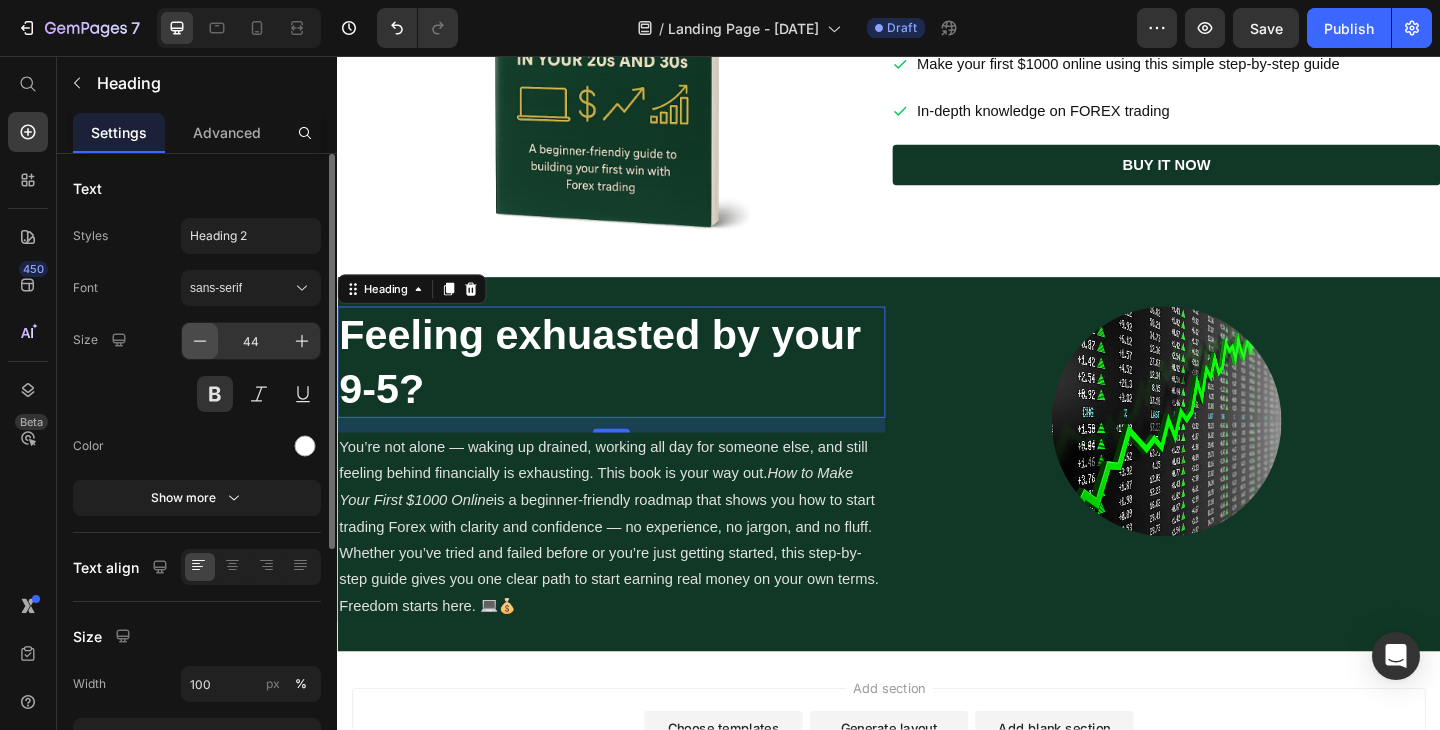 click 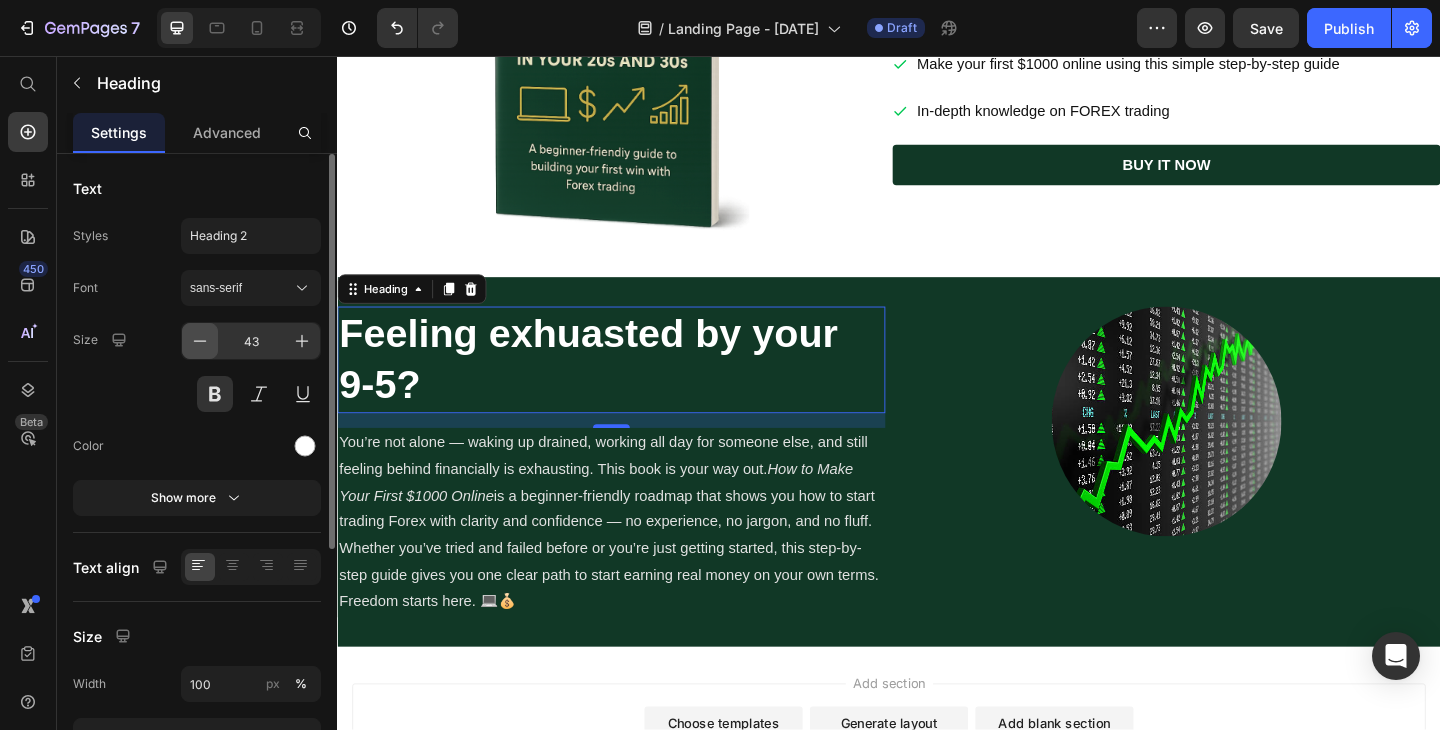 click 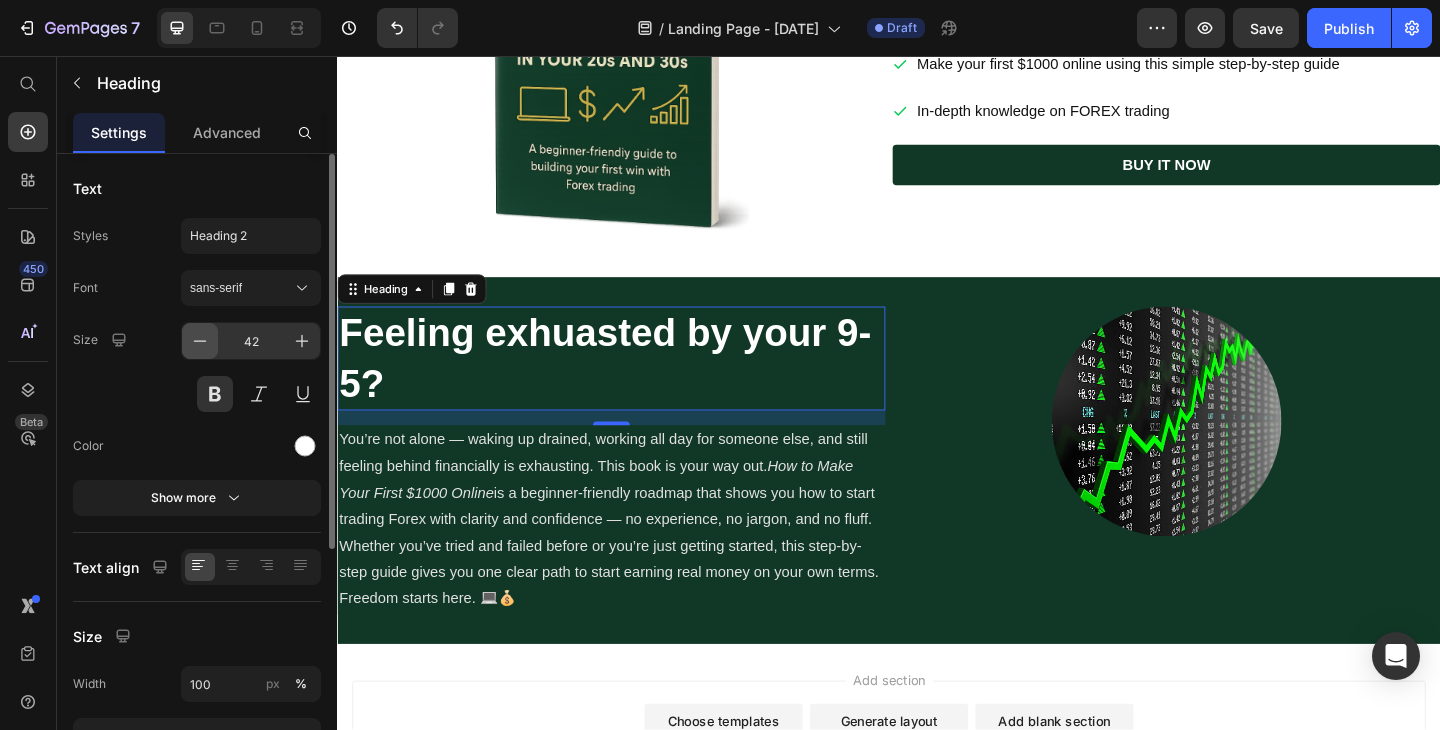 click 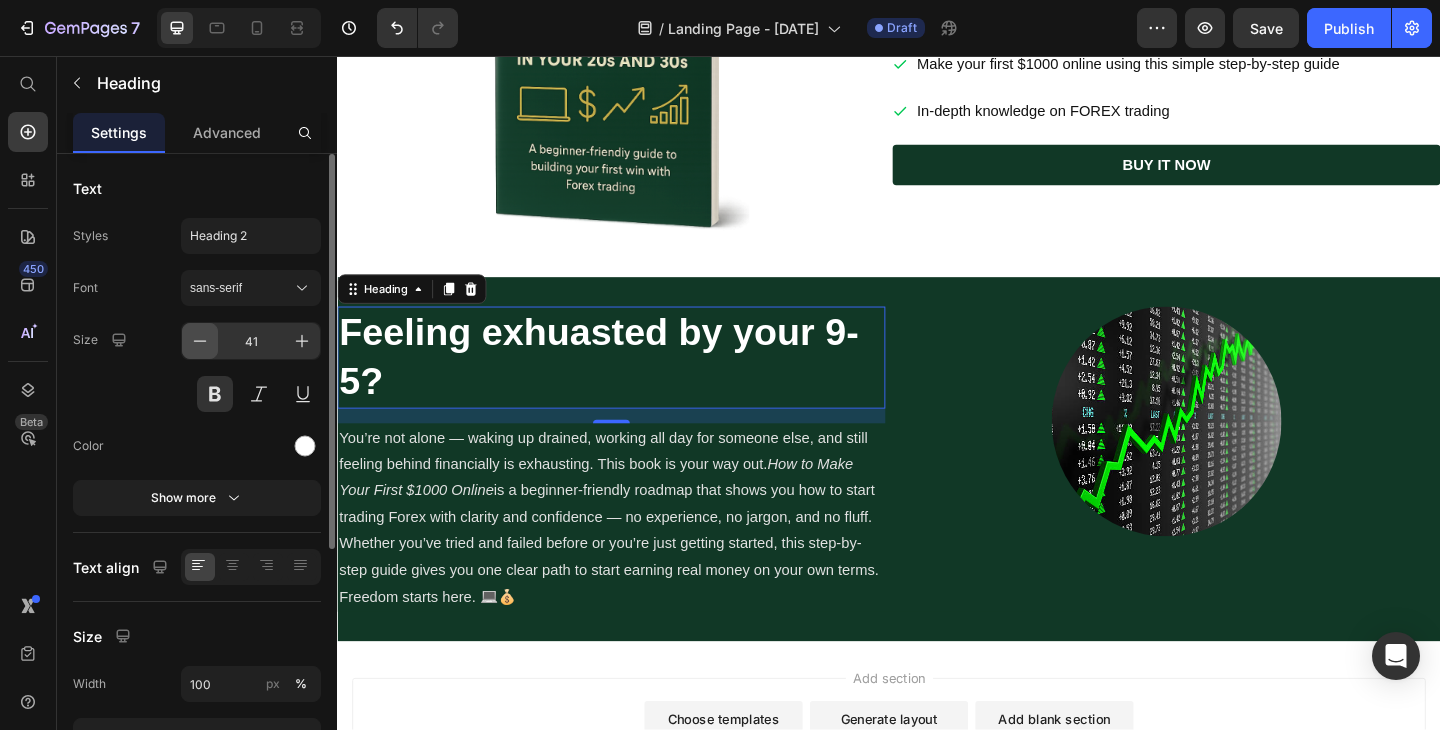 click 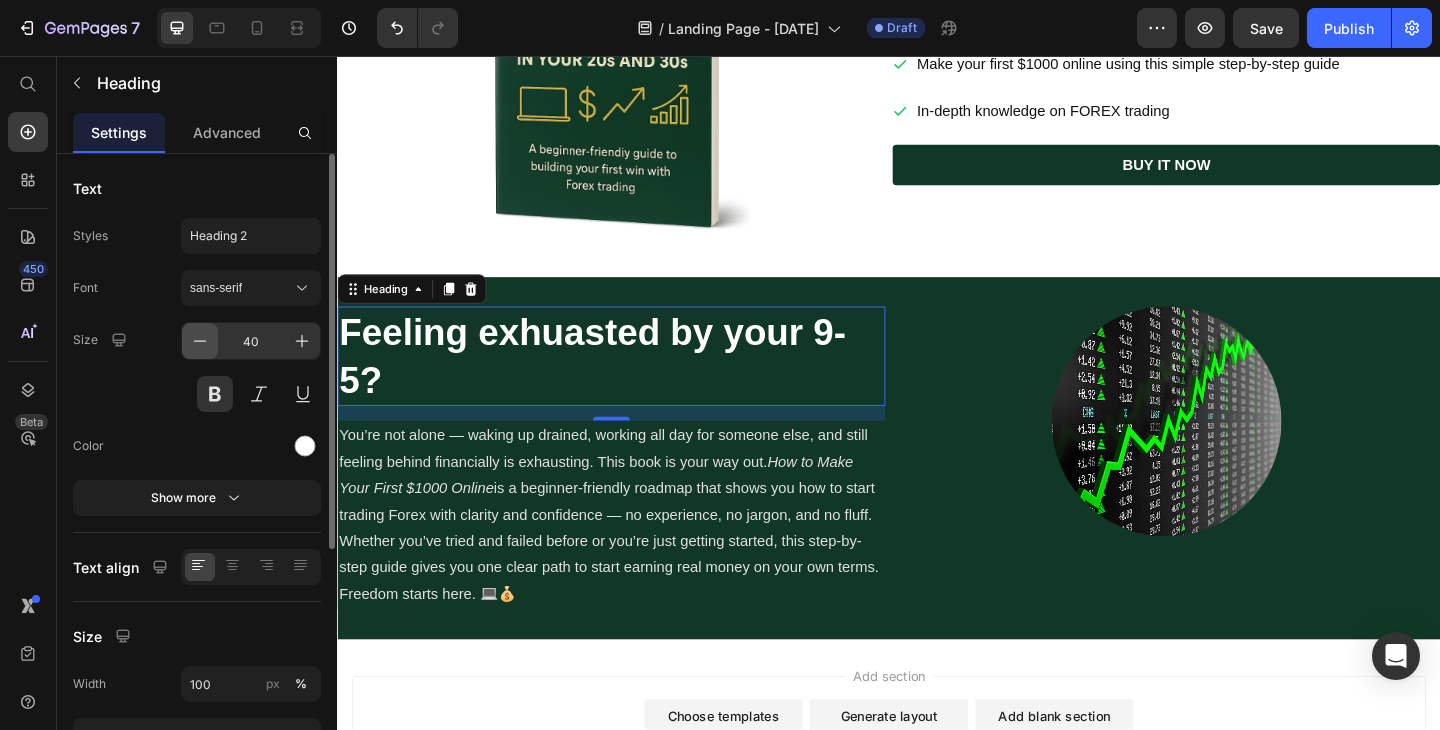 click 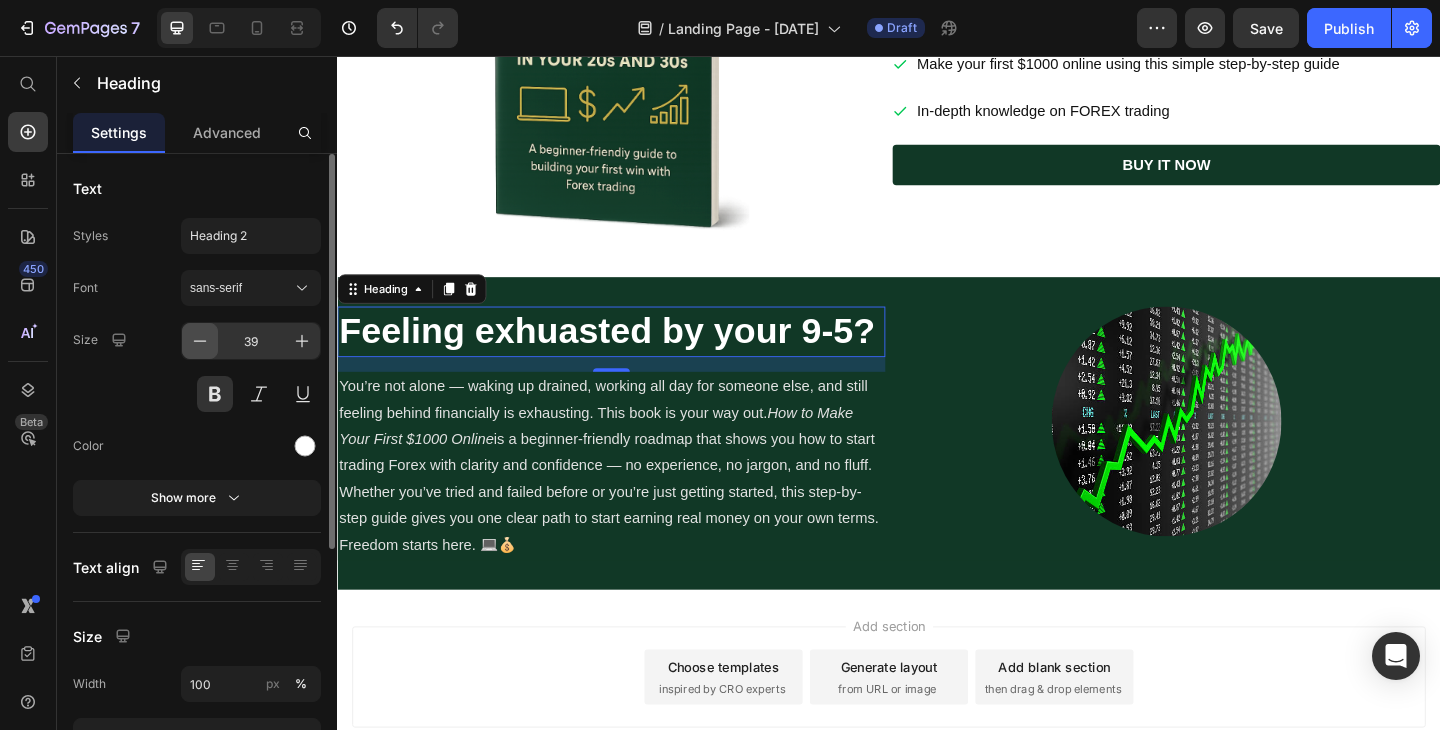 click 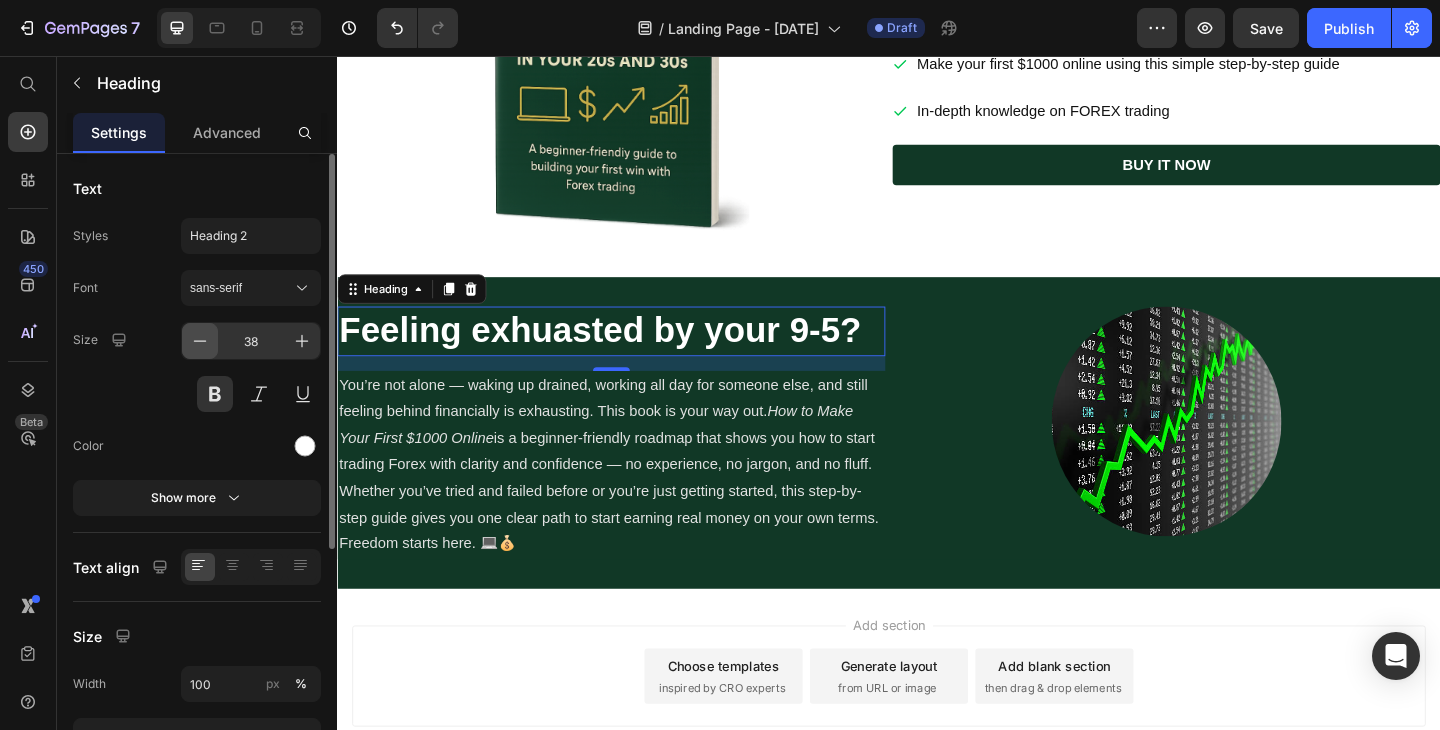 click 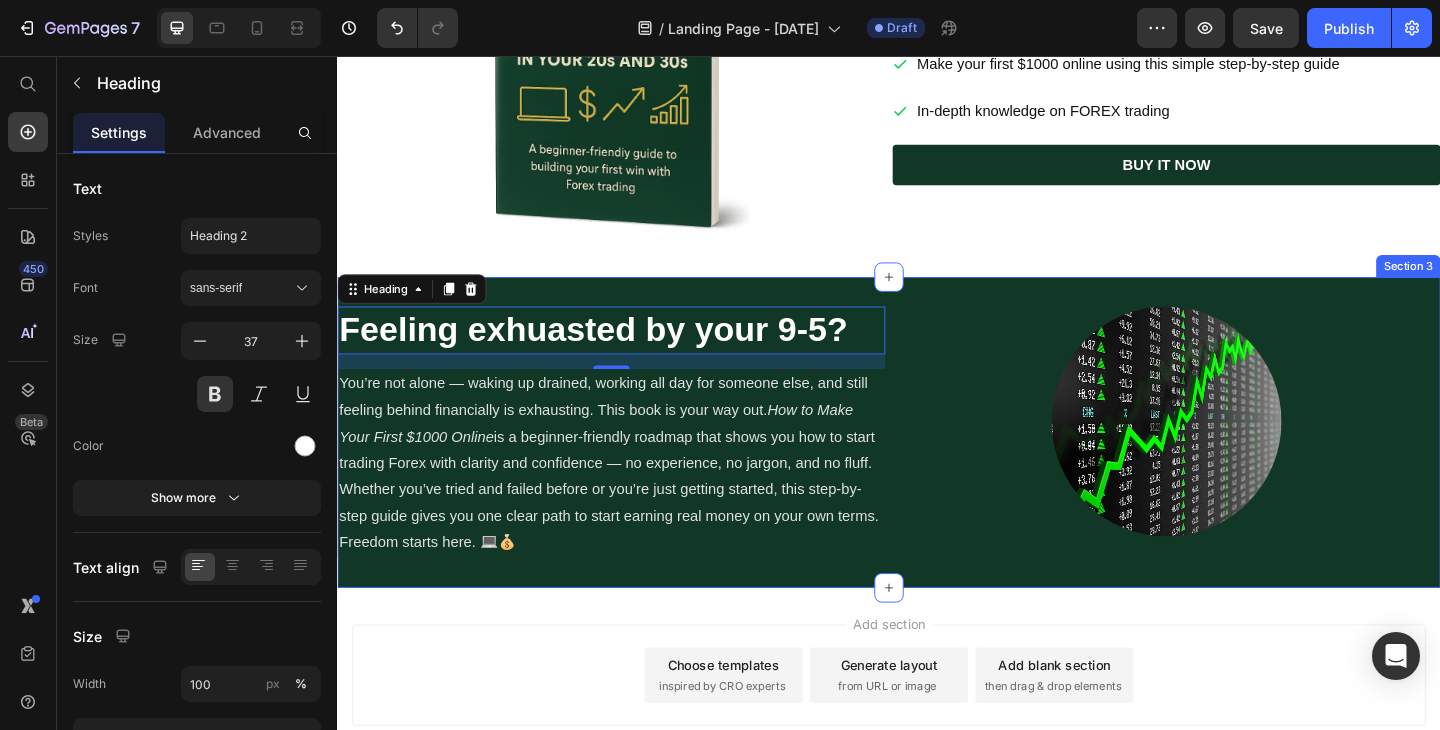 click on "Feeling exhuasted by your 9-5? Heading   16 You’re not alone — waking up drained, working all day for someone else, and still feeling behind financially is exhausting. This book is your way out.  How to Make Your First $1000 Online  is a beginner-friendly roadmap that shows you how to start trading Forex with clarity and confidence — no experience, no jargon, and no fluff. Whether you’ve tried and failed before or you’re just getting started, this step-by-step guide gives you one clear path to start earning real money on your own terms. Freedom starts here. 💻💰 Text Block Image Row Section 3" at bounding box center [937, 466] 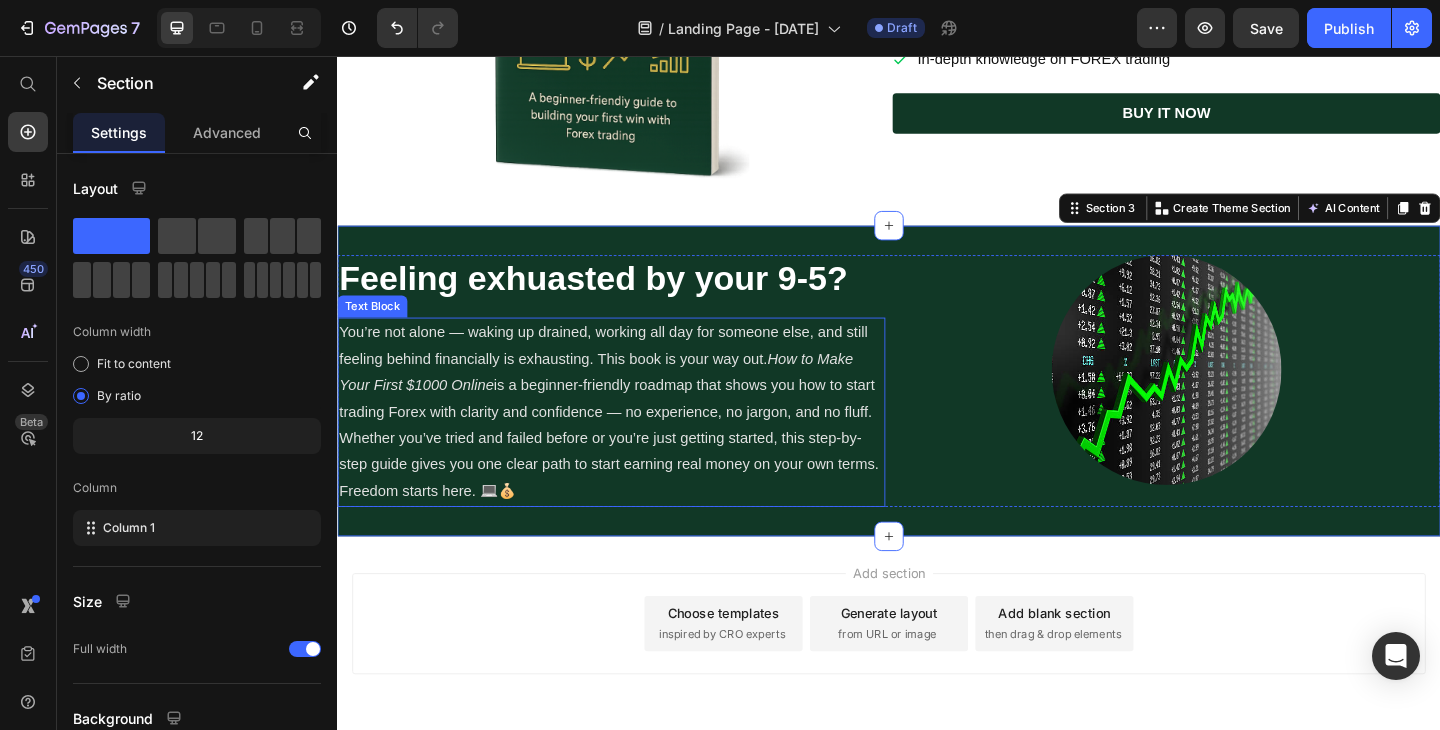 scroll, scrollTop: 540, scrollLeft: 0, axis: vertical 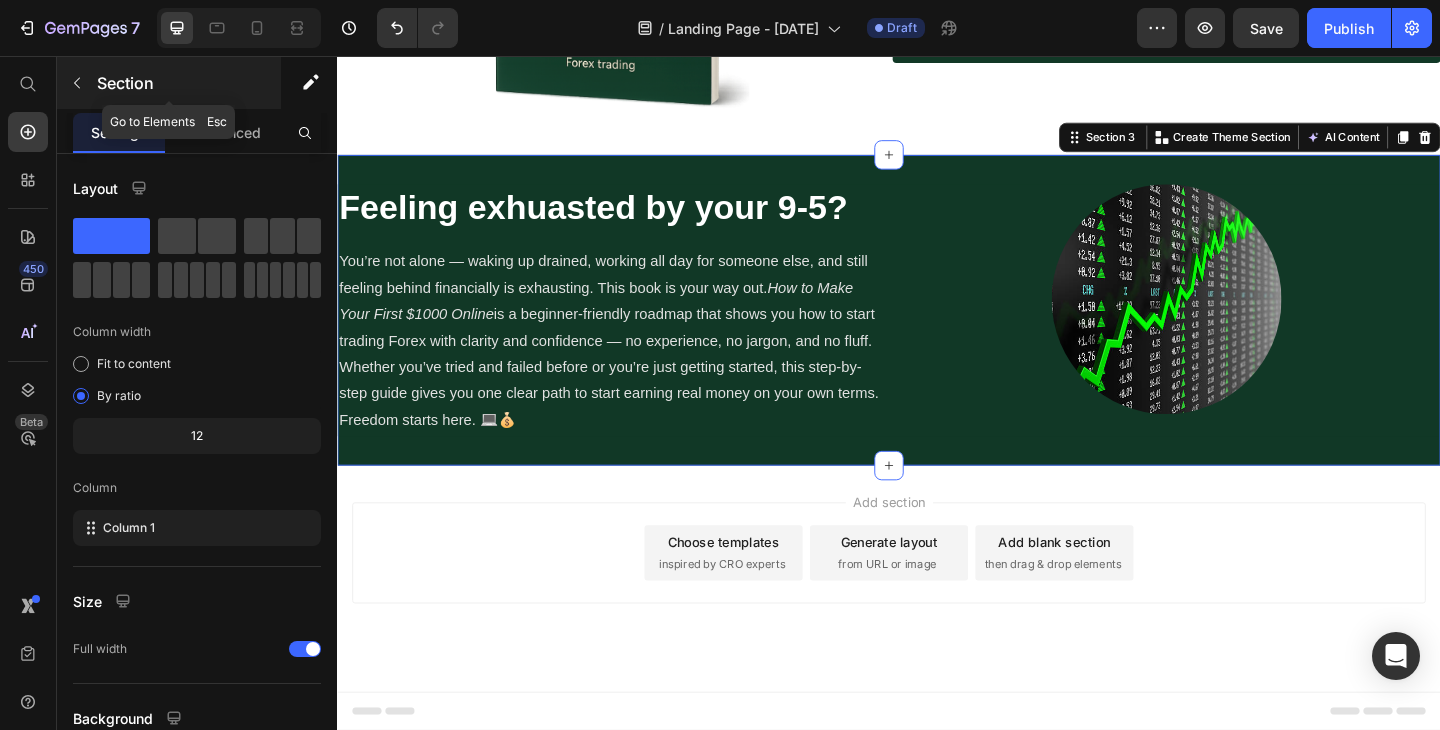 click at bounding box center (77, 83) 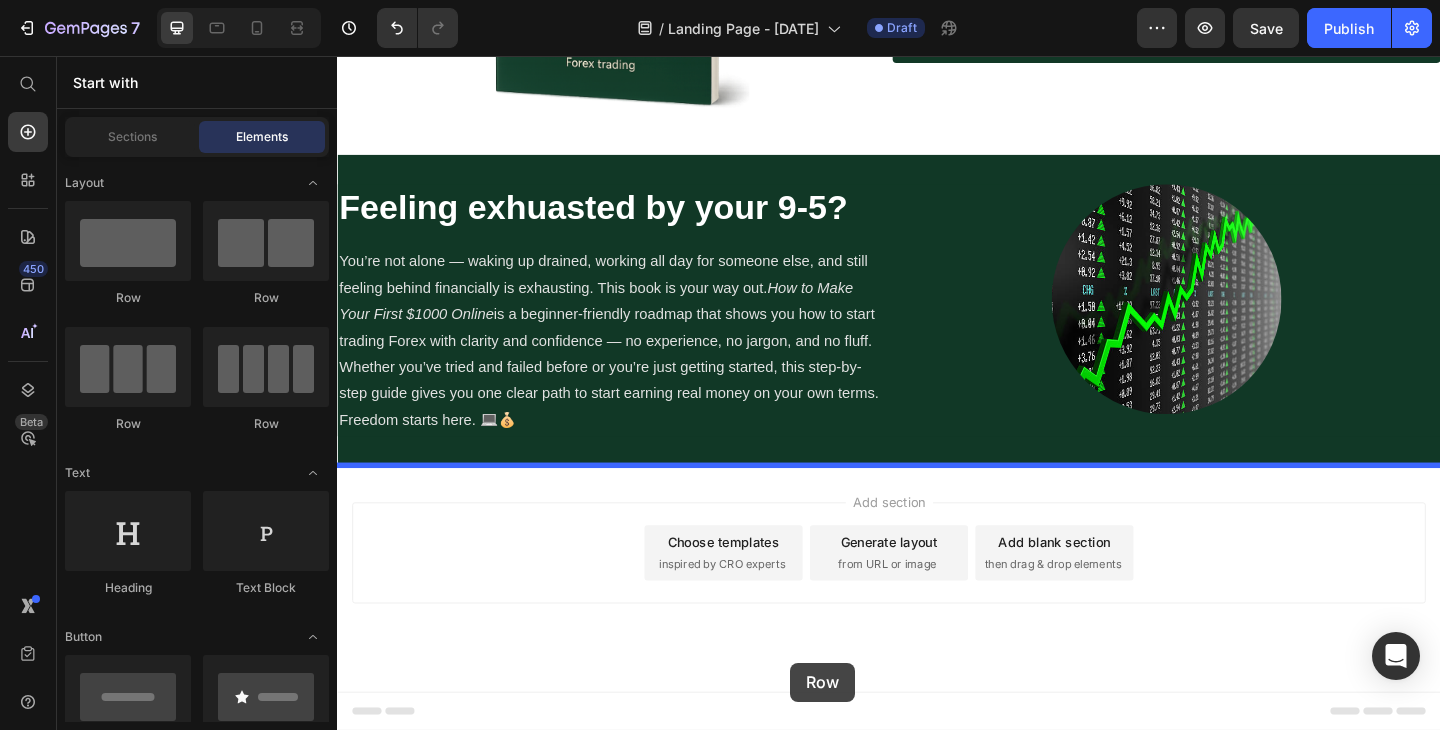 drag, startPoint x: 565, startPoint y: 312, endPoint x: 830, endPoint y: 716, distance: 483.15732 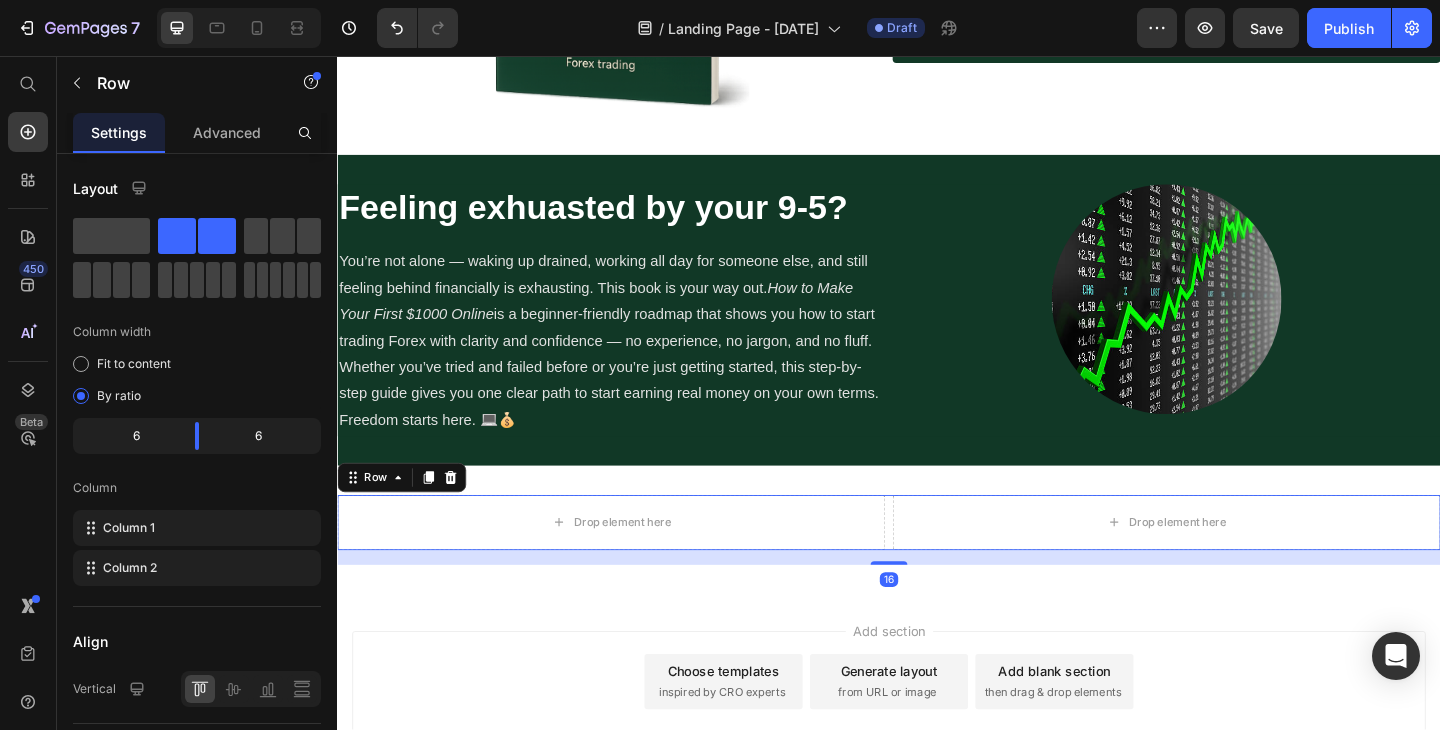 scroll, scrollTop: 618, scrollLeft: 0, axis: vertical 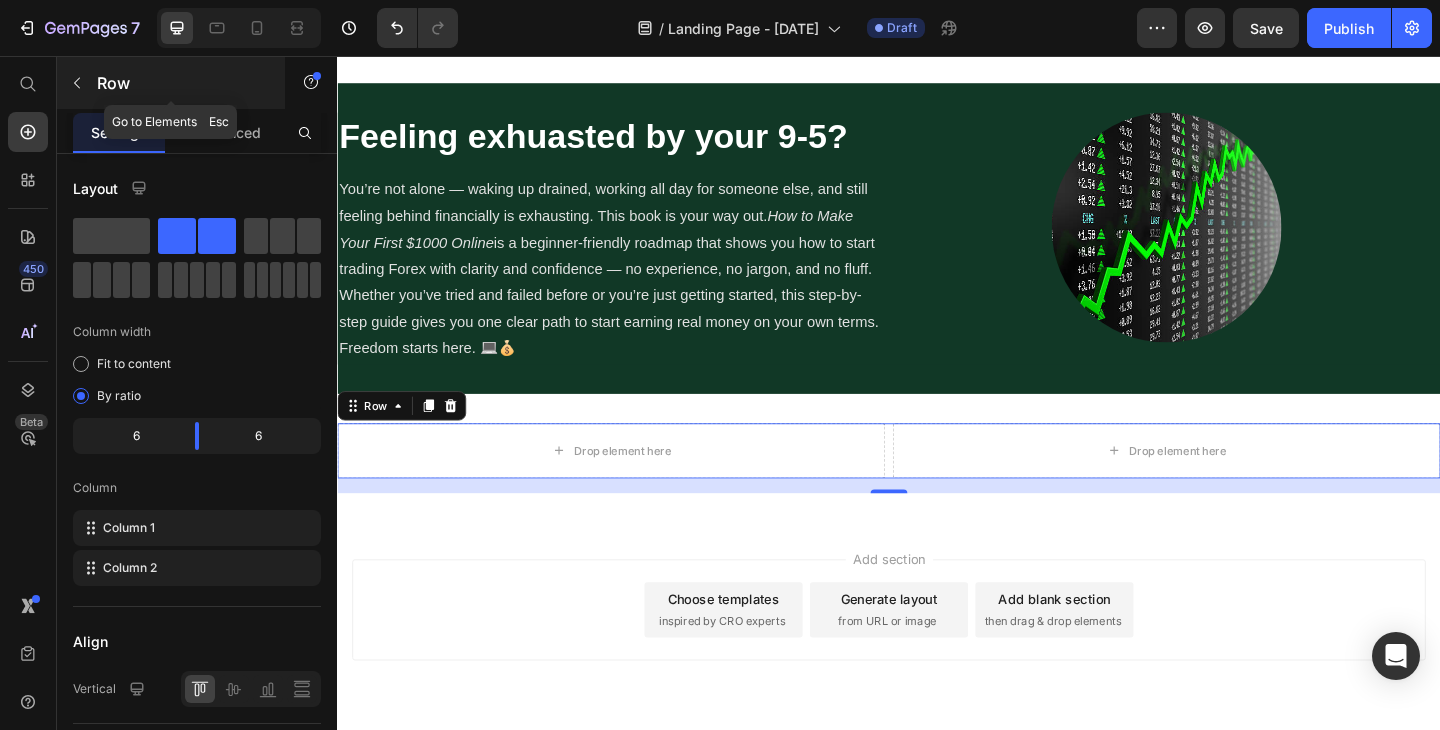 click 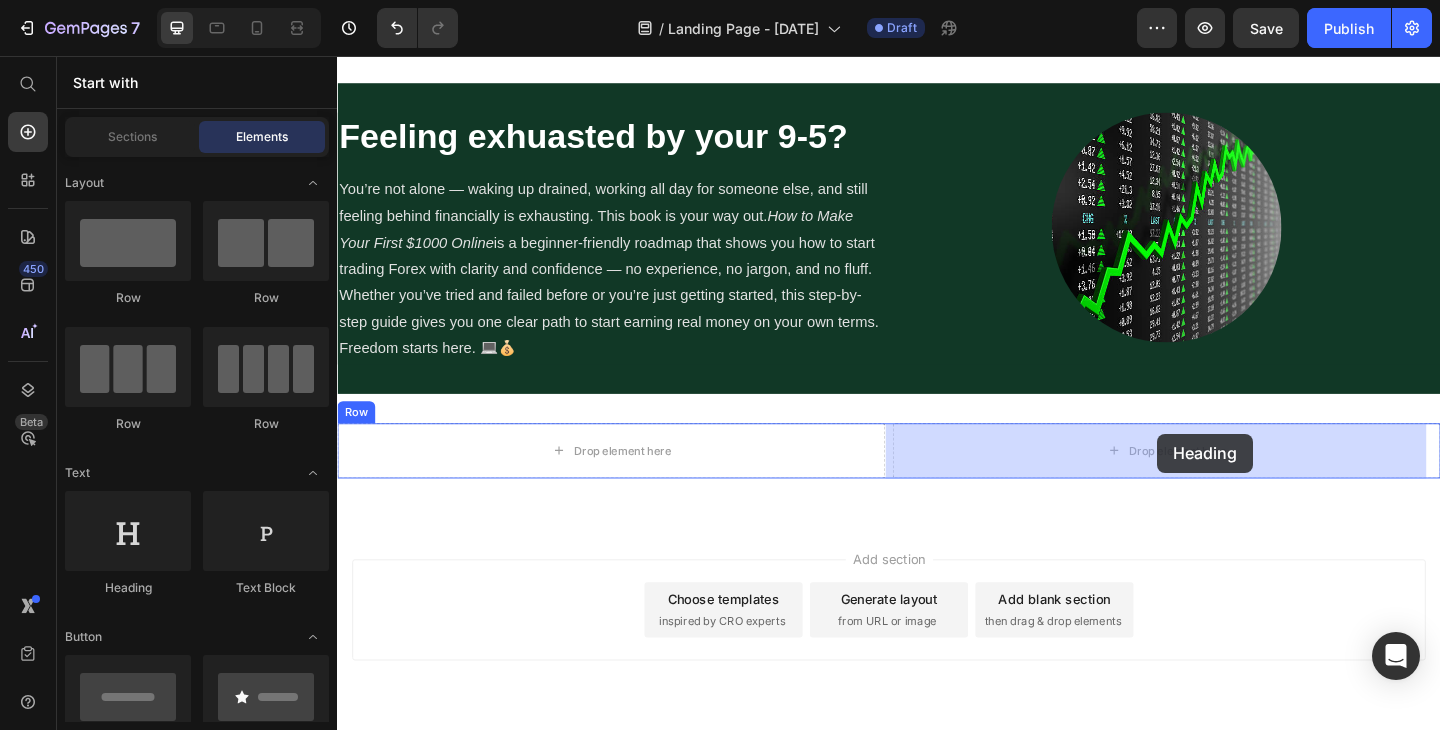 drag, startPoint x: 461, startPoint y: 579, endPoint x: 1229, endPoint y: 467, distance: 776.1237 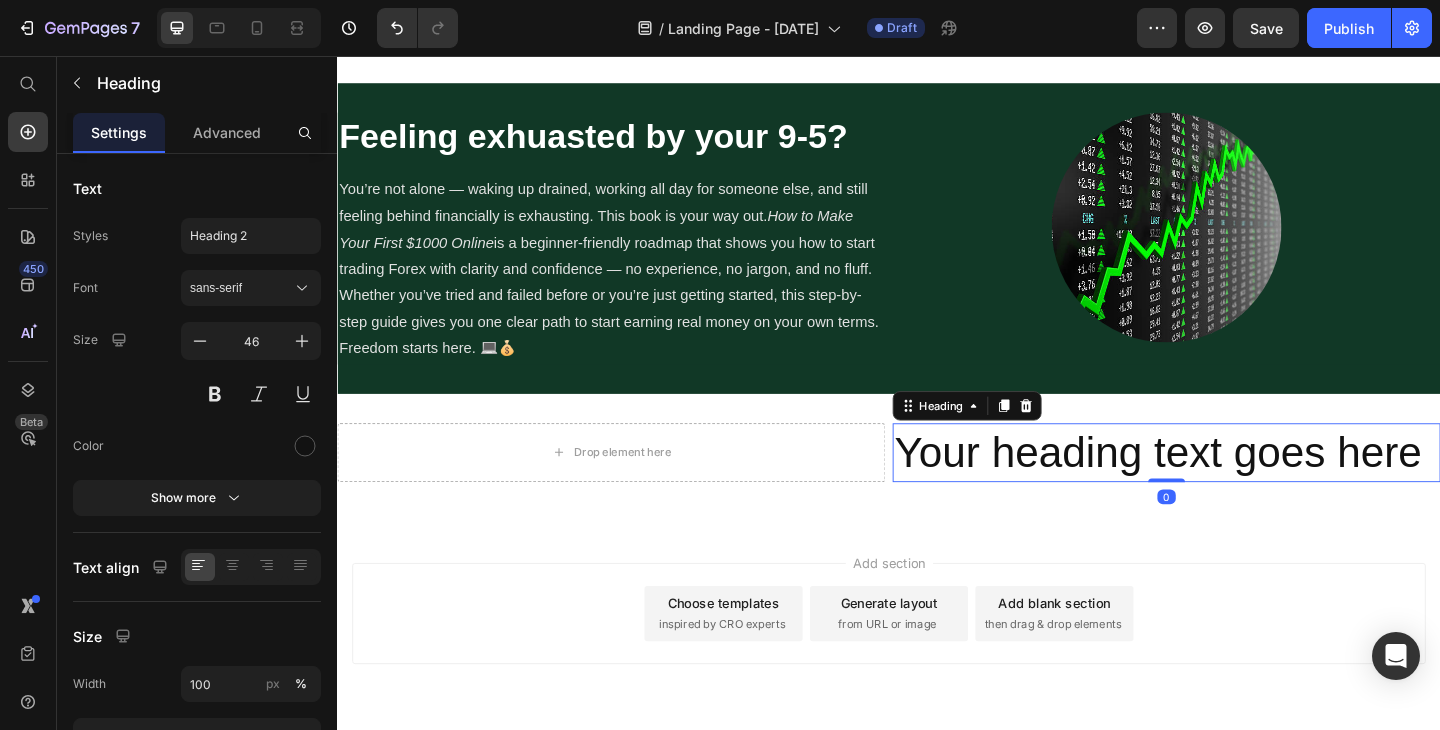 click on "Your heading text goes here" at bounding box center [1239, 488] 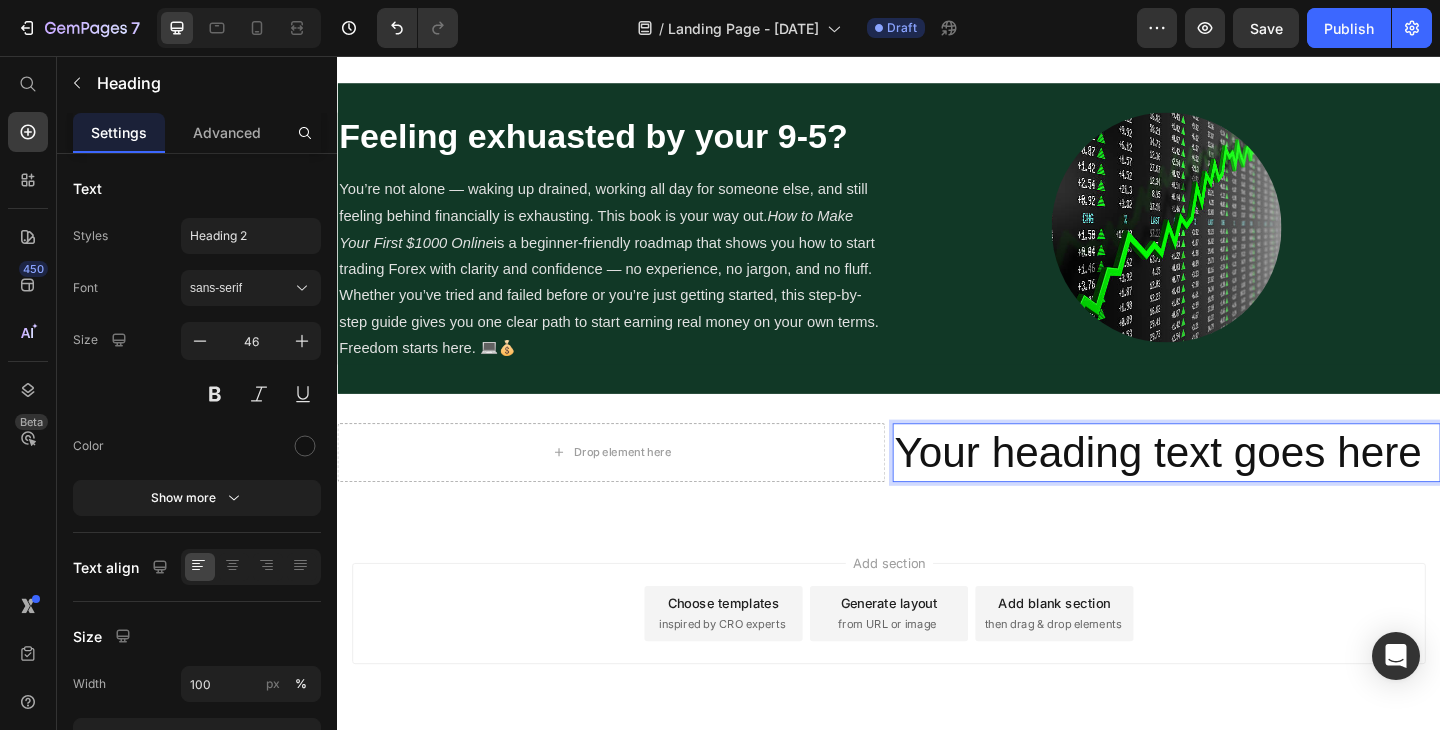 click on "Your heading text goes here" at bounding box center [1239, 488] 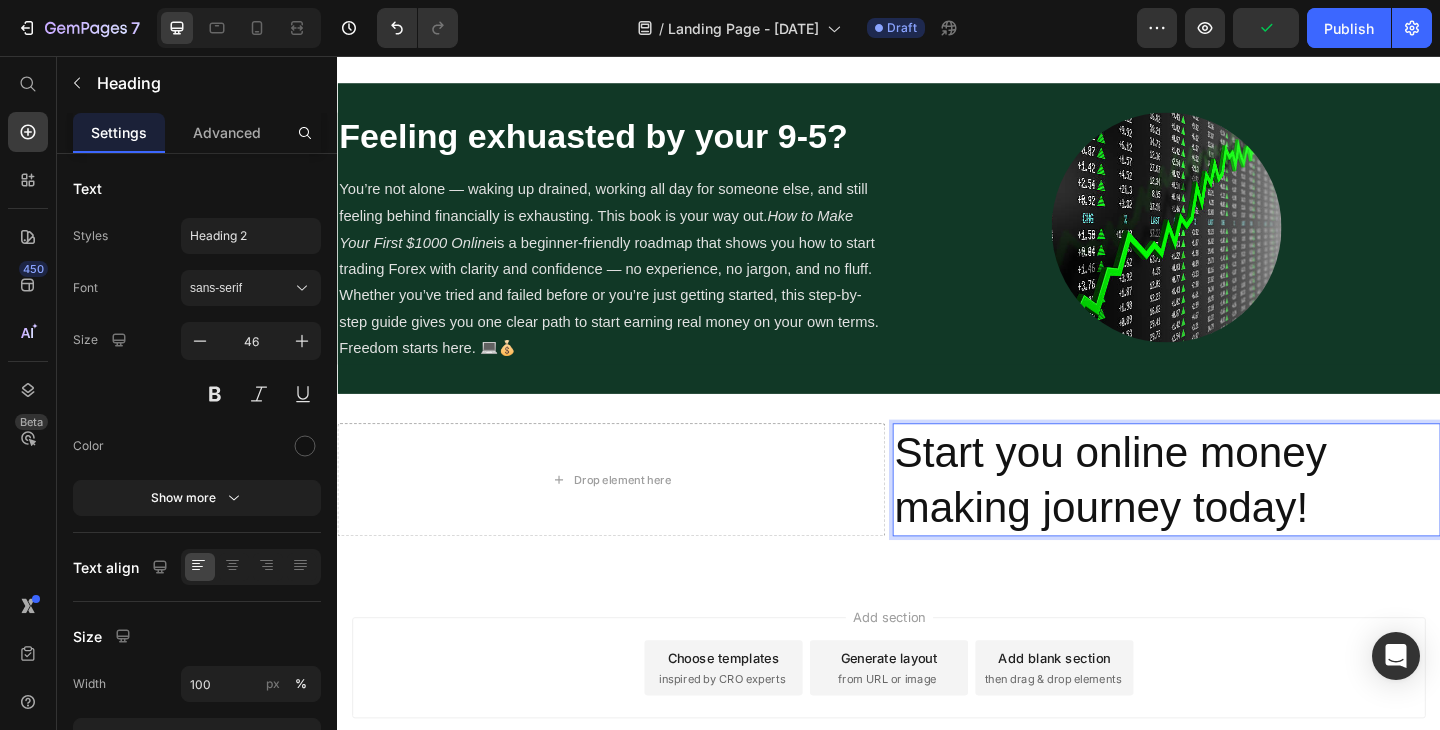 click on "Start you online money making journey today!" at bounding box center [1239, 518] 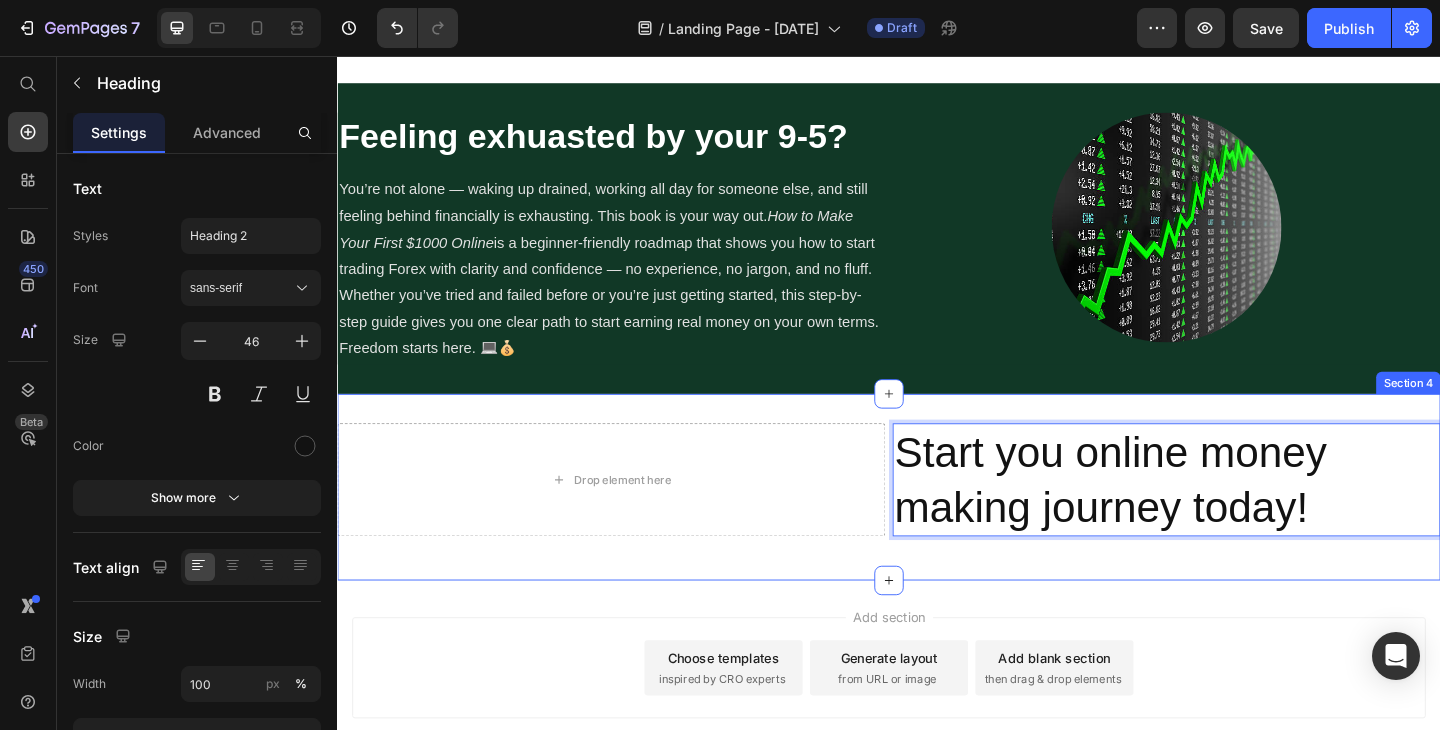 click on "Drop element here Start you online money making journey today! Heading   0 Row Section 4" at bounding box center [937, 526] 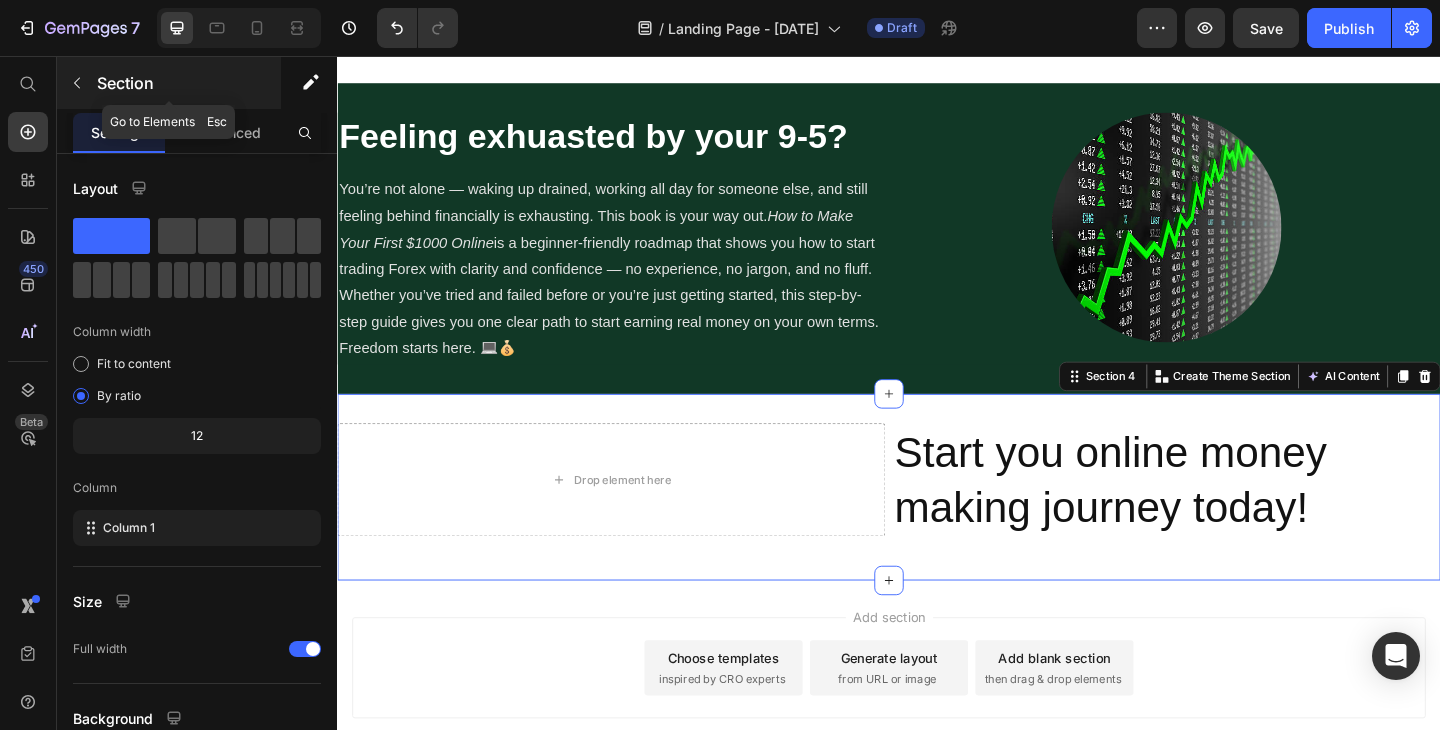 click at bounding box center [77, 83] 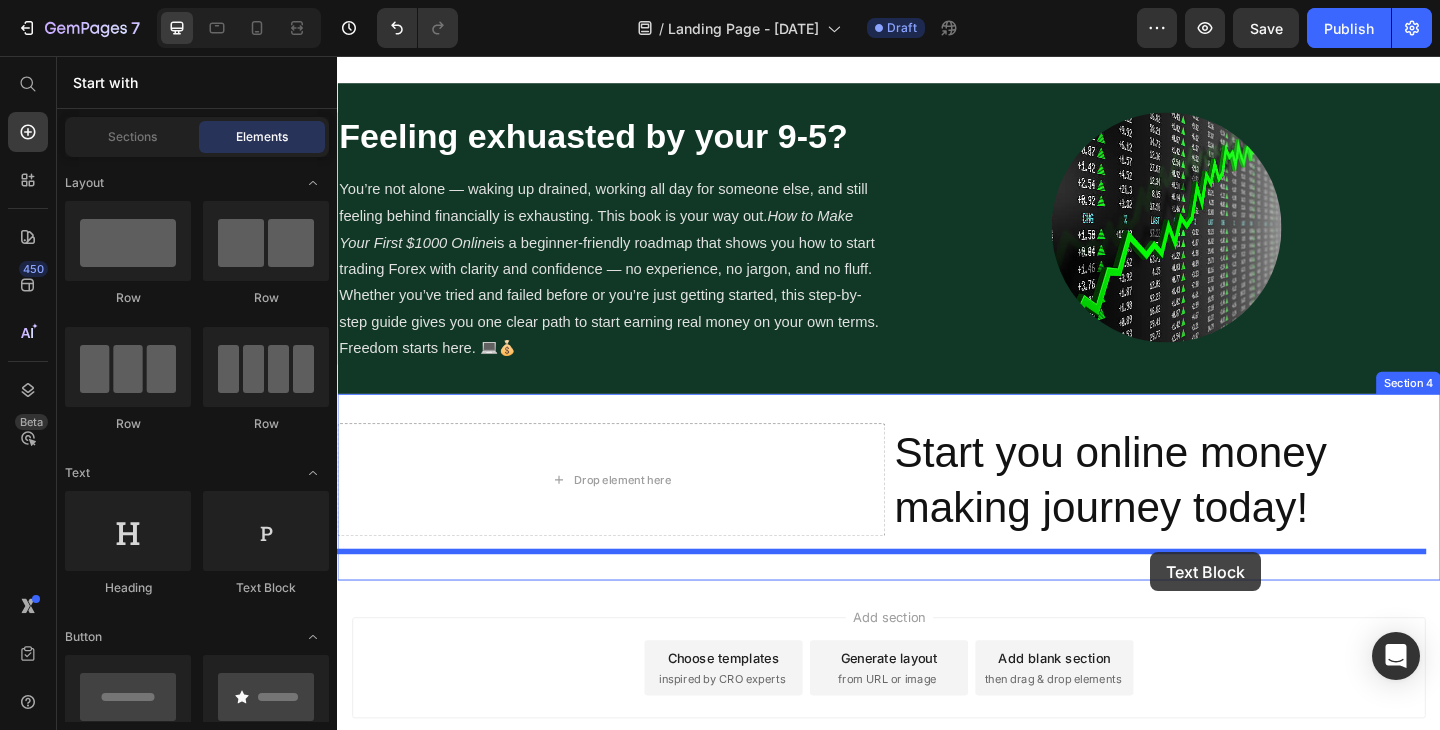 drag, startPoint x: 593, startPoint y: 607, endPoint x: 1221, endPoint y: 596, distance: 628.0963 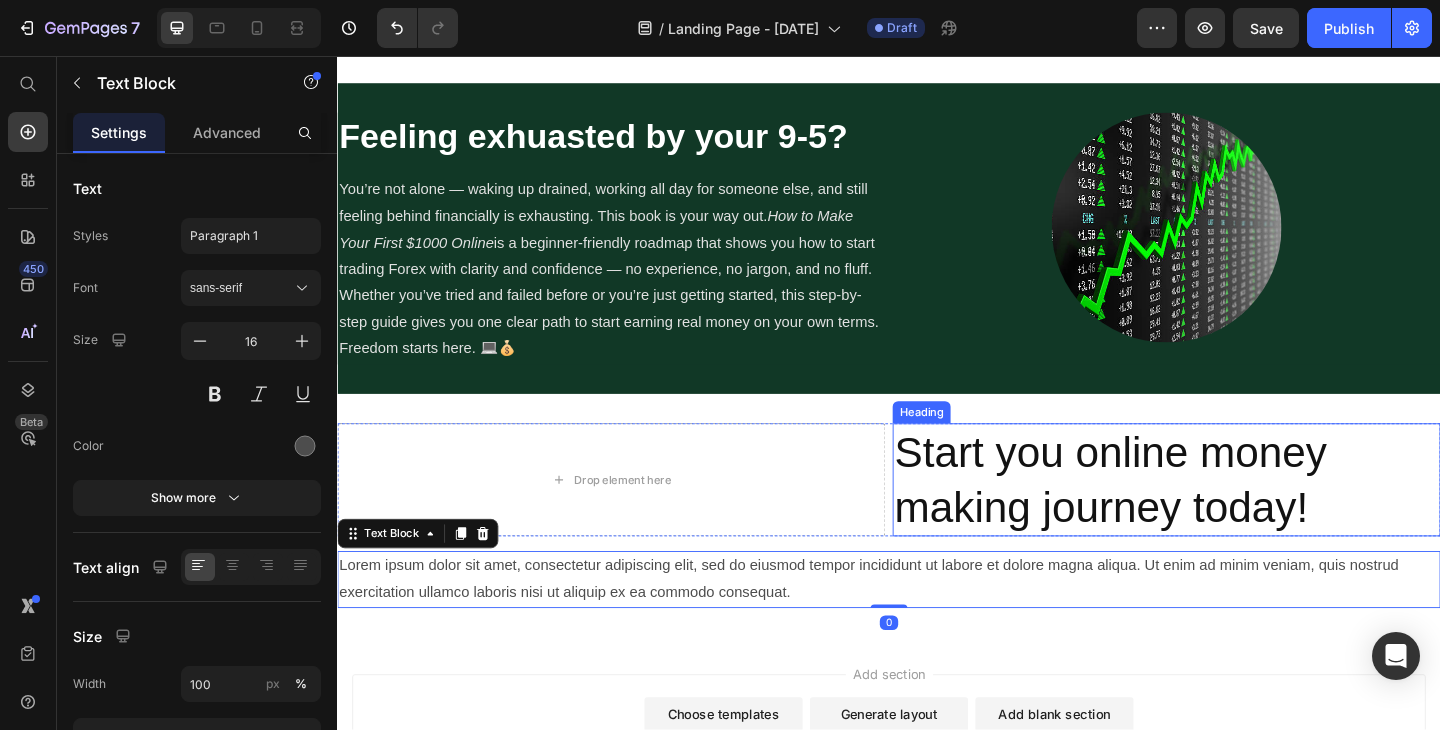 click on "Start you online money making journey today!" at bounding box center (1239, 518) 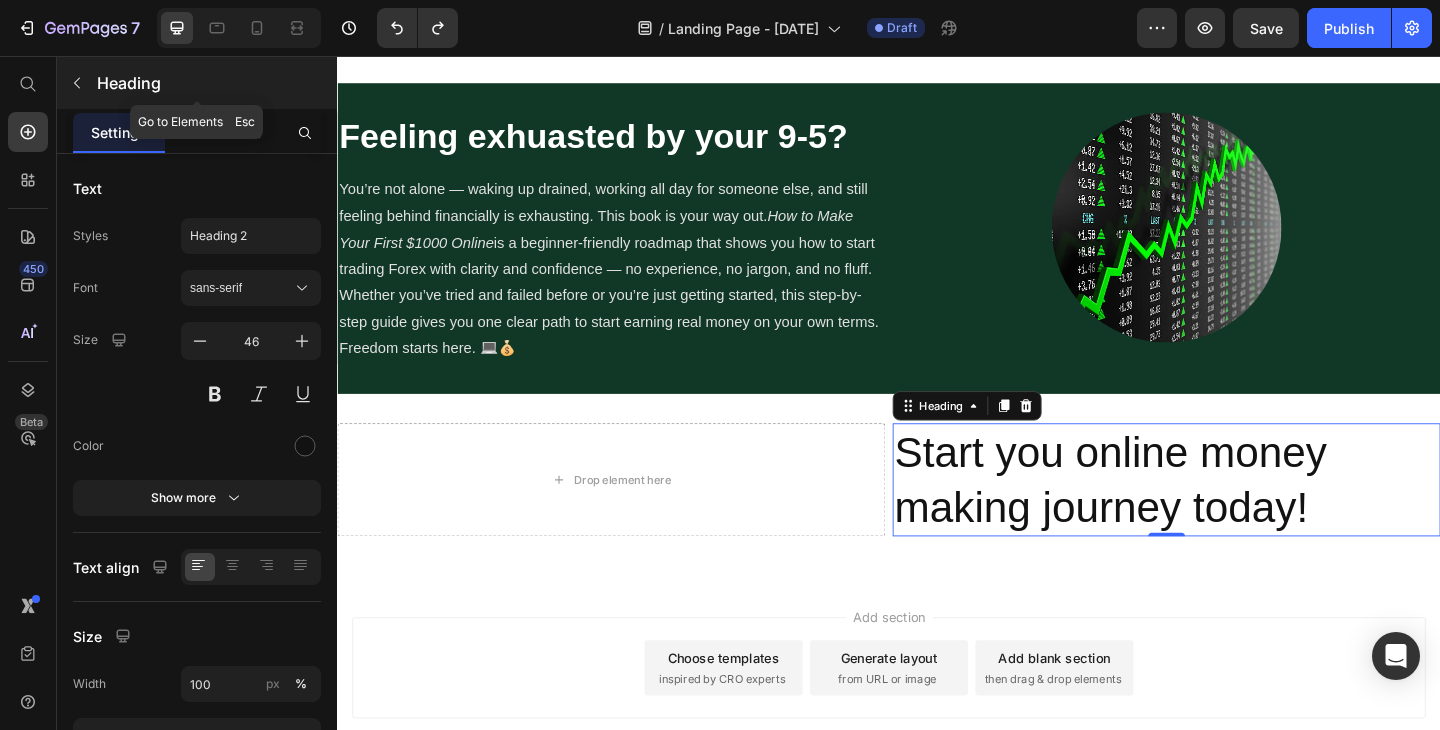 click at bounding box center (77, 83) 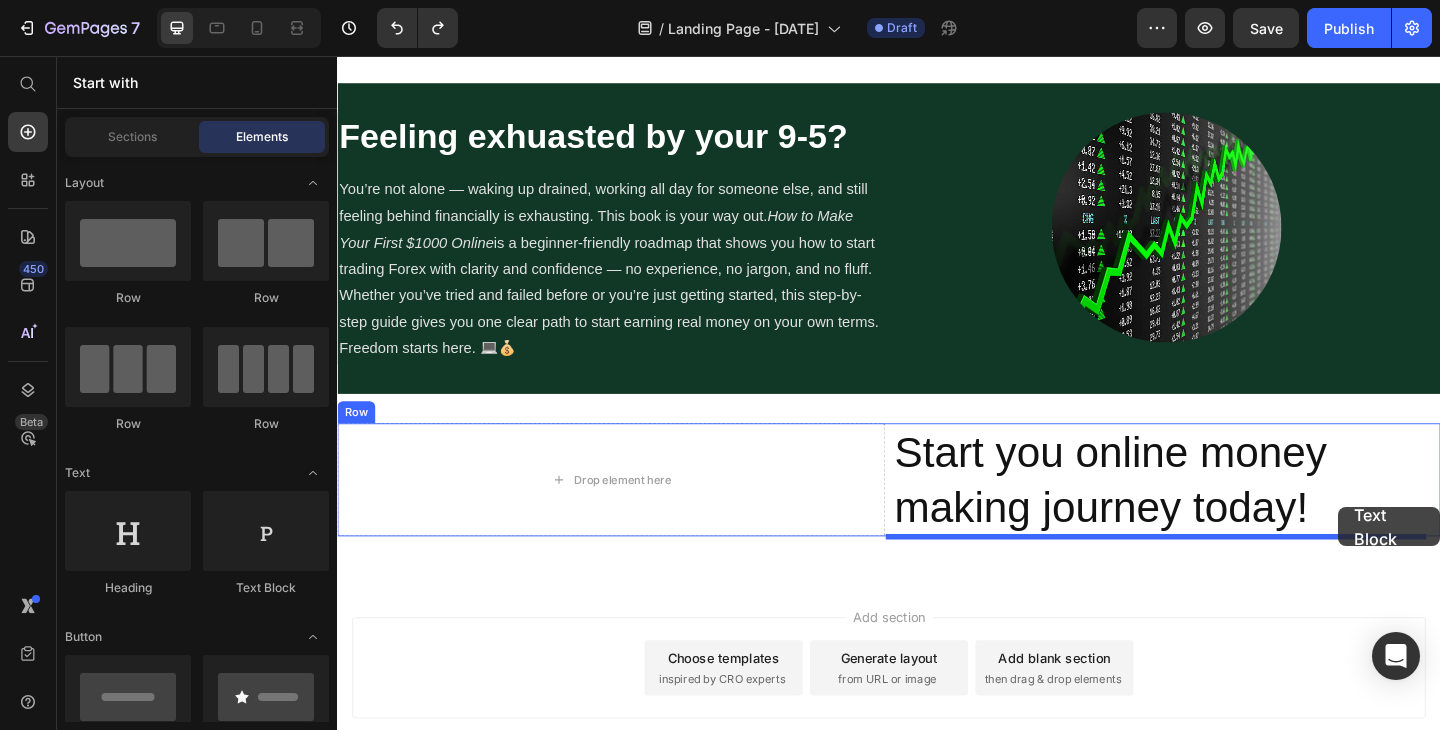 drag, startPoint x: 590, startPoint y: 583, endPoint x: 1424, endPoint y: 548, distance: 834.7341 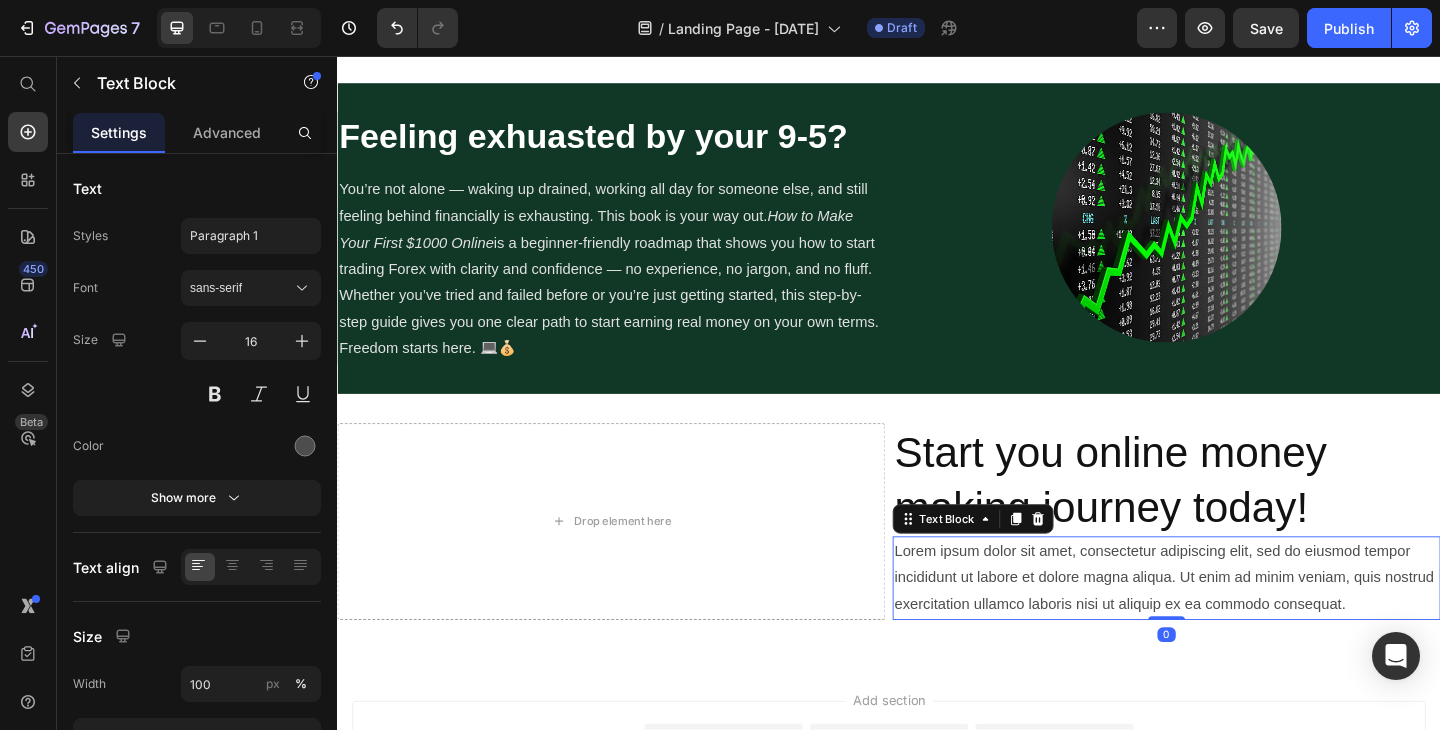 click on "Lorem ipsum dolor sit amet, consectetur adipiscing elit, sed do eiusmod tempor incididunt ut labore et dolore magna aliqua. Ut enim ad minim veniam, quis nostrud exercitation ullamco laboris nisi ut aliquip ex ea commodo consequat." at bounding box center [1239, 624] 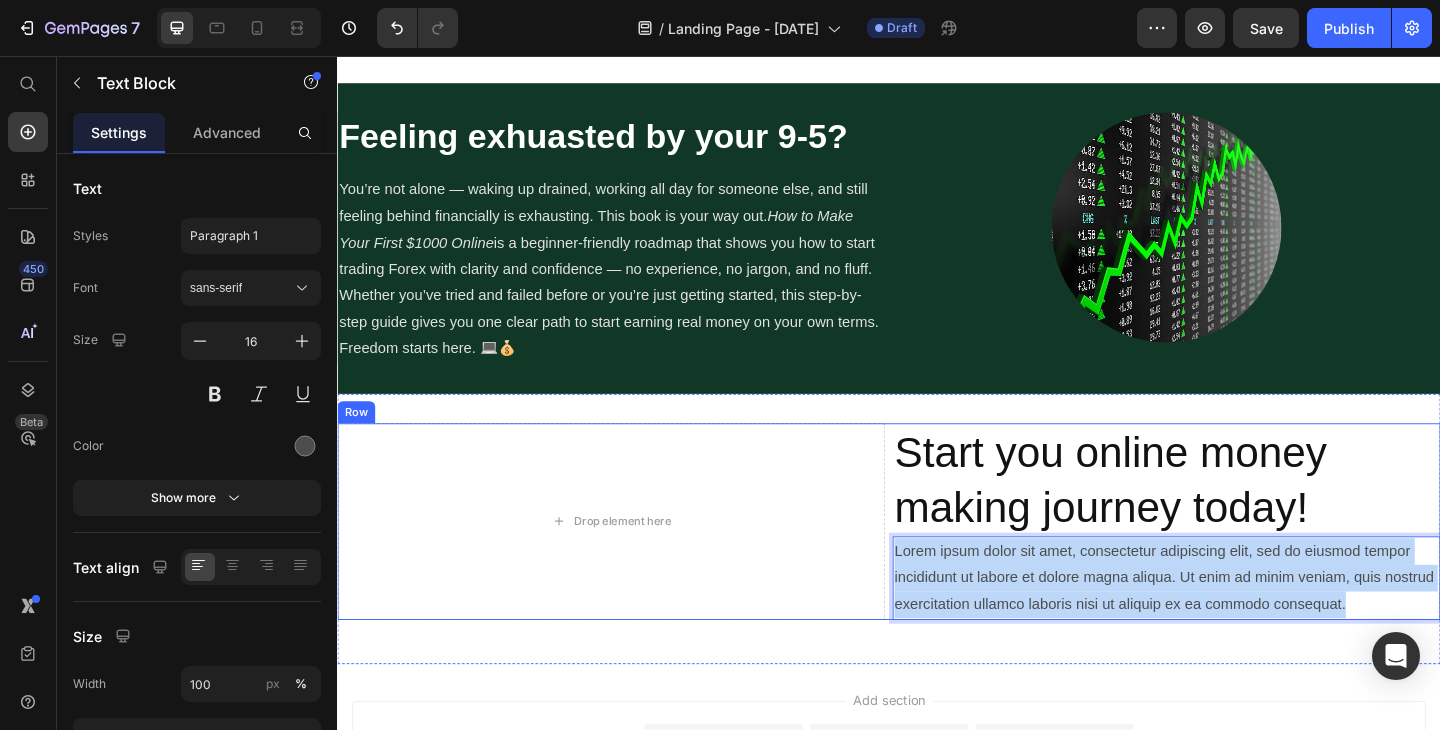 drag, startPoint x: 1487, startPoint y: 649, endPoint x: 899, endPoint y: 588, distance: 591.15564 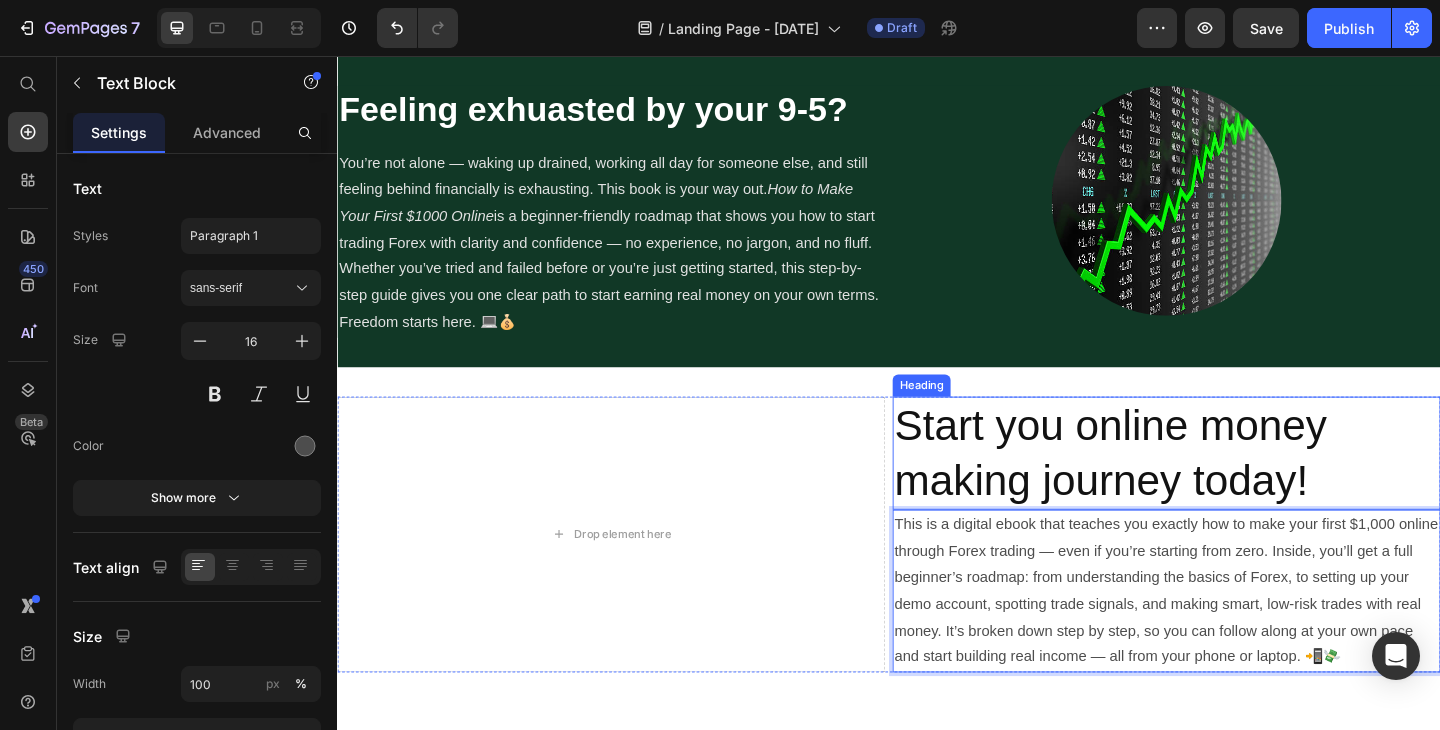 scroll, scrollTop: 657, scrollLeft: 0, axis: vertical 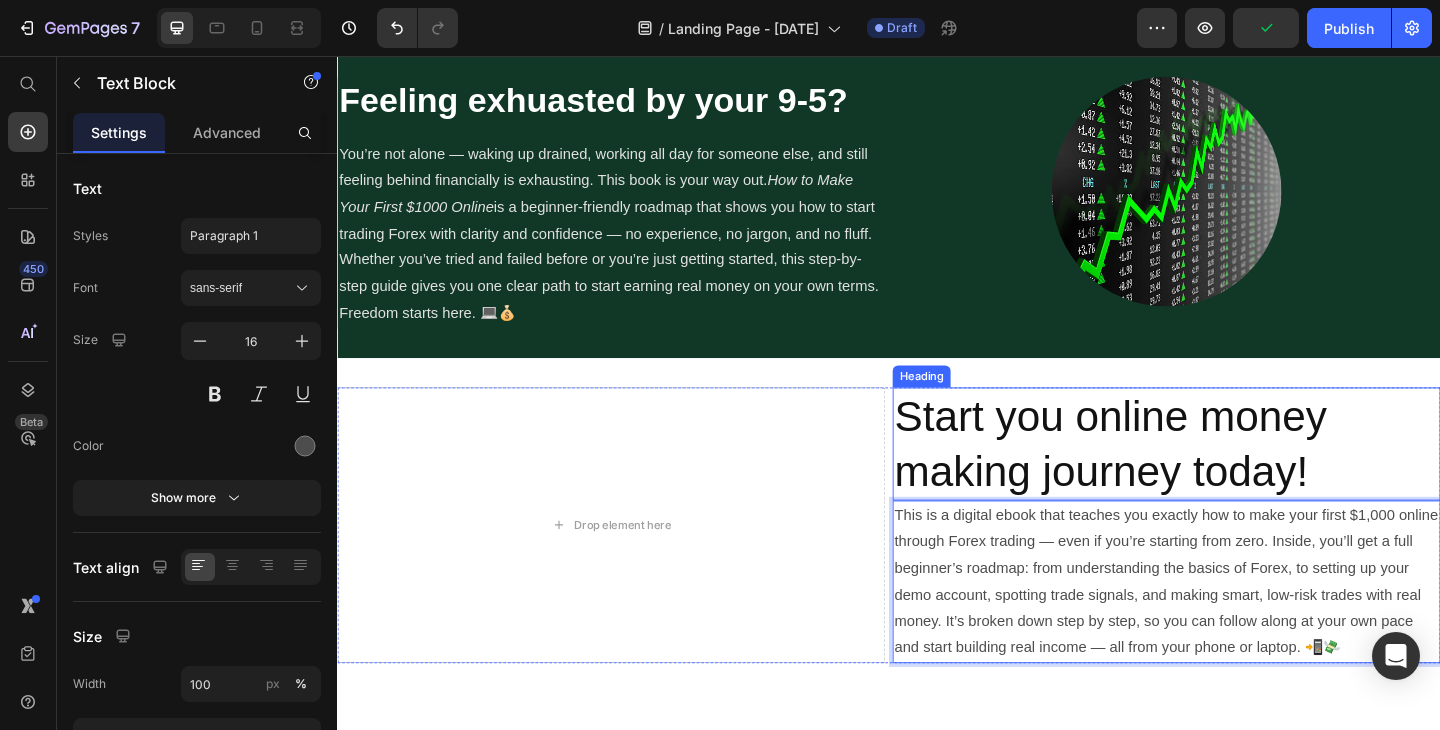 click on "Start you online money making journey today!" at bounding box center [1239, 479] 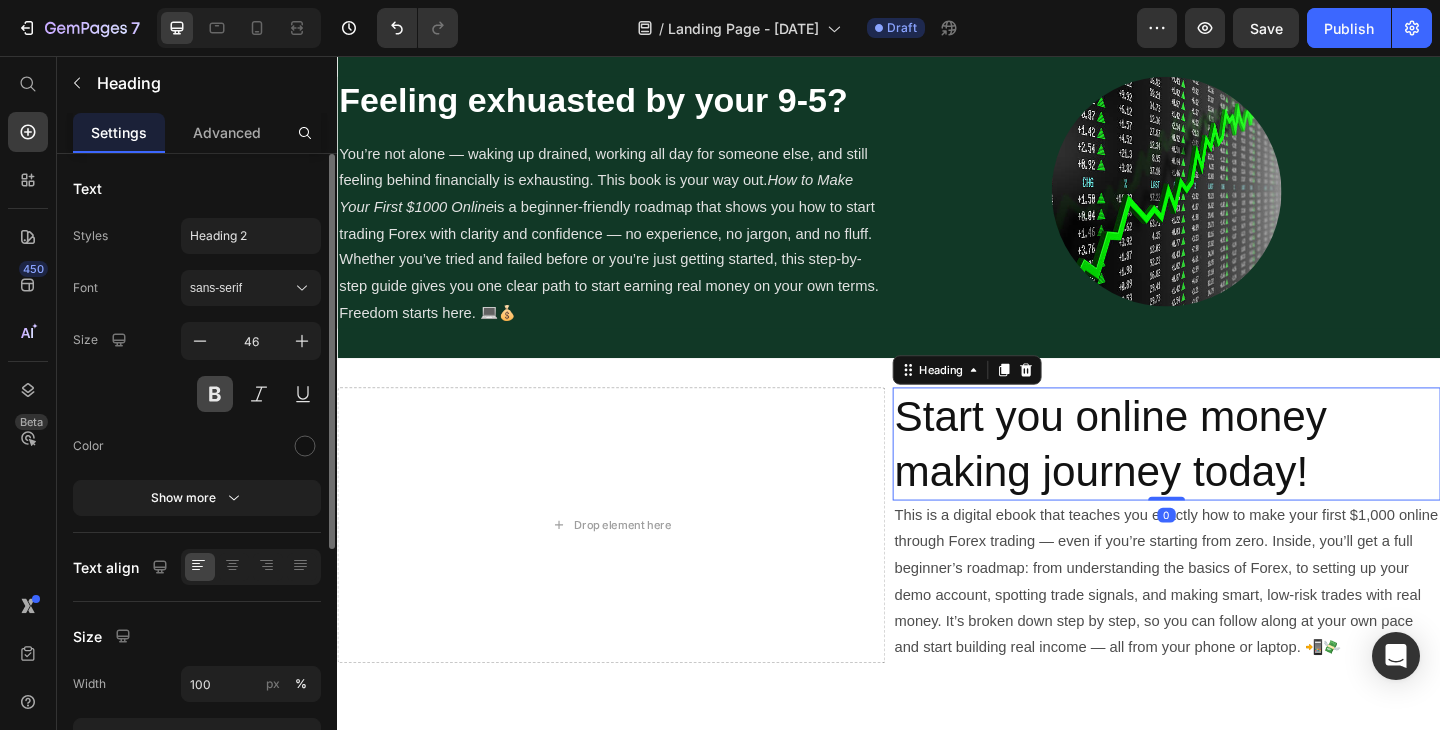 click at bounding box center [215, 394] 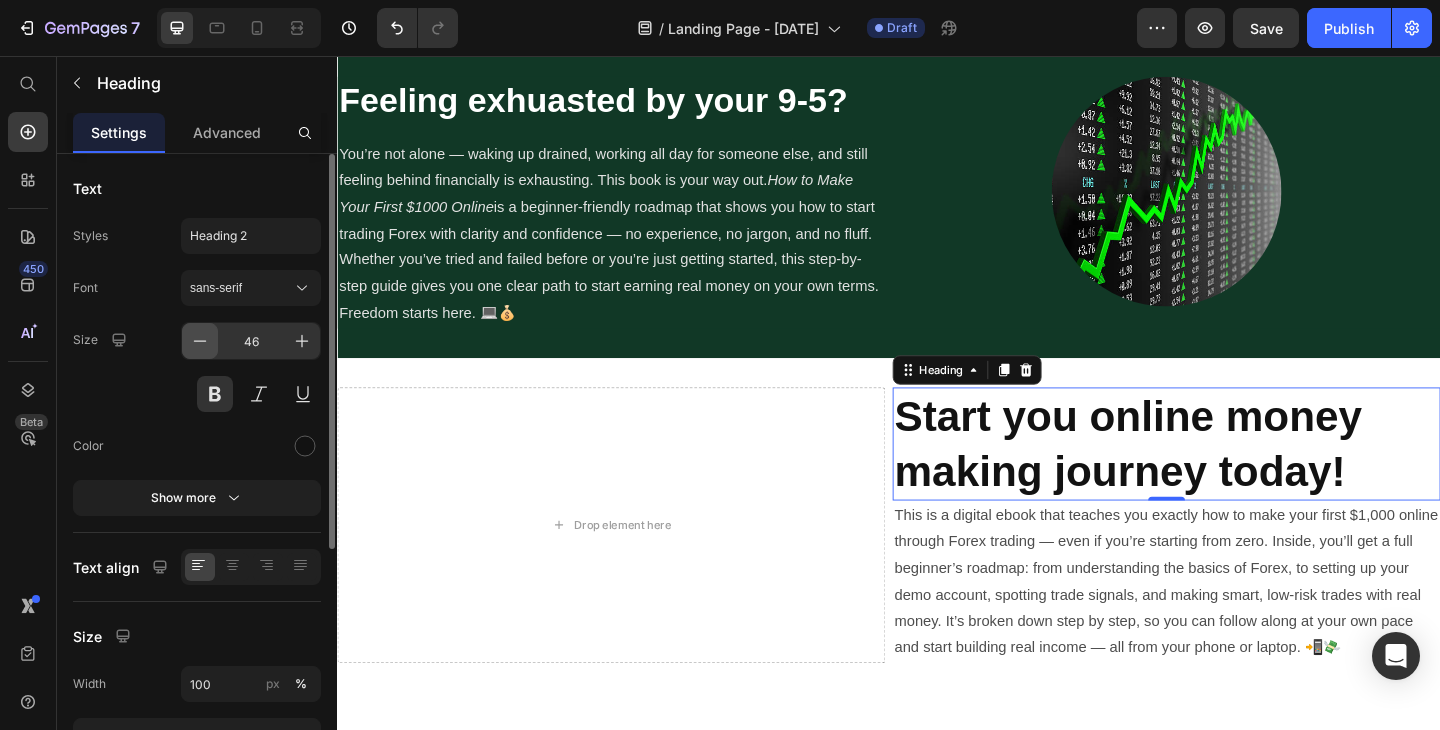 click 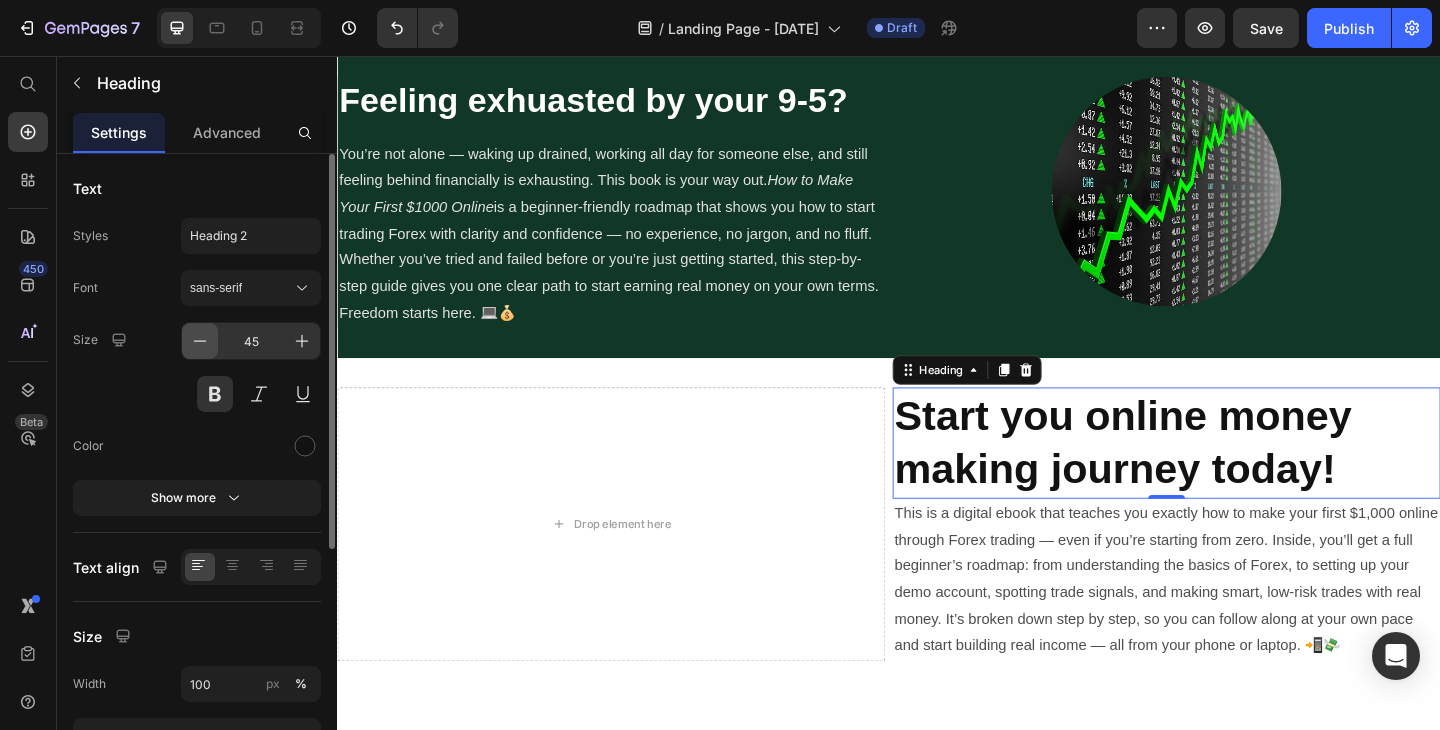 click 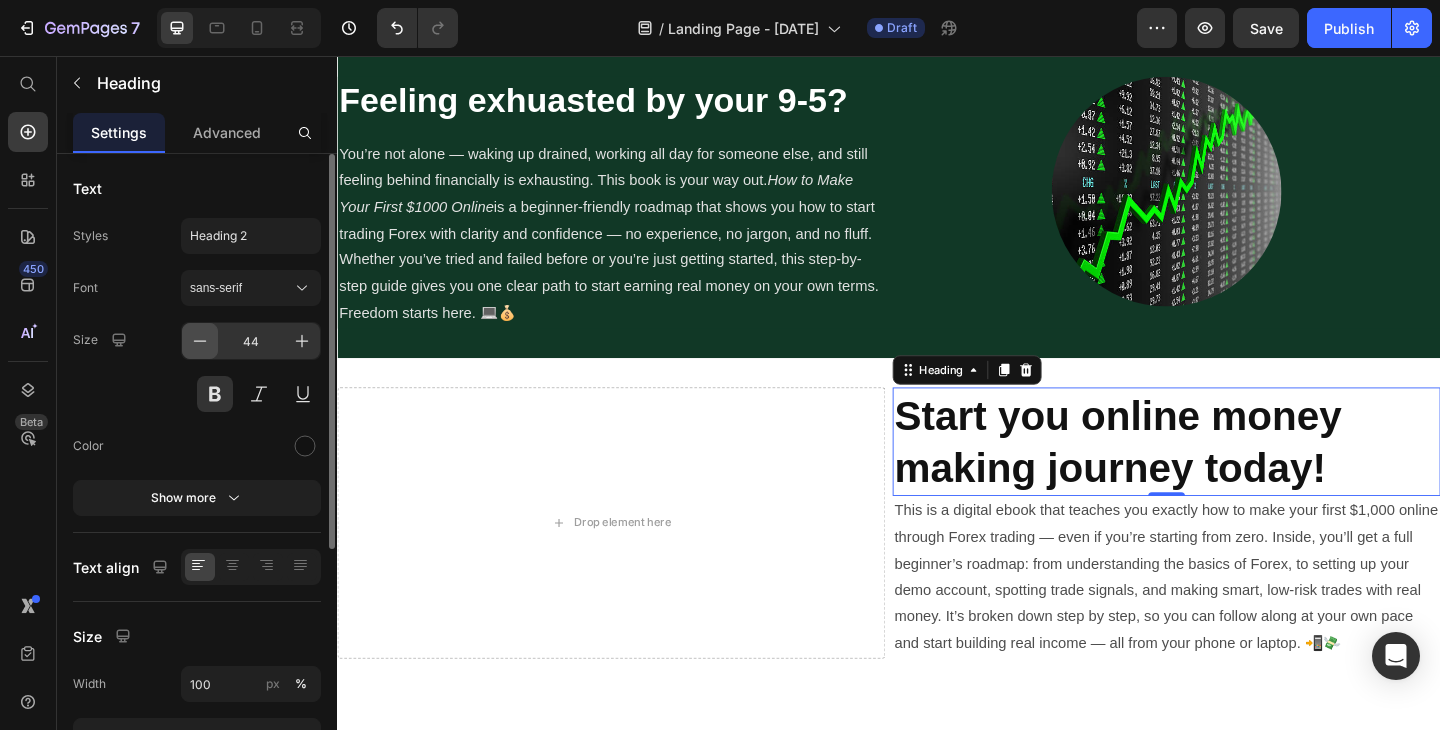click 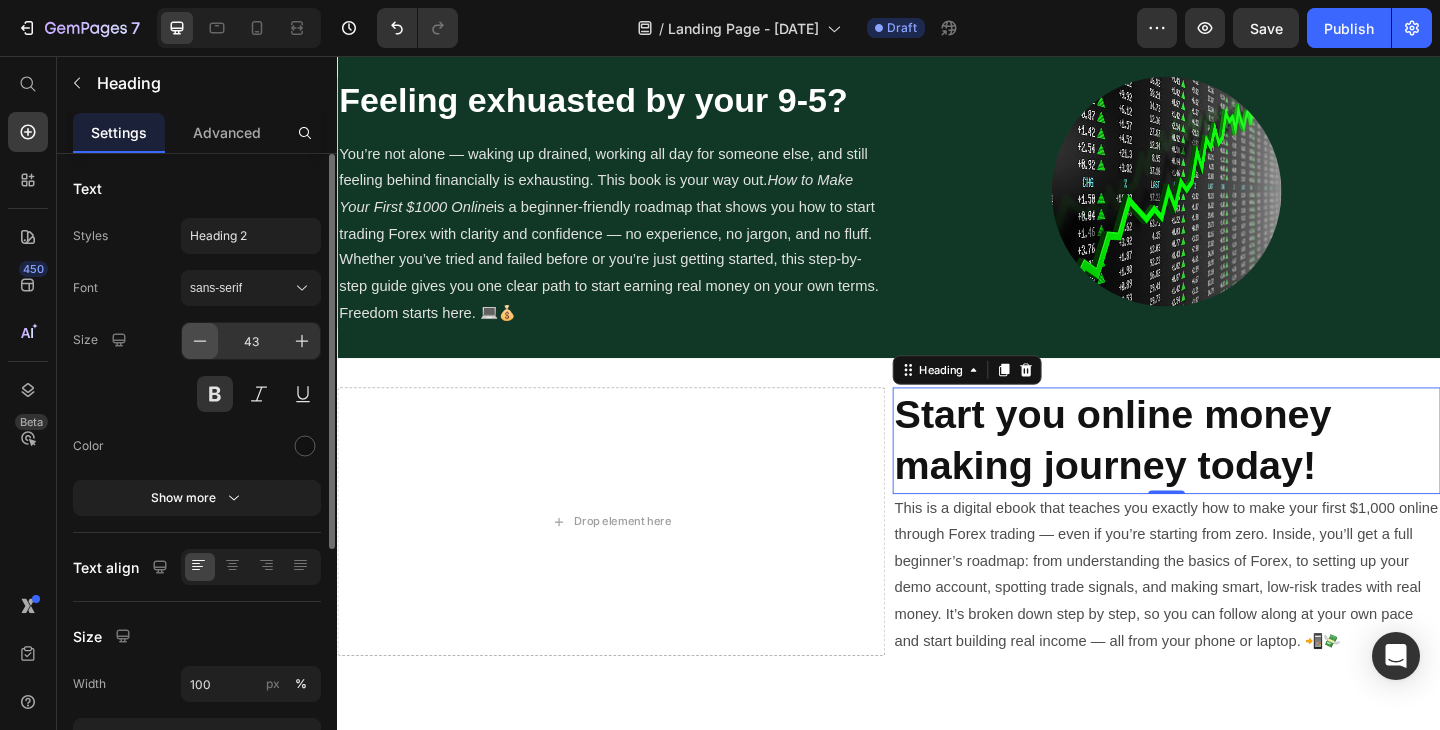 click 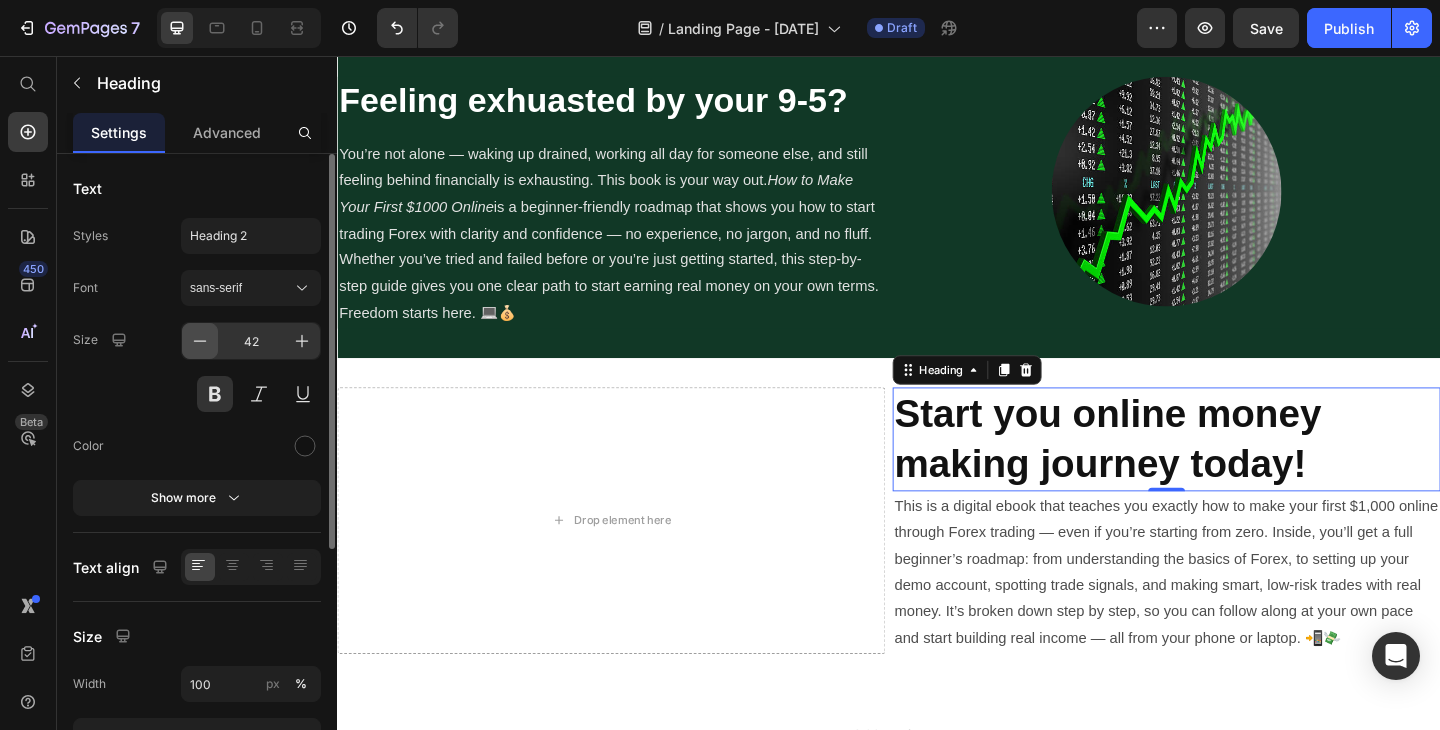 click 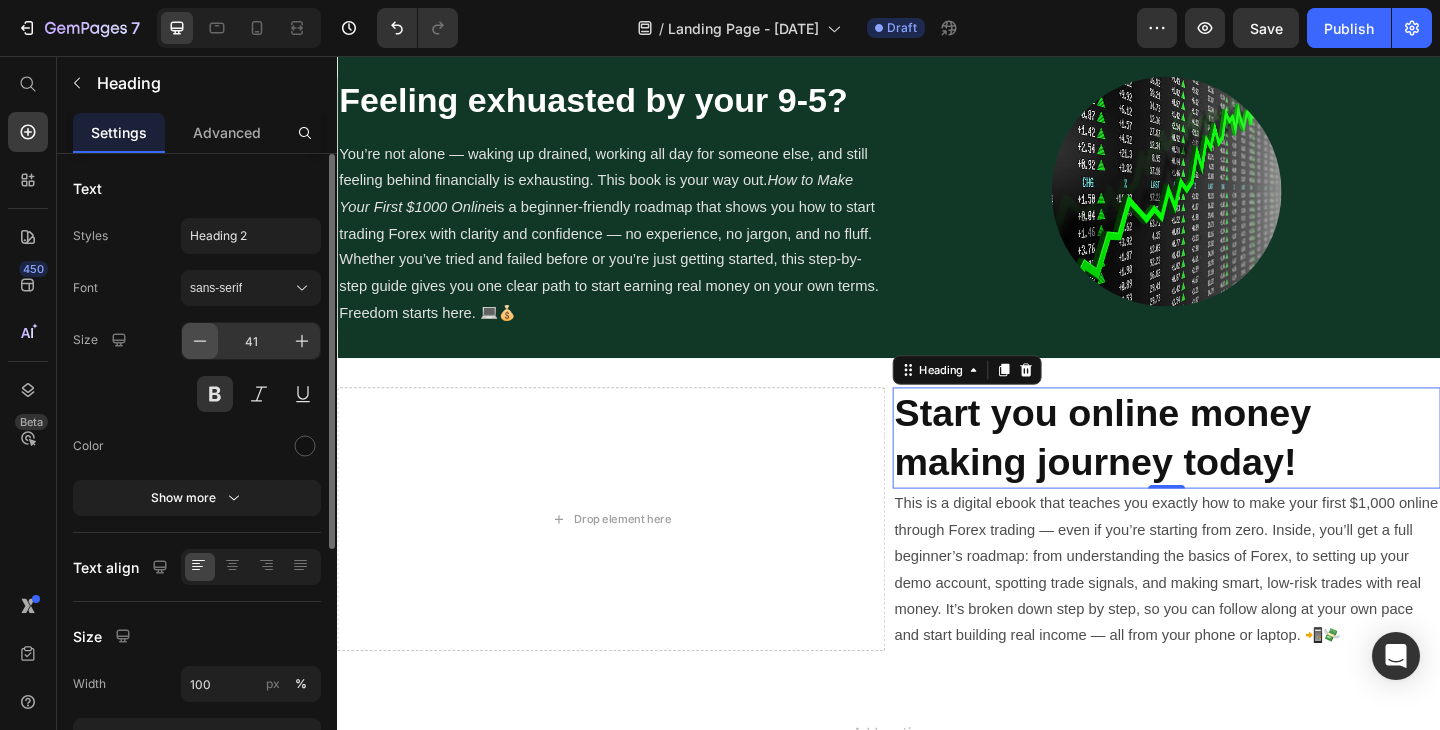 click 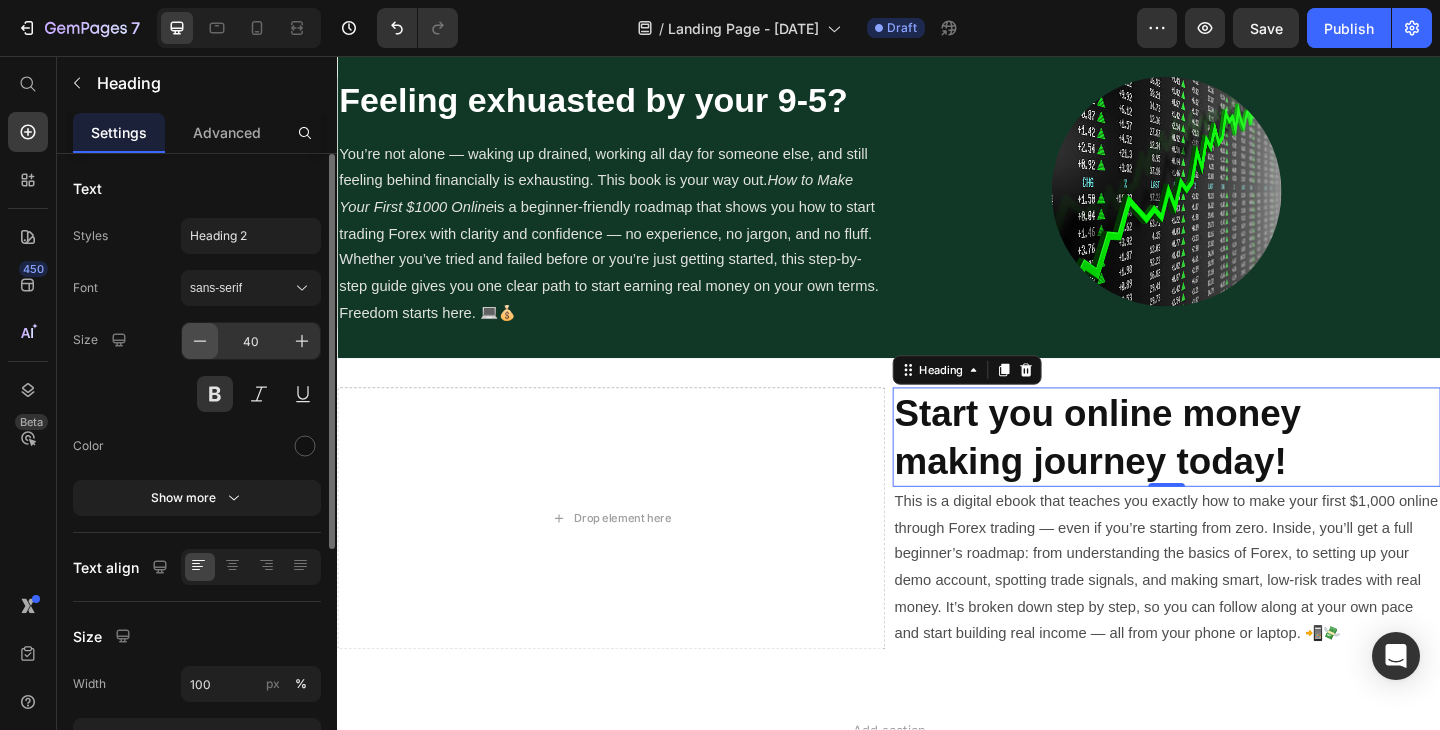 click 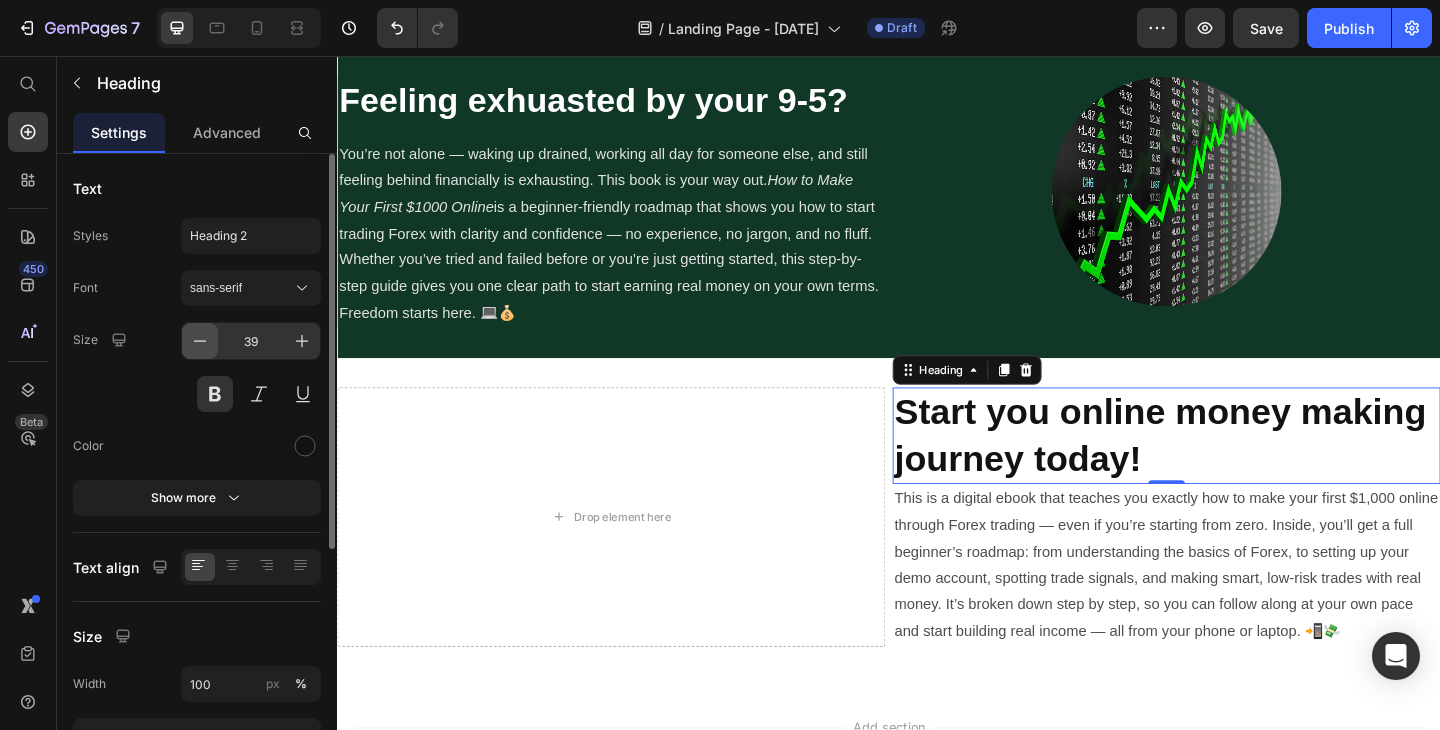 click 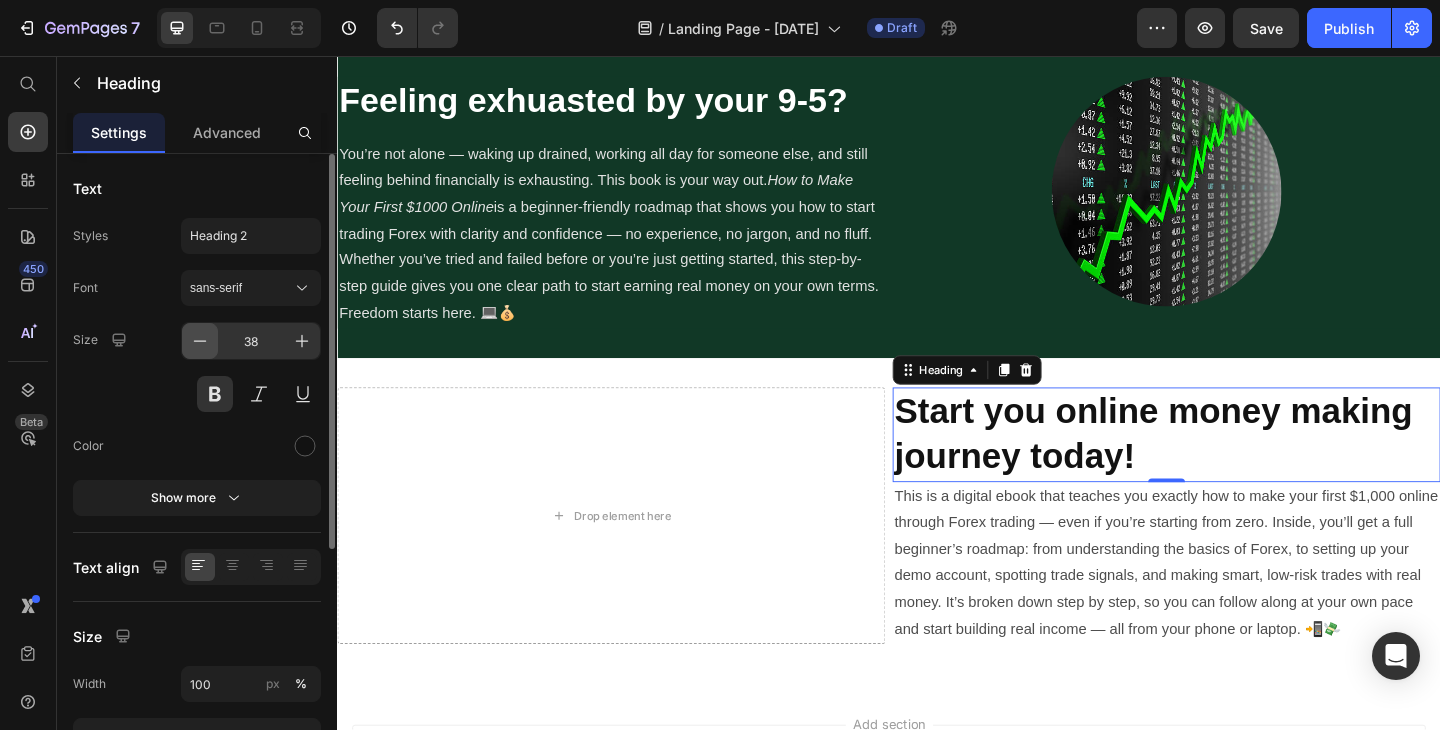 click 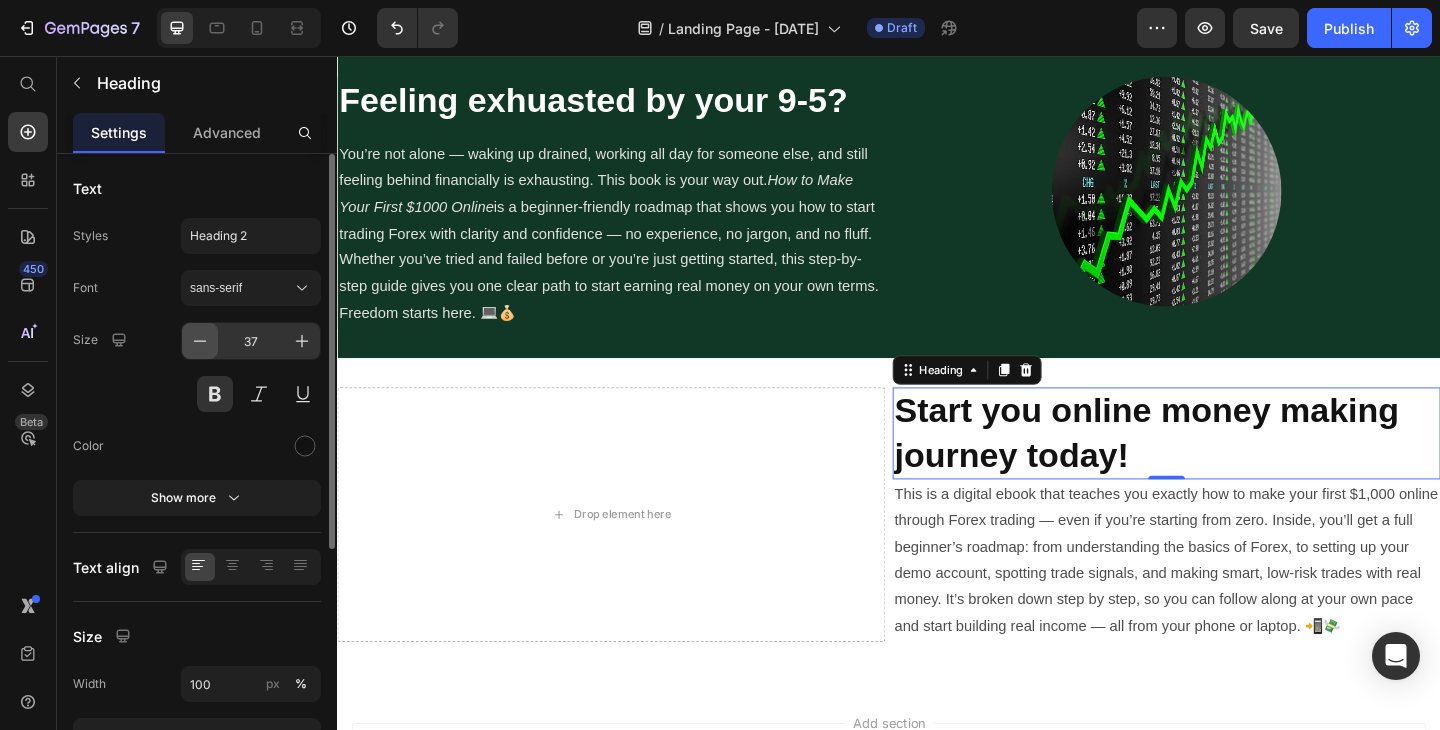 click 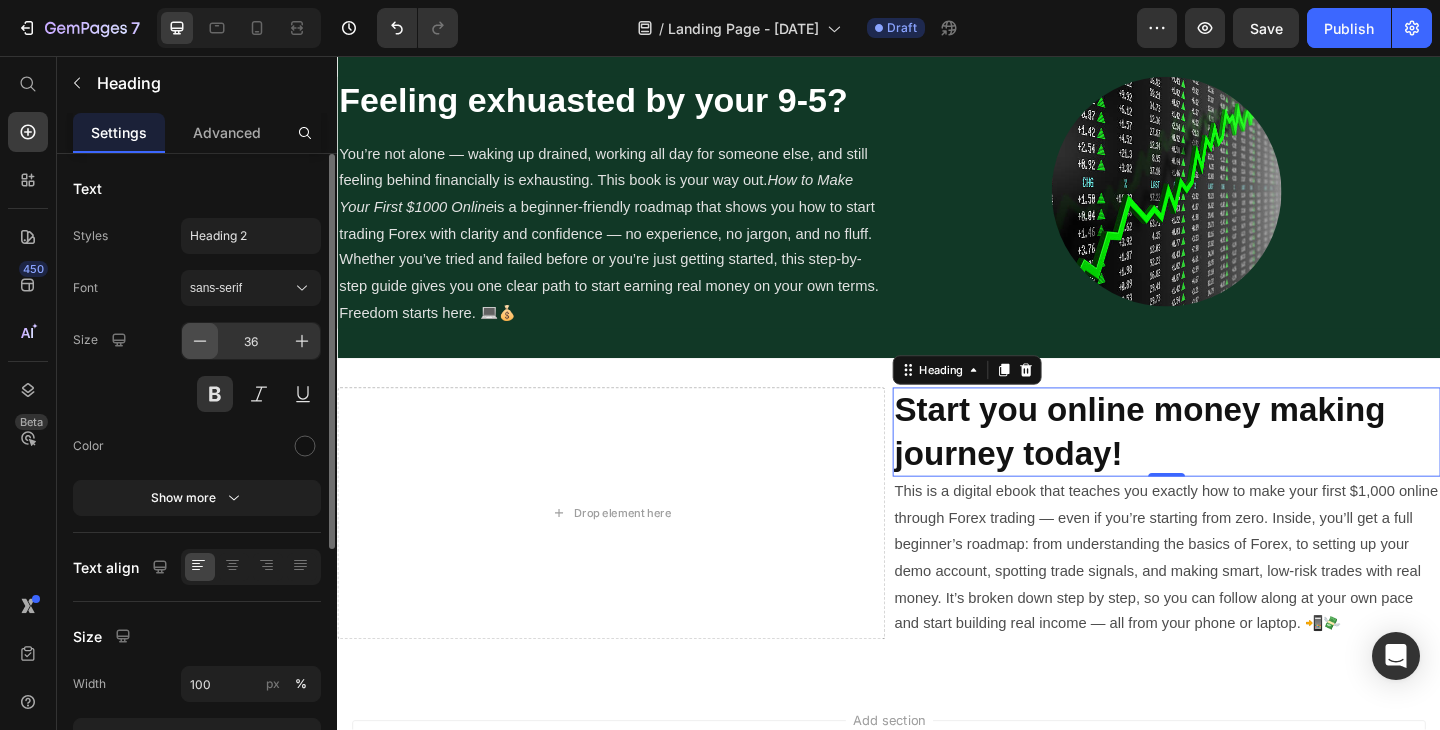 click 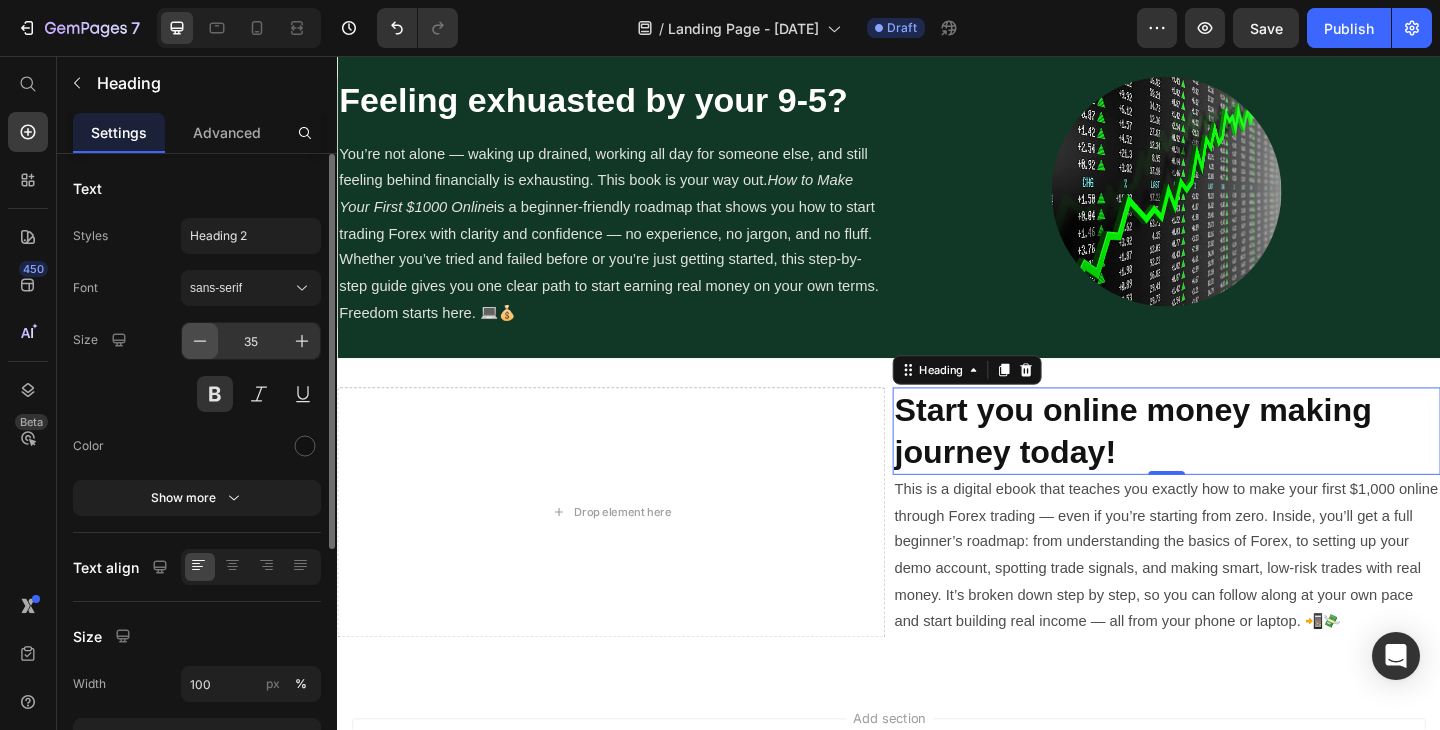click 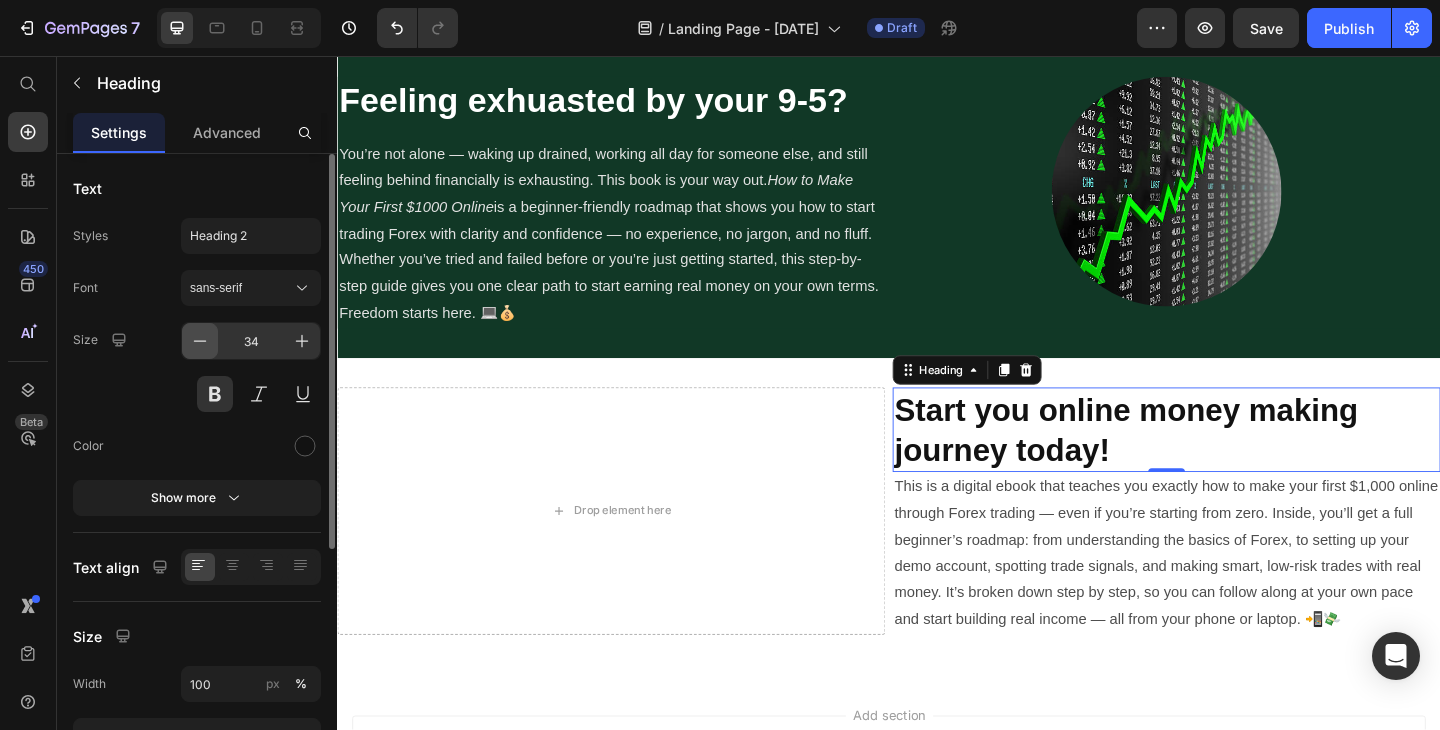 click 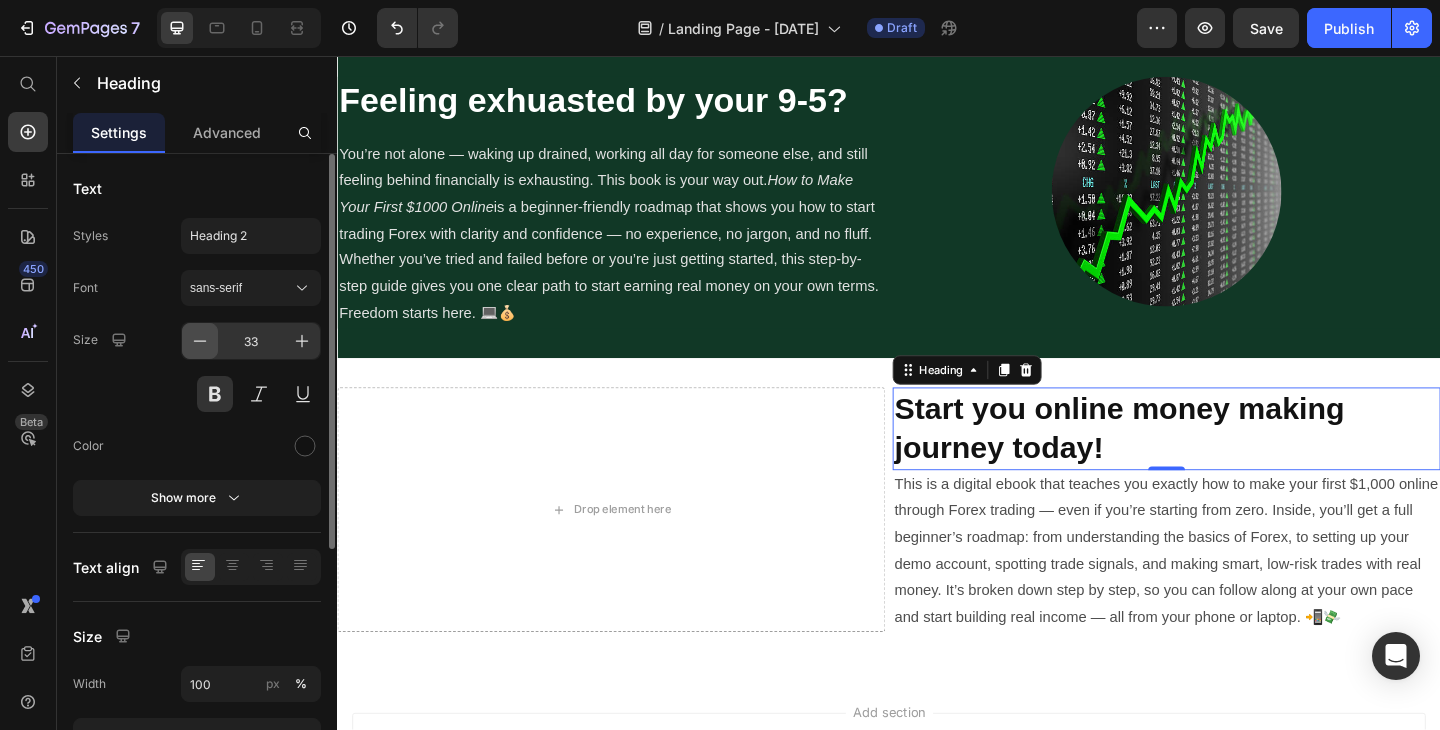 click 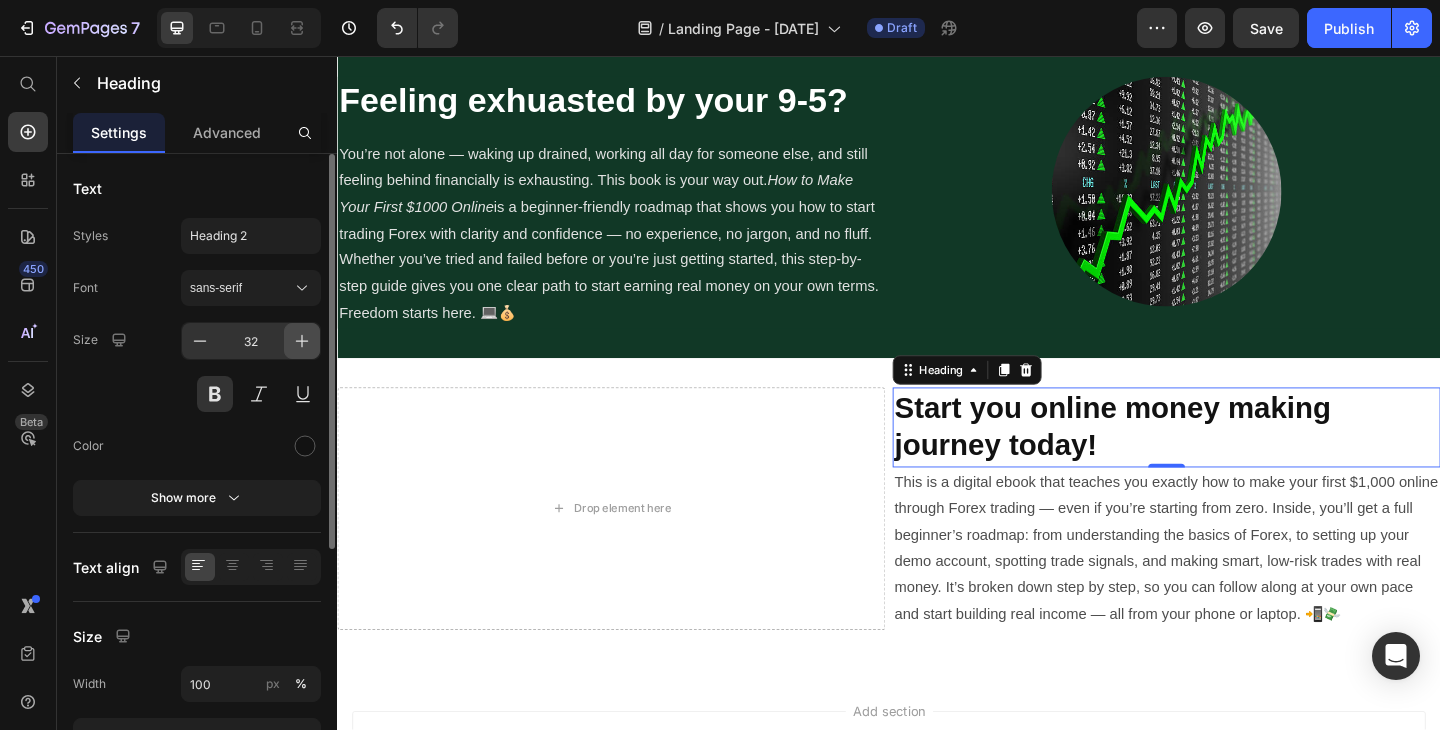 click 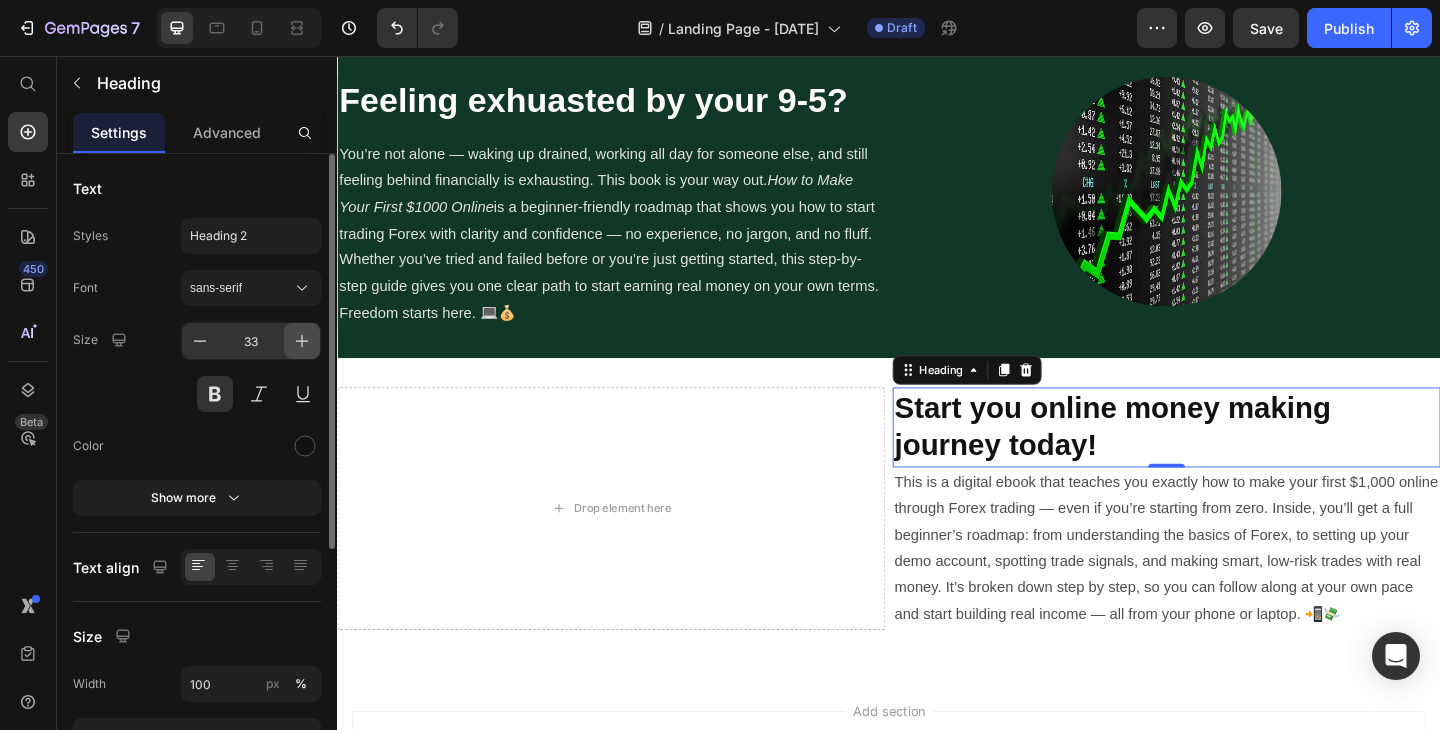 click 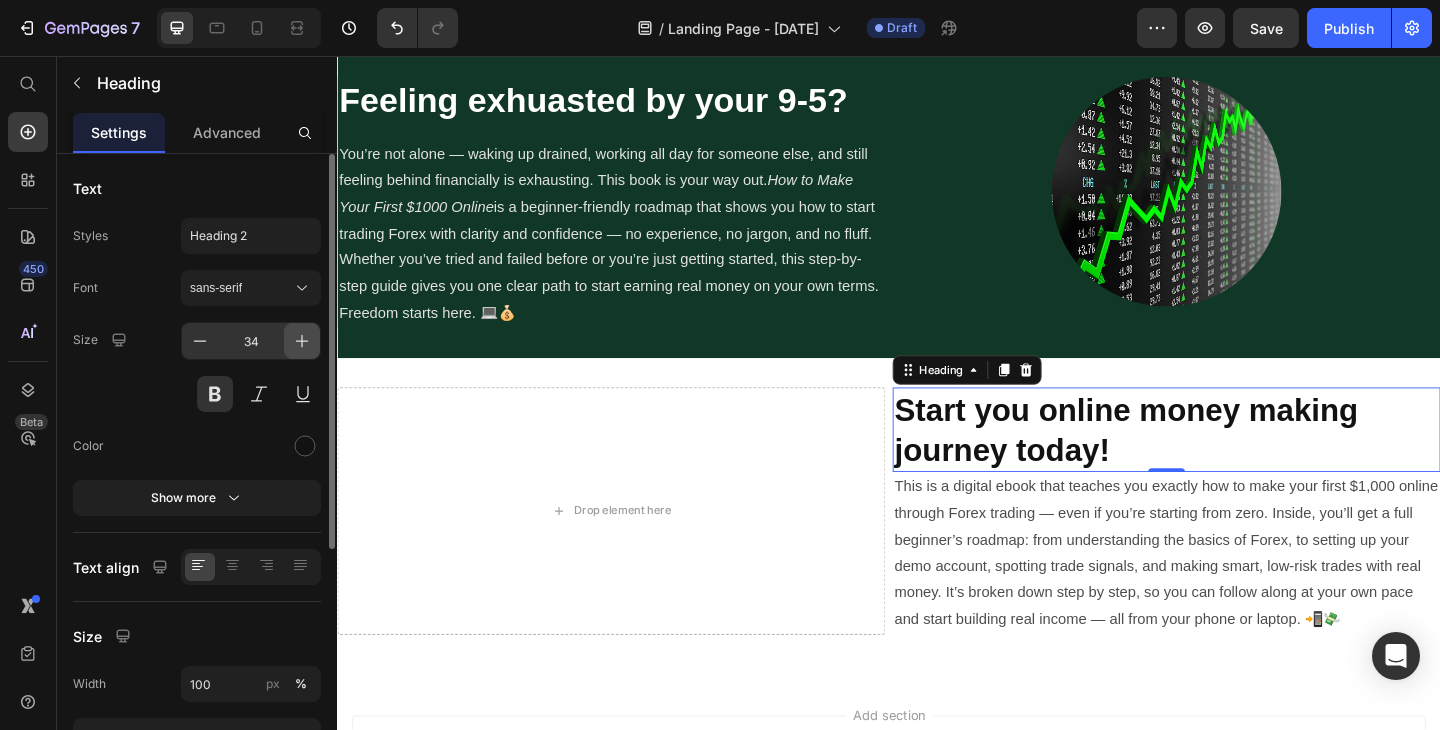 click 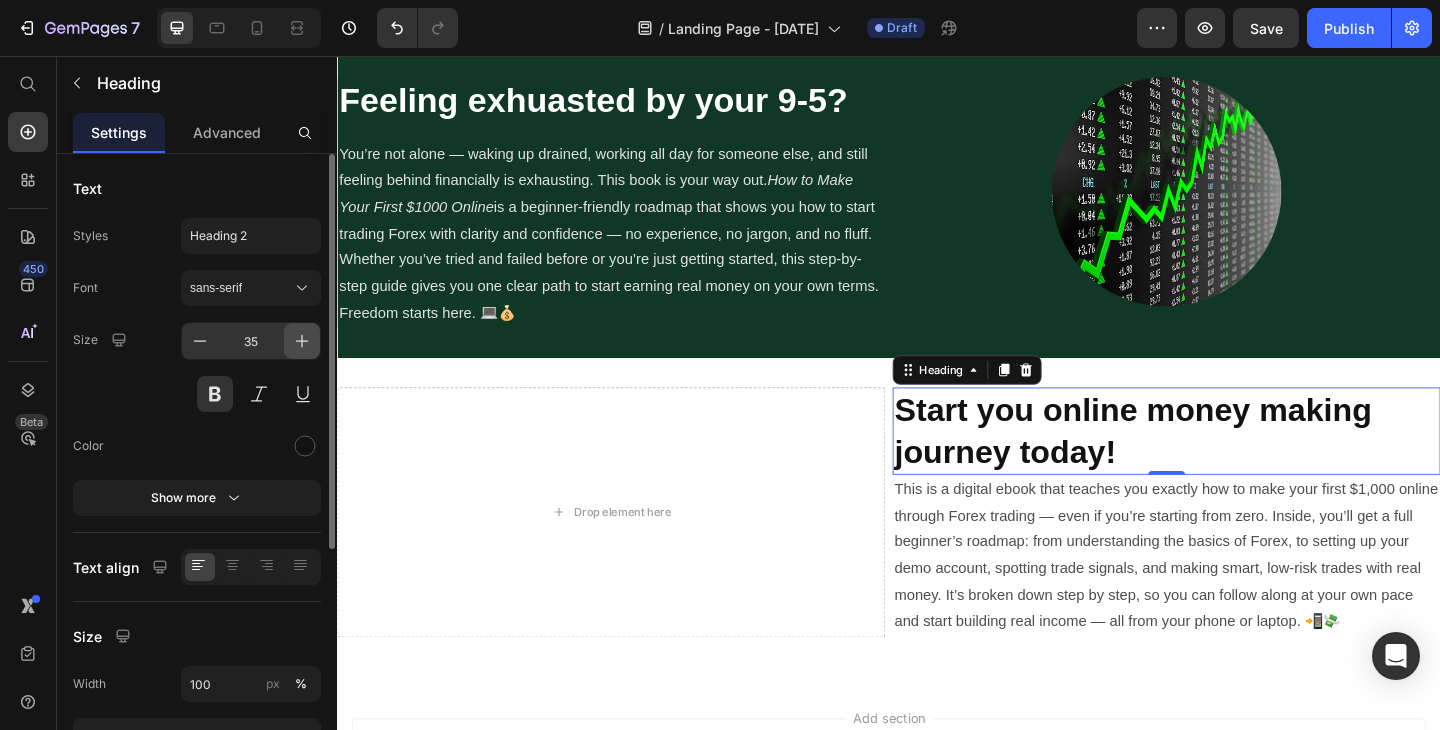 click 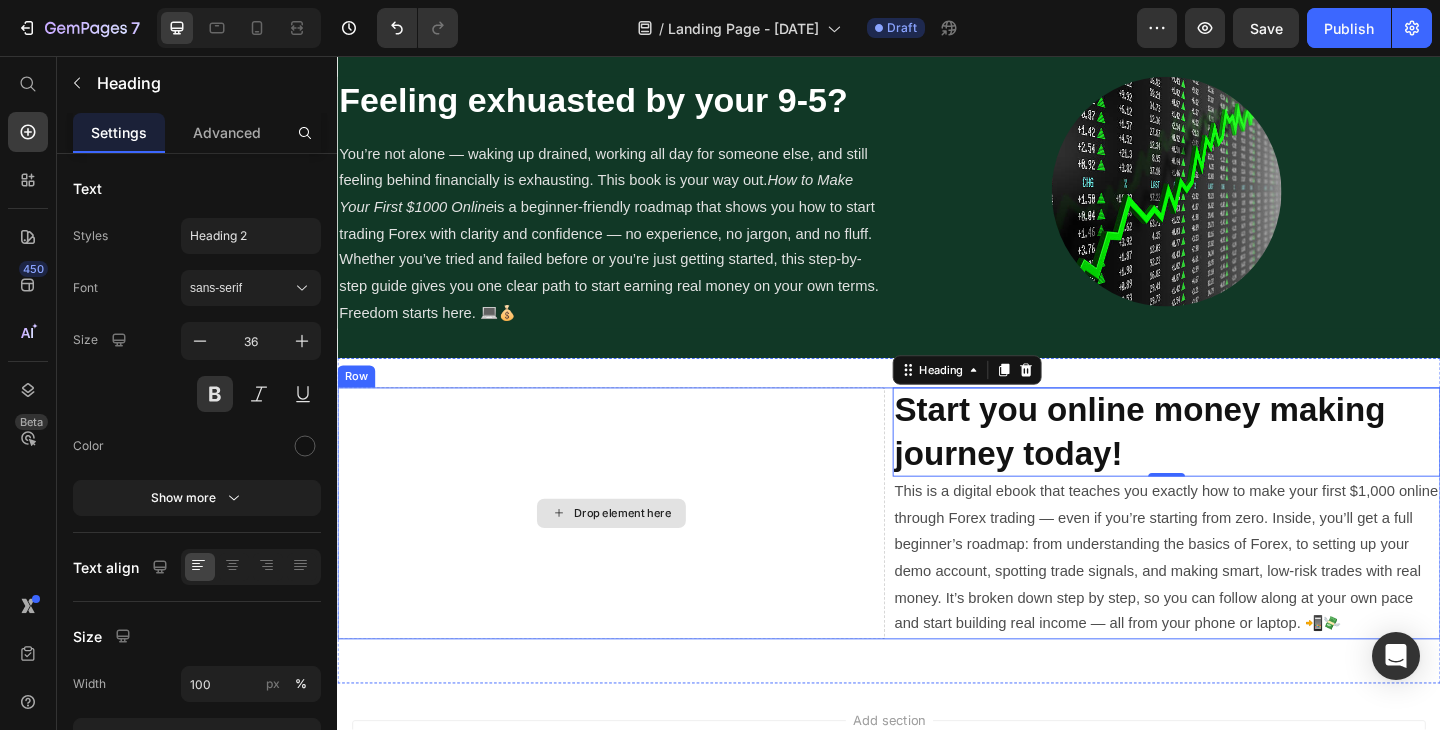 scroll, scrollTop: 631, scrollLeft: 0, axis: vertical 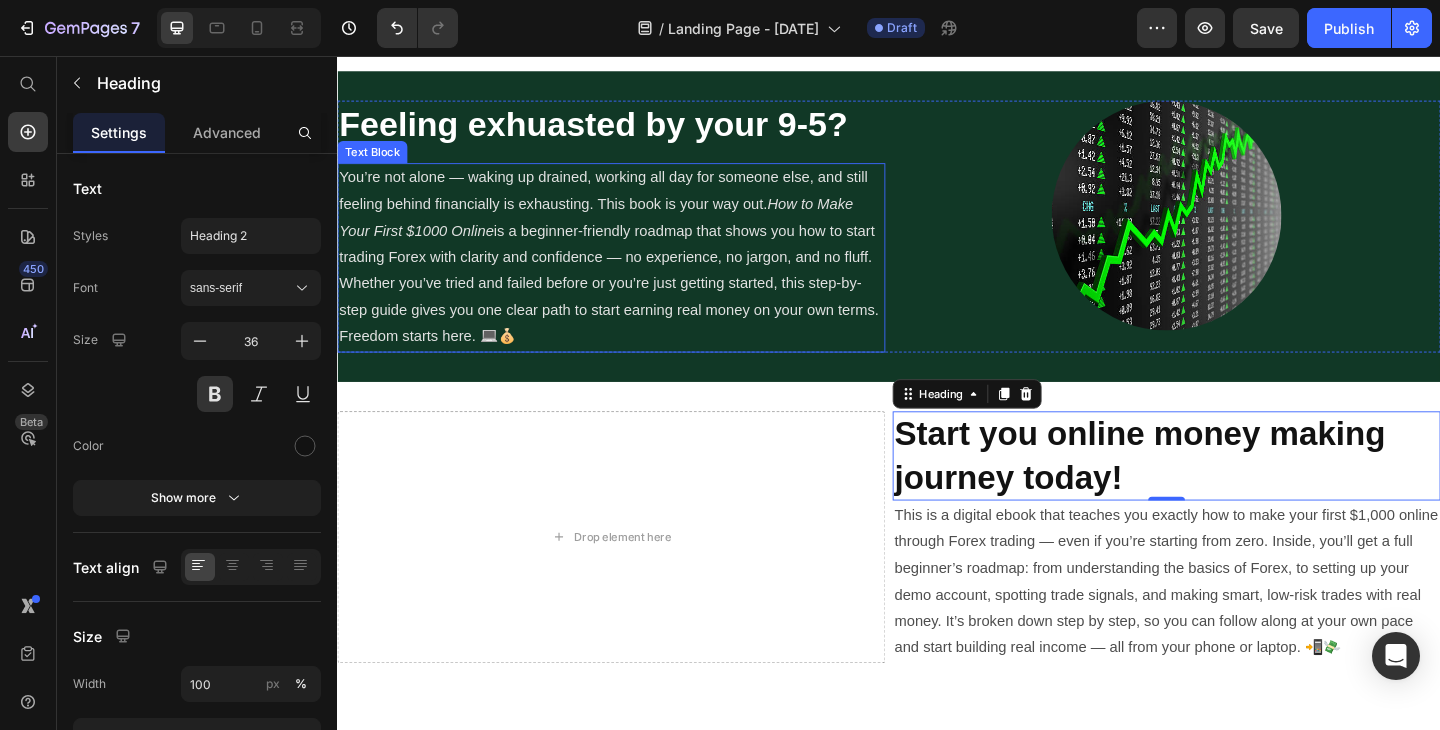 click on "You’re not alone — waking up drained, working all day for someone else, and still feeling behind financially is exhausting. This book is your way out.  How to Make Your First $1000 Online  is a beginner-friendly roadmap that shows you how to start trading Forex with clarity and confidence — no experience, no jargon, and no fluff. Whether you’ve tried and failed before or you’re just getting started, this step-by-step guide gives you one clear path to start earning real money on your own terms. Freedom starts here. 💻💰" at bounding box center [635, 276] 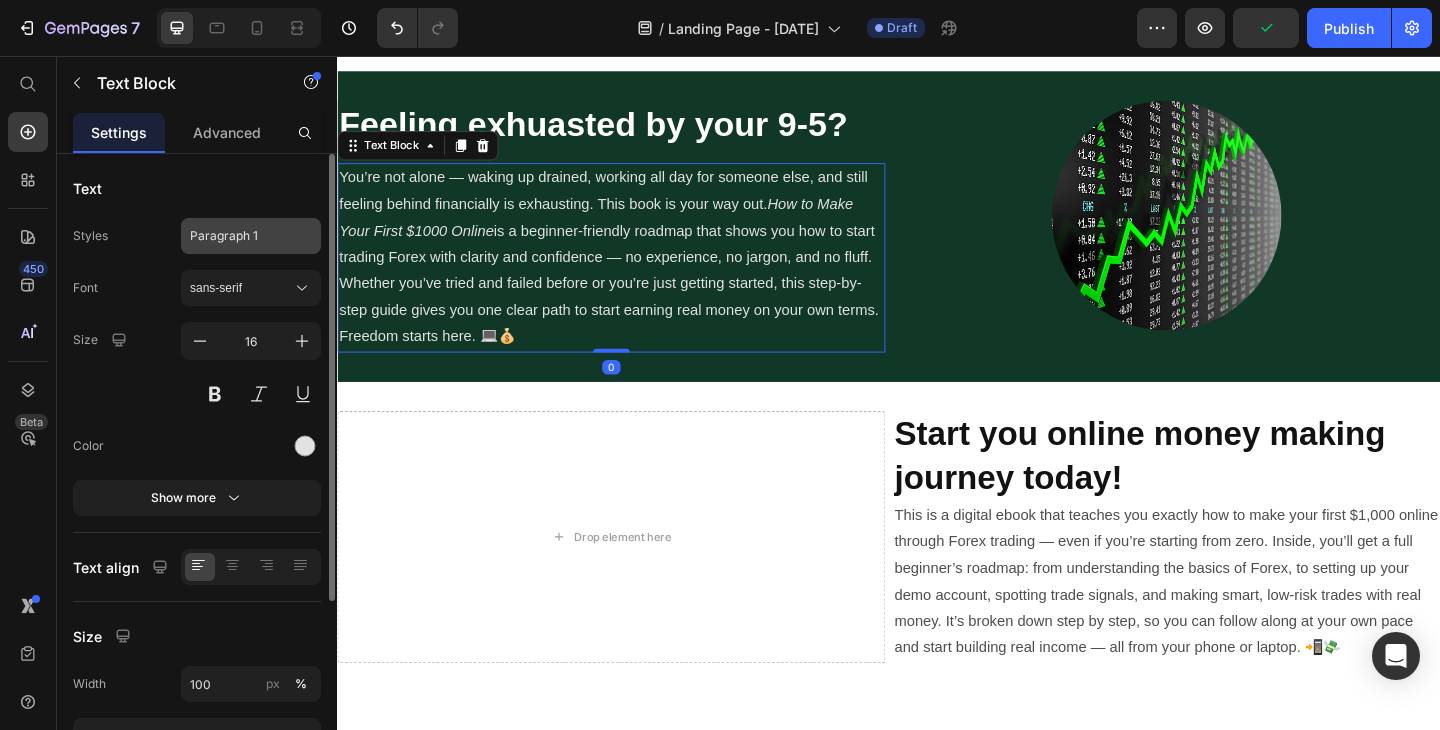 click on "Paragraph 1" at bounding box center (239, 236) 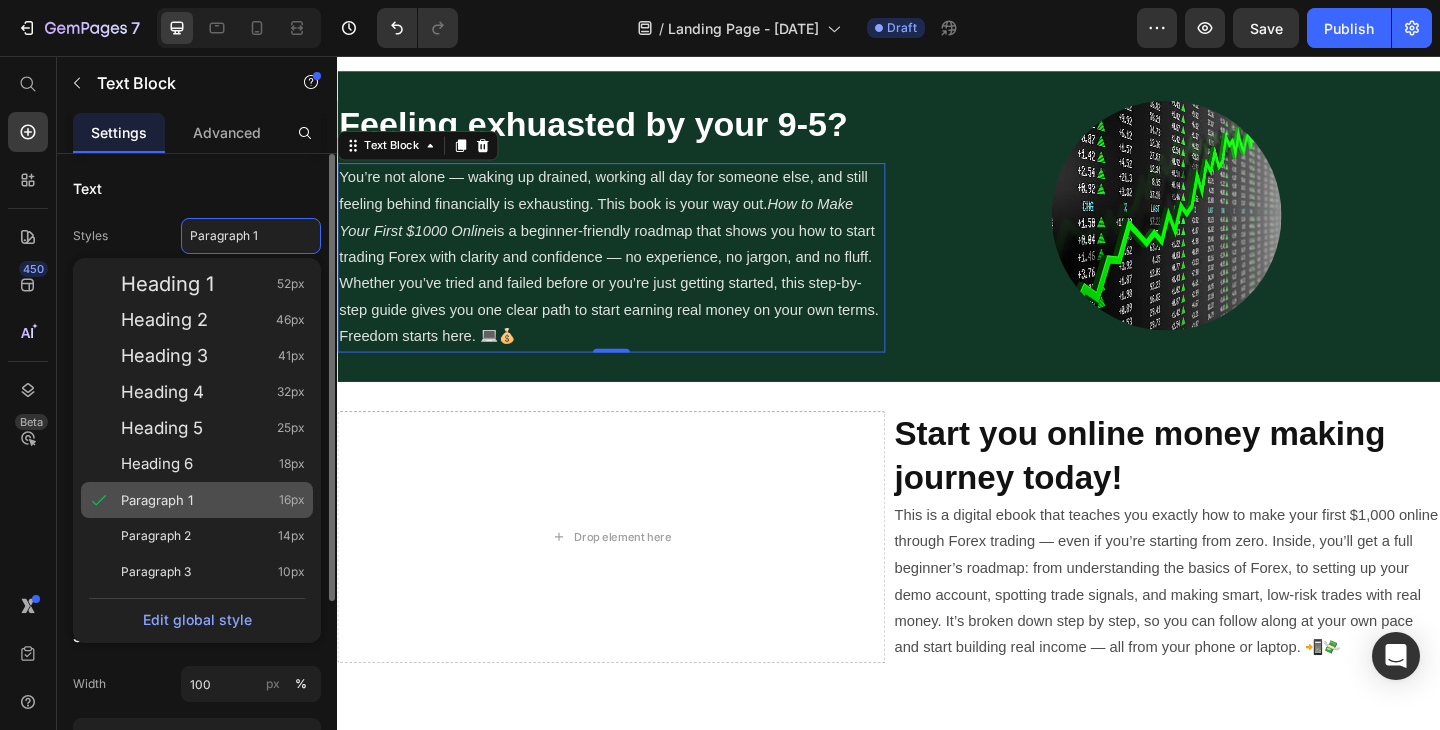 click on "Paragraph 1" at bounding box center (157, 500) 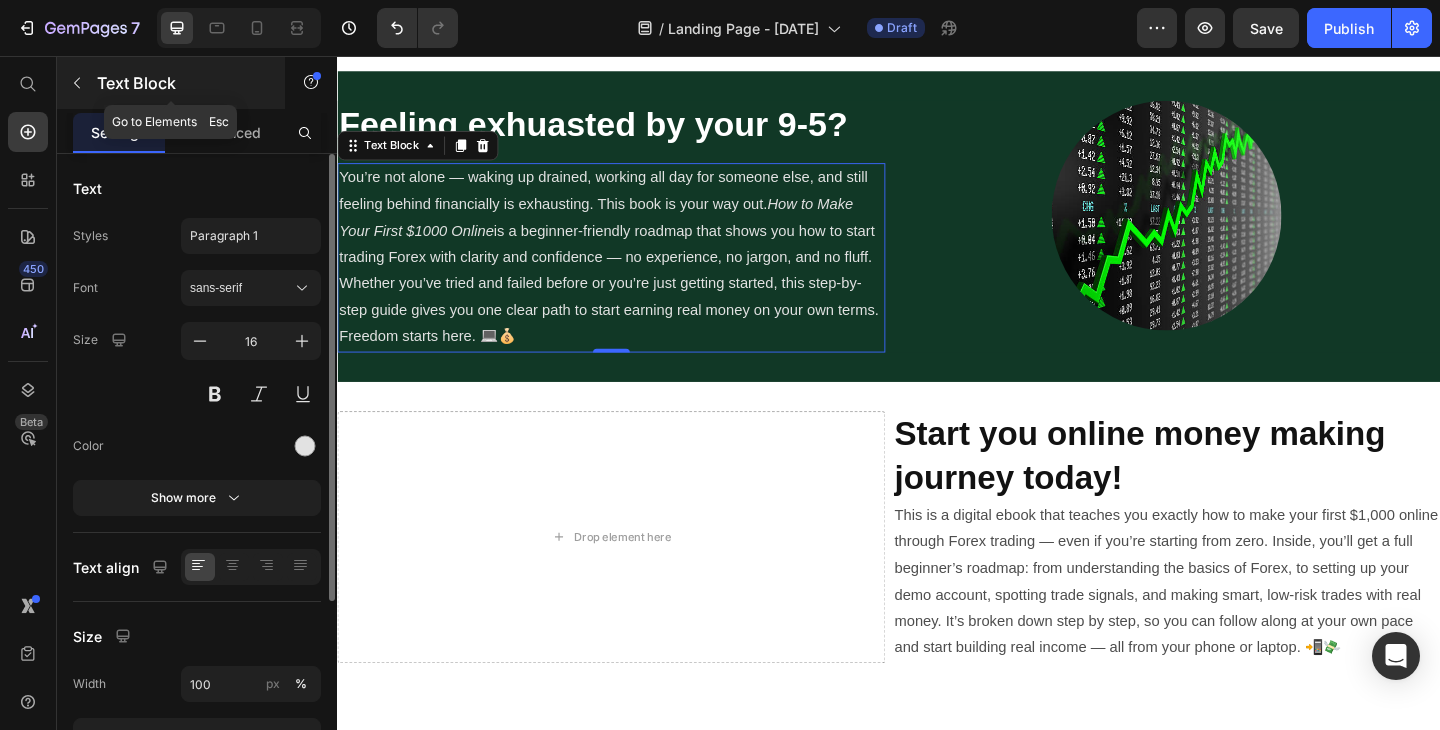 click 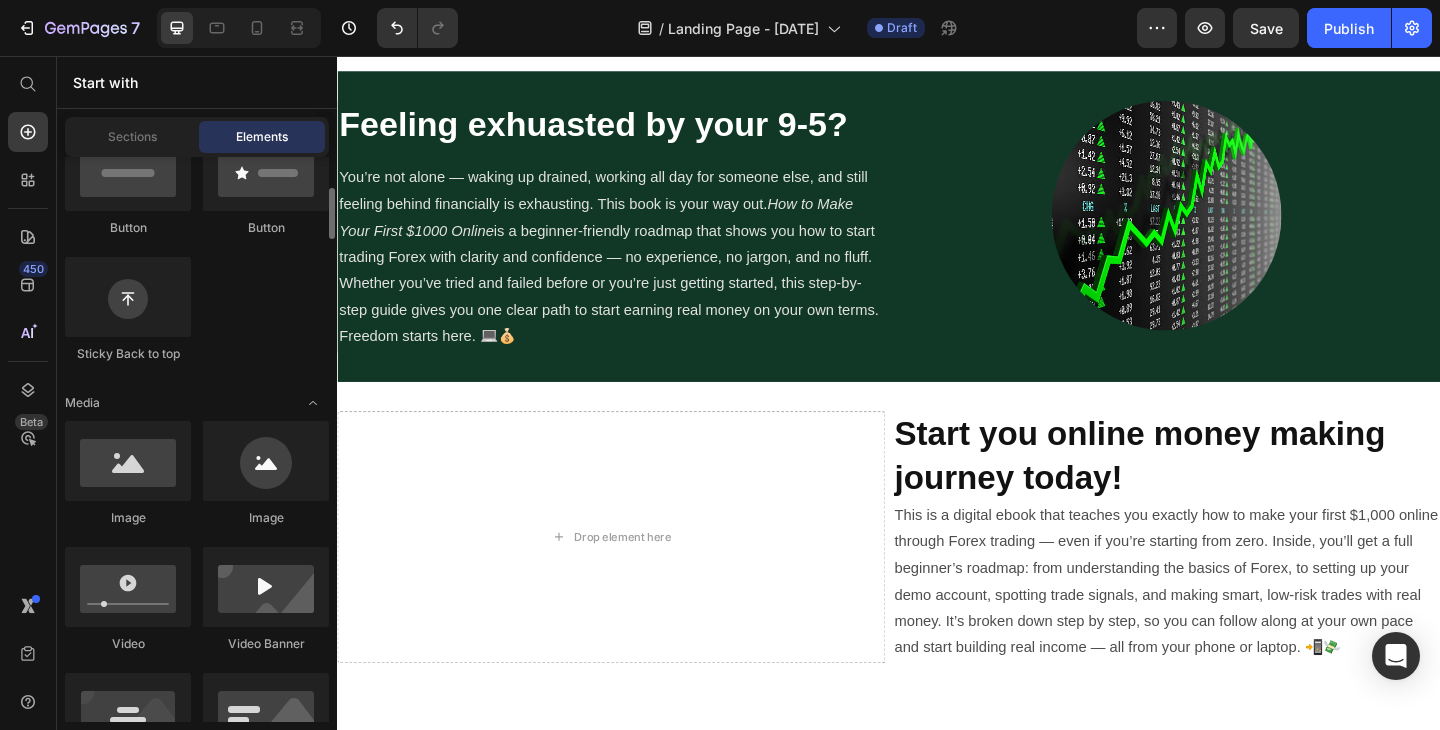scroll, scrollTop: 633, scrollLeft: 0, axis: vertical 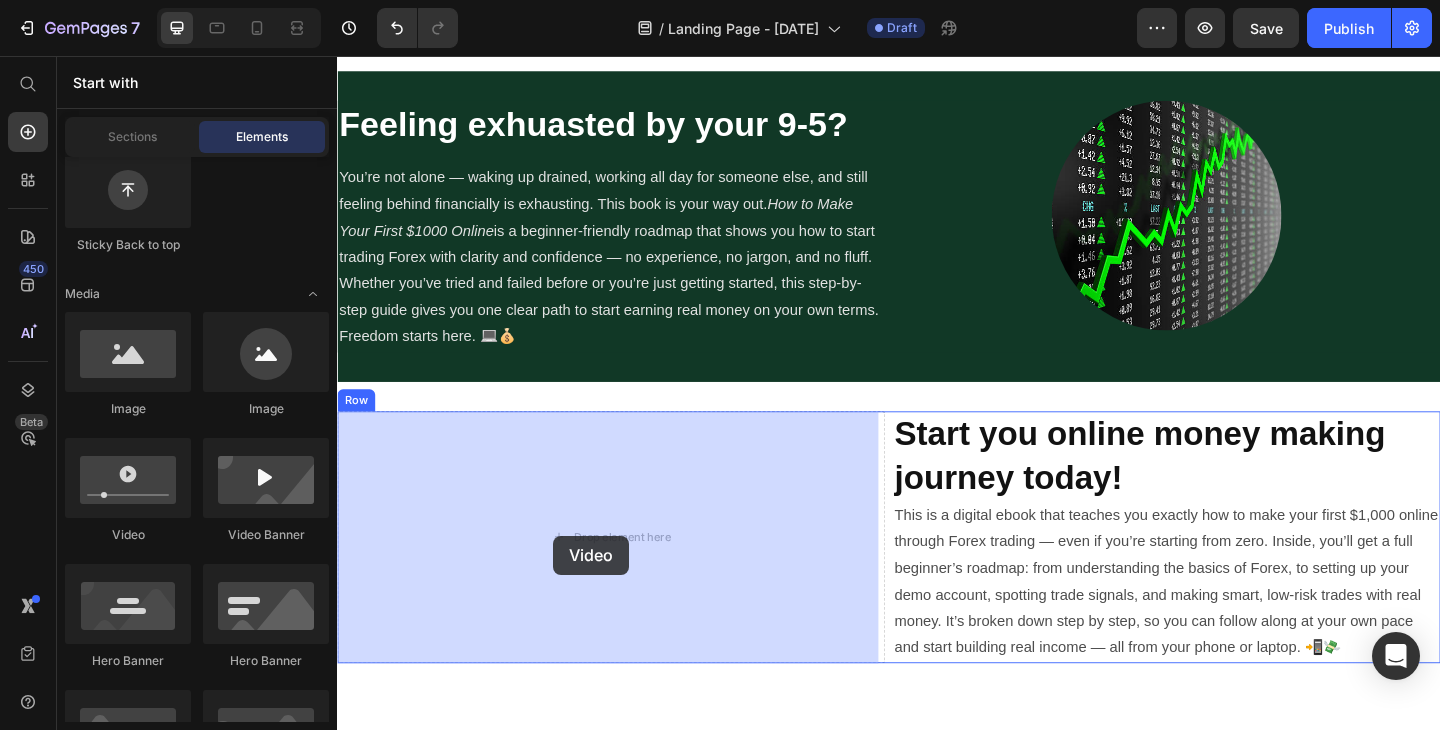 drag, startPoint x: 488, startPoint y: 525, endPoint x: 572, endPoint y: 578, distance: 99.32271 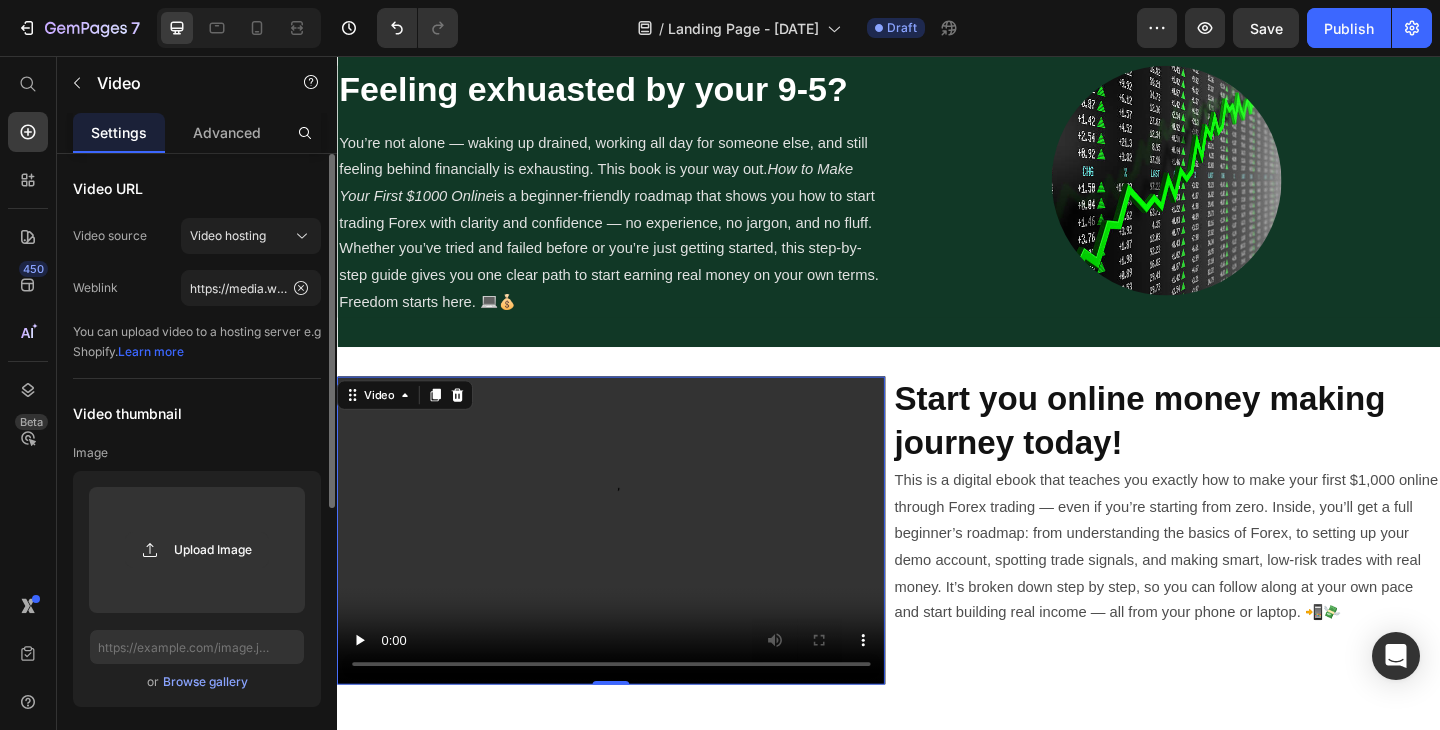 scroll, scrollTop: 672, scrollLeft: 0, axis: vertical 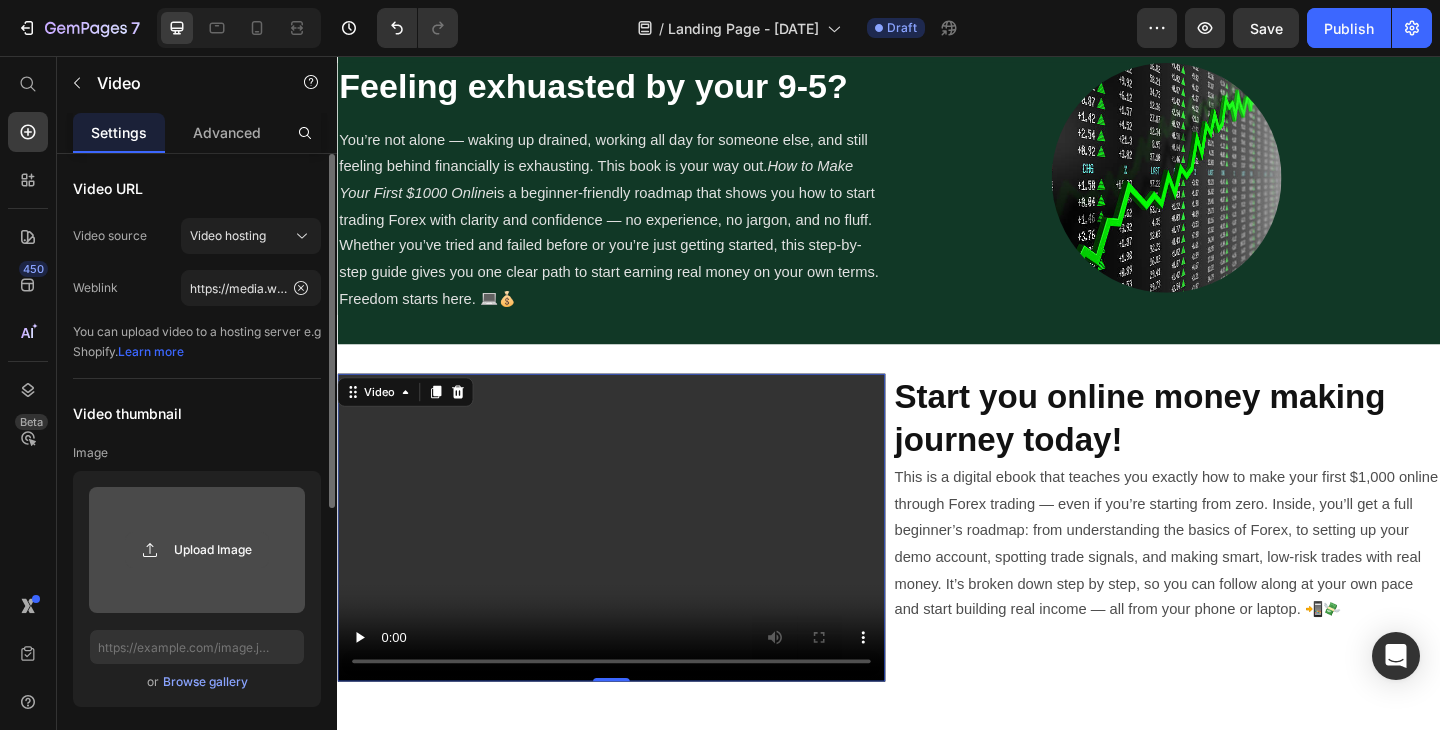click 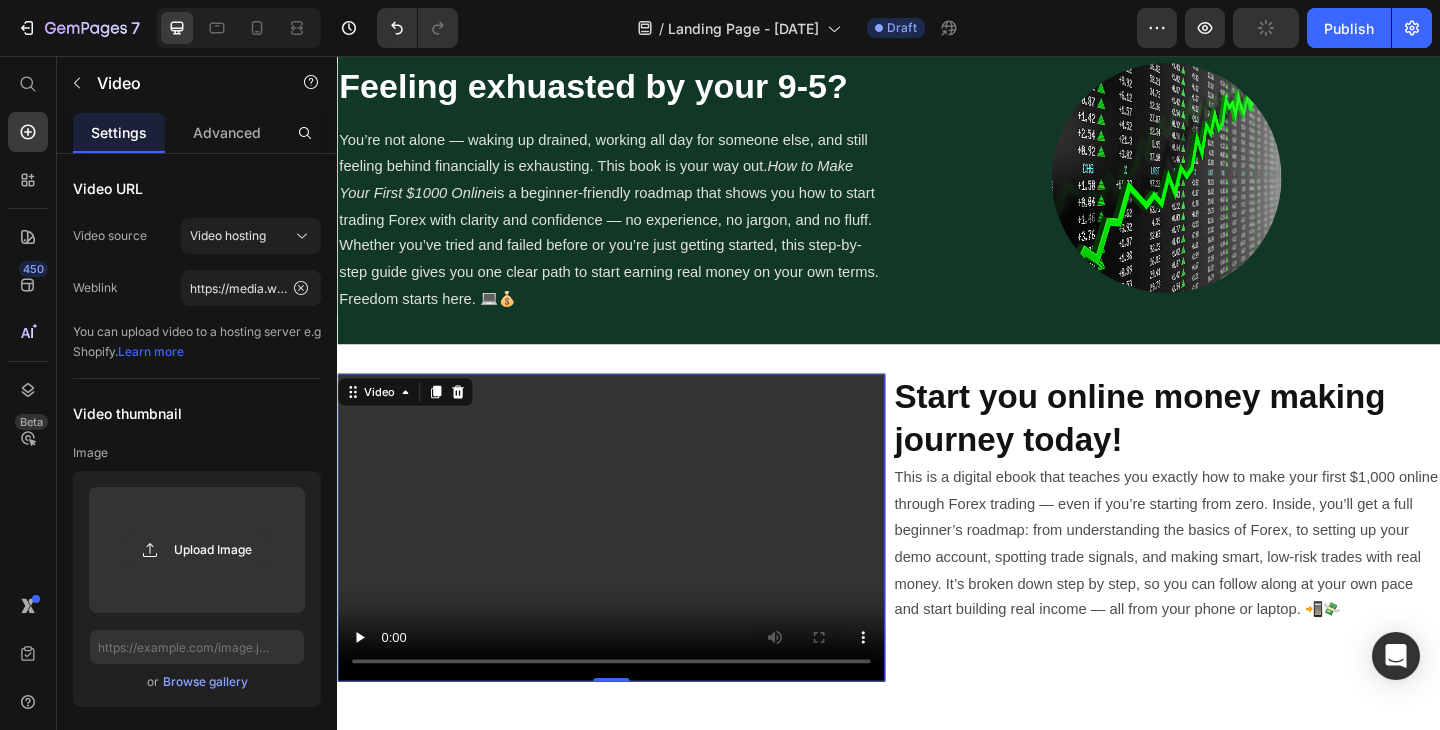 click at bounding box center [635, 569] 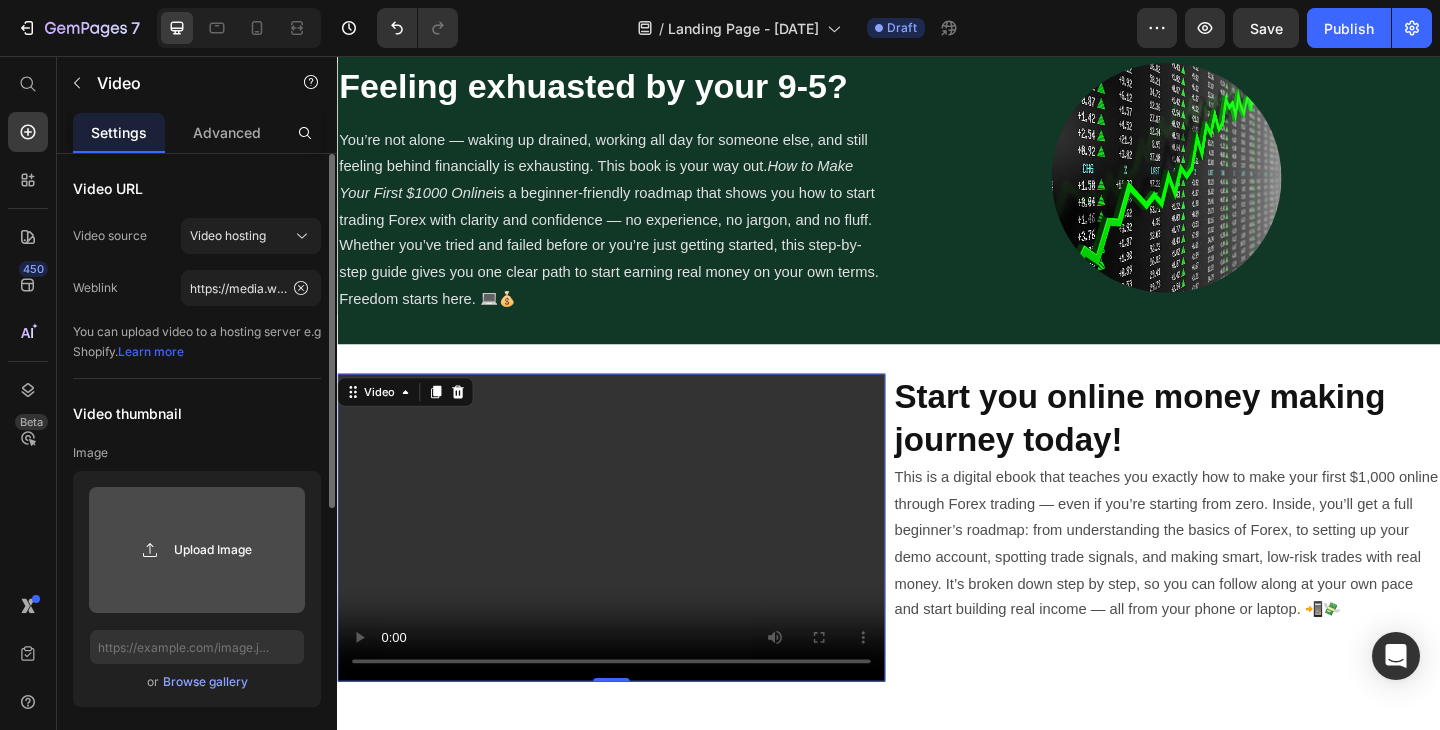 click 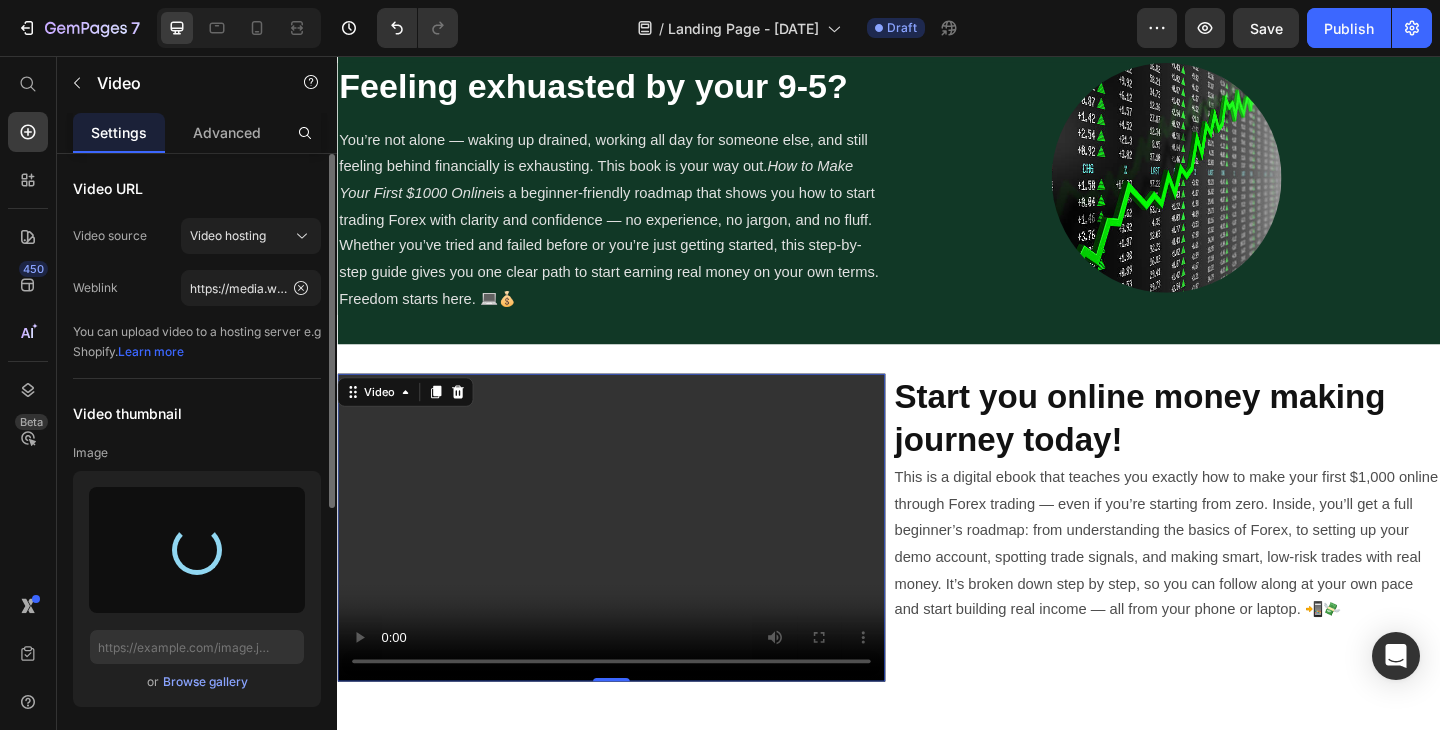 type on "https://cdn.shopify.com/s/files/1/0667/8383/8395/files/gempages_574830912240354416-816807e2-bda8-4fb3-a0c7-c5cb5b497b31.png" 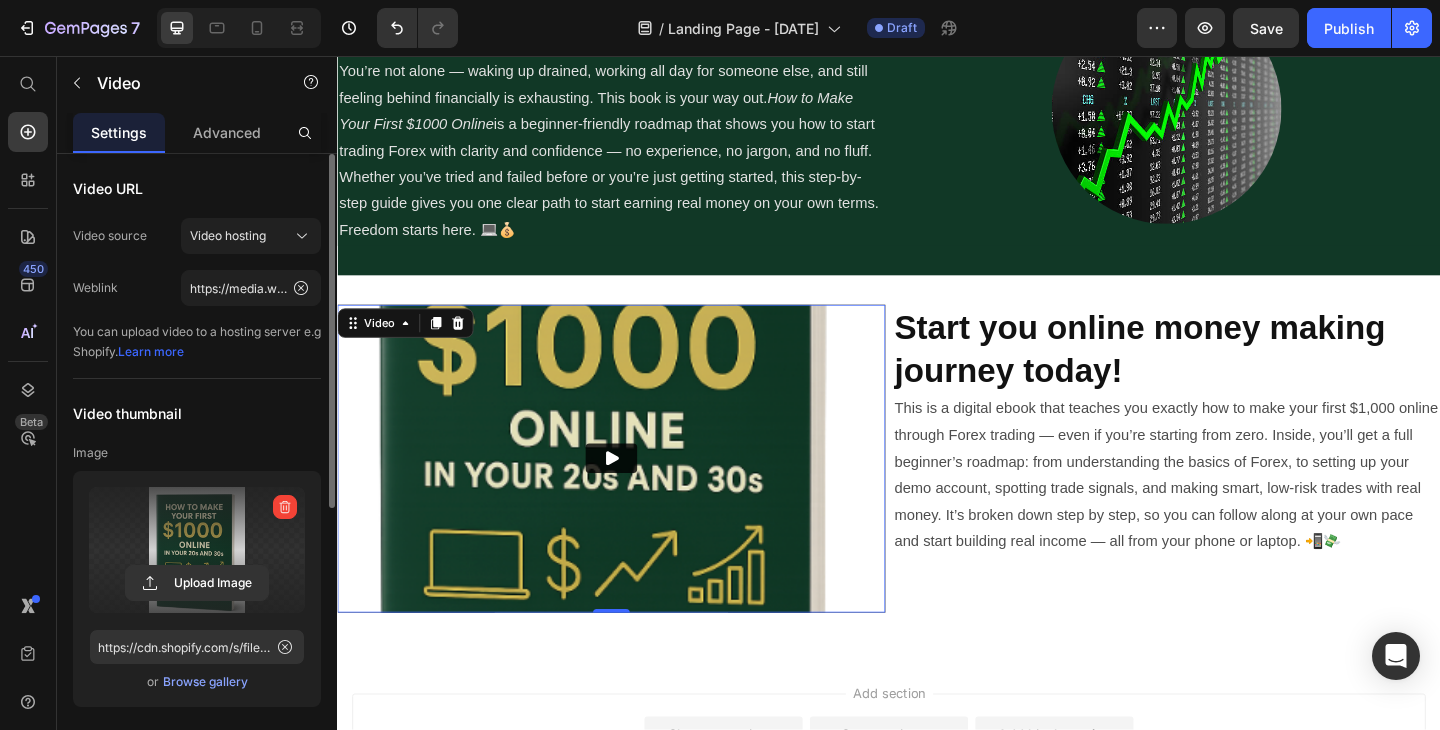 scroll, scrollTop: 750, scrollLeft: 0, axis: vertical 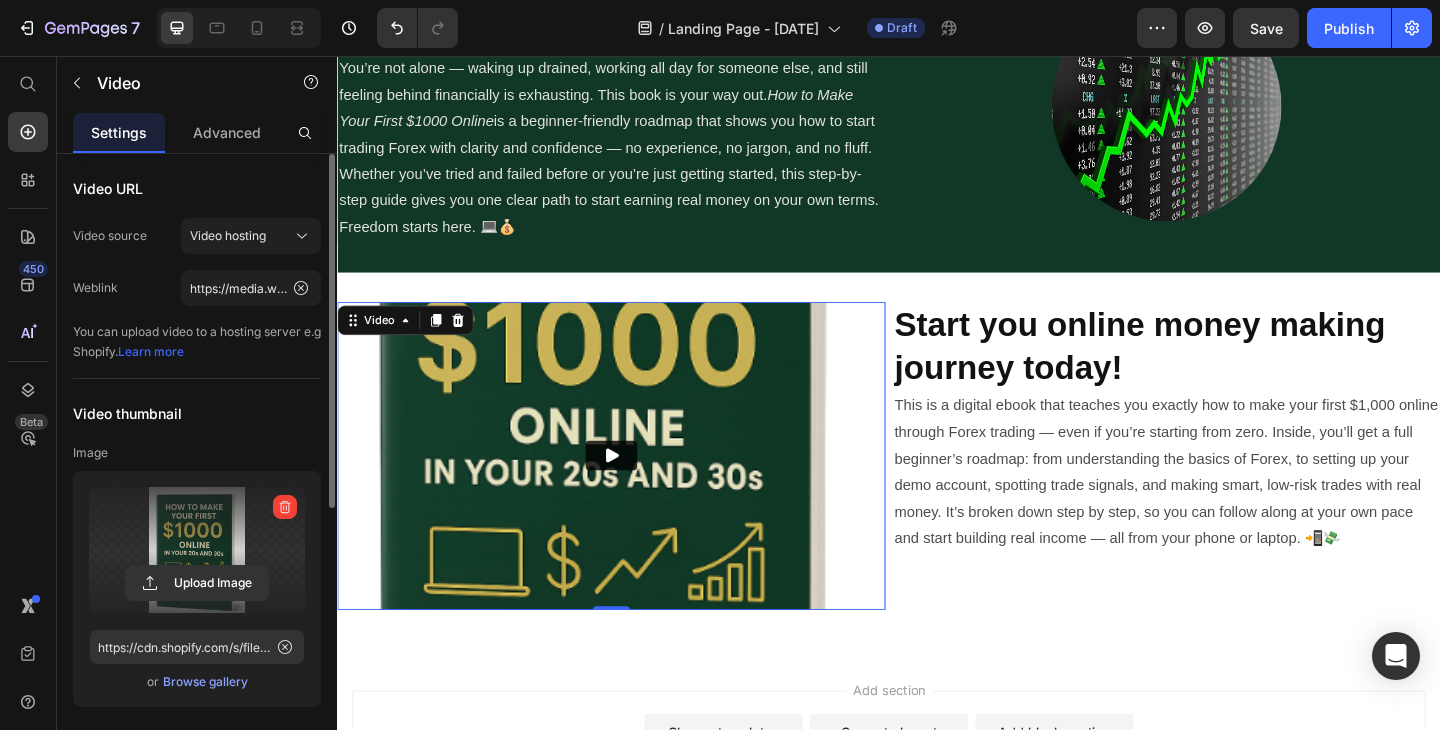 click at bounding box center (635, 491) 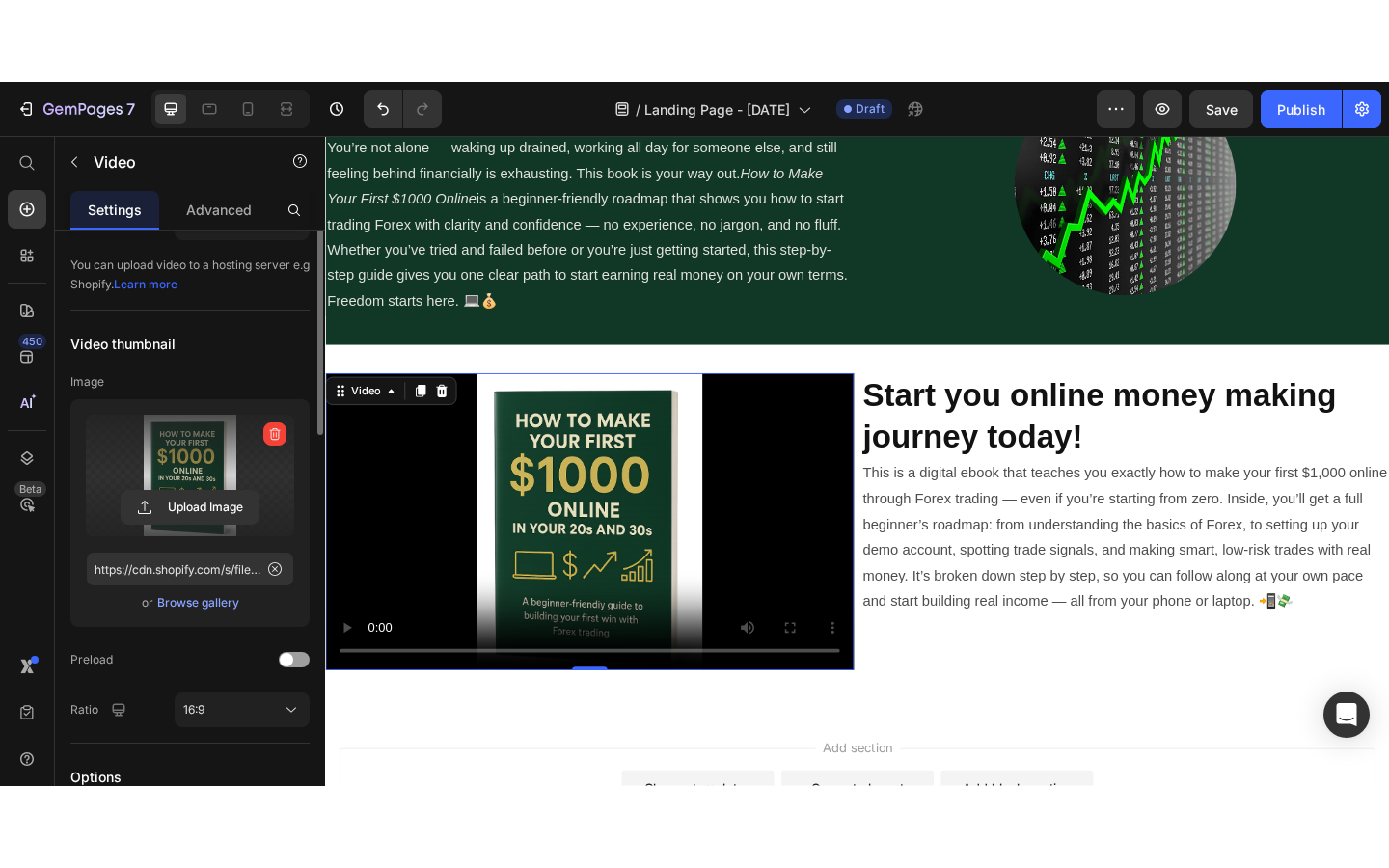 scroll, scrollTop: 0, scrollLeft: 0, axis: both 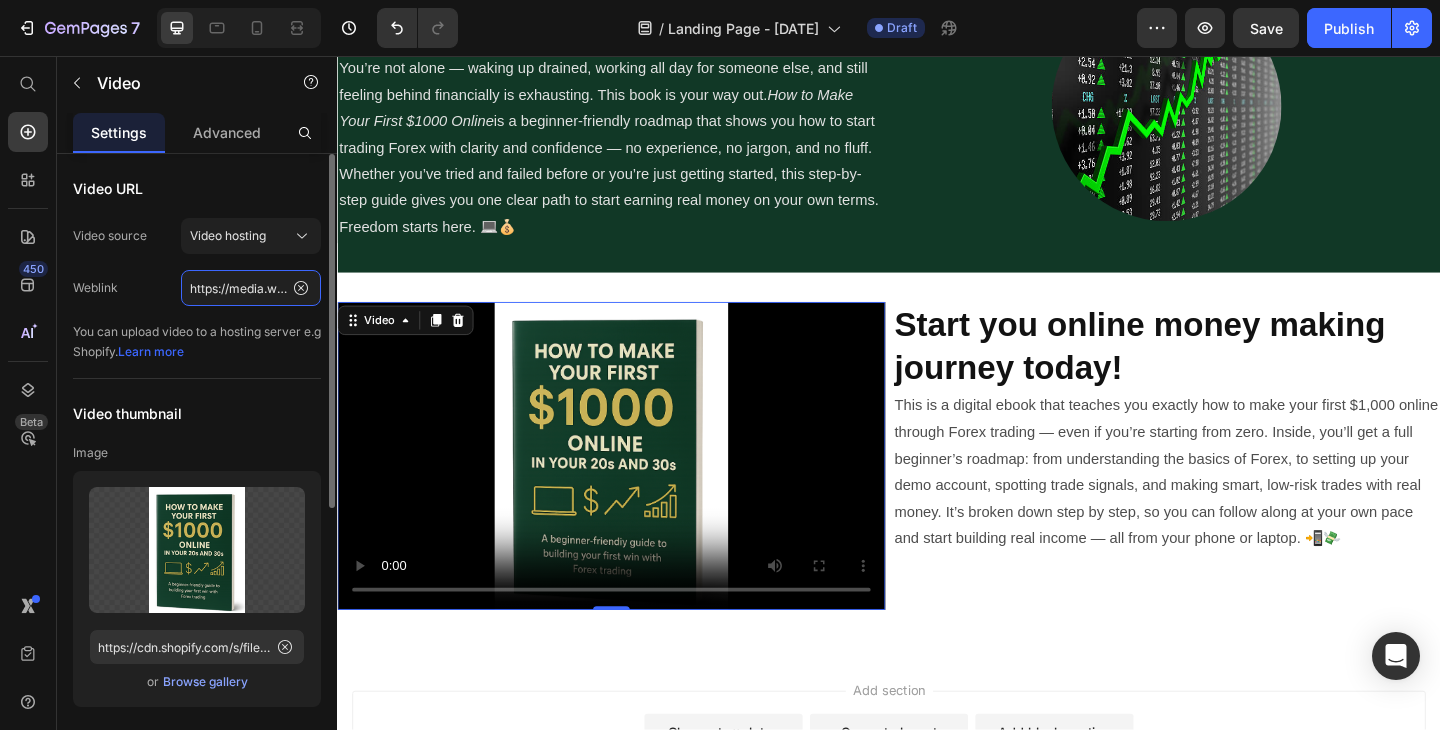 click on "https://media.w3.org/2010/05/sintel/trailer.mp4" 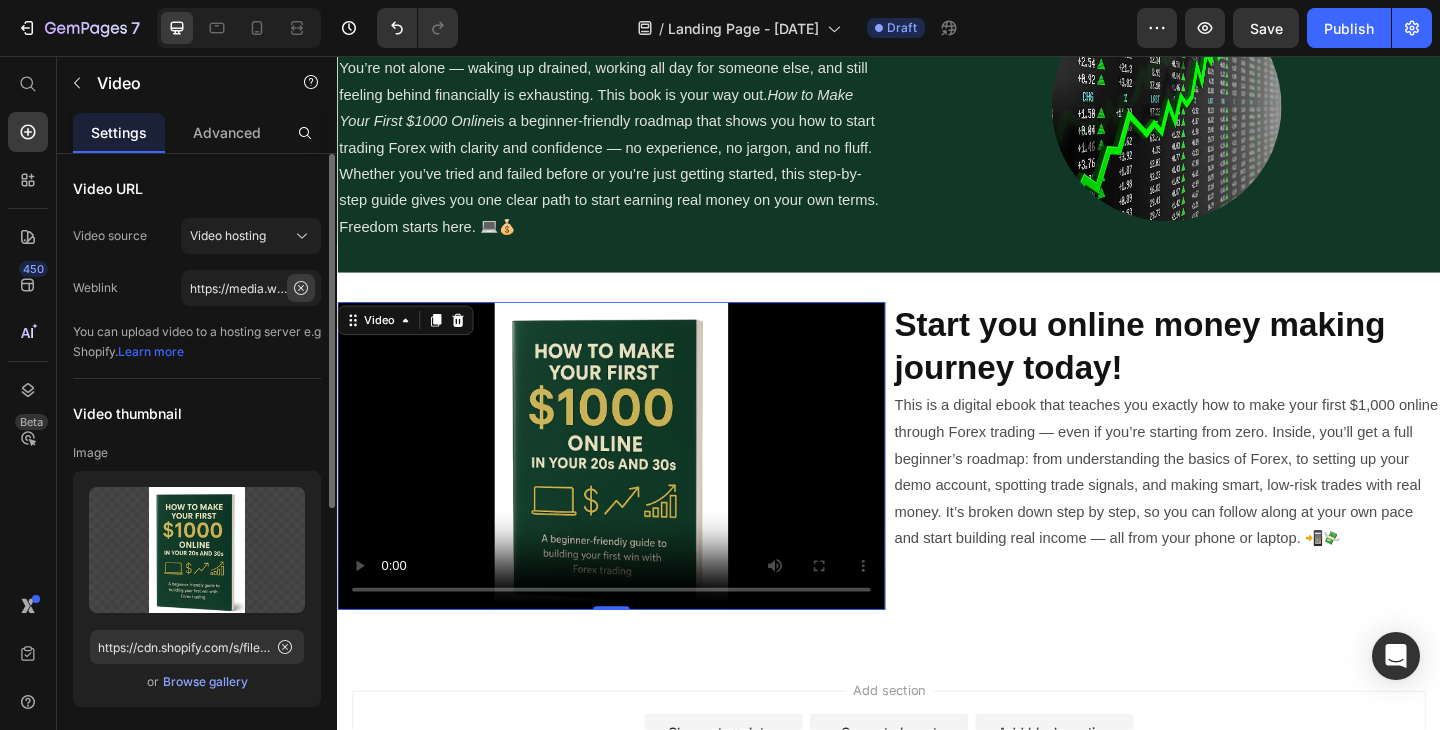 click 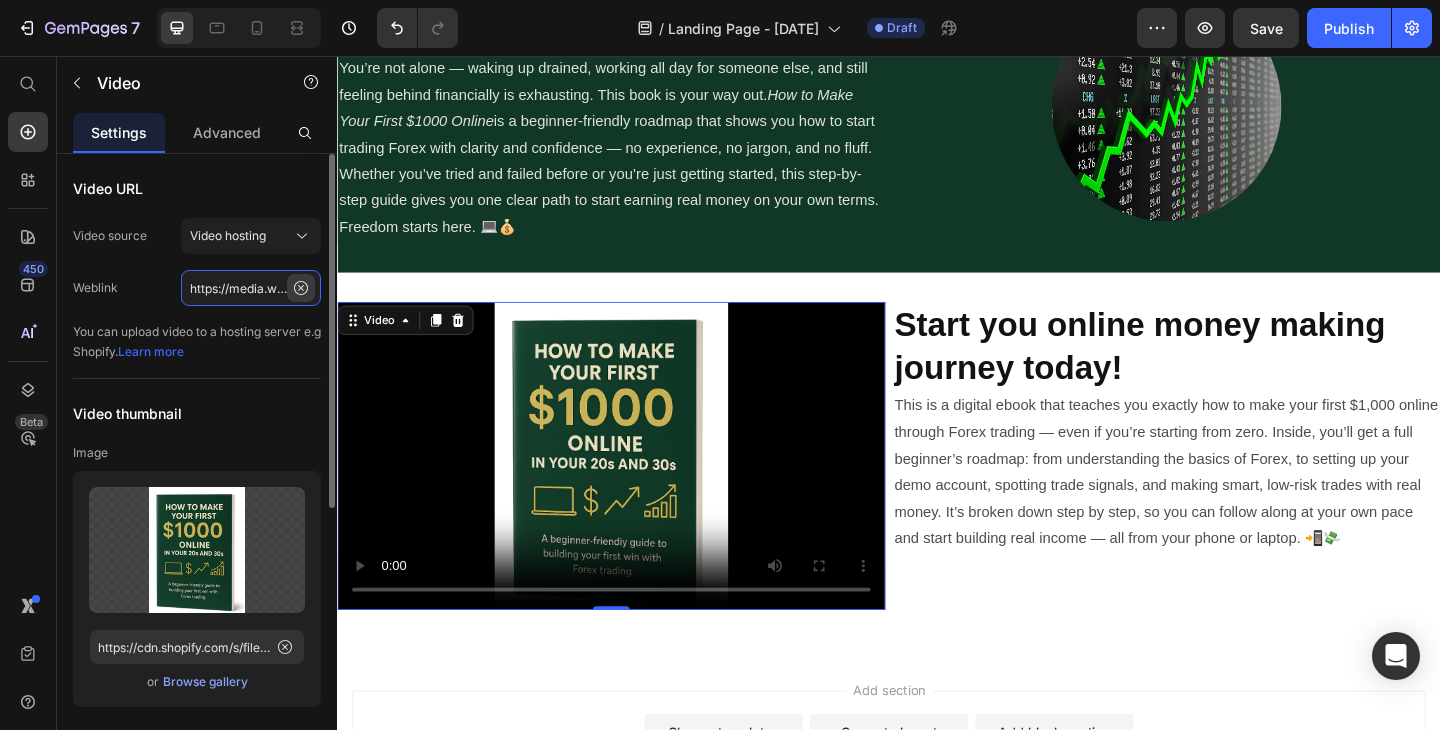 type 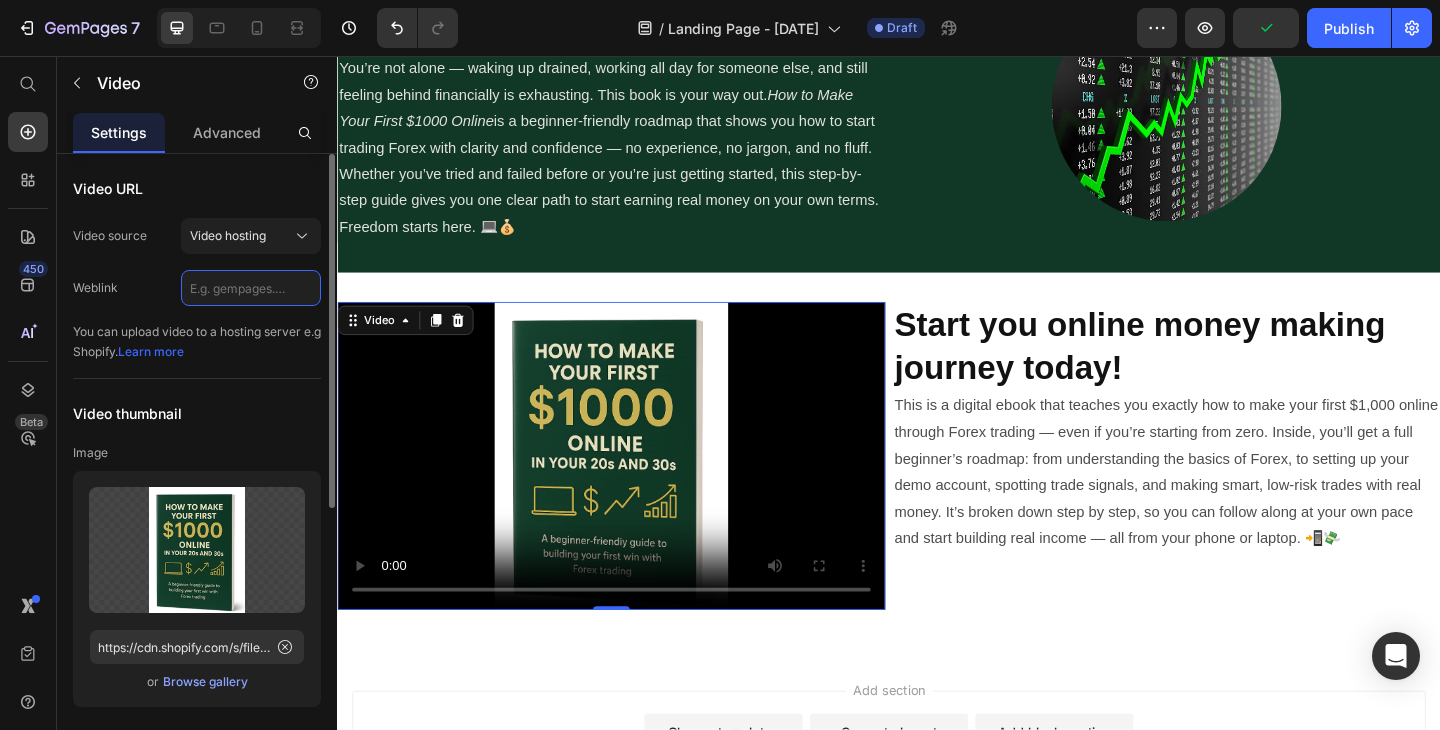 click 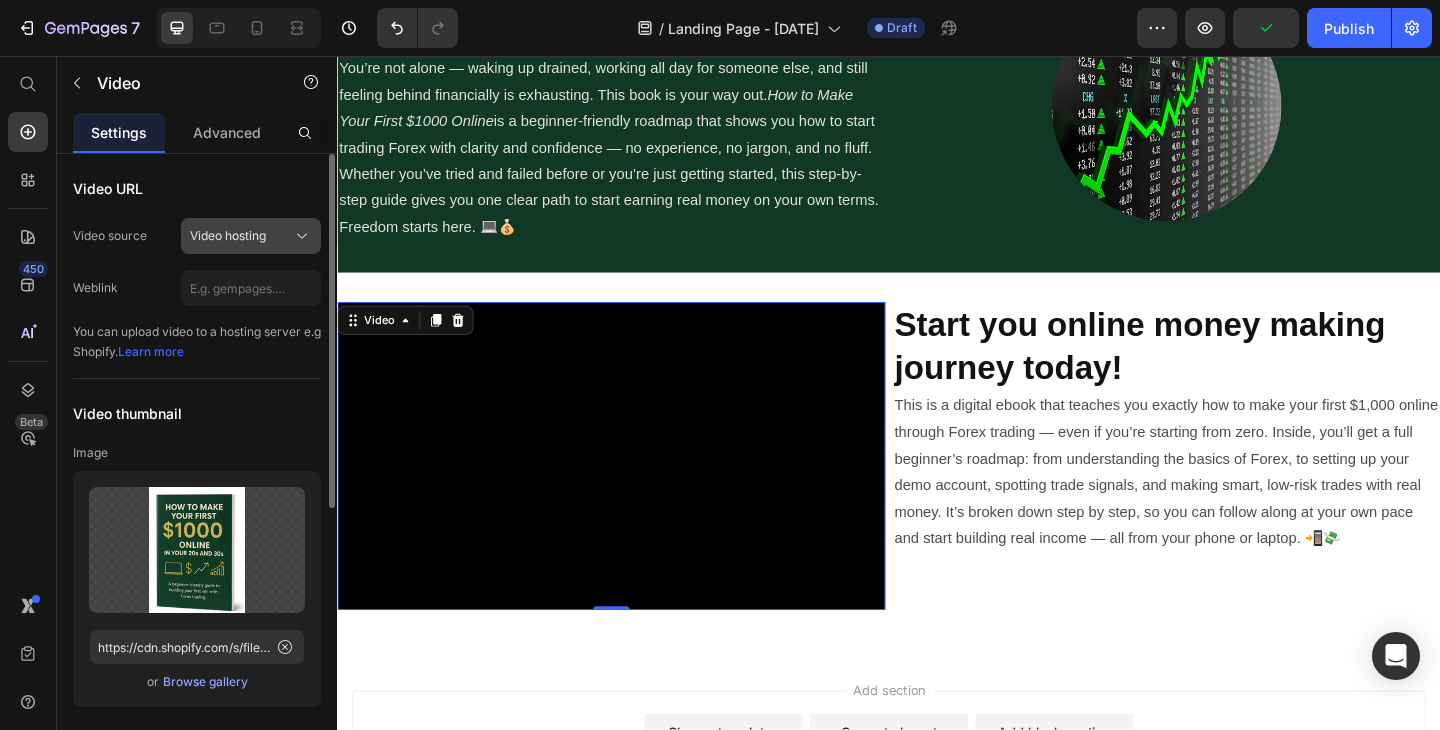 click 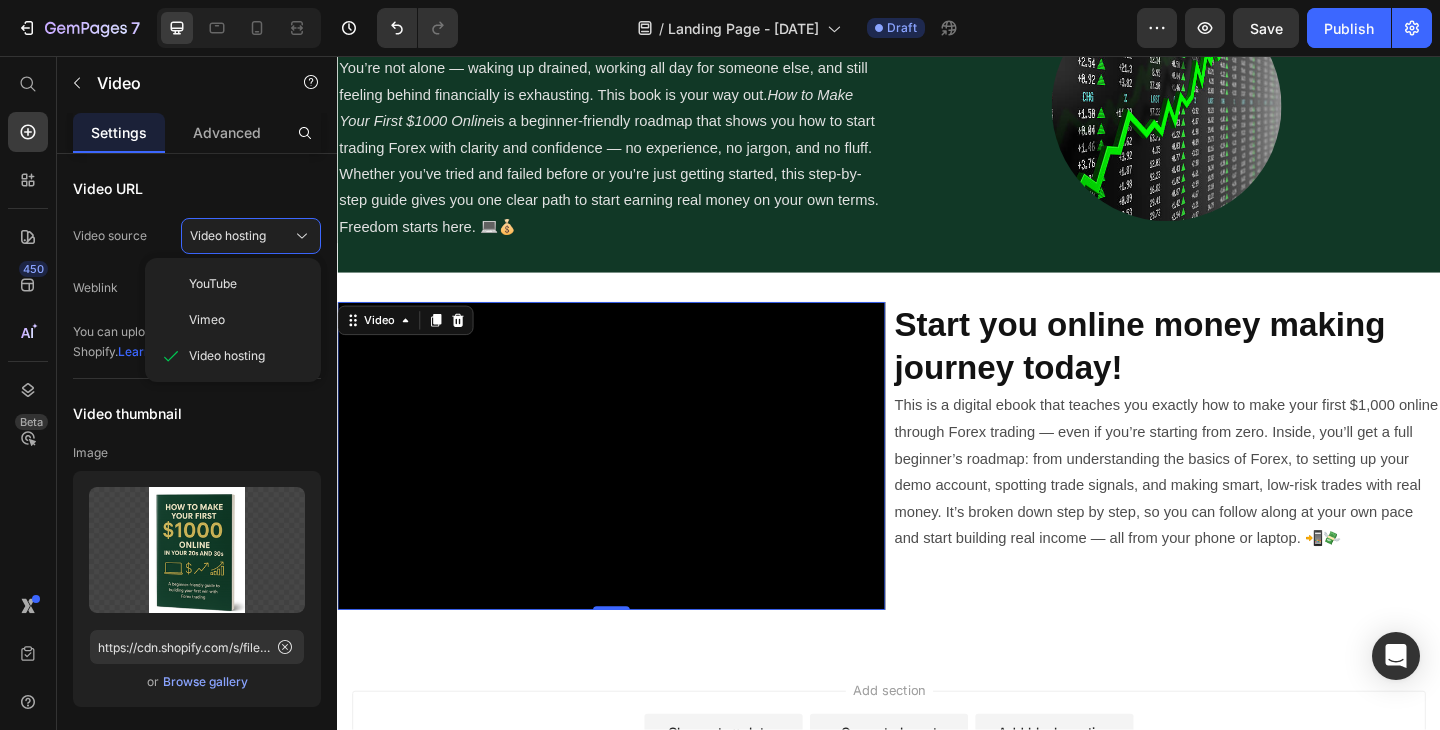 click on "Video   0" at bounding box center (635, 491) 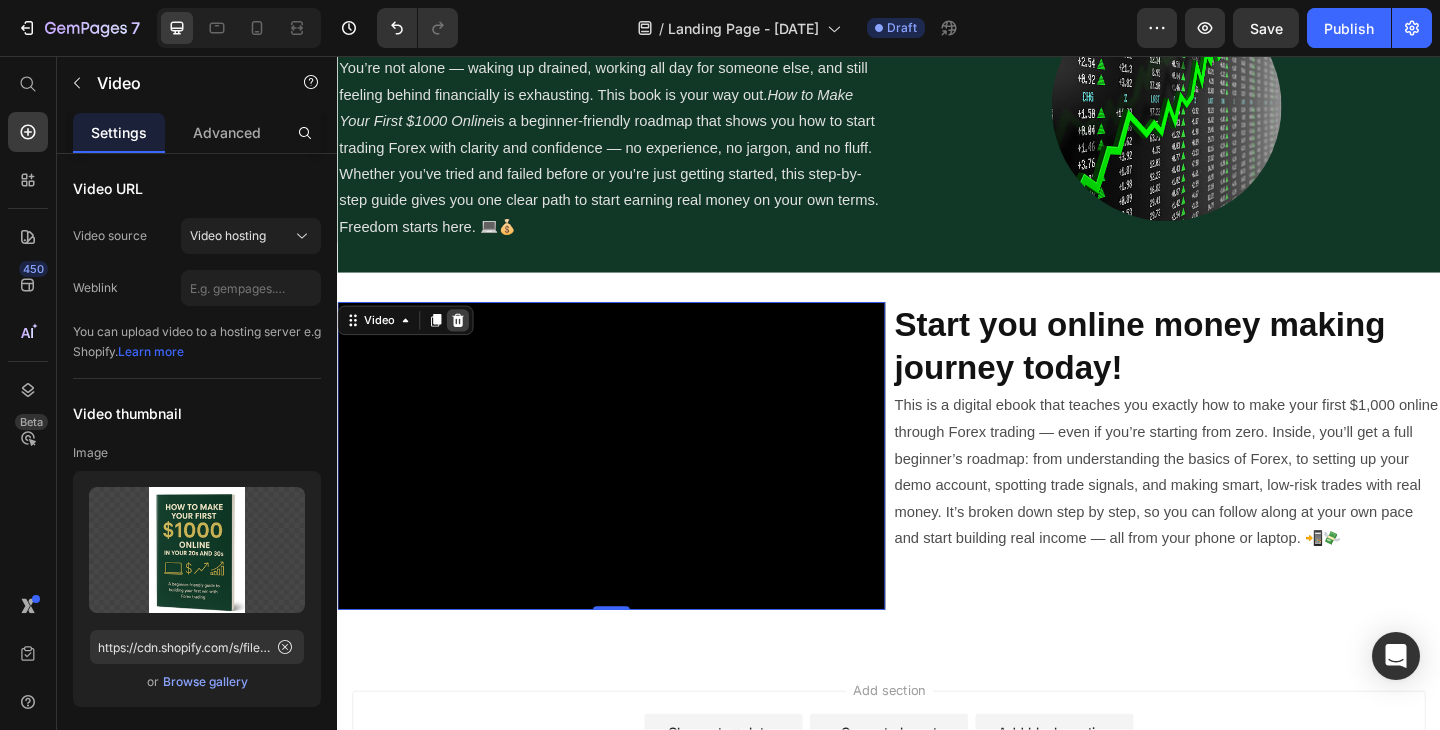 click 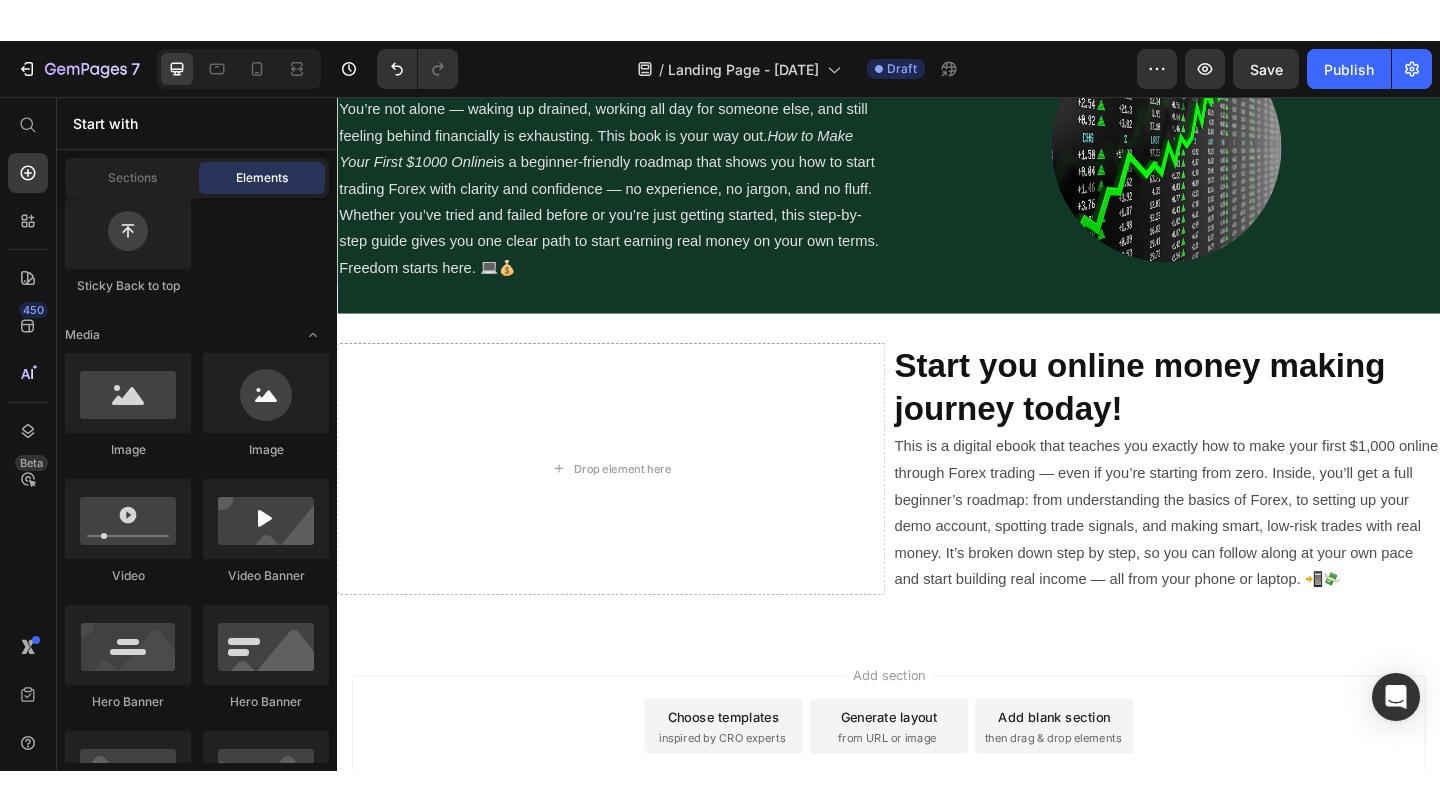scroll, scrollTop: 710, scrollLeft: 0, axis: vertical 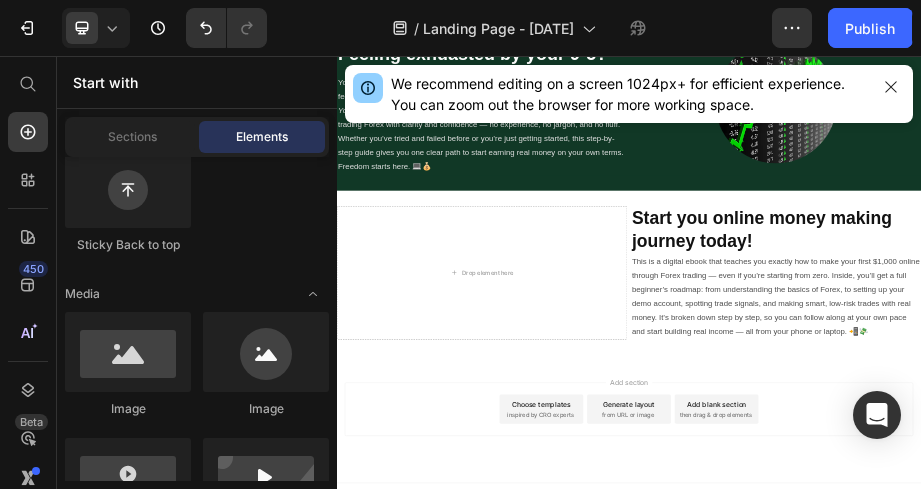 click on "We recommend editing on a screen 1024px+ for efficient experience. You can zoom out the browser for more working space." at bounding box center (629, 94) 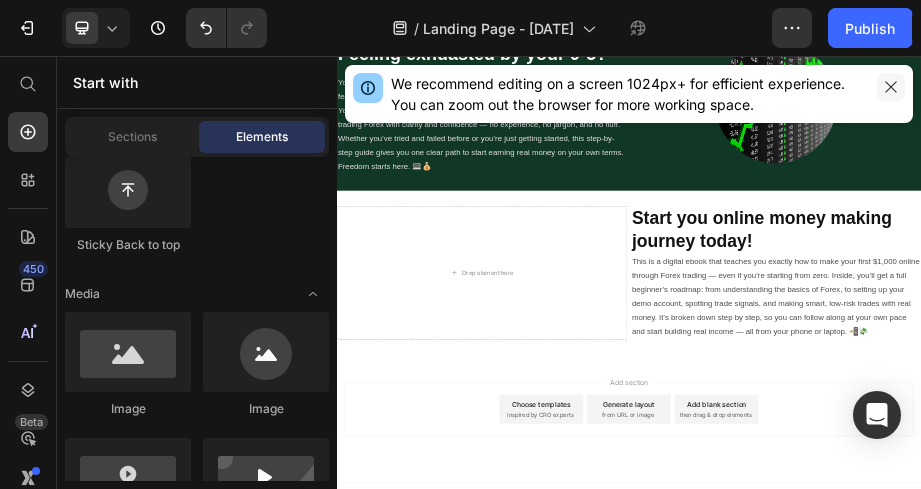 click 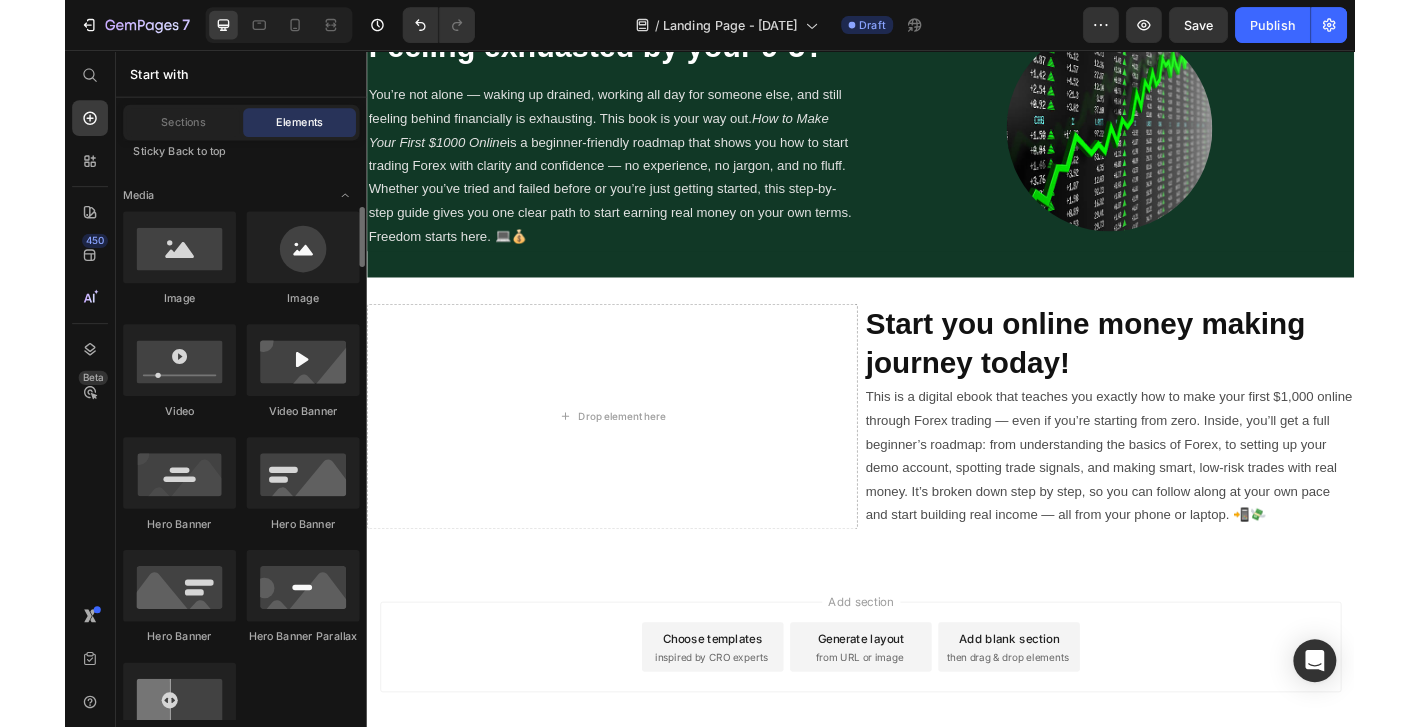scroll, scrollTop: 707, scrollLeft: 0, axis: vertical 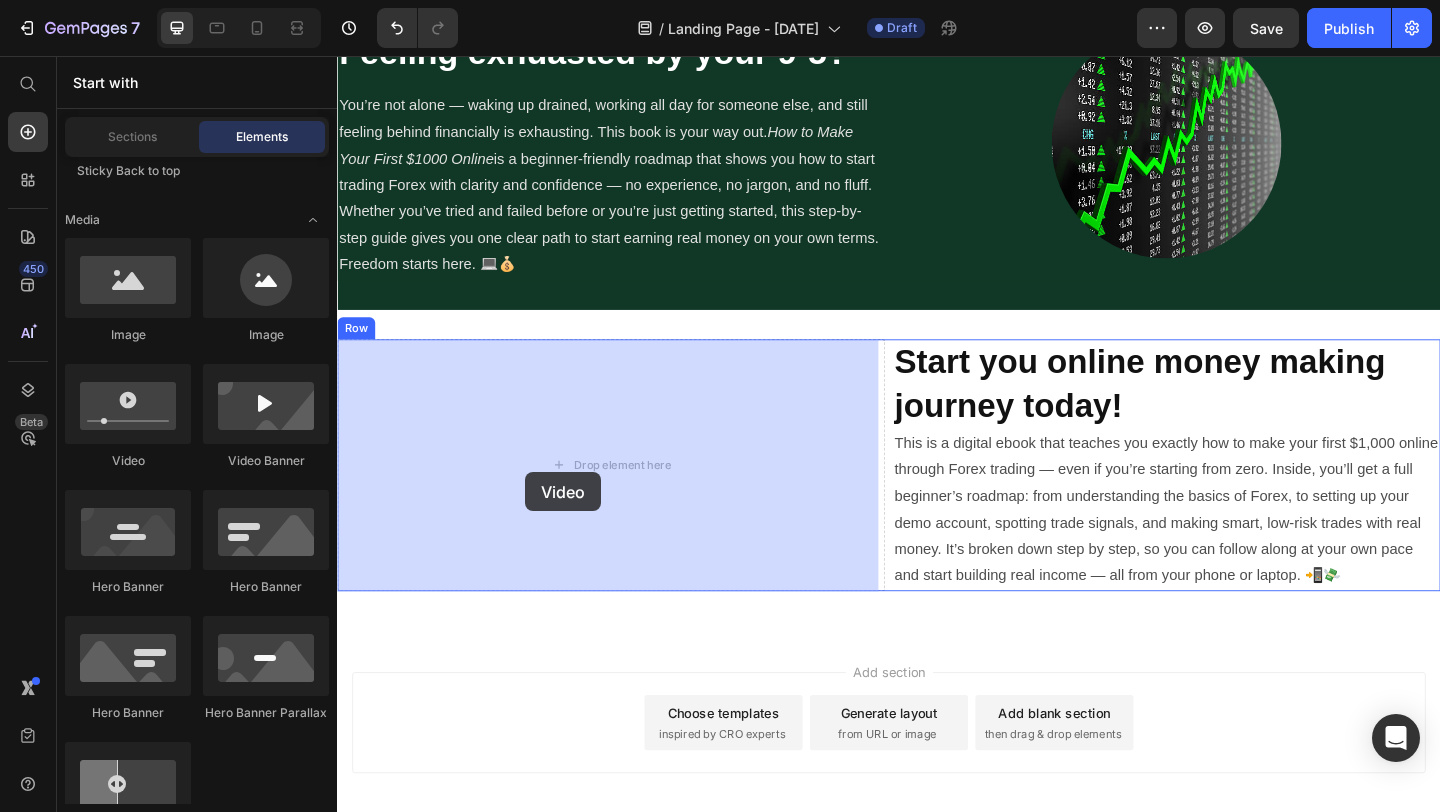 drag, startPoint x: 470, startPoint y: 472, endPoint x: 542, endPoint y: 509, distance: 80.9506 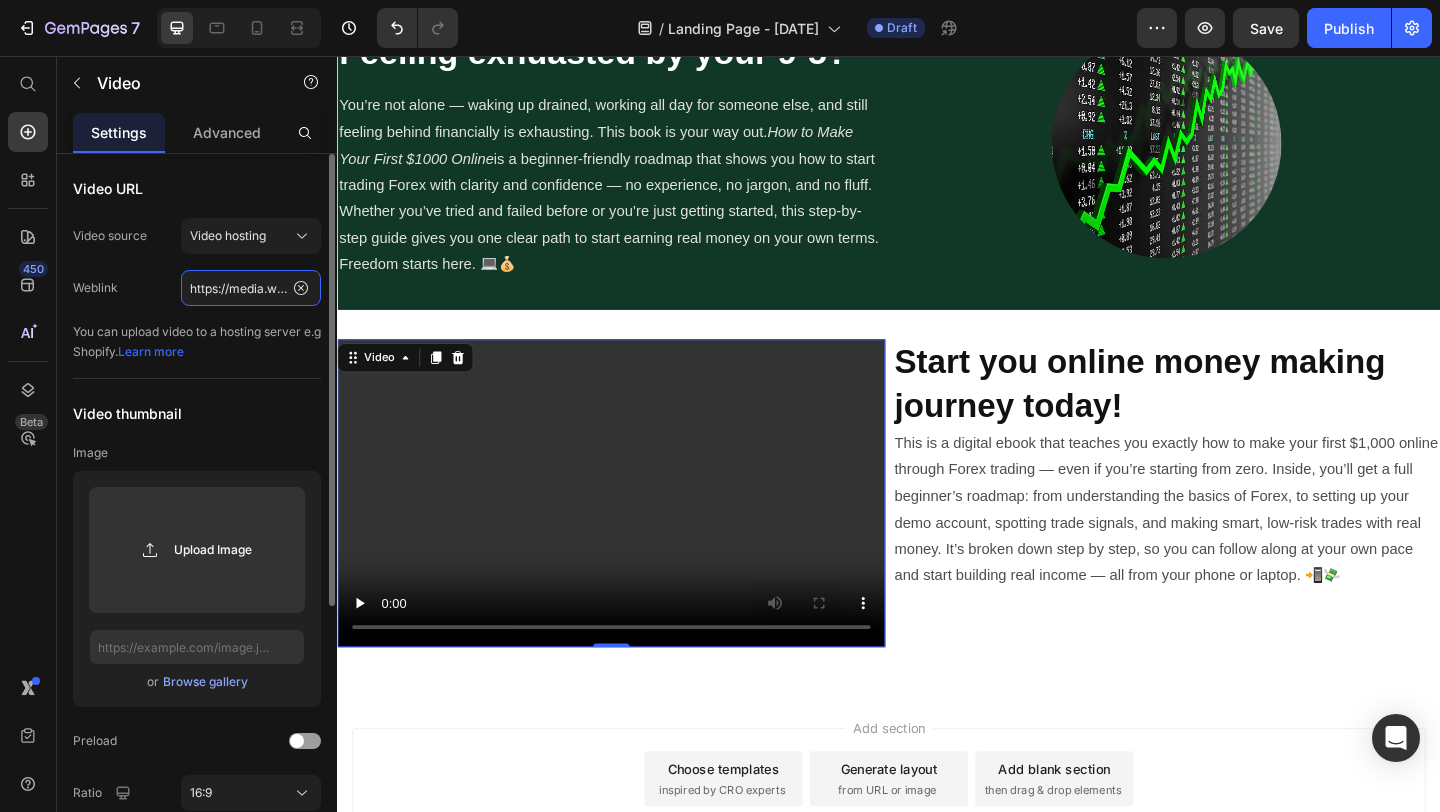 click on "https://media.w3.org/2010/05/sintel/trailer.mp4" 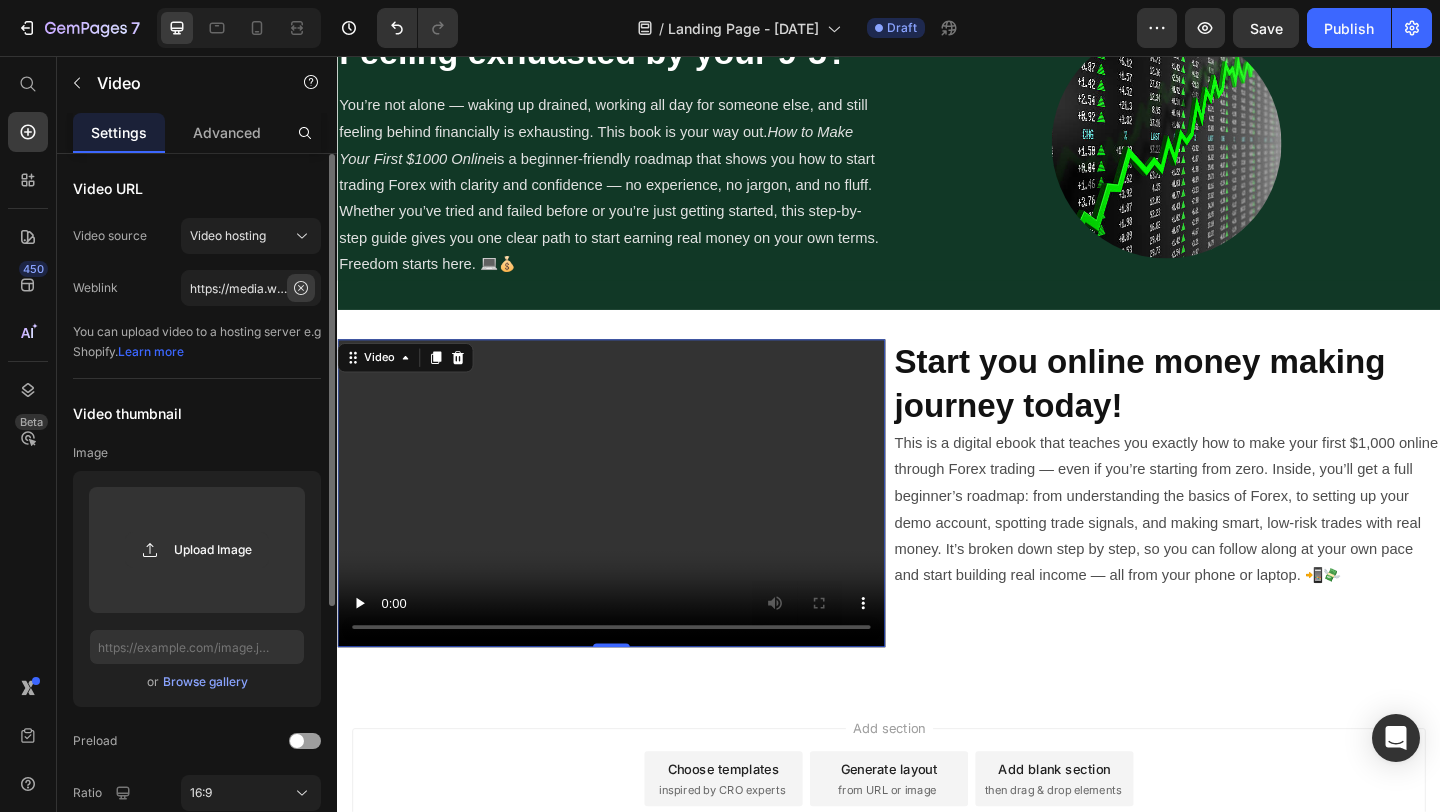 click 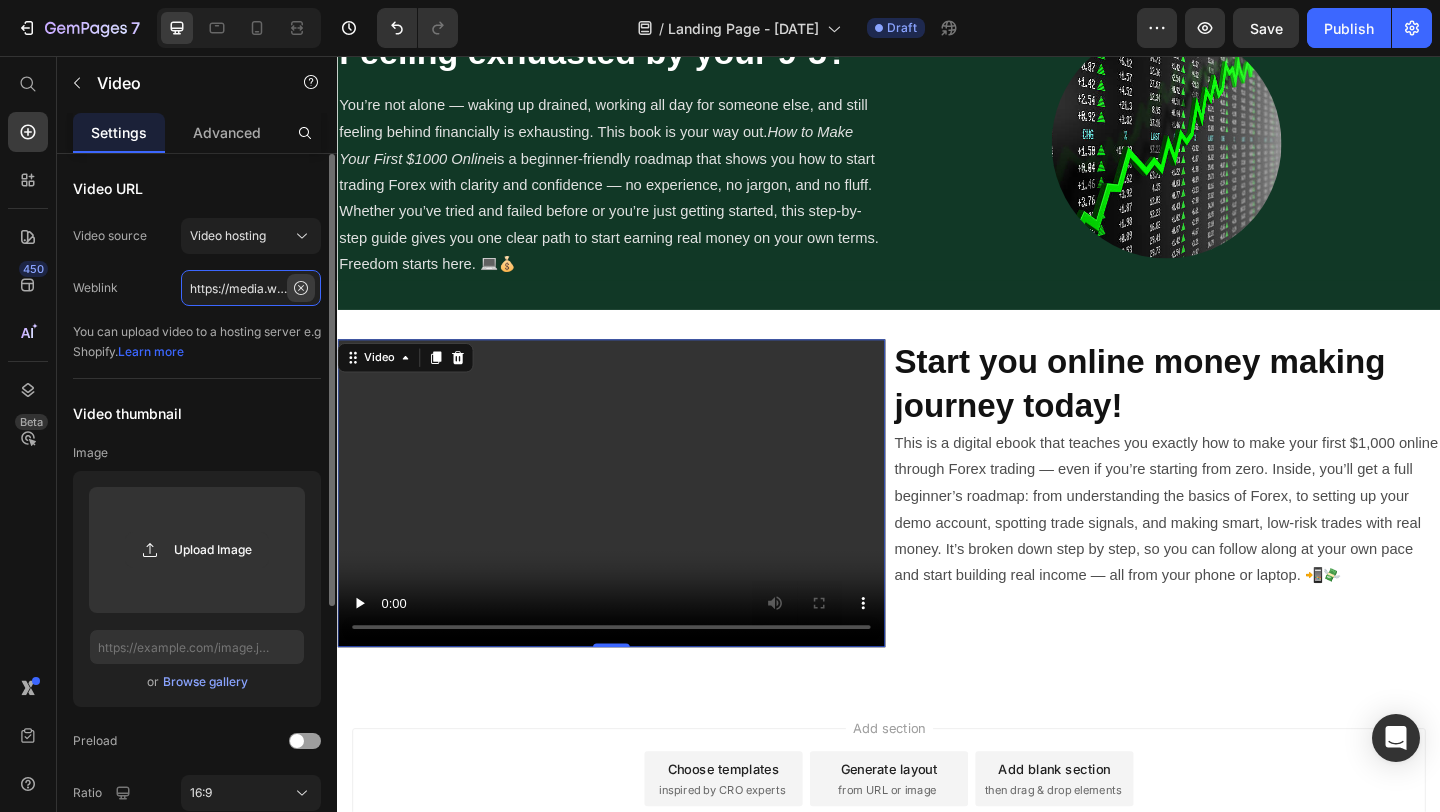 type 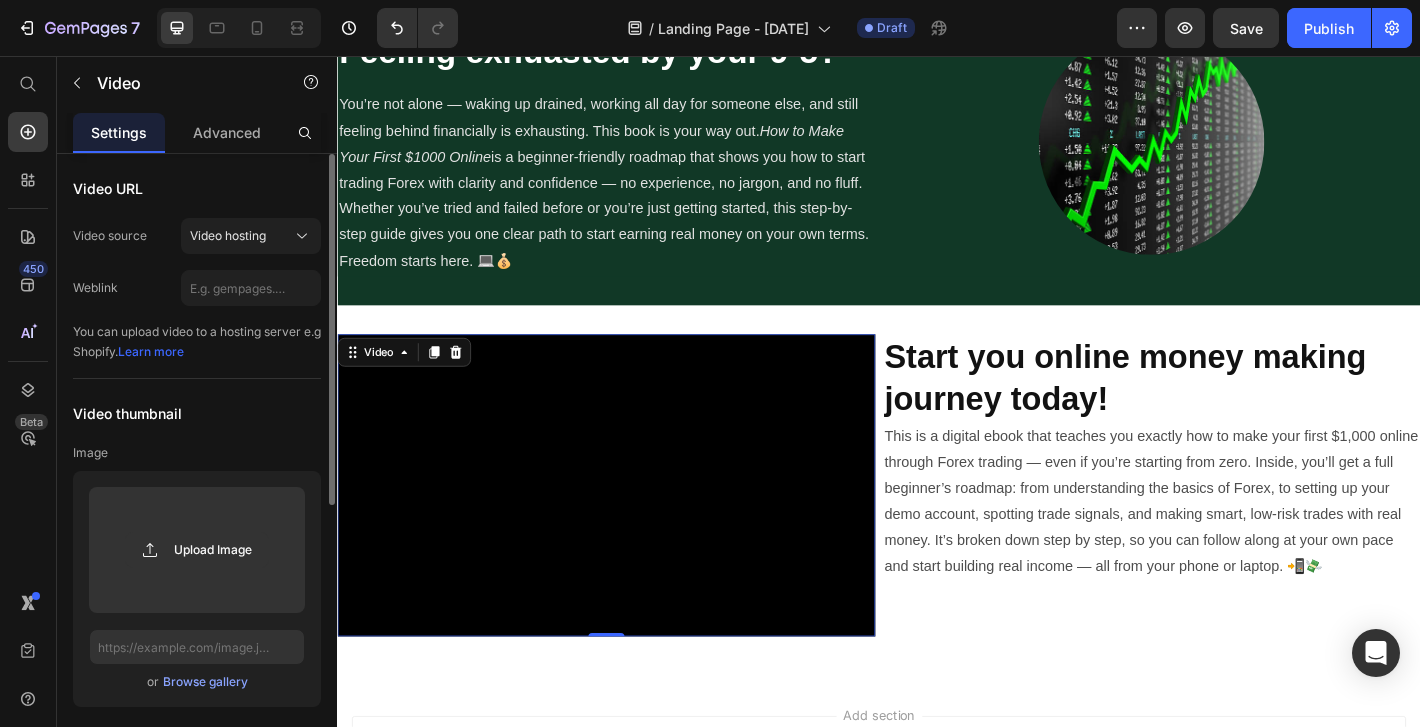 click on "Video   0" at bounding box center (635, 531) 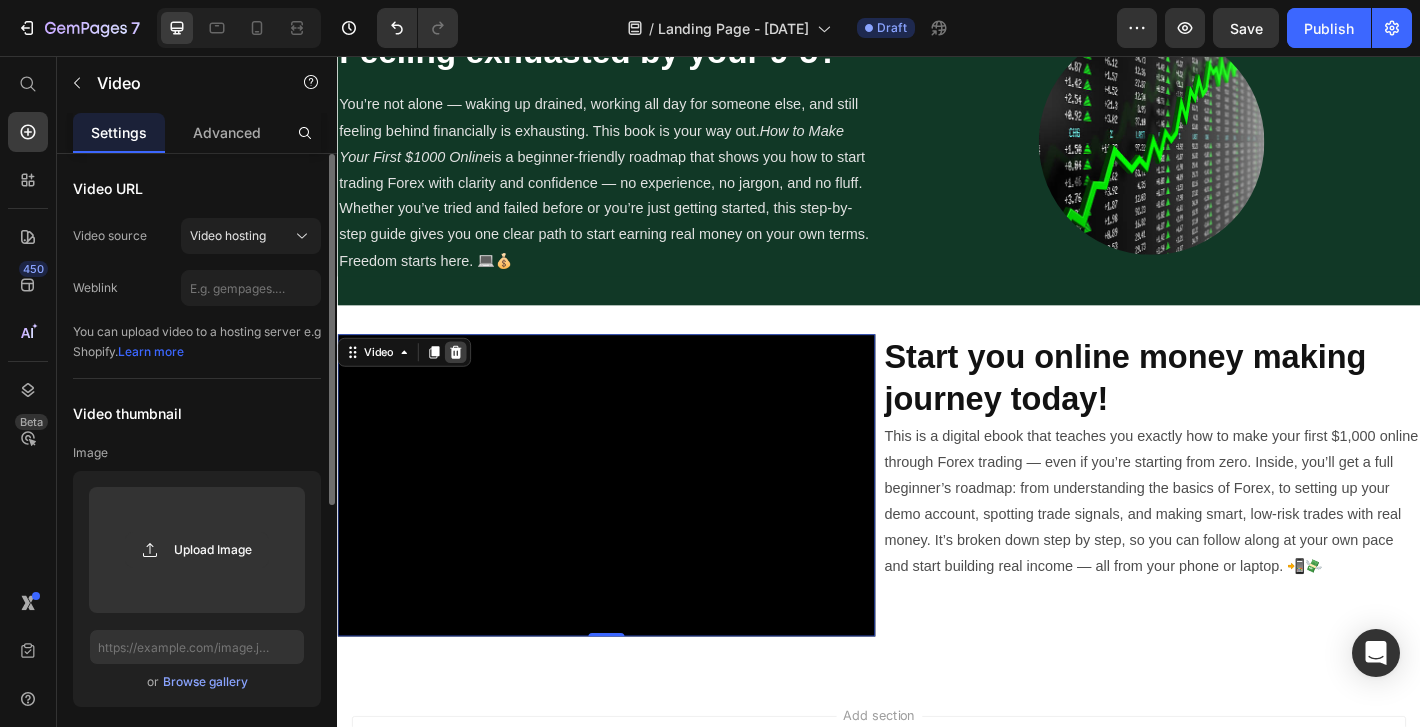 click at bounding box center [468, 384] 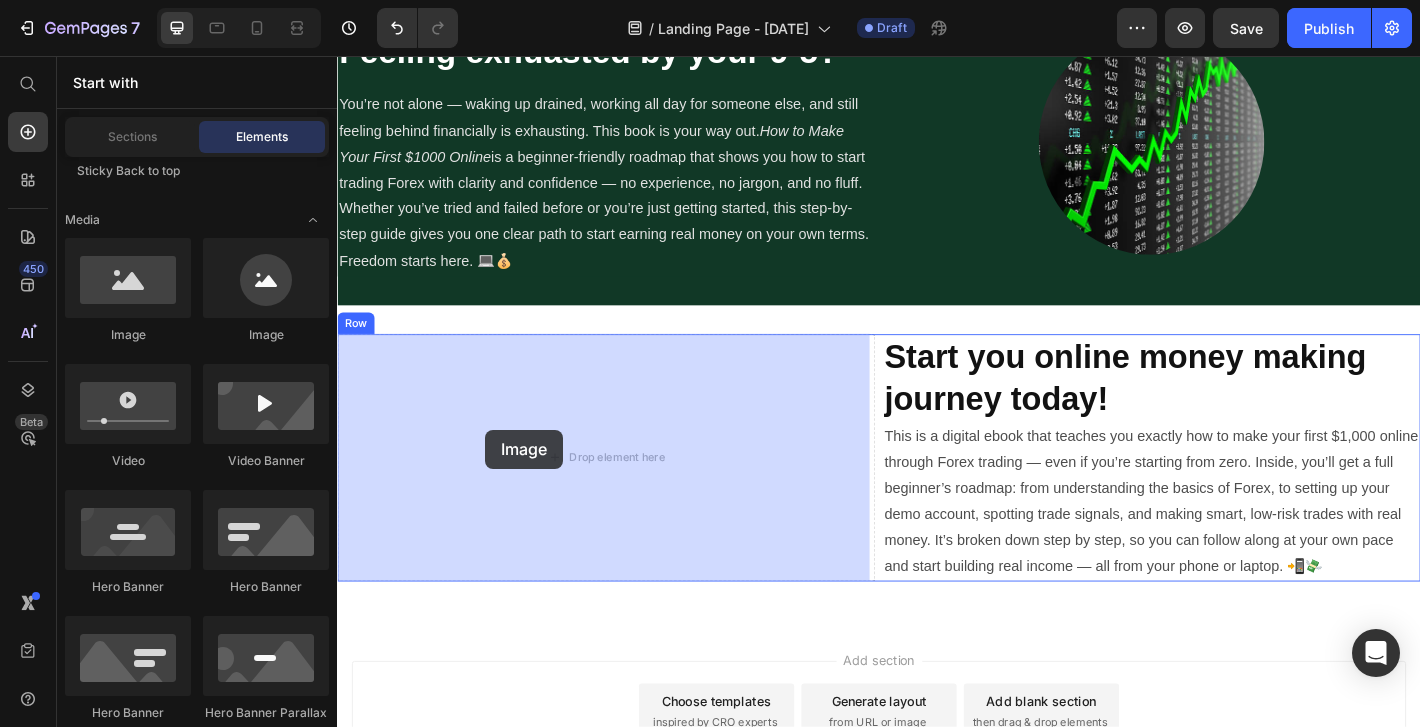drag, startPoint x: 468, startPoint y: 361, endPoint x: 501, endPoint y: 470, distance: 113.88591 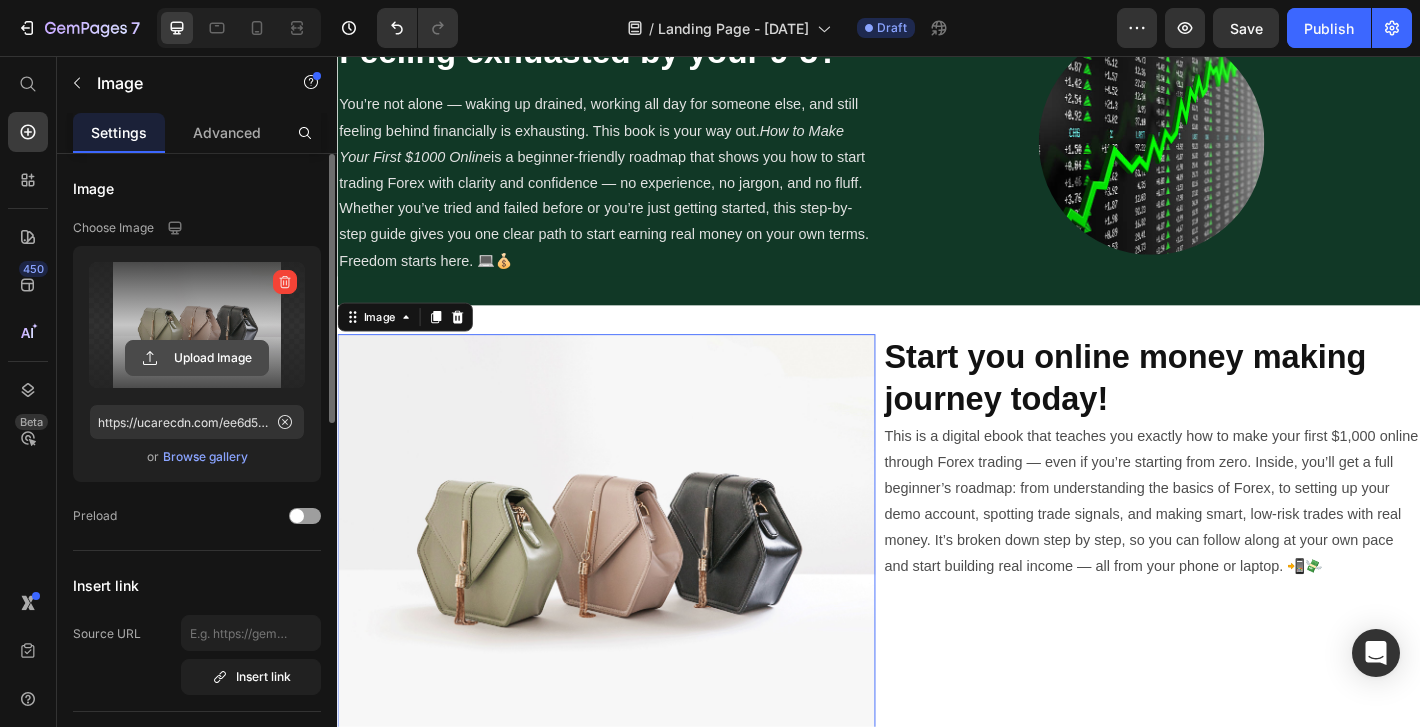 click 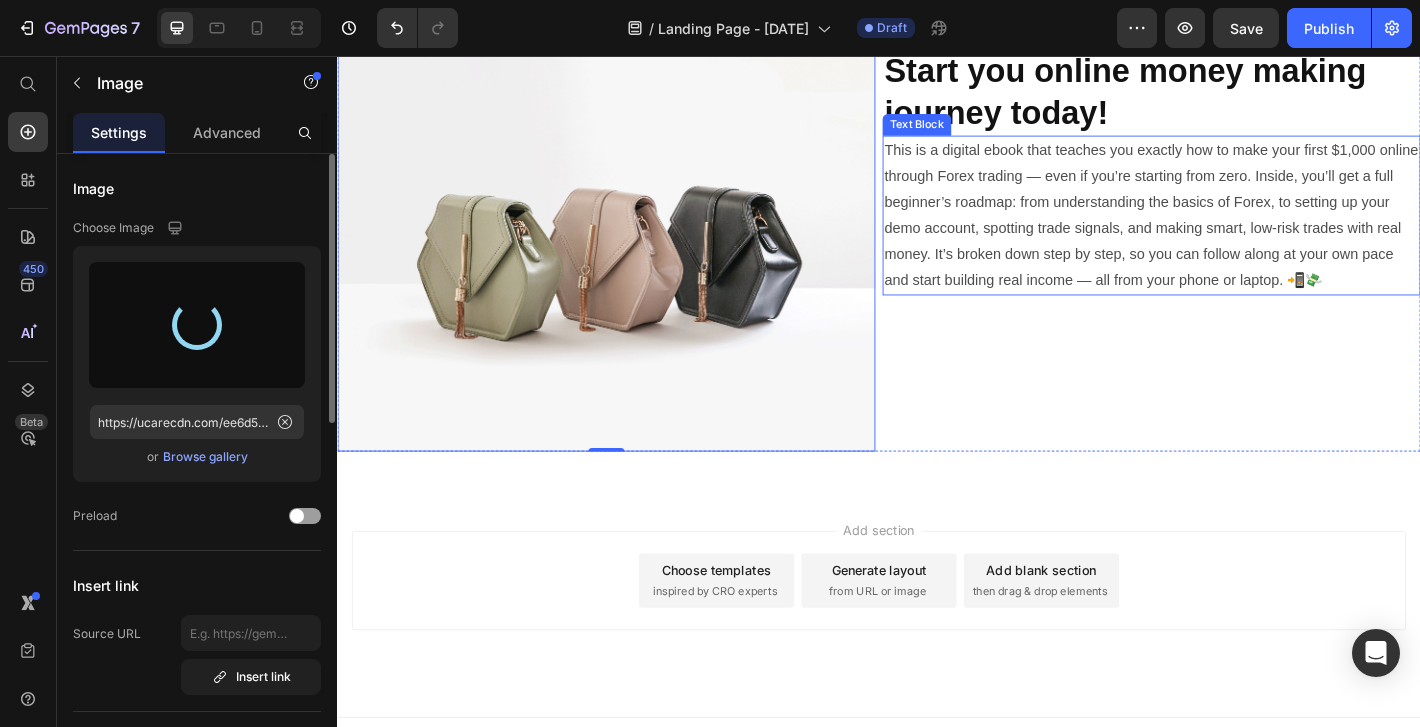 scroll, scrollTop: 1028, scrollLeft: 0, axis: vertical 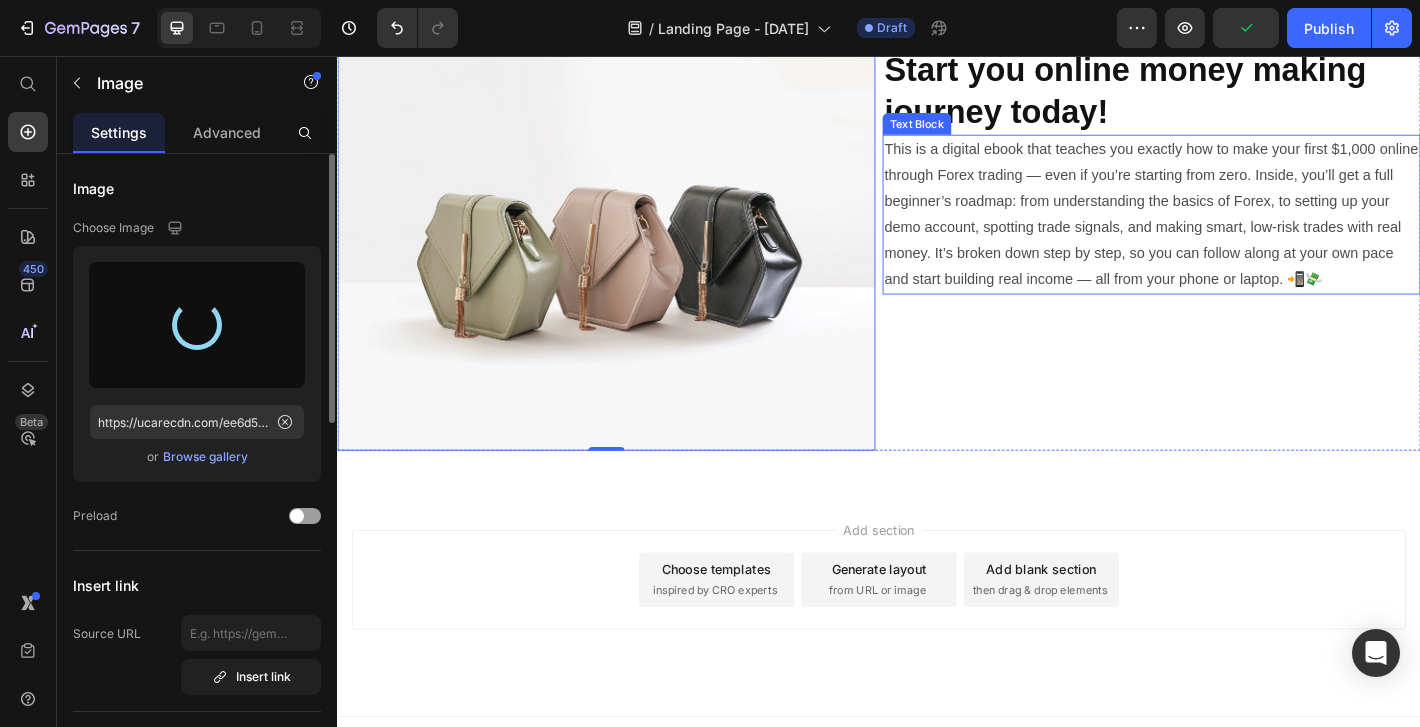 type on "https://cdn.shopify.com/s/files/1/0667/8383/8395/files/gempages_574830912240354416-a4dbe15d-159f-4c83-b79f-9f75830a2c23.png" 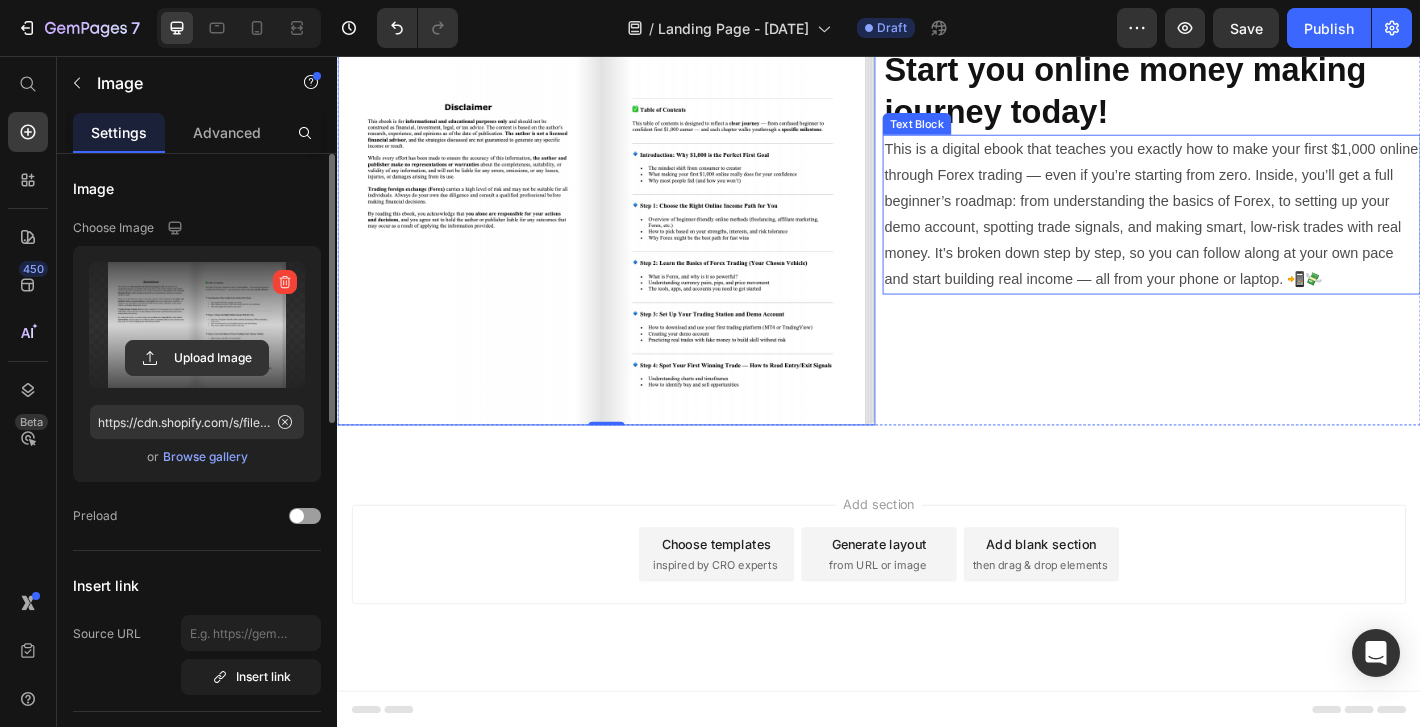 scroll, scrollTop: 1024, scrollLeft: 0, axis: vertical 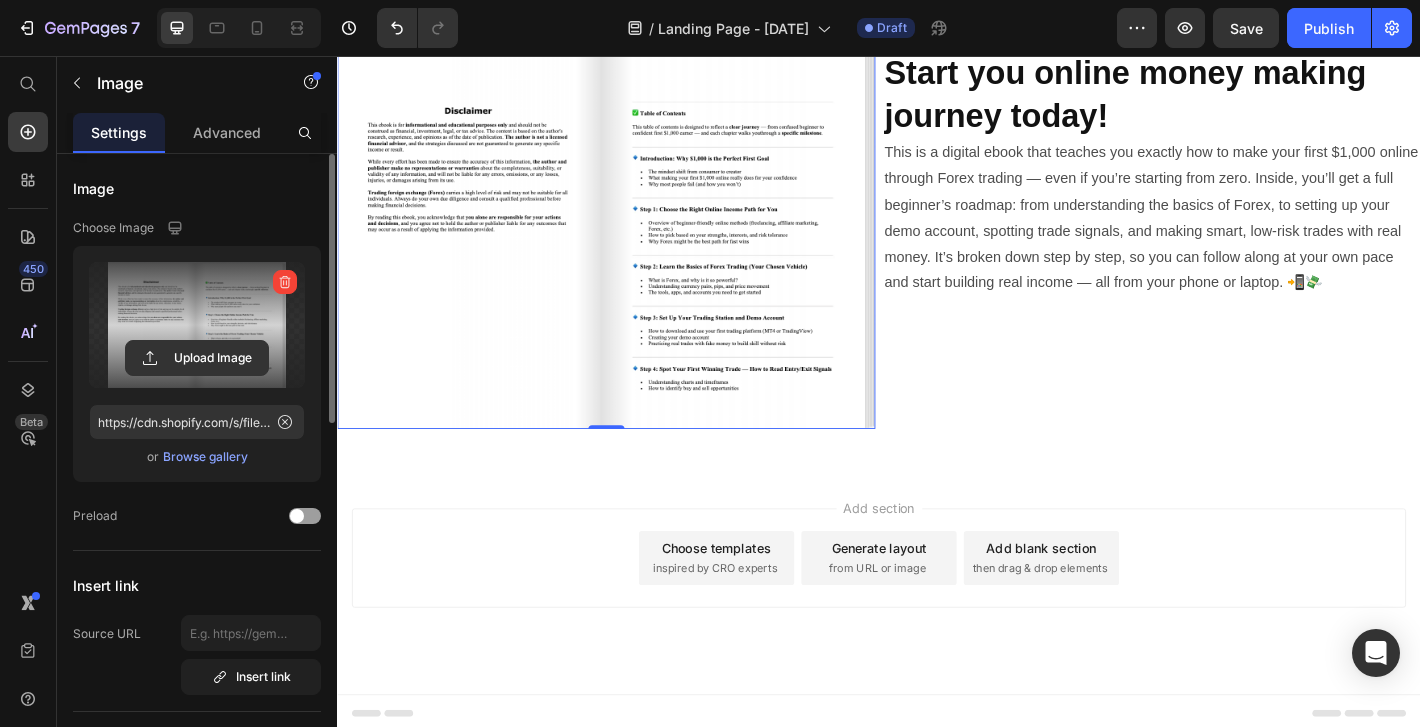 click at bounding box center [635, 259] 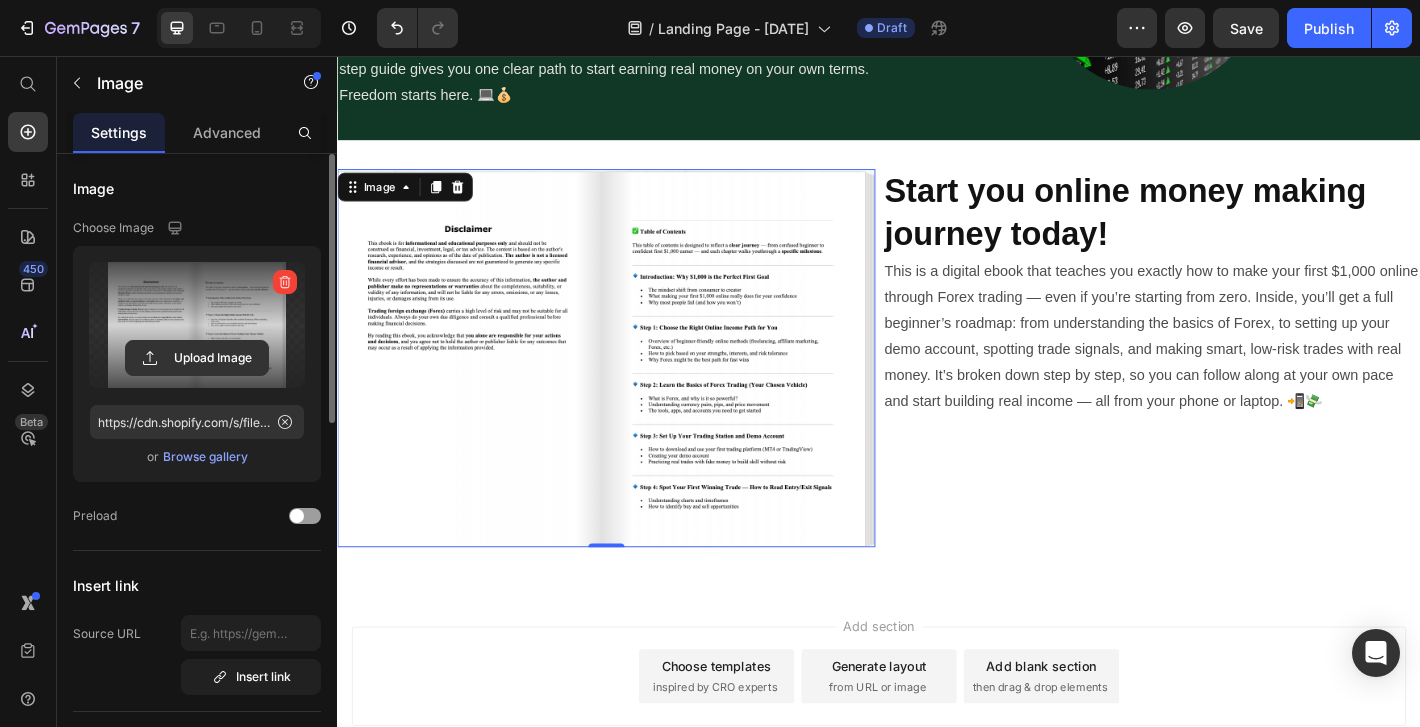 scroll, scrollTop: 875, scrollLeft: 0, axis: vertical 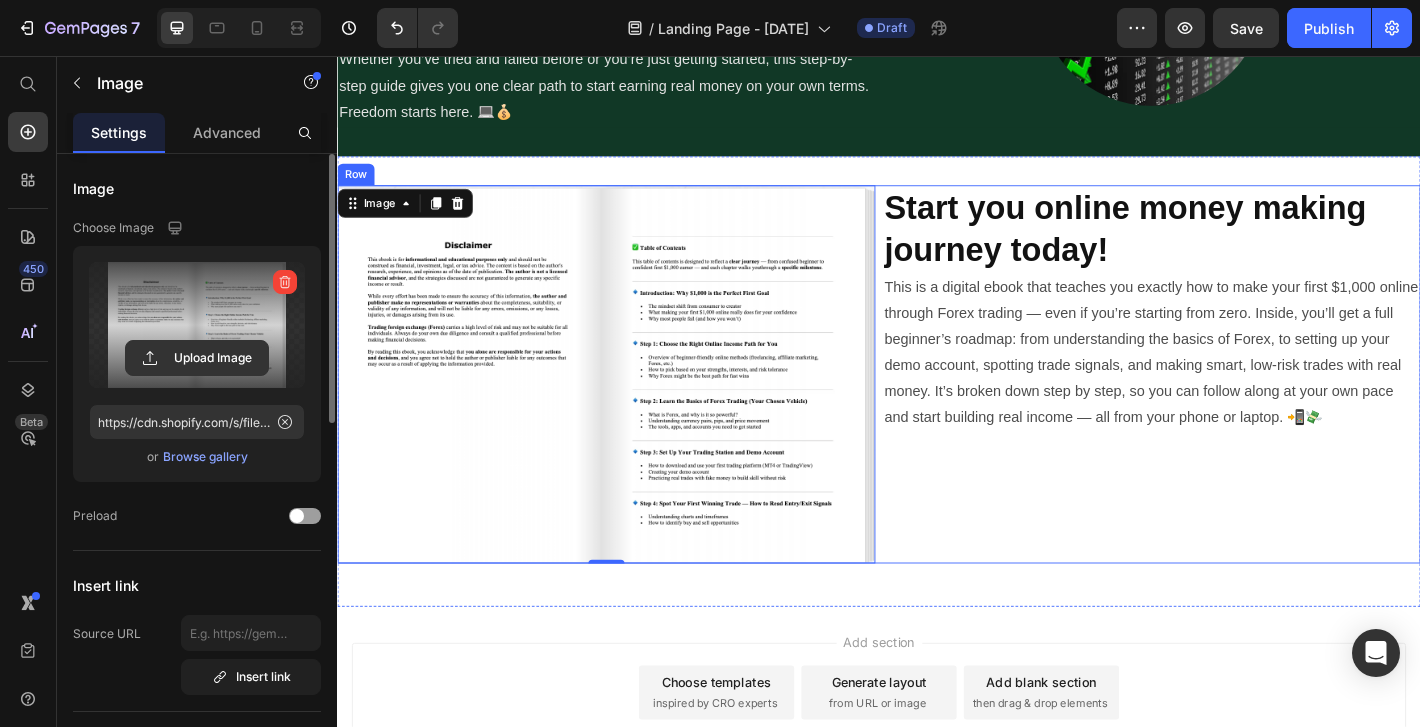 click on "Start you online money making journey today! Heading This is a digital ebook that teaches you exactly how to make your first $1,000 online through Forex trading — even if you’re starting from zero. Inside, you’ll get a full beginner’s roadmap: from understanding the basics of Forex, to setting up your demo account, spotting trade signals, and making smart, low-risk trades with real money. It’s broken down step by step, so you can follow along at your own pace and start building real income — all from your phone or laptop. 📲💸 Text Block" at bounding box center (1239, 408) 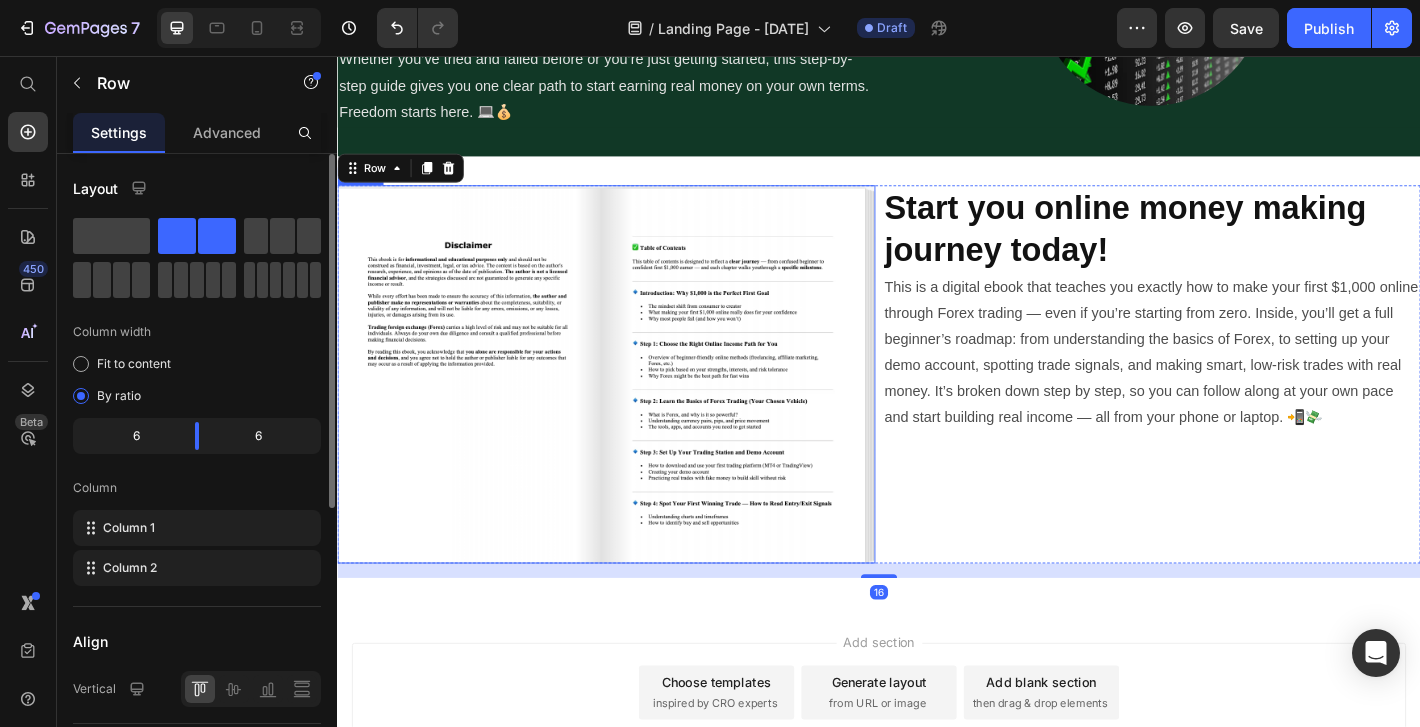 click at bounding box center [635, 408] 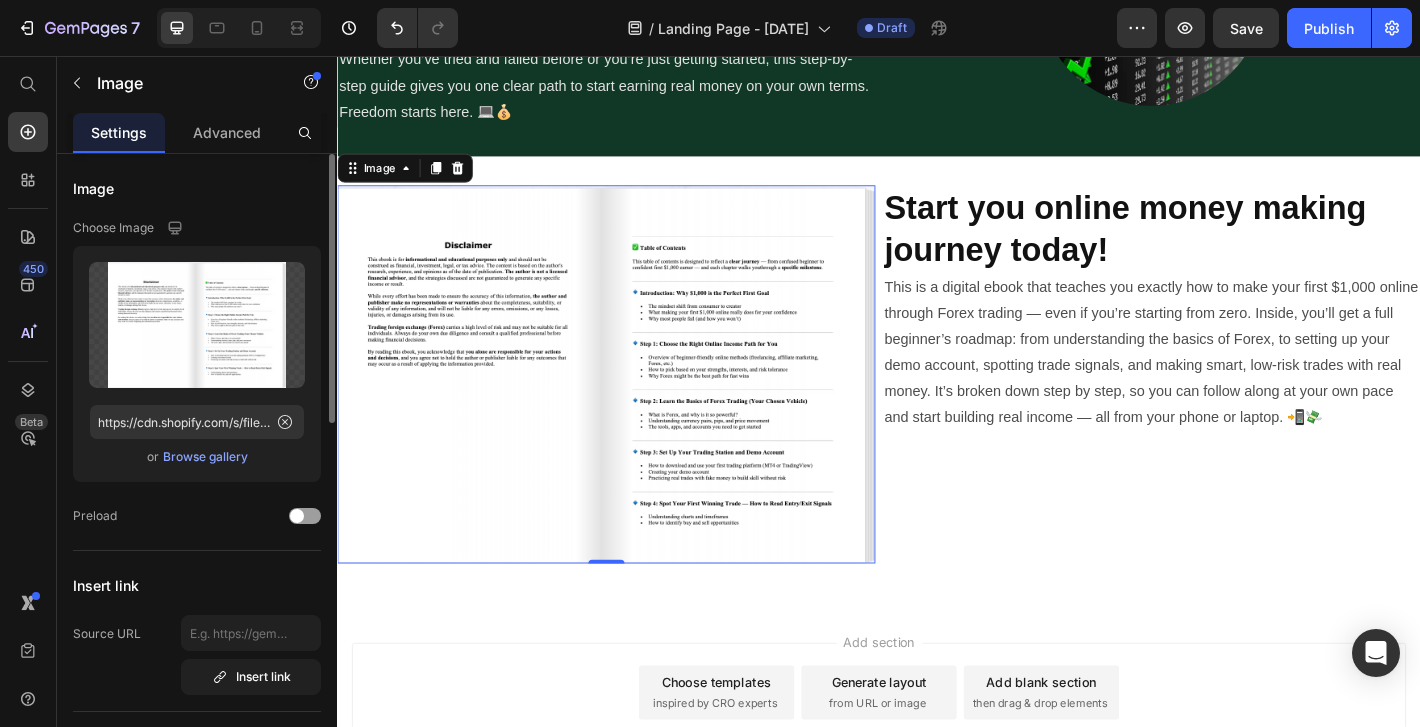 scroll, scrollTop: 850, scrollLeft: 0, axis: vertical 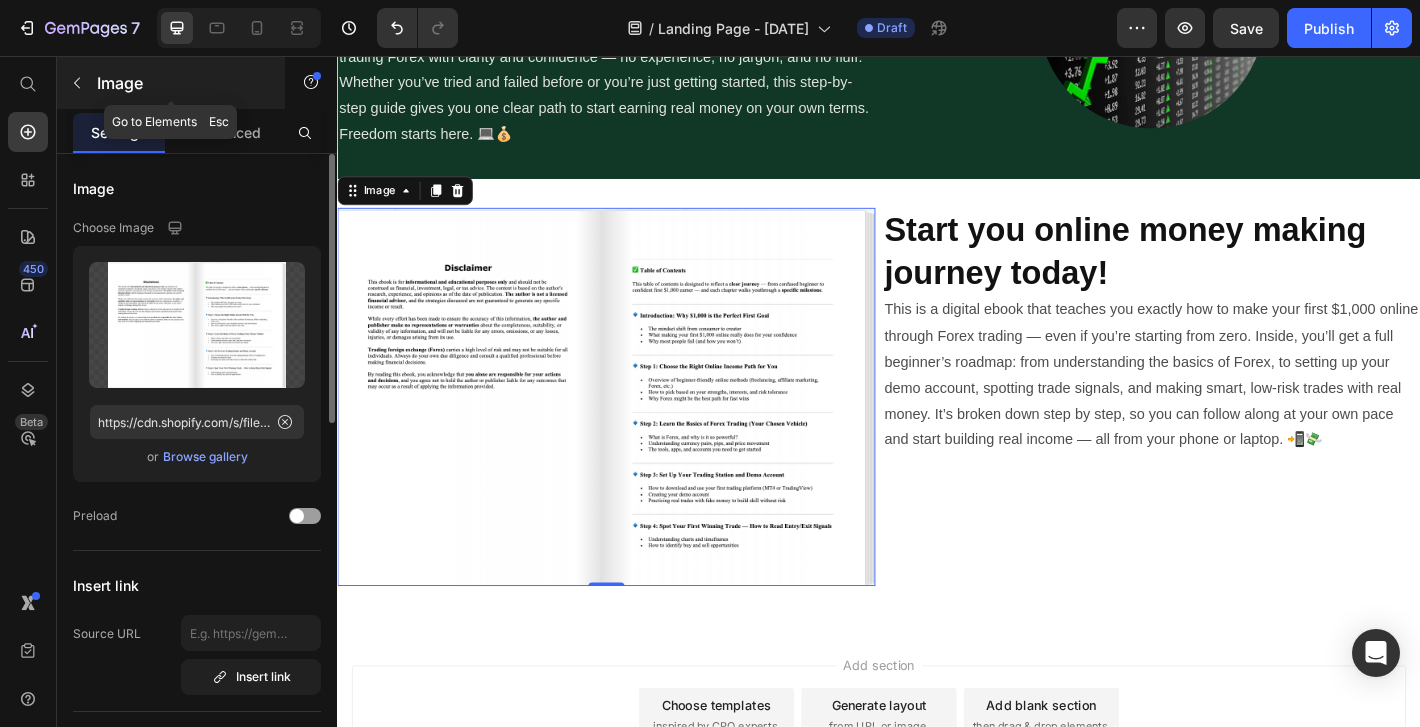 click at bounding box center [77, 83] 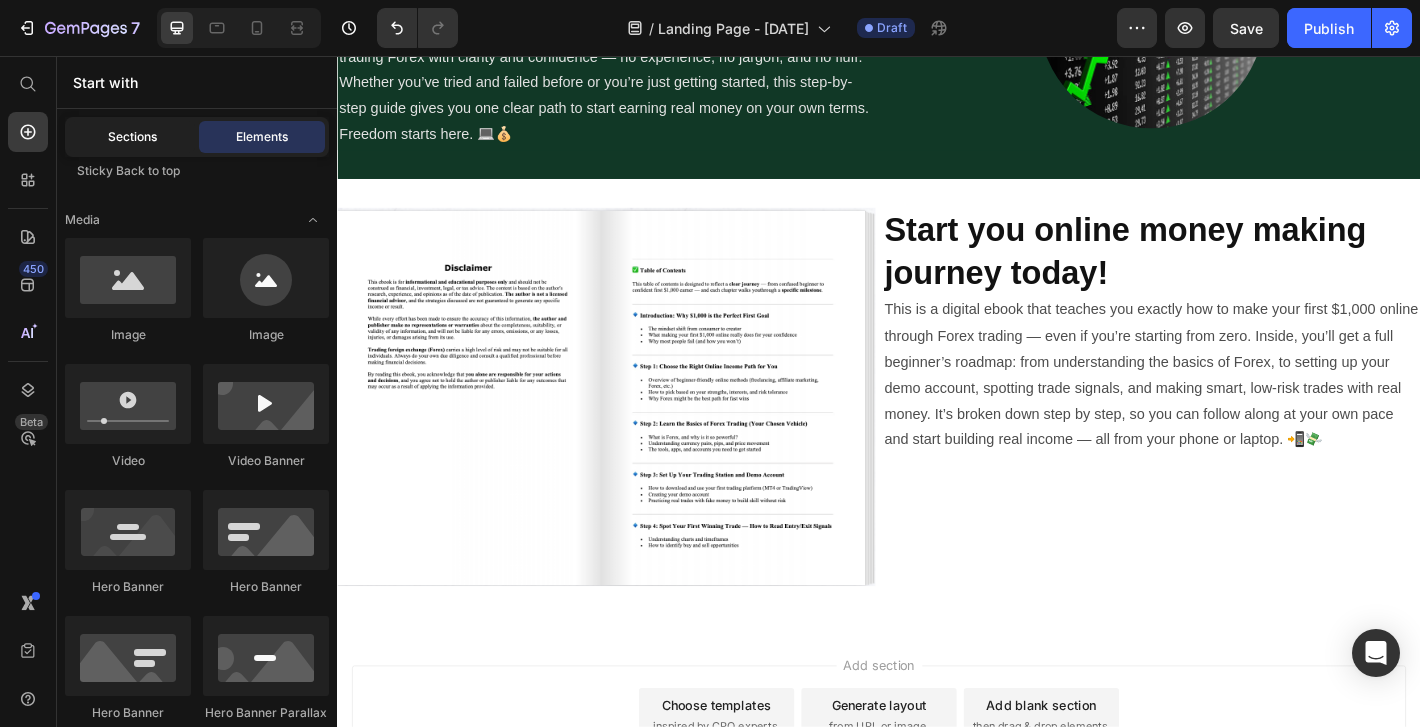 click on "Sections" 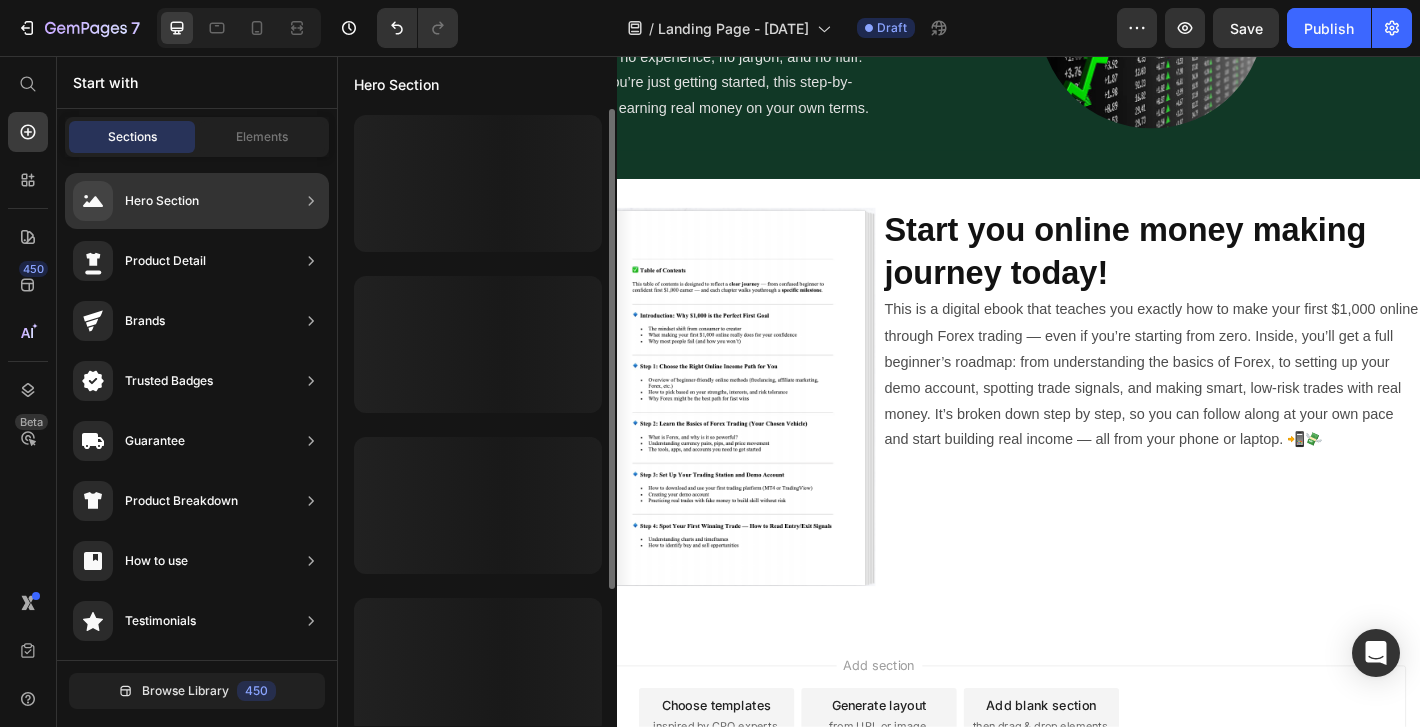 click 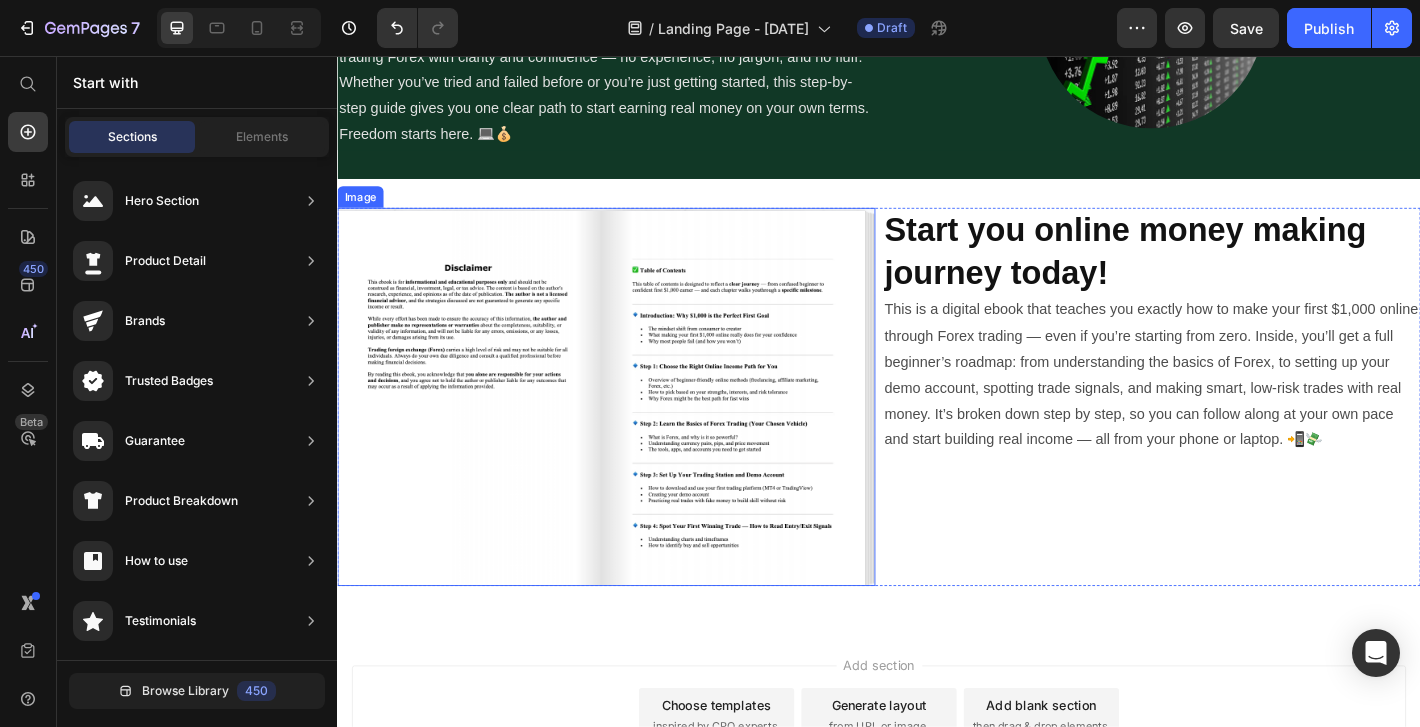 click at bounding box center [635, 433] 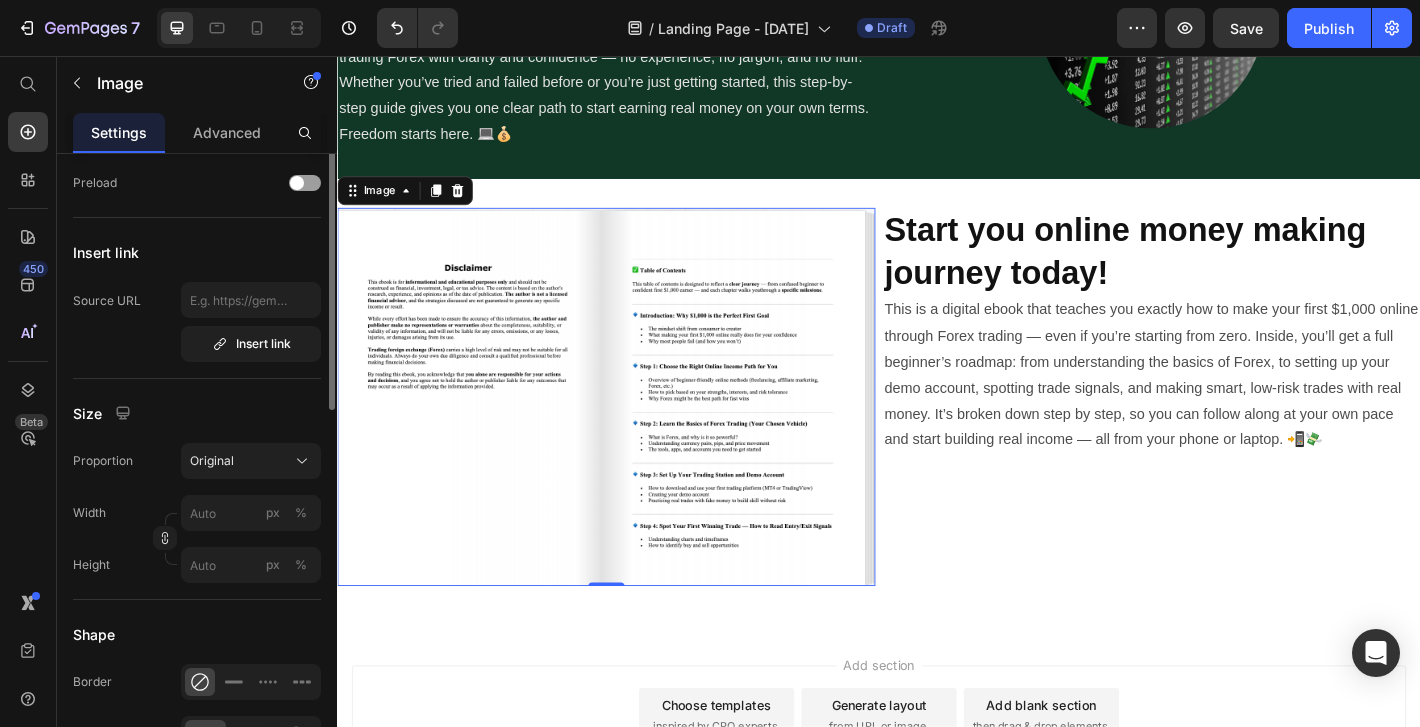 scroll, scrollTop: 492, scrollLeft: 0, axis: vertical 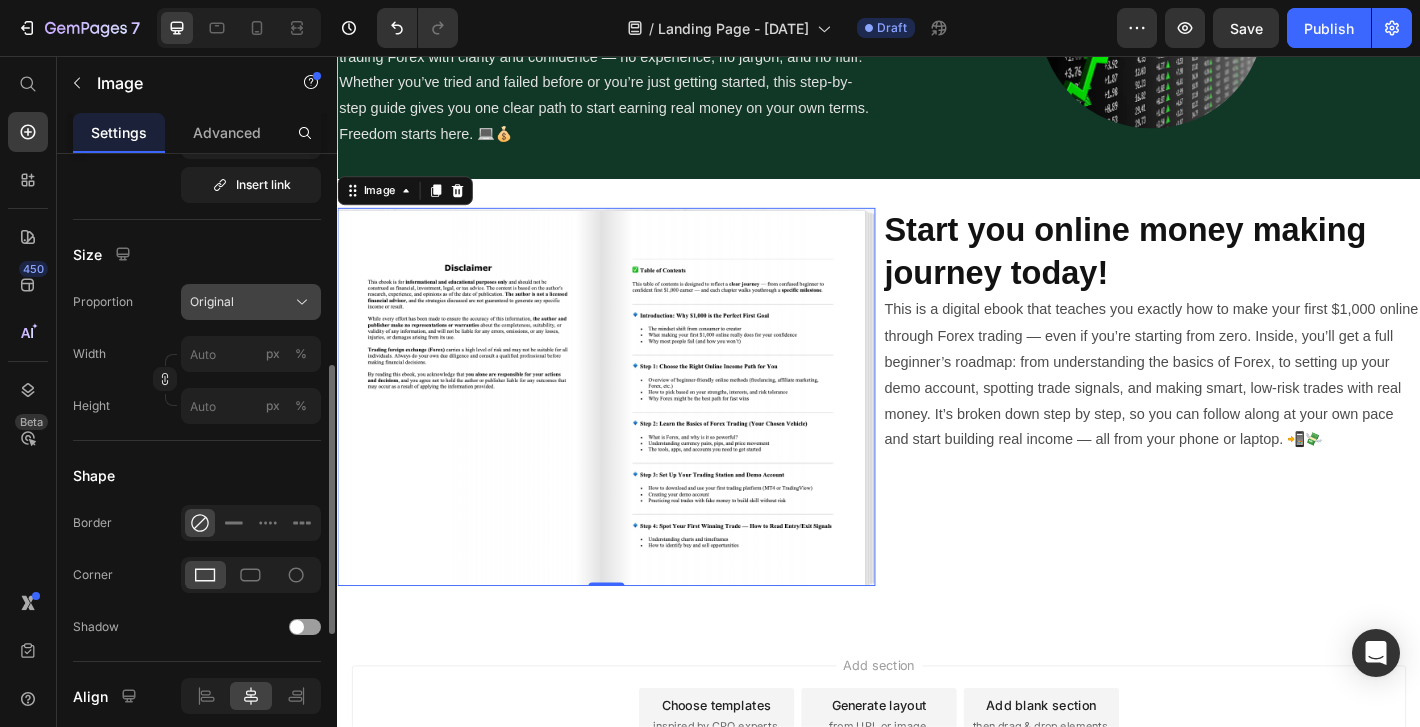 click on "Original" at bounding box center [251, 302] 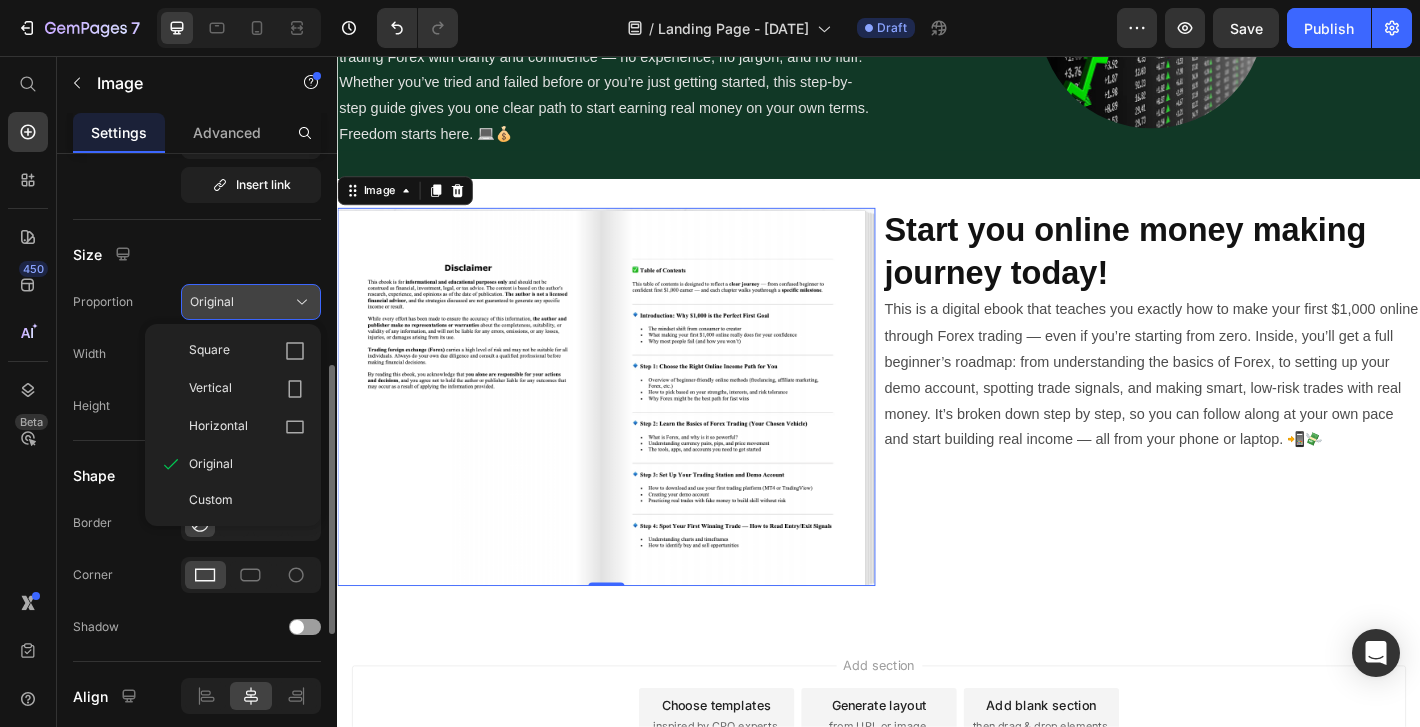click on "Original" 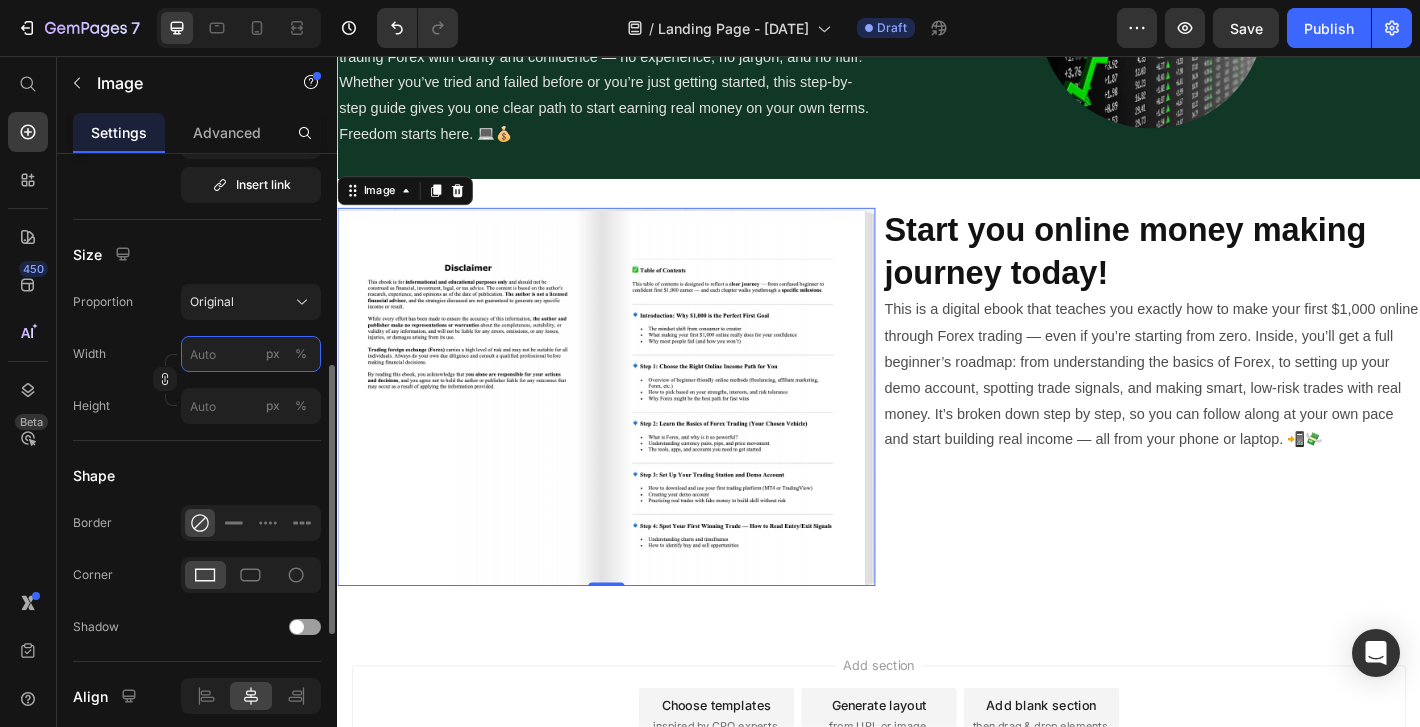 click on "px %" at bounding box center [251, 354] 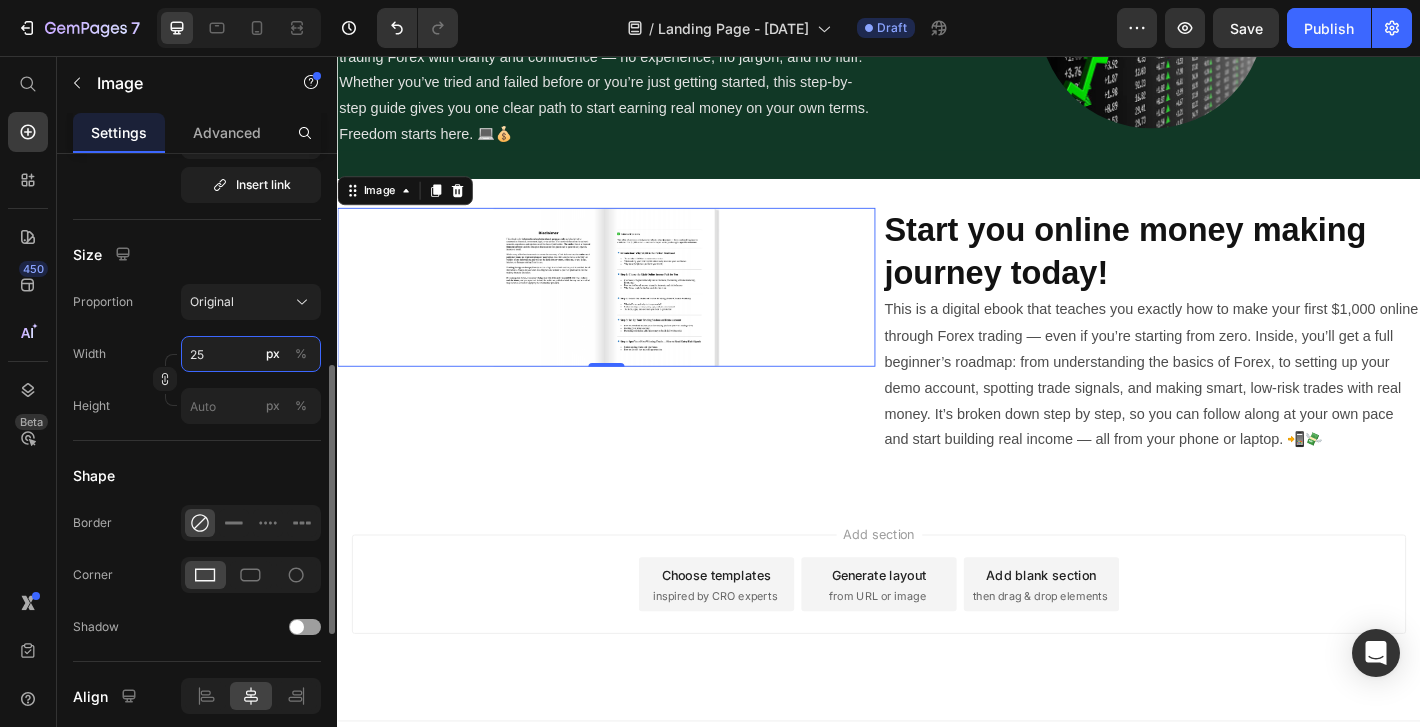 type on "2" 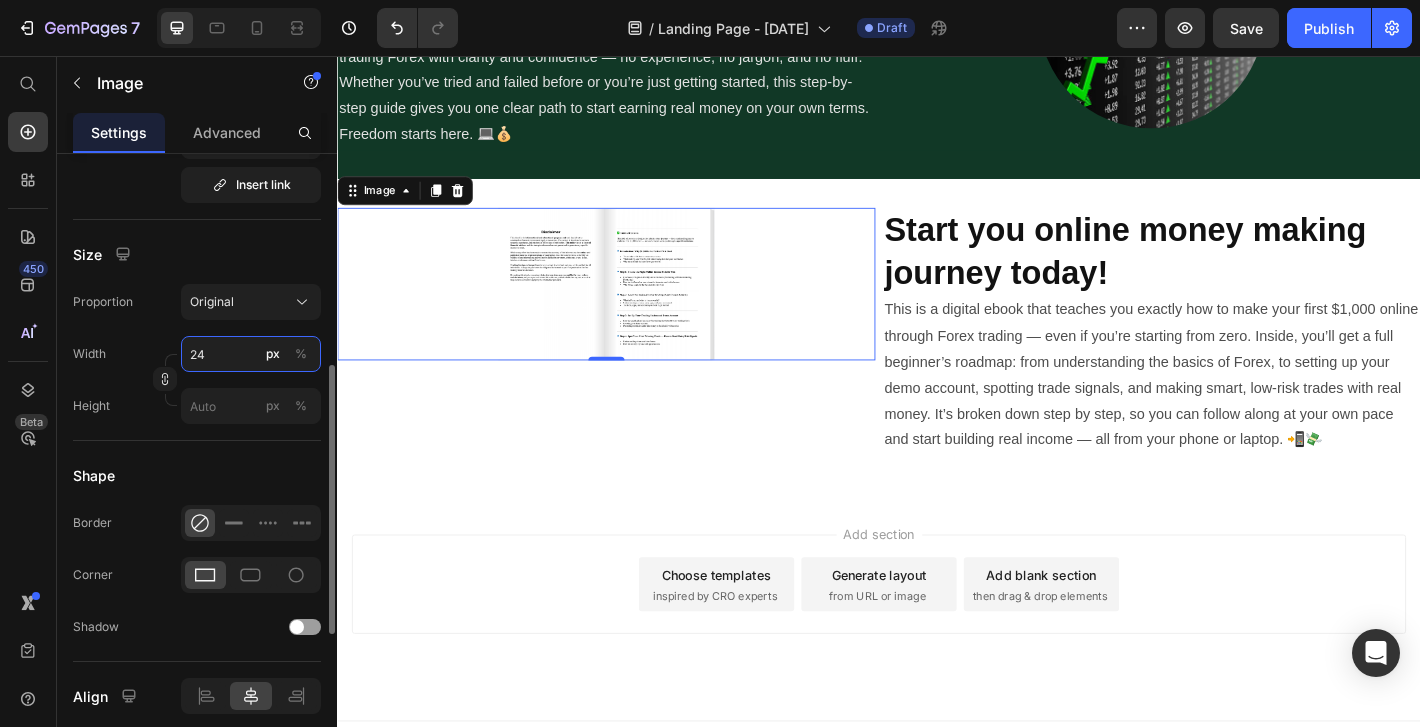 type on "2" 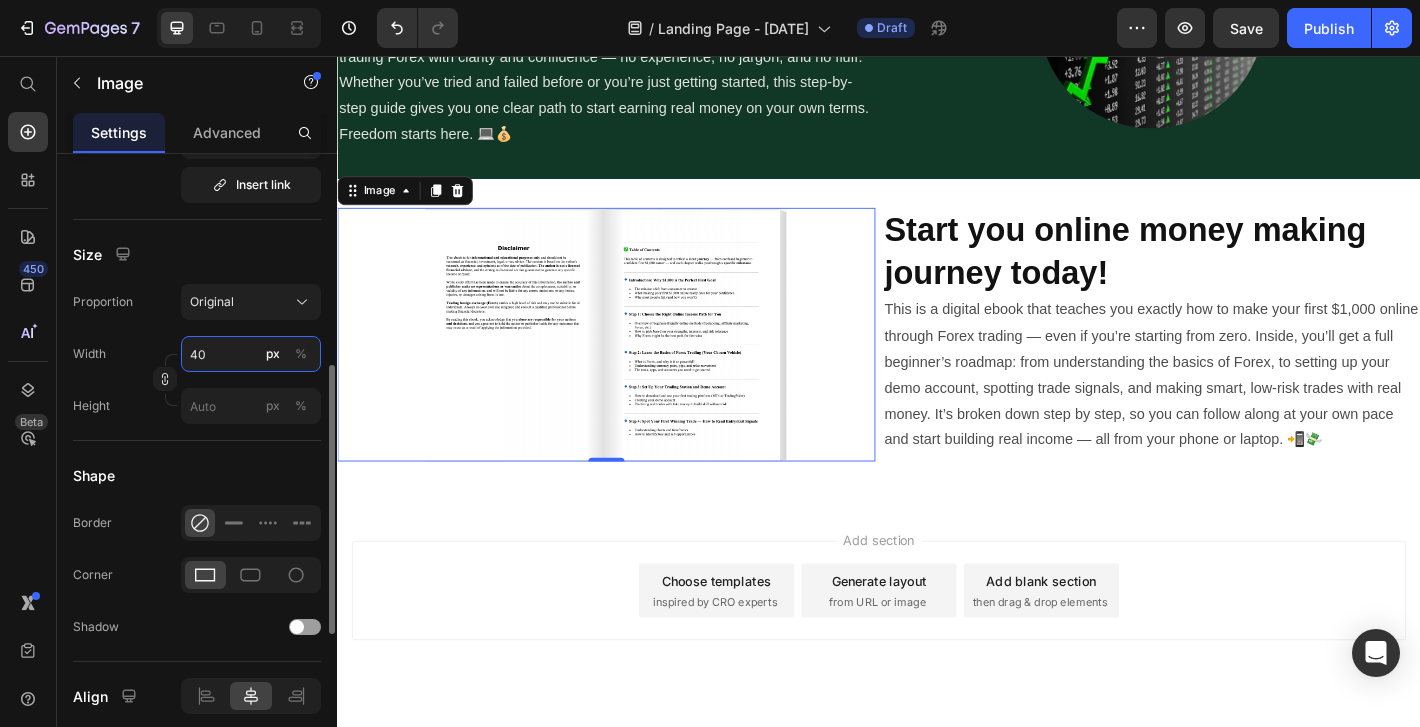 type on "4" 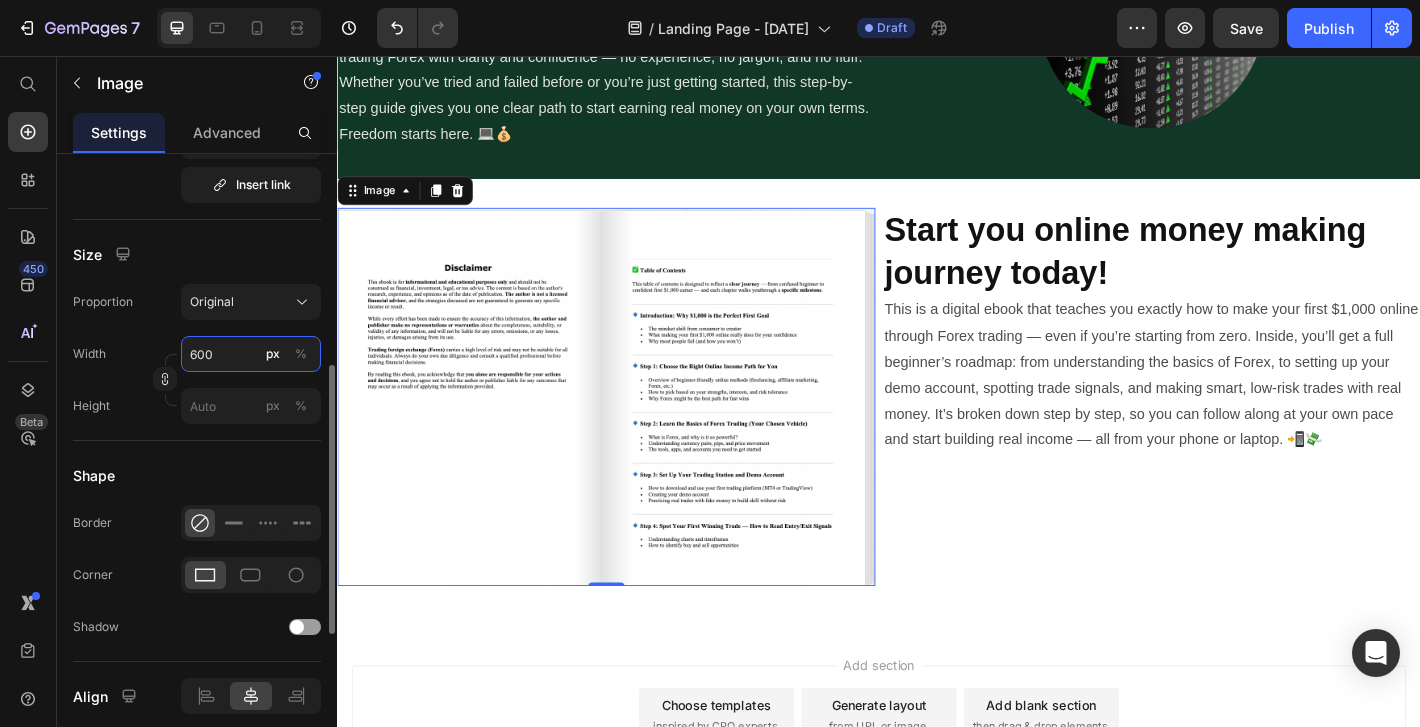 type on "600" 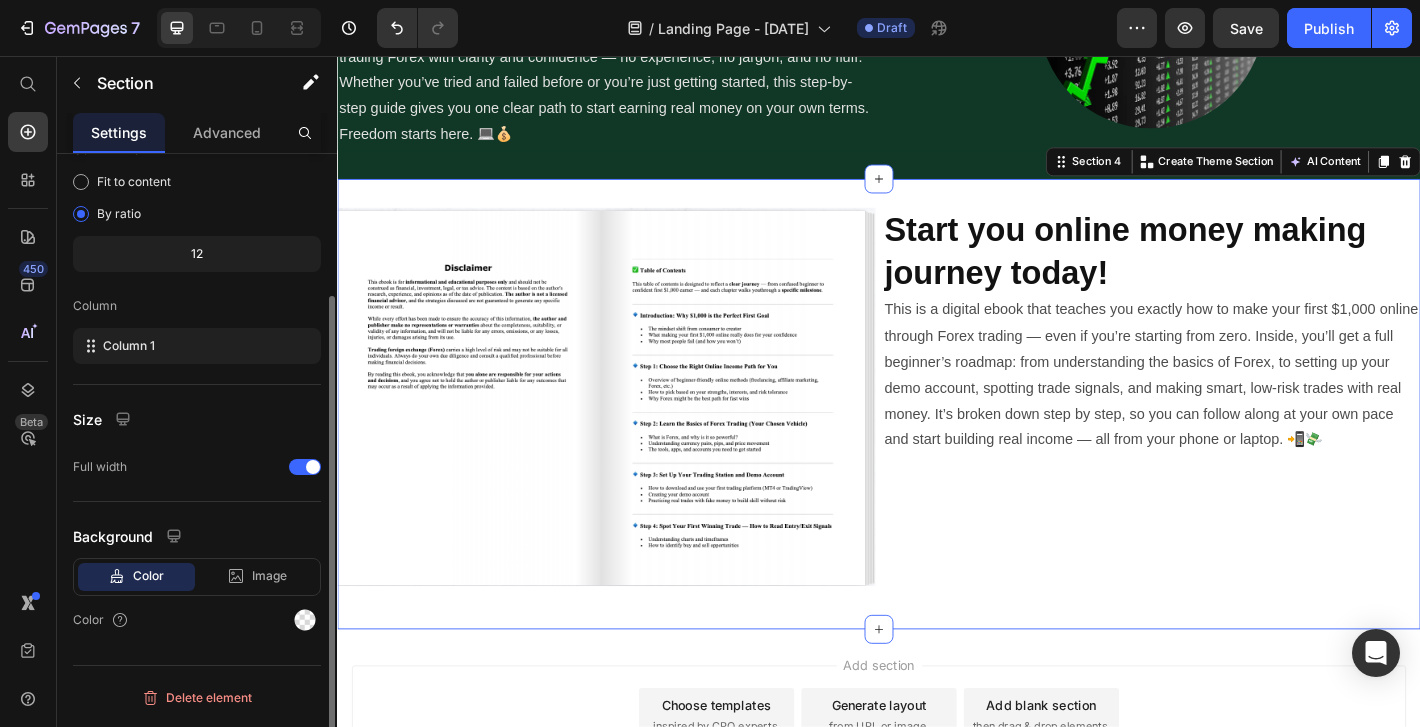 click on "Image Start you online money making journey today! Heading This is a digital ebook that teaches you exactly how to make your first $1,000 online through Forex trading — even if you’re starting from zero. Inside, you’ll get a full beginner’s roadmap: from understanding the basics of Forex, to setting up your demo account, spotting trade signals, and making smart, low-risk trades with real money. It’s broken down step by step, so you can follow along at your own pace and start building real income — all from your phone or laptop. 📲💸 Text Block Row Section 4   You can create reusable sections Create Theme Section AI Content Write with GemAI What would you like to describe here? Tone and Voice Persuasive Product How to make your first $1000 online in your 20s and 30s Show more Generate" at bounding box center [937, 441] 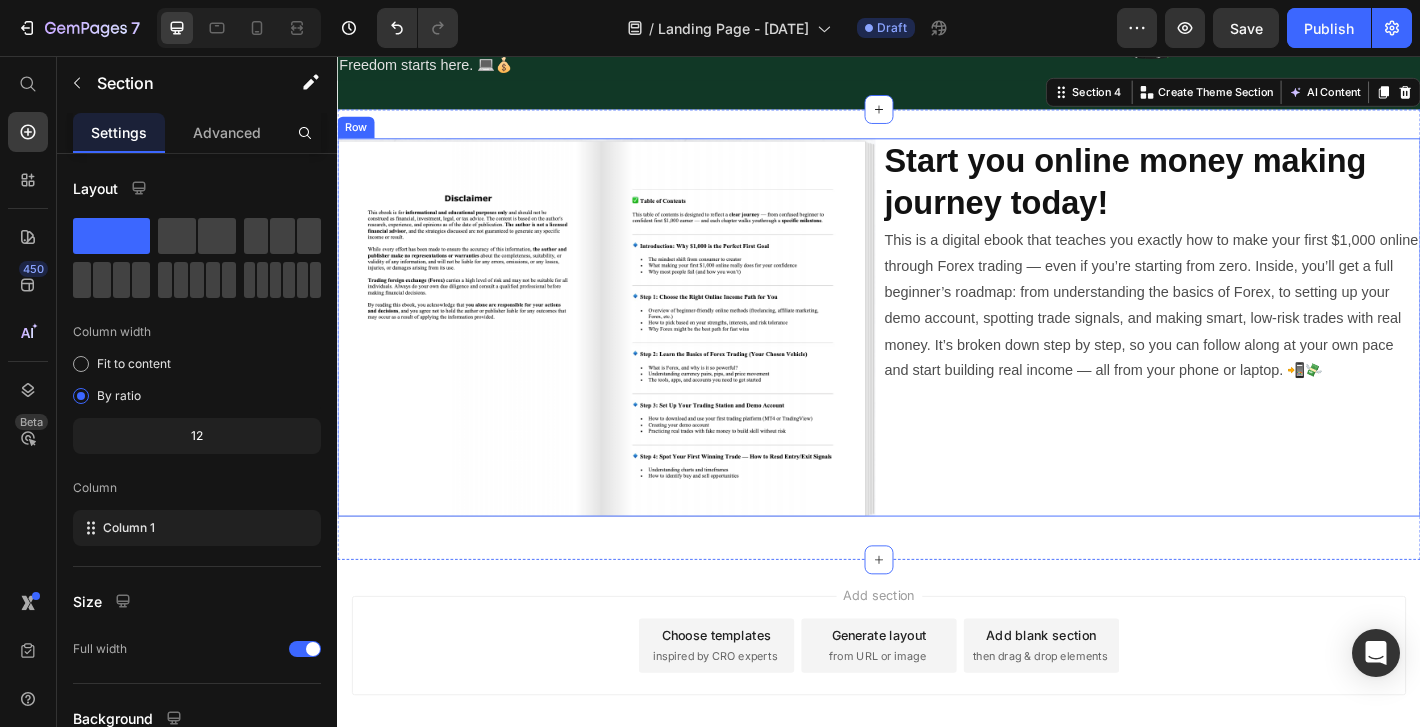 scroll, scrollTop: 948, scrollLeft: 0, axis: vertical 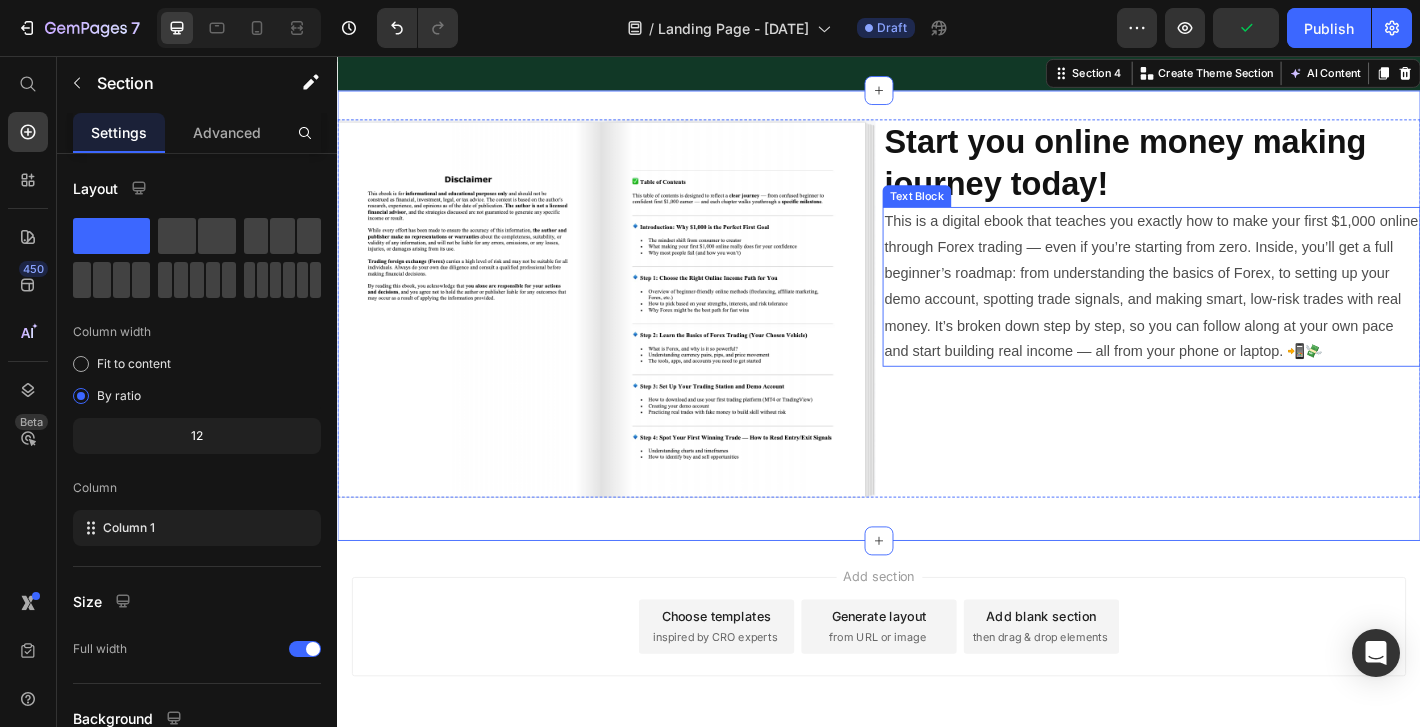 click on "This is a digital ebook that teaches you exactly how to make your first $1,000 online through Forex trading — even if you’re starting from zero. Inside, you’ll get a full beginner’s roadmap: from understanding the basics of Forex, to setting up your demo account, spotting trade signals, and making smart, low-risk trades with real money. It’s broken down step by step, so you can follow along at your own pace and start building real income — all from your phone or laptop. 📲💸" at bounding box center (1239, 311) 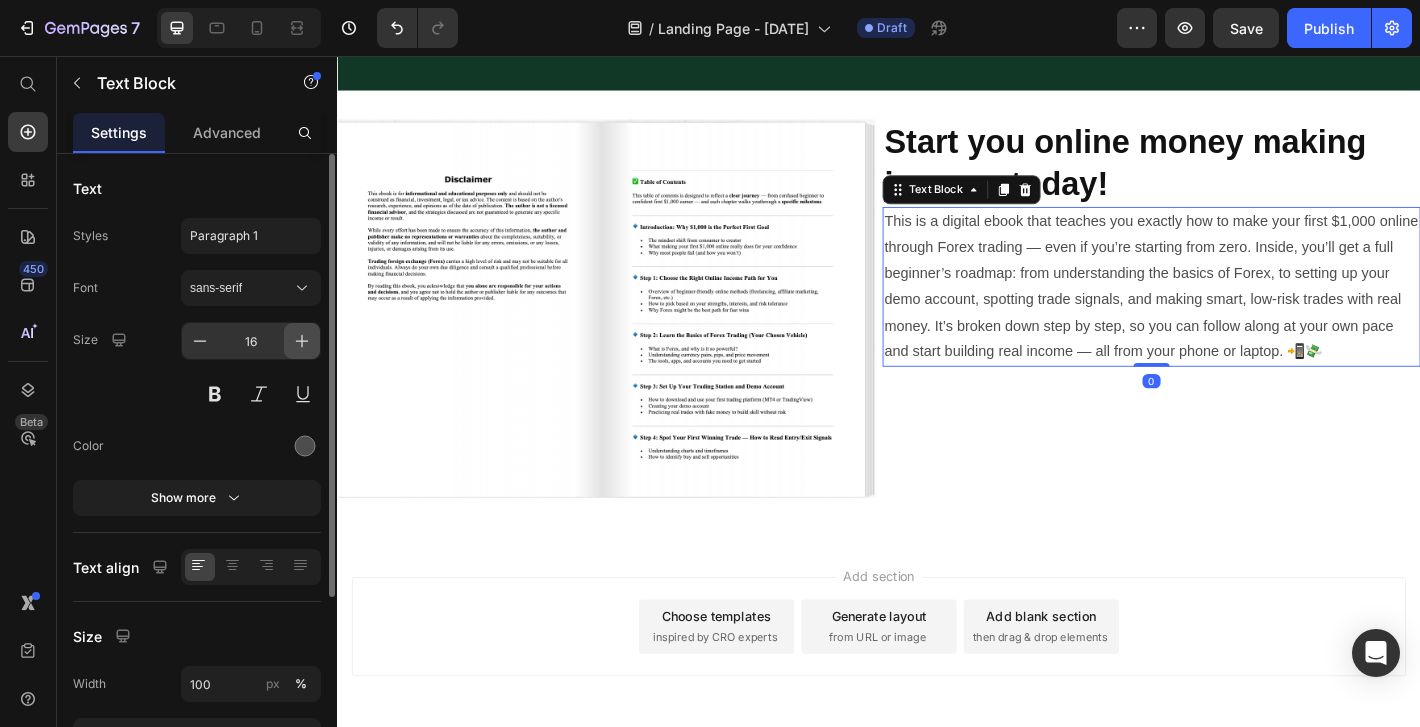 click 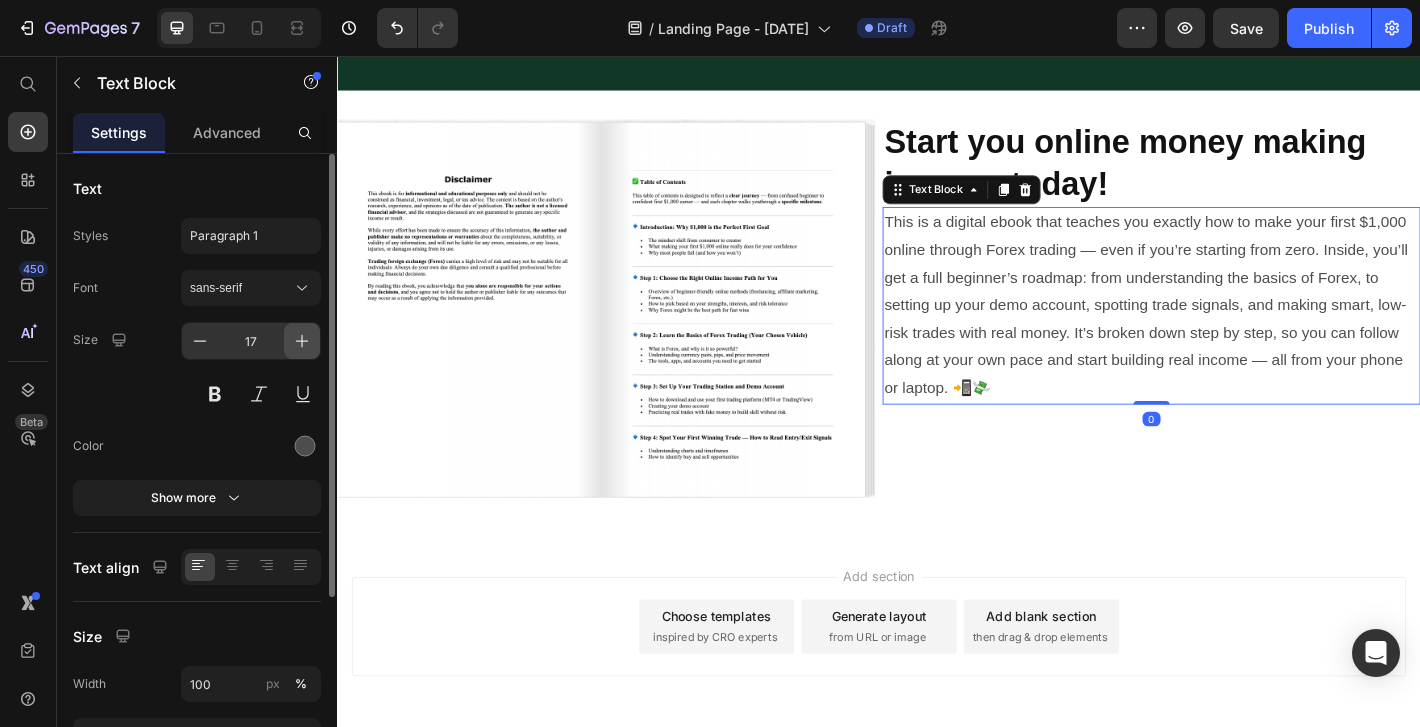 click 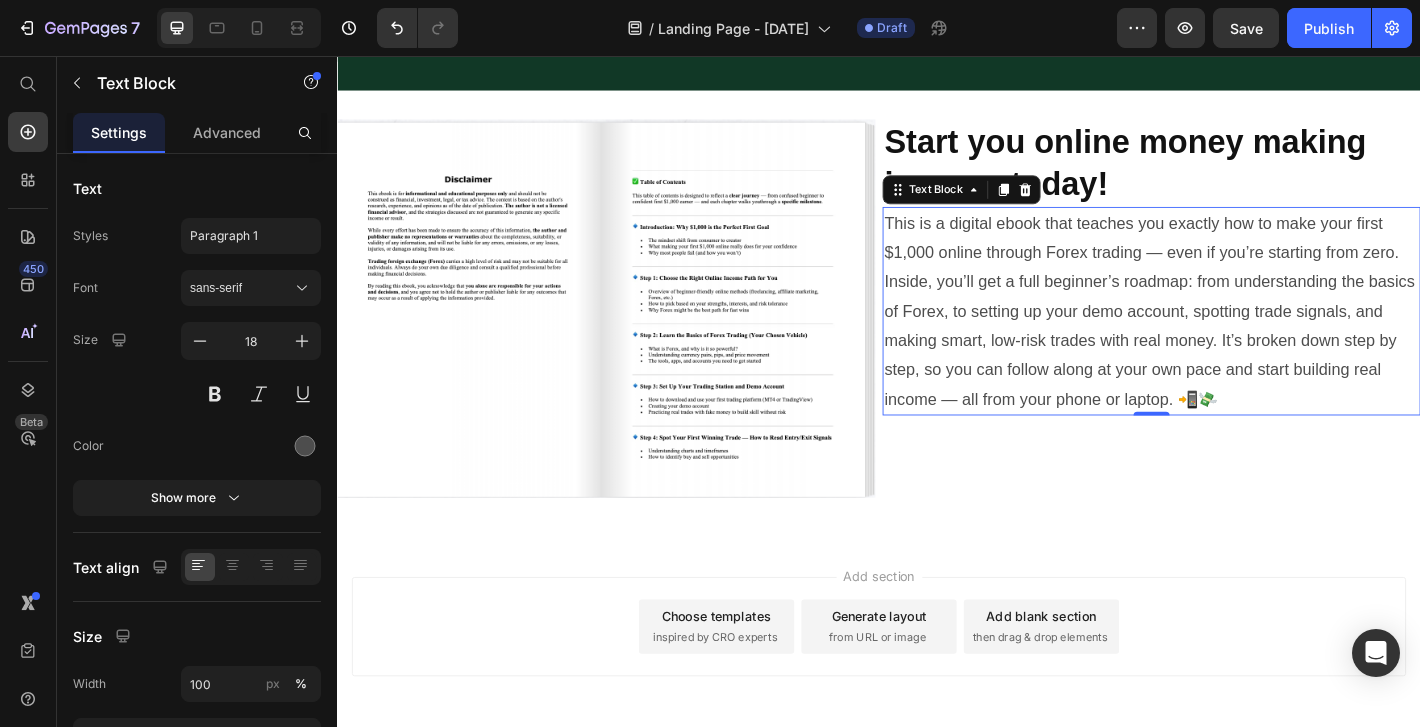 click on "Add section Choose templates inspired by CRO experts Generate layout from URL or image Add blank section then drag & drop elements" at bounding box center (937, 716) 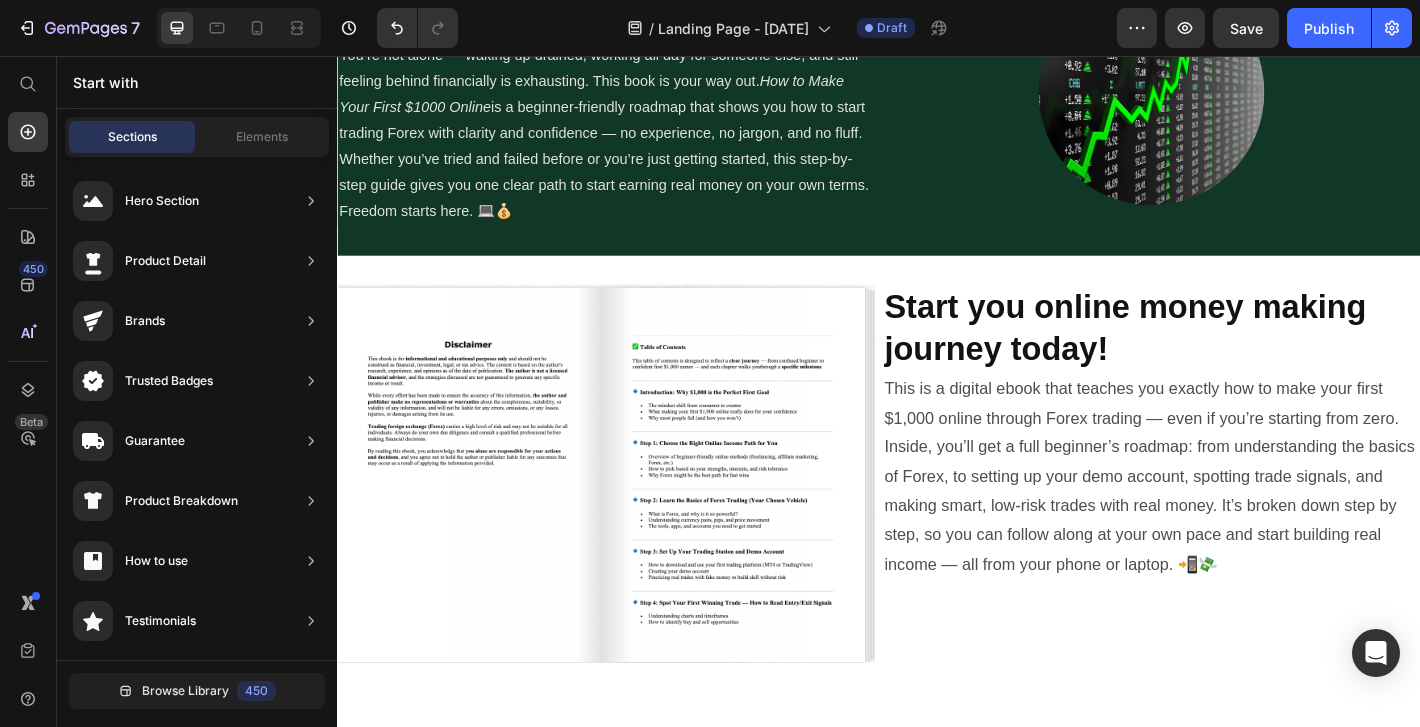 scroll, scrollTop: 761, scrollLeft: 0, axis: vertical 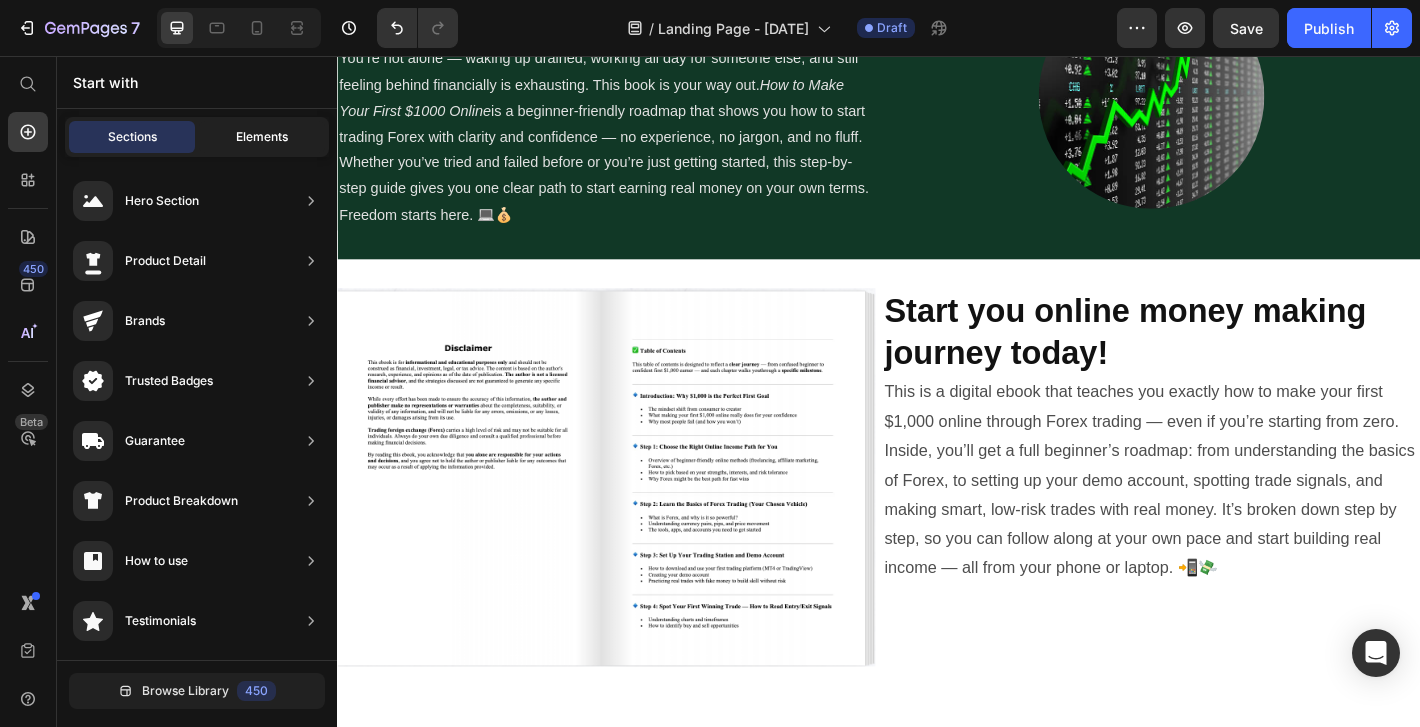 click on "Elements" 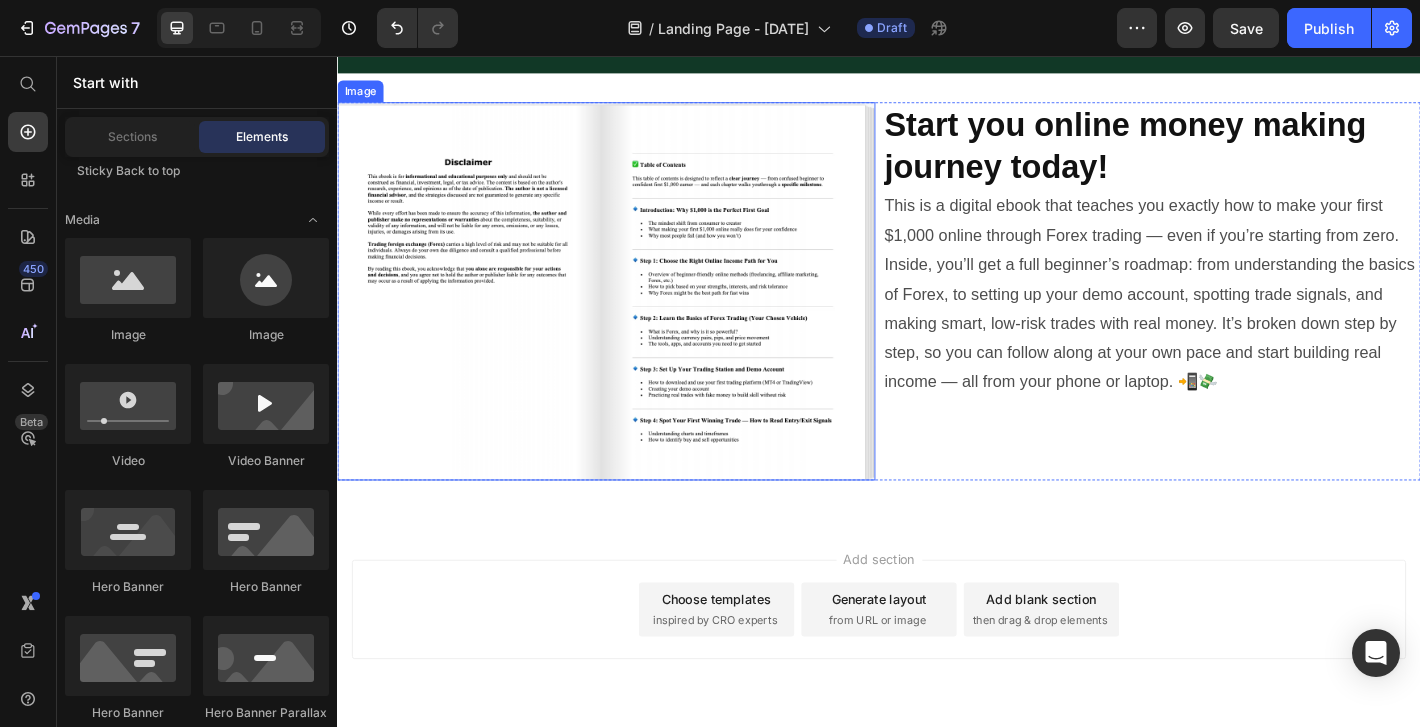 scroll, scrollTop: 1024, scrollLeft: 0, axis: vertical 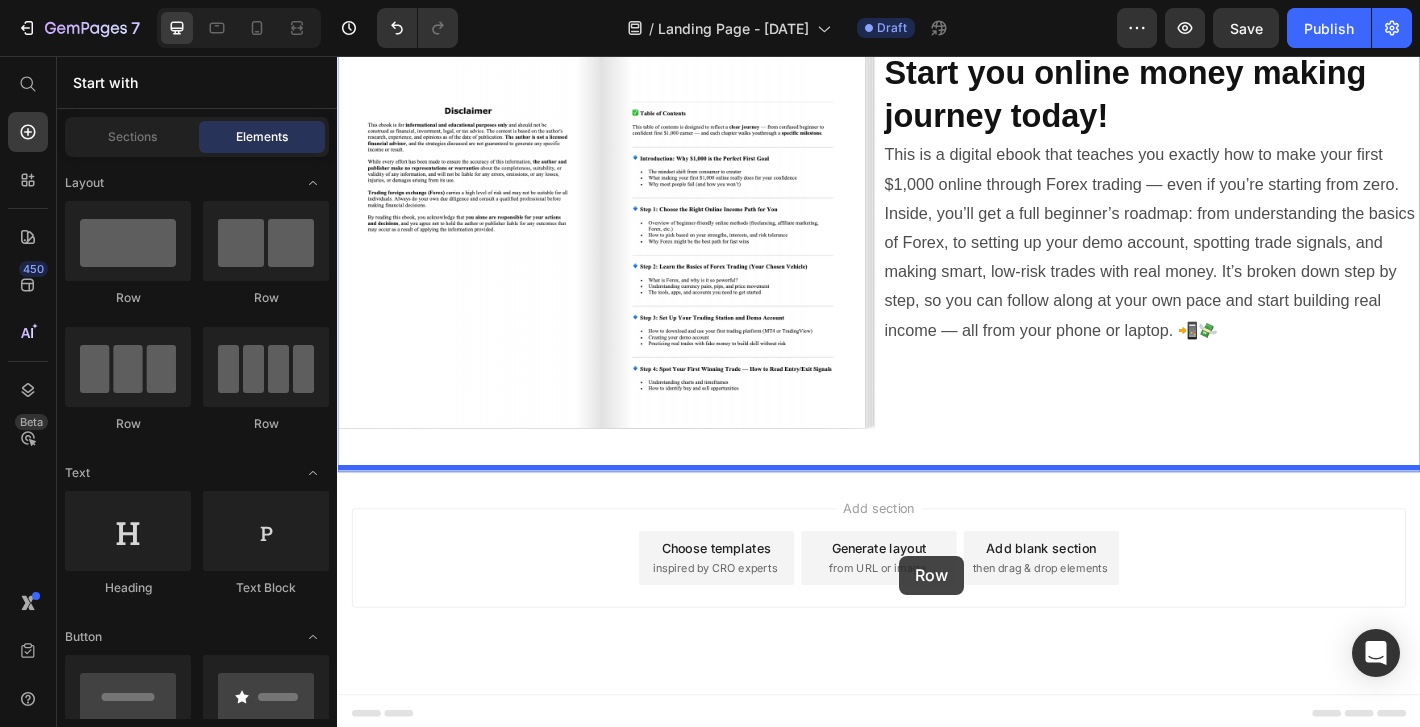 drag, startPoint x: 494, startPoint y: 317, endPoint x: 960, endPoint y: 610, distance: 550.4589 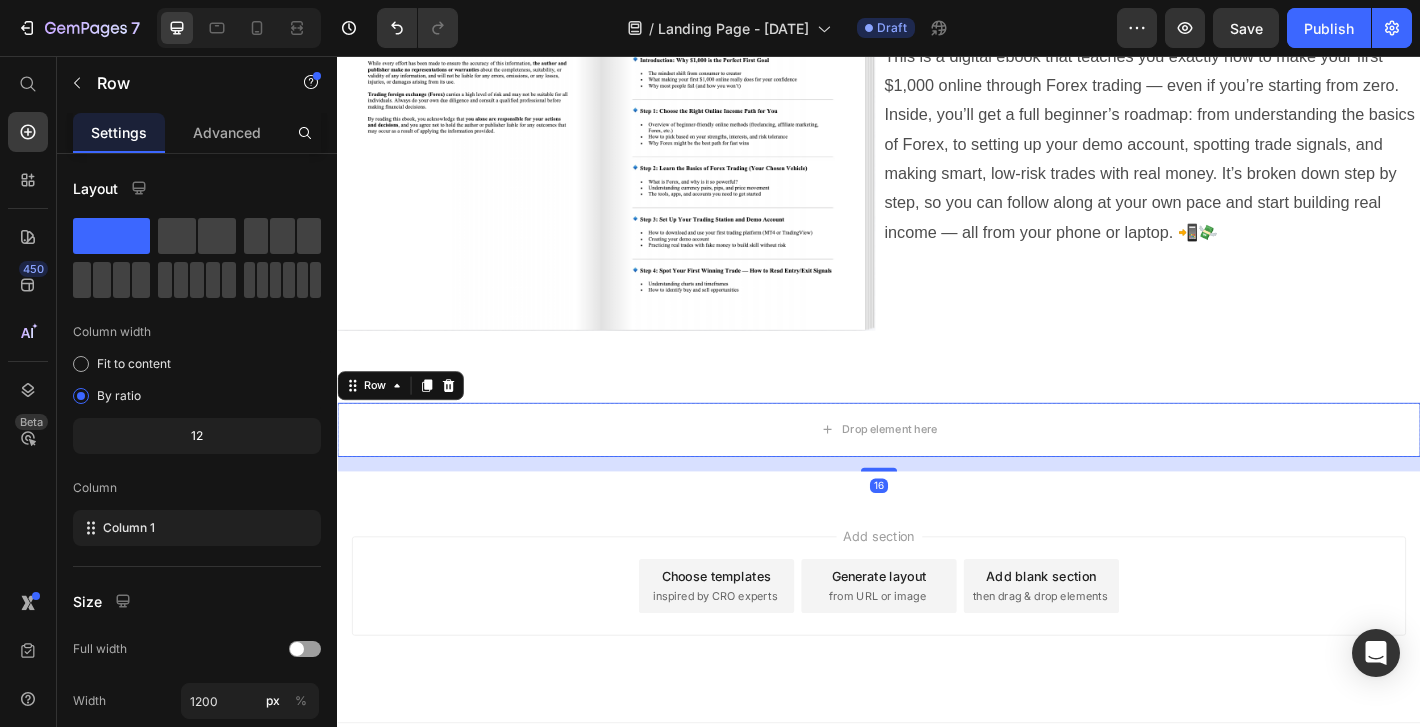 scroll, scrollTop: 1164, scrollLeft: 0, axis: vertical 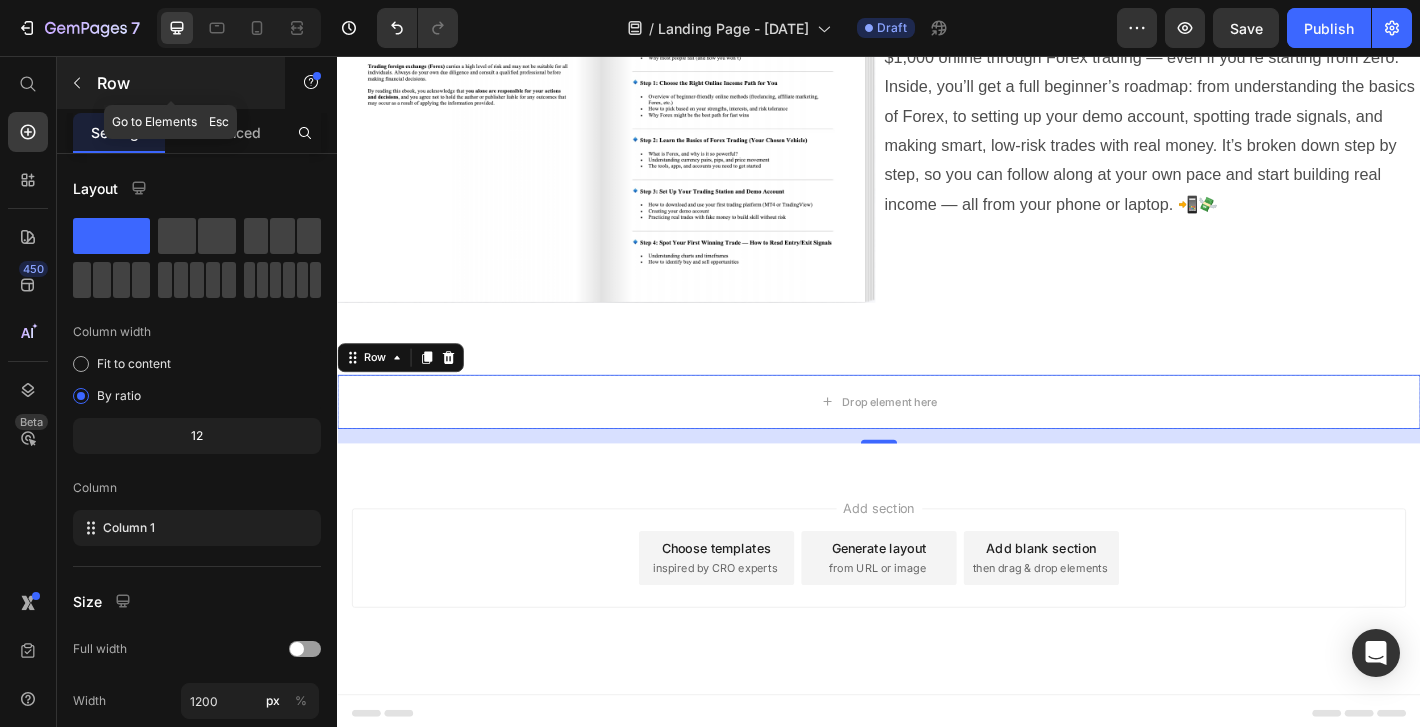 click at bounding box center (77, 83) 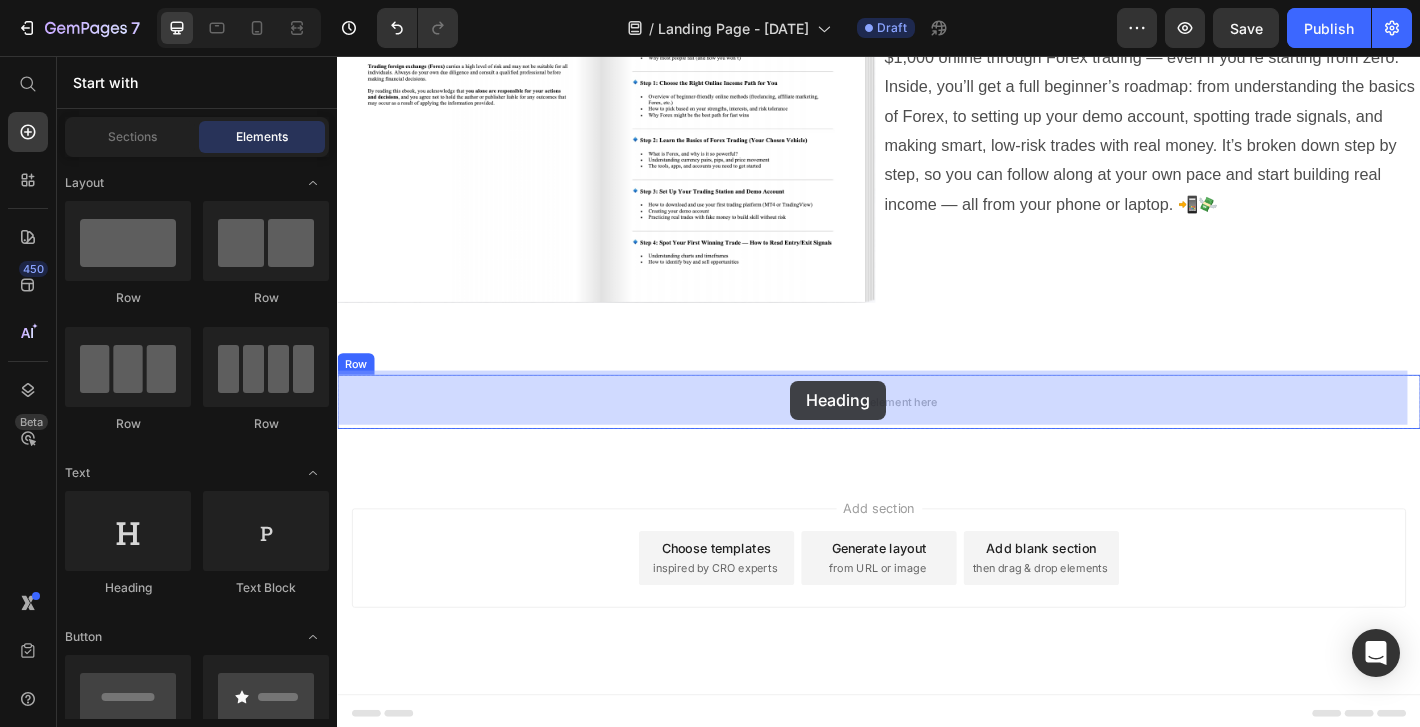 drag, startPoint x: 474, startPoint y: 614, endPoint x: 839, endPoint y: 416, distance: 415.2457 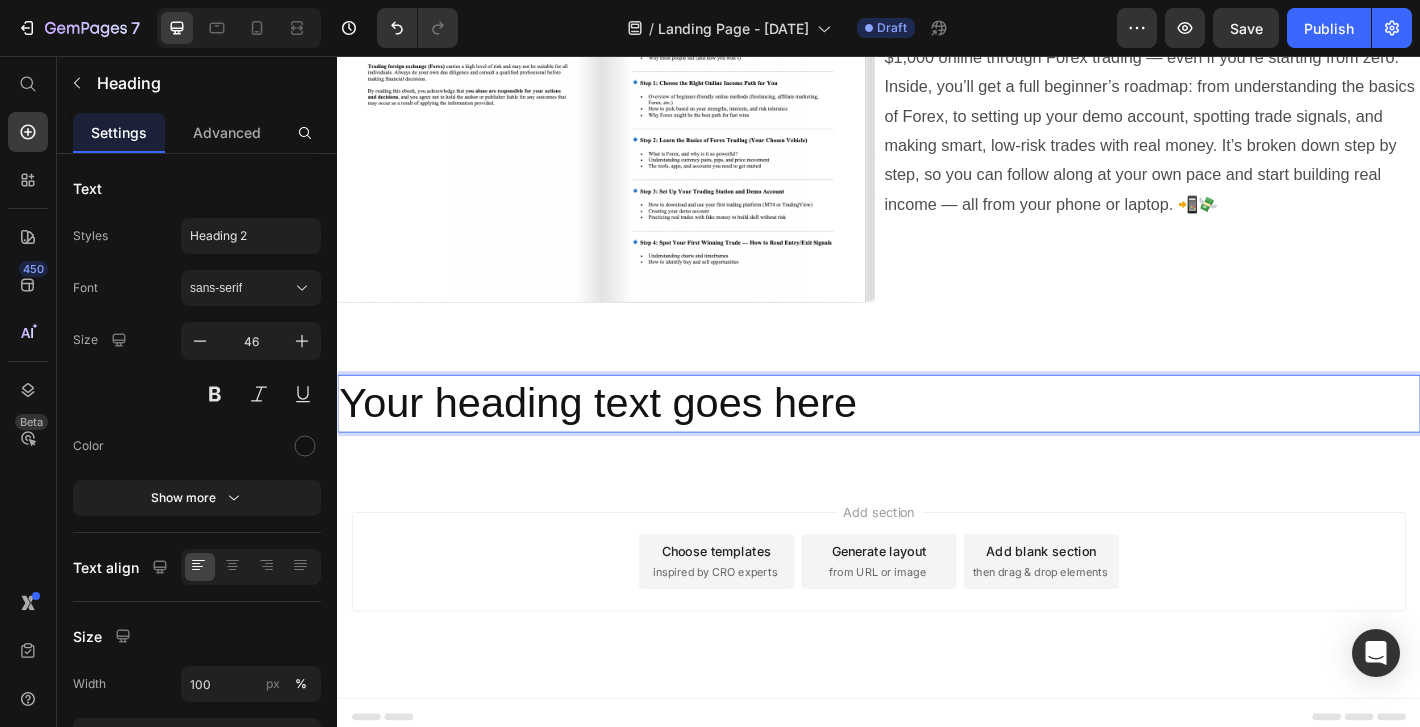 click on "Your heading text goes here" at bounding box center [937, 441] 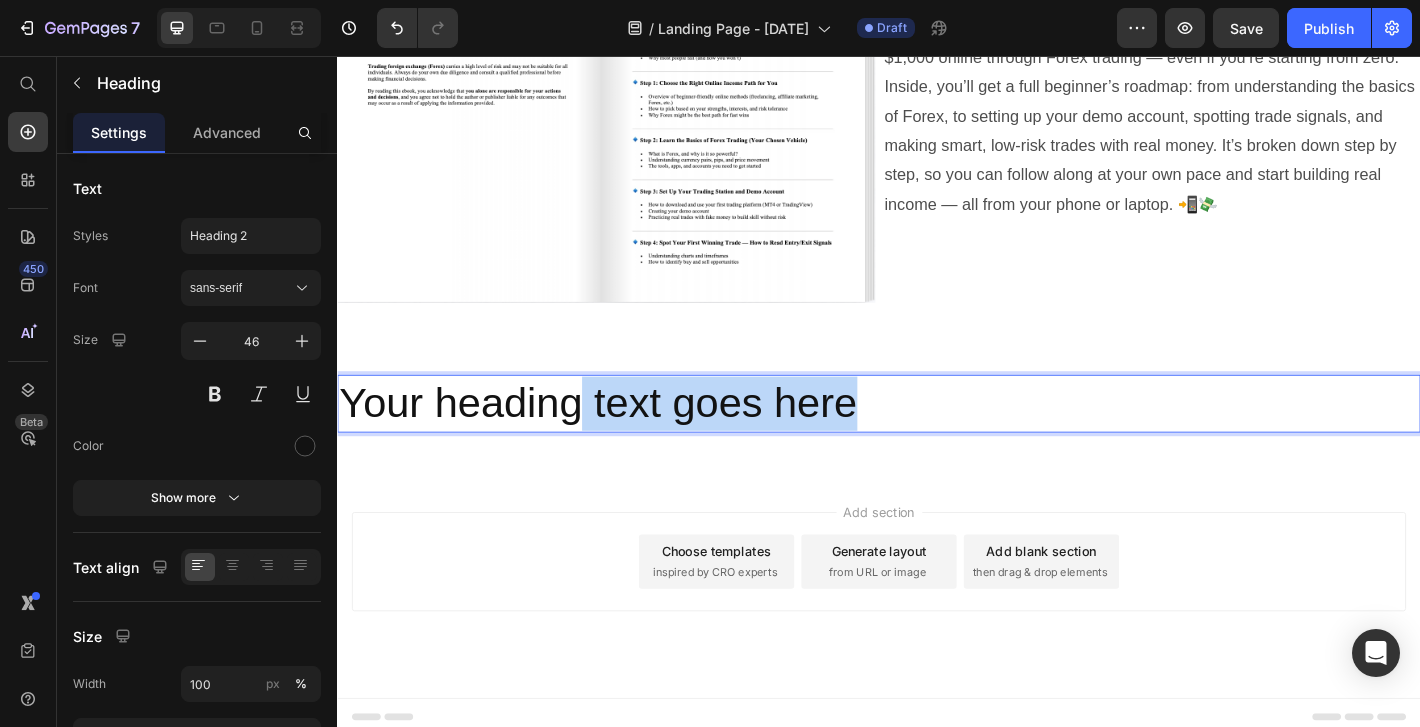 drag, startPoint x: 920, startPoint y: 428, endPoint x: 527, endPoint y: 428, distance: 393 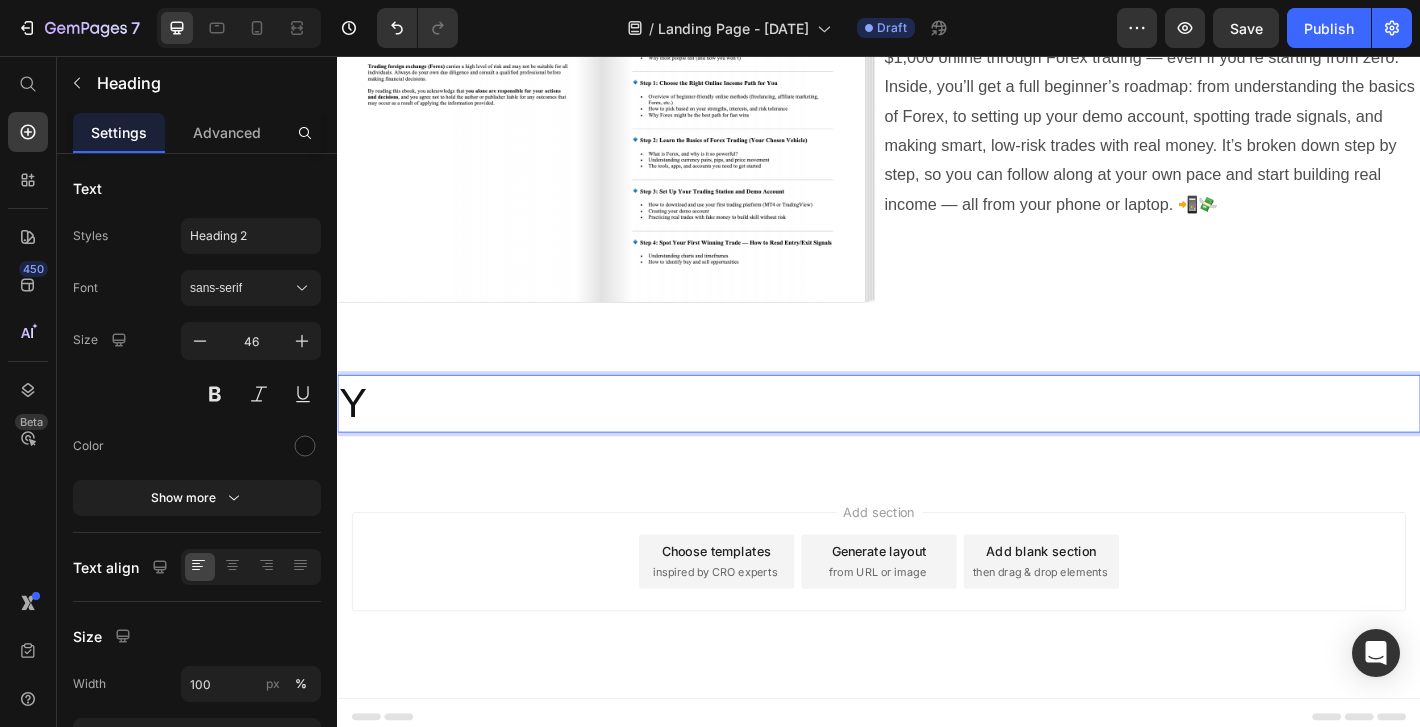 scroll, scrollTop: 1108, scrollLeft: 0, axis: vertical 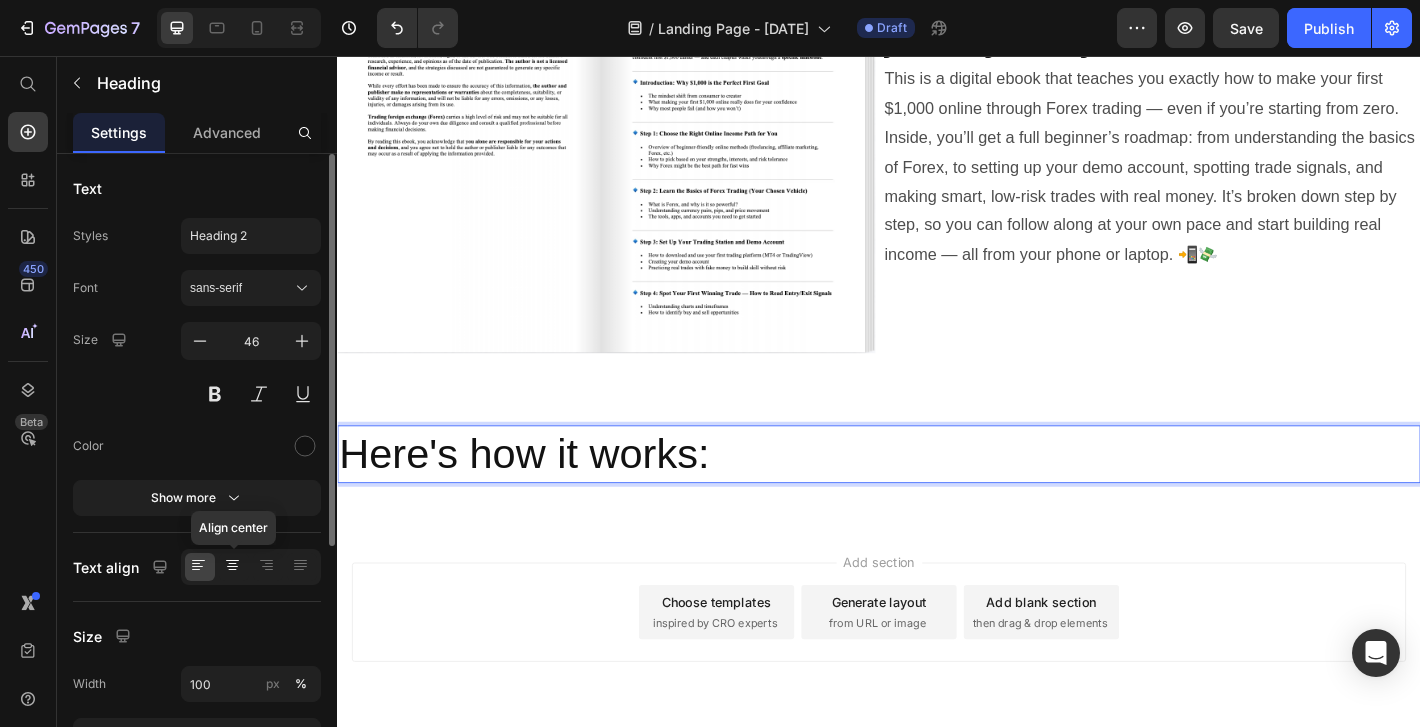 click 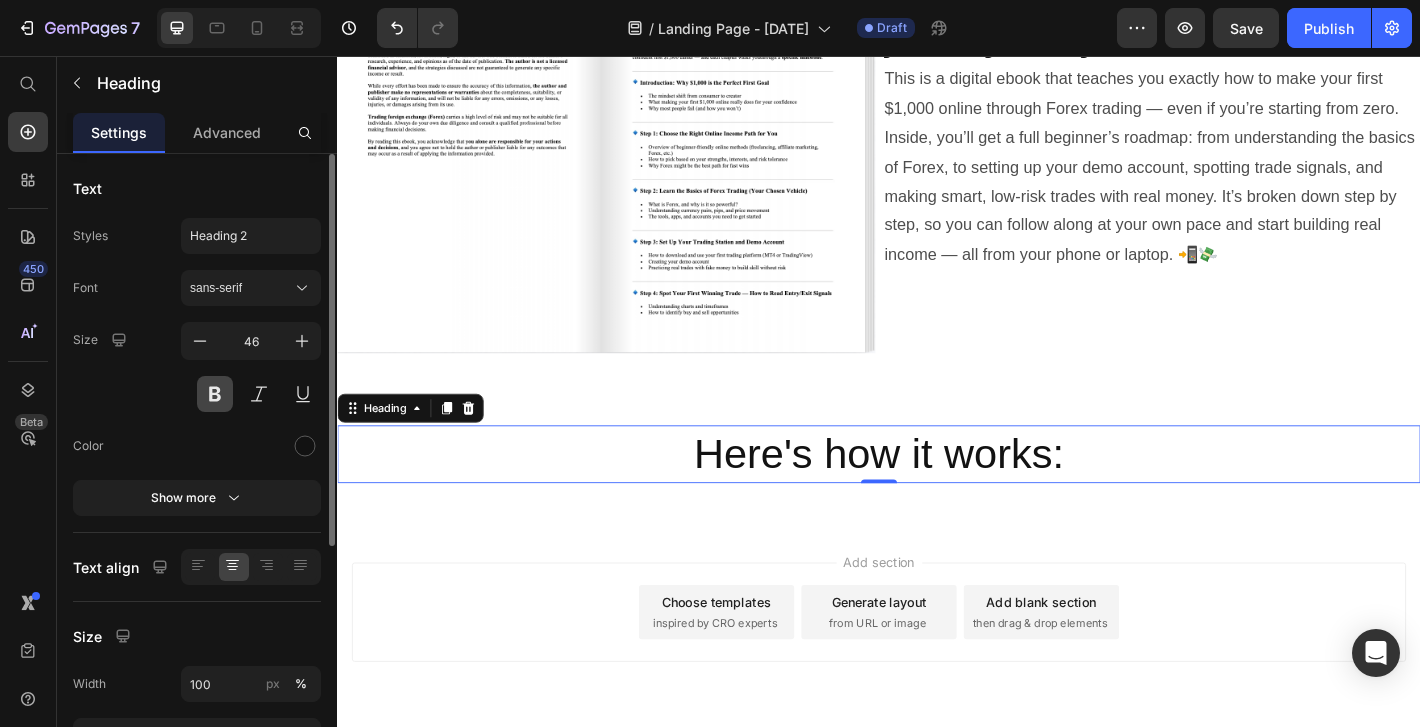 click at bounding box center [215, 394] 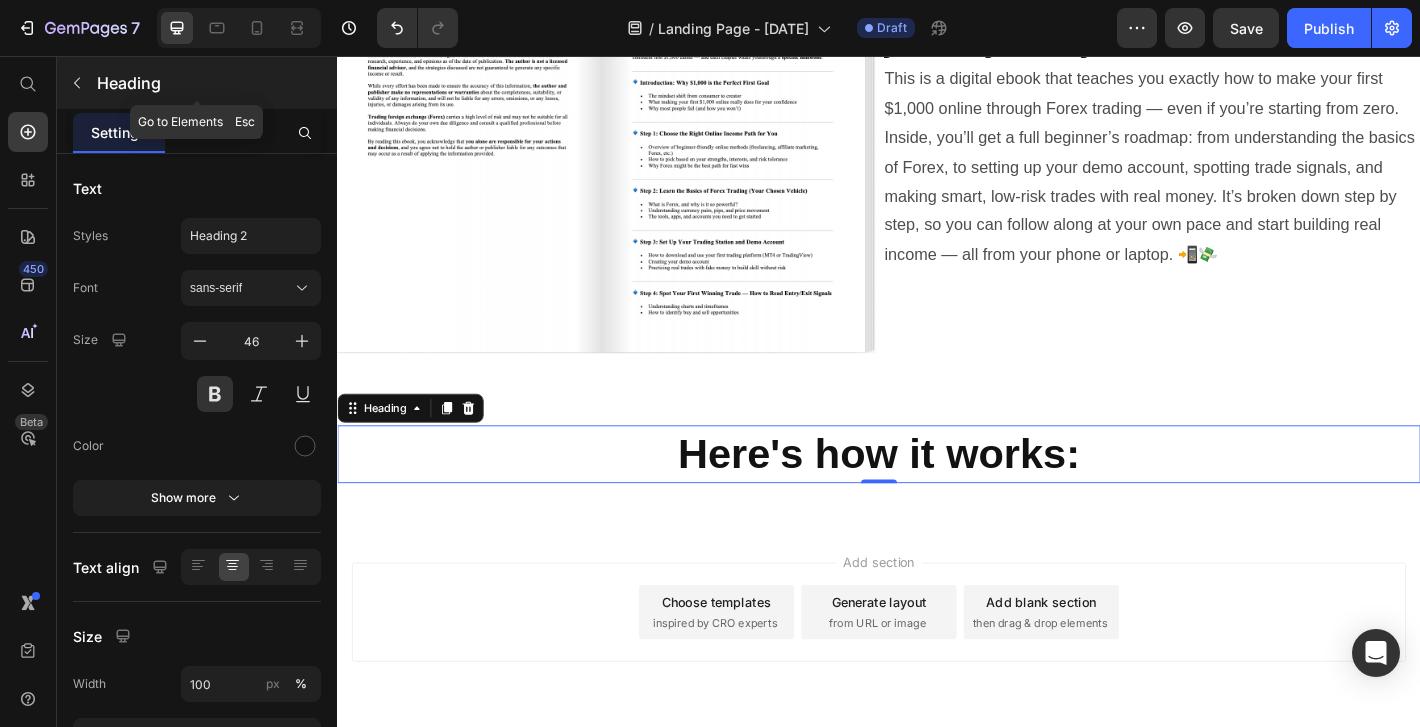 click at bounding box center [77, 83] 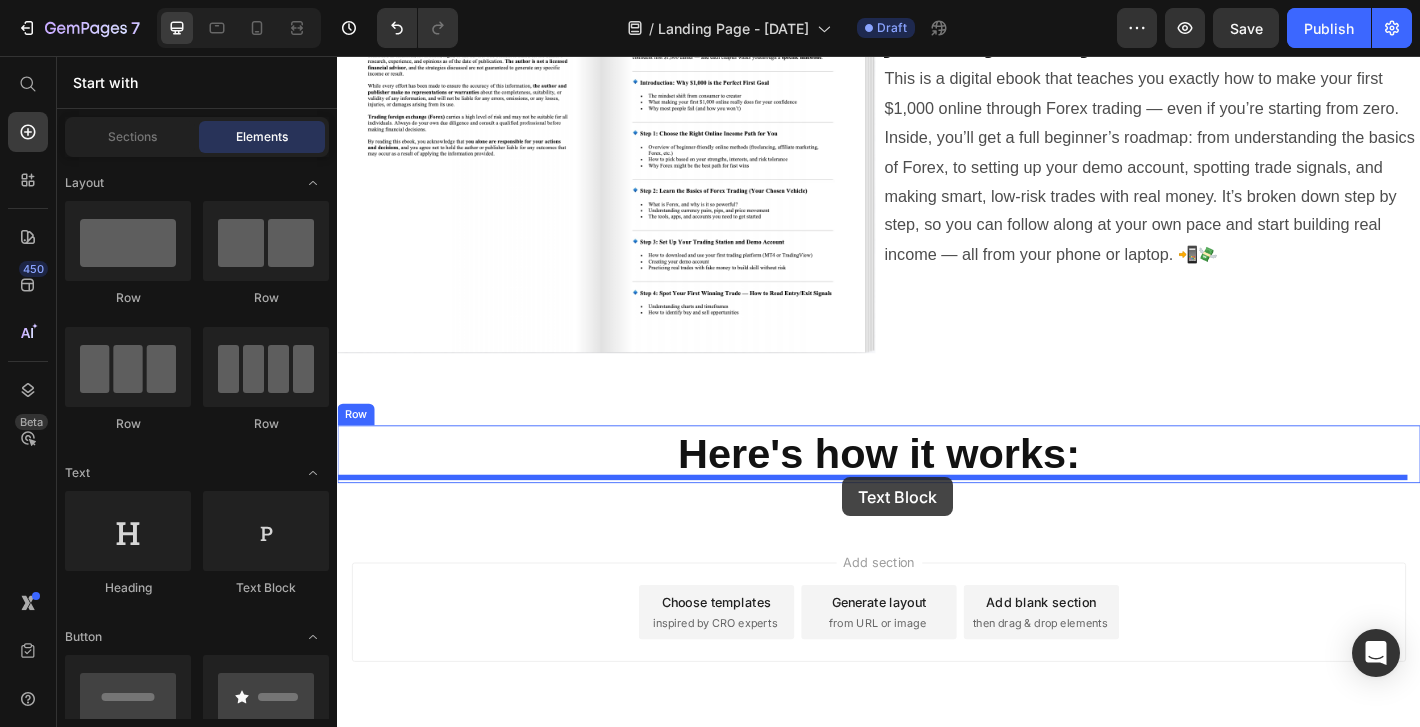 drag, startPoint x: 584, startPoint y: 615, endPoint x: 897, endPoint y: 523, distance: 326.24072 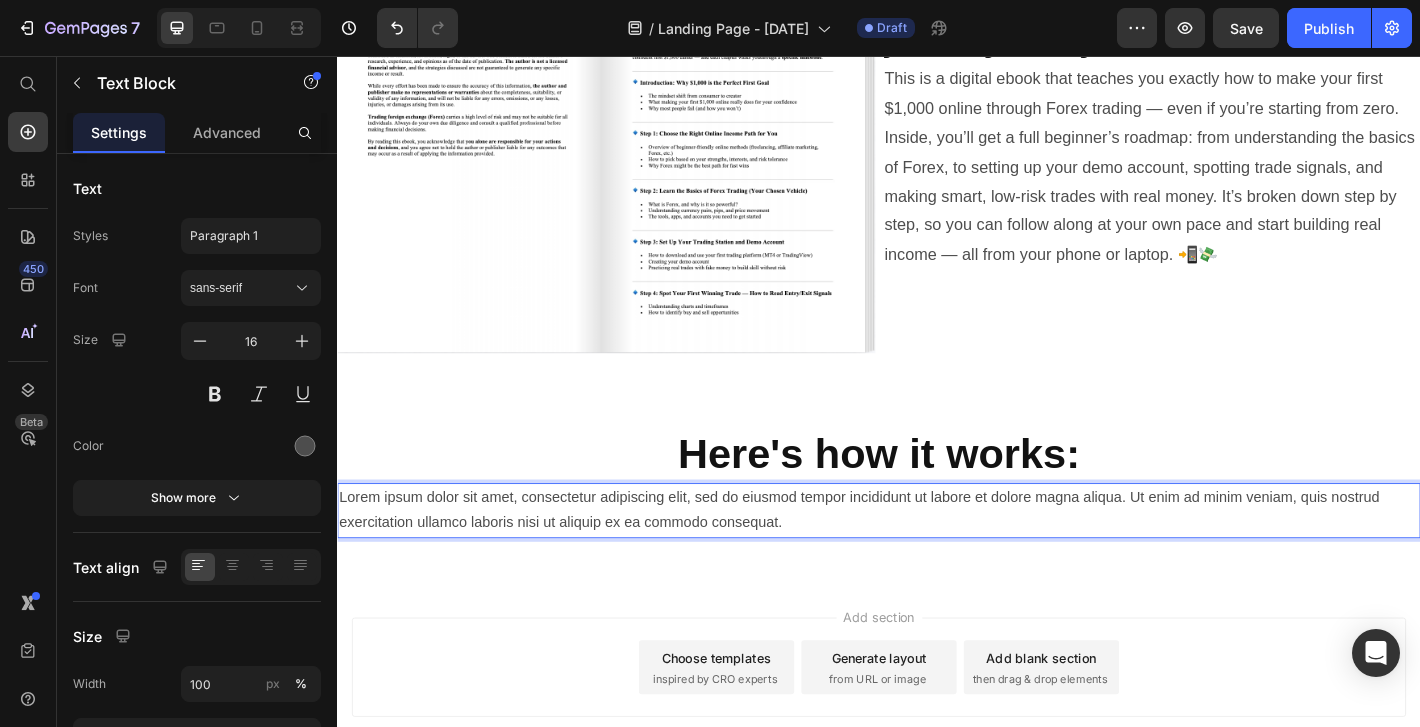 click on "Lorem ipsum dolor sit amet, consectetur adipiscing elit, sed do eiusmod tempor incididunt ut labore et dolore magna aliqua. Ut enim ad minim veniam, quis nostrud exercitation ullamco laboris nisi ut aliquip ex ea commodo consequat." at bounding box center [937, 560] 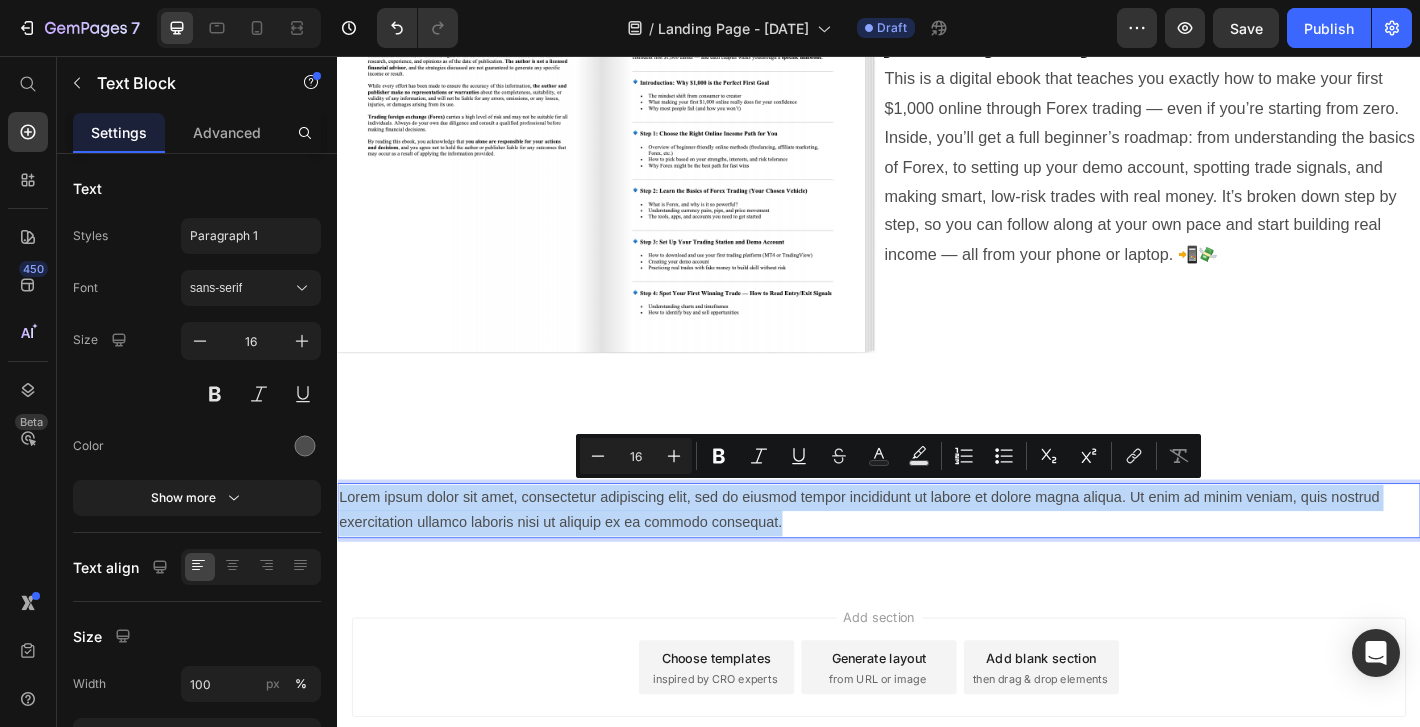 drag, startPoint x: 807, startPoint y: 562, endPoint x: 262, endPoint y: 529, distance: 545.99817 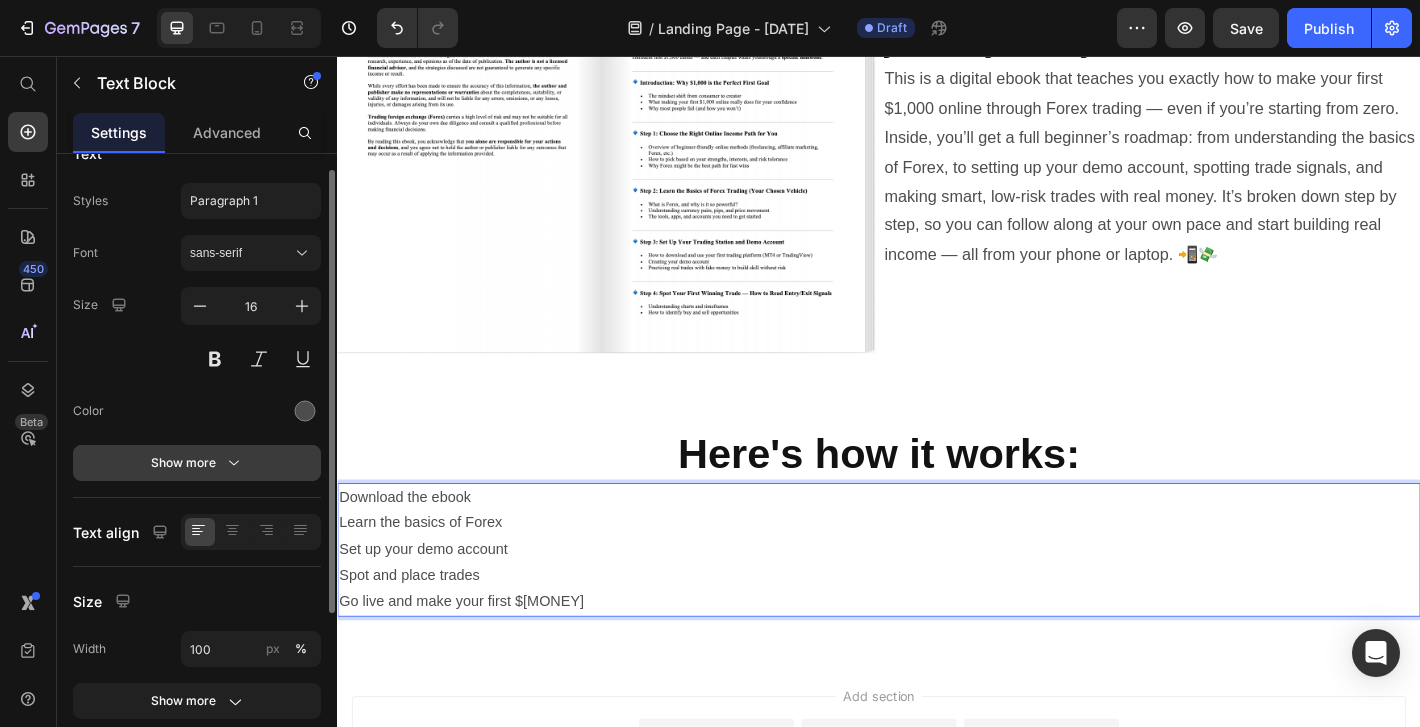 scroll, scrollTop: 39, scrollLeft: 0, axis: vertical 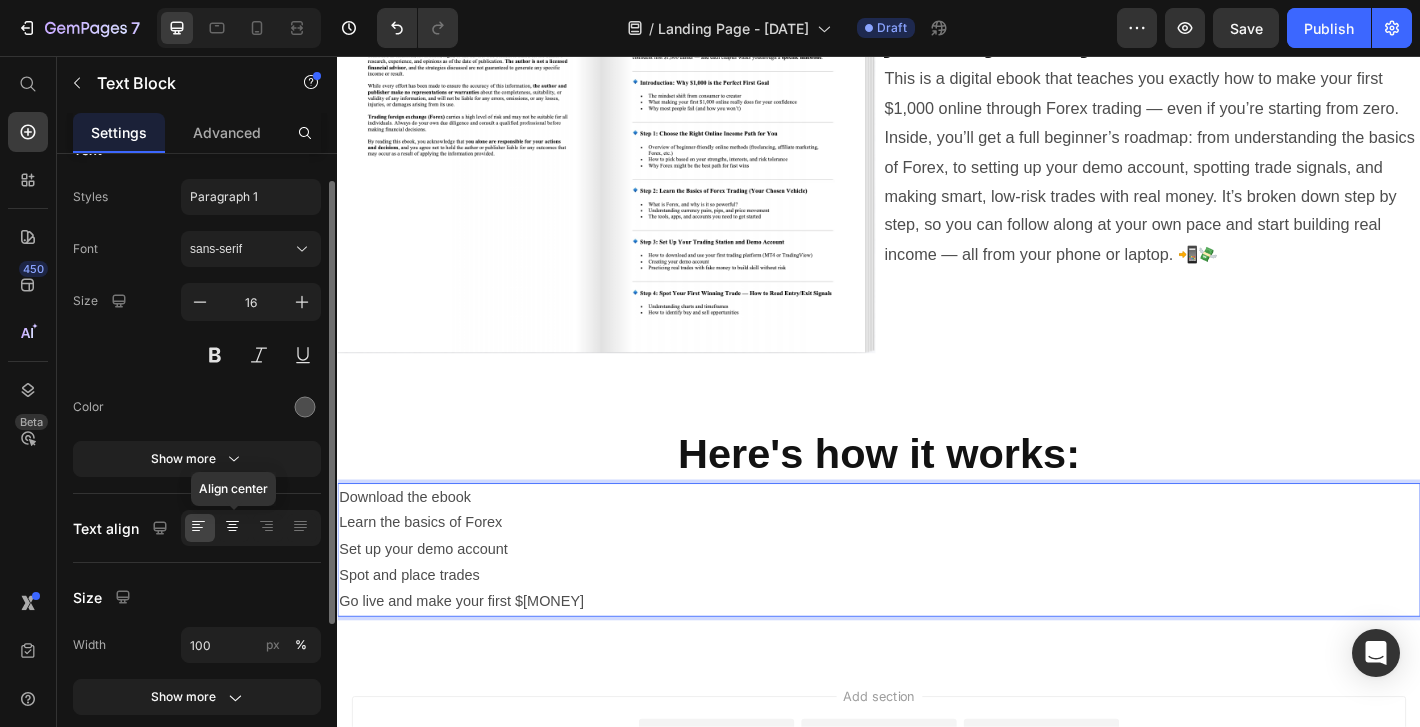 click 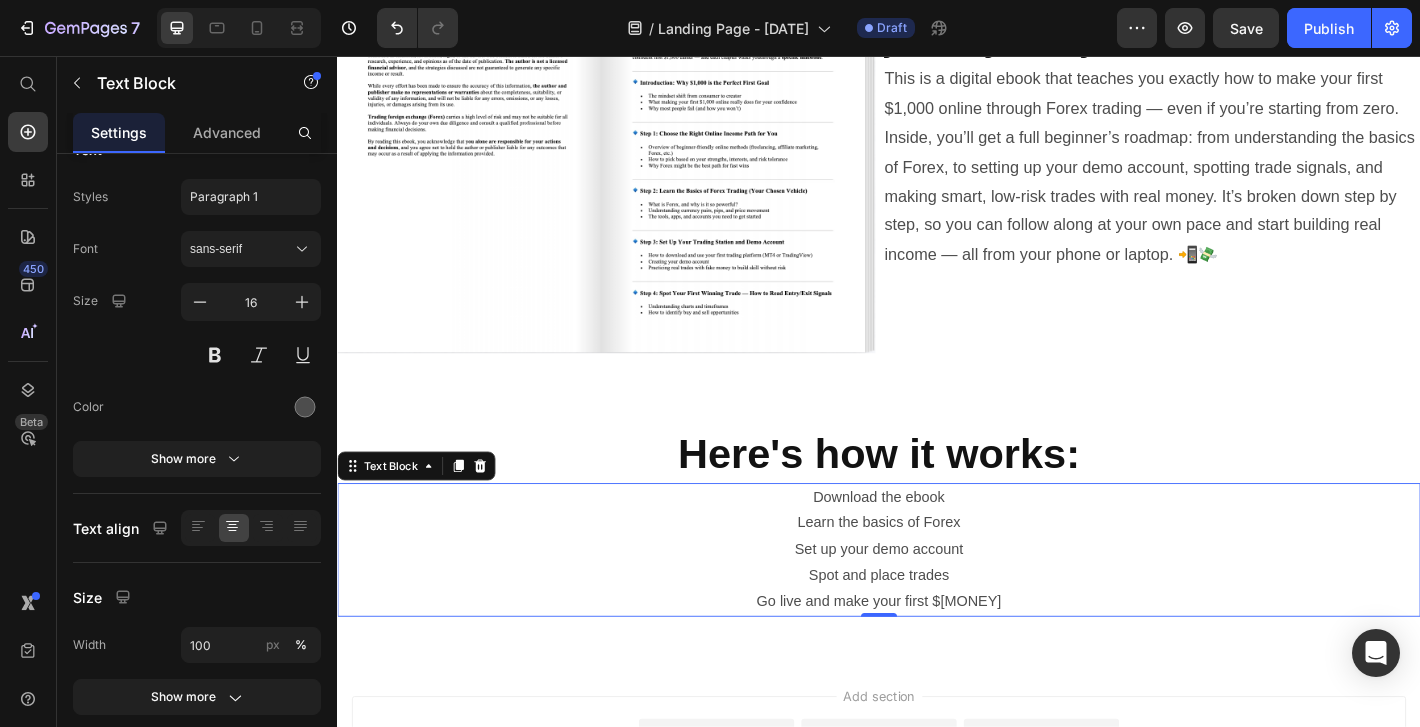 click on "Download the ebook" at bounding box center (937, 545) 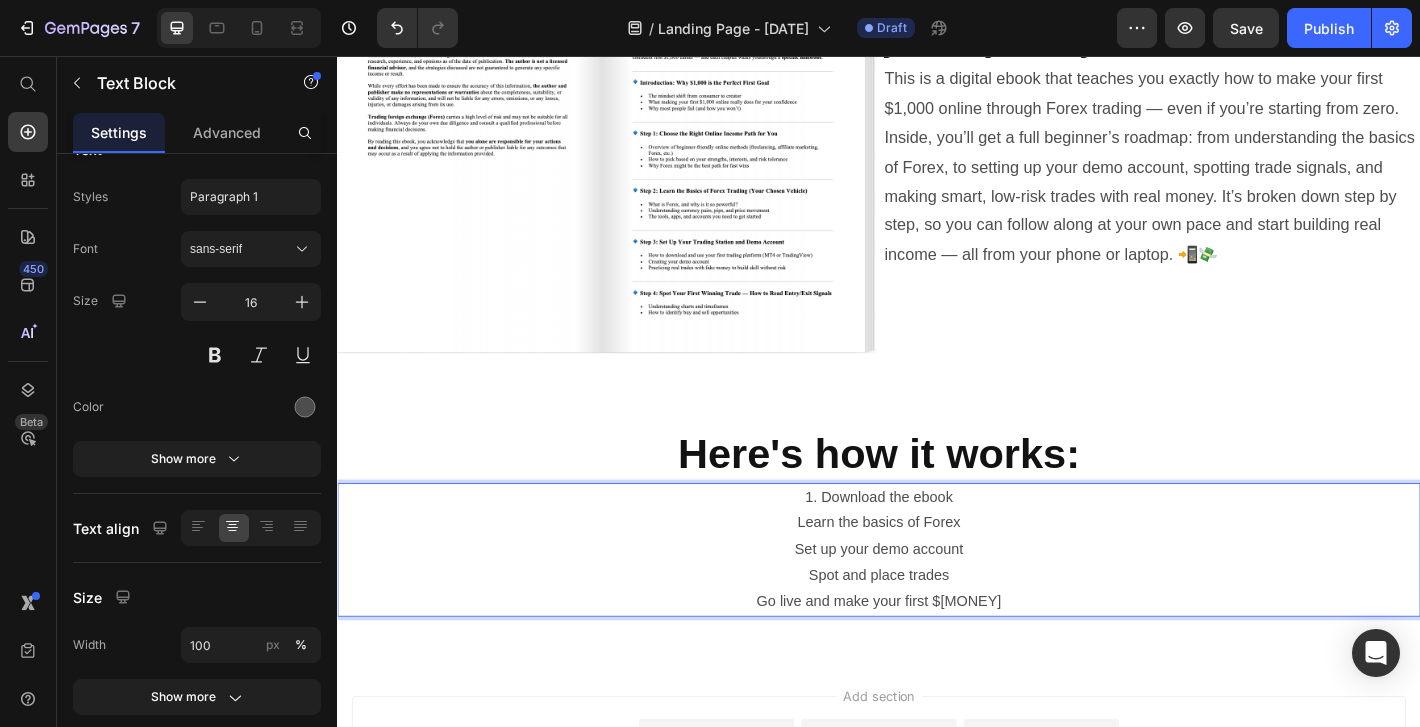 click on "Learn the basics of Forex" at bounding box center (937, 573) 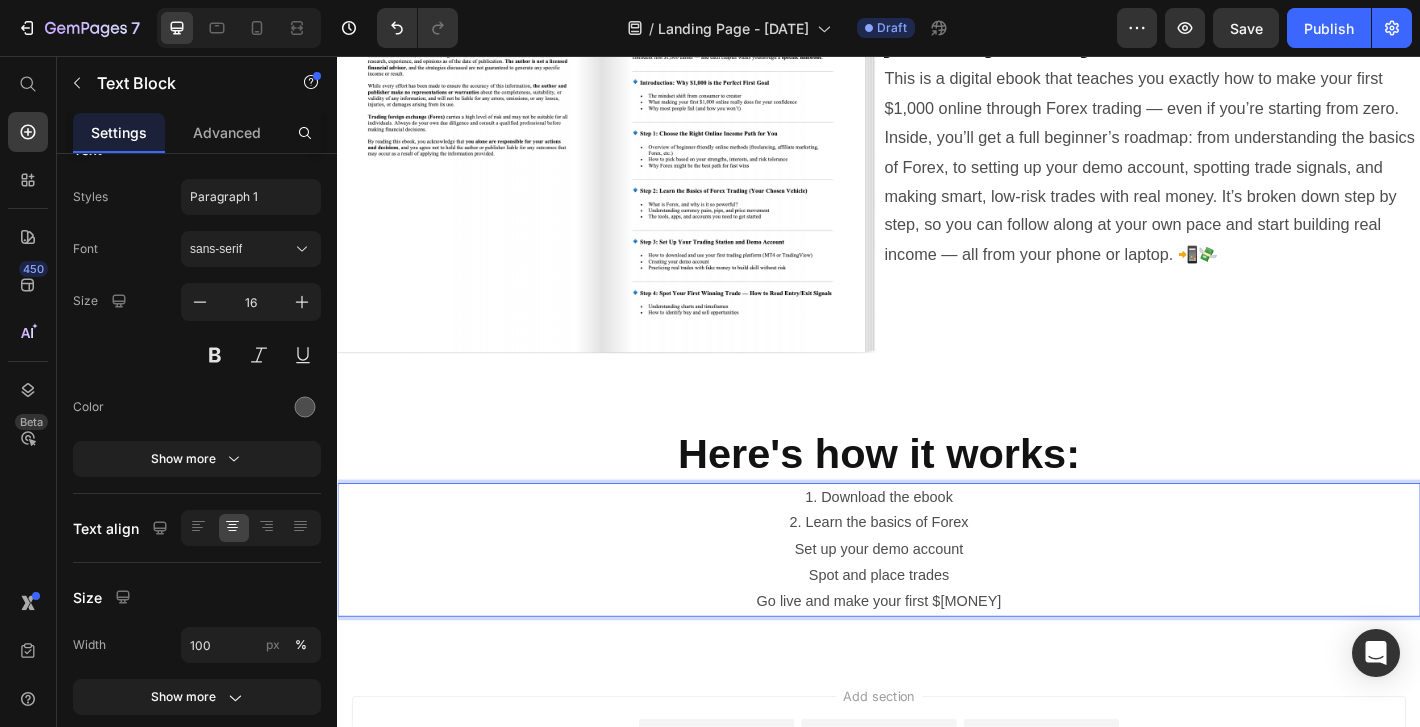 click on "Set up your demo account" at bounding box center [937, 602] 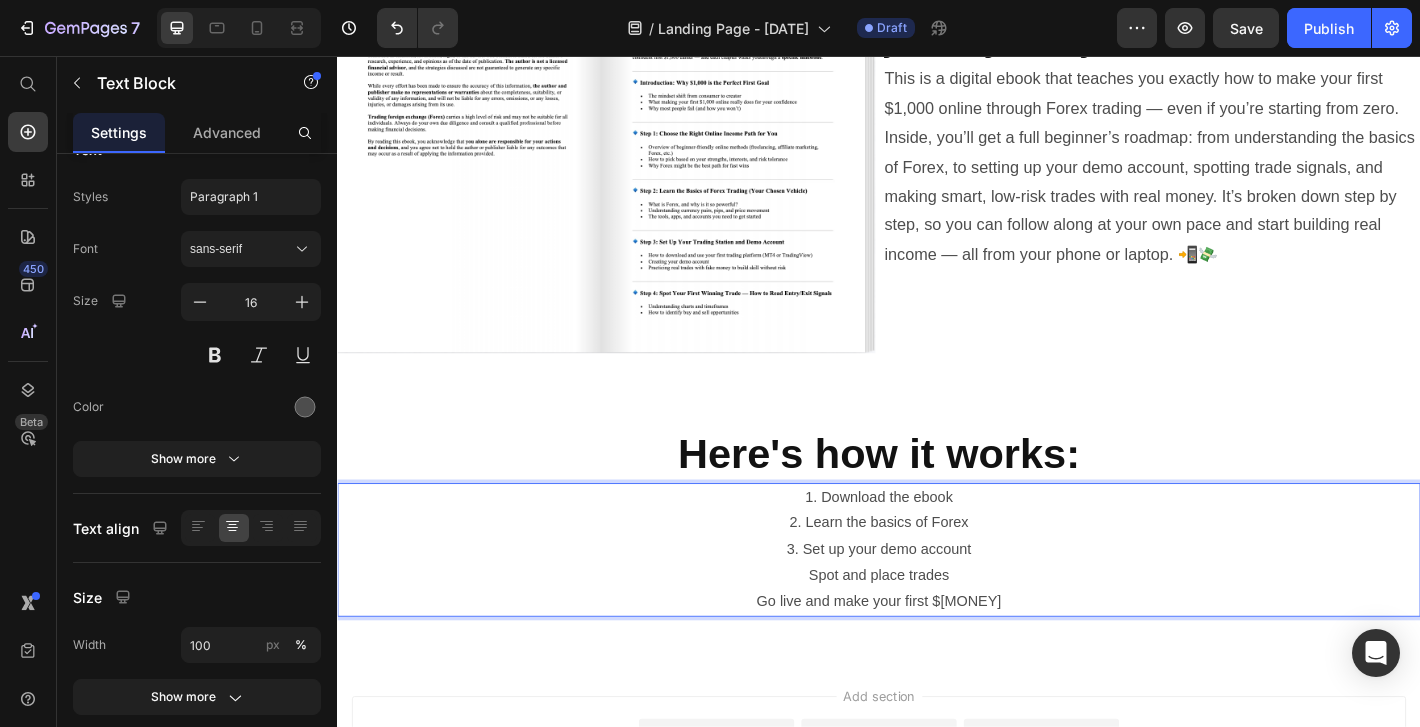 click on "Spot and place trades" at bounding box center (937, 631) 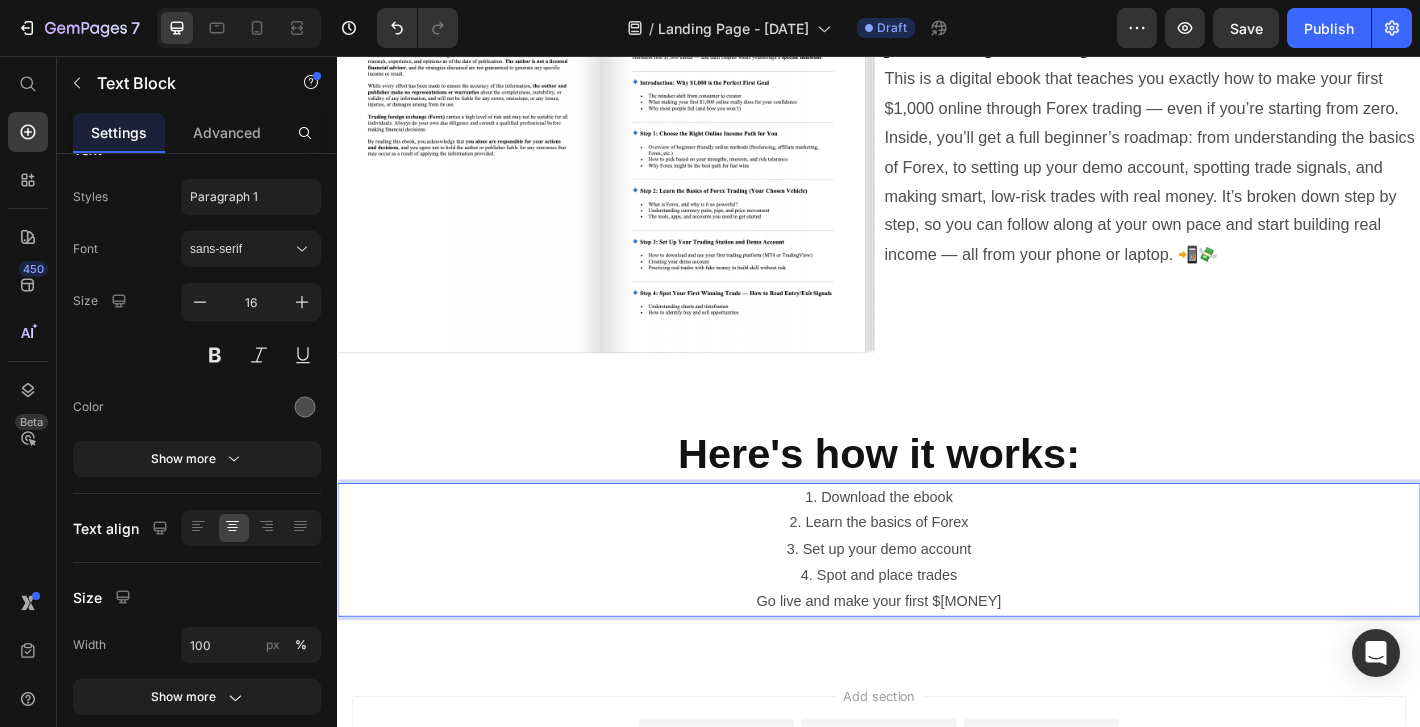 click on "Go live and make your first $1,000" at bounding box center [937, 660] 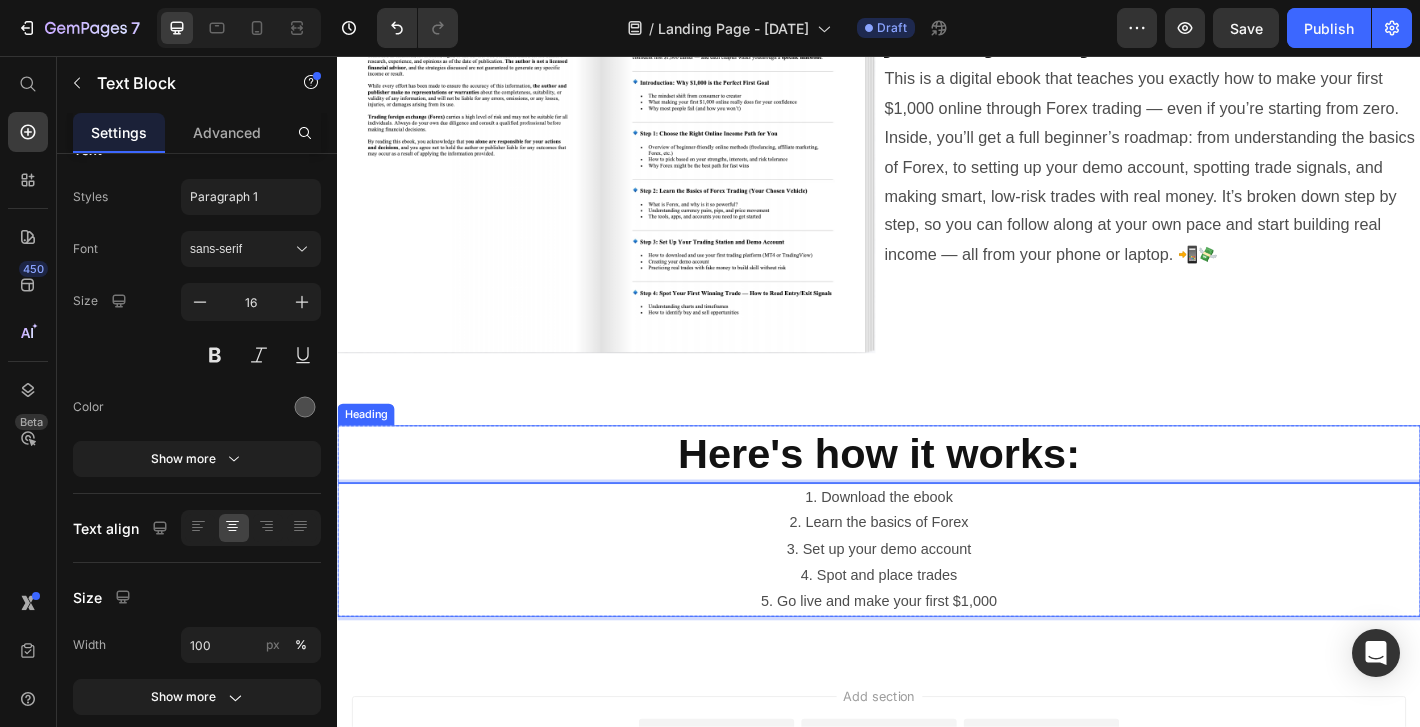 click on "Here's how it works:" at bounding box center (937, 497) 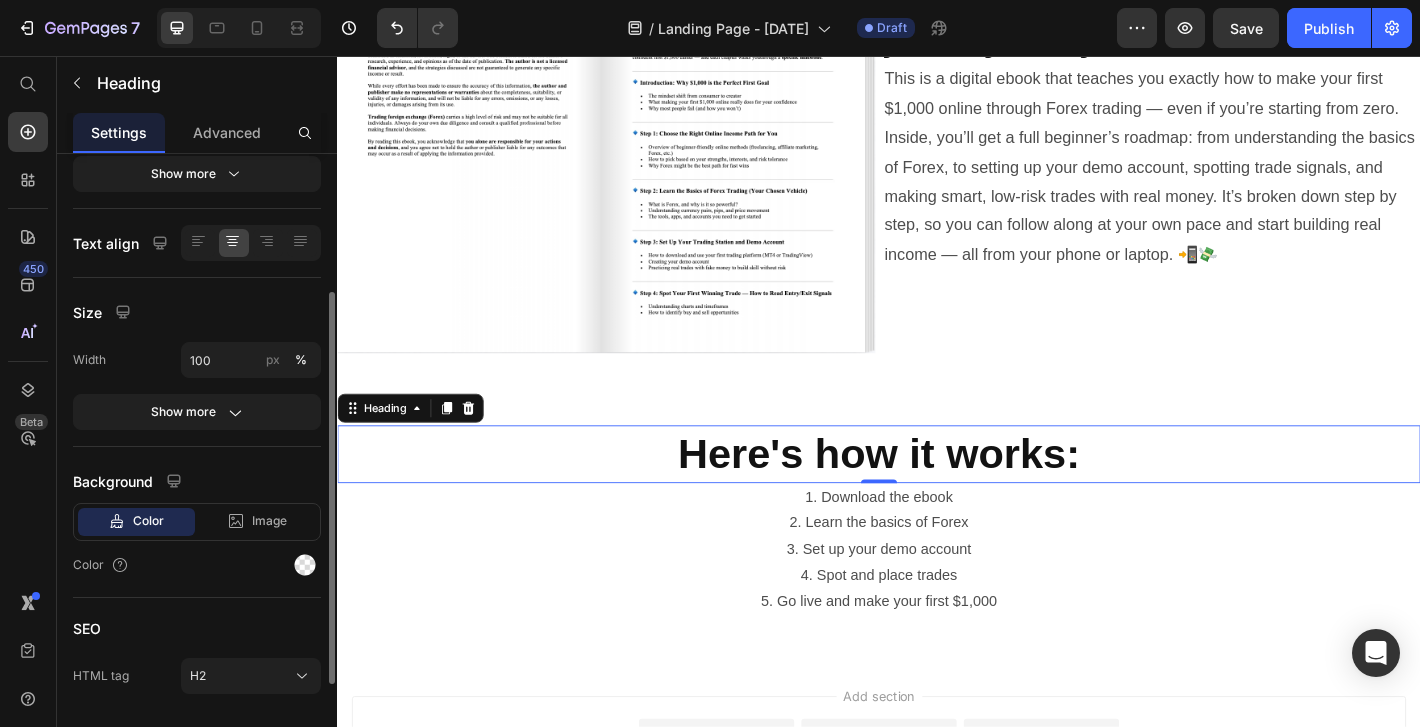 scroll, scrollTop: 327, scrollLeft: 0, axis: vertical 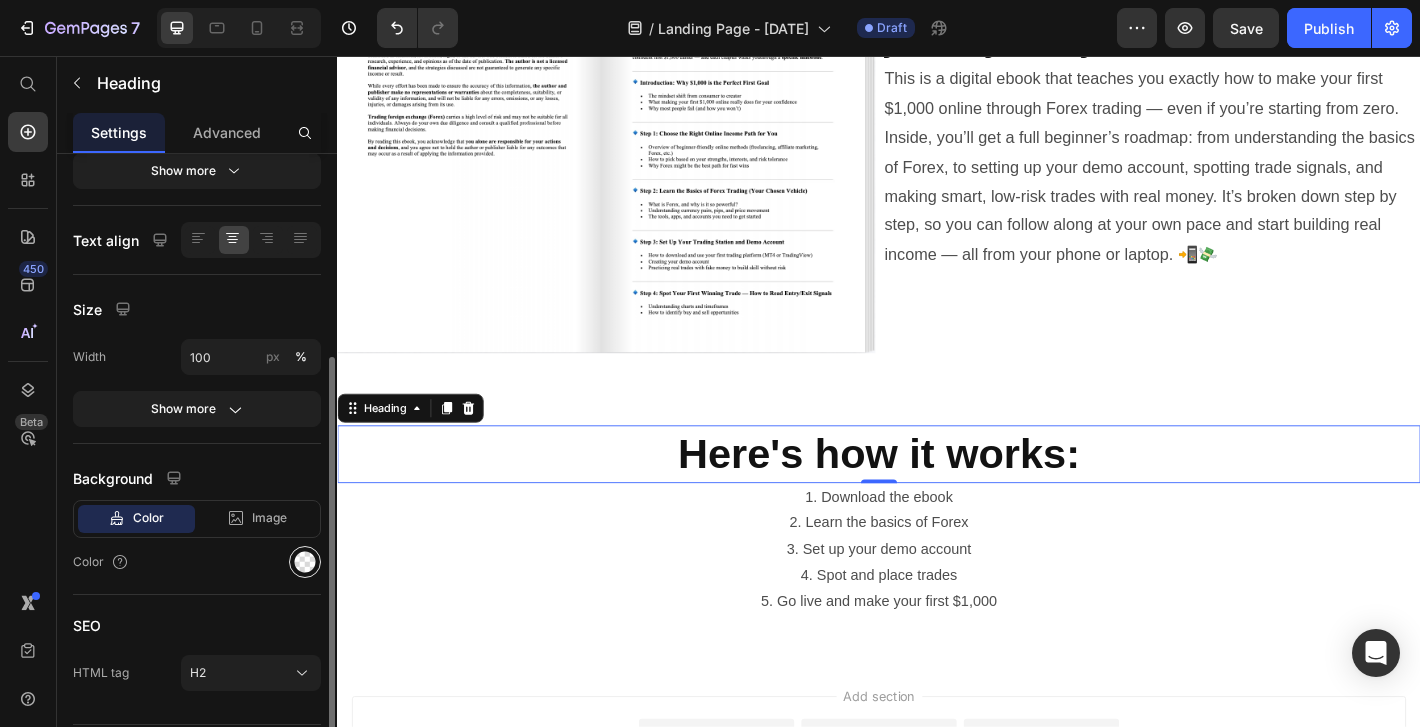 click at bounding box center (305, 562) 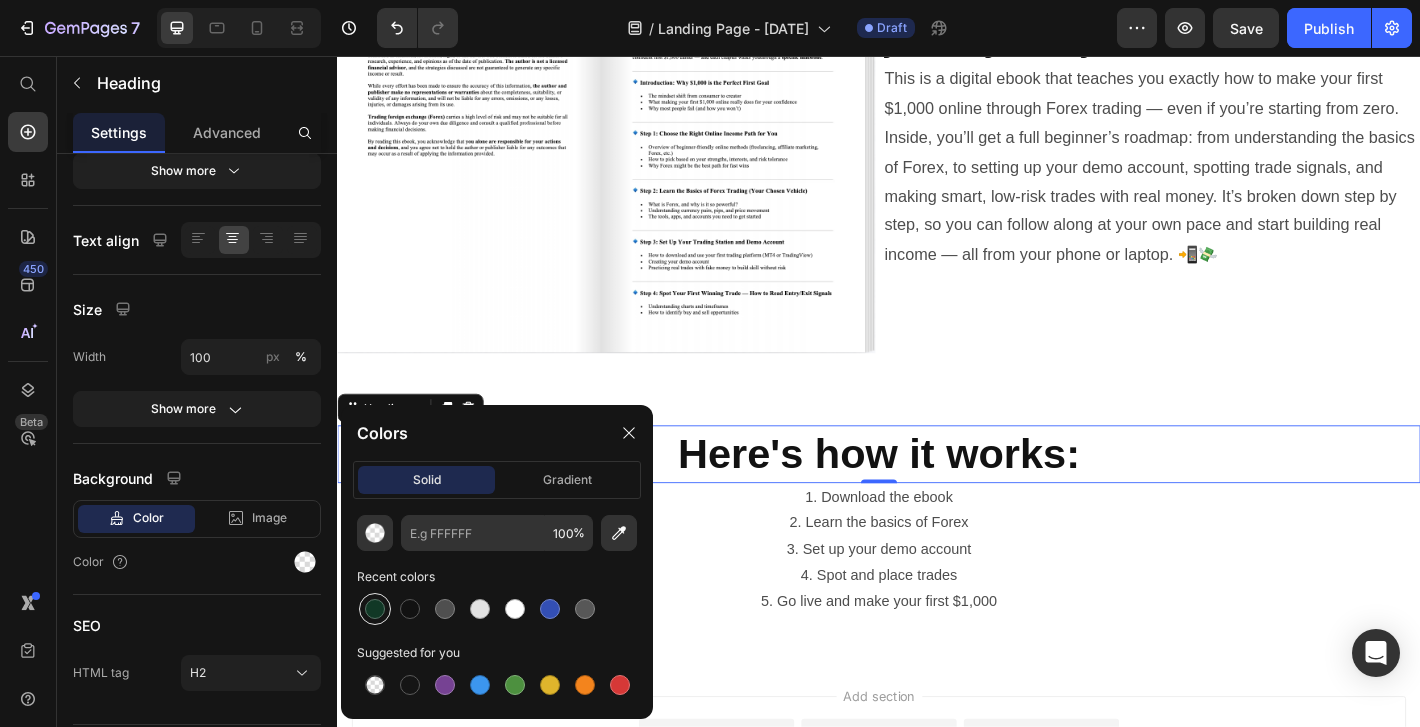 click at bounding box center (375, 609) 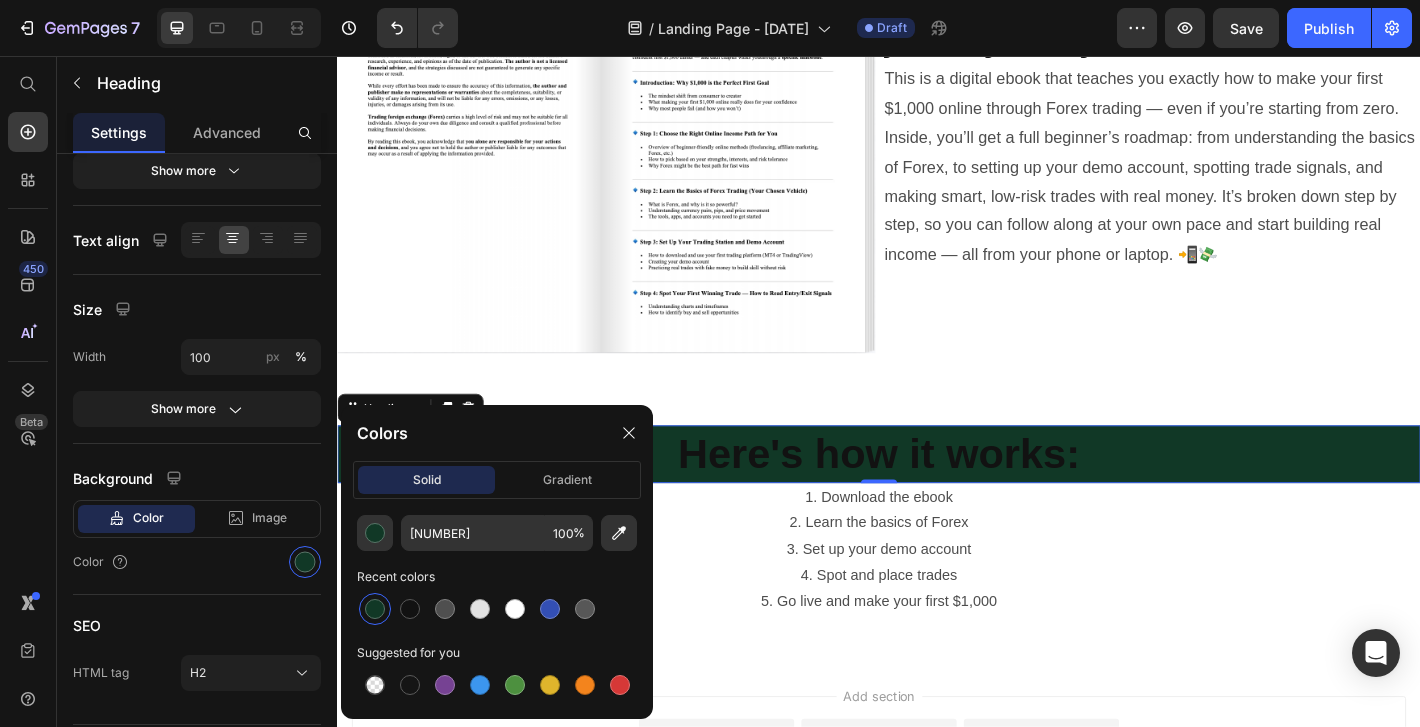 click on "2. Learn the basics of Forex" at bounding box center (937, 573) 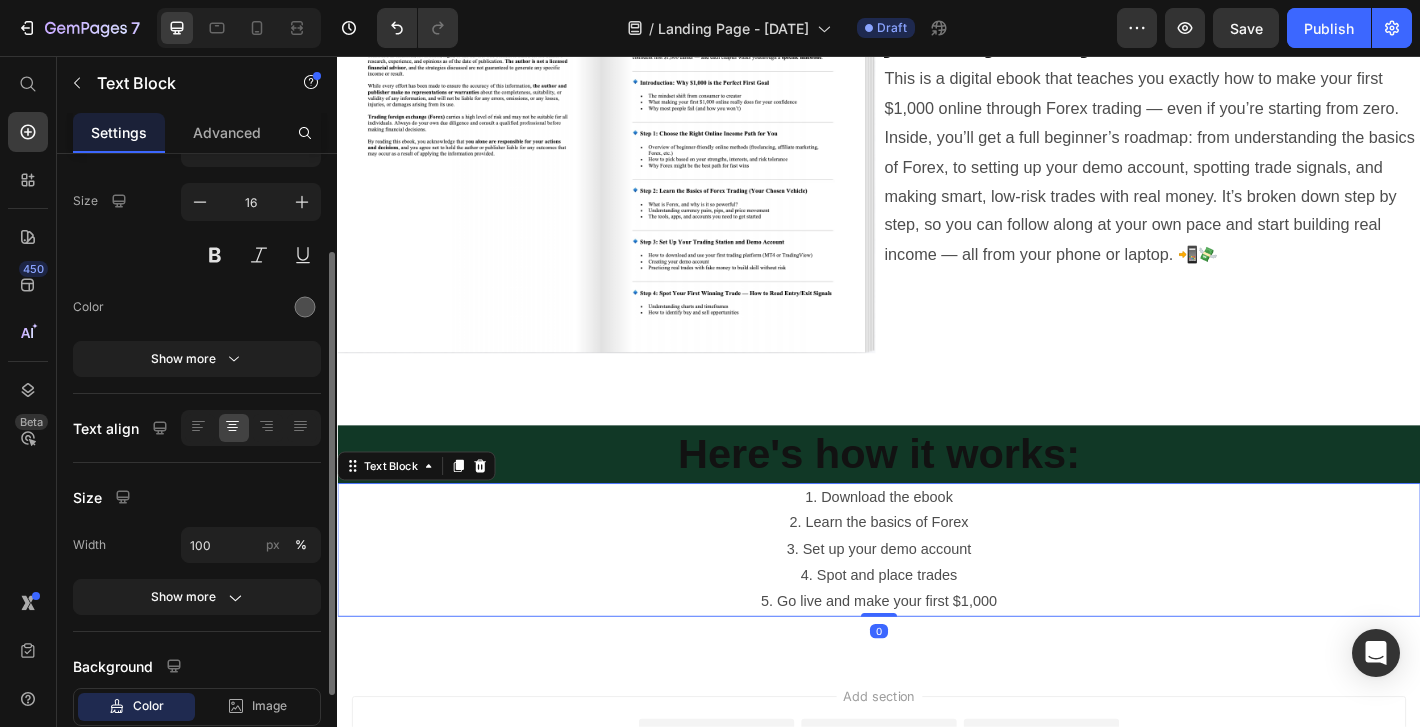 scroll, scrollTop: 191, scrollLeft: 0, axis: vertical 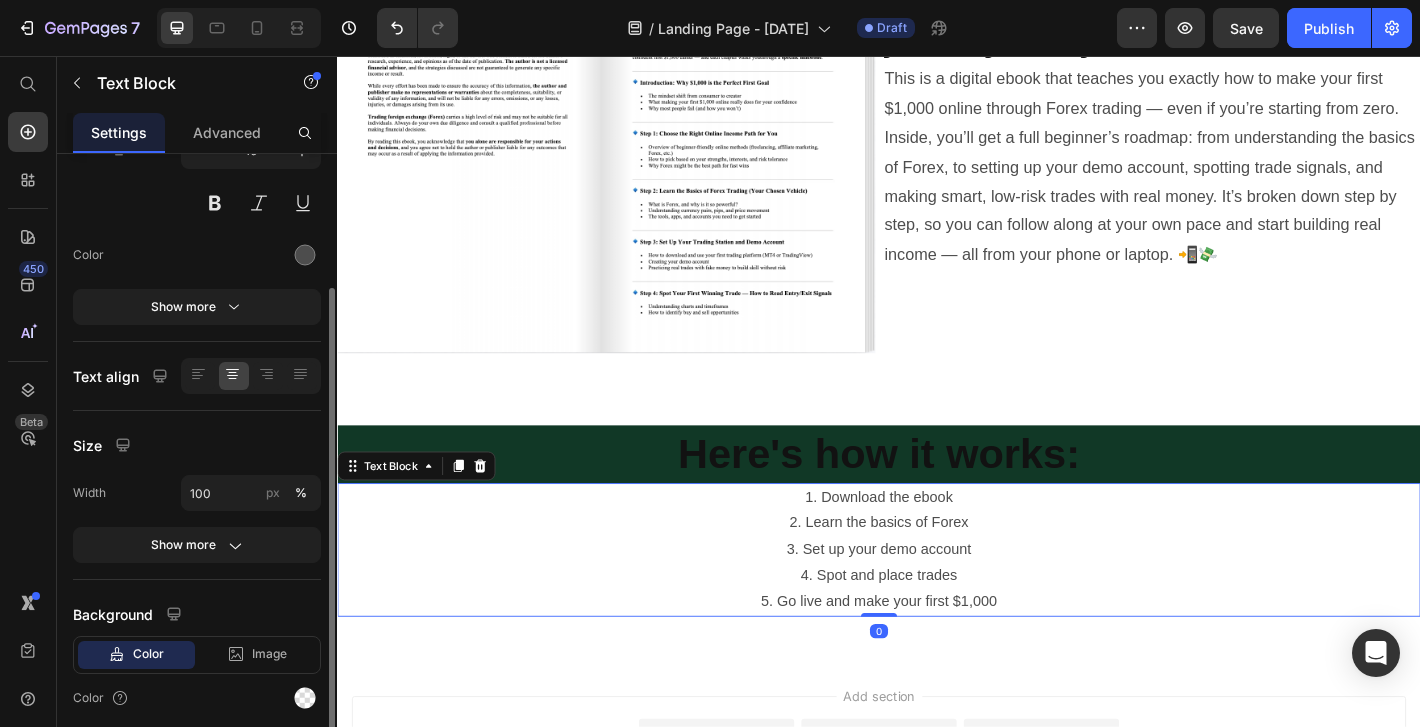 click on "Background Color Image Video  Color" 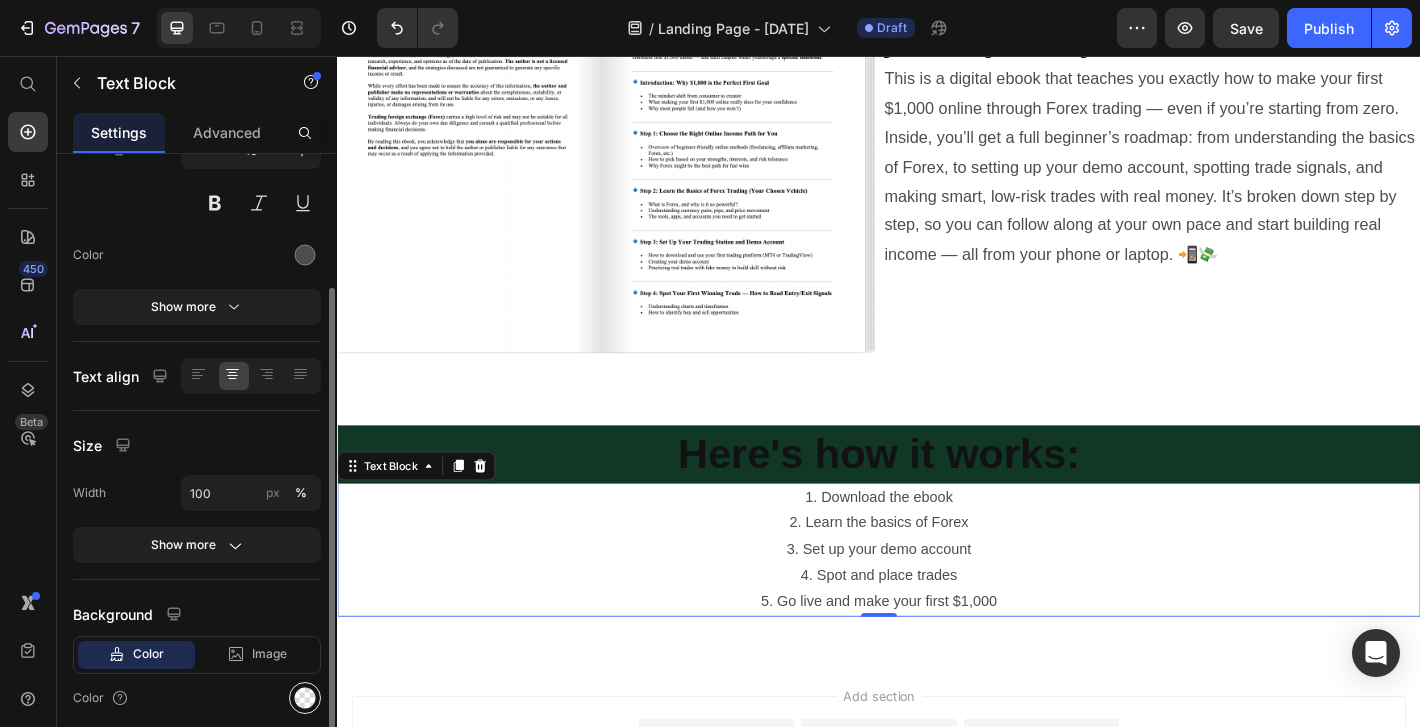 click at bounding box center (305, 698) 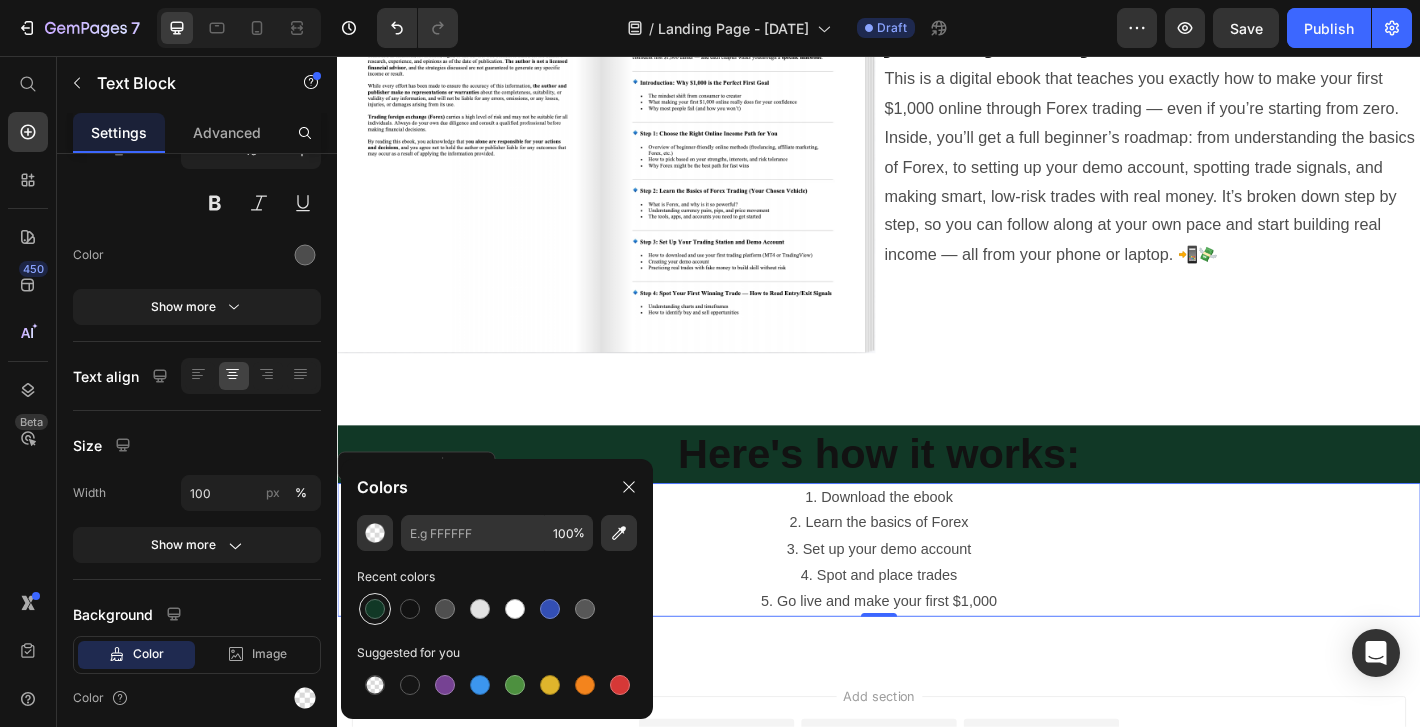 click at bounding box center [375, 609] 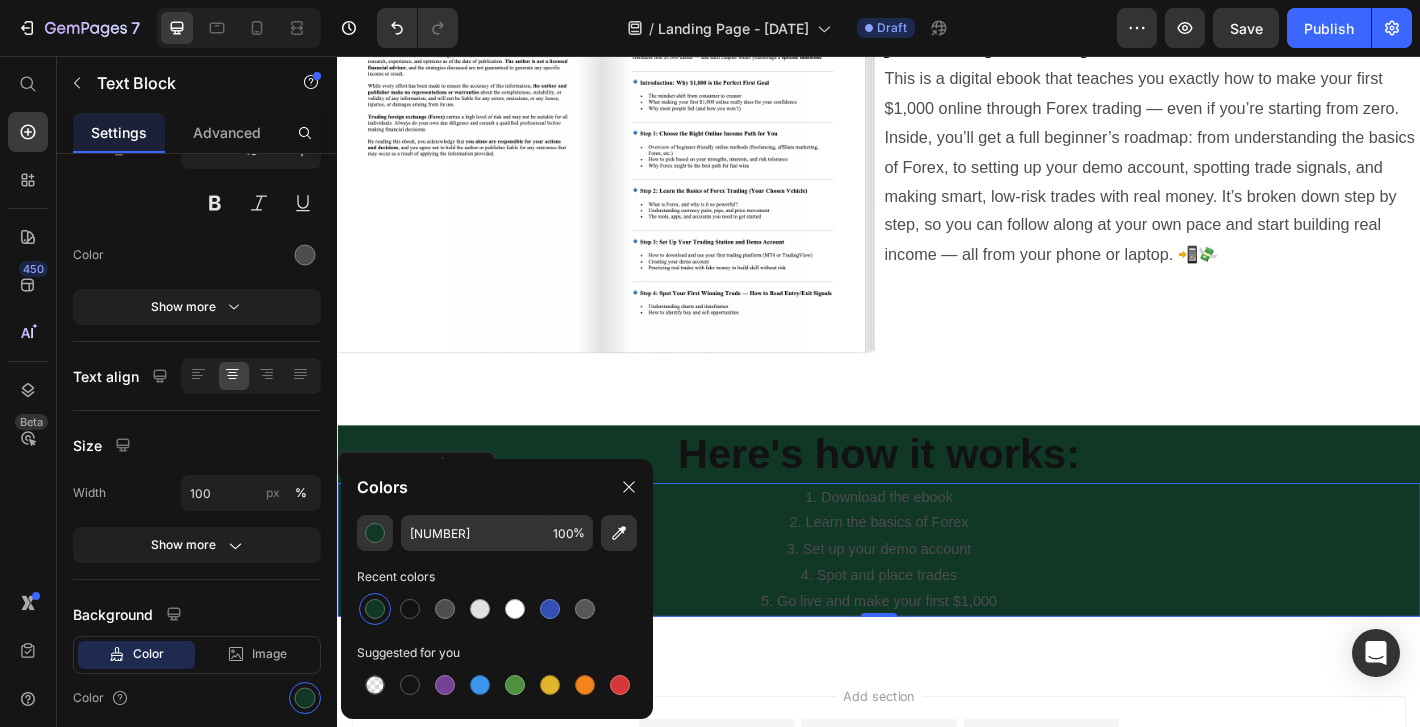 click on "Here's how it works:" at bounding box center (937, 497) 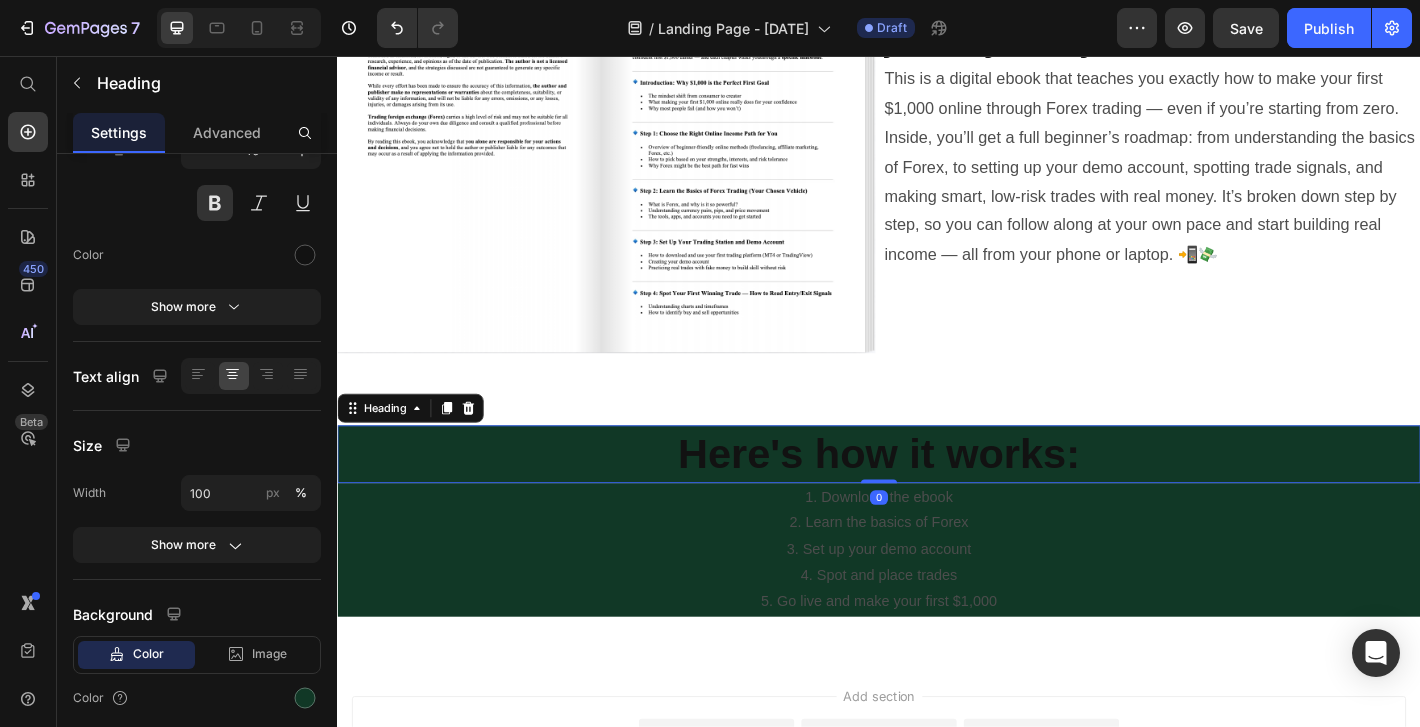 scroll, scrollTop: 0, scrollLeft: 0, axis: both 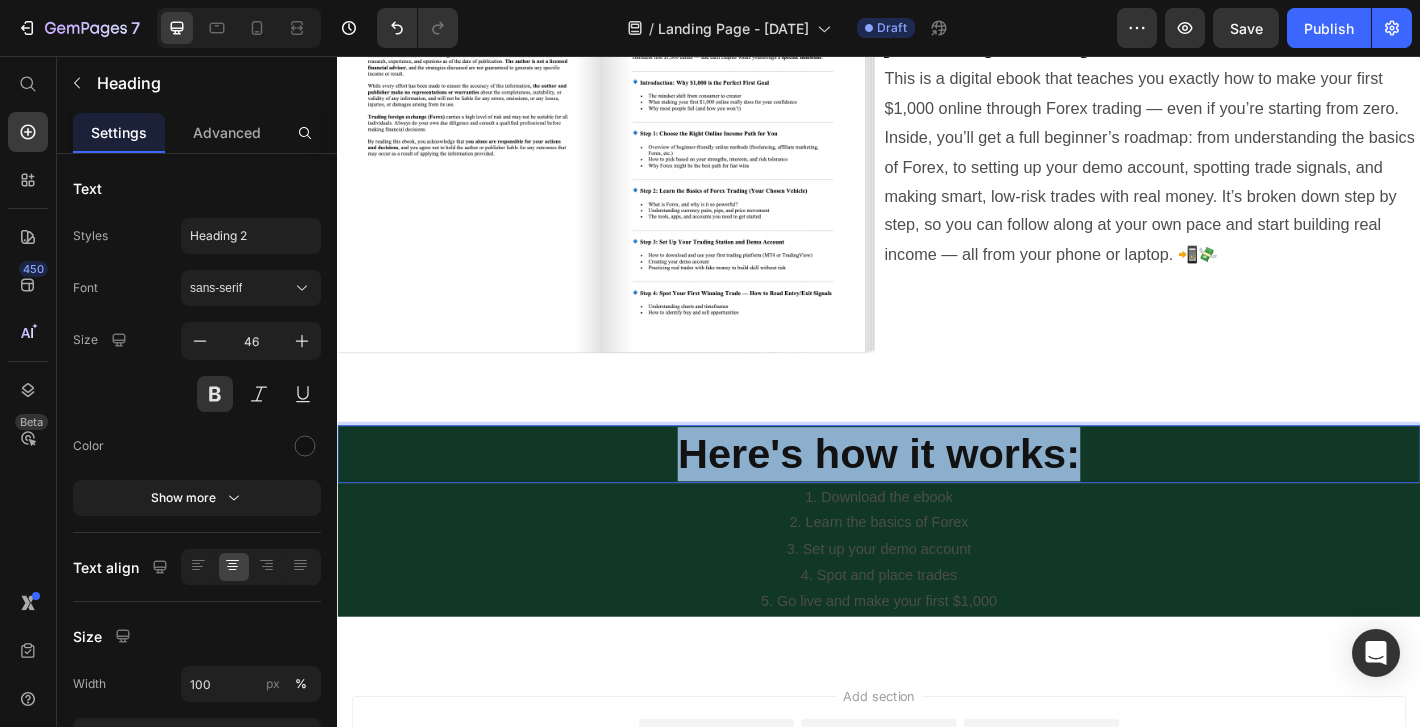 drag, startPoint x: 1154, startPoint y: 494, endPoint x: 715, endPoint y: 492, distance: 439.00455 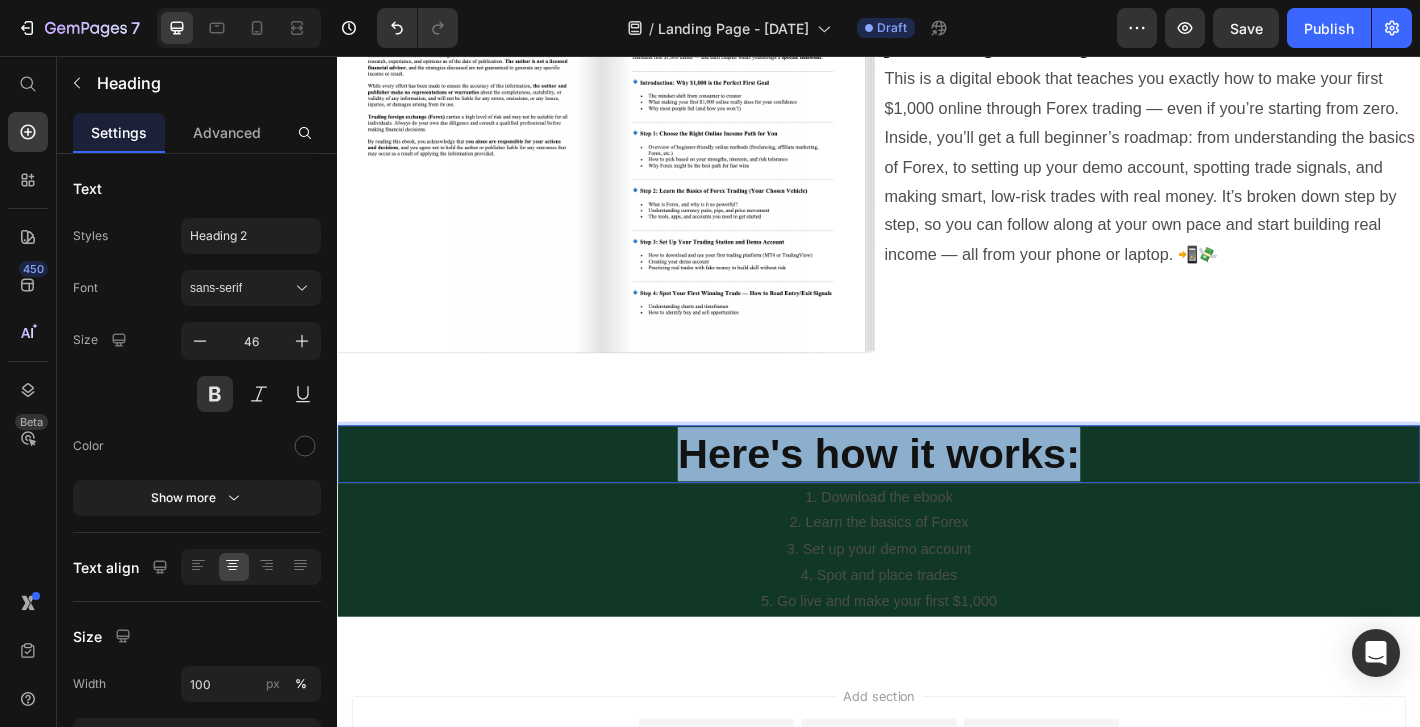 click on "Here's how it works:" at bounding box center (937, 497) 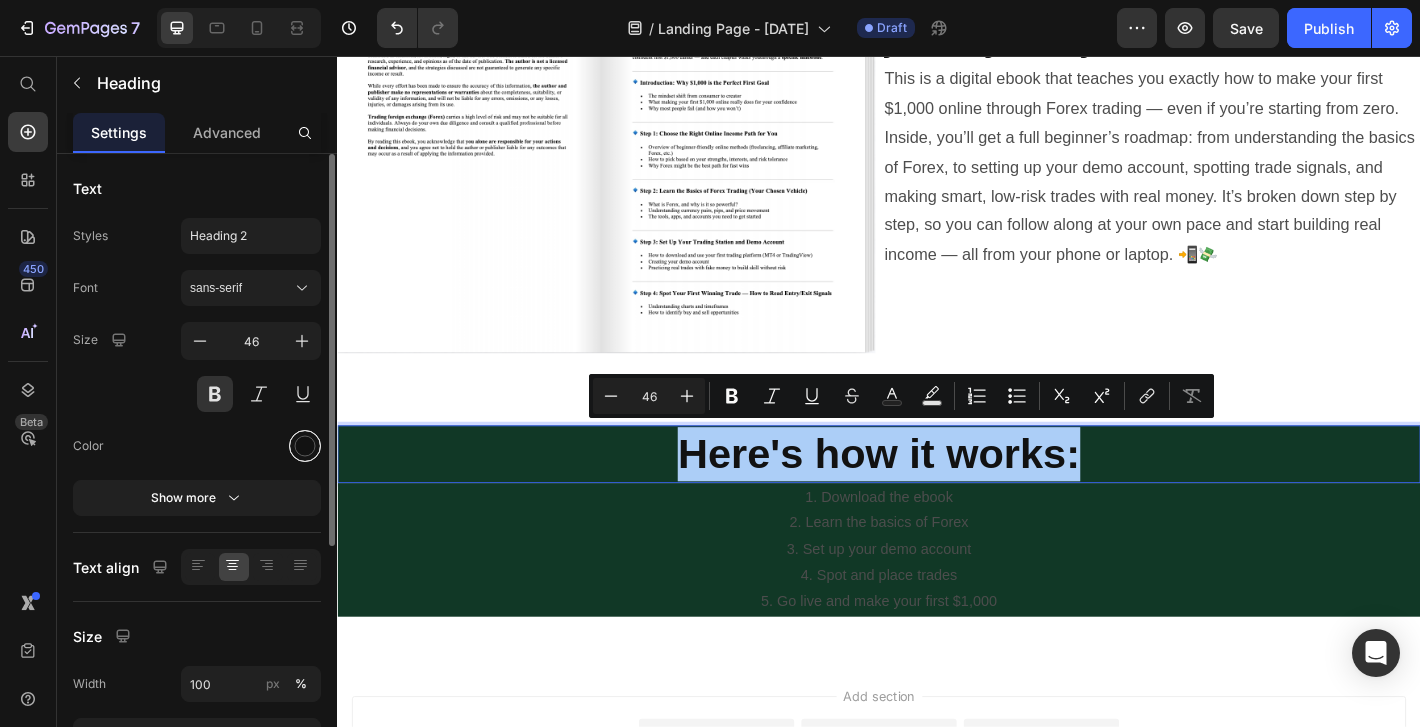 click at bounding box center [305, 446] 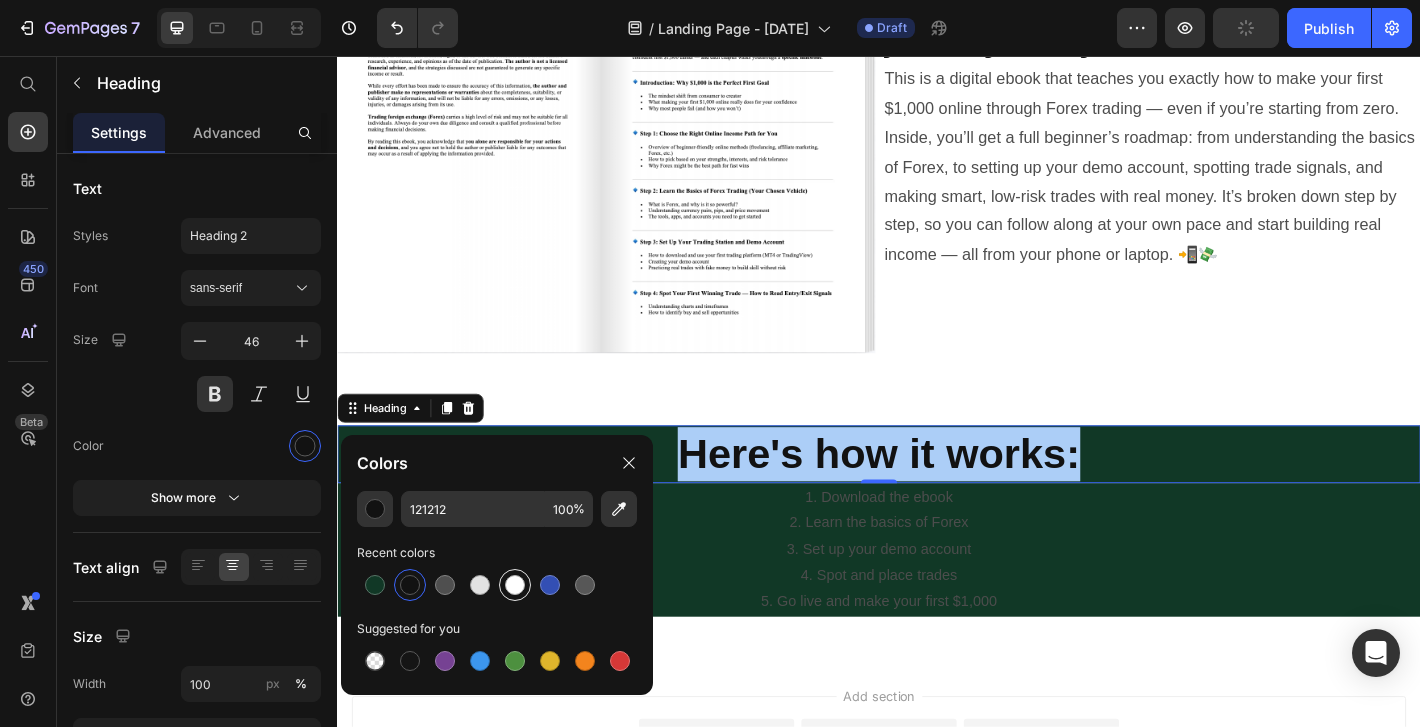 click at bounding box center [515, 585] 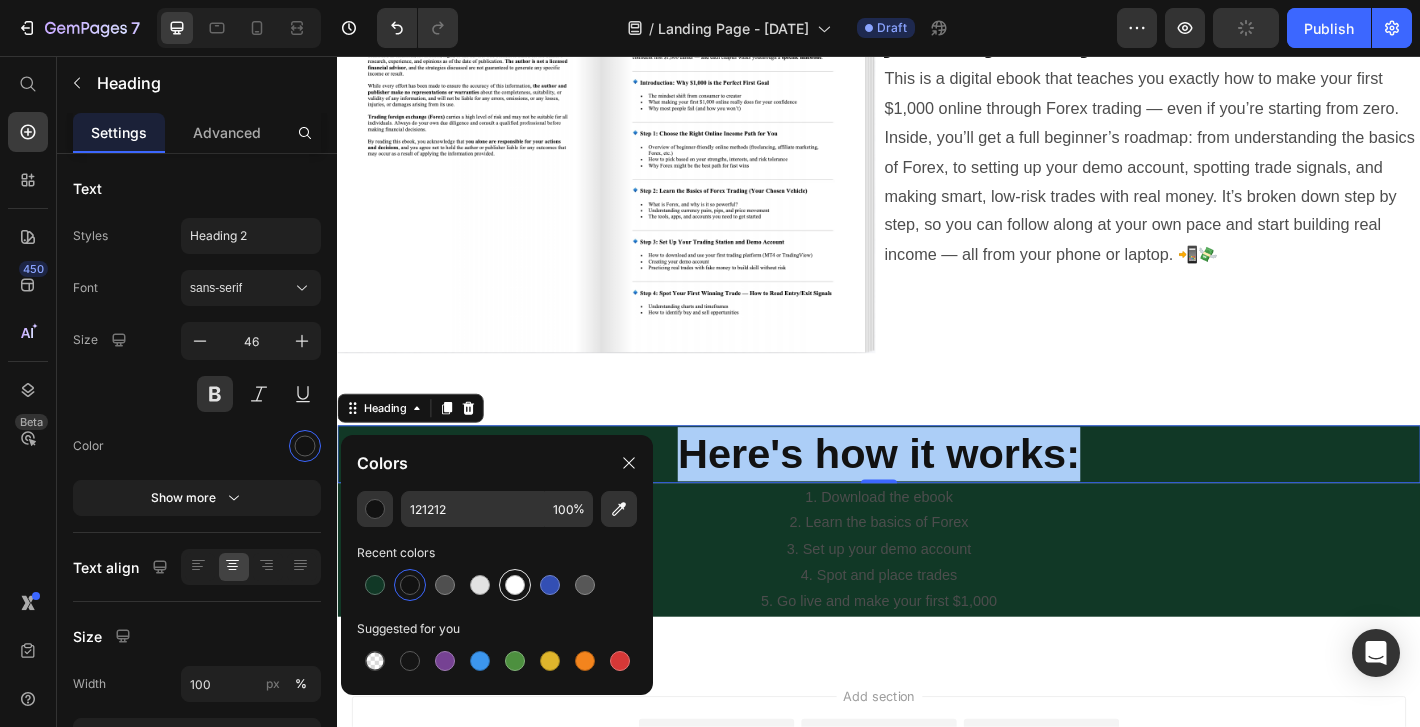 type on "FFFFFF" 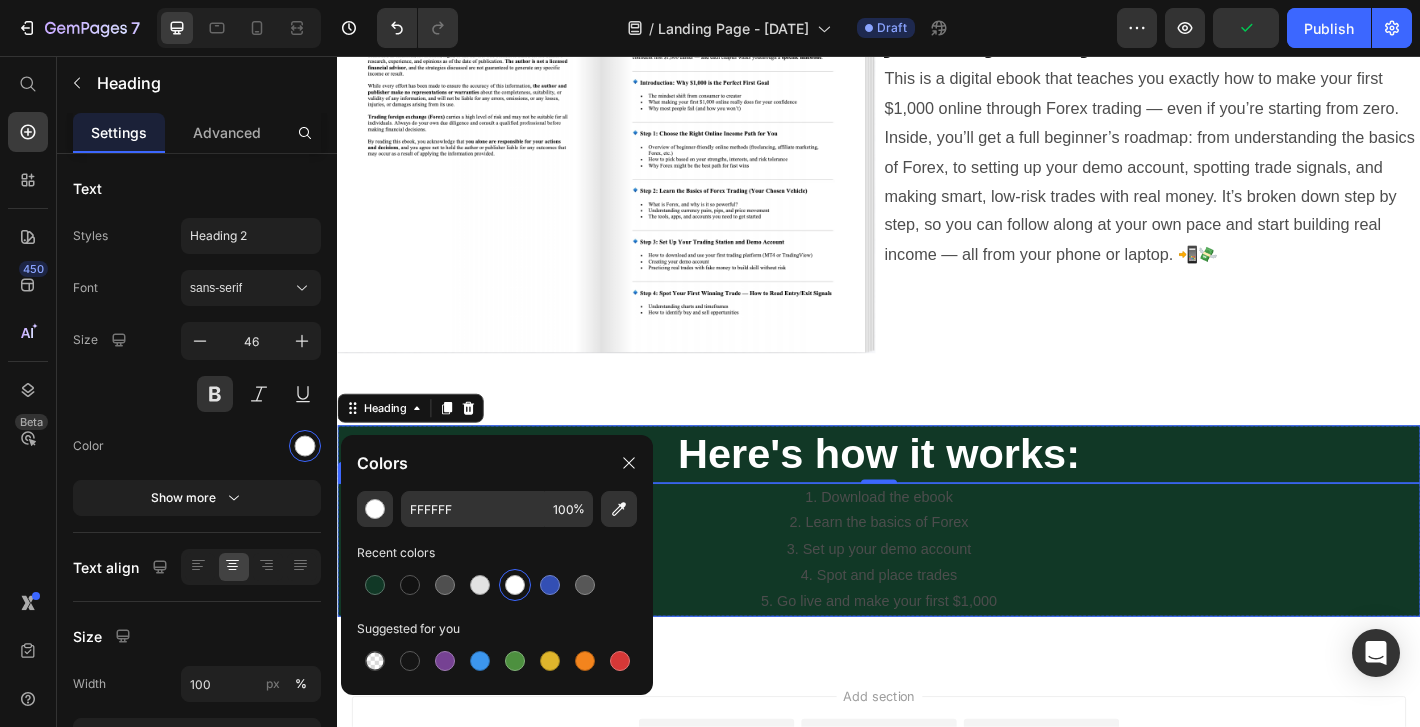 click on "4. Spot and place trades" at bounding box center [937, 631] 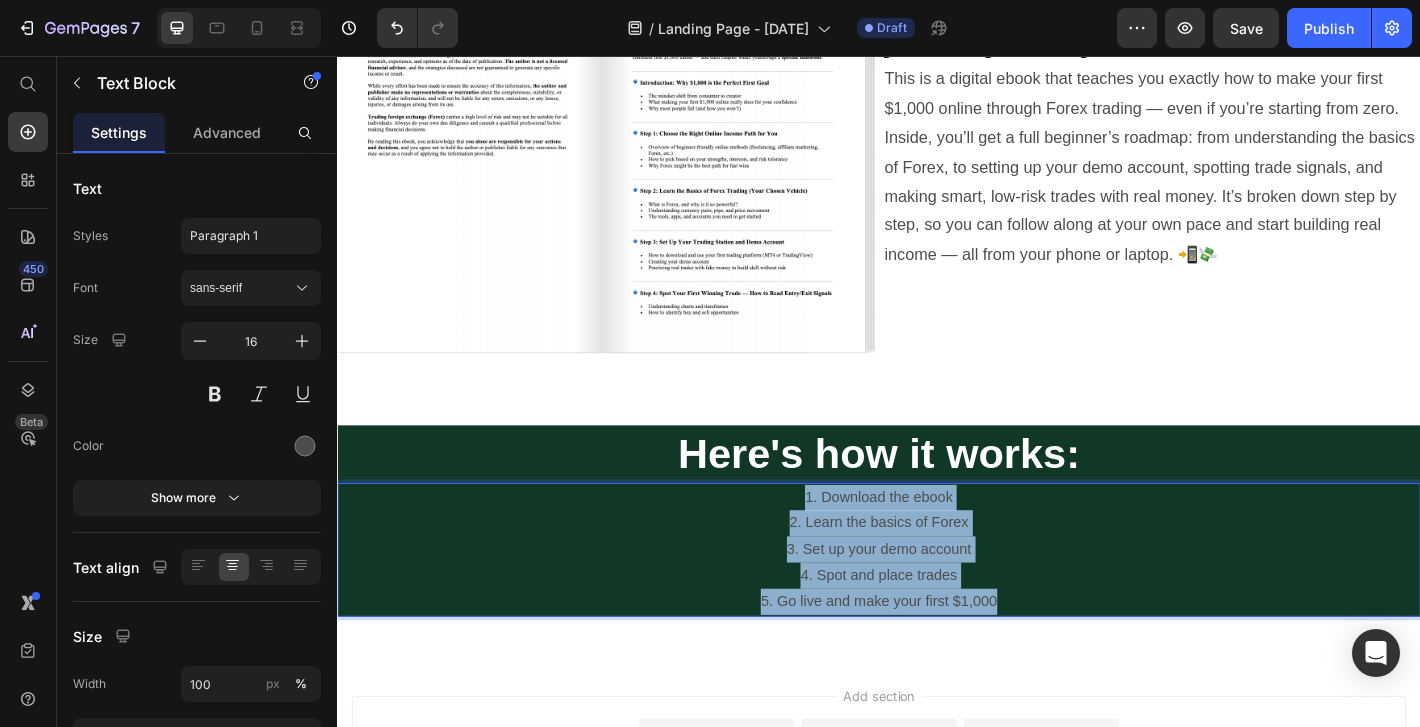 drag, startPoint x: 1065, startPoint y: 661, endPoint x: 827, endPoint y: 545, distance: 264.76404 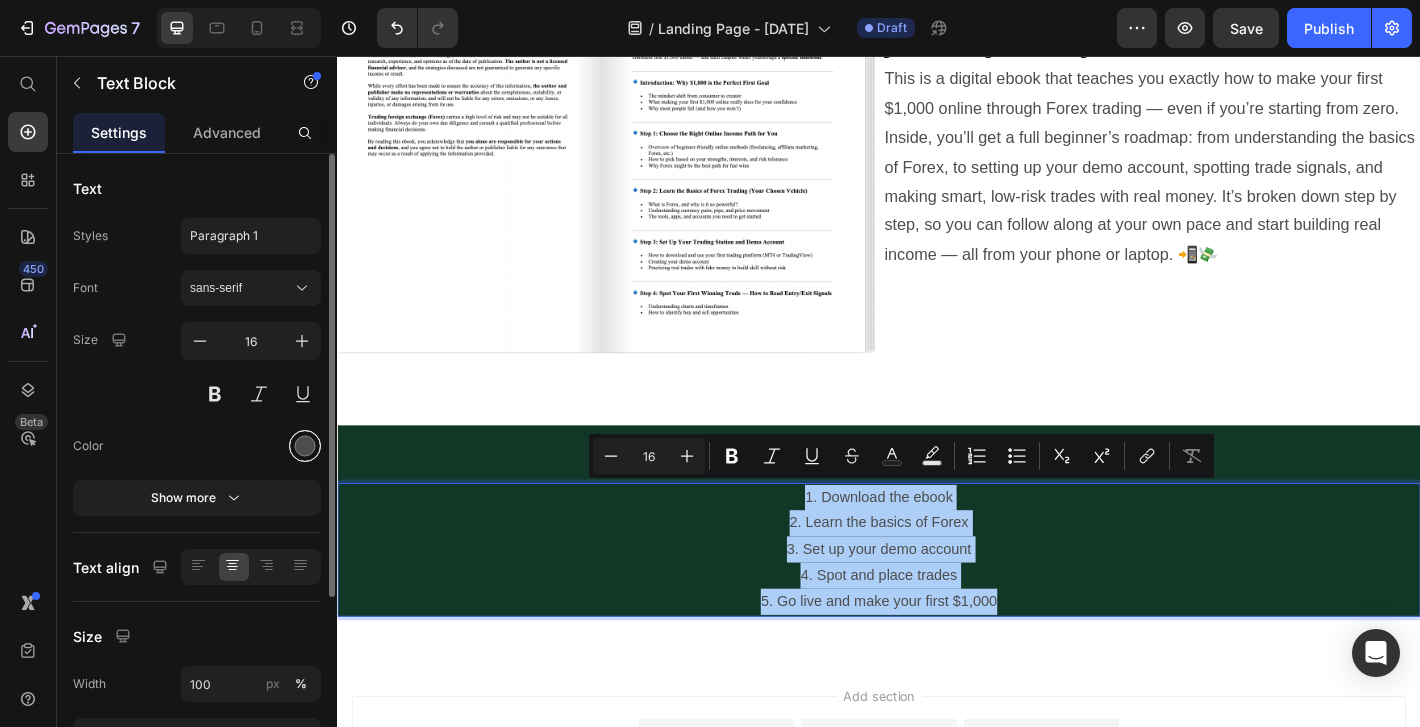 click at bounding box center [305, 446] 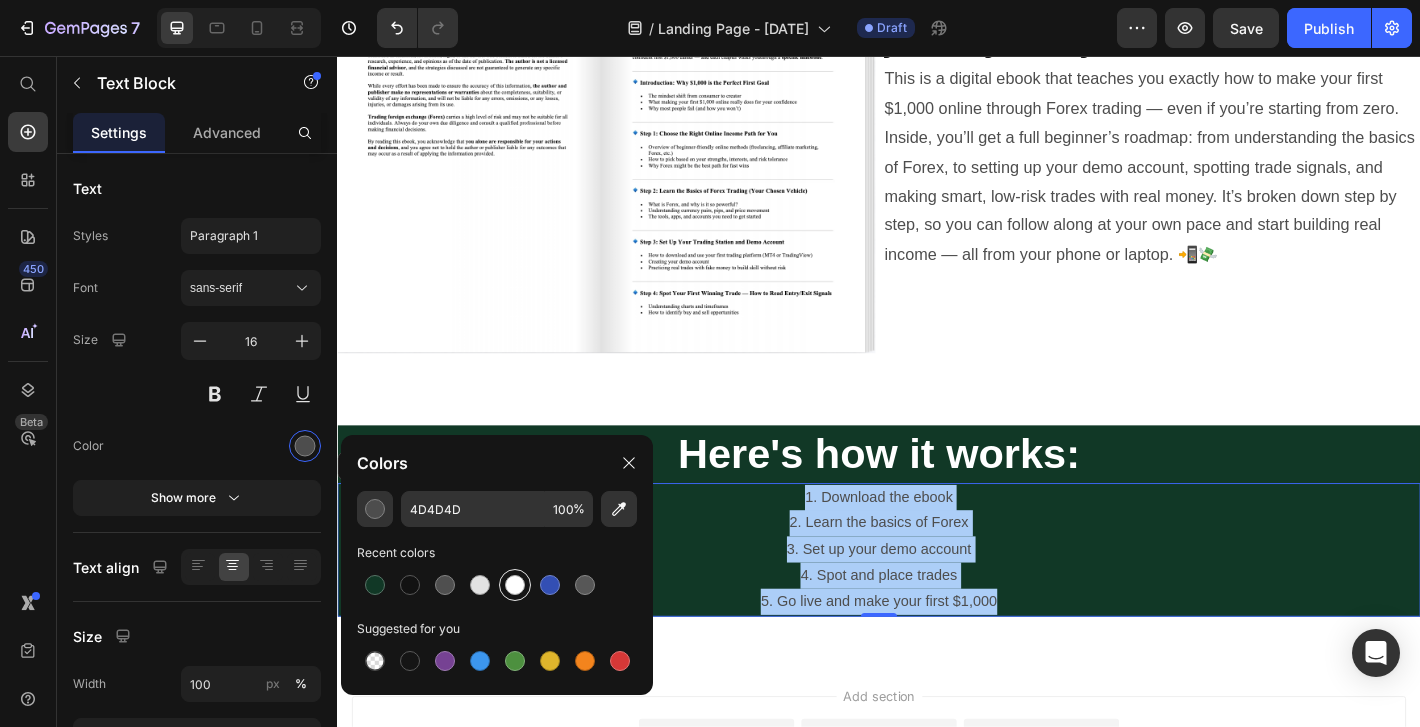click at bounding box center [515, 585] 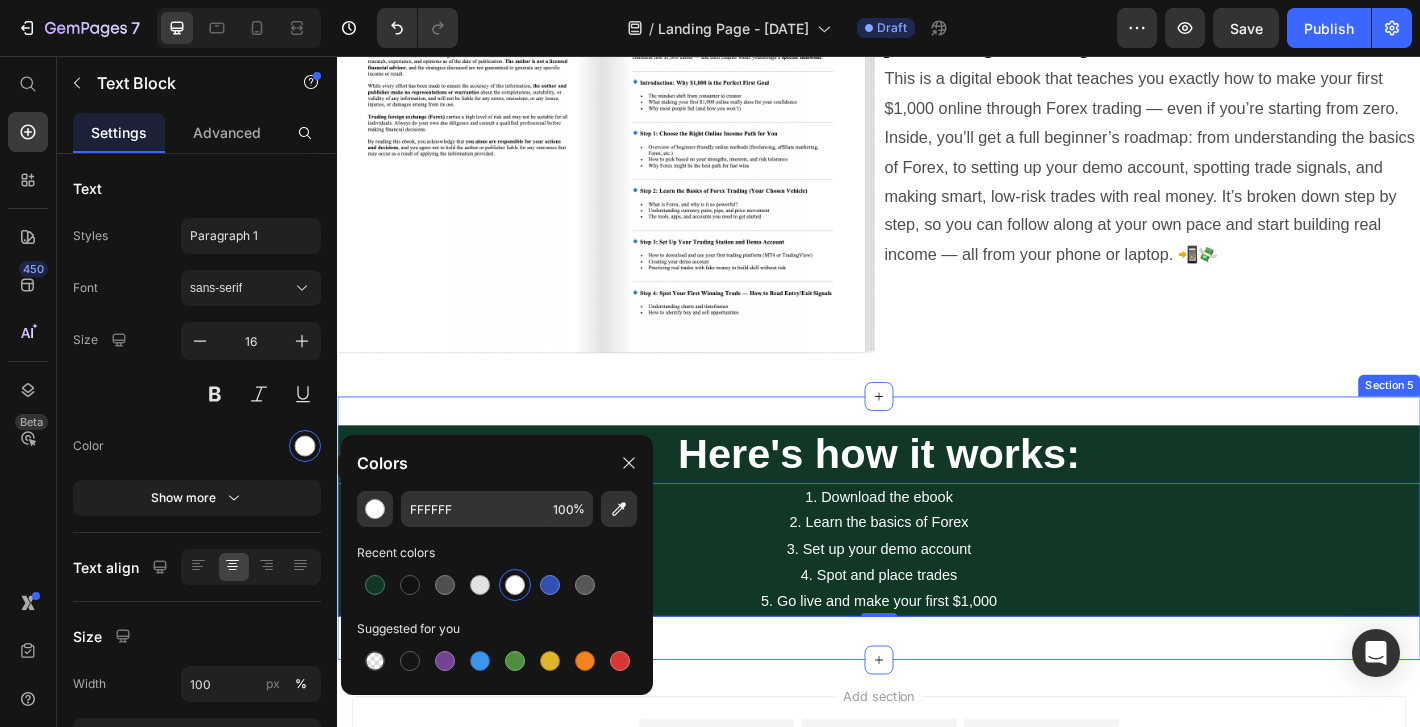 click on "Image Start you online money making journey today! Heading This is a digital ebook that teaches you exactly how to make your first $1,000 online through Forex trading — even if you’re starting from zero. Inside, you’ll get a full beginner’s roadmap: from understanding the basics of Forex, to setting up your demo account, spotting trade signals, and making smart, low-risk trades with real money. It’s broken down step by step, so you can follow along at your own pace and start building real income — all from your phone or laptop. 📲💸 Text Block Row Section 4" at bounding box center [937, 183] 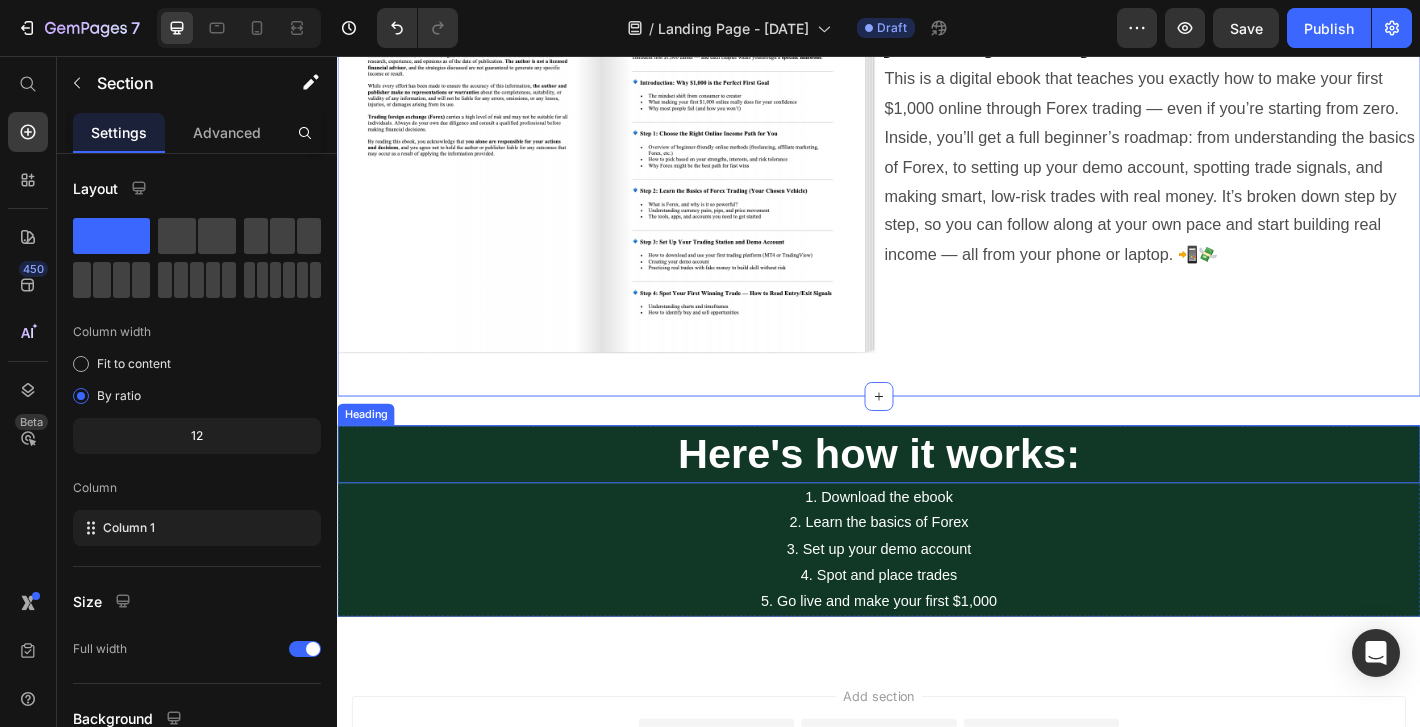 click on "1. Download the ebook 2. Learn the basics of Forex 3. Set up your demo account 4. Spot and place trades 5. Go live and make your first $1,000" at bounding box center (937, 603) 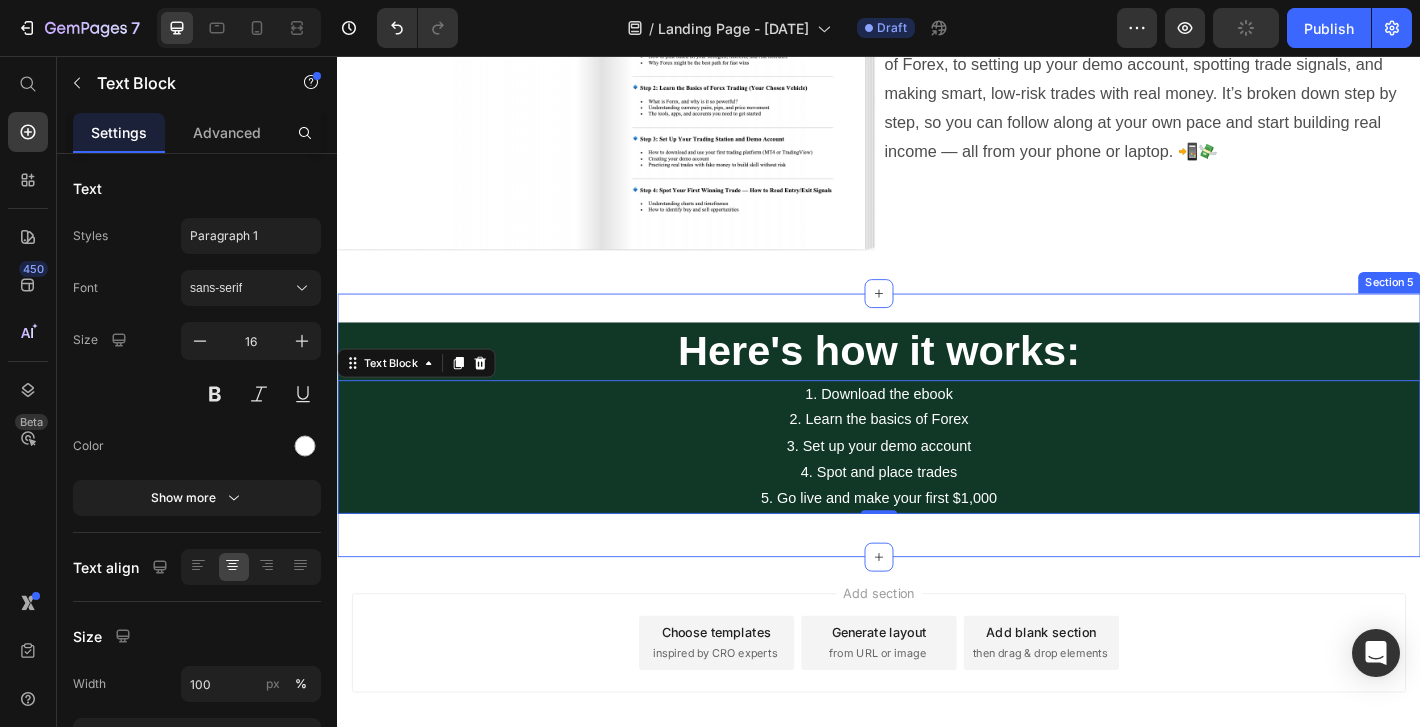 scroll, scrollTop: 1254, scrollLeft: 0, axis: vertical 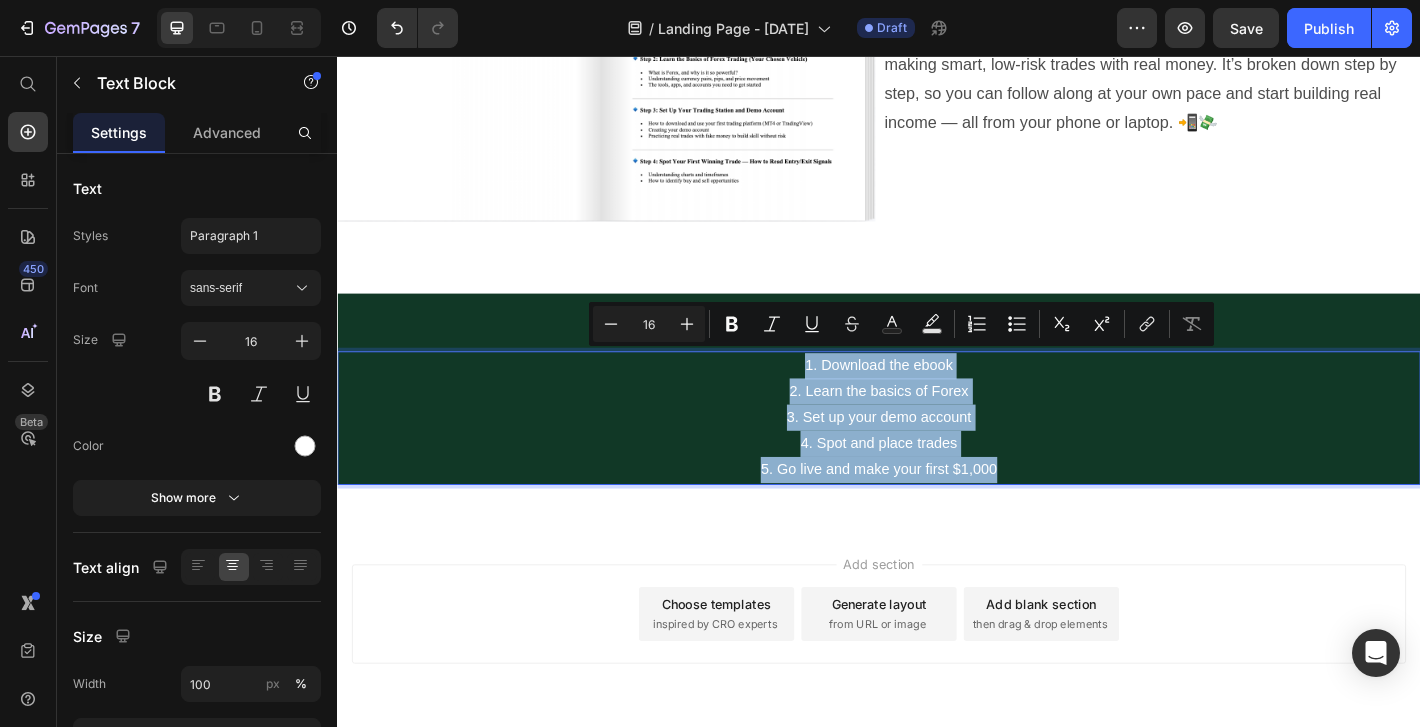 drag, startPoint x: 1068, startPoint y: 510, endPoint x: 821, endPoint y: 398, distance: 271.20657 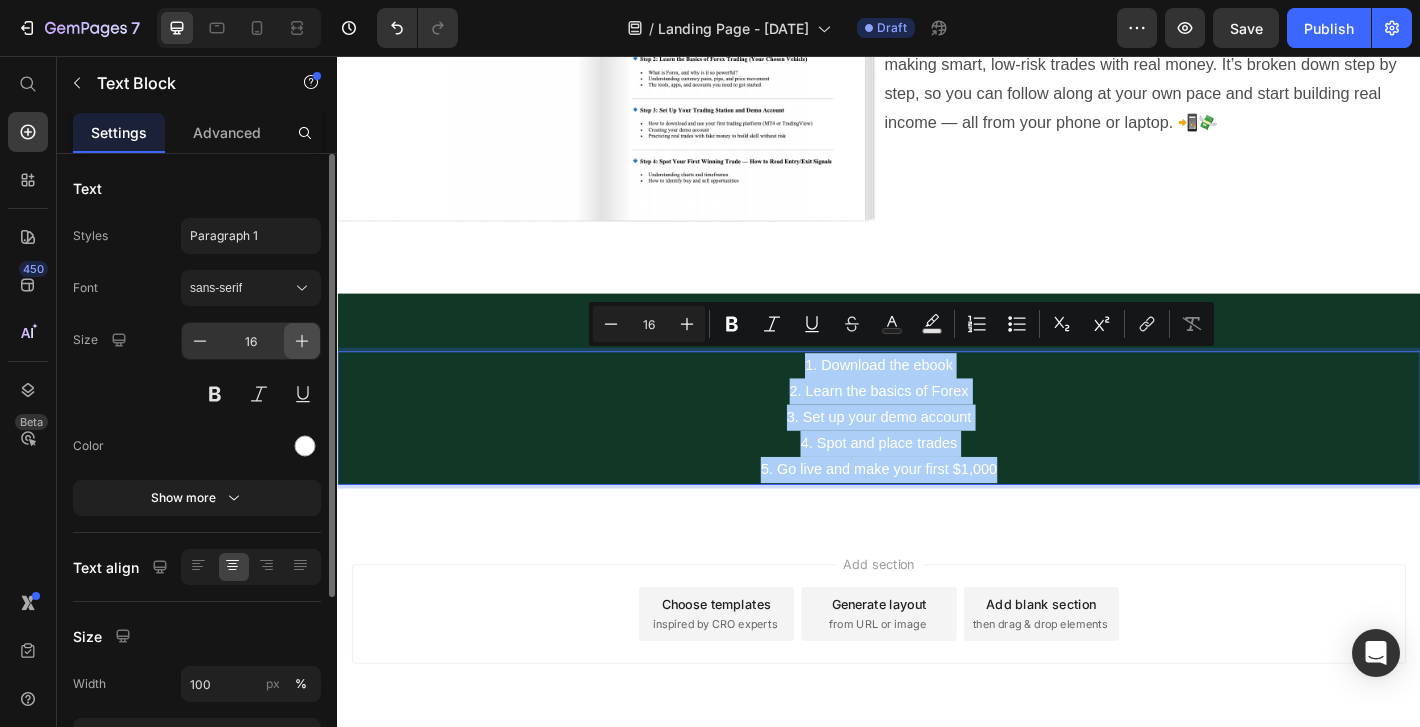 click at bounding box center (302, 341) 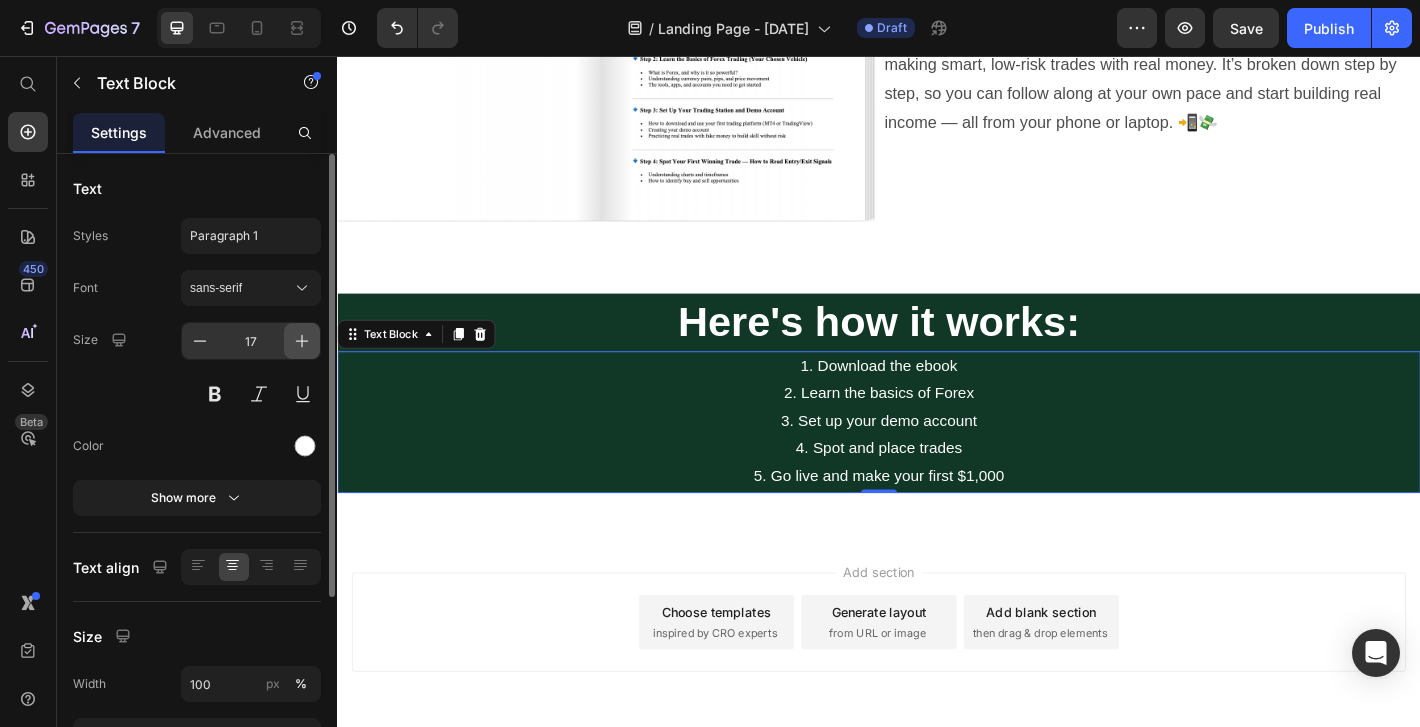 click at bounding box center (302, 341) 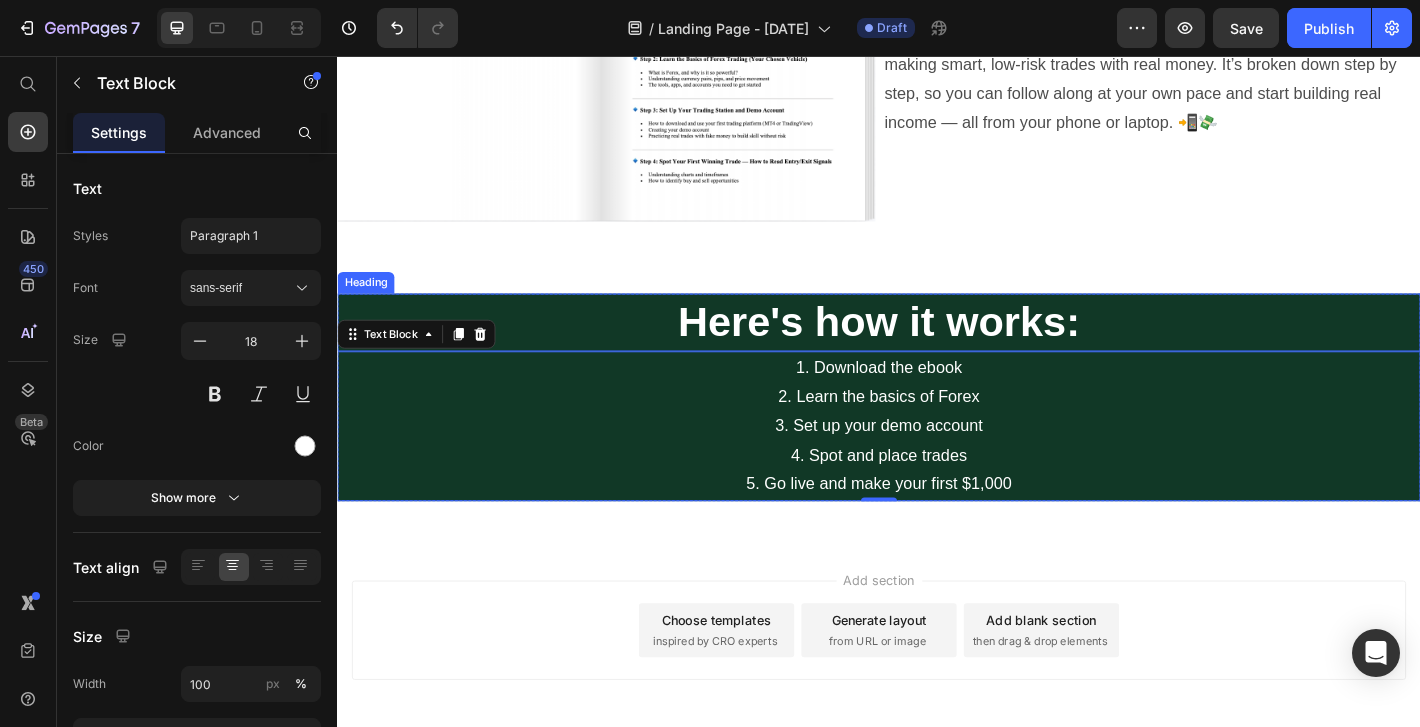 click on "Here's how it works:" at bounding box center (937, 351) 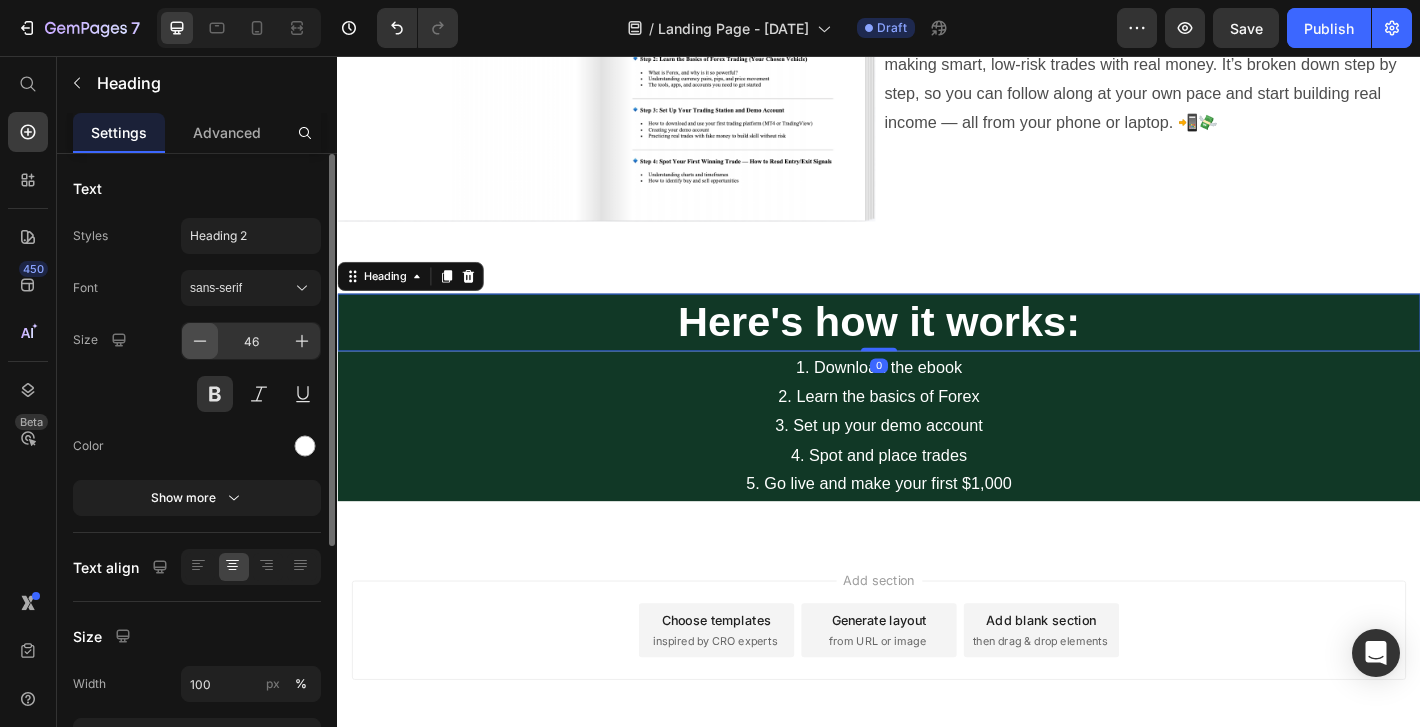 click 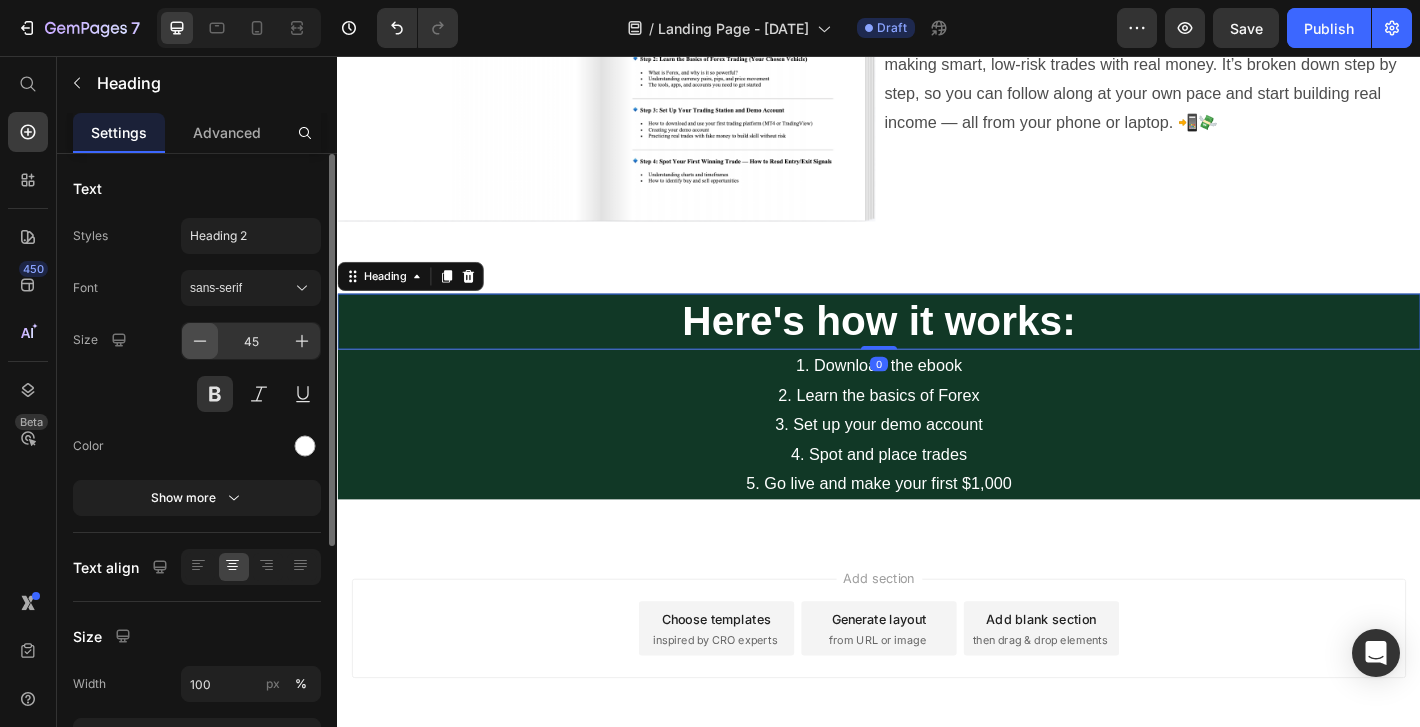 click 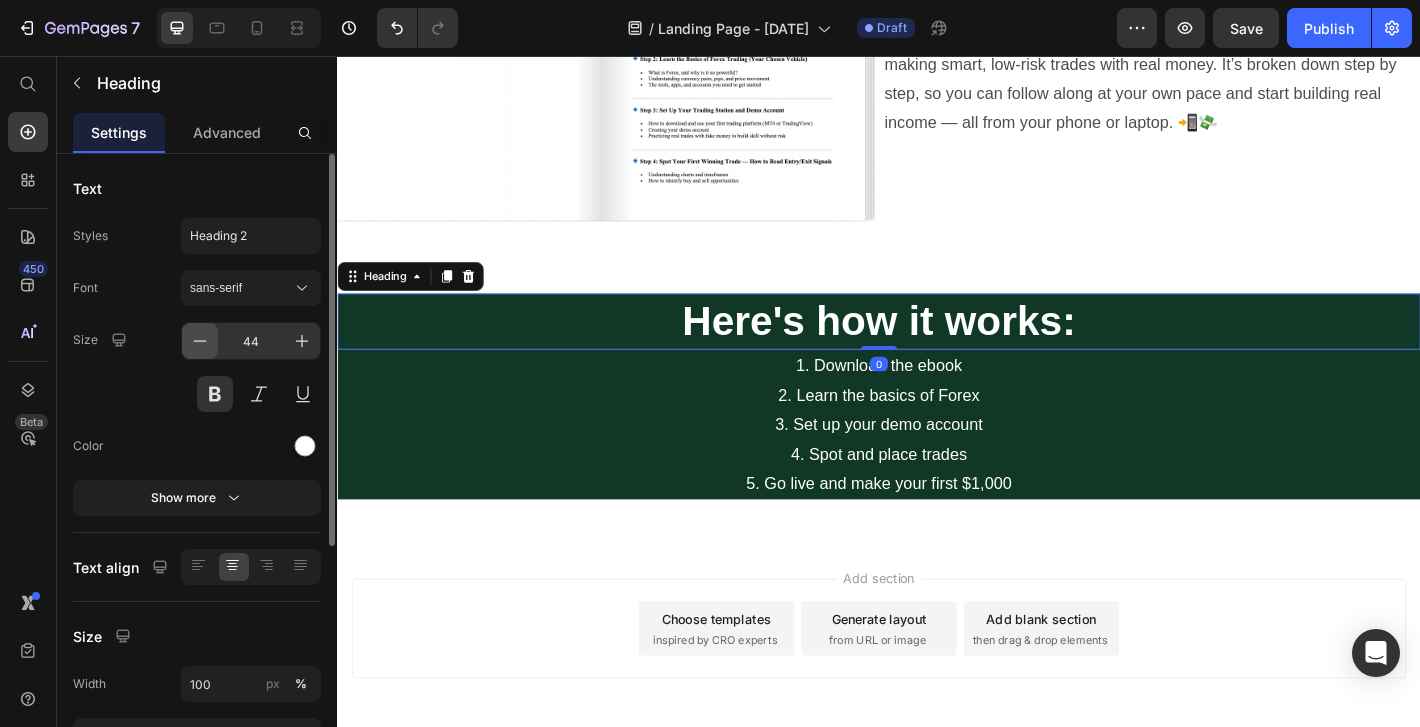 click 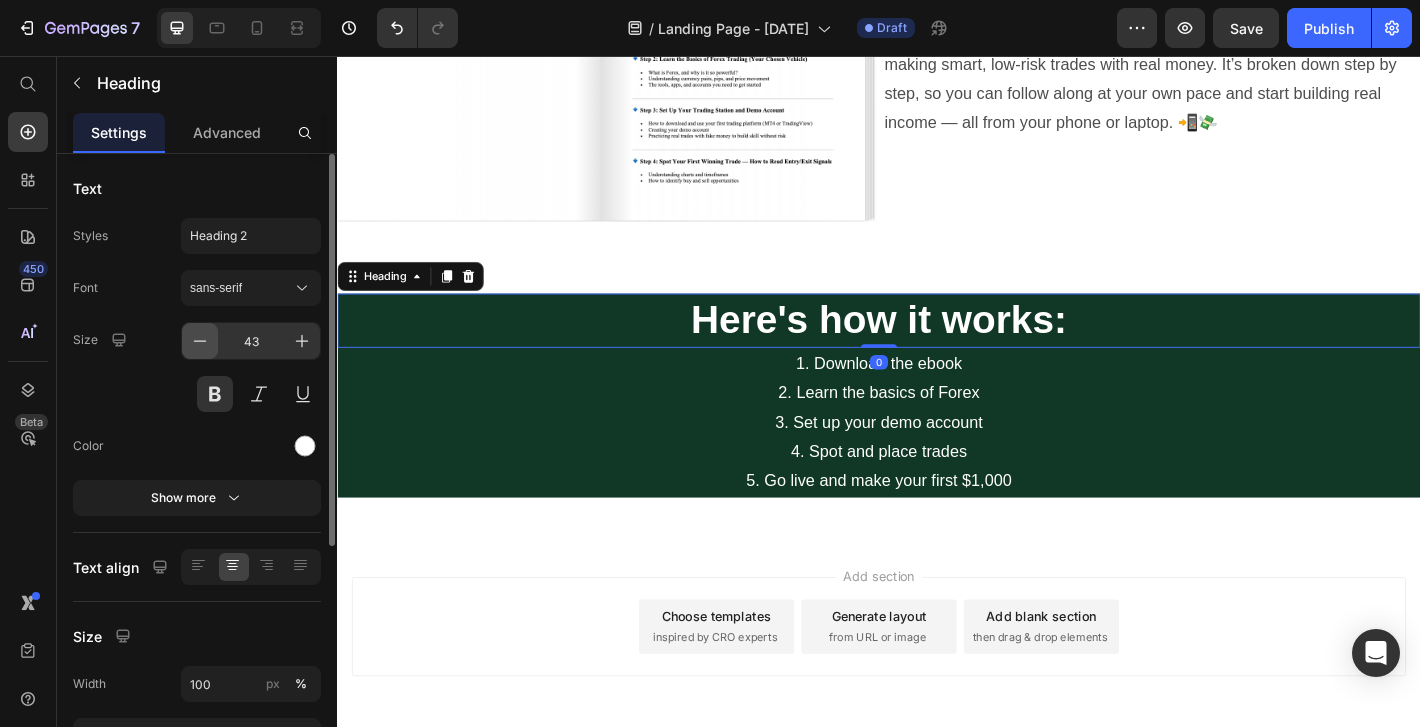 click 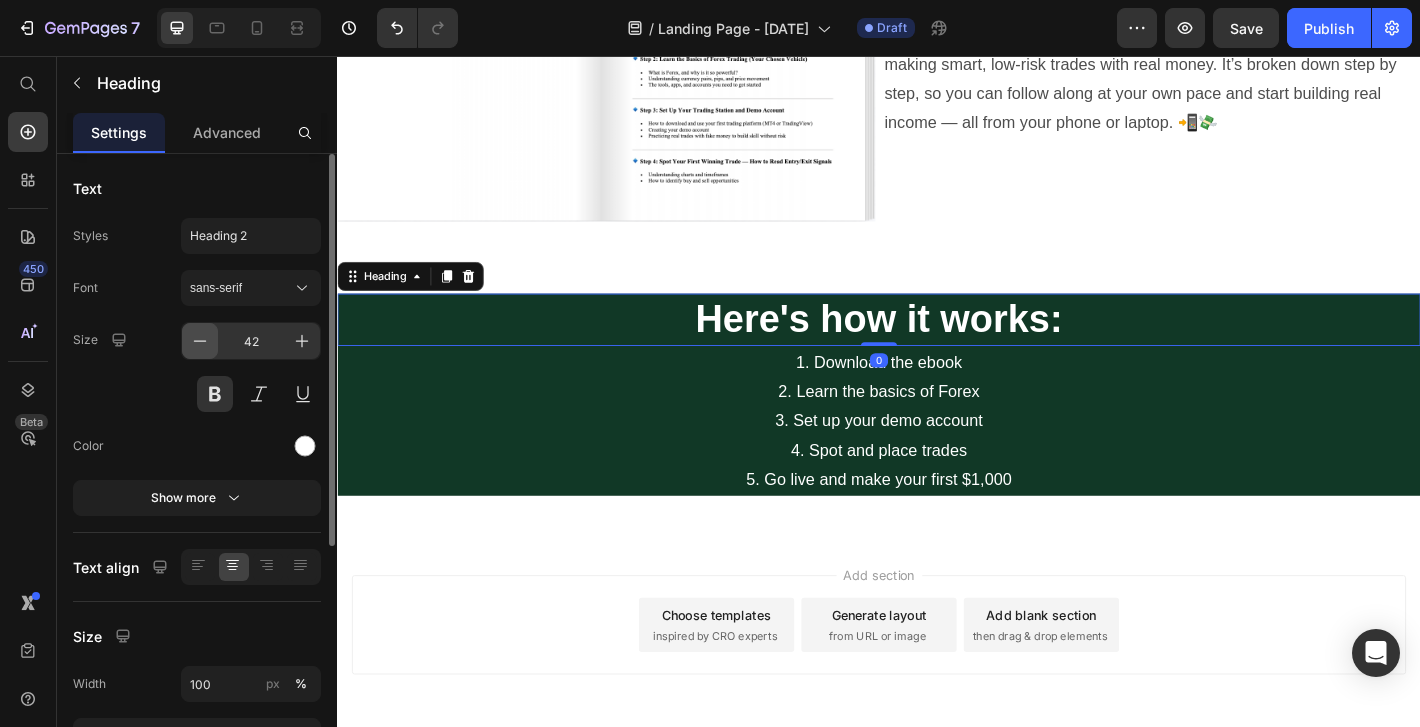 click 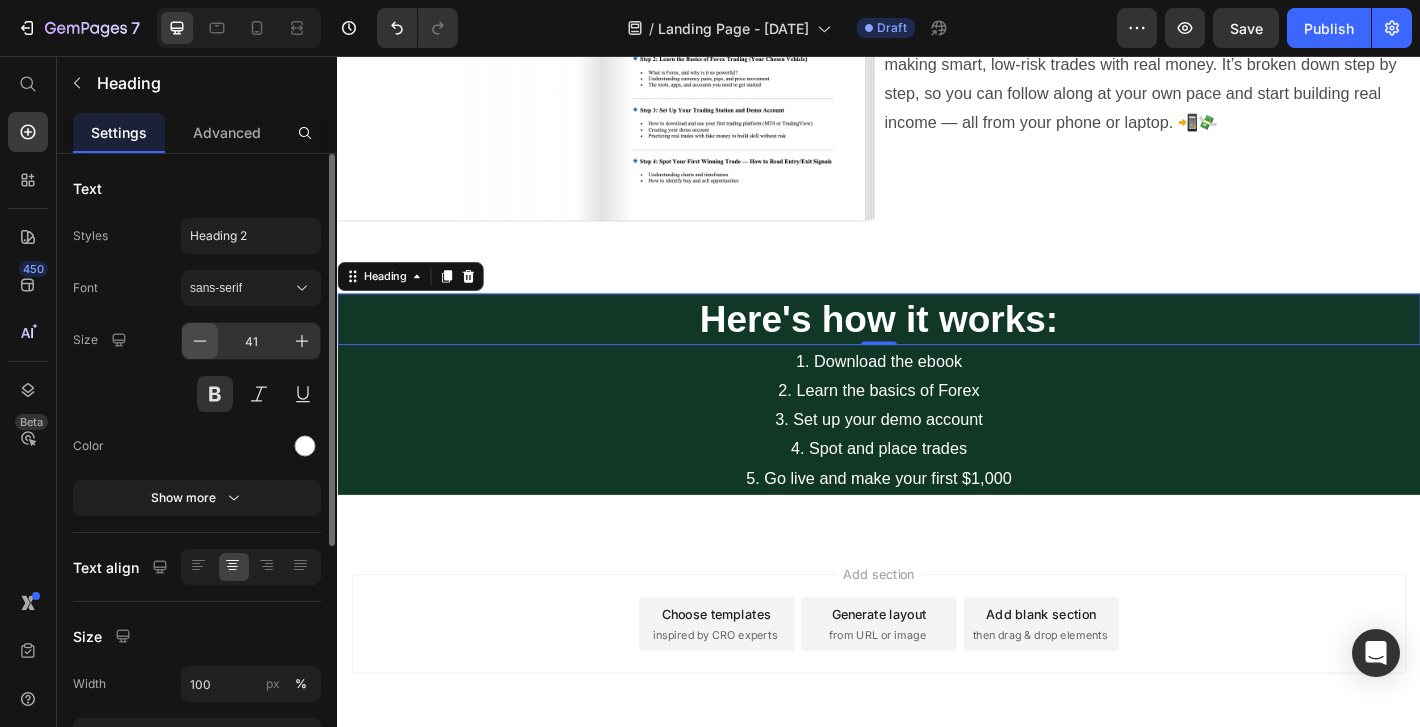 click 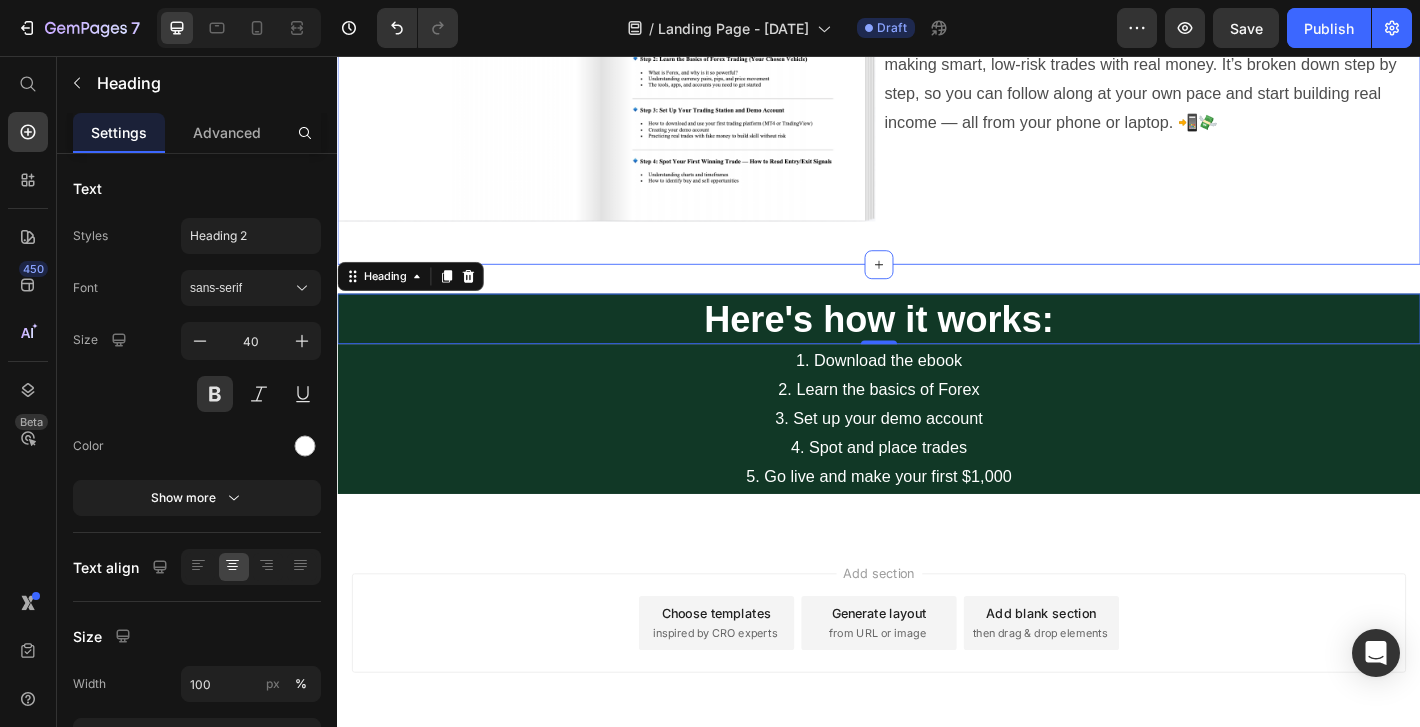 click on "Image Start you online money making journey today! Heading This is a digital ebook that teaches you exactly how to make your first $1,000 online through Forex trading — even if you’re starting from zero. Inside, you’ll get a full beginner’s roadmap: from understanding the basics of Forex, to setting up your demo account, spotting trade signals, and making smart, low-risk trades with real money. It’s broken down step by step, so you can follow along at your own pace and start building real income — all from your phone or laptop. 📲💸 Text Block Row" at bounding box center (937, 37) 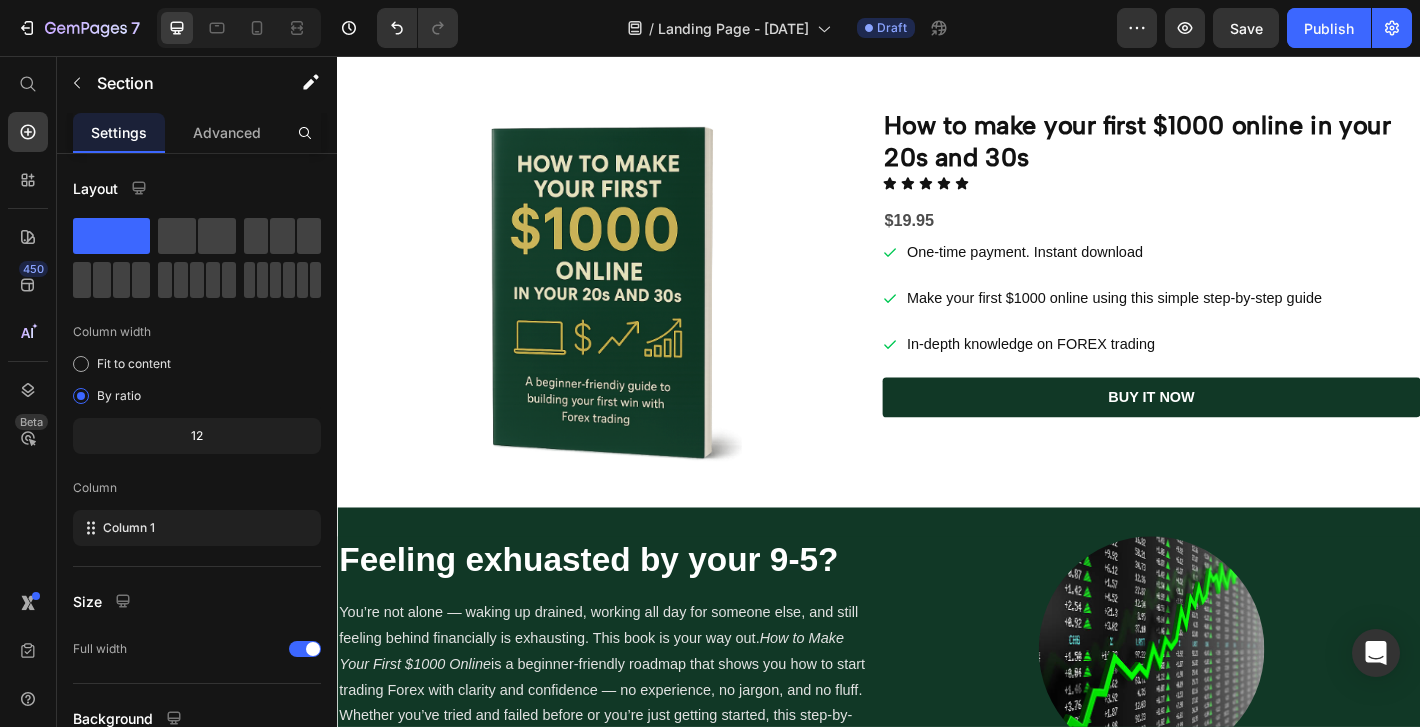 scroll, scrollTop: 0, scrollLeft: 0, axis: both 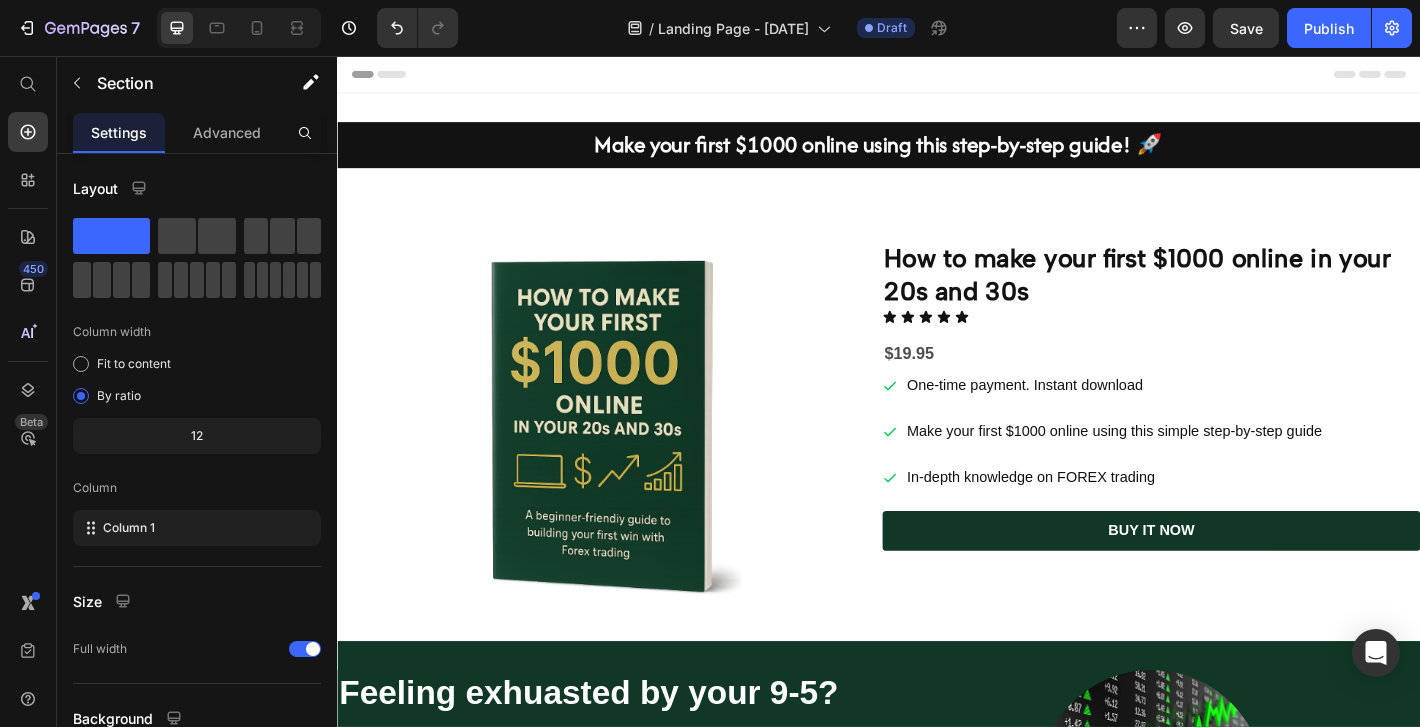 click at bounding box center (635, 458) 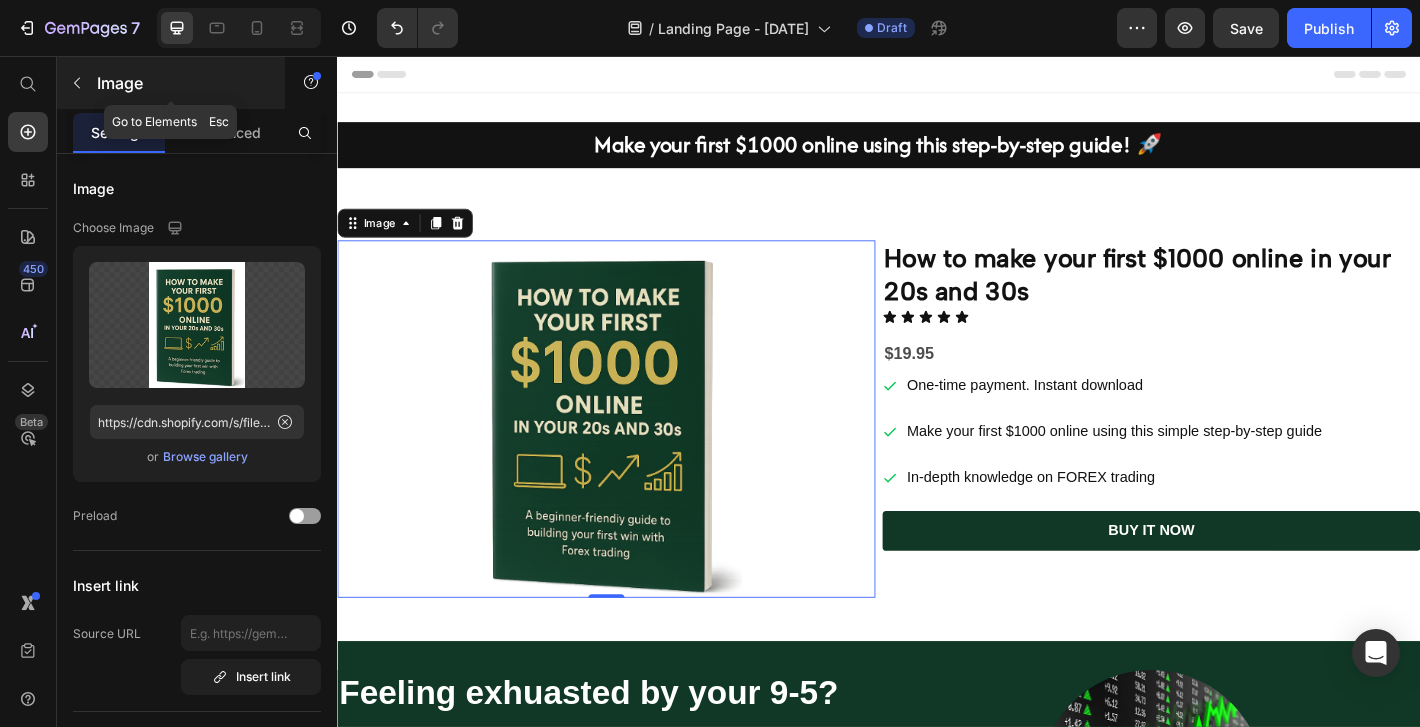 click on "Image" at bounding box center [182, 83] 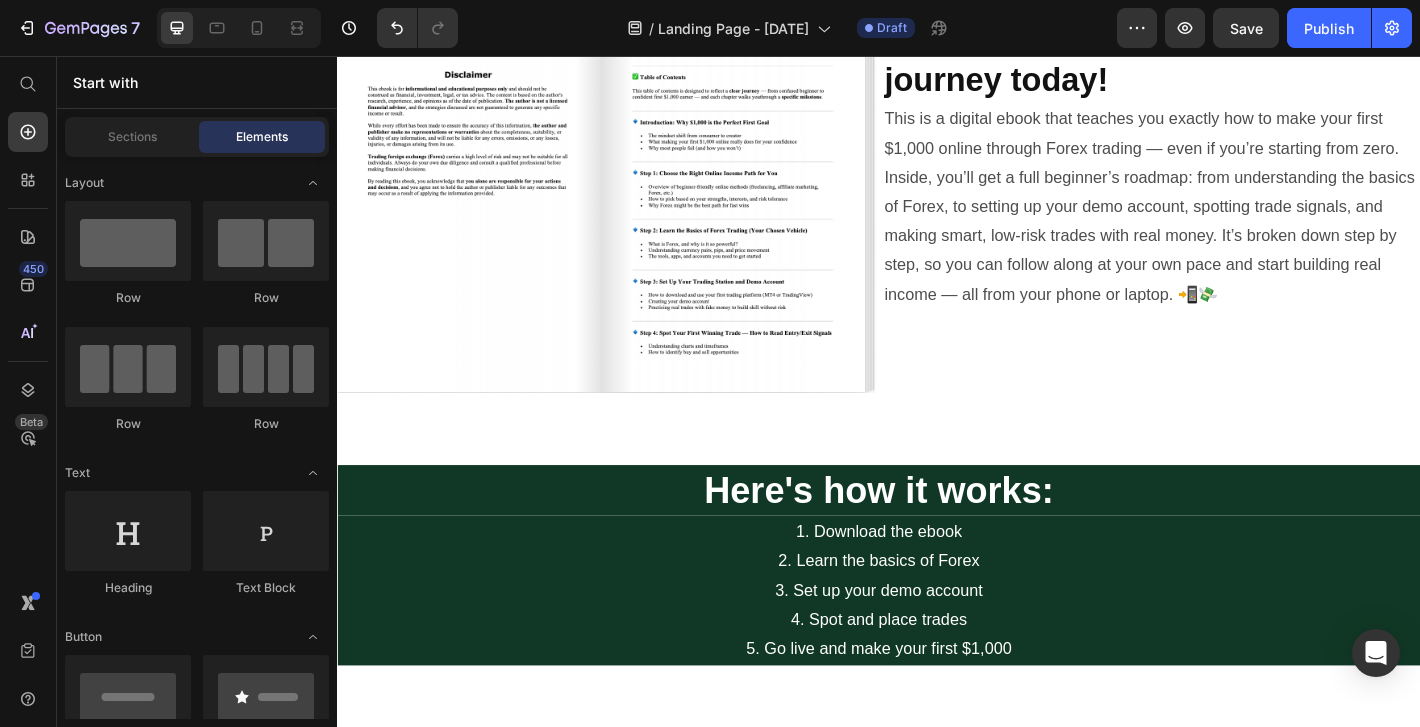 scroll, scrollTop: 1326, scrollLeft: 0, axis: vertical 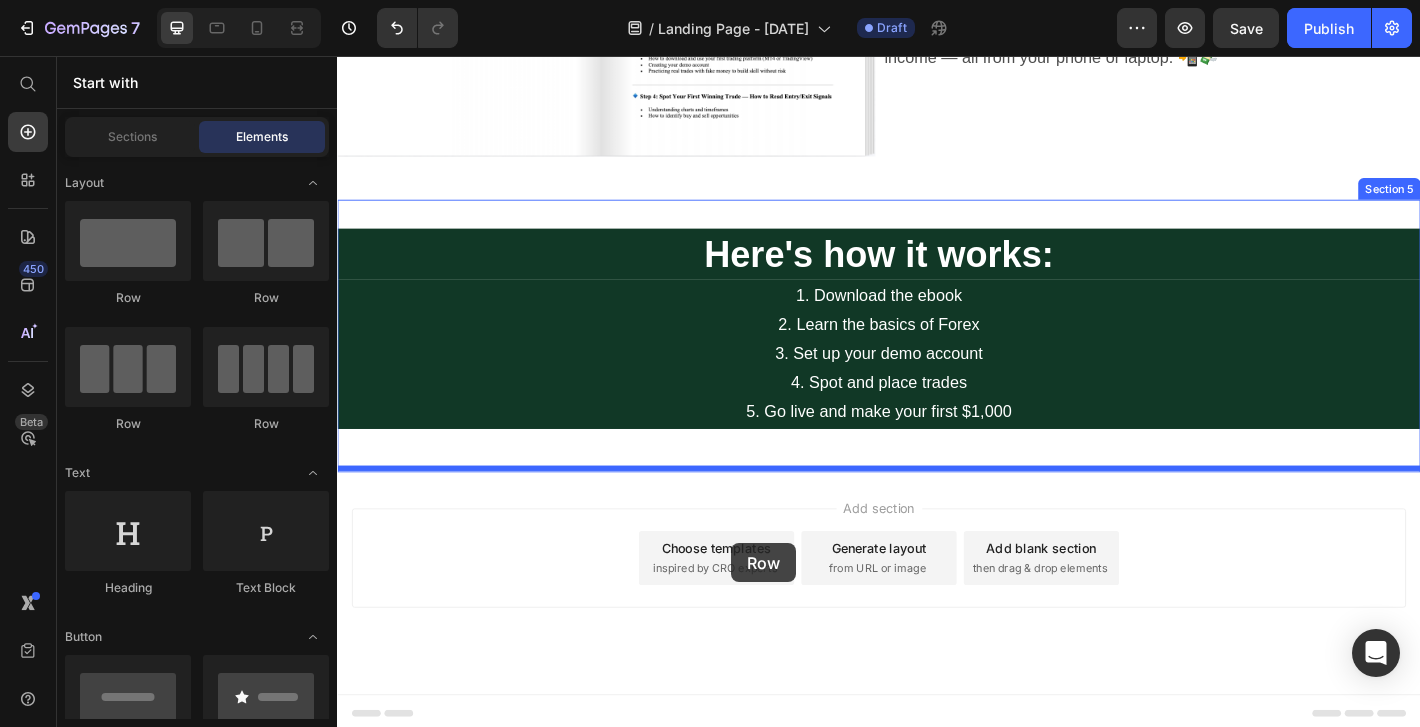 drag, startPoint x: 593, startPoint y: 307, endPoint x: 772, endPoint y: 598, distance: 341.64603 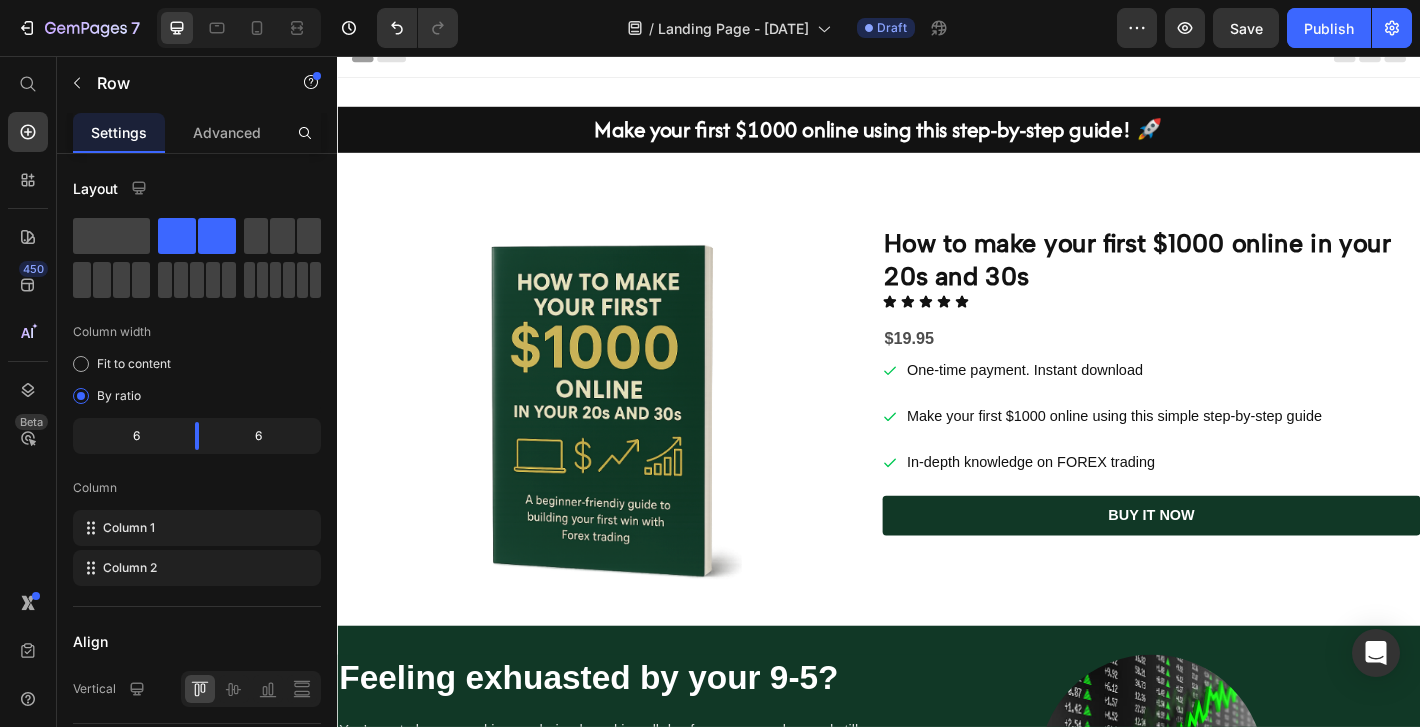 scroll, scrollTop: 0, scrollLeft: 0, axis: both 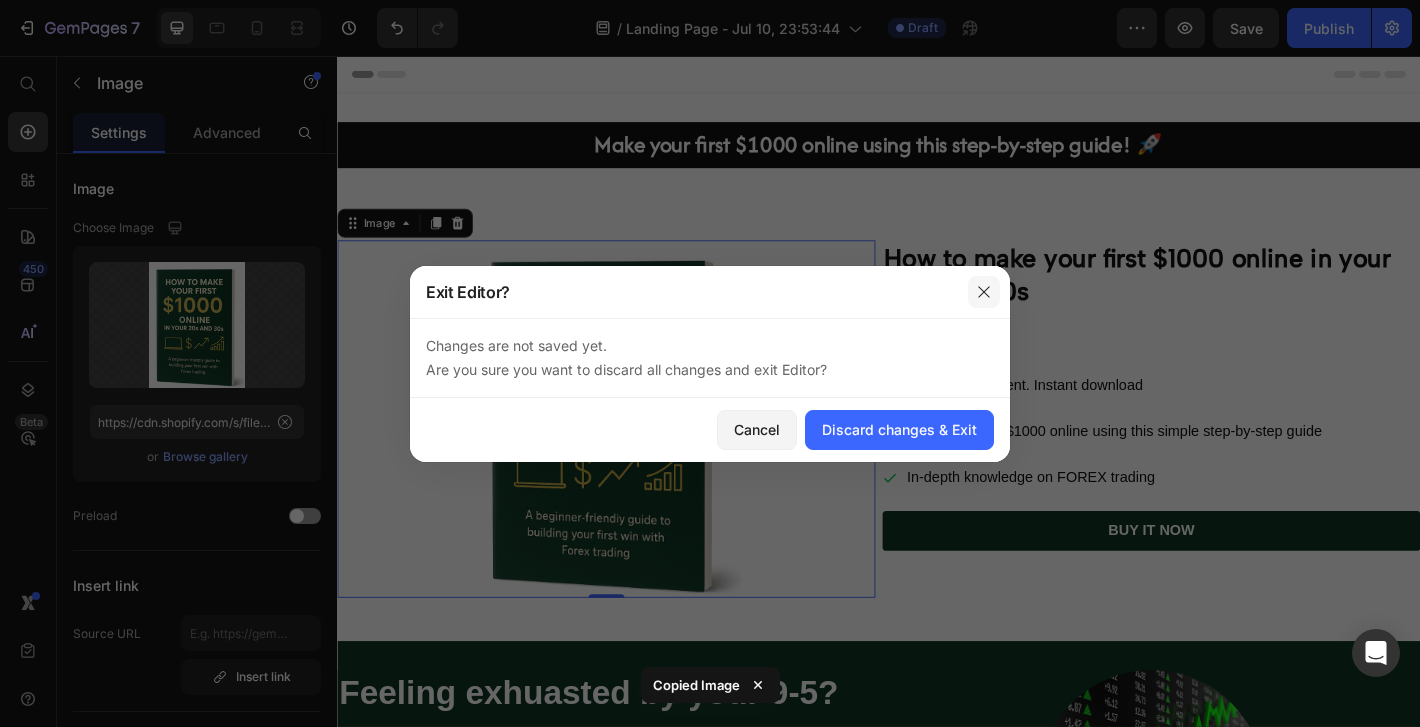 click 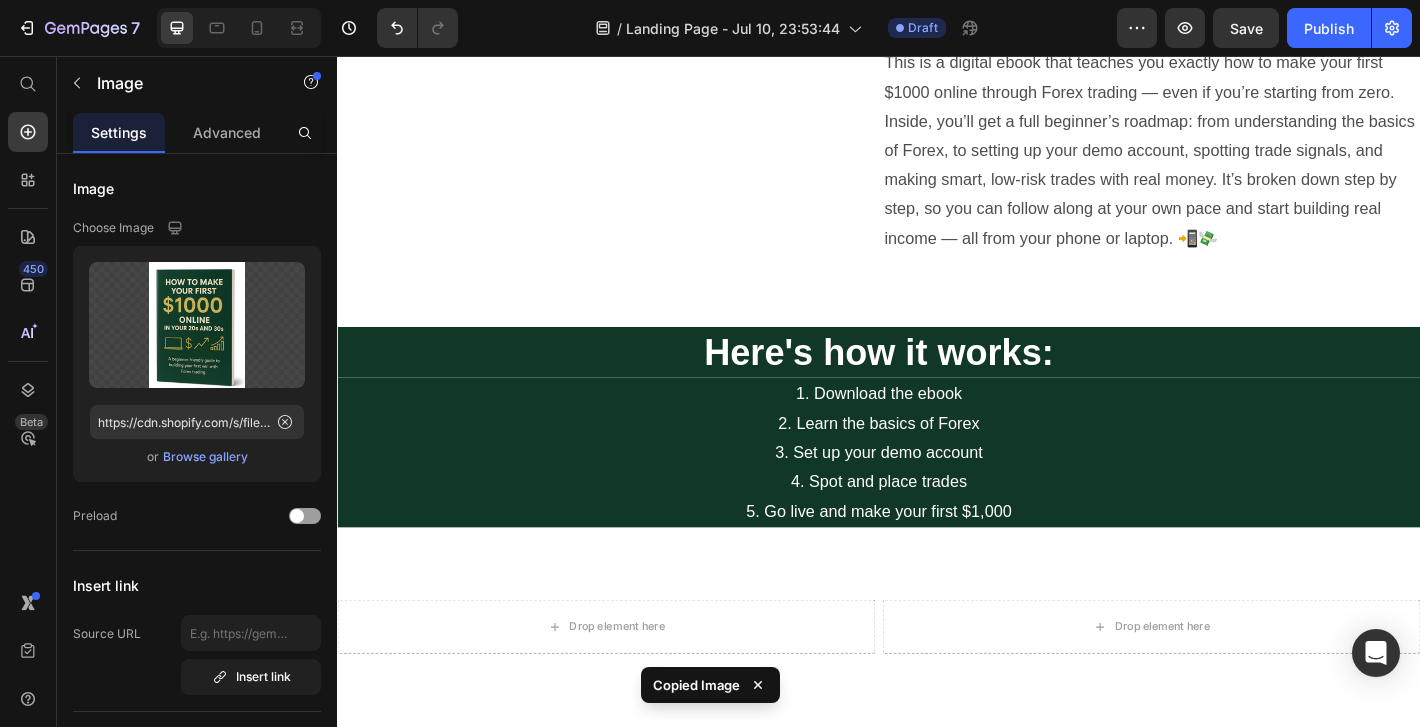 scroll, scrollTop: 1466, scrollLeft: 0, axis: vertical 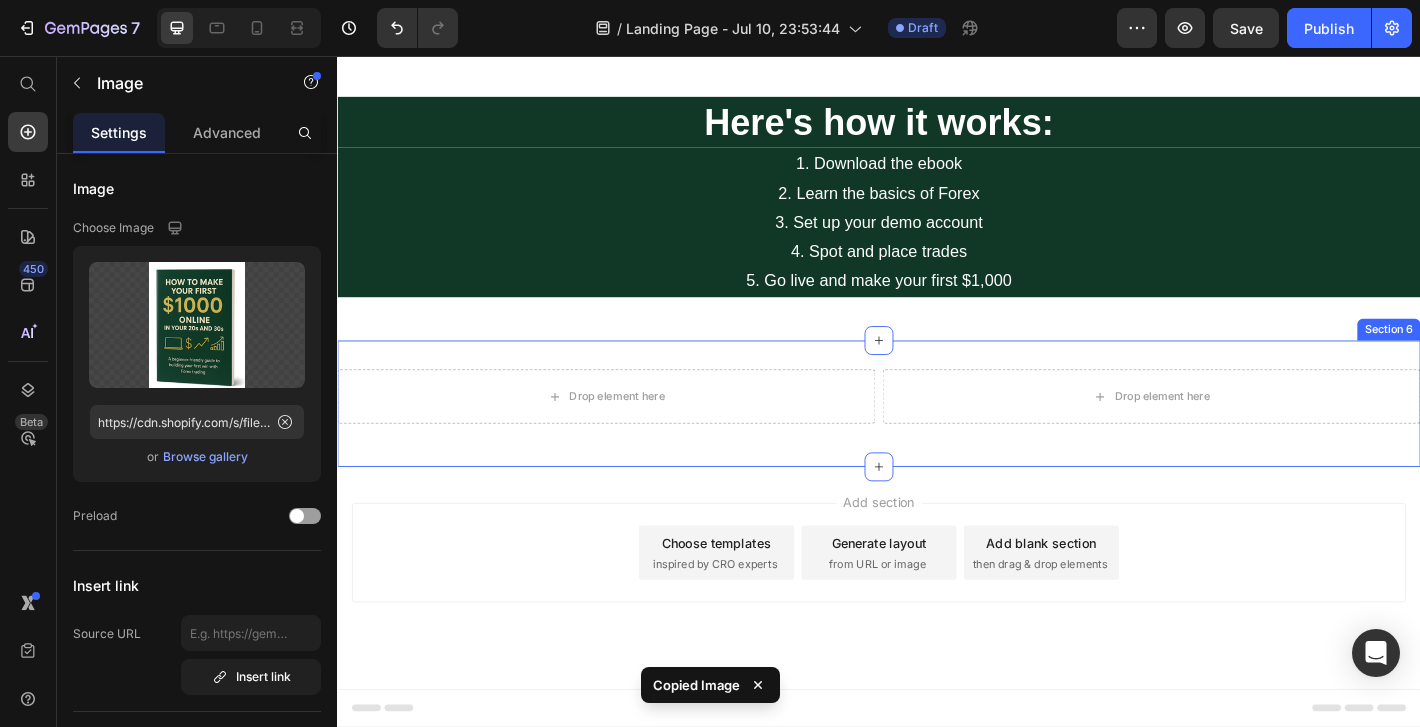 click on "Drop element here" at bounding box center (635, 433) 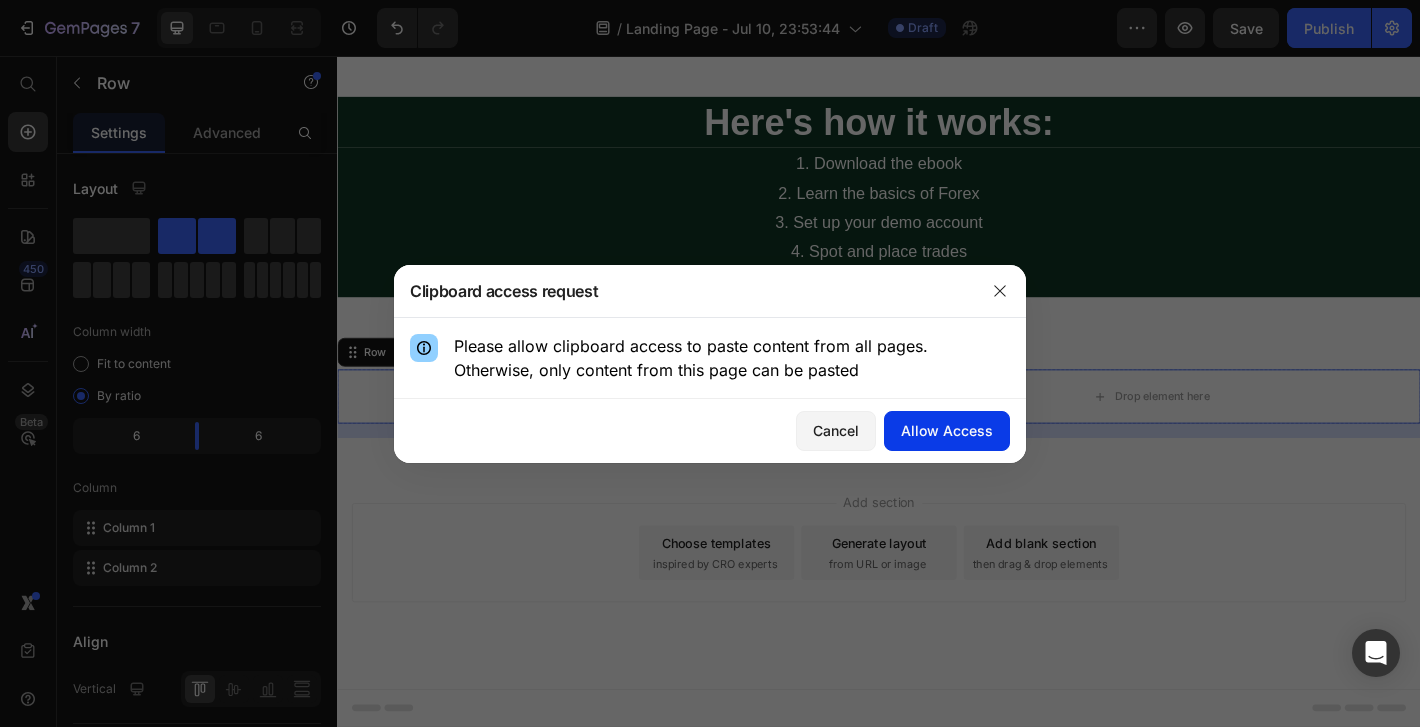 click on "Allow Access" at bounding box center (947, 430) 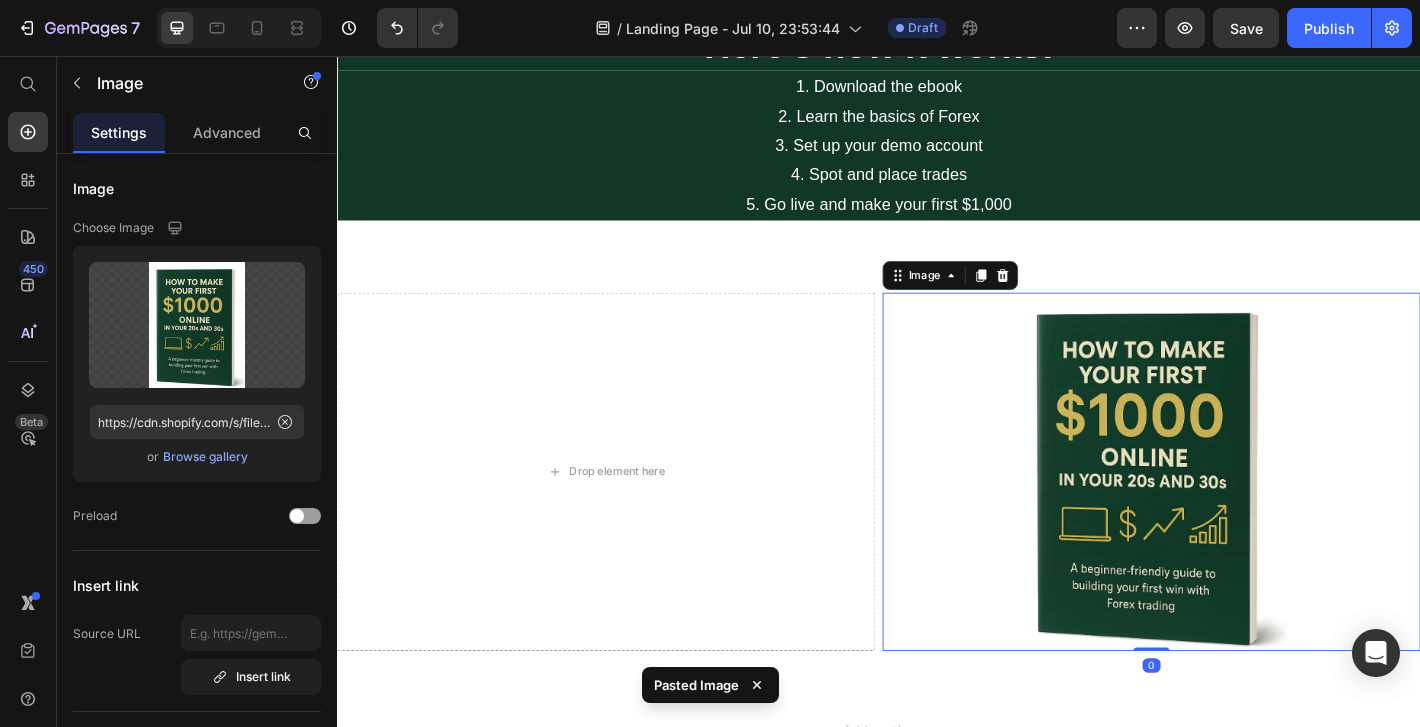 click at bounding box center [1239, 516] 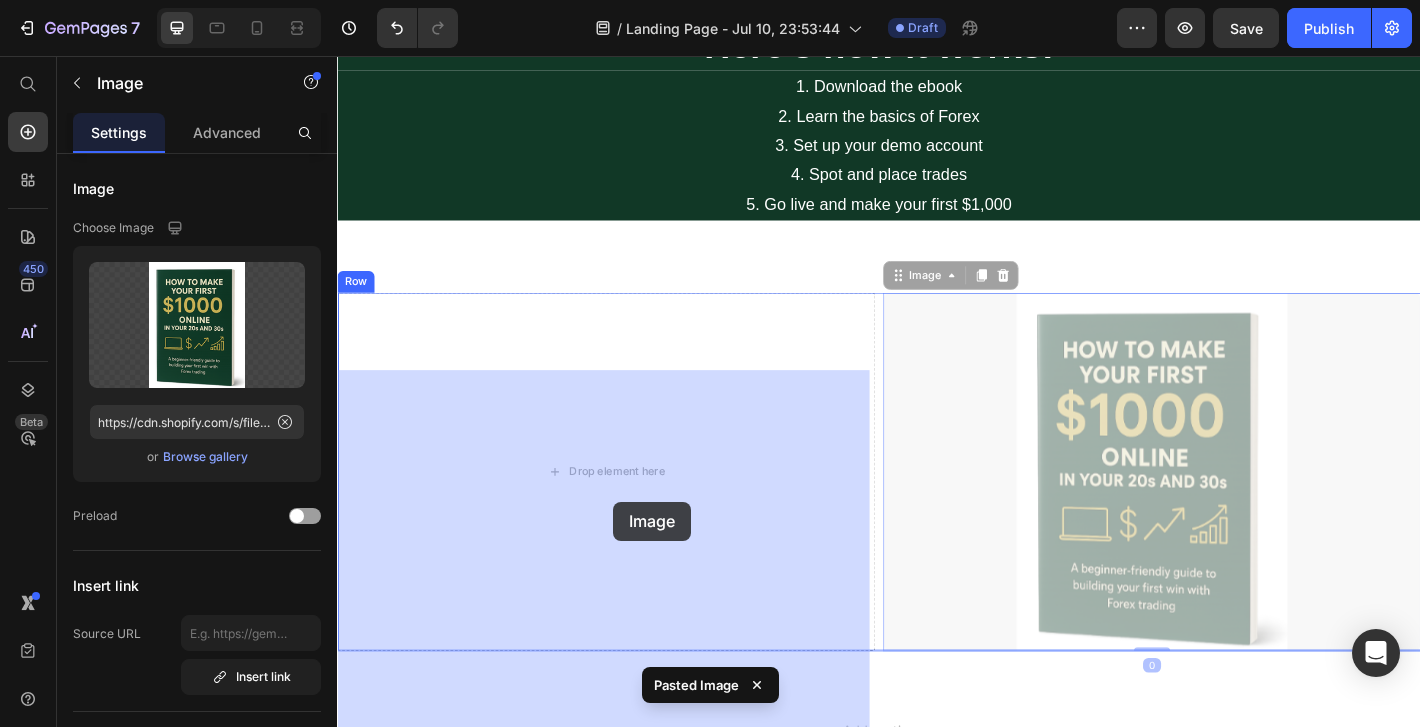 drag, startPoint x: 1169, startPoint y: 549, endPoint x: 643, endPoint y: 550, distance: 526.001 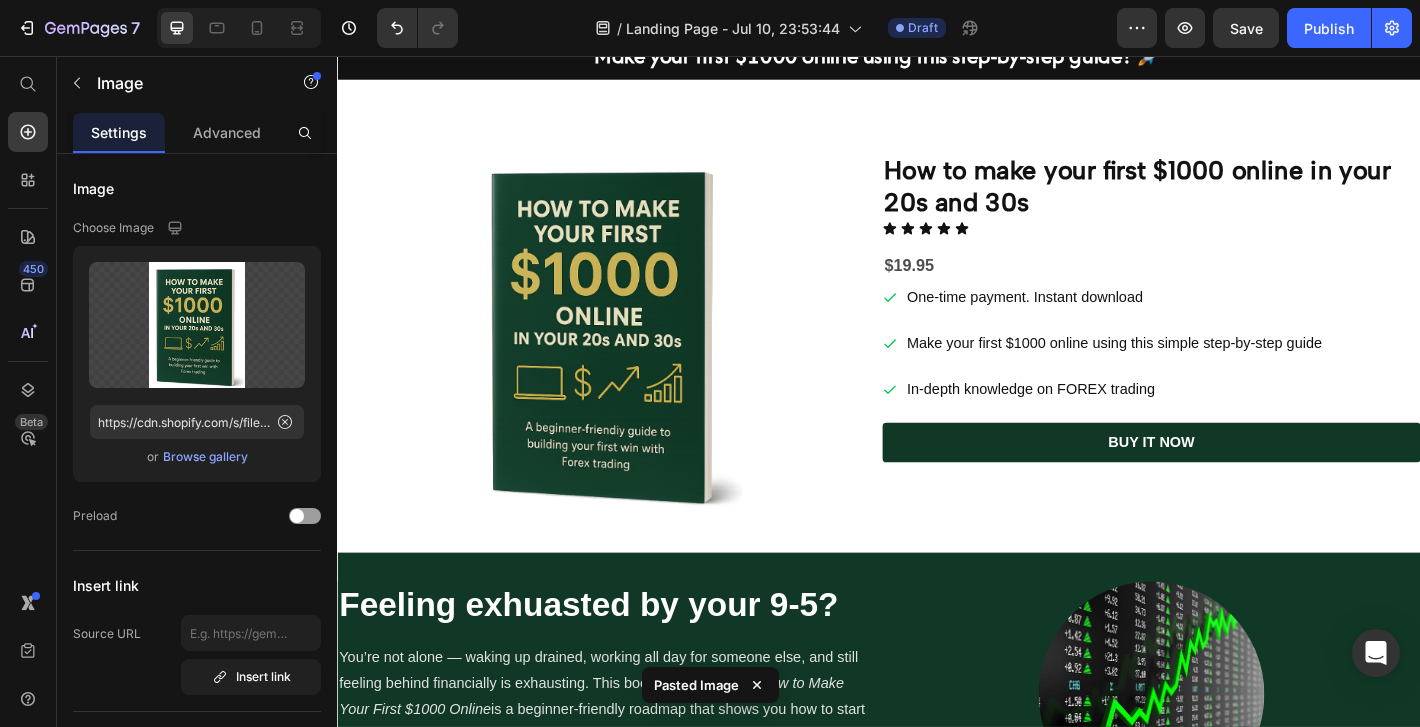 scroll, scrollTop: 0, scrollLeft: 0, axis: both 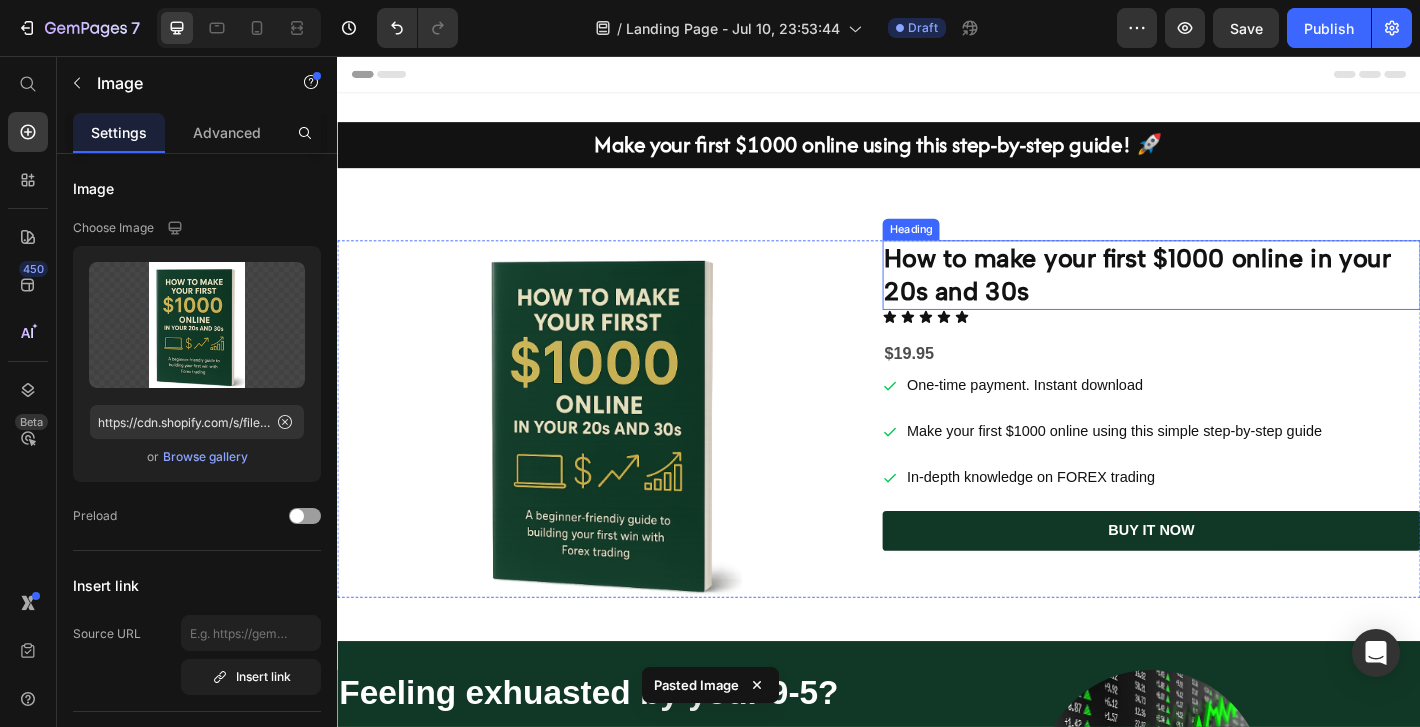 click on "How to make your first $1000 online in your 20s and 30s" at bounding box center [1239, 298] 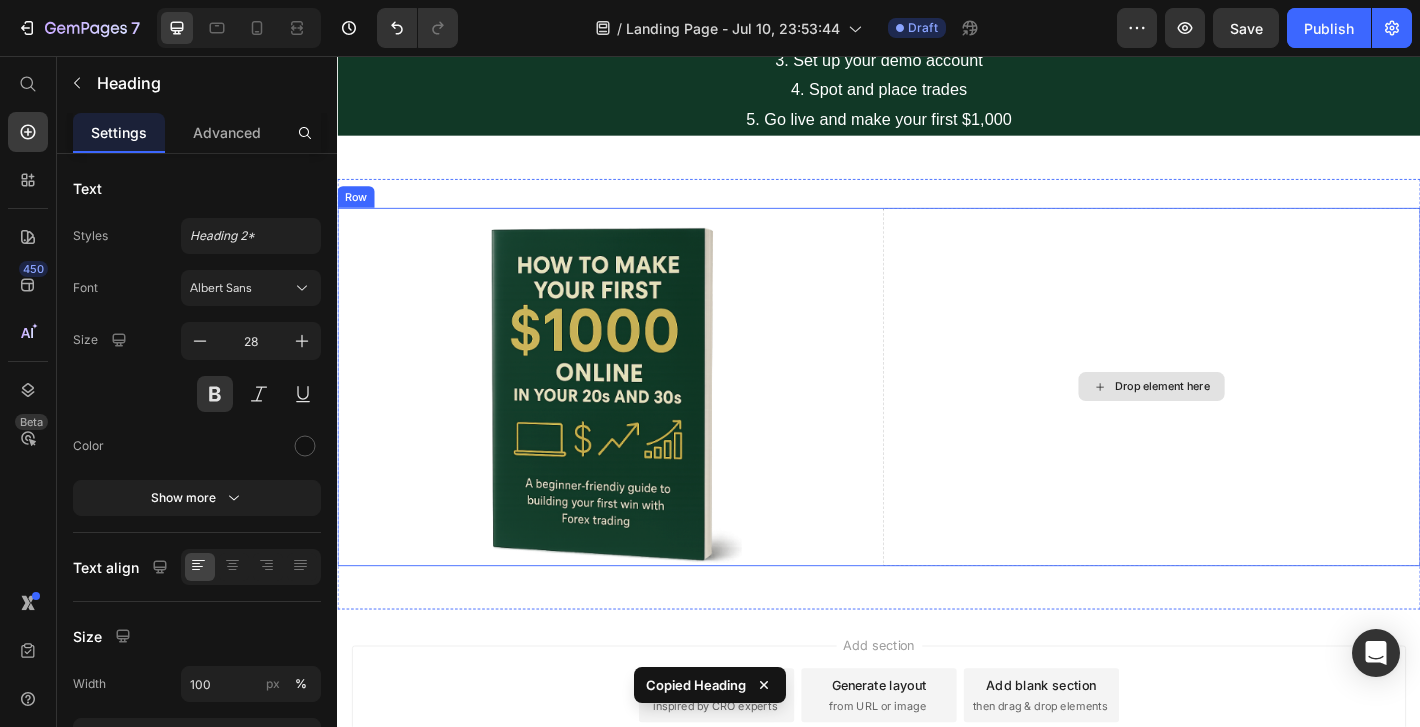 scroll, scrollTop: 1602, scrollLeft: 0, axis: vertical 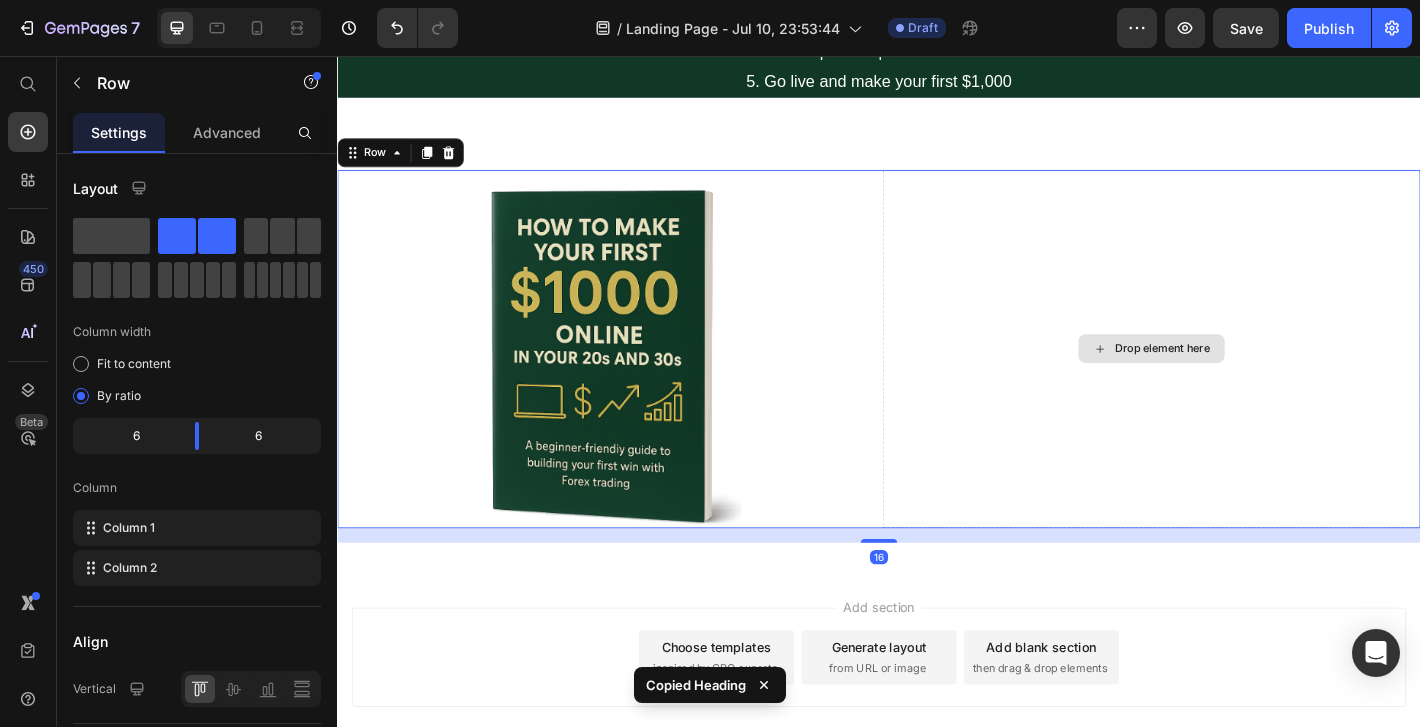 click on "Drop element here" at bounding box center (1239, 380) 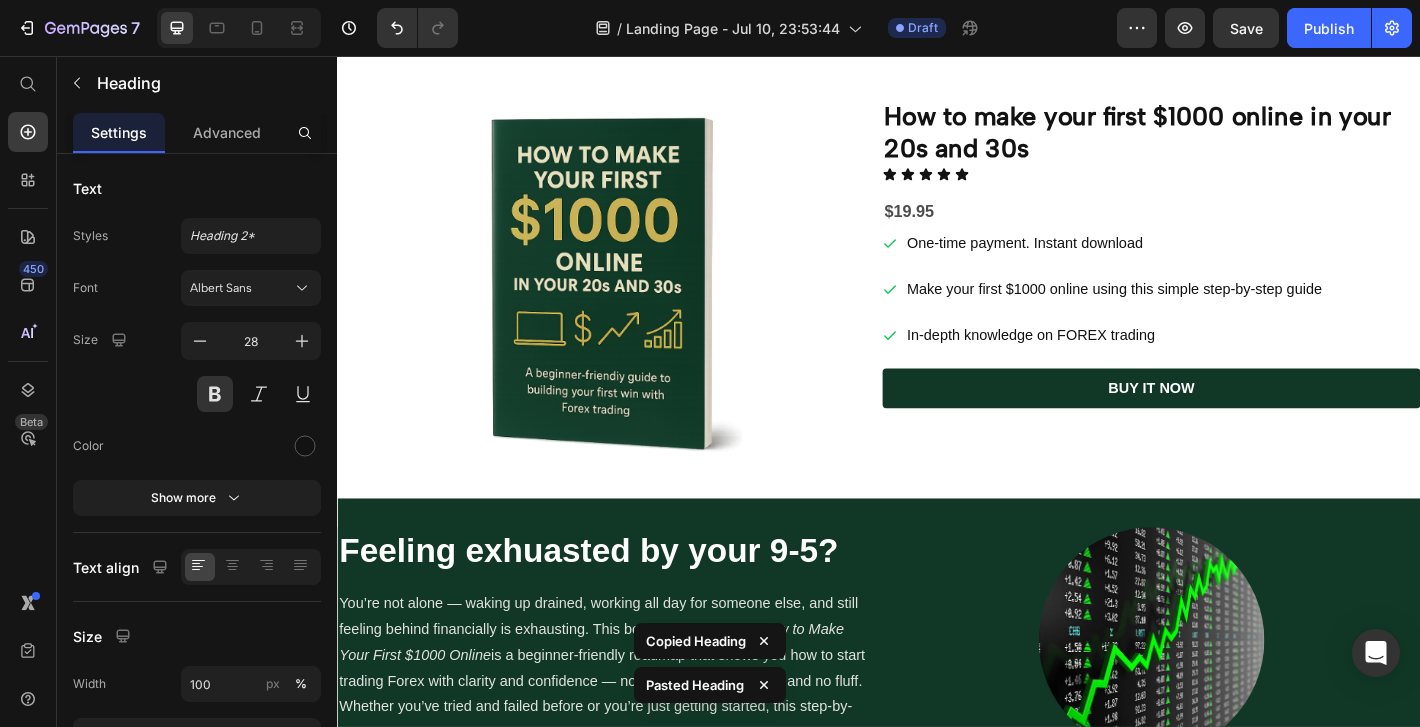 scroll, scrollTop: 0, scrollLeft: 0, axis: both 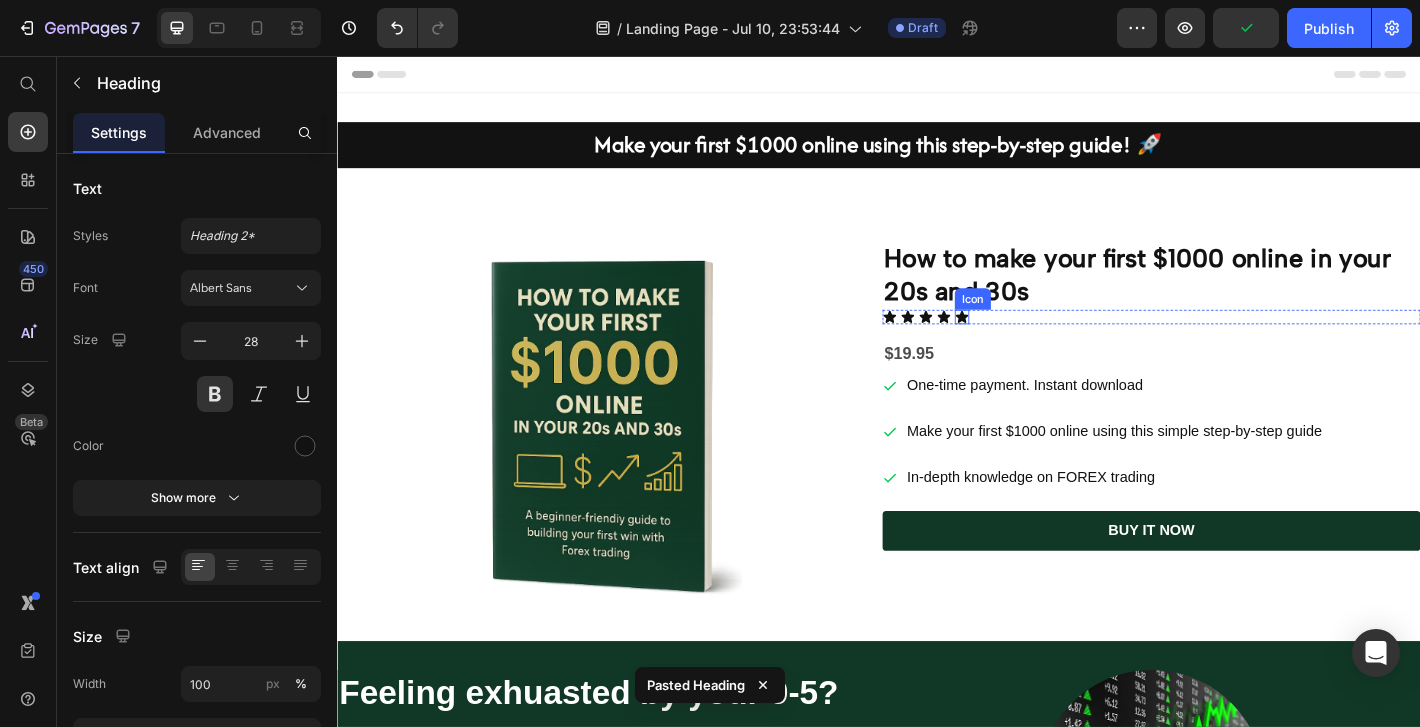 click 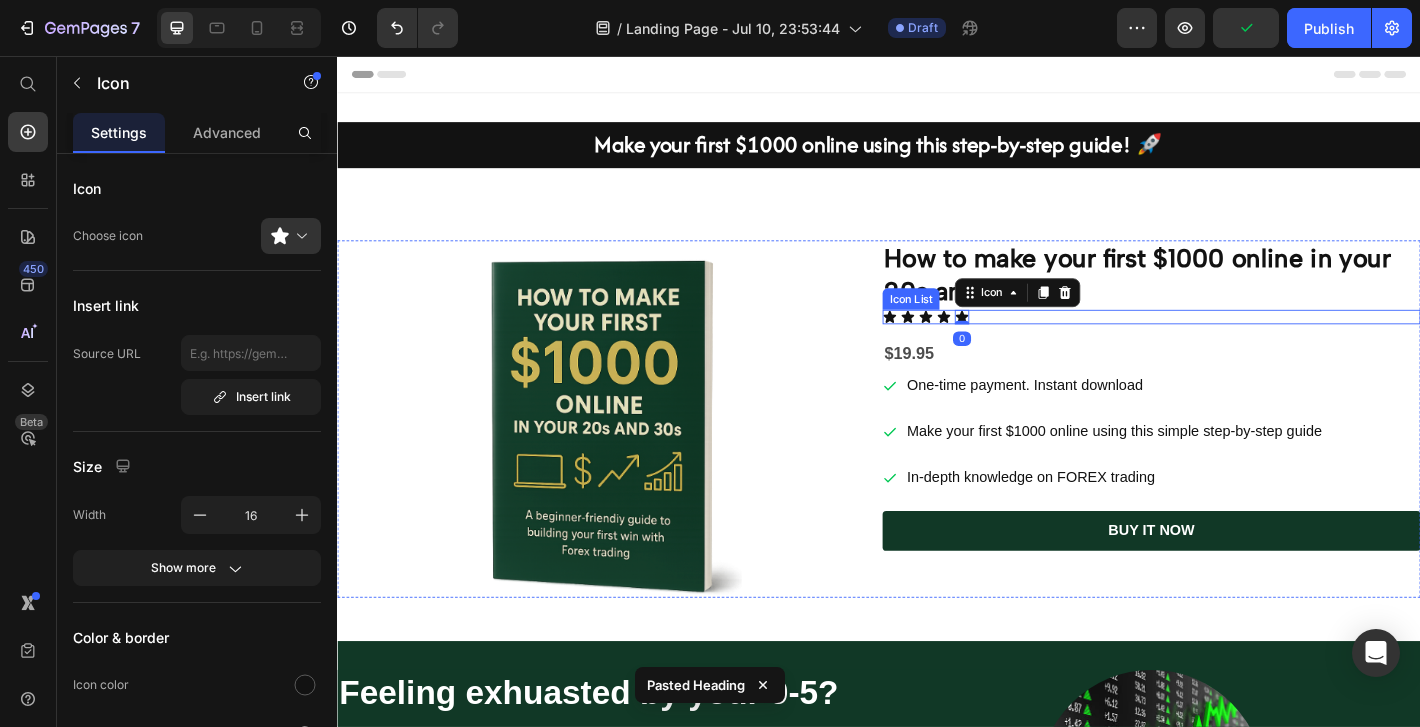 click on "Icon Icon Icon Icon
Icon   0" at bounding box center [1239, 345] 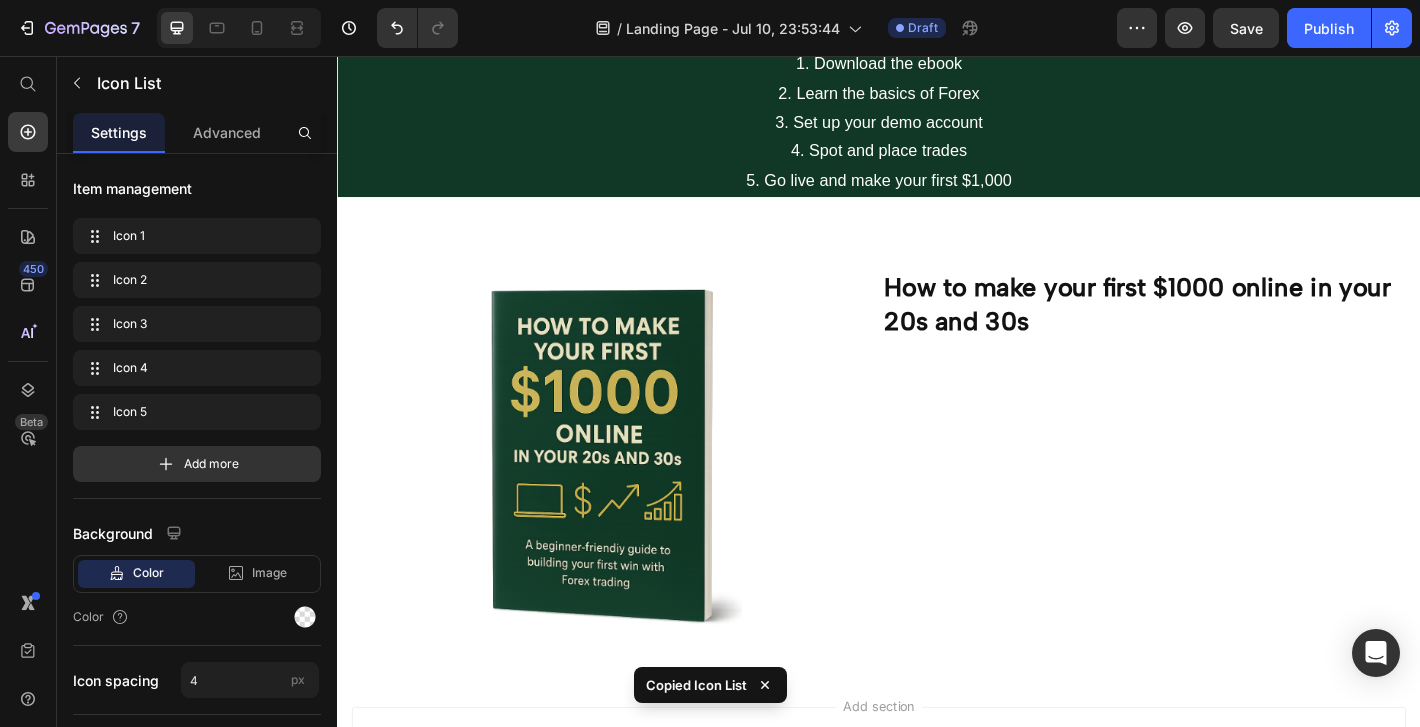 scroll, scrollTop: 1526, scrollLeft: 0, axis: vertical 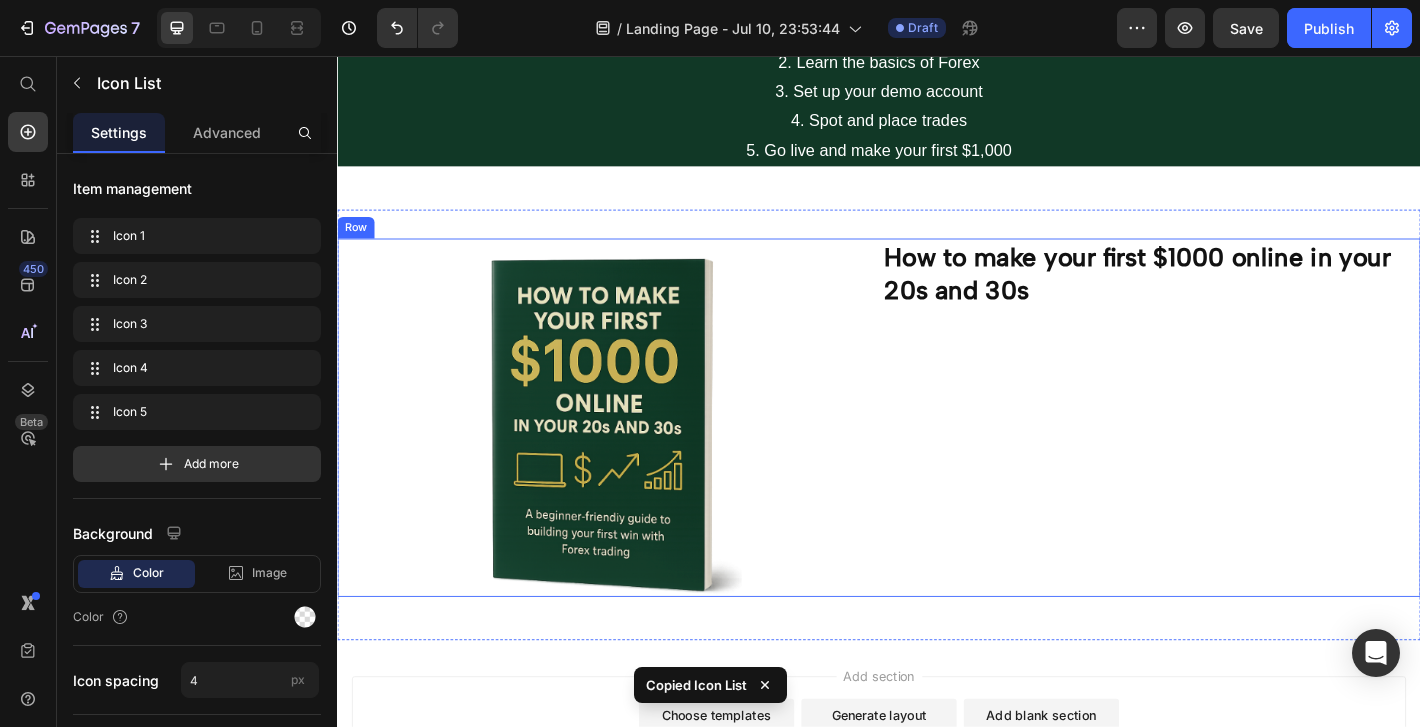 click on "How to make your first $1000 online in your 20s and 30s Heading" at bounding box center (1239, 456) 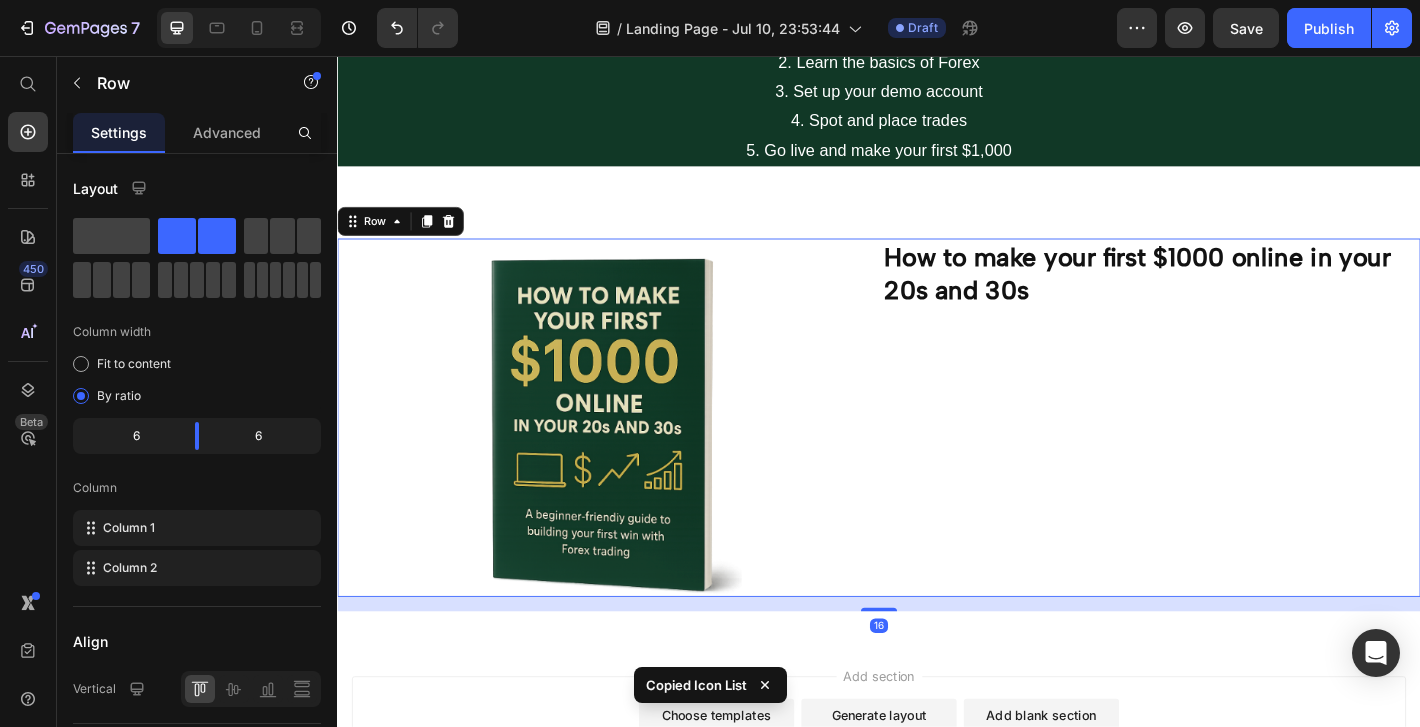 click on "How to make your first $1000 online in your 20s and 30s Heading" at bounding box center [1239, 456] 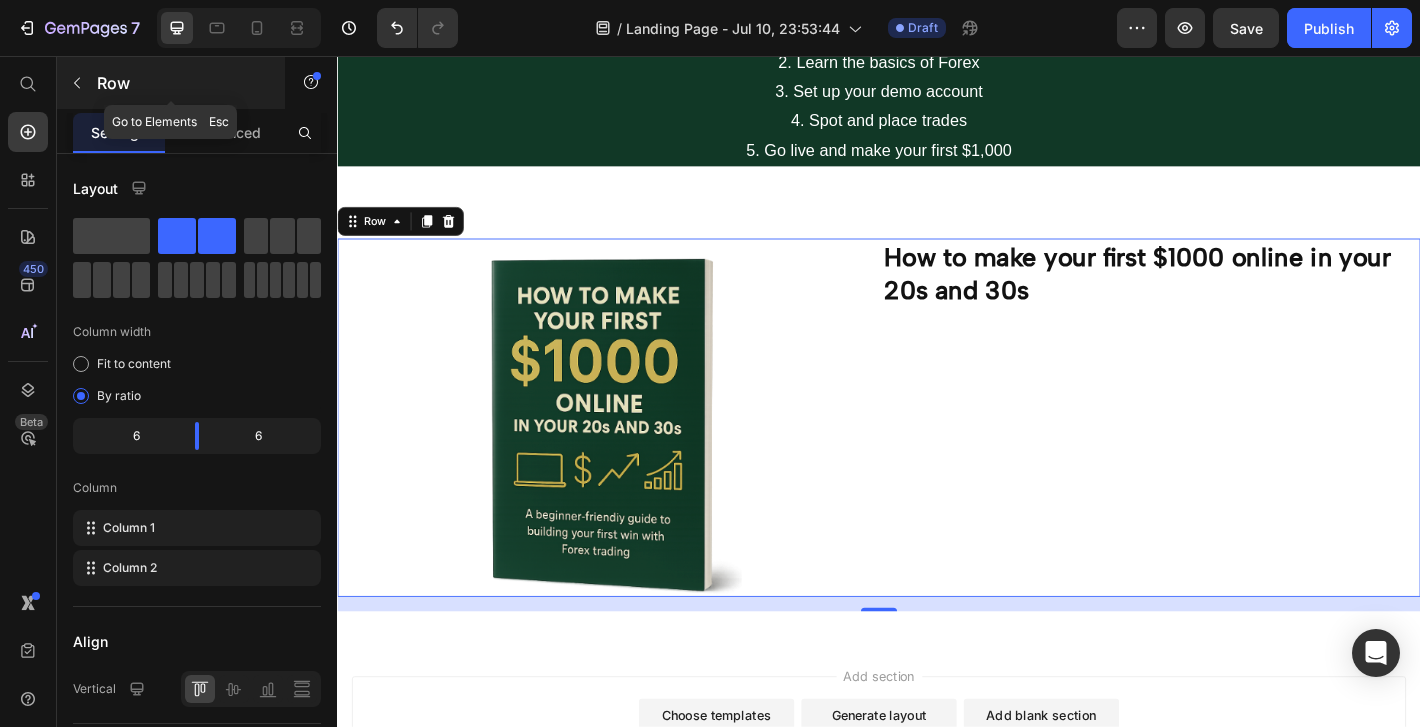 click 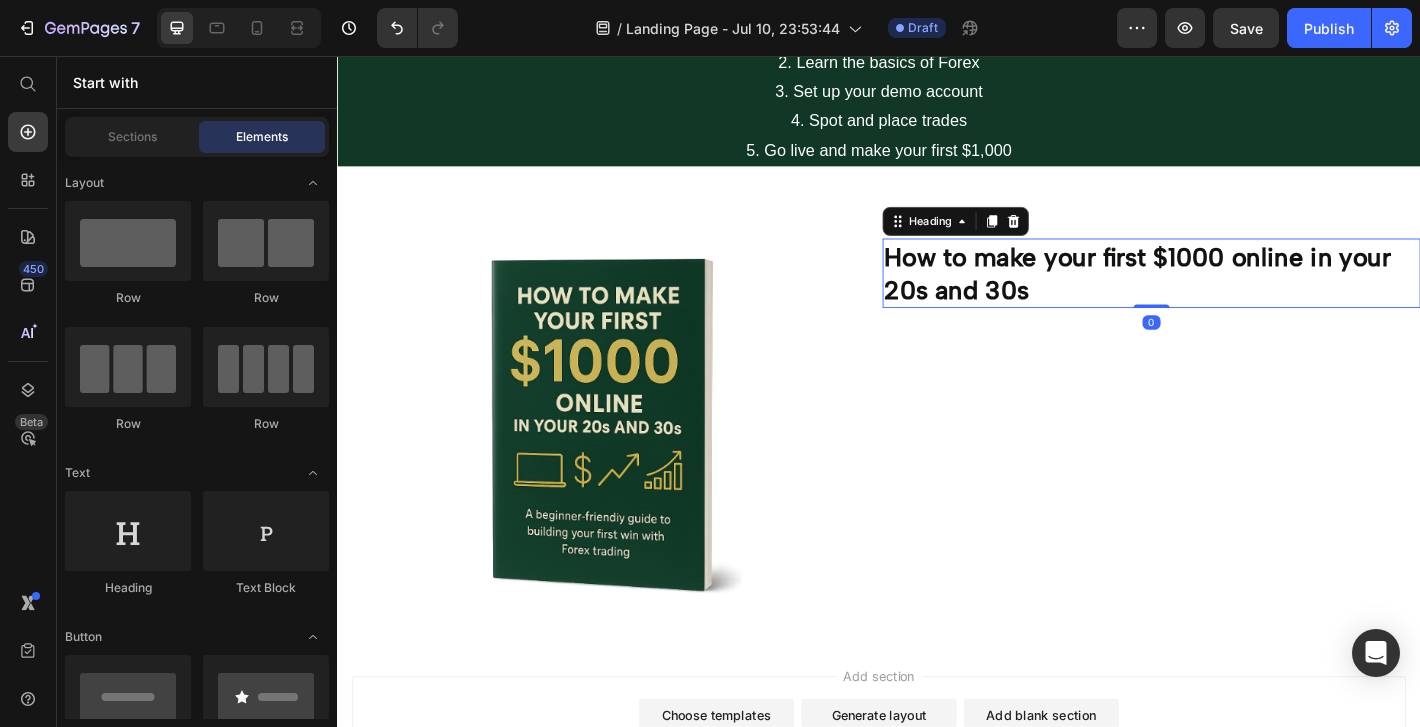 click on "How to make your first $1000 online in your 20s and 30s" at bounding box center (1239, 296) 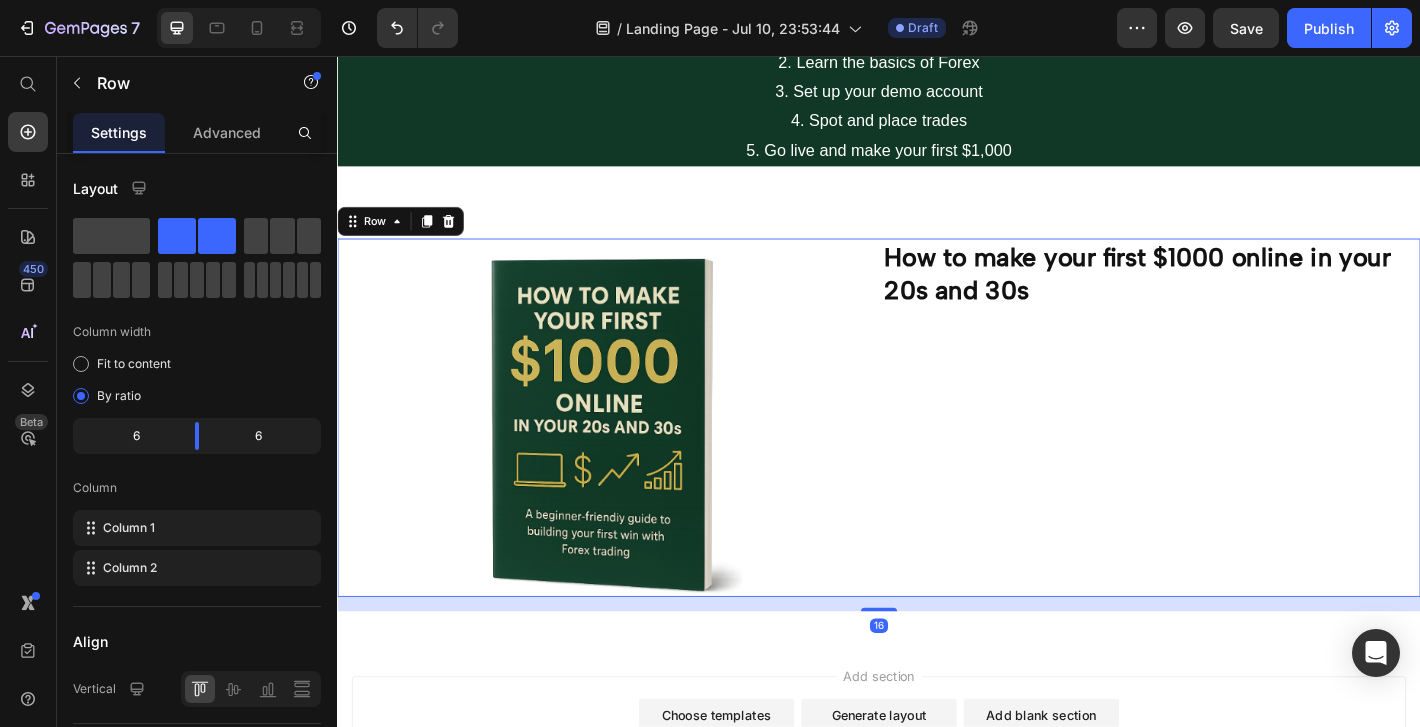 click on "How to make your first $1000 online in your 20s and 30s Heading" at bounding box center [1239, 456] 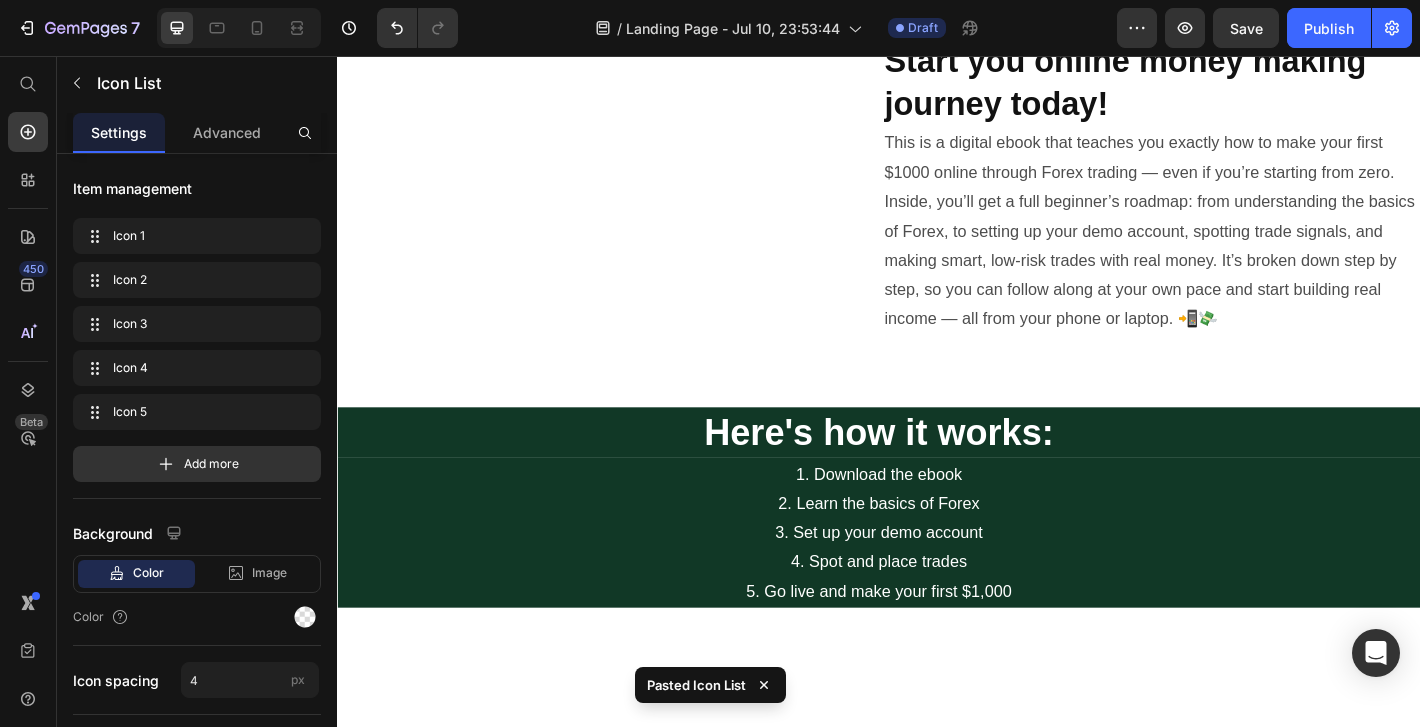scroll, scrollTop: 0, scrollLeft: 0, axis: both 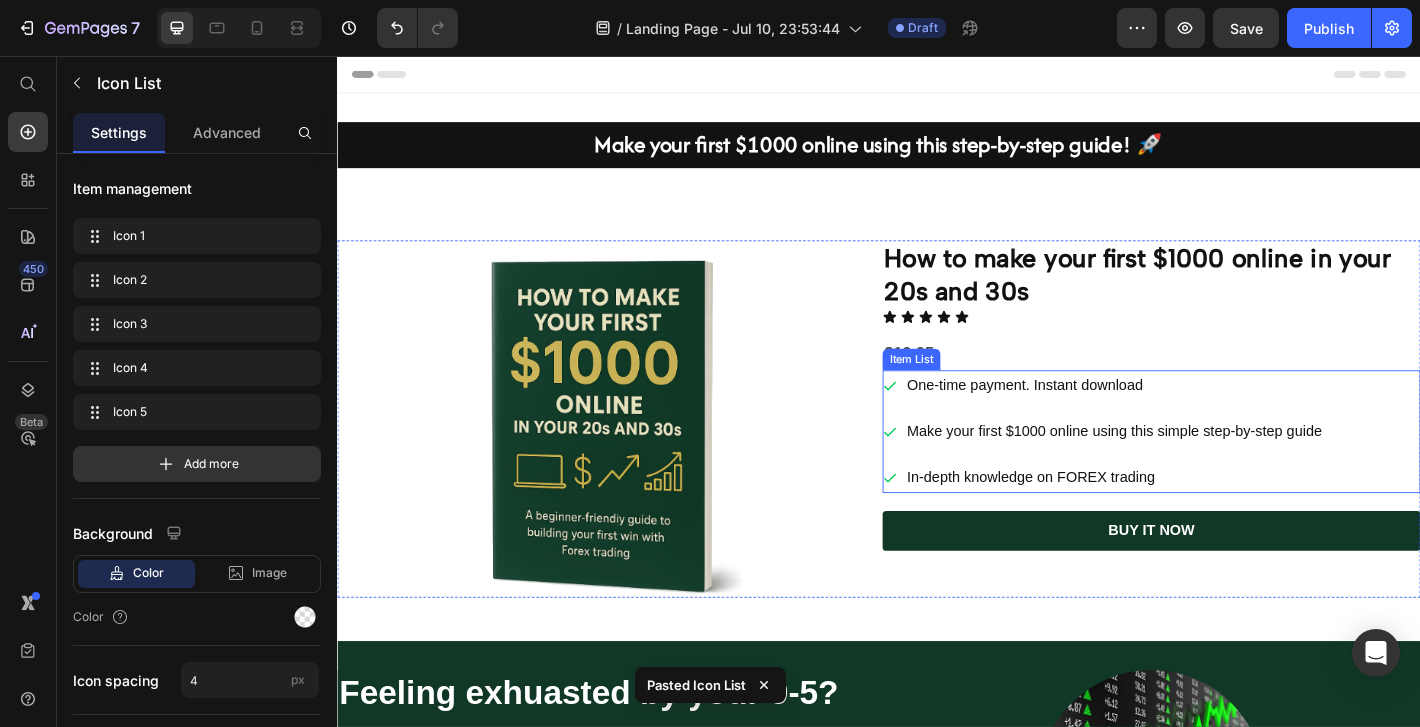 click on "One-time payment. Instant download" at bounding box center [1198, 421] 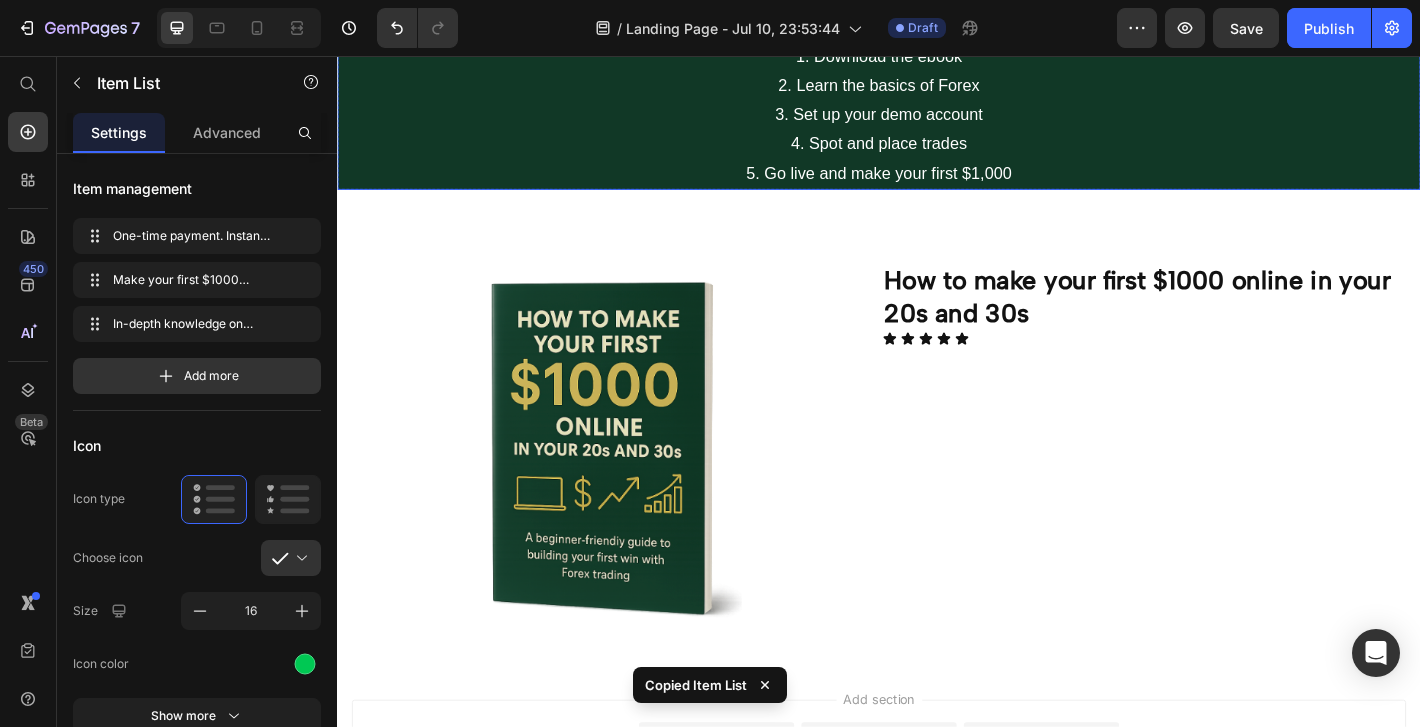 scroll, scrollTop: 1555, scrollLeft: 0, axis: vertical 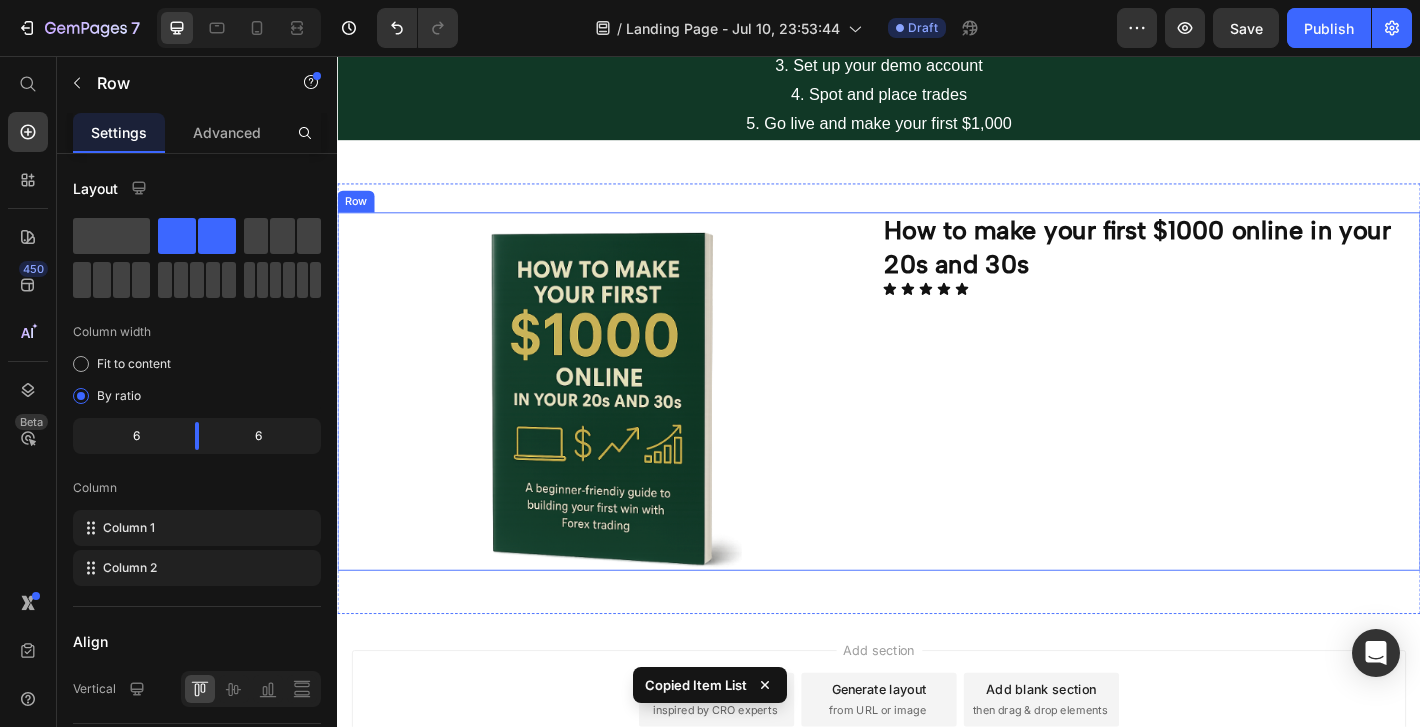click on "How to make your first $1000 online in your 20s and 30s Heading Icon Icon Icon Icon
Icon Icon List" at bounding box center [1239, 427] 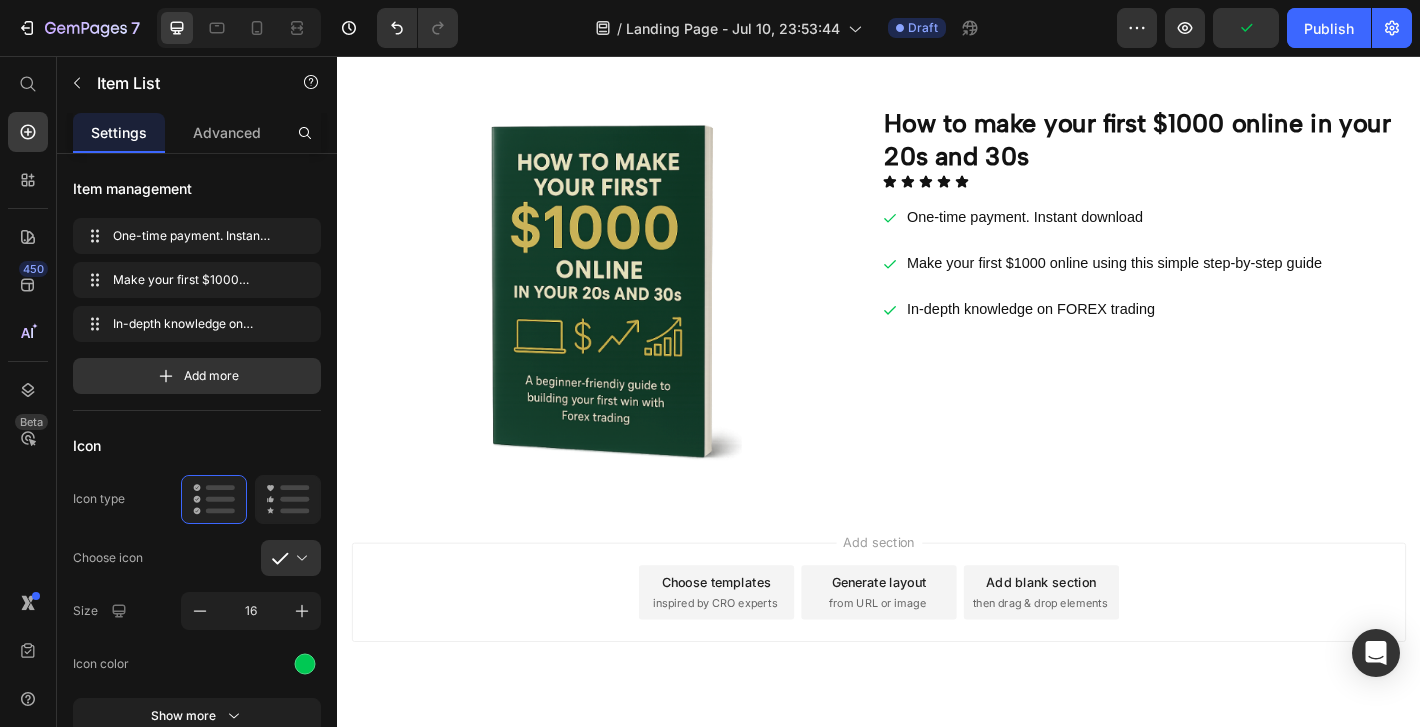scroll, scrollTop: 1766, scrollLeft: 0, axis: vertical 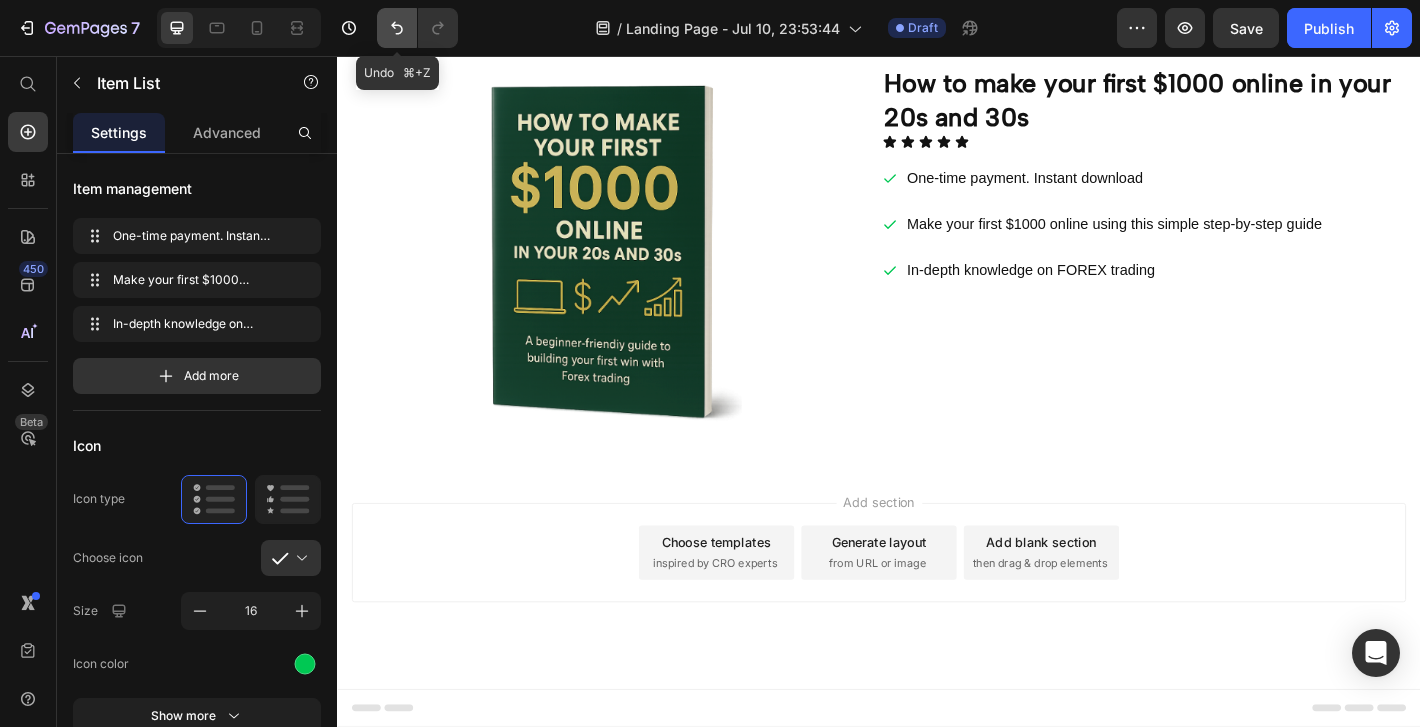 click 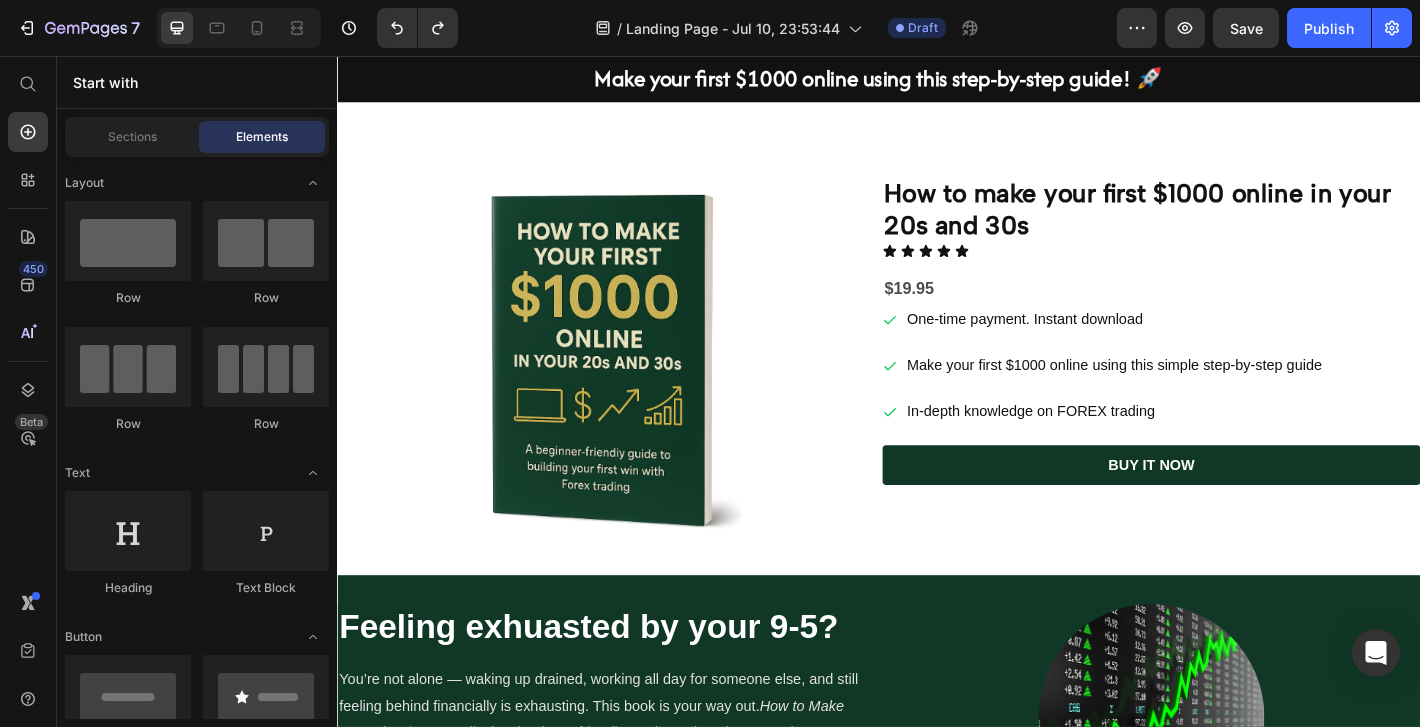 scroll, scrollTop: 0, scrollLeft: 0, axis: both 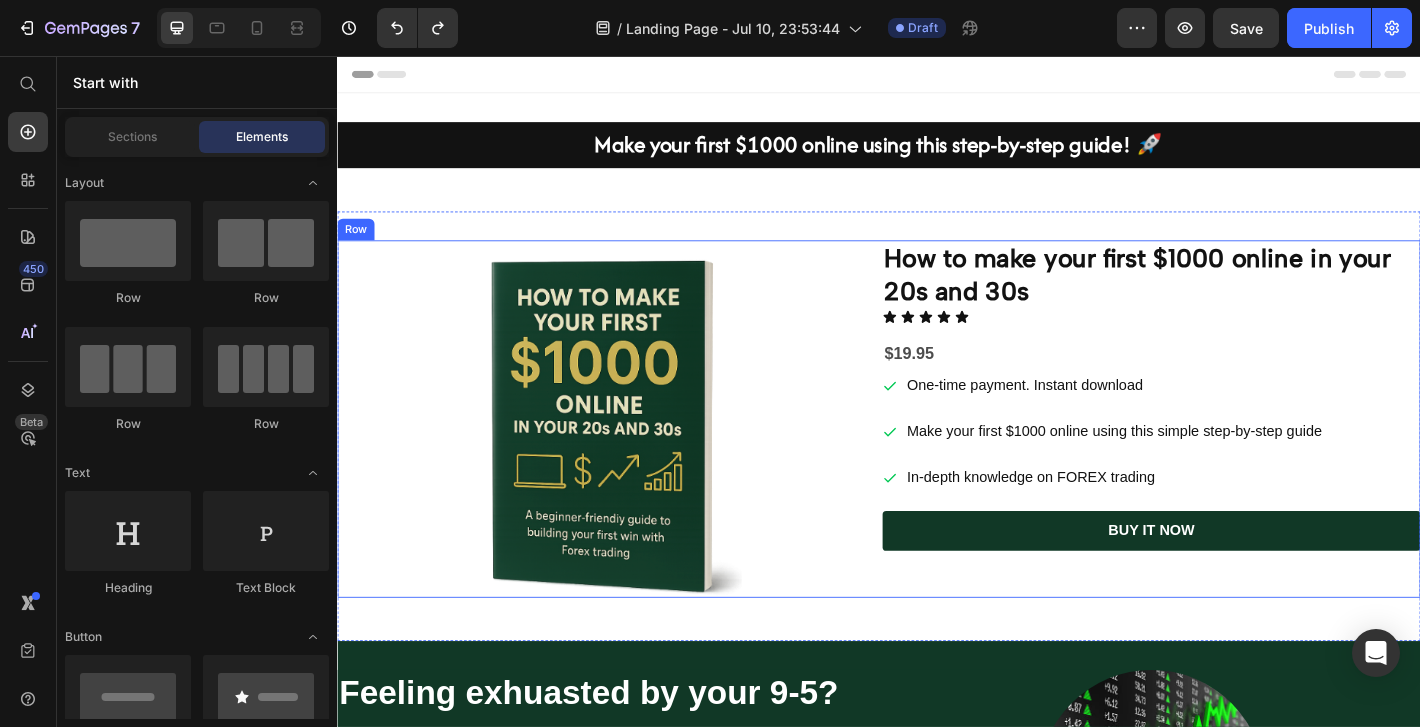 click on "$19.95" at bounding box center (1239, 386) 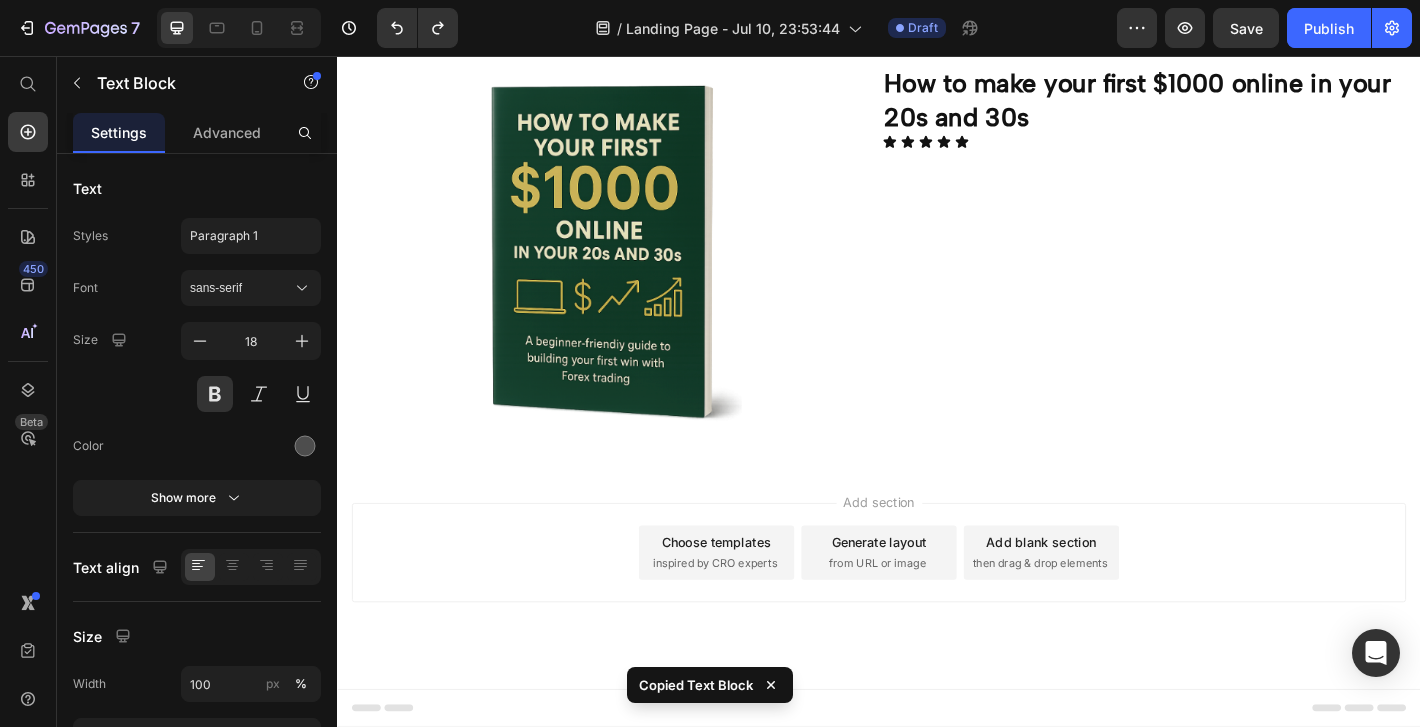 scroll, scrollTop: 1802, scrollLeft: 0, axis: vertical 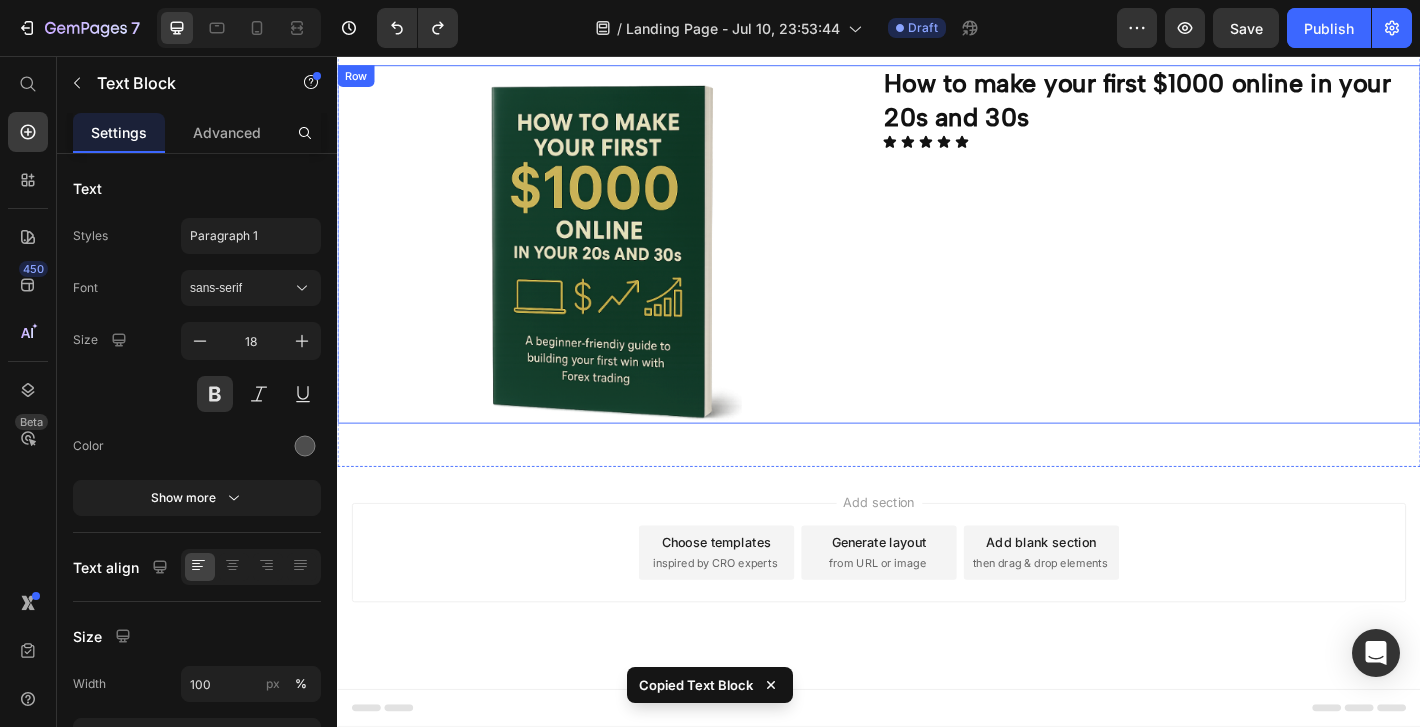click on "How to make your first $1000 online in your 20s and 30s Heading Icon Icon Icon Icon
Icon Icon List" at bounding box center (1239, 264) 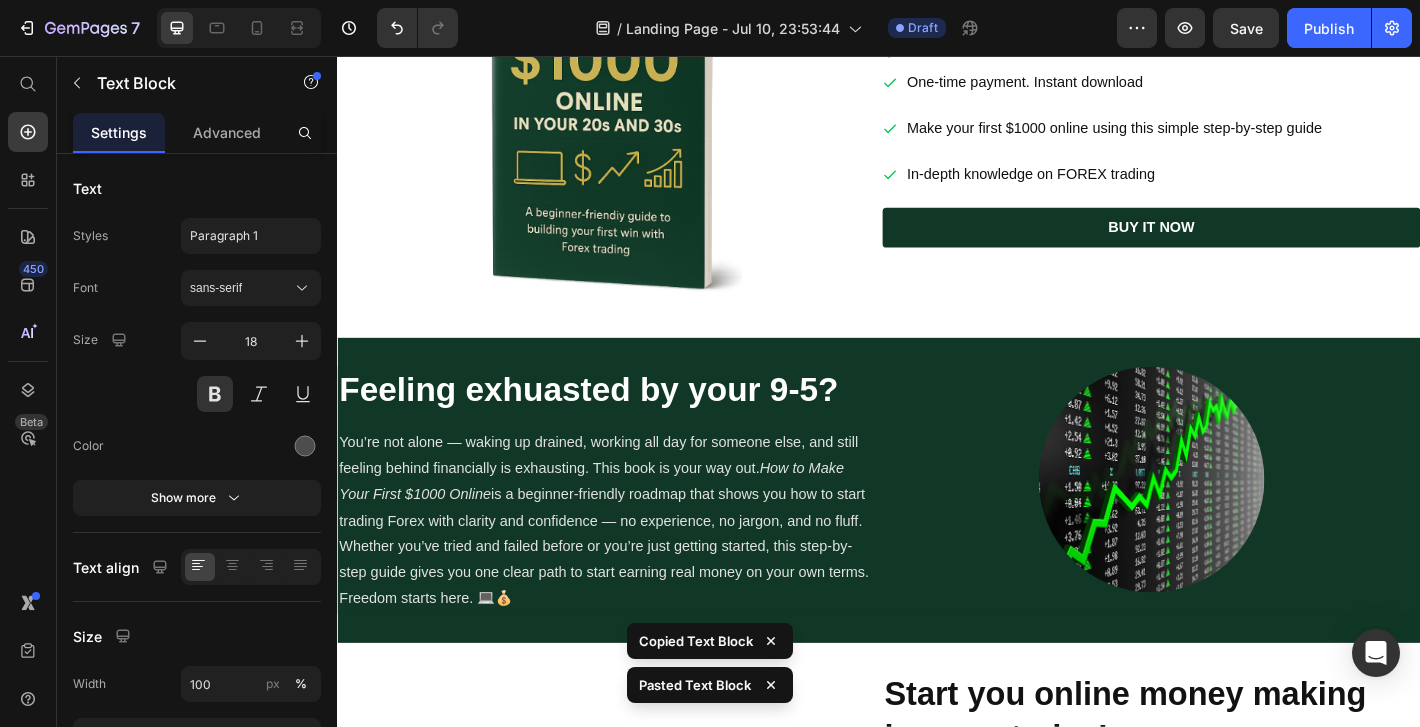 scroll, scrollTop: 0, scrollLeft: 0, axis: both 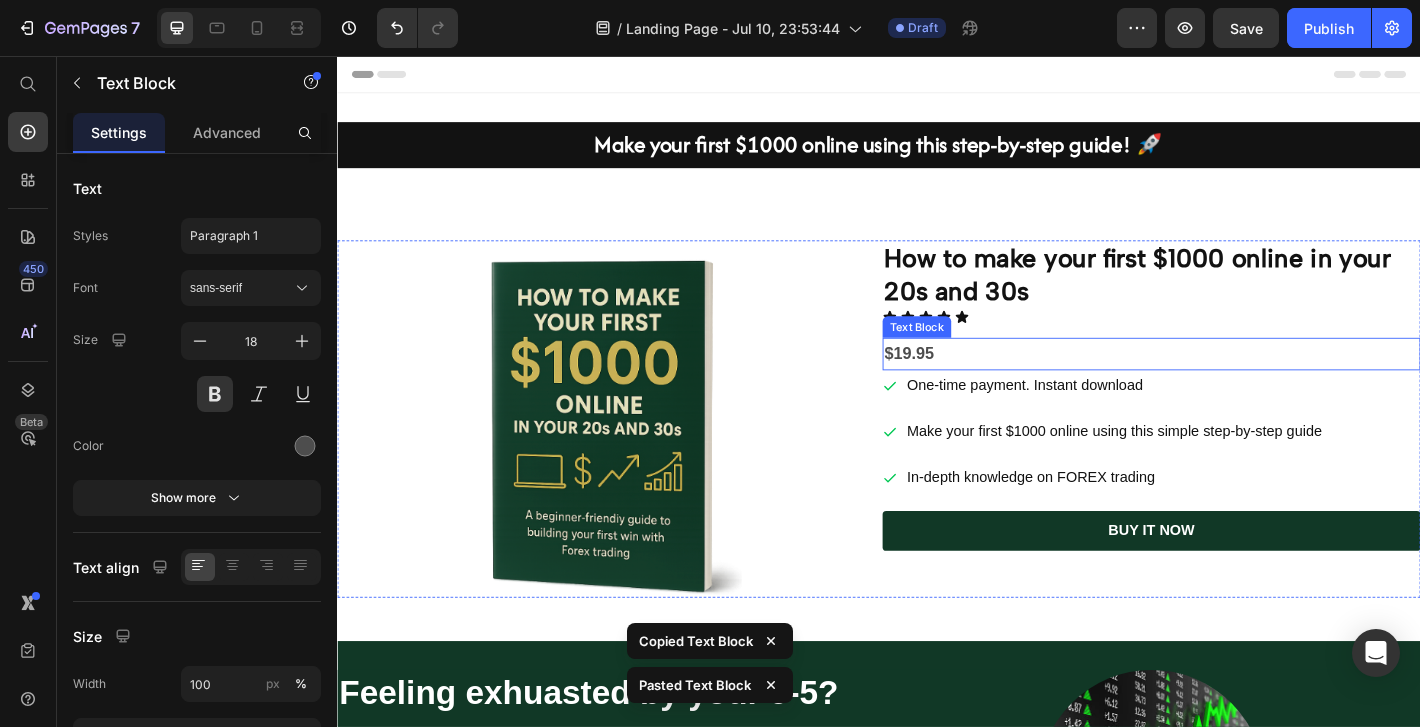 click on "One-time payment. Instant download" at bounding box center (1198, 421) 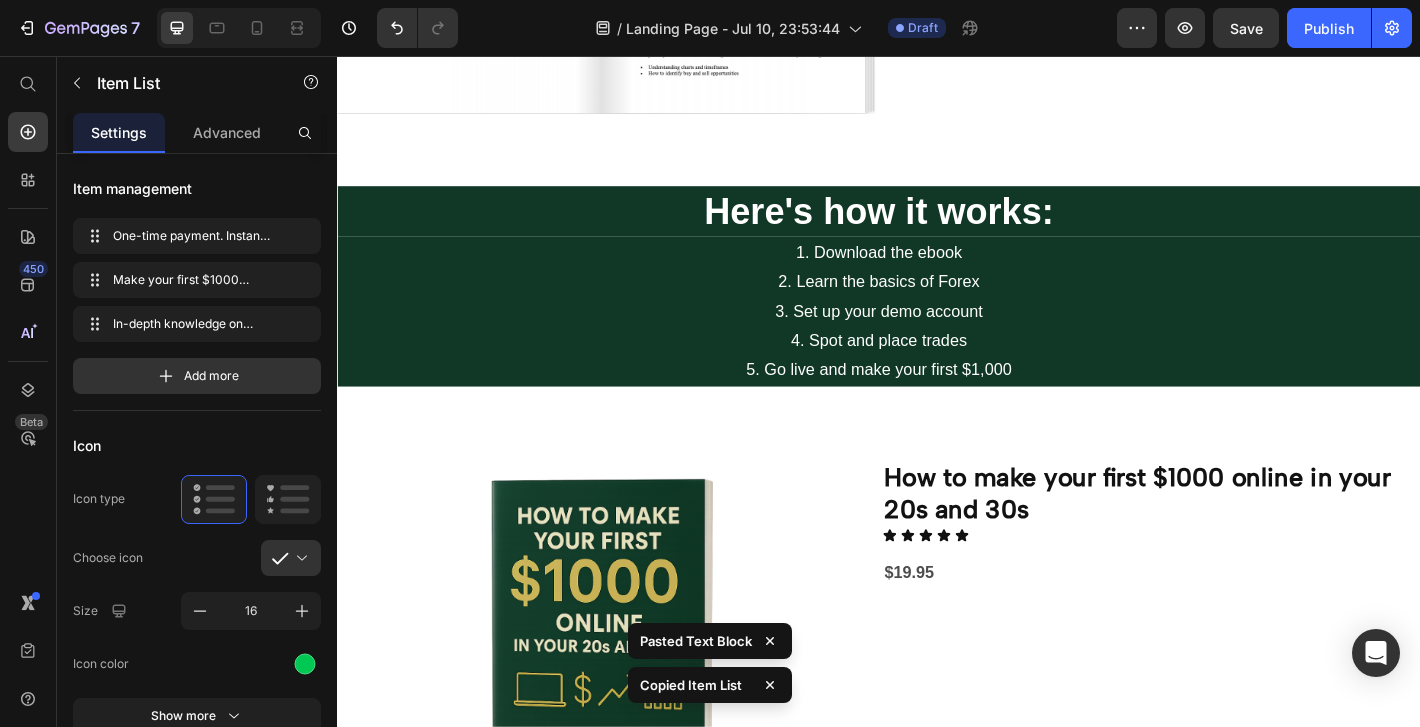 scroll, scrollTop: 1802, scrollLeft: 0, axis: vertical 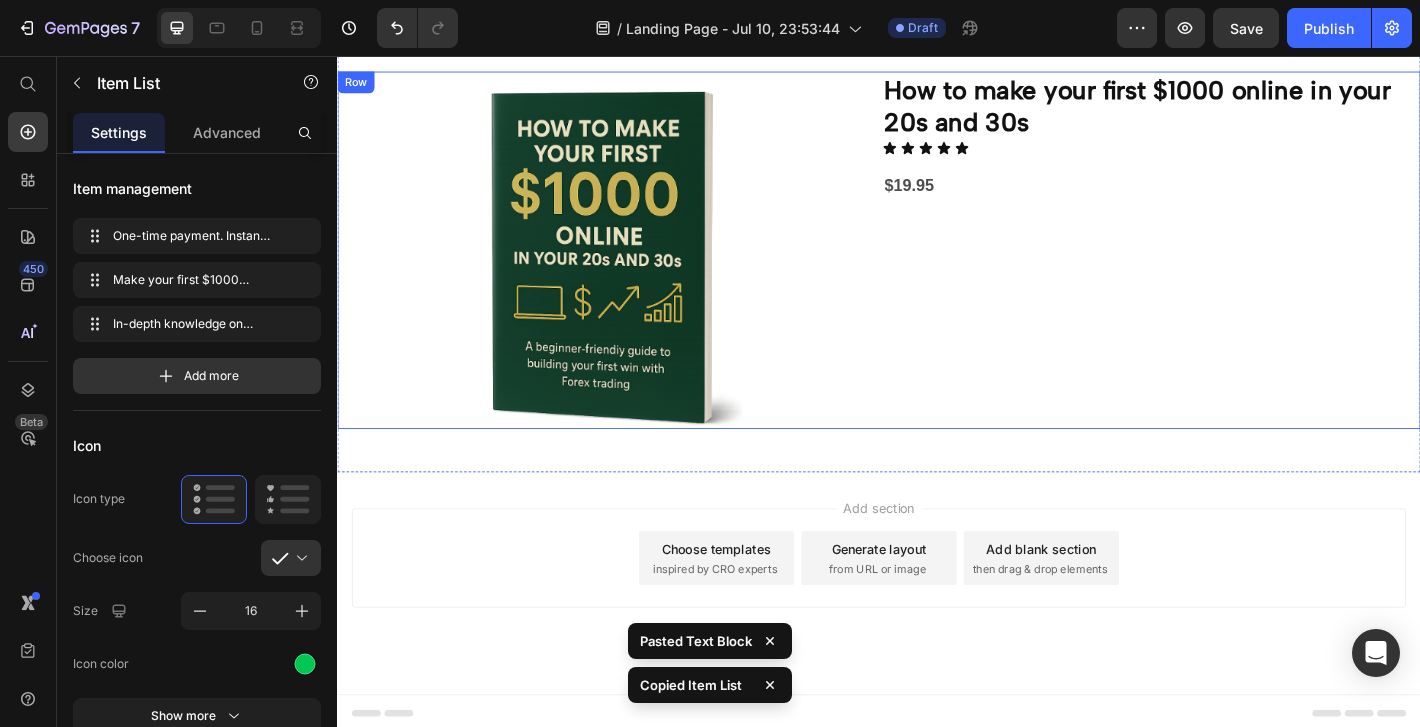 click on "How to make your first $1000 online in your 20s and 30s Heading Icon Icon Icon Icon
Icon Icon List $19.95 Text Block" at bounding box center (1239, 271) 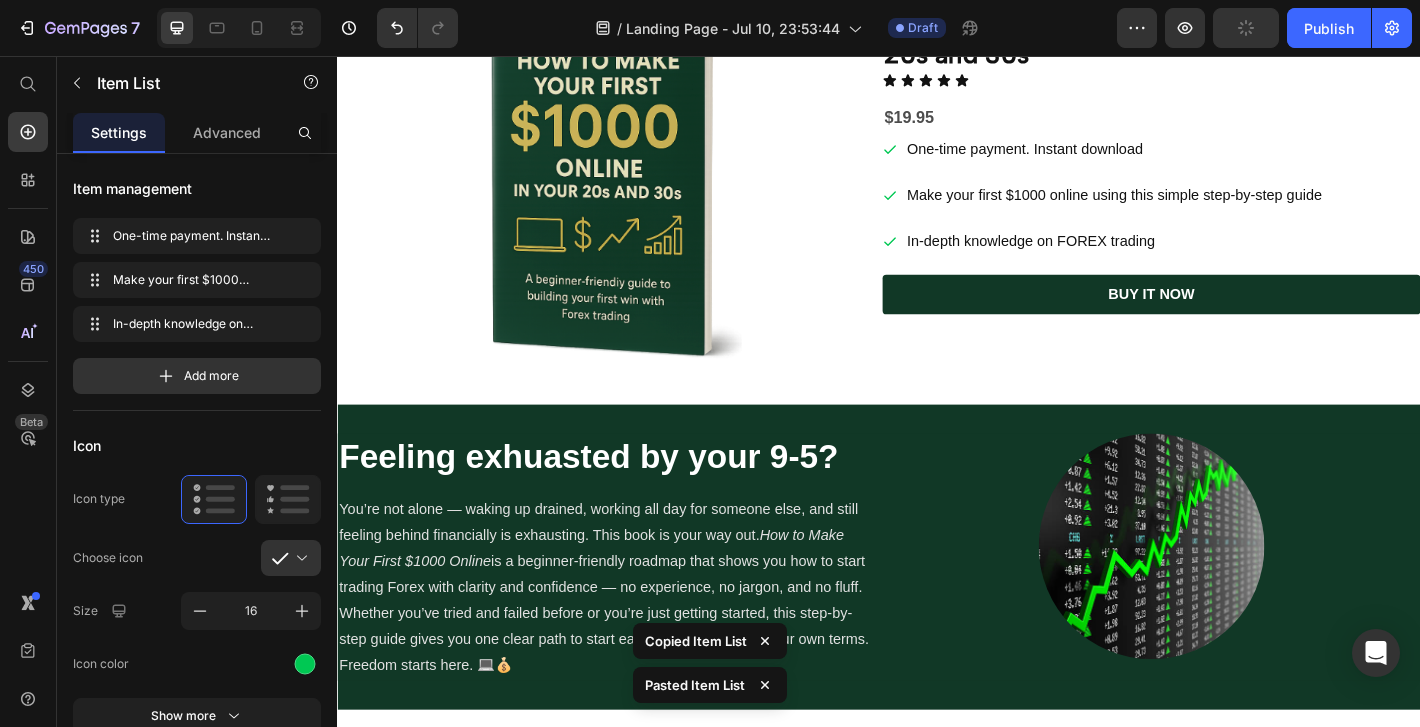 scroll, scrollTop: 0, scrollLeft: 0, axis: both 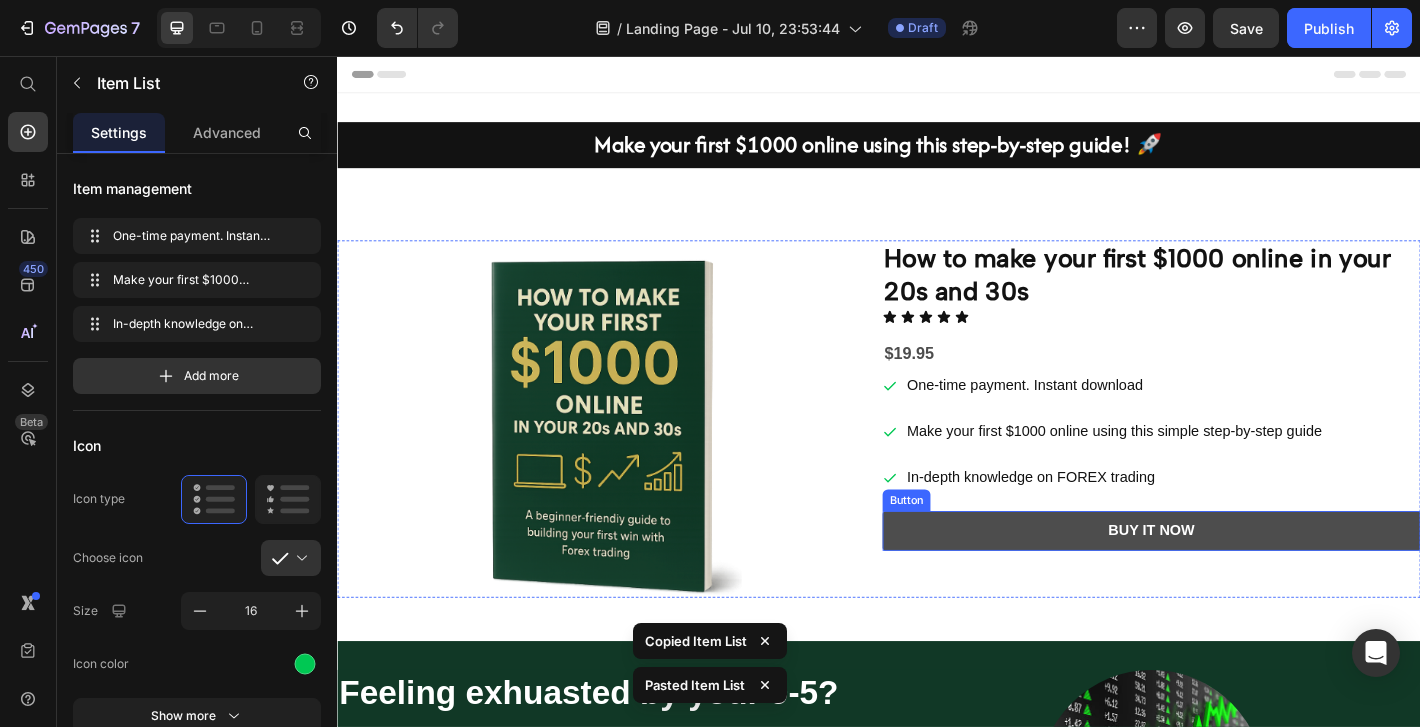 click on "BUY IT NOW" at bounding box center [1239, 582] 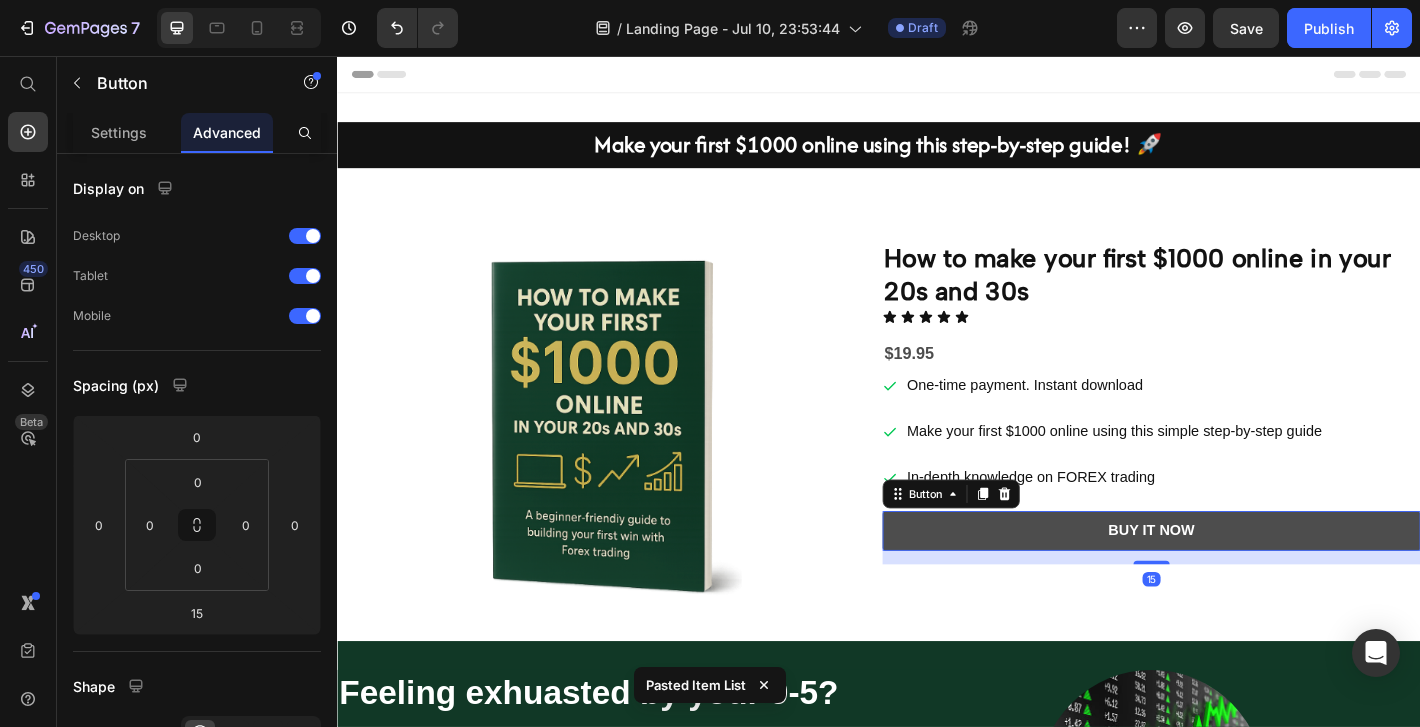 type 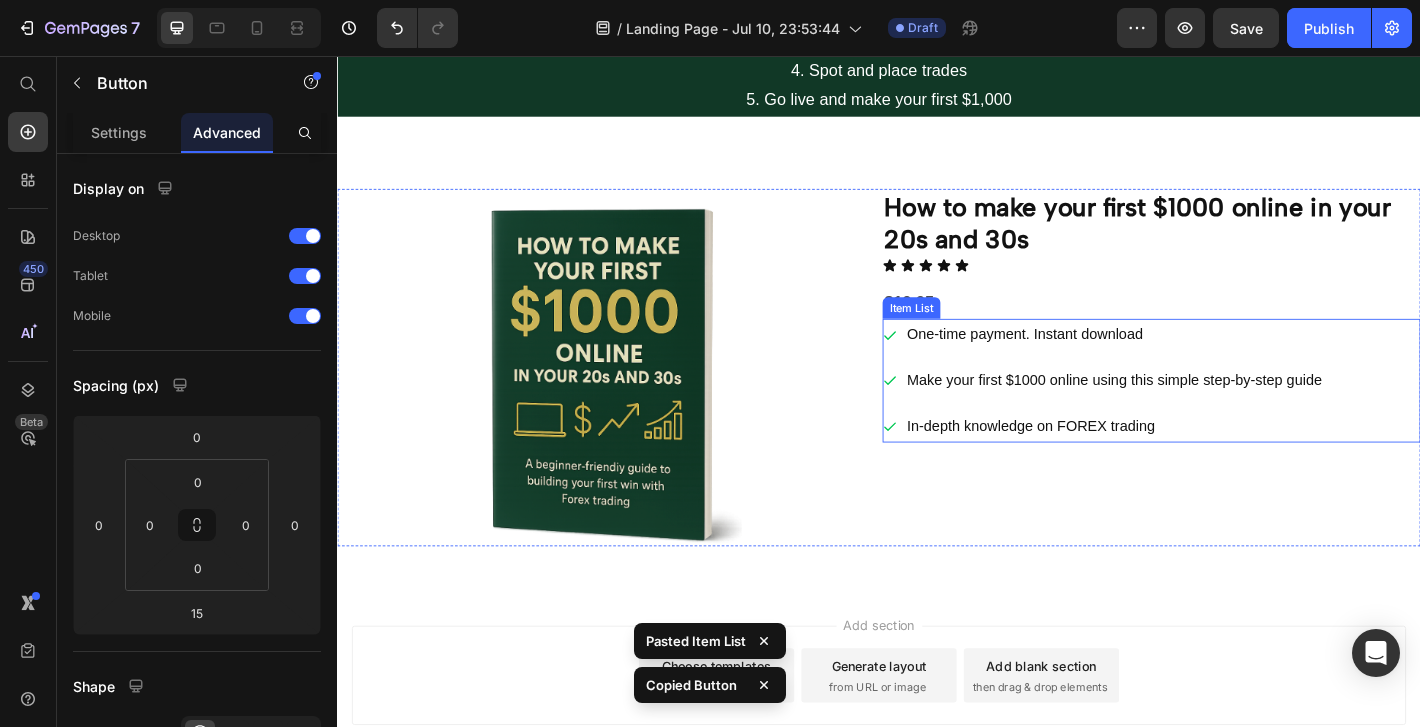 scroll, scrollTop: 1802, scrollLeft: 0, axis: vertical 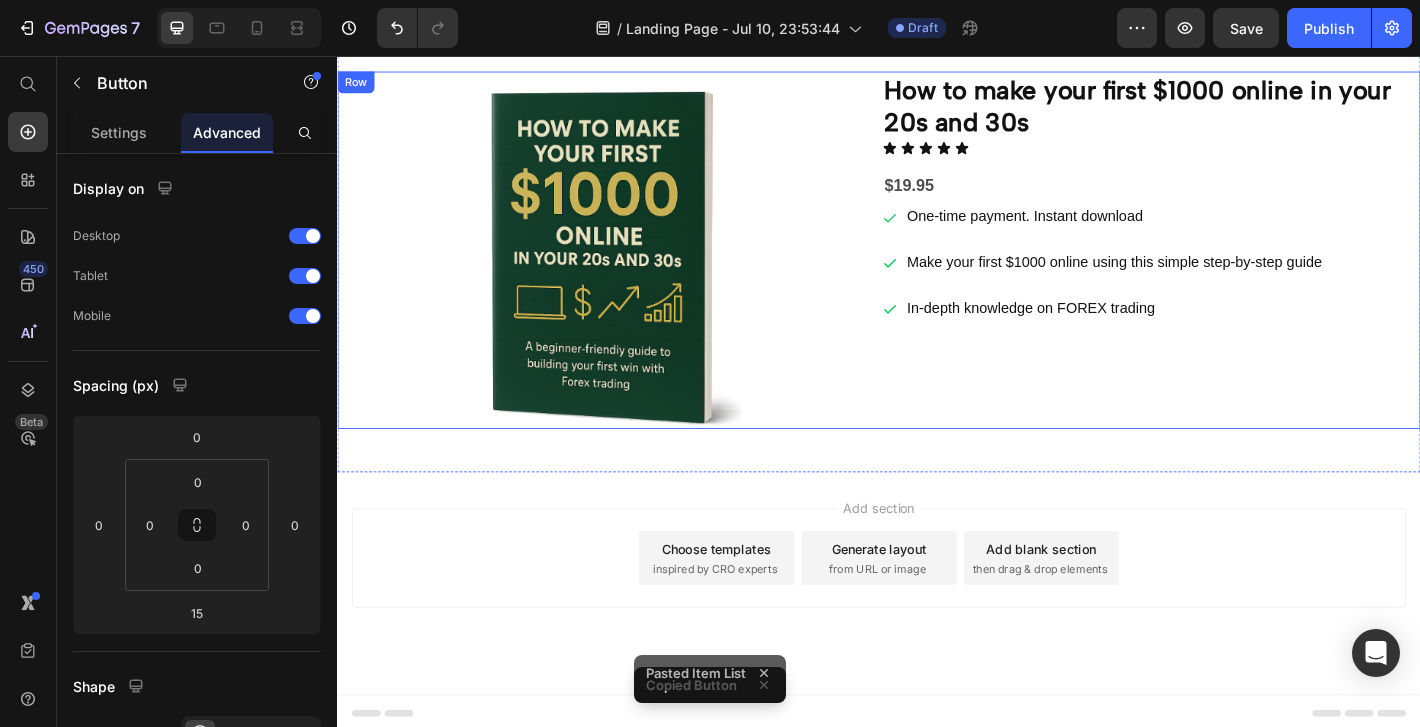 click on "How to make your first $1000 online in your 20s and 30s Heading Icon Icon Icon Icon
Icon Icon List $19.95 Text Block
One-time payment. Instant download
Make your first $1000 online using this simple step-by-step guide
In-depth knowledge on FOREX trading Item List" at bounding box center (1239, 271) 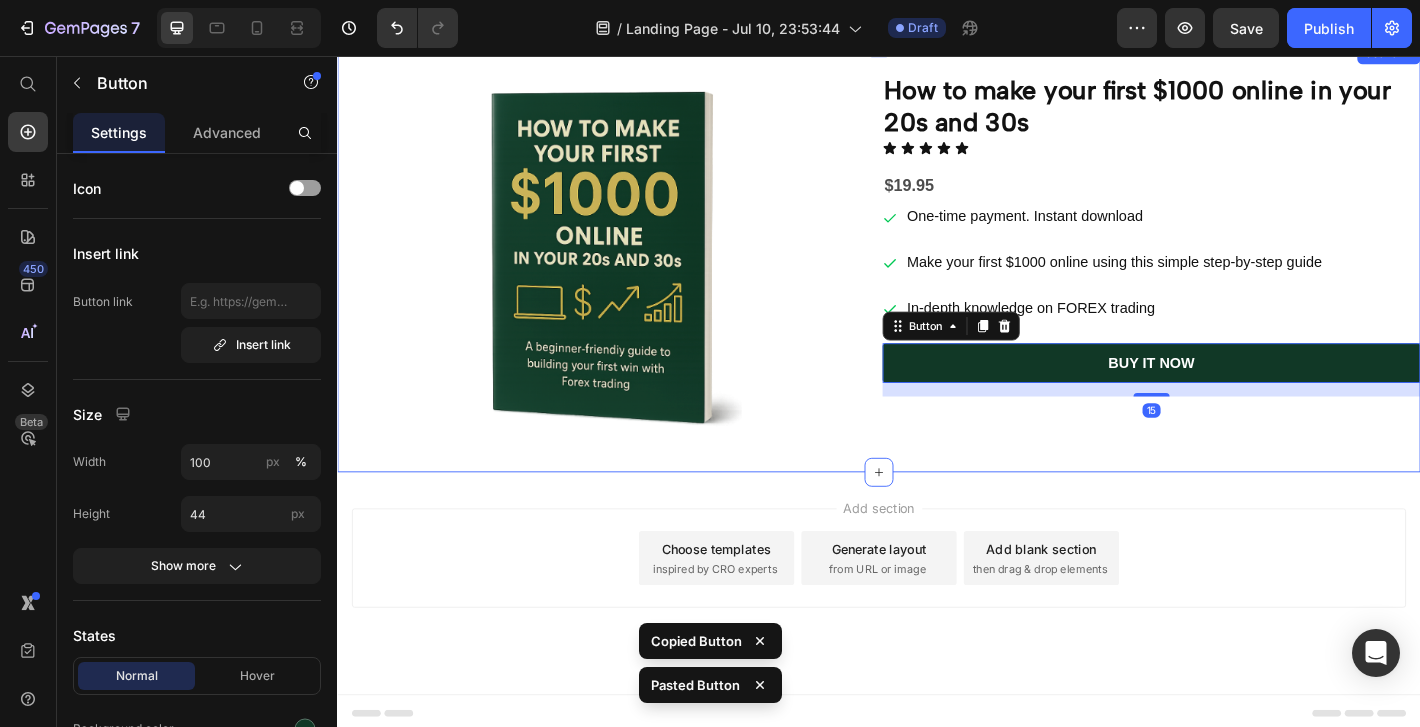 click on "Image How to make your first $1000 online in your 20s and 30s Heading Icon Icon Icon Icon
Icon Icon List $19.95 Text Block
One-time payment. Instant download
Make your first $1000 online using this simple step-by-step guide
In-depth knowledge on FOREX trading Item List BUY IT NOW Button   15 Row Section 6" at bounding box center (937, 279) 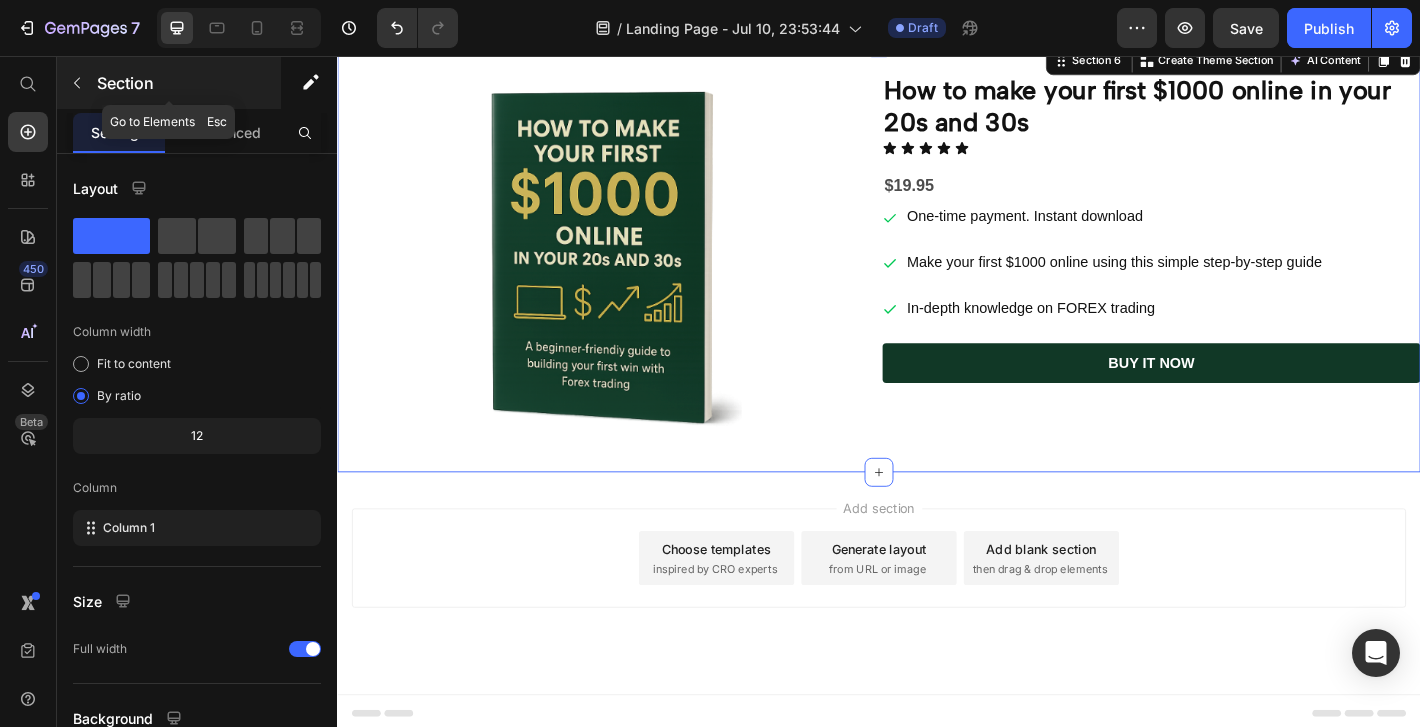 click at bounding box center (77, 83) 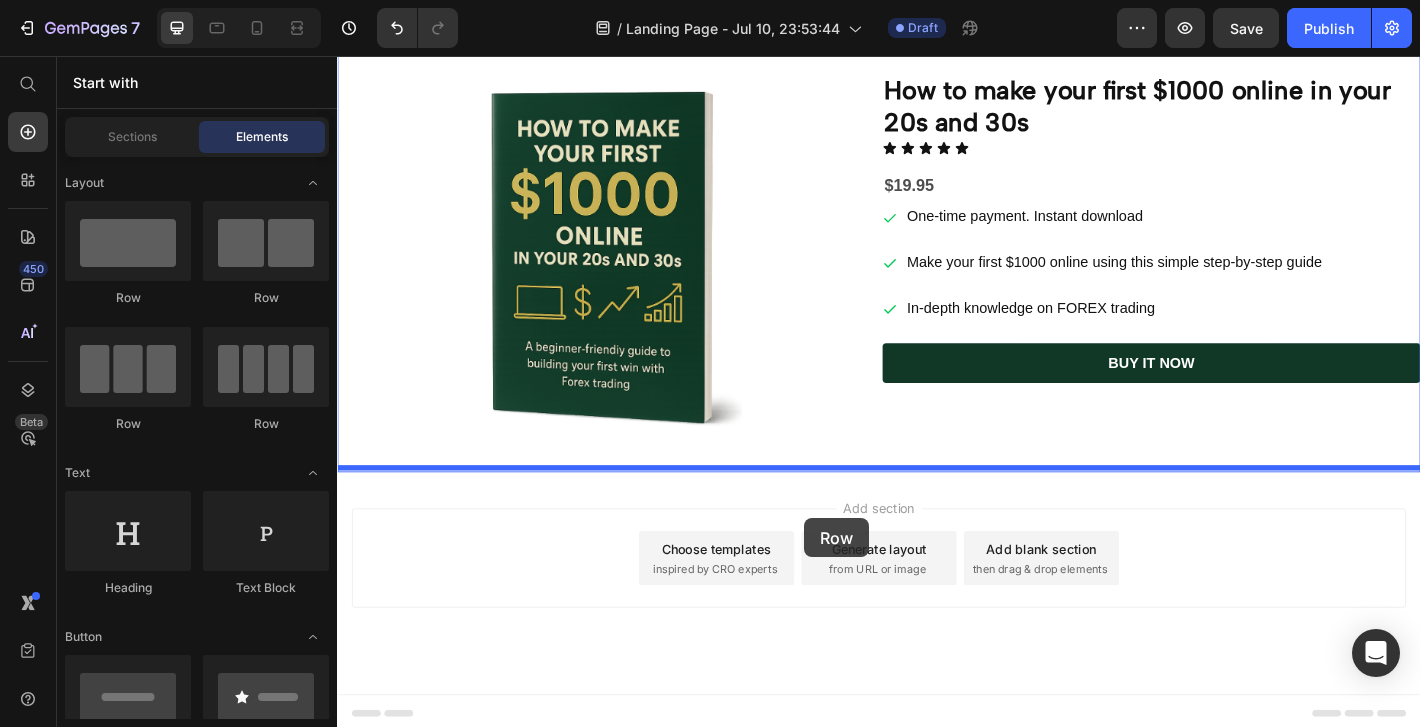drag, startPoint x: 489, startPoint y: 309, endPoint x: 855, endPoint y: 568, distance: 448.3715 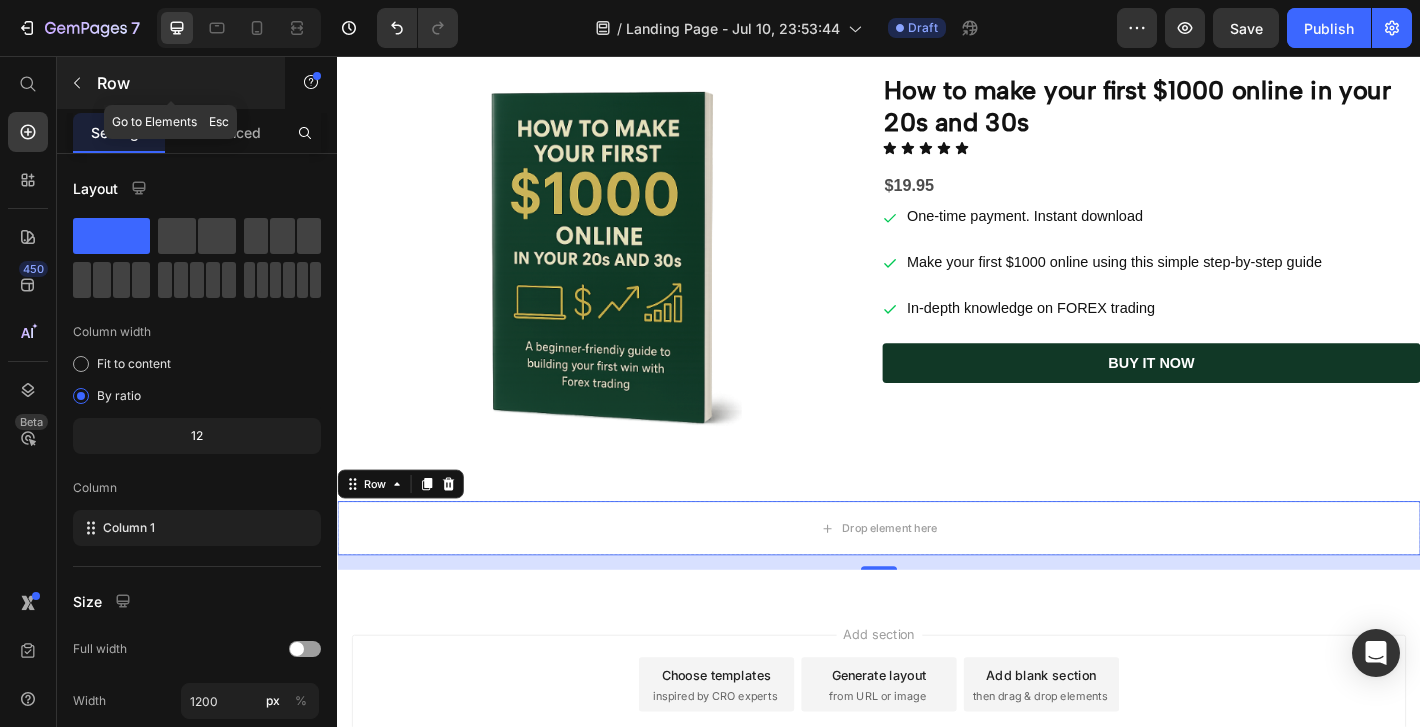 click 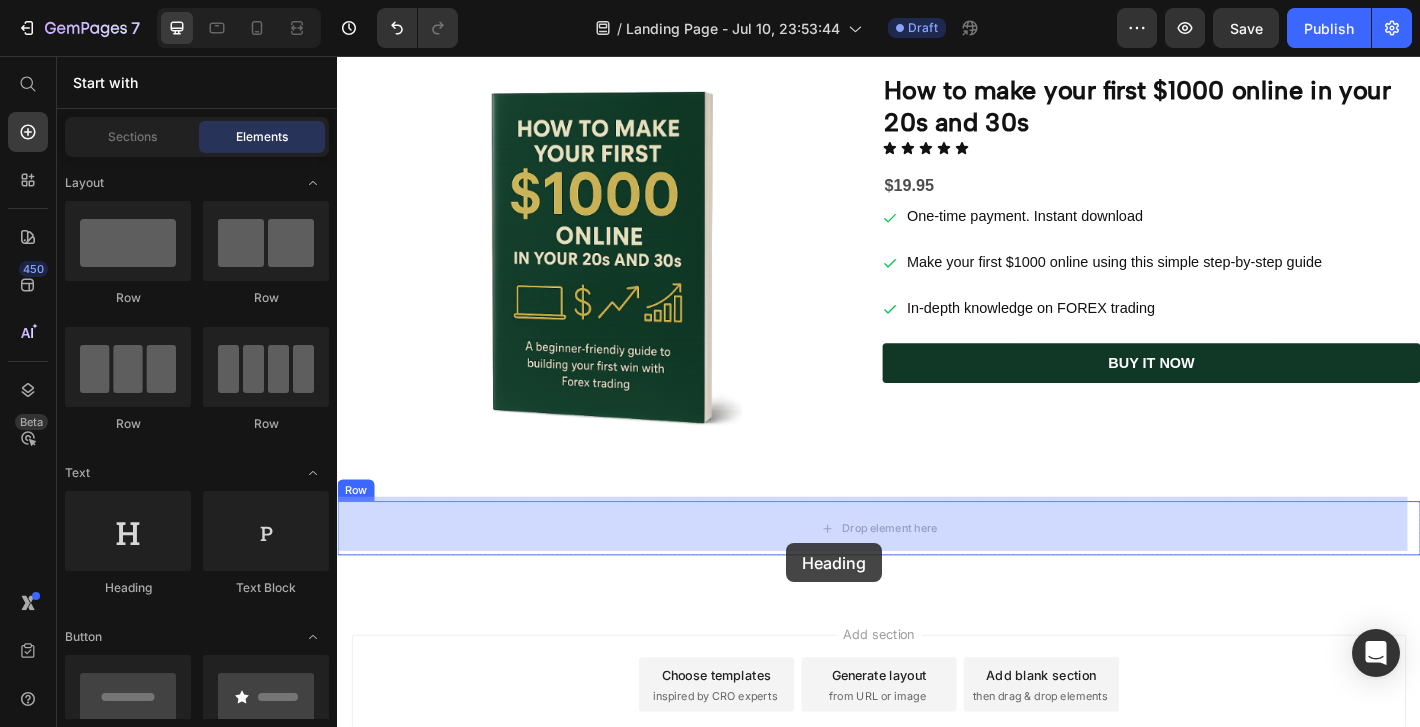 drag, startPoint x: 479, startPoint y: 573, endPoint x: 839, endPoint y: 571, distance: 360.00555 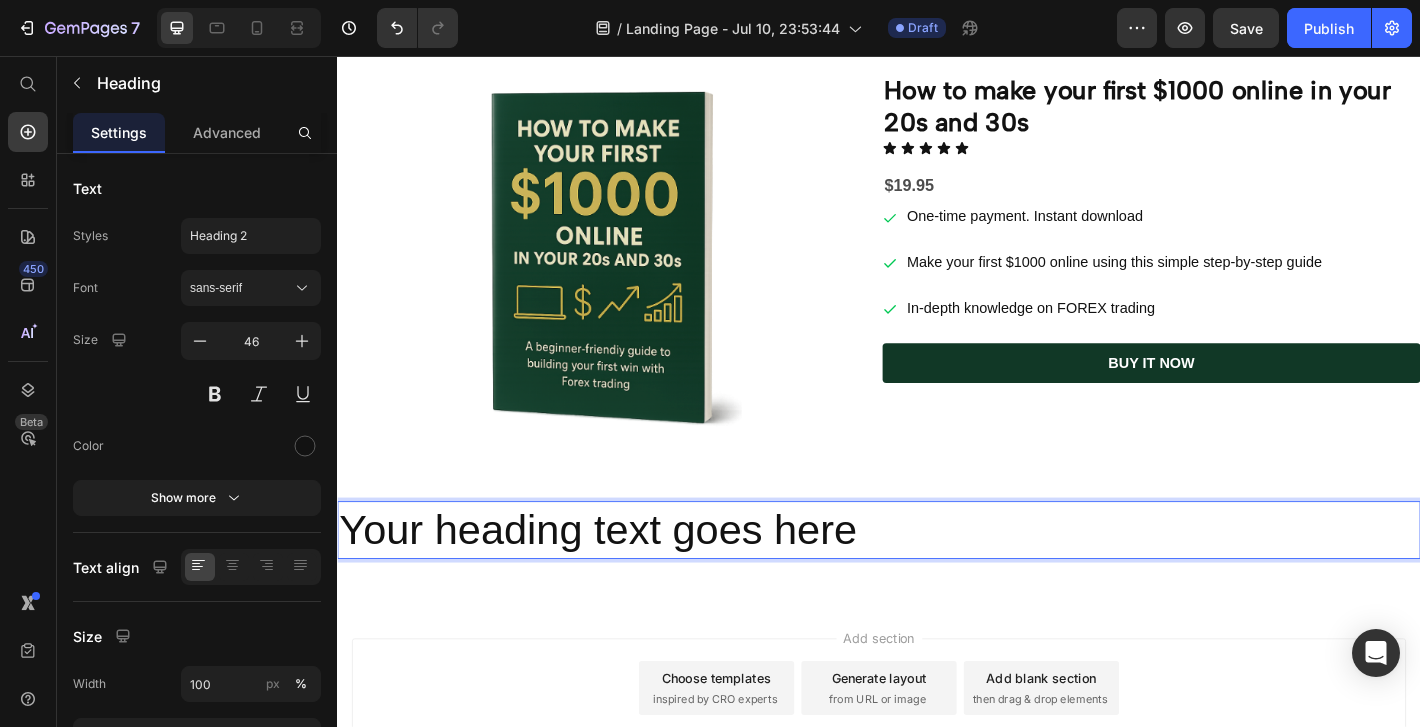 click on "Your heading text goes here" at bounding box center (937, 581) 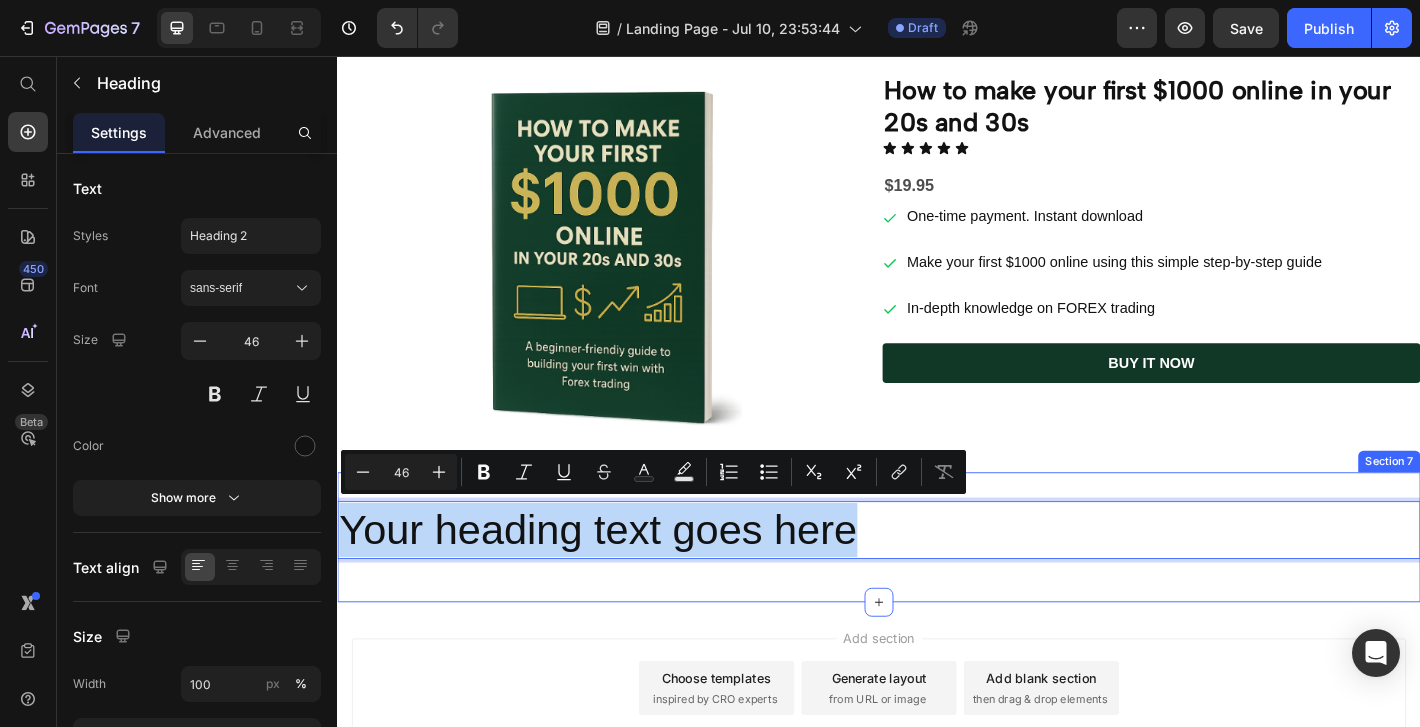 drag, startPoint x: 919, startPoint y: 574, endPoint x: 355, endPoint y: 542, distance: 564.90704 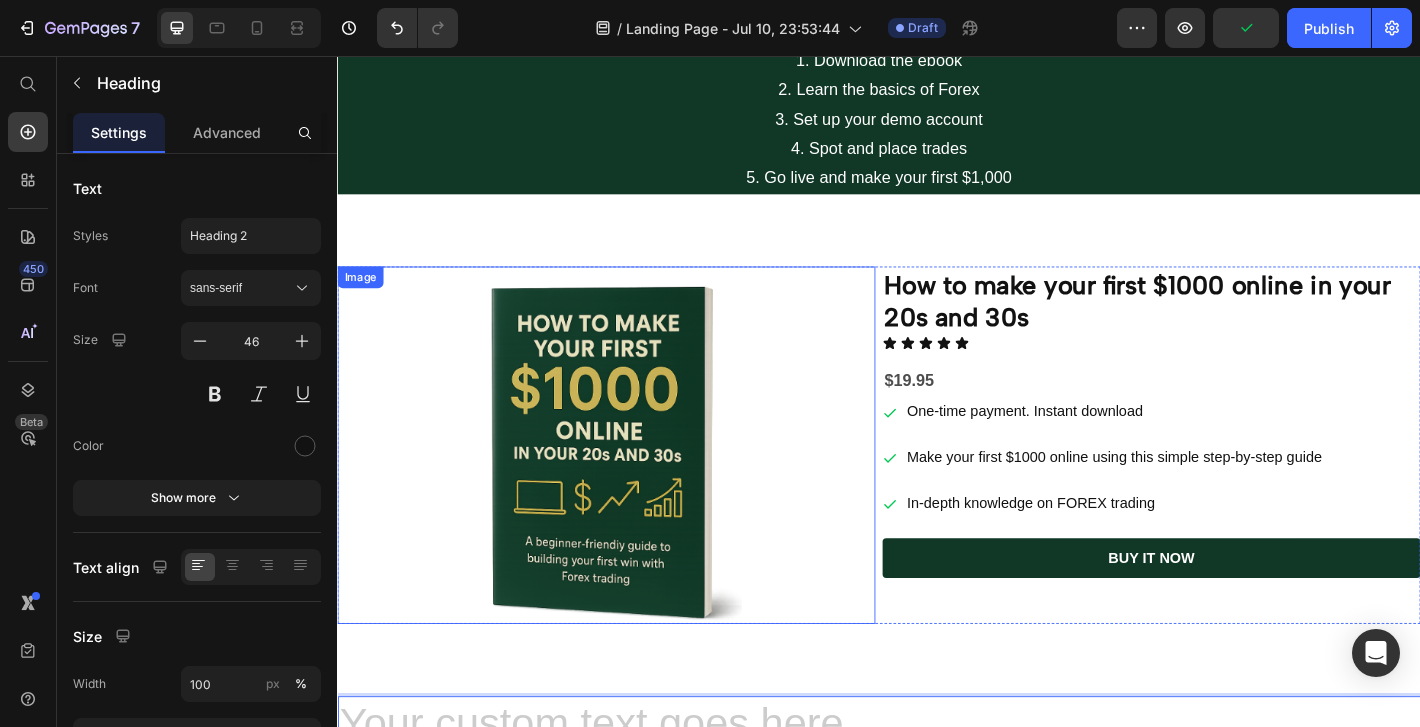 scroll, scrollTop: 1946, scrollLeft: 0, axis: vertical 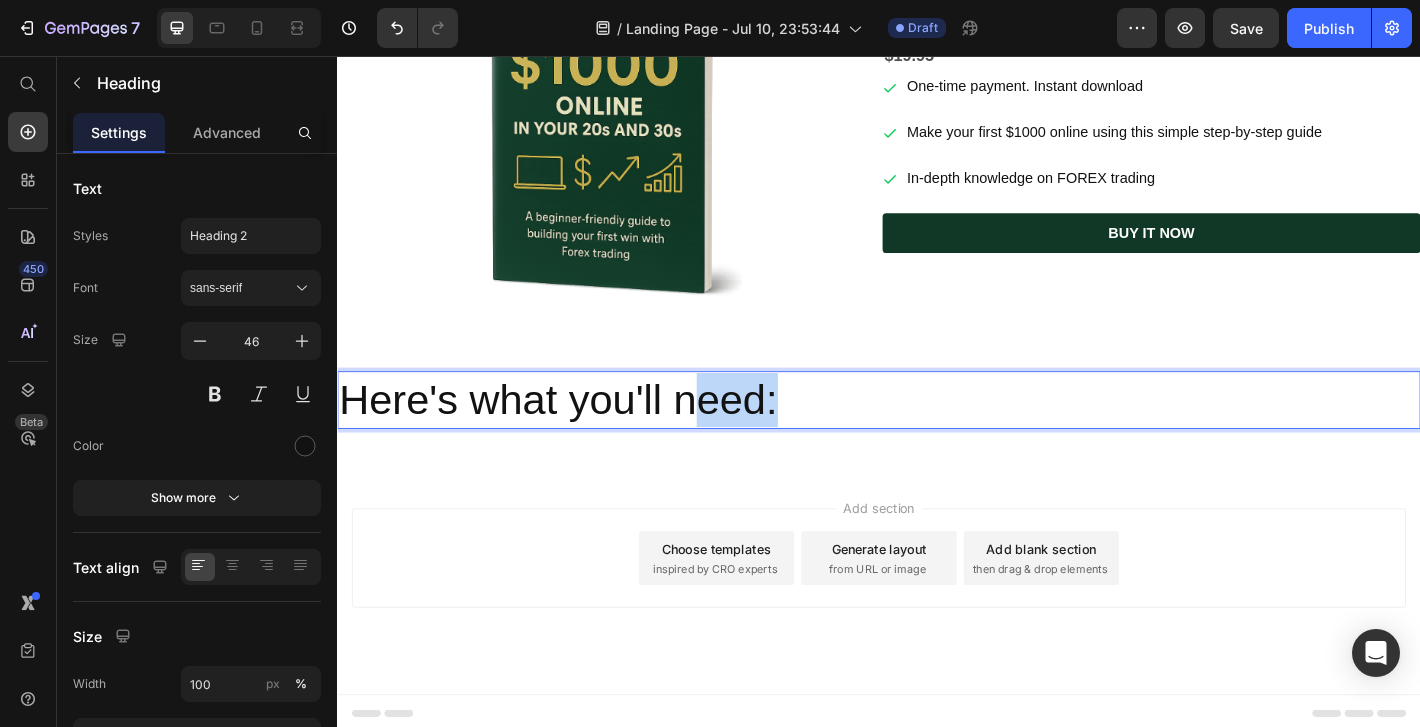 drag, startPoint x: 830, startPoint y: 434, endPoint x: 710, endPoint y: 427, distance: 120.203995 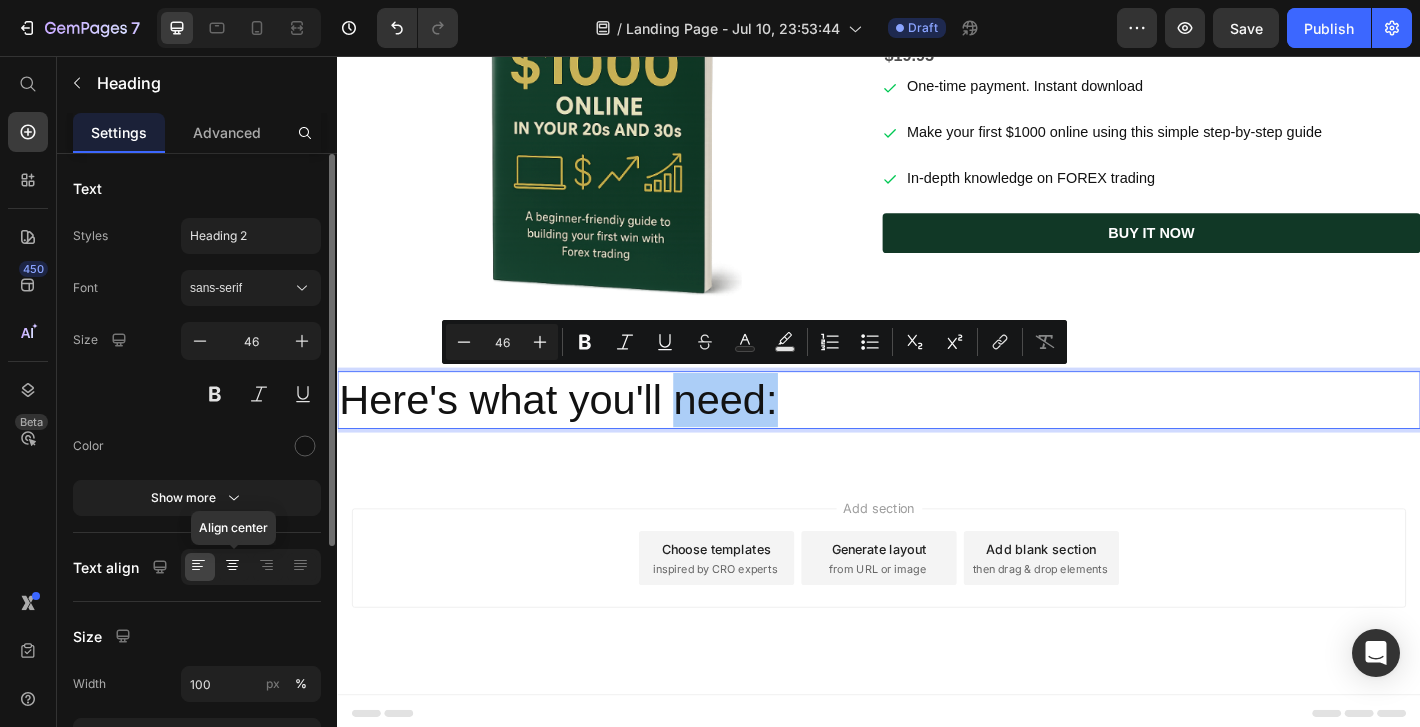 click 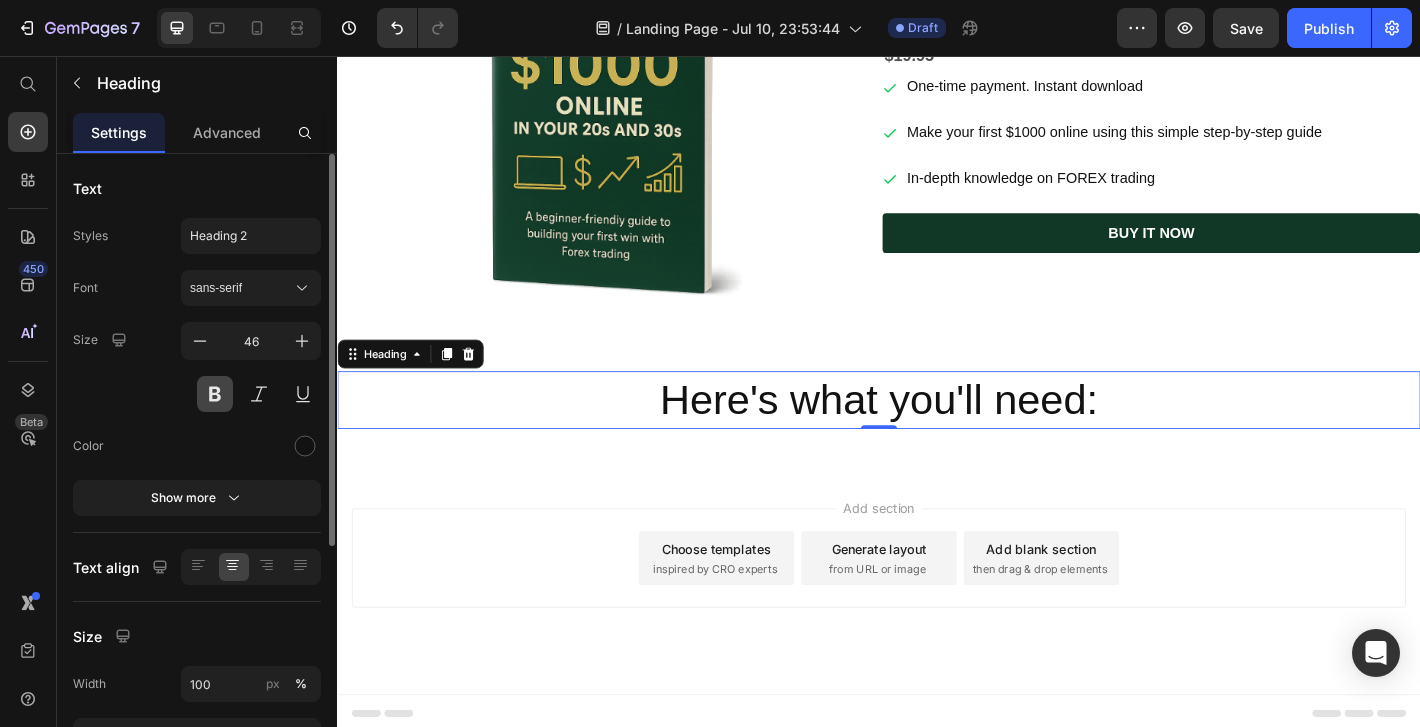 click at bounding box center [215, 394] 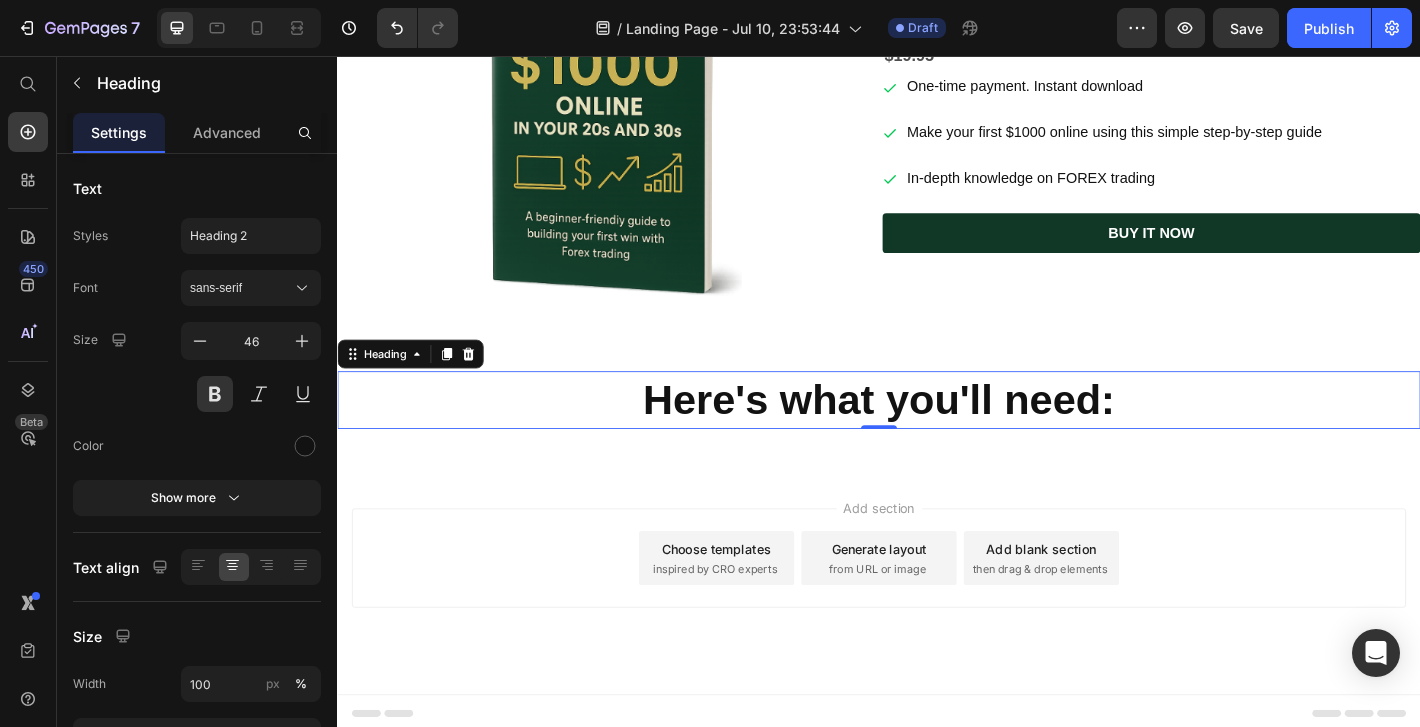 click on "Add section Choose templates inspired by CRO experts Generate layout from URL or image Add blank section then drag & drop elements" at bounding box center [937, 640] 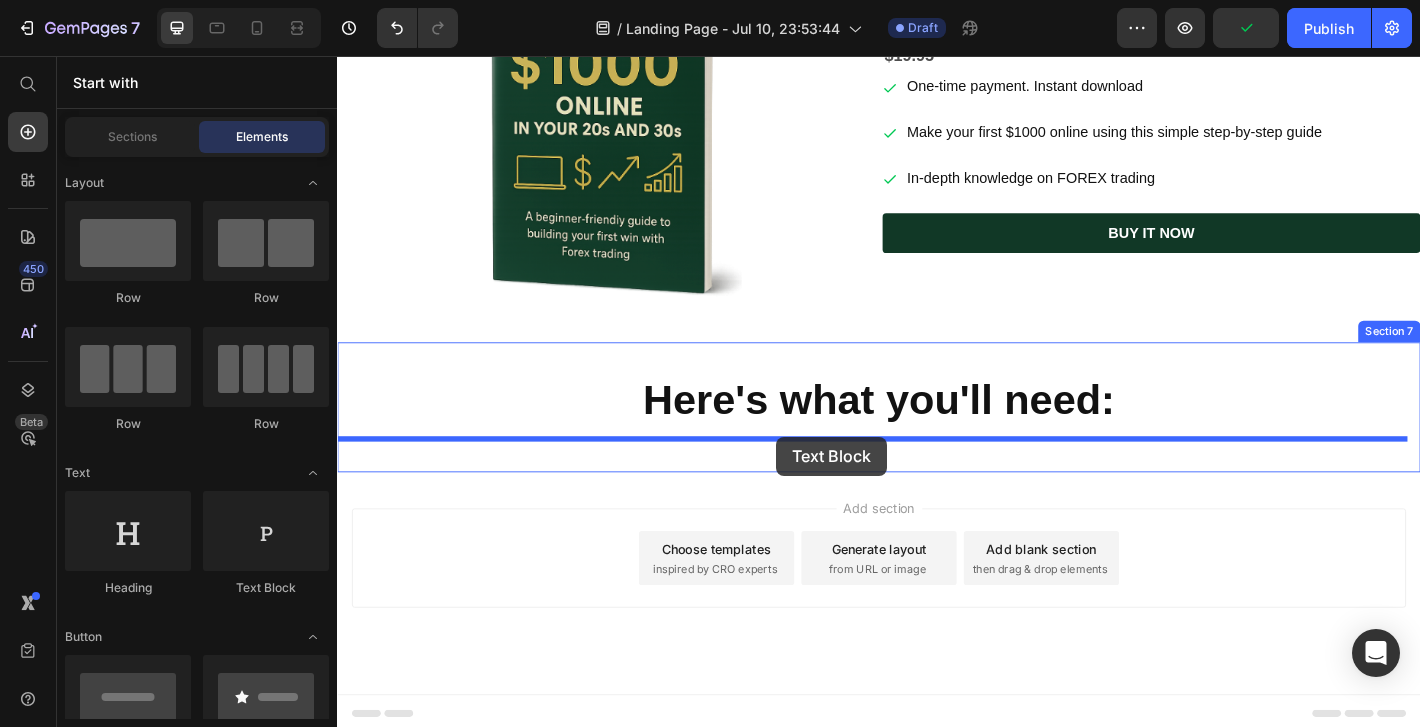 drag, startPoint x: 596, startPoint y: 616, endPoint x: 823, endPoint y: 478, distance: 265.6558 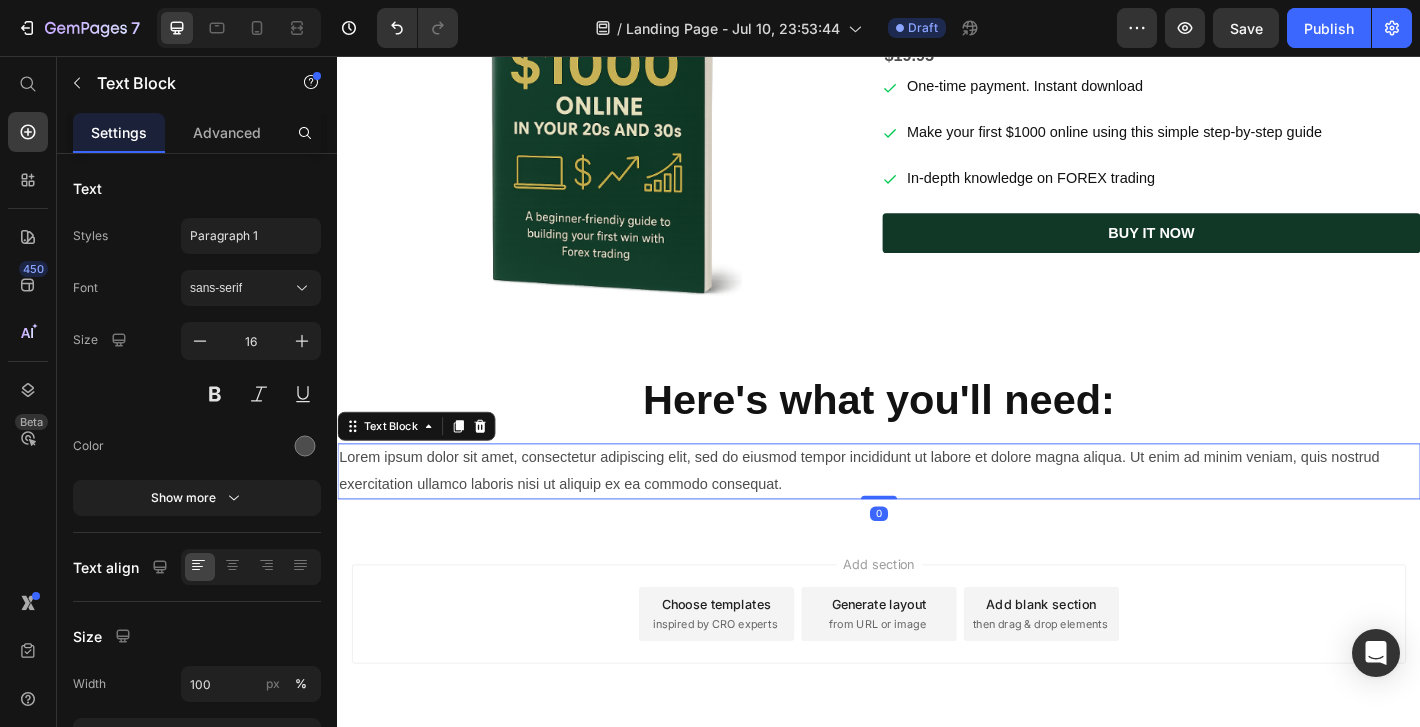 click on "Lorem ipsum dolor sit amet, consectetur adipiscing elit, sed do eiusmod tempor incididunt ut labore et dolore magna aliqua. Ut enim ad minim veniam, quis nostrud exercitation ullamco laboris nisi ut aliquip ex ea commodo consequat." at bounding box center [937, 516] 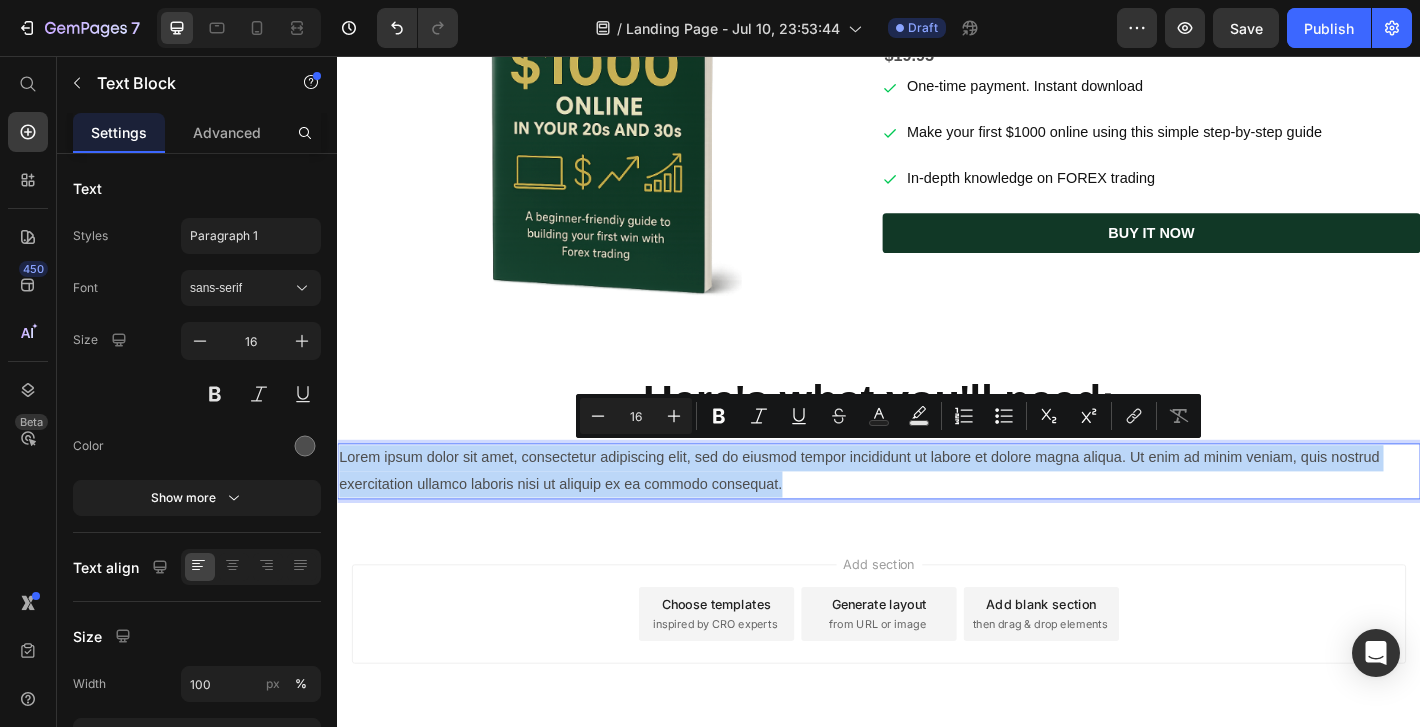 drag, startPoint x: 859, startPoint y: 519, endPoint x: 334, endPoint y: 497, distance: 525.46075 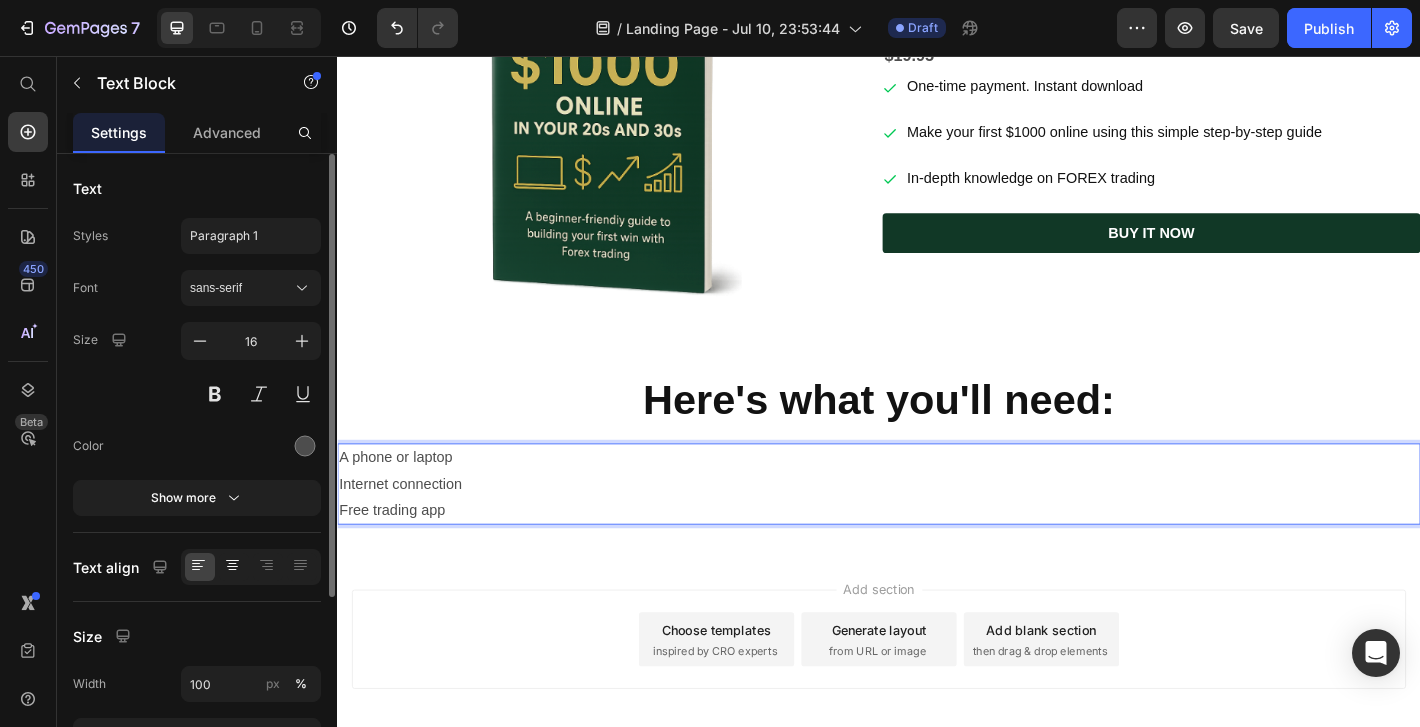 click 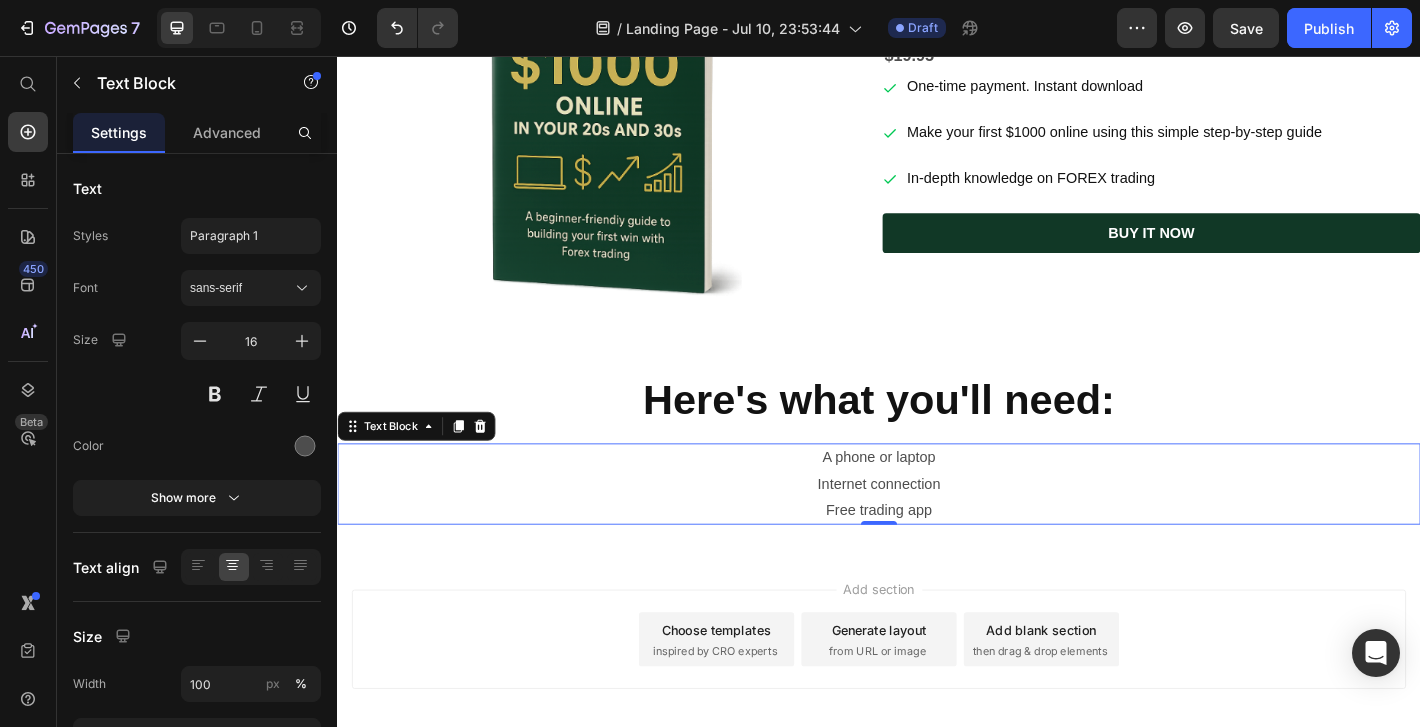 click on "A phone or laptop" at bounding box center (937, 501) 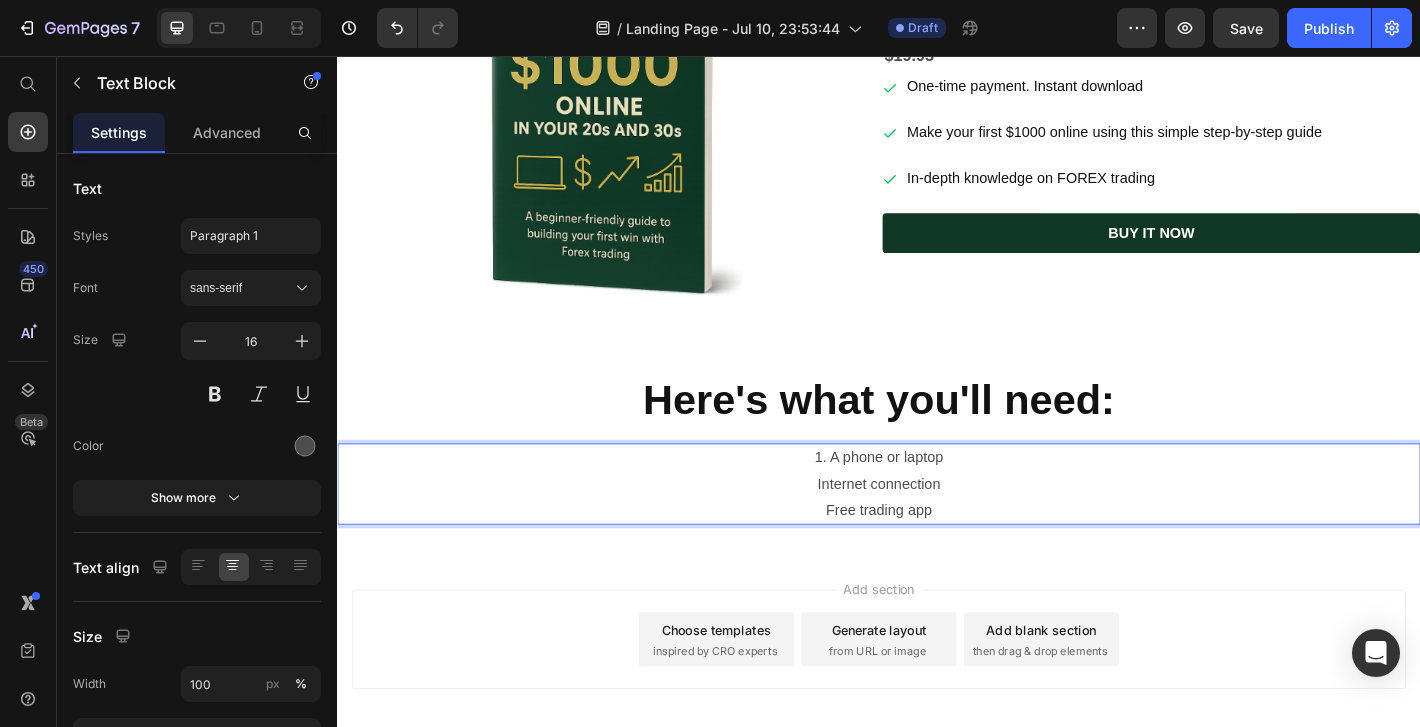 click on "Internet connection" at bounding box center (937, 530) 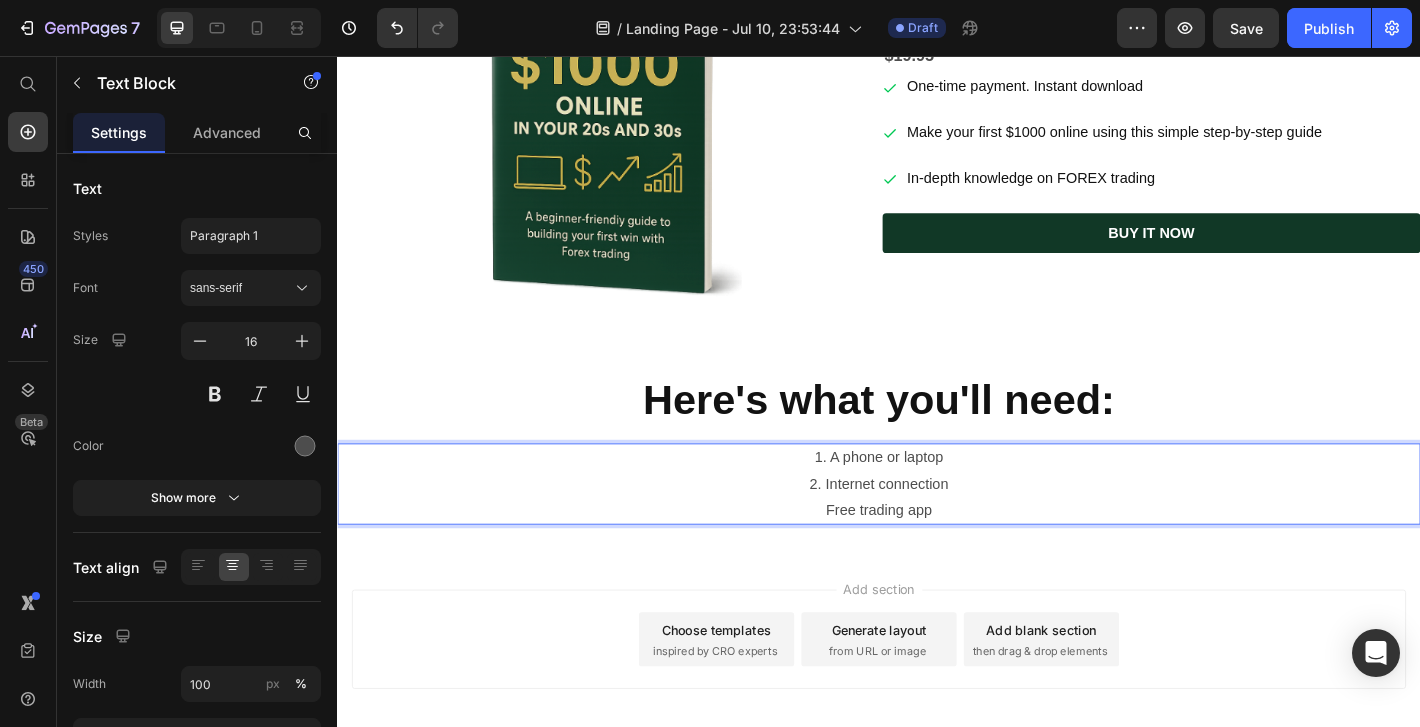 click on "Free trading app" at bounding box center (937, 559) 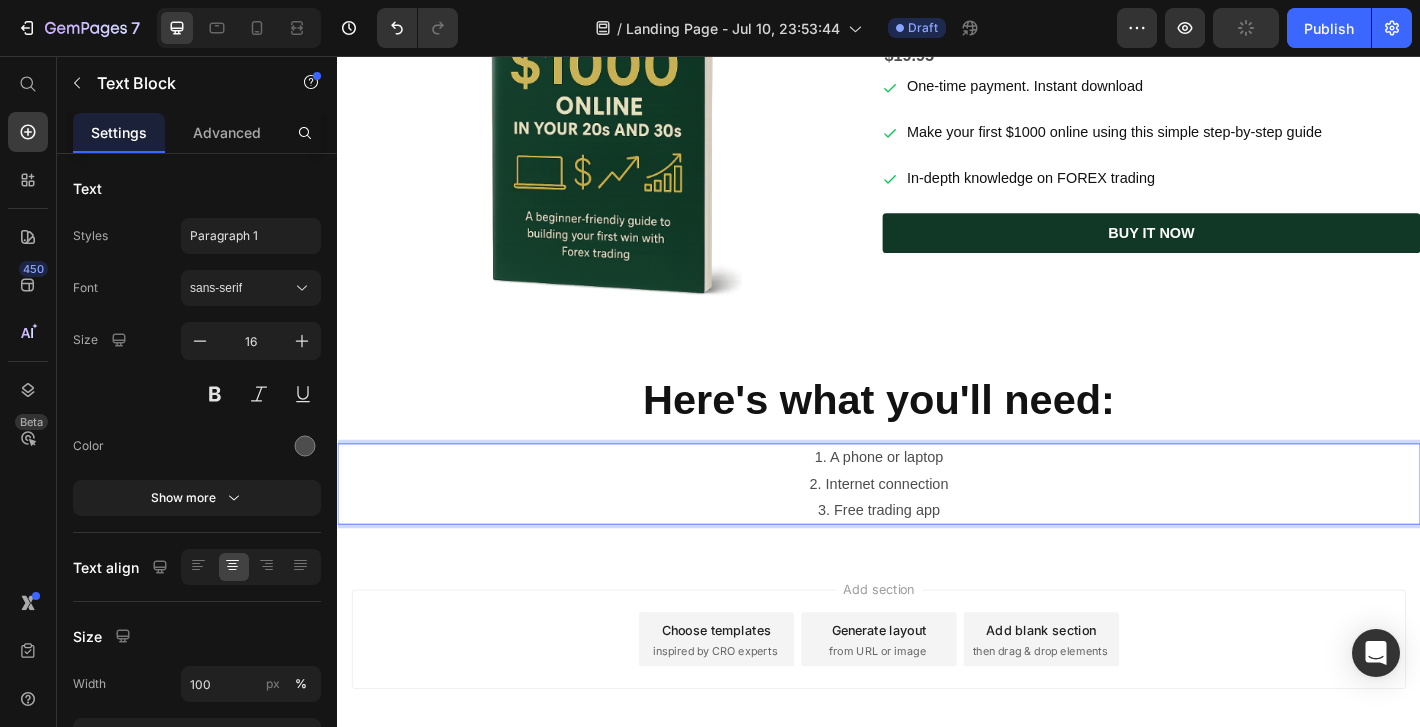click on "3. Free trading app" at bounding box center (937, 559) 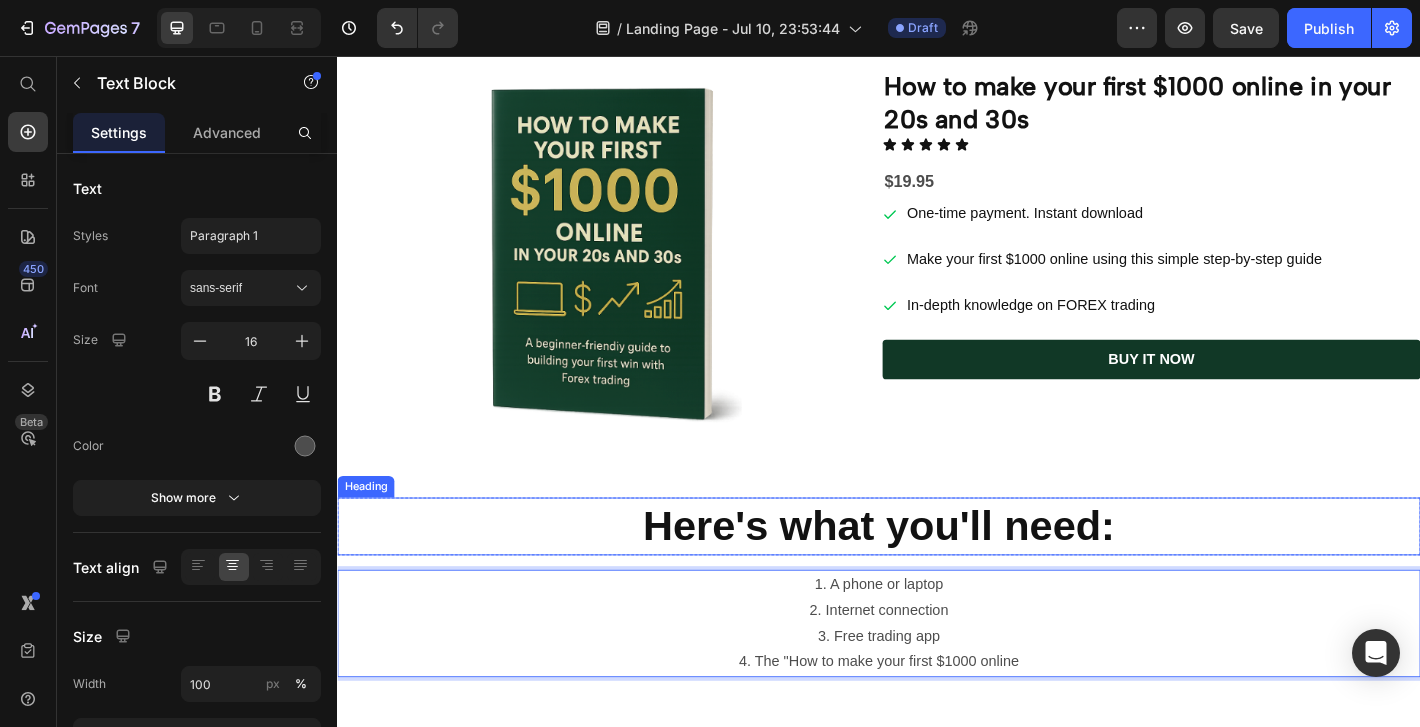 scroll, scrollTop: 465, scrollLeft: 0, axis: vertical 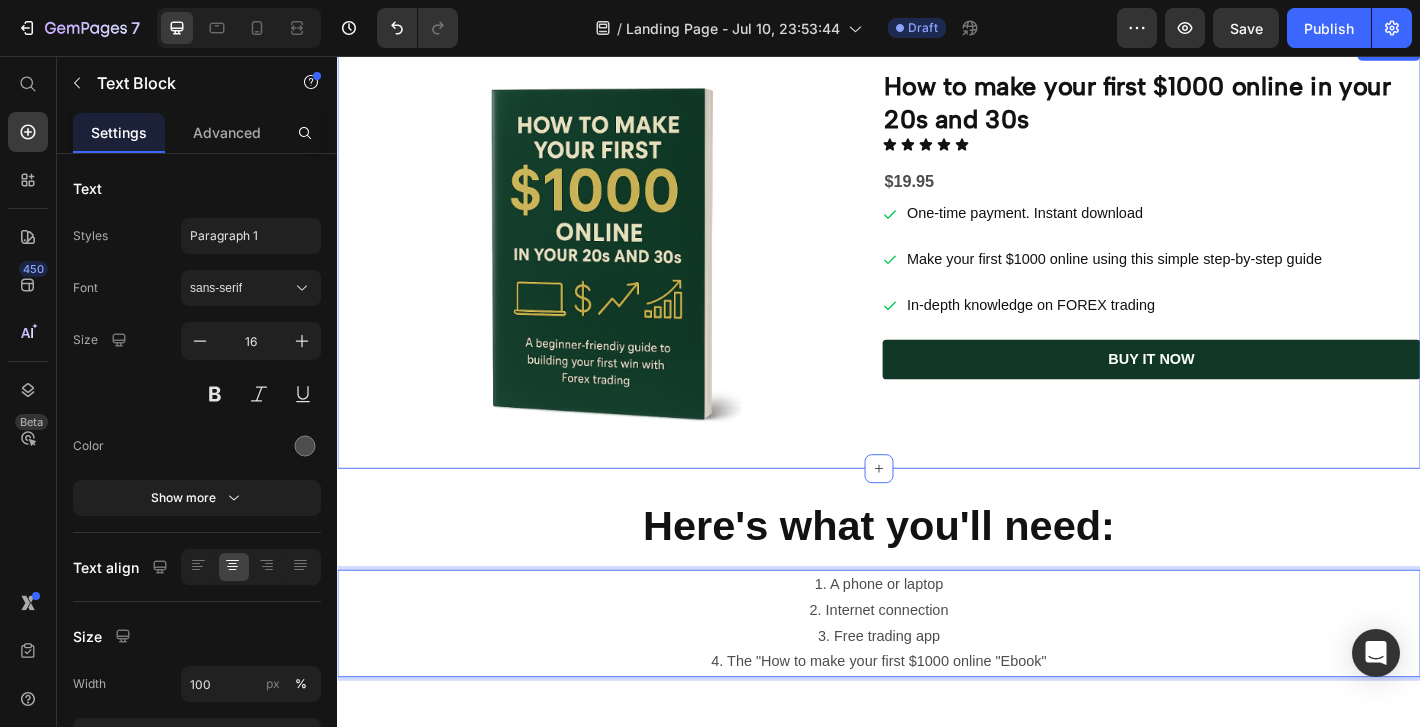 click on "Image How to make your first $1000 online in your 20s and 30s Heading Icon Icon Icon Icon
Icon Icon List $19.95 Text Block
One-time payment. Instant download
Make your first $1000 online using this simple step-by-step guide
In-depth knowledge on FOREX trading Item List BUY IT NOW Button Row Section 6" at bounding box center [937, 275] 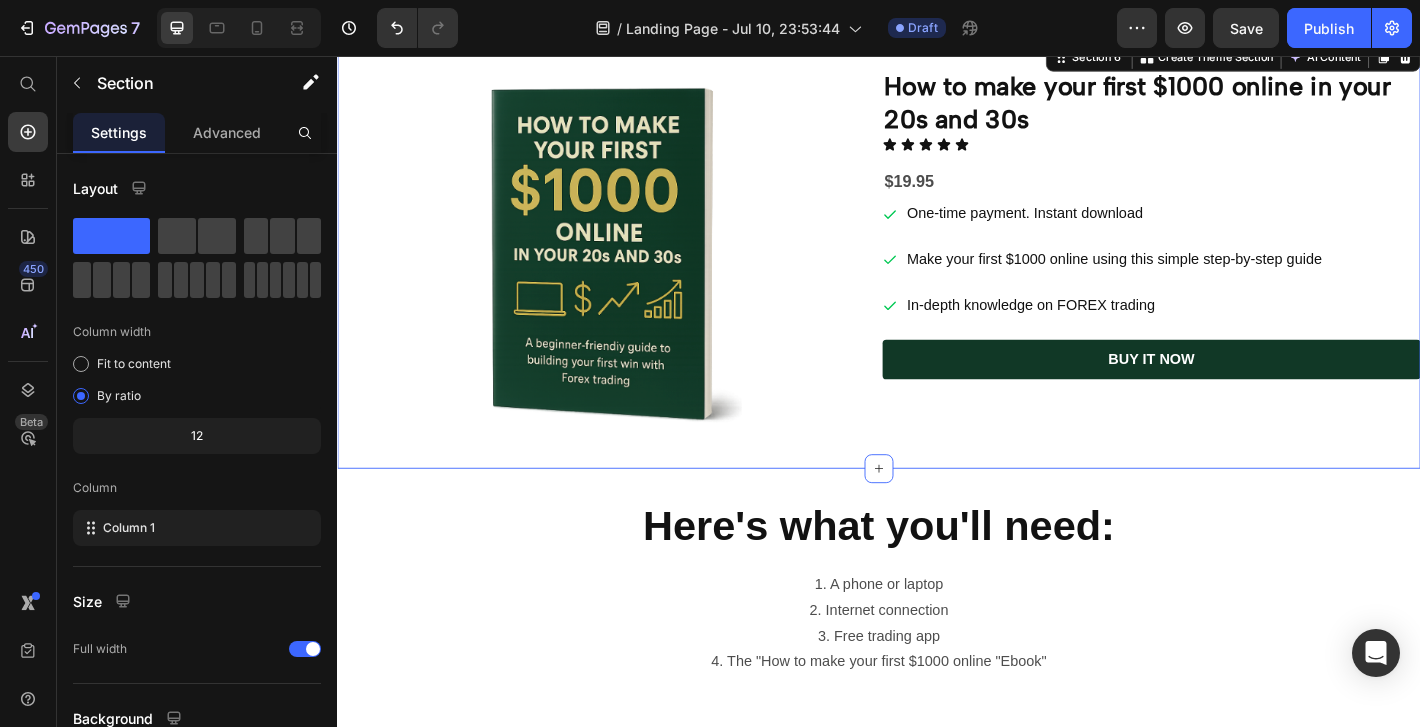 scroll, scrollTop: 0, scrollLeft: 0, axis: both 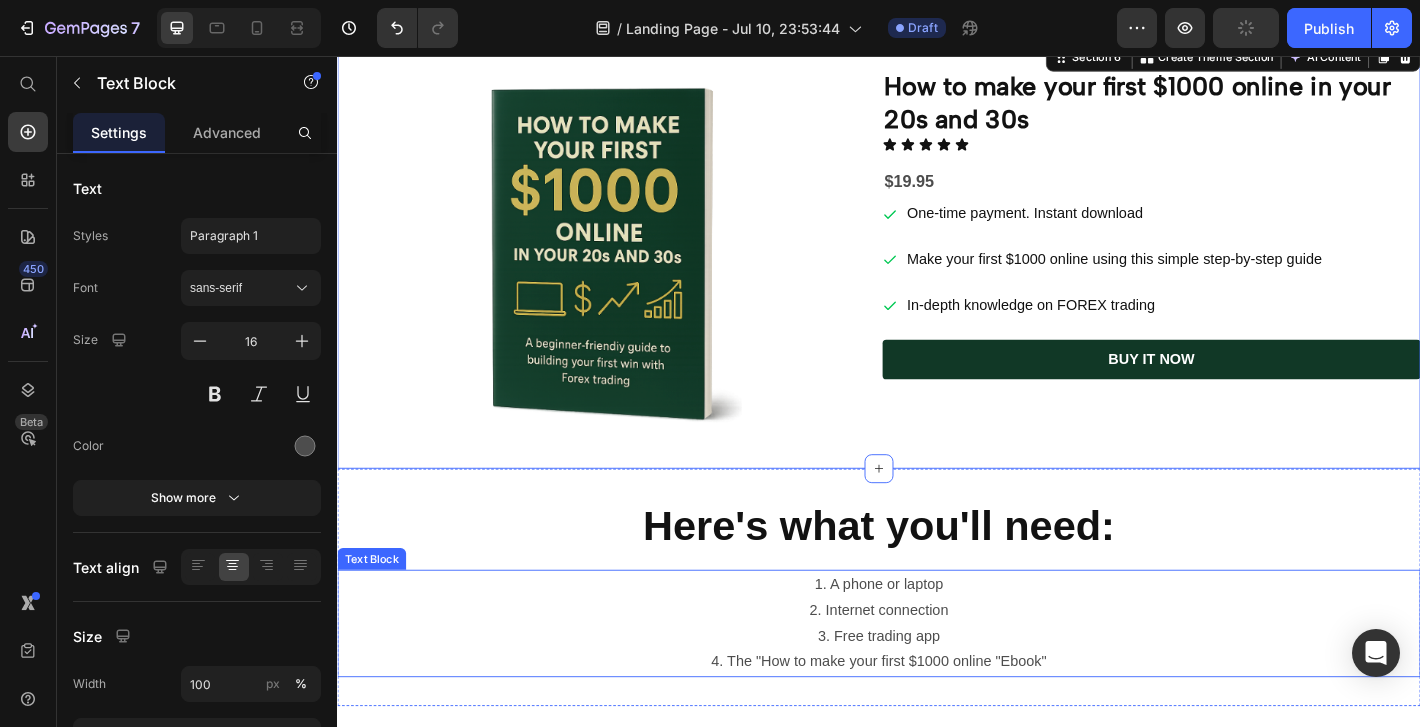click on "4. The "How to make your first $1000 online "Ebook"" at bounding box center (937, 727) 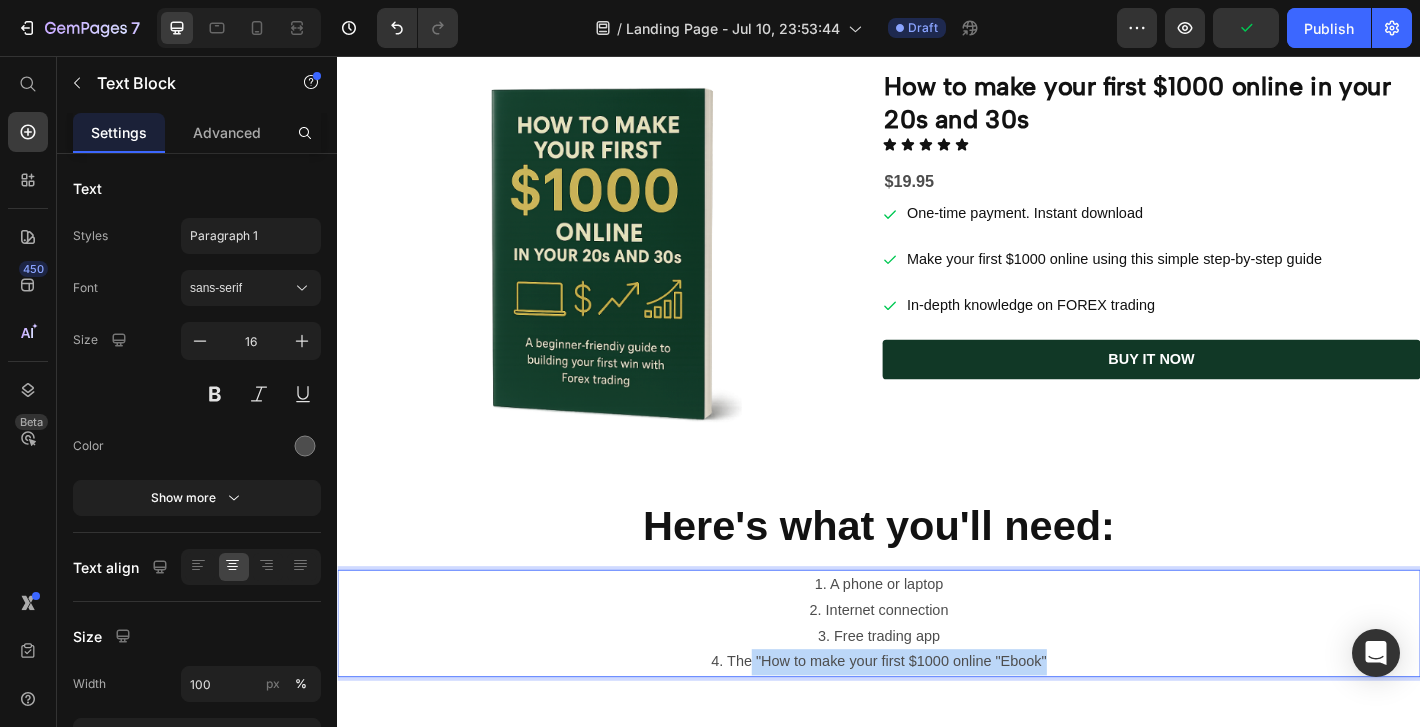 drag, startPoint x: 1118, startPoint y: 715, endPoint x: 788, endPoint y: 730, distance: 330.34073 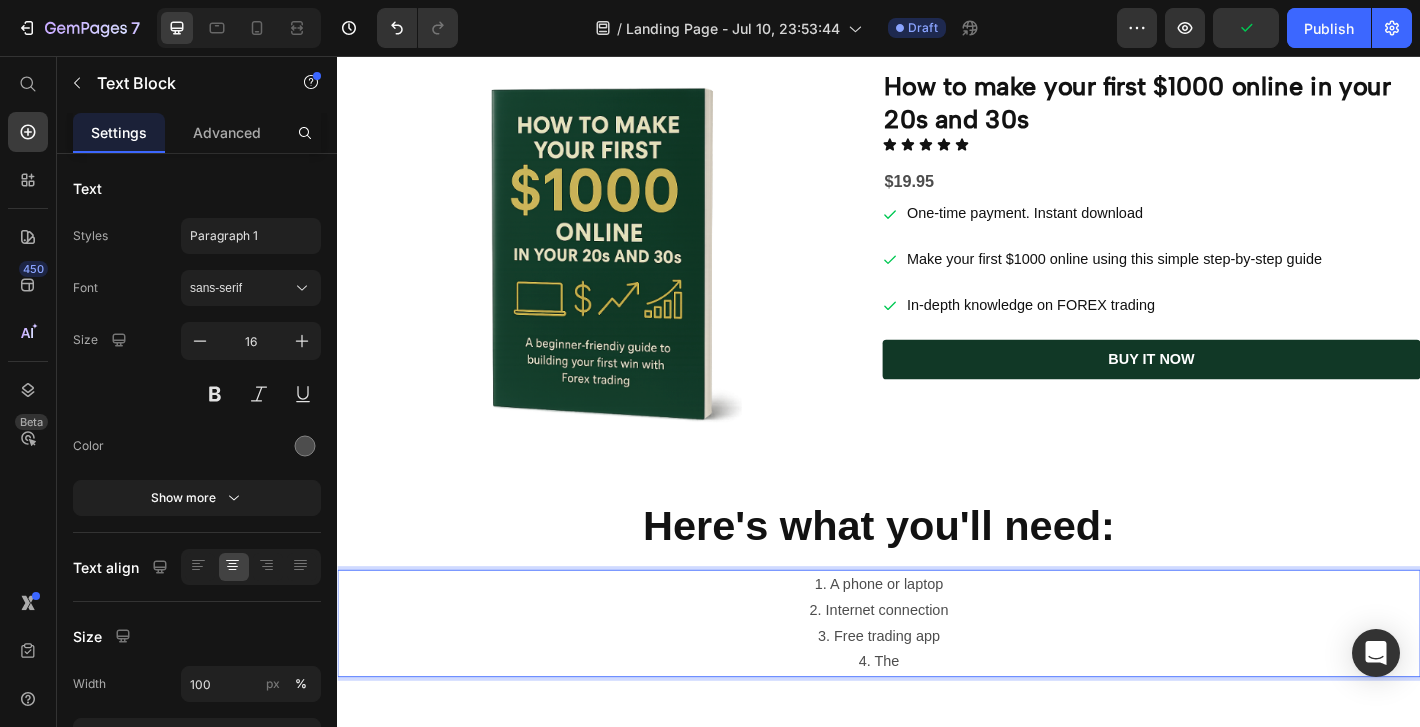 scroll, scrollTop: 24, scrollLeft: 0, axis: vertical 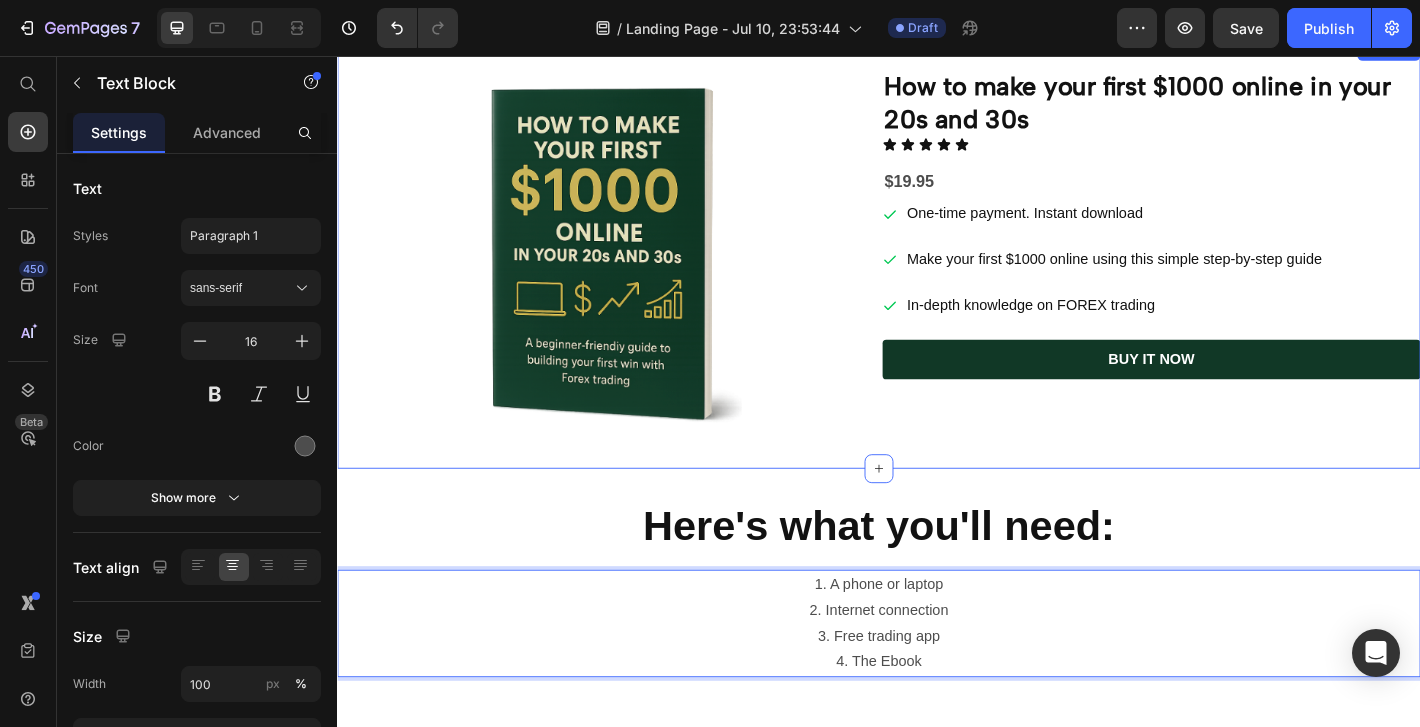 click on "Image How to make your first $1000 online in your 20s and 30s Heading Icon Icon Icon Icon
Icon Icon List $19.95 Text Block
One-time payment. Instant download
Make your first $1000 online using this simple step-by-step guide
In-depth knowledge on FOREX trading Item List BUY IT NOW Button Row Section 6" at bounding box center (937, 275) 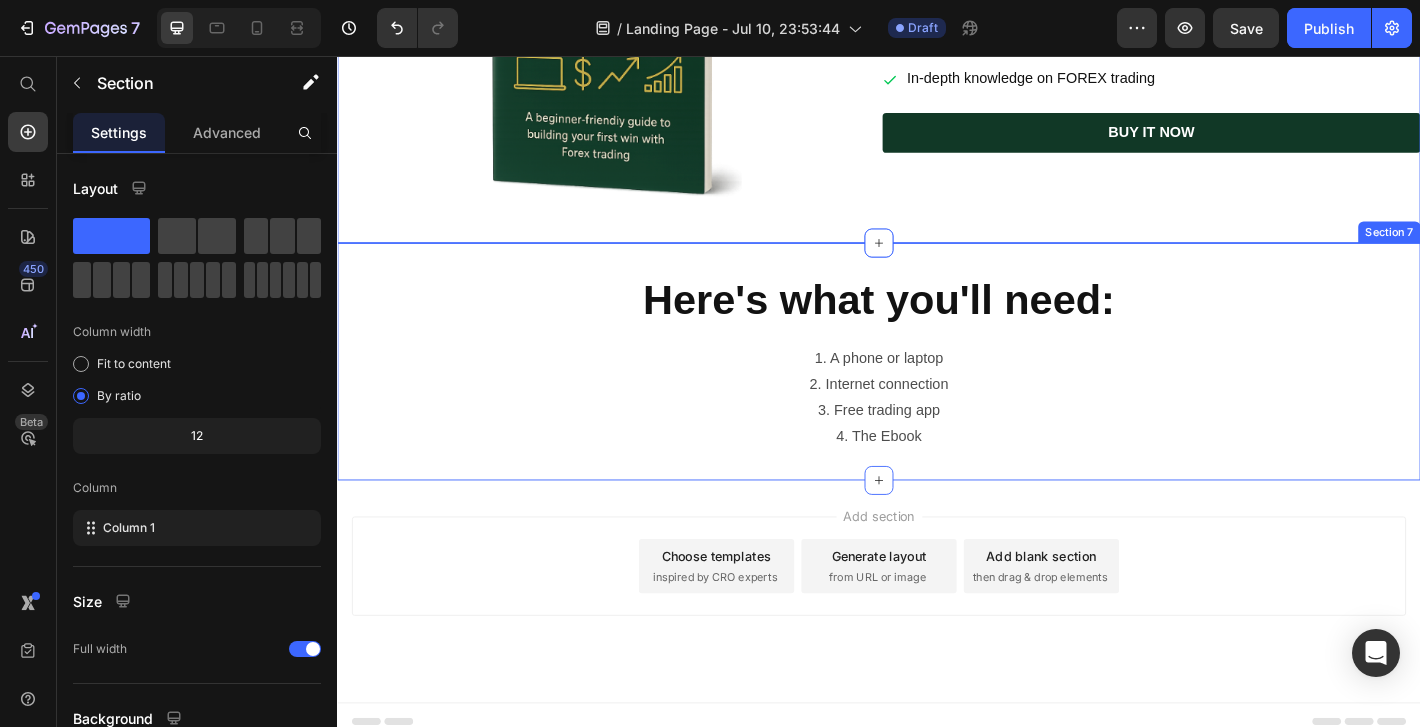 scroll, scrollTop: 2065, scrollLeft: 0, axis: vertical 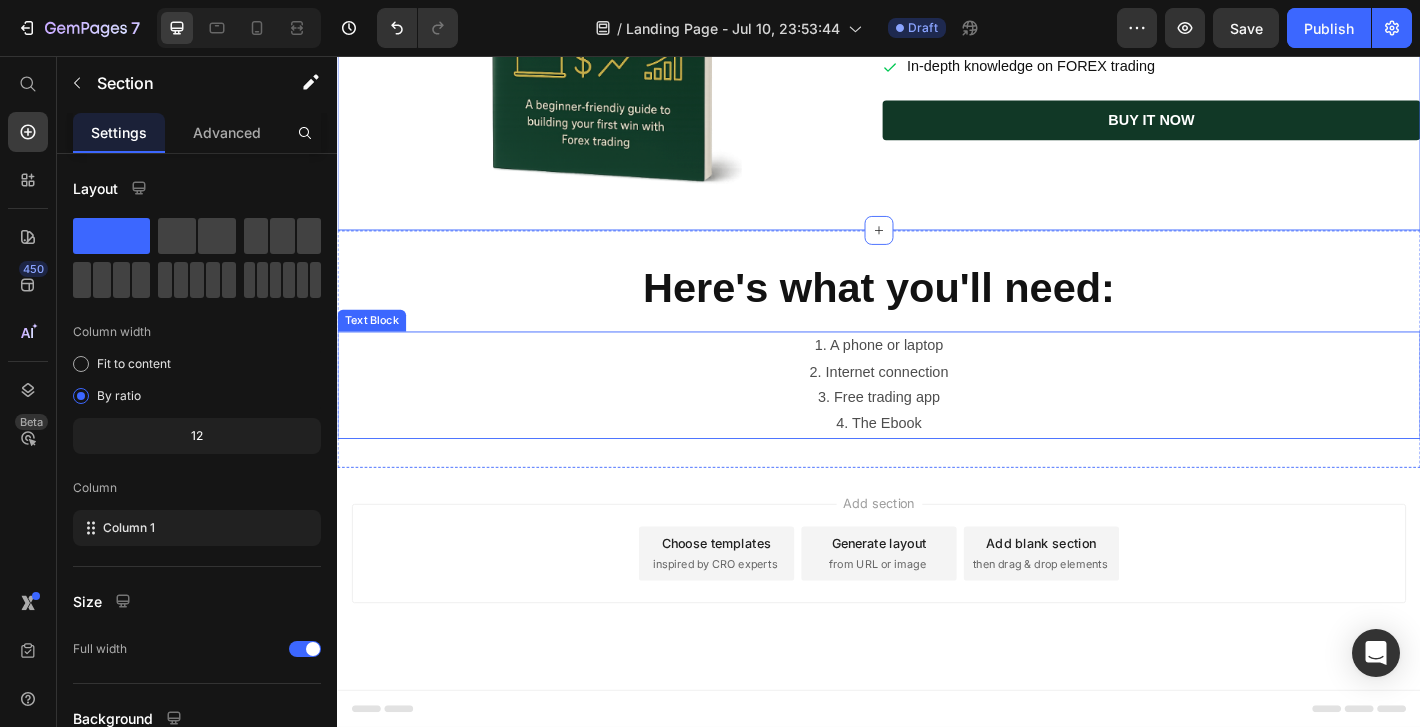 click on "4. The Ebook" at bounding box center [937, 463] 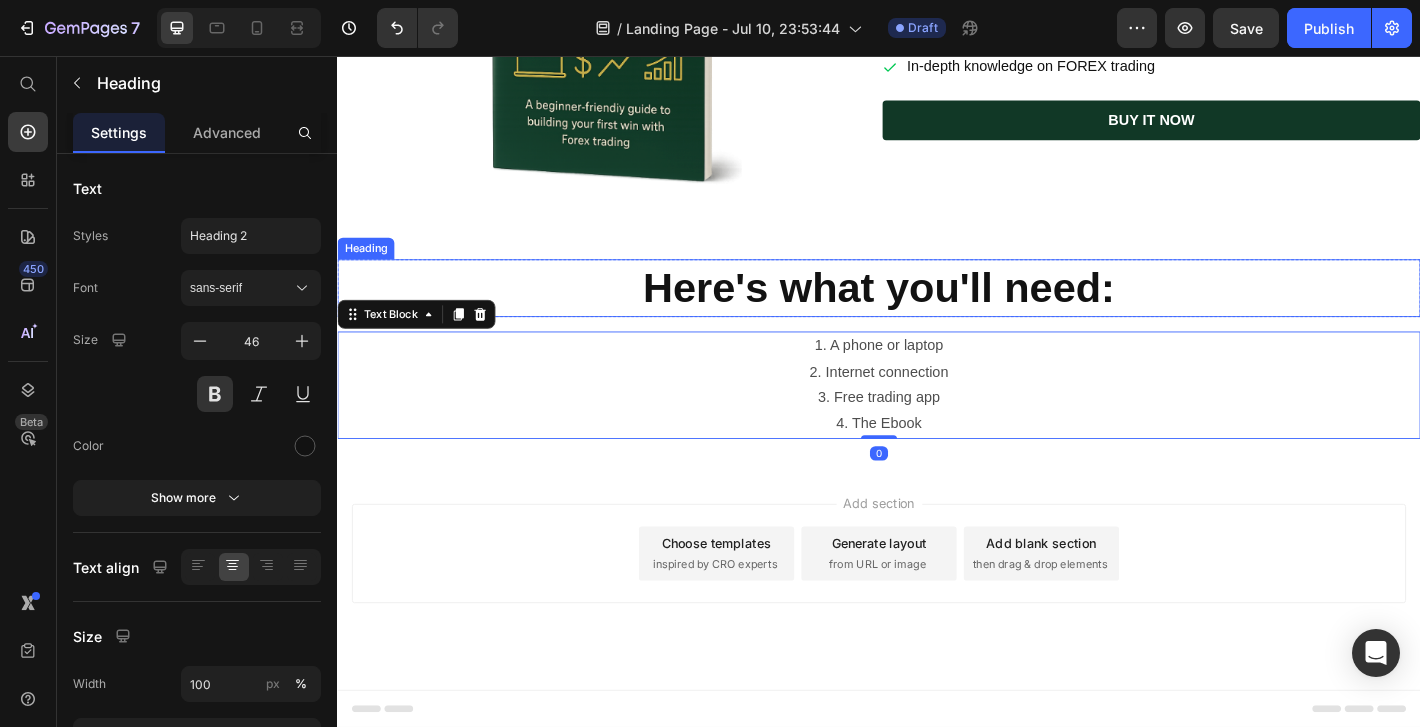 click on "Here's what you'll need:" at bounding box center (937, 313) 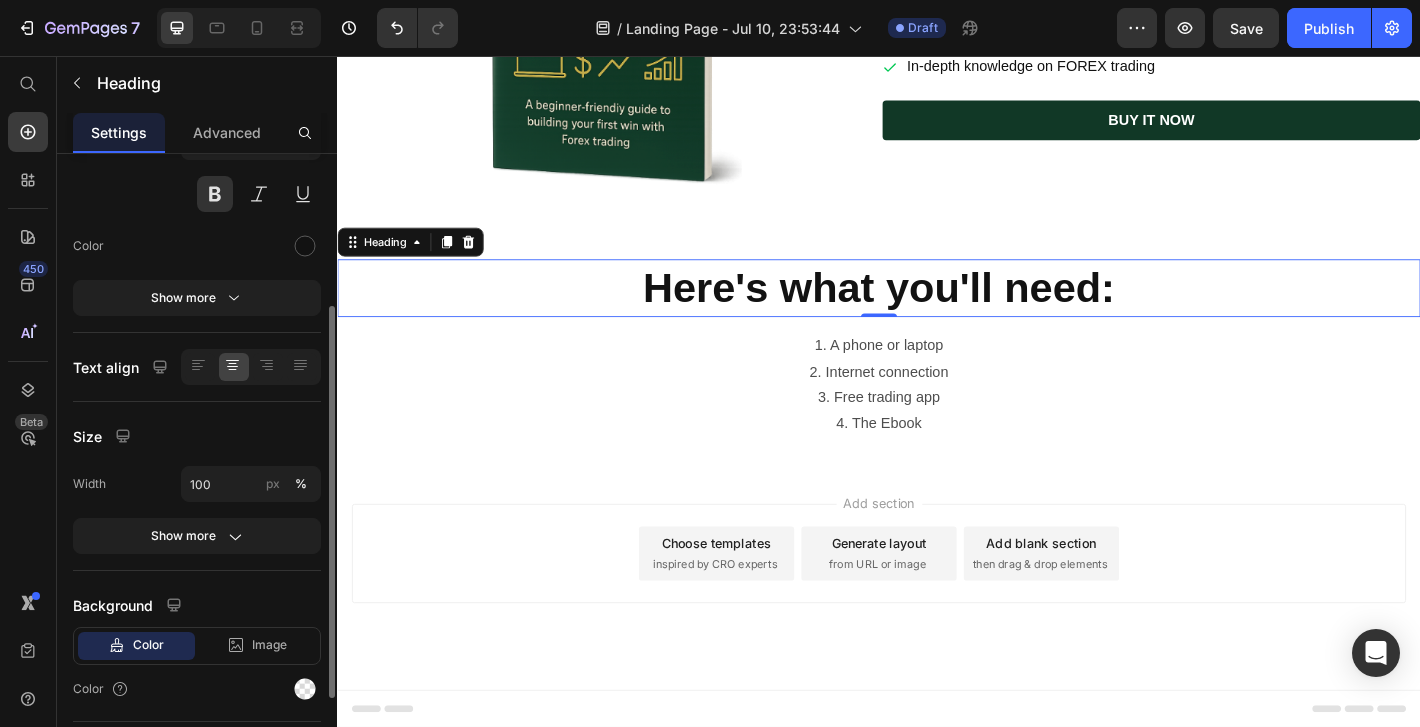 scroll, scrollTop: 339, scrollLeft: 0, axis: vertical 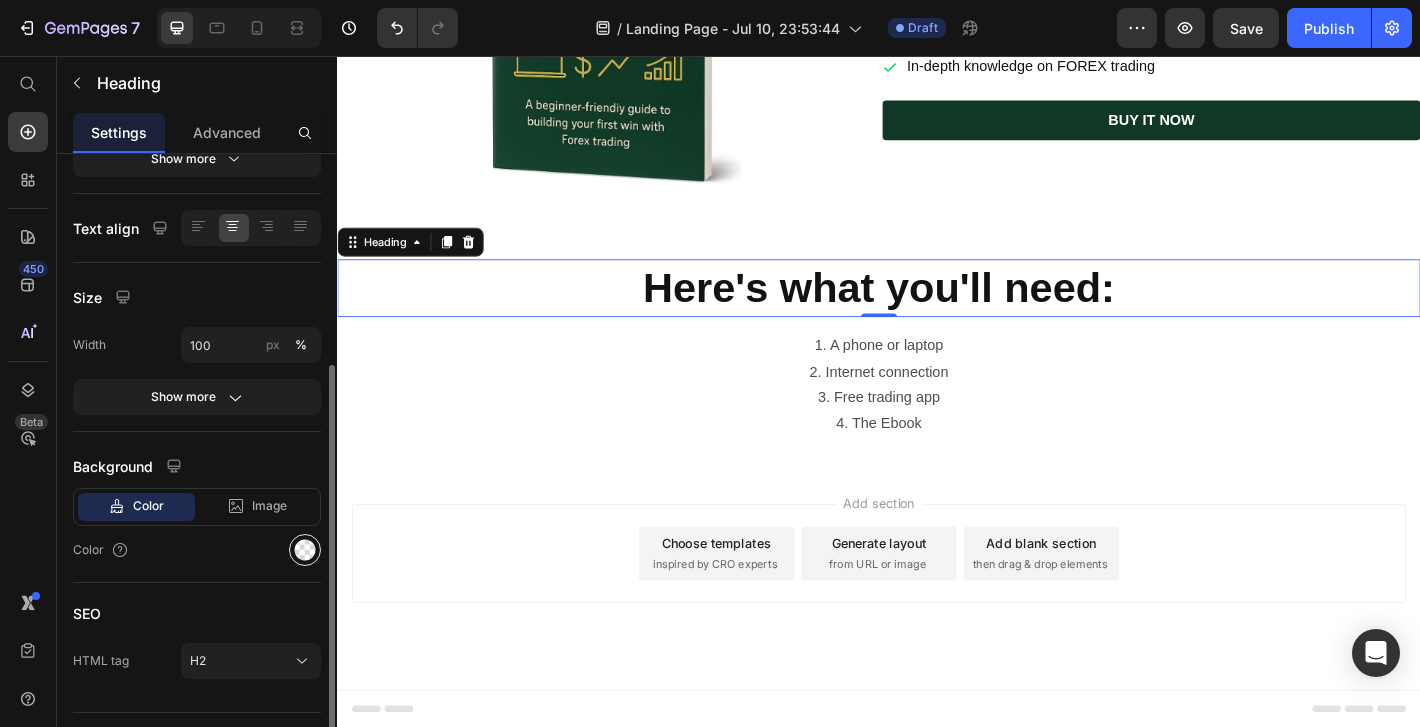 click at bounding box center [305, 550] 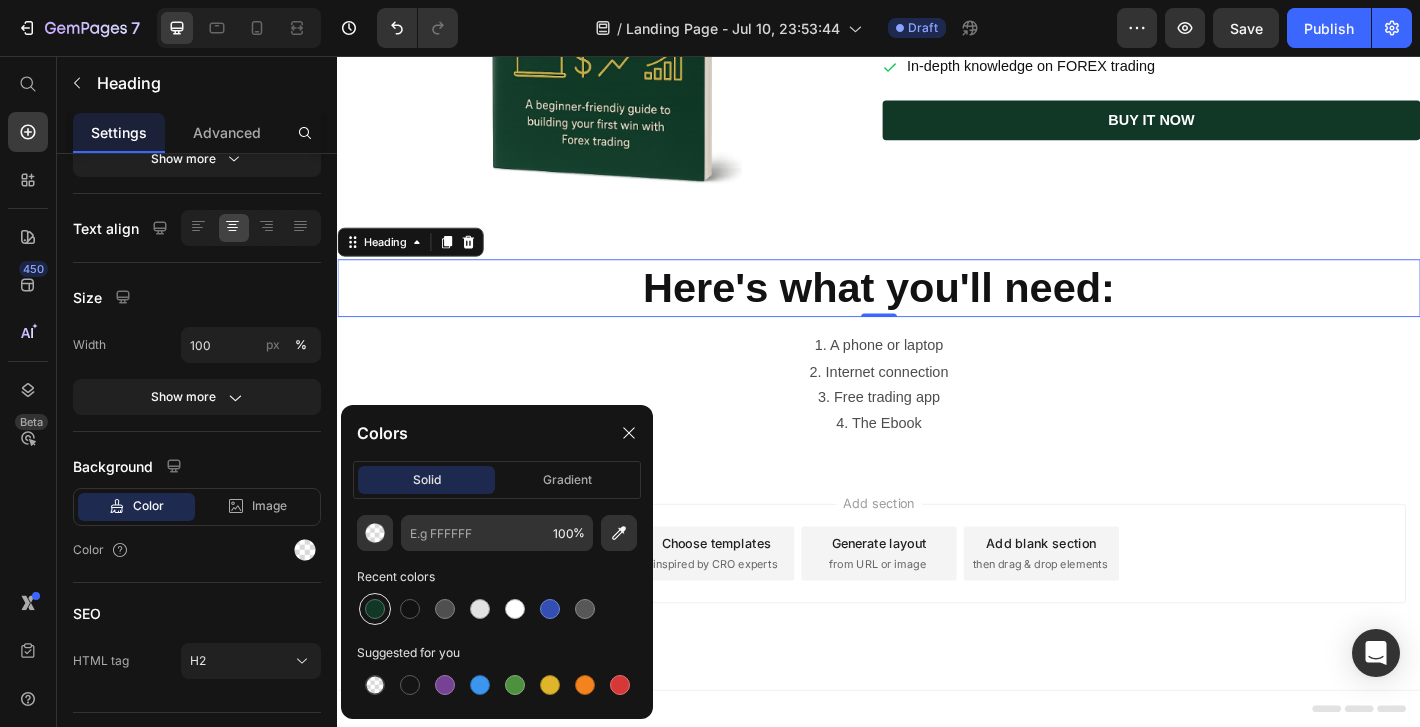 click at bounding box center [375, 609] 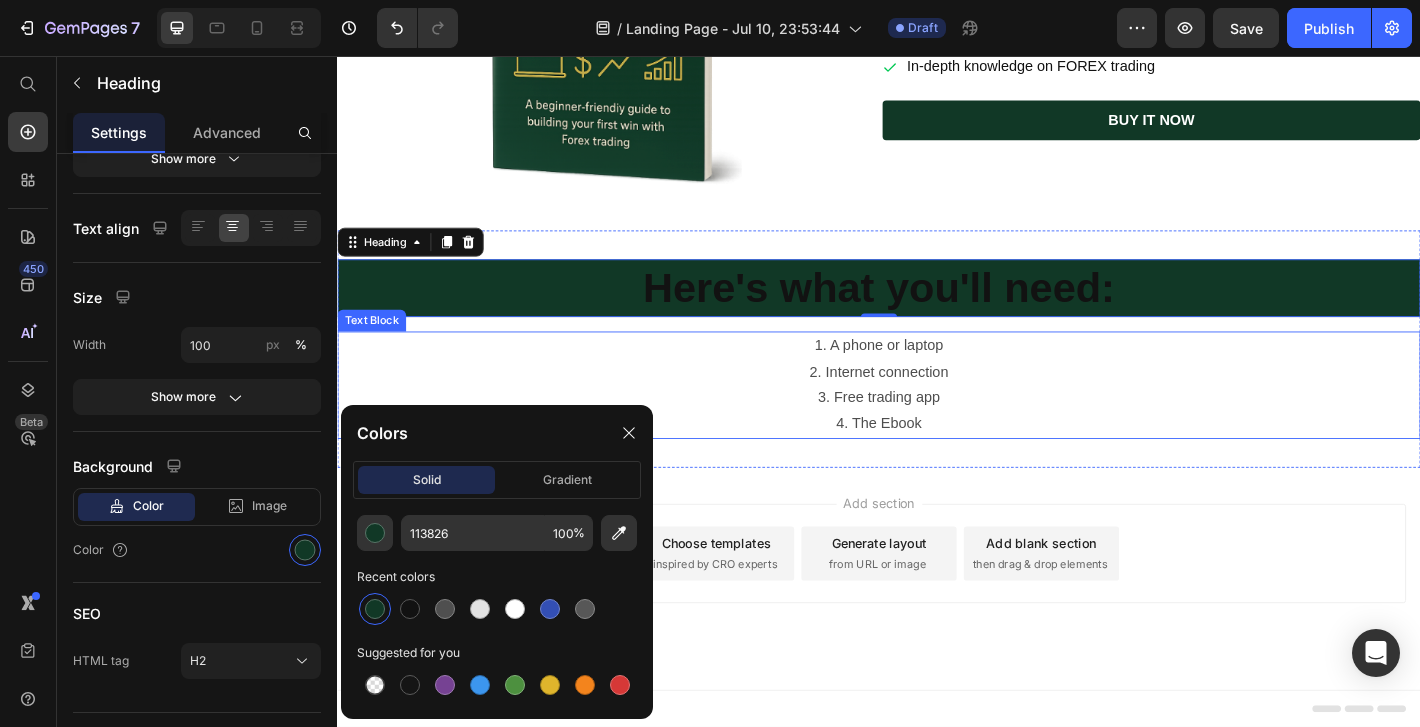 click on "2. Internet connection" at bounding box center (937, 406) 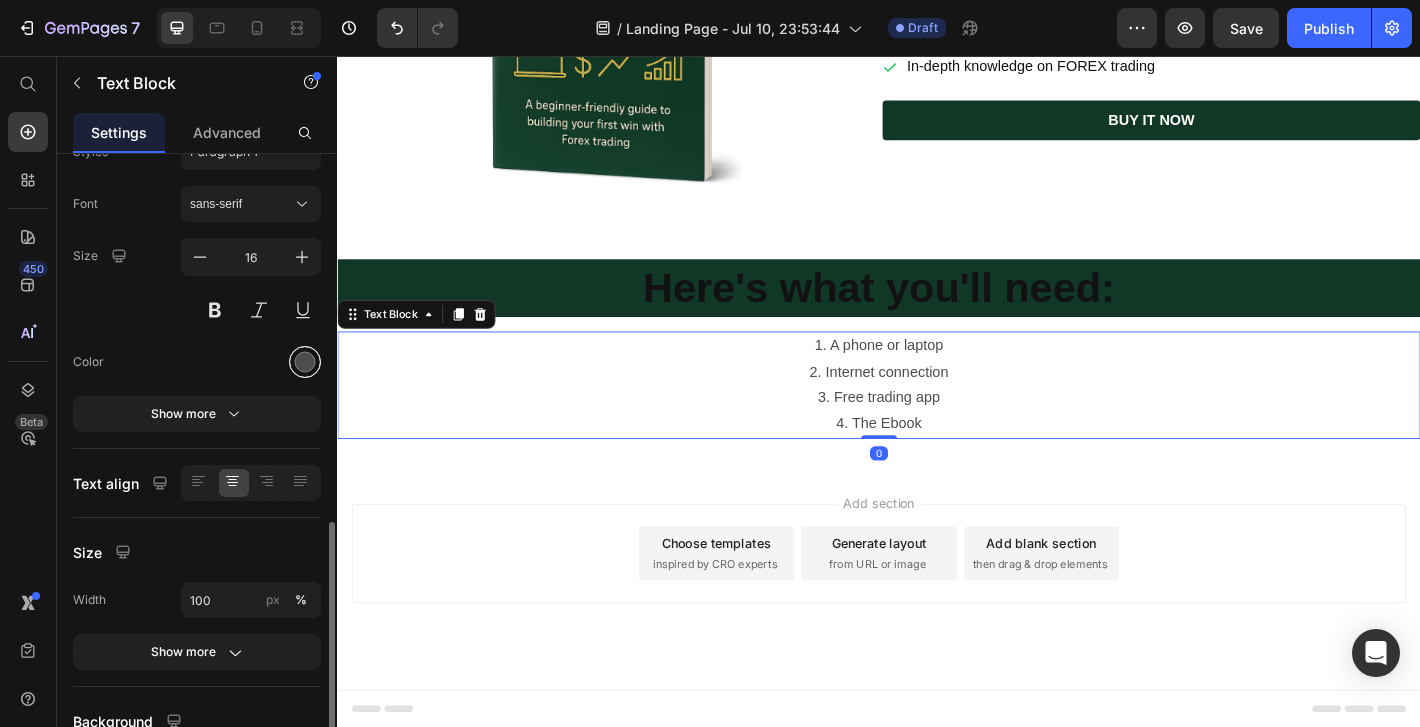 scroll, scrollTop: 265, scrollLeft: 0, axis: vertical 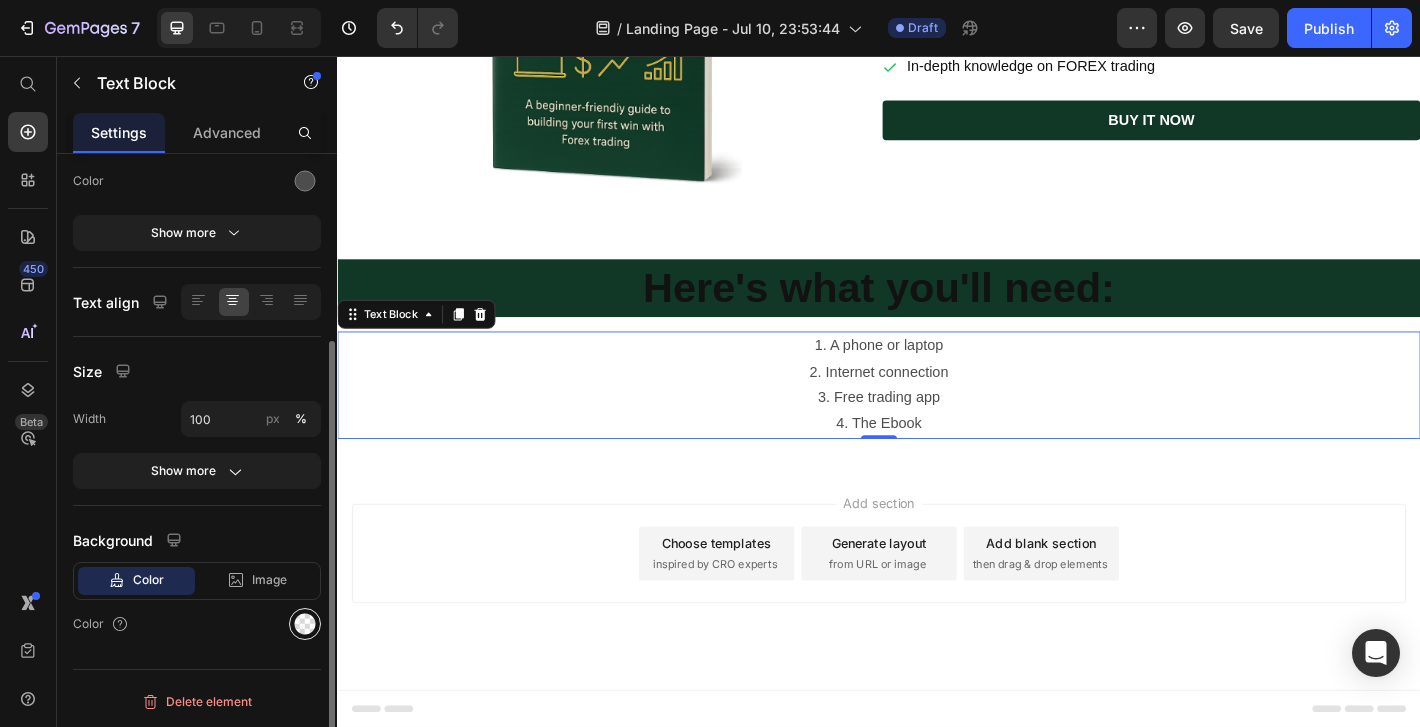 click at bounding box center (305, 624) 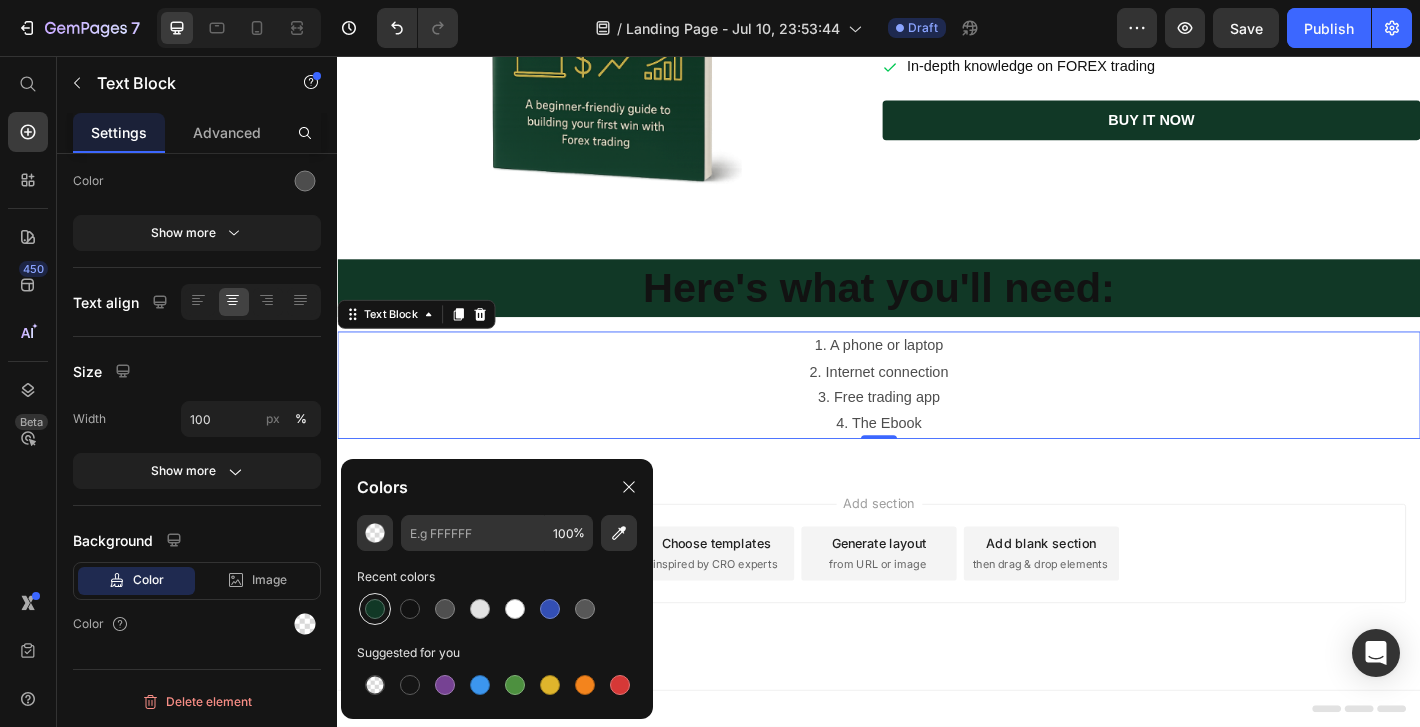 click at bounding box center [375, 609] 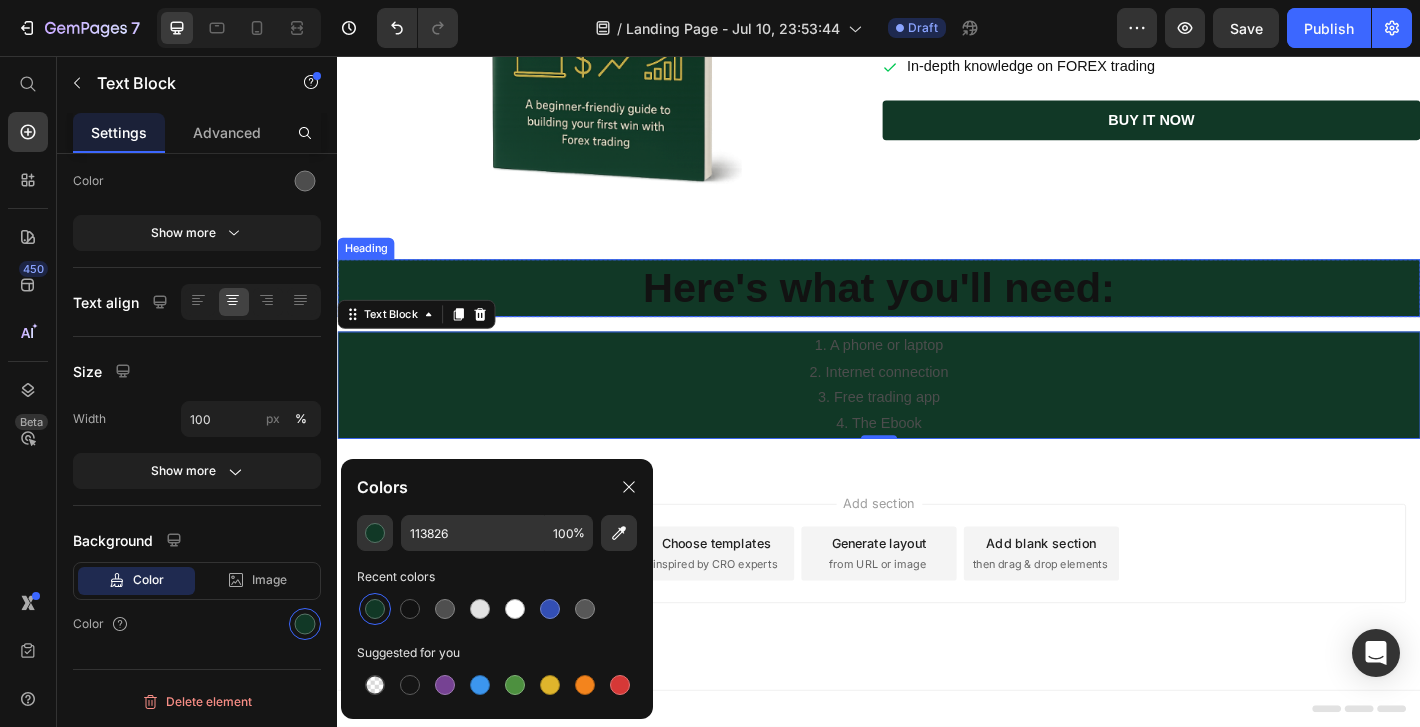 click on "Here's what you'll need: Heading Row 1. A phone or laptop 2. Internet connection 3. Free trading app 4. The Ebook Text Block   0" at bounding box center (937, 380) 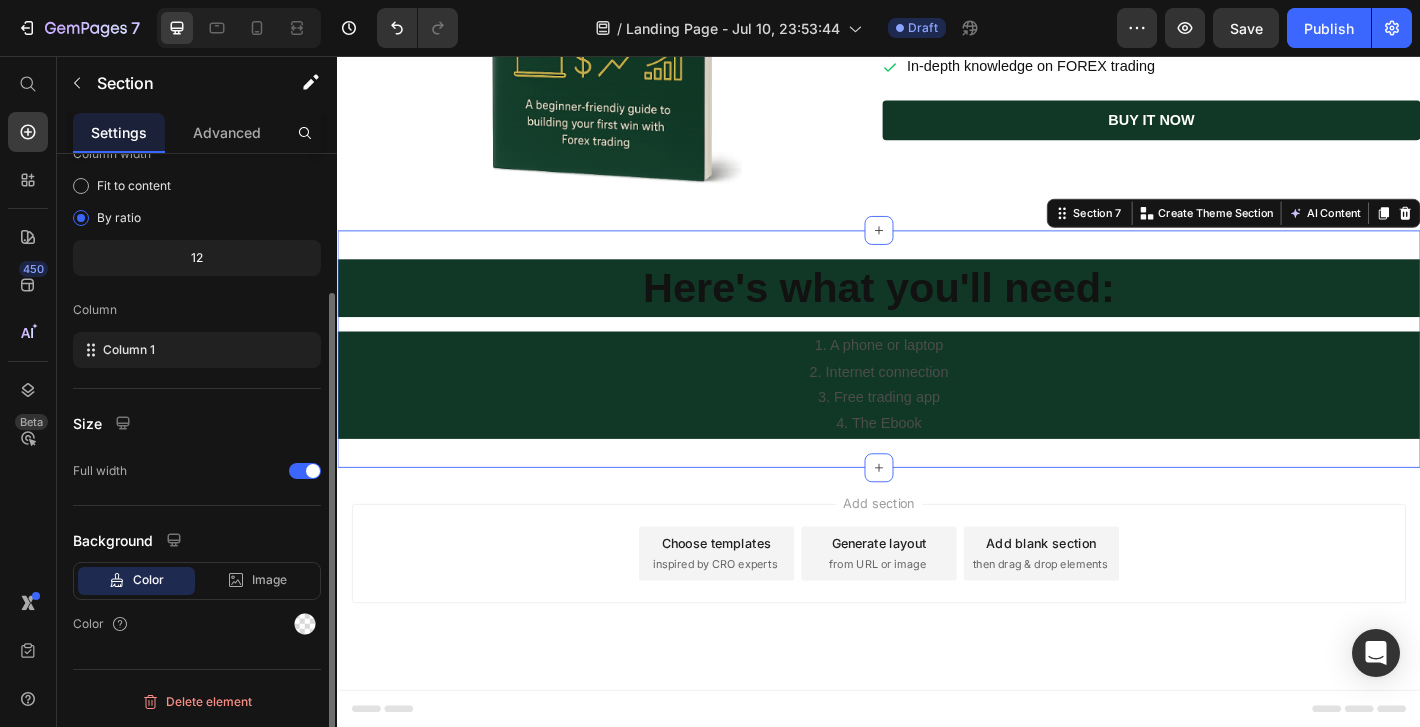 scroll, scrollTop: 0, scrollLeft: 0, axis: both 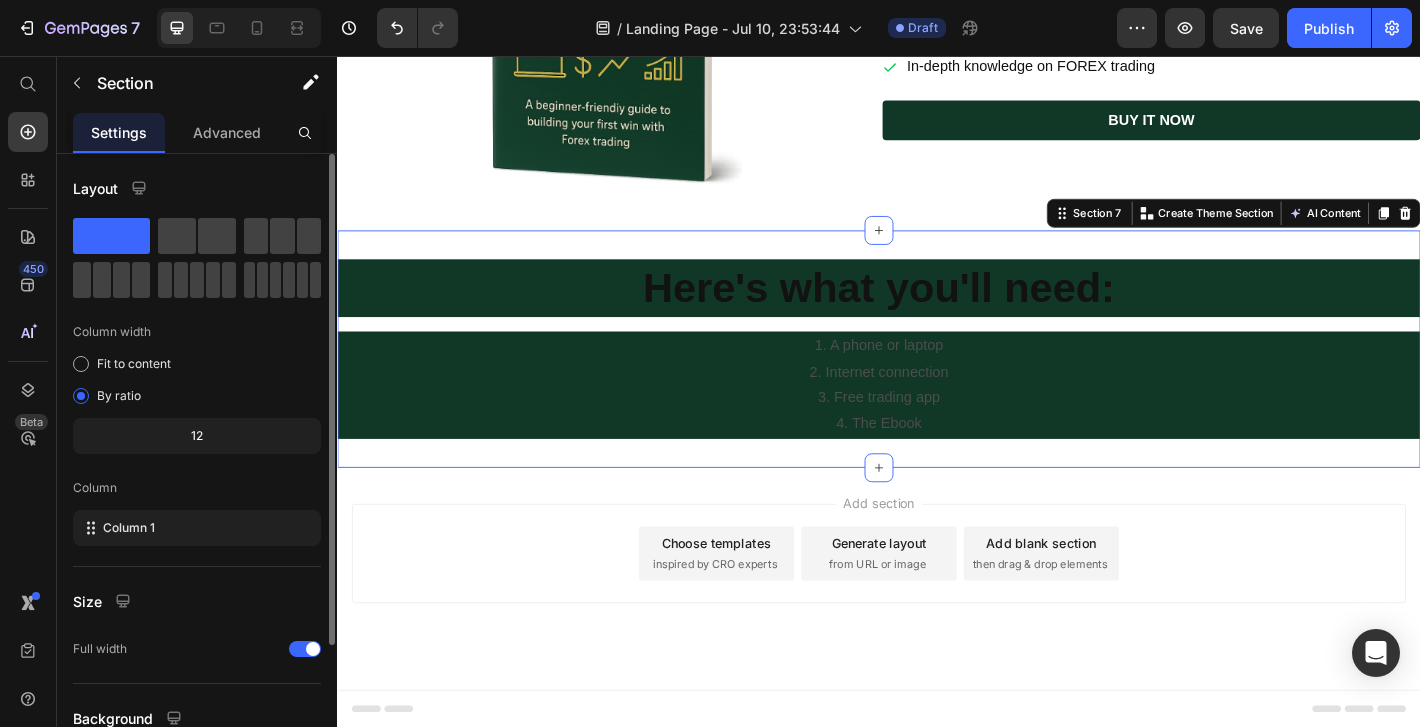 click on "Here's what you'll need: Heading Row 1. A phone or laptop 2. Internet connection 3. Free trading app 4. The Ebook Text Block" at bounding box center (937, 380) 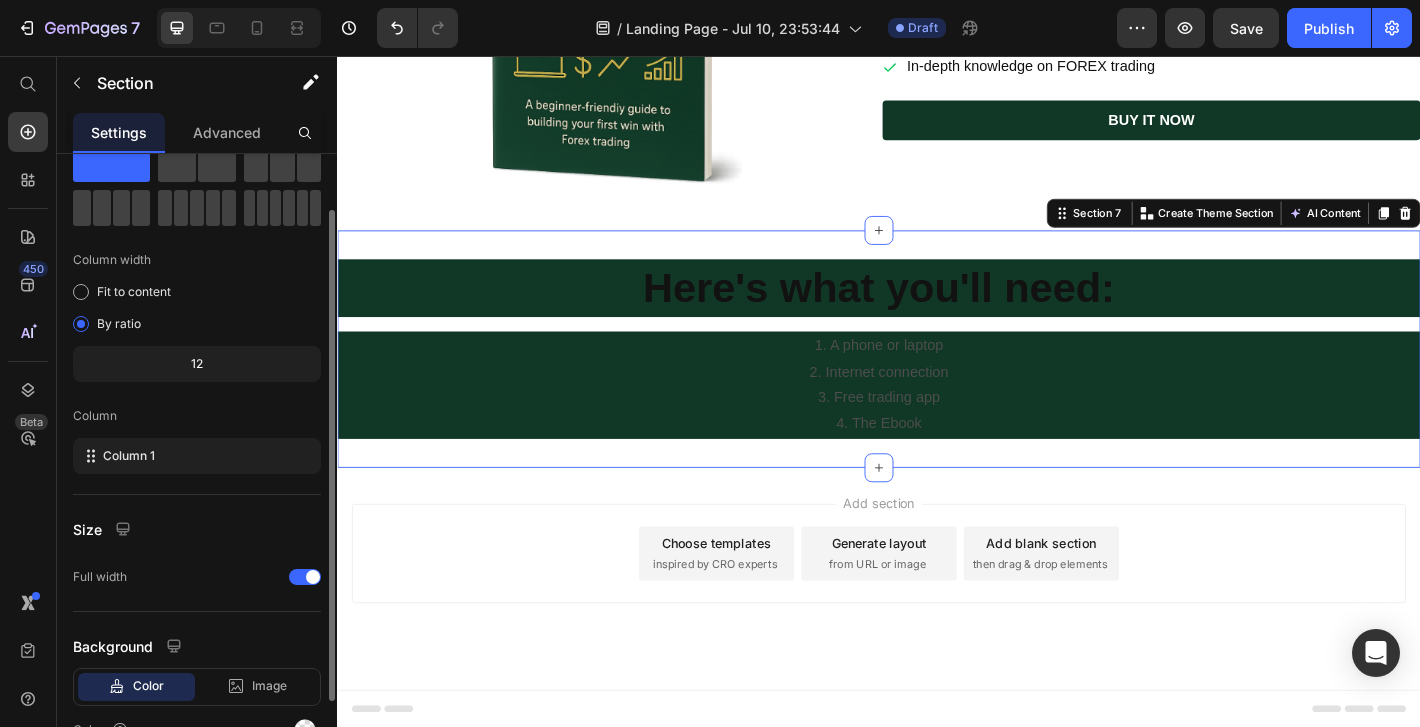 scroll, scrollTop: 178, scrollLeft: 0, axis: vertical 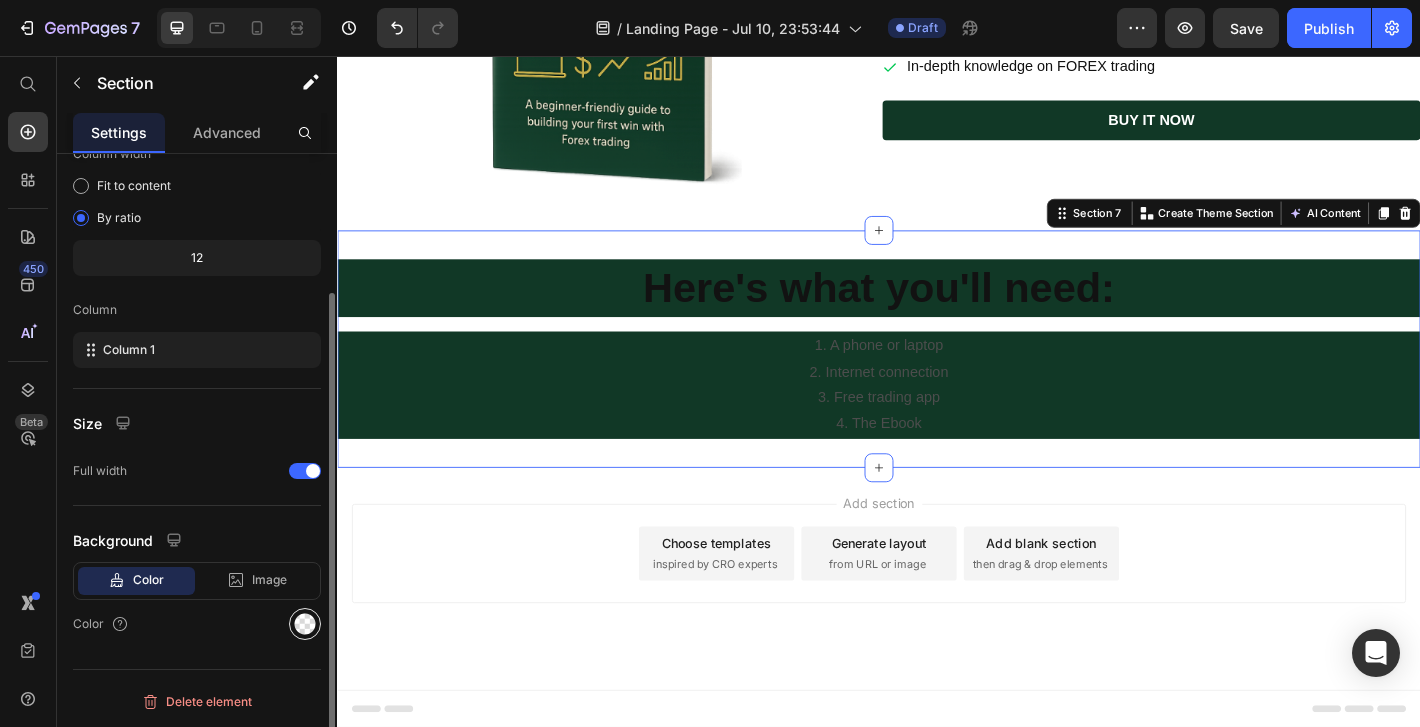 click at bounding box center [305, 624] 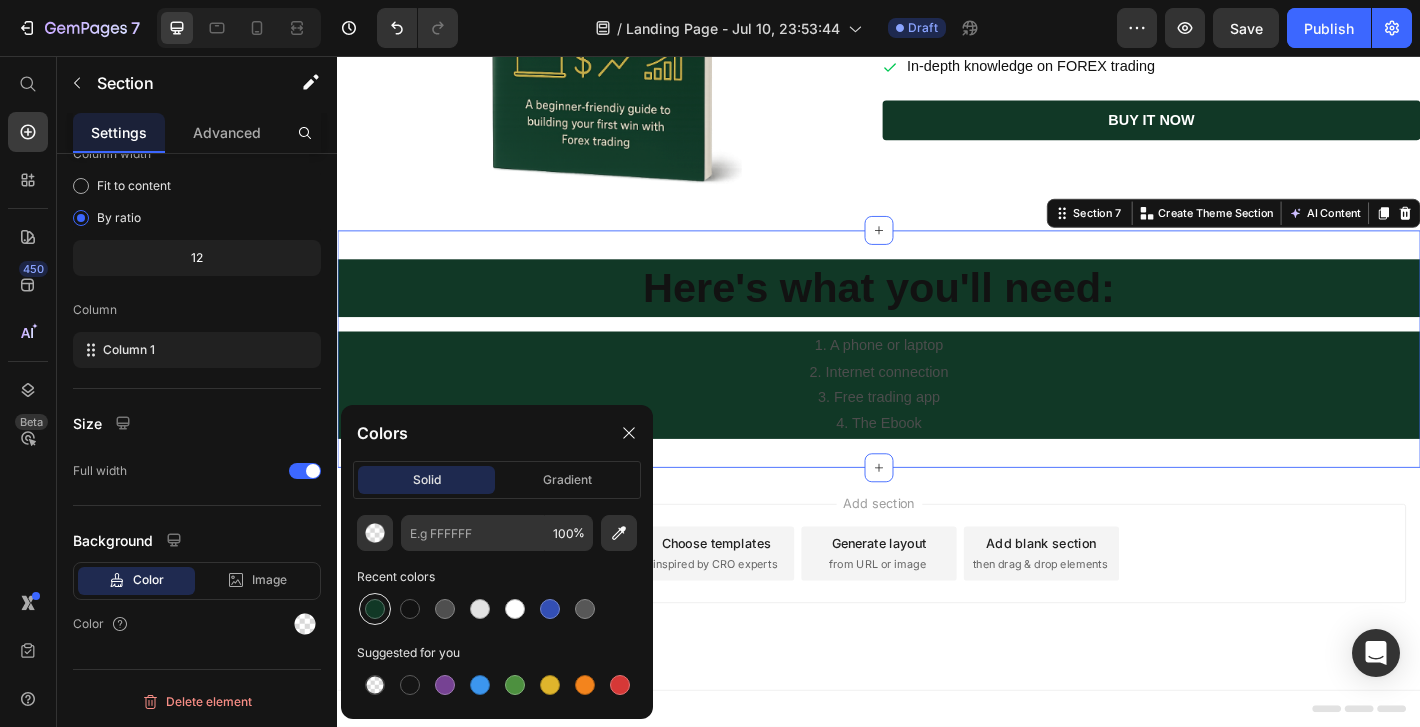 click at bounding box center (375, 609) 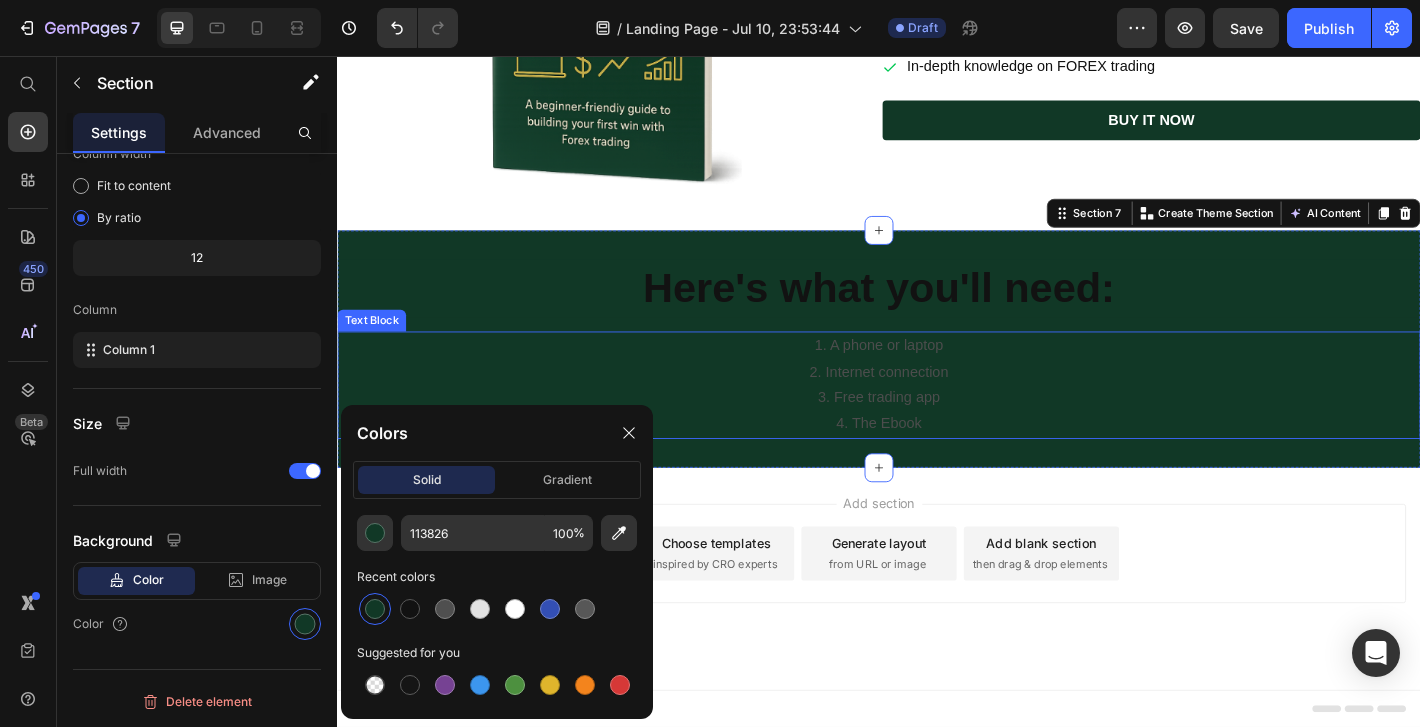 click on "Here's what you'll need:" at bounding box center (937, 313) 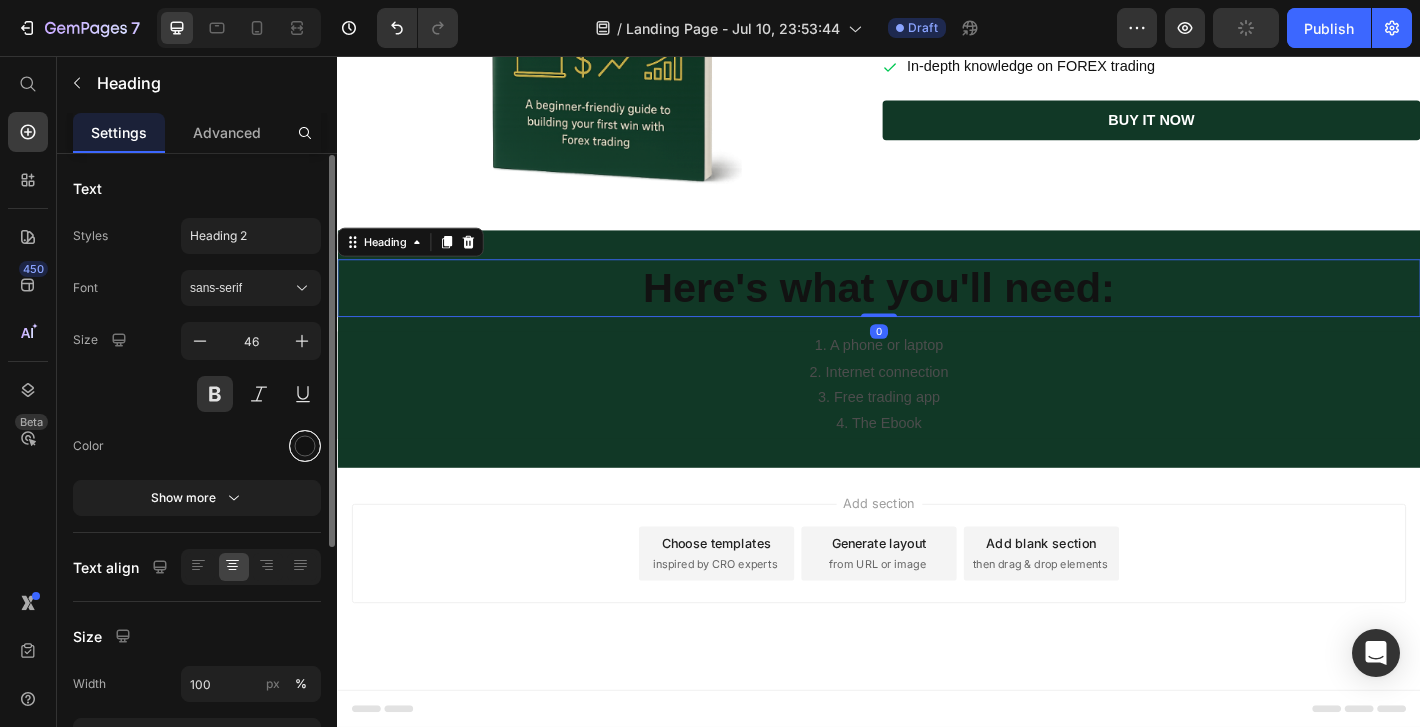 scroll, scrollTop: 17, scrollLeft: 0, axis: vertical 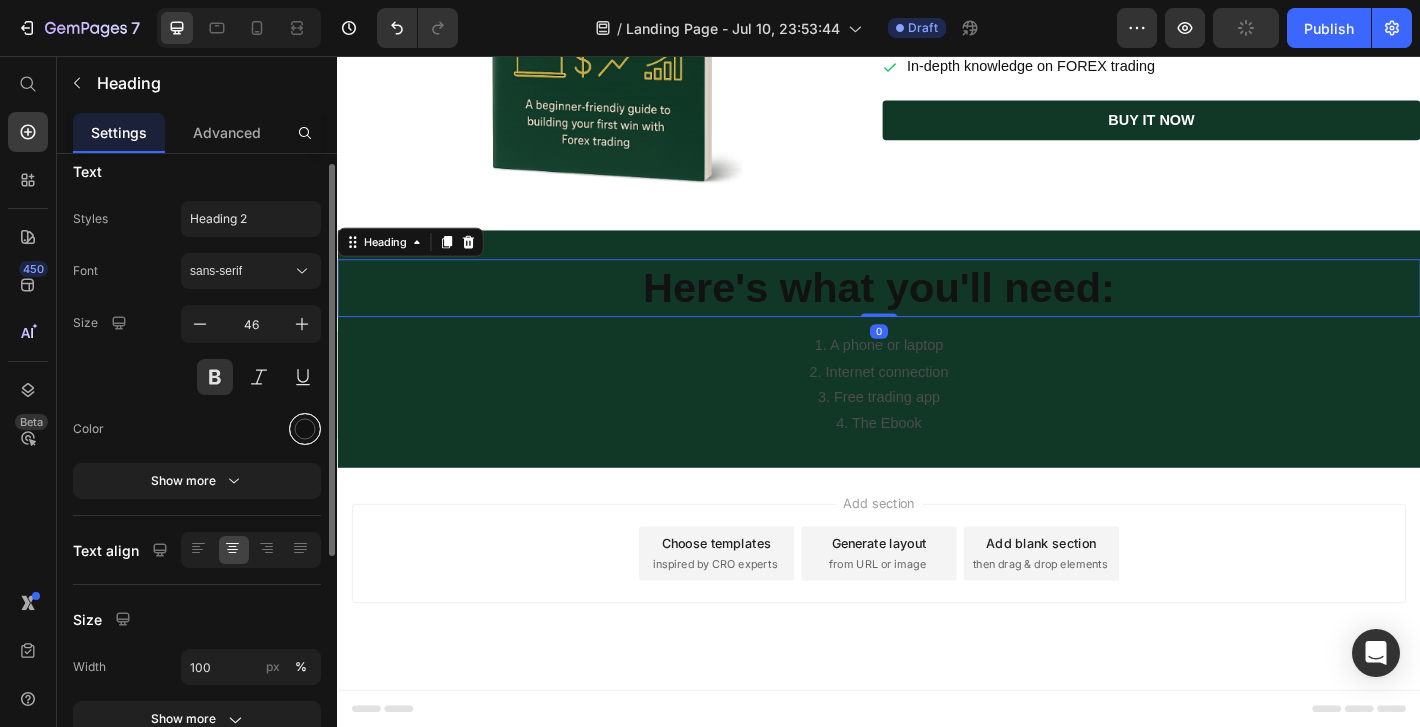 click at bounding box center [305, 429] 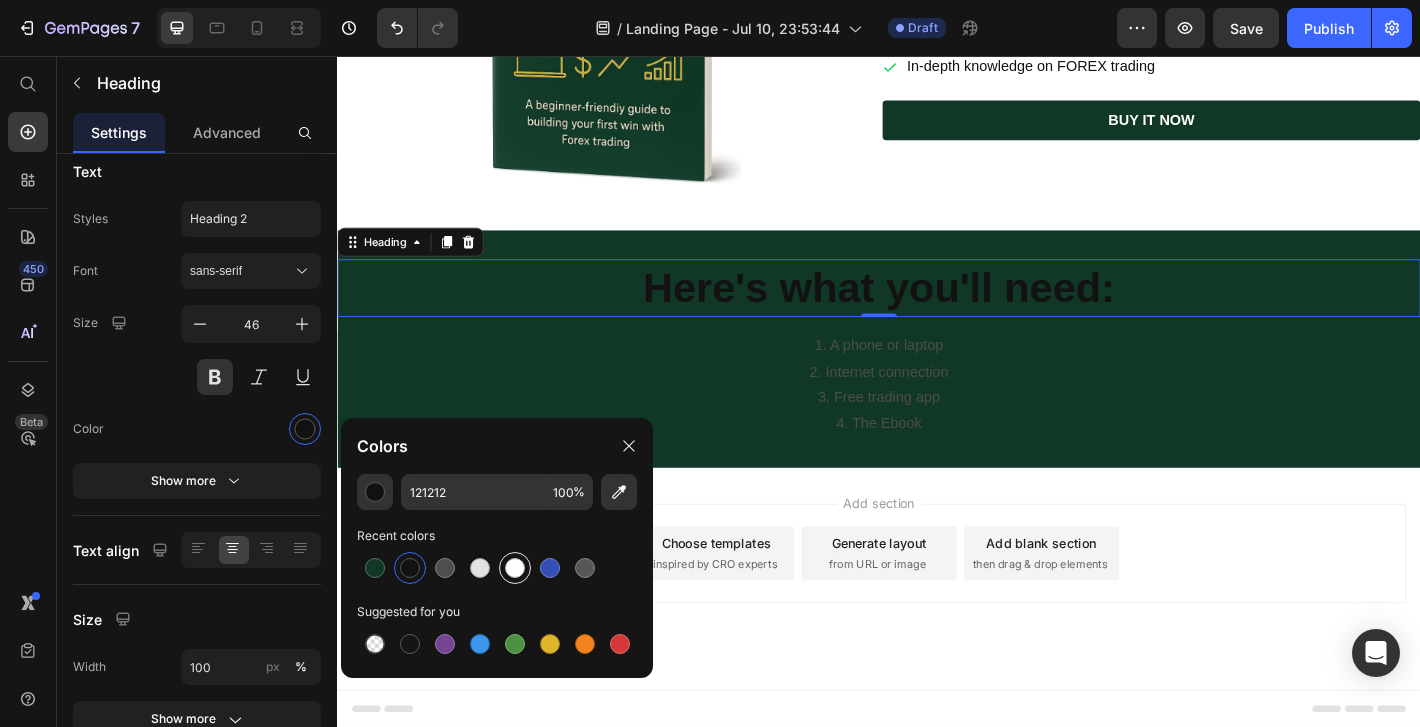 click at bounding box center [515, 568] 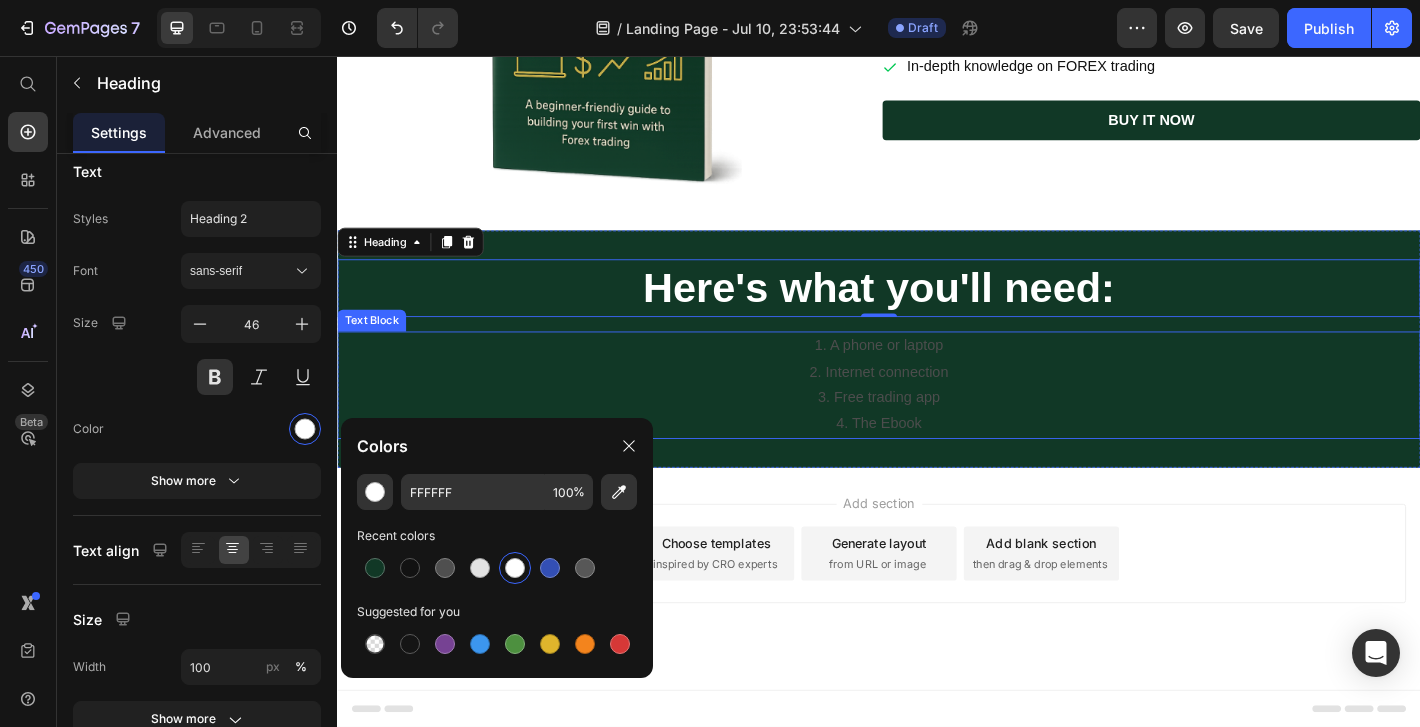 click on "3. Free trading app" at bounding box center [937, 434] 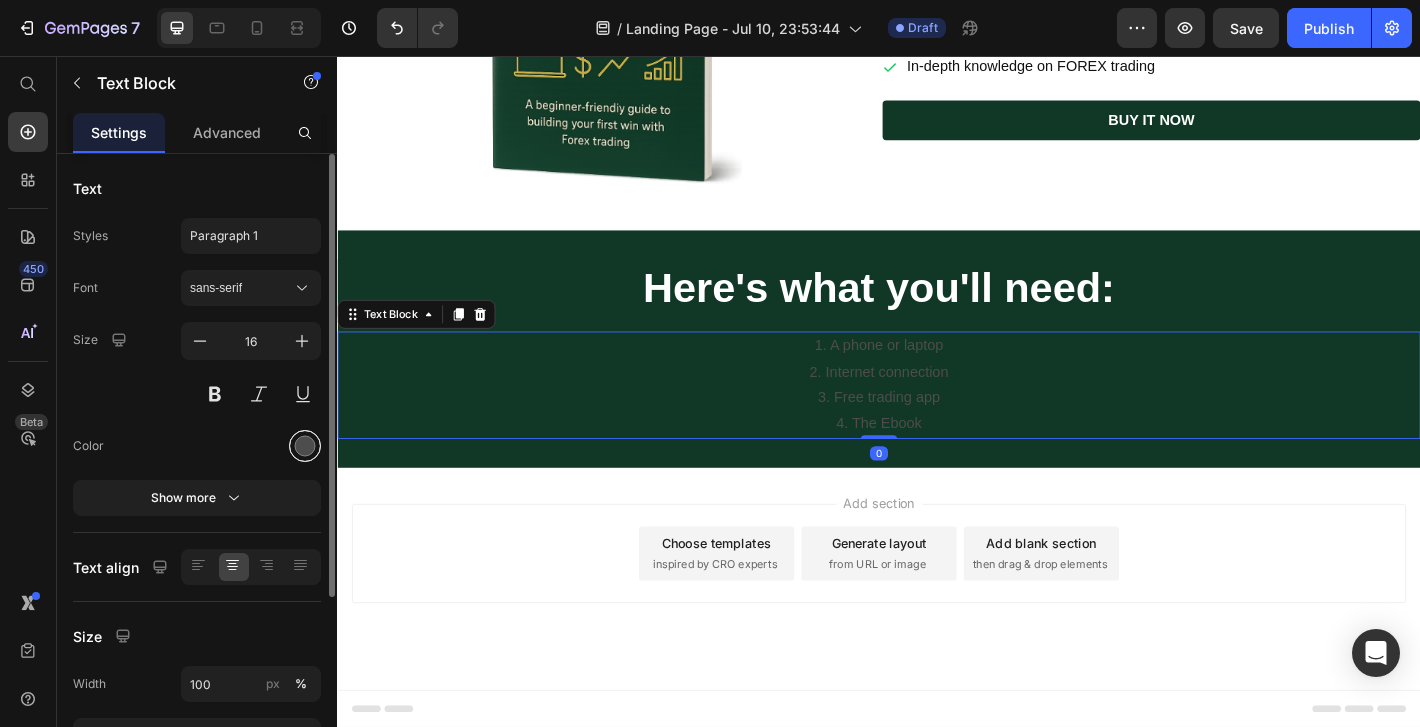 click at bounding box center [305, 446] 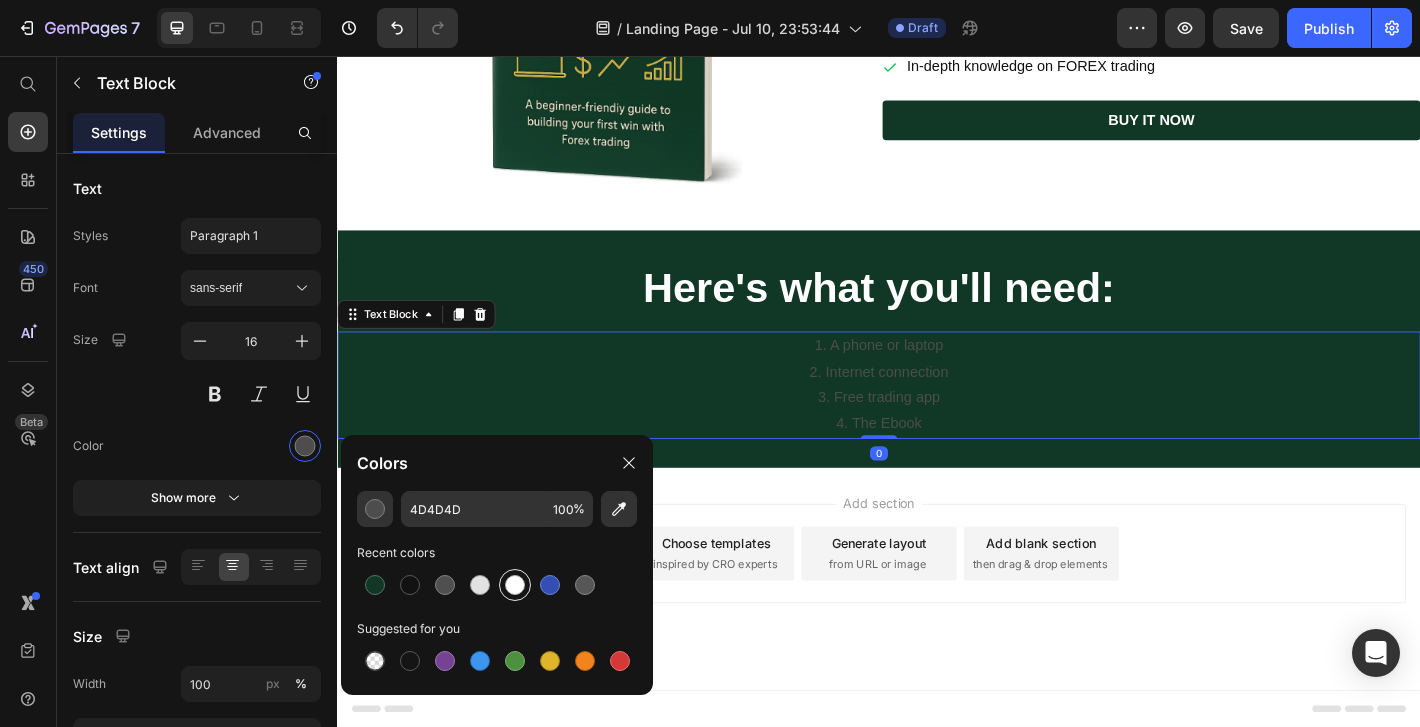 click at bounding box center (515, 585) 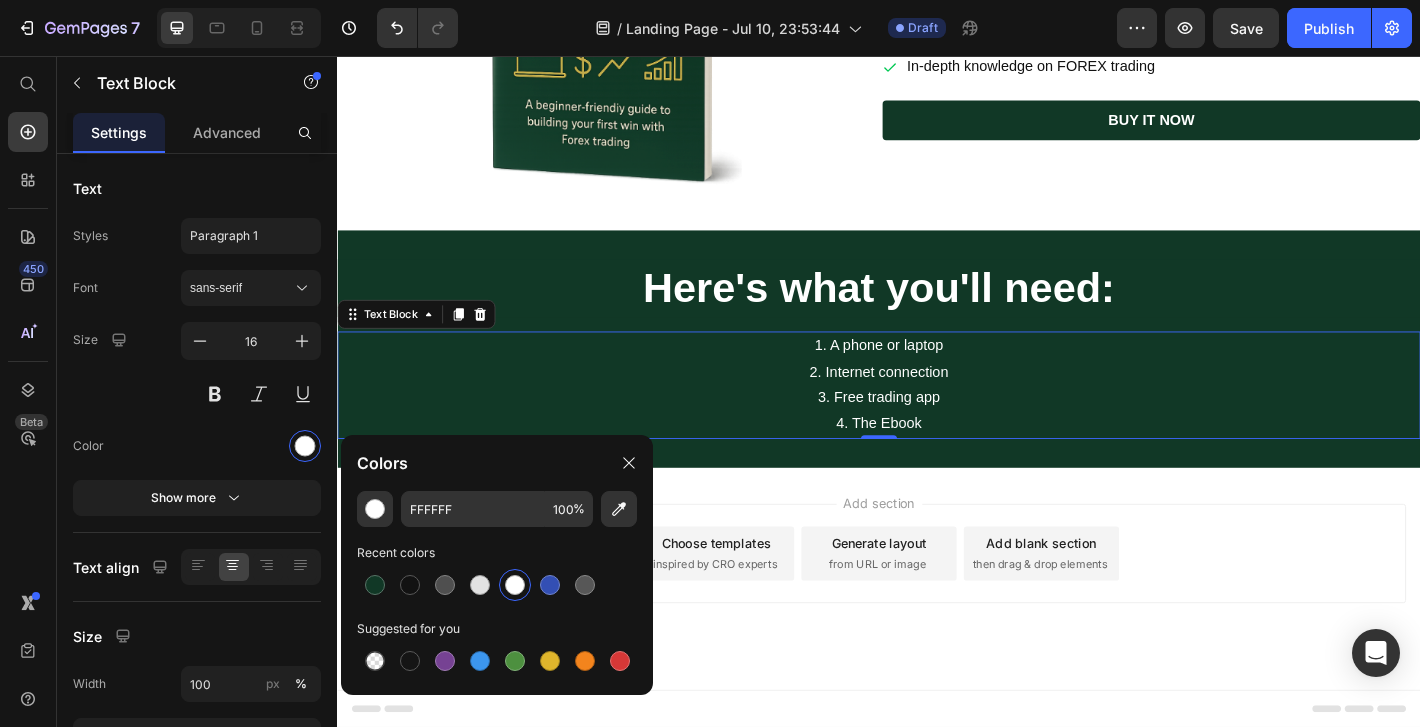 click on "Add section Choose templates inspired by CRO experts Generate layout from URL or image Add blank section then drag & drop elements" at bounding box center (937, 635) 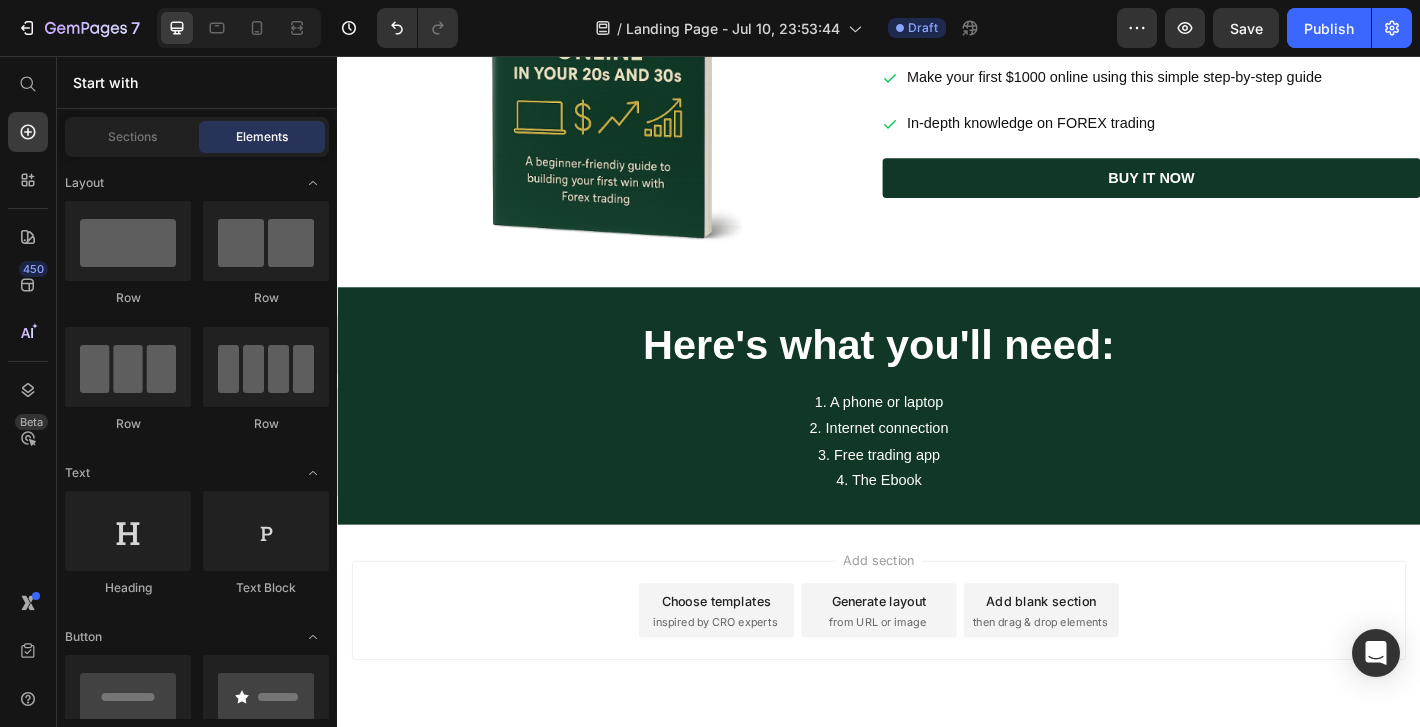 scroll, scrollTop: 2065, scrollLeft: 0, axis: vertical 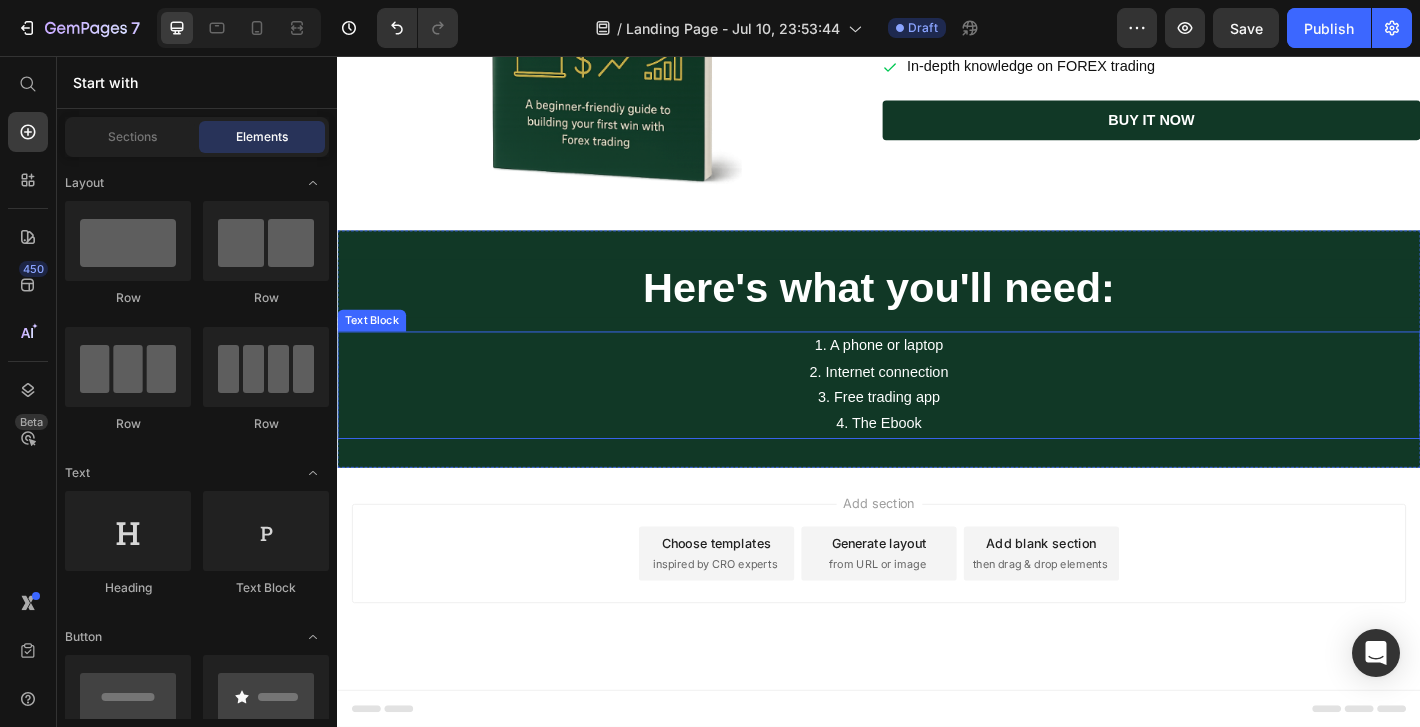 click on "2. Internet connection" at bounding box center (937, 406) 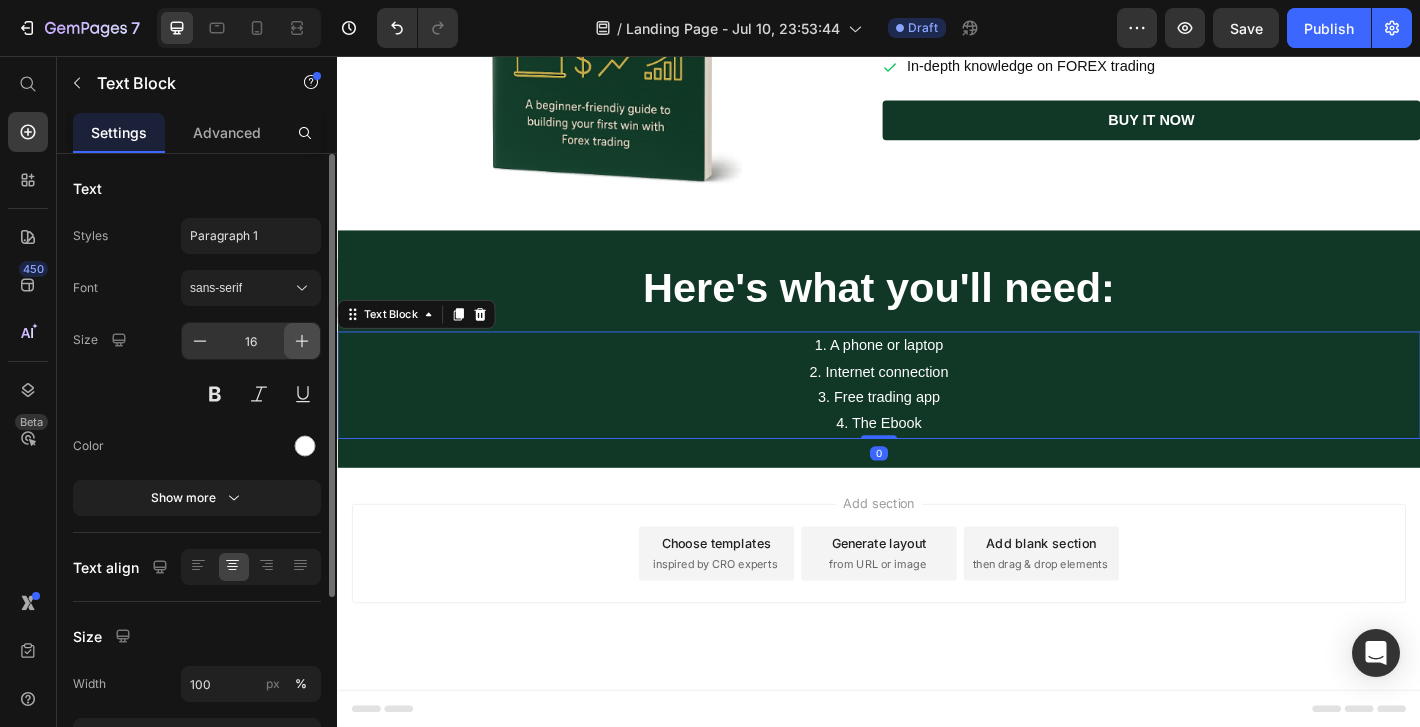 click 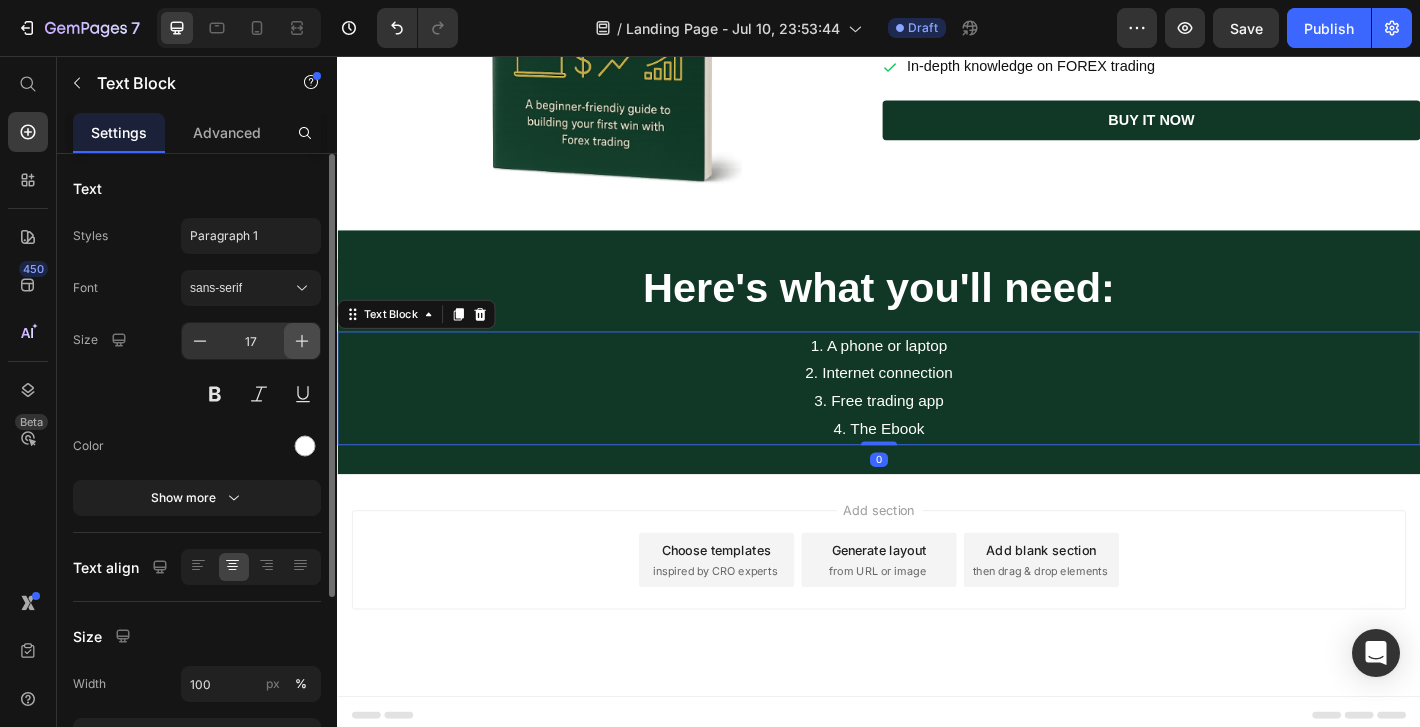 click 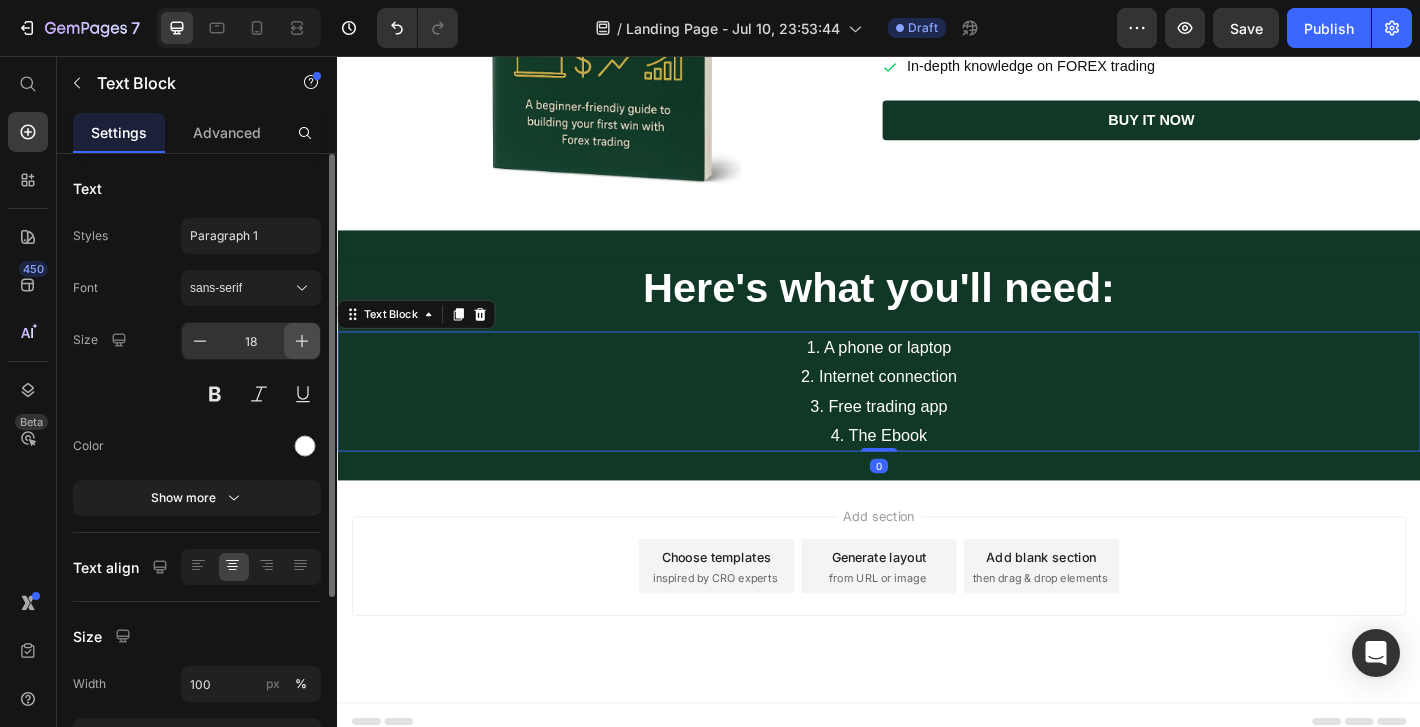 click 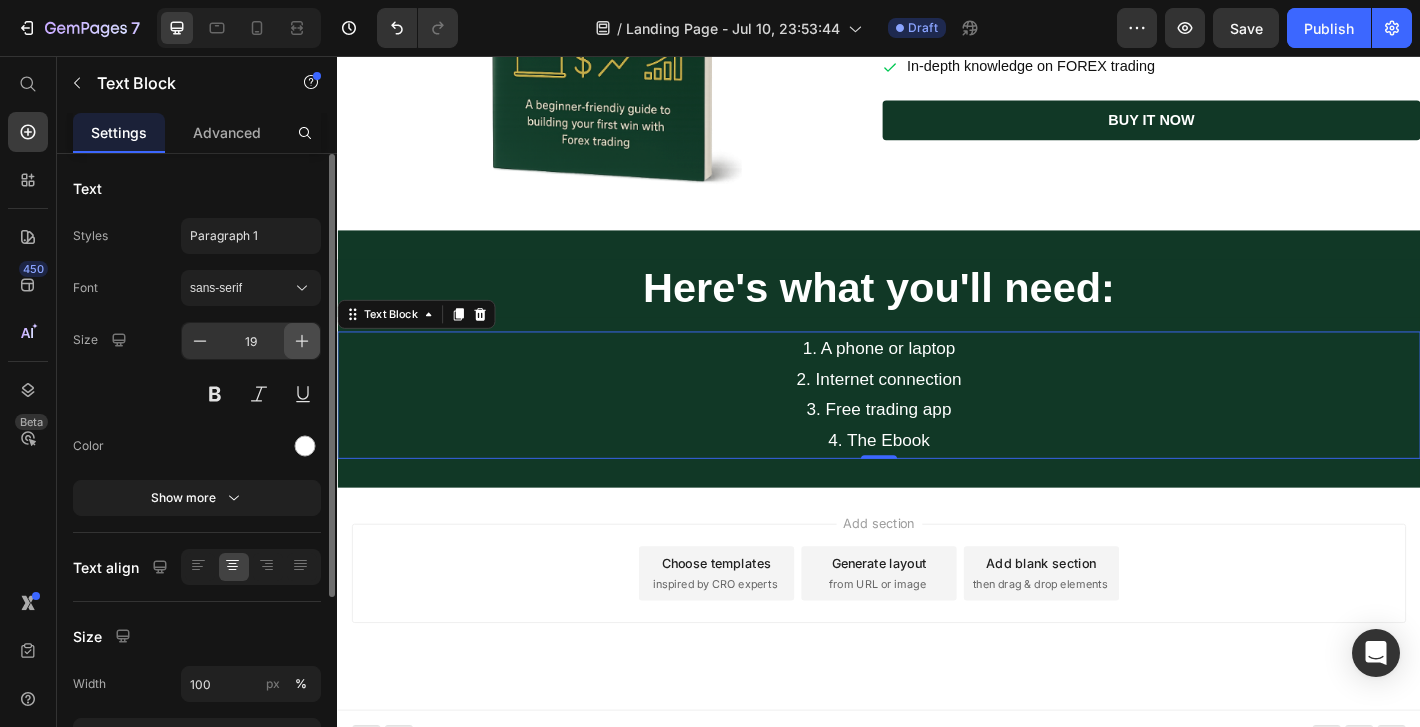 click 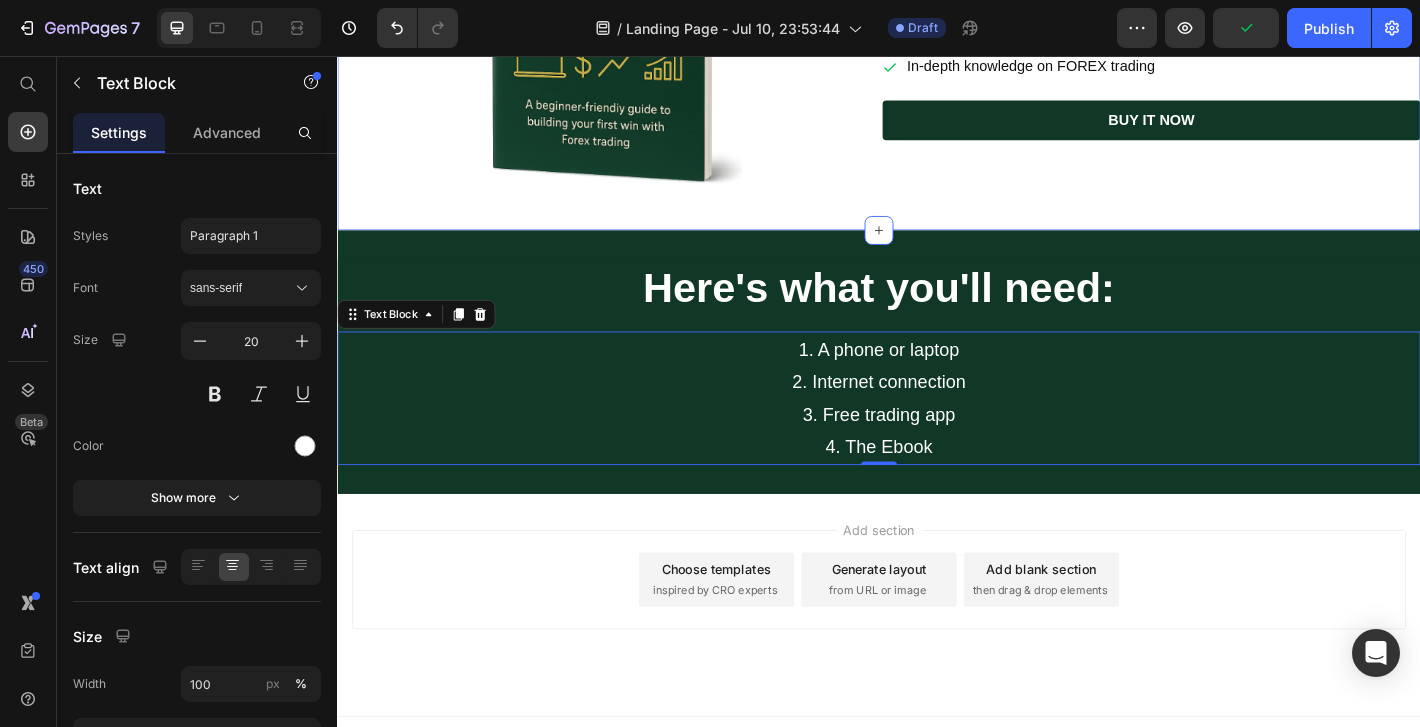 click on "Image How to make your first $1000 online in your 20s and 30s Heading Icon Icon Icon Icon
Icon Icon List $19.95 Text Block
One-time payment. Instant download
Make your first $1000 online using this simple step-by-step guide
In-depth knowledge on FOREX trading Item List BUY IT NOW Button Row Section 6" at bounding box center (937, 11) 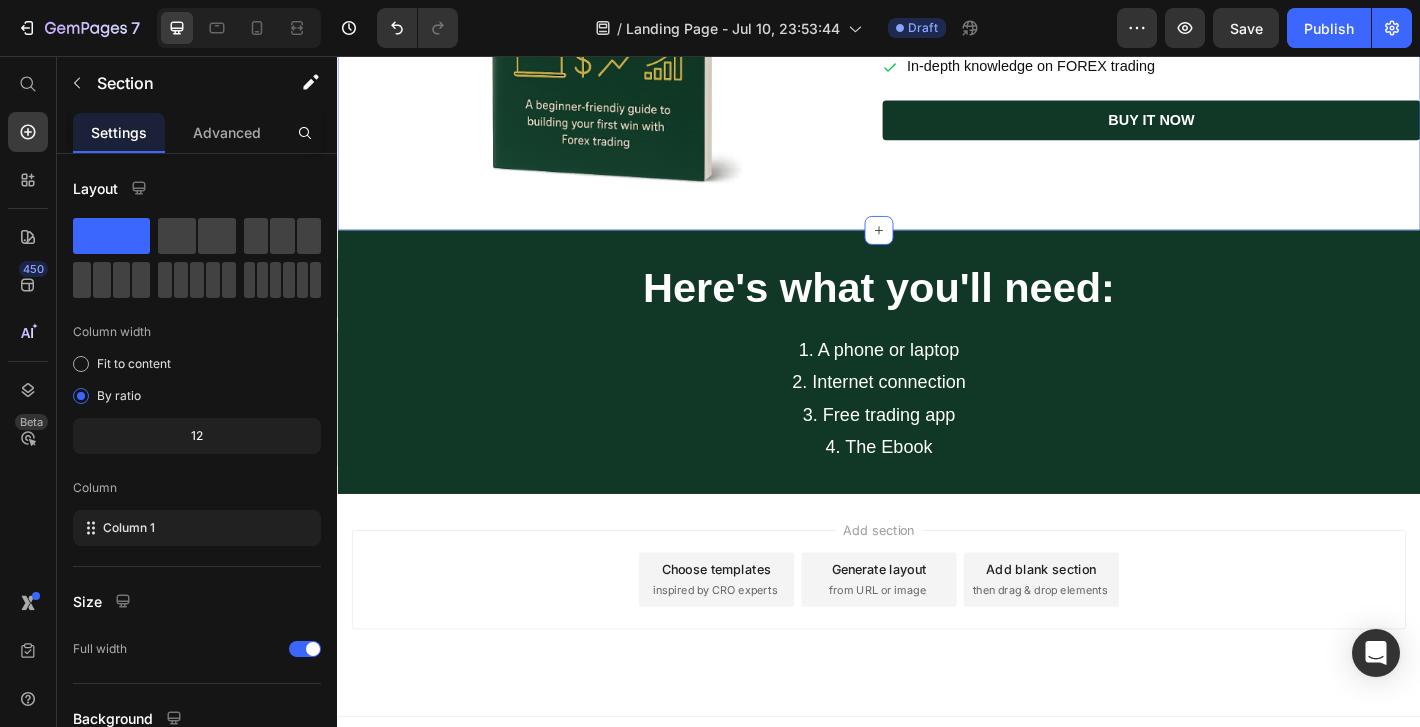 click on "1. A phone or laptop" at bounding box center [937, 381] 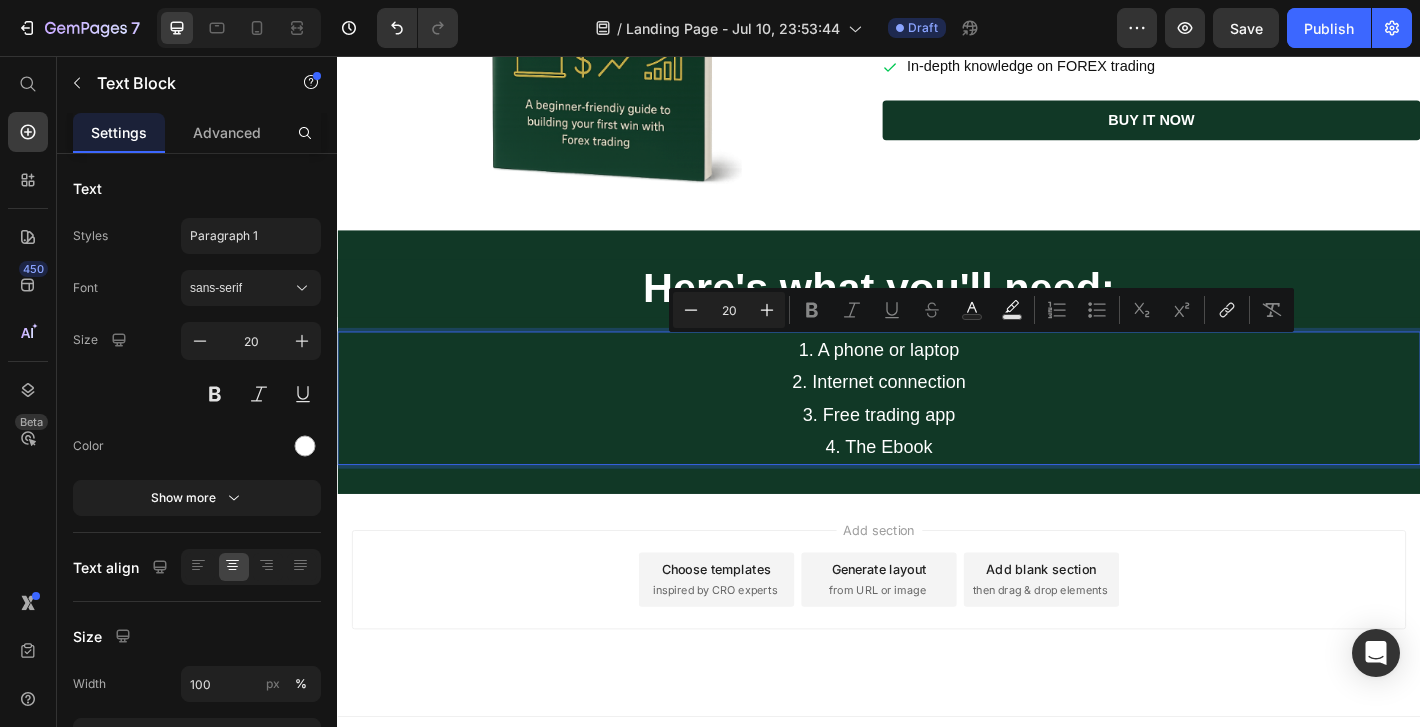 click on "1. A phone or laptop" at bounding box center [937, 381] 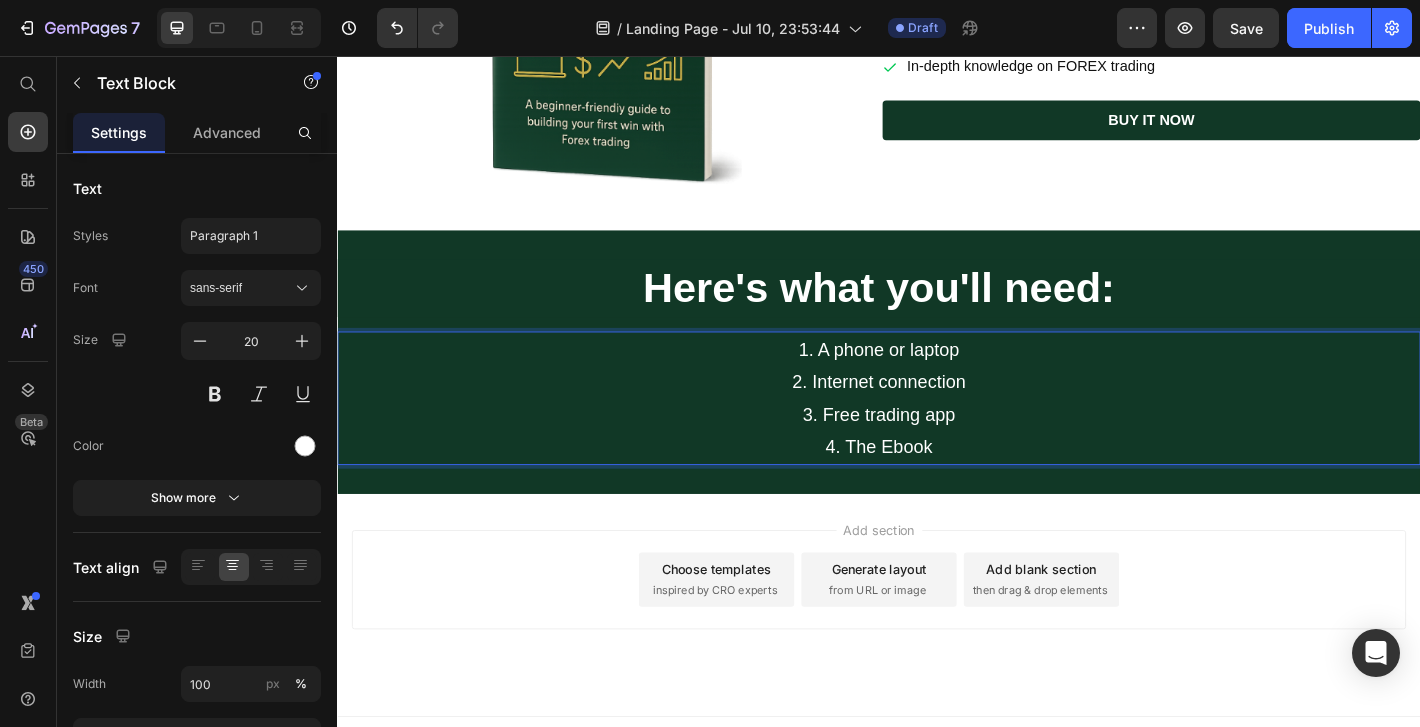 click on "1. A phone or laptop" at bounding box center (937, 381) 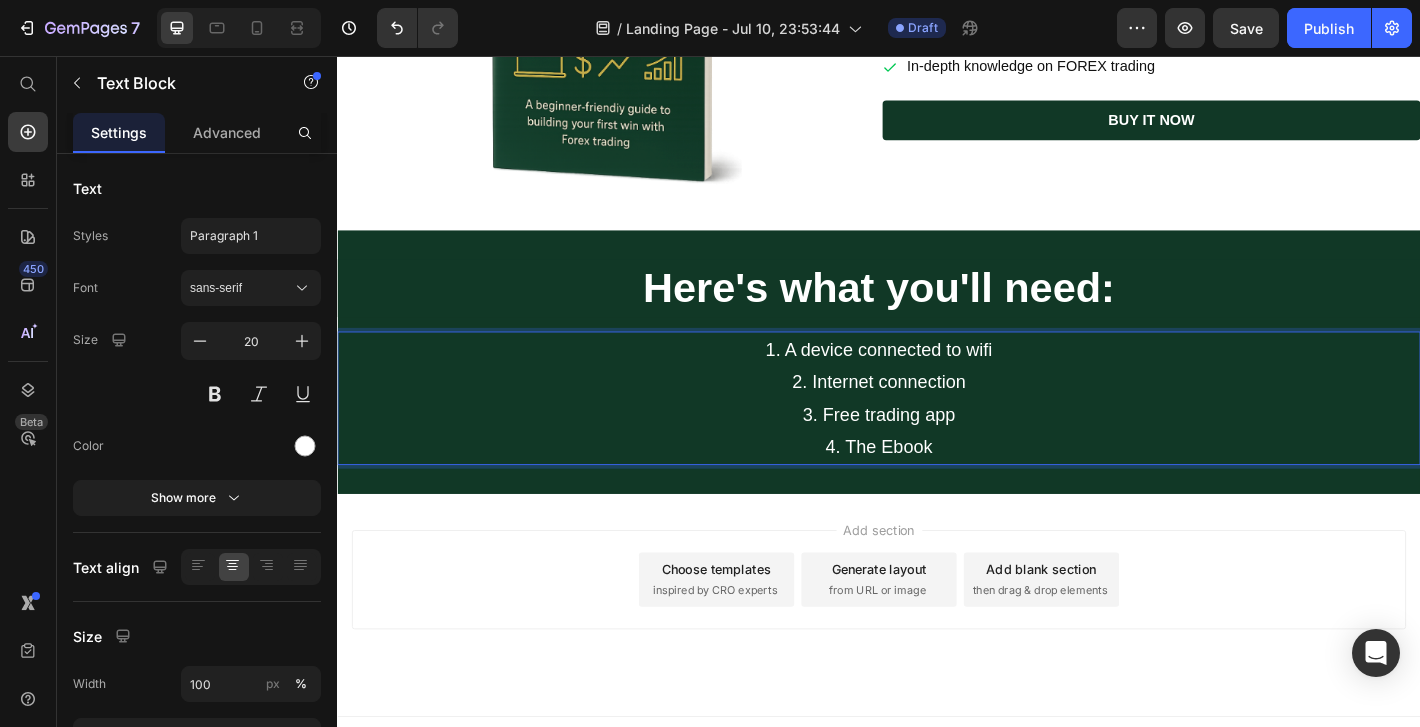 click on "2. Internet connection" at bounding box center (937, 417) 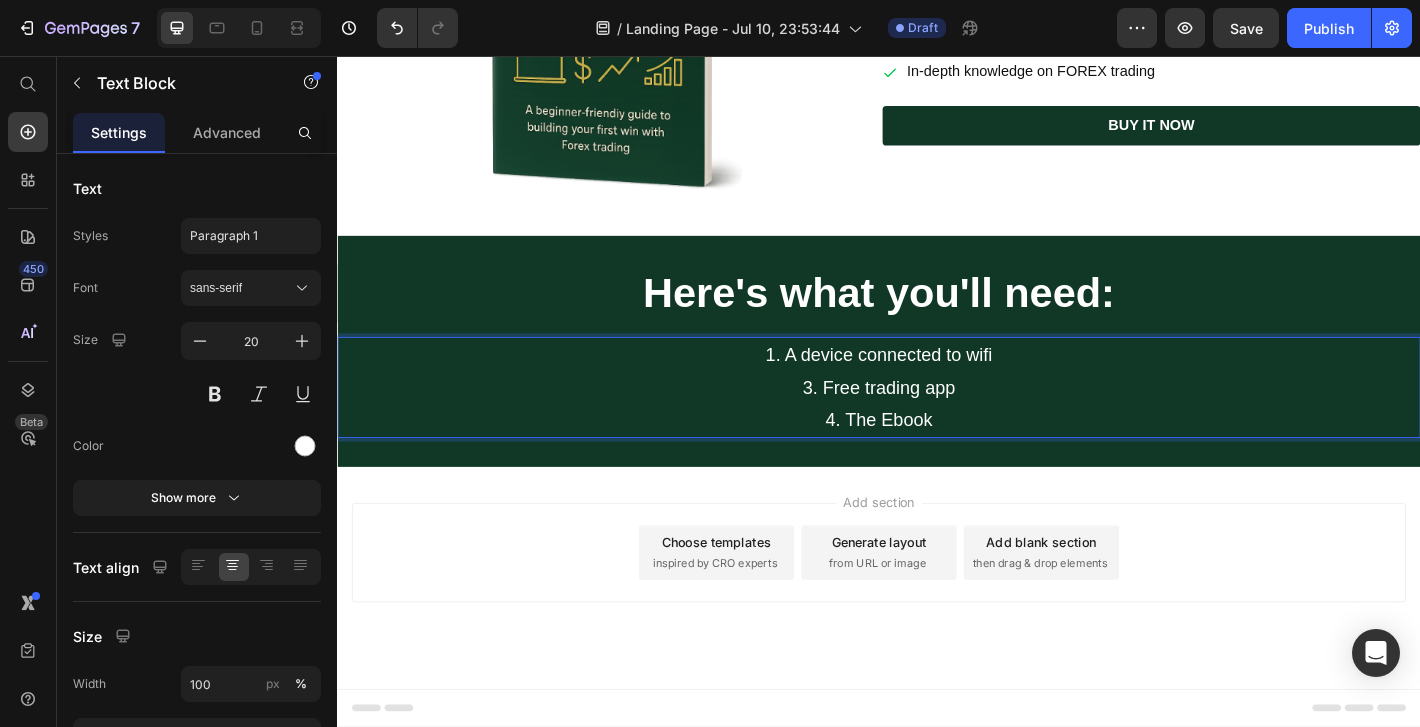 scroll, scrollTop: 2058, scrollLeft: 0, axis: vertical 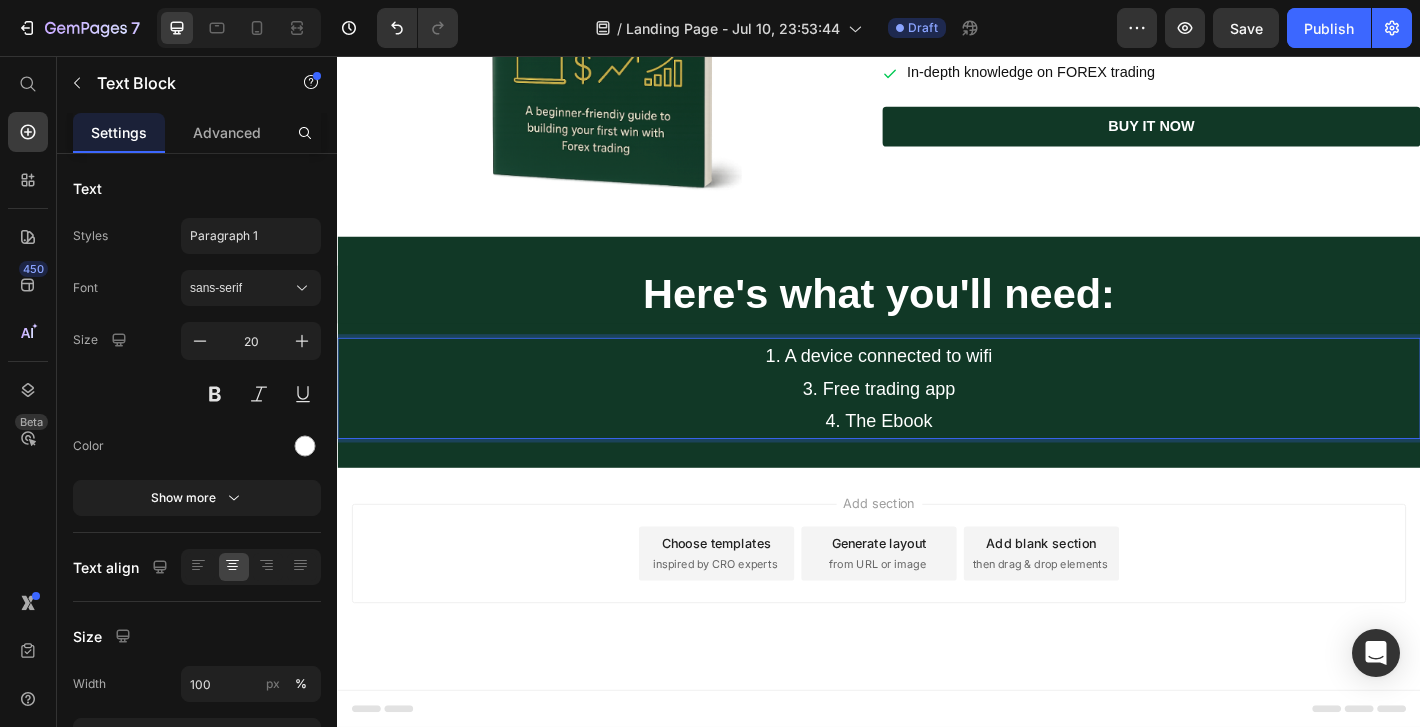click on "3. Free trading app" at bounding box center [937, 424] 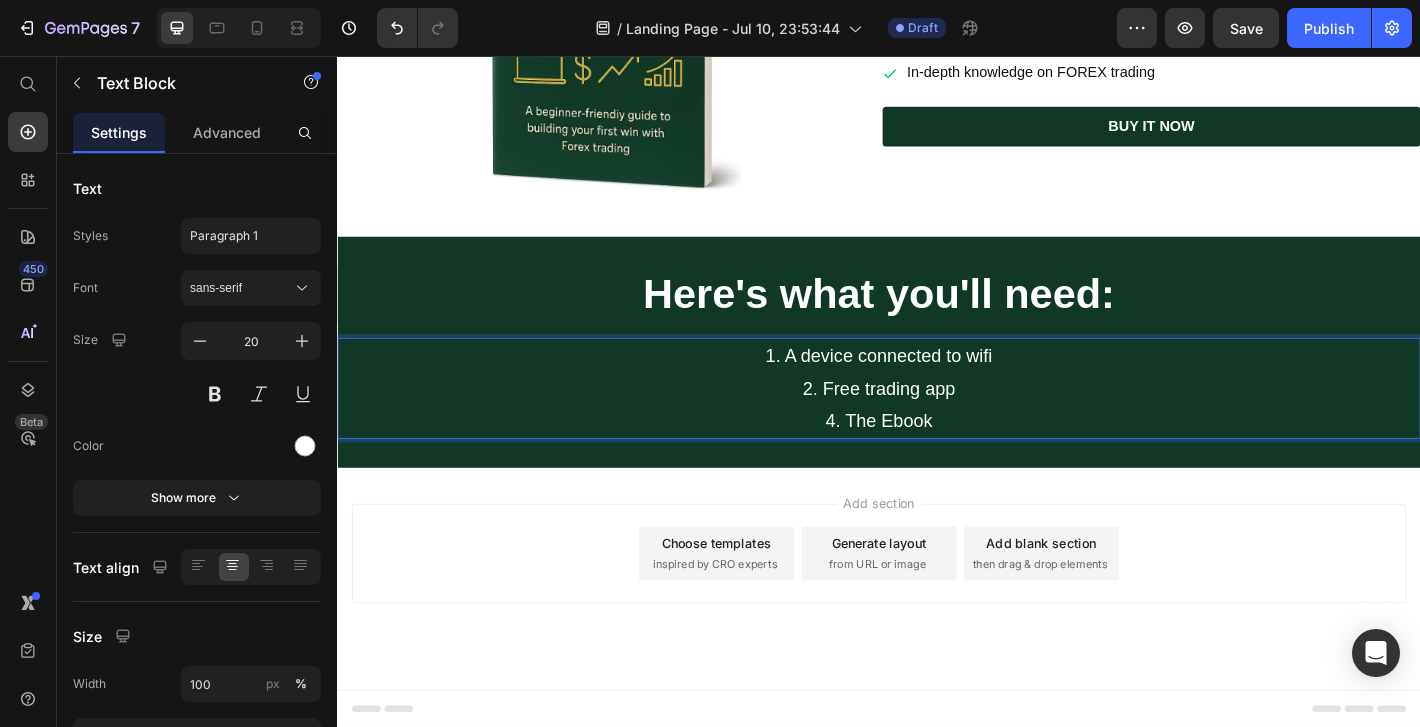 click on "4. The Ebook" at bounding box center [937, 460] 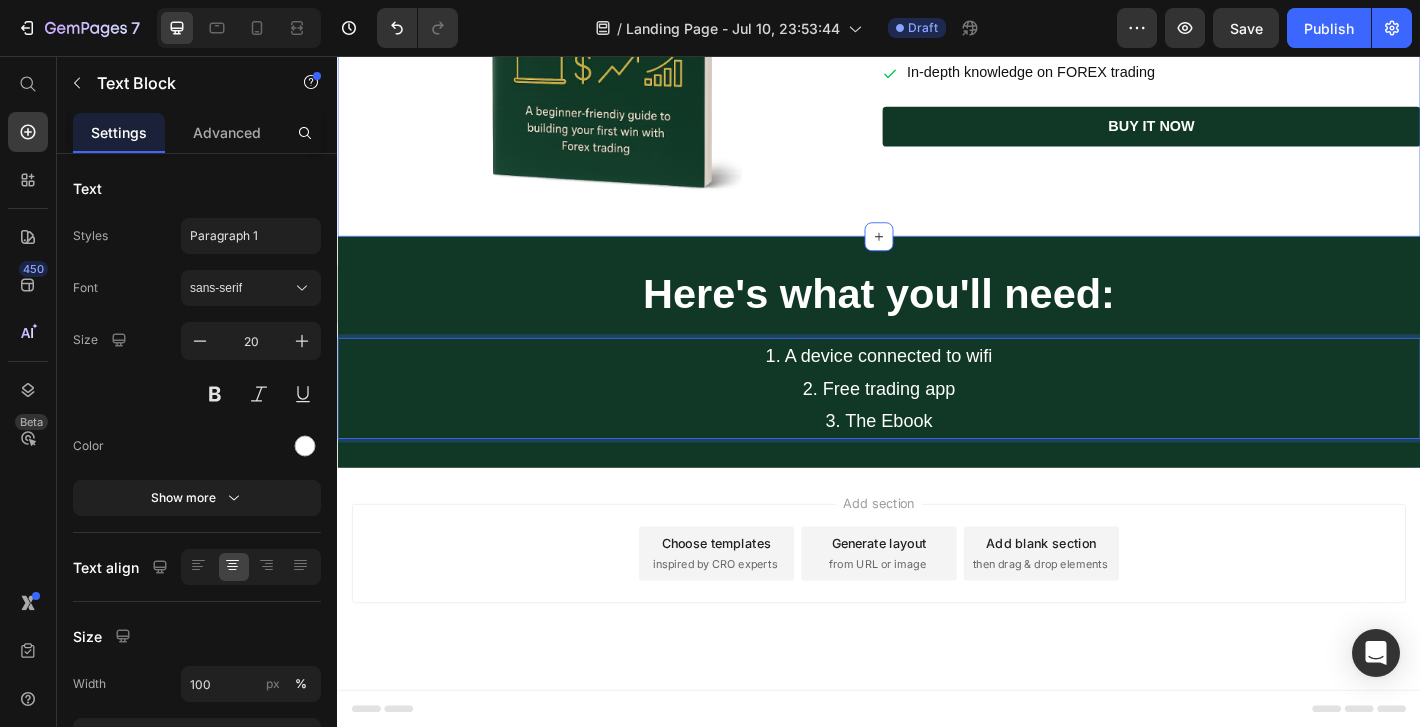 click on "Image How to make your first $1000 online in your 20s and 30s Heading Icon Icon Icon Icon
Icon Icon List $19.95 Text Block
One-time payment. Instant download
Make your first $1000 online using this simple step-by-step guide
In-depth knowledge on FOREX trading Item List BUY IT NOW Button Row" at bounding box center [937, 18] 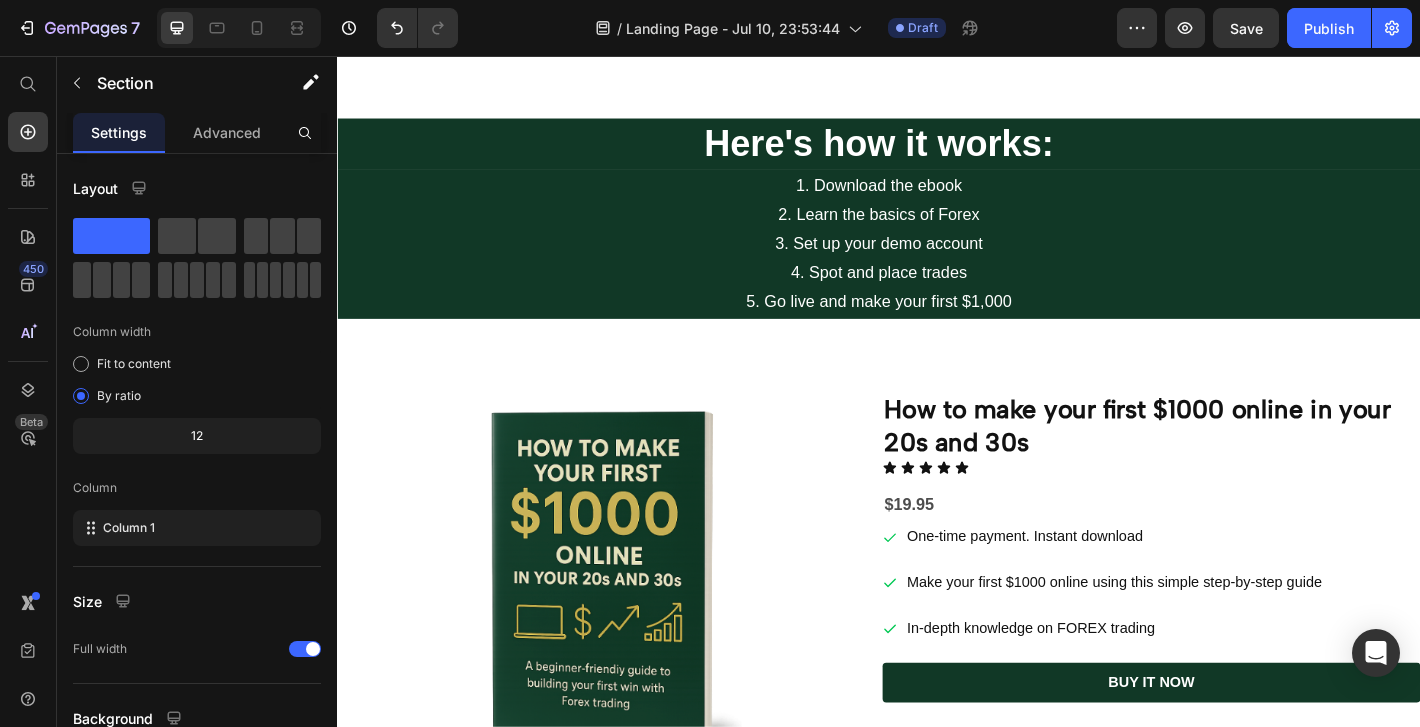 scroll, scrollTop: 1497, scrollLeft: 0, axis: vertical 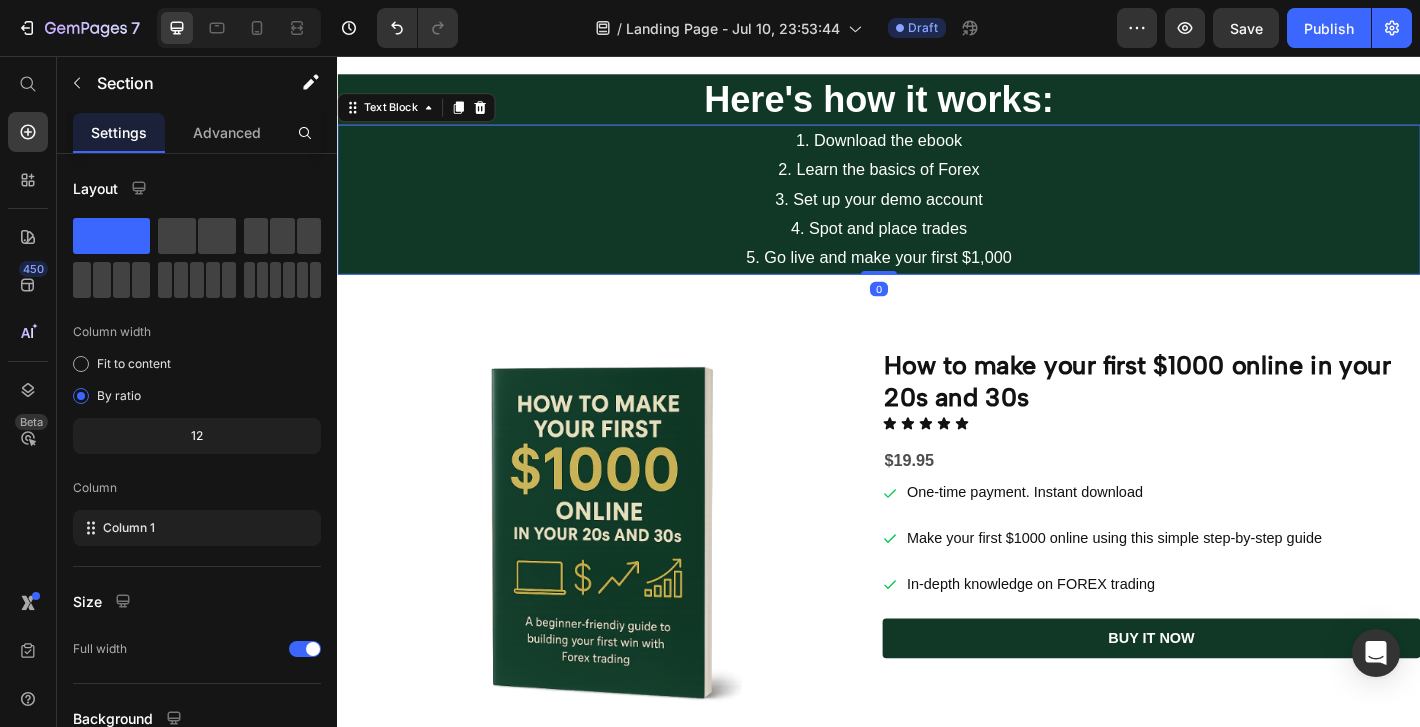 click on "5. Go live and make your first $1,000" at bounding box center (937, 279) 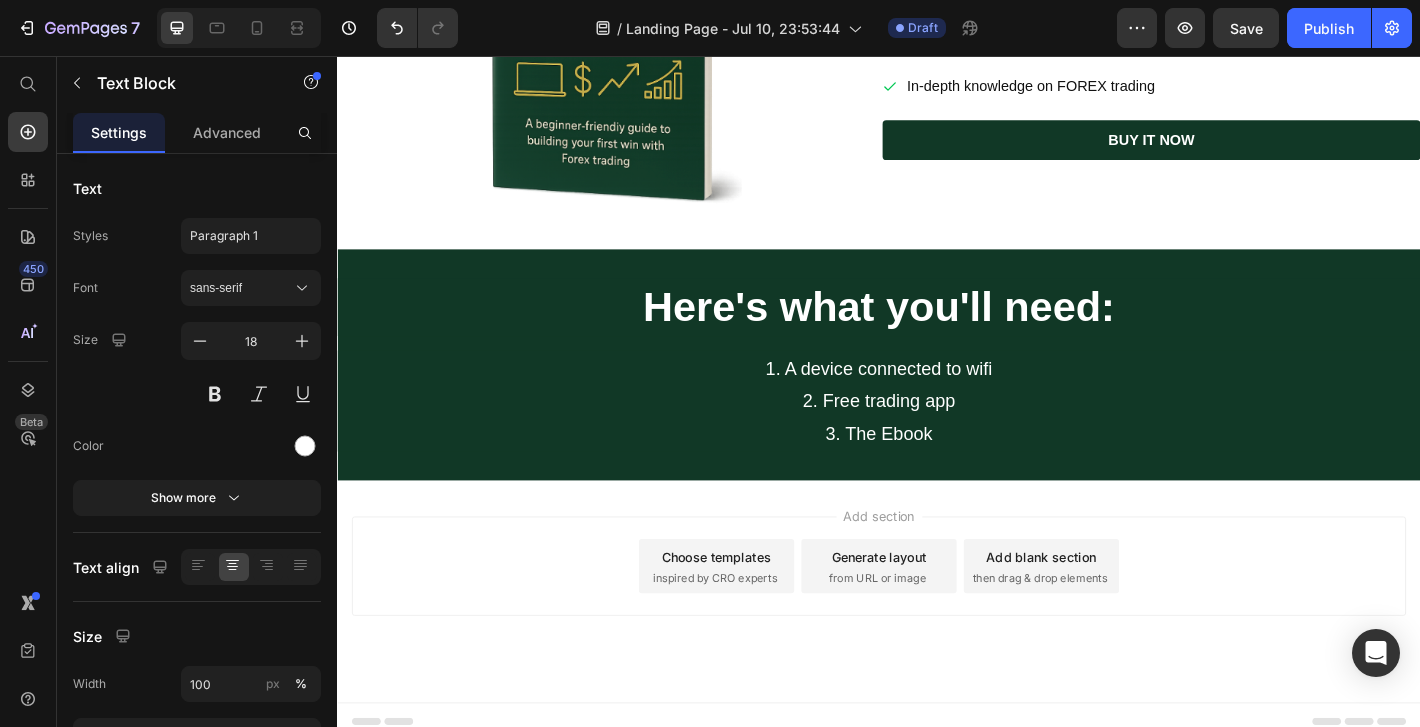 scroll, scrollTop: 2058, scrollLeft: 0, axis: vertical 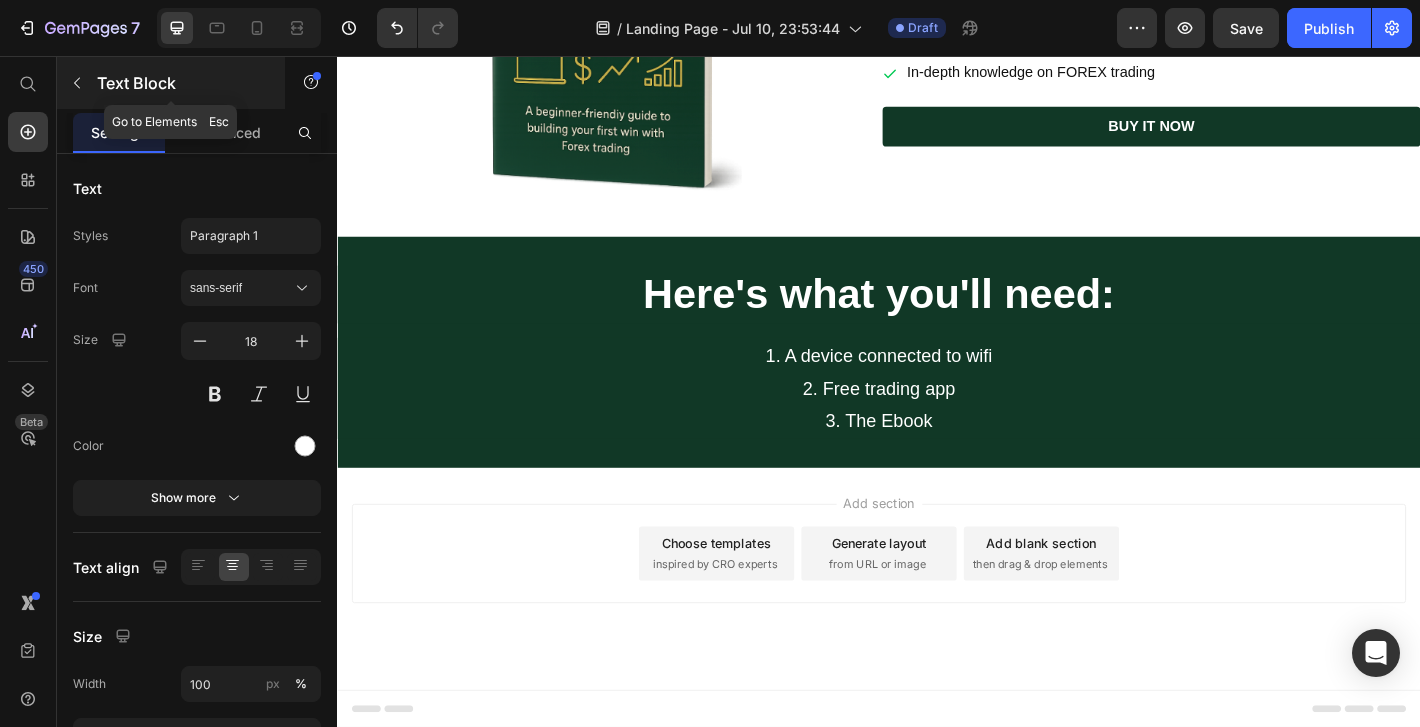 click 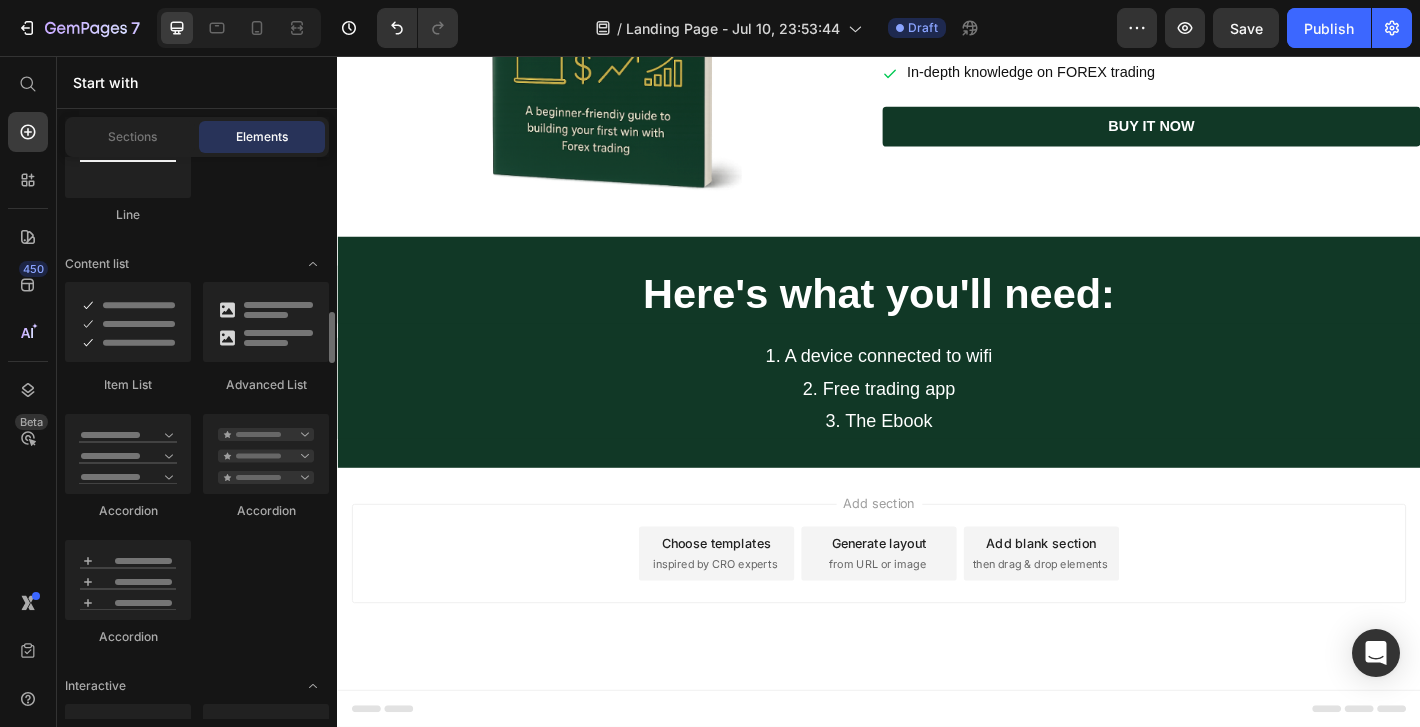 scroll, scrollTop: 1628, scrollLeft: 0, axis: vertical 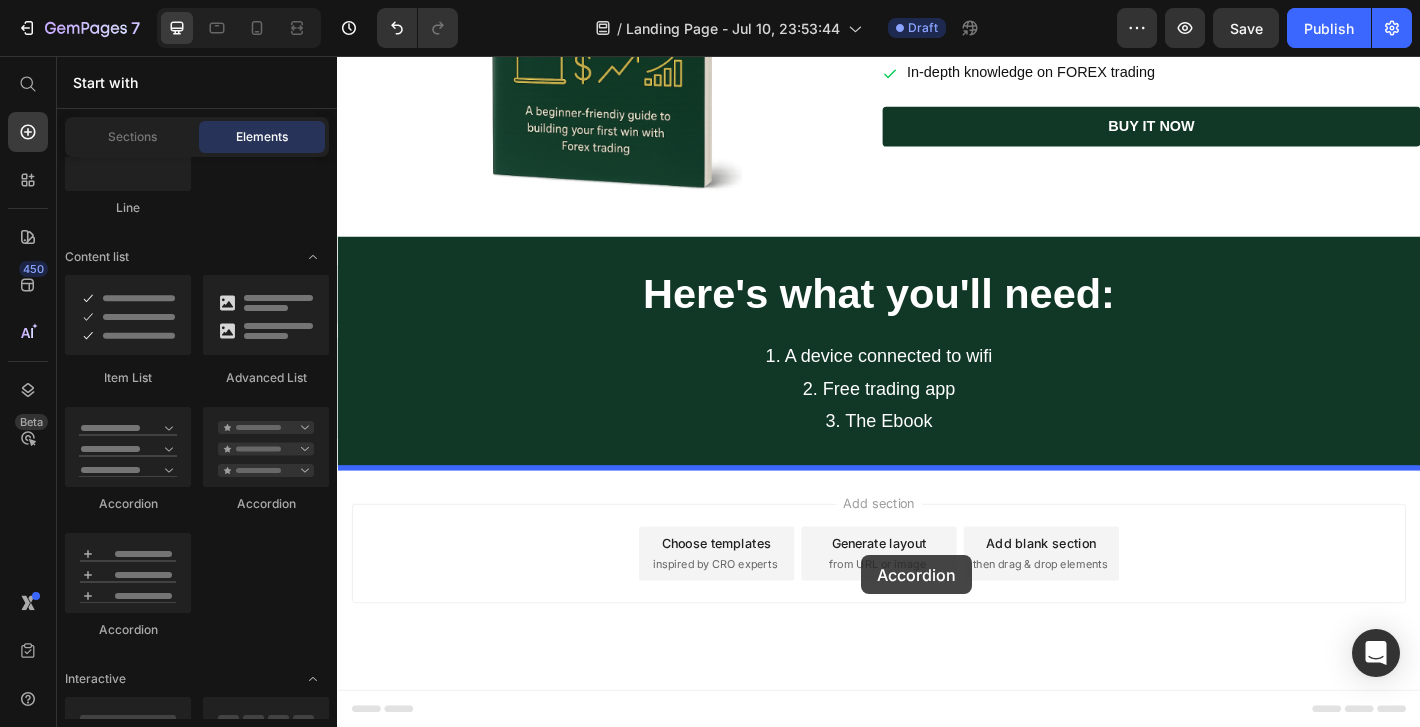 drag, startPoint x: 510, startPoint y: 521, endPoint x: 917, endPoint y: 609, distance: 416.40485 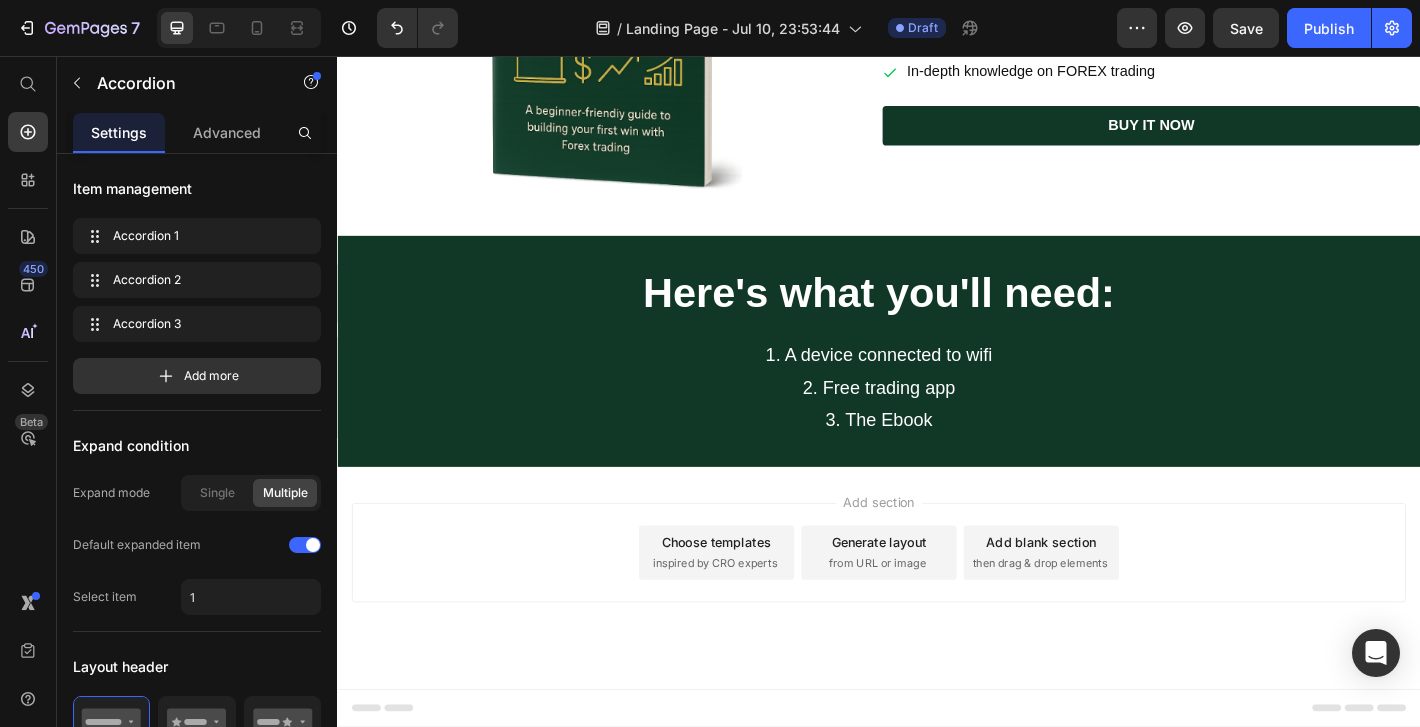 scroll, scrollTop: 2058, scrollLeft: 0, axis: vertical 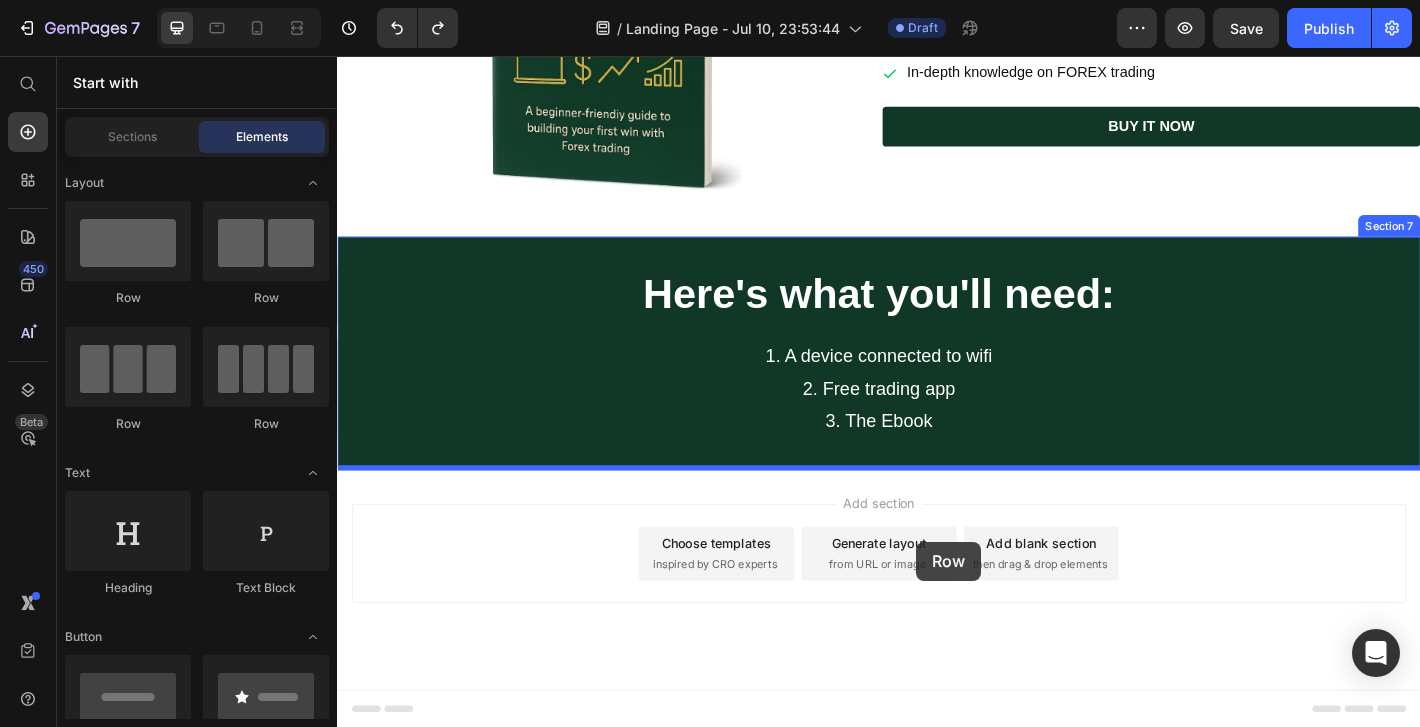 drag, startPoint x: 484, startPoint y: 328, endPoint x: 976, endPoint y: 593, distance: 558.82825 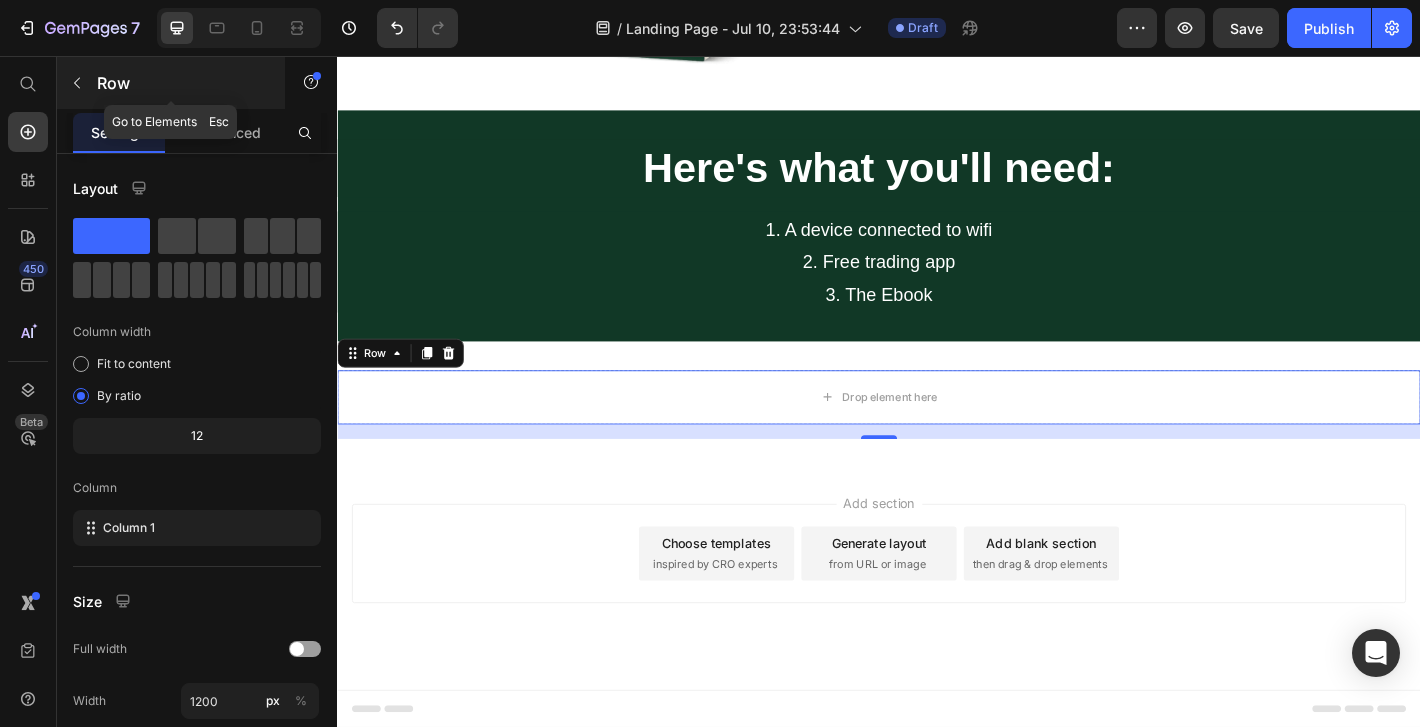 click at bounding box center (77, 83) 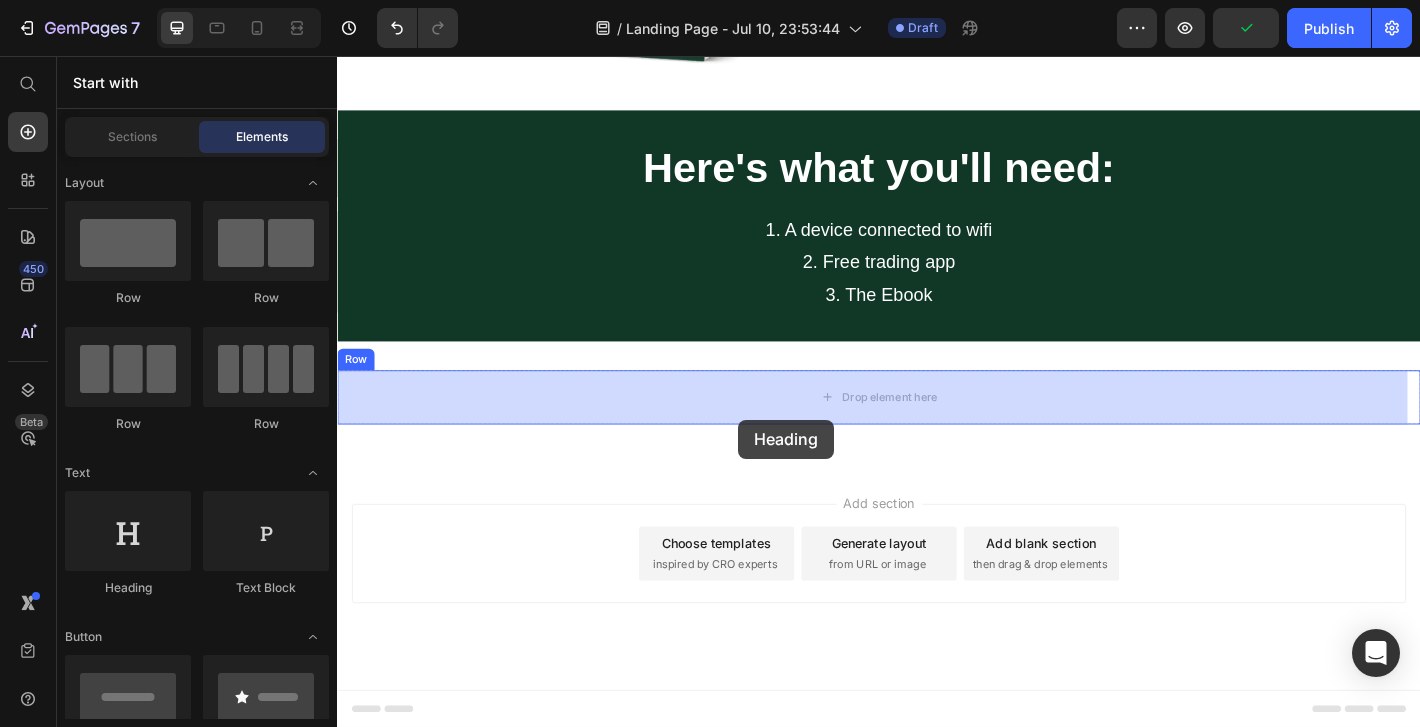 drag, startPoint x: 481, startPoint y: 614, endPoint x: 803, endPoint y: 443, distance: 364.5888 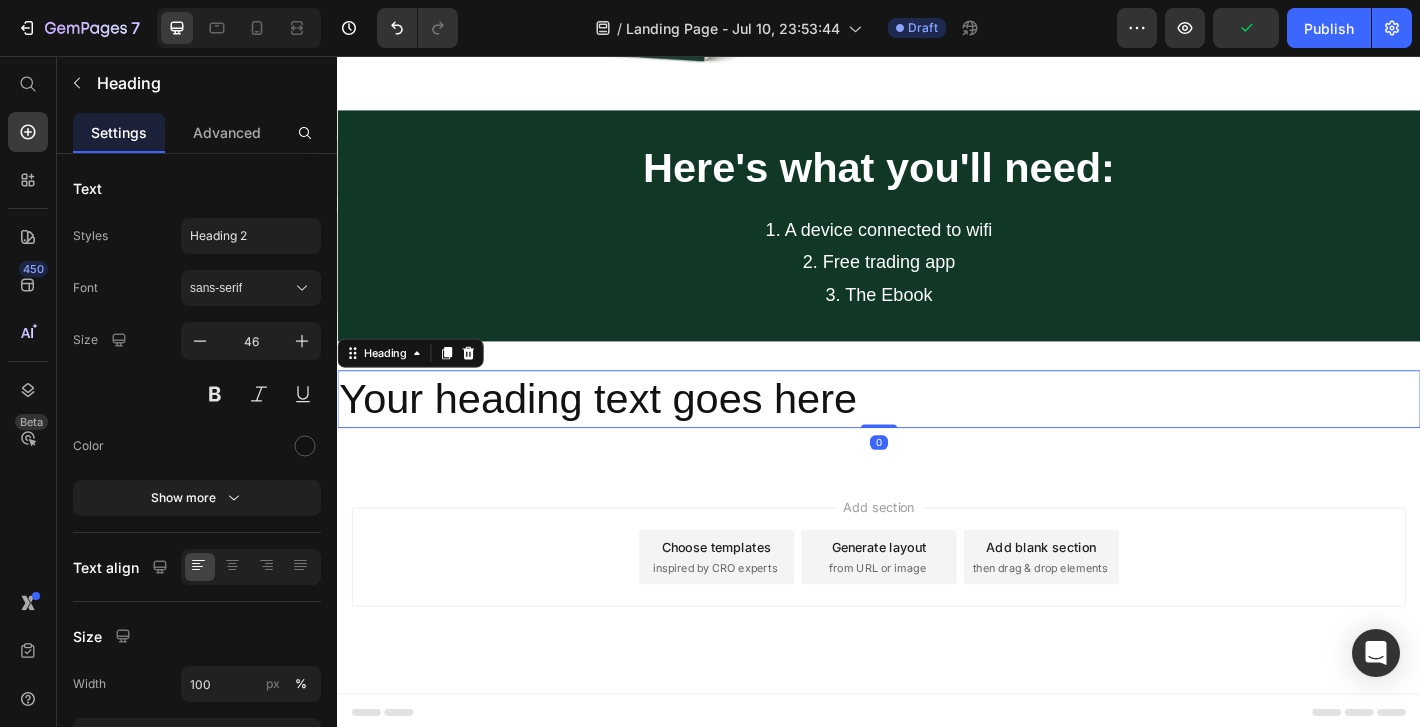 scroll, scrollTop: 2202, scrollLeft: 0, axis: vertical 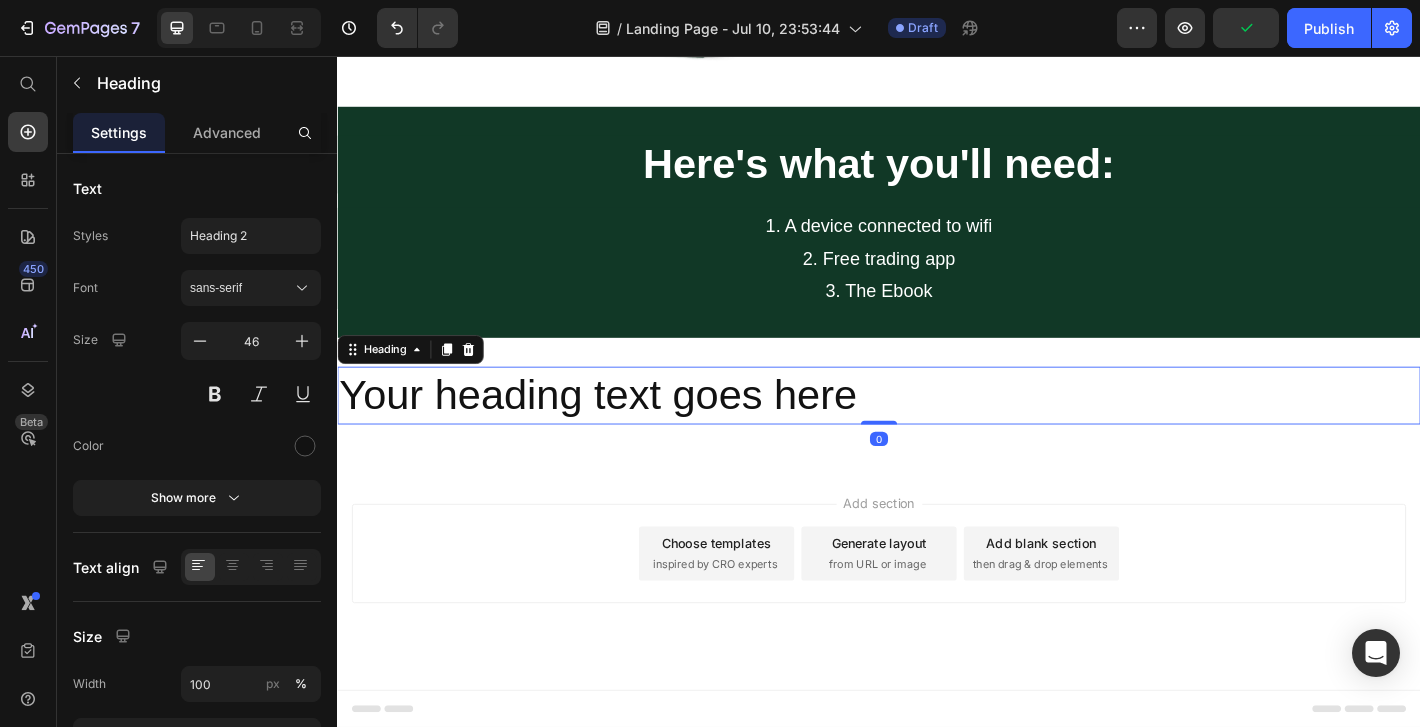 click on "Your heading text goes here" at bounding box center [937, 432] 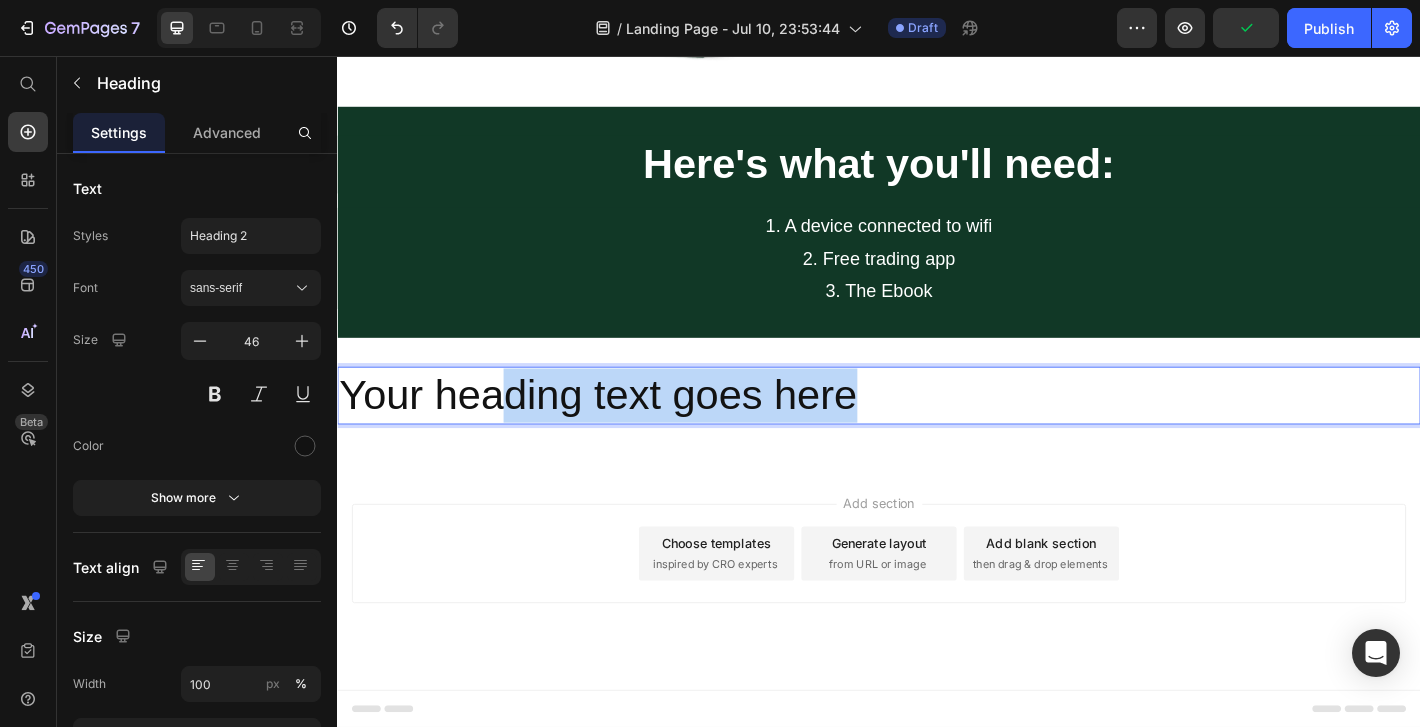 drag, startPoint x: 951, startPoint y: 432, endPoint x: 495, endPoint y: 432, distance: 456 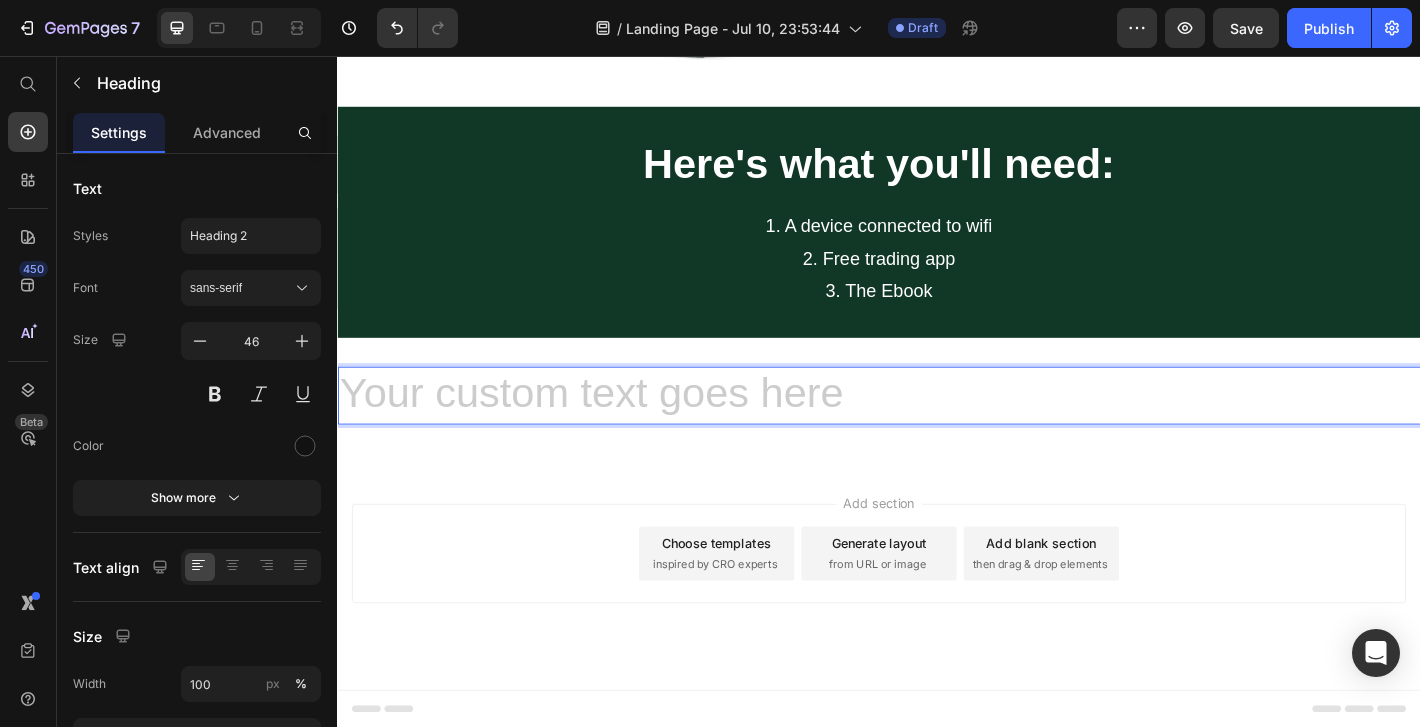 scroll, scrollTop: 2142, scrollLeft: 0, axis: vertical 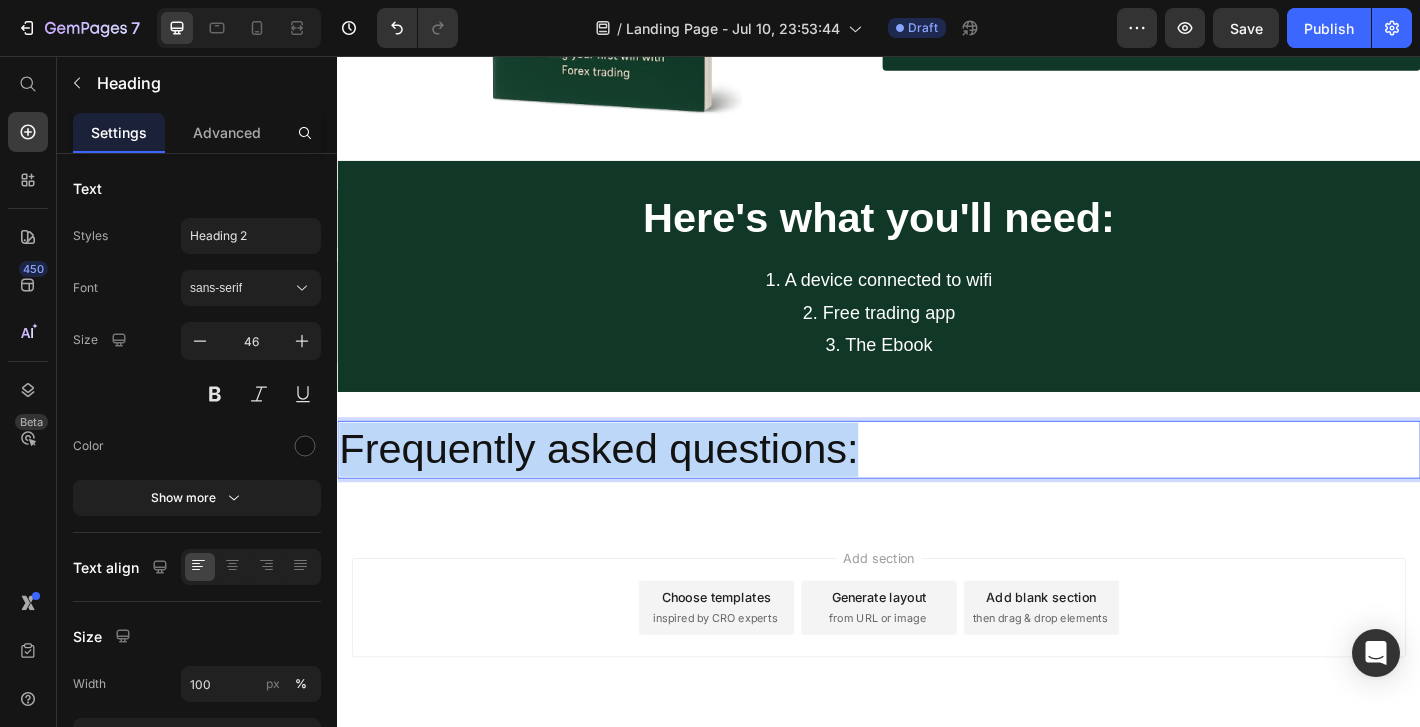 drag, startPoint x: 921, startPoint y: 497, endPoint x: 338, endPoint y: 511, distance: 583.1681 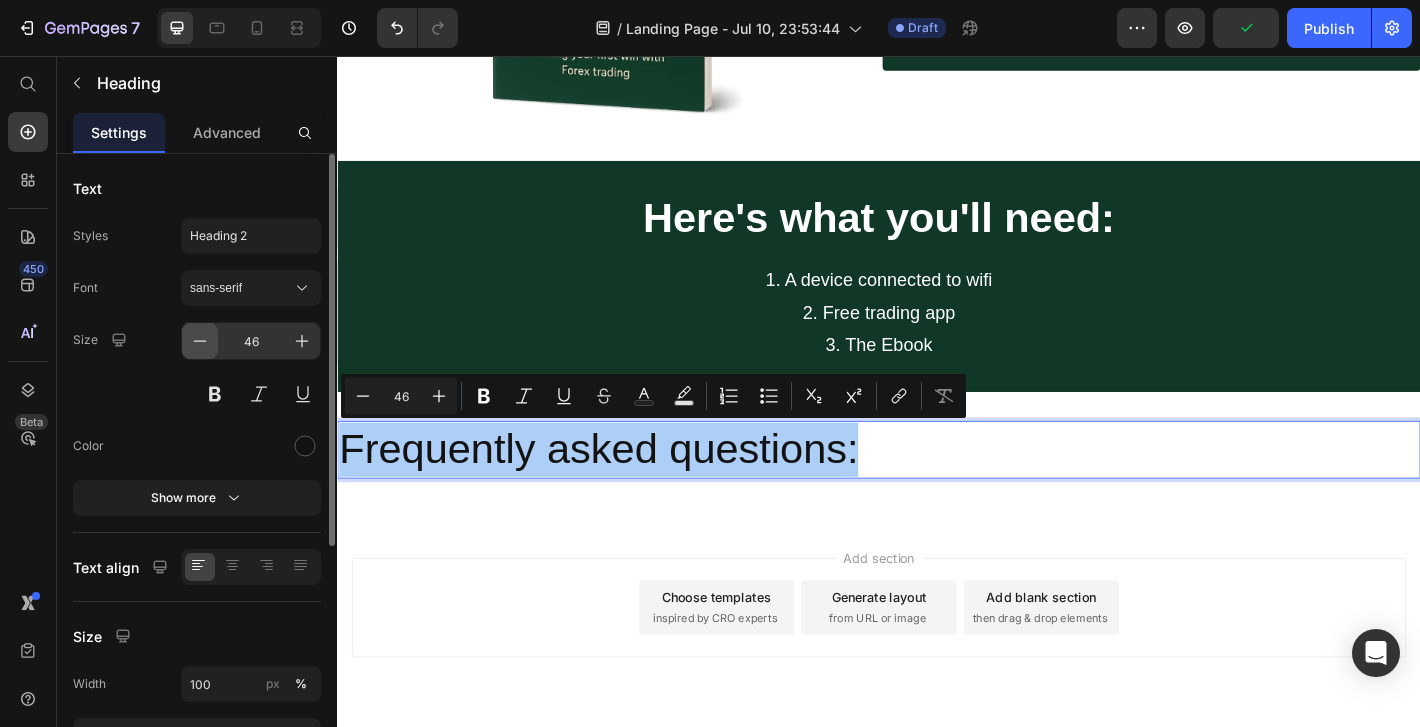 click 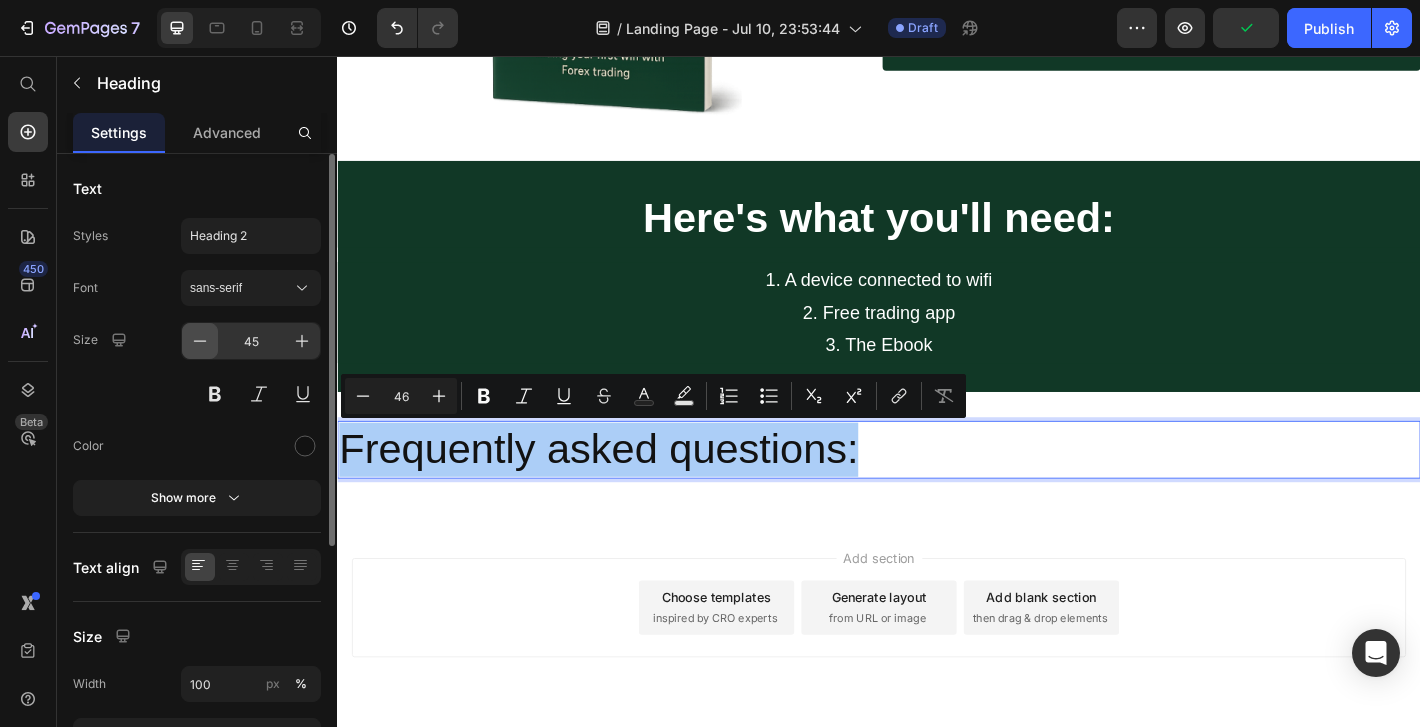 click 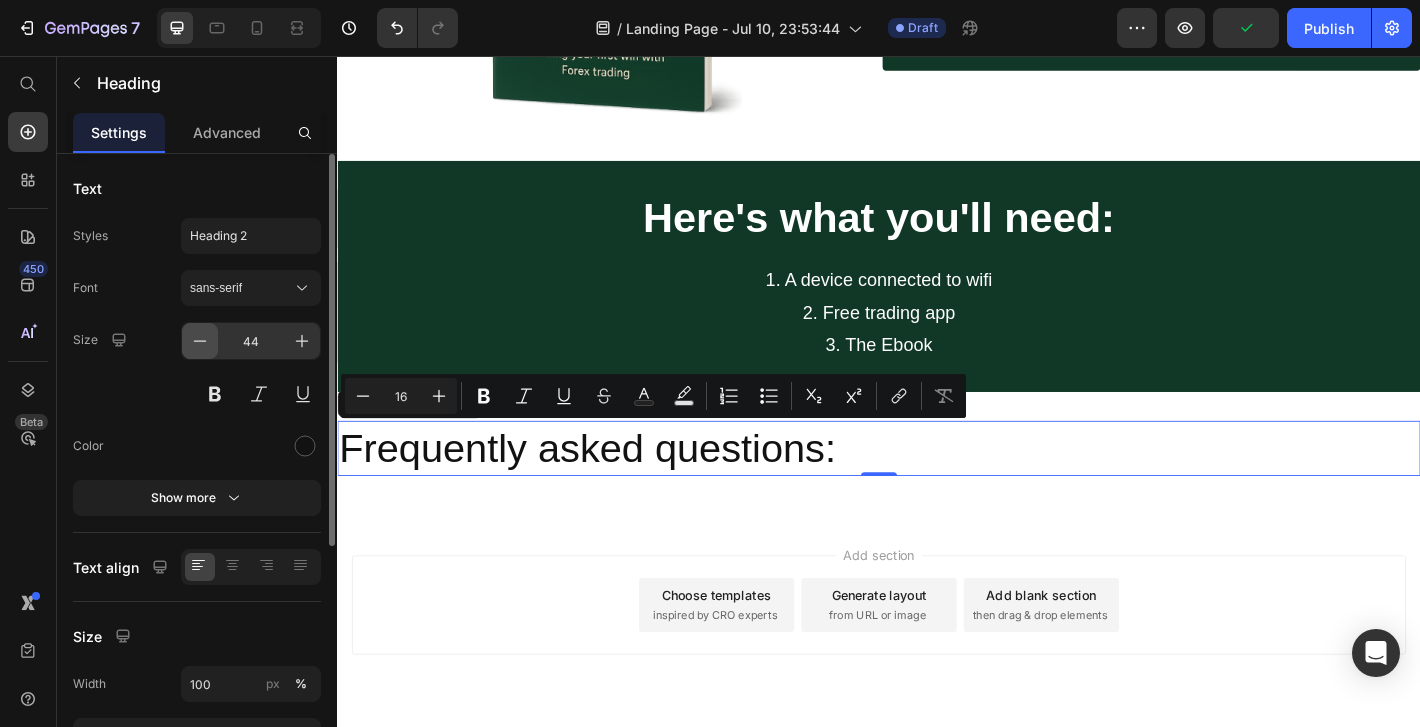 click 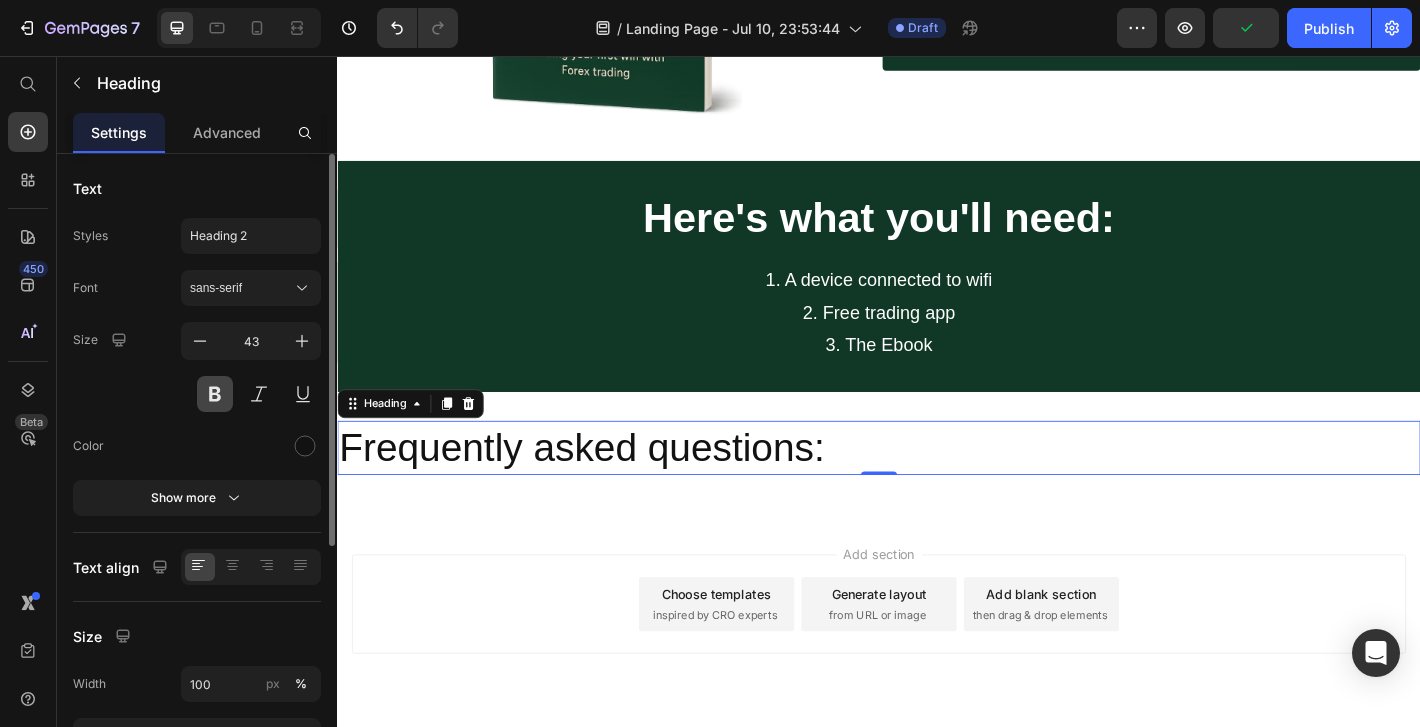 click at bounding box center (215, 394) 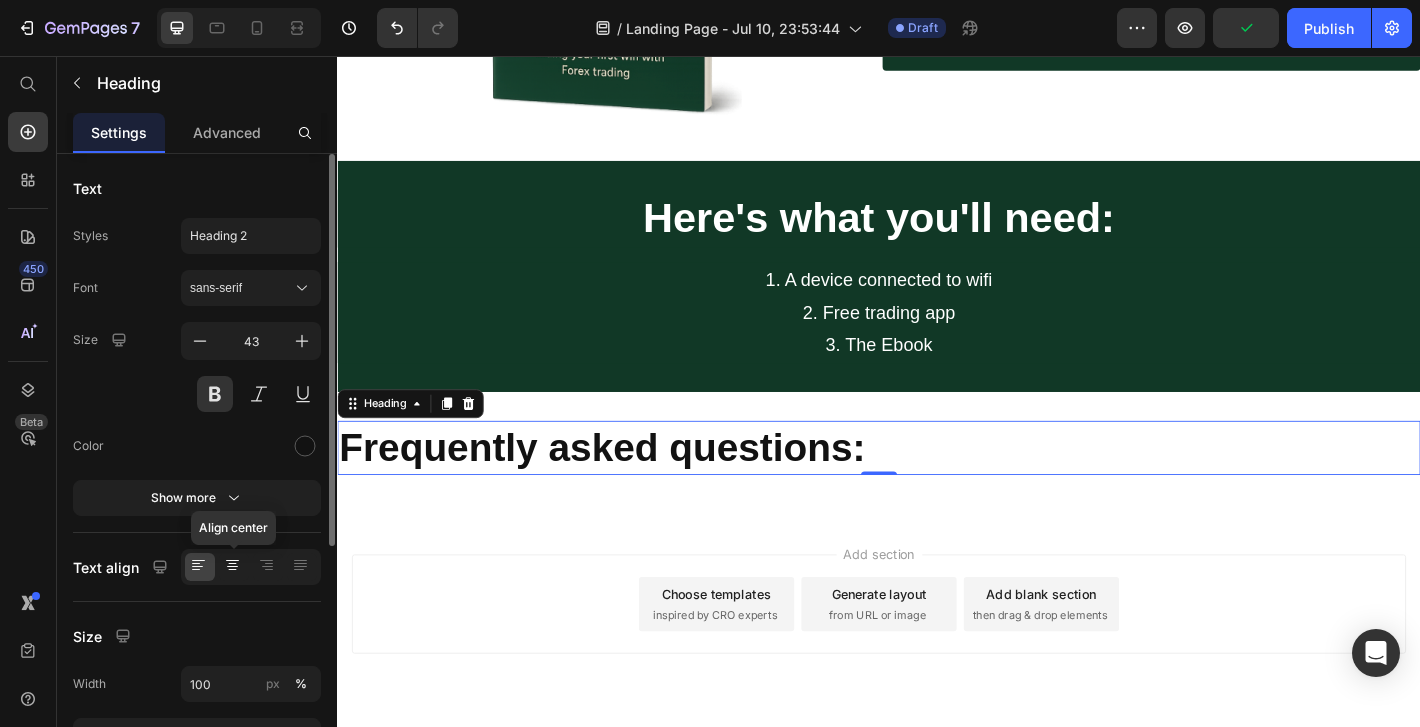 click 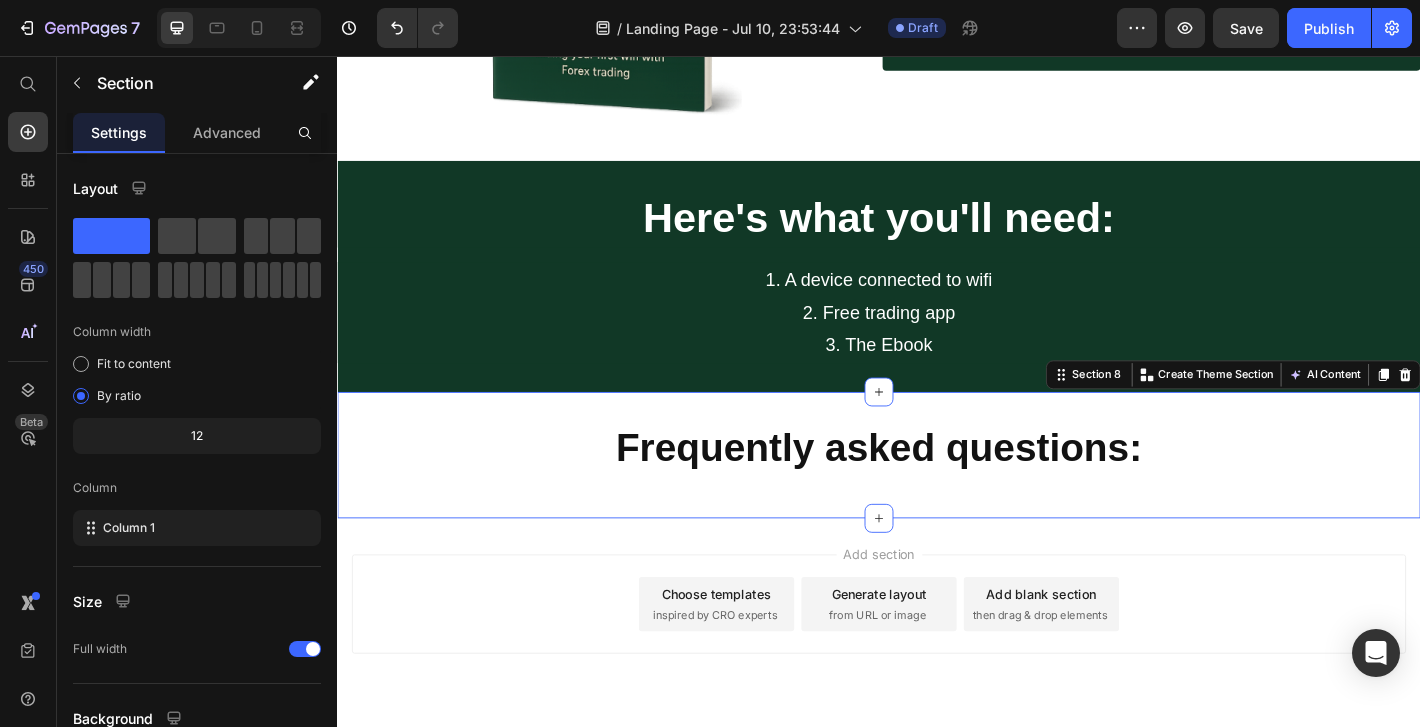 click on "Frequently asked questions: Heading Row Section 8   You can create reusable sections Create Theme Section AI Content Write with GemAI What would you like to describe here? Tone and Voice Persuasive Product How to make your first $1000 online in your 20s and 30s Show more Generate" at bounding box center [937, 498] 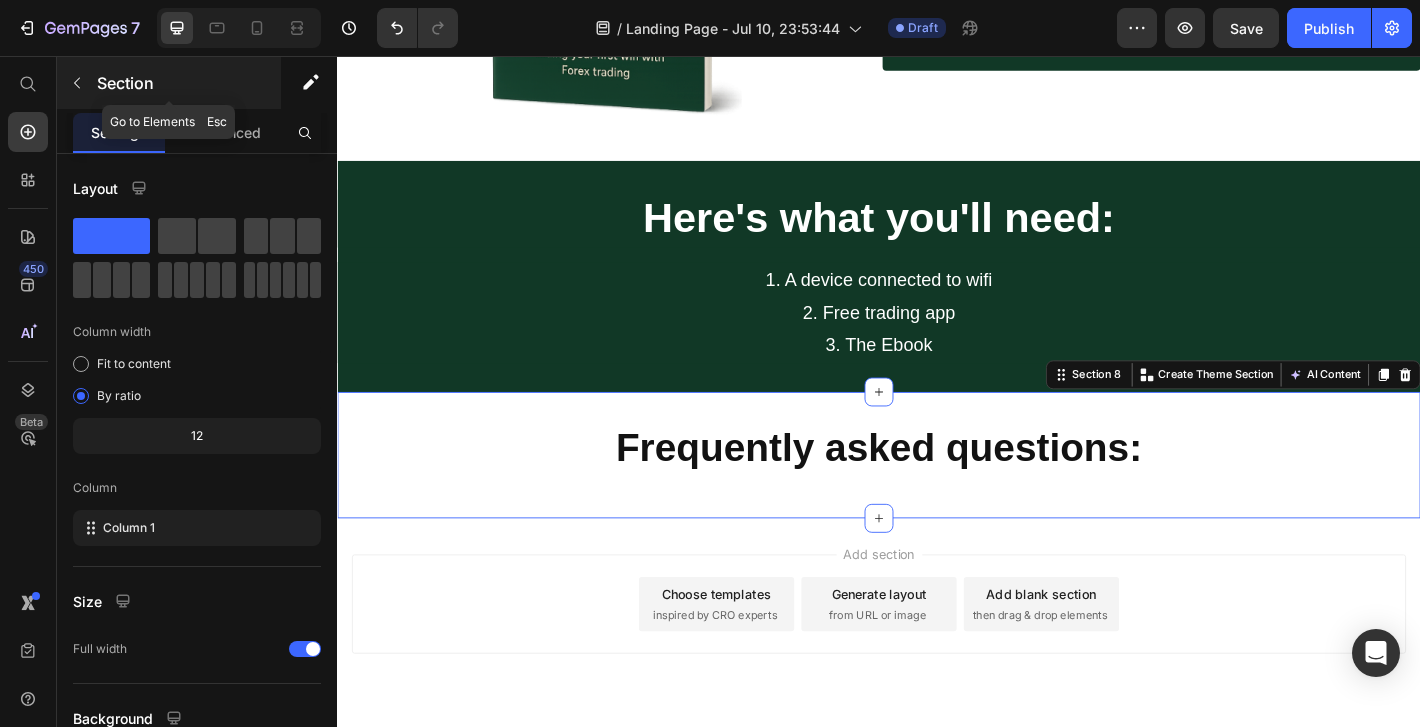 click at bounding box center (77, 83) 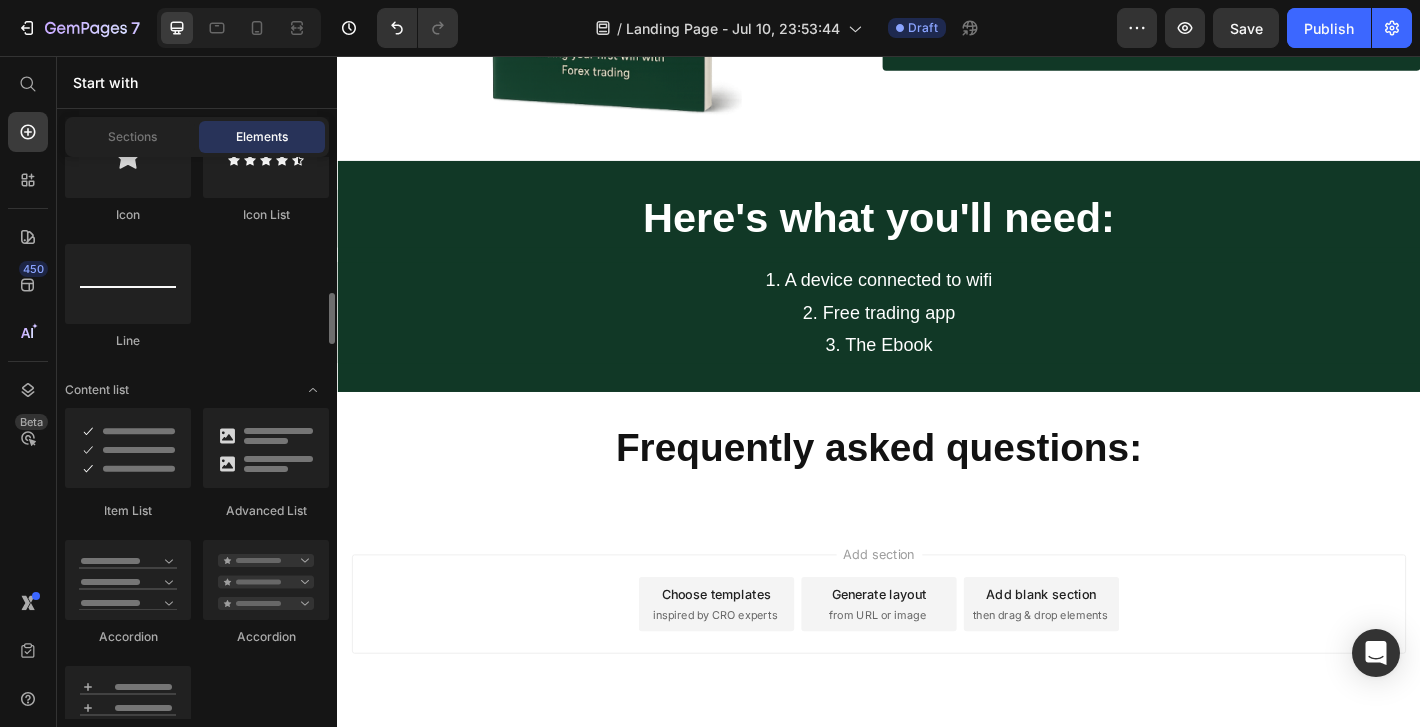 scroll, scrollTop: 1594, scrollLeft: 0, axis: vertical 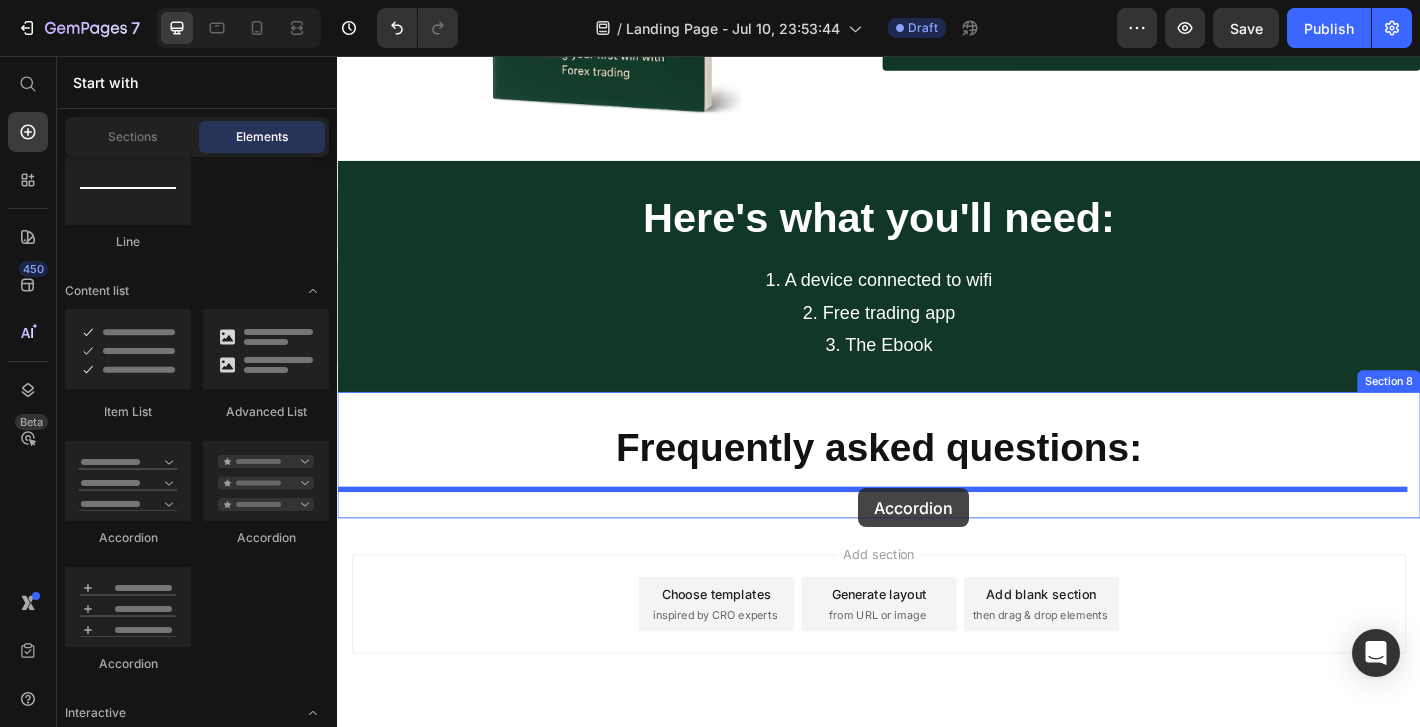 drag, startPoint x: 495, startPoint y: 519, endPoint x: 914, endPoint y: 535, distance: 419.3054 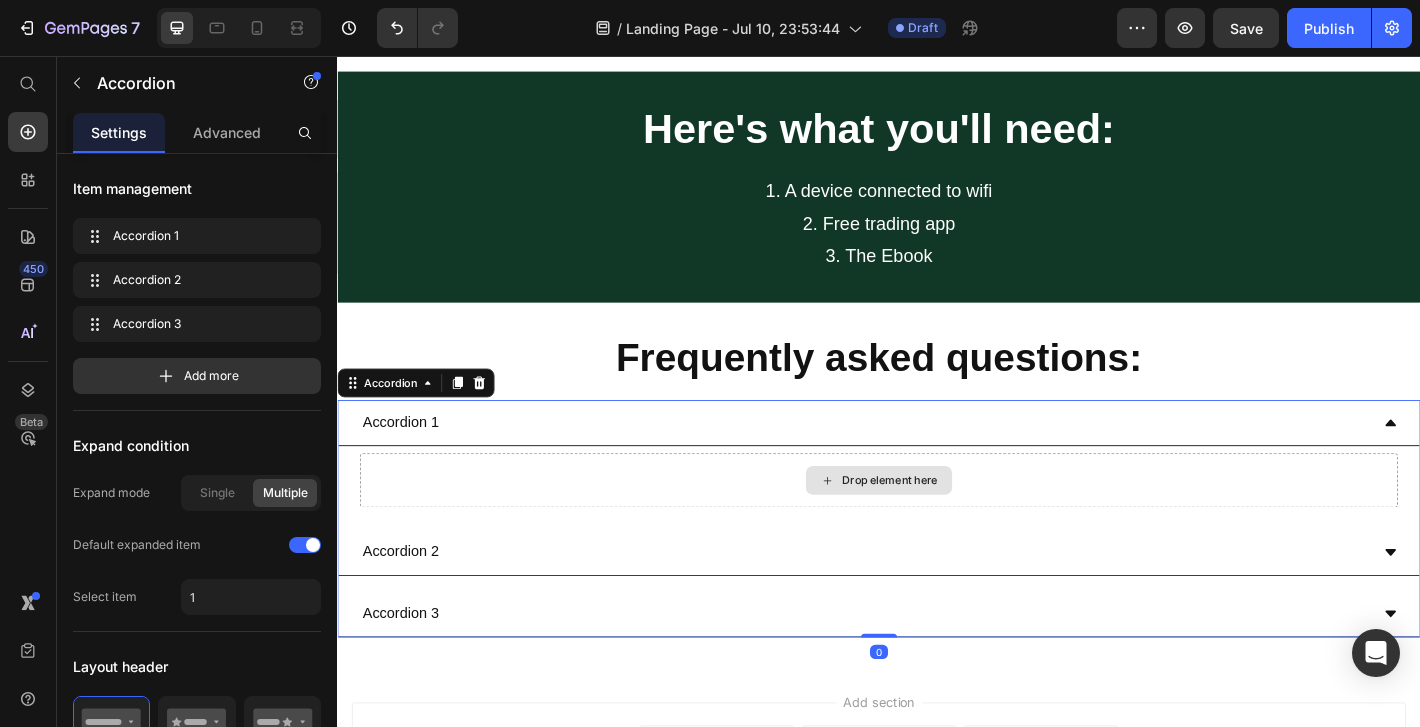 scroll, scrollTop: 2315, scrollLeft: 0, axis: vertical 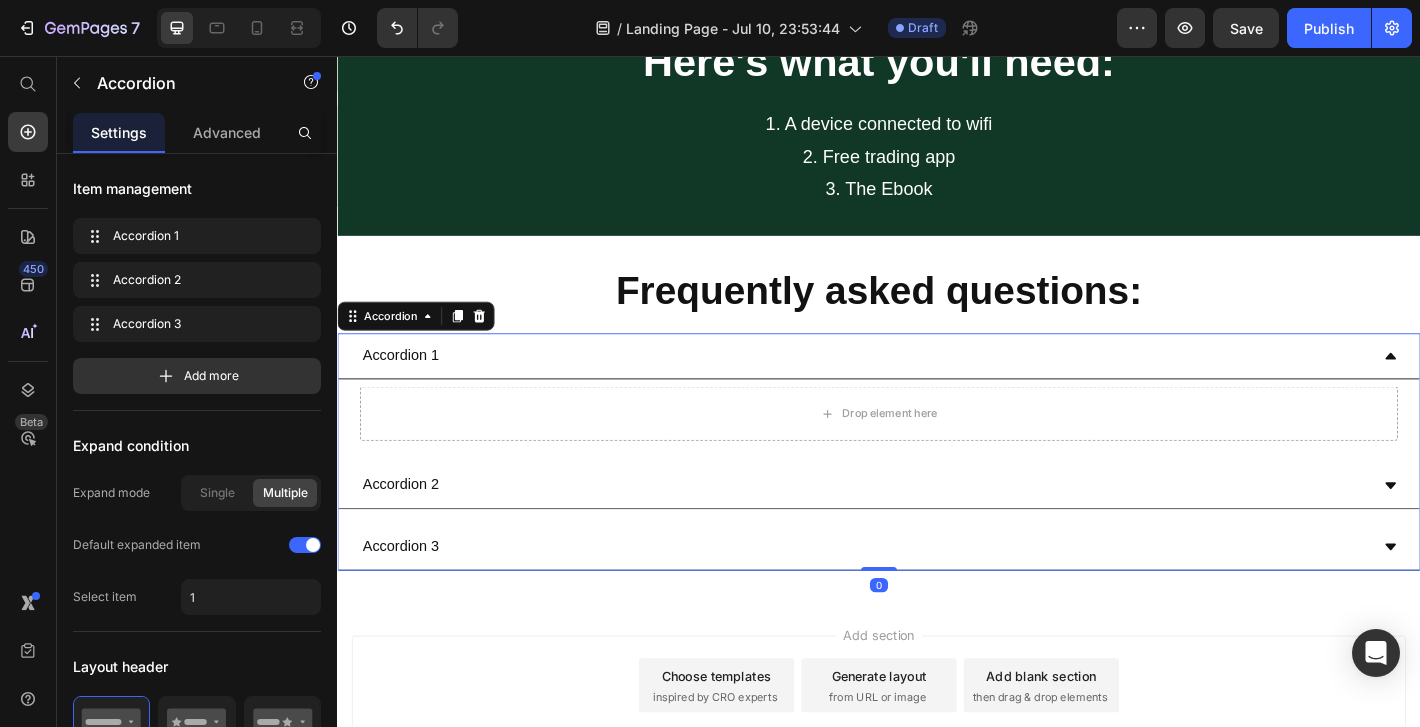 click on "Accordion 1" at bounding box center [921, 388] 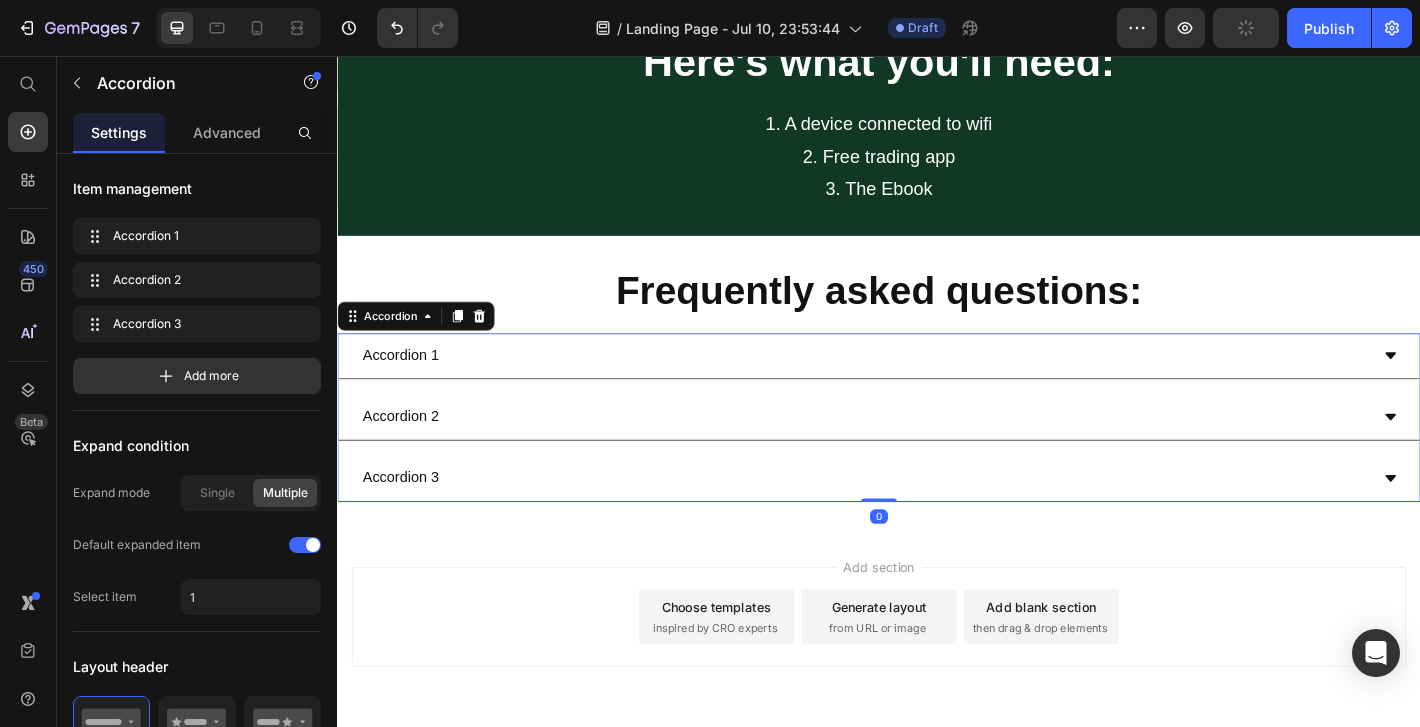 click on "Accordion 1" at bounding box center (921, 388) 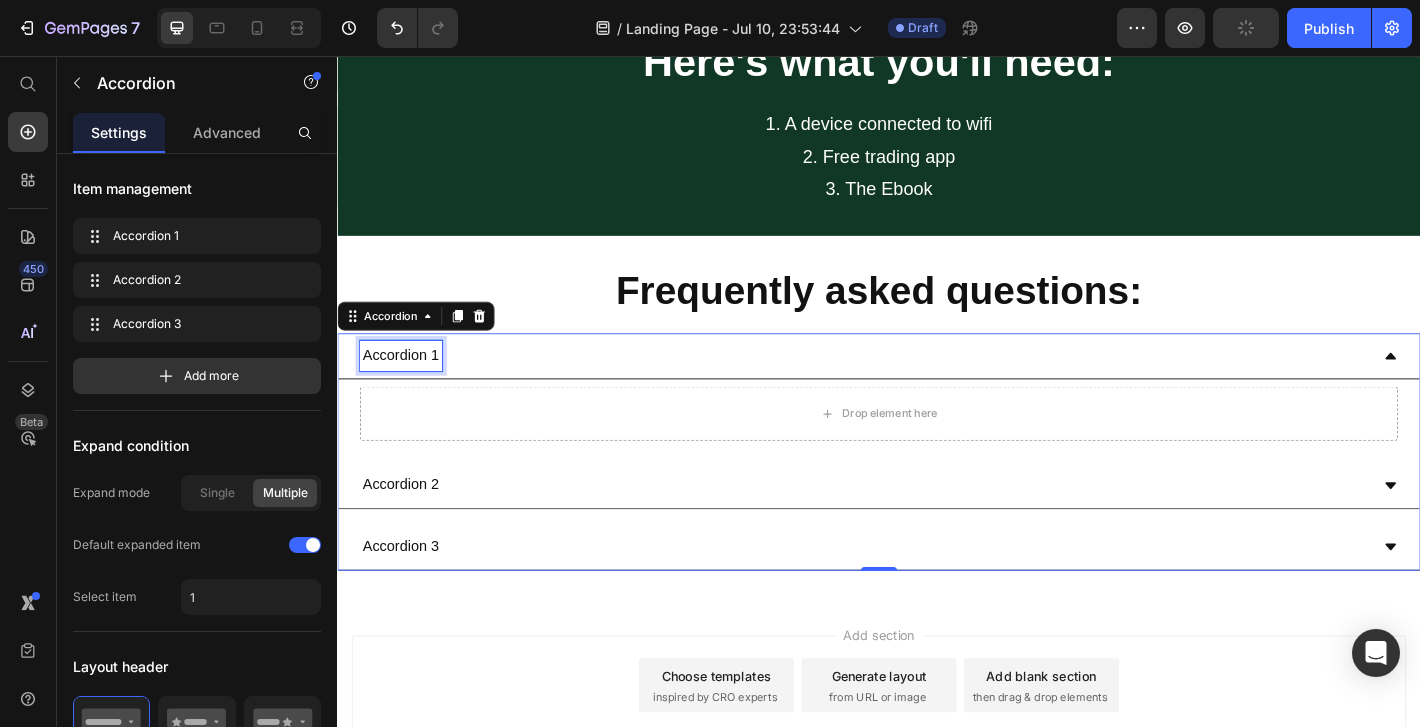 click on "Accordion 1" at bounding box center (407, 388) 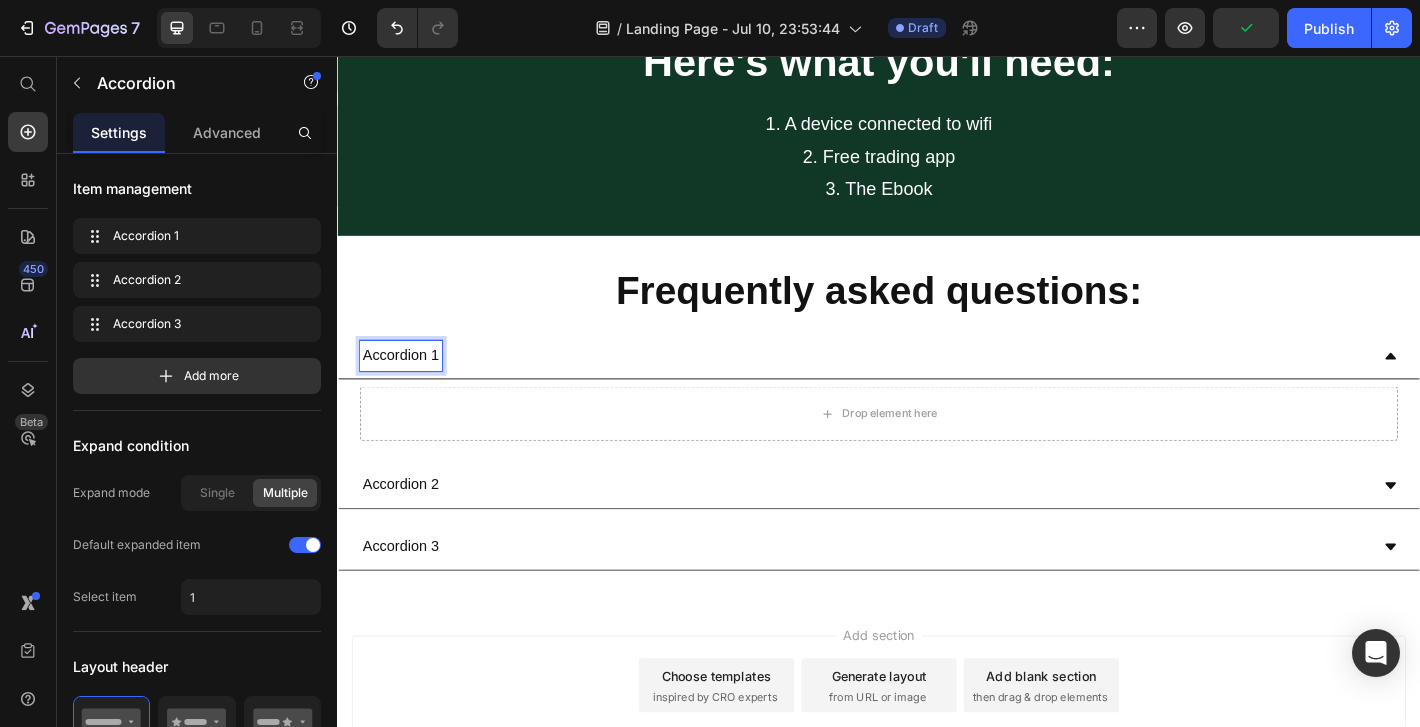 click on "Accordion 1" at bounding box center (407, 388) 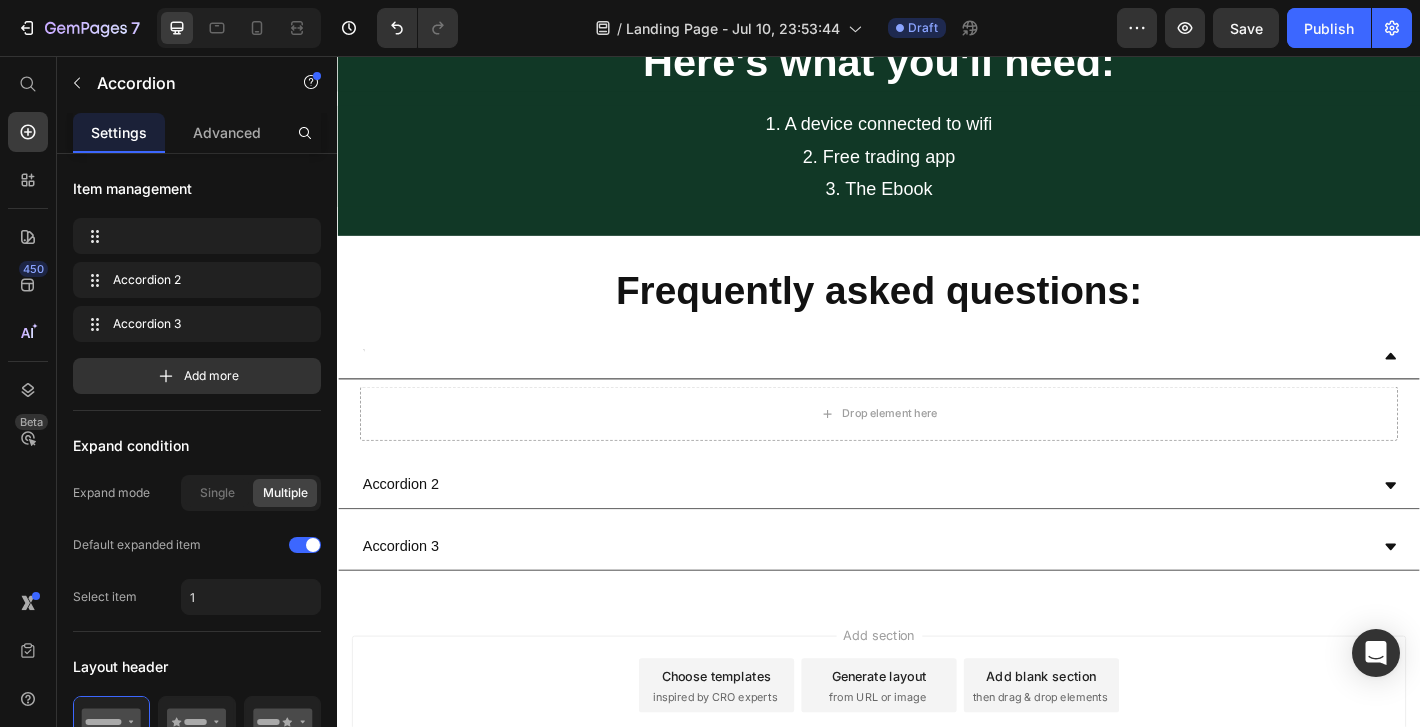 scroll, scrollTop: 2310, scrollLeft: 0, axis: vertical 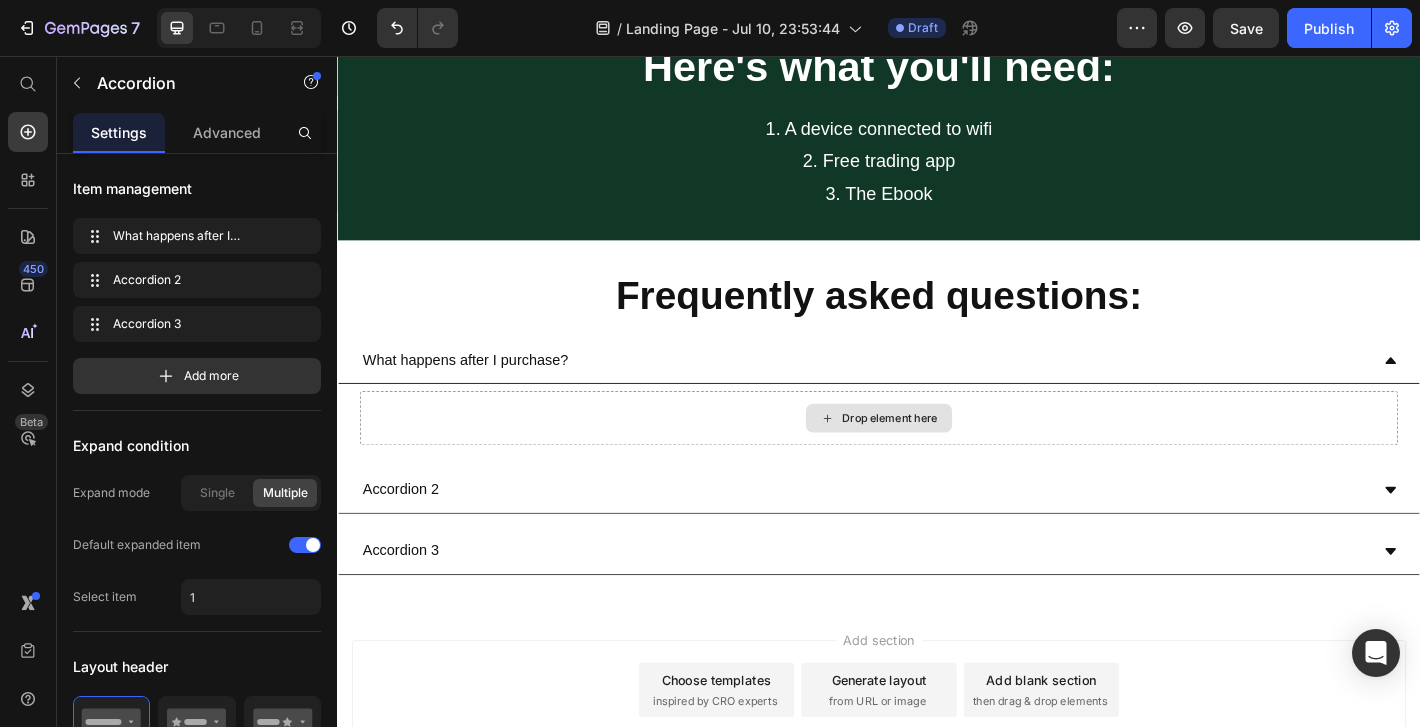 click on "Drop element here" at bounding box center [937, 457] 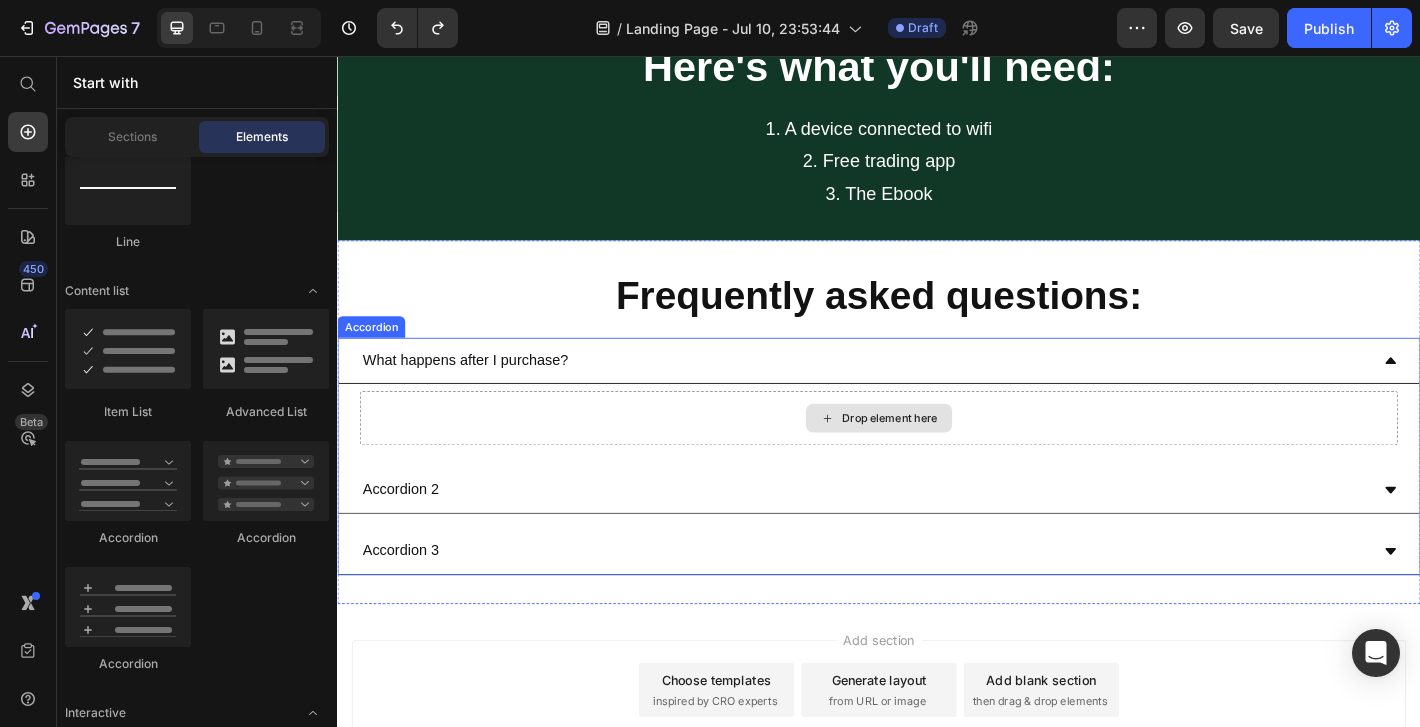 click on "Drop element here" at bounding box center [937, 457] 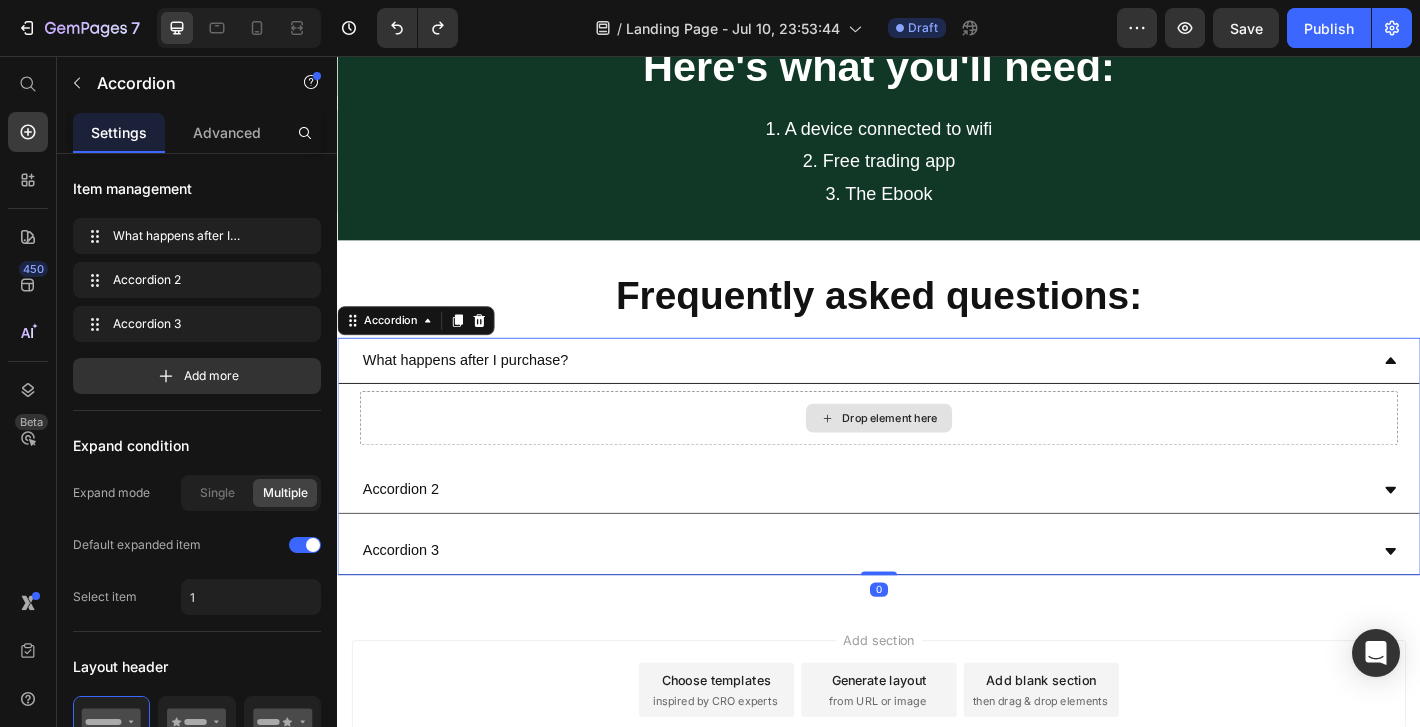 click on "Drop element here" at bounding box center (937, 457) 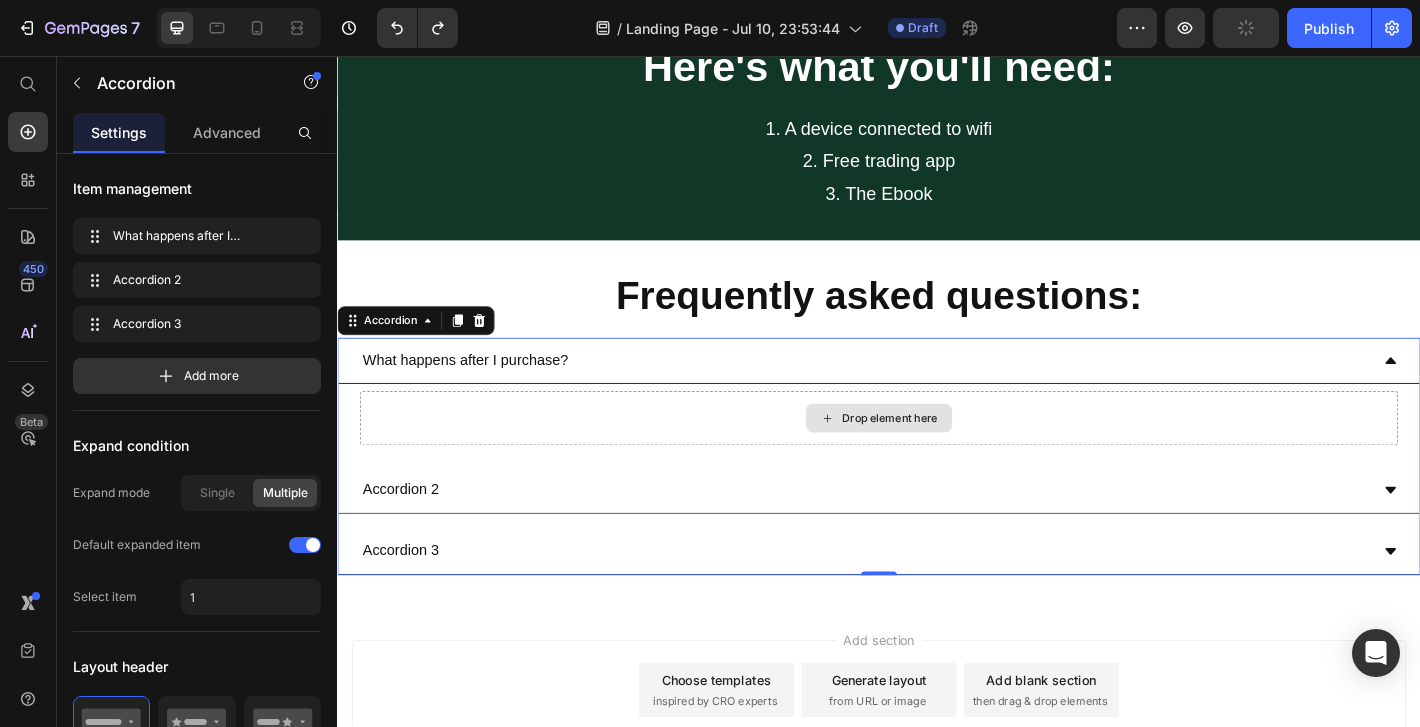 click on "Drop element here" at bounding box center (937, 457) 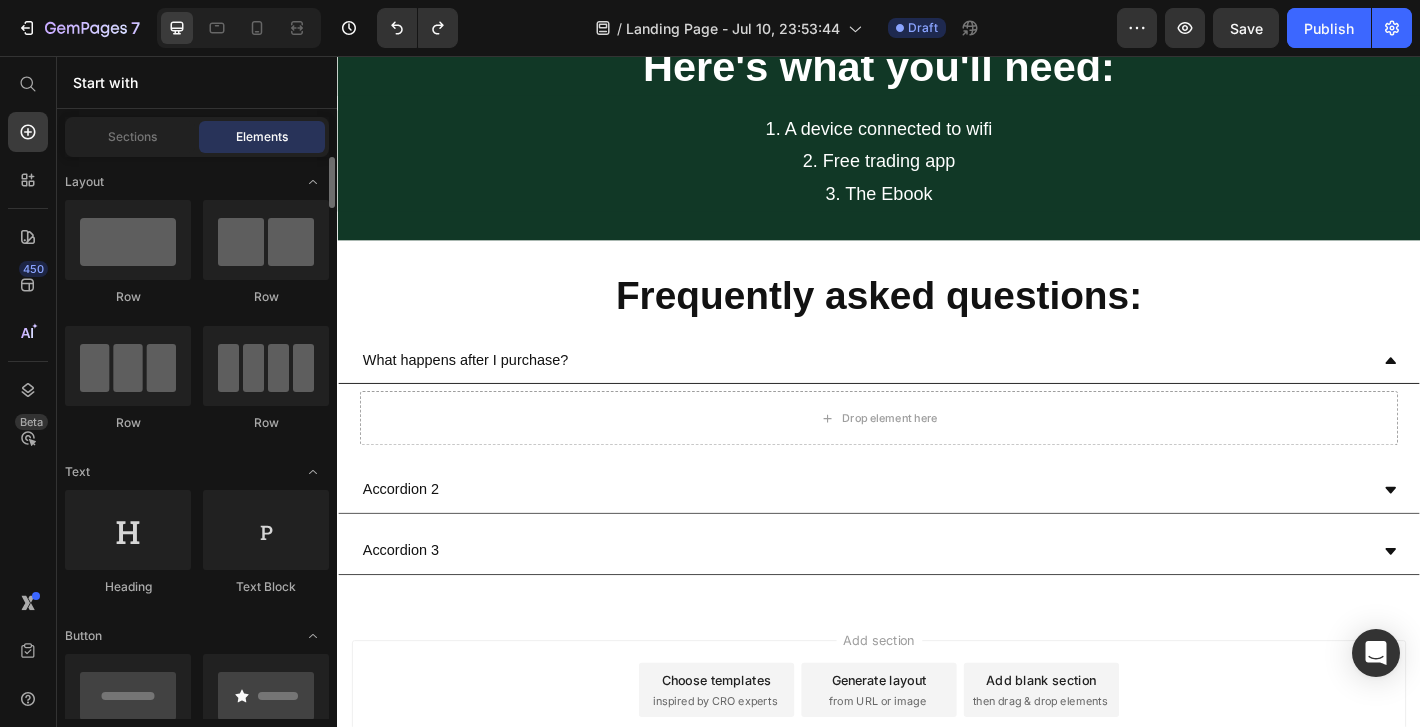 scroll, scrollTop: 3, scrollLeft: 0, axis: vertical 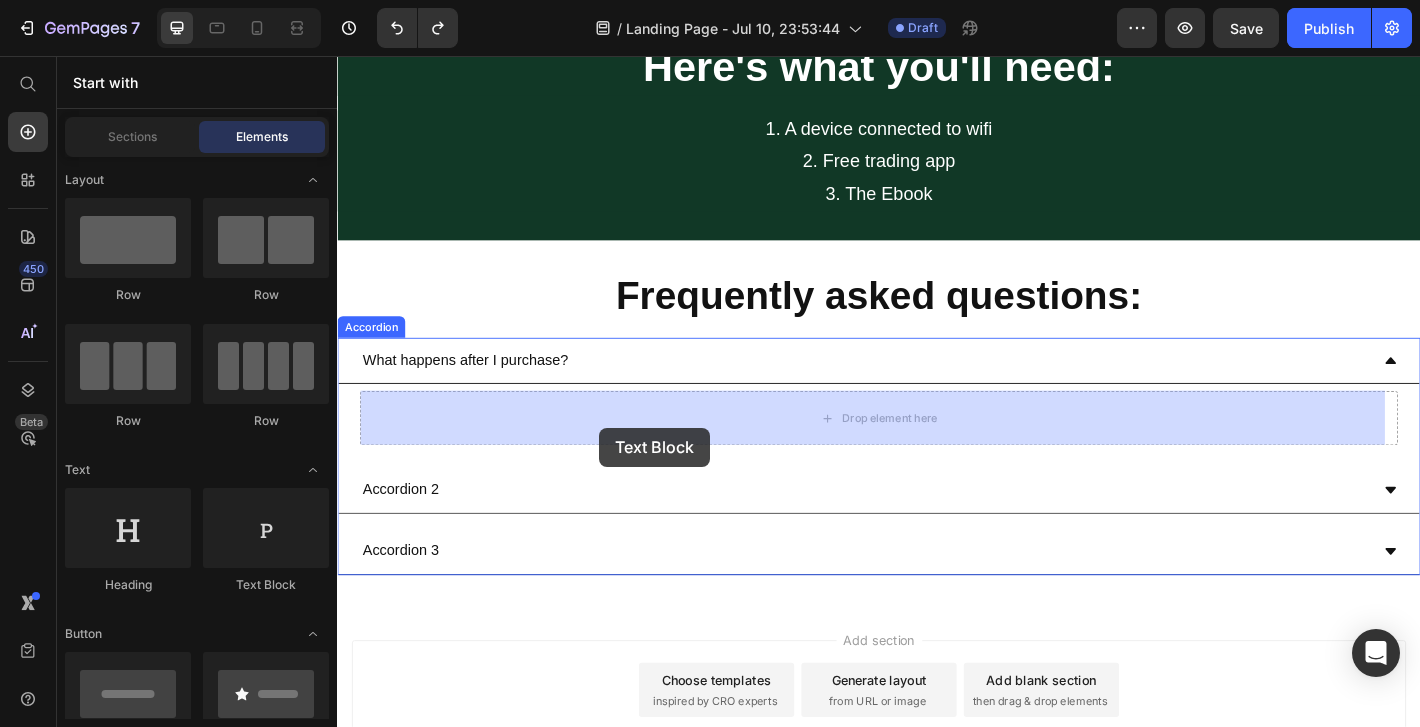 drag, startPoint x: 595, startPoint y: 592, endPoint x: 627, endPoint y: 468, distance: 128.06248 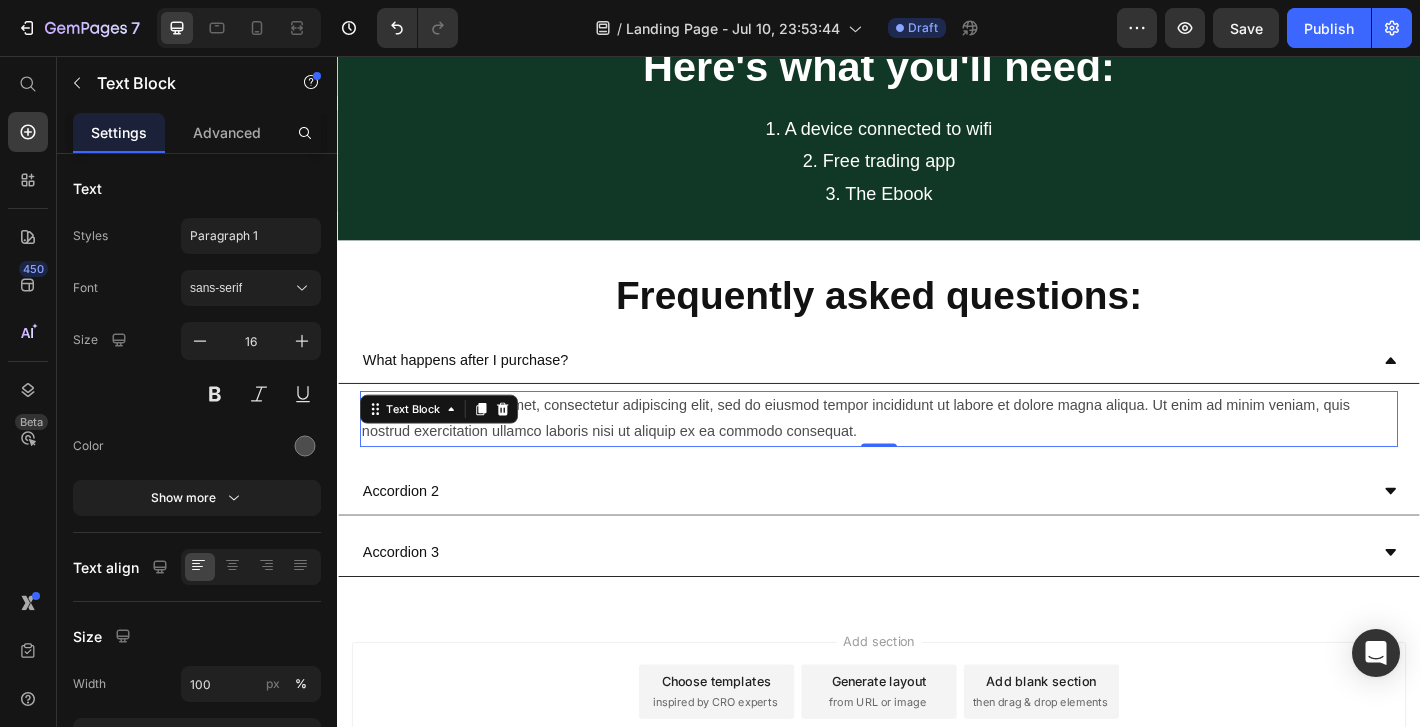 click on "Lorem ipsum dolor sit amet, consectetur adipiscing elit, sed do eiusmod tempor incididunt ut labore et dolore magna aliqua. Ut enim ad minim veniam, quis nostrud exercitation ullamco laboris nisi ut aliquip ex ea commodo consequat." at bounding box center [937, 458] 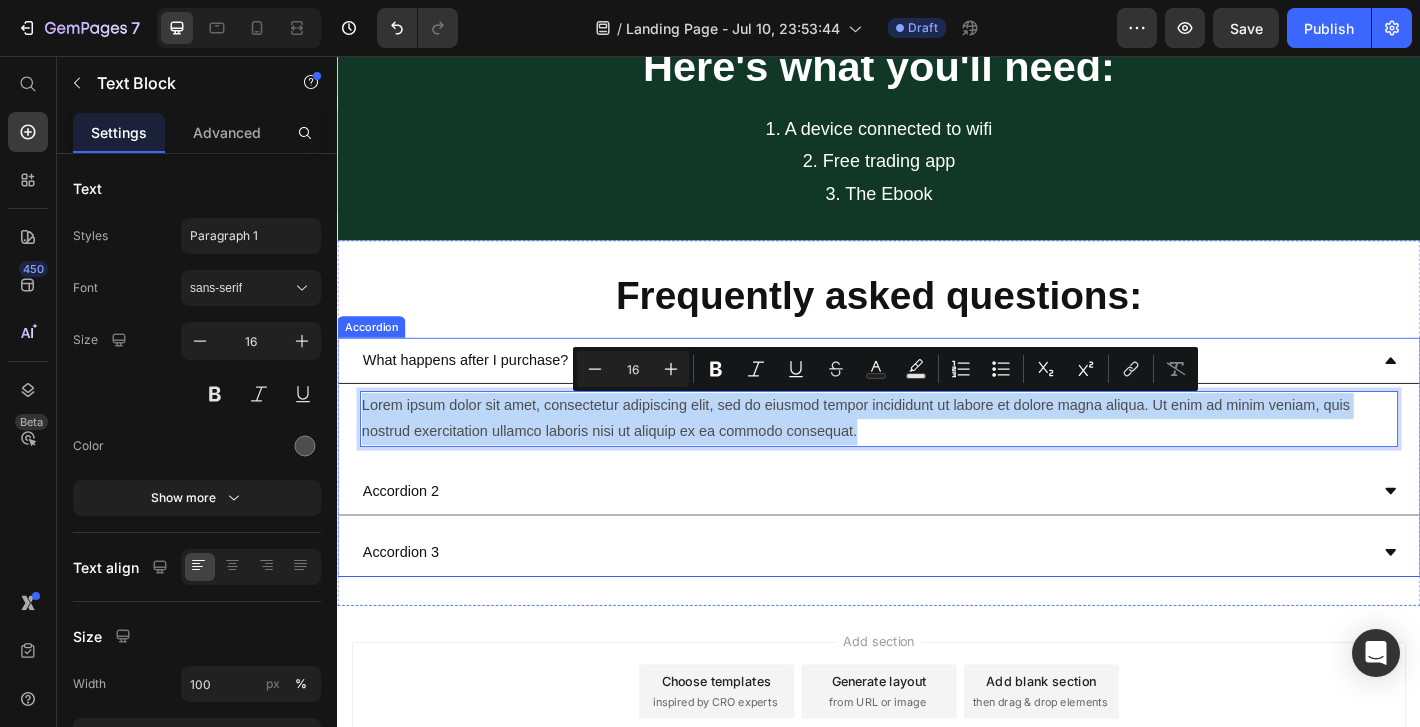 drag, startPoint x: 920, startPoint y: 468, endPoint x: 351, endPoint y: 447, distance: 569.3874 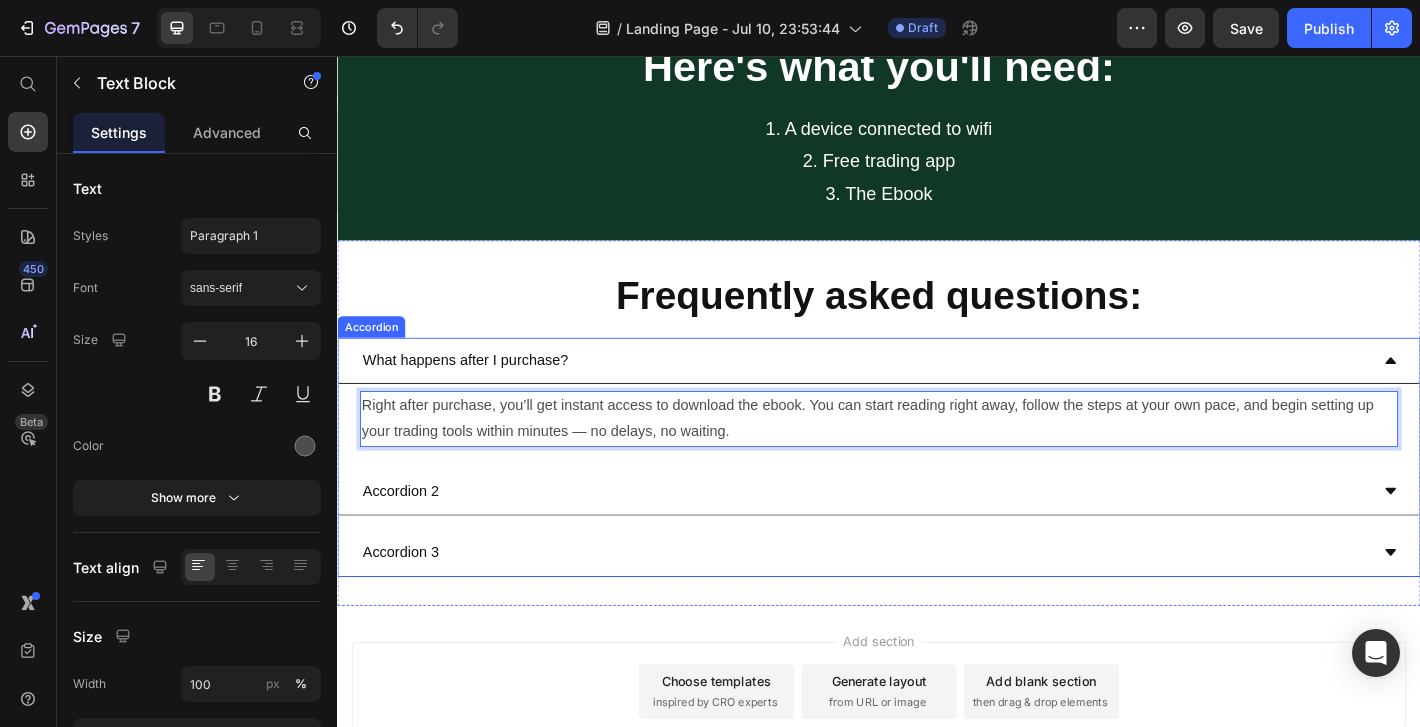 click 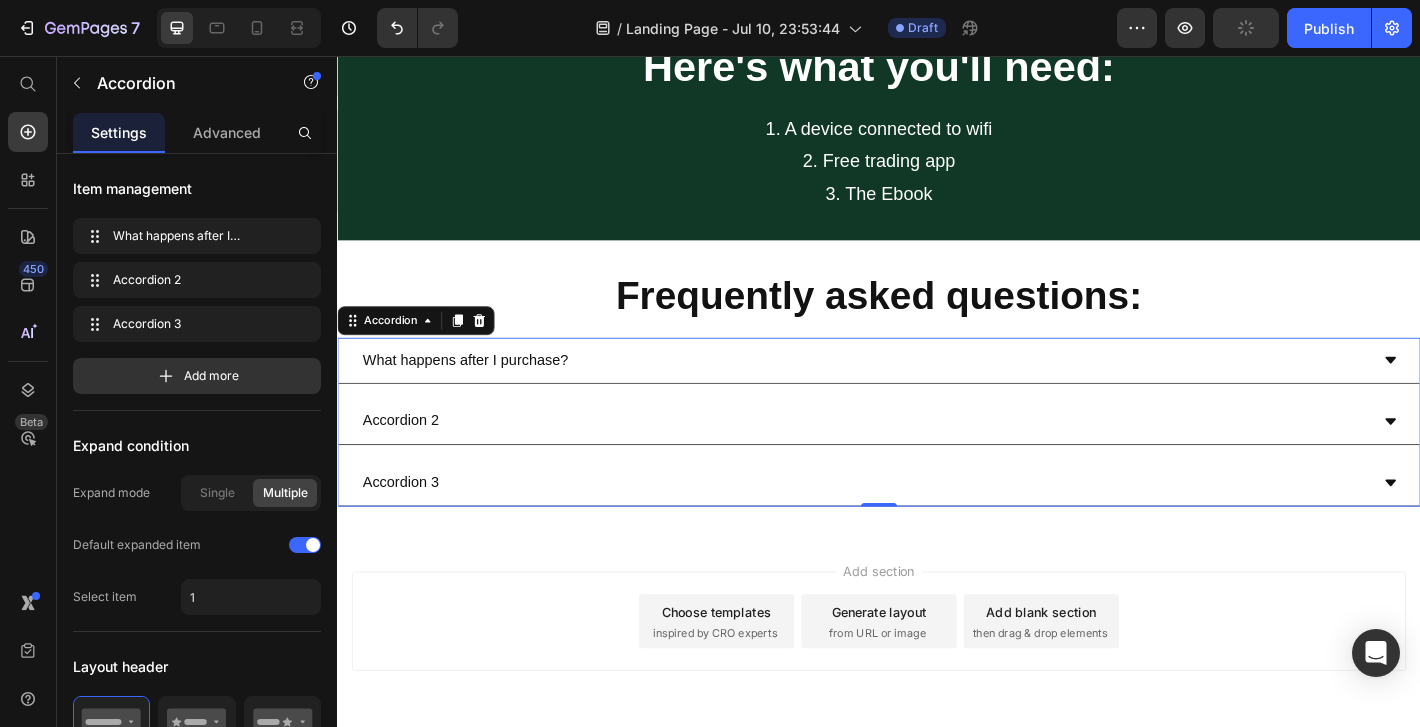click on "Accordion 2" at bounding box center (921, 460) 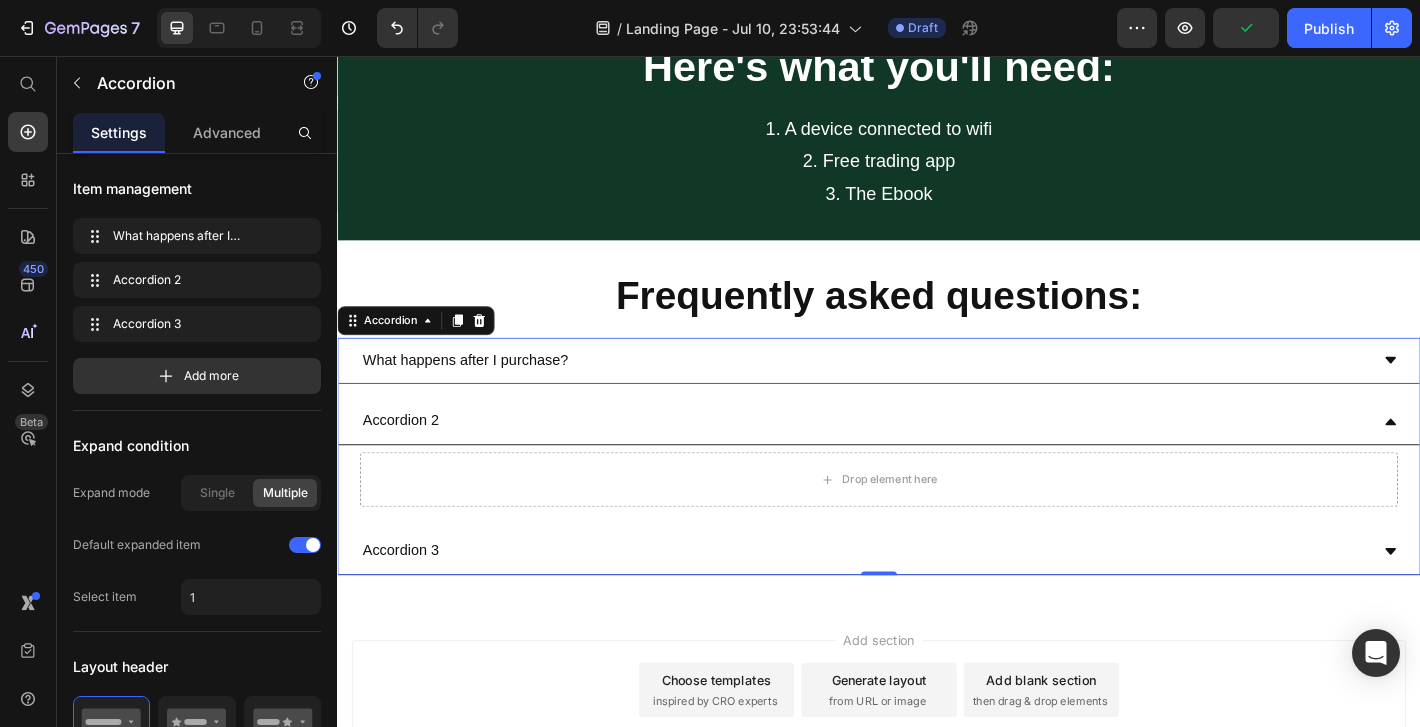 click on "Accordion 2" at bounding box center [921, 460] 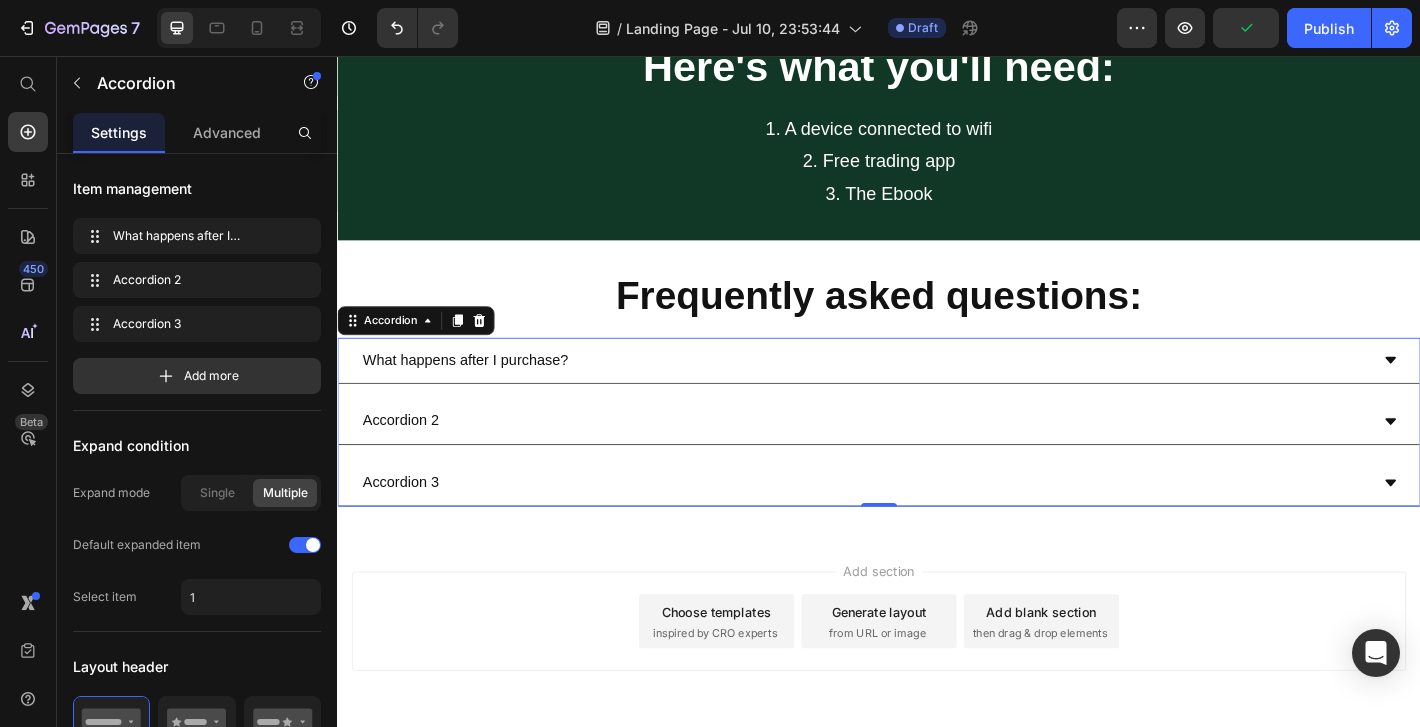click on "Accordion 2" at bounding box center [921, 460] 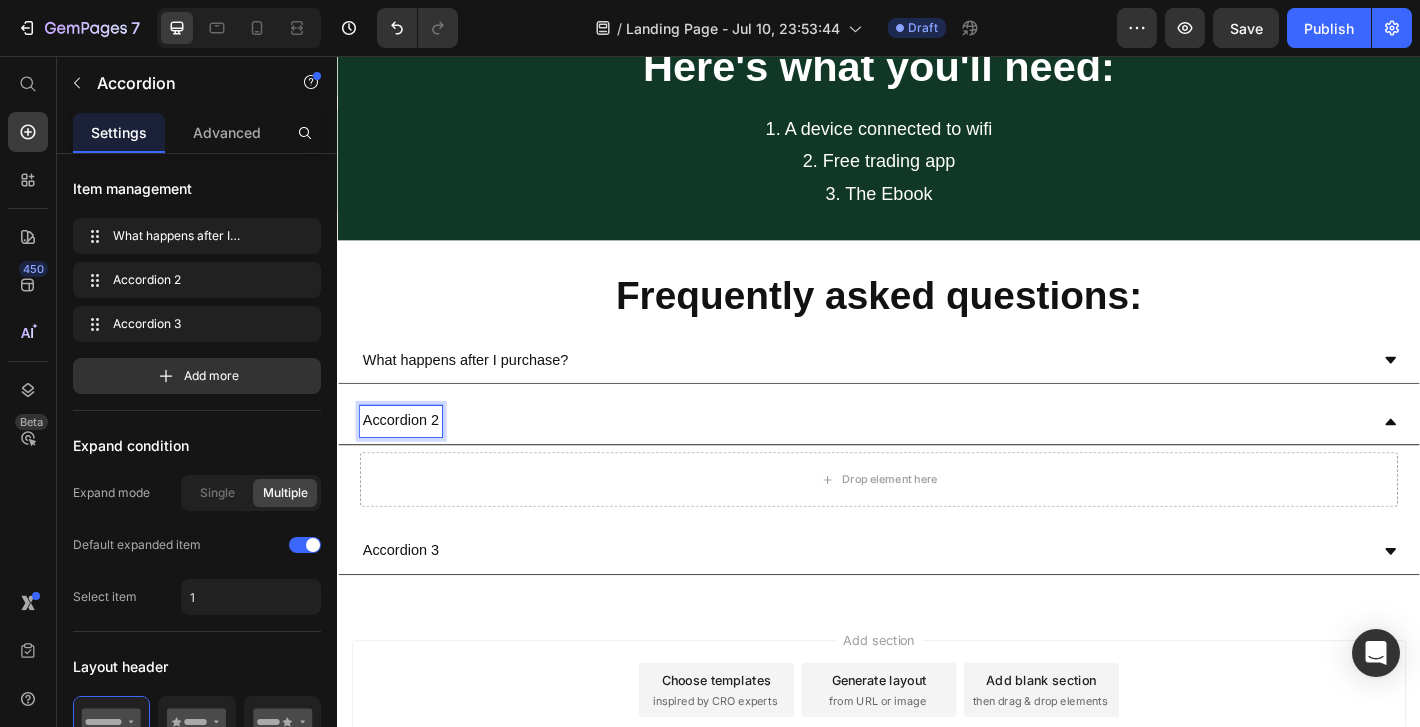 click on "Accordion 2" at bounding box center [407, 460] 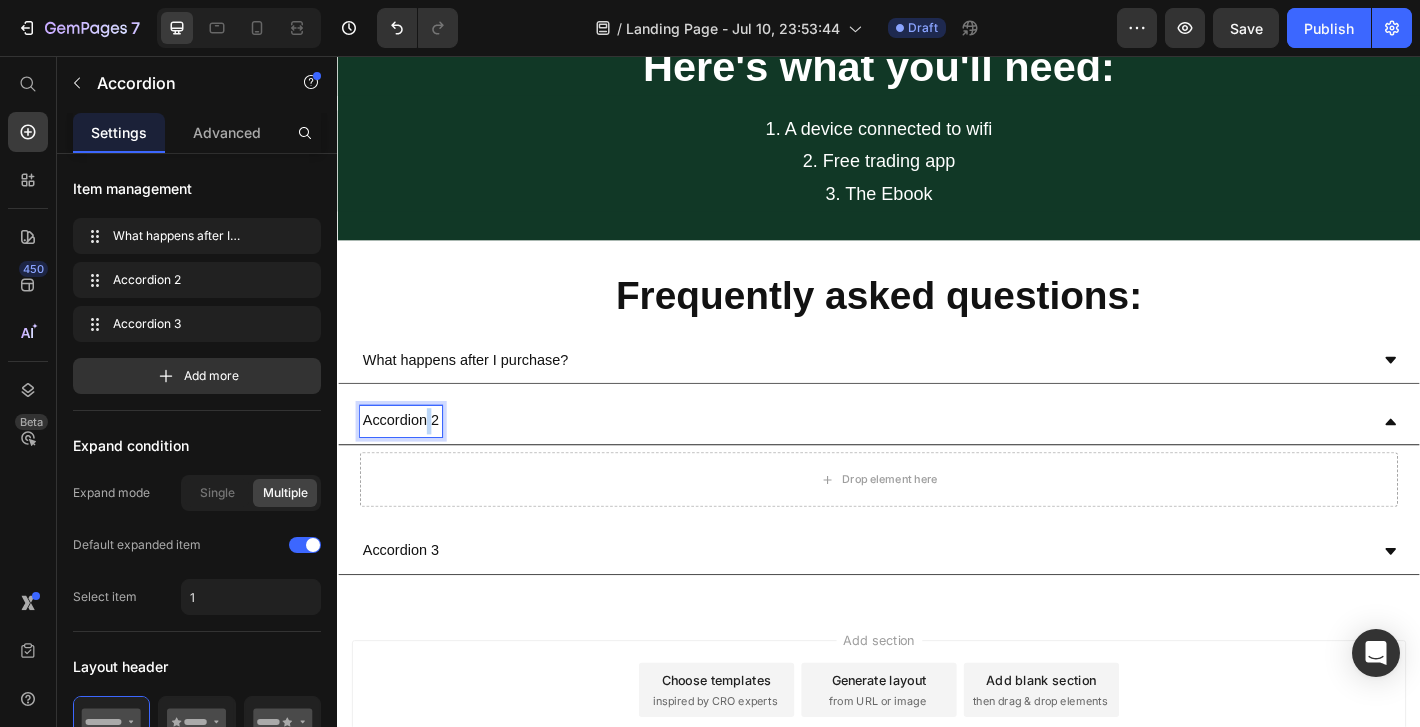 click on "Accordion 2" at bounding box center (407, 460) 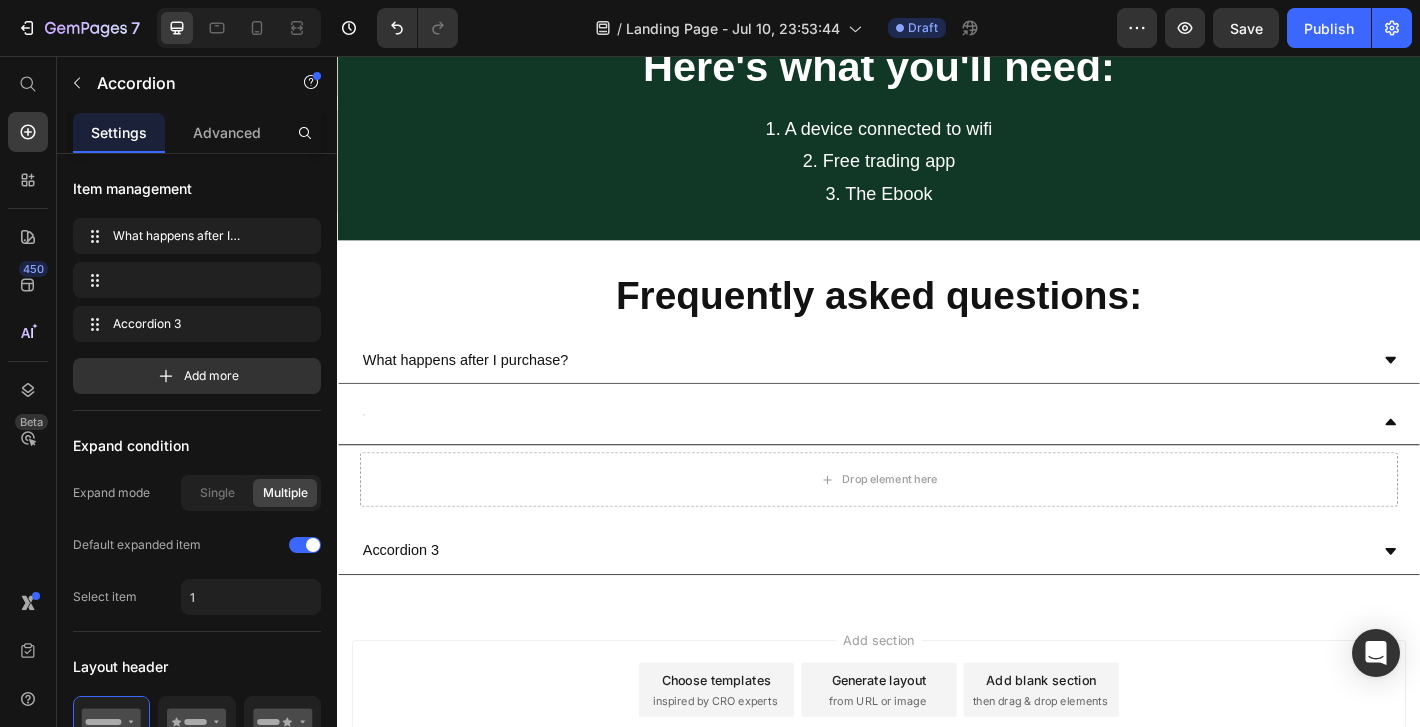 scroll, scrollTop: 2305, scrollLeft: 0, axis: vertical 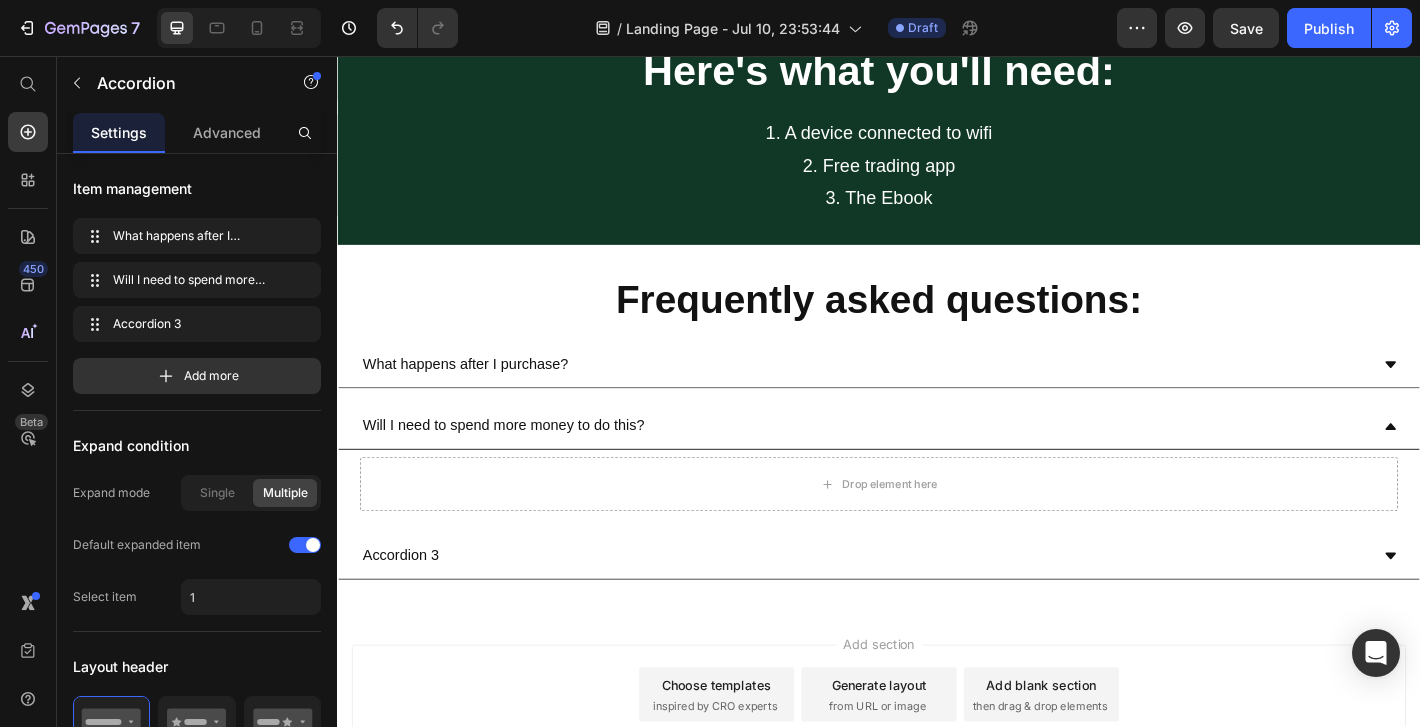 click on "Will I need to spend more money to do this?" at bounding box center [521, 465] 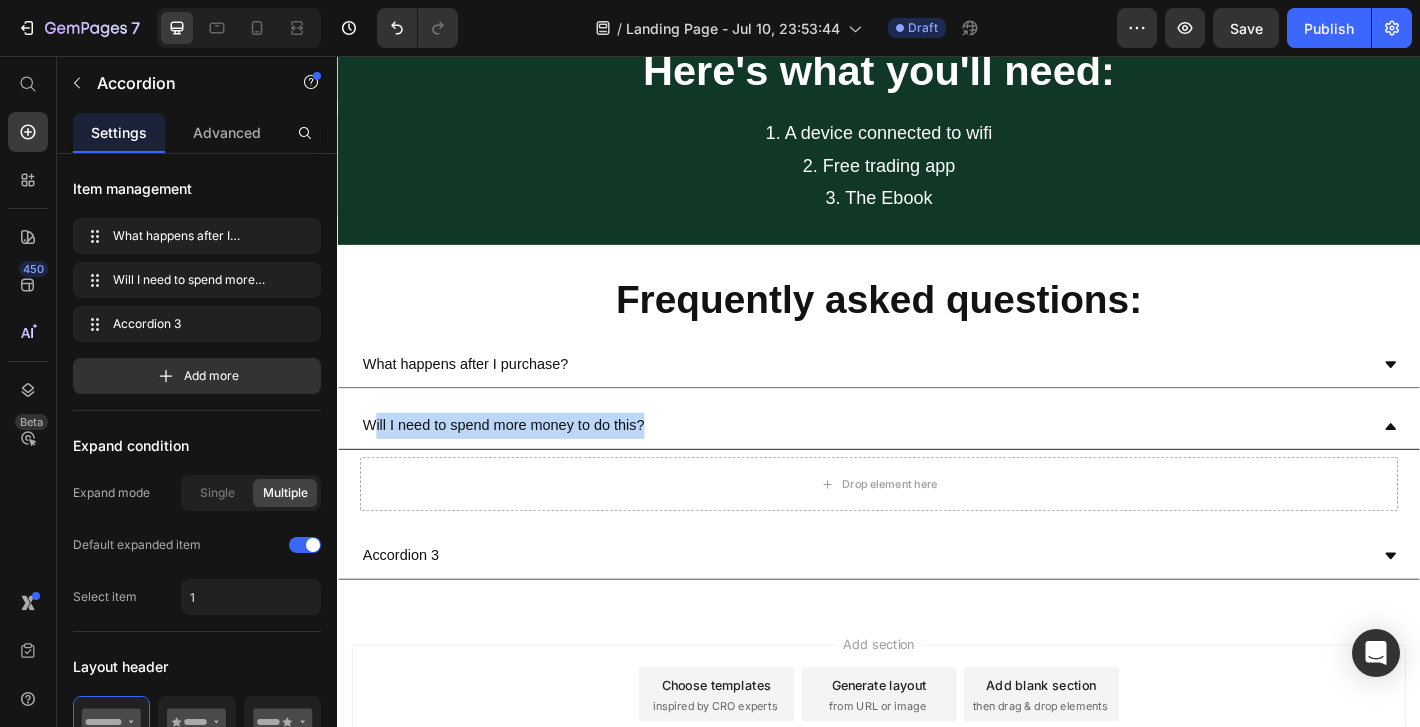 drag, startPoint x: 675, startPoint y: 463, endPoint x: 377, endPoint y: 468, distance: 298.04193 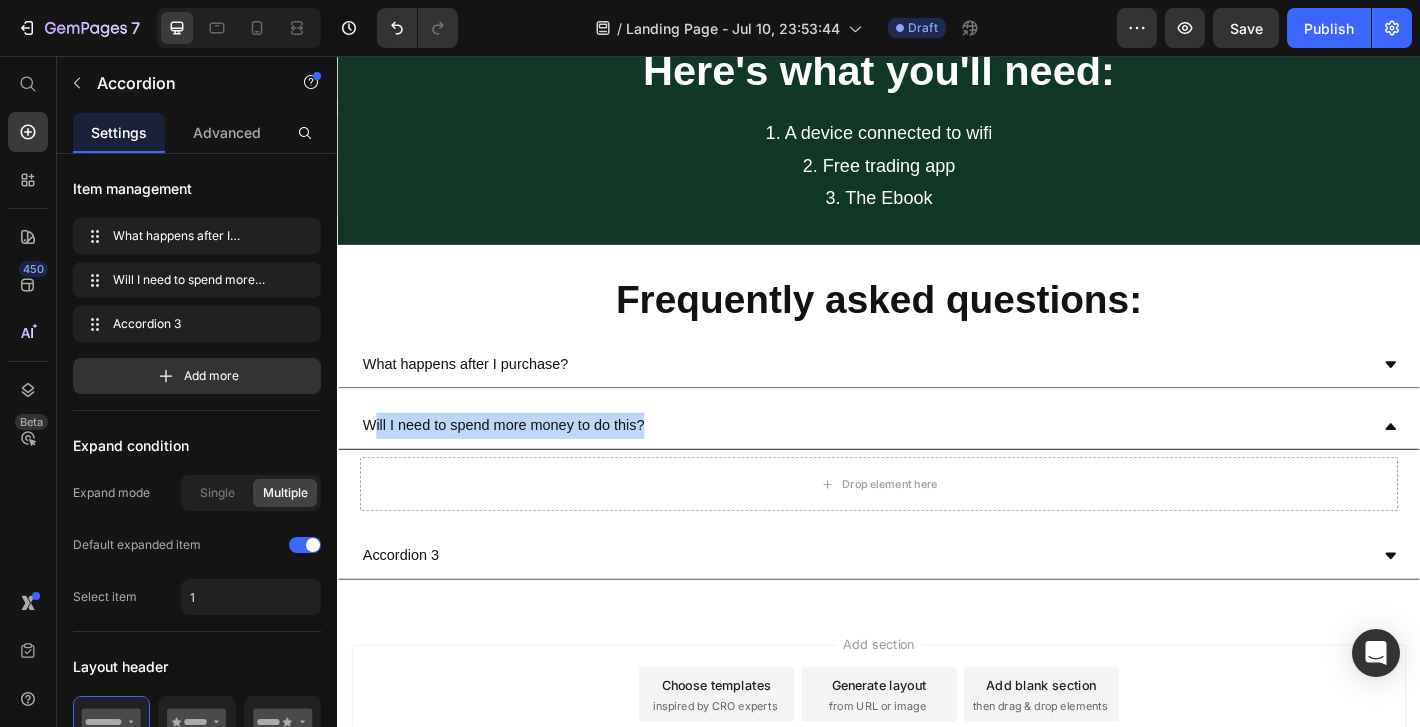 click on "Will I need to spend more money to do this?" at bounding box center (521, 465) 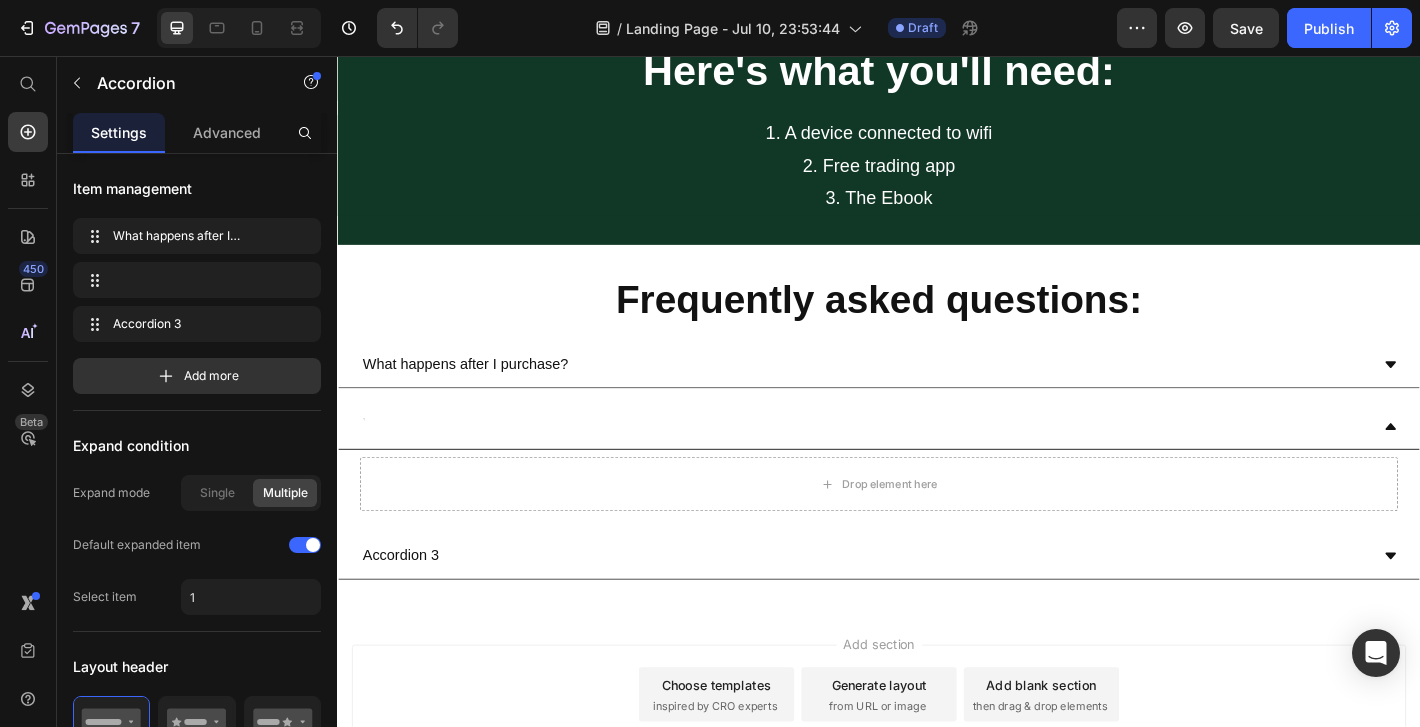 scroll, scrollTop: 2300, scrollLeft: 0, axis: vertical 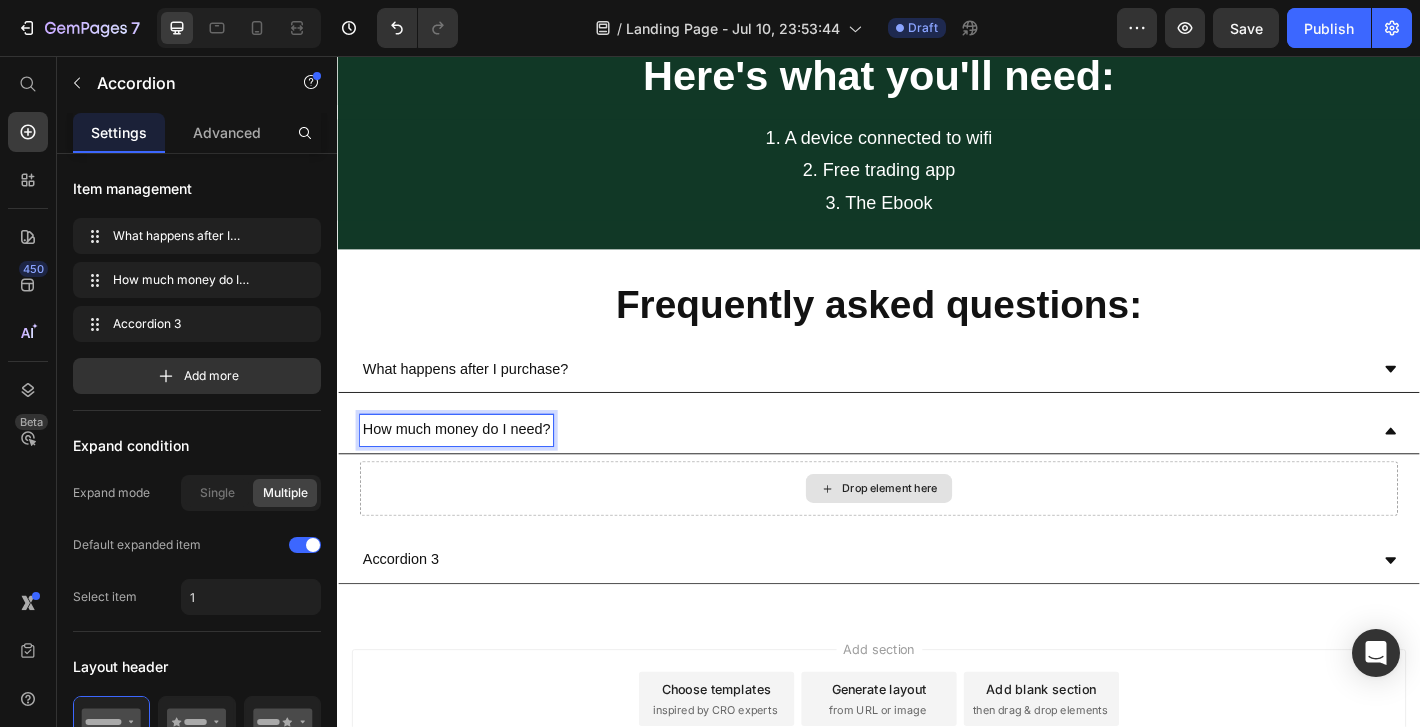 click on "Drop element here" at bounding box center (937, 535) 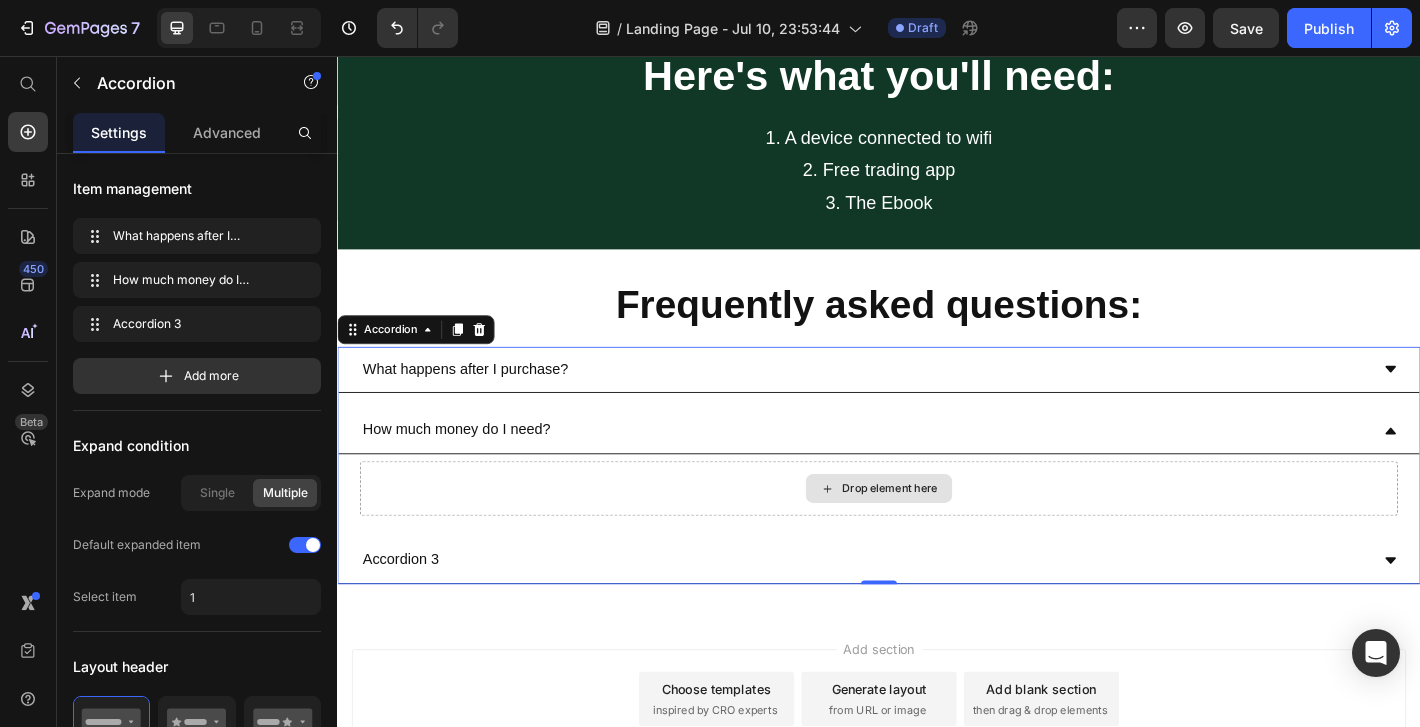 click on "Drop element here" at bounding box center (937, 535) 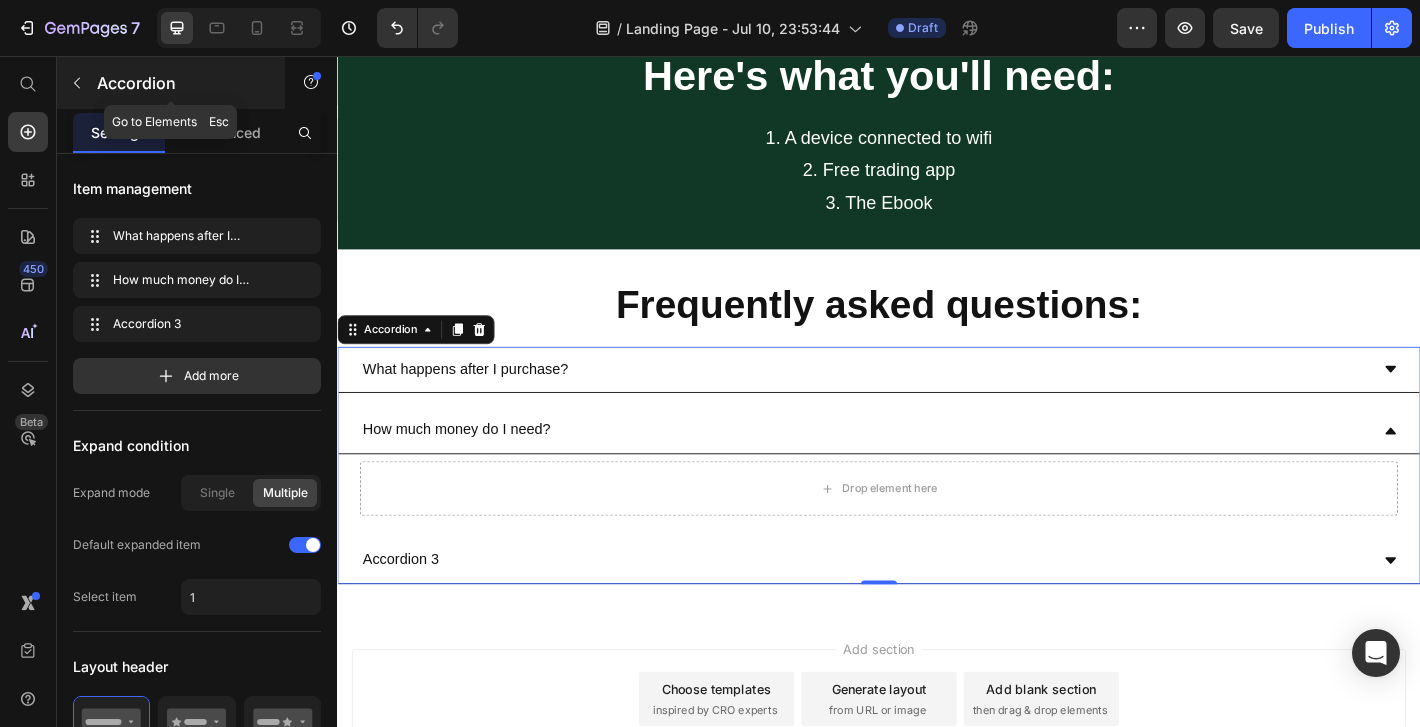 click 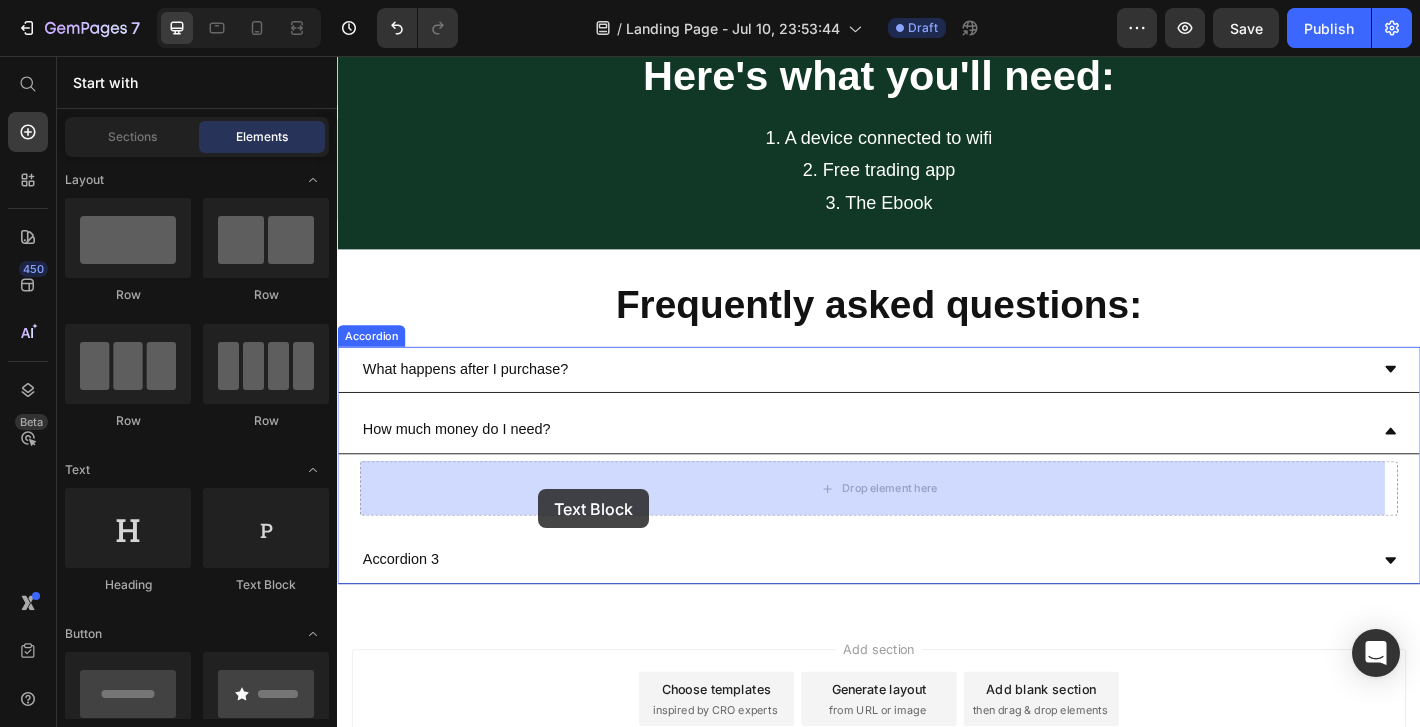 drag, startPoint x: 591, startPoint y: 603, endPoint x: 558, endPoint y: 536, distance: 74.68601 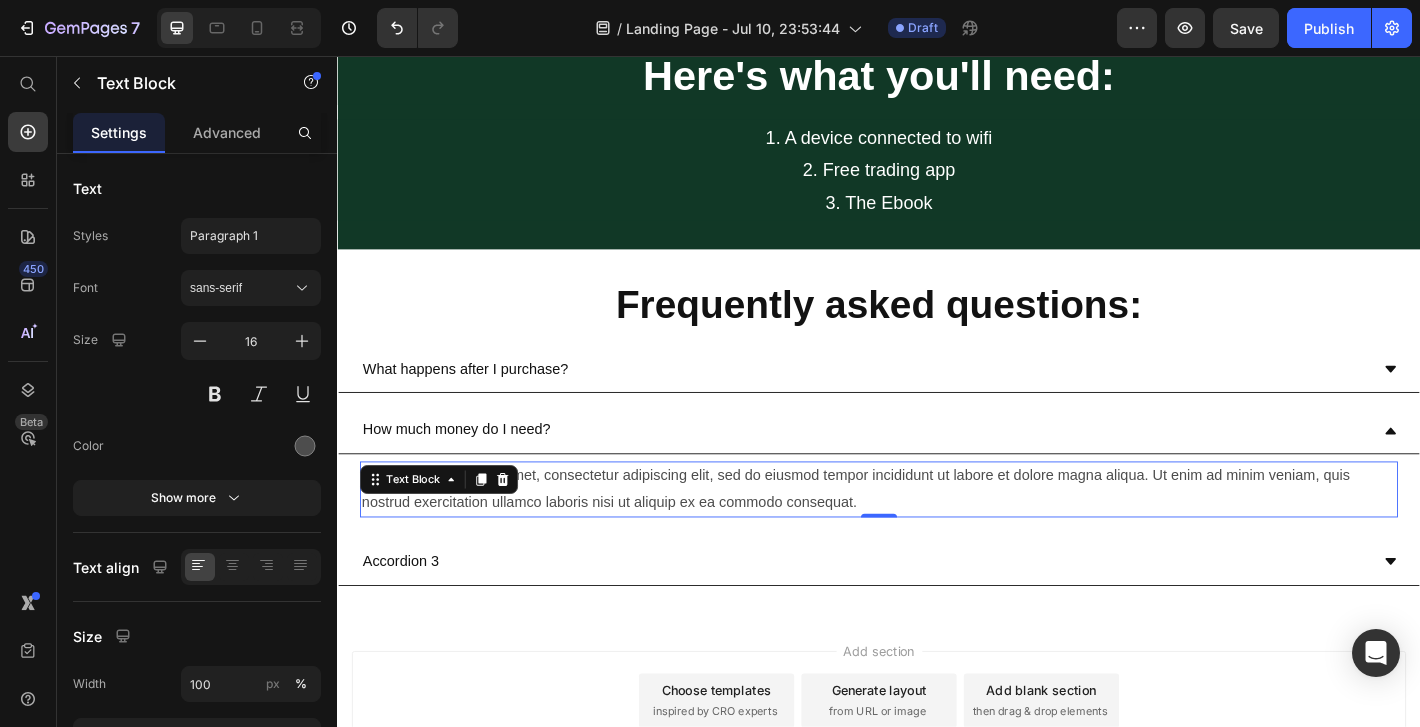 click on "Lorem ipsum dolor sit amet, consectetur adipiscing elit, sed do eiusmod tempor incididunt ut labore et dolore magna aliqua. Ut enim ad minim veniam, quis nostrud exercitation ullamco laboris nisi ut aliquip ex ea commodo consequat." at bounding box center (937, 536) 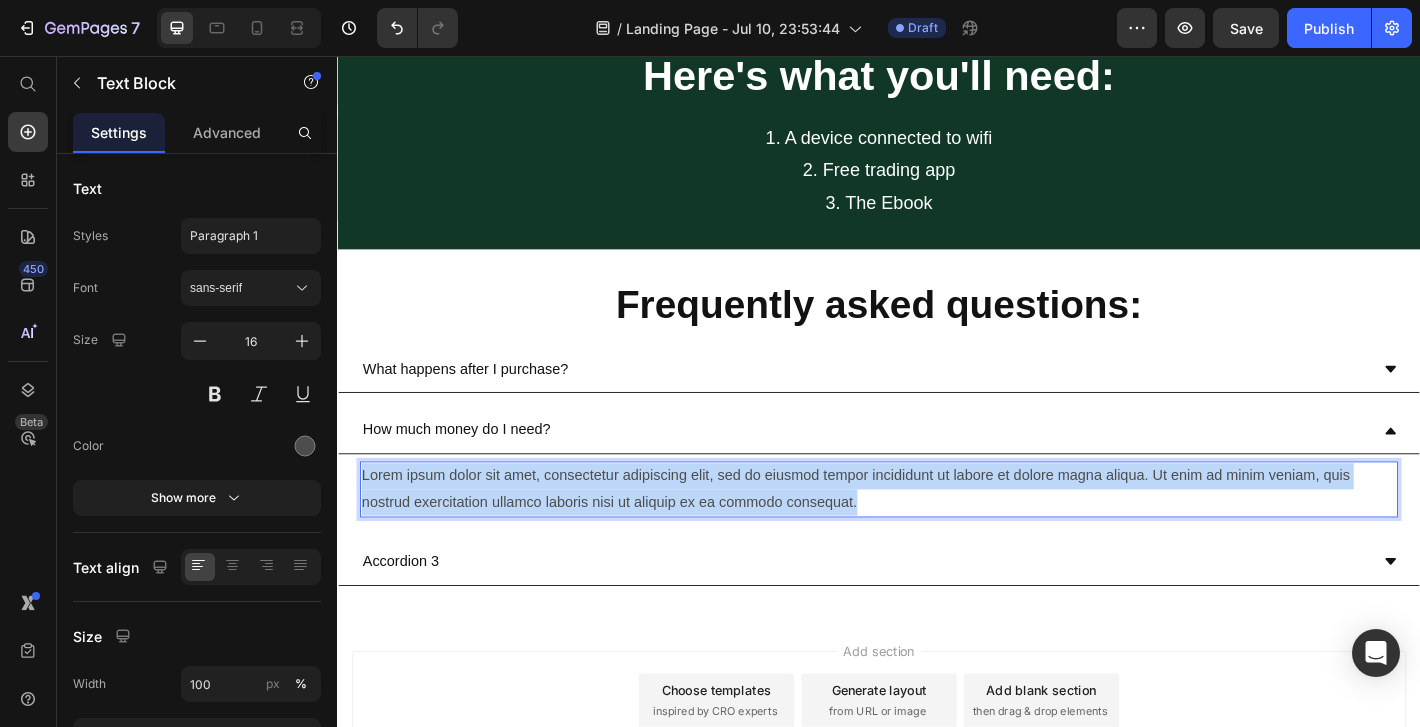drag, startPoint x: 917, startPoint y: 551, endPoint x: 362, endPoint y: 519, distance: 555.92175 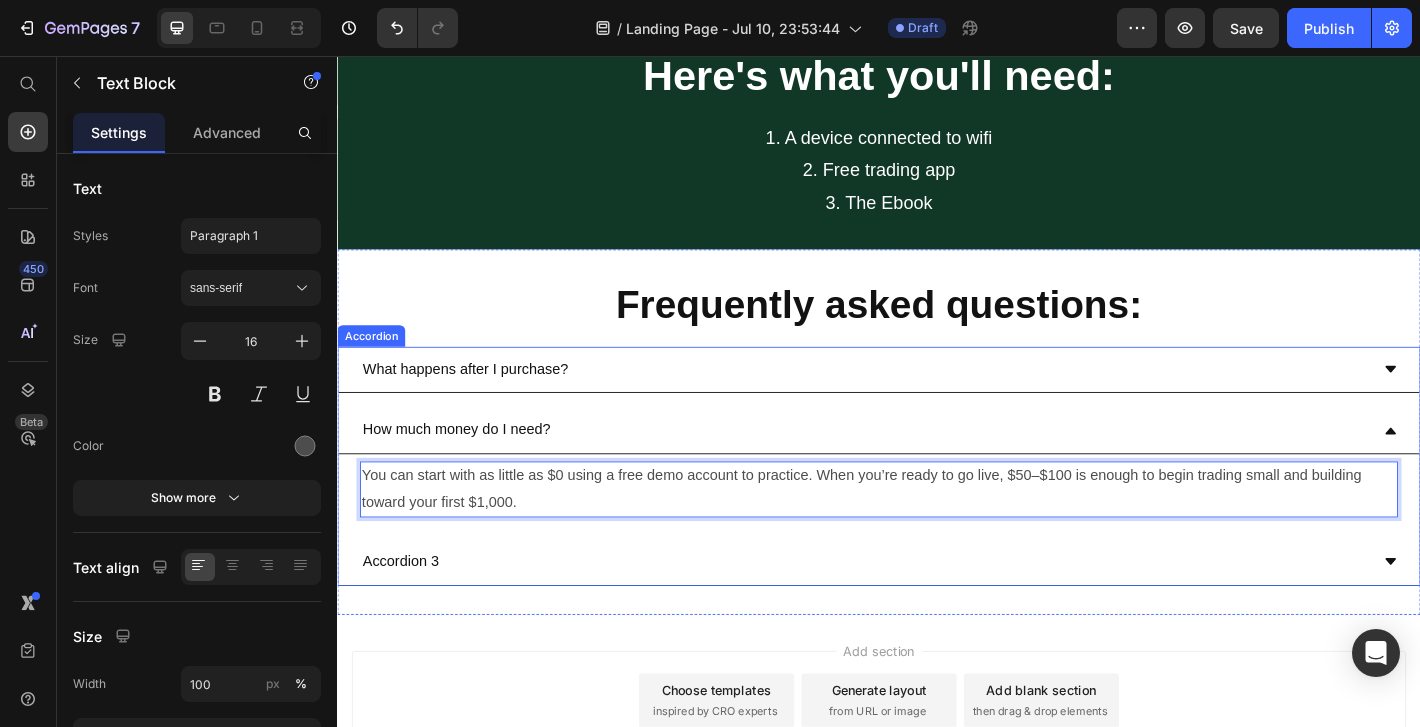 click 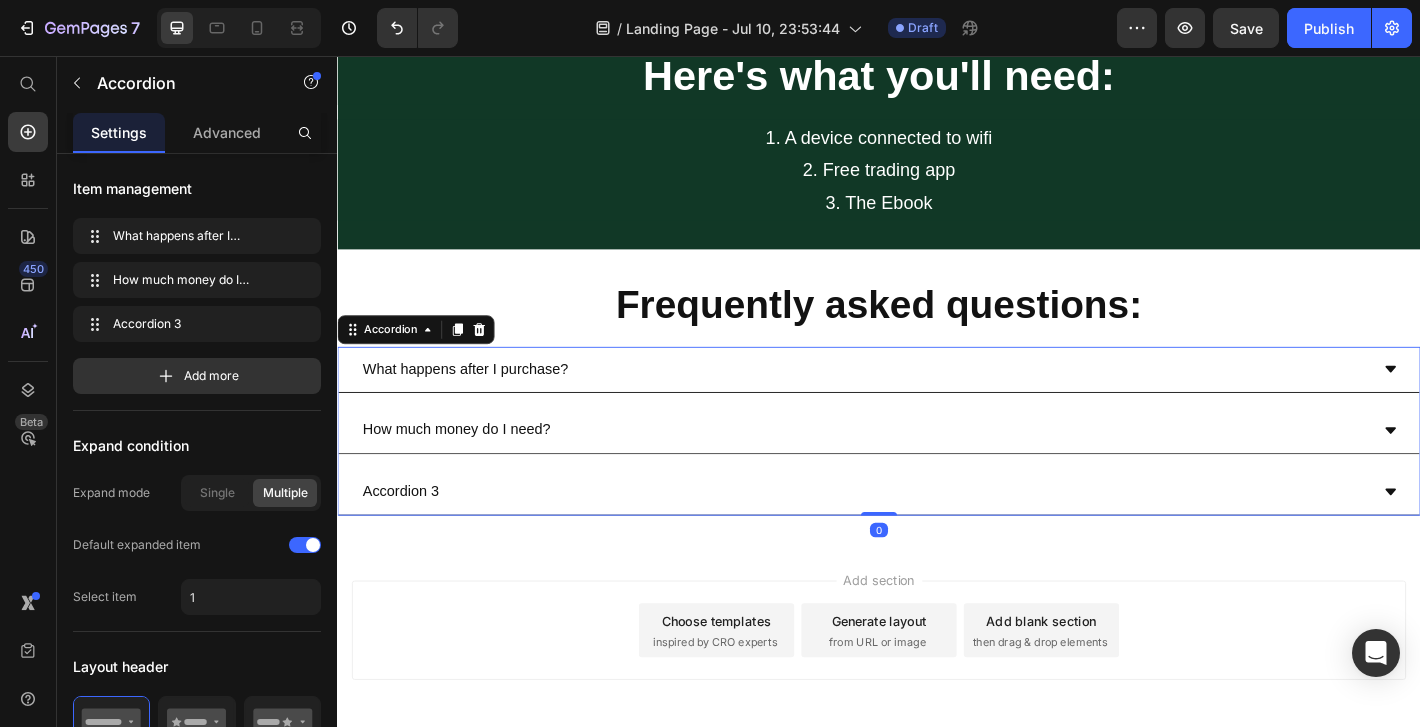 click 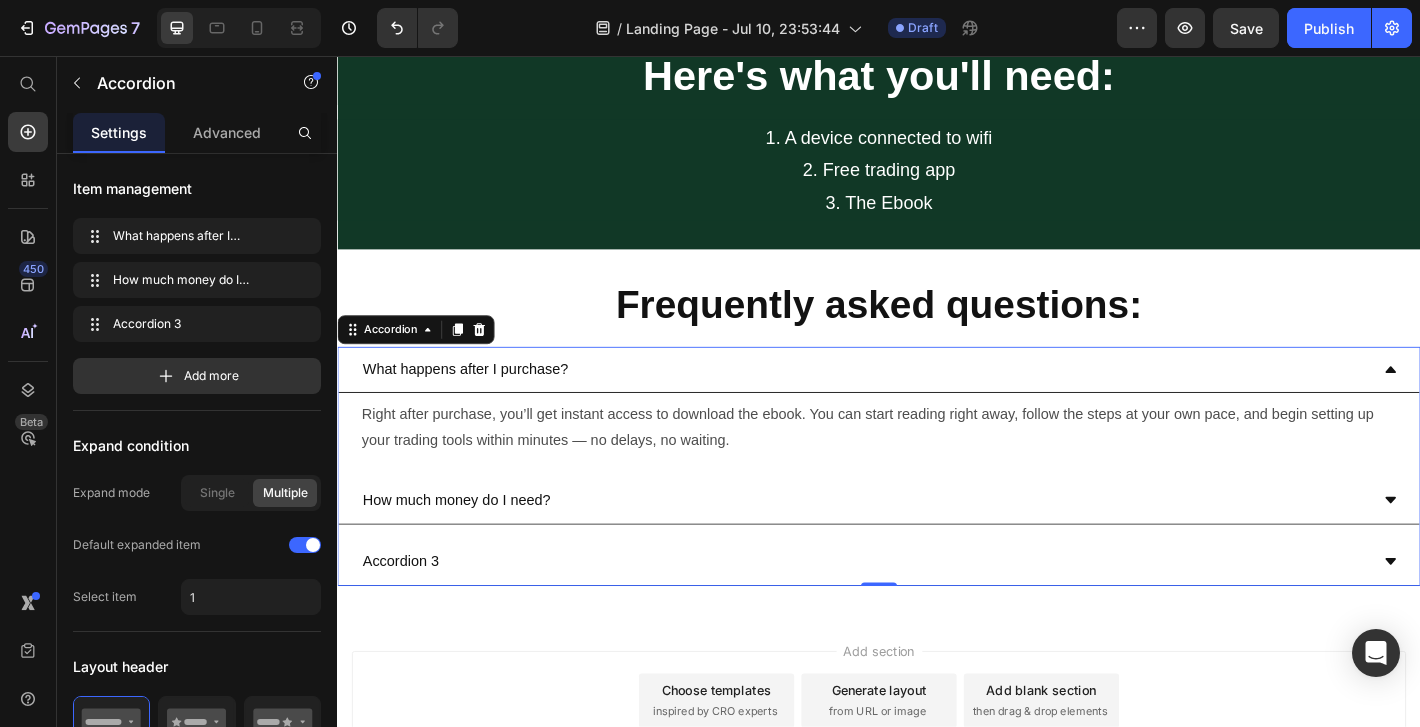 click 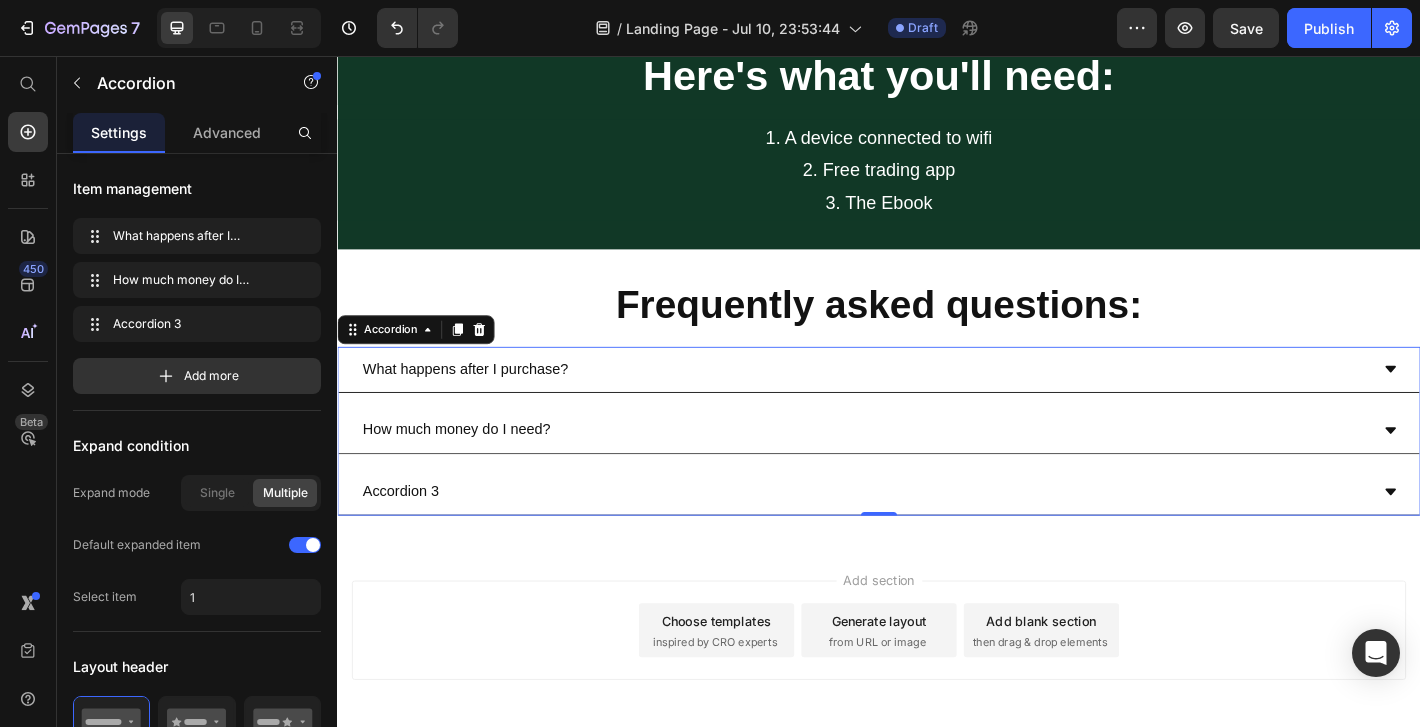 click 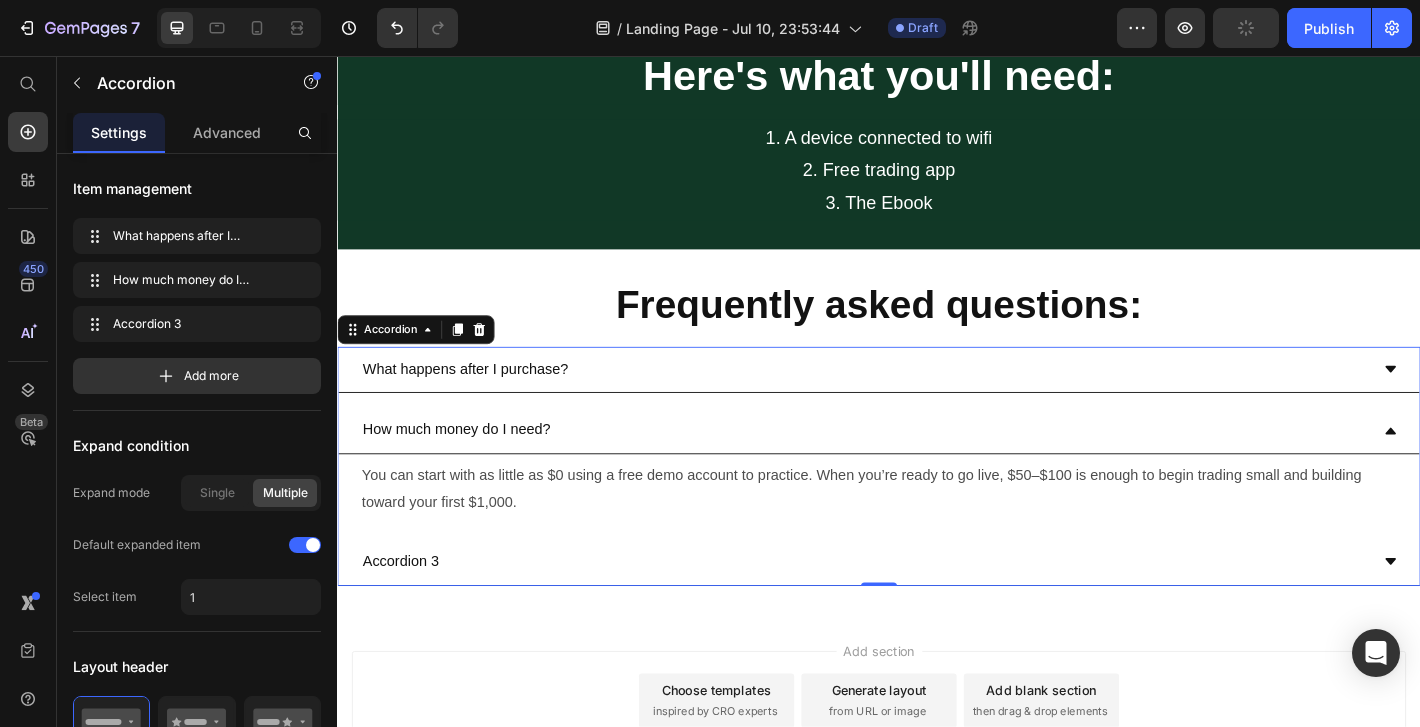 click 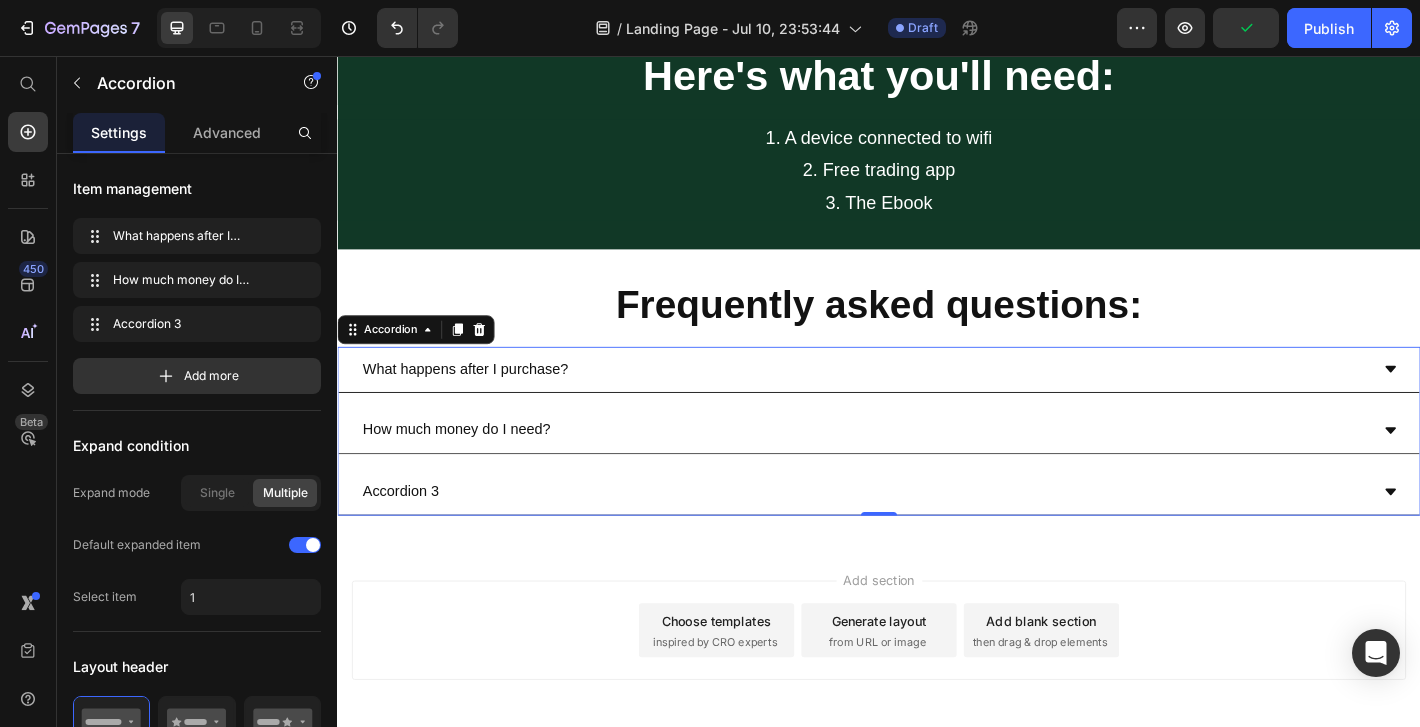 click 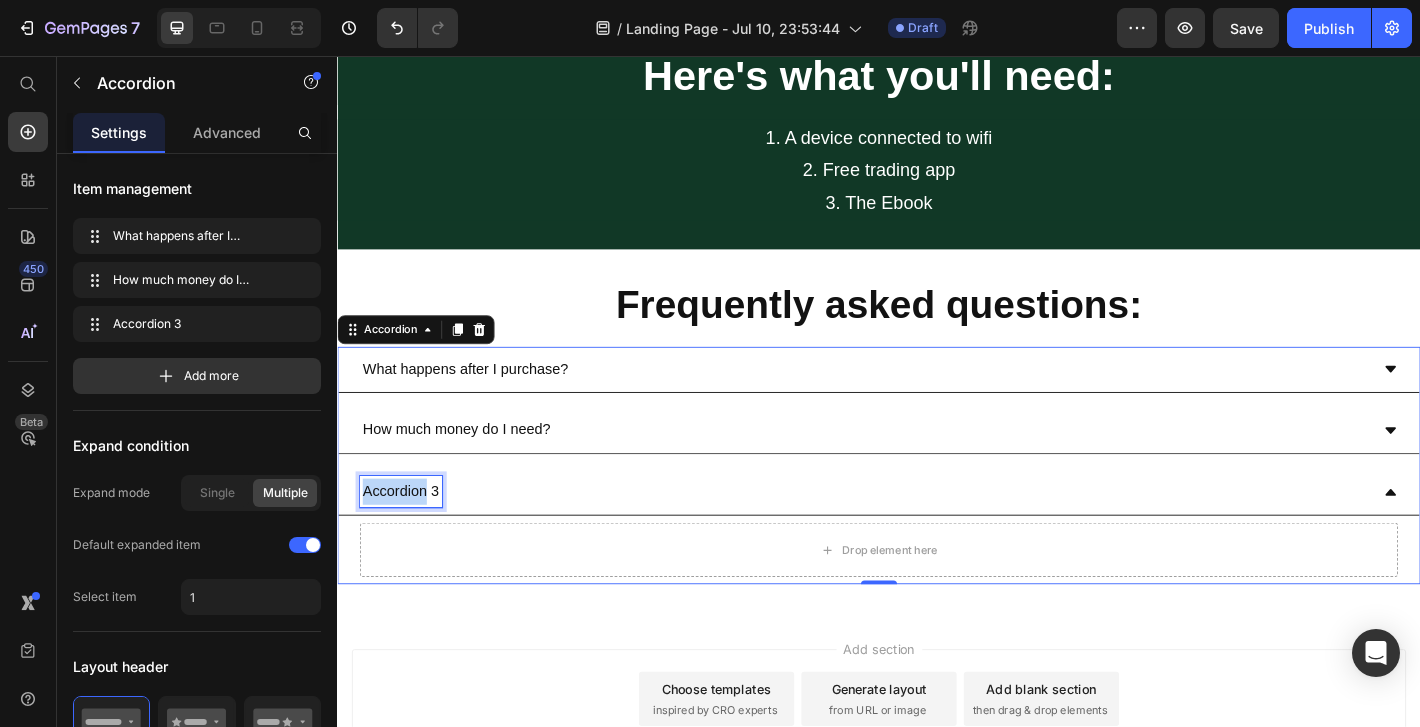 click on "Accordion 3" at bounding box center (407, 538) 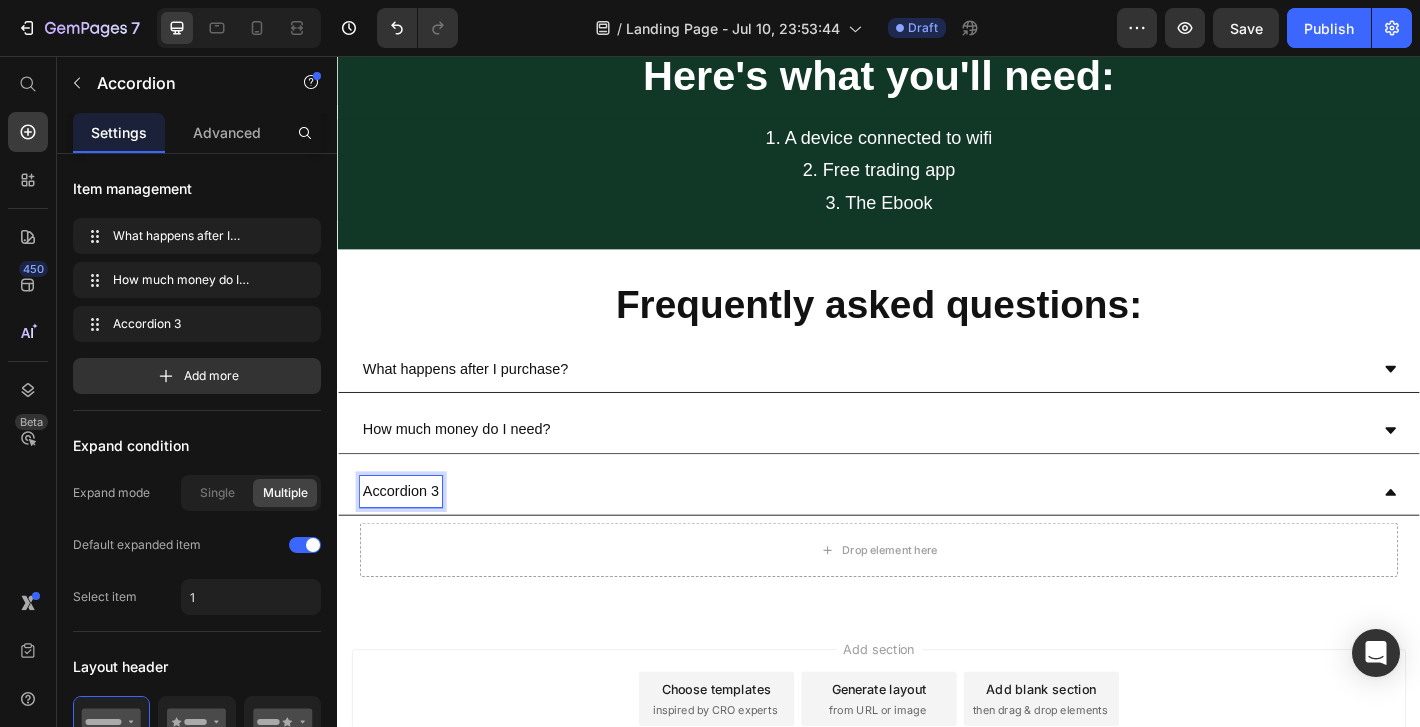 click on "Accordion 3" at bounding box center (407, 538) 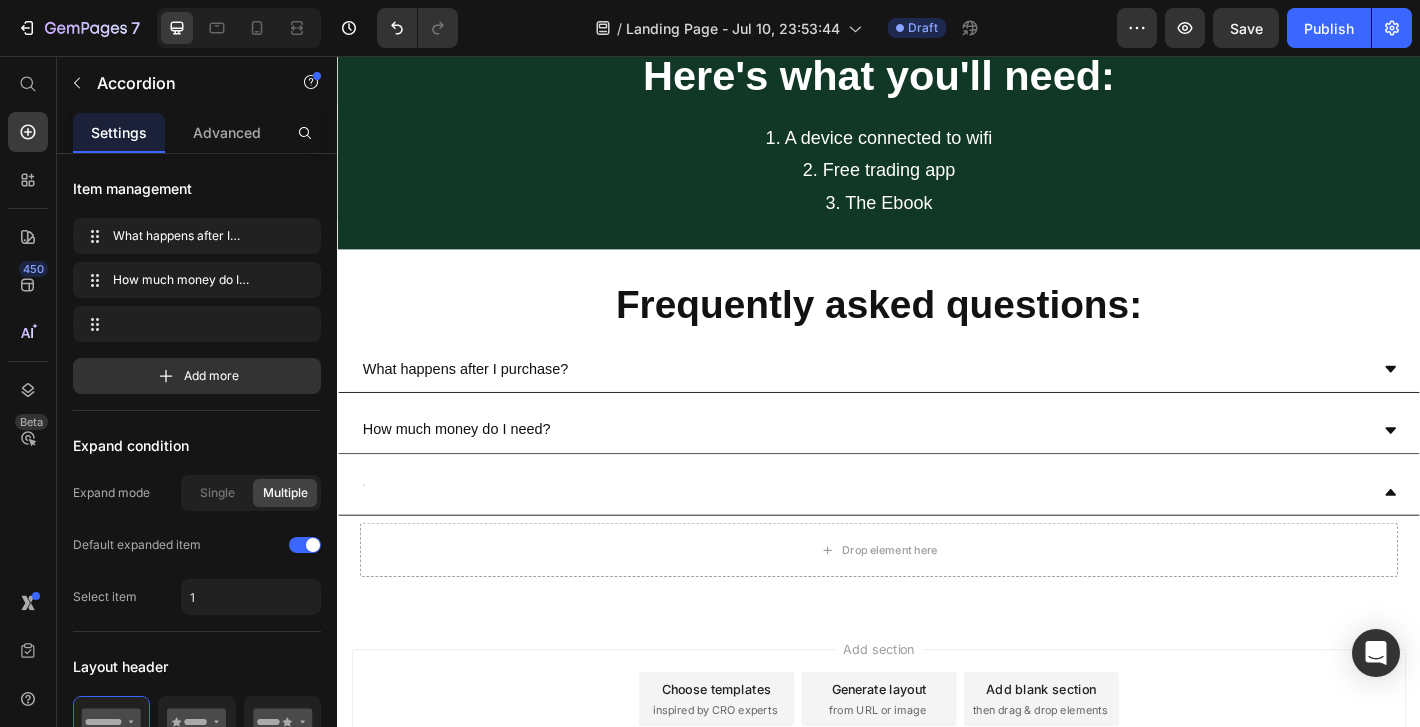scroll, scrollTop: 2295, scrollLeft: 0, axis: vertical 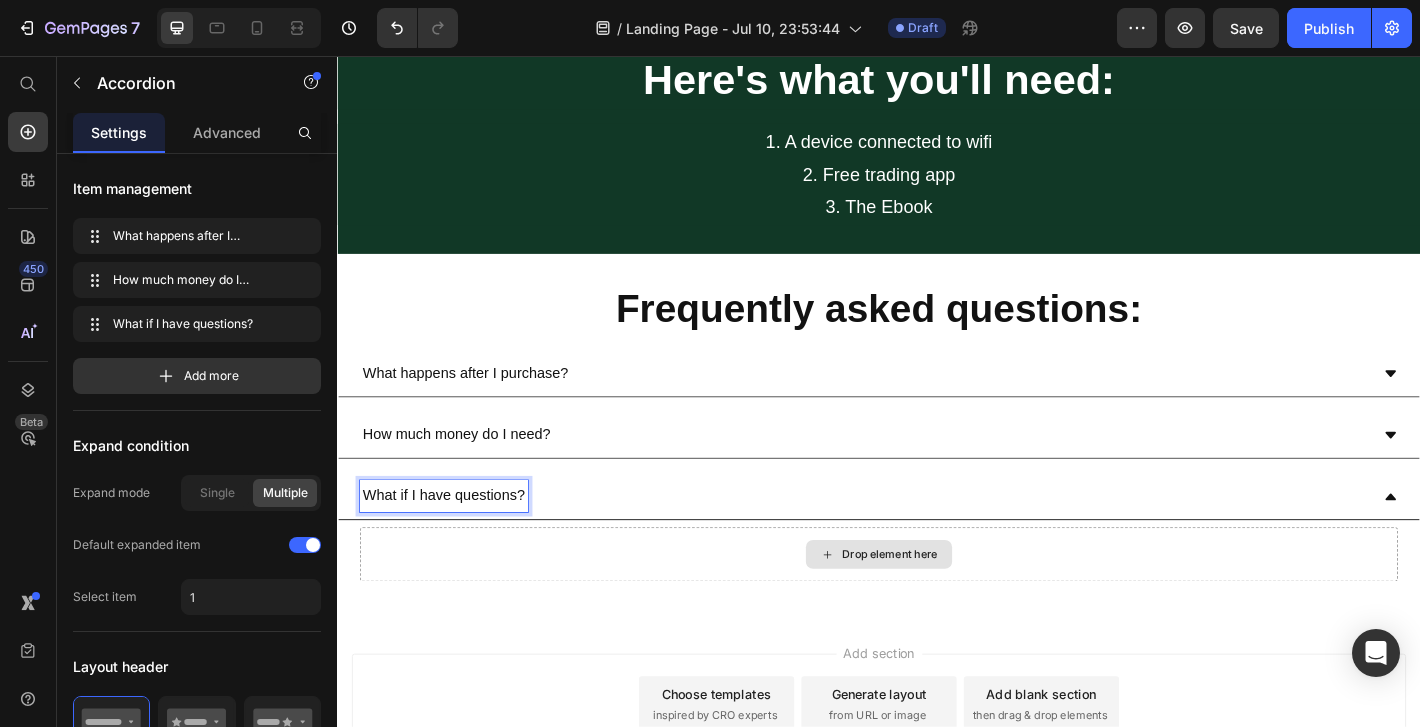 click on "Drop element here" at bounding box center [937, 608] 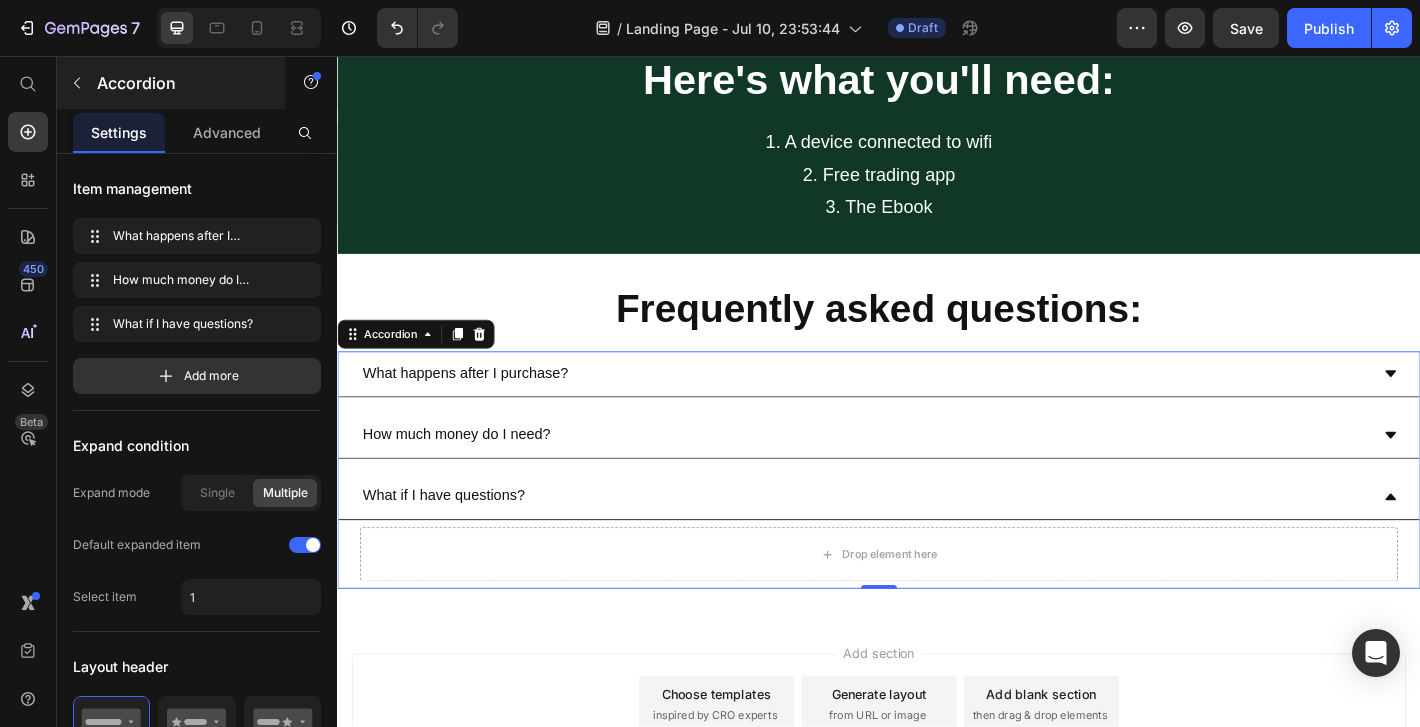 click 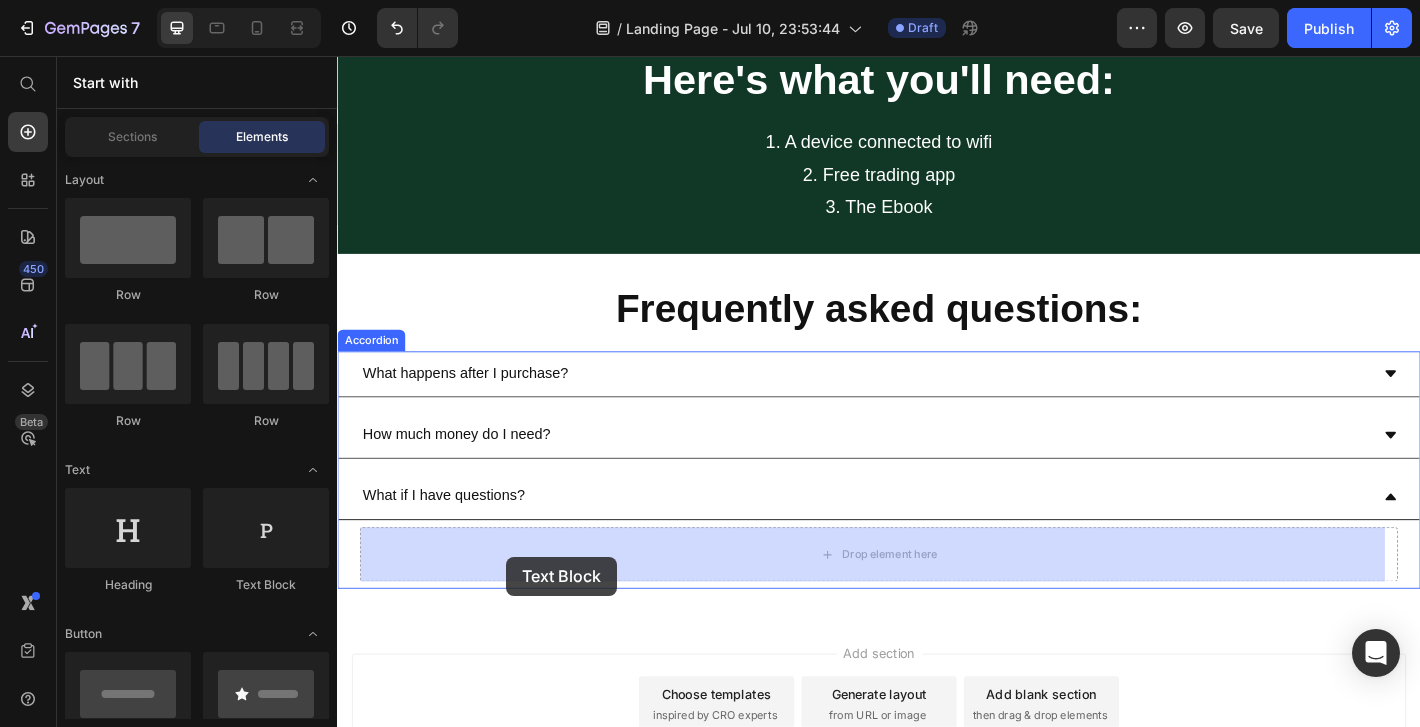 drag, startPoint x: 583, startPoint y: 617, endPoint x: 526, endPoint y: 609, distance: 57.558666 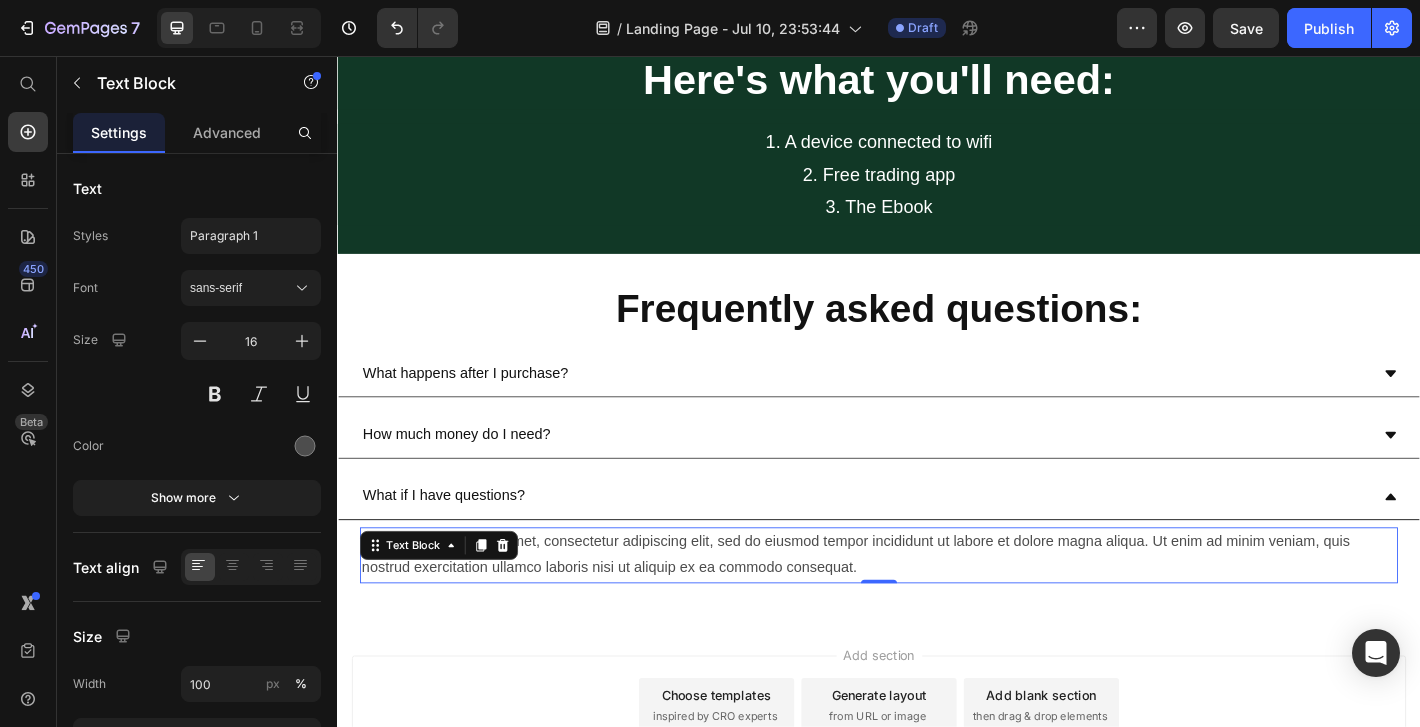 click on "Lorem ipsum dolor sit amet, consectetur adipiscing elit, sed do eiusmod tempor incididunt ut labore et dolore magna aliqua. Ut enim ad minim veniam, quis nostrud exercitation ullamco laboris nisi ut aliquip ex ea commodo consequat." at bounding box center (937, 609) 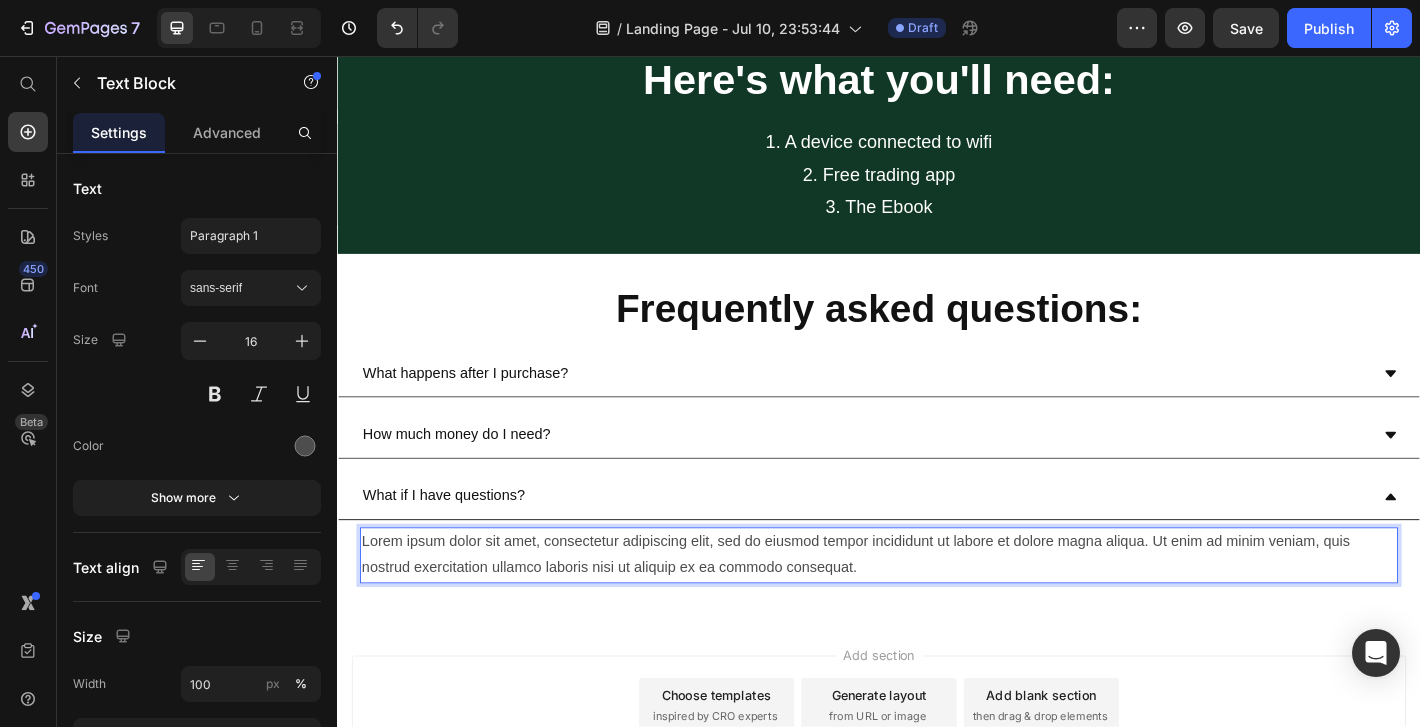 click on "Lorem ipsum dolor sit amet, consectetur adipiscing elit, sed do eiusmod tempor incididunt ut labore et dolore magna aliqua. Ut enim ad minim veniam, quis nostrud exercitation ullamco laboris nisi ut aliquip ex ea commodo consequat." at bounding box center [937, 609] 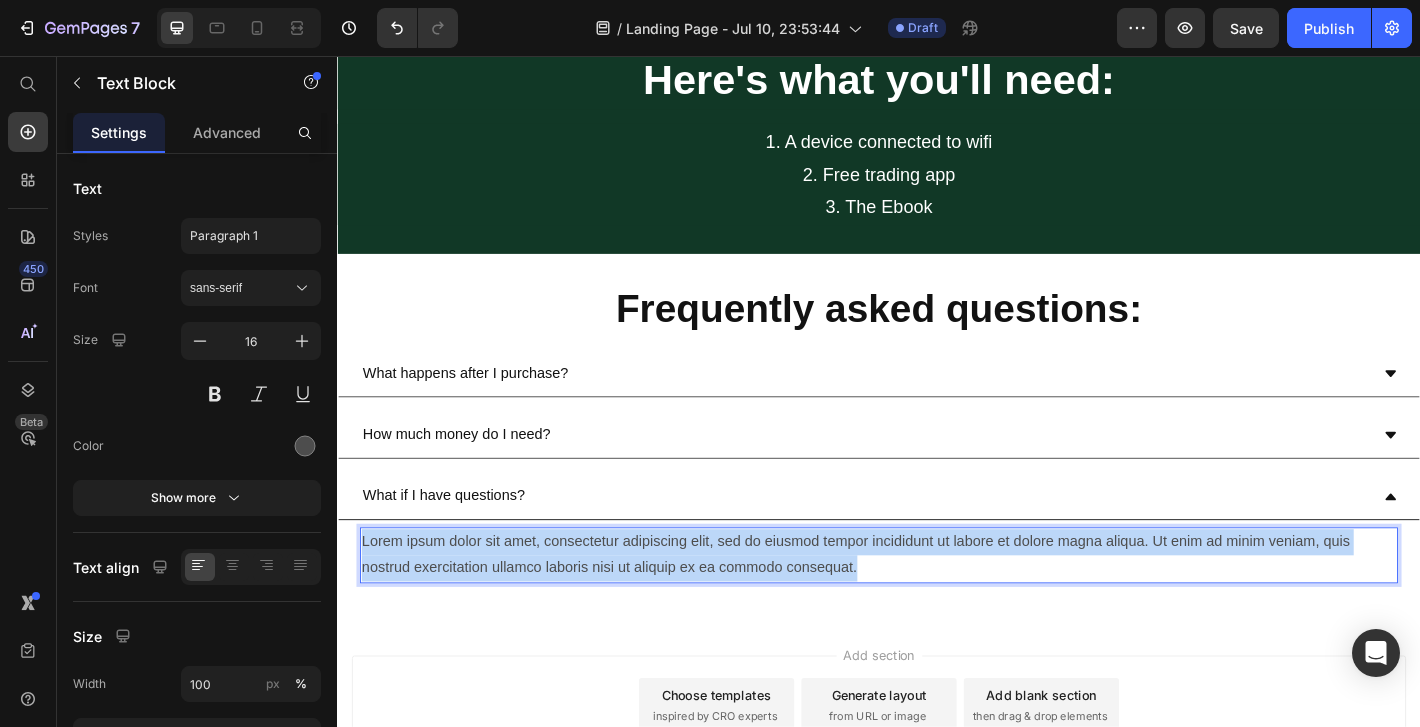 drag, startPoint x: 912, startPoint y: 620, endPoint x: 350, endPoint y: 592, distance: 562.6971 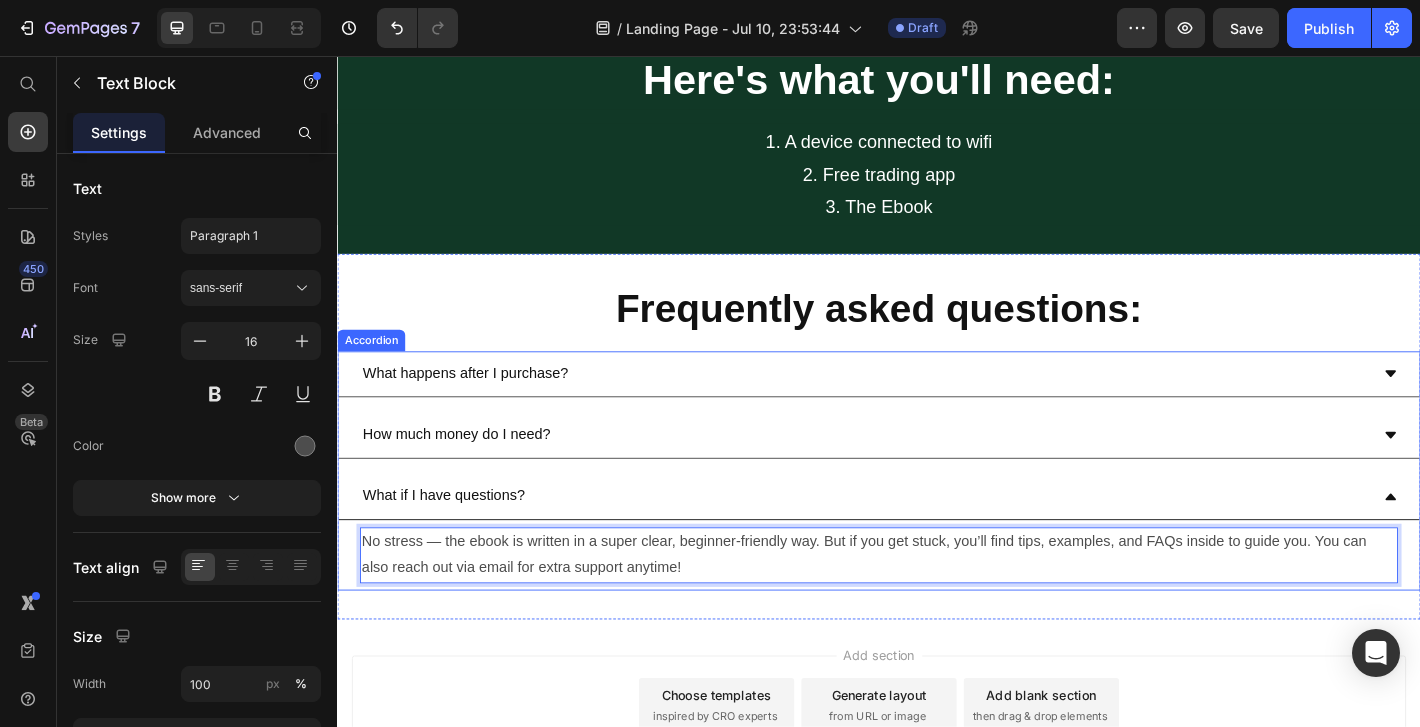 click on "What if I have questions?" at bounding box center (937, 544) 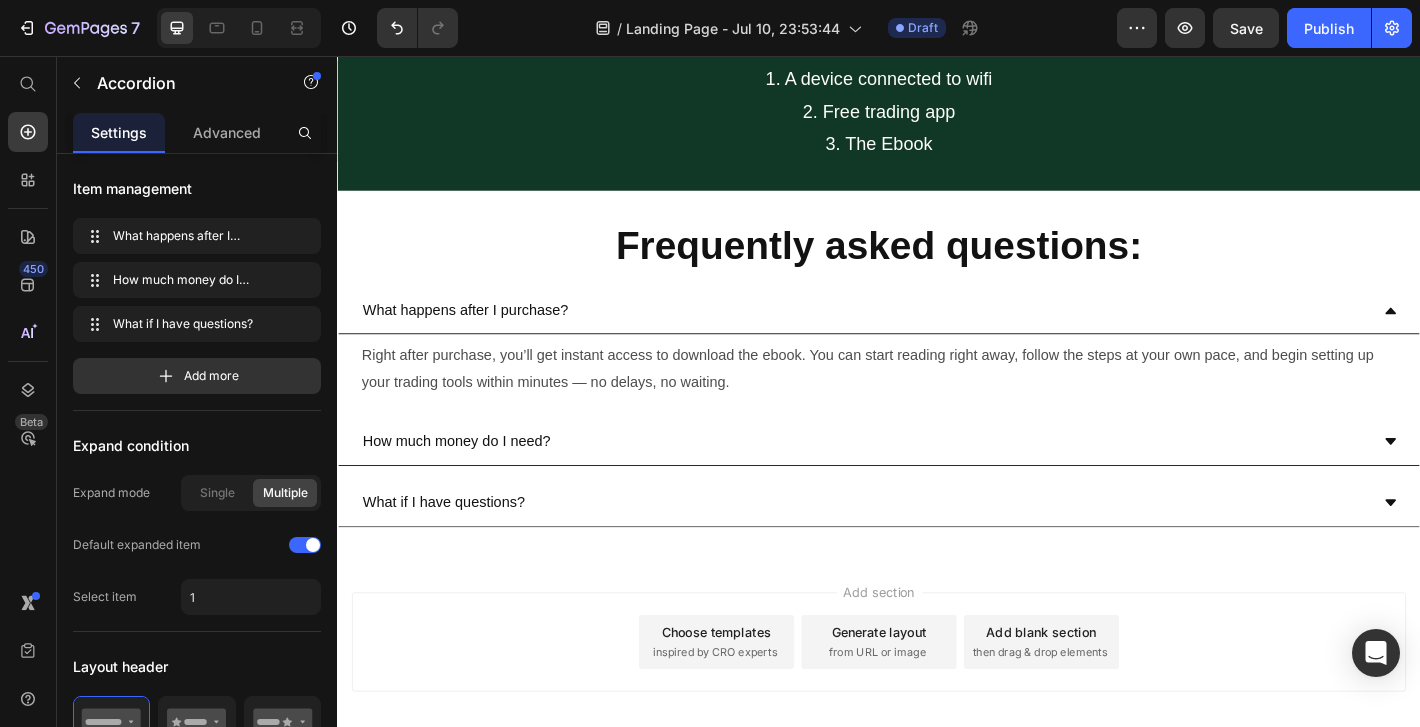 scroll, scrollTop: 2463, scrollLeft: 0, axis: vertical 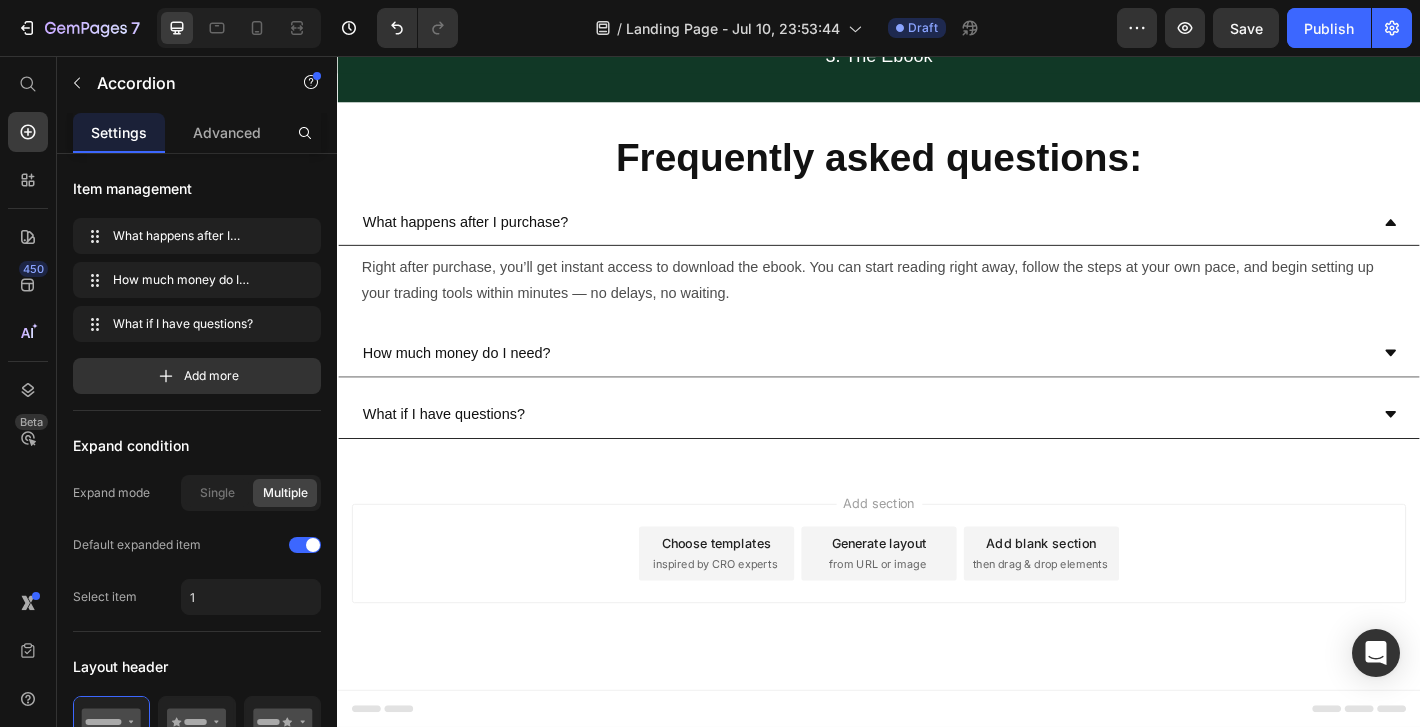 click 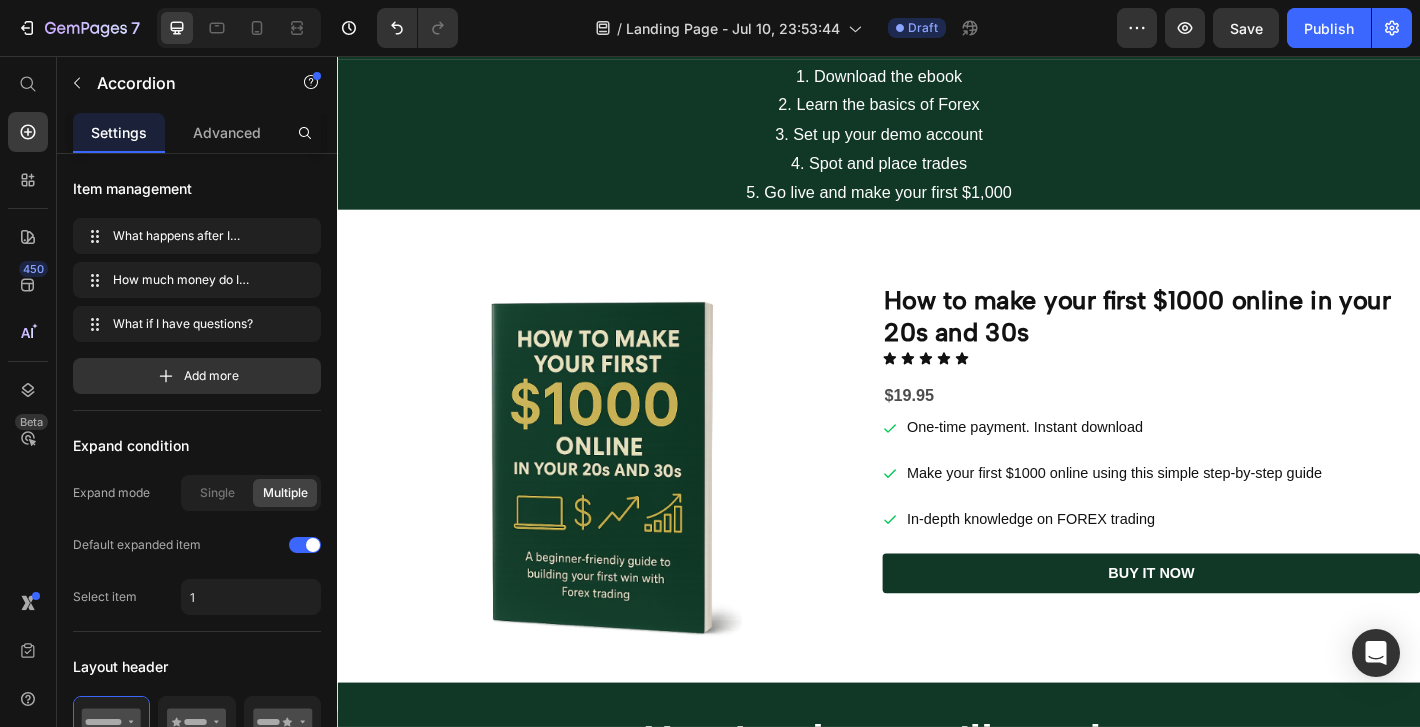scroll, scrollTop: 1575, scrollLeft: 0, axis: vertical 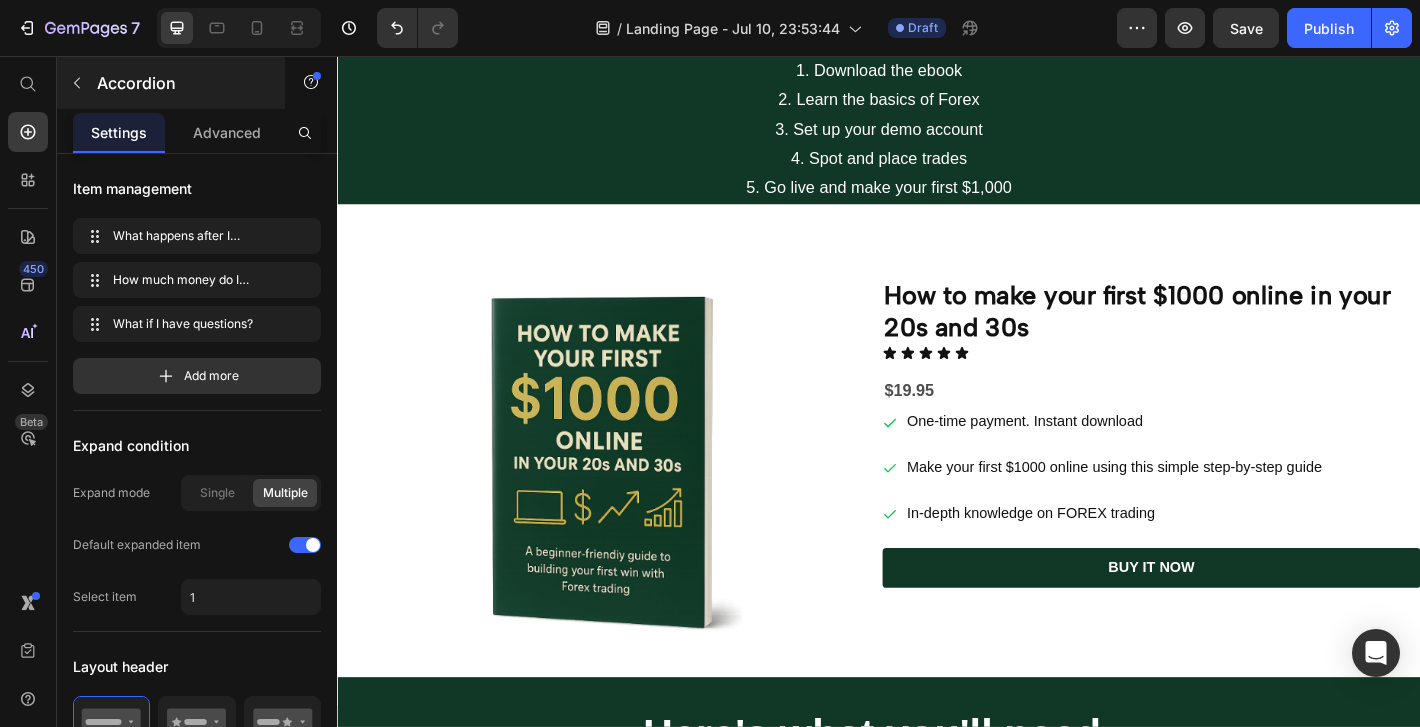 click 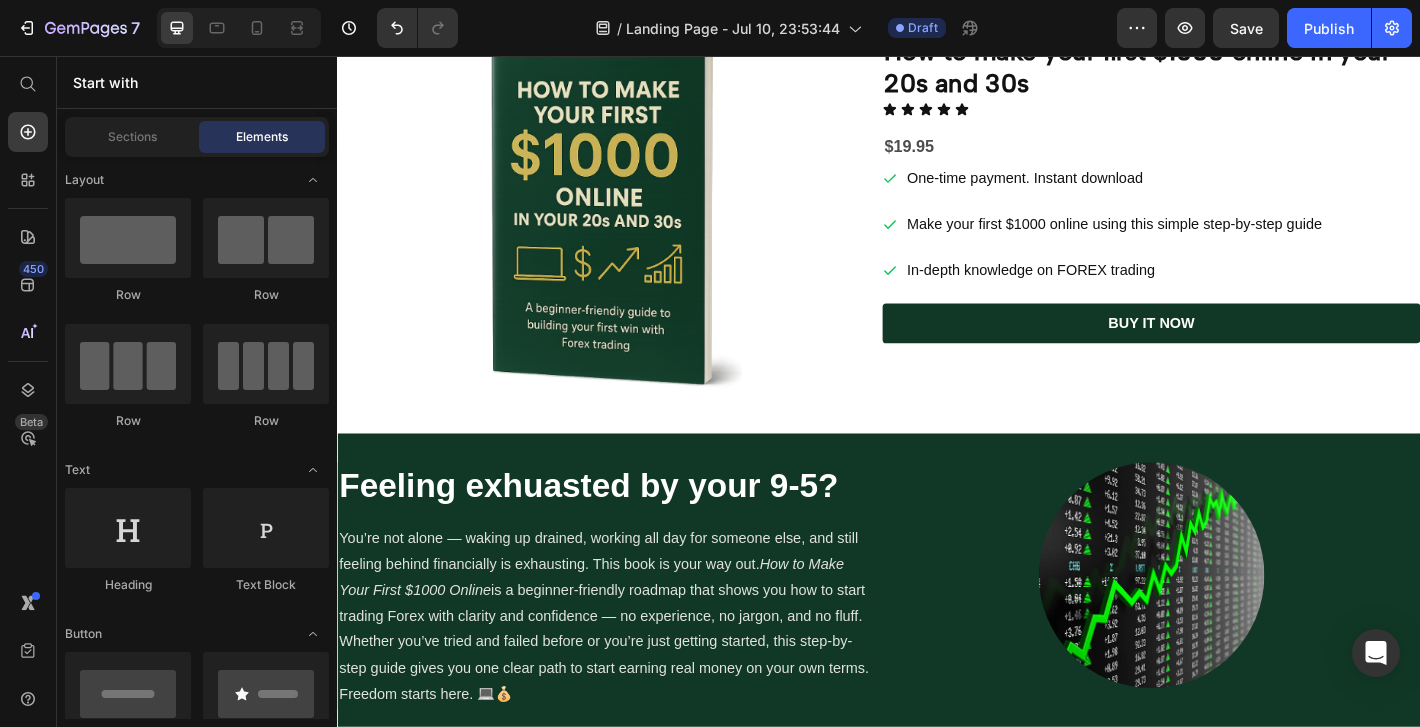 scroll, scrollTop: 0, scrollLeft: 0, axis: both 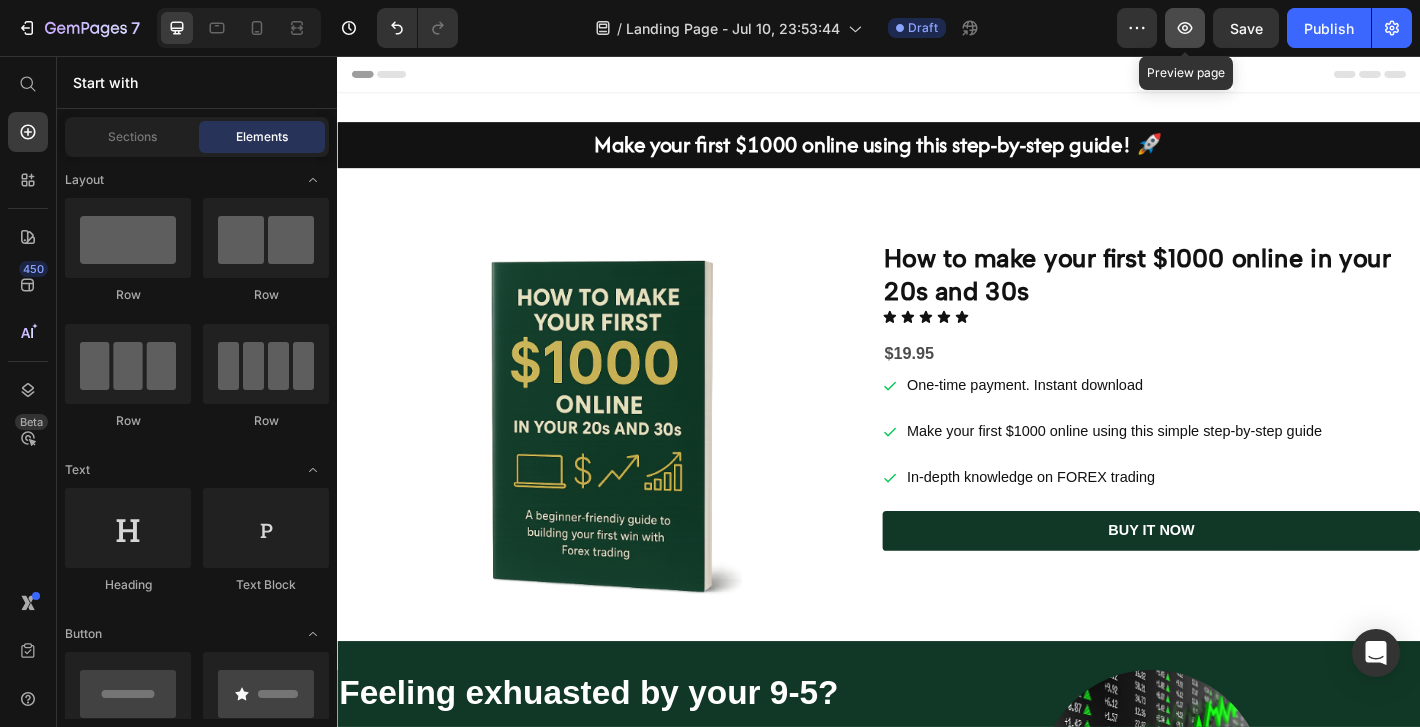 click 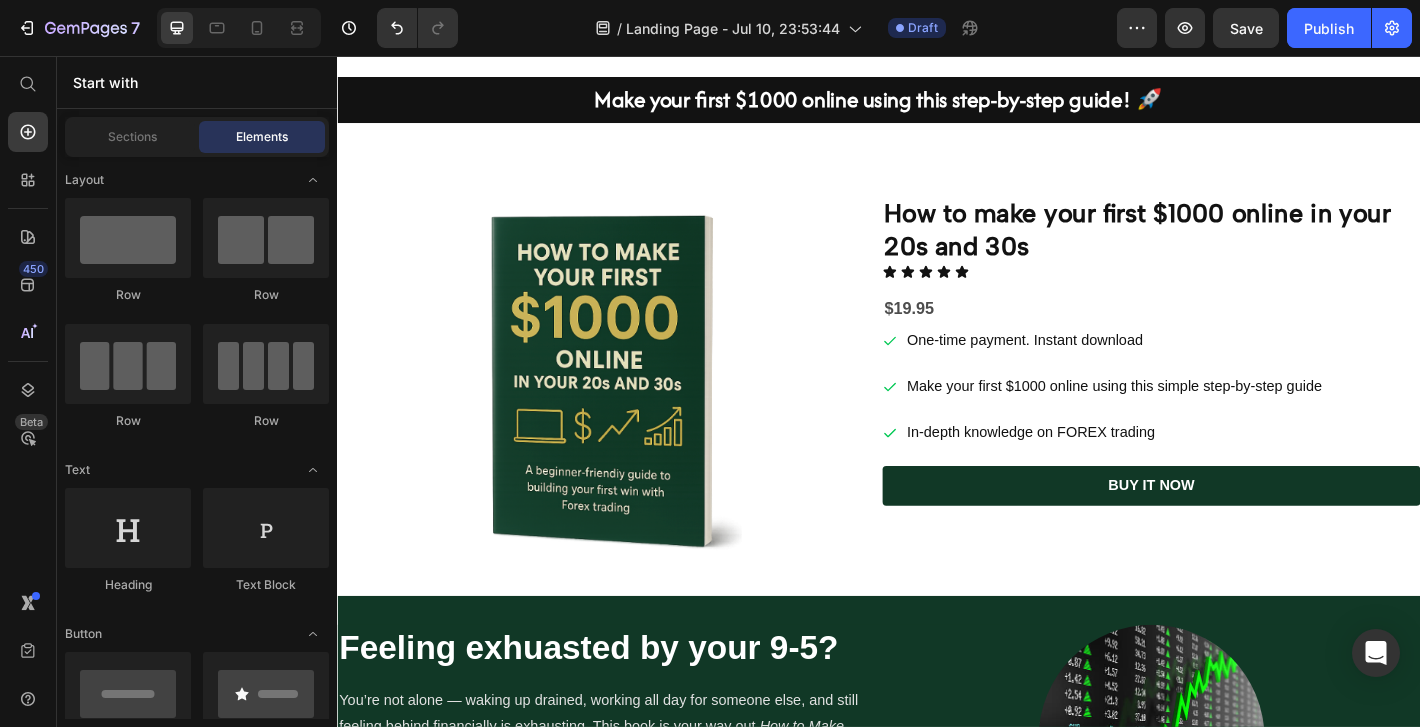 scroll, scrollTop: 141, scrollLeft: 0, axis: vertical 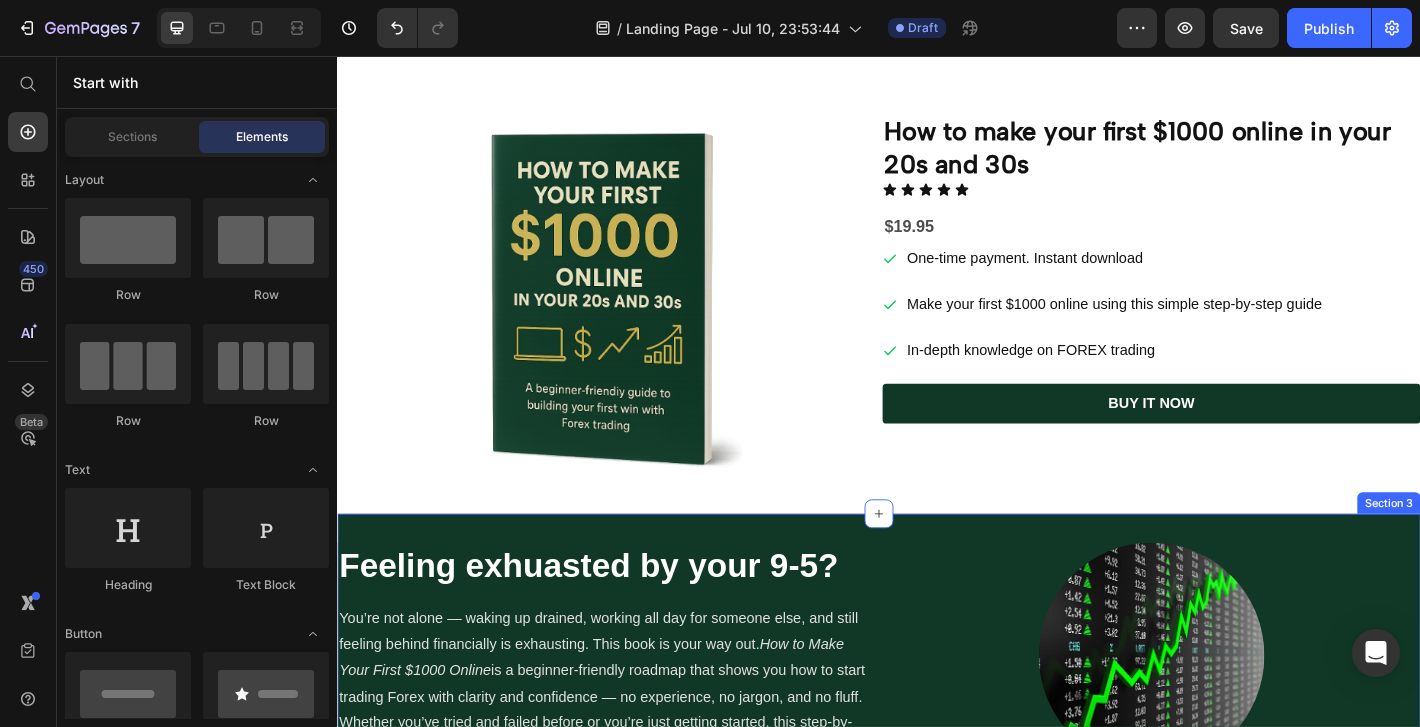 click on "Feeling exhuasted by your 9-5? Heading You’re not alone — waking up drained, working all day for someone else, and still feeling behind financially is exhausting. This book is your way out.  How to Make Your First $1000 Online  is a beginner-friendly roadmap that shows you how to start trading Forex with clarity and confidence — no experience, no jargon, and no fluff. Whether you’ve tried and failed before or you’re just getting started, this step-by-step guide gives you one clear path to start earning real money on your own terms. Freedom starts here. 💻💰 Text Block Image Row Section 3" at bounding box center (937, 732) 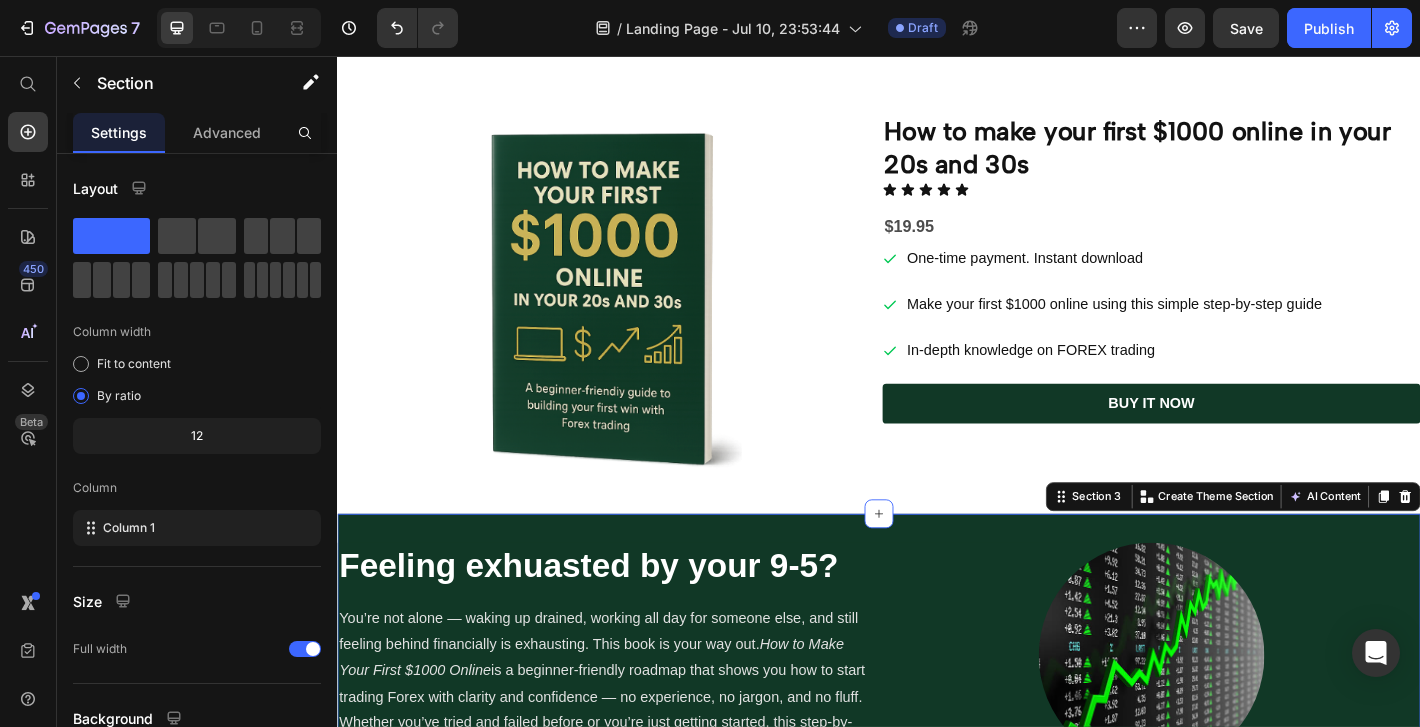click on "Feeling exhuasted by your 9-5? Heading You’re not alone — waking up drained, working all day for someone else, and still feeling behind financially is exhausting. This book is your way out.  How to Make Your First $1000 Online  is a beginner-friendly roadmap that shows you how to start trading Forex with clarity and confidence — no experience, no jargon, and no fluff. Whether you’ve tried and failed before or you’re just getting started, this step-by-step guide gives you one clear path to start earning real money on your own terms. Freedom starts here. 💻💰 Text Block Image Row Section 3   You can create reusable sections Create Theme Section AI Content Write with GemAI What would you like to describe here? Tone and Voice Persuasive Product How to make your first $1000 online in your 20s and 30s Show more Generate" at bounding box center (937, 732) 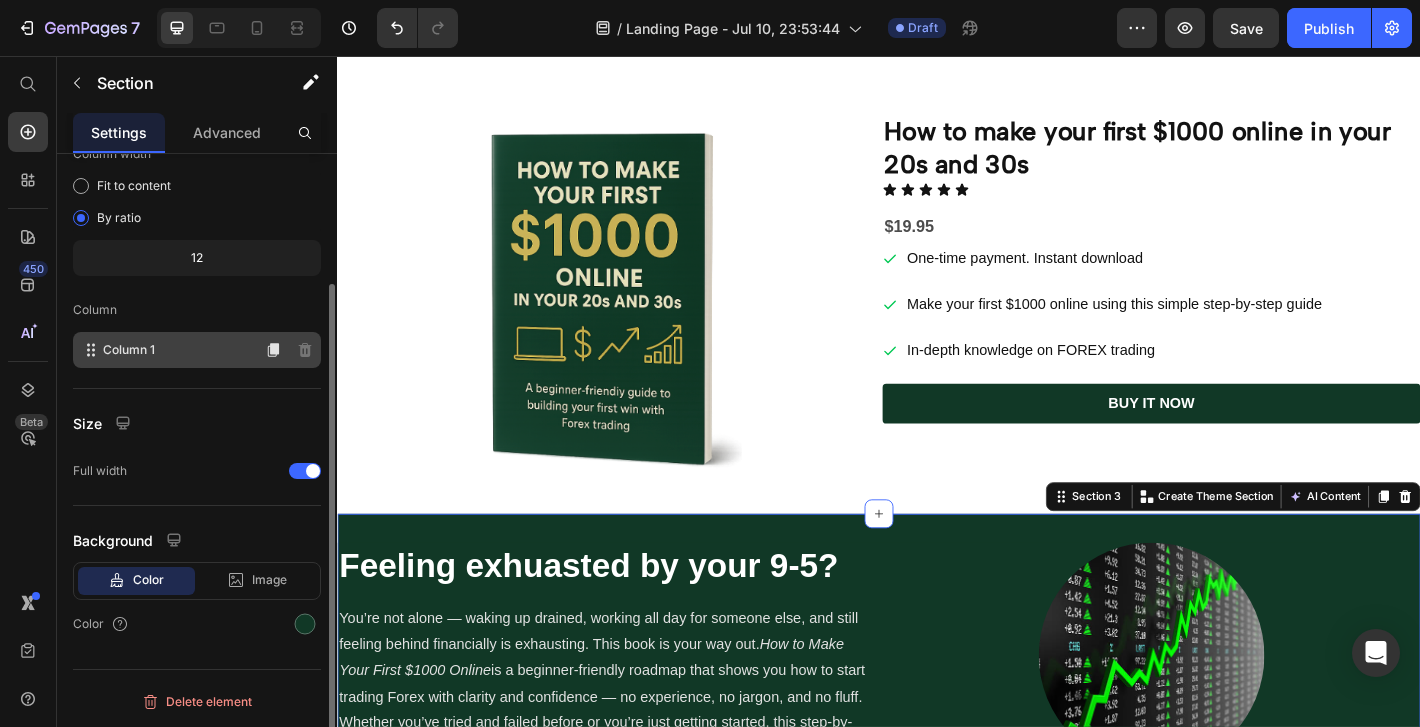scroll, scrollTop: 0, scrollLeft: 0, axis: both 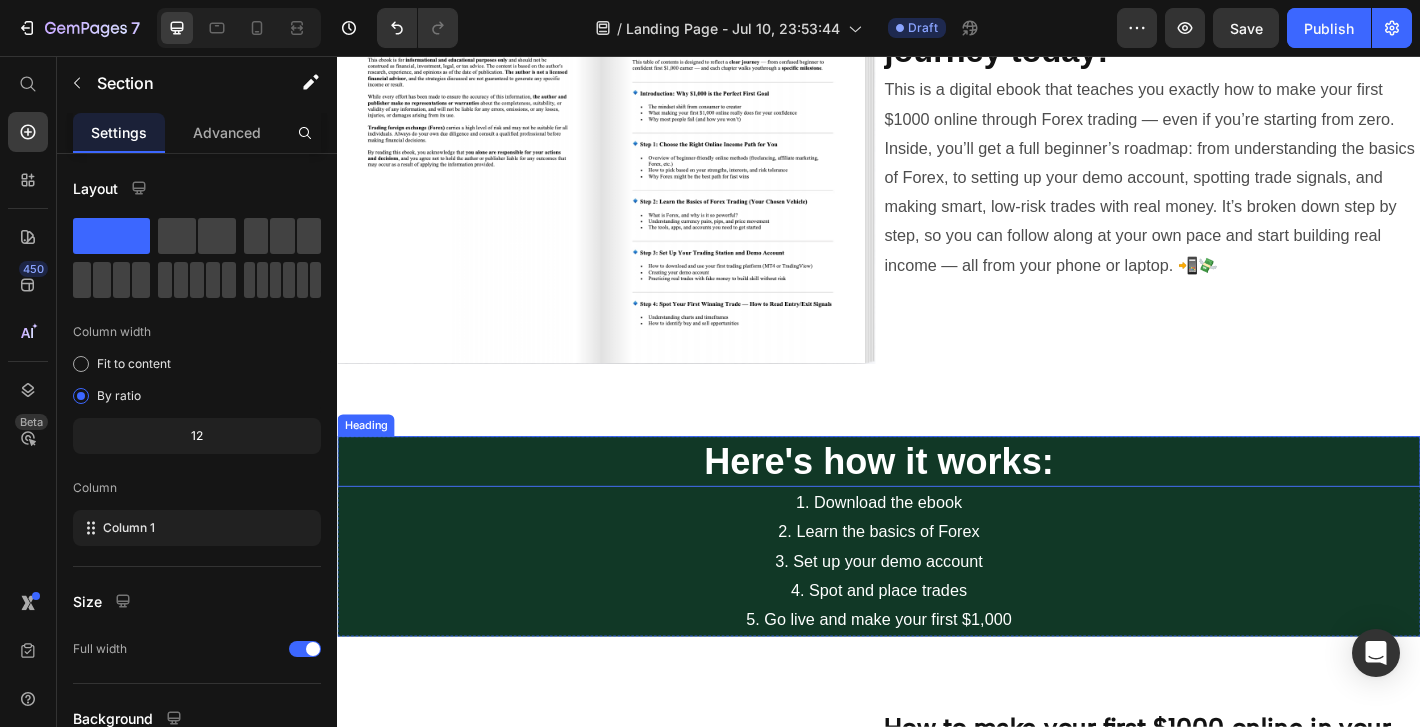 click on "3. Set up your demo account" at bounding box center [937, 616] 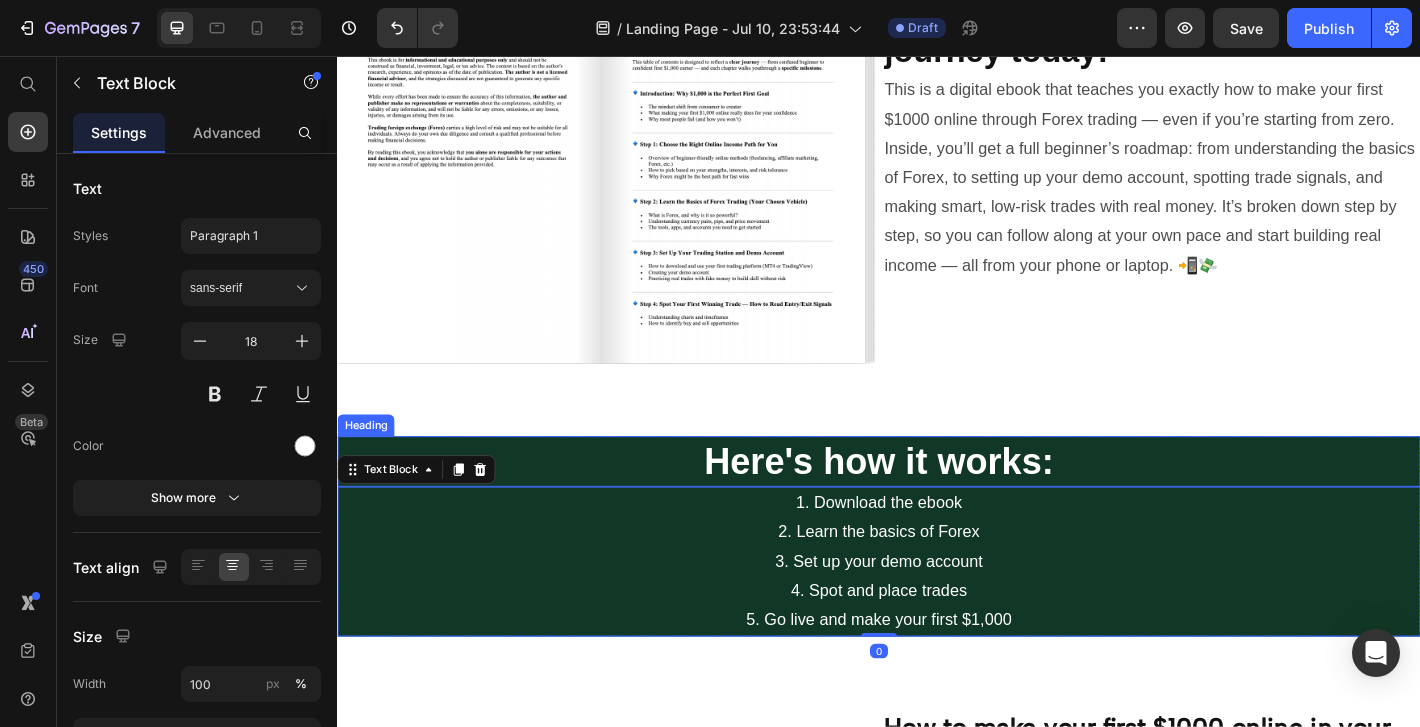 click on "Here's how it works:" at bounding box center [937, 505] 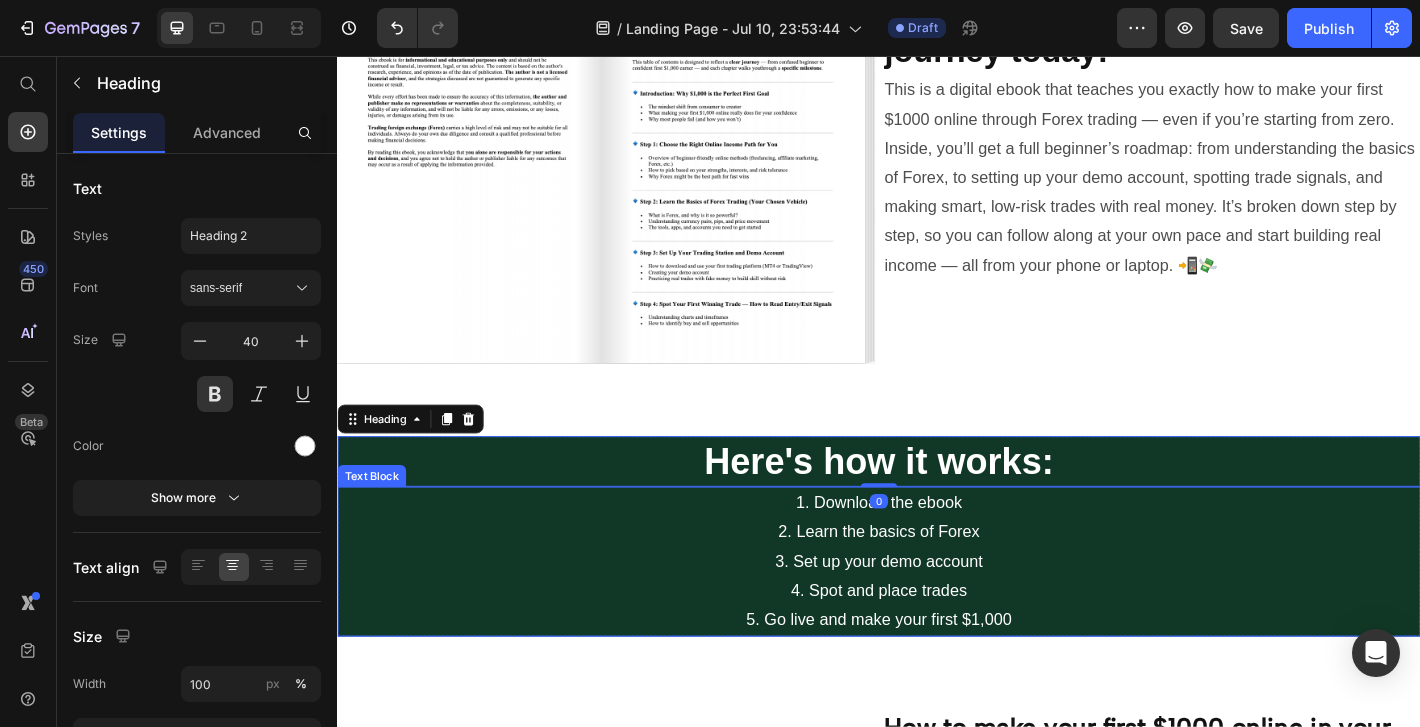 click on "1. Download the ebook" at bounding box center [937, 551] 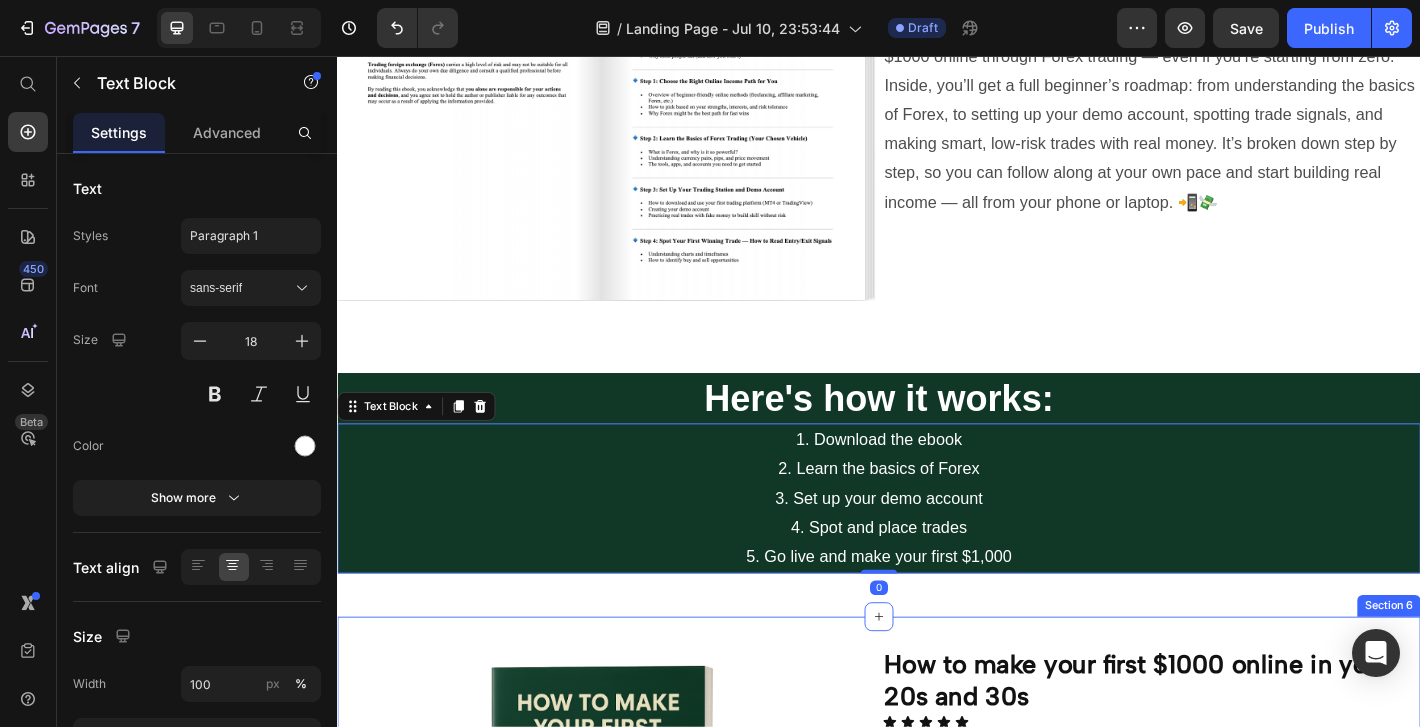 scroll, scrollTop: 1177, scrollLeft: 0, axis: vertical 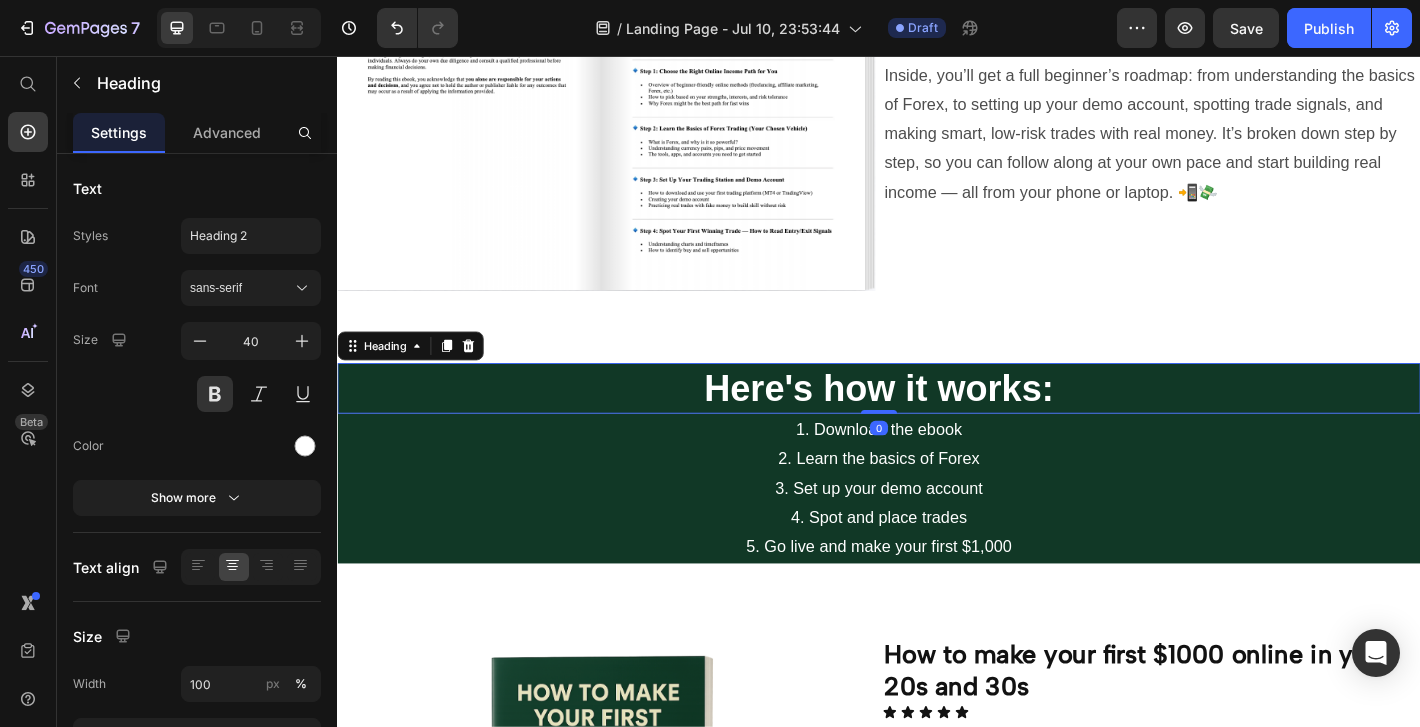 click on "Here's how it works:" at bounding box center [937, 424] 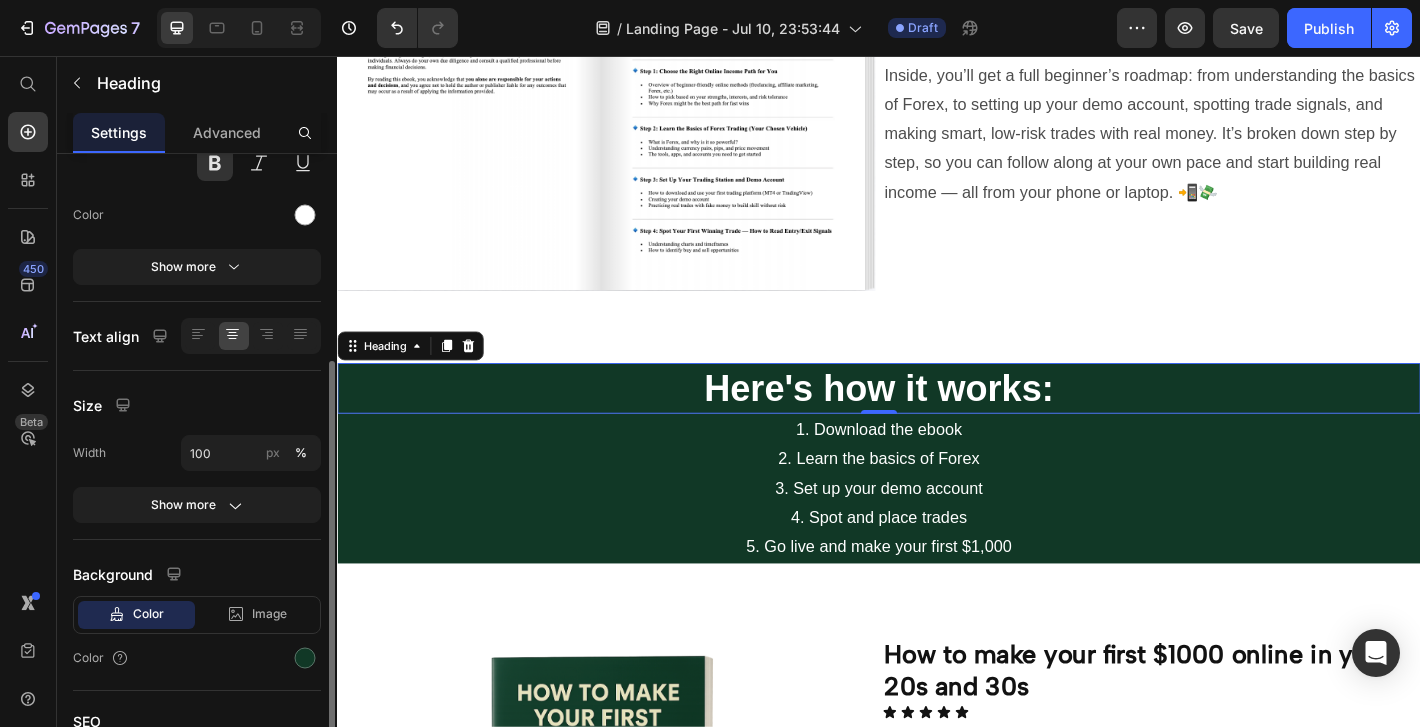 scroll, scrollTop: 270, scrollLeft: 0, axis: vertical 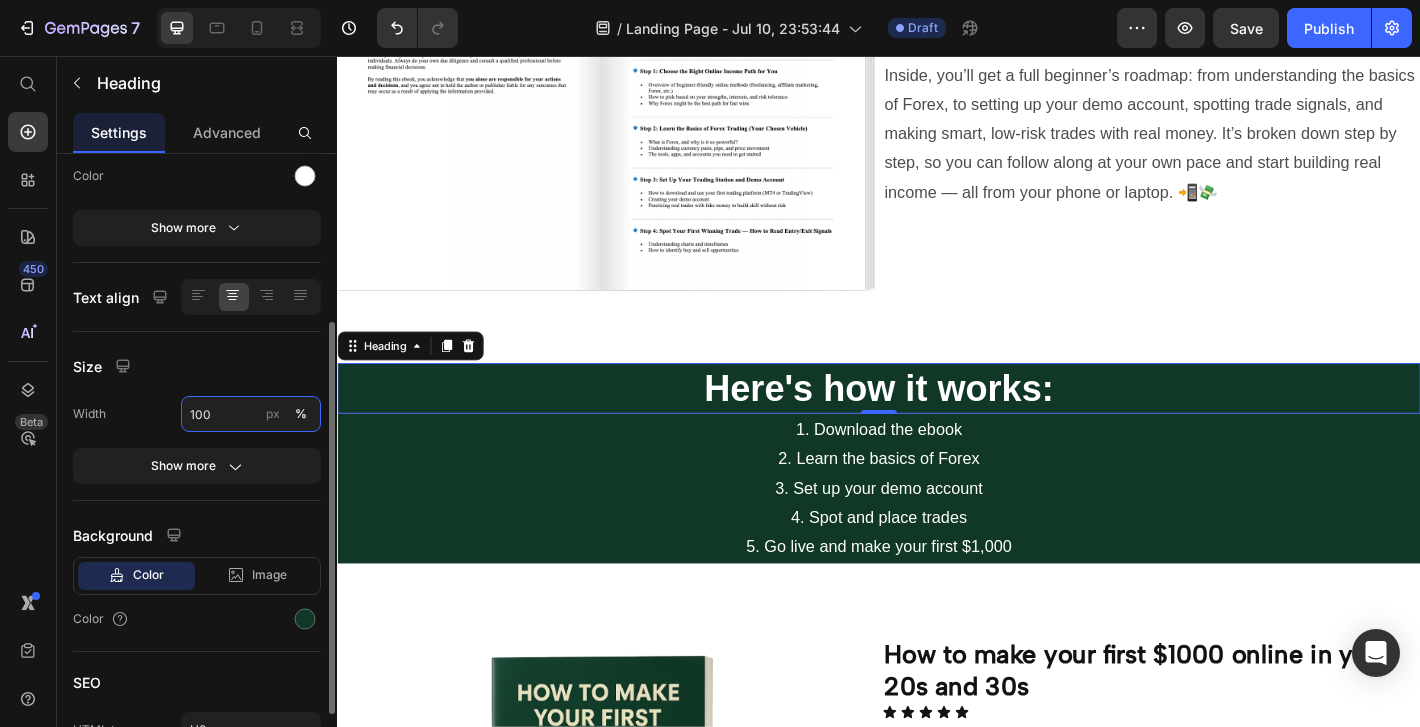 click on "100" at bounding box center (251, 414) 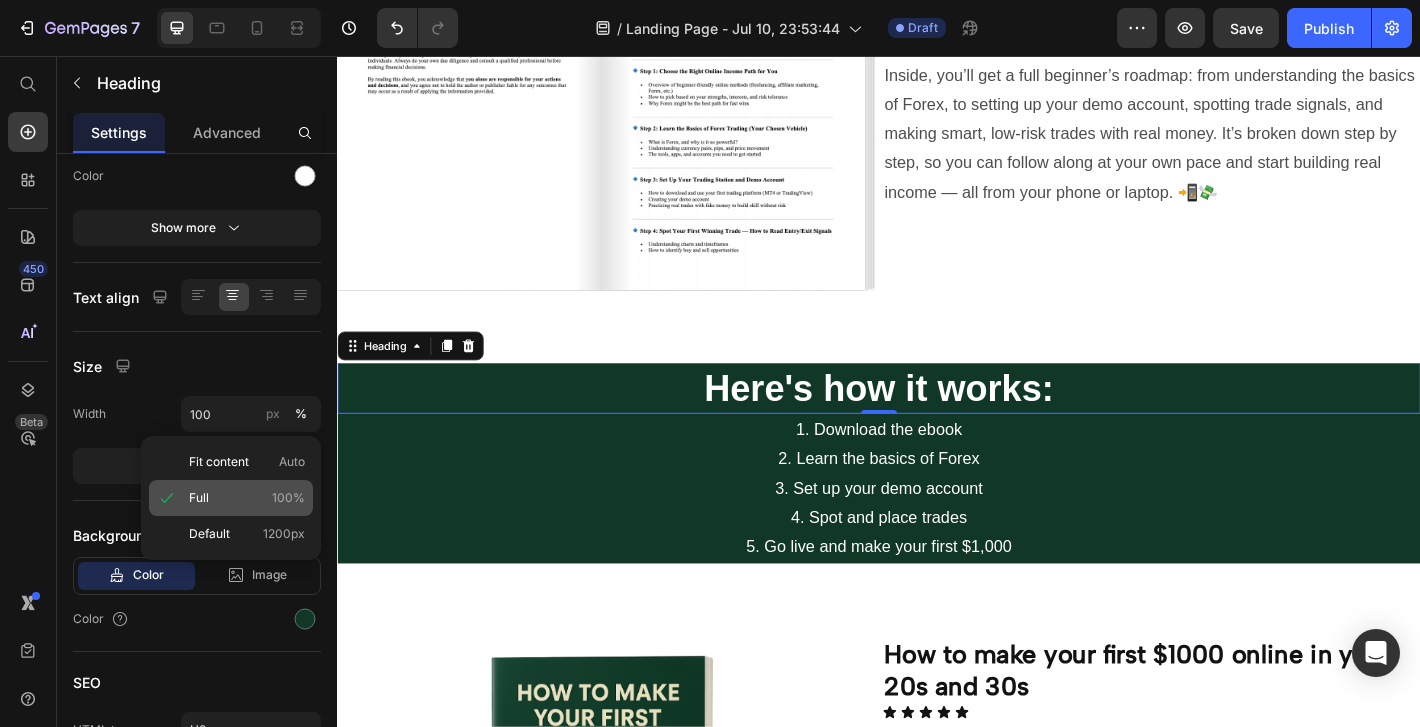 click on "Full 100%" at bounding box center [247, 498] 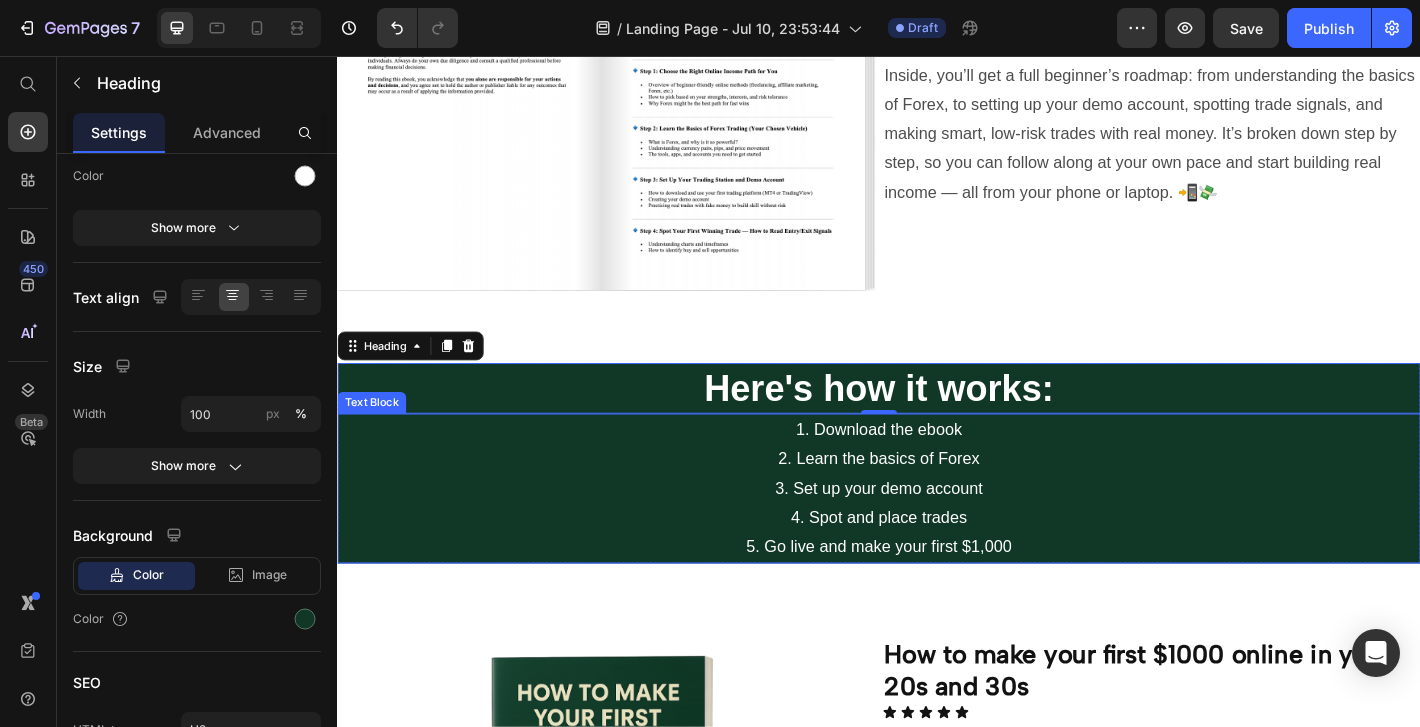 click on "4. Spot and place trades" at bounding box center (937, 567) 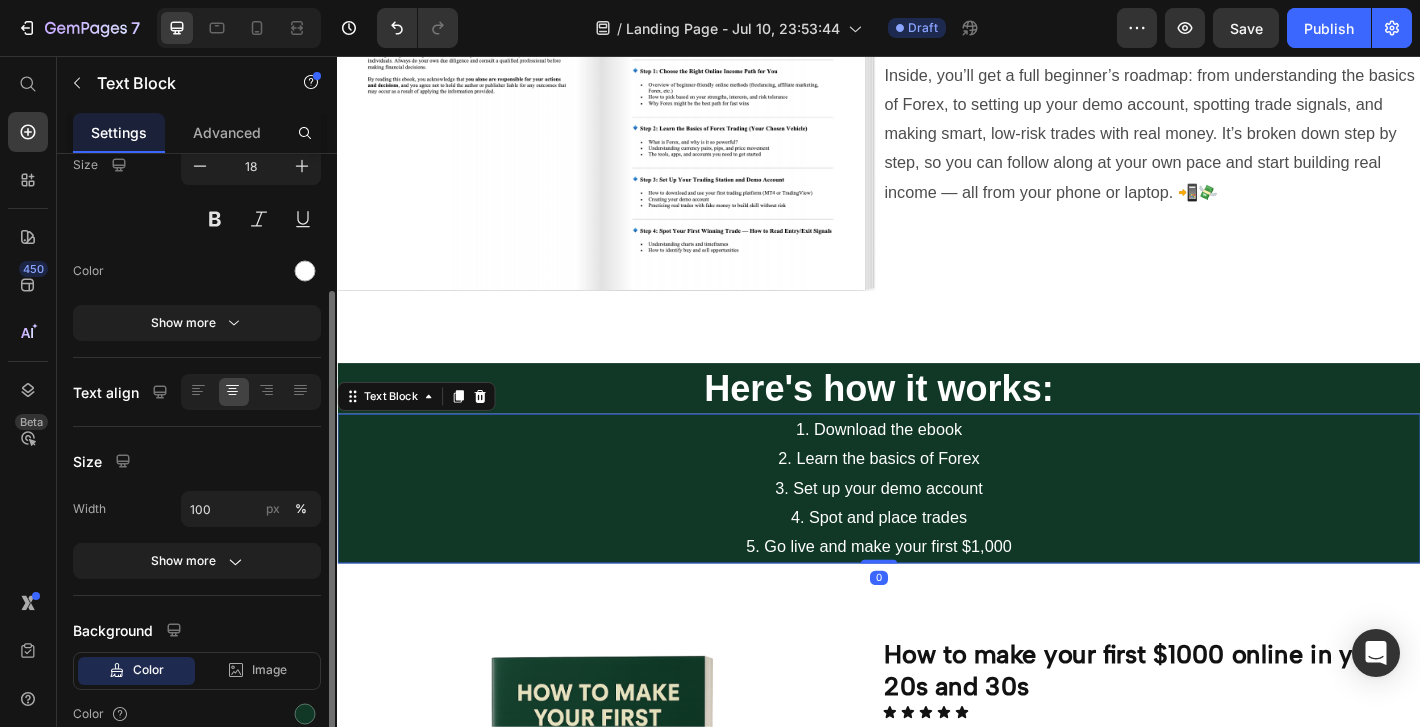 scroll, scrollTop: 183, scrollLeft: 0, axis: vertical 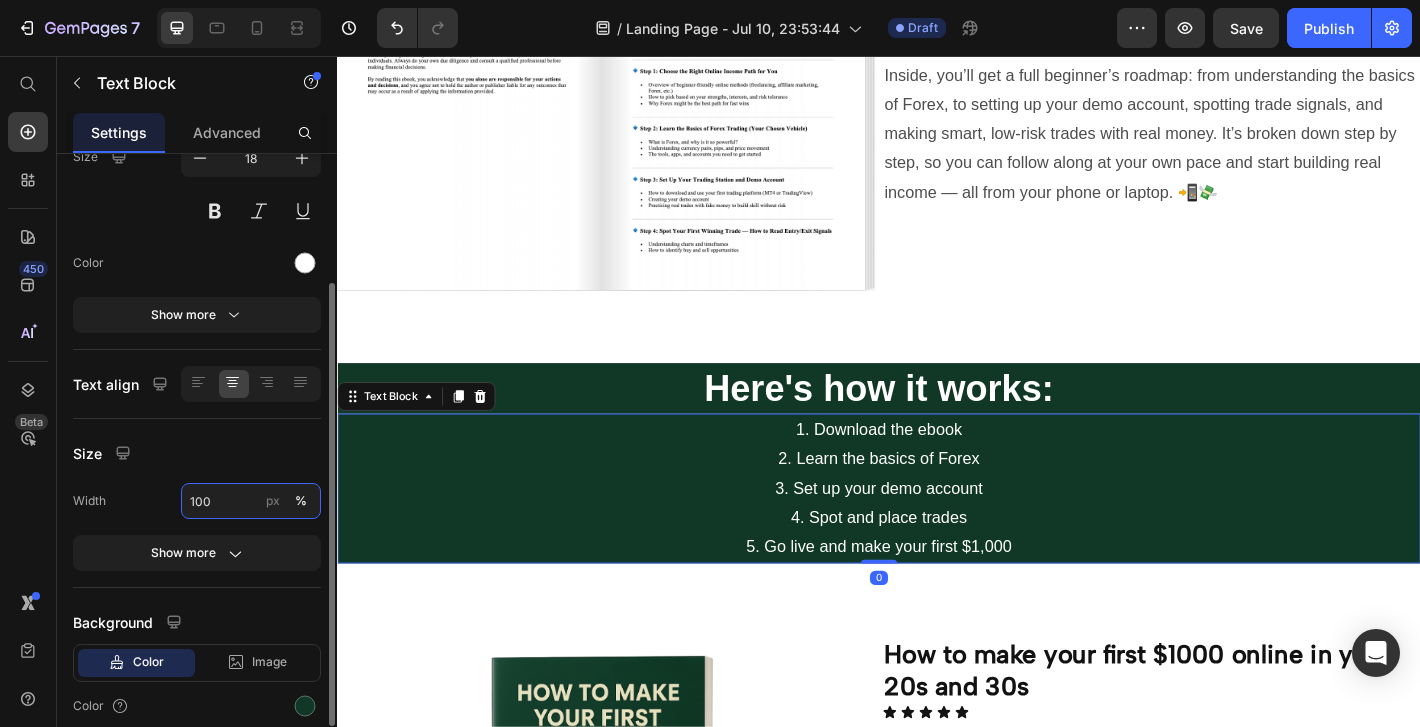 click on "100" at bounding box center [251, 501] 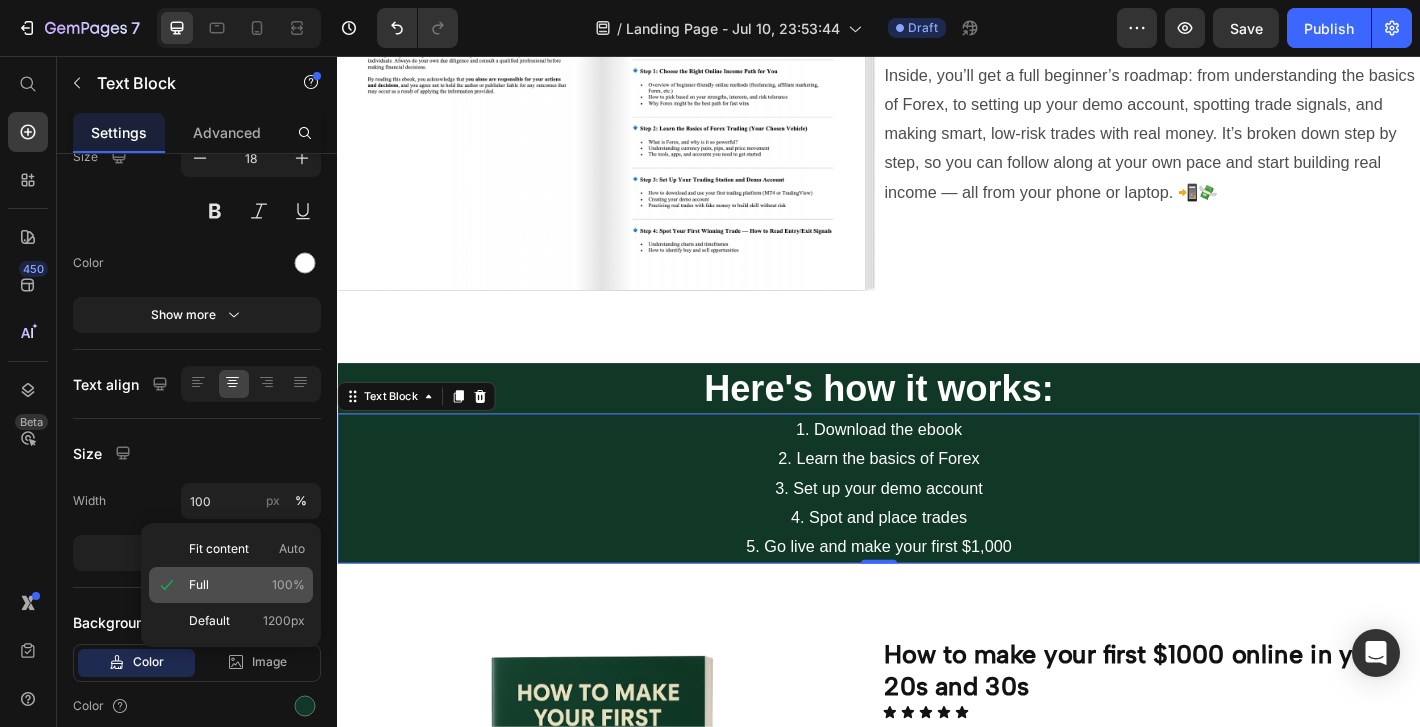 click on "Full" at bounding box center [199, 585] 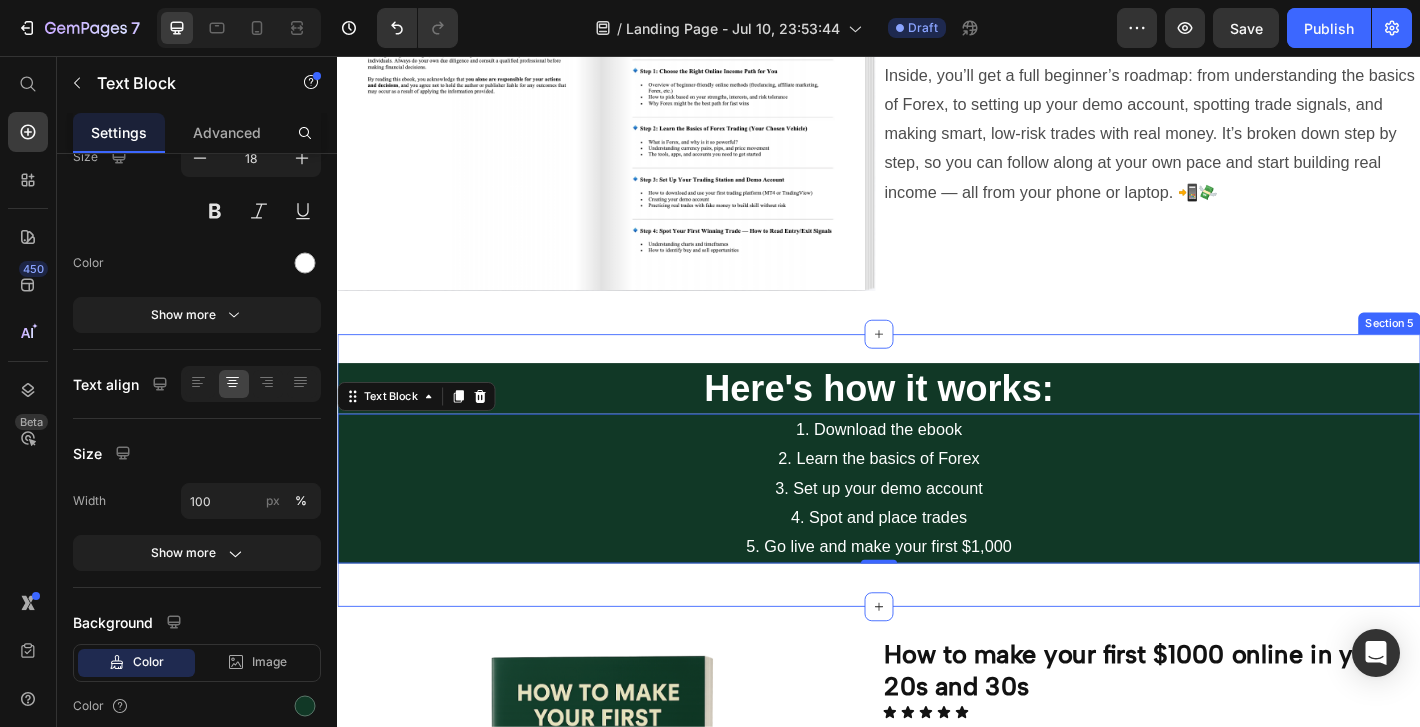 click on "Here's how it works: Heading 1. Download the ebook 2. Learn the basics of Forex 3. Set up your demo account 4. Spot and place trades 5. Go live and make your first $1,000 Text Block   0 Row" at bounding box center [937, 515] 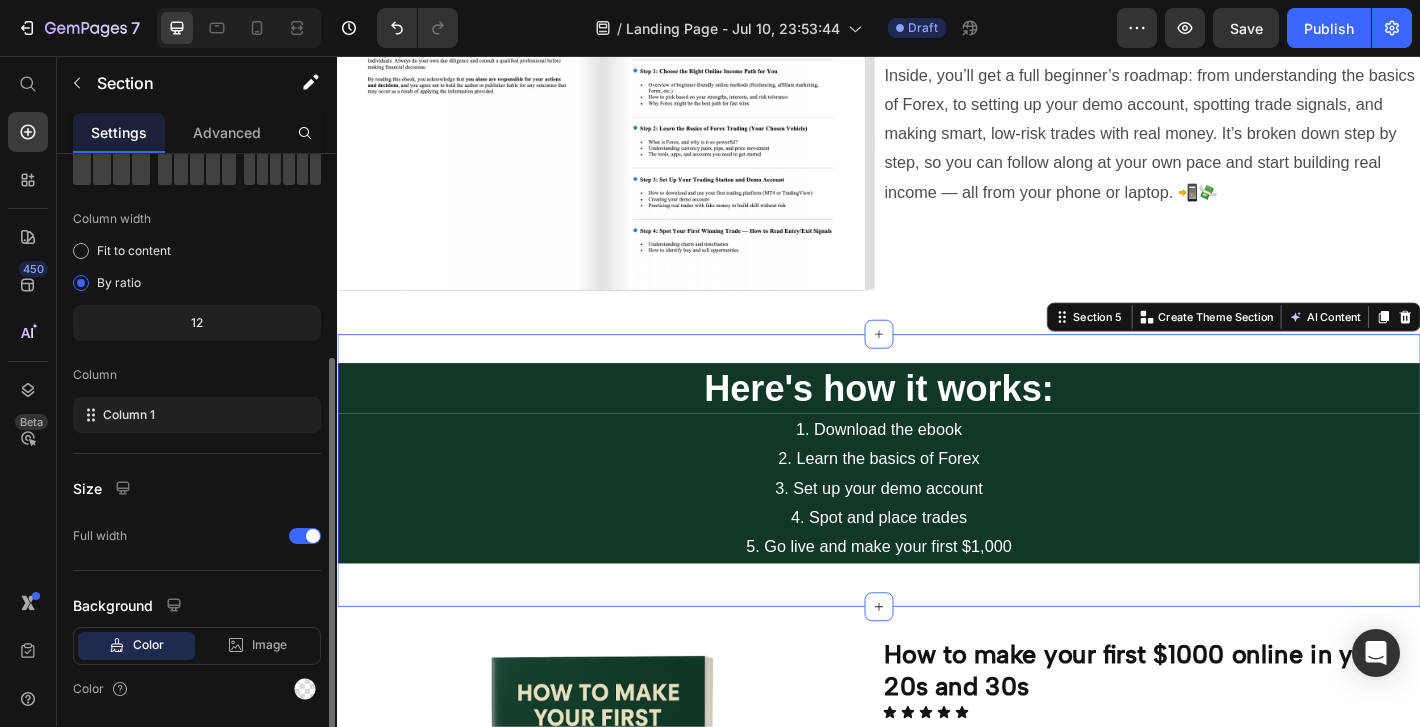 scroll, scrollTop: 178, scrollLeft: 0, axis: vertical 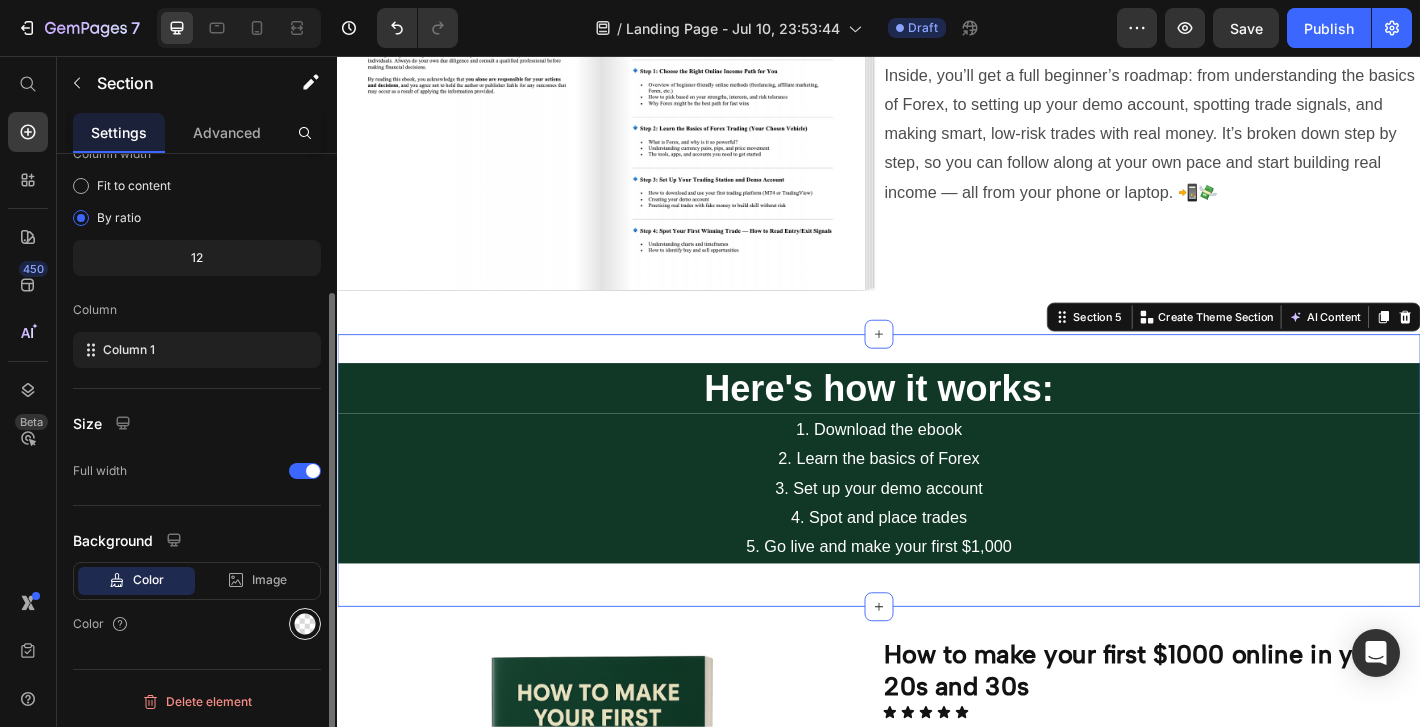 click at bounding box center (305, 624) 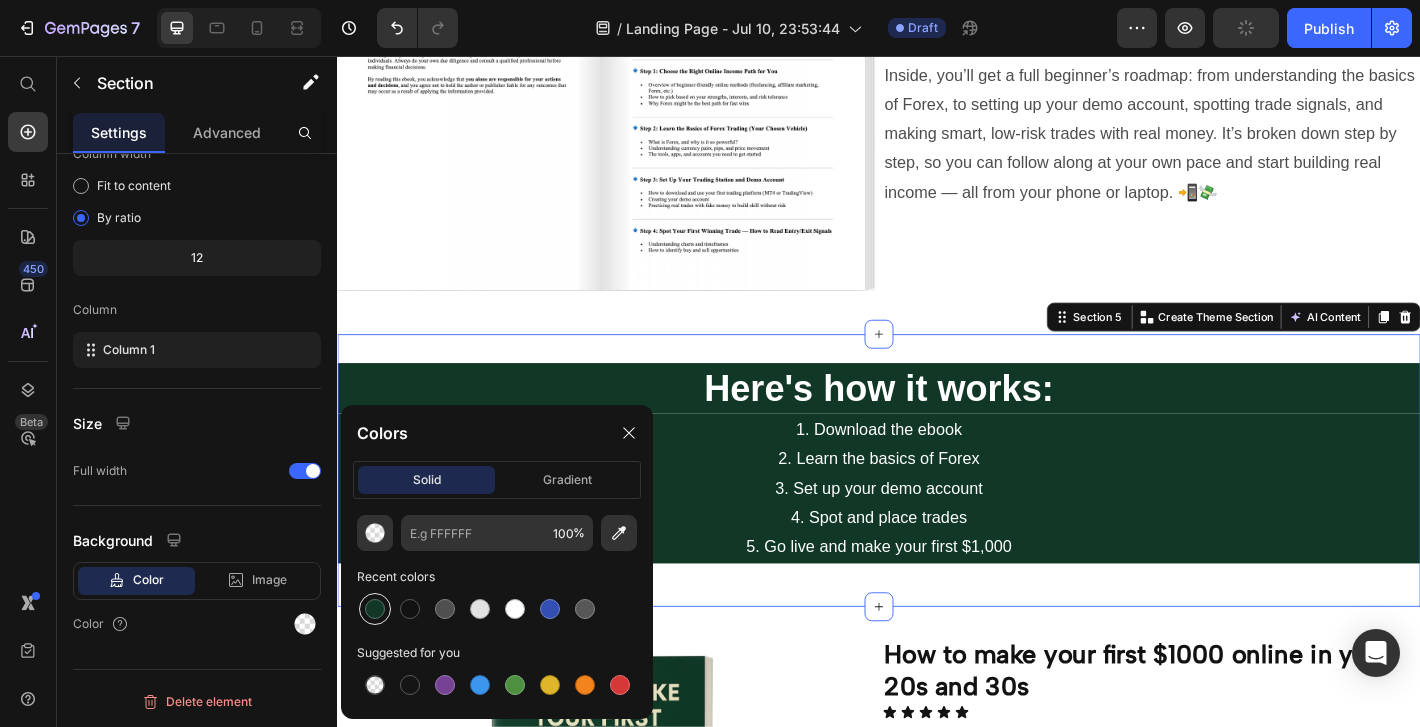 click at bounding box center [375, 609] 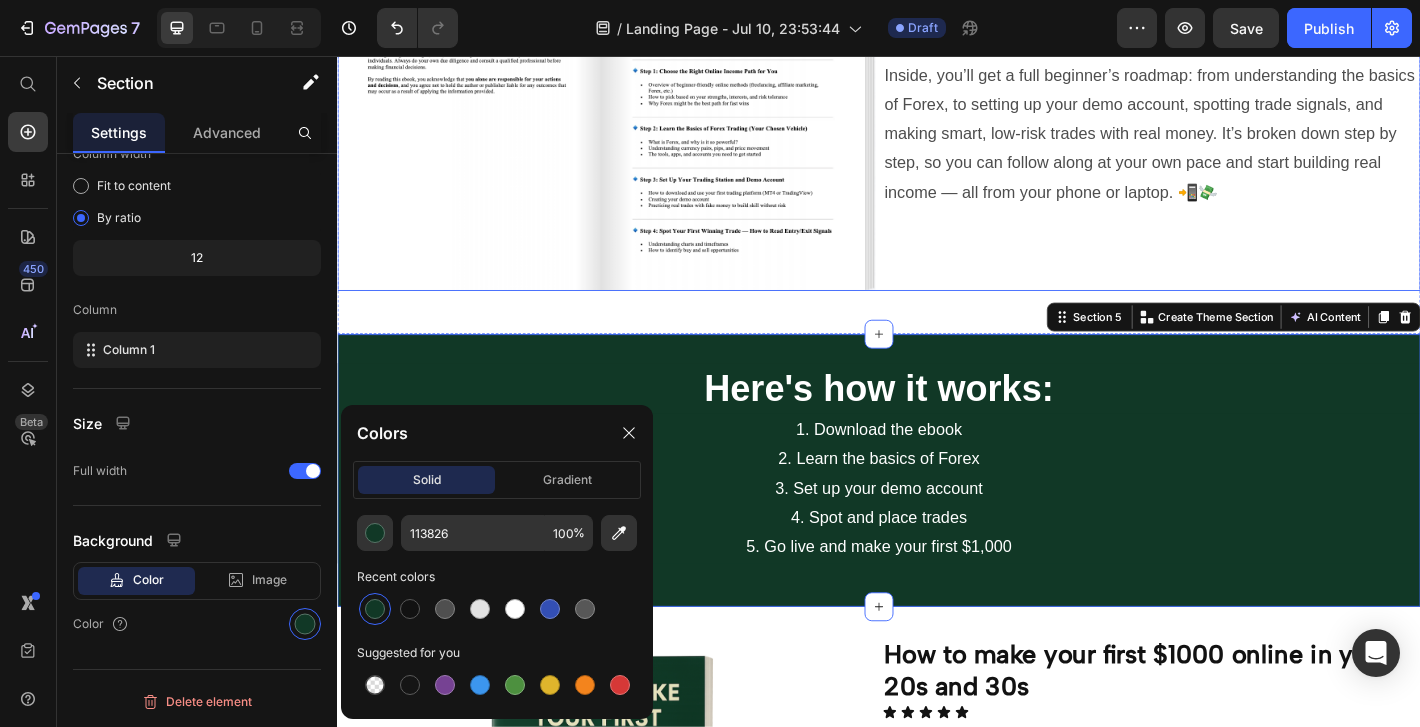 click on "Start you online money making journey today! Heading This is a digital ebook that teaches you exactly how to make your first $1,000 online through Forex trading — even if you’re starting from zero. Inside, you’ll get a full beginner’s roadmap: from understanding the basics of Forex, to setting up your demo account, spotting trade signals, and making smart, low-risk trades with real money. It’s broken down step by step, so you can follow along at your own pace and start building real income — all from your phone or laptop. 📲💸 Text Block" at bounding box center [1239, 106] 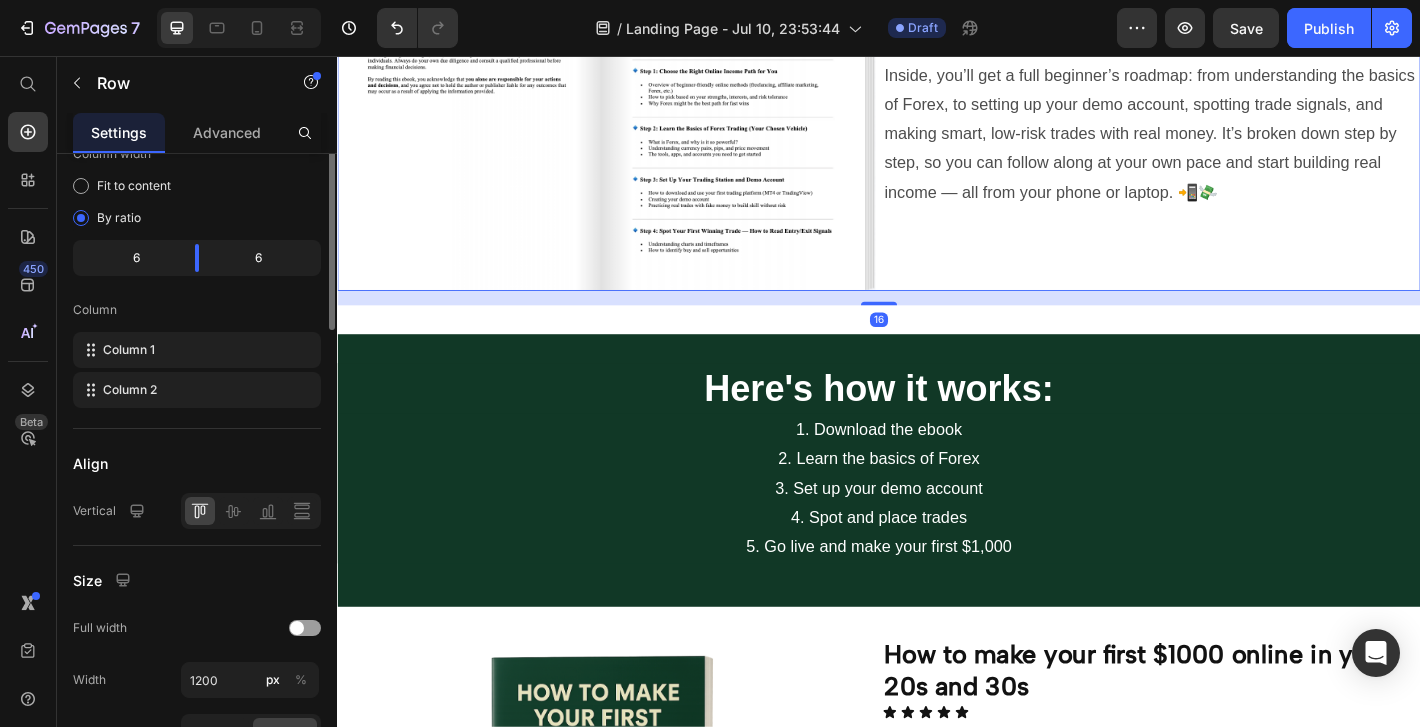 scroll, scrollTop: 0, scrollLeft: 0, axis: both 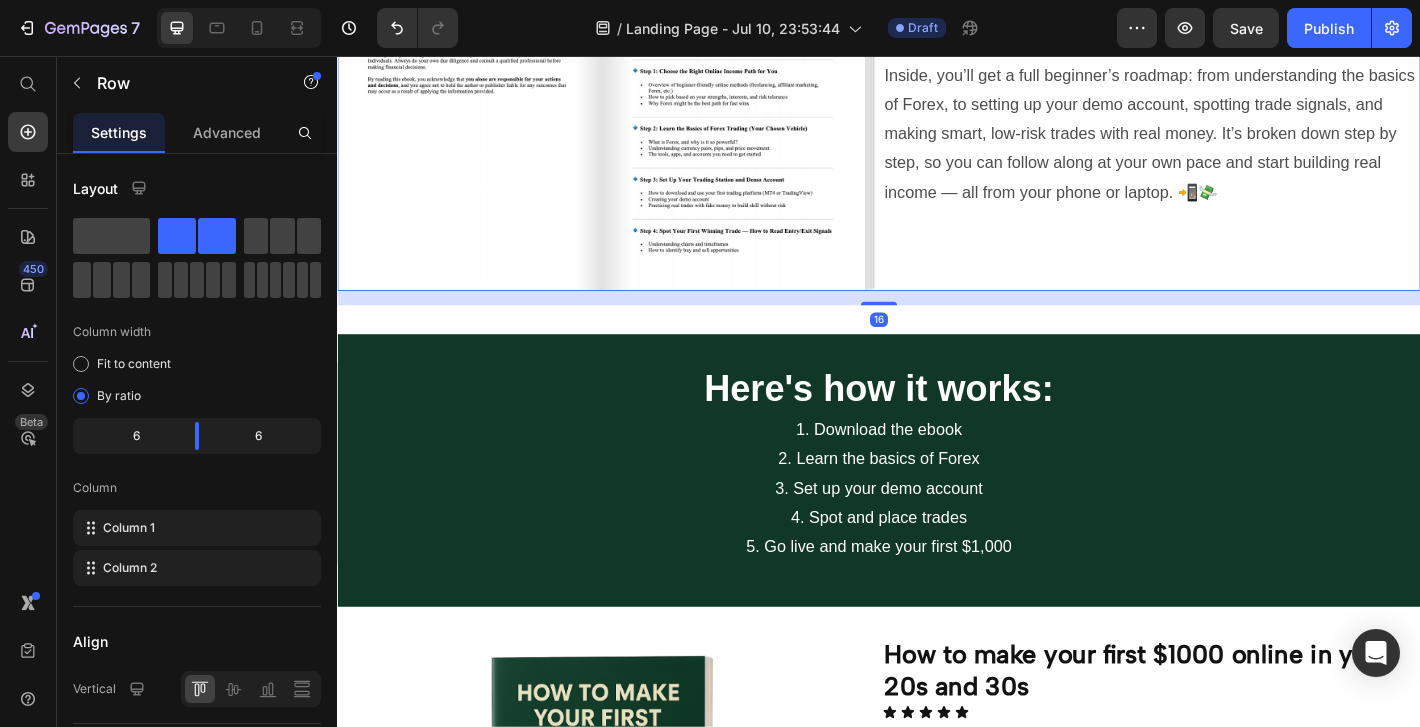 click on "2. Learn the basics of Forex" at bounding box center (937, 502) 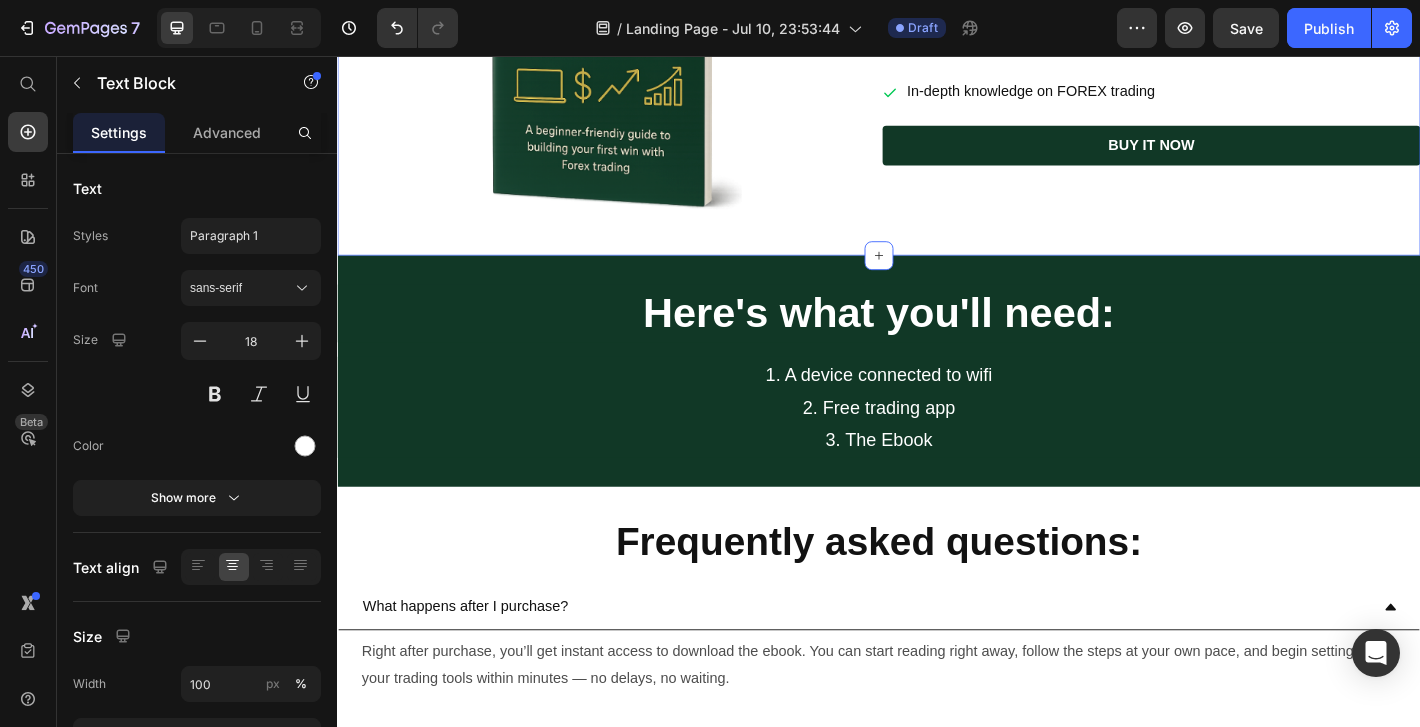 scroll, scrollTop: 2148, scrollLeft: 0, axis: vertical 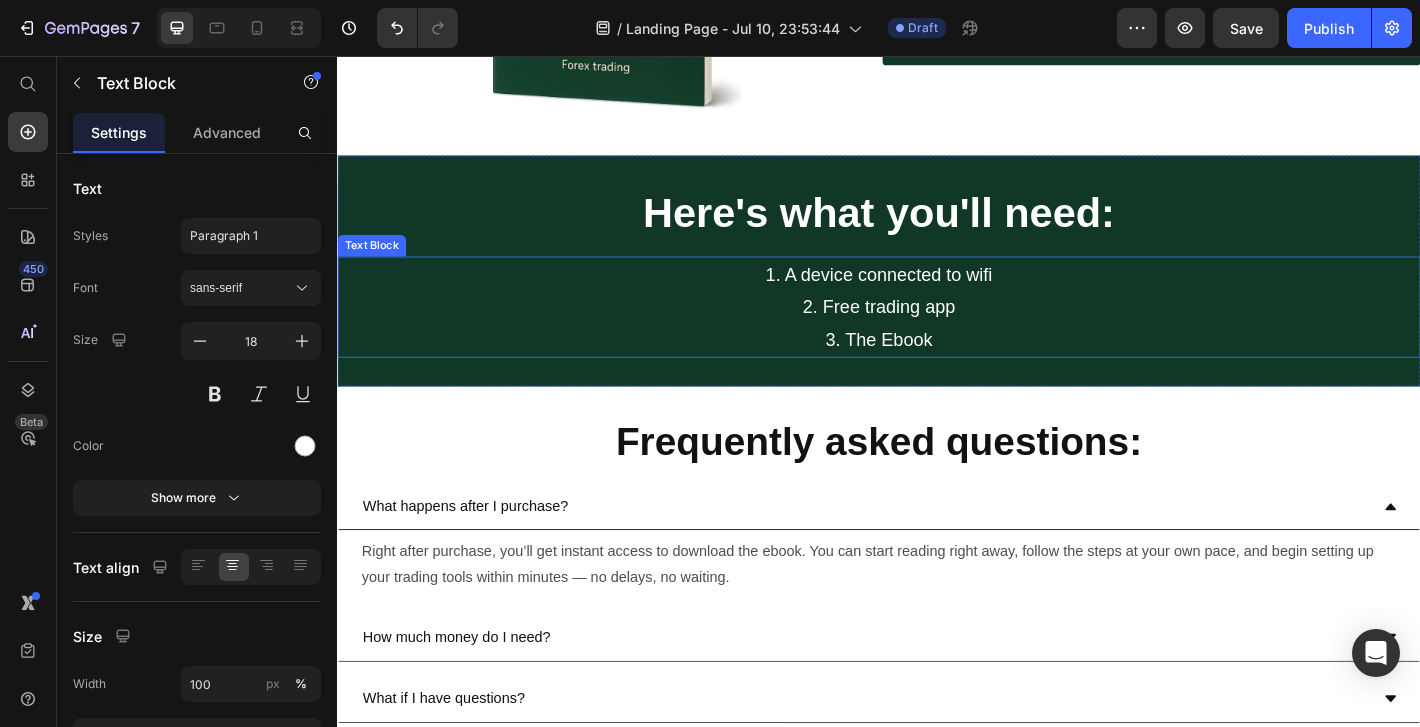 click on "Here's what you'll need: Heading Row 1. A device connected to wifi 2. Free trading app 3. The Ebook Text Block Section 7" at bounding box center [937, 294] 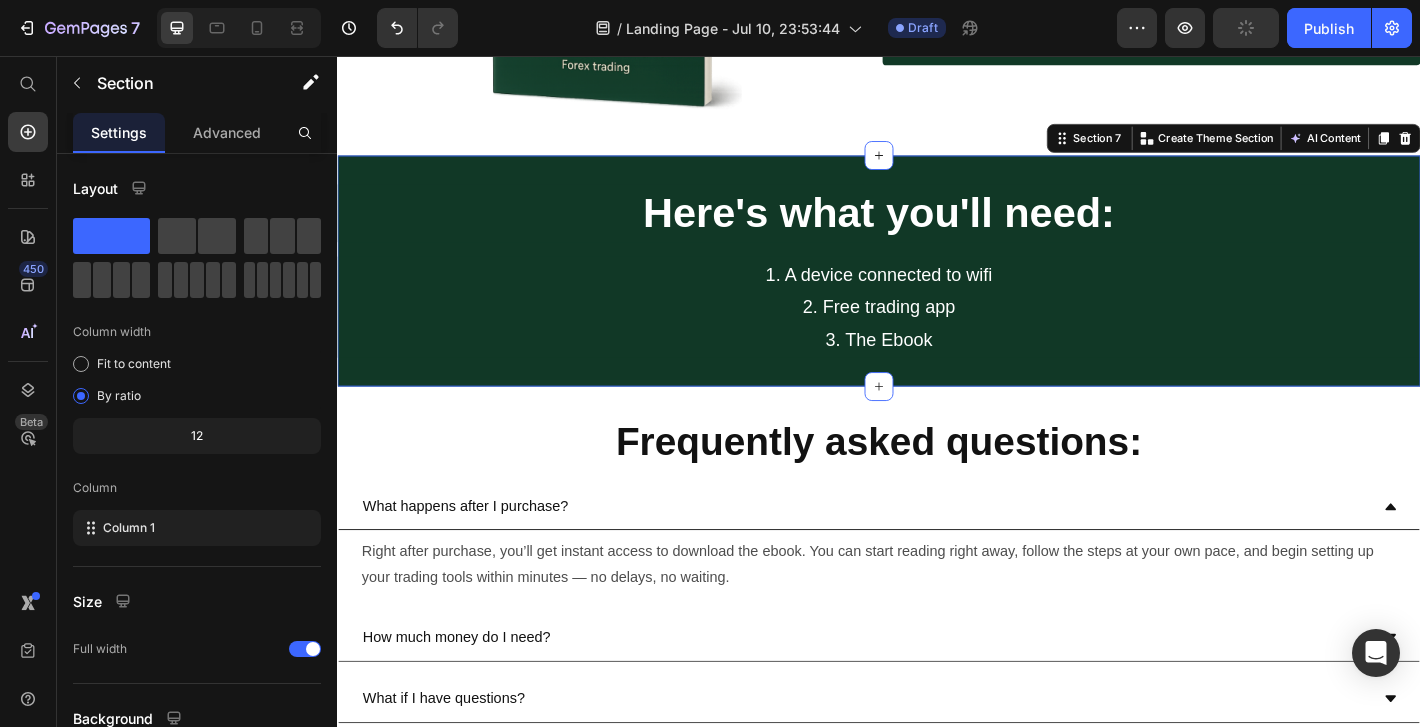 click on "Frequently asked questions: Heading Row
What happens after I purchase? Right after purchase, you’ll get instant access to download the ebook. You can start reading right away, follow the steps at your own pace, and begin setting up your trading tools within minutes — no delays, no waiting. Text Block
How much money do I need?
What if I have questions? Accordion Section 8" at bounding box center (937, 624) 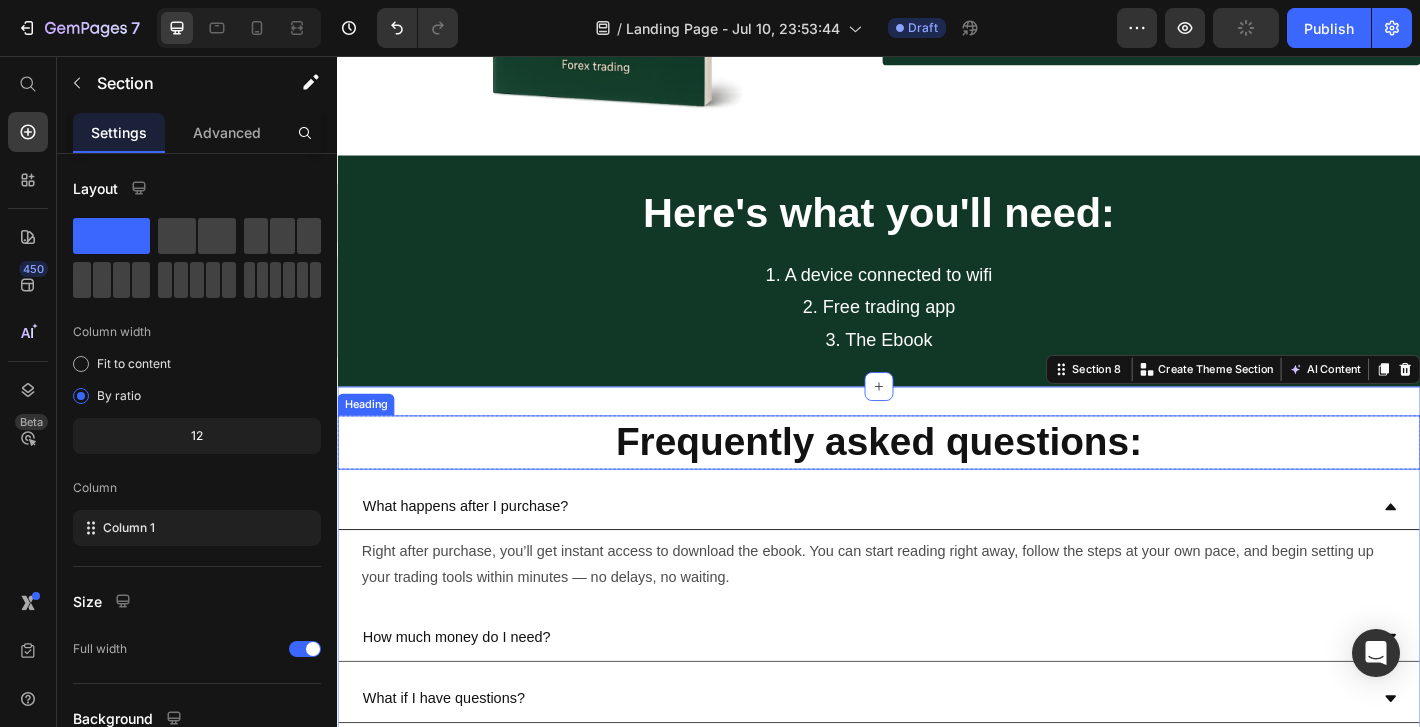 click on "Frequently asked questions:" at bounding box center [937, 484] 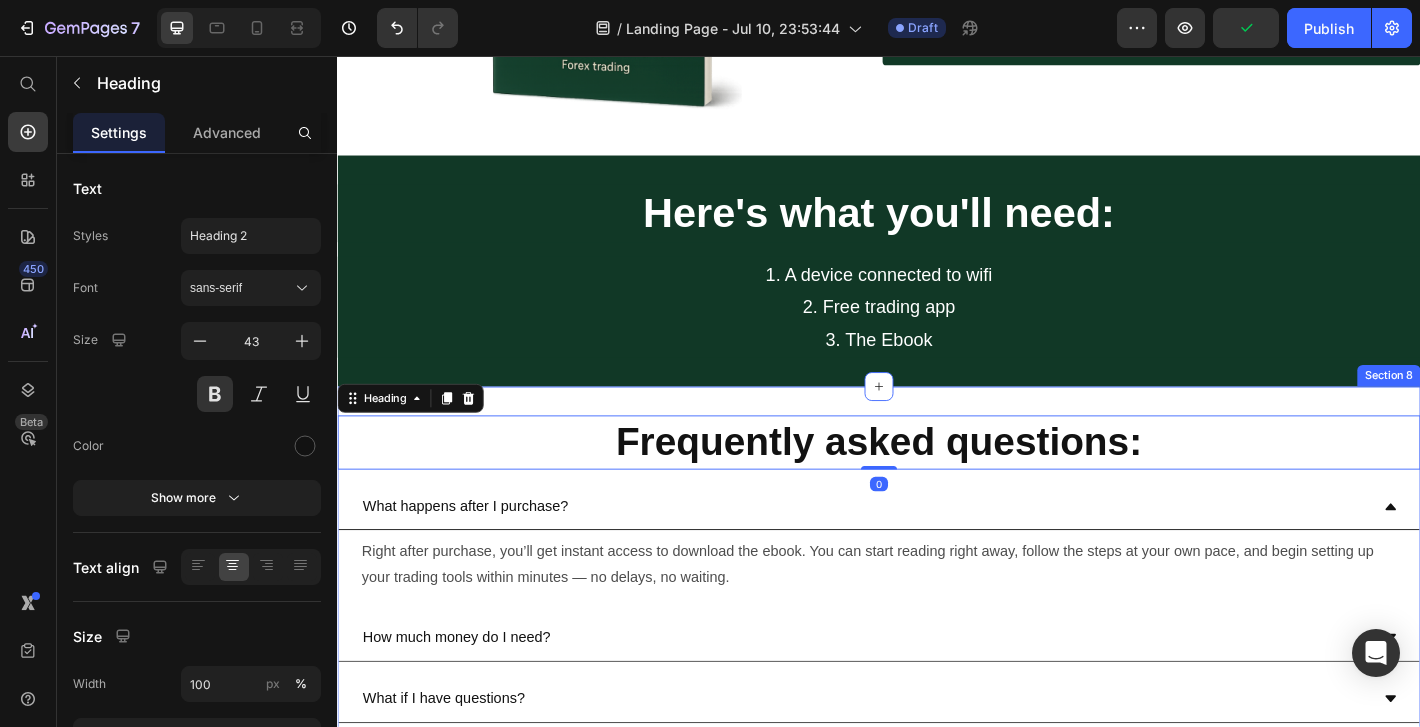 click on "Frequently asked questions: Heading   0 Row
What happens after I purchase? Right after purchase, you’ll get instant access to download the ebook. You can start reading right away, follow the steps at your own pace, and begin setting up your trading tools within minutes — no delays, no waiting. Text Block
How much money do I need?
What if I have questions? Accordion Section 8" at bounding box center [937, 624] 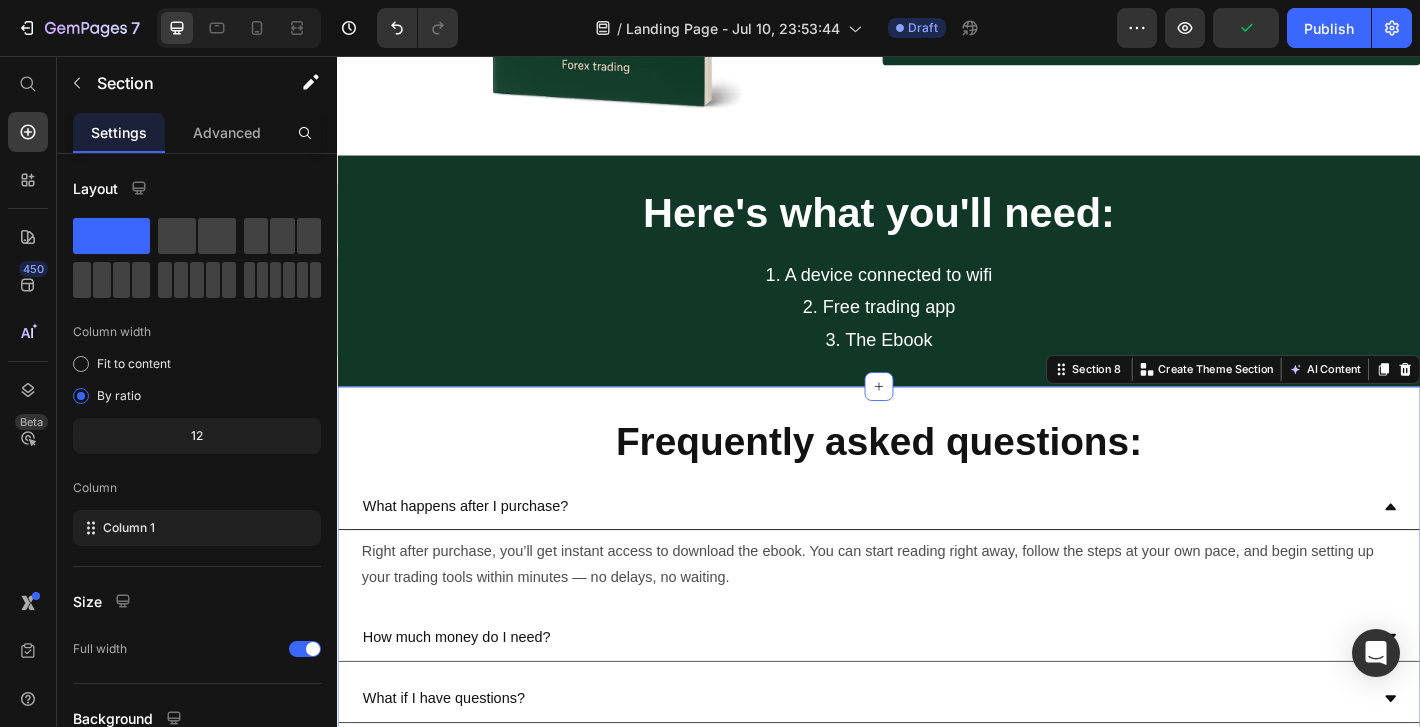 click on "Frequently asked questions: Heading Row
What happens after I purchase? Right after purchase, you’ll get instant access to download the ebook. You can start reading right away, follow the steps at your own pace, and begin setting up your trading tools within minutes — no delays, no waiting. Text Block
How much money do I need?
What if I have questions? Accordion Section 8   You can create reusable sections Create Theme Section AI Content Write with GemAI What would you like to describe here? Tone and Voice Persuasive Product How to make your first $1000 online in your 20s and 30s Show more Generate" at bounding box center (937, 624) 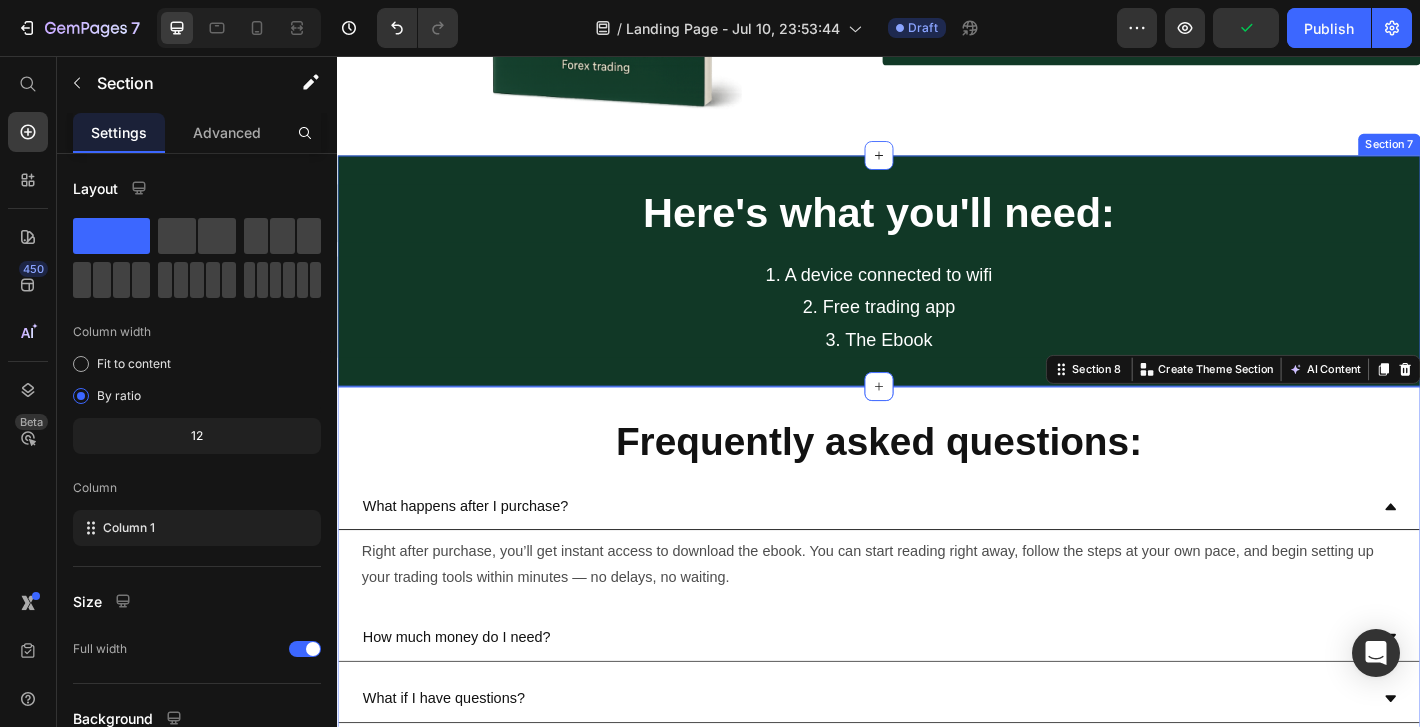 click on "Here's what you'll need: Heading Row 1. A device connected to wifi 2. Free trading app 3. The Ebook Text Block Section 7" at bounding box center (937, 294) 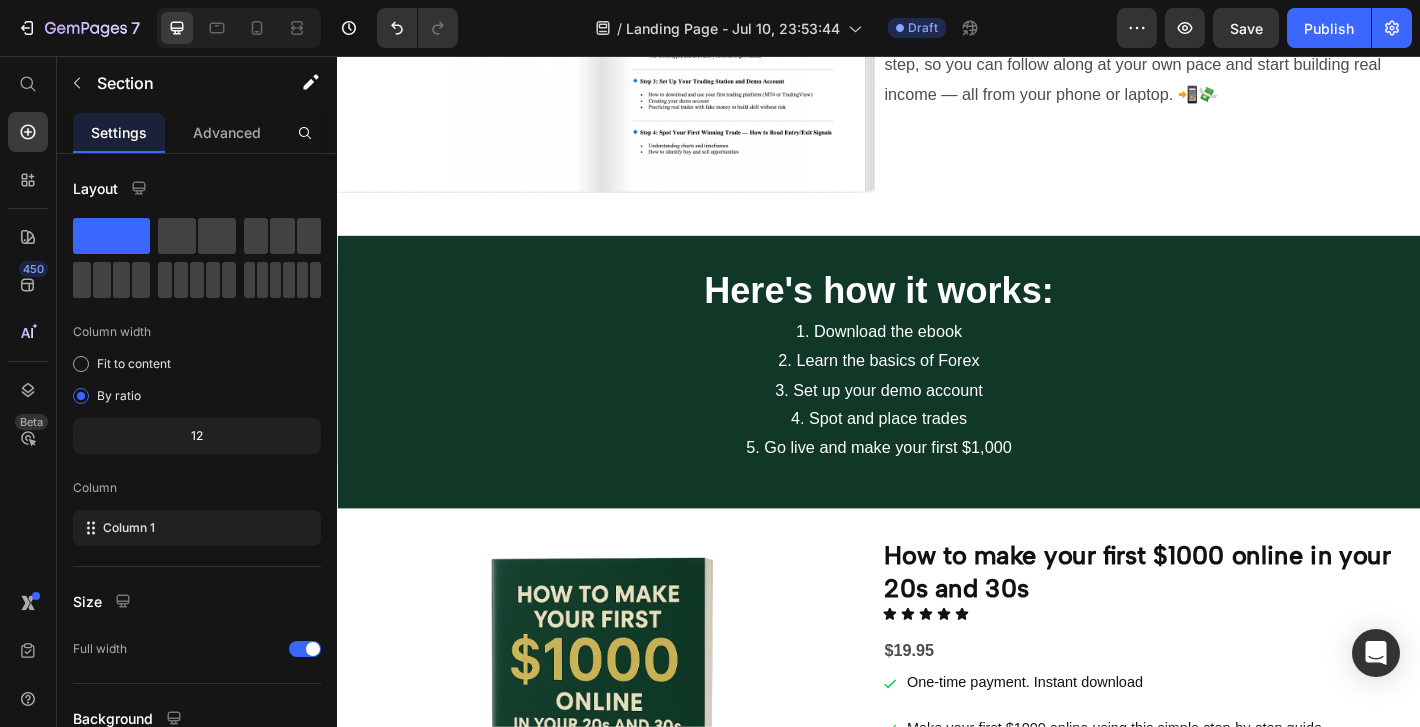 scroll, scrollTop: 1287, scrollLeft: 0, axis: vertical 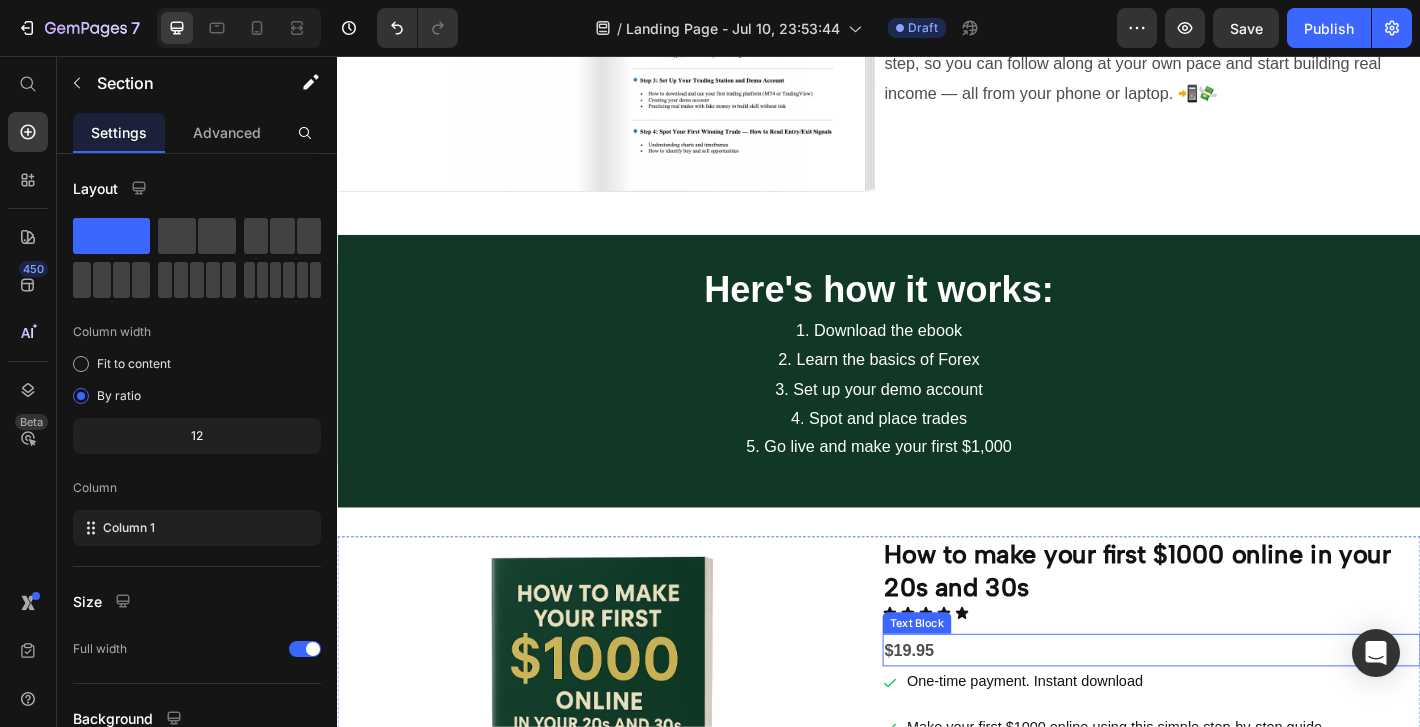 click on "$19.95" at bounding box center [1239, 714] 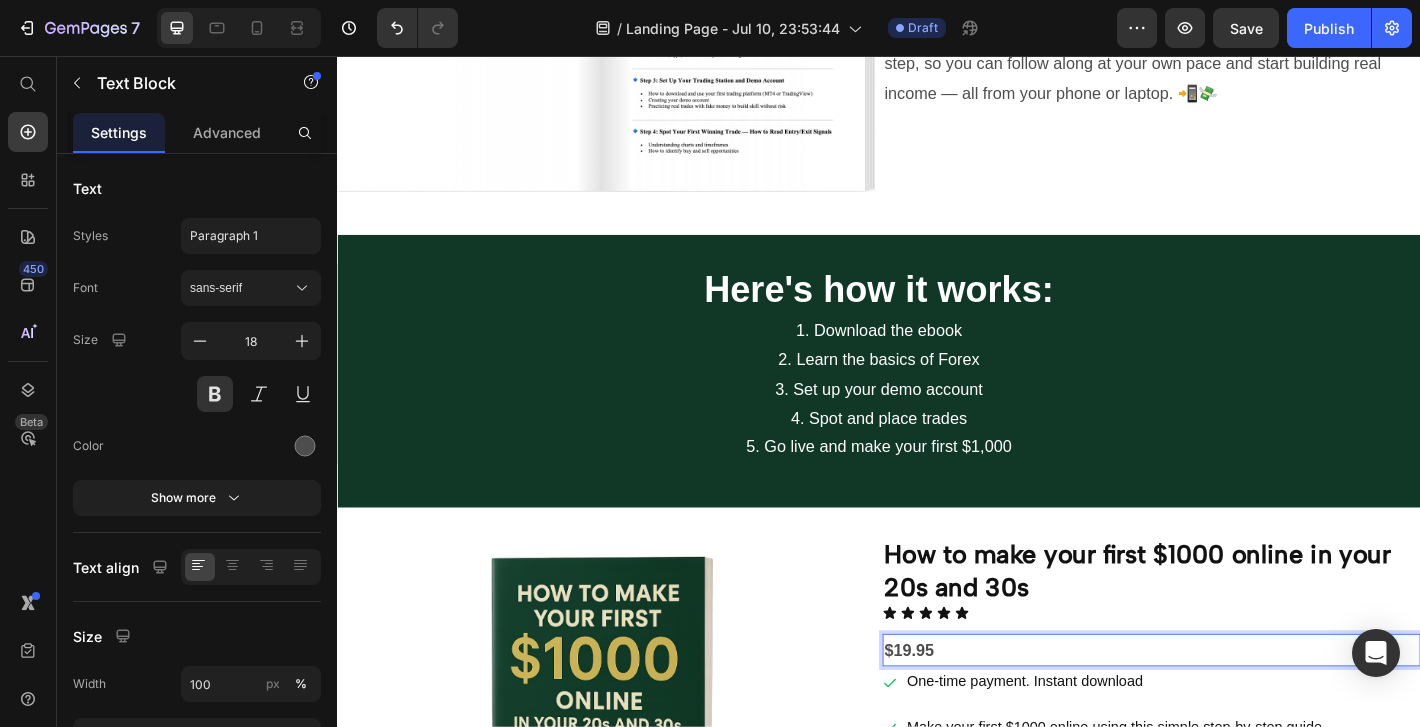 click on "$19.95" at bounding box center [1239, 714] 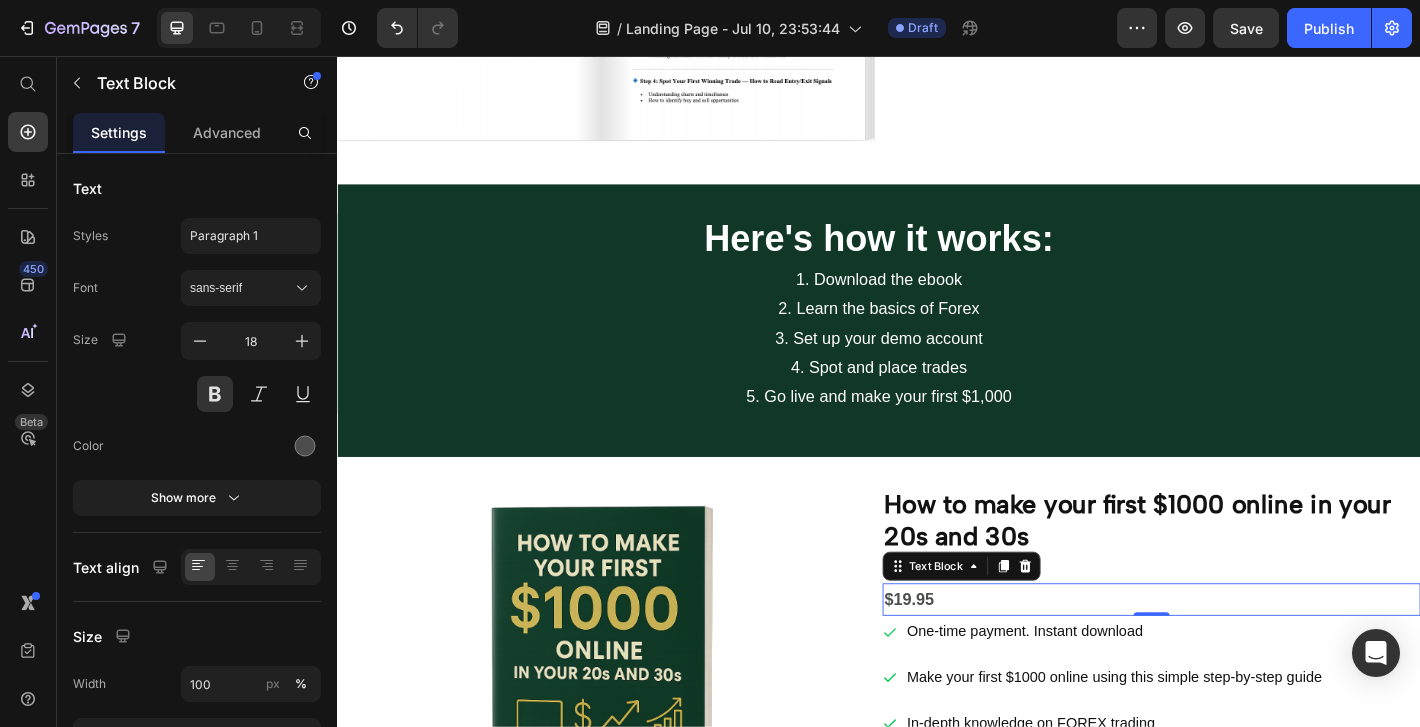 type 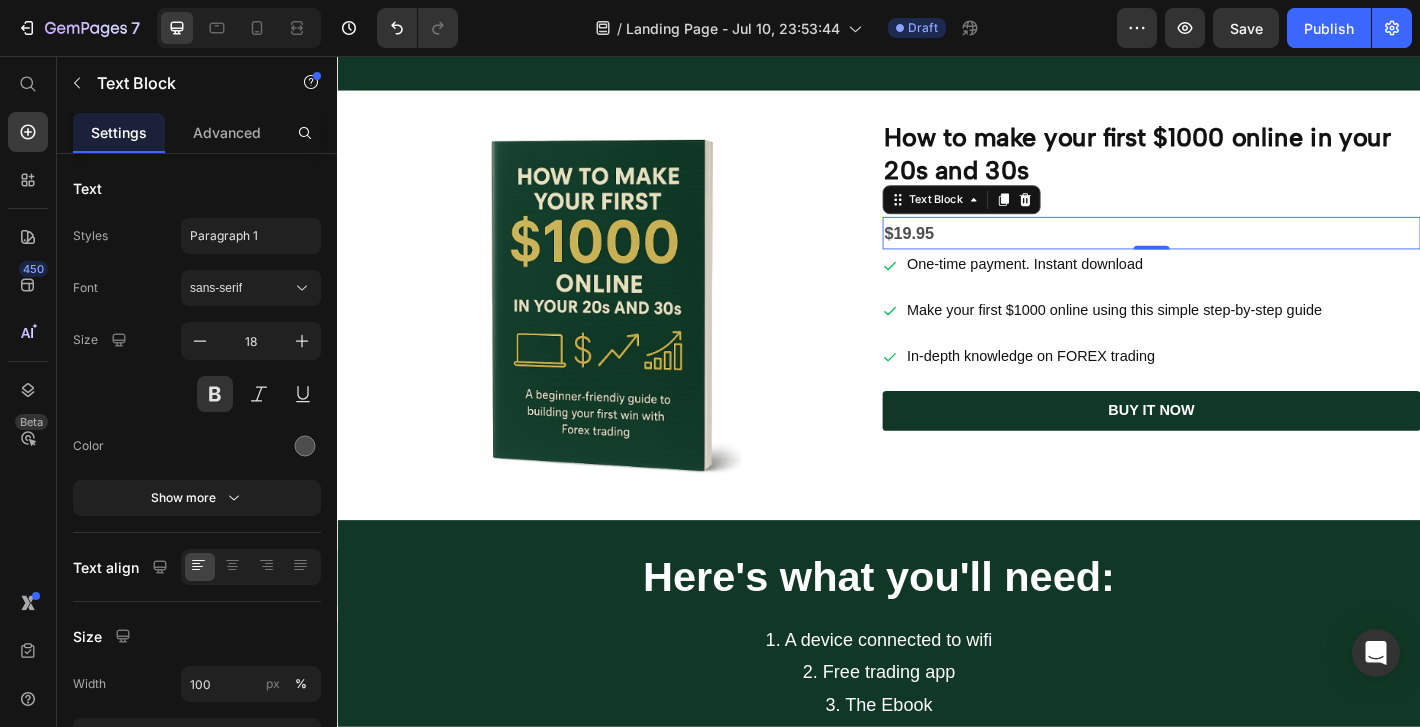 scroll, scrollTop: 1764, scrollLeft: 0, axis: vertical 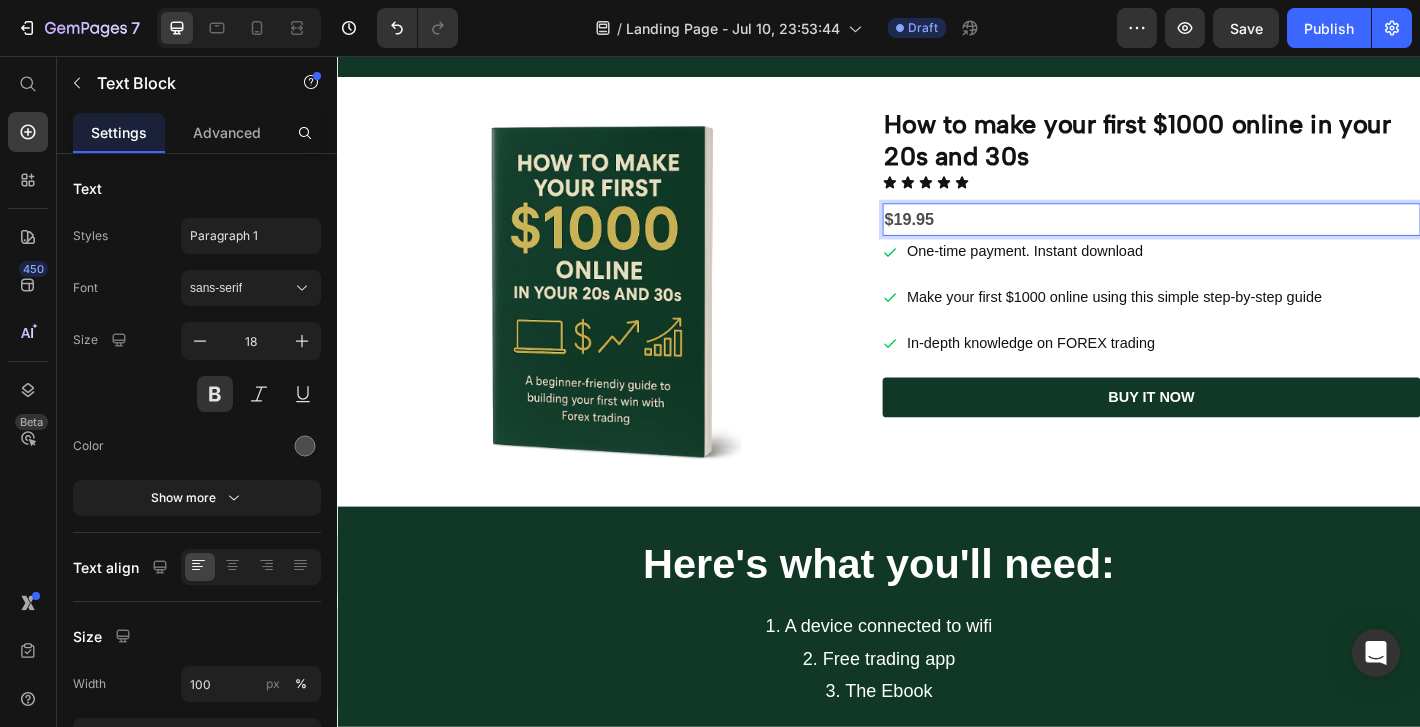 click on "$19.95" at bounding box center [1239, 237] 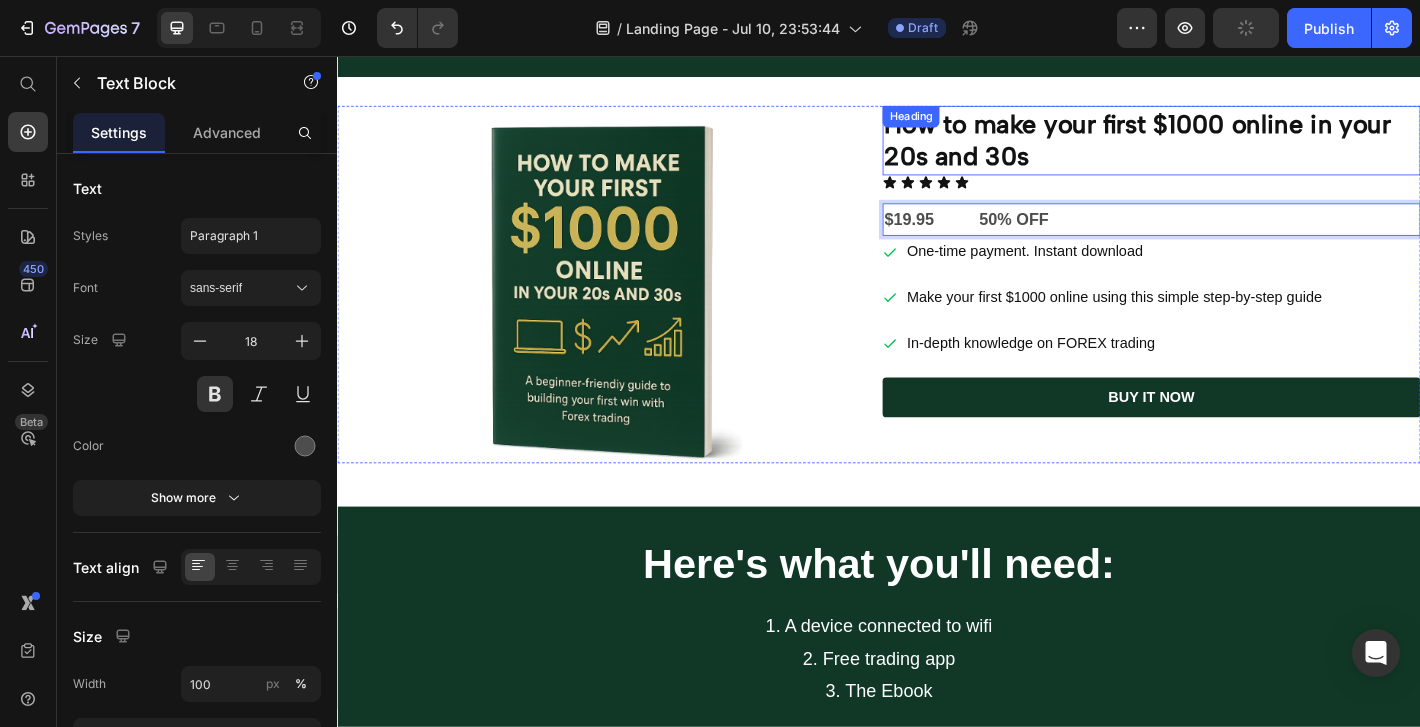 click on "Icon Icon Icon Icon
Icon" at bounding box center [1239, 196] 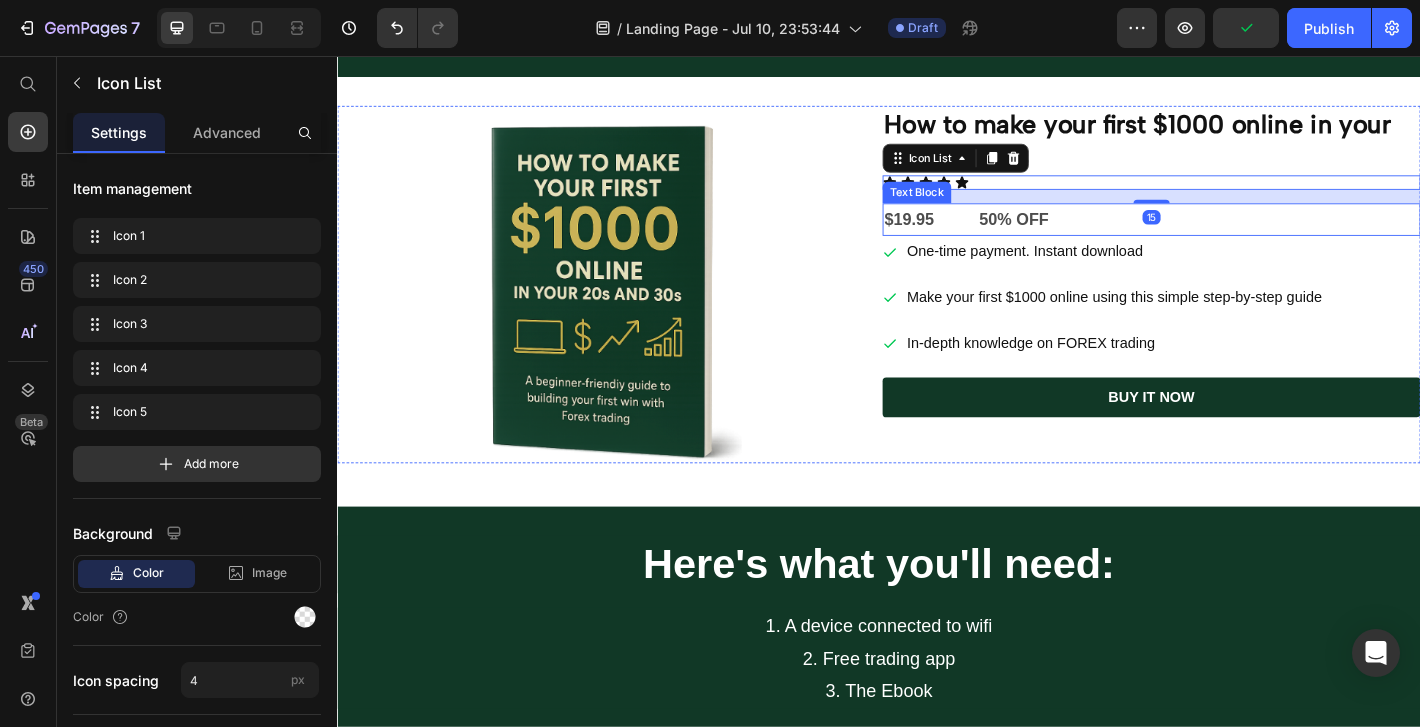 click on "$19.95          50% OFF" at bounding box center (1239, 237) 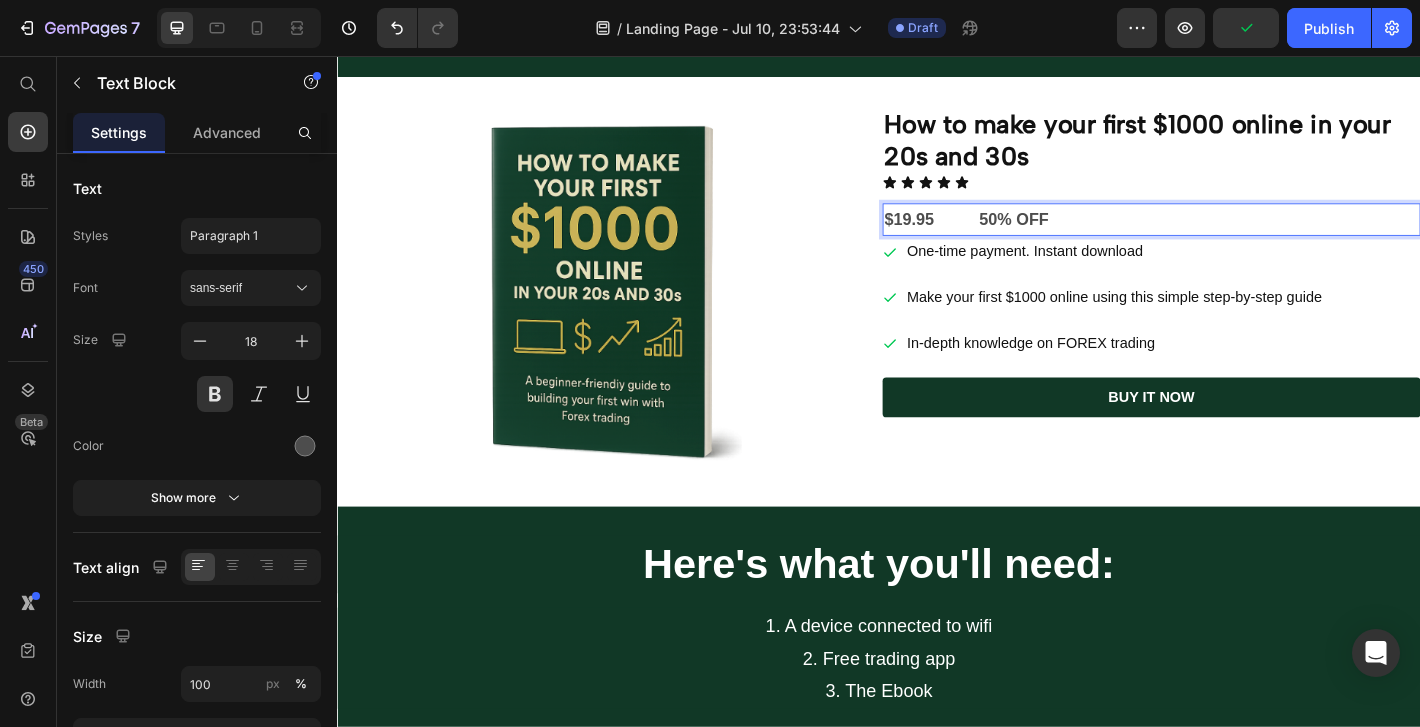 click on "$19.95          50% OFF" at bounding box center [1239, 237] 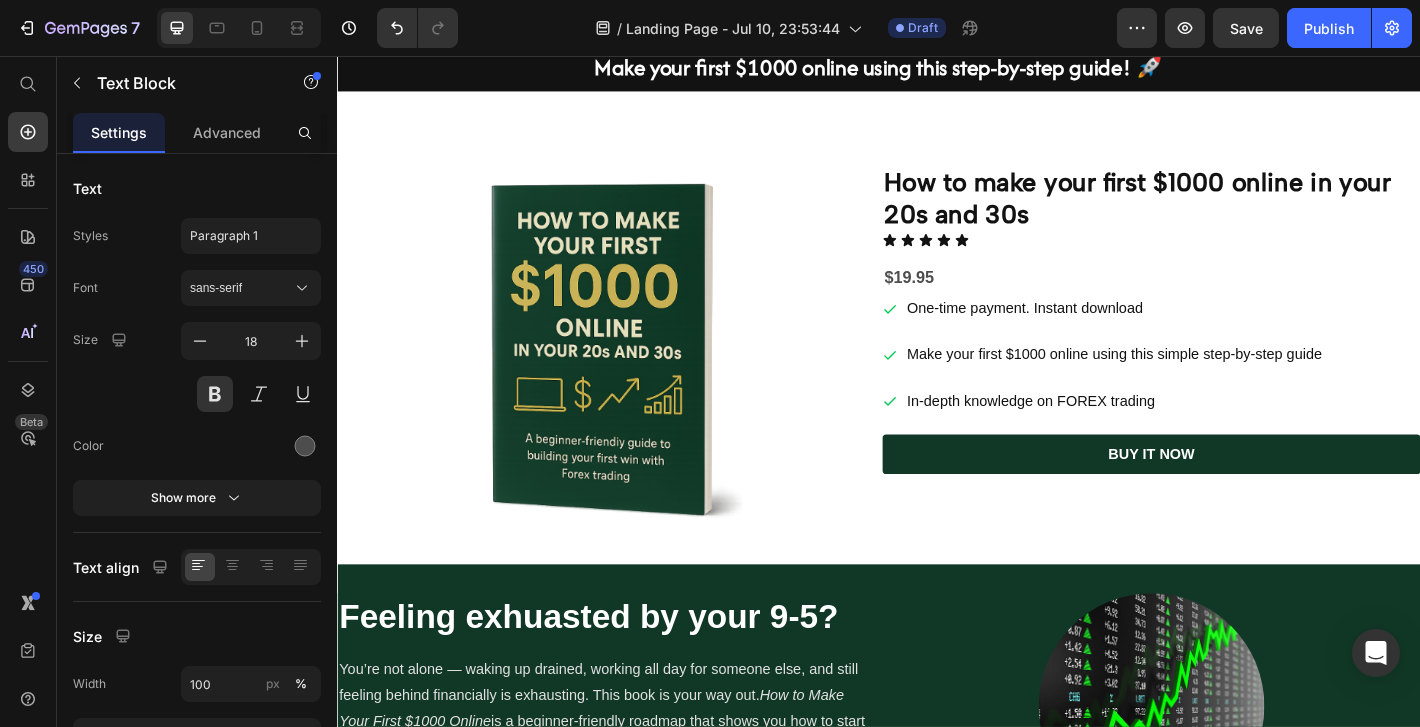 scroll, scrollTop: 0, scrollLeft: 0, axis: both 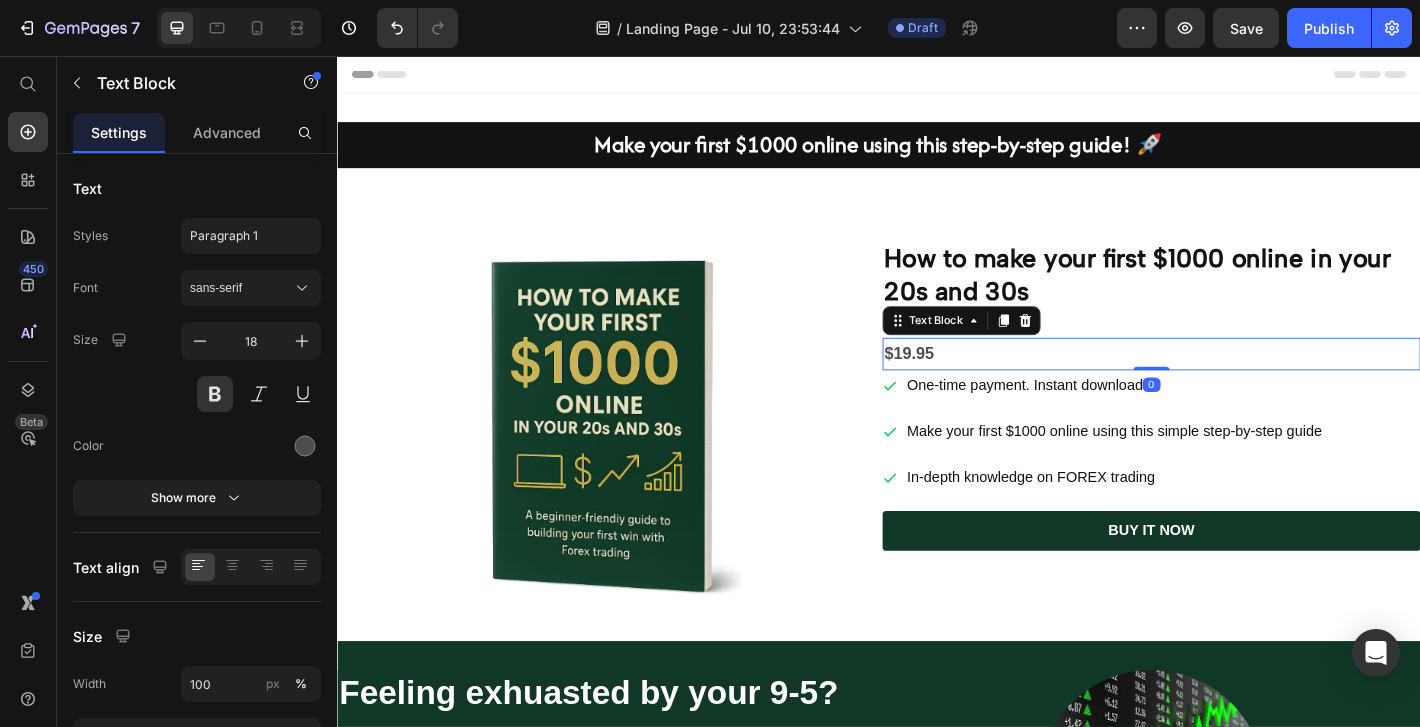 click on "$19.95" at bounding box center [1239, 386] 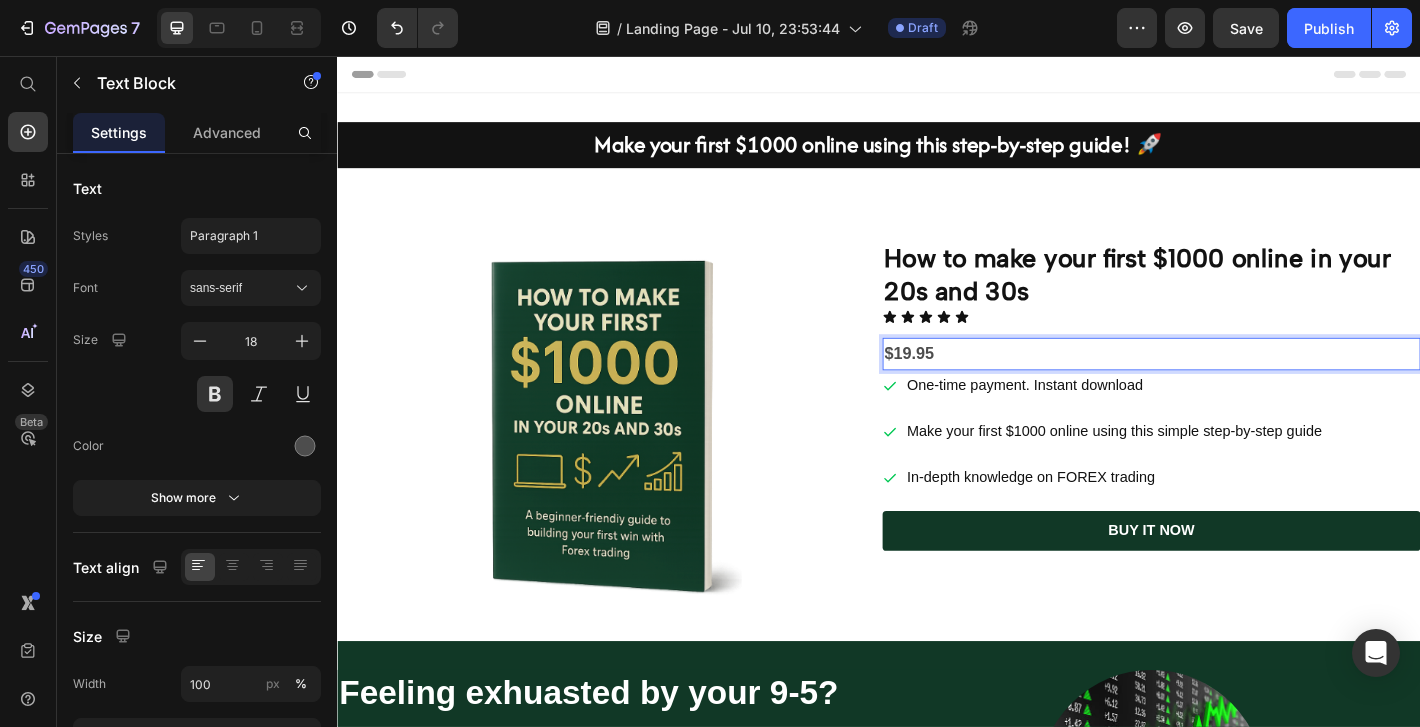 click on "$19.95" at bounding box center (1239, 386) 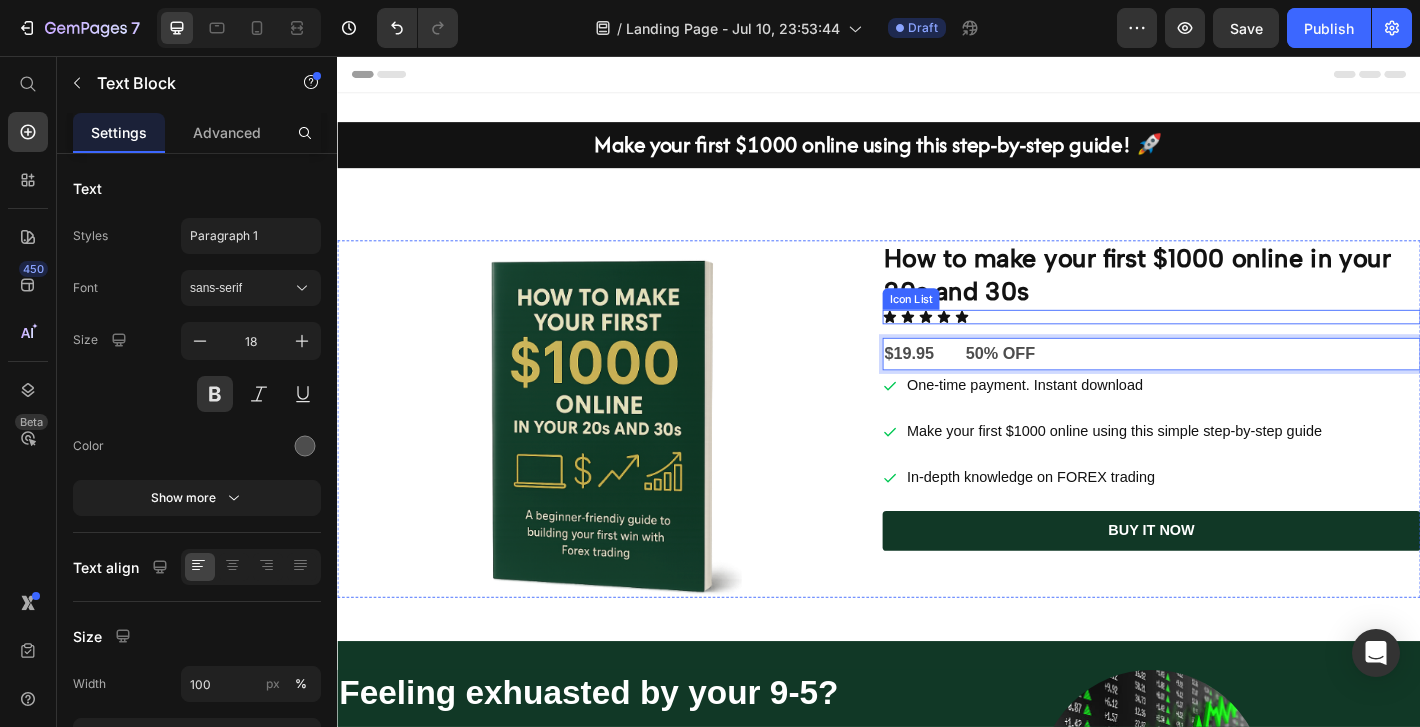 click on "How to make your first $1000 online in your 20s and 30s" at bounding box center [1239, 298] 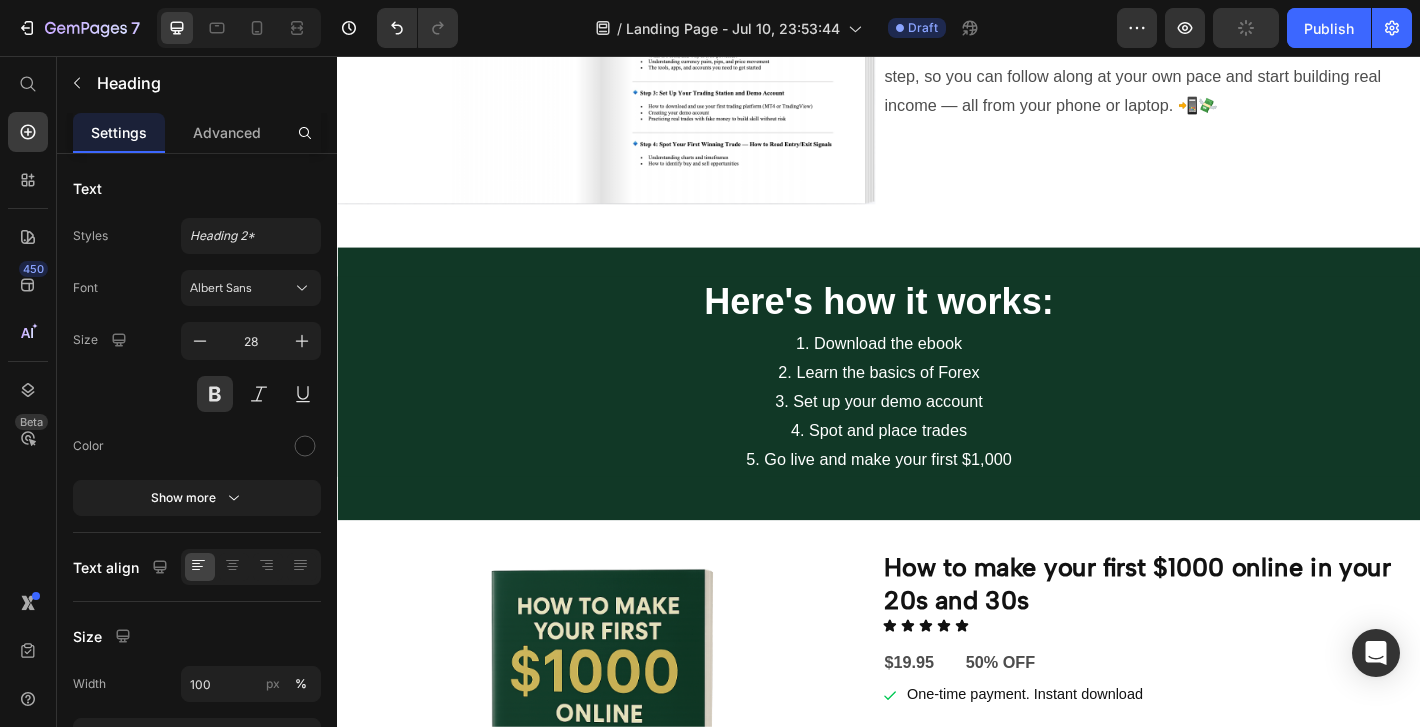 scroll, scrollTop: 1330, scrollLeft: 0, axis: vertical 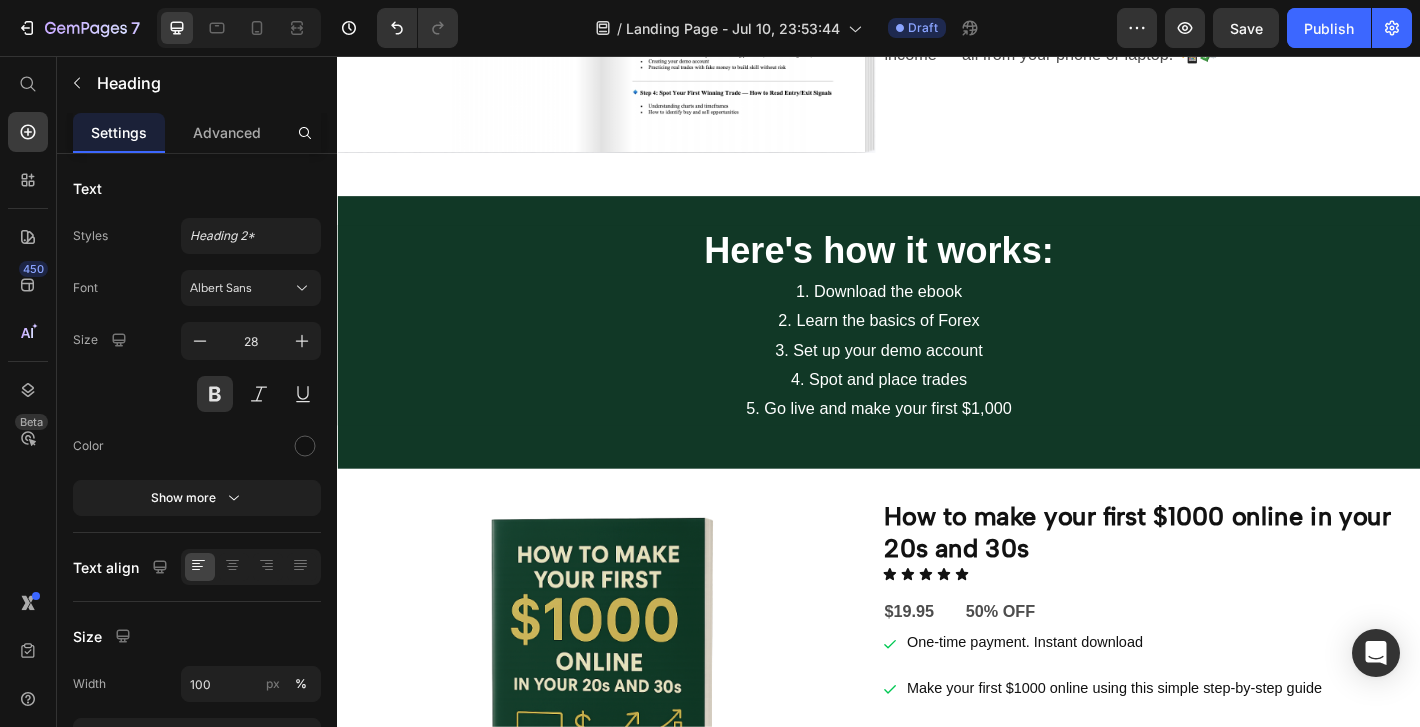 click on "$19.95       50% OFF" at bounding box center (1239, 671) 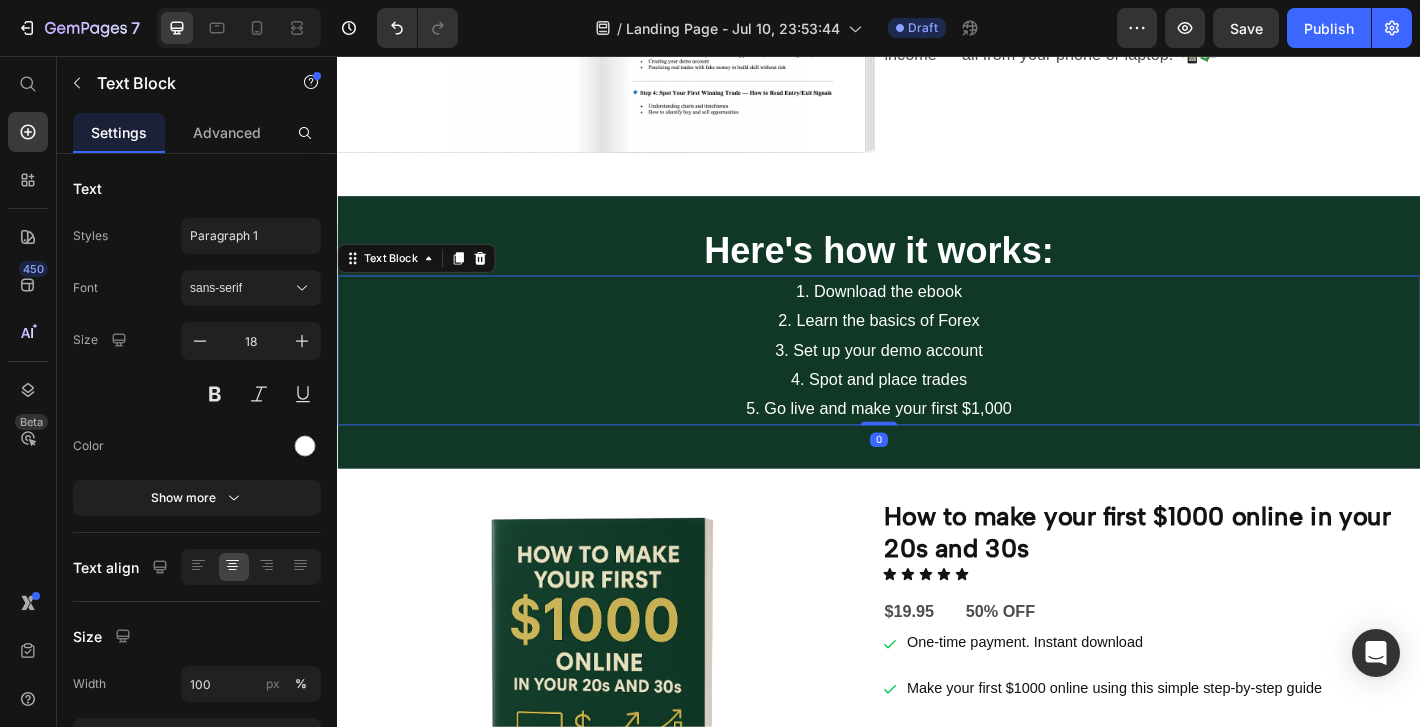 click on "4. Spot and place trades" at bounding box center [937, 414] 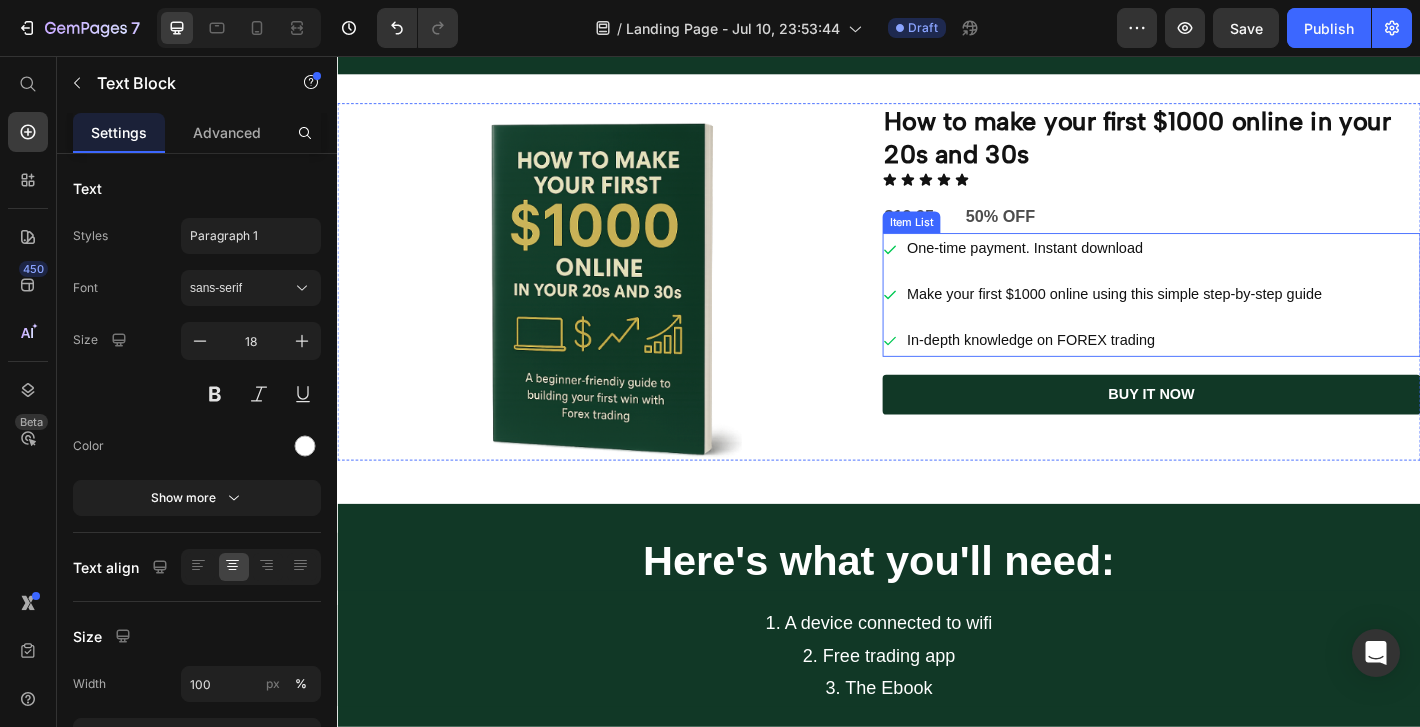 scroll, scrollTop: 1771, scrollLeft: 0, axis: vertical 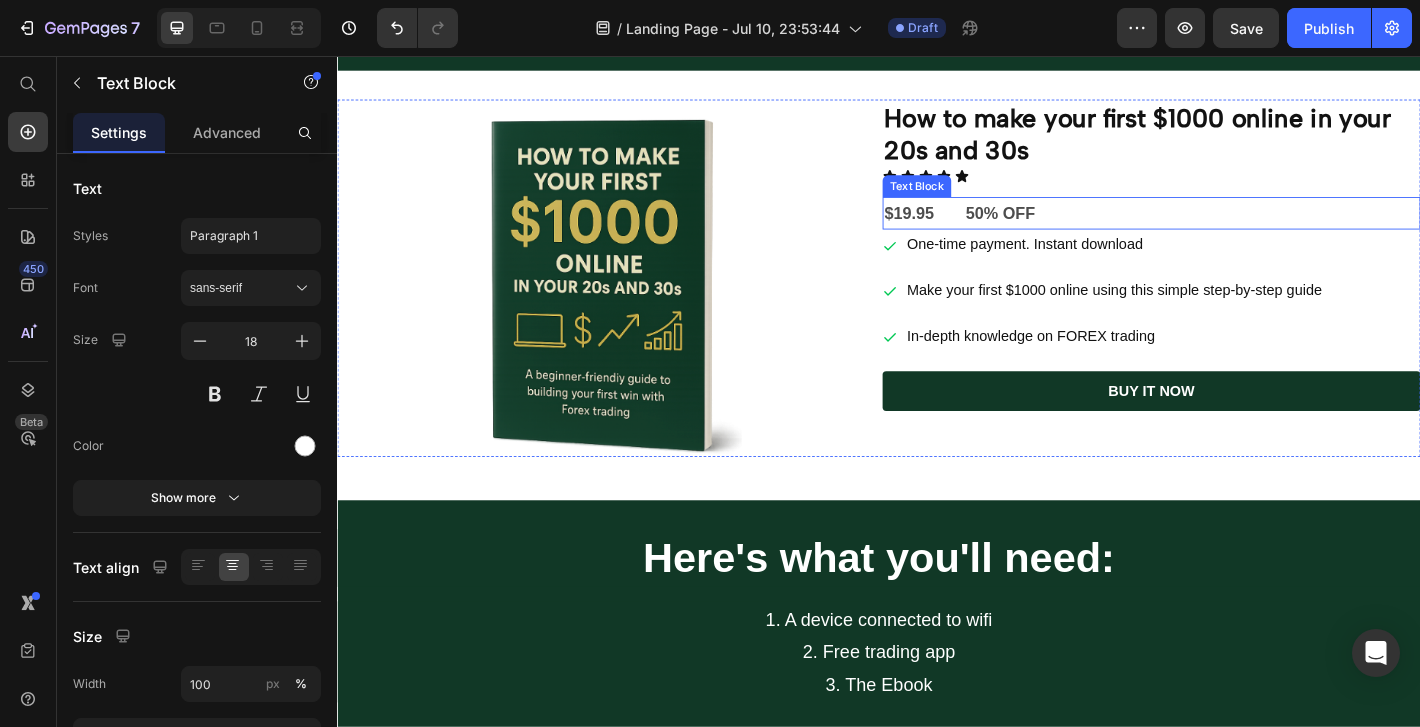 click on "$19.95       50% OFF" at bounding box center (1239, 230) 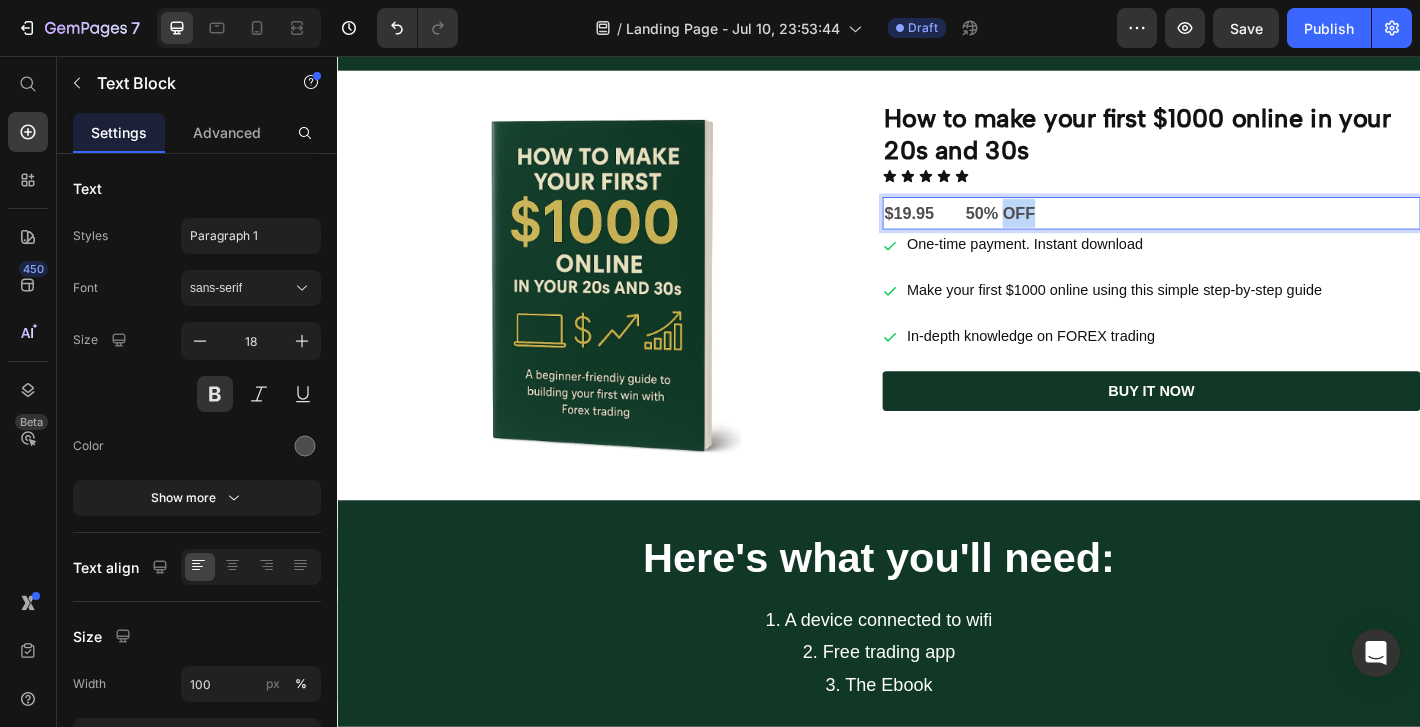 click on "$19.95       50% OFF" at bounding box center [1239, 230] 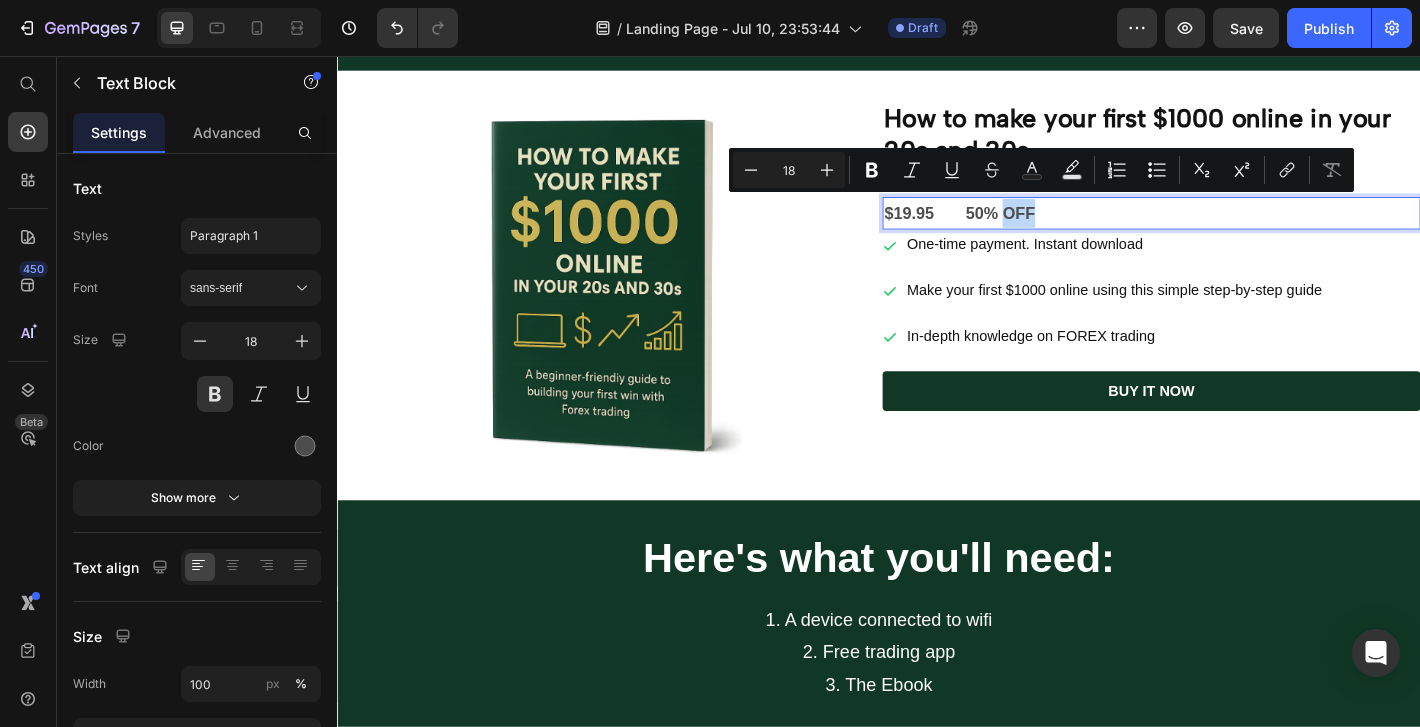 click on "$19.95       50% OFF" at bounding box center (1239, 230) 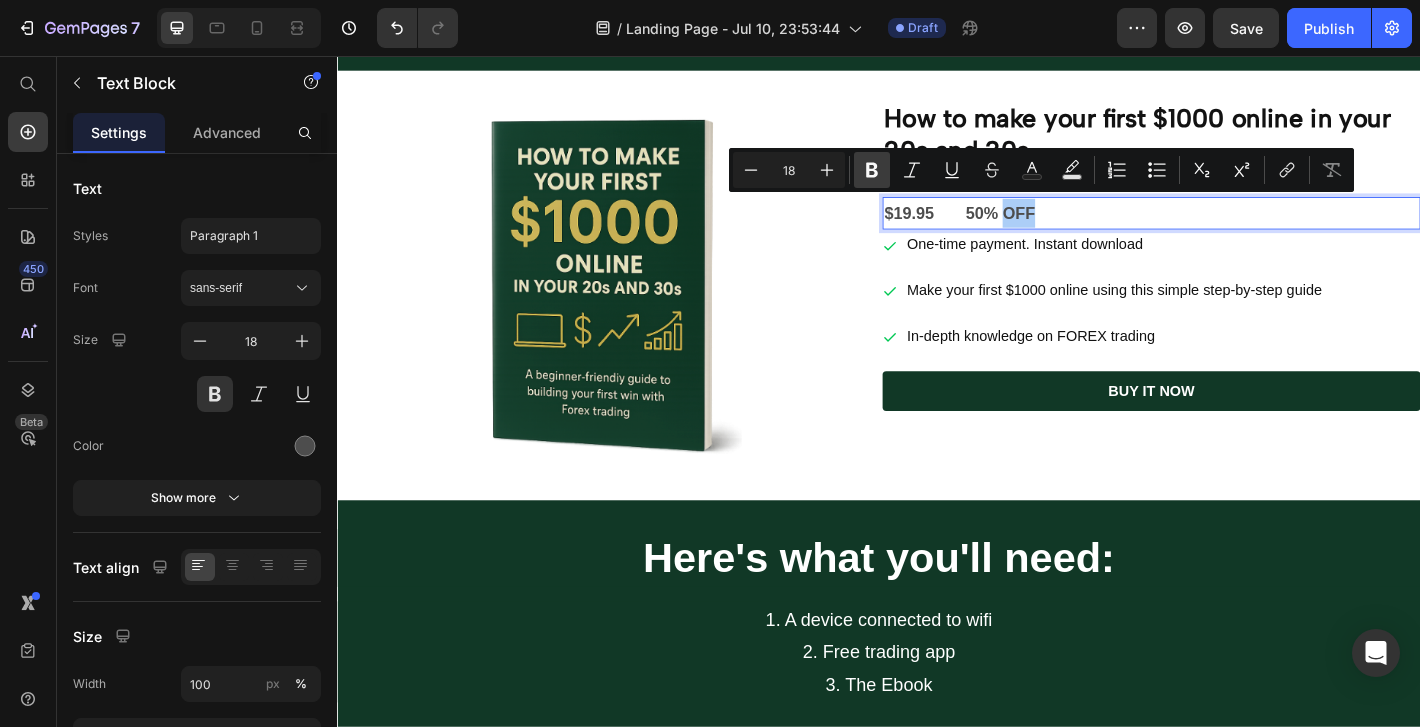 click 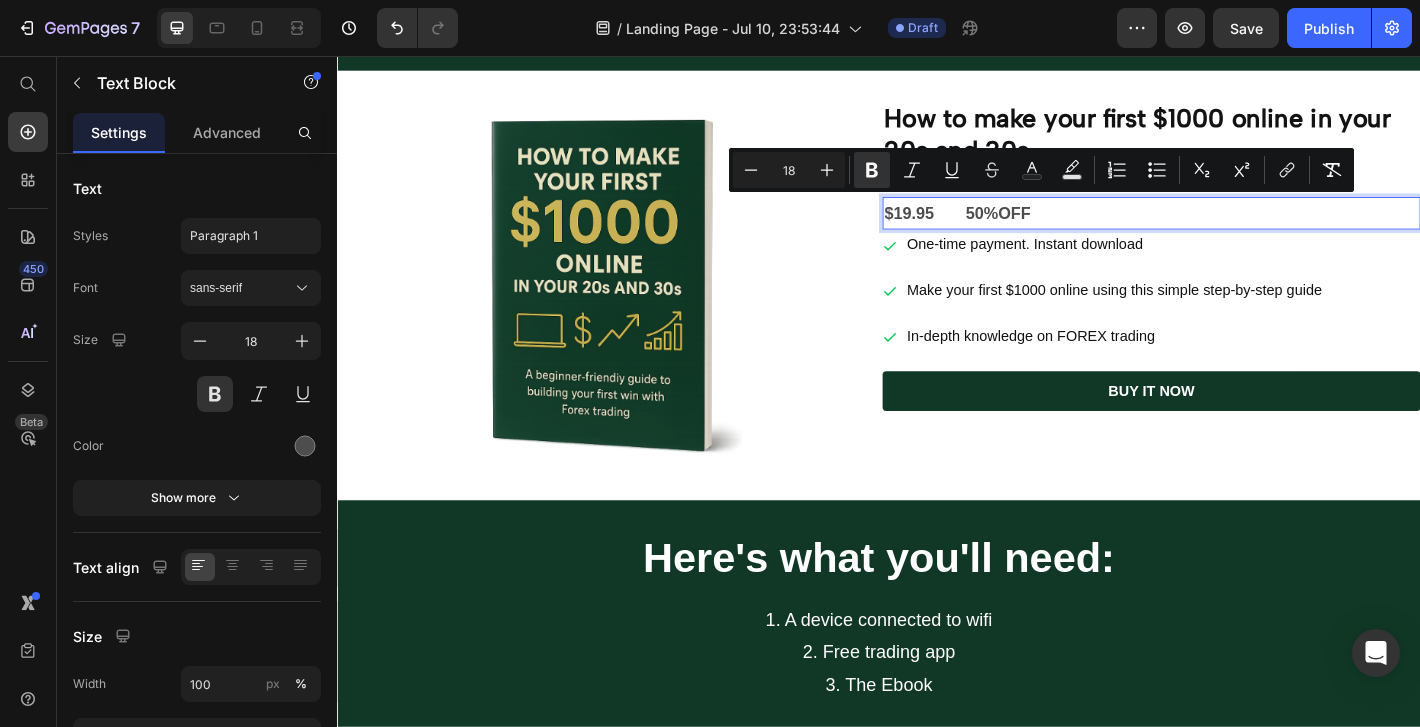 click on "$19.95       50%  OFF" at bounding box center (1239, 230) 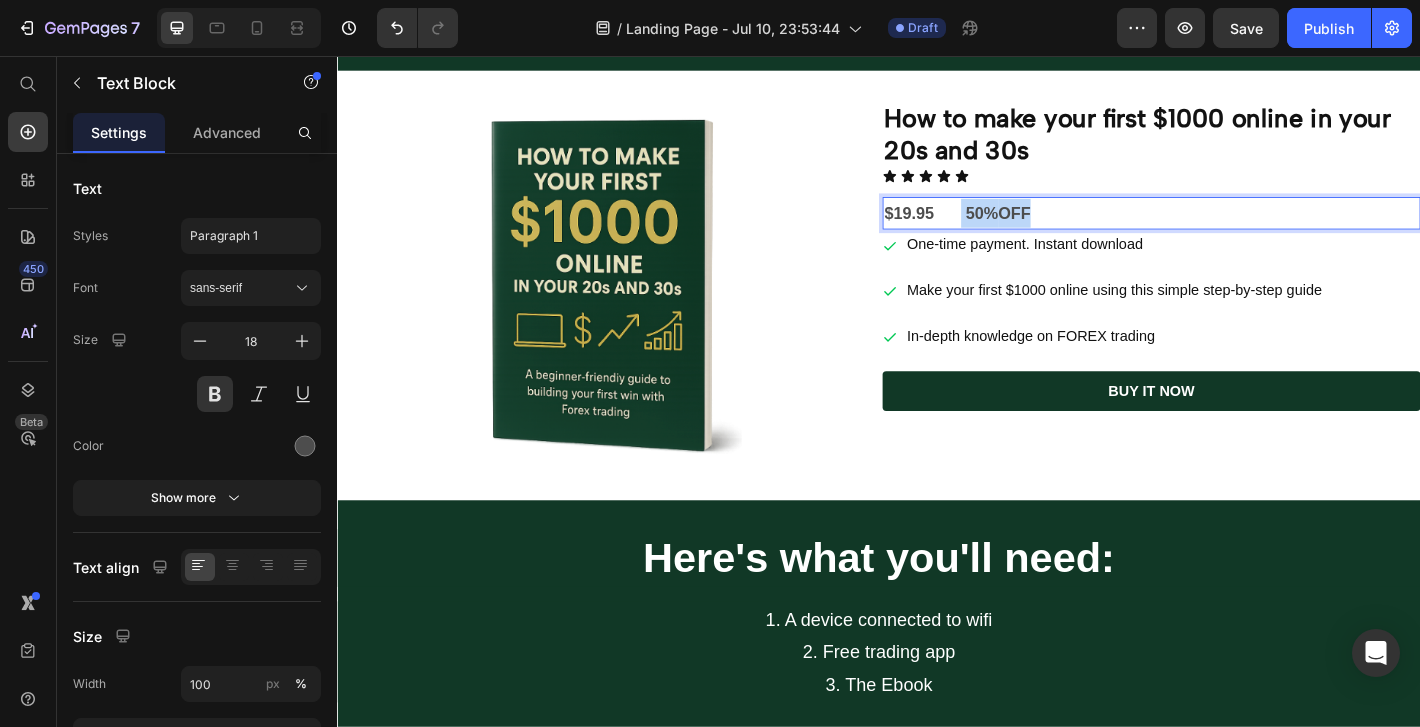 drag, startPoint x: 1110, startPoint y: 218, endPoint x: 1023, endPoint y: 223, distance: 87.14356 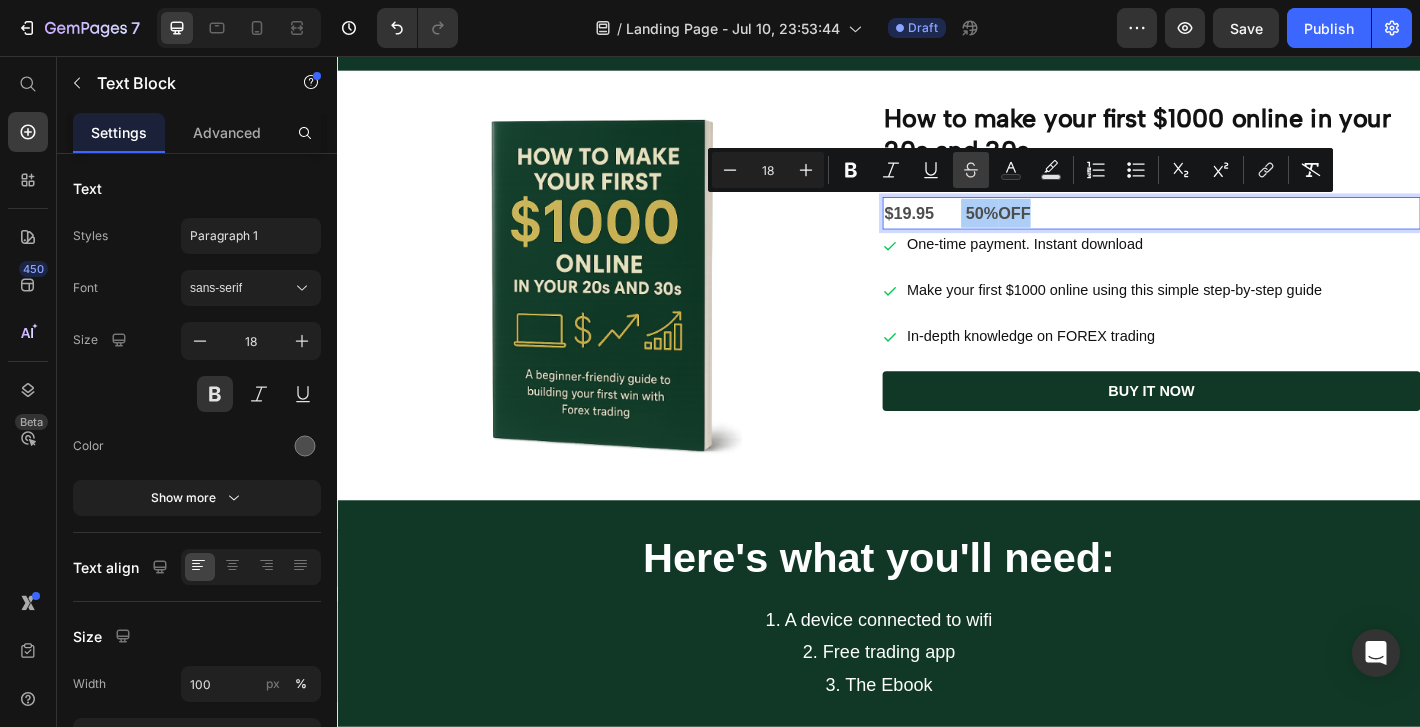click 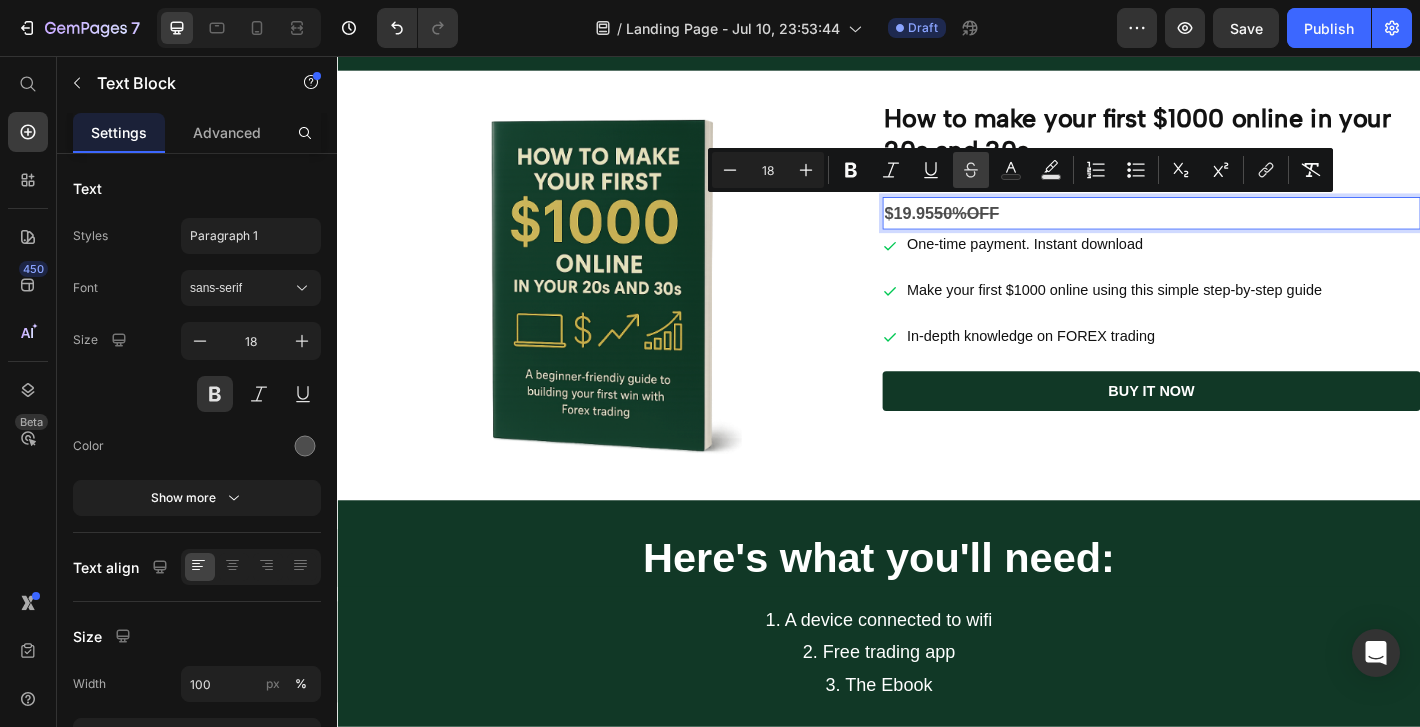 click 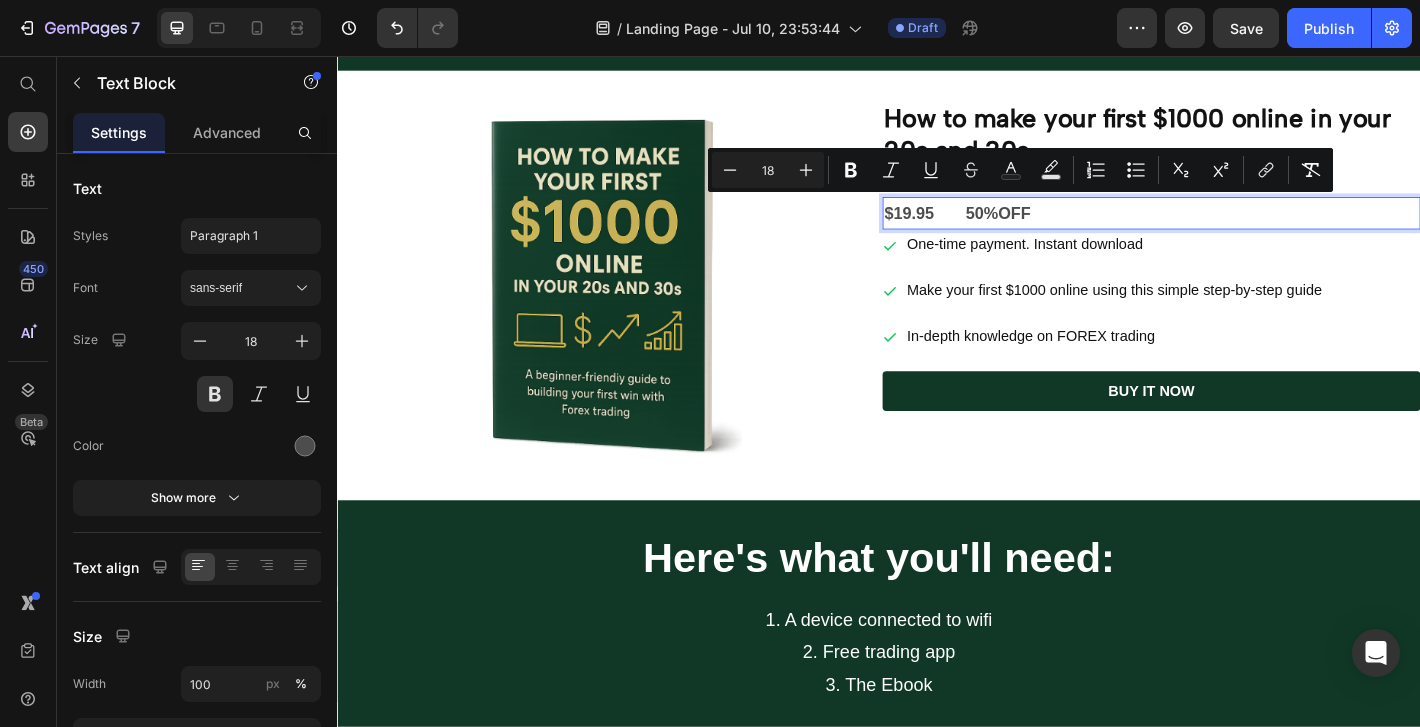 click on "$19.95       50%  OFF" at bounding box center [1239, 230] 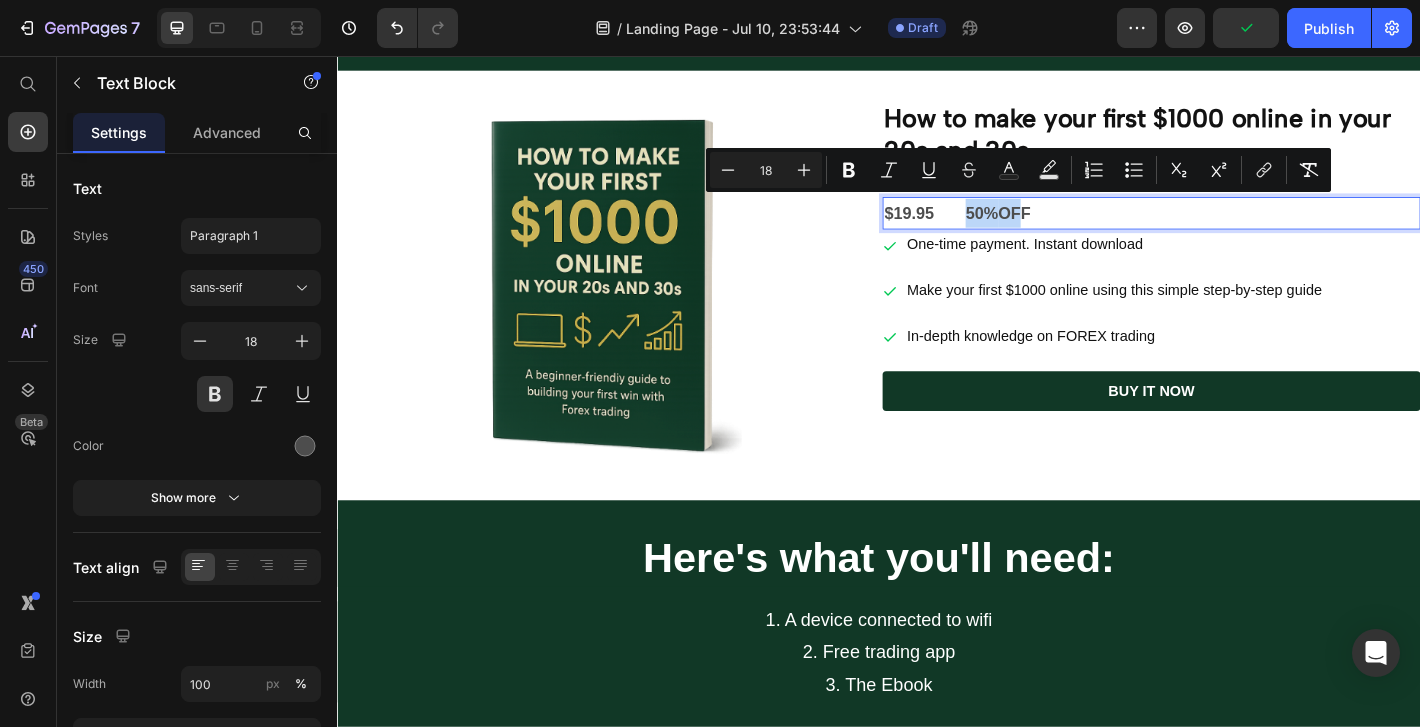 drag, startPoint x: 1097, startPoint y: 224, endPoint x: 1027, endPoint y: 224, distance: 70 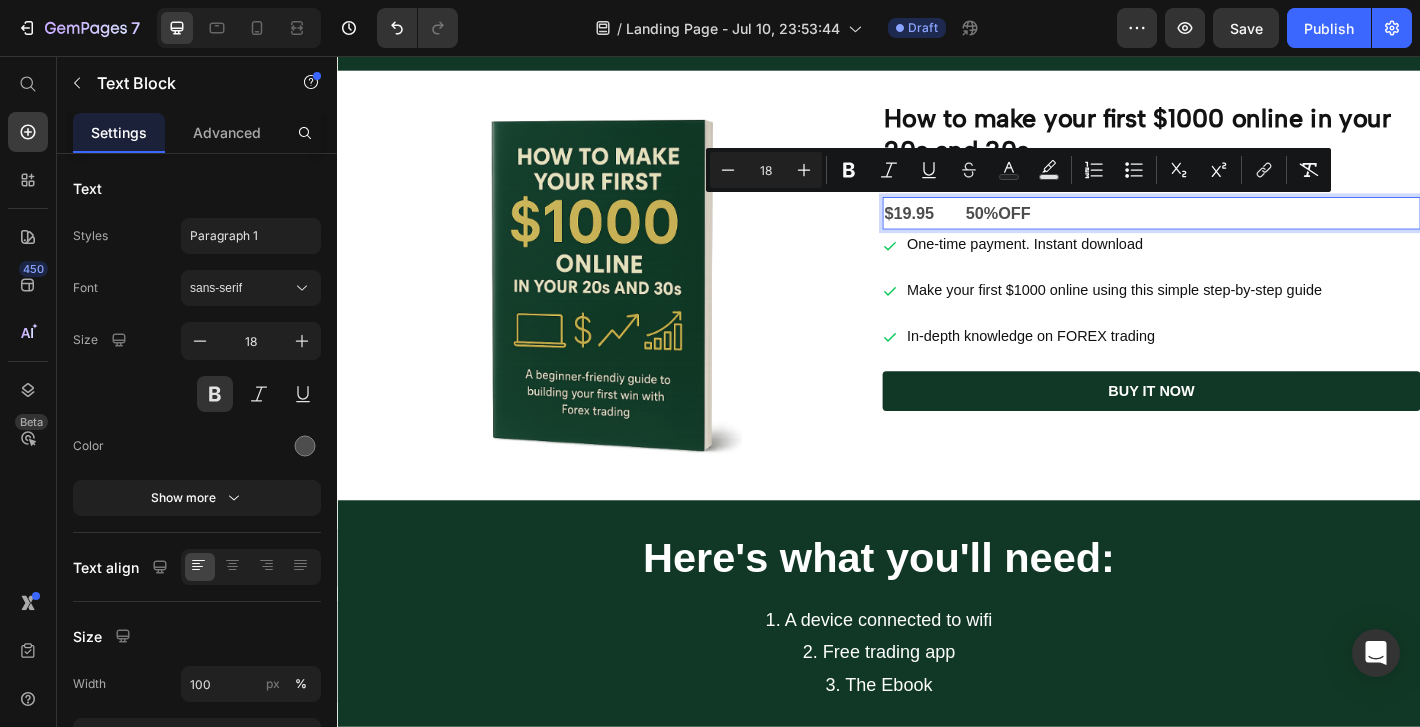 click on "$19.95       50%  OFF" at bounding box center [1239, 230] 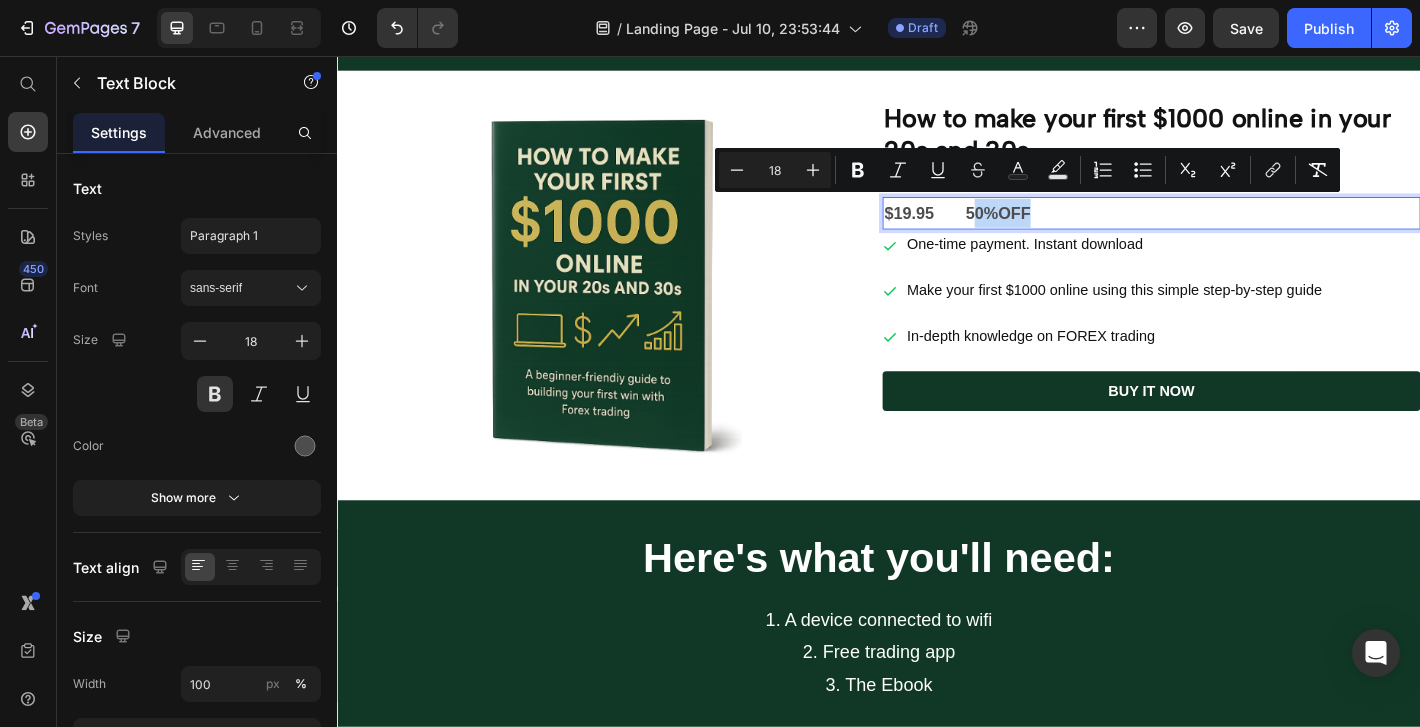 drag, startPoint x: 1103, startPoint y: 223, endPoint x: 1031, endPoint y: 224, distance: 72.00694 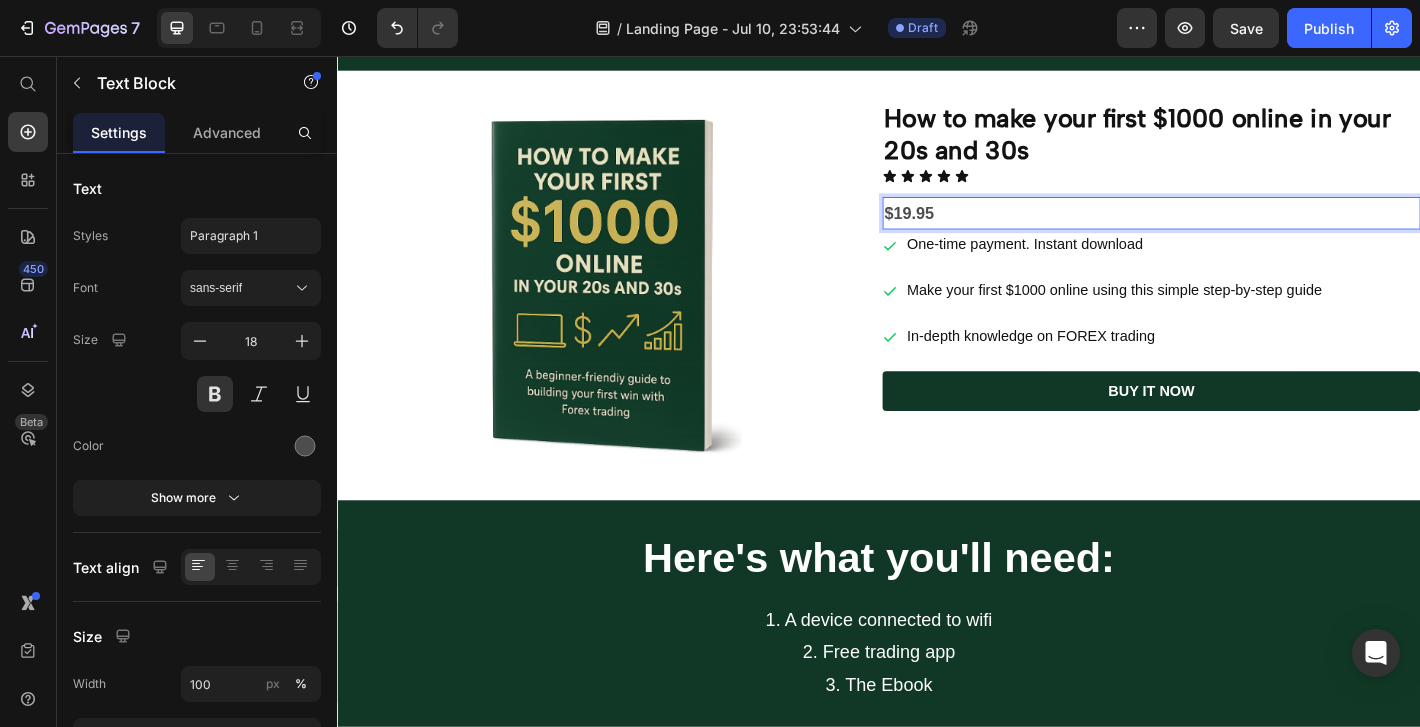 click on "$19.95" at bounding box center (1239, 230) 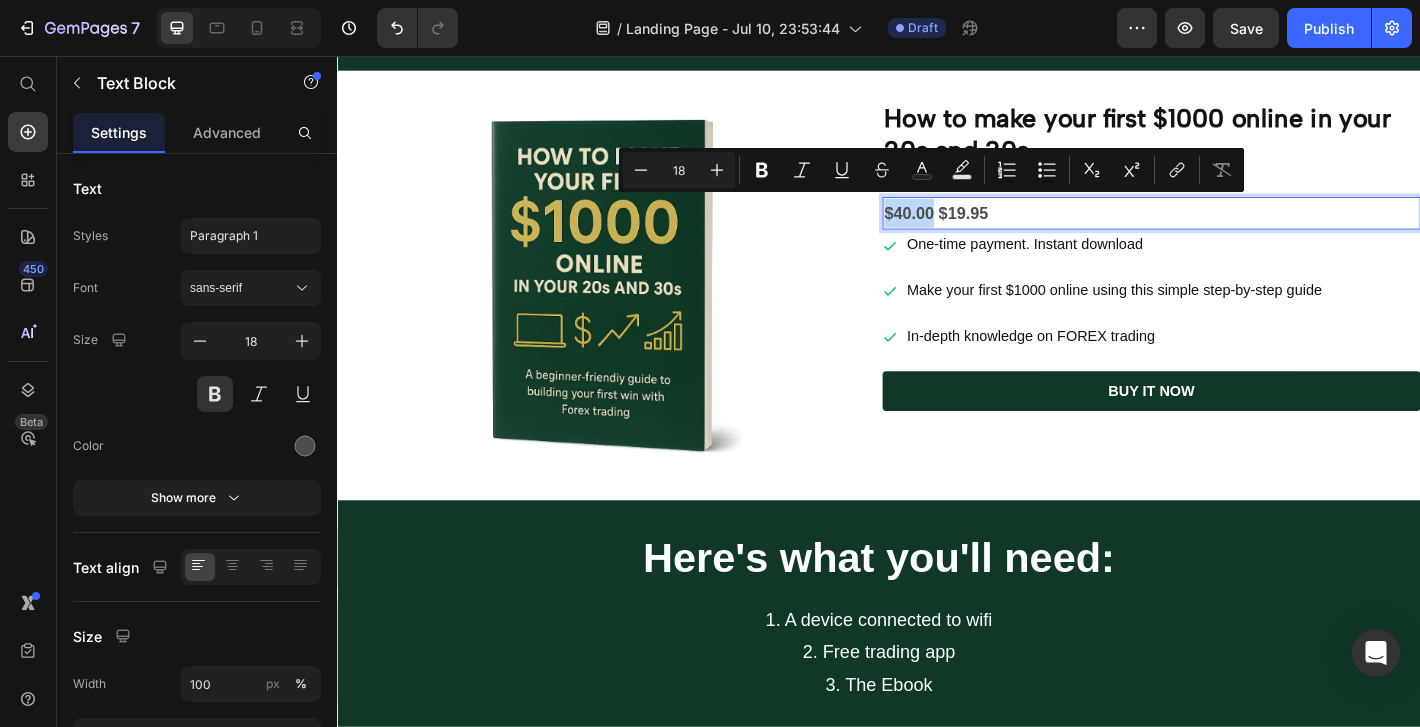 drag, startPoint x: 988, startPoint y: 225, endPoint x: 936, endPoint y: 225, distance: 52 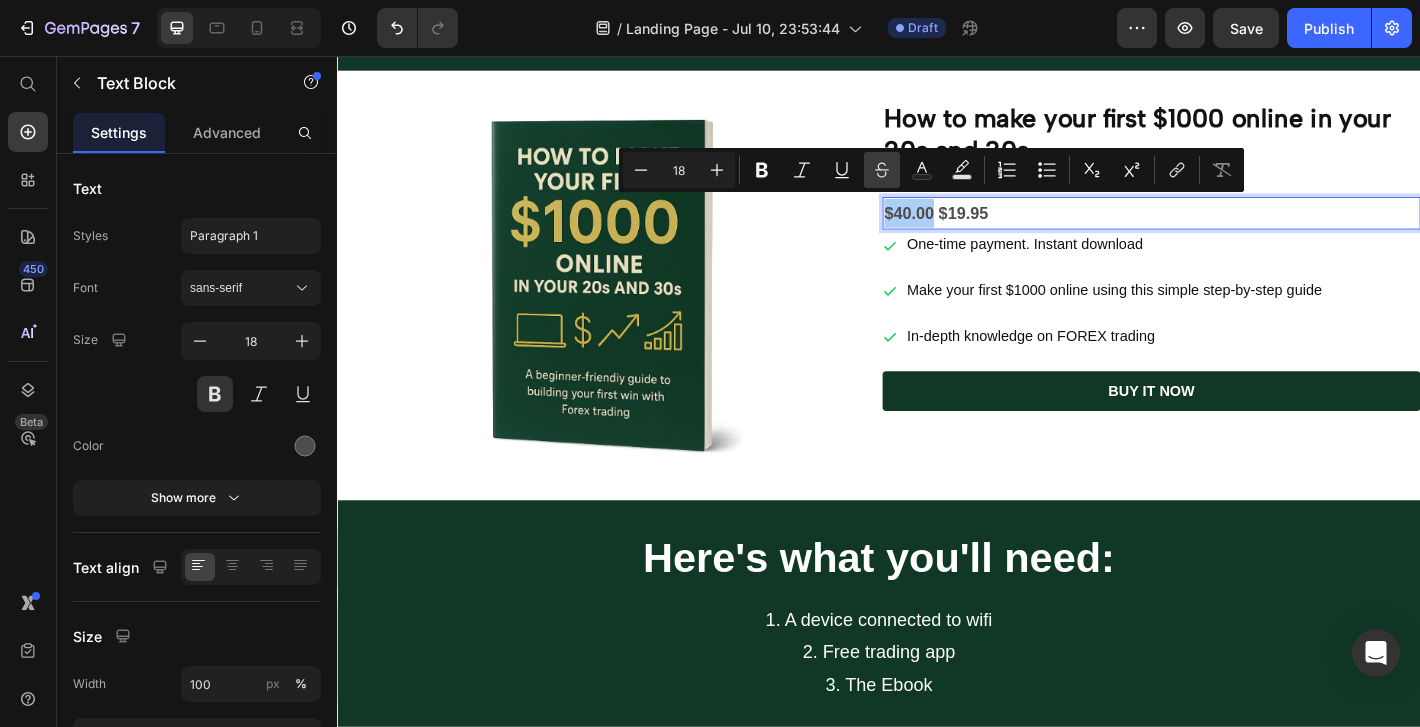 click 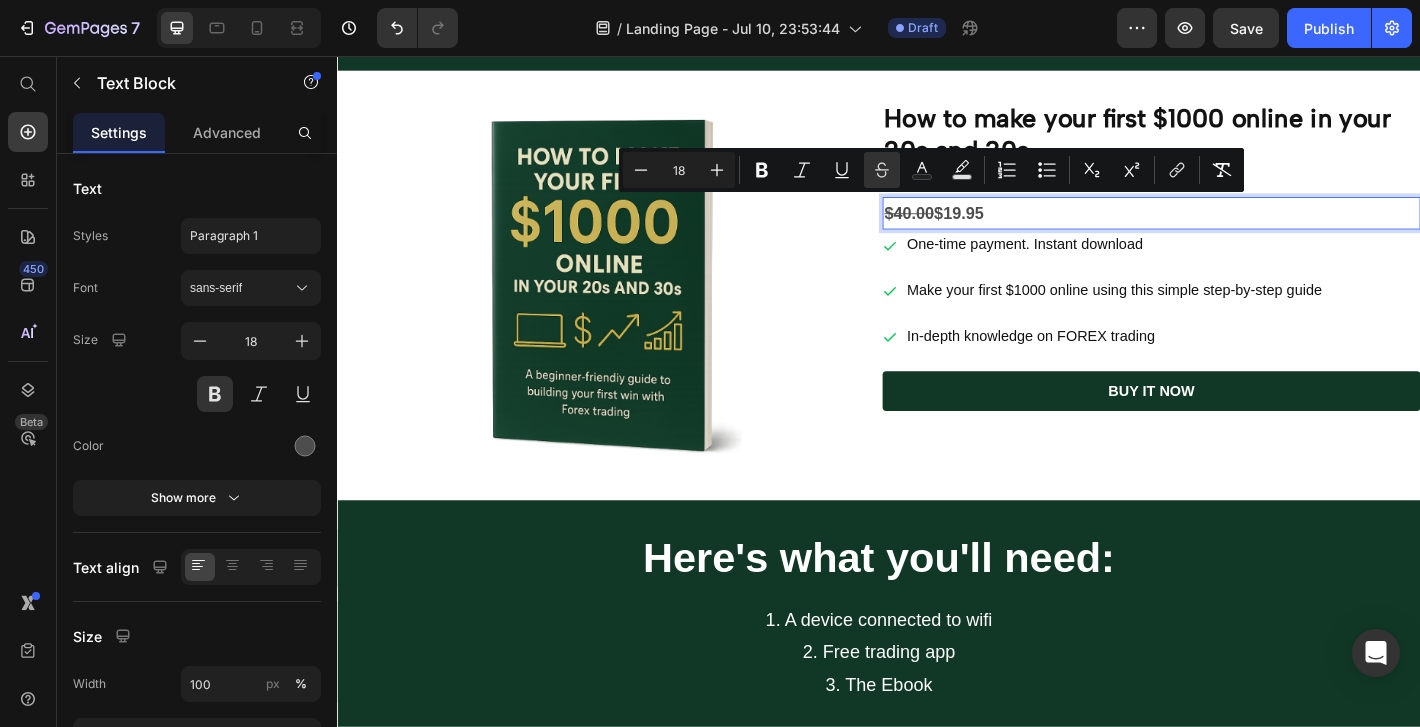 click on "$40.00  $19.95" at bounding box center [1239, 230] 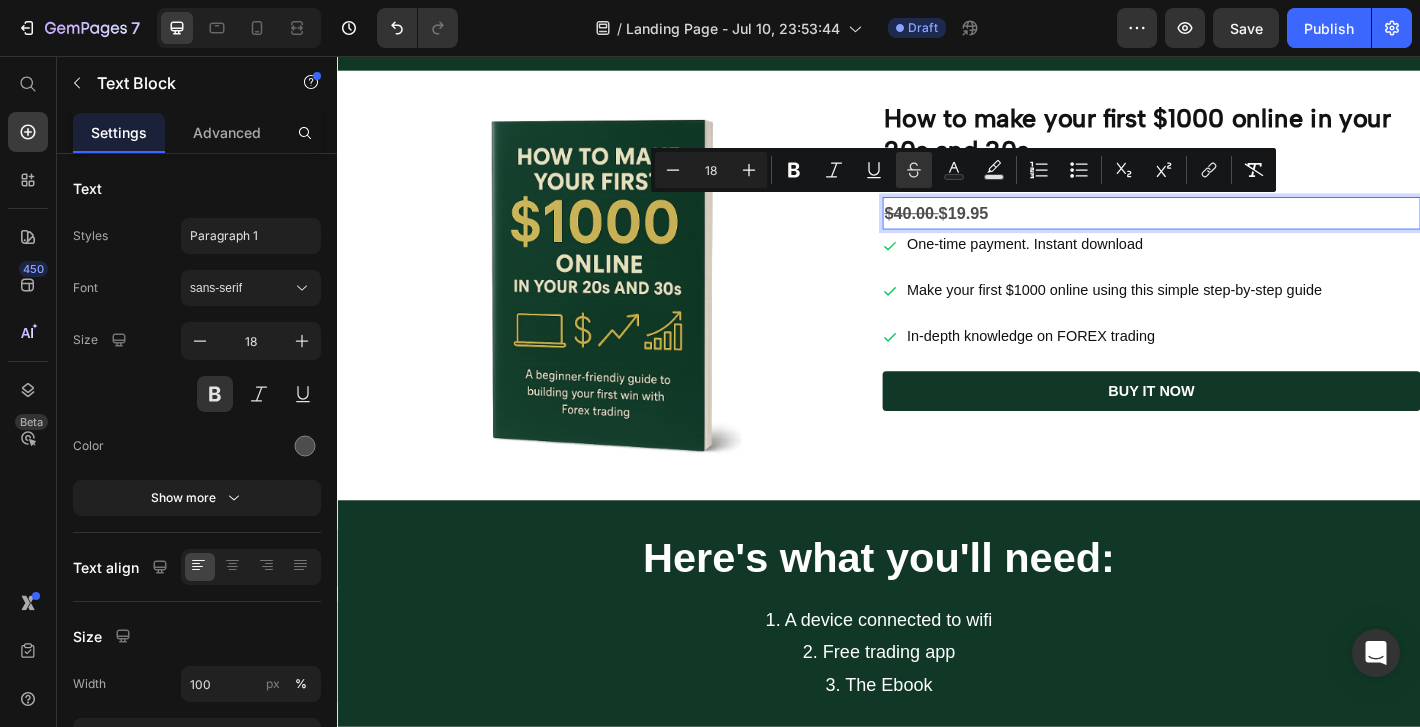 drag, startPoint x: 1008, startPoint y: 223, endPoint x: 990, endPoint y: 229, distance: 18.973665 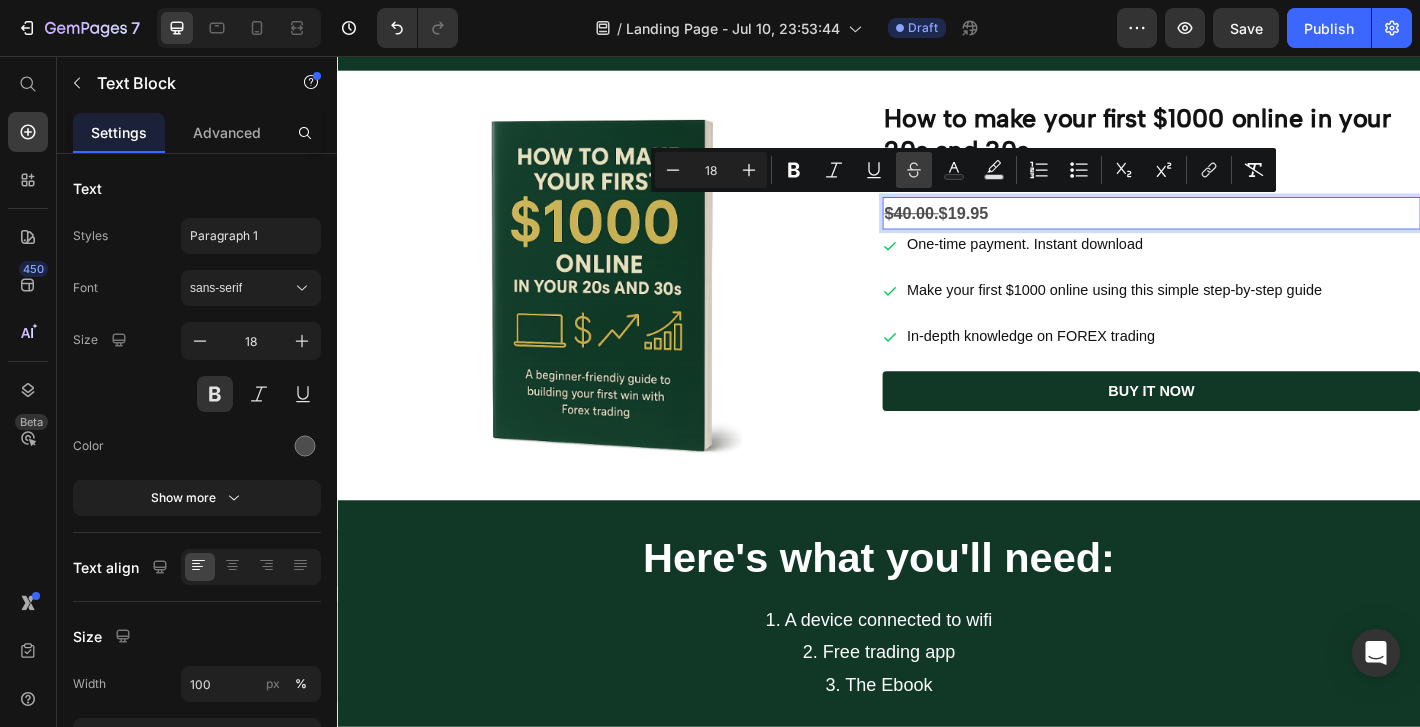 click 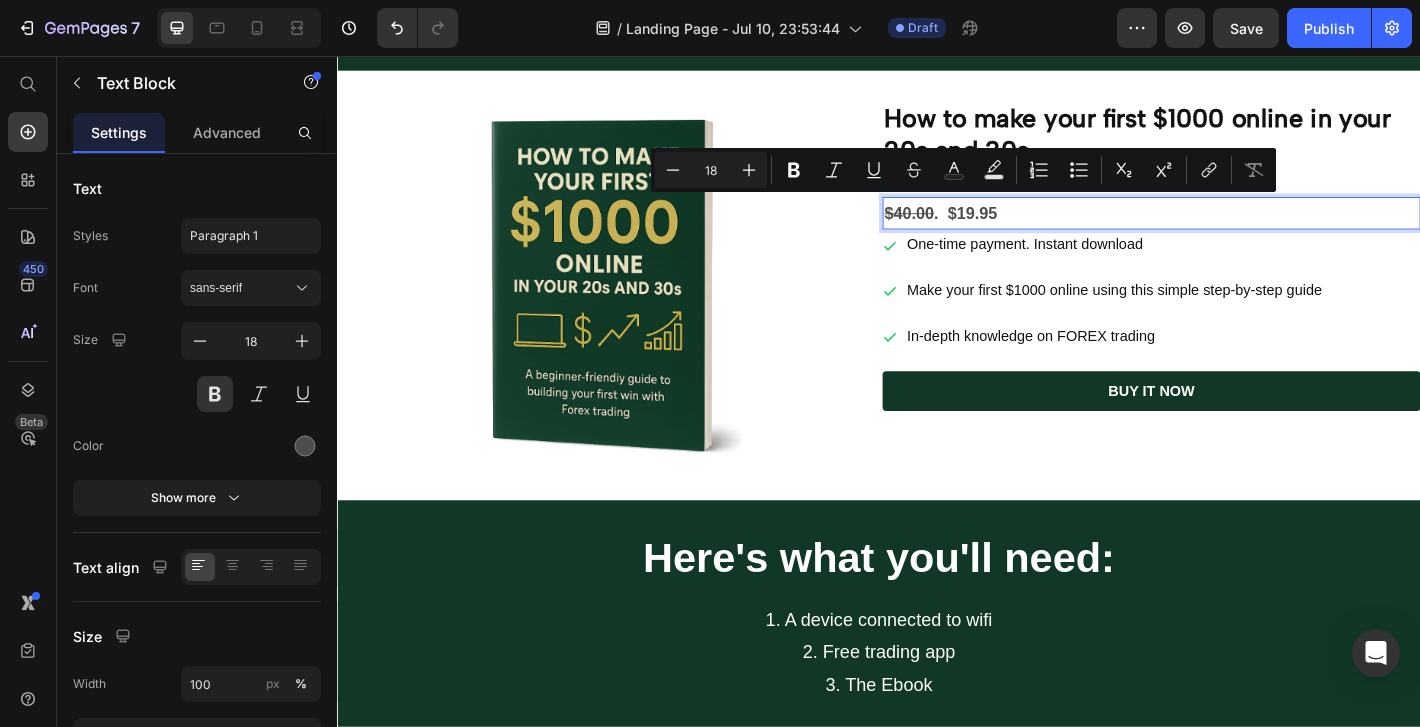 click on "$40.00 .  $19.95" at bounding box center [1239, 230] 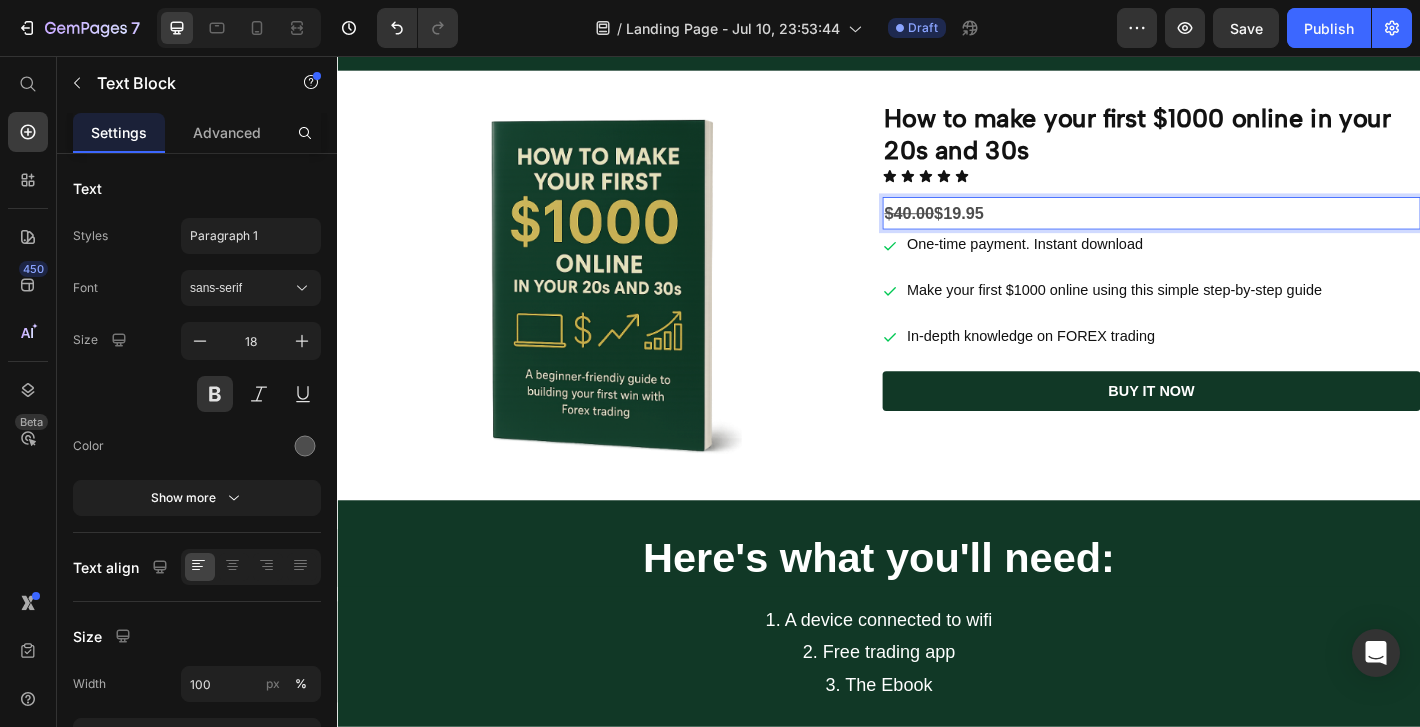 click on "$40.00   $19.95" at bounding box center (1239, 230) 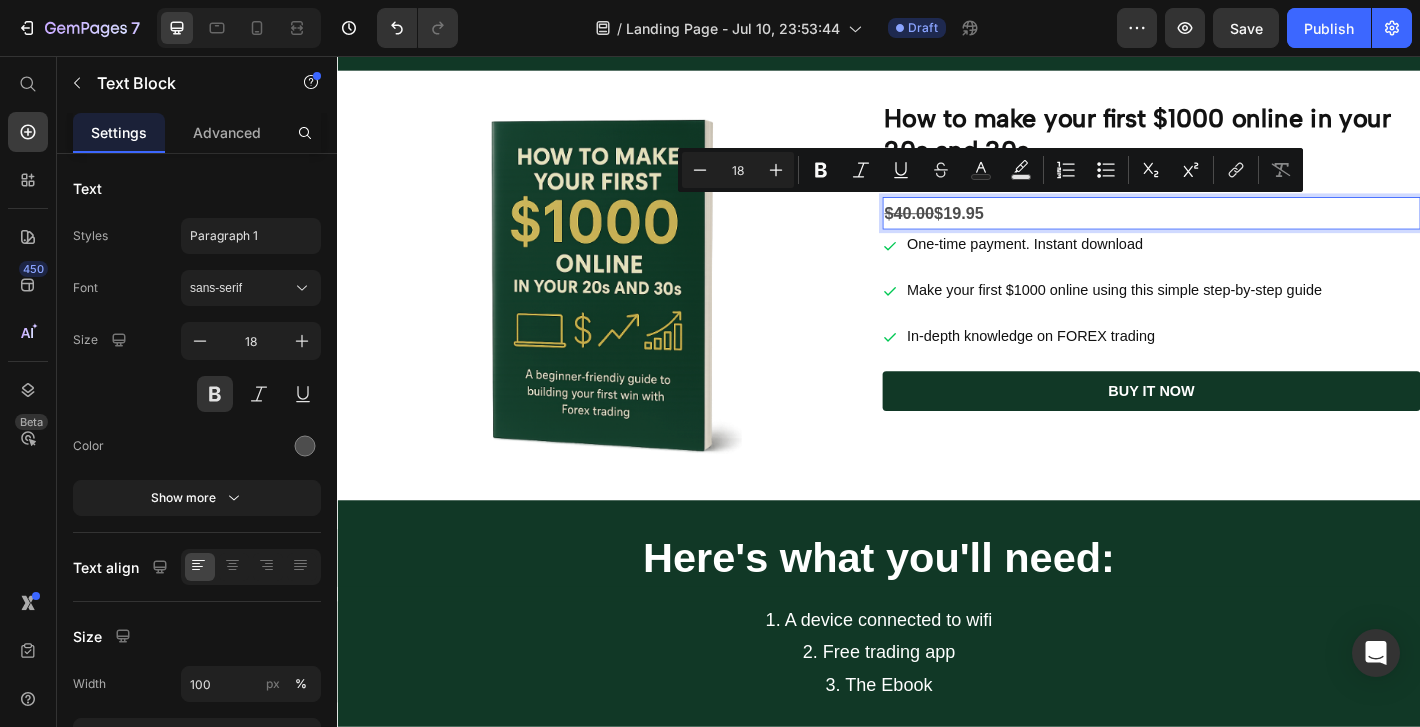 drag, startPoint x: 1057, startPoint y: 226, endPoint x: 1002, endPoint y: 226, distance: 55 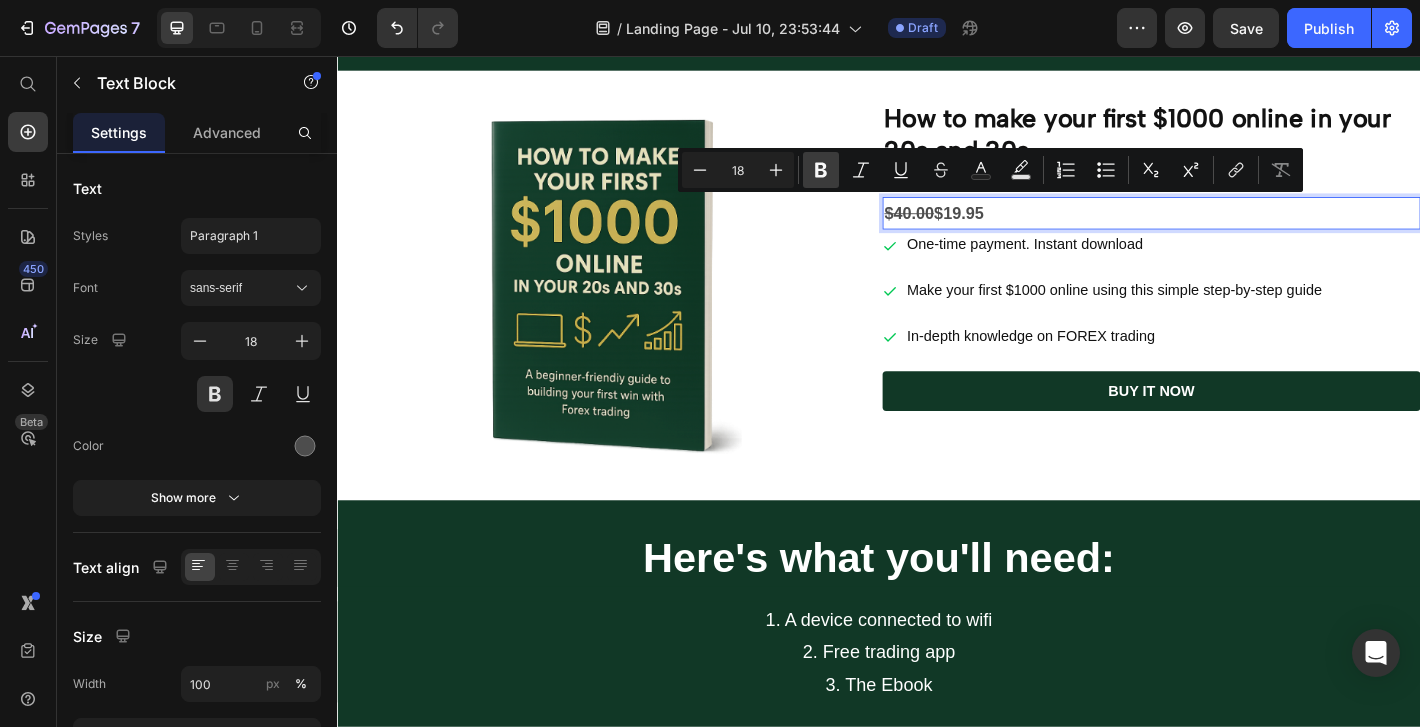 click 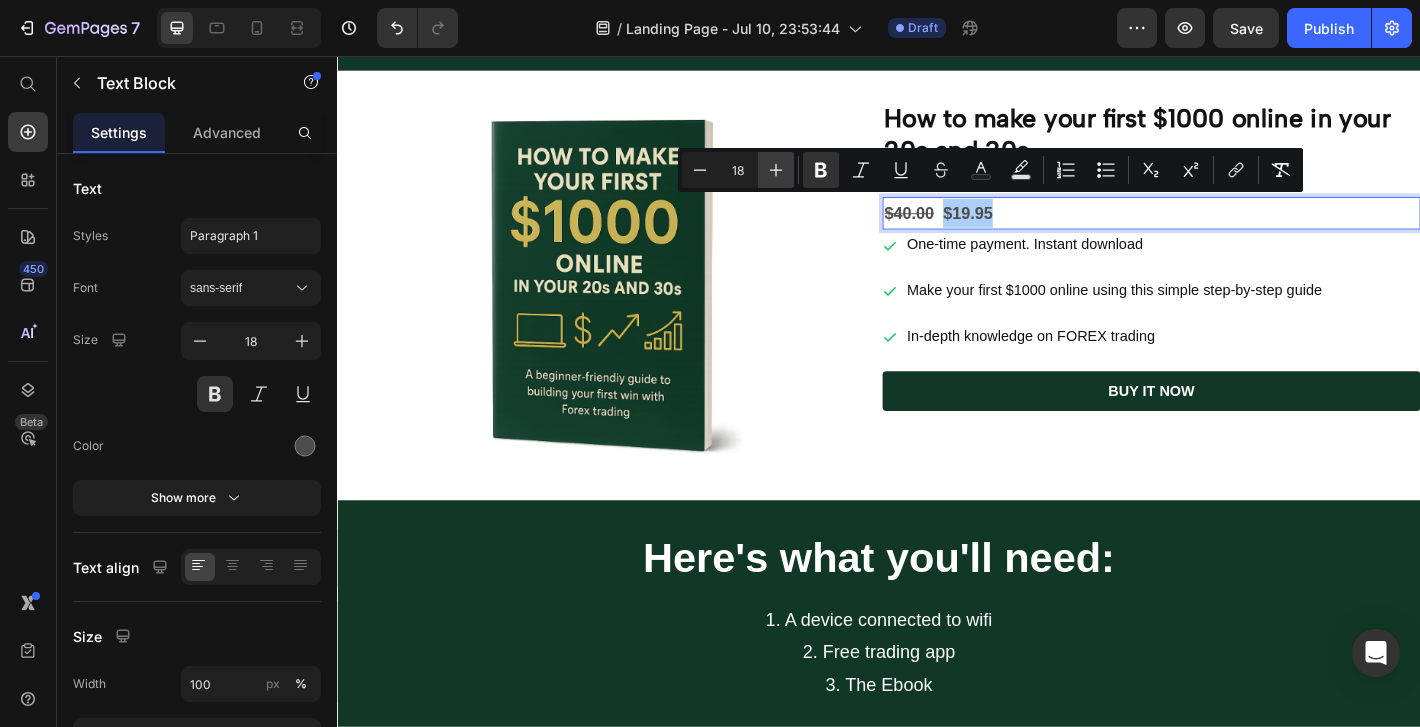click 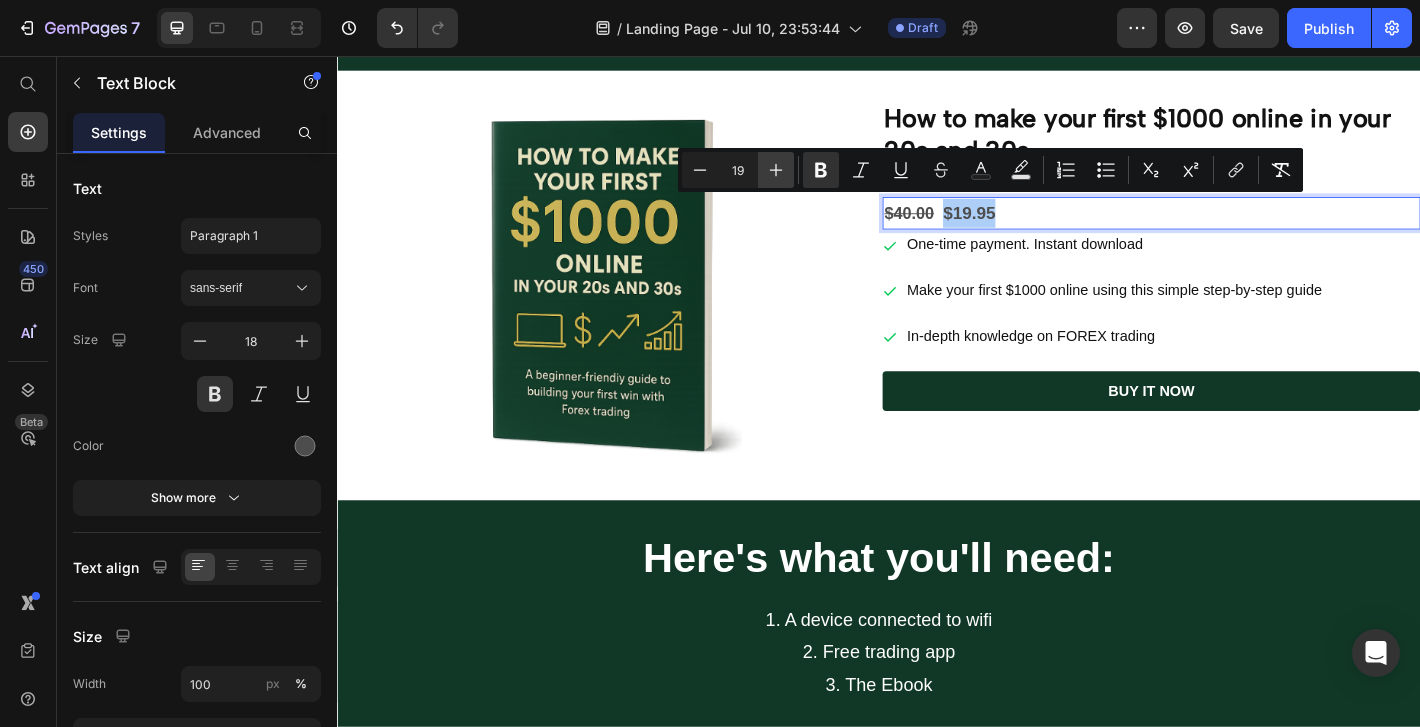 click 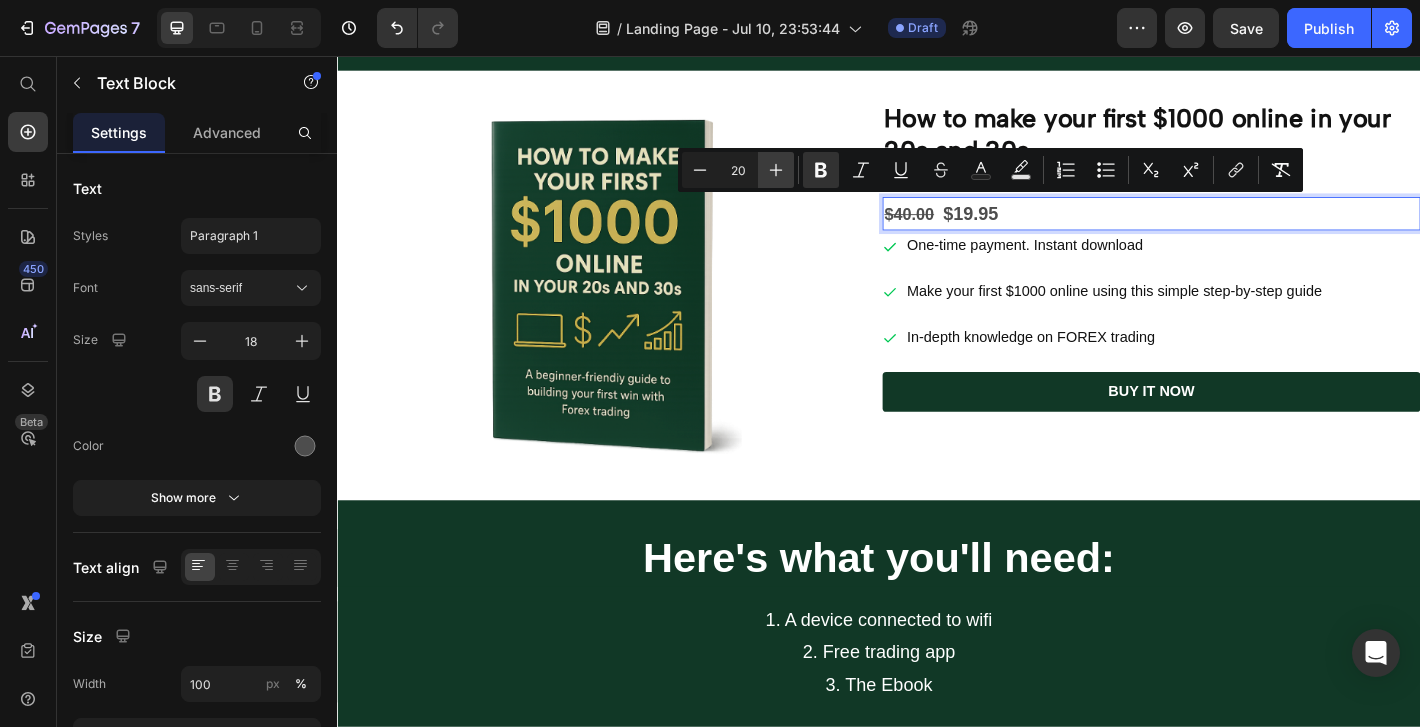 click 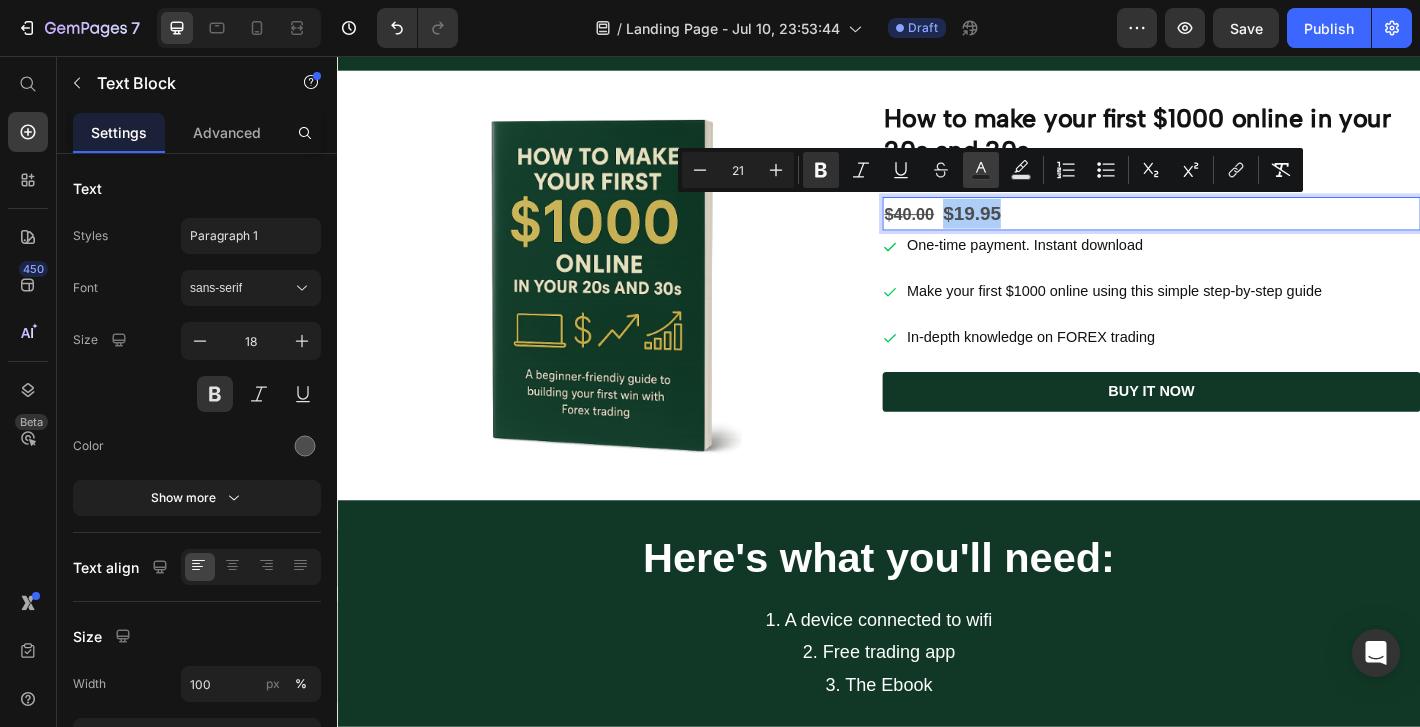 click 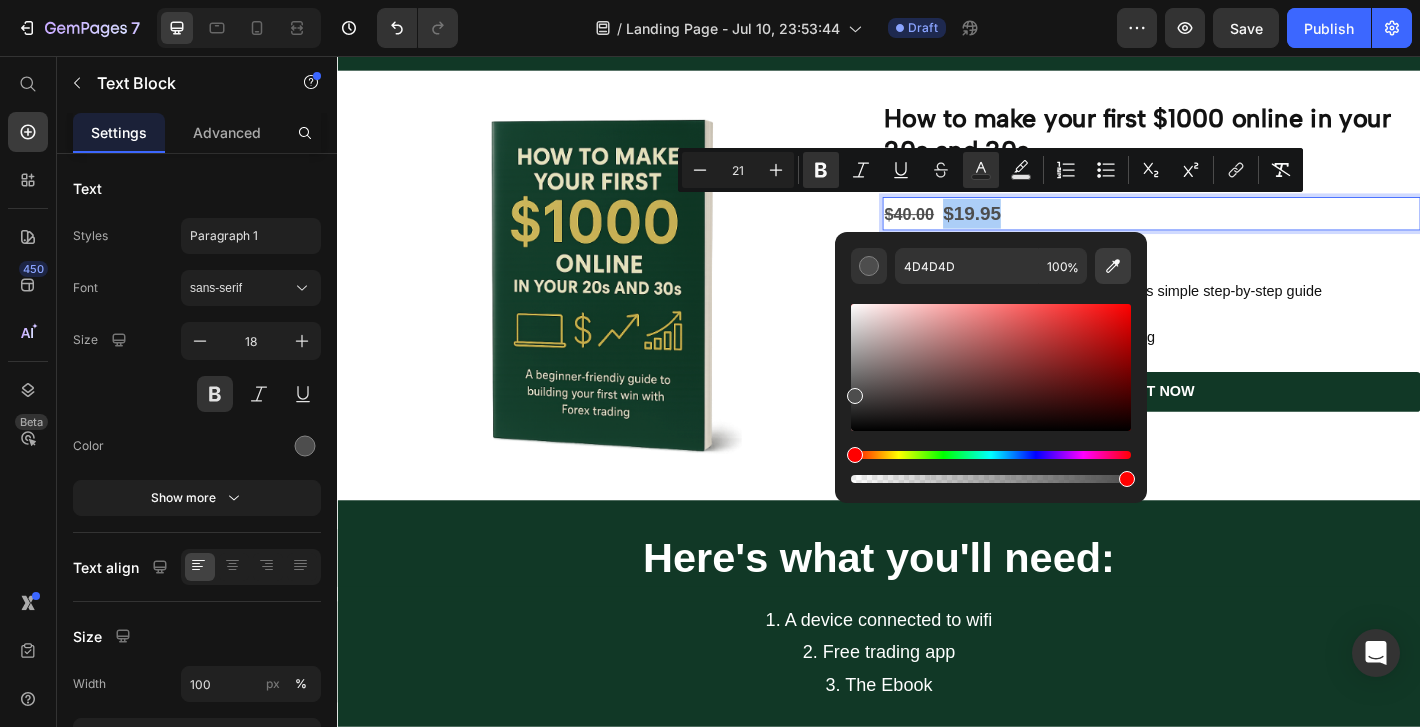 click 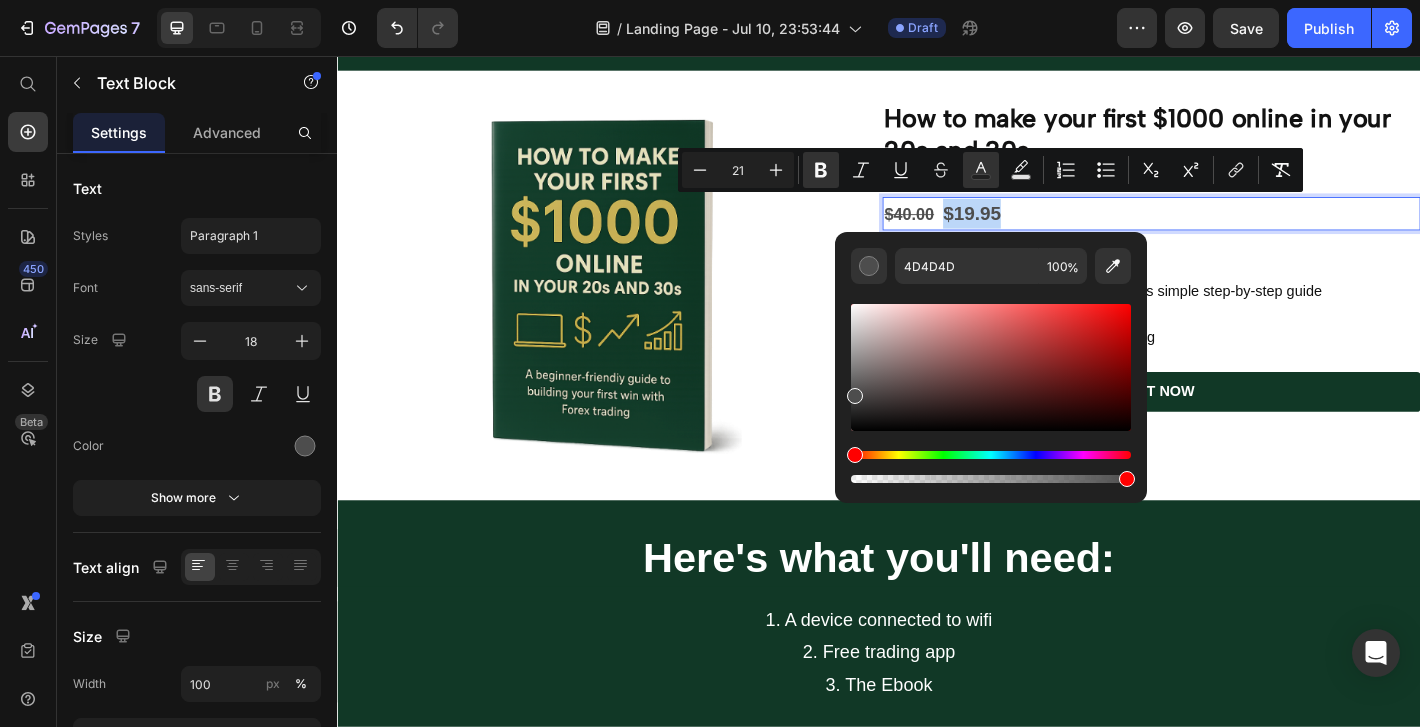 type on "113826" 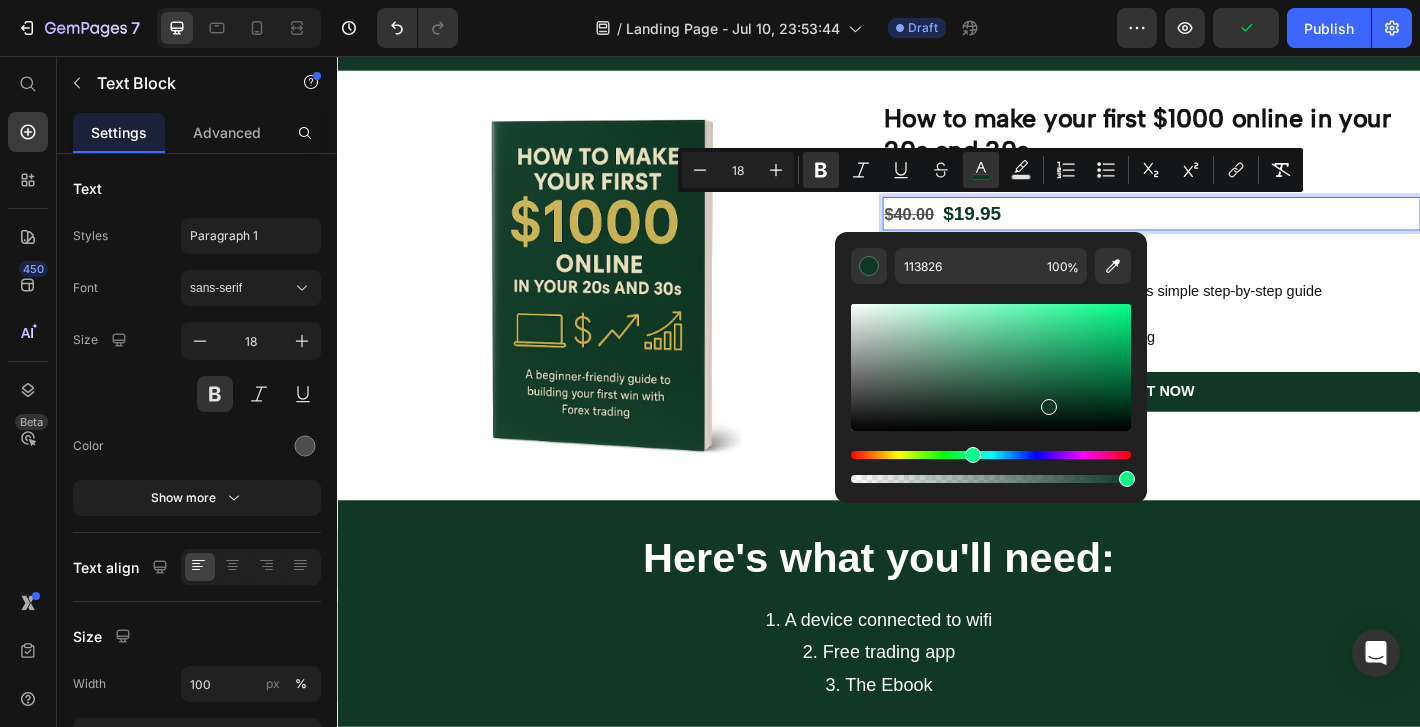 click on "$40.00    $19.95" at bounding box center [1239, 230] 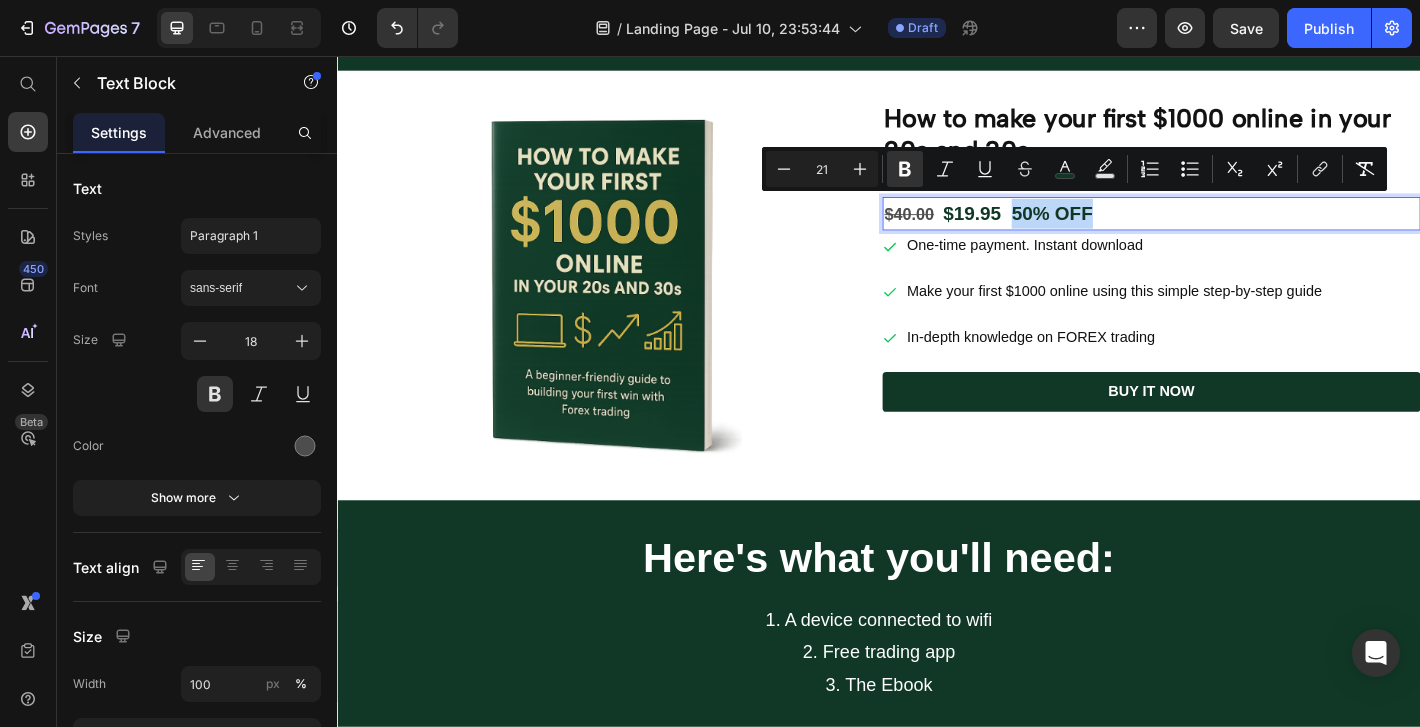 drag, startPoint x: 1168, startPoint y: 217, endPoint x: 1078, endPoint y: 220, distance: 90.04999 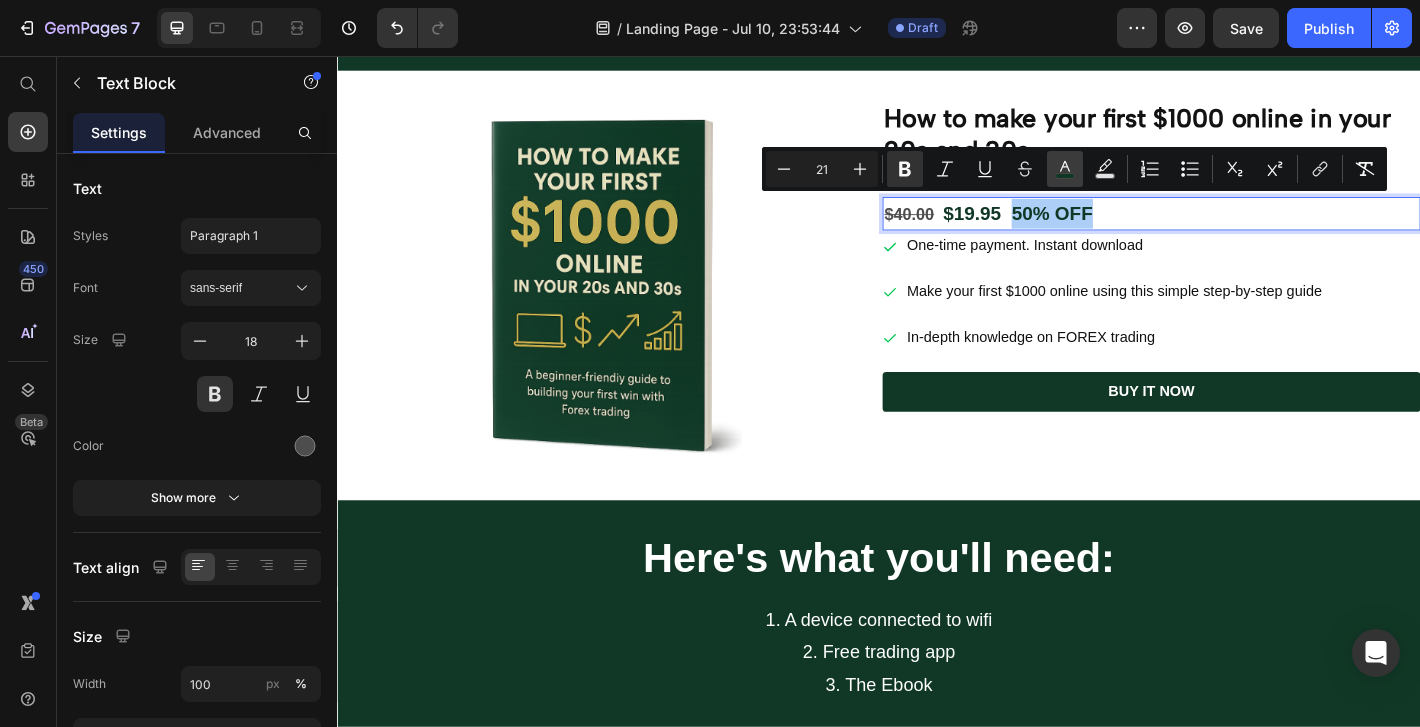 click 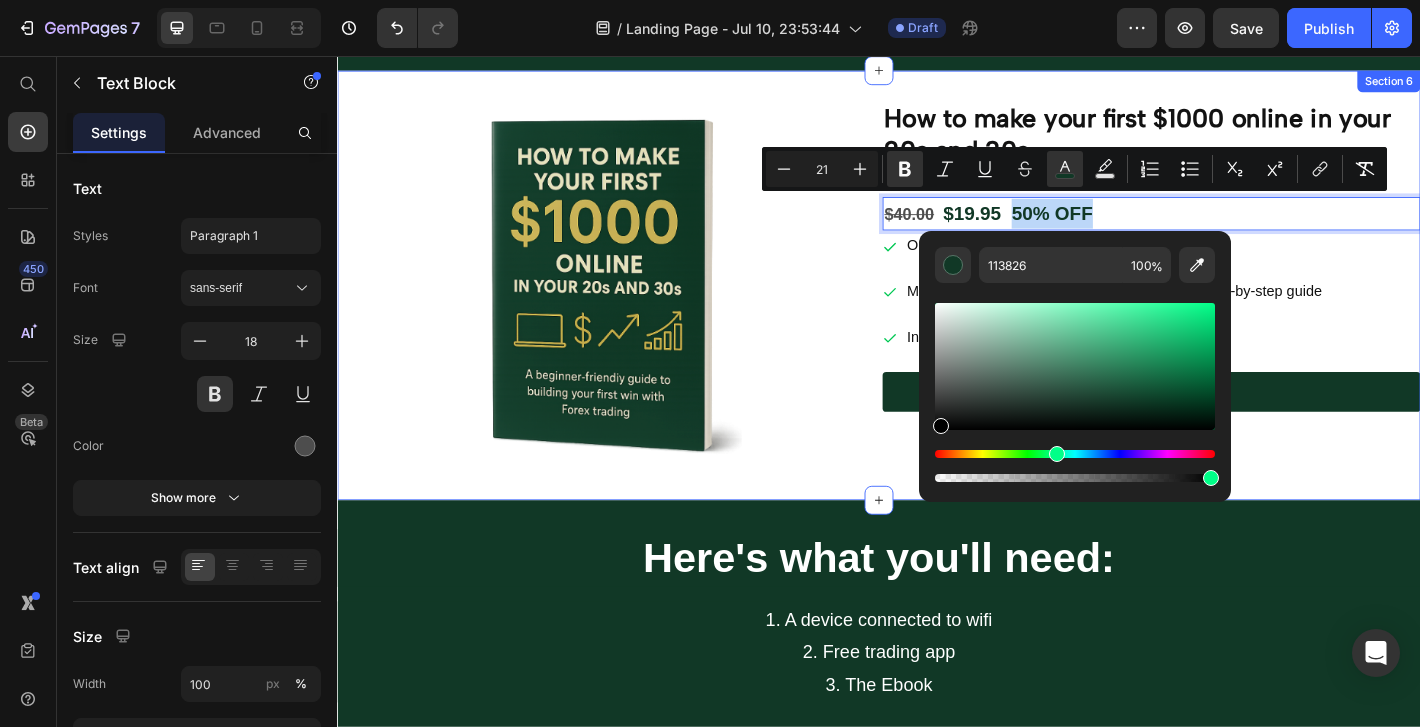 type on "000000" 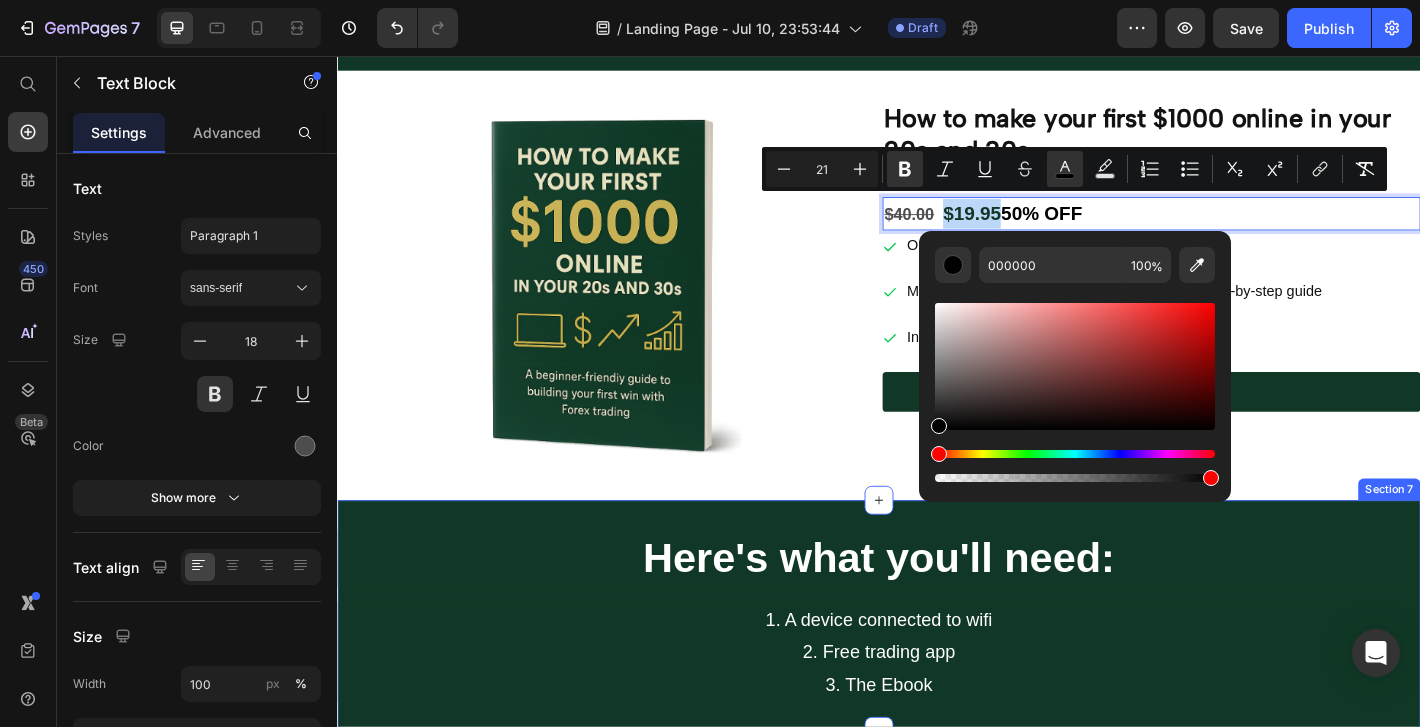 drag, startPoint x: 1466, startPoint y: 466, endPoint x: 847, endPoint y: 556, distance: 625.5086 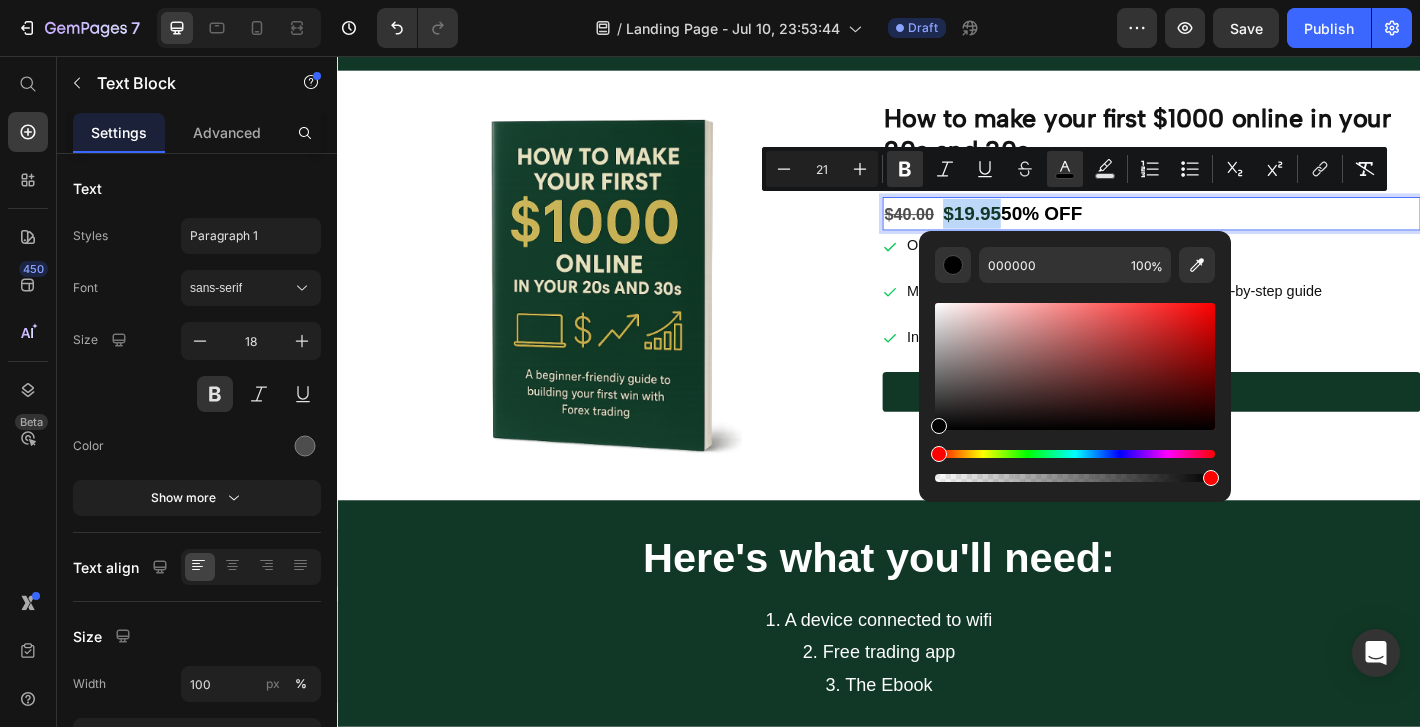 click on "$40.00    $19.95   50% OFF" at bounding box center (1239, 230) 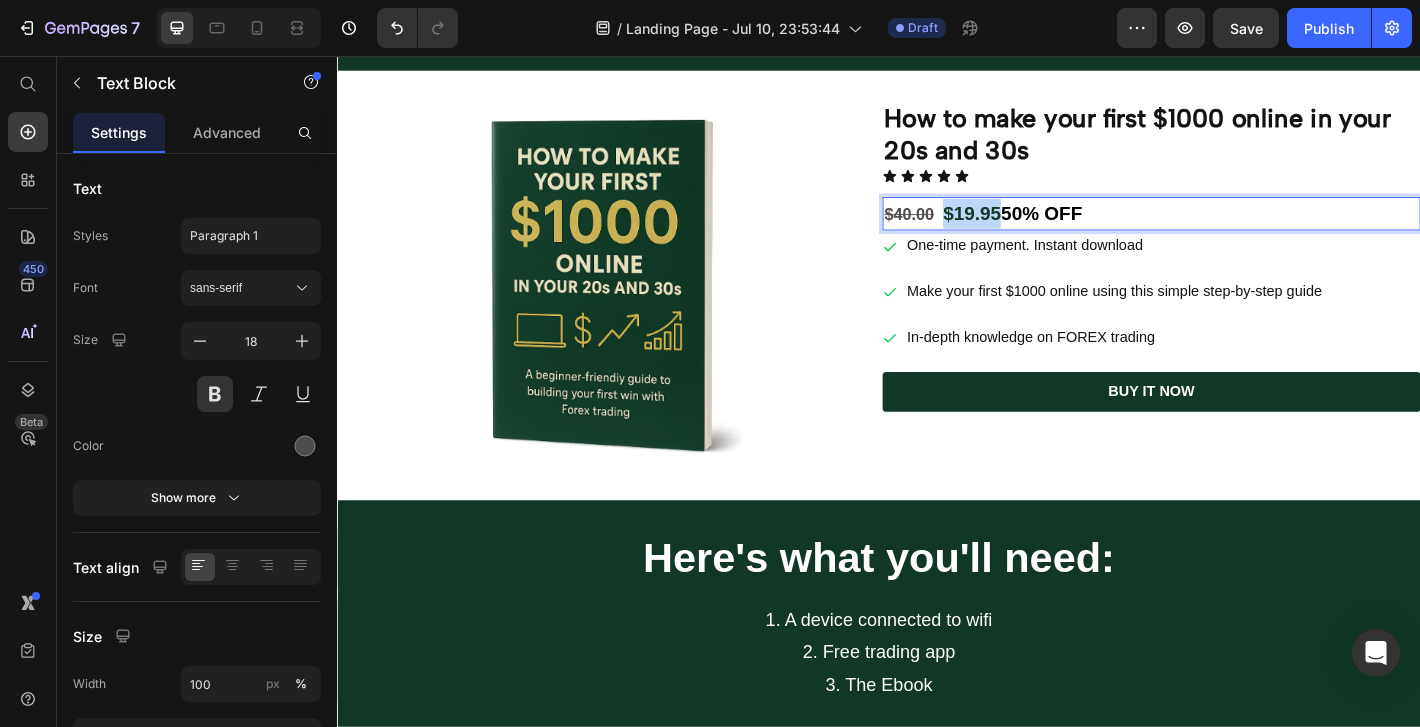 drag, startPoint x: 1165, startPoint y: 226, endPoint x: 1072, endPoint y: 228, distance: 93.0215 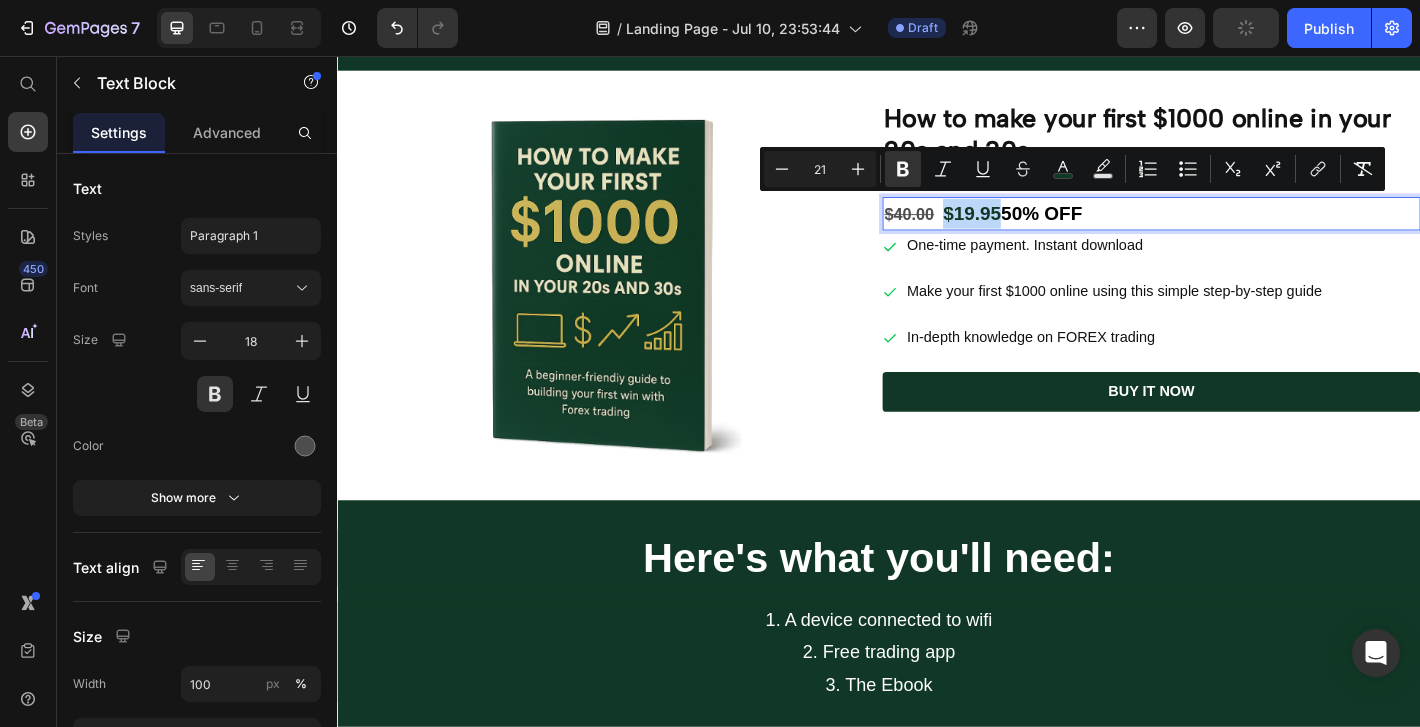 click on "50% OFF" at bounding box center (1117, 229) 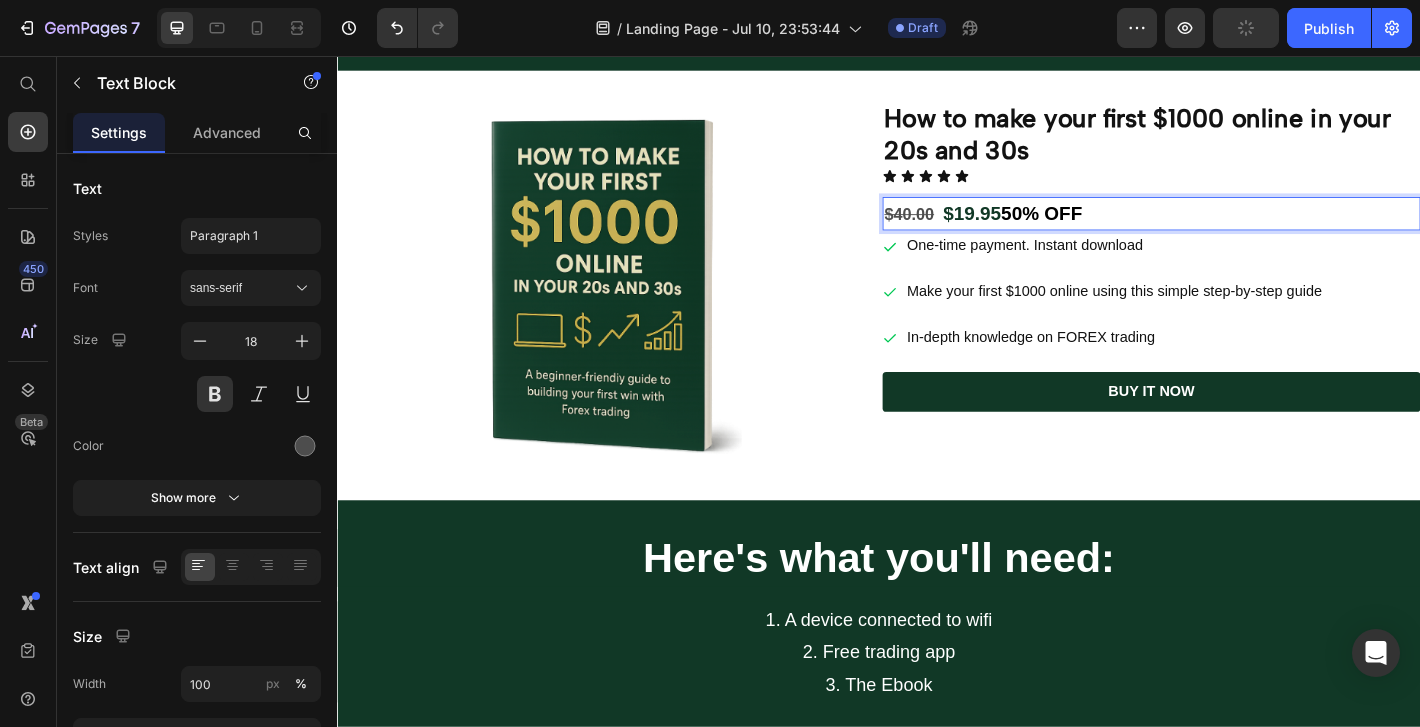 click on "50% OFF" at bounding box center (1117, 229) 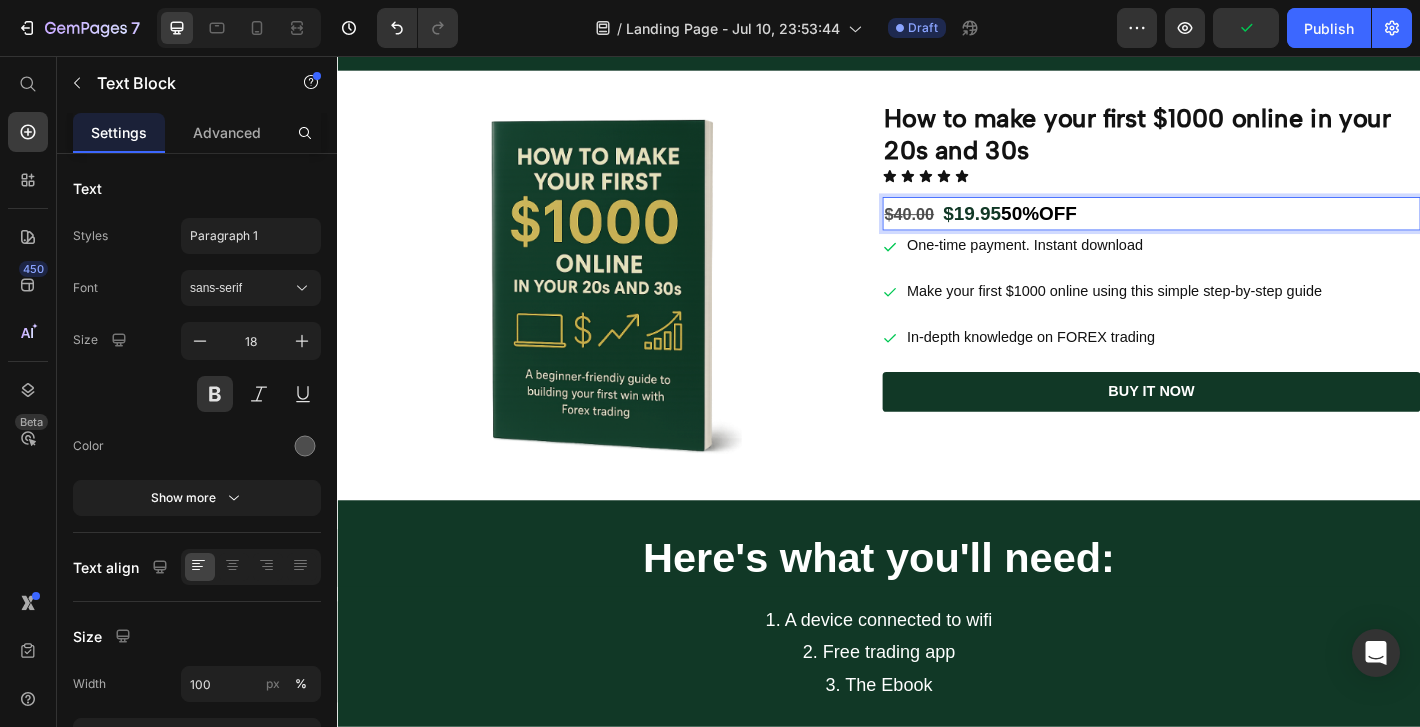 click on "Icon Icon Icon Icon
Icon" at bounding box center [1239, 189] 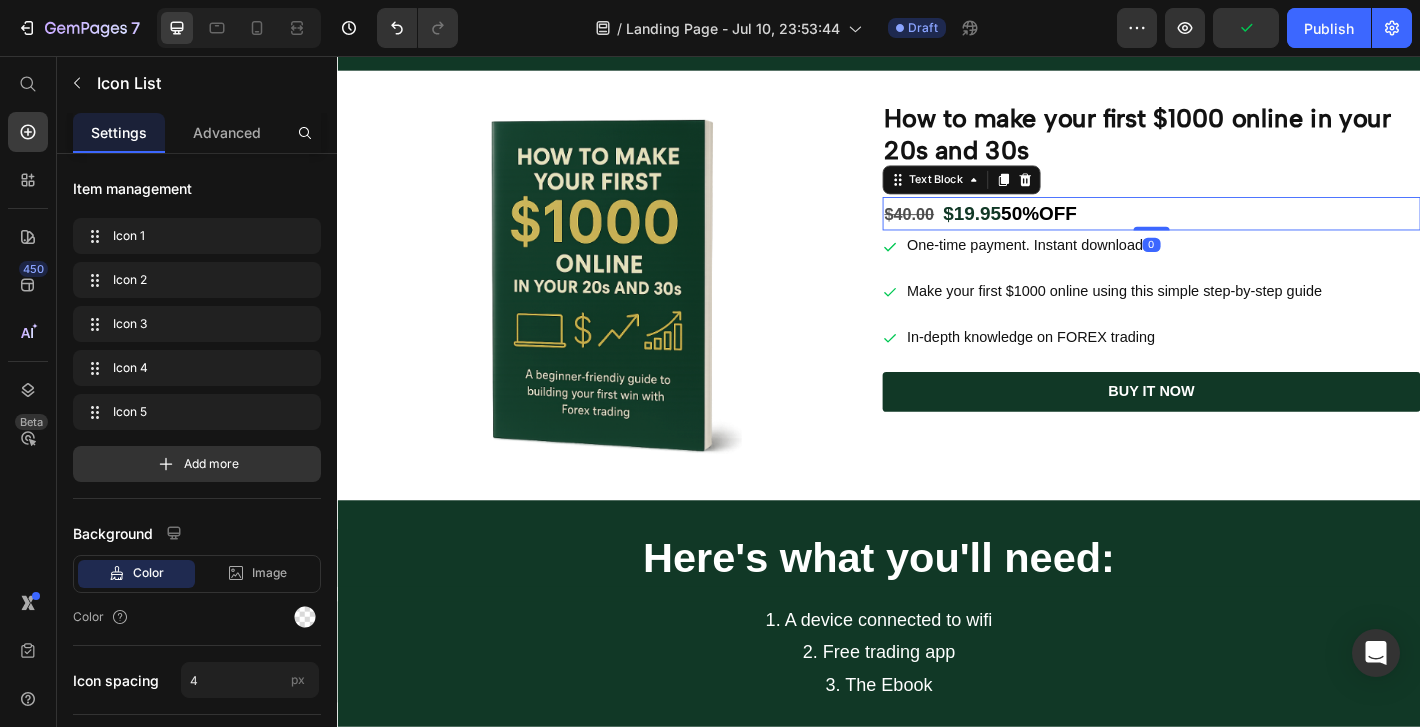 click on "$40.00    $19.95   50%OFF" at bounding box center (1239, 230) 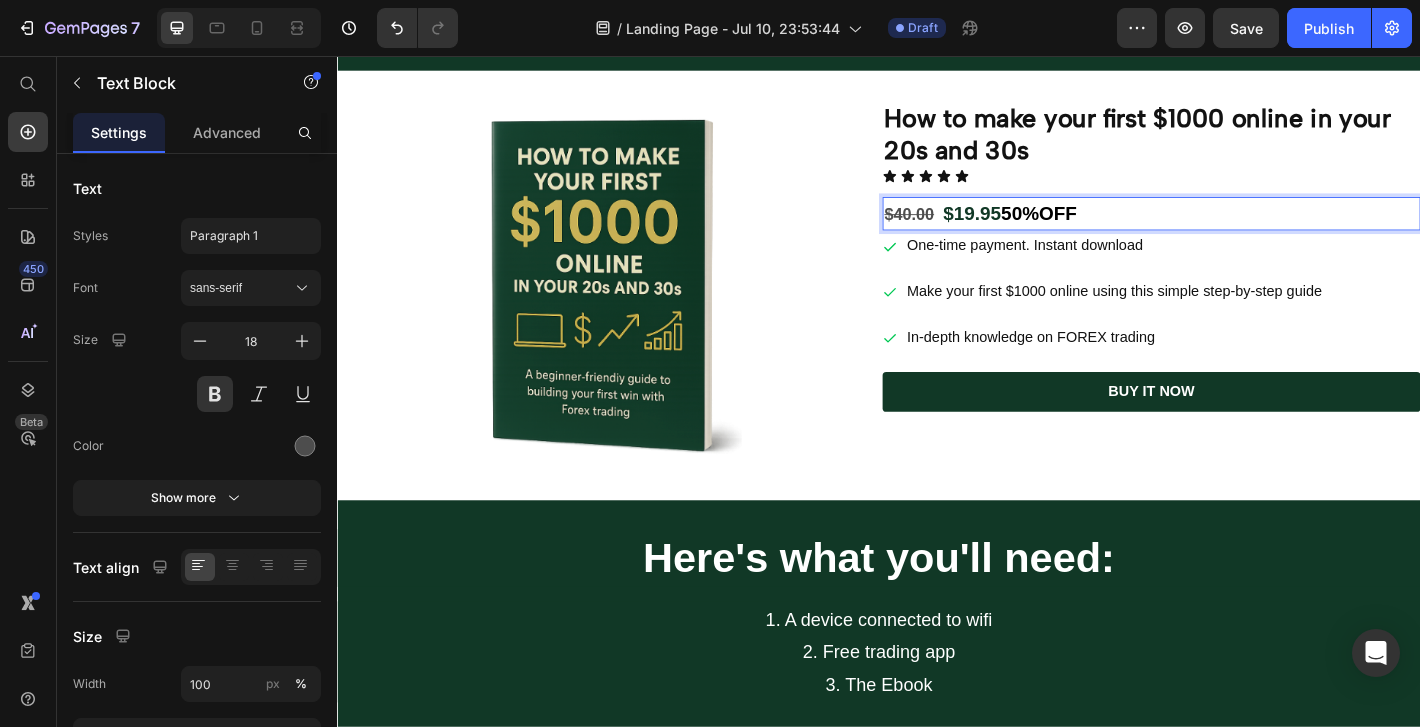 click on "50%OFF" at bounding box center (1114, 229) 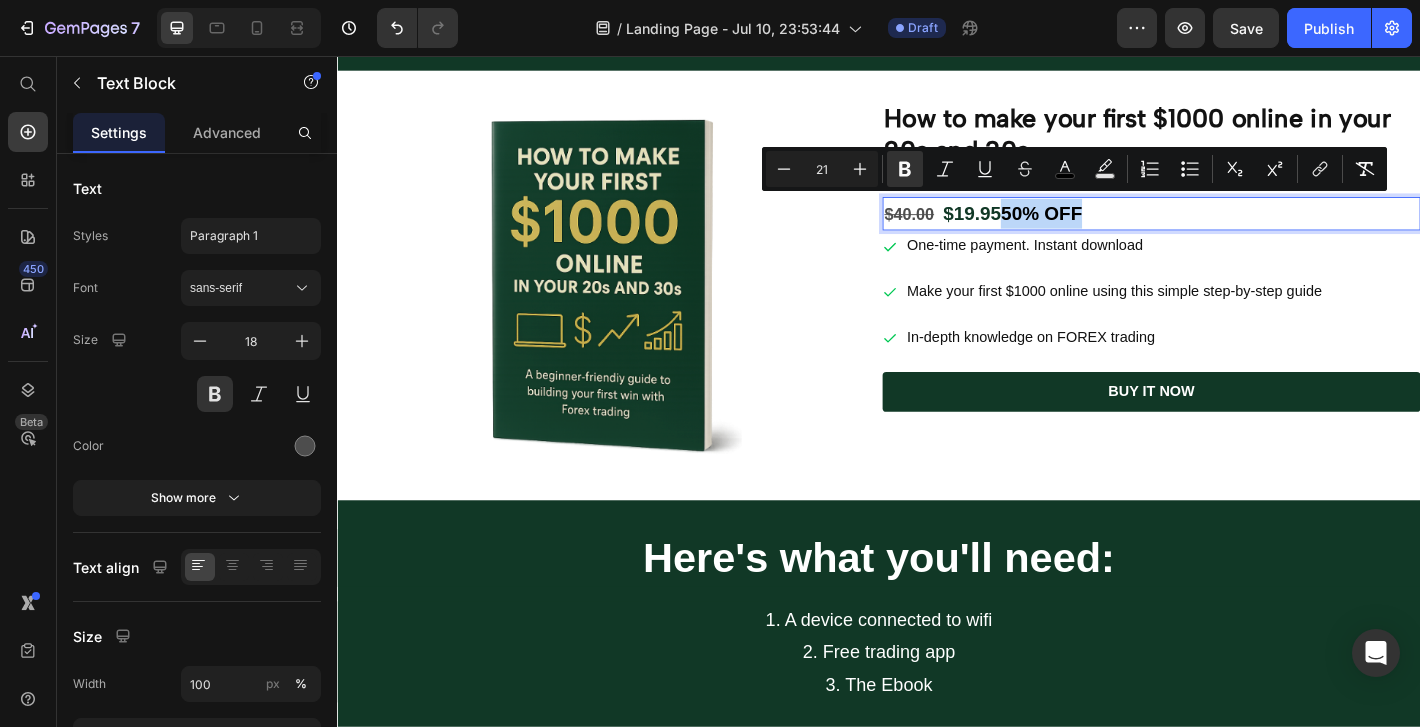 drag, startPoint x: 1166, startPoint y: 224, endPoint x: 1075, endPoint y: 227, distance: 91.04944 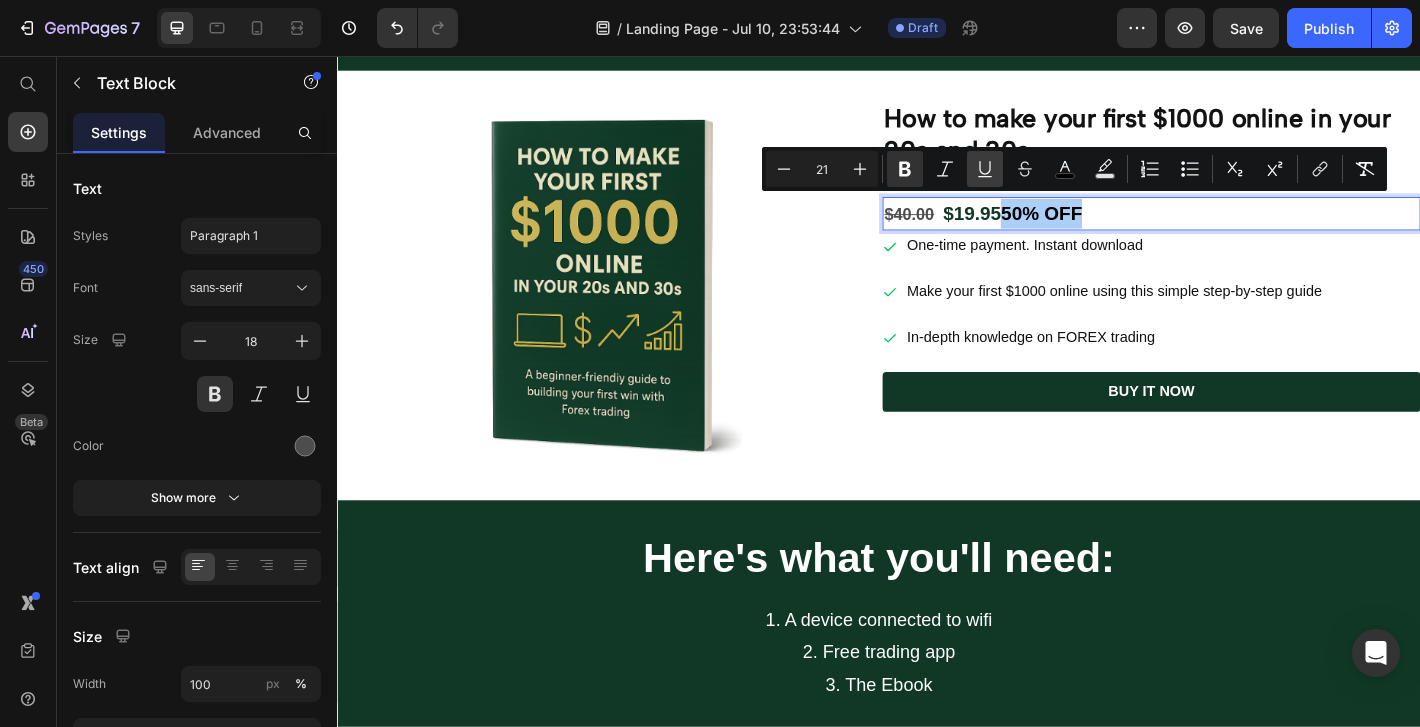 click 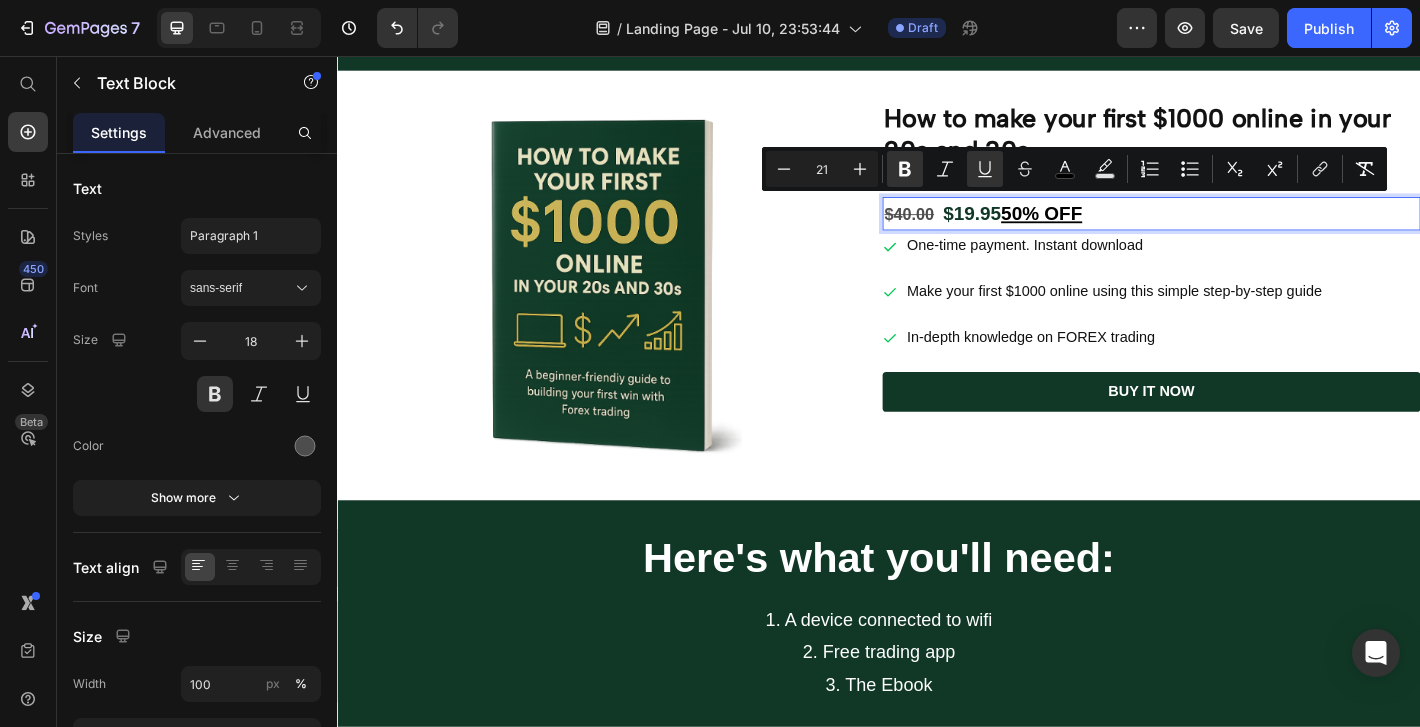 click on "One-time payment. Instant download
Make your first $1000 online using this simple step-by-step guide
In-depth knowledge on FOREX trading" at bounding box center (1186, 317) 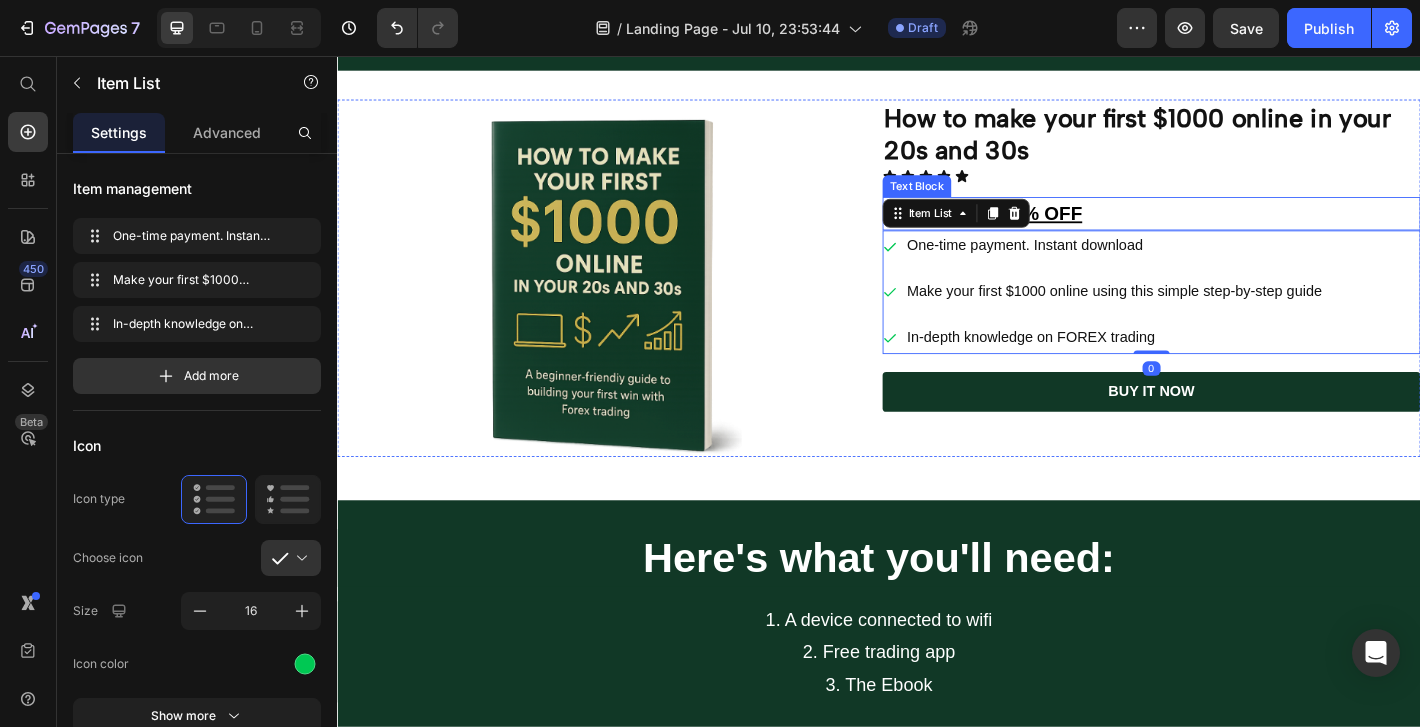 click on "$40.00    $19.95   50% OFF" at bounding box center (1239, 230) 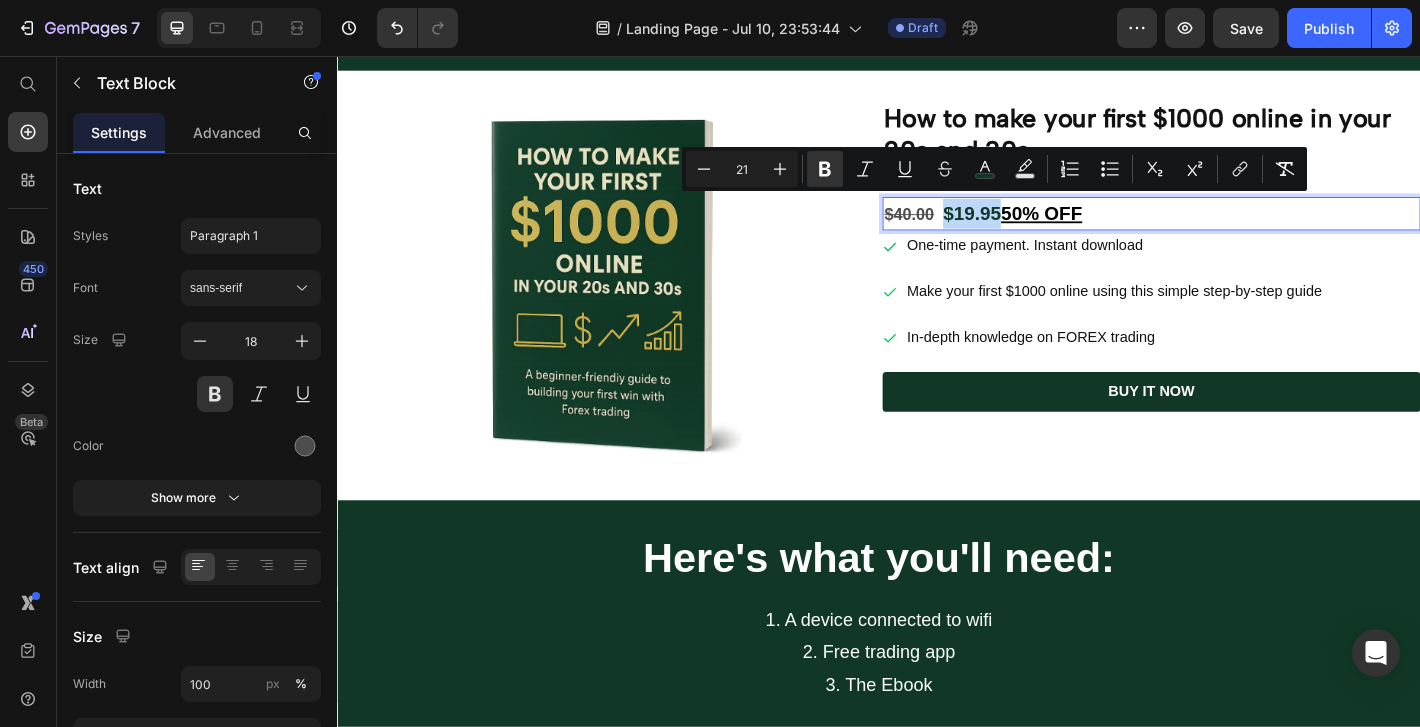 drag, startPoint x: 1062, startPoint y: 228, endPoint x: 1001, endPoint y: 227, distance: 61.008198 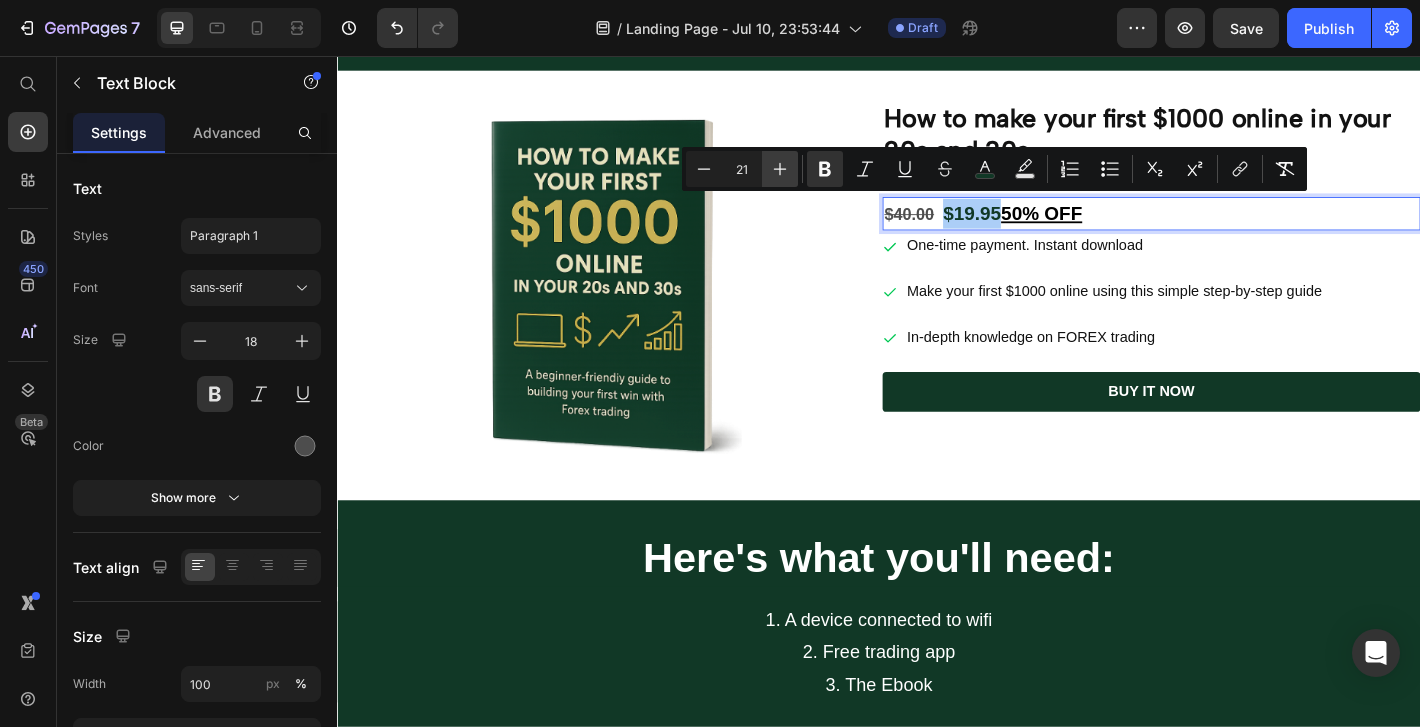 click 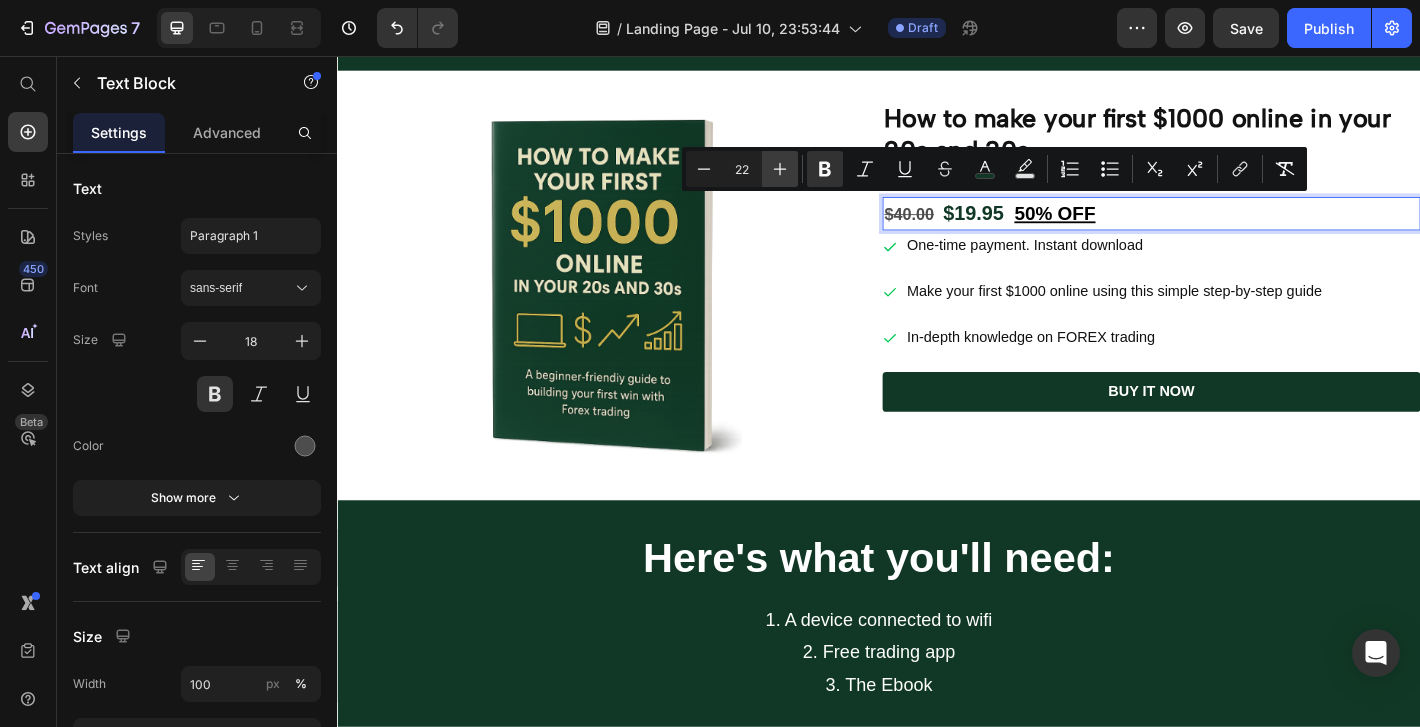 click 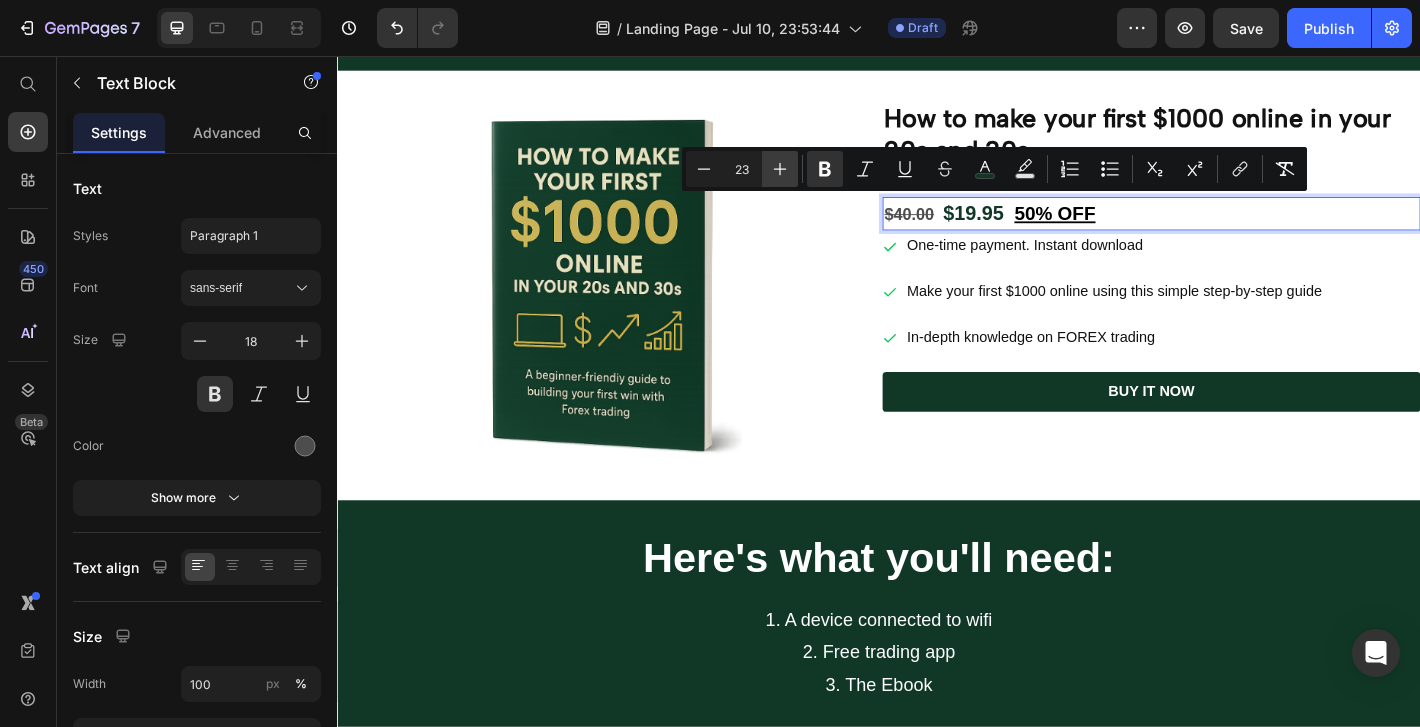 click 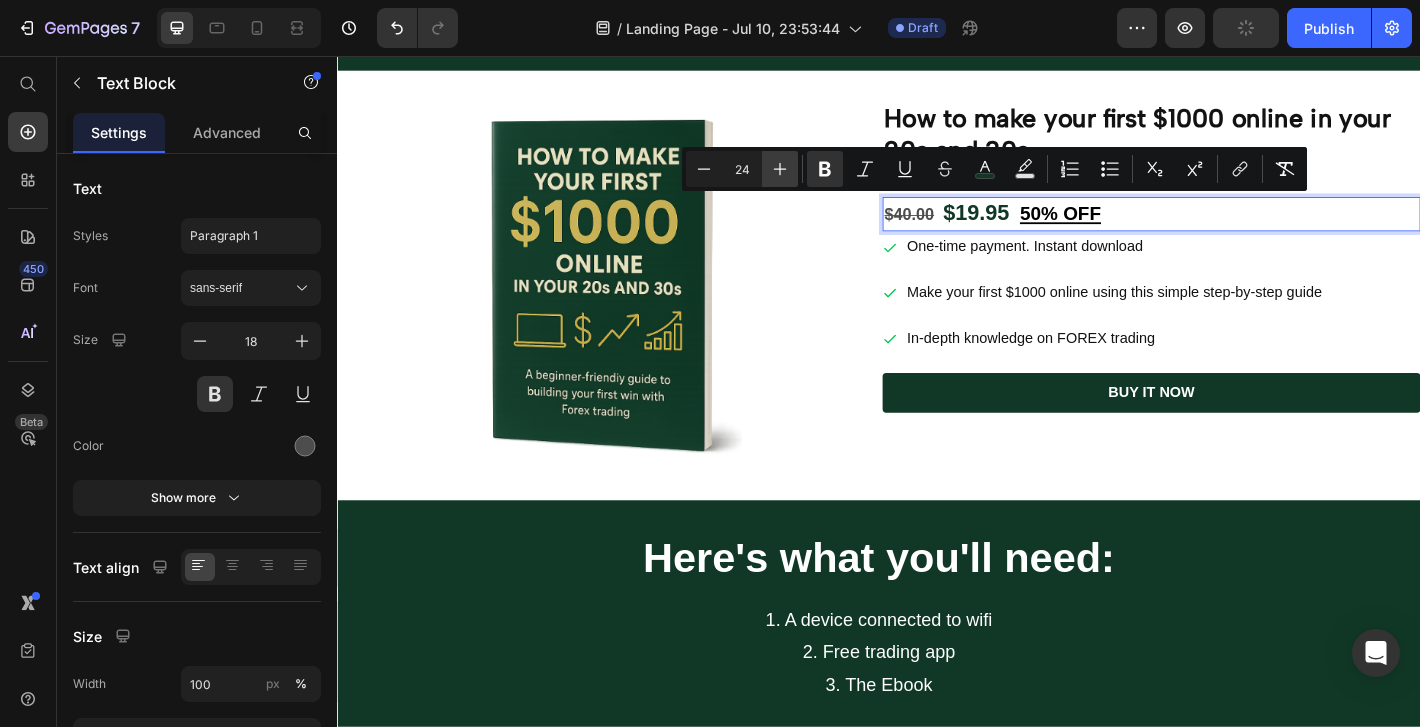 click 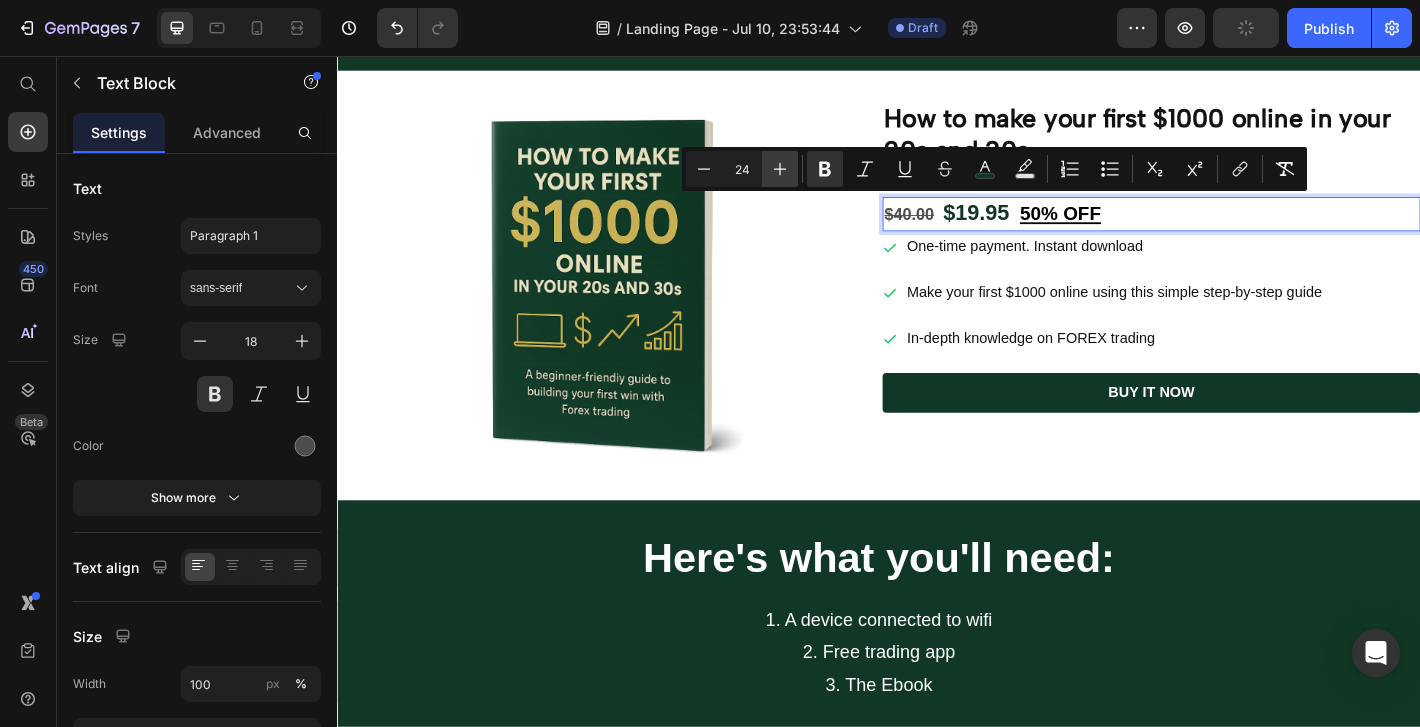 type on "25" 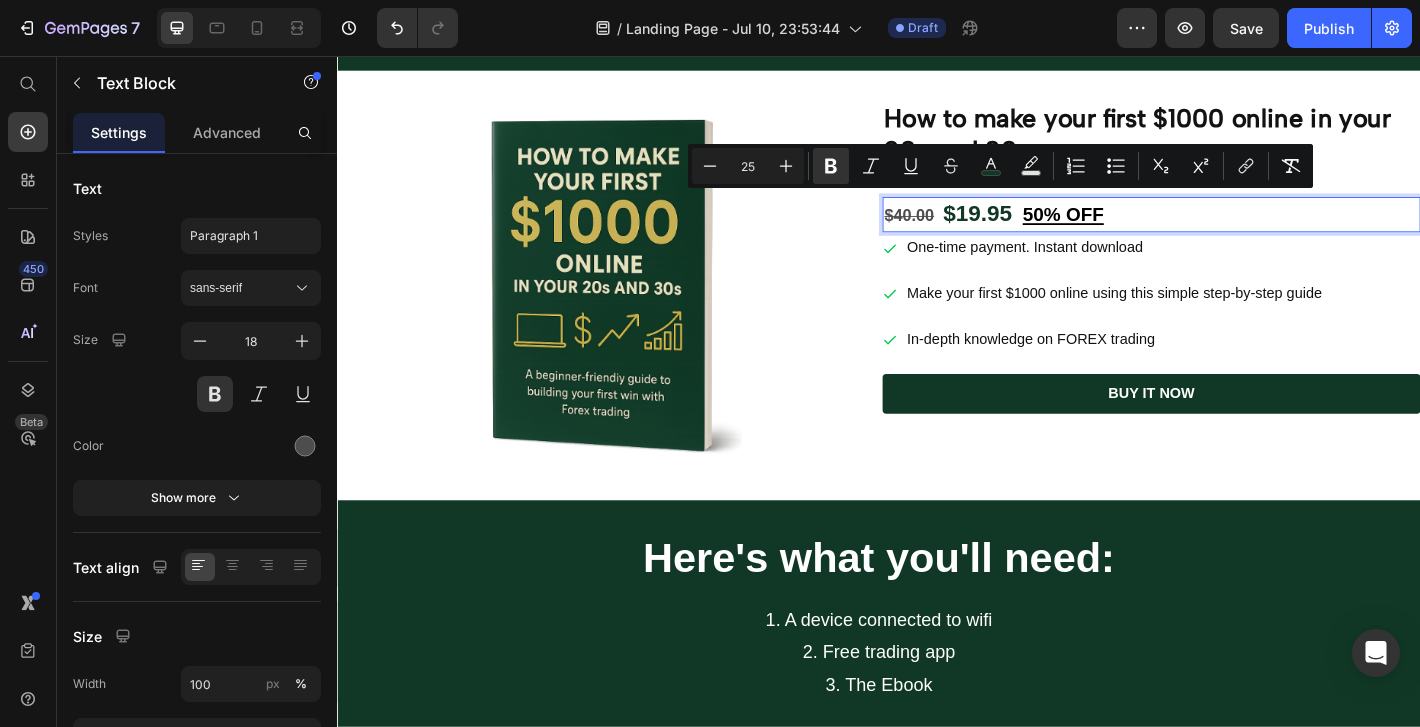 type on "21" 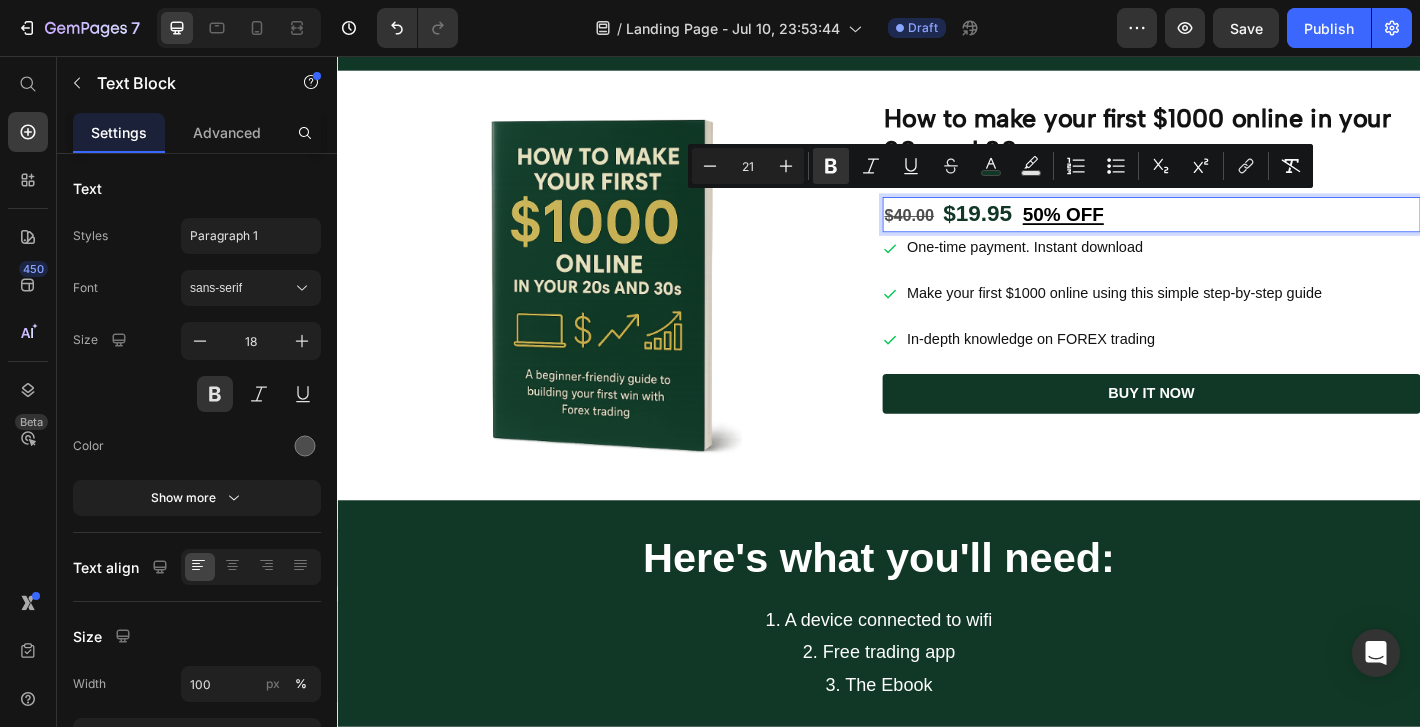 click on "$40.00    $19.95    50% OFF" at bounding box center [1239, 231] 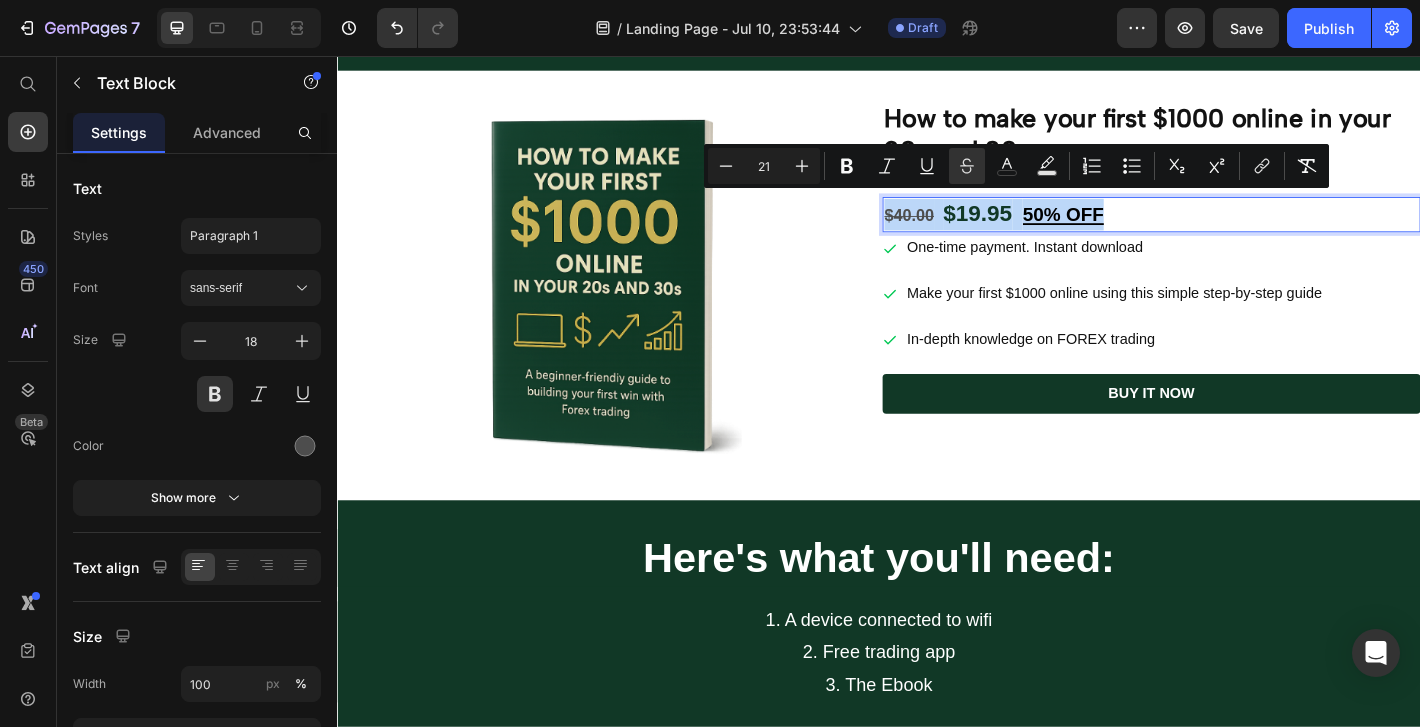 drag, startPoint x: 1178, startPoint y: 225, endPoint x: 936, endPoint y: 233, distance: 242.1322 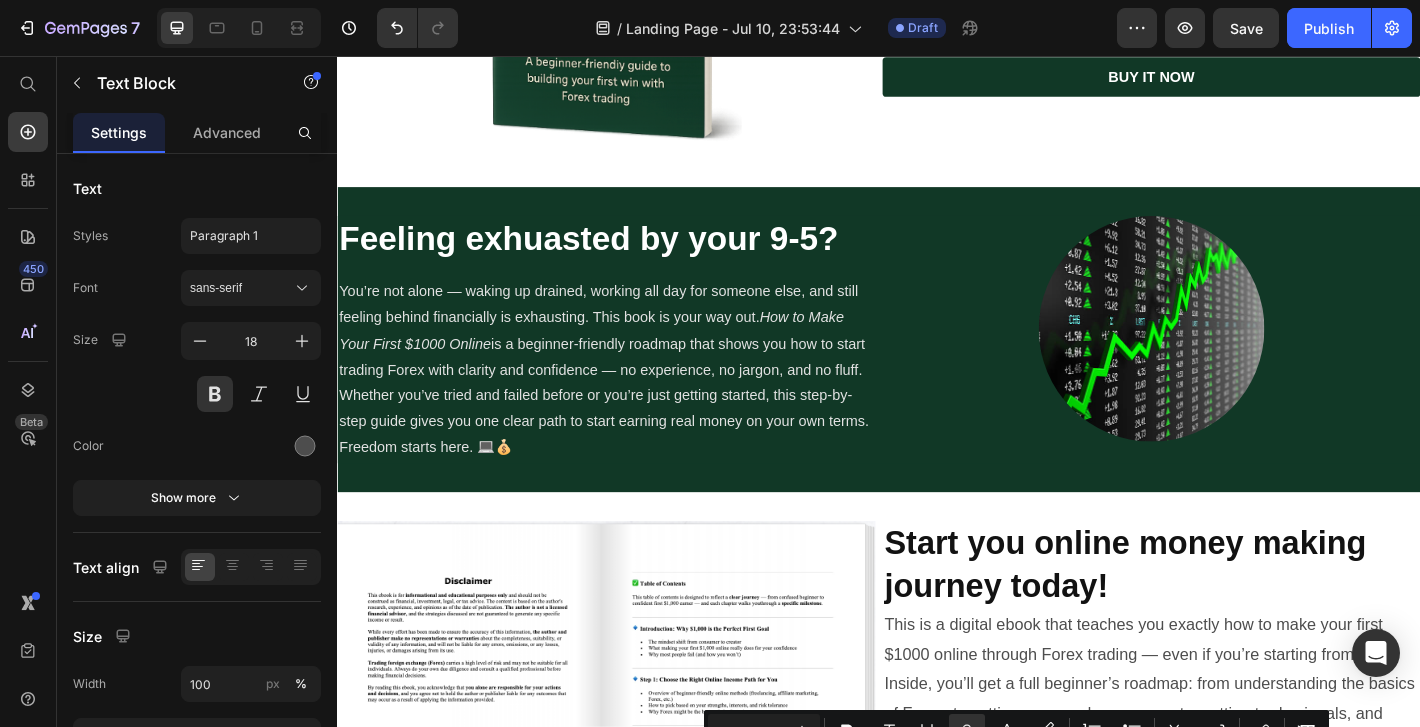 type on "16" 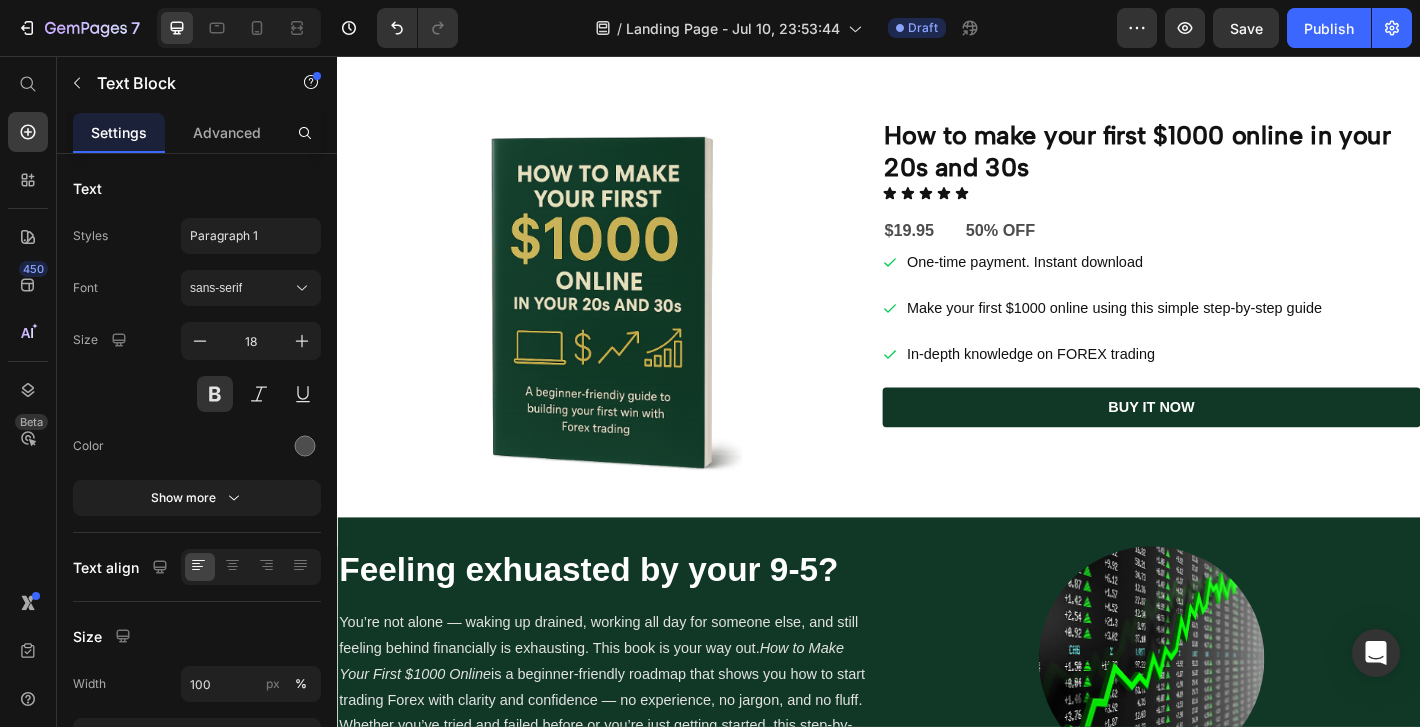 scroll, scrollTop: 70, scrollLeft: 0, axis: vertical 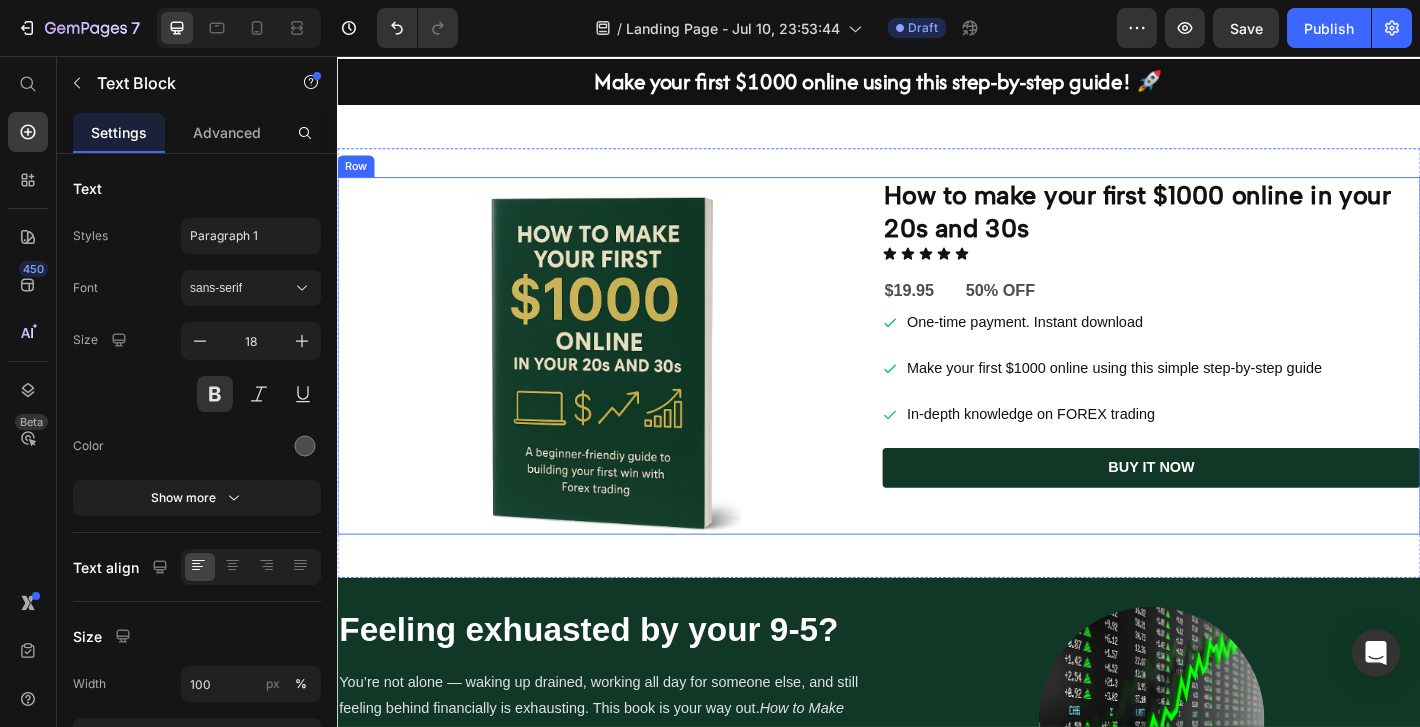 click on "Icon Icon Icon Icon
Icon" at bounding box center (1239, 275) 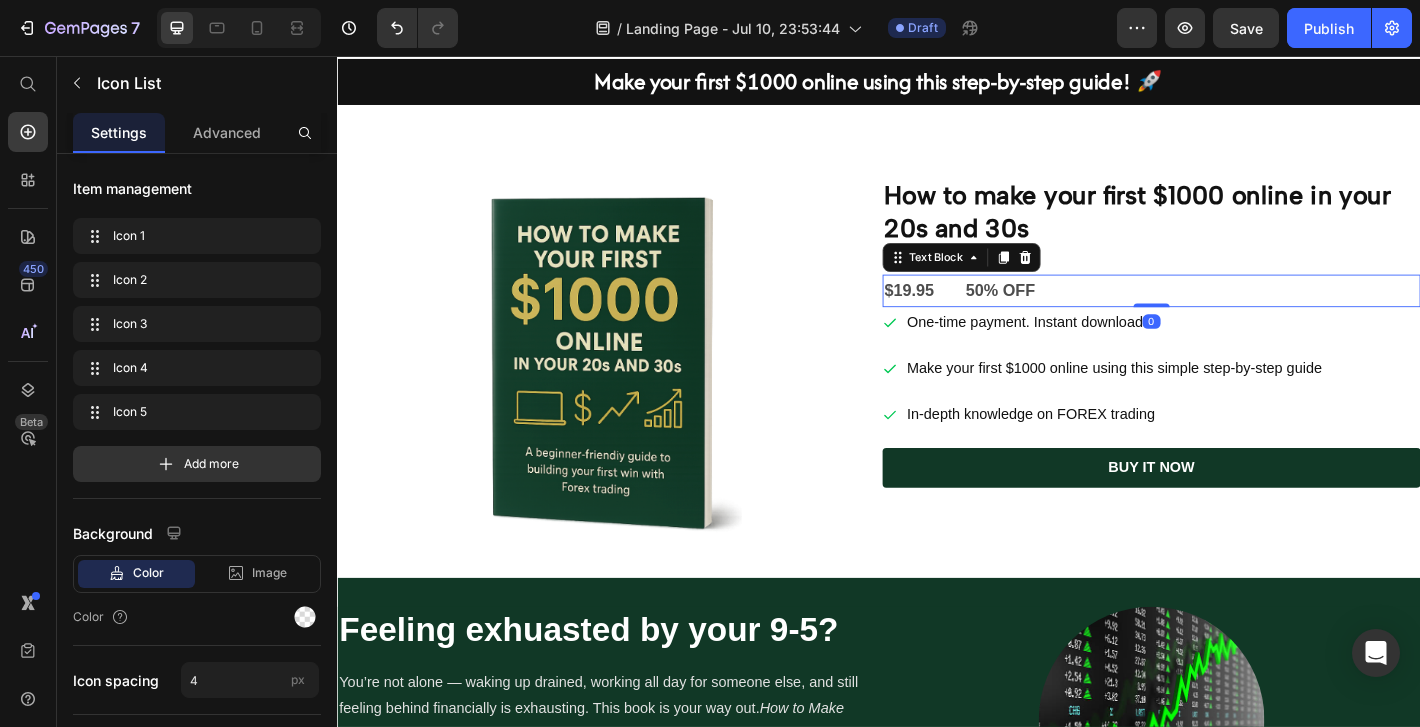 click on "$19.95       50% OFF" at bounding box center (1239, 316) 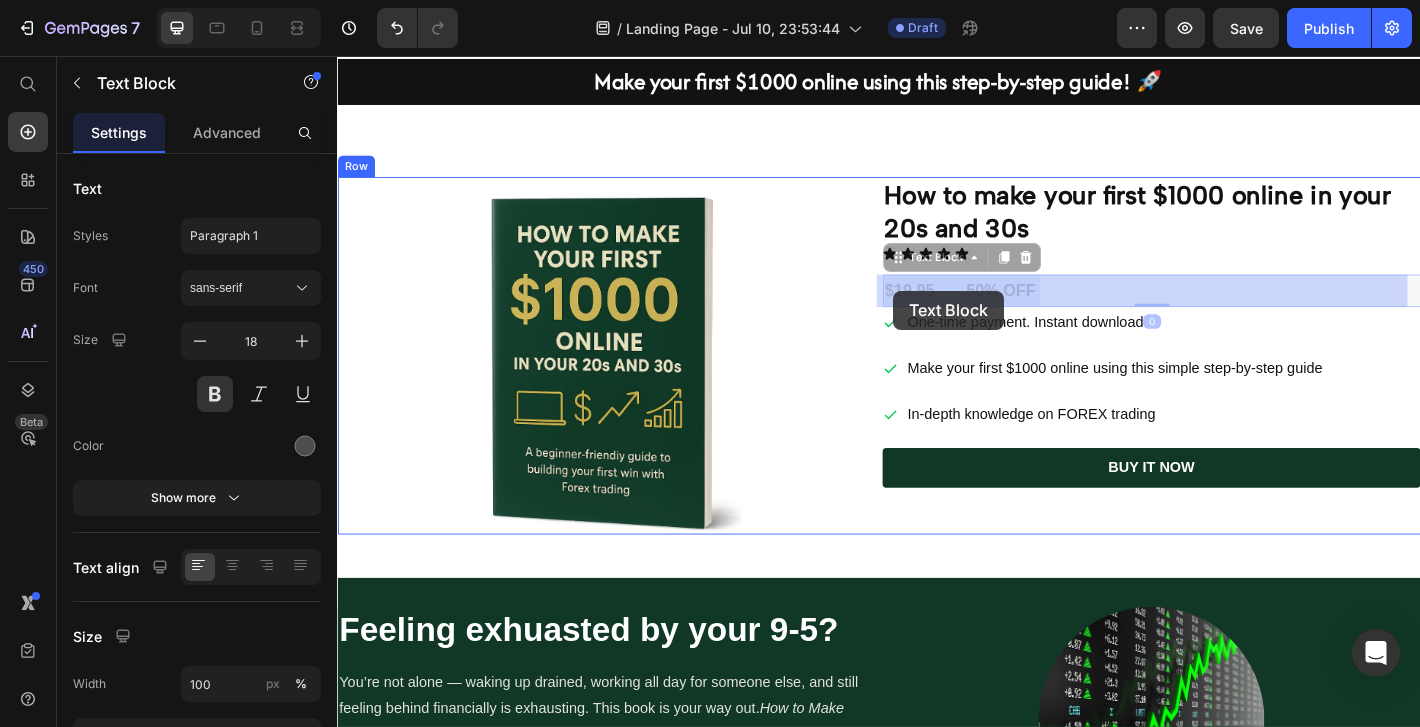 drag, startPoint x: 1108, startPoint y: 310, endPoint x: 952, endPoint y: 316, distance: 156.11534 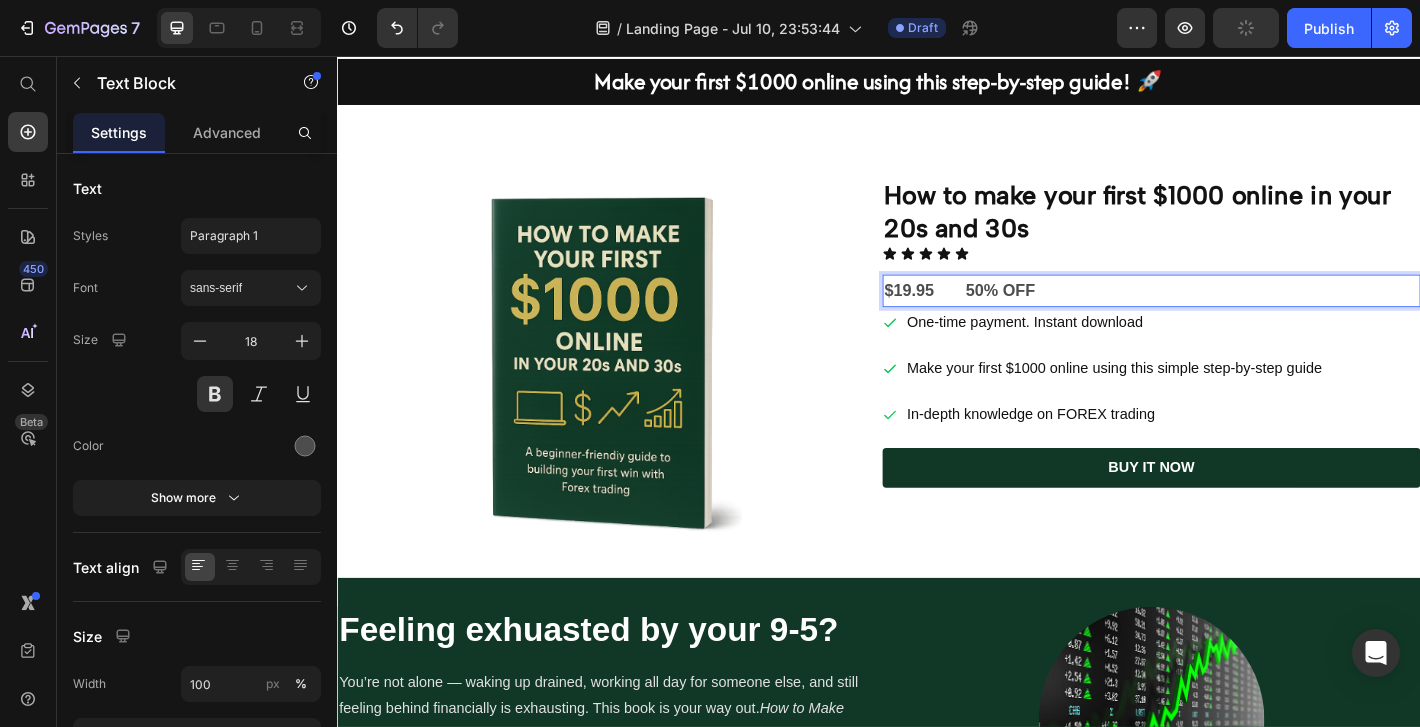 click on "$19.95       50% OFF" at bounding box center (1239, 316) 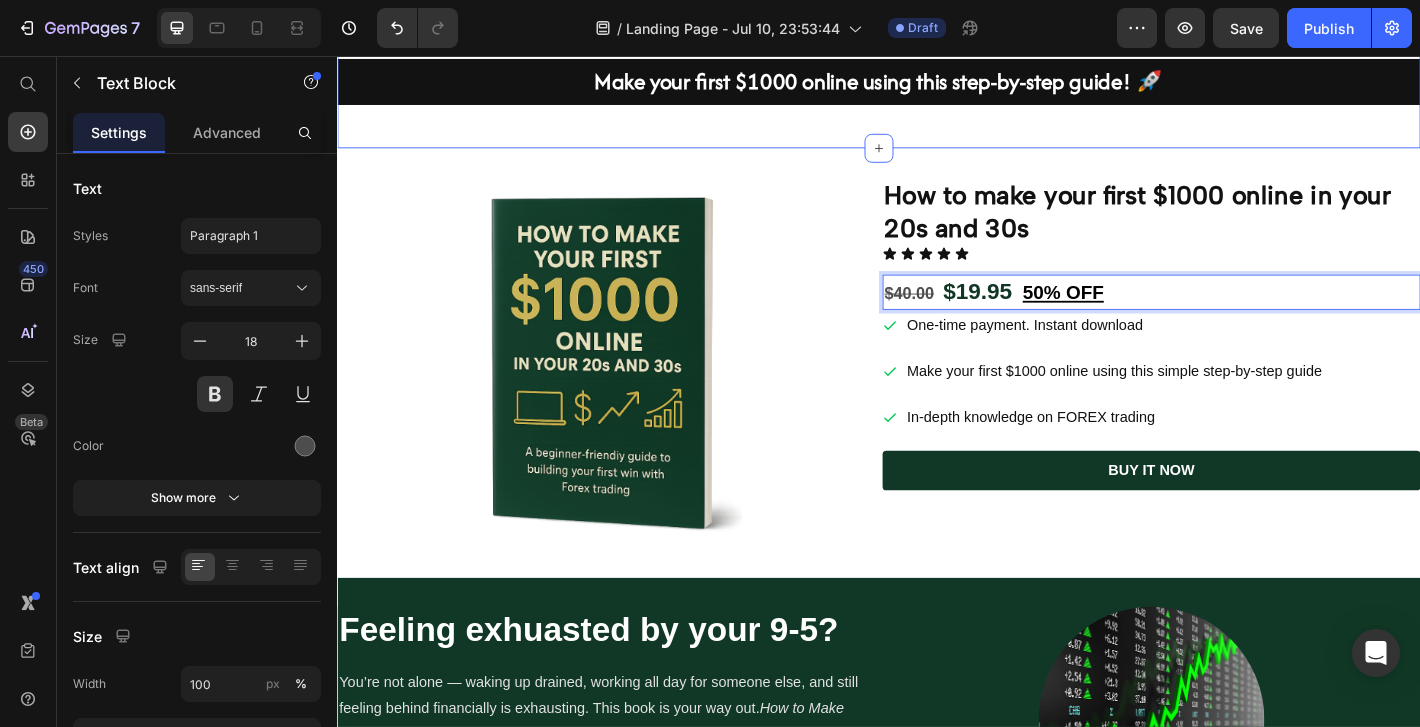 click on "Make your first $1000 online using this step-by-step guide! 🚀 Heading Row Section 1" at bounding box center [937, 92] 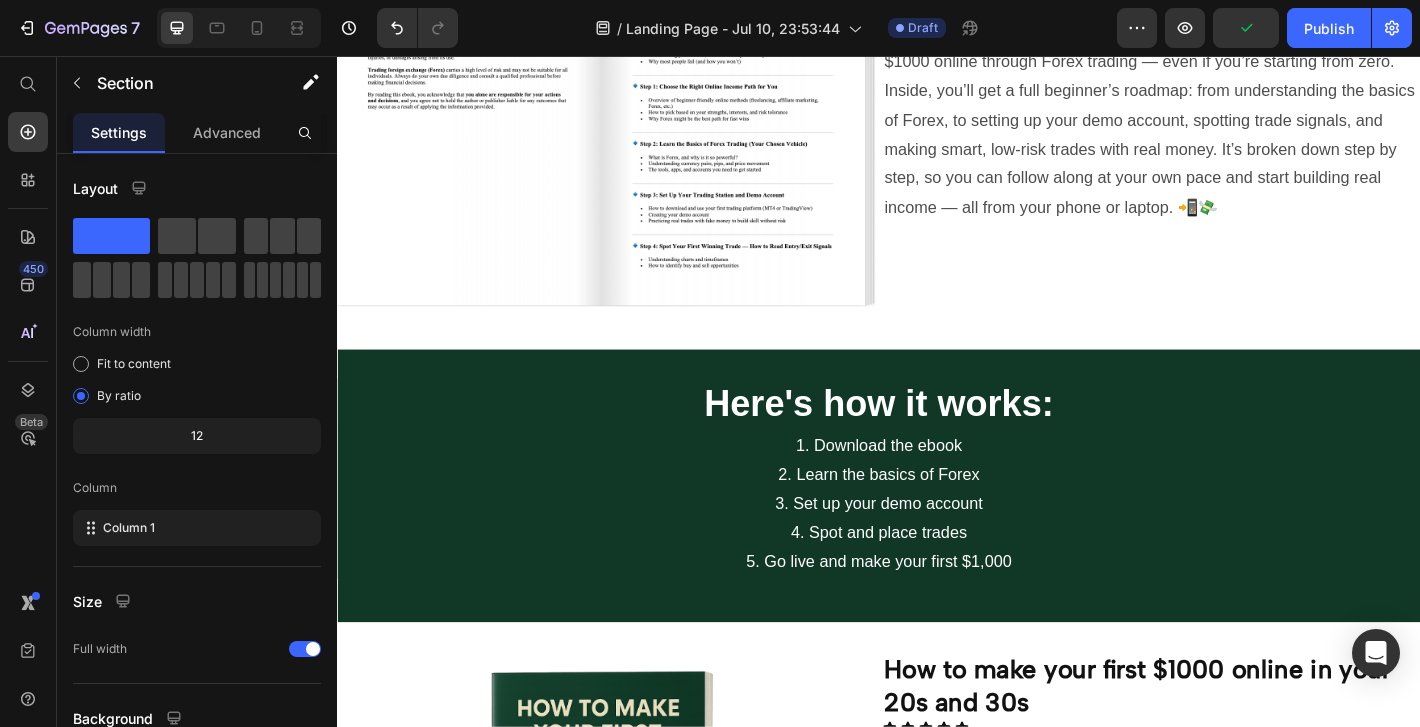 scroll, scrollTop: 778, scrollLeft: 0, axis: vertical 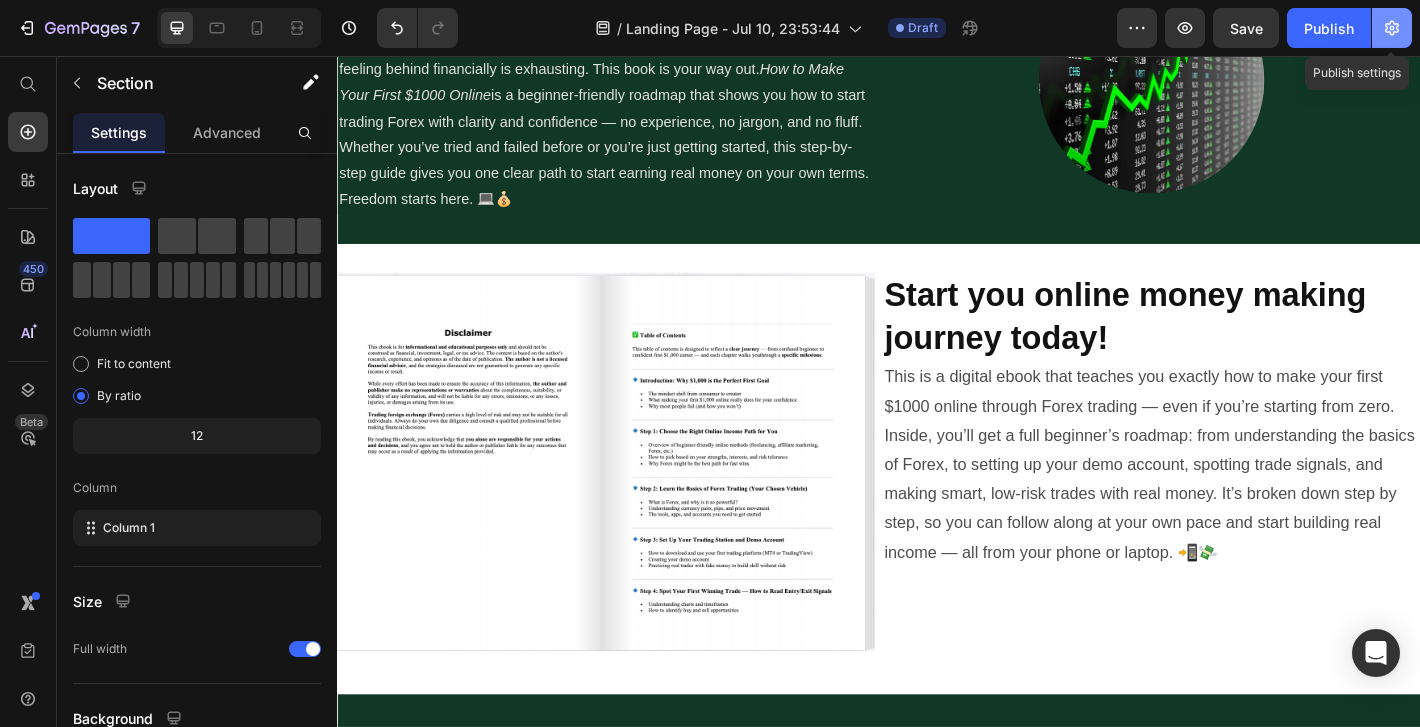 click 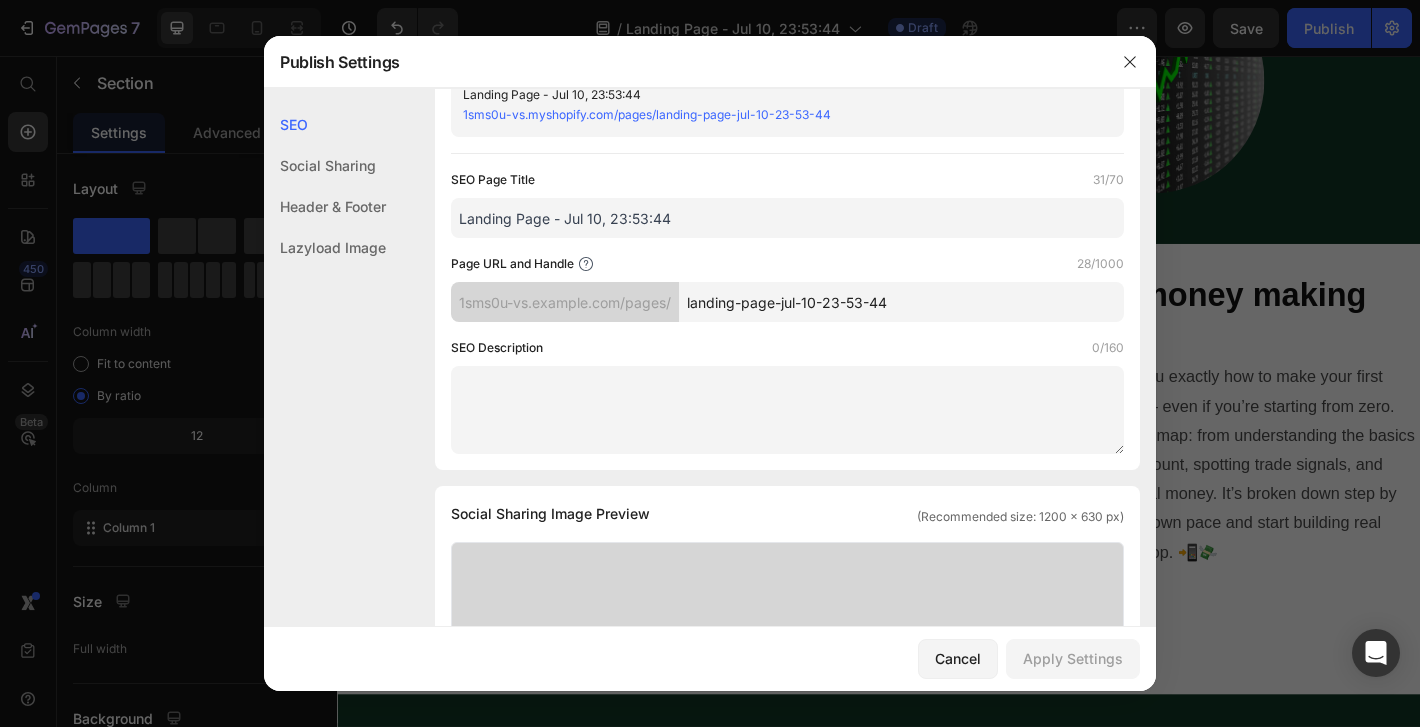 scroll, scrollTop: 99, scrollLeft: 0, axis: vertical 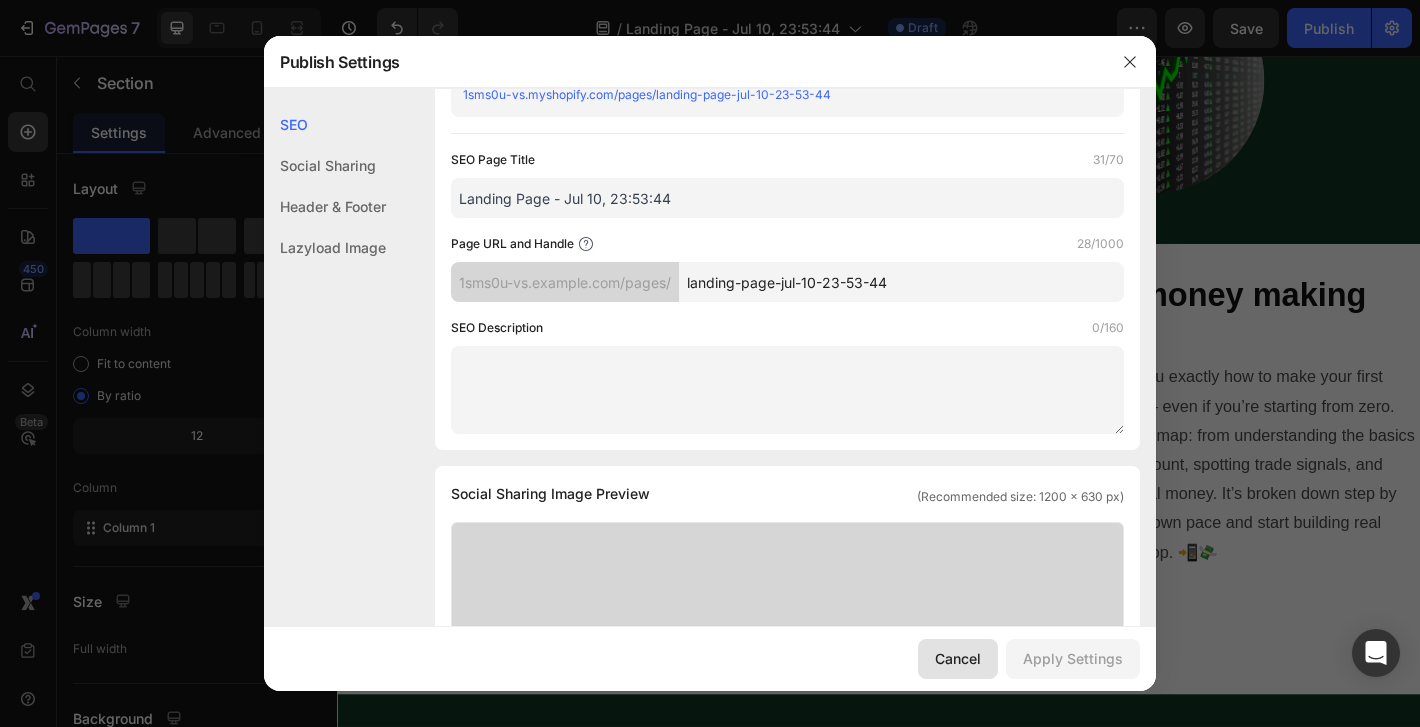 click on "Cancel" at bounding box center [958, 658] 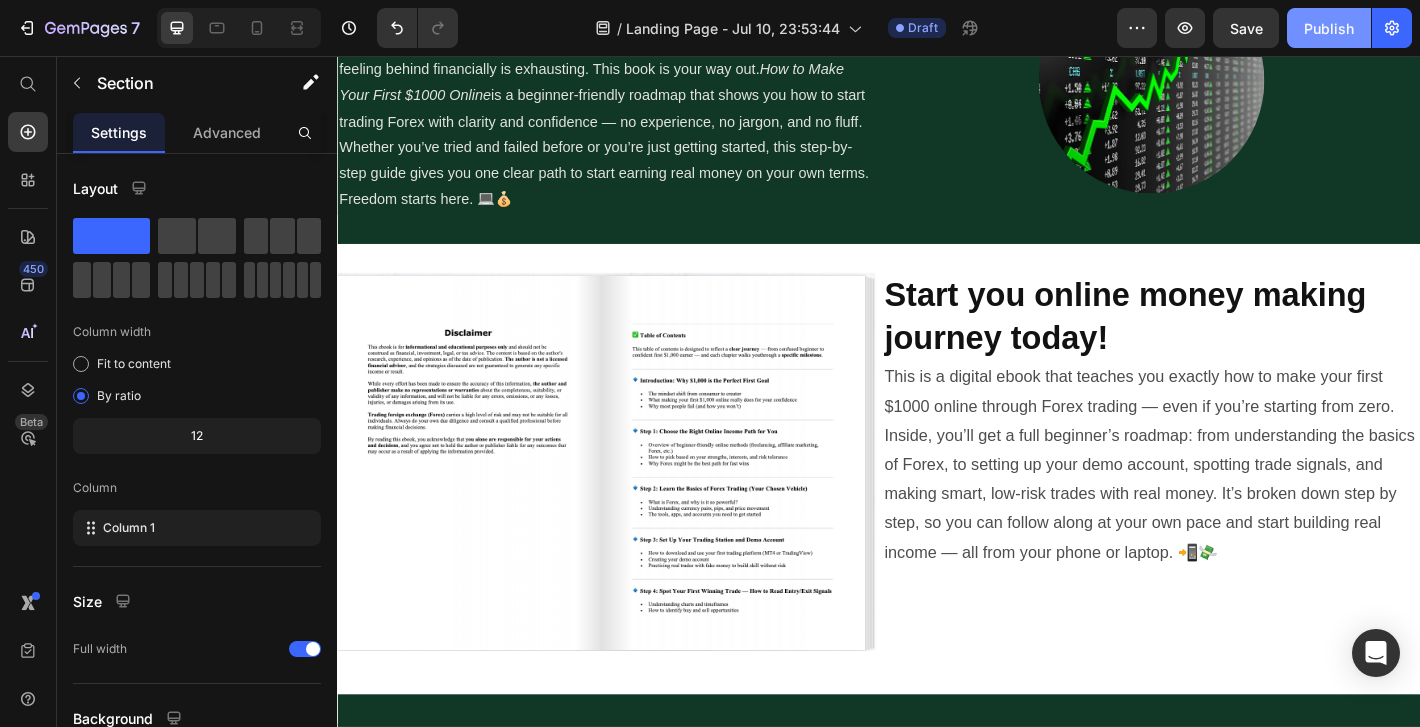click on "Publish" at bounding box center [1329, 28] 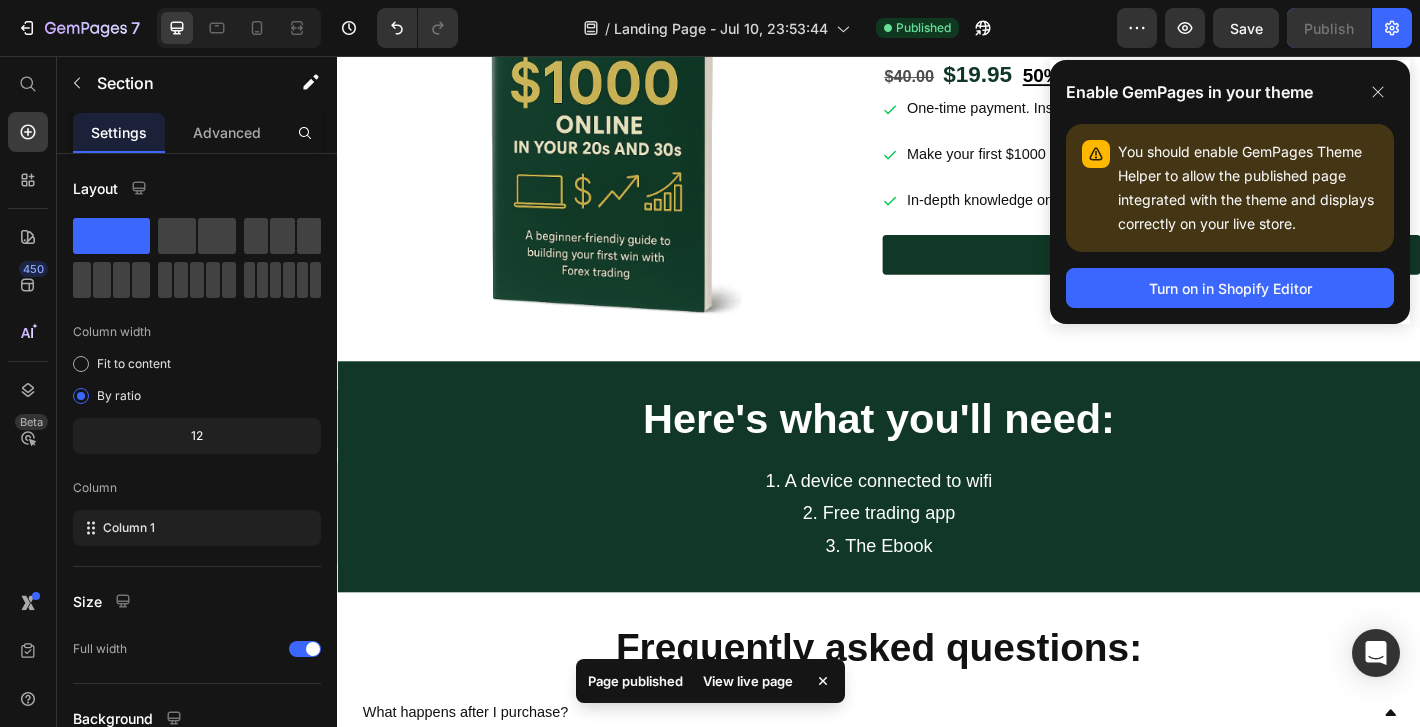 scroll, scrollTop: 1926, scrollLeft: 0, axis: vertical 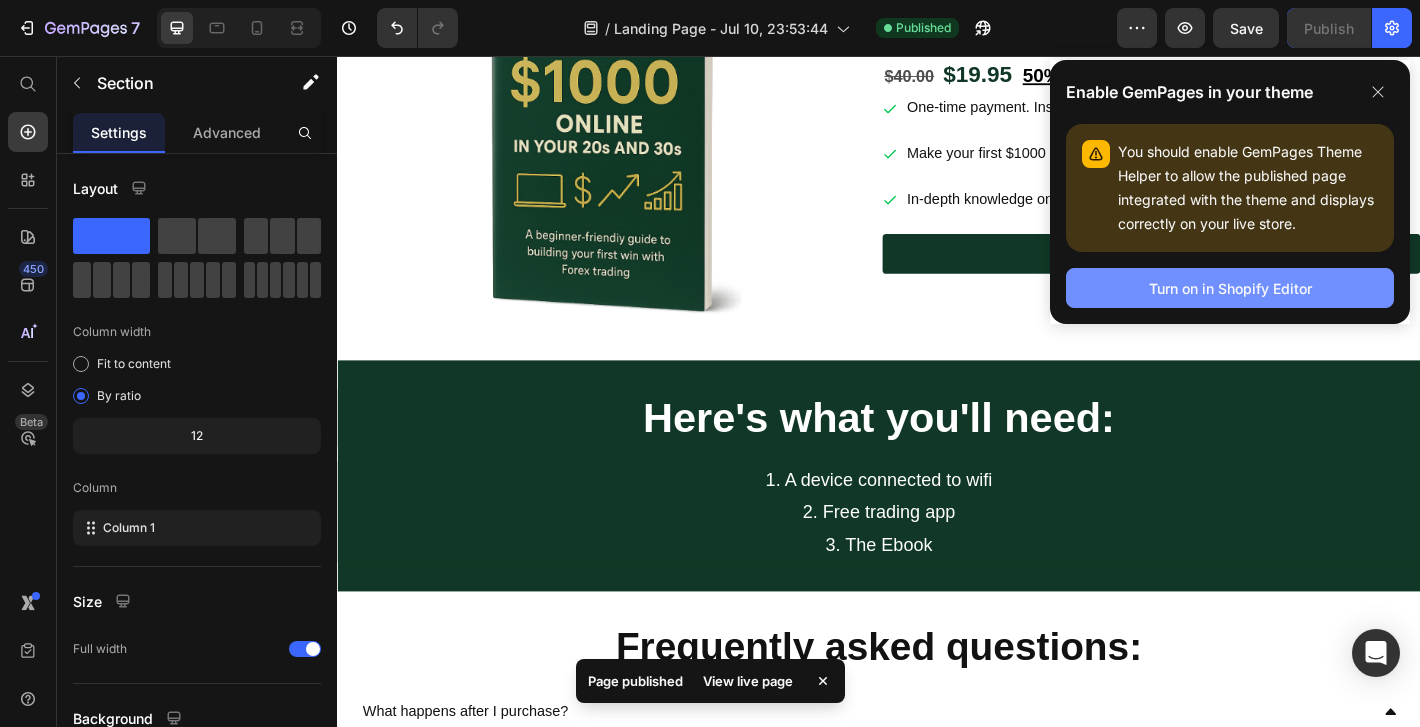 click on "Turn on in Shopify Editor" at bounding box center (1230, 288) 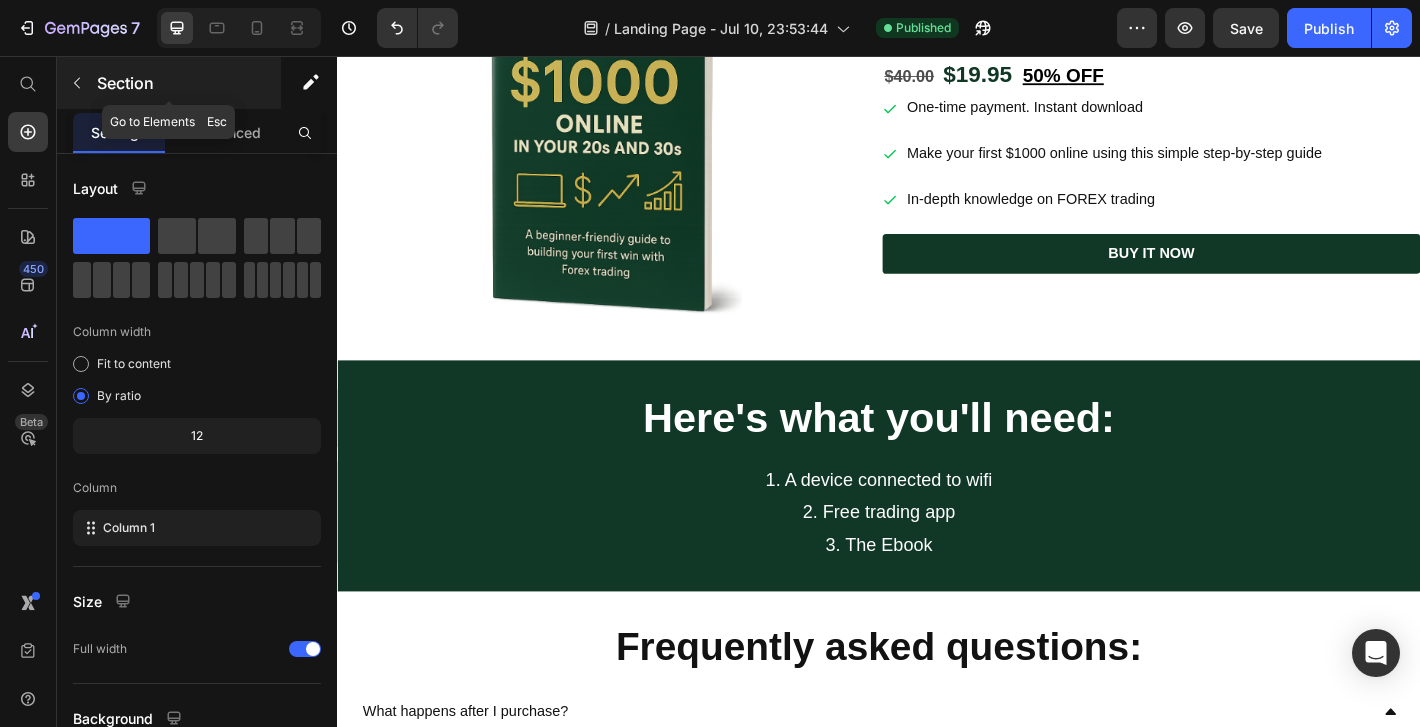 click 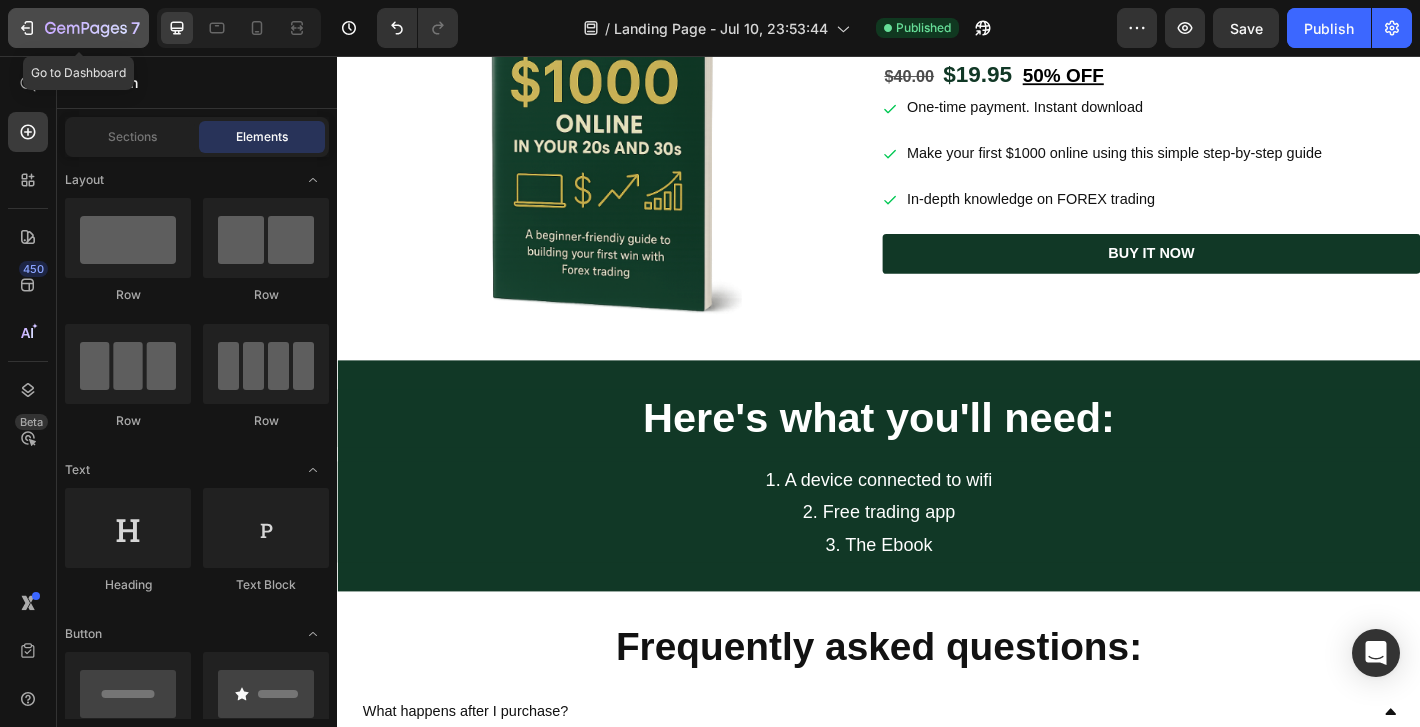 click 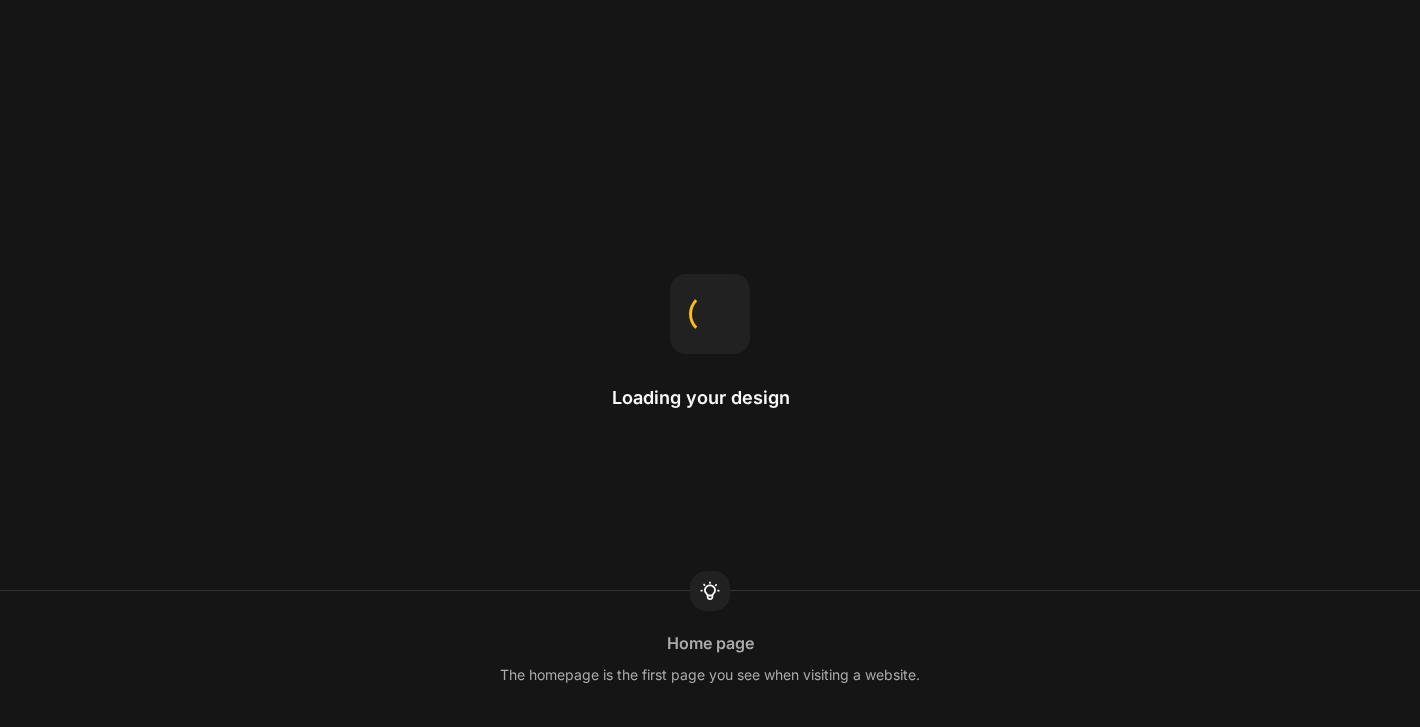 scroll, scrollTop: 0, scrollLeft: 0, axis: both 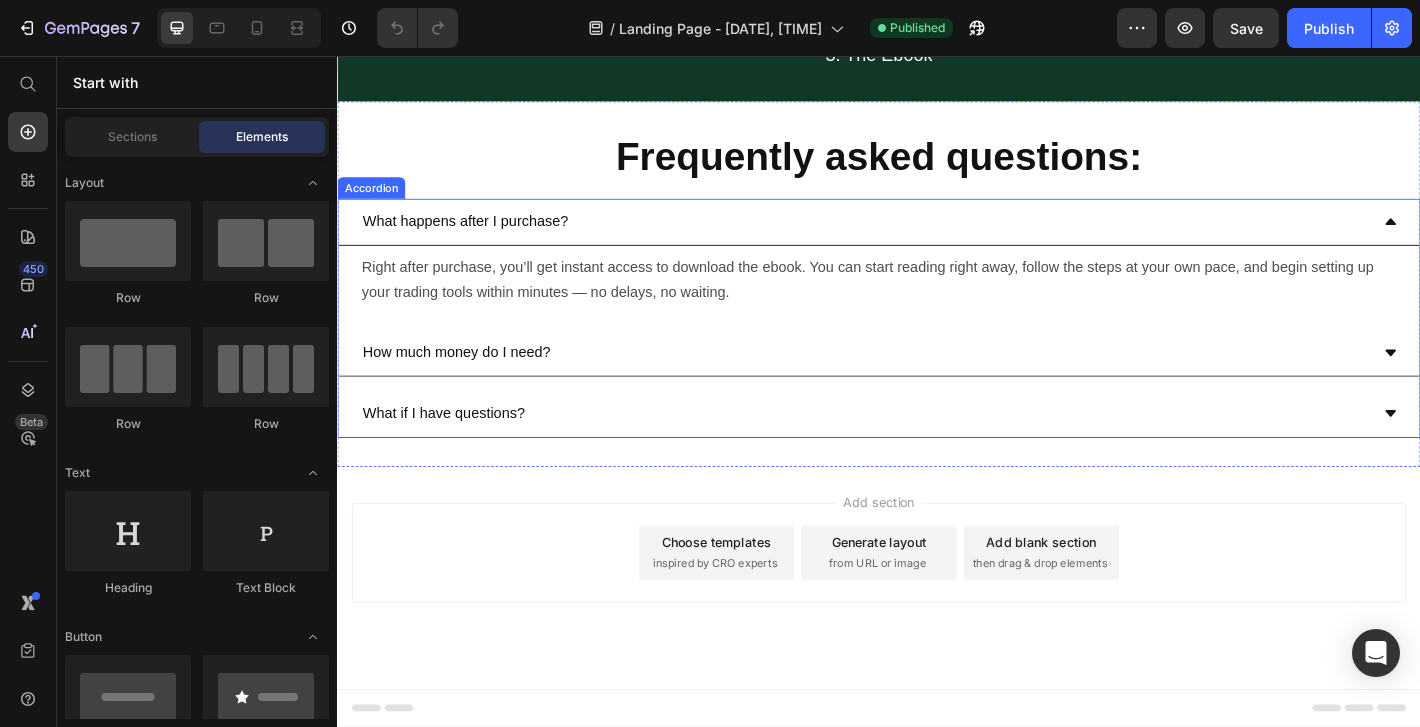 click on "What happens after I purchase?" at bounding box center (937, 240) 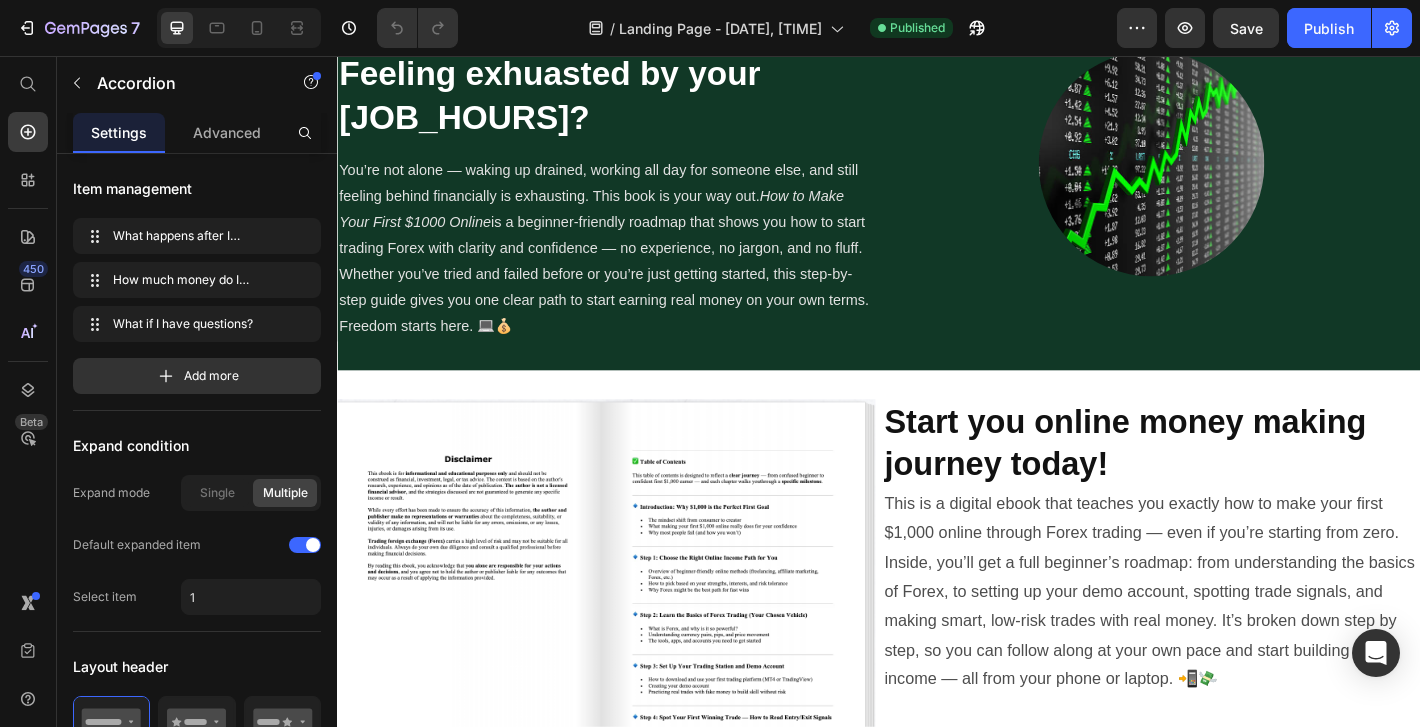 scroll, scrollTop: 251, scrollLeft: 0, axis: vertical 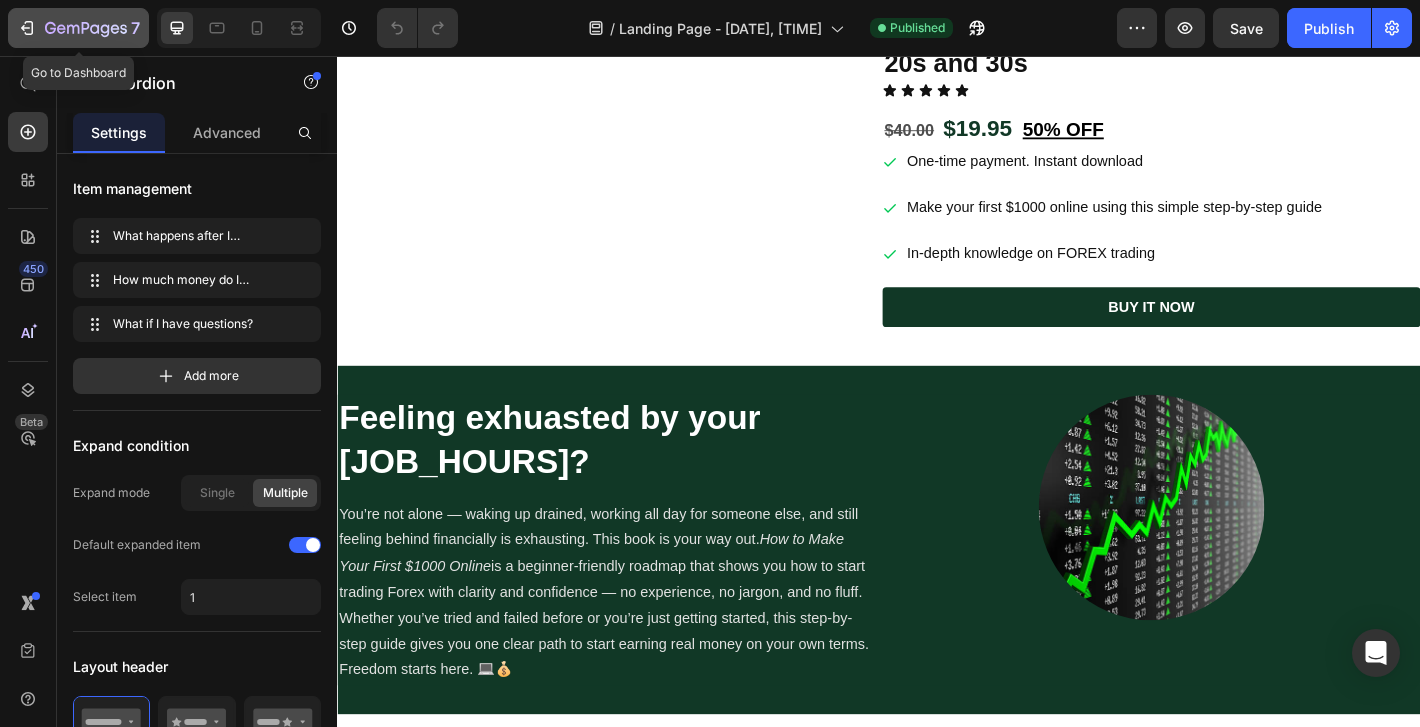 click 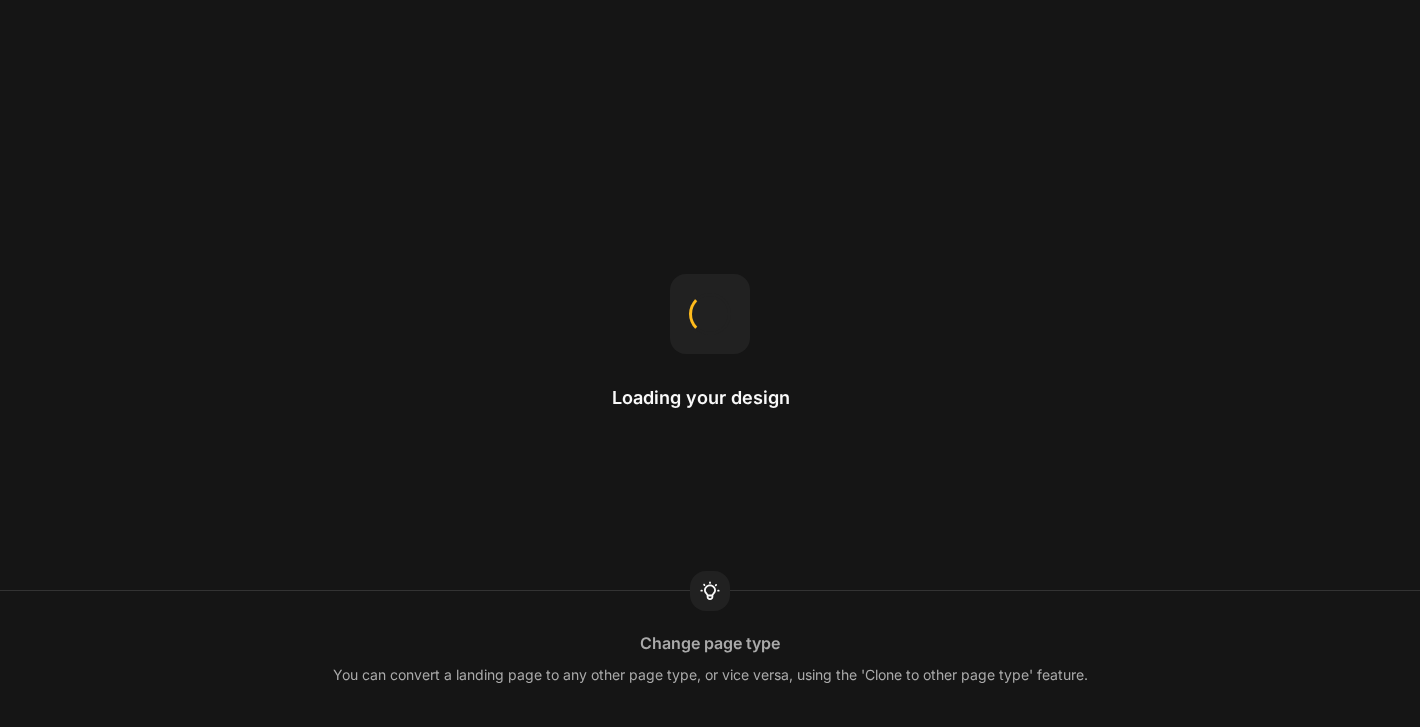 scroll, scrollTop: 0, scrollLeft: 0, axis: both 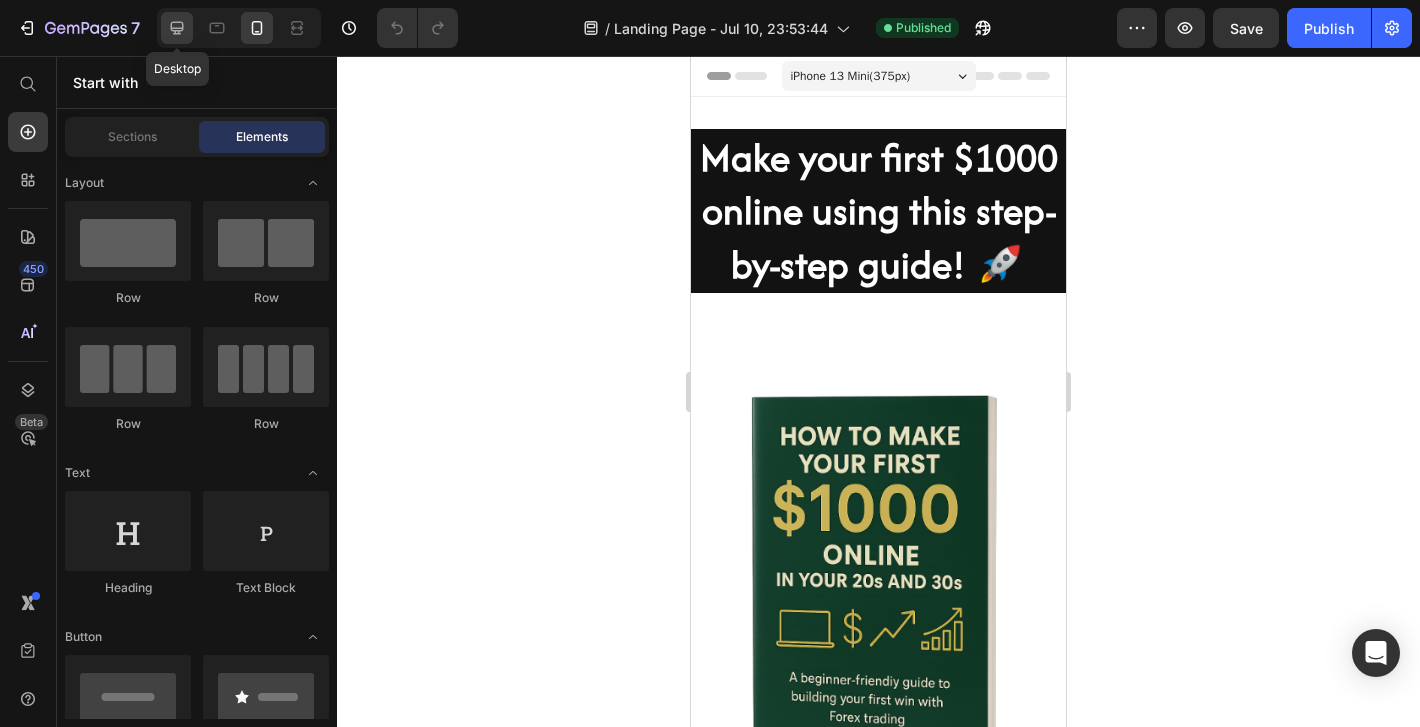 click 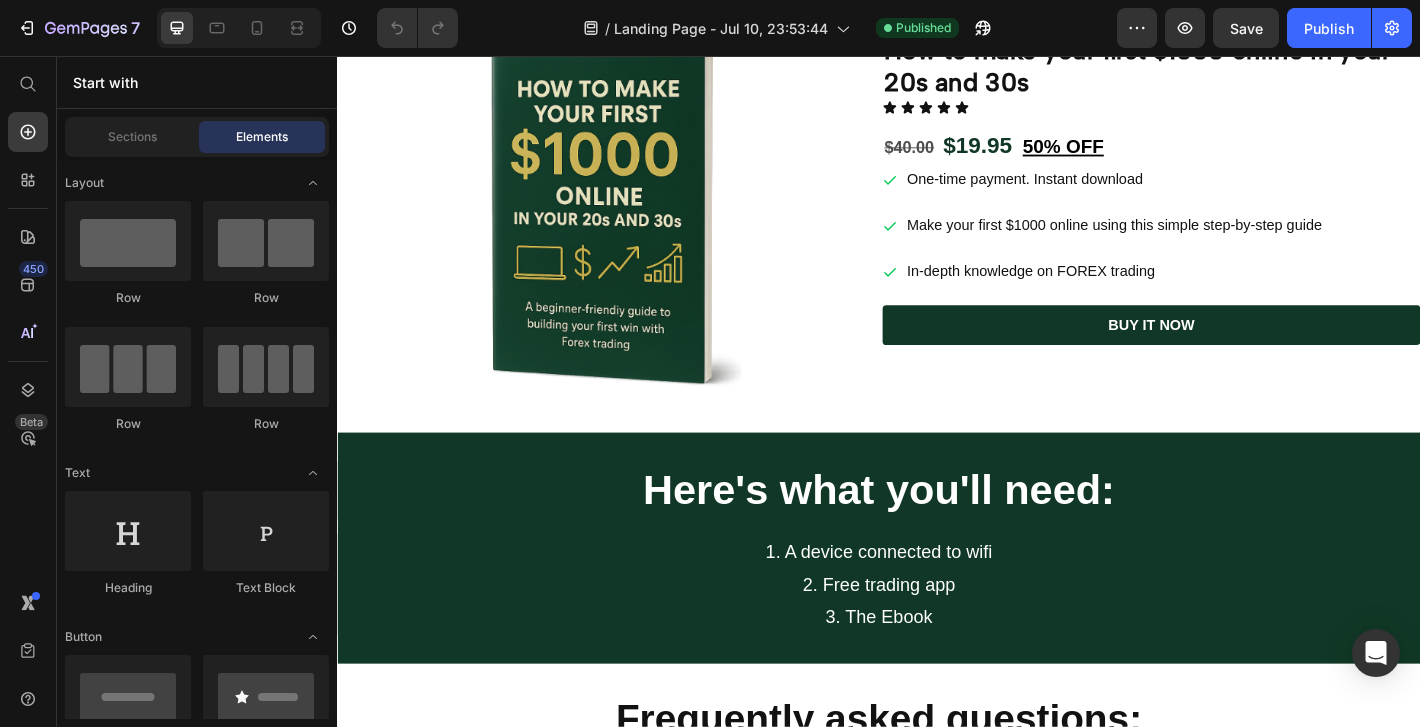 scroll, scrollTop: 2463, scrollLeft: 0, axis: vertical 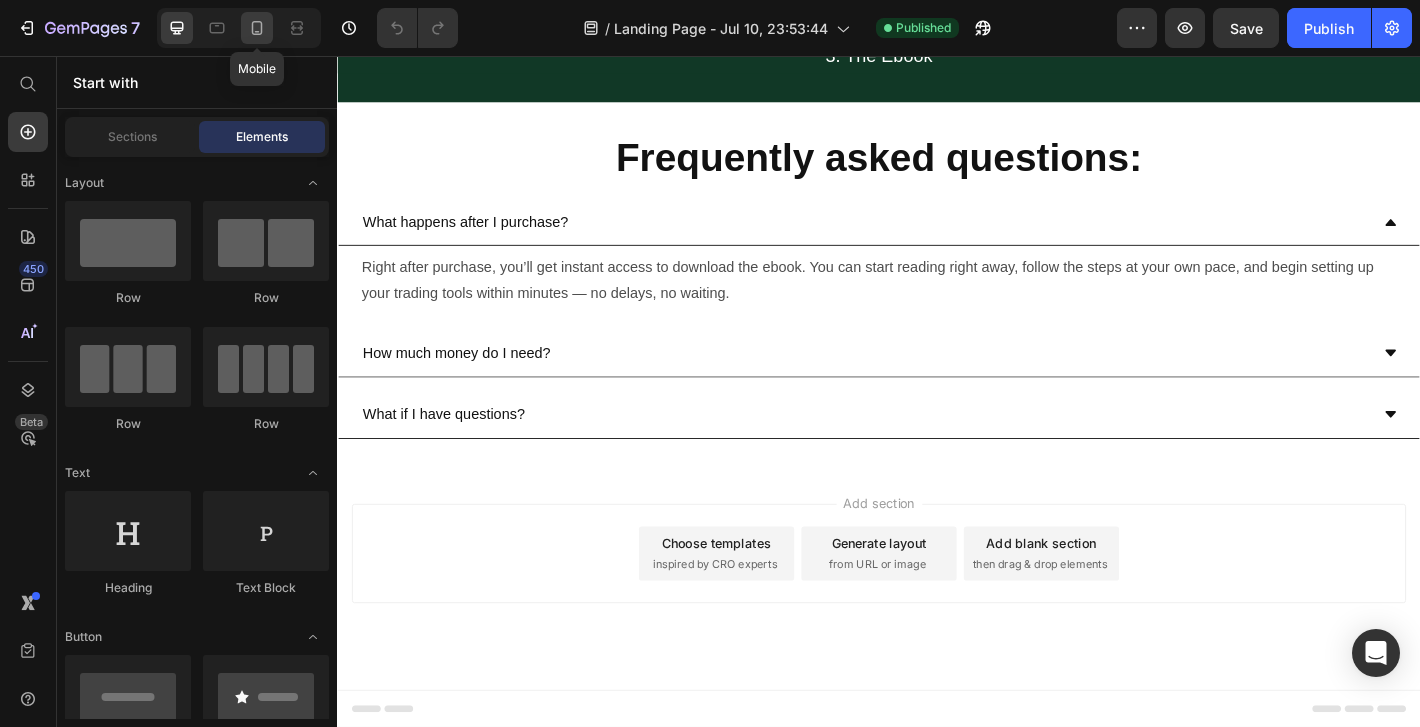 click 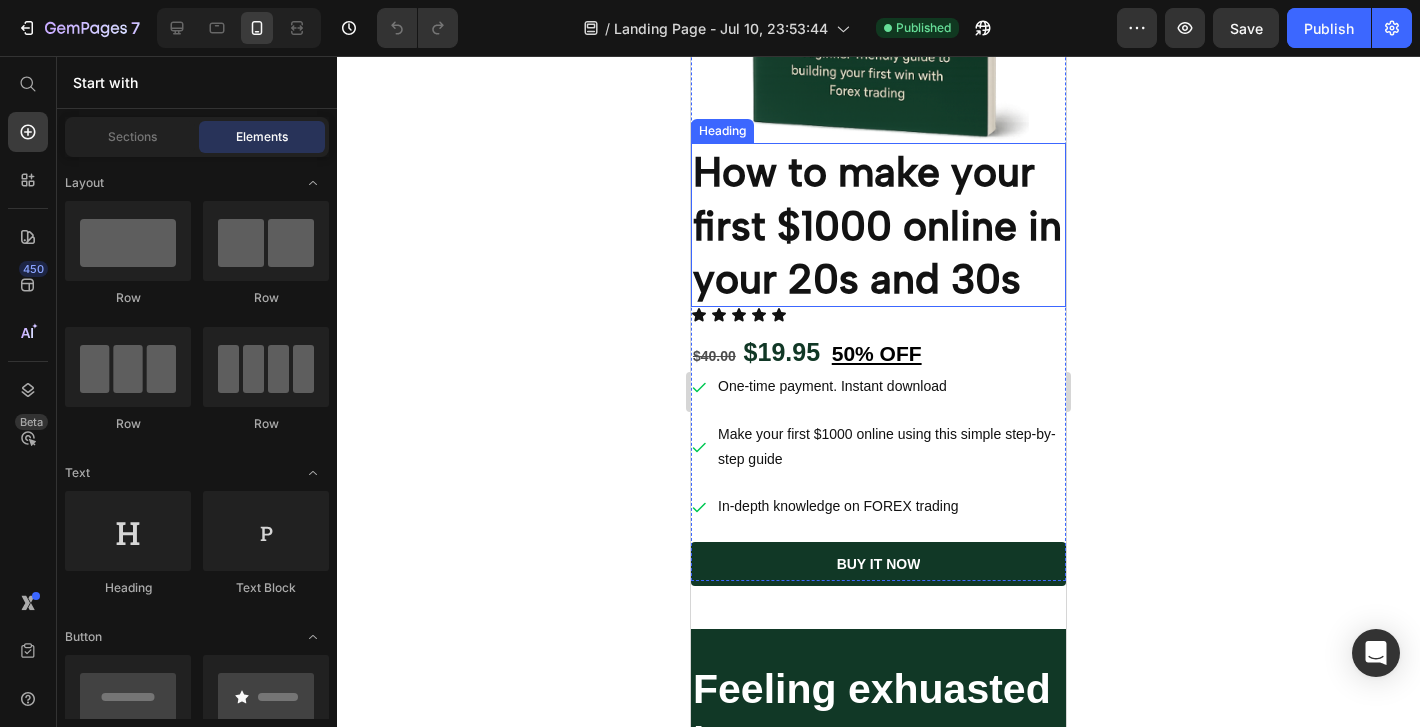 scroll, scrollTop: 628, scrollLeft: 0, axis: vertical 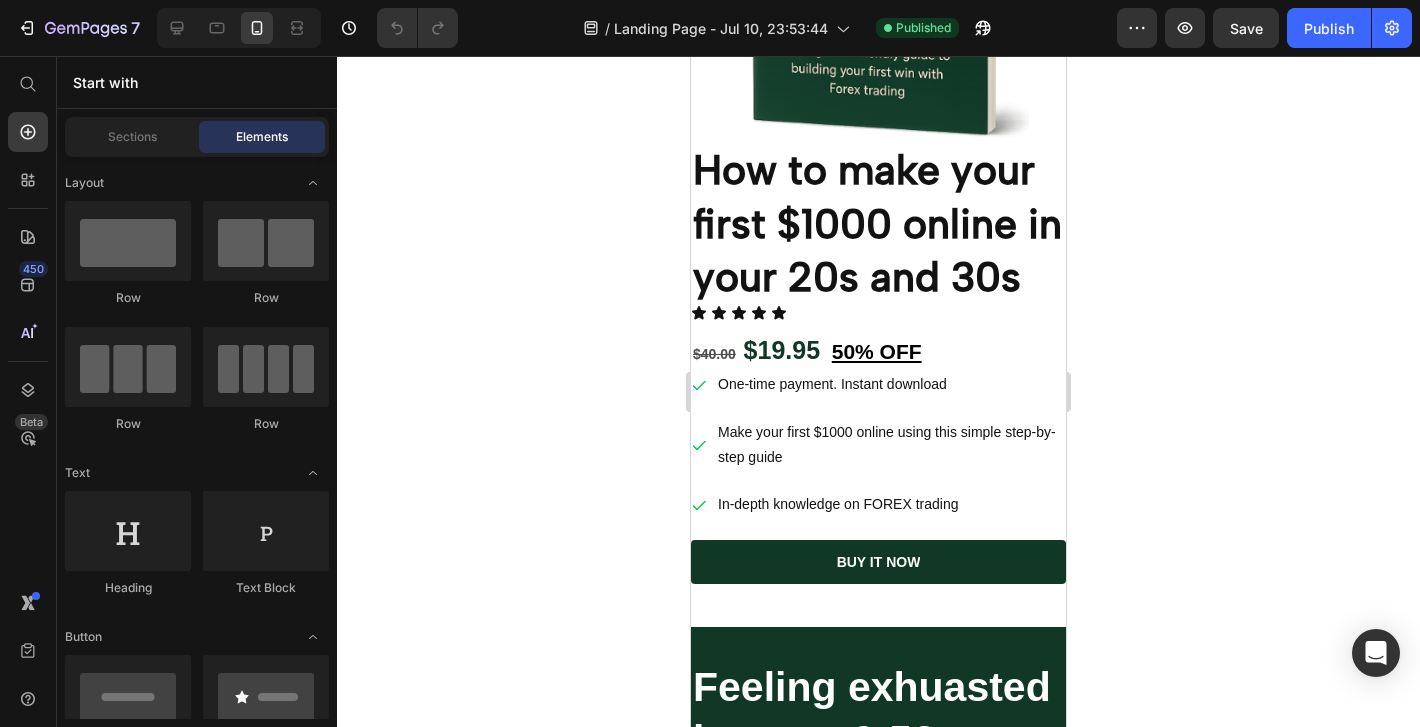 click on "How to make your first $1000 online in your 20s and 30s" at bounding box center [878, 223] 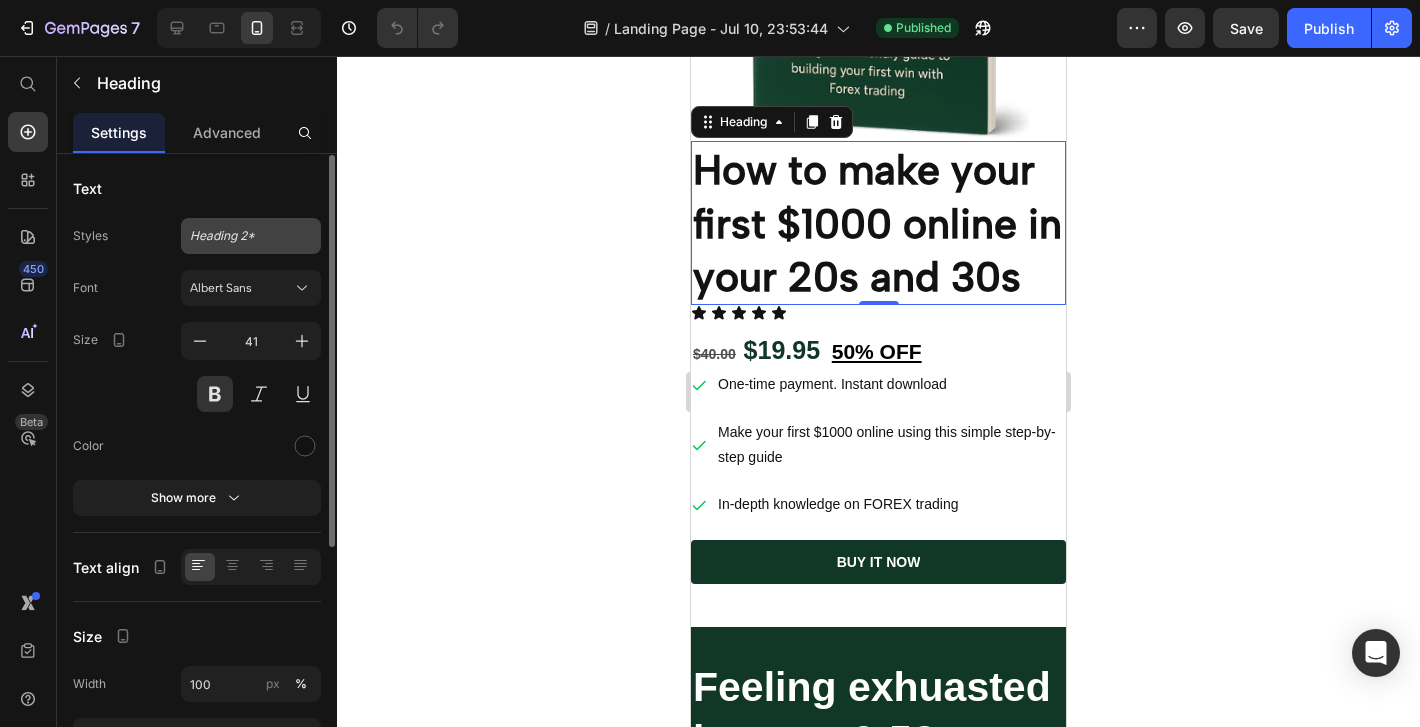 scroll, scrollTop: 70, scrollLeft: 0, axis: vertical 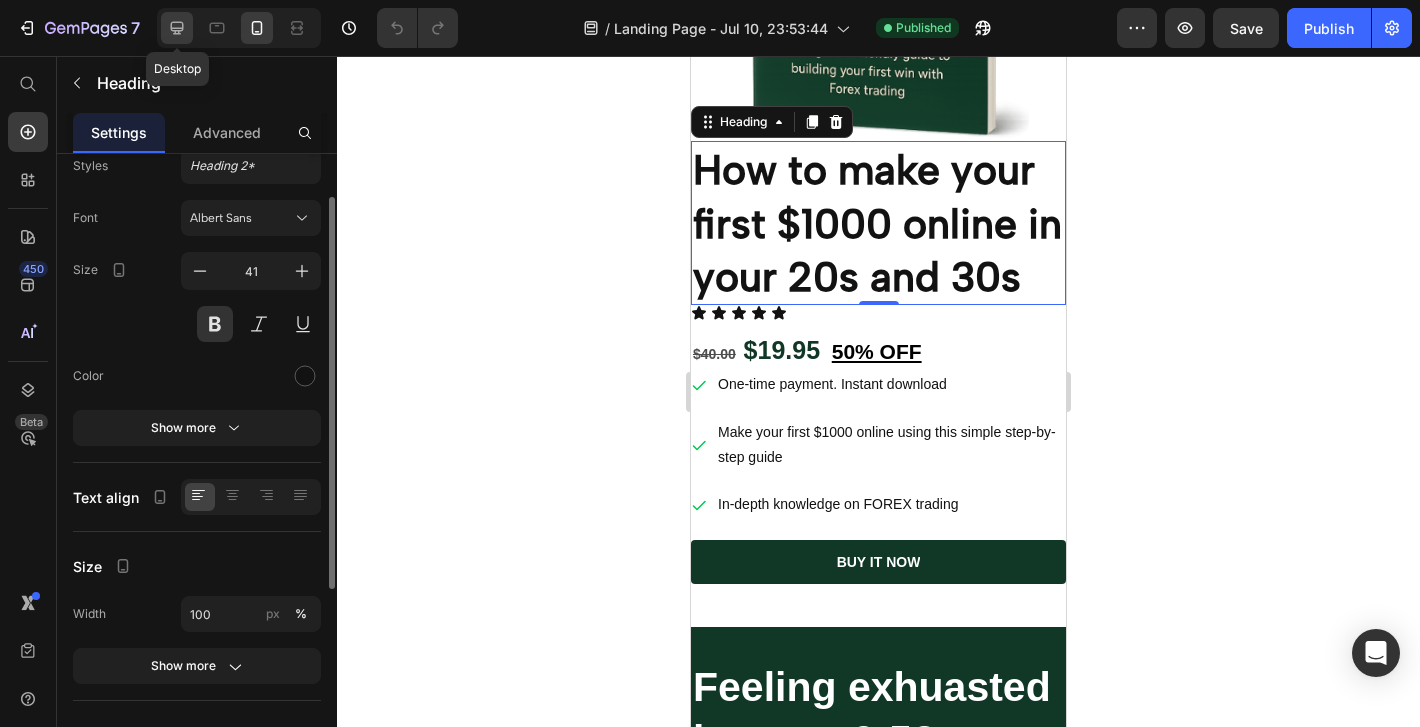 click 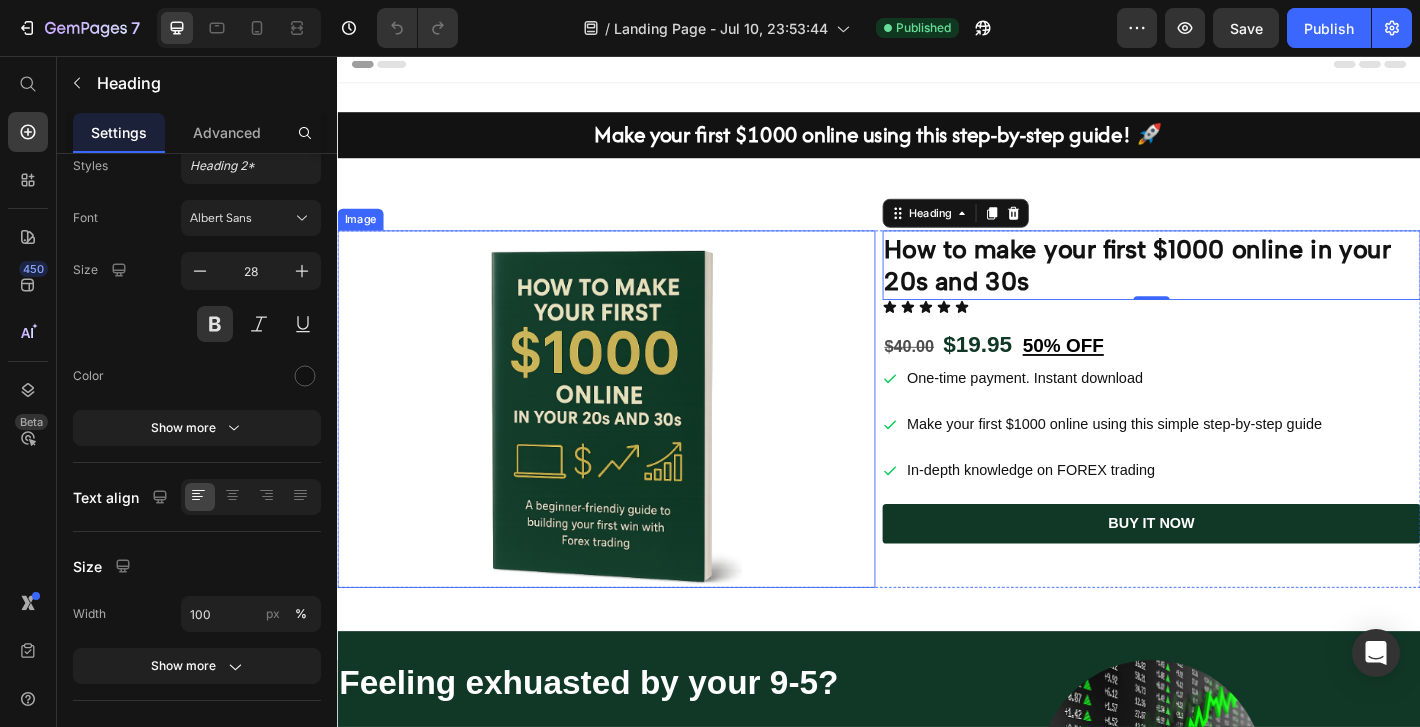 scroll, scrollTop: 0, scrollLeft: 0, axis: both 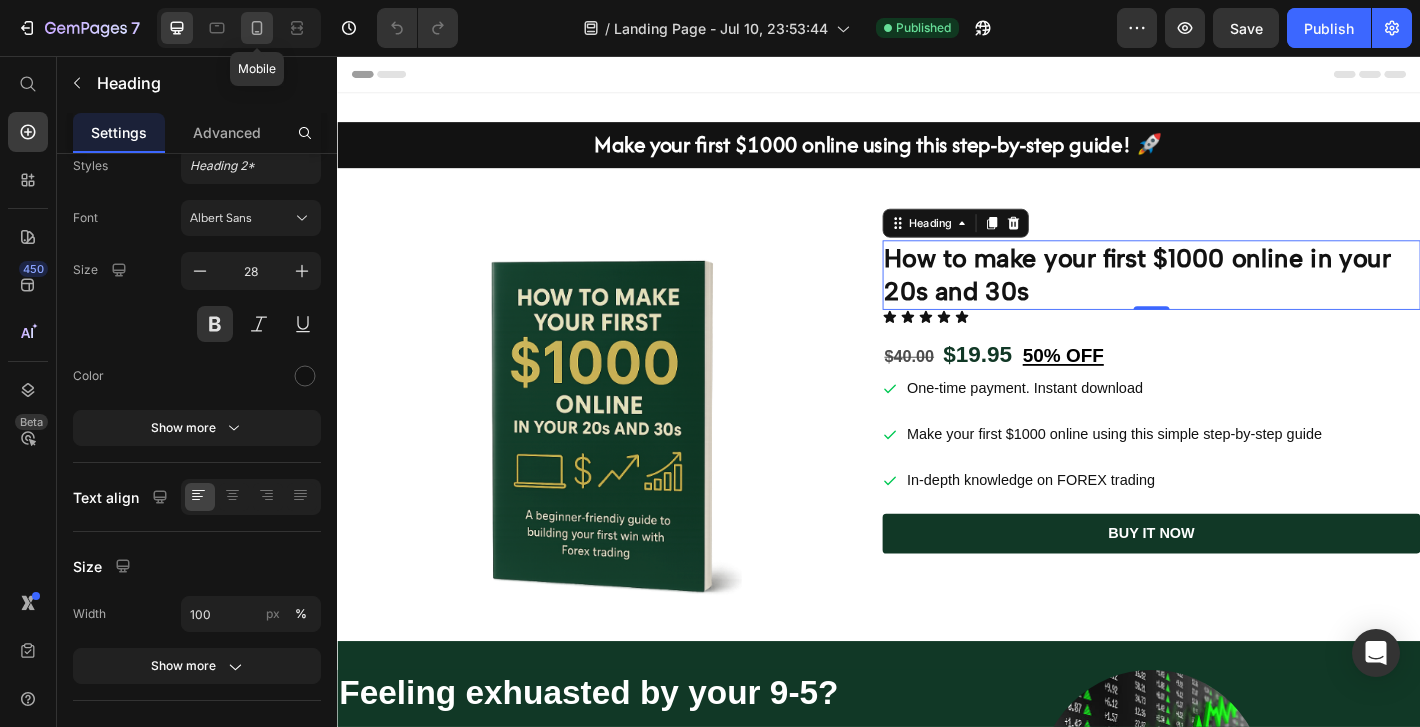 click 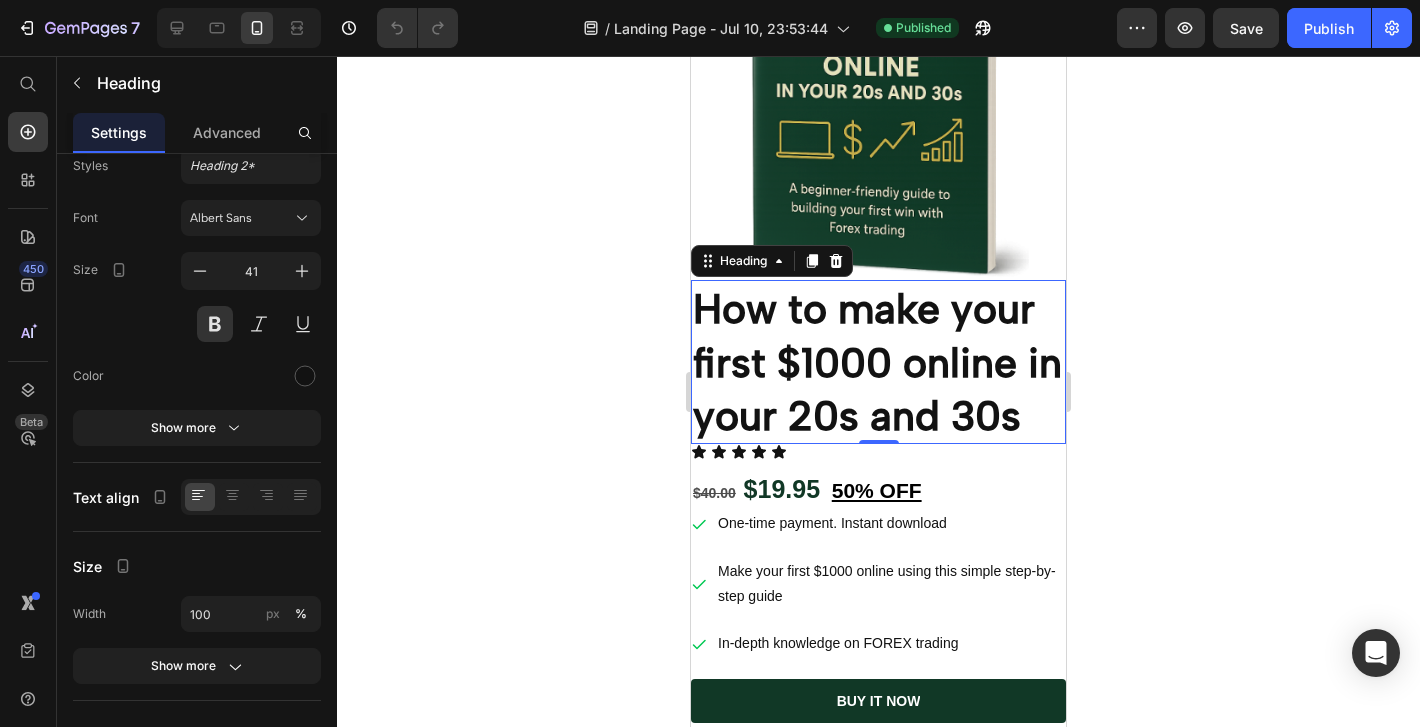 scroll, scrollTop: 0, scrollLeft: 0, axis: both 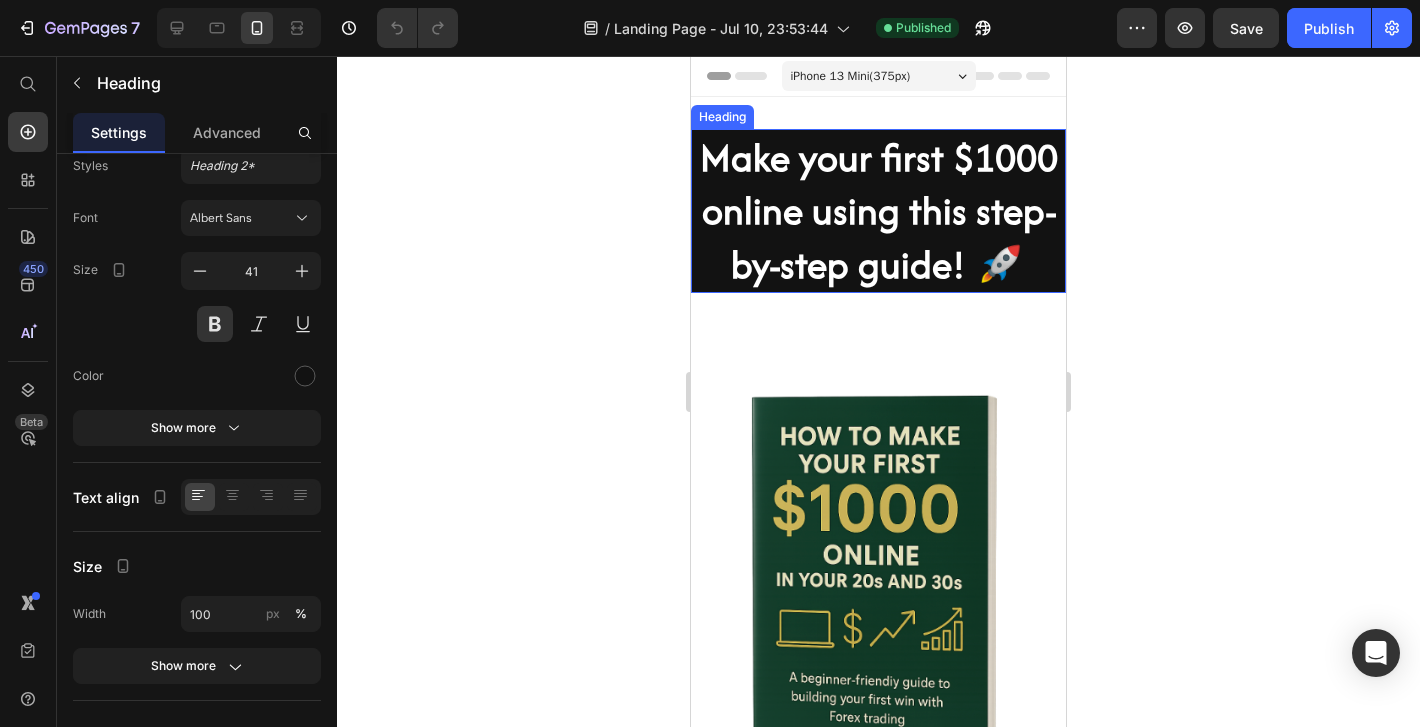 click on "Make your first $1000 online using this step-by-step guide! 🚀" at bounding box center (878, 211) 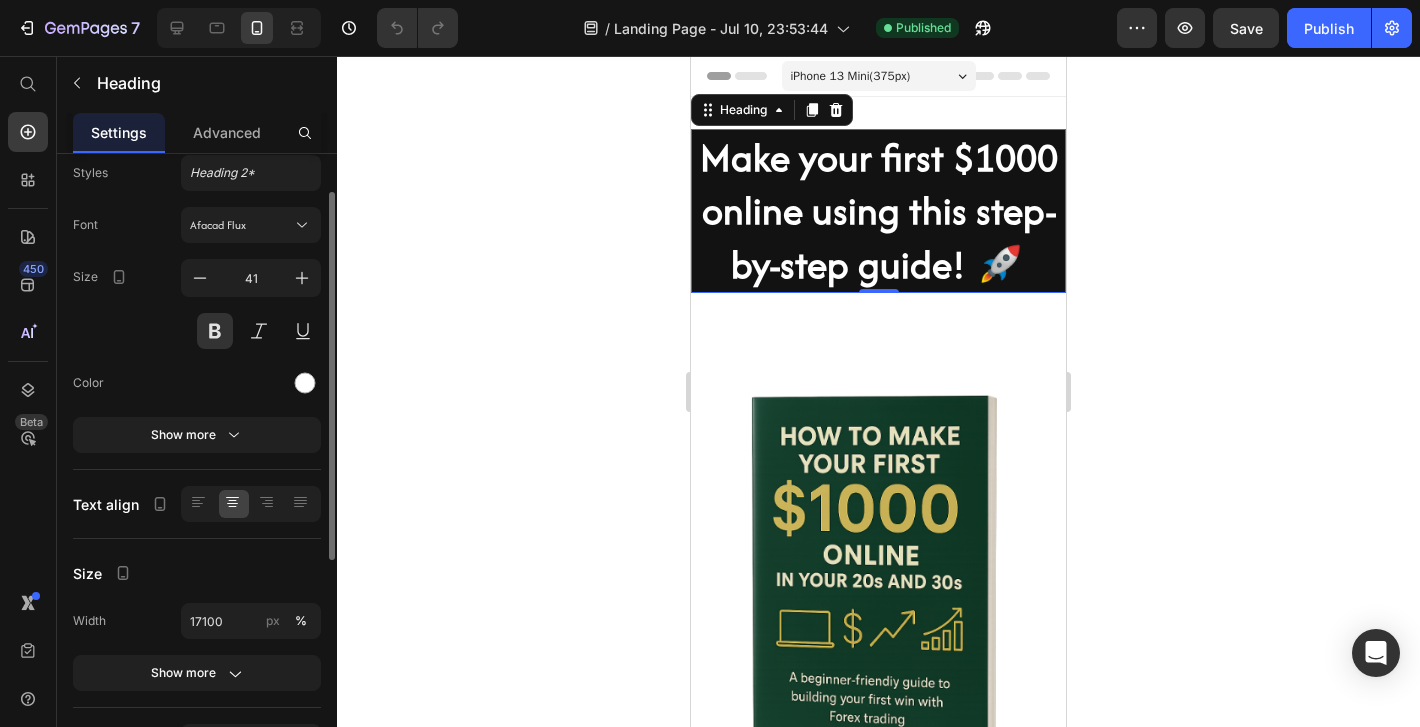 scroll, scrollTop: 64, scrollLeft: 0, axis: vertical 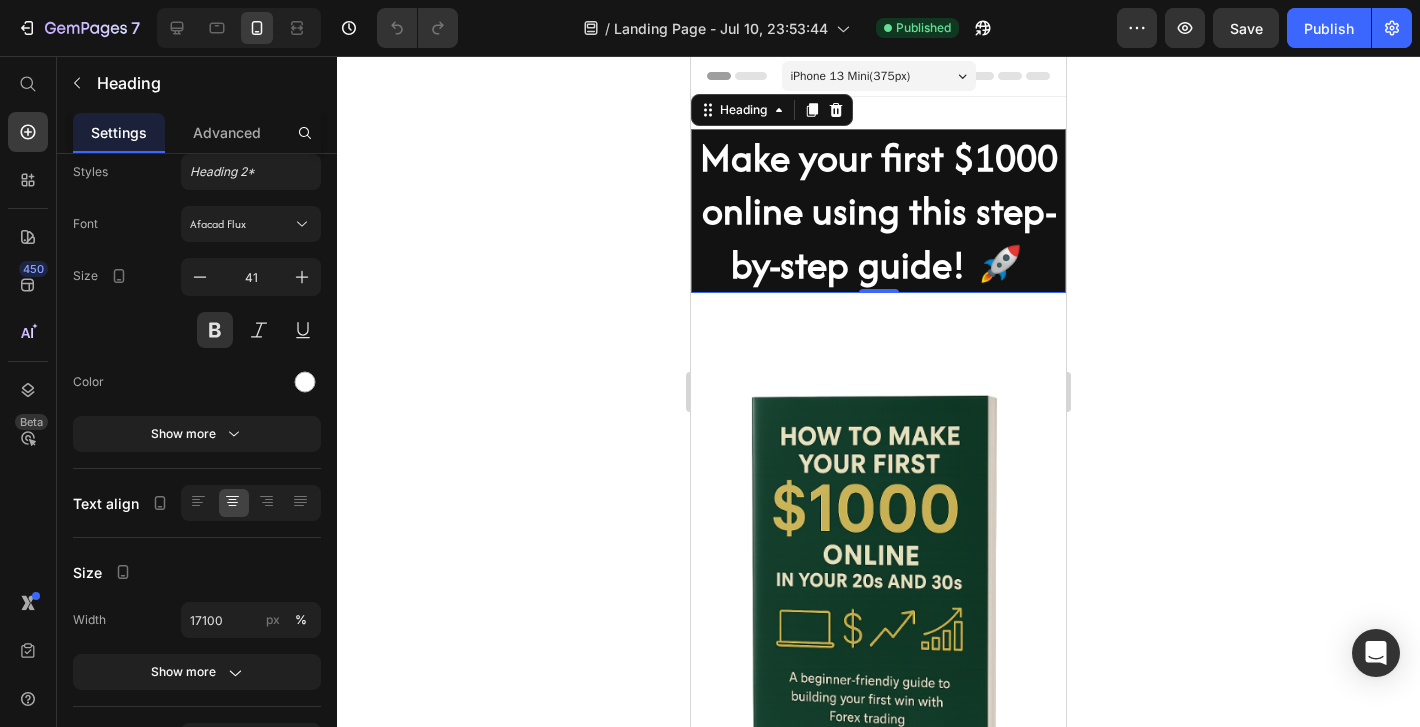 click on "Make your first $1000 online using this step-by-step guide! 🚀" at bounding box center [878, 211] 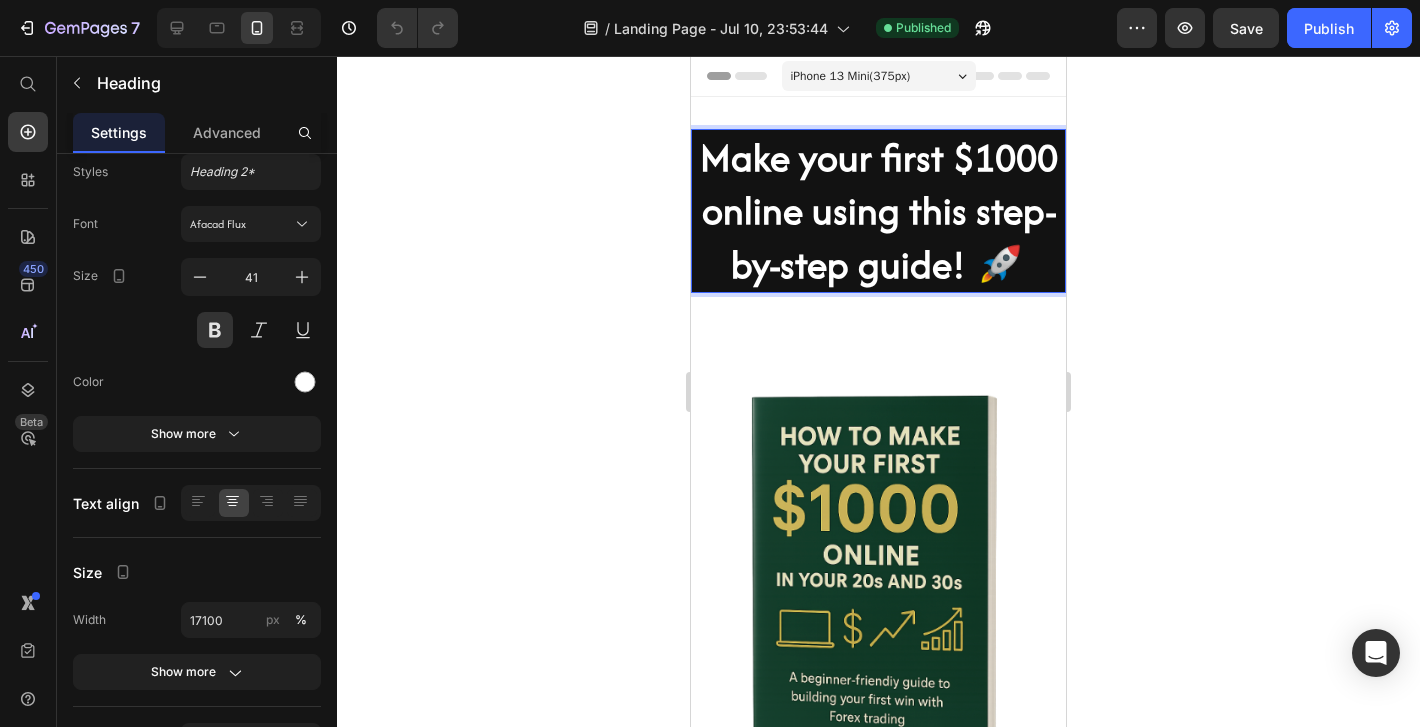 click on "Make your first $1000 online using this step-by-step guide! 🚀" at bounding box center (878, 211) 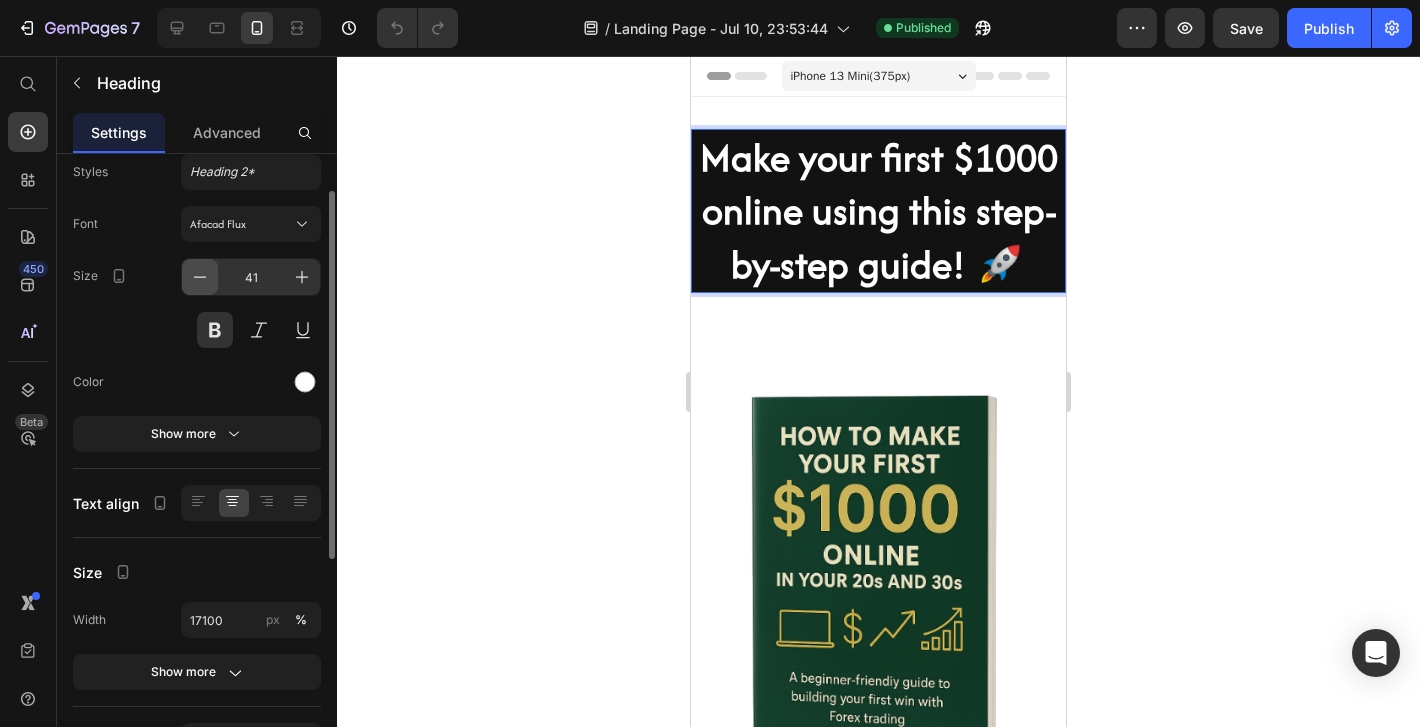 click 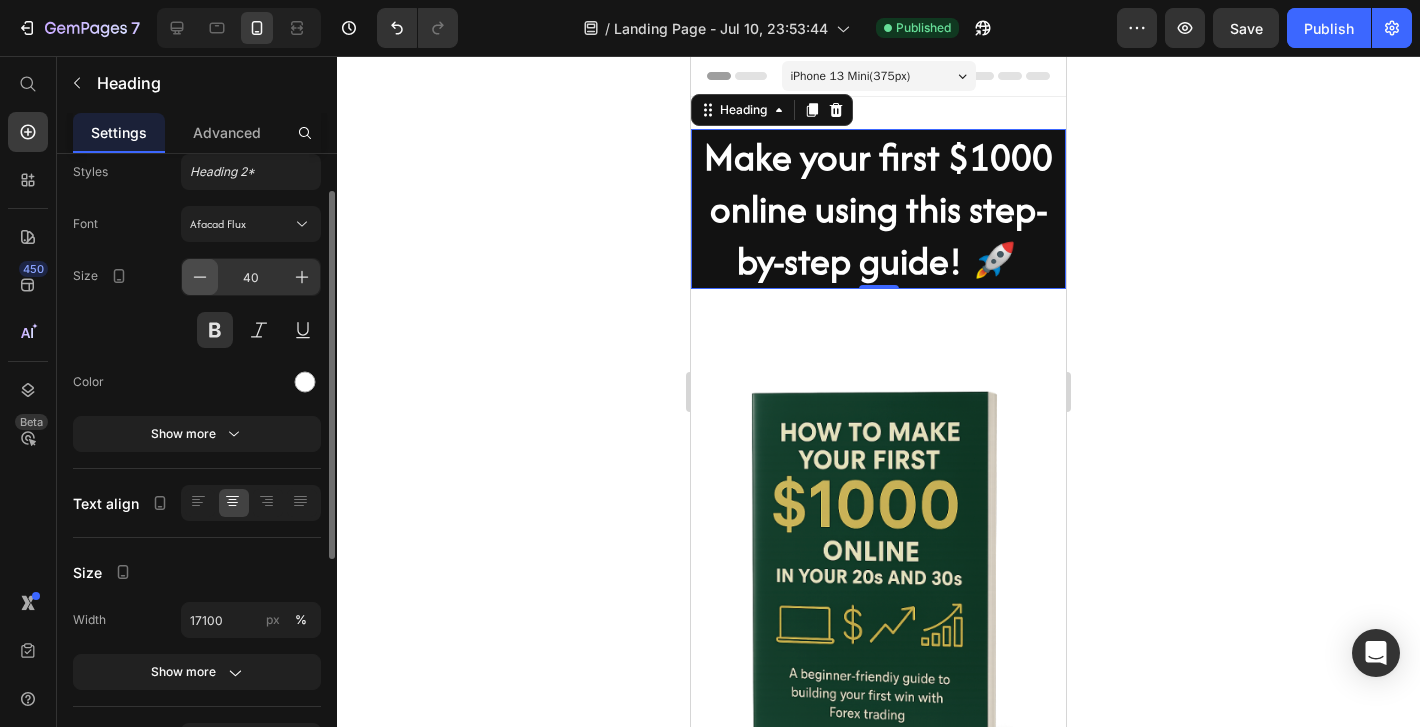 click 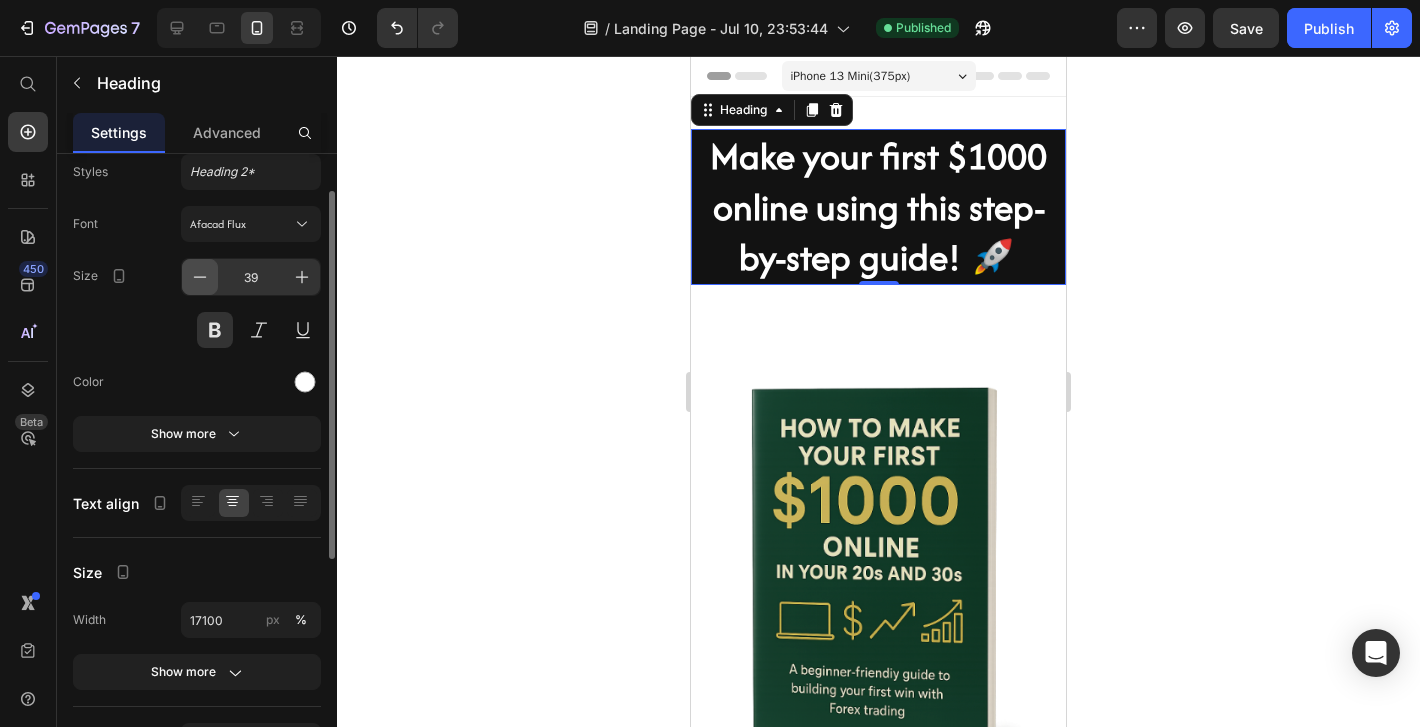 click 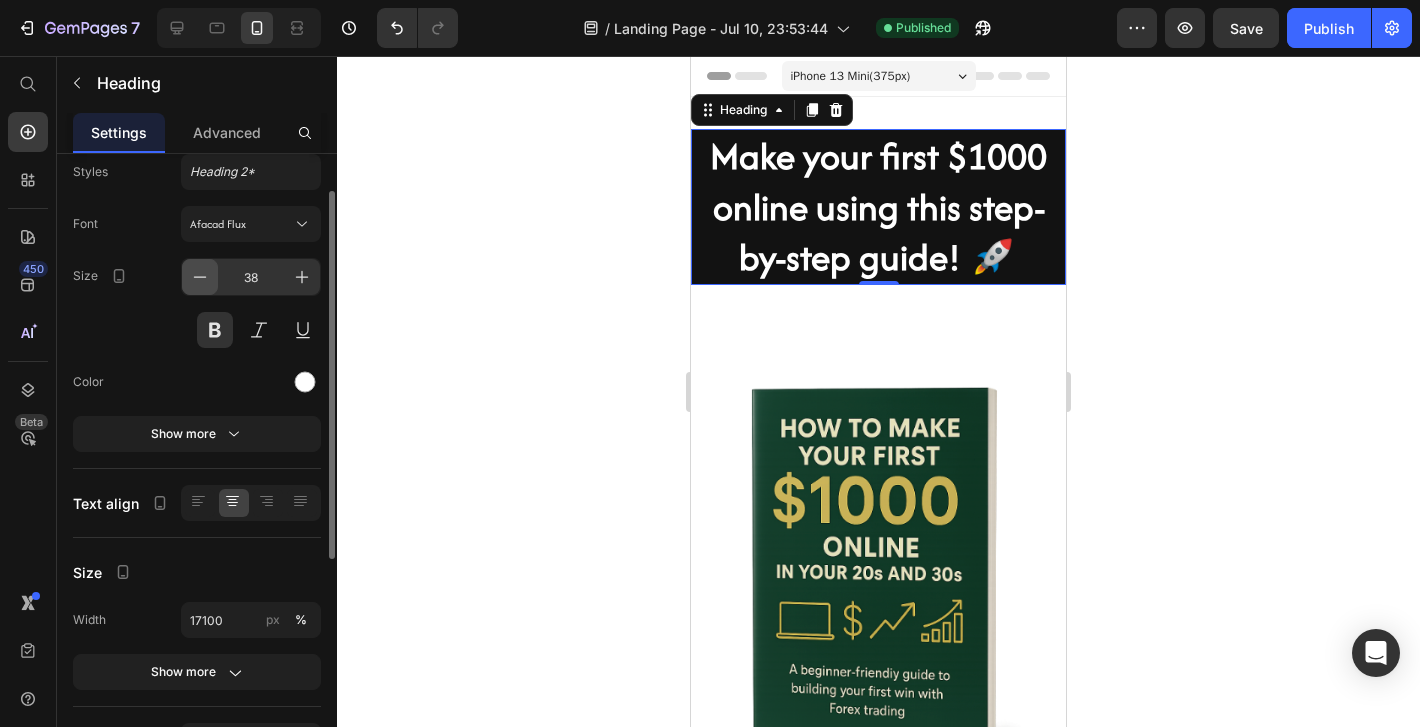 click 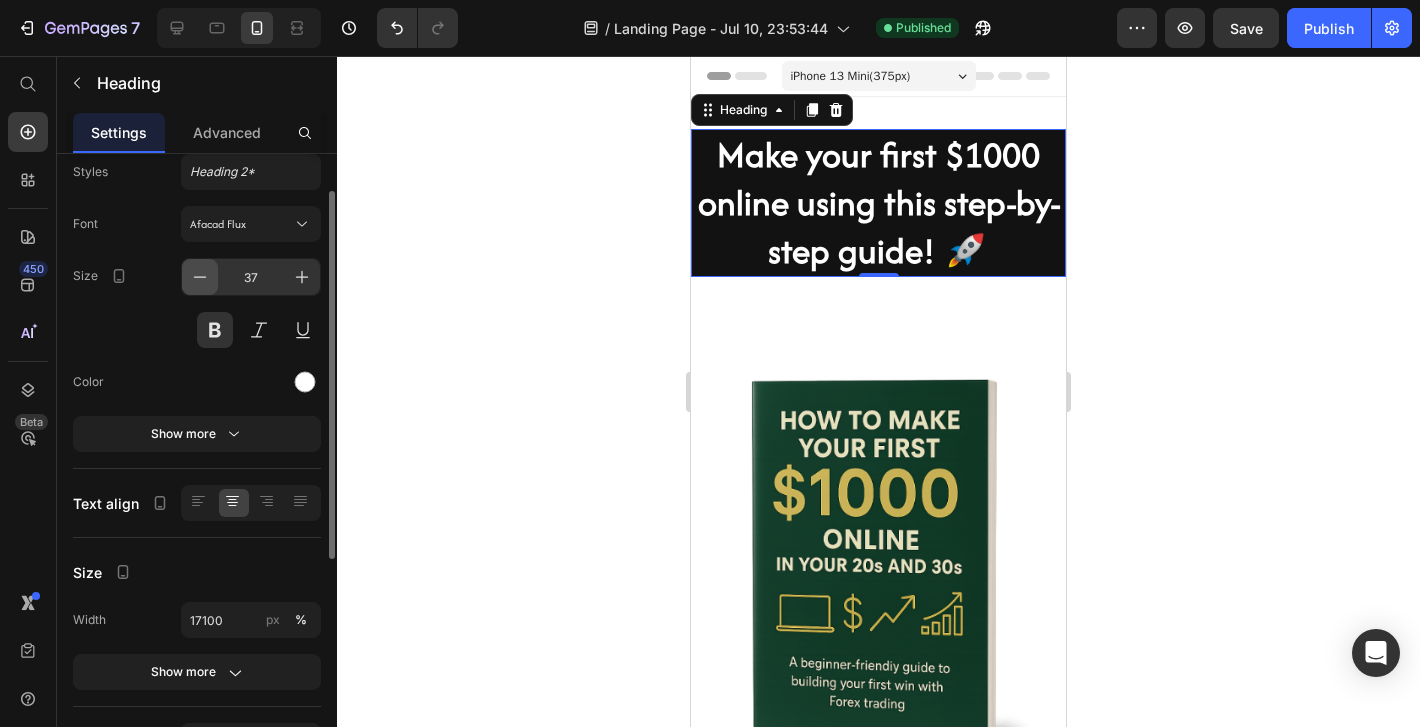 click 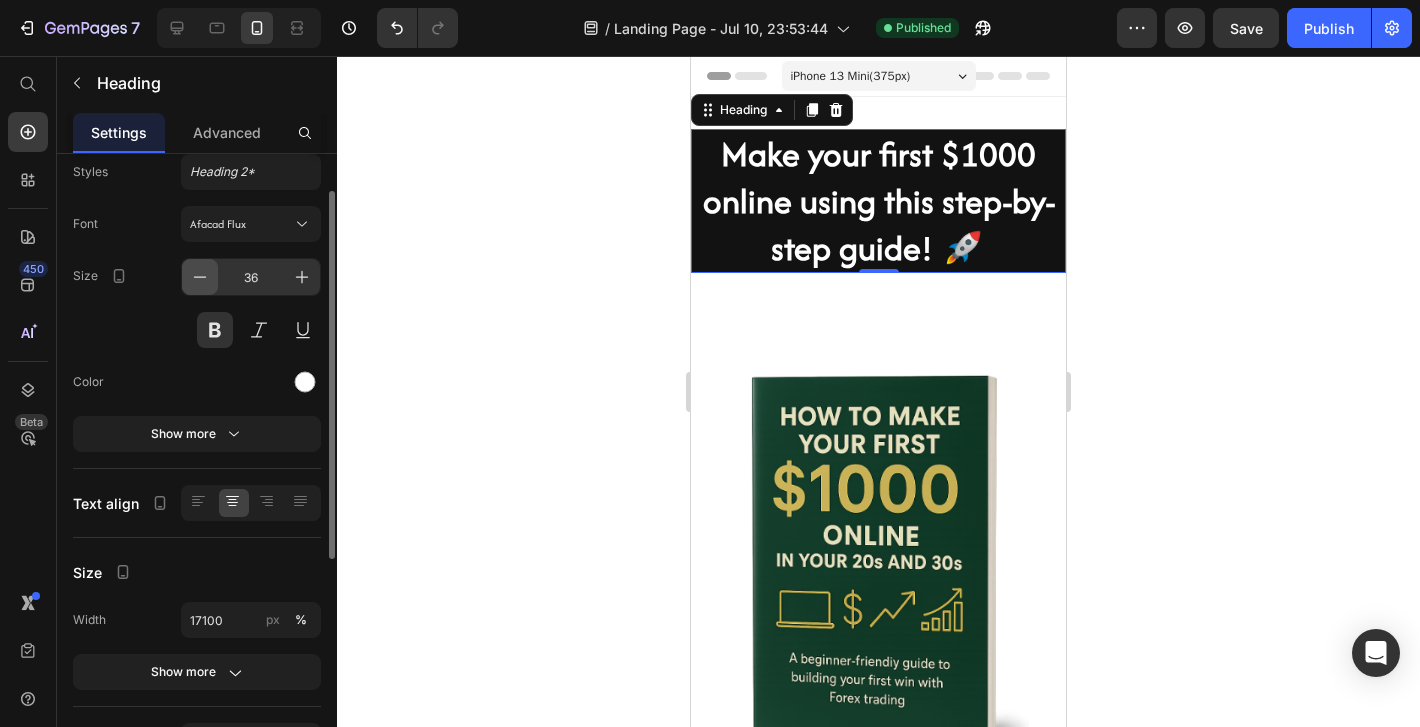 click 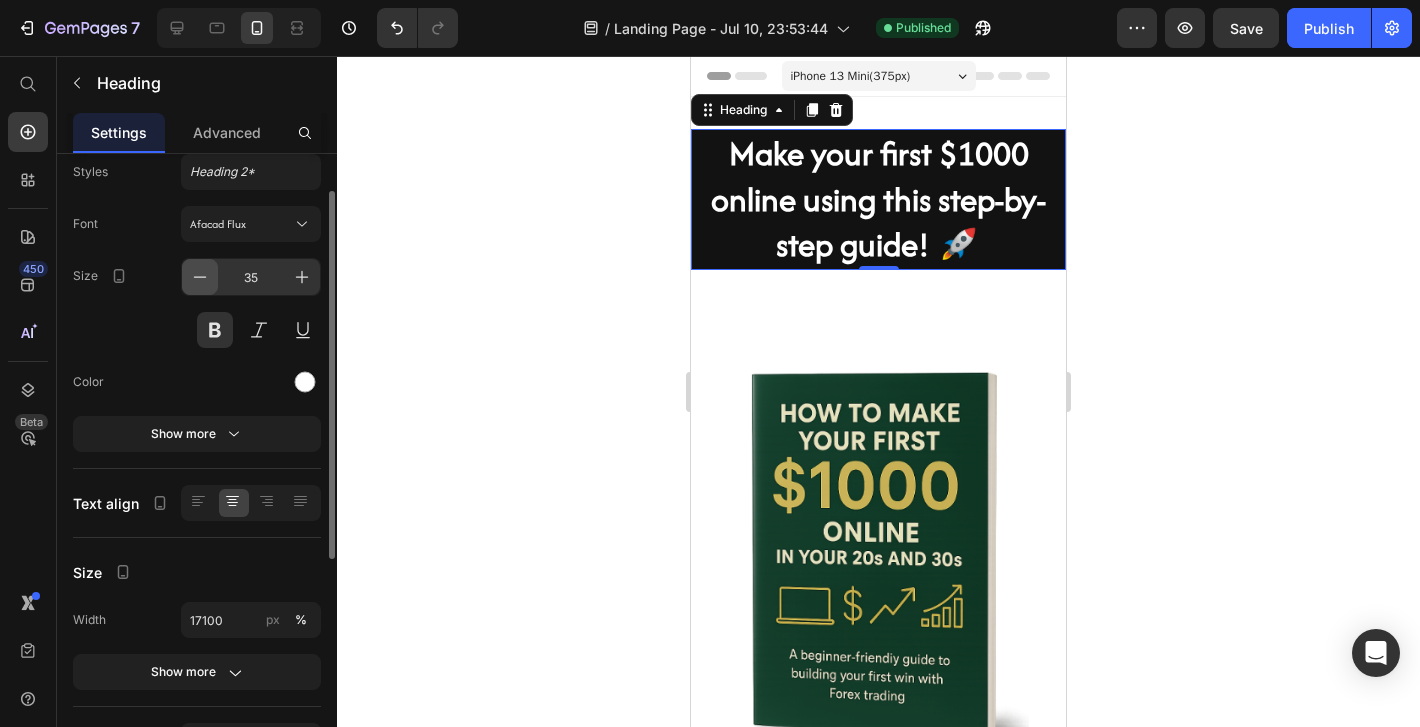 click 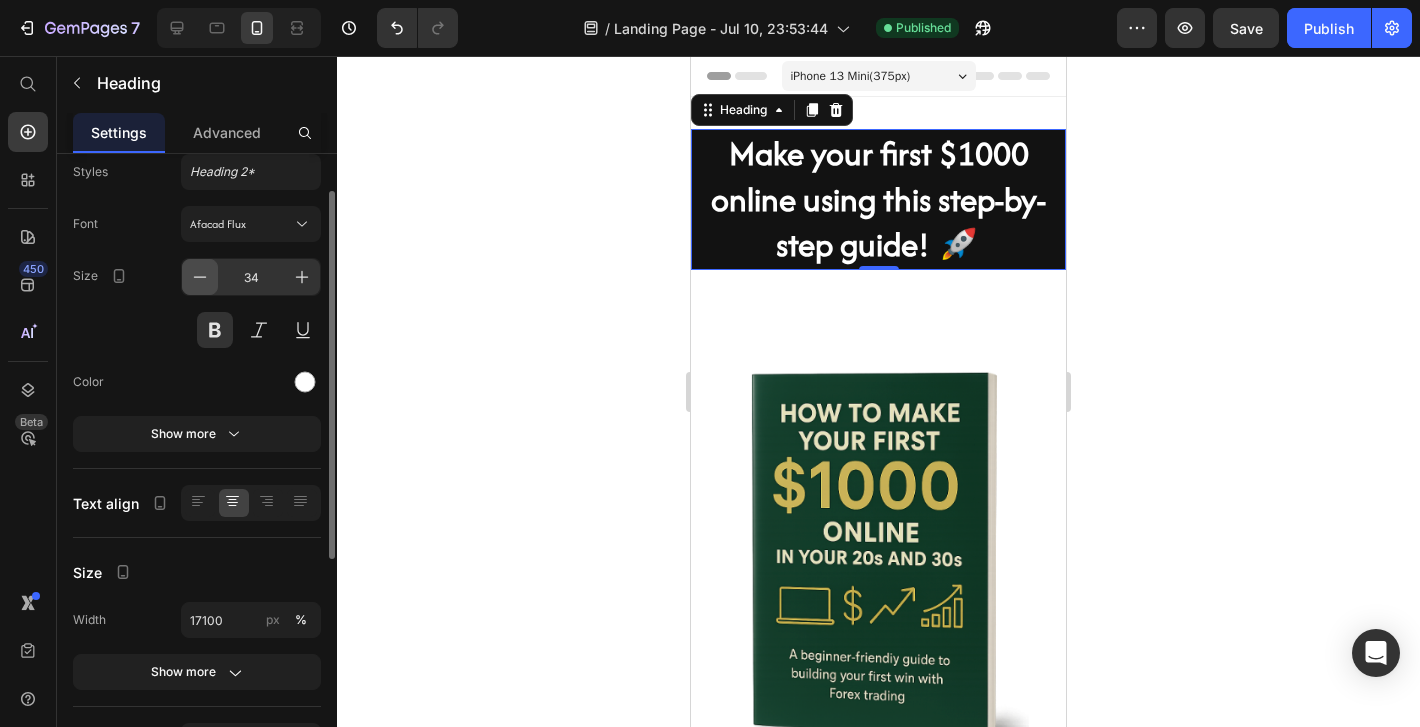 click 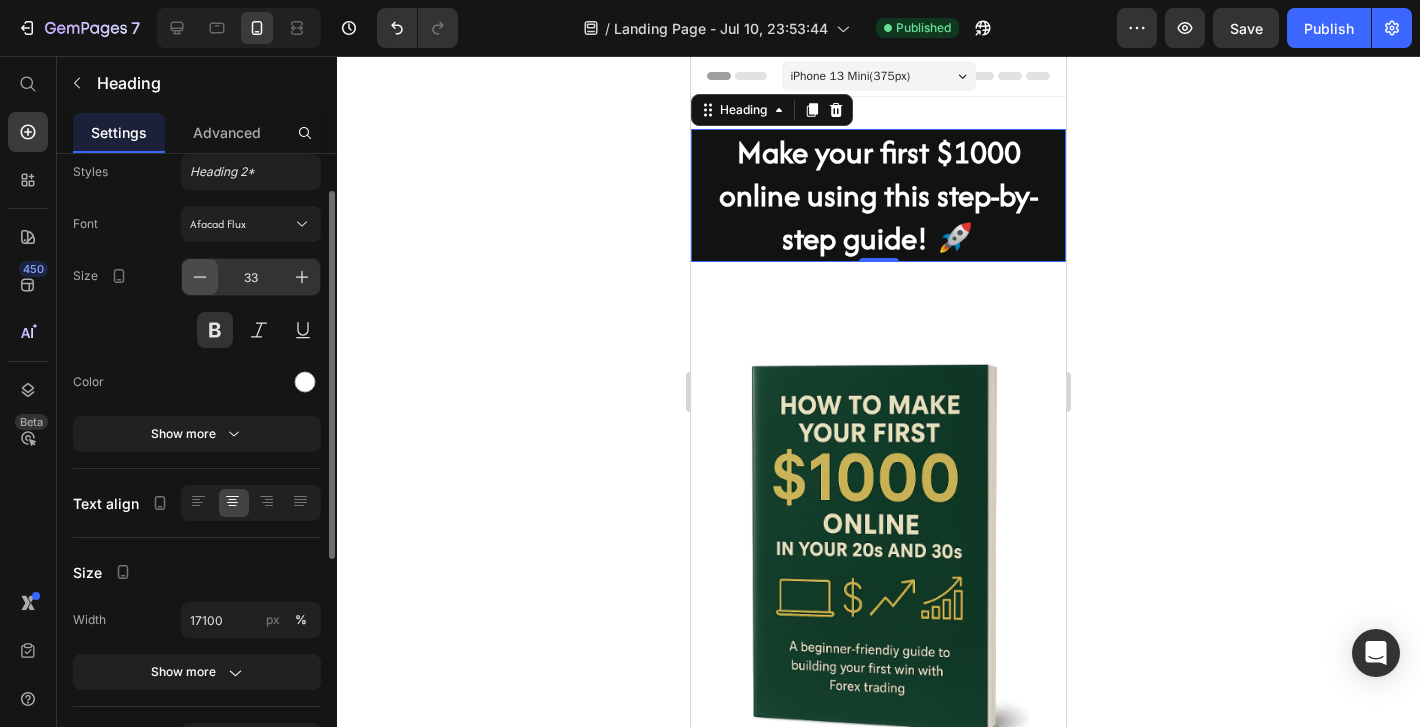 click 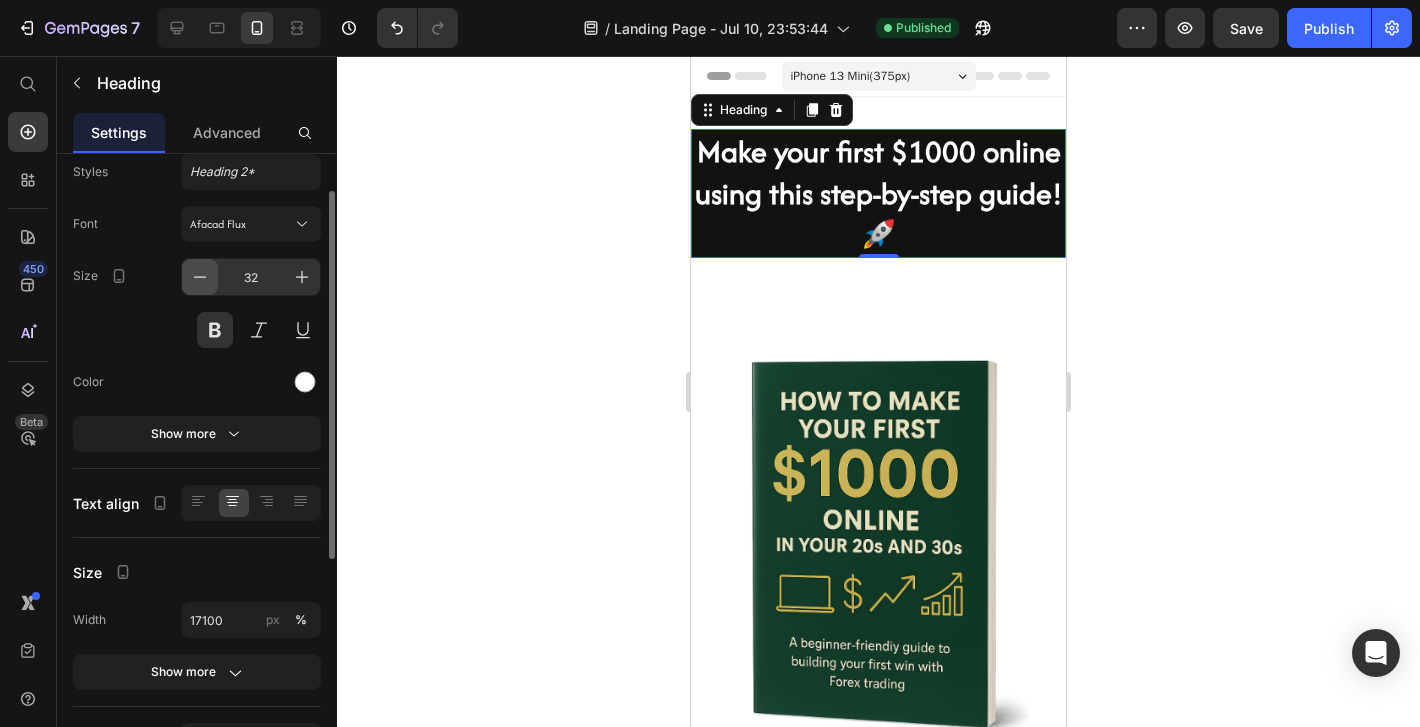 click 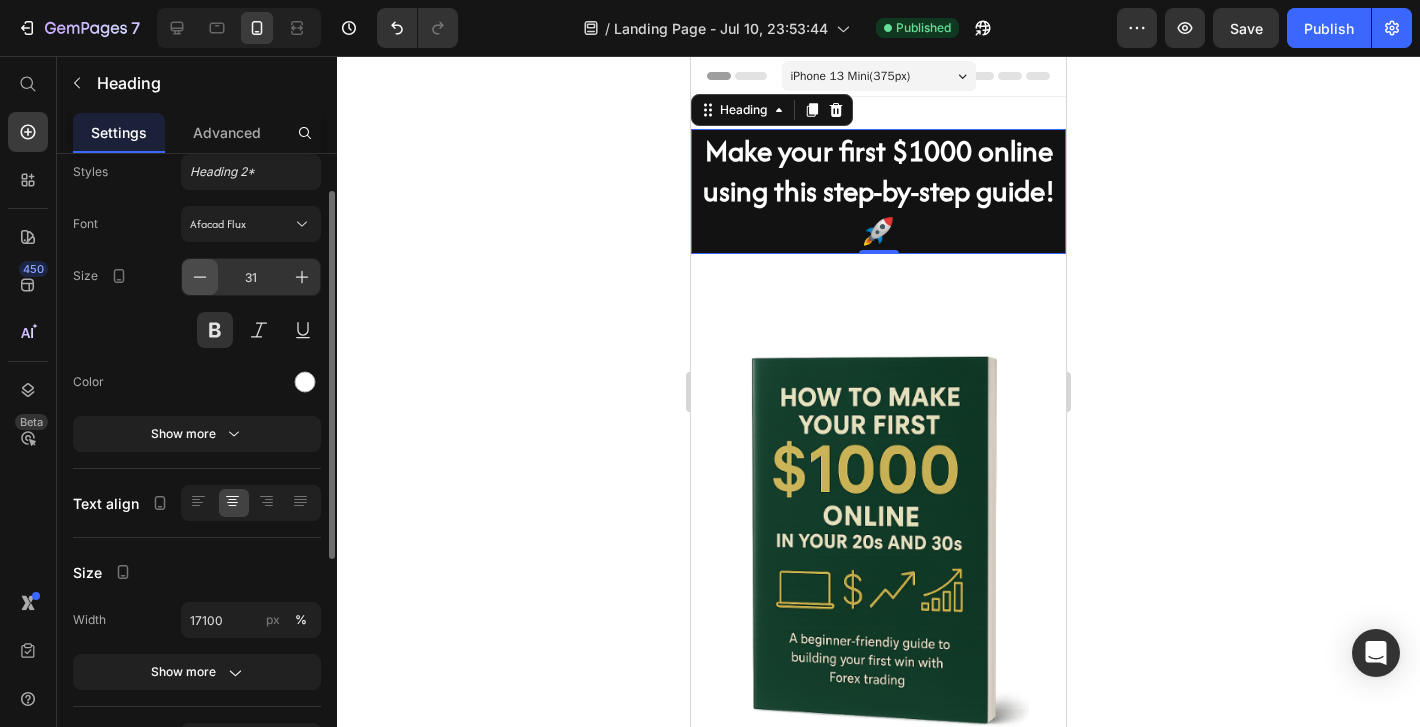 click 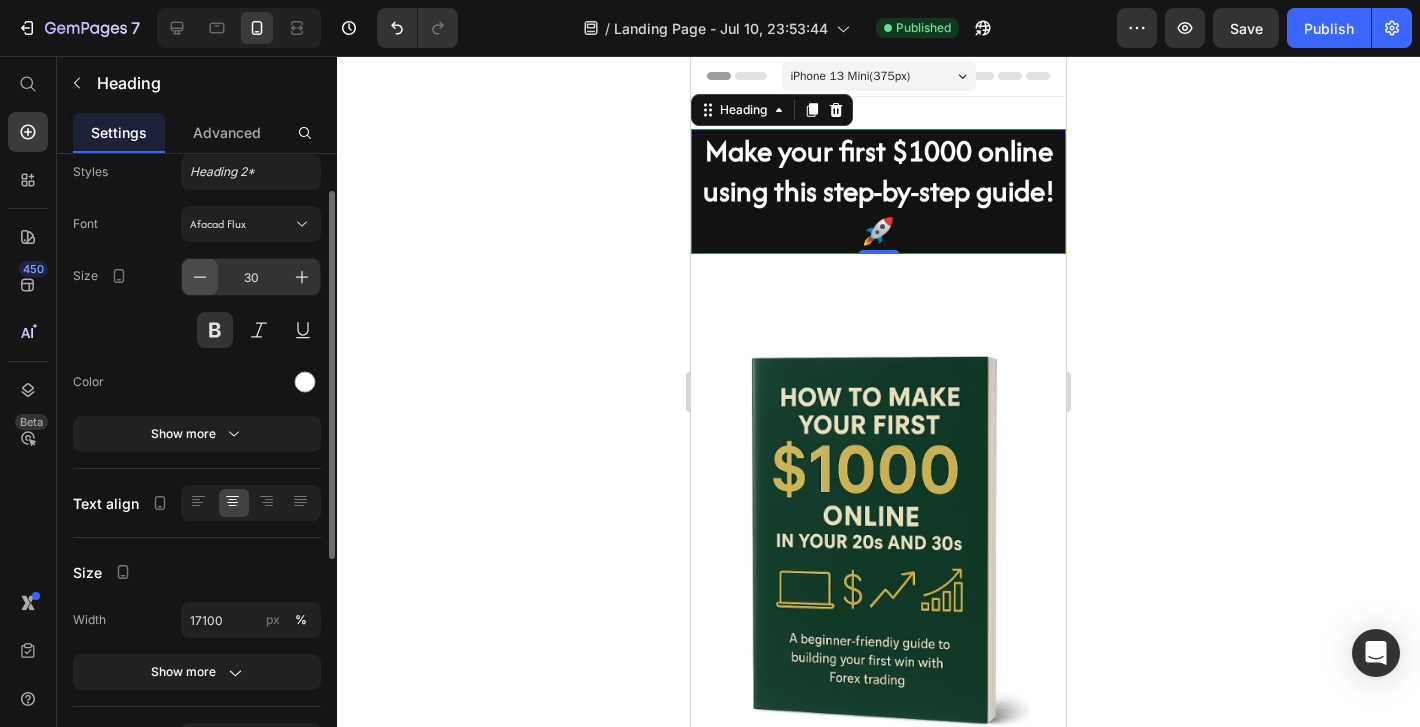click 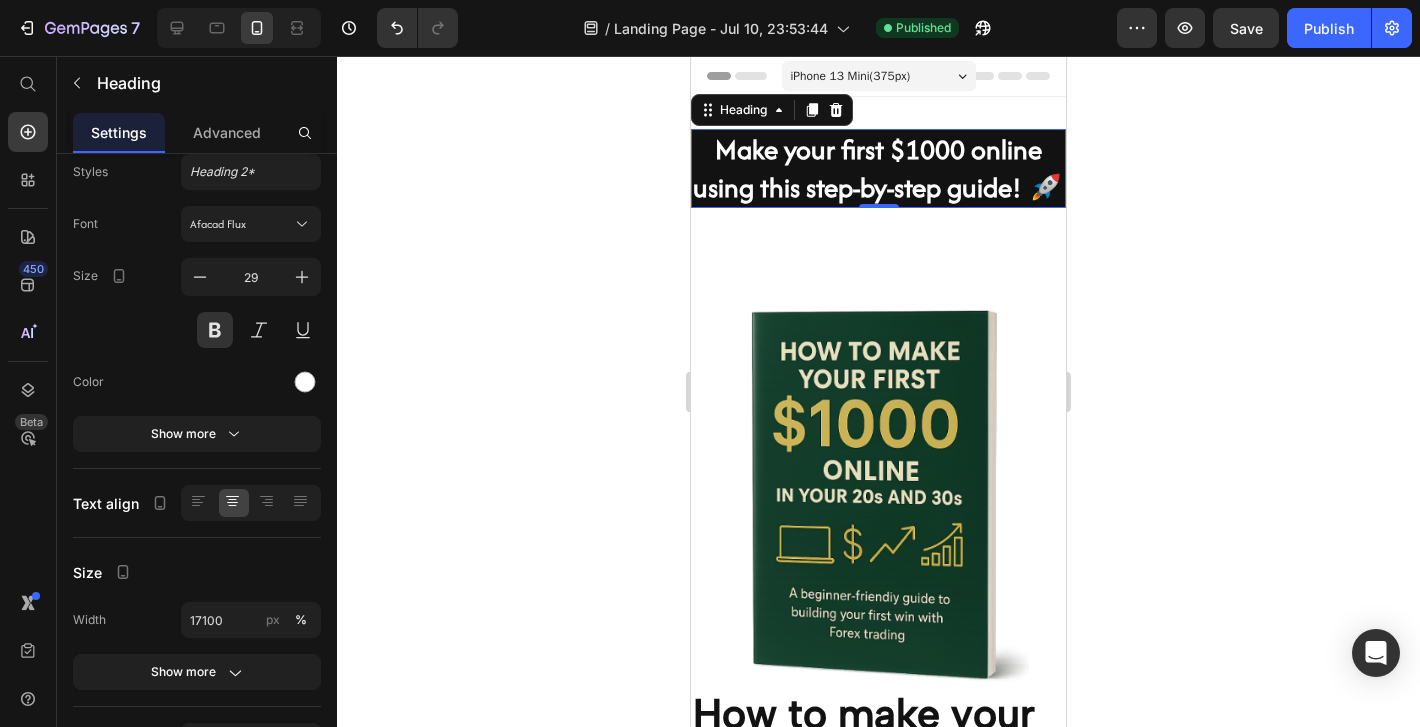 click 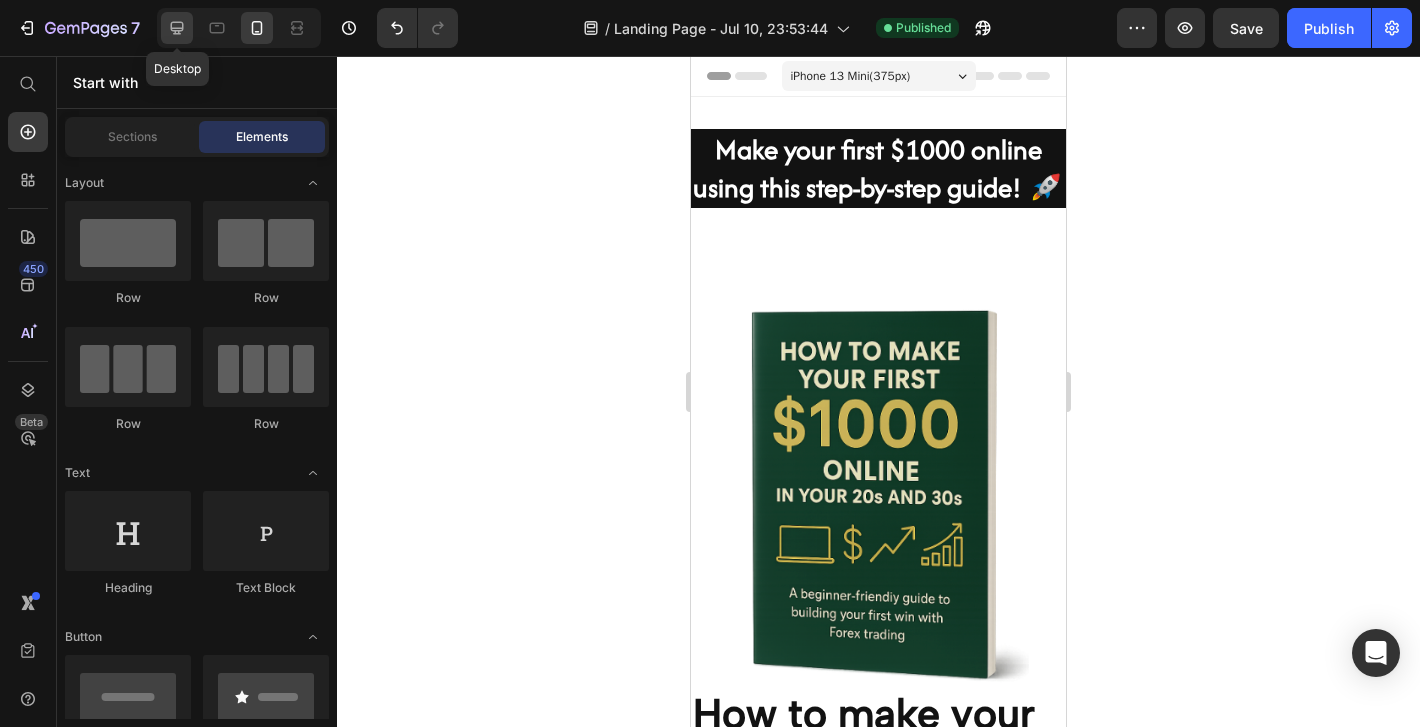 click 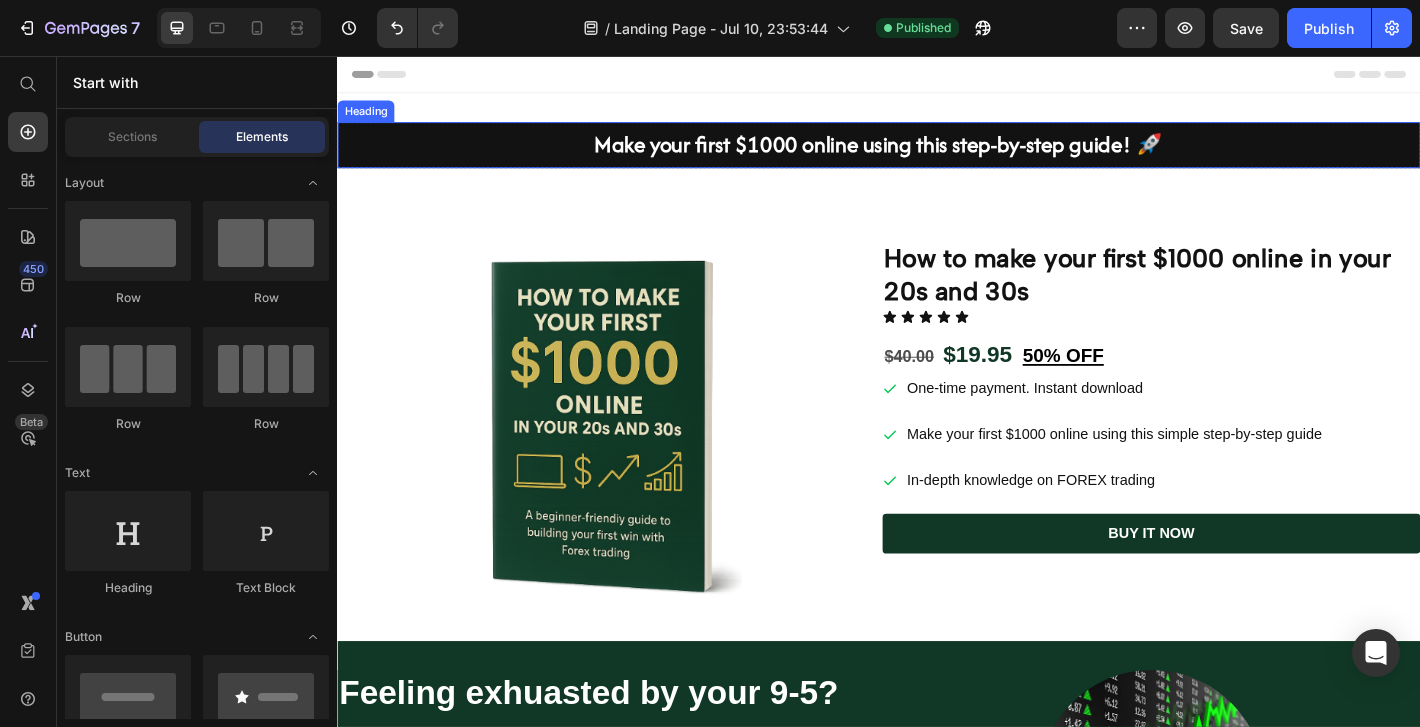 click on "Make your first $1000 online using this step-by-step guide! 🚀" at bounding box center (937, 154) 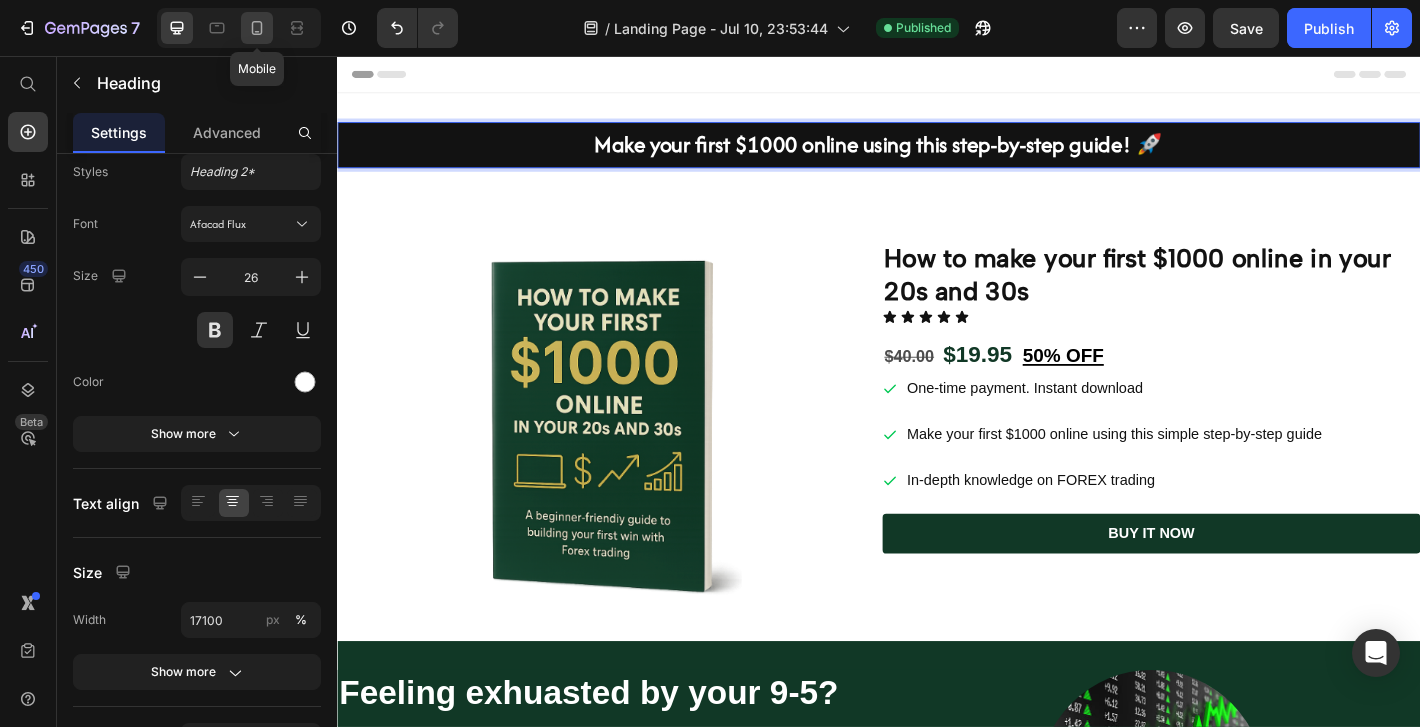 click 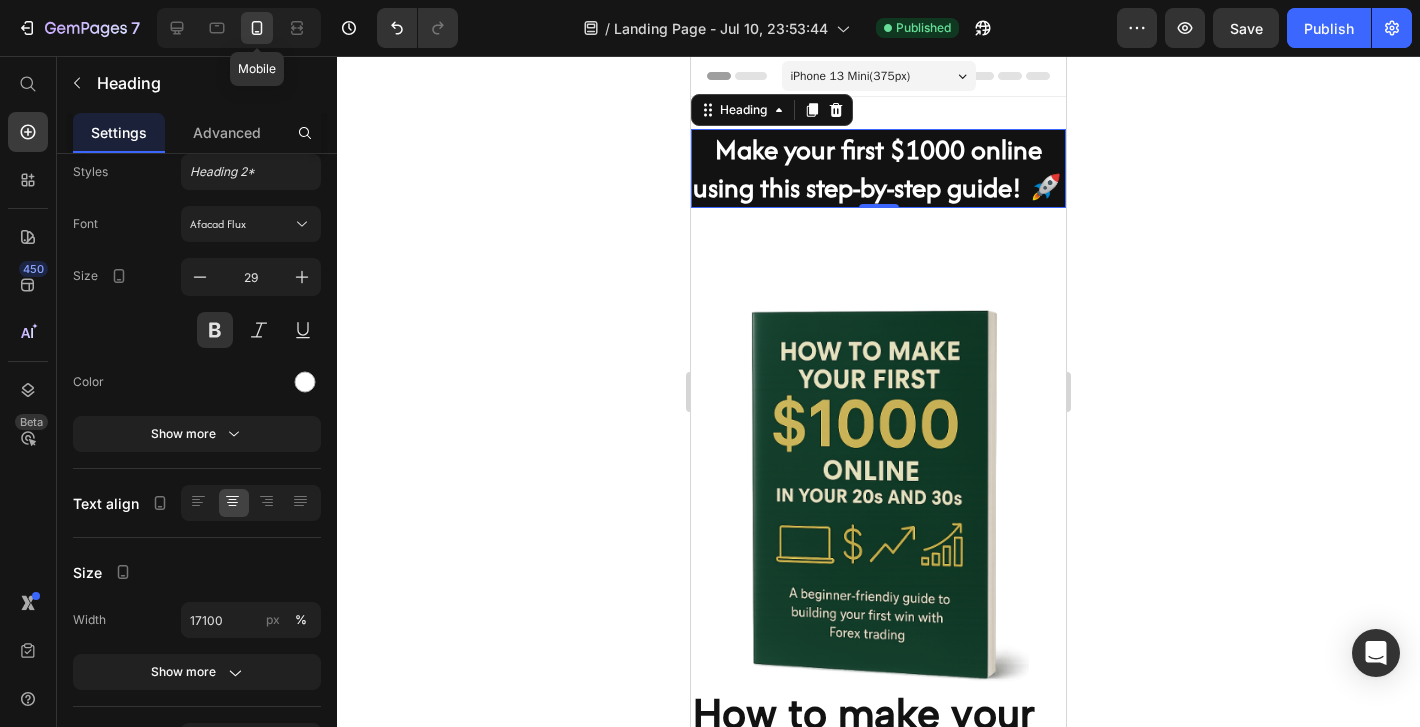 scroll, scrollTop: 3, scrollLeft: 0, axis: vertical 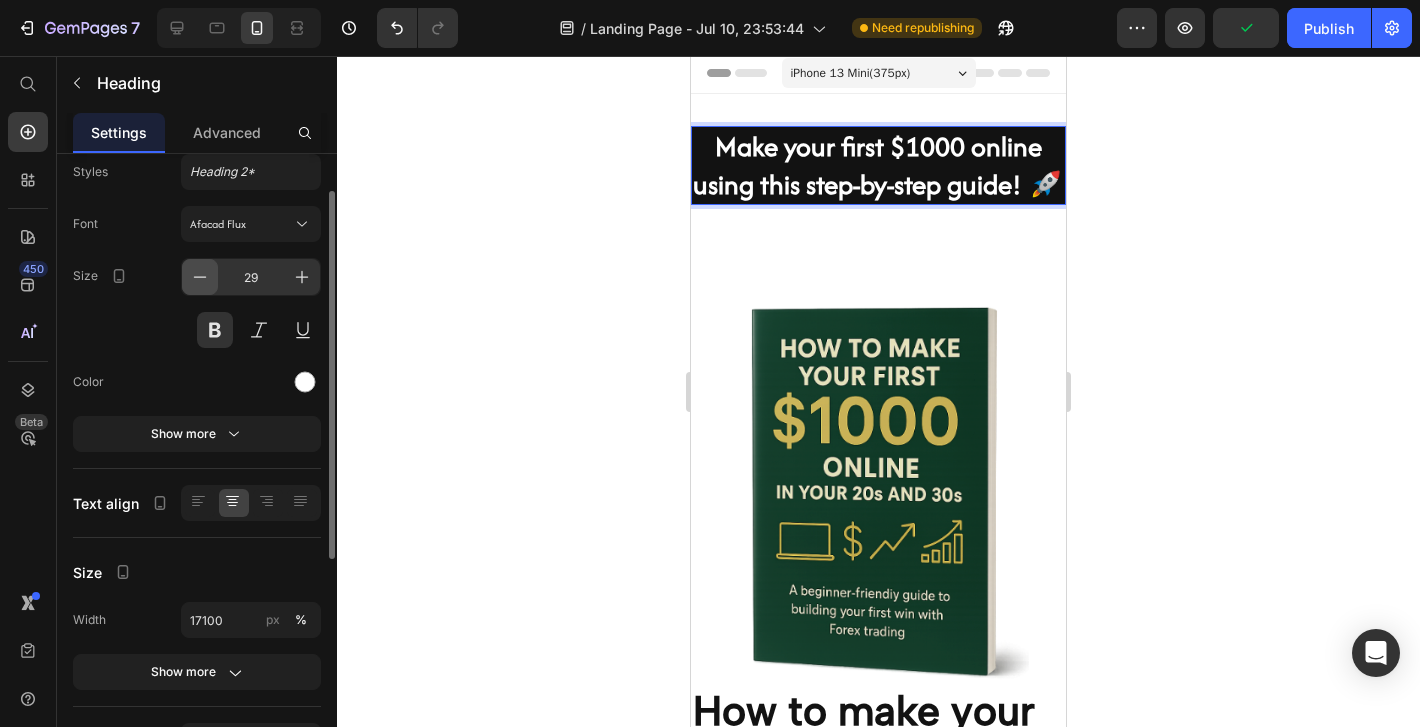 click 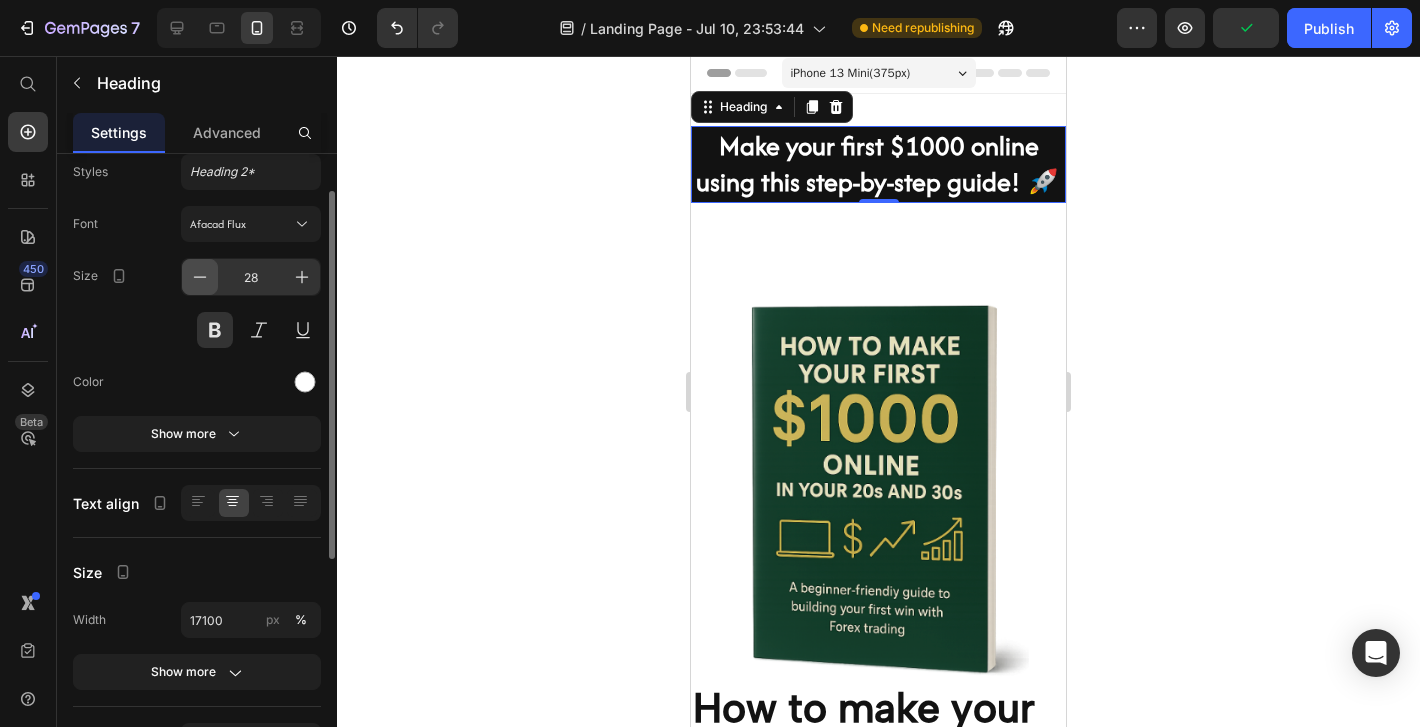 click 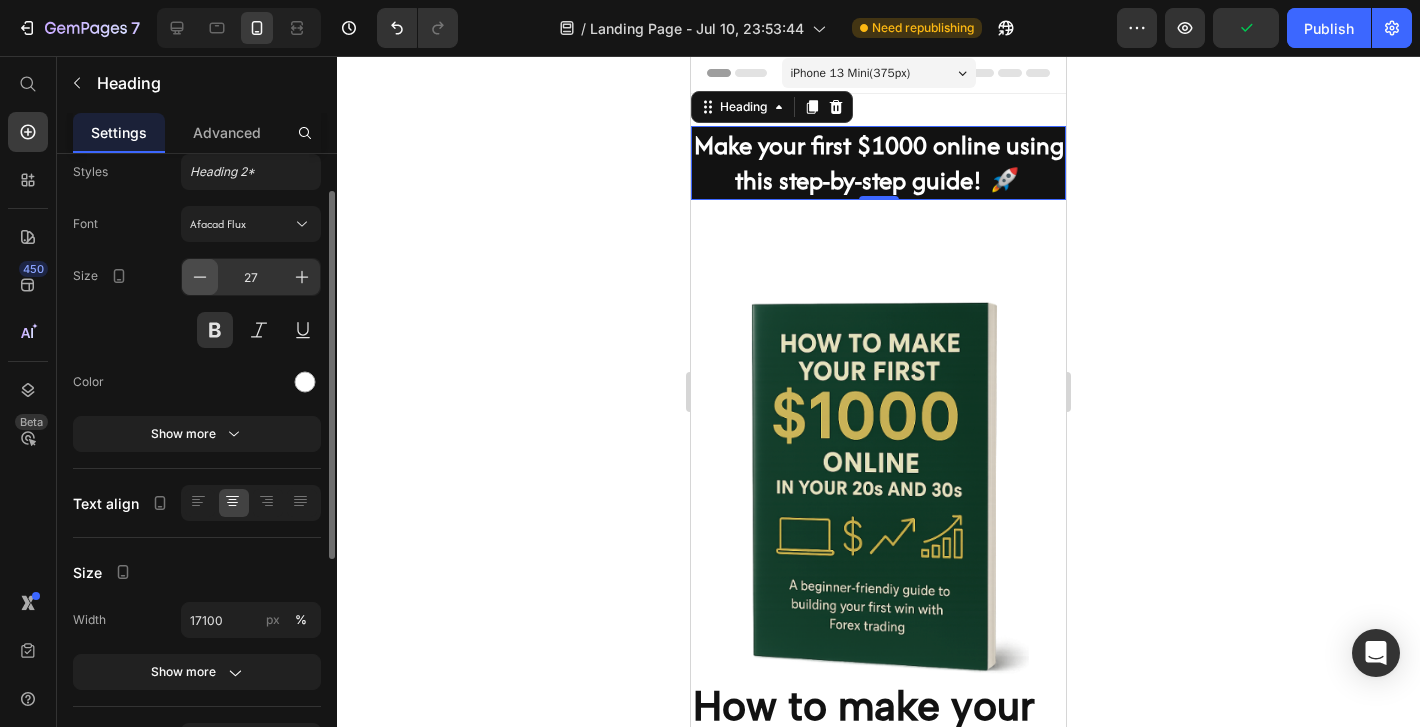 click 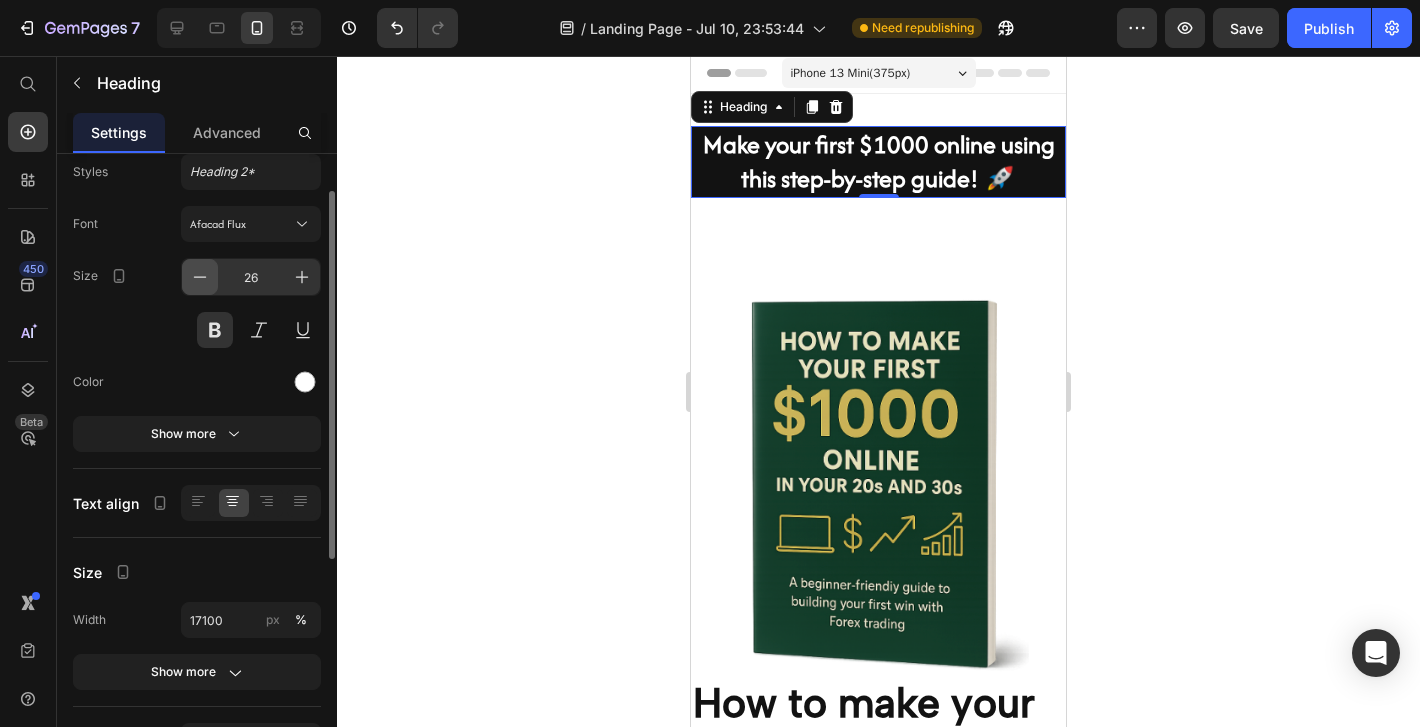 click 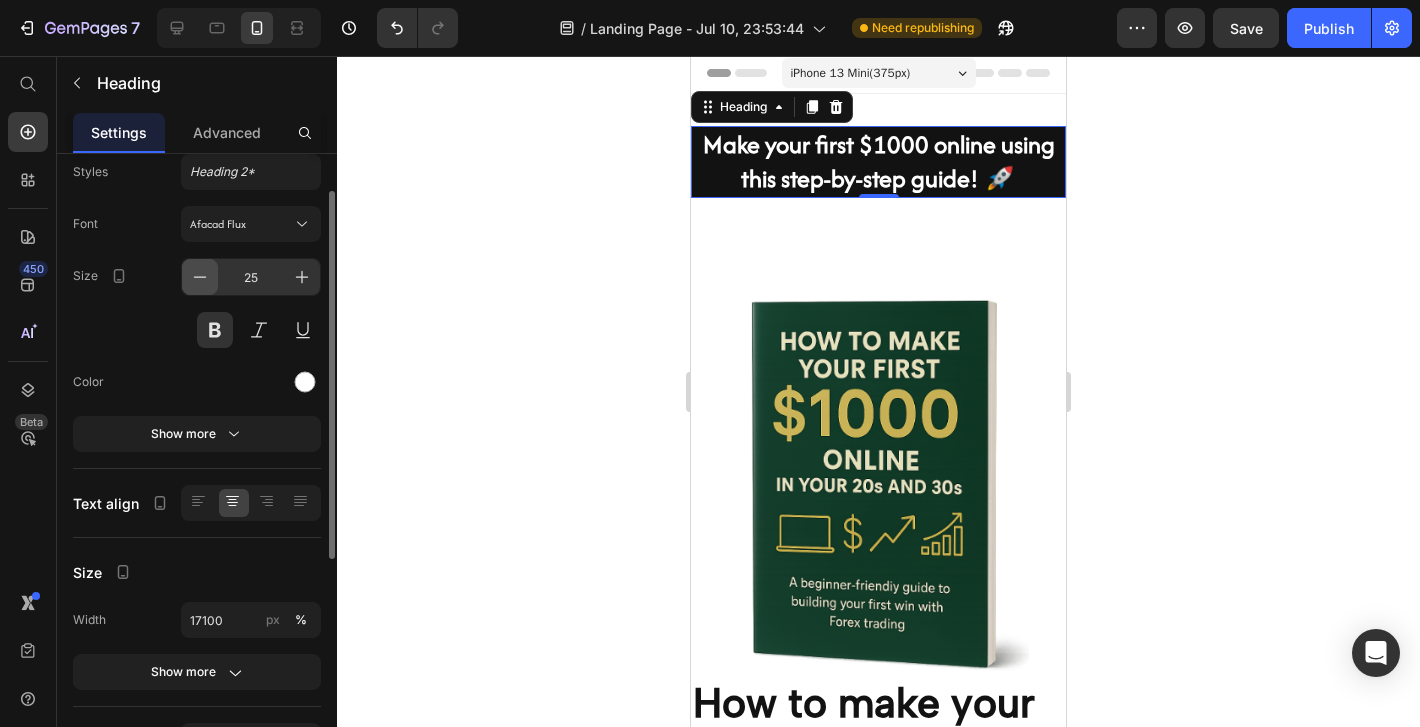 click 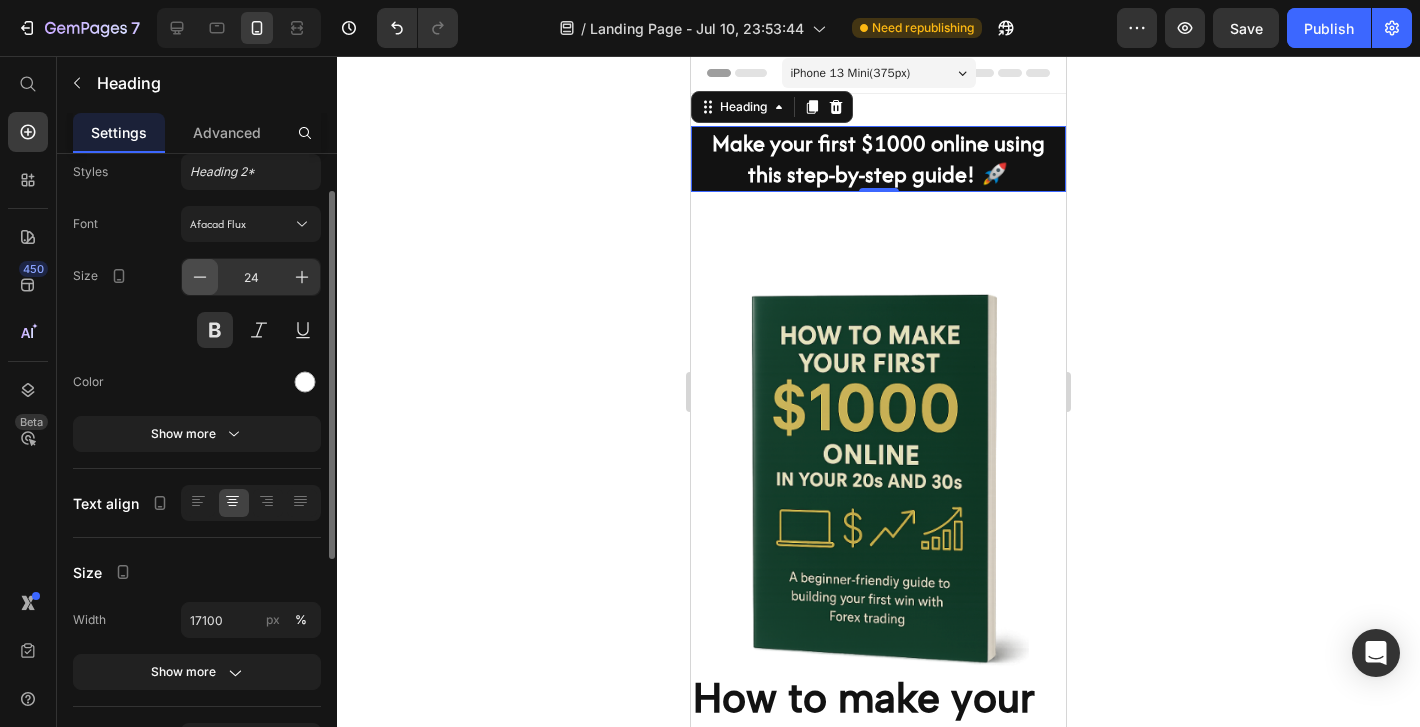 click 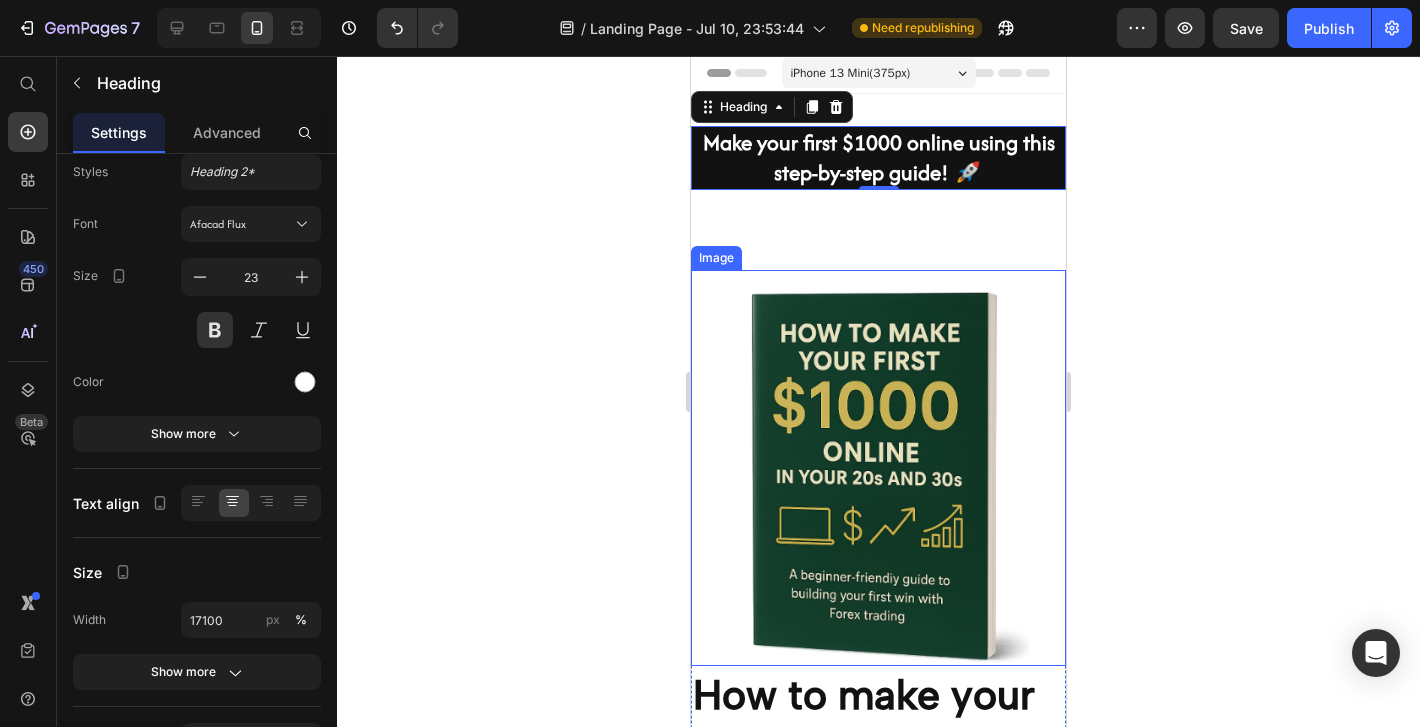 click 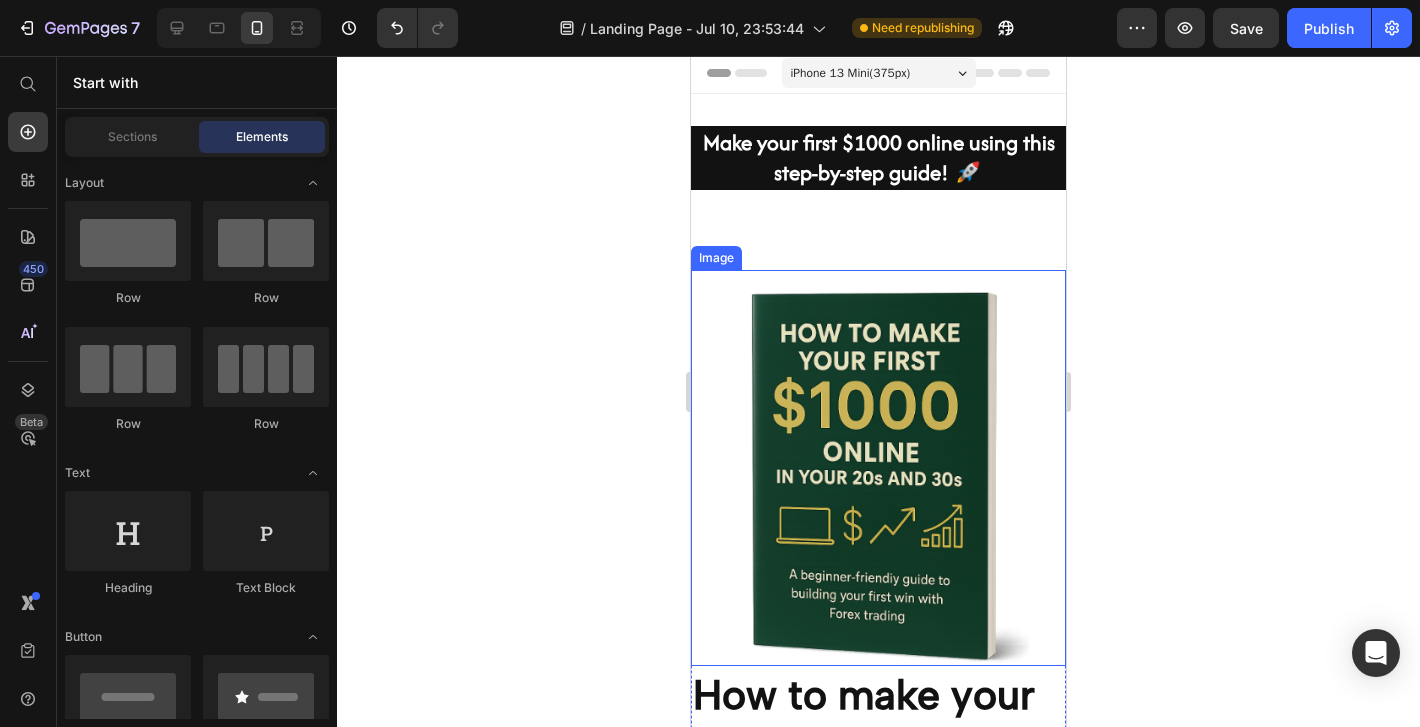 click at bounding box center [878, 468] 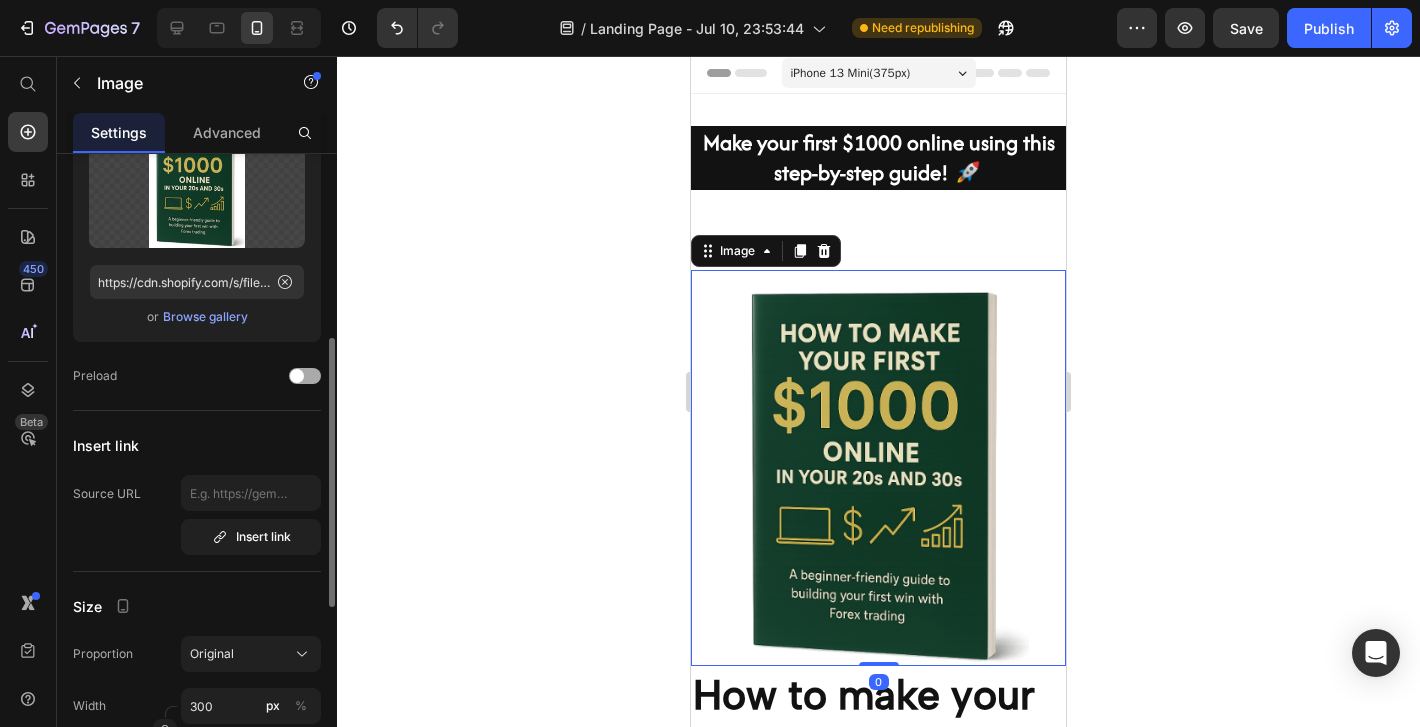 scroll, scrollTop: 322, scrollLeft: 0, axis: vertical 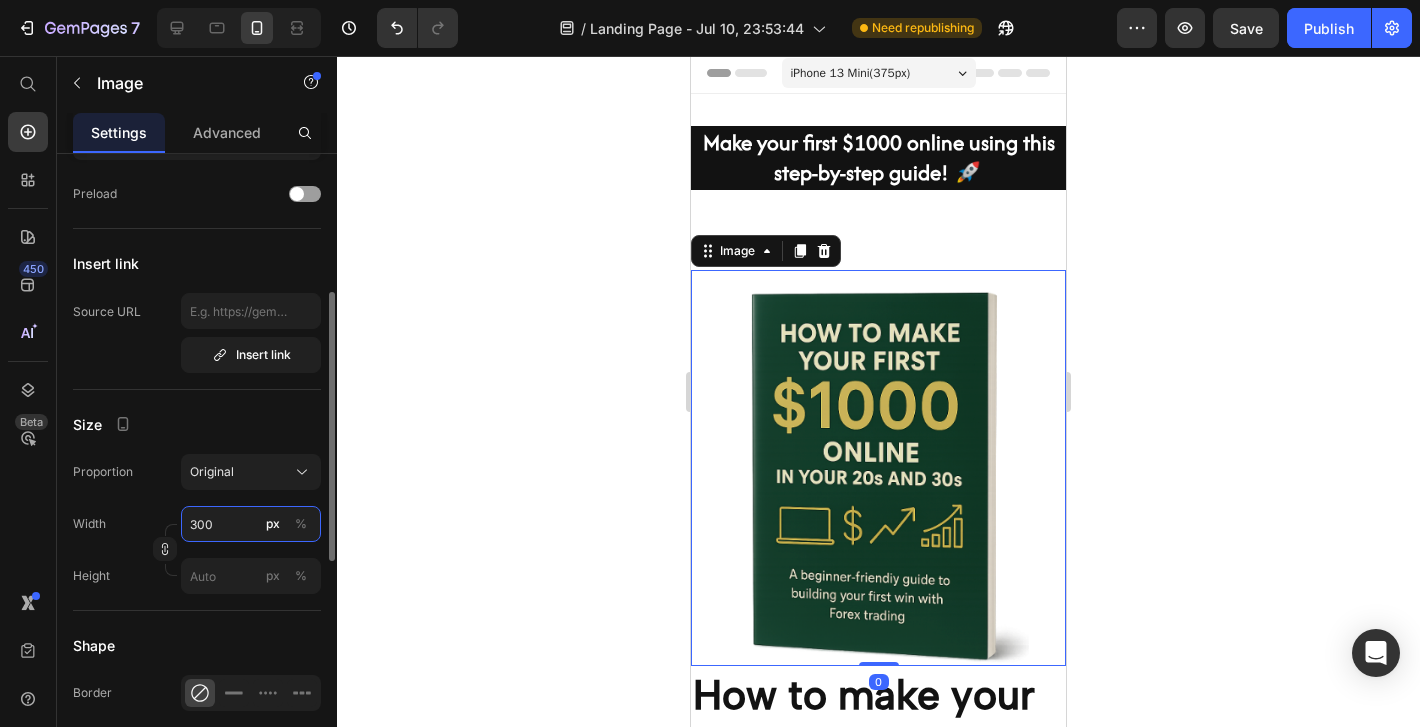 click on "300" at bounding box center [251, 524] 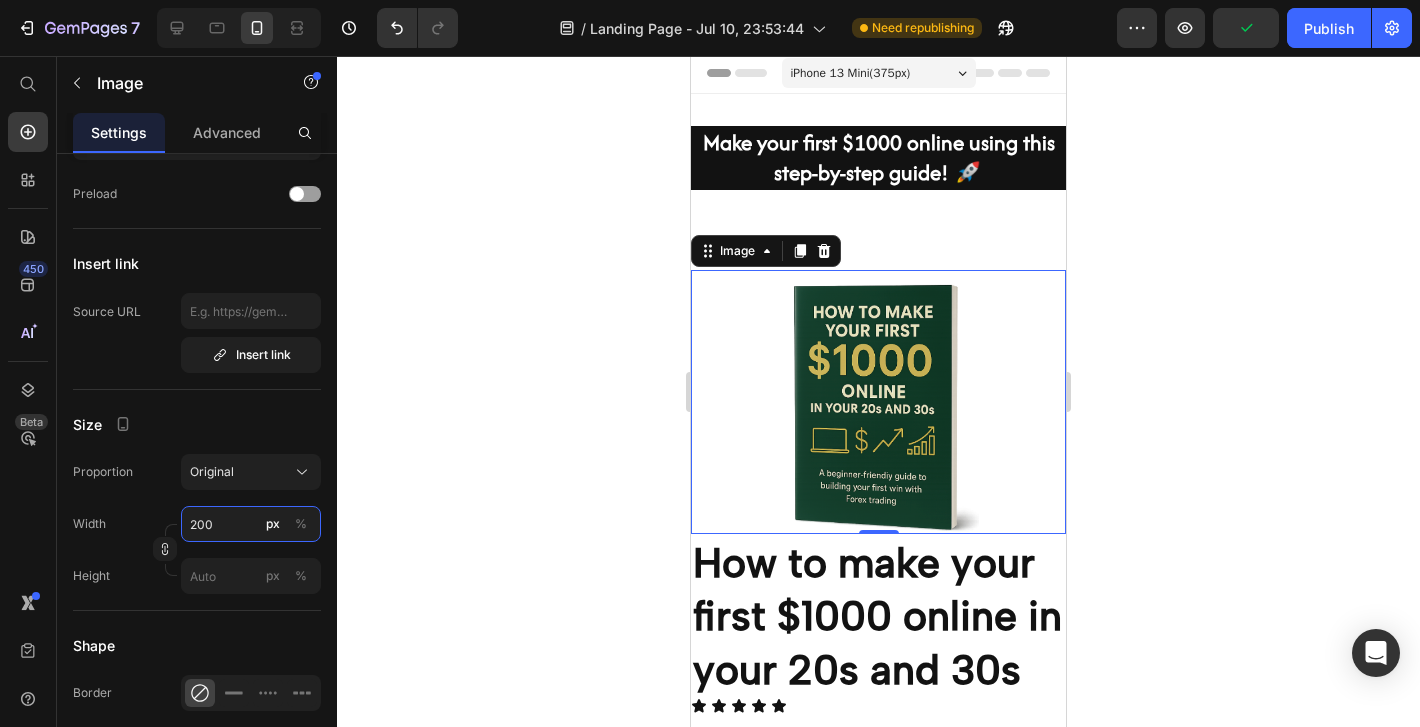 type on "200" 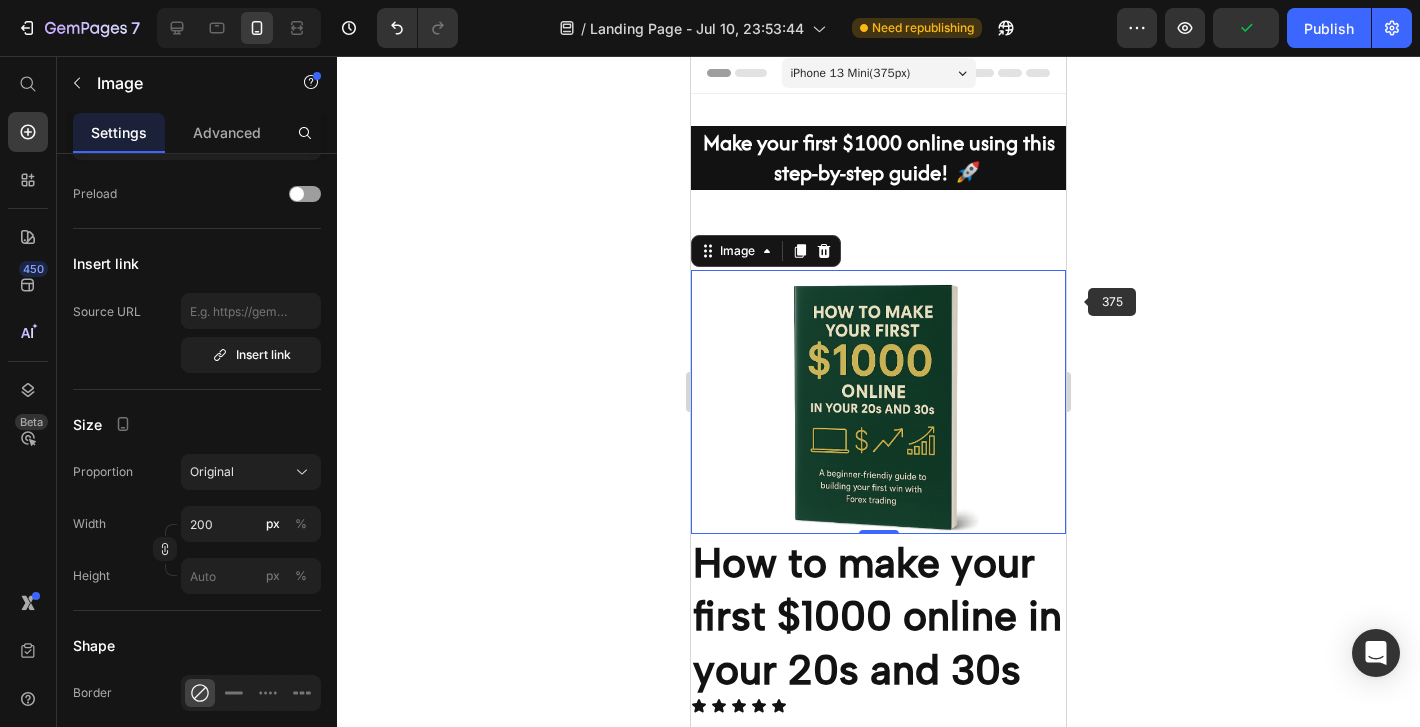 click 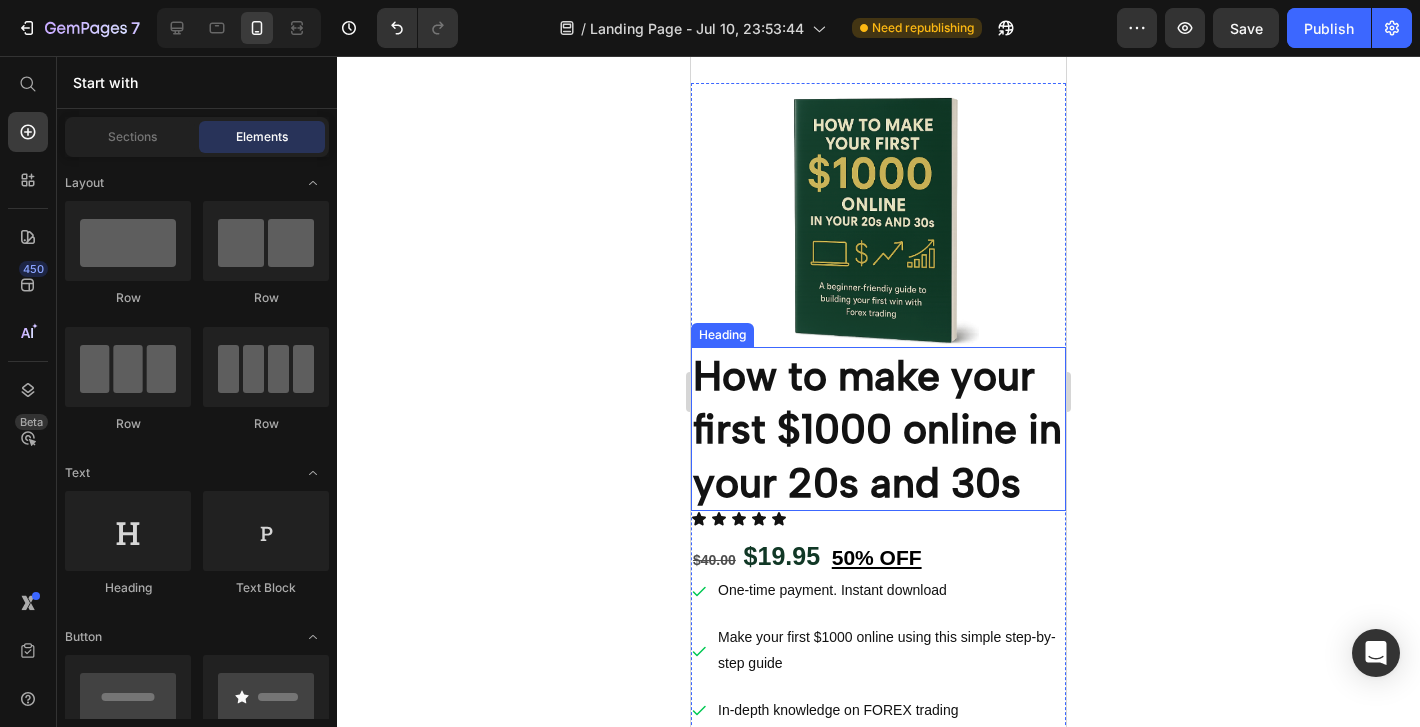 scroll, scrollTop: 275, scrollLeft: 0, axis: vertical 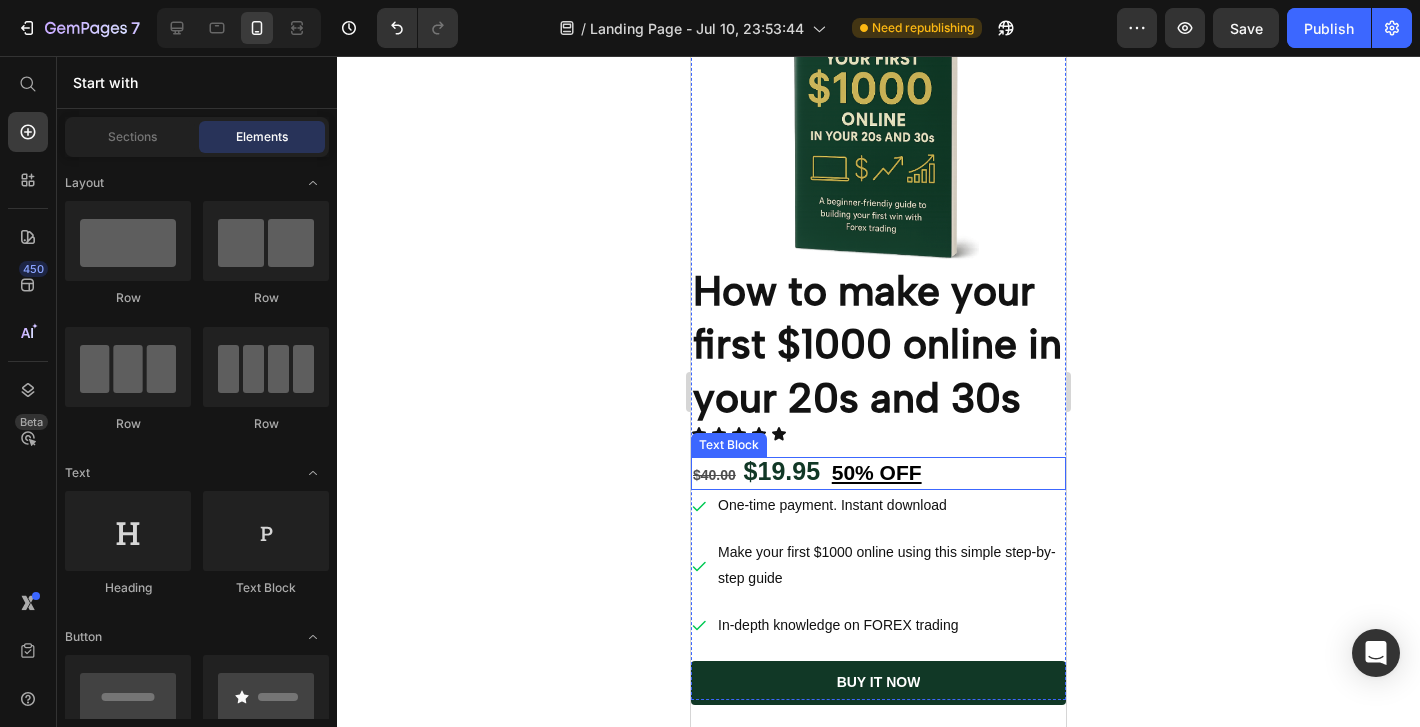 click on "How to make your first $1000 online in your 20s and 30s" at bounding box center [878, 344] 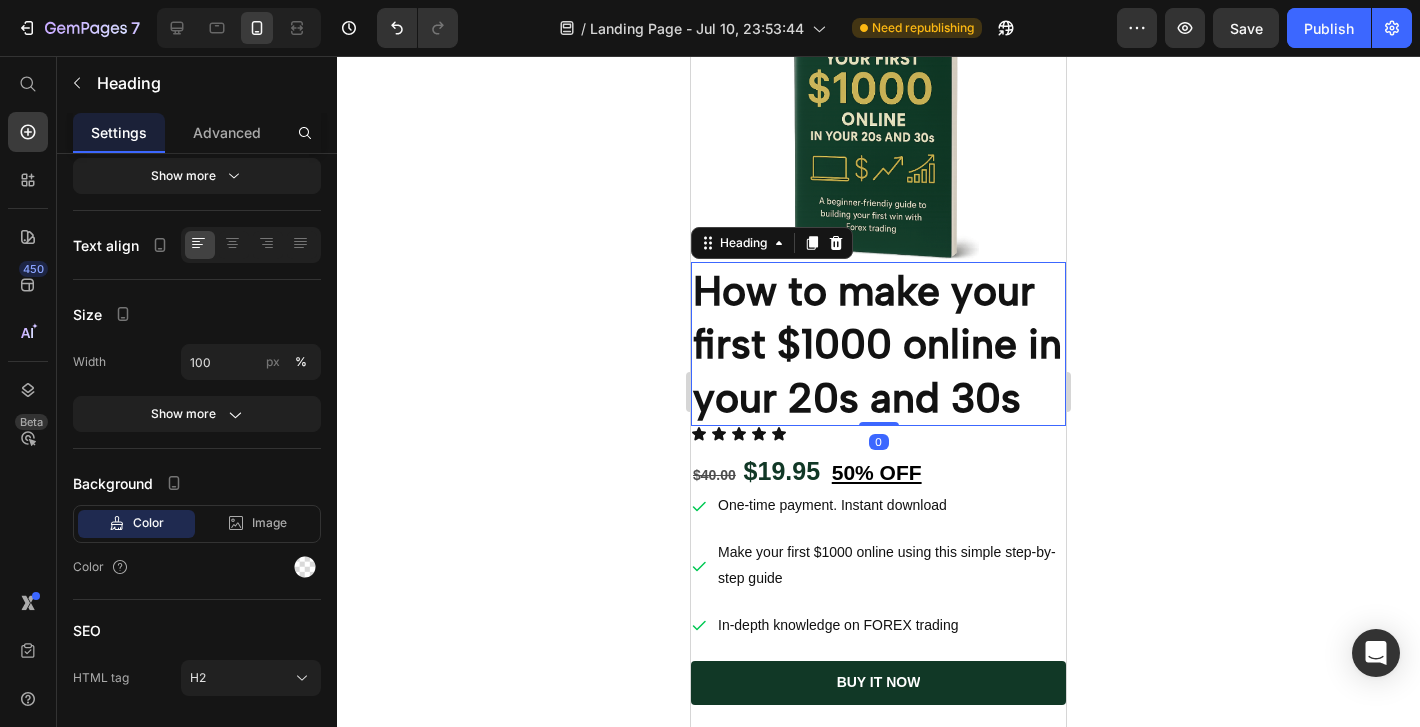 scroll, scrollTop: 0, scrollLeft: 0, axis: both 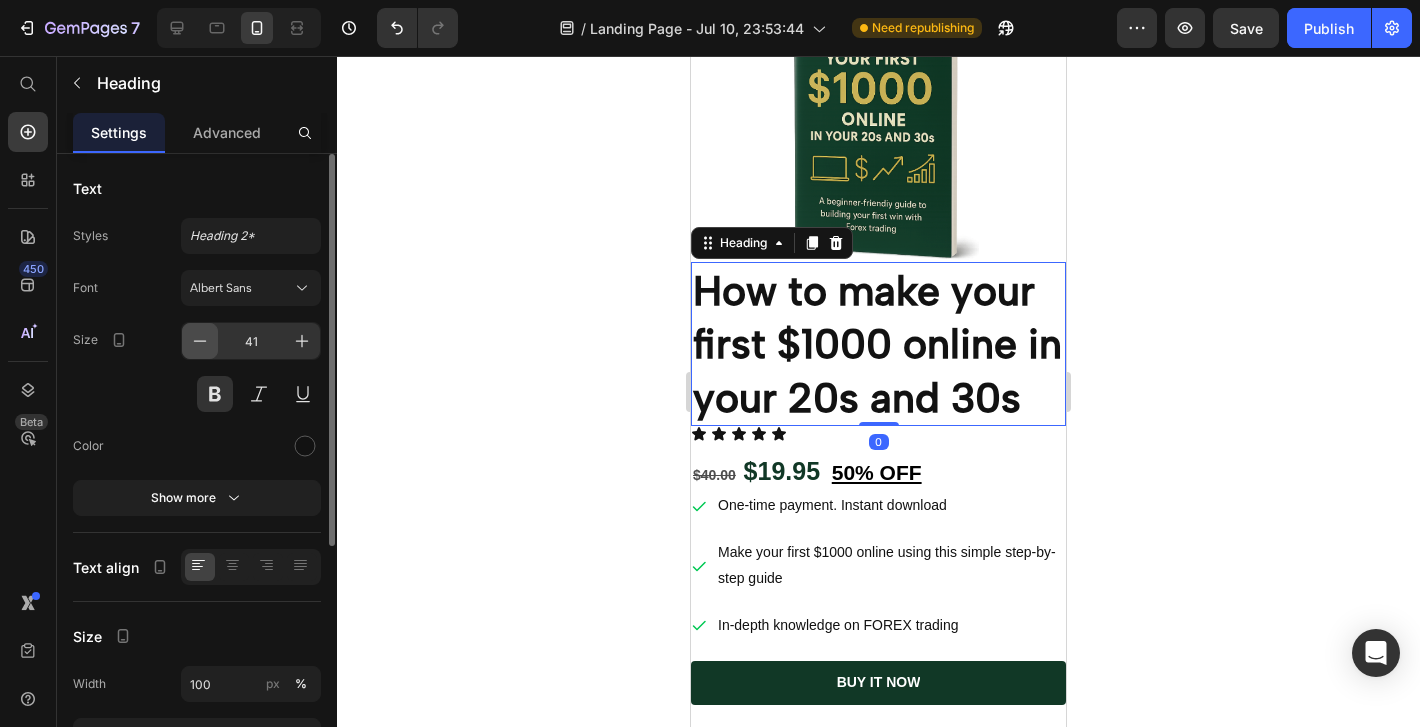 click 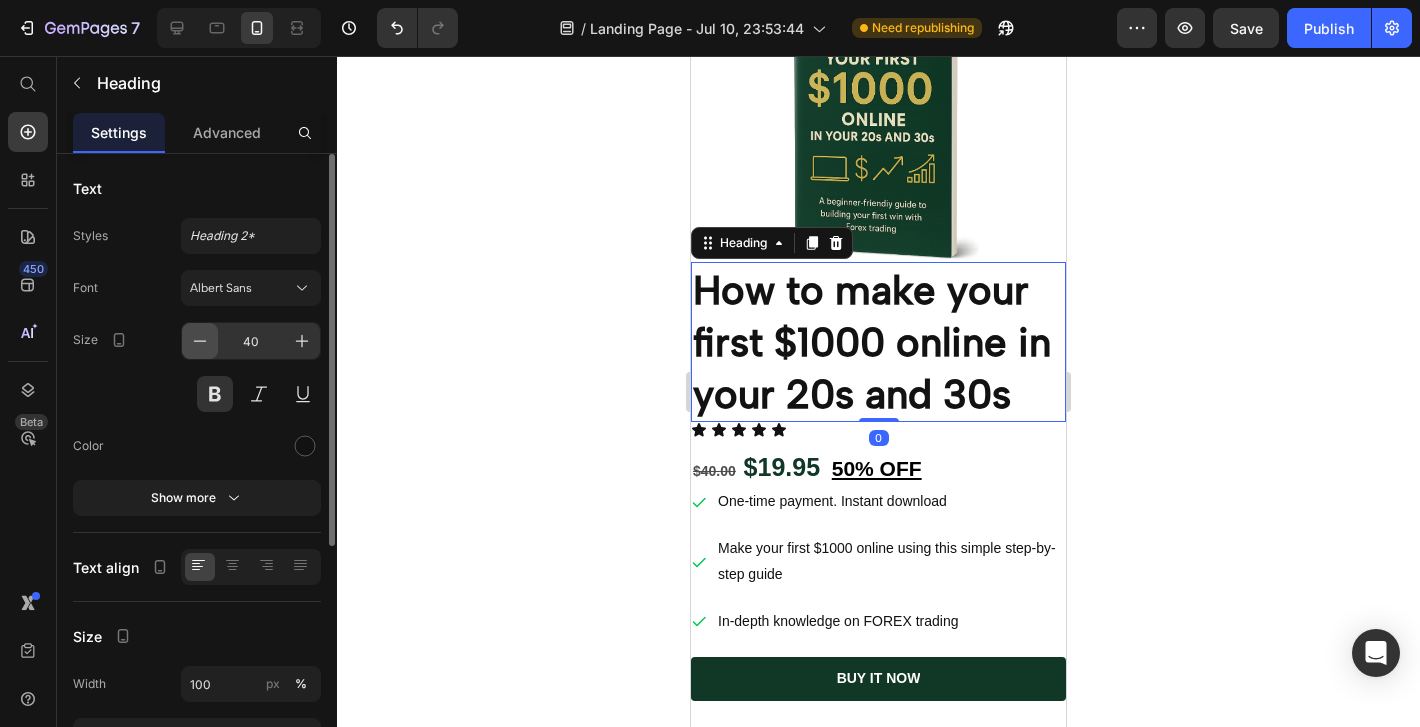 click 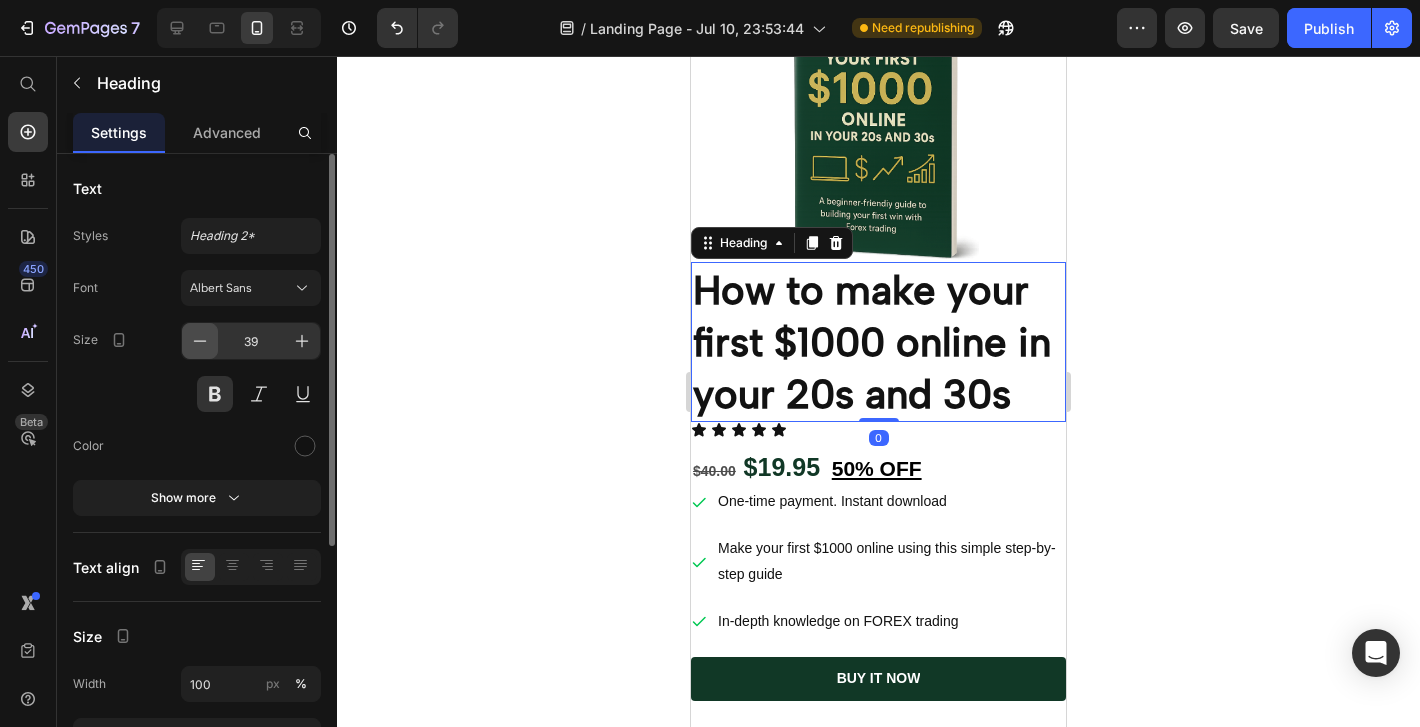 click 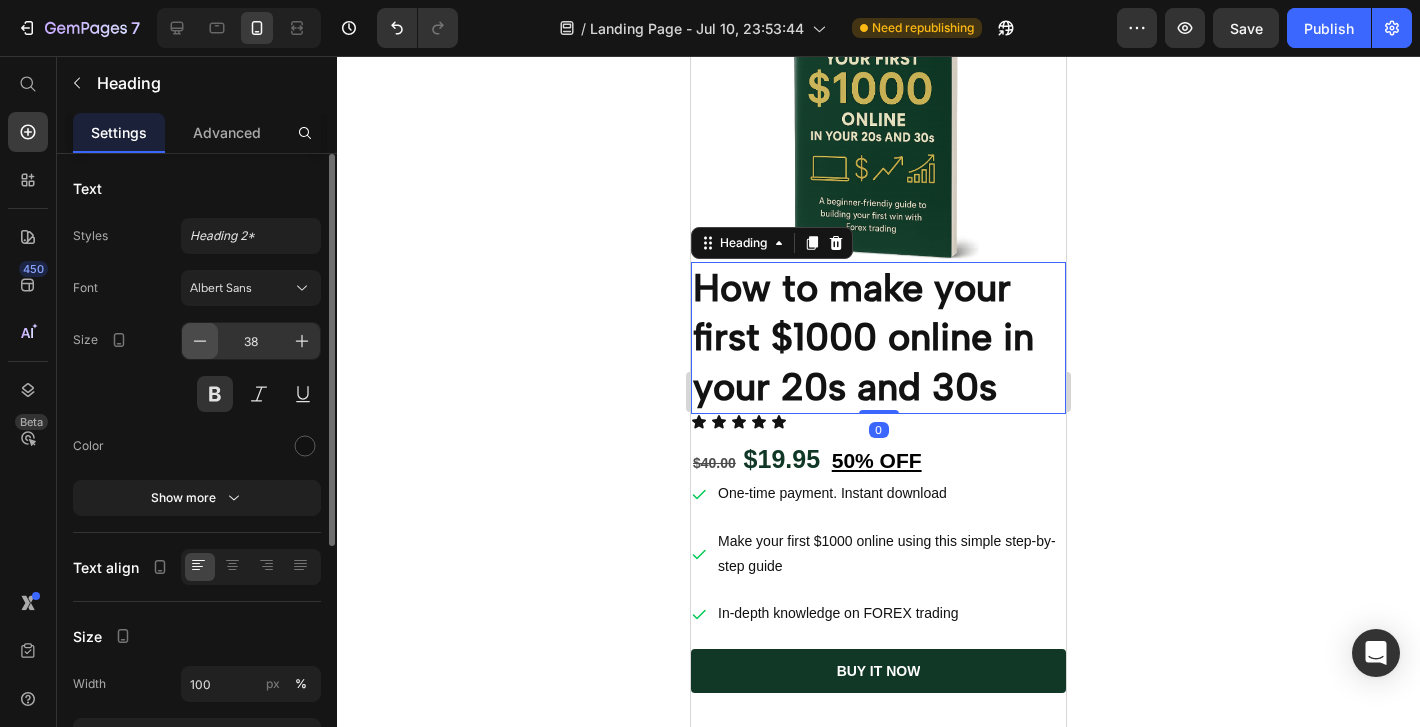 click 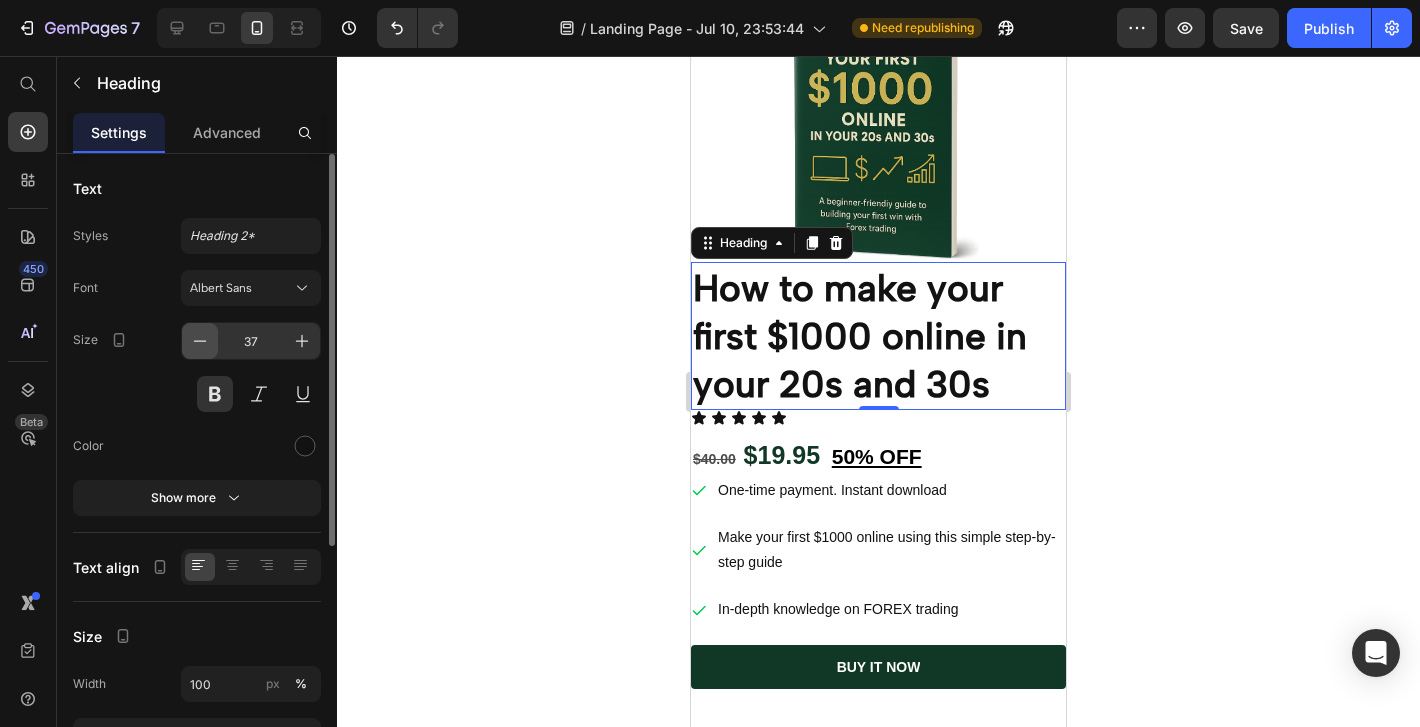 click 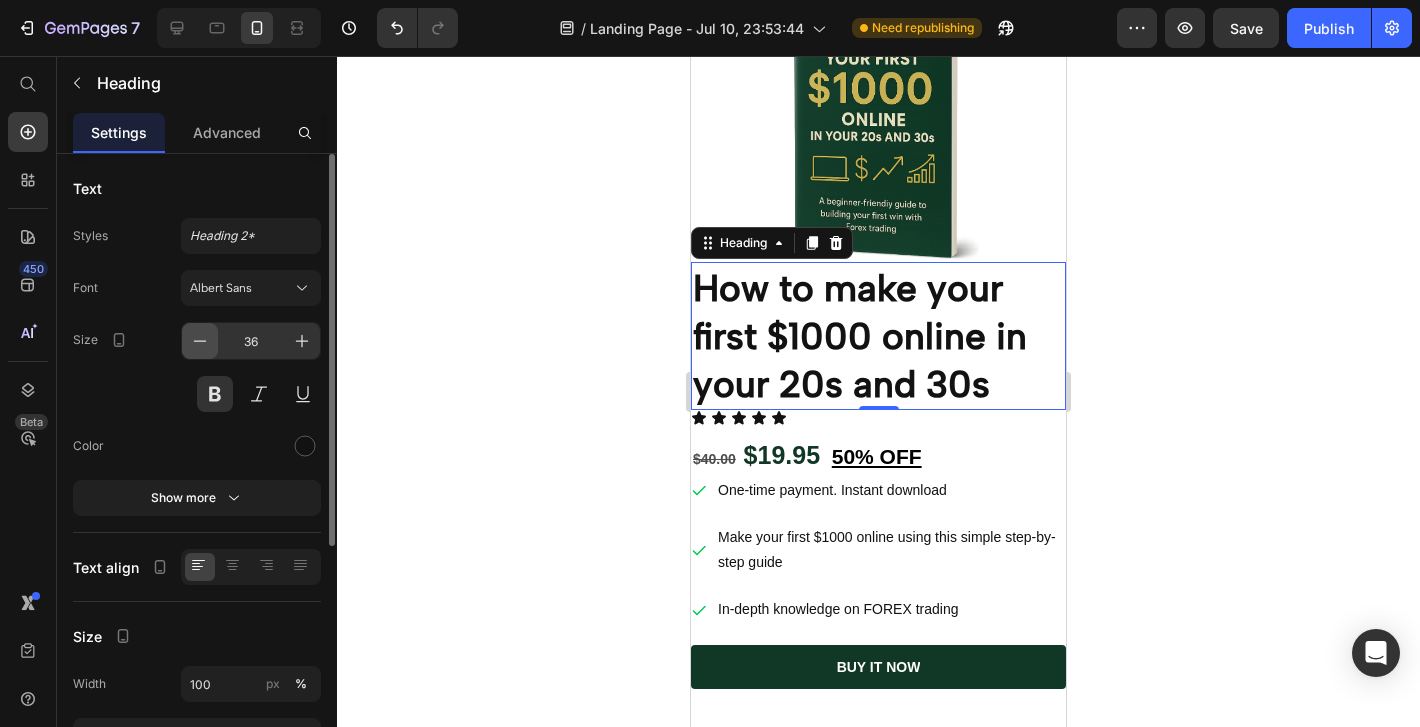 click 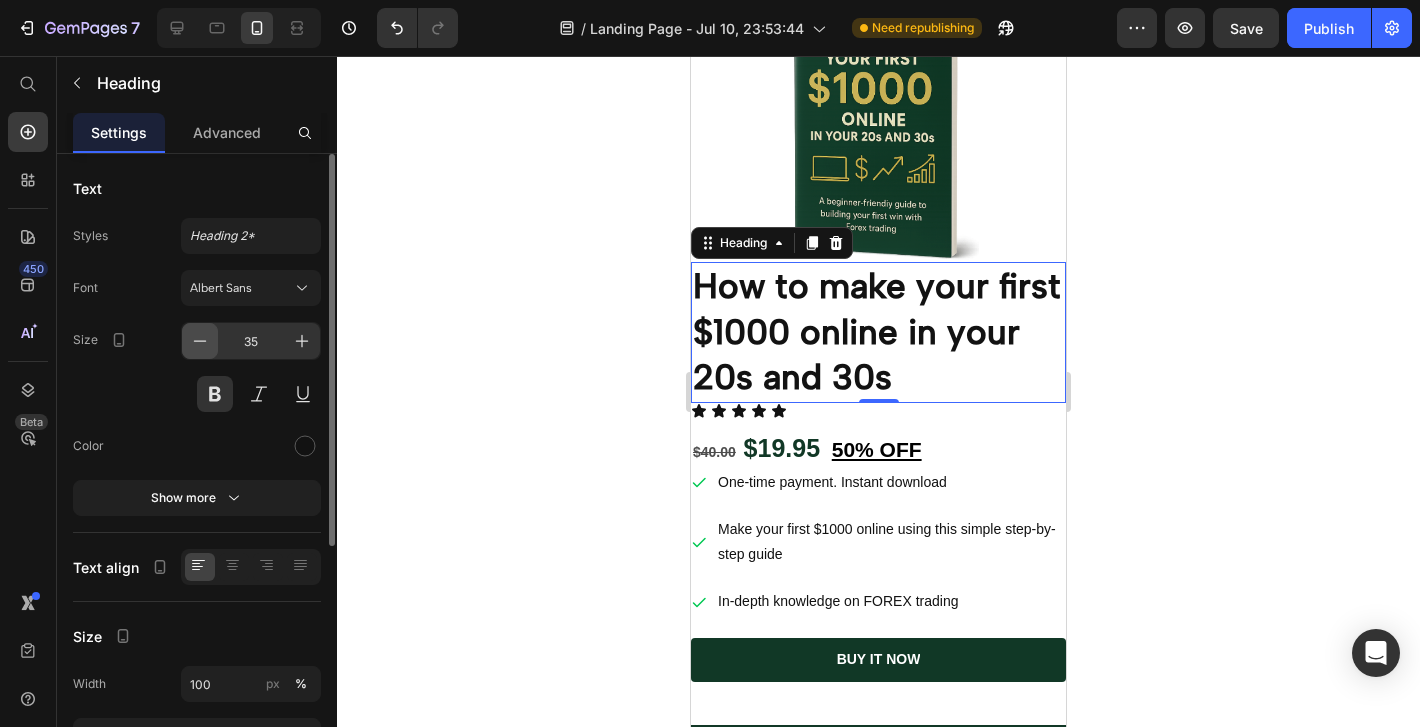 click 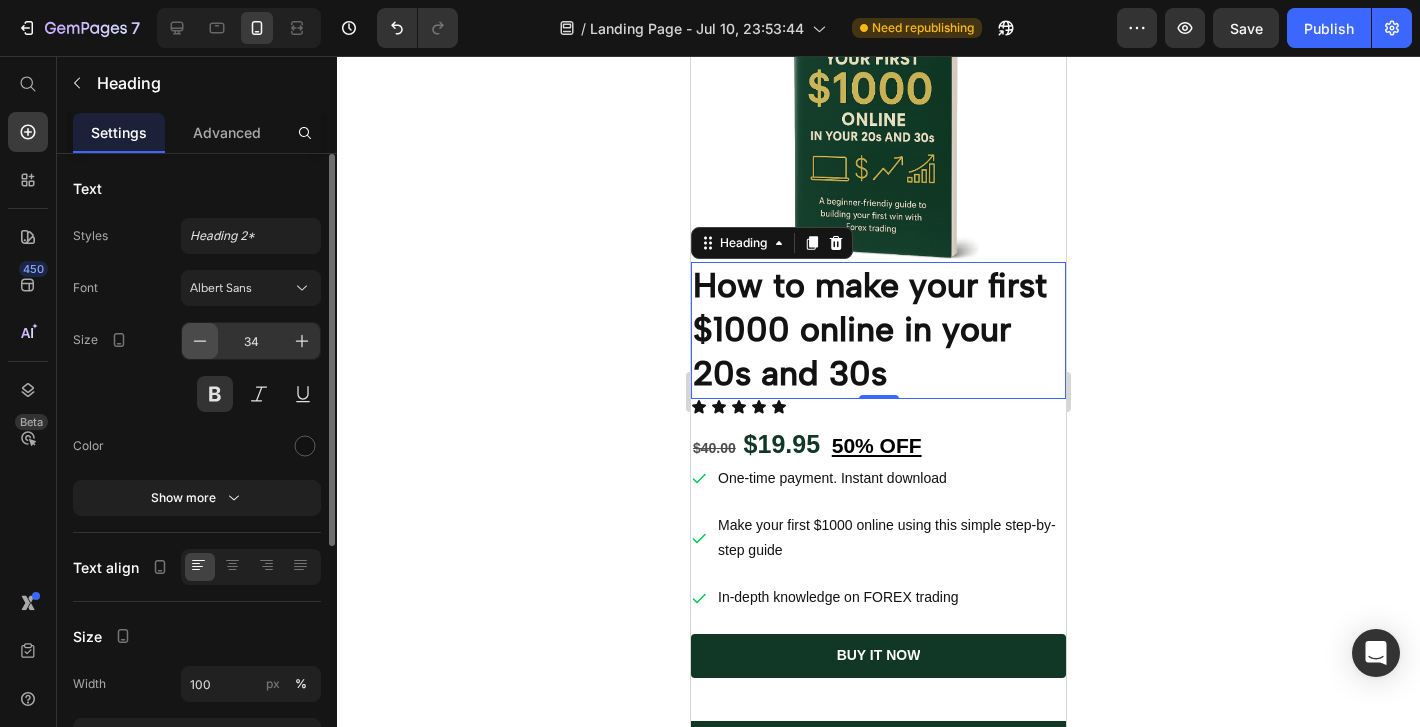 click 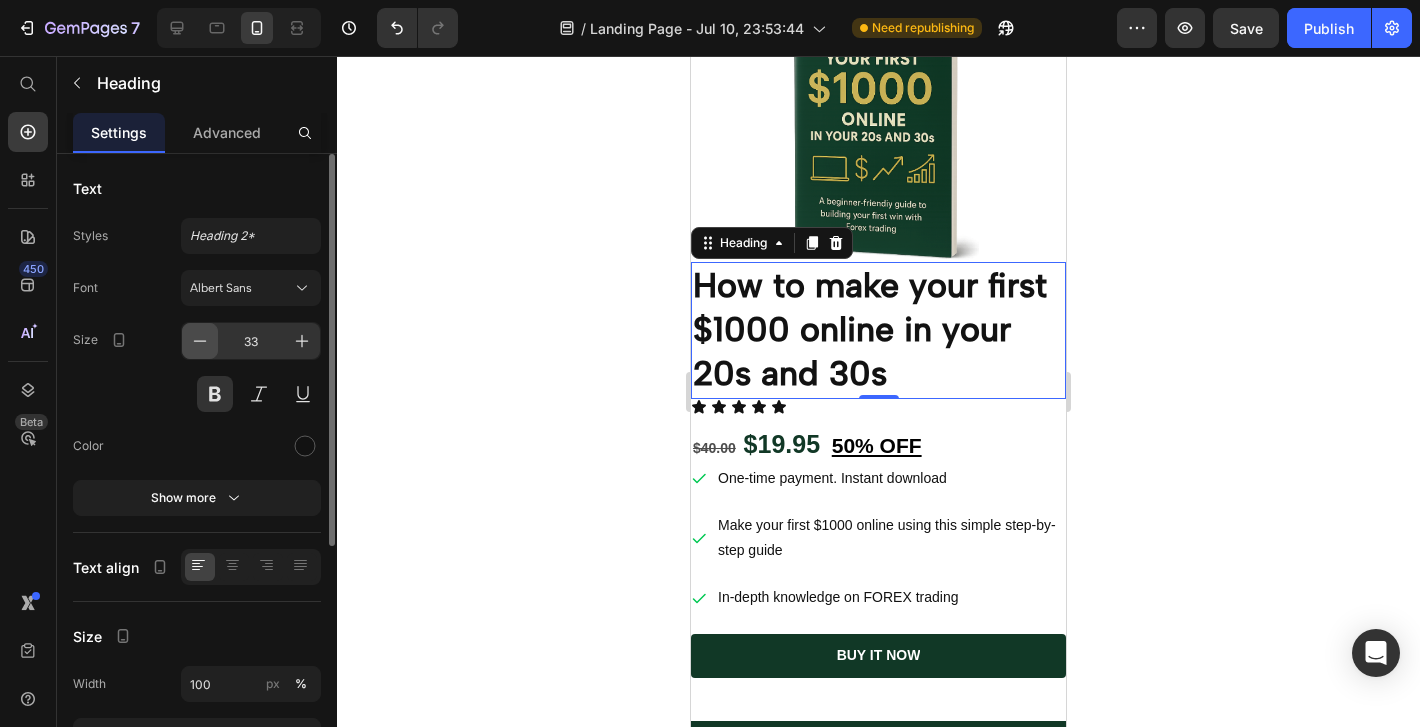 click 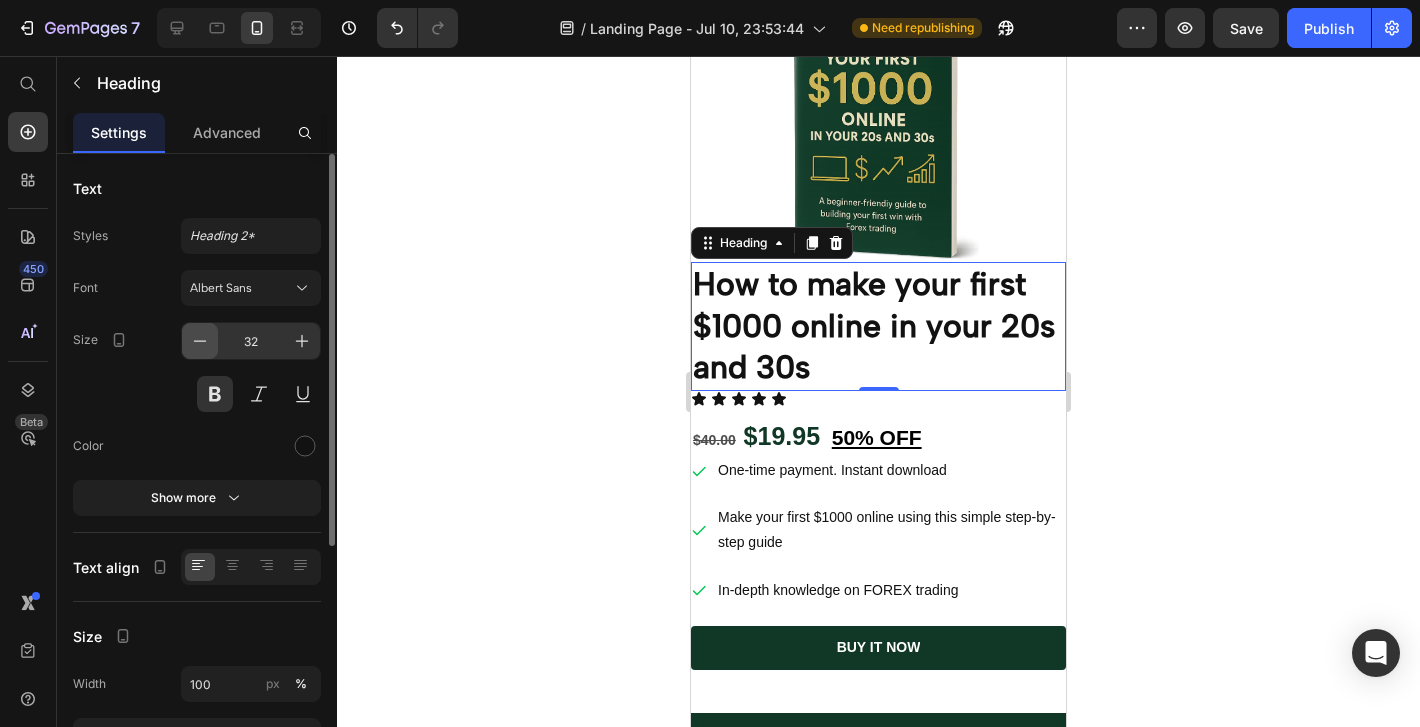 click 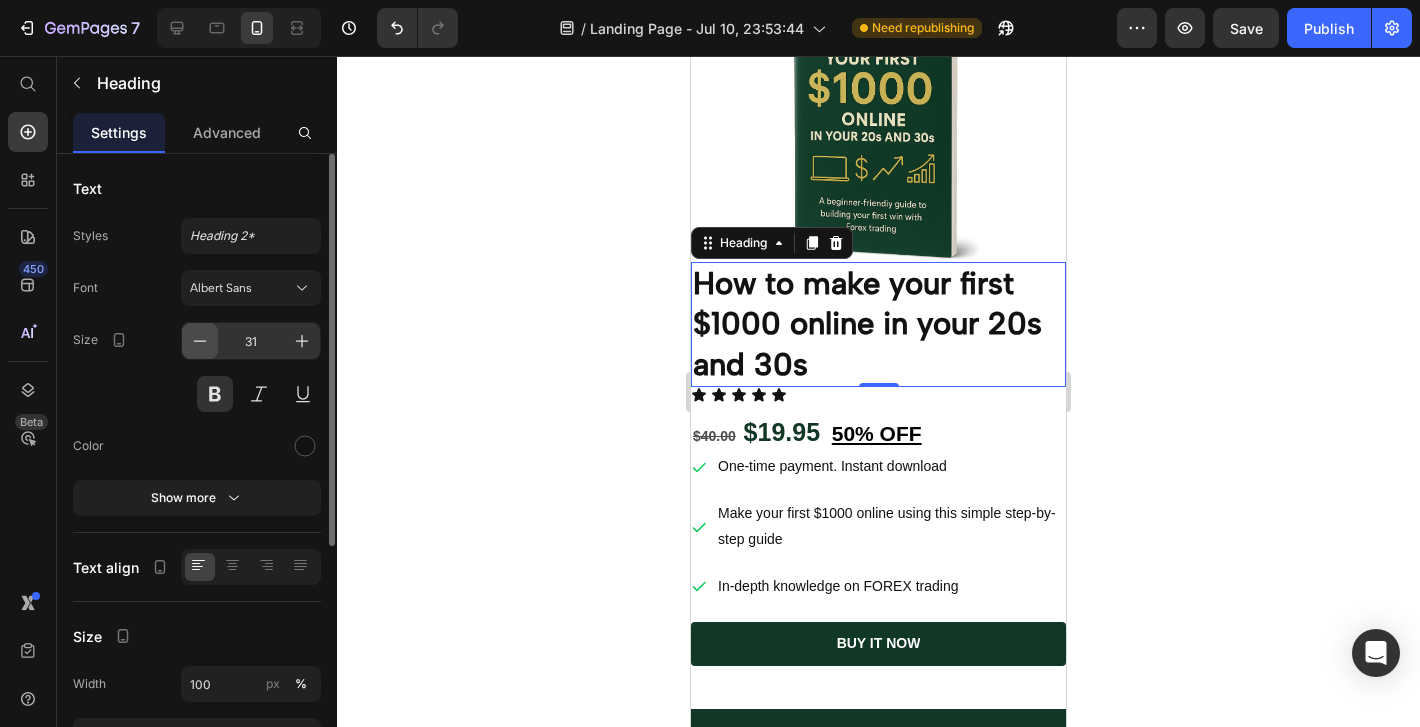 click 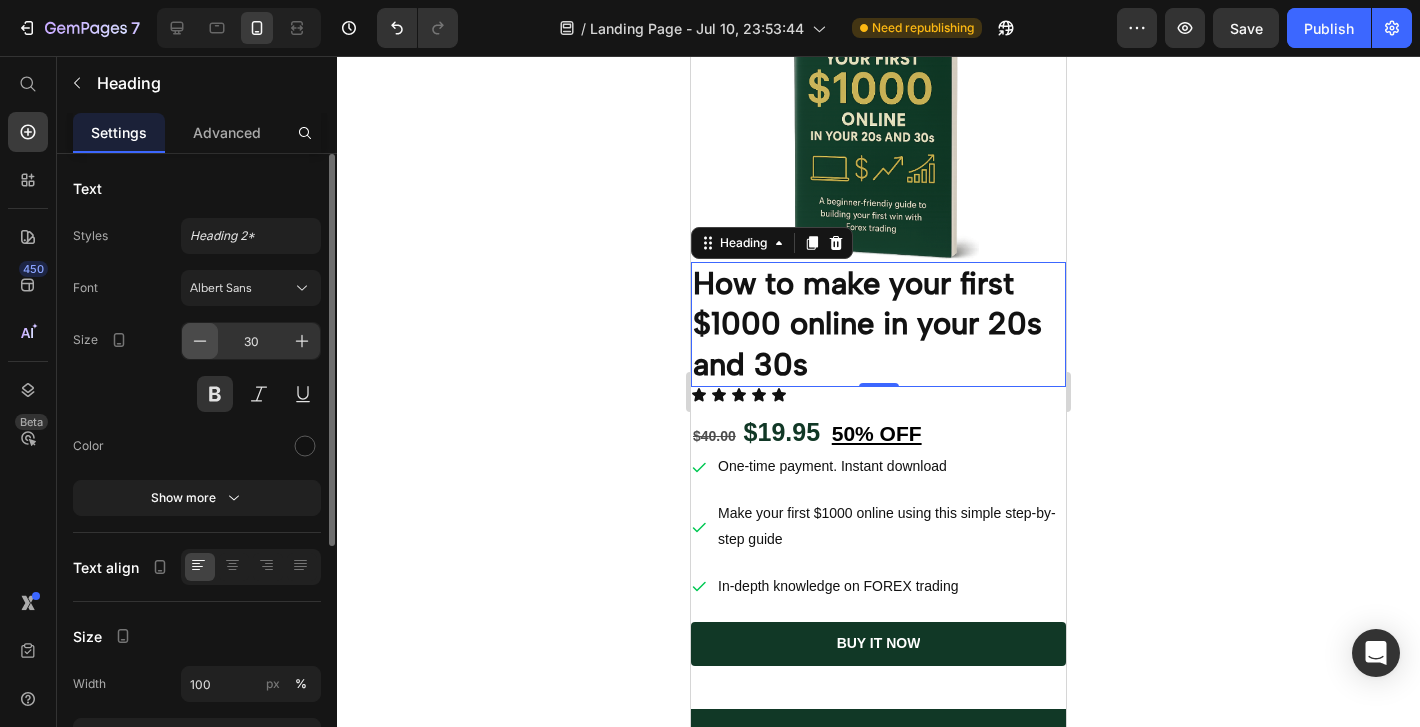 click 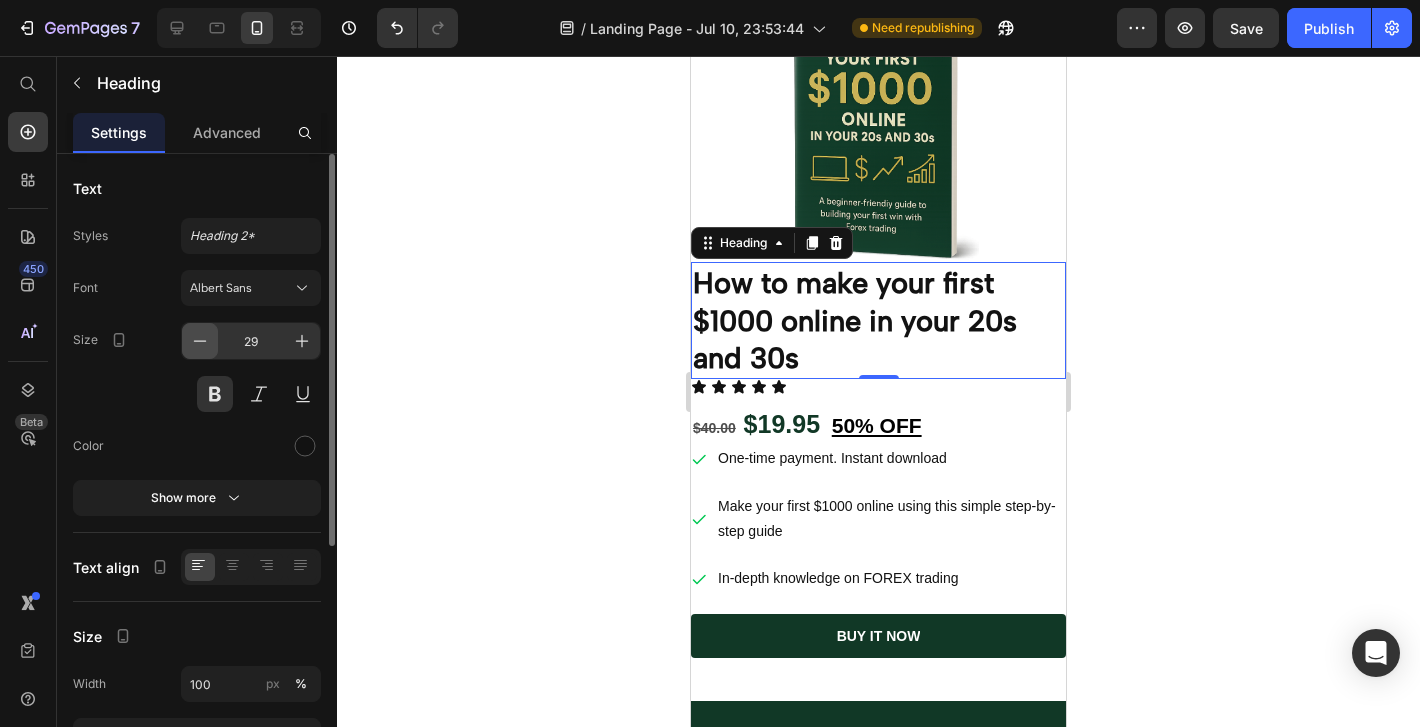 click 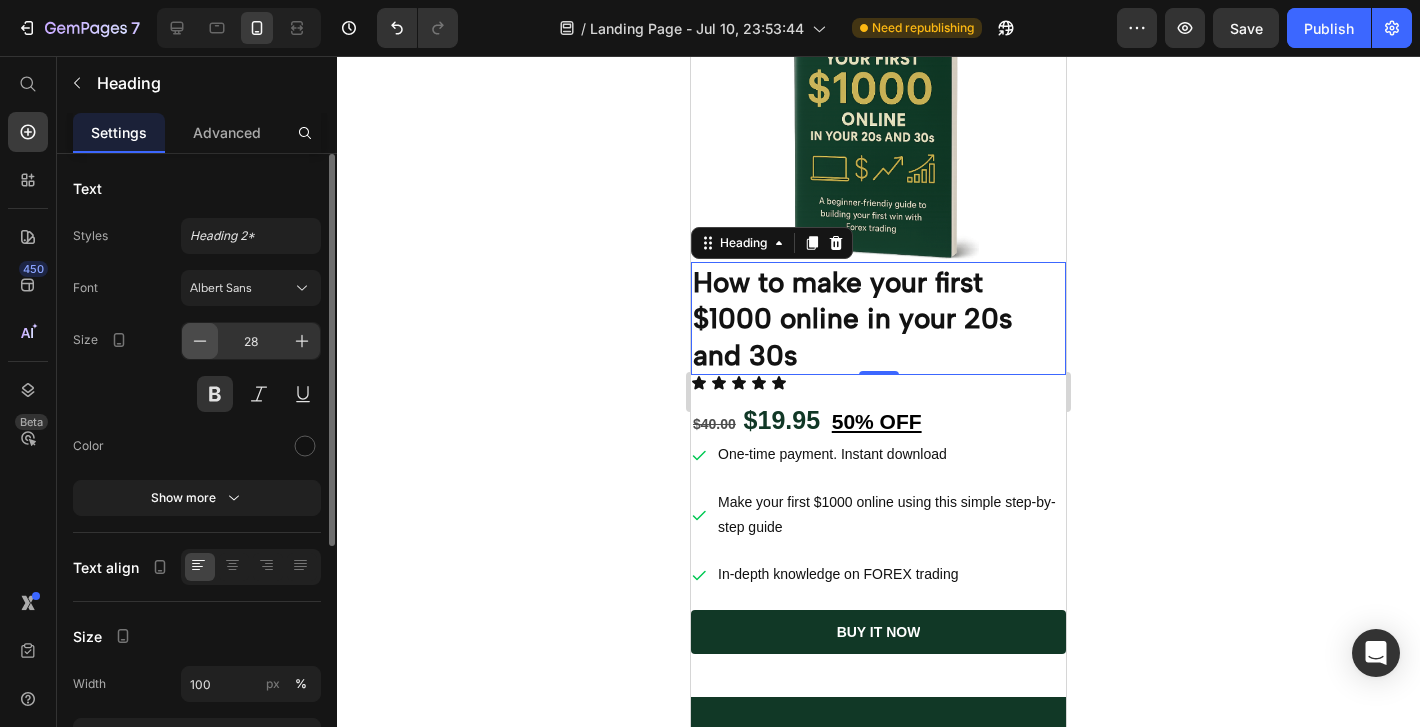 click 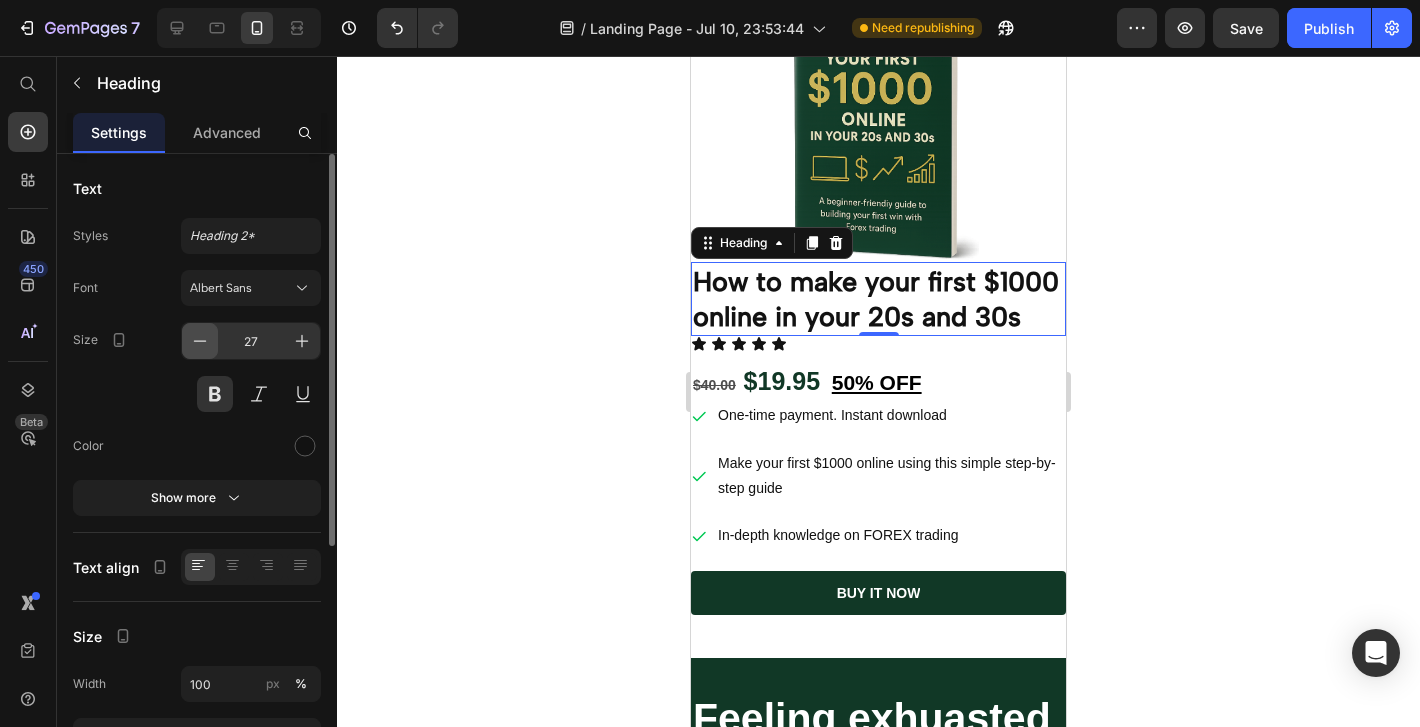 click 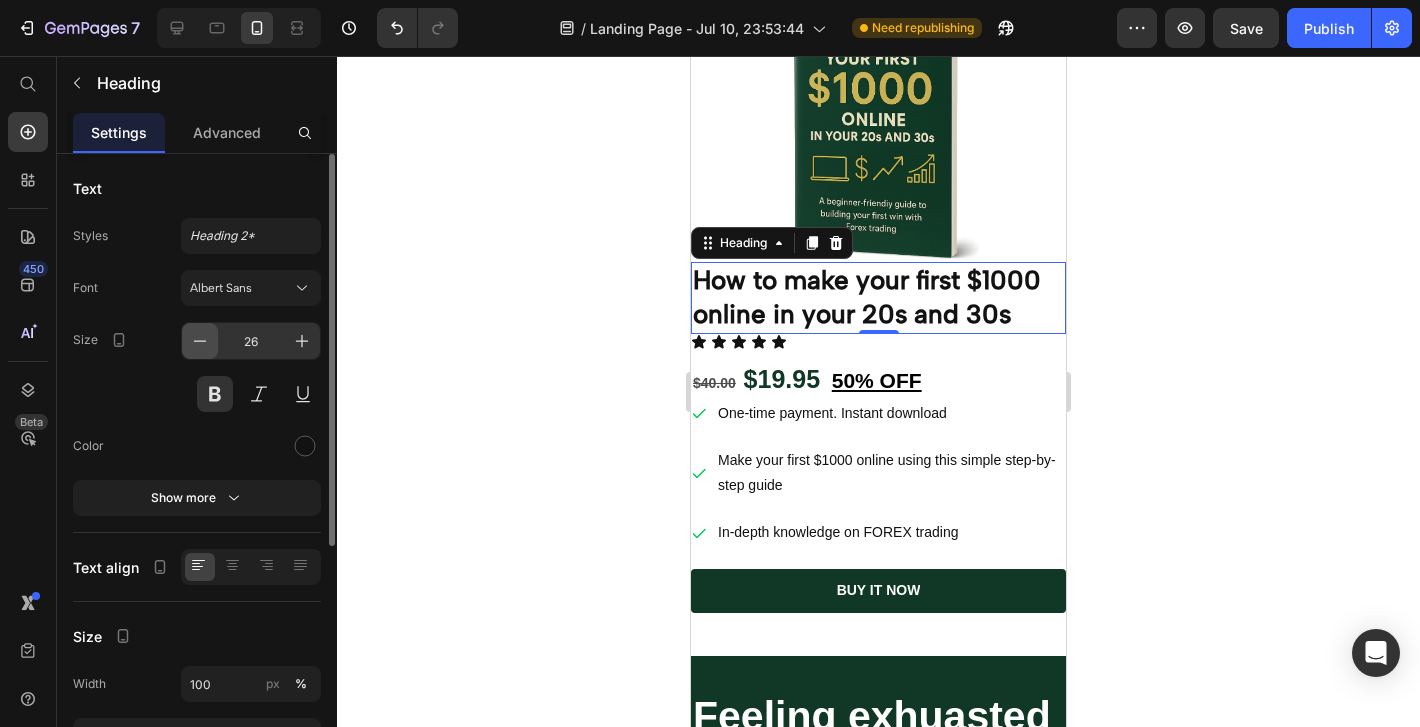 click 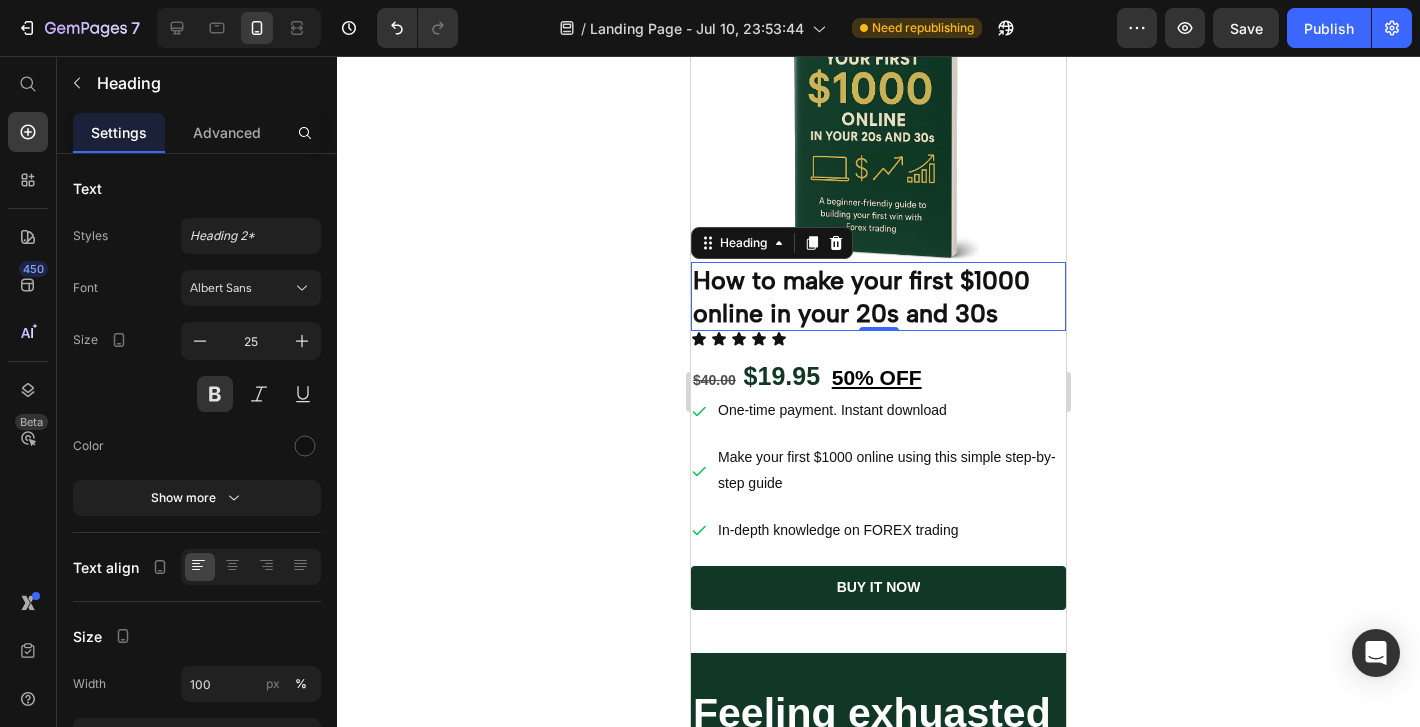 click 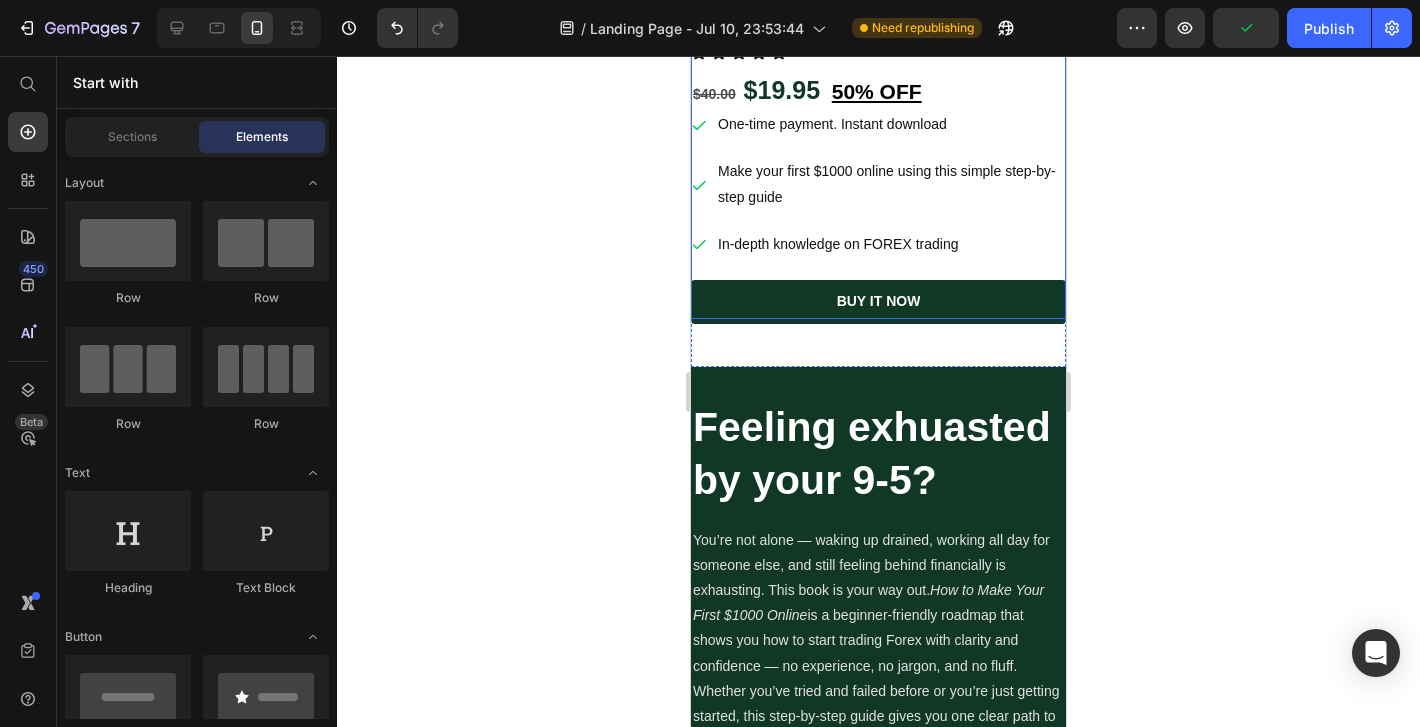 scroll, scrollTop: 639, scrollLeft: 0, axis: vertical 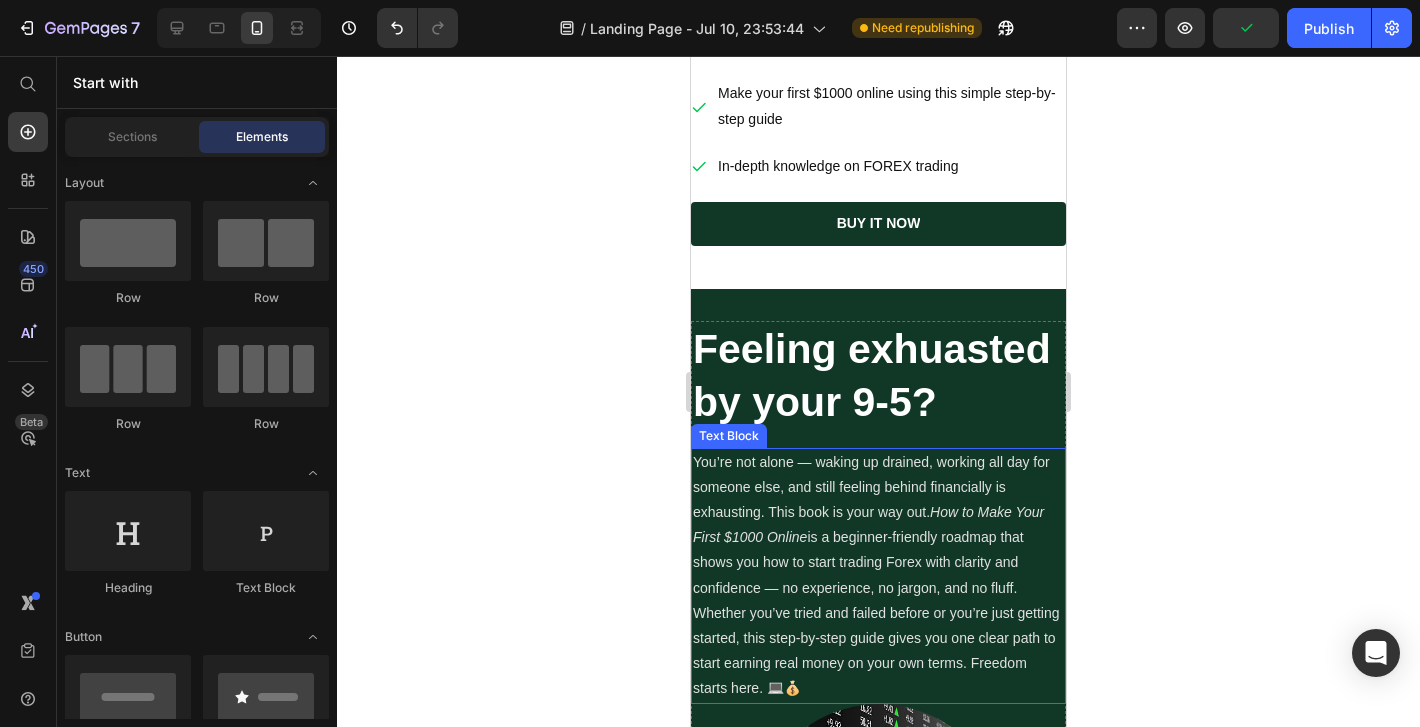 click on "Feeling exhuasted by your 9-5?" at bounding box center [878, 376] 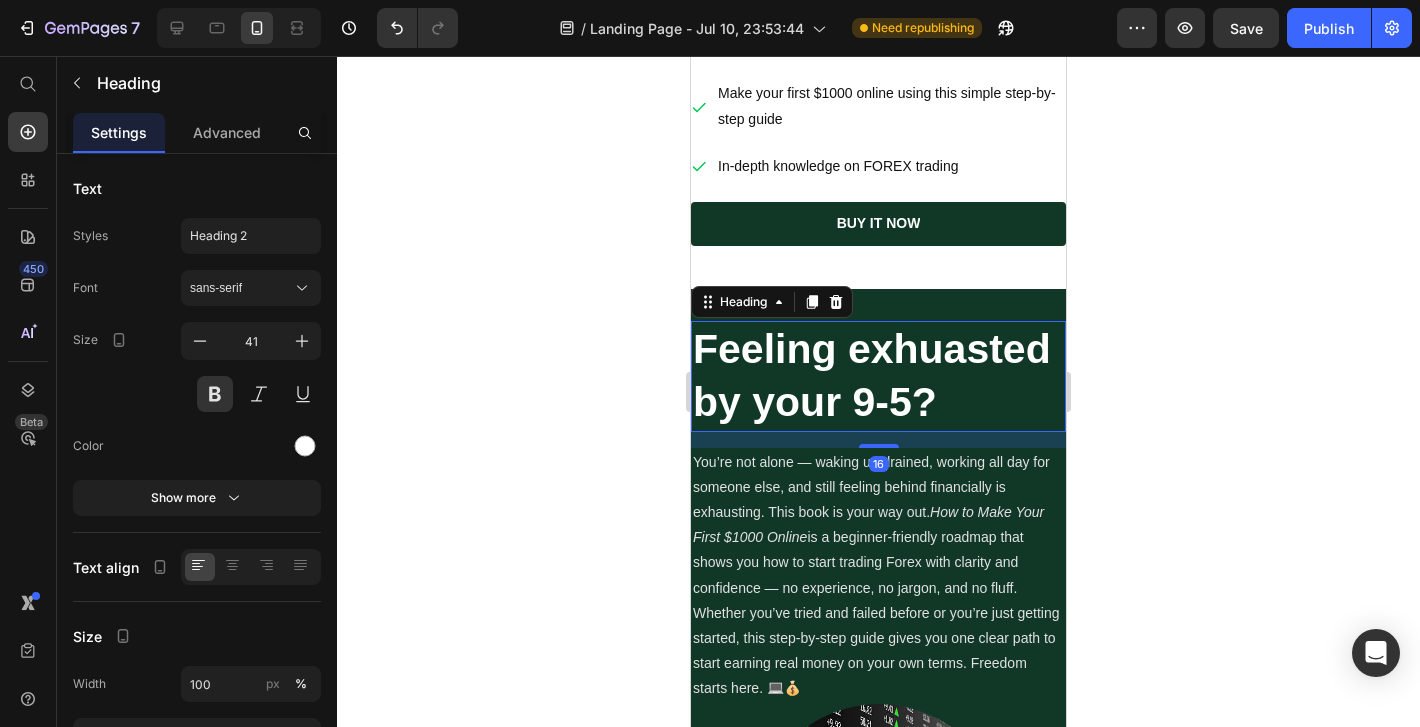 click on "Feeling exhuasted by your 9-5?" at bounding box center [878, 376] 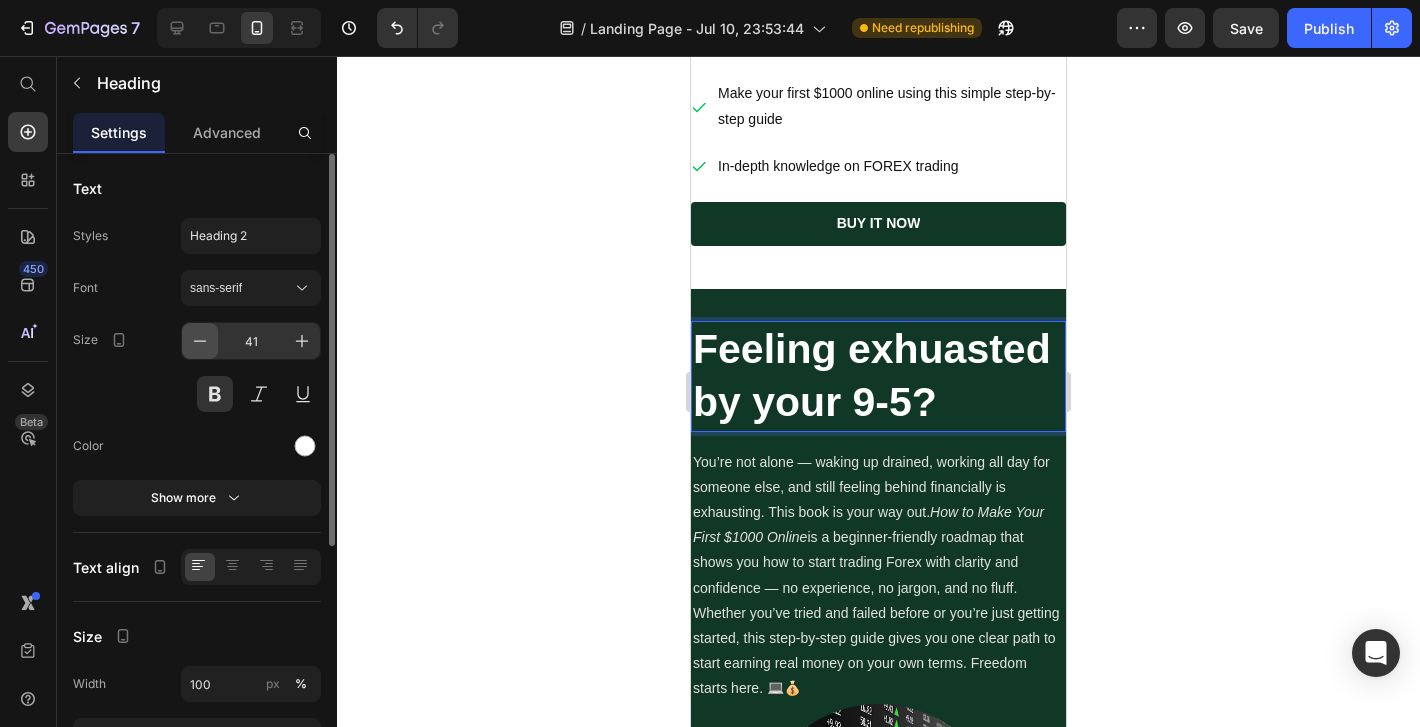 click 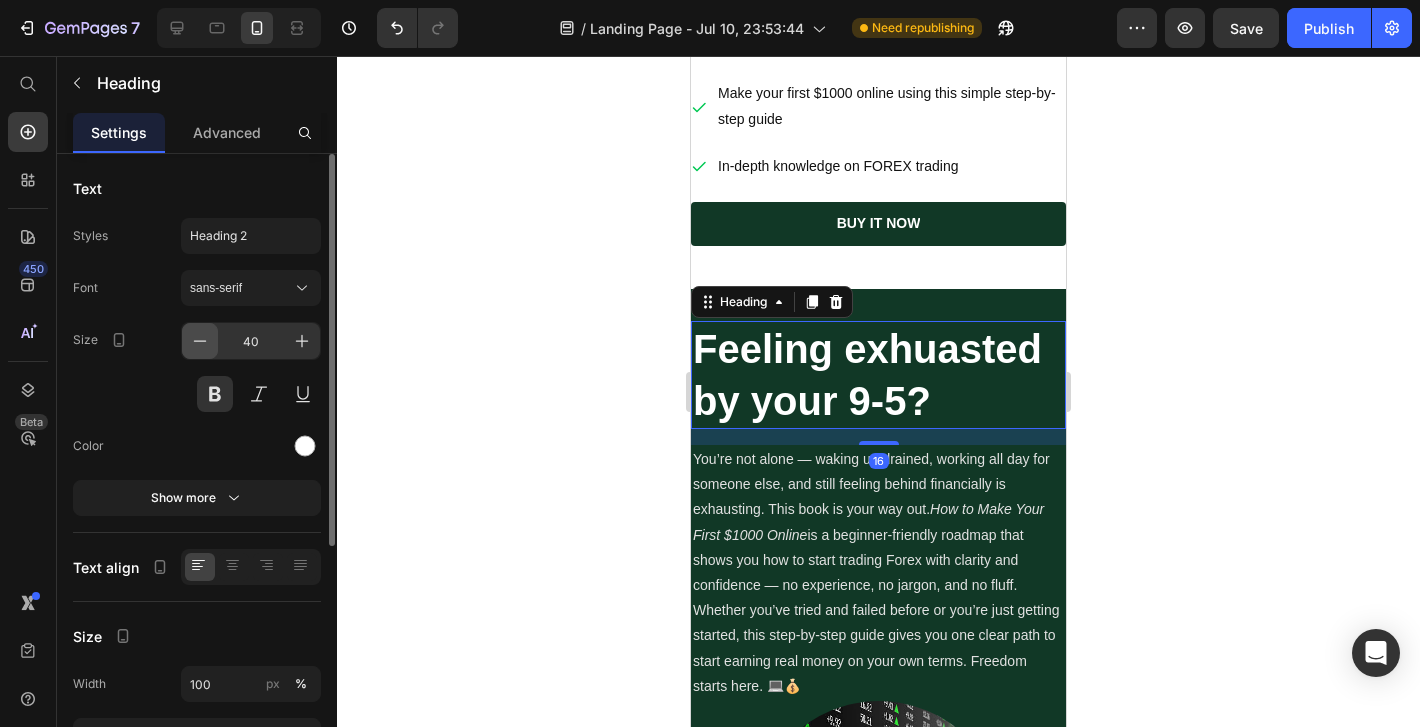 click 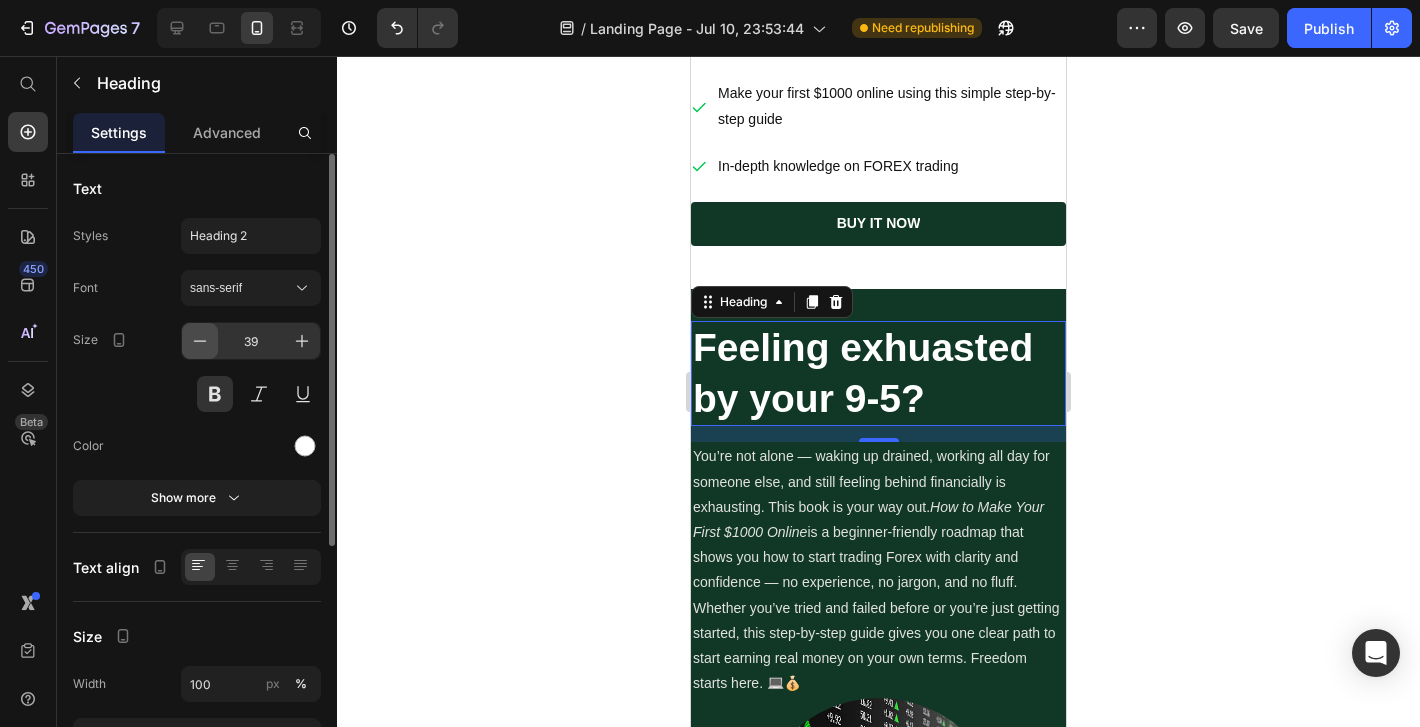 click 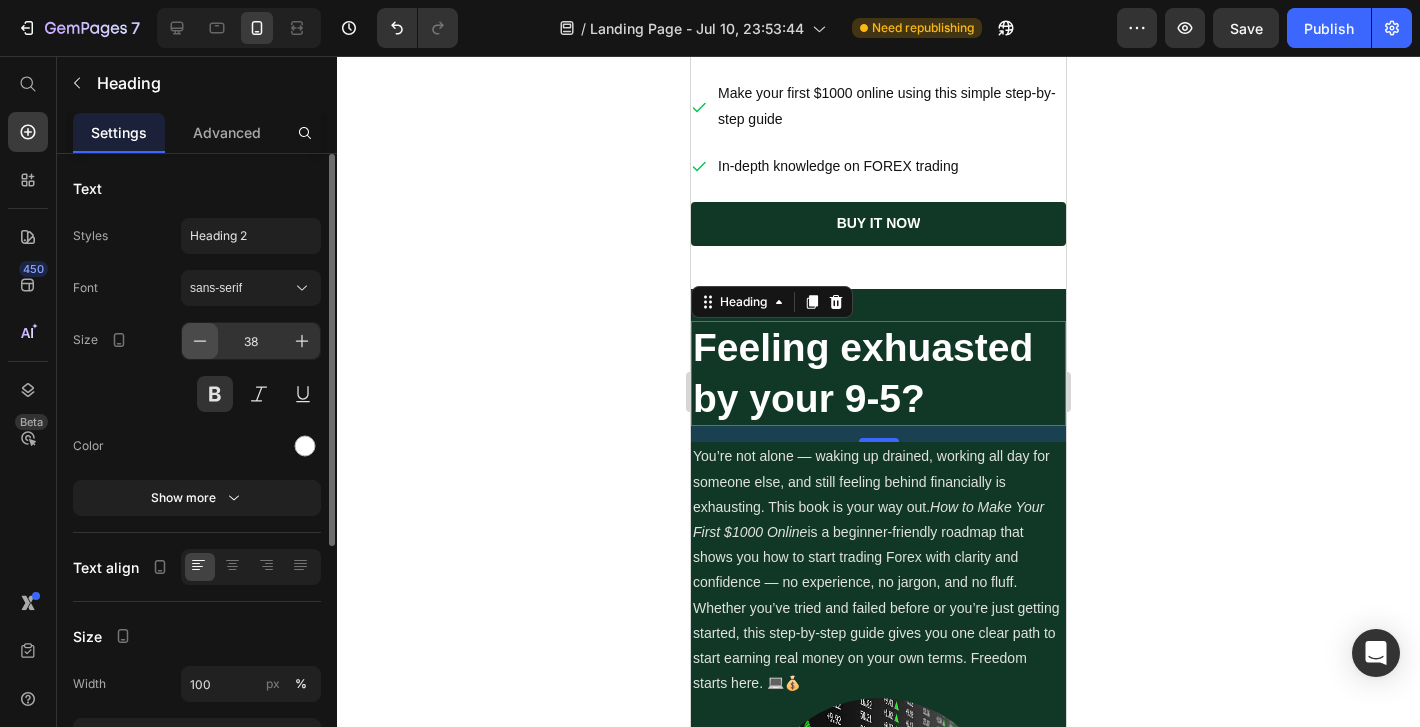 click 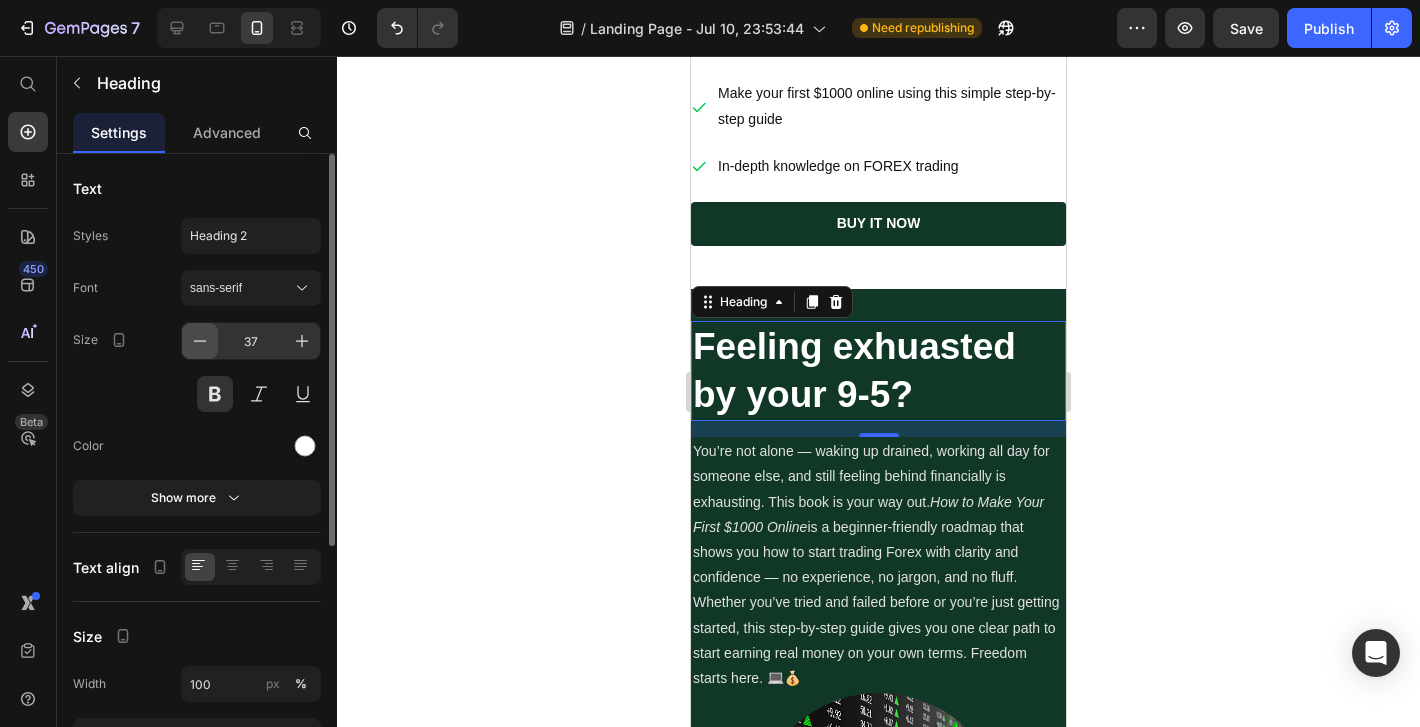 click 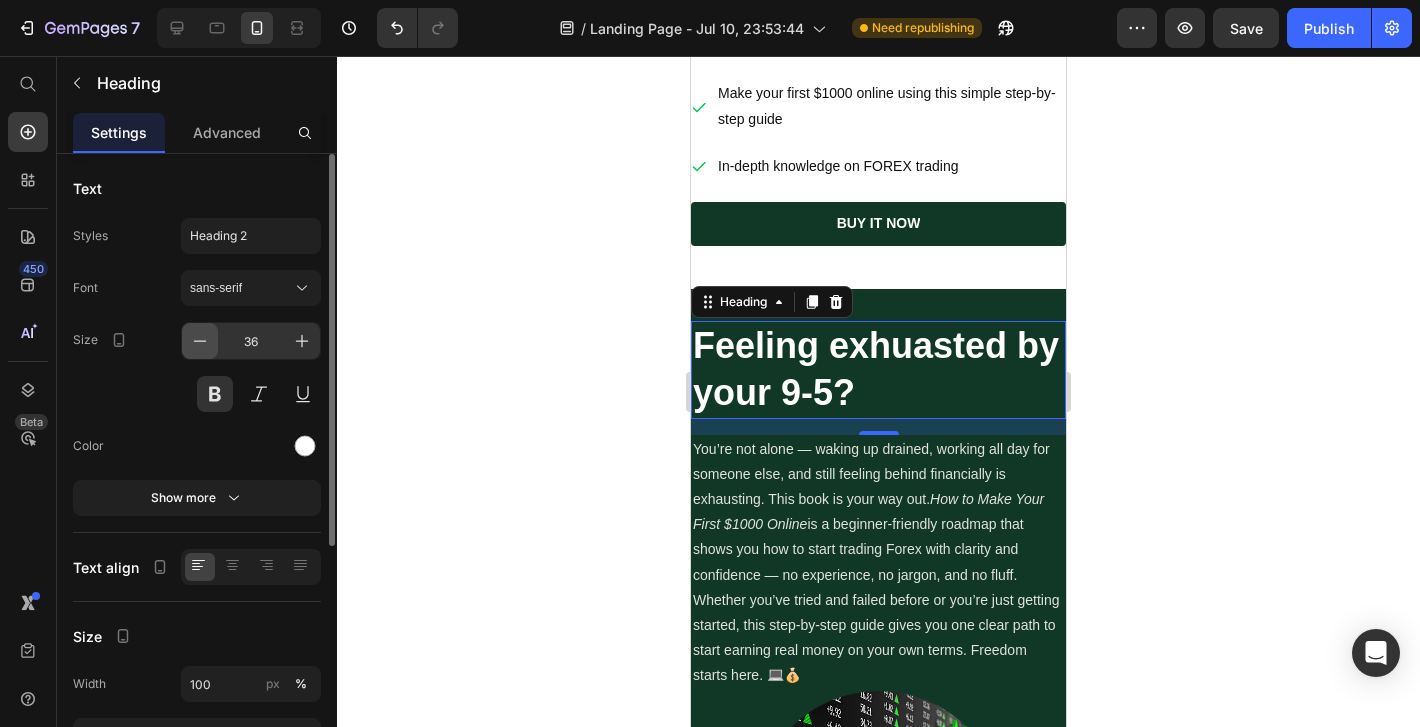 click 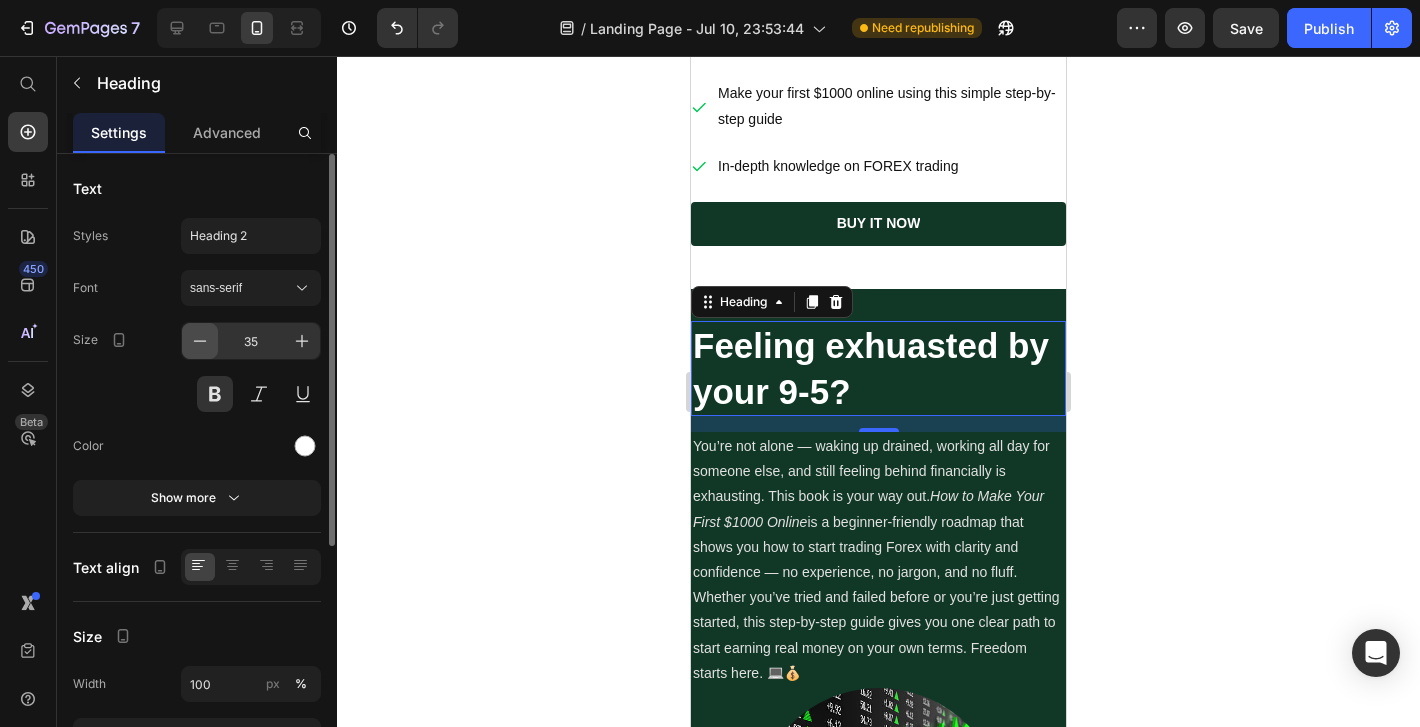 click 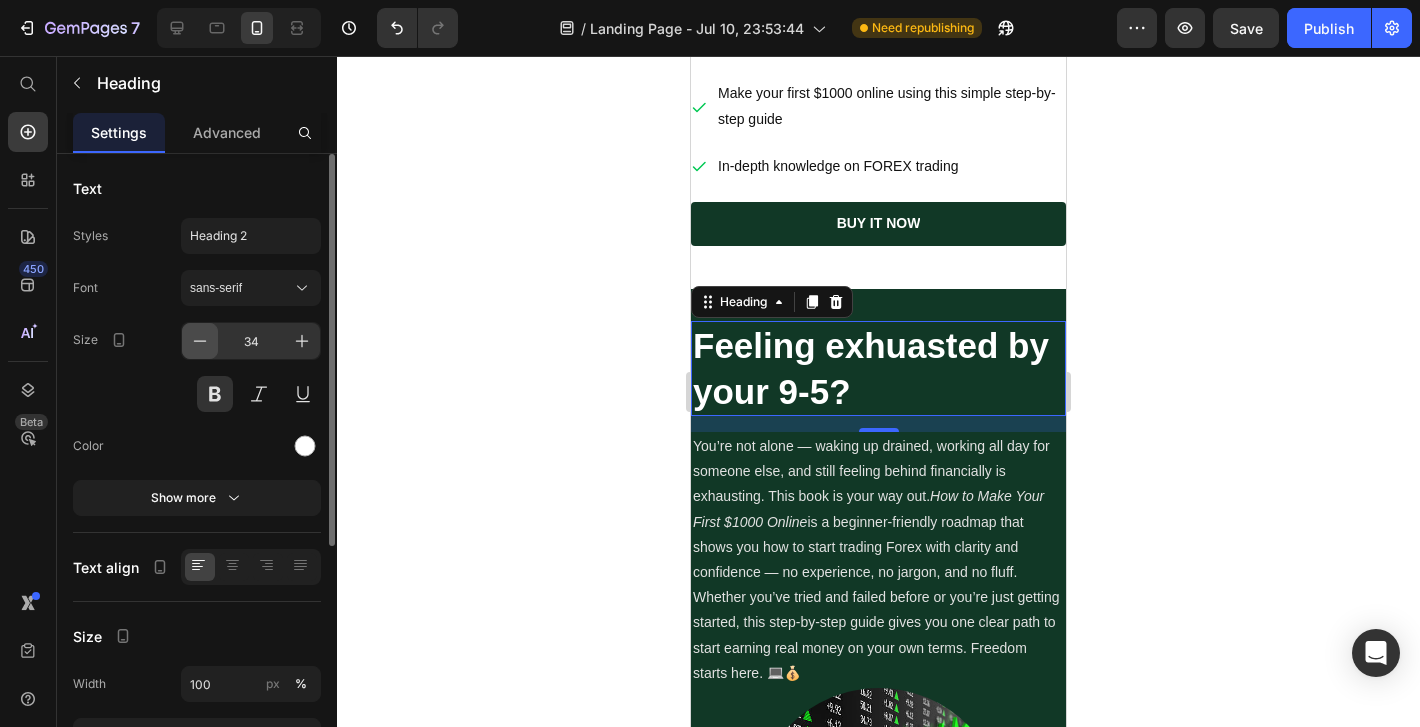 click 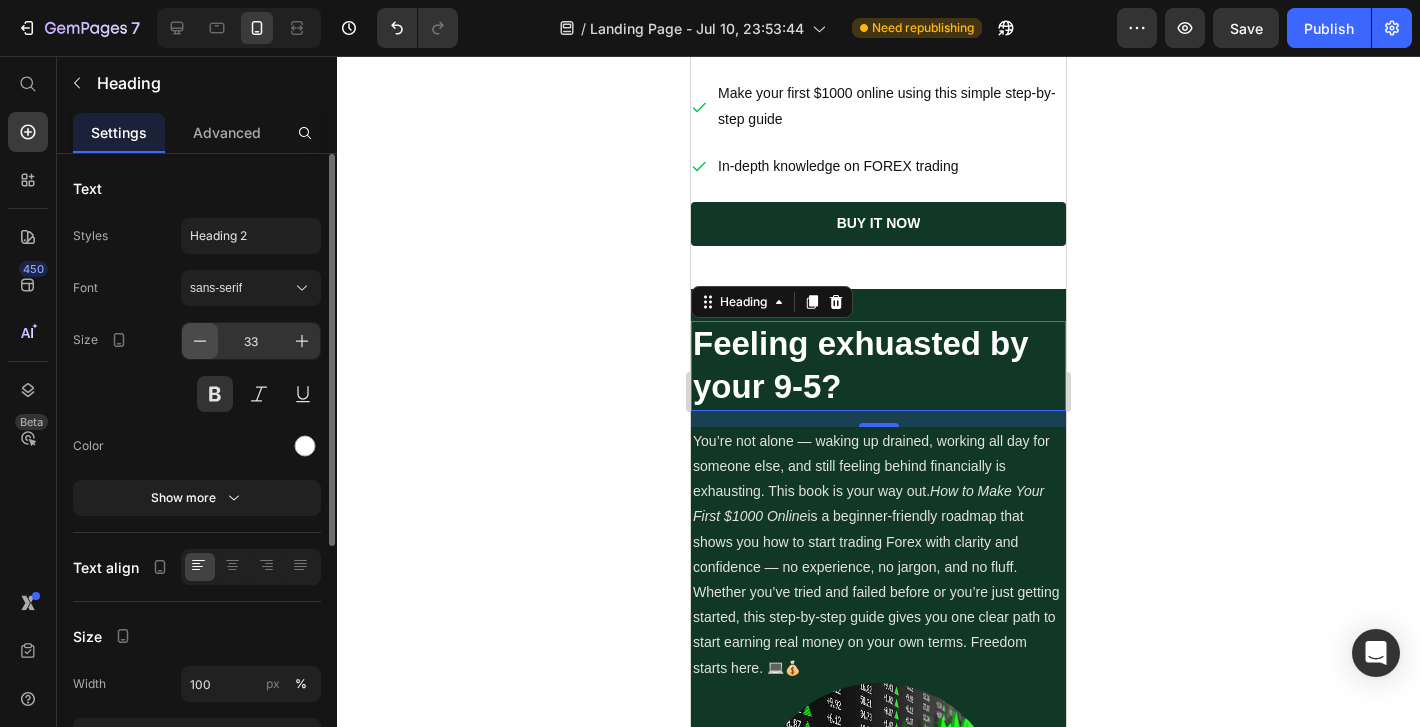 click 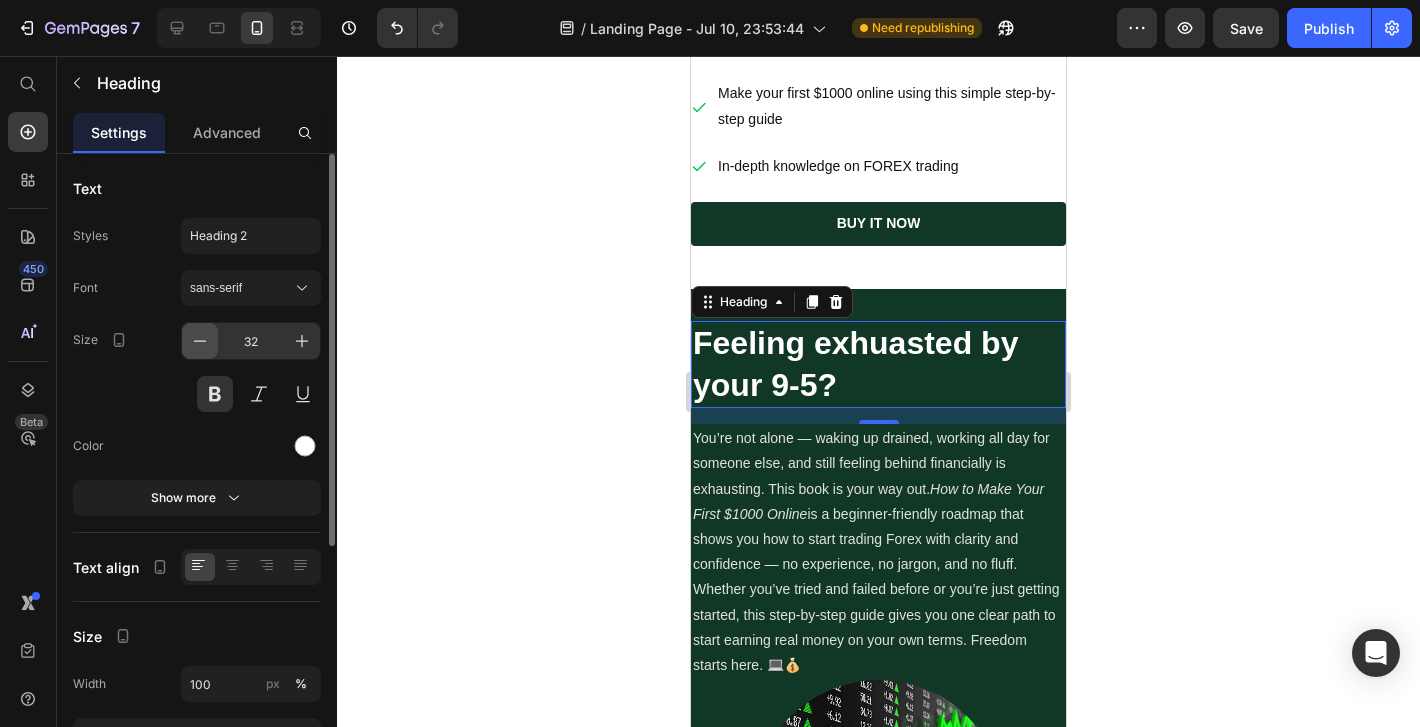 click 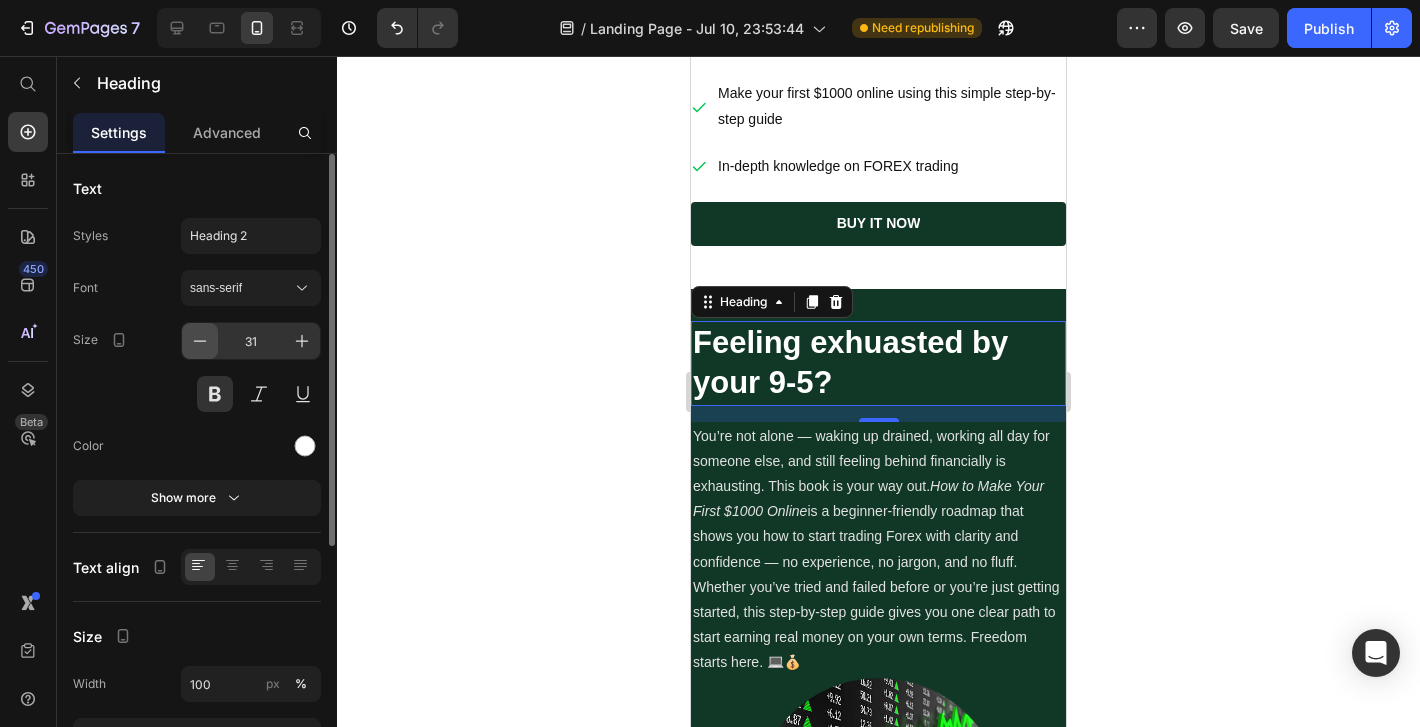 click 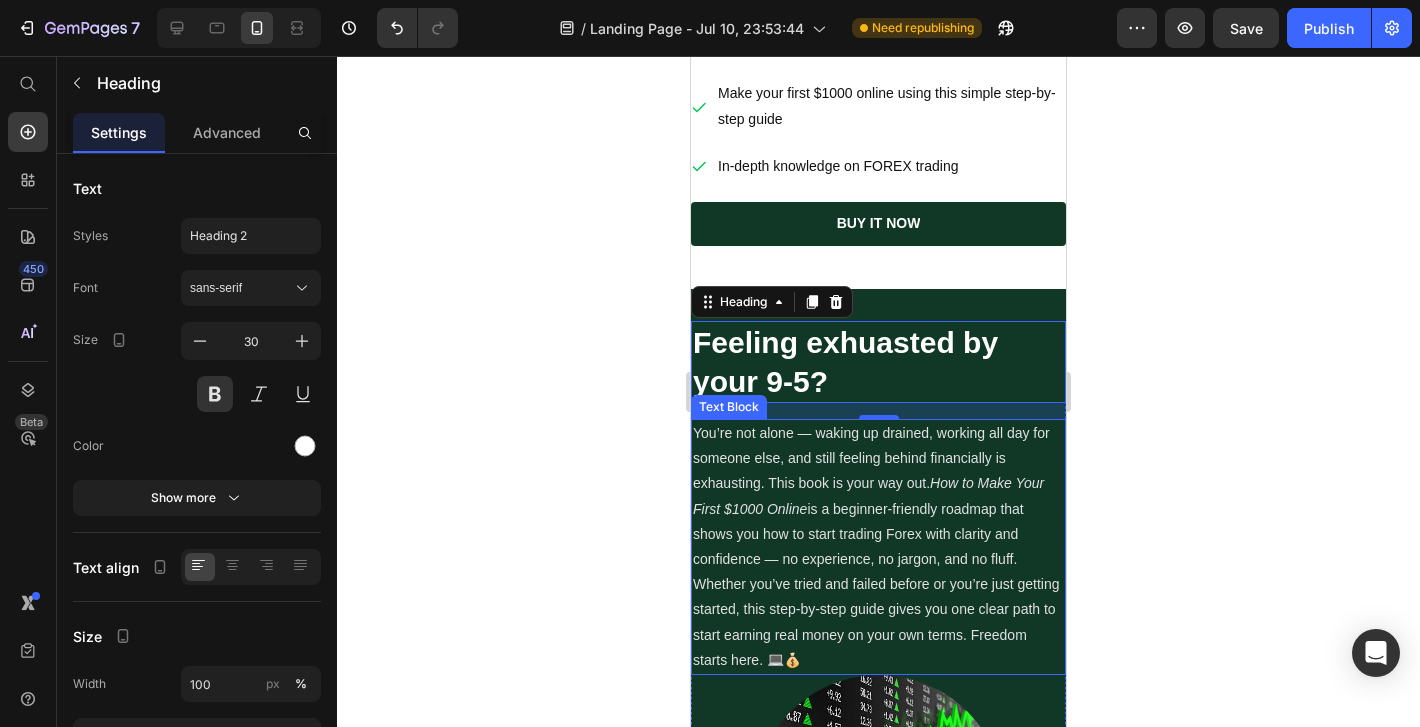 click on "You’re not alone — waking up drained, working all day for someone else, and still feeling behind financially is exhausting. This book is your way out.  How to Make Your First $1000 Online  is a beginner-friendly roadmap that shows you how to start trading Forex with clarity and confidence — no experience, no jargon, and no fluff. Whether you’ve tried and failed before or you’re just getting started, this step-by-step guide gives you one clear path to start earning real money on your own terms. Freedom starts here. 💻💰" at bounding box center (878, 547) 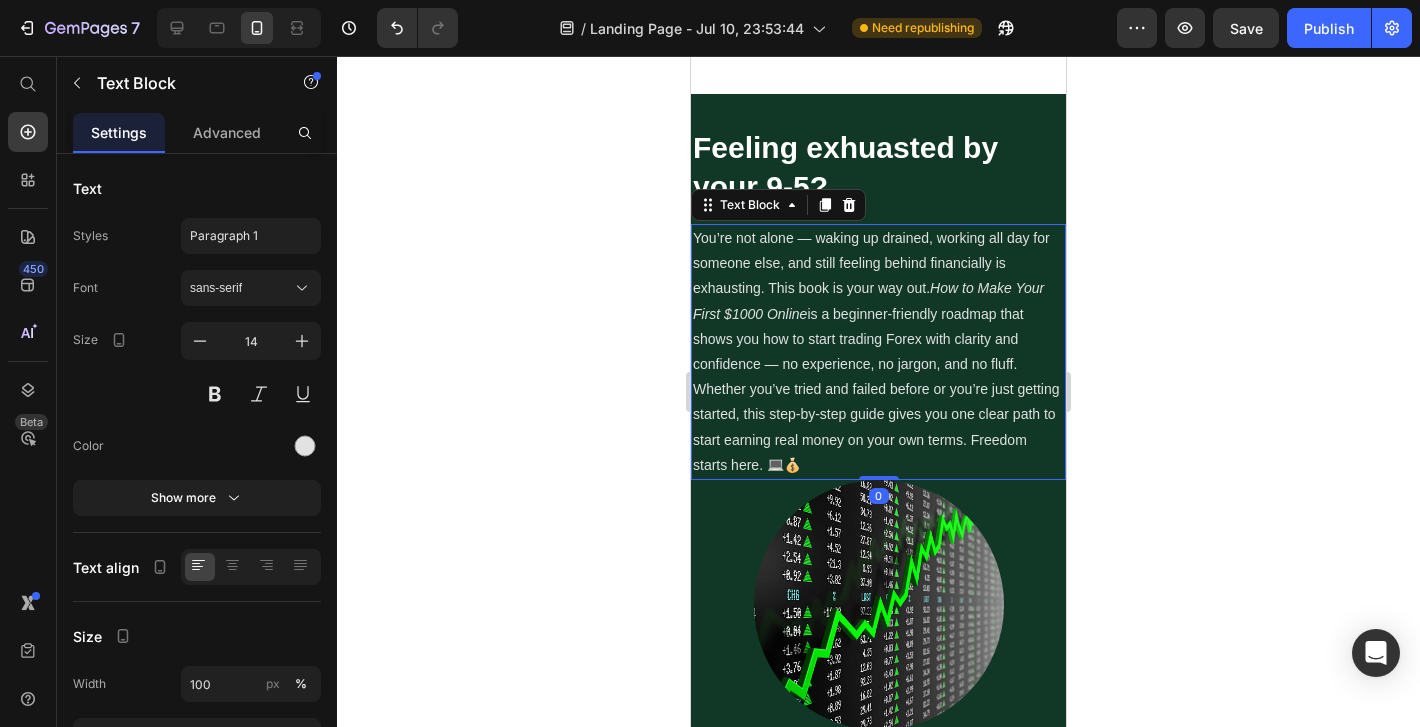 scroll, scrollTop: 1035, scrollLeft: 0, axis: vertical 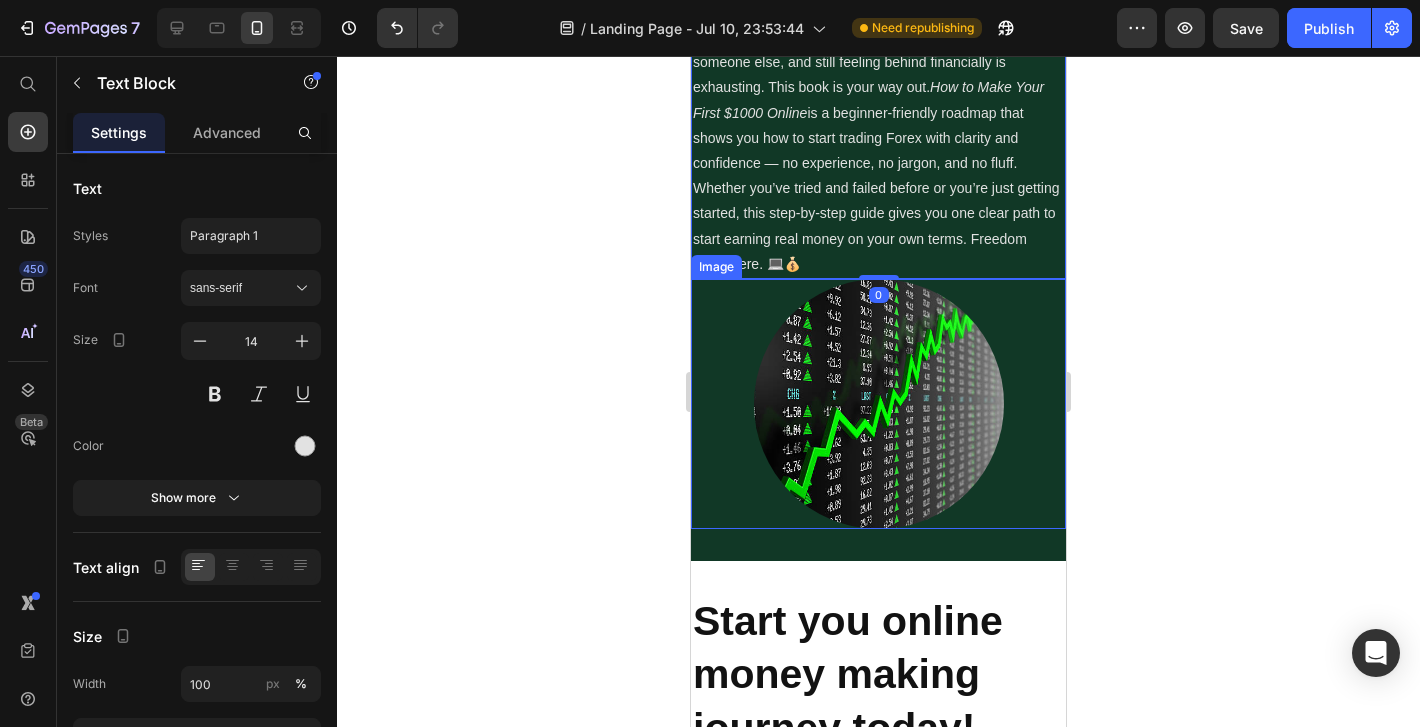 click at bounding box center (878, 404) 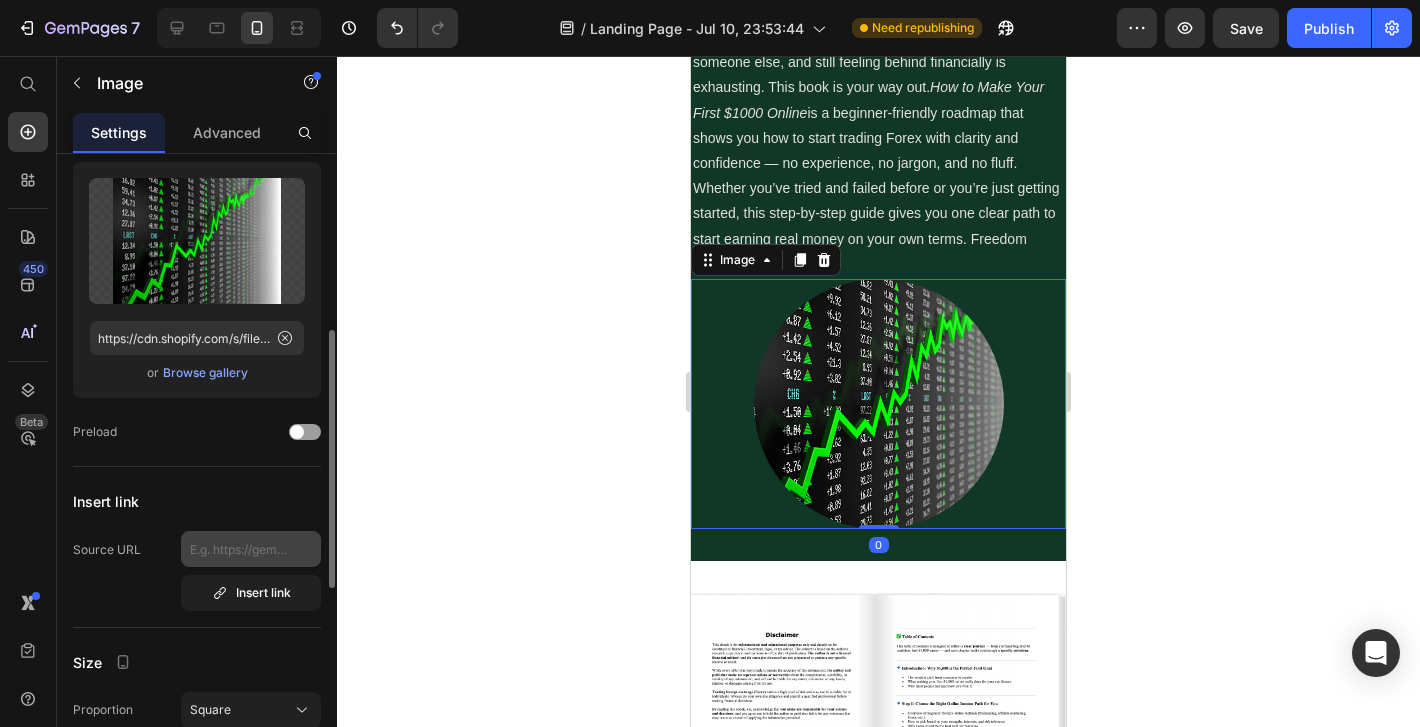 scroll, scrollTop: 264, scrollLeft: 0, axis: vertical 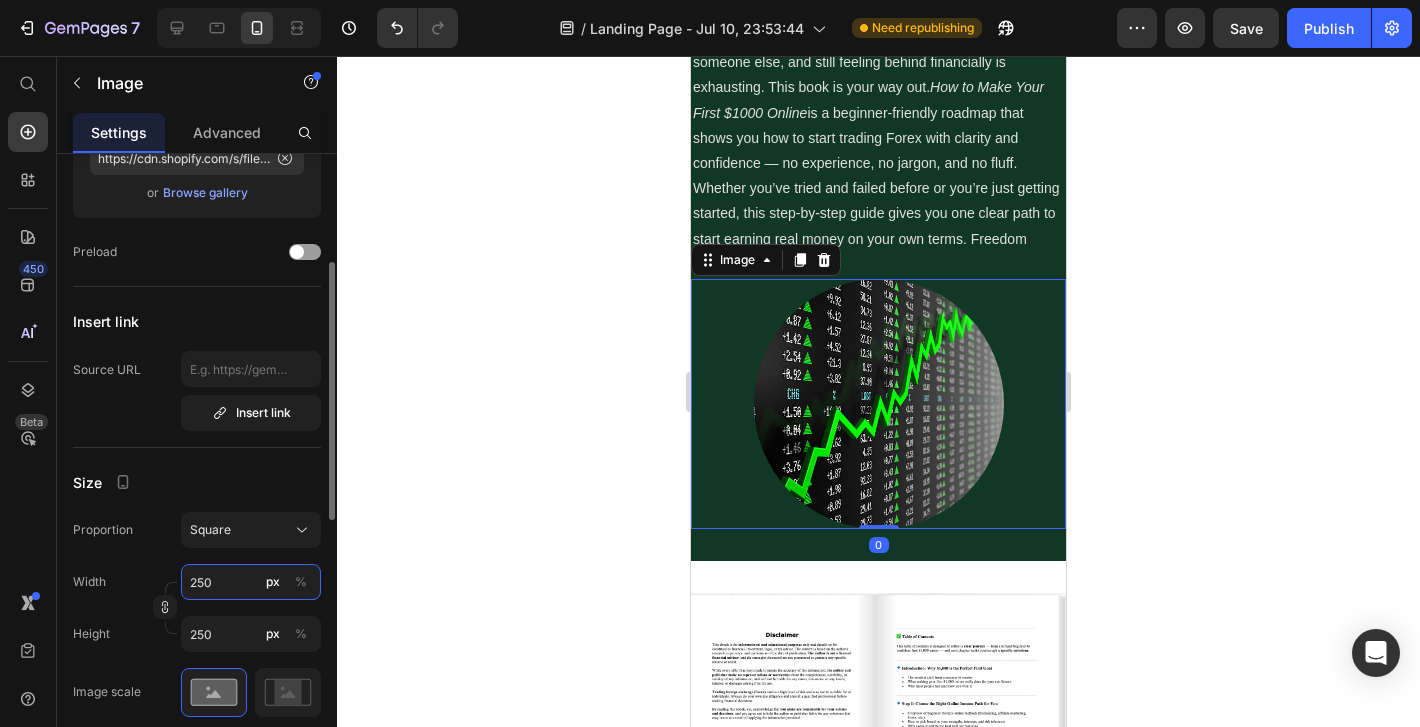 click on "250" at bounding box center (251, 582) 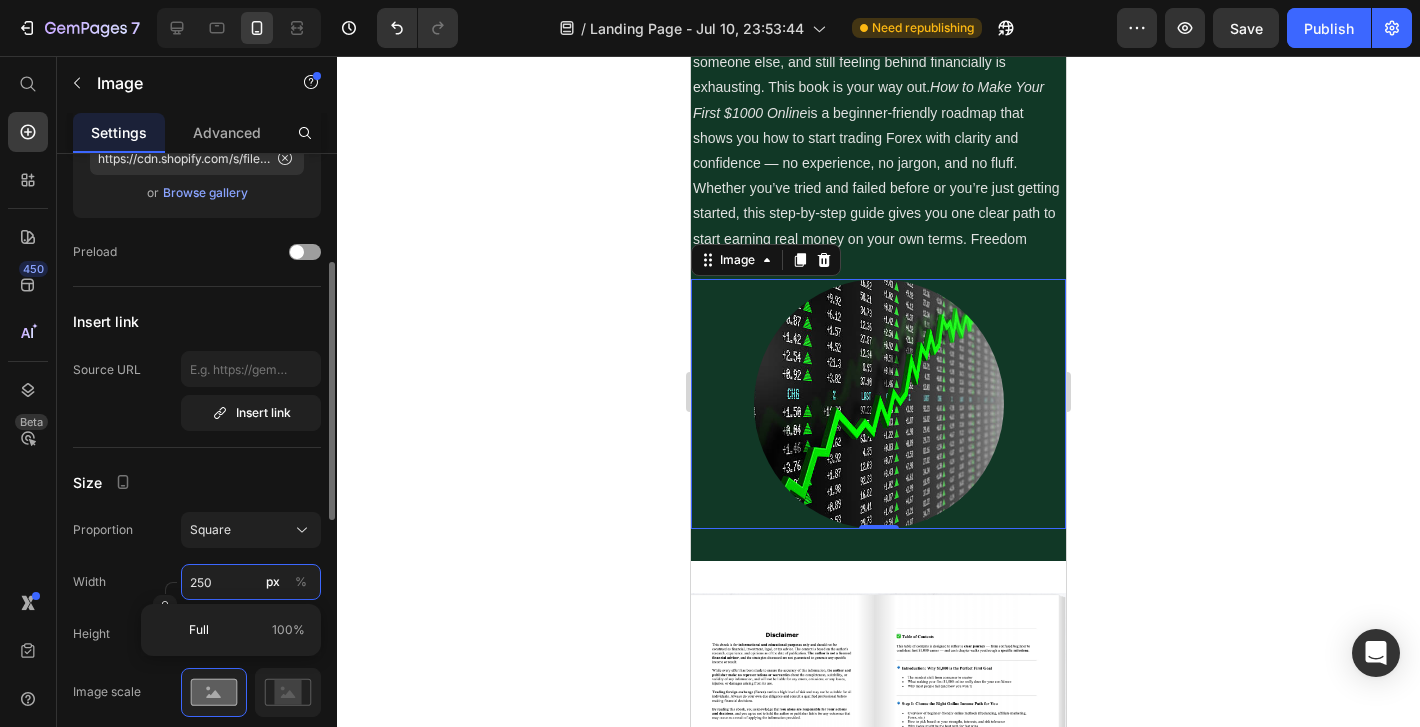 type 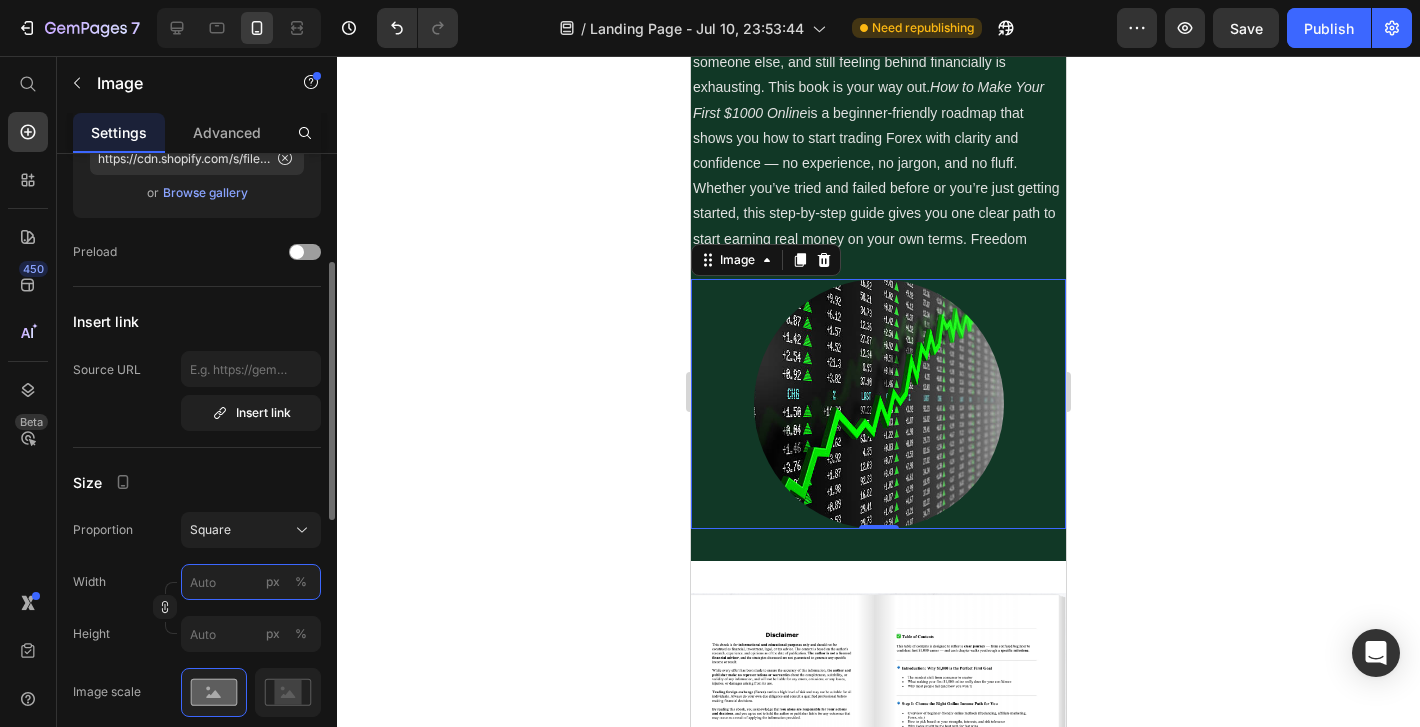 type on "2" 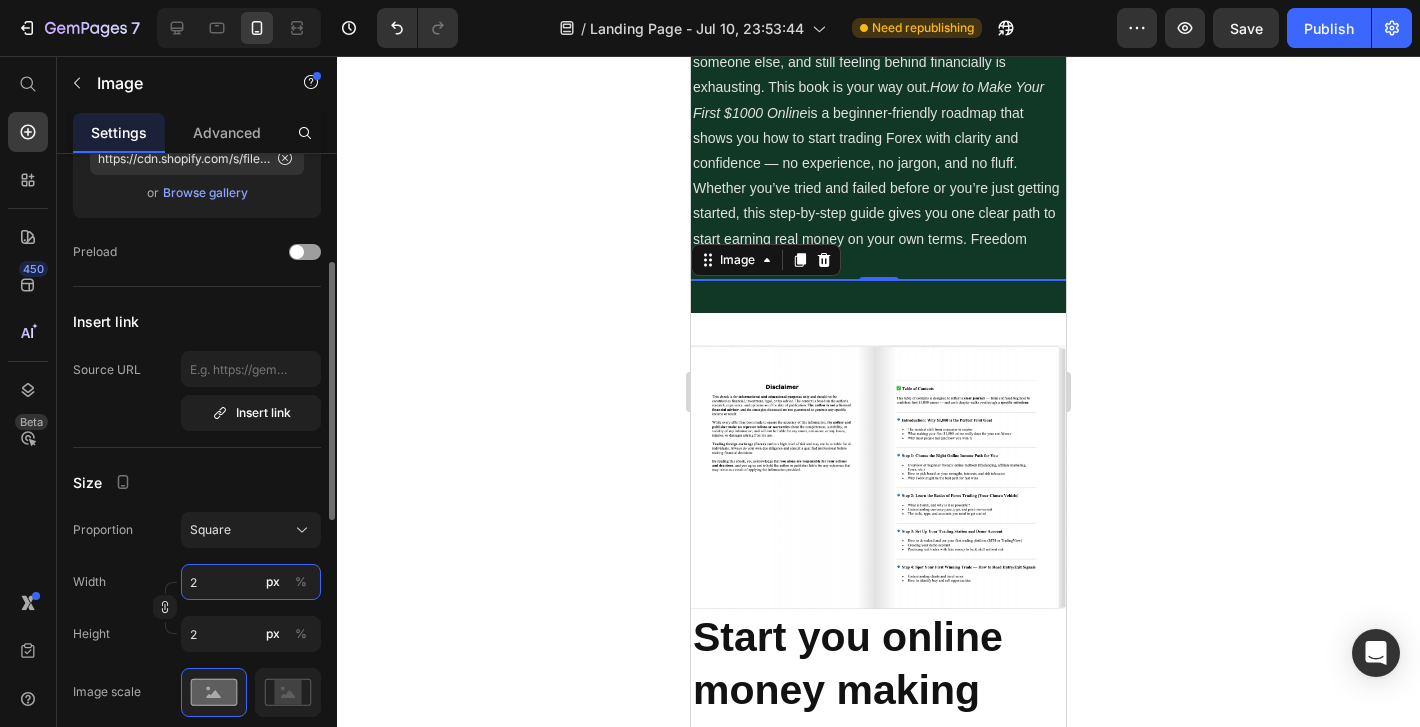 type 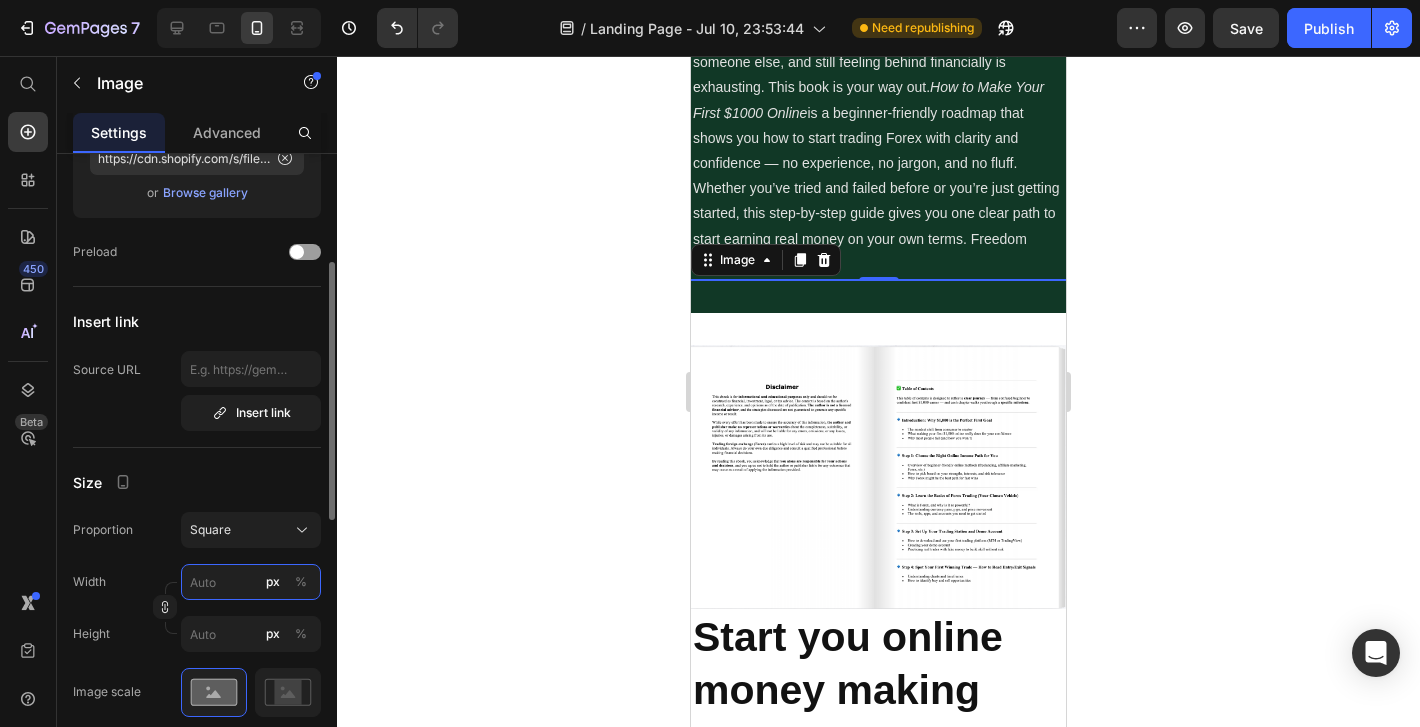 type on "1" 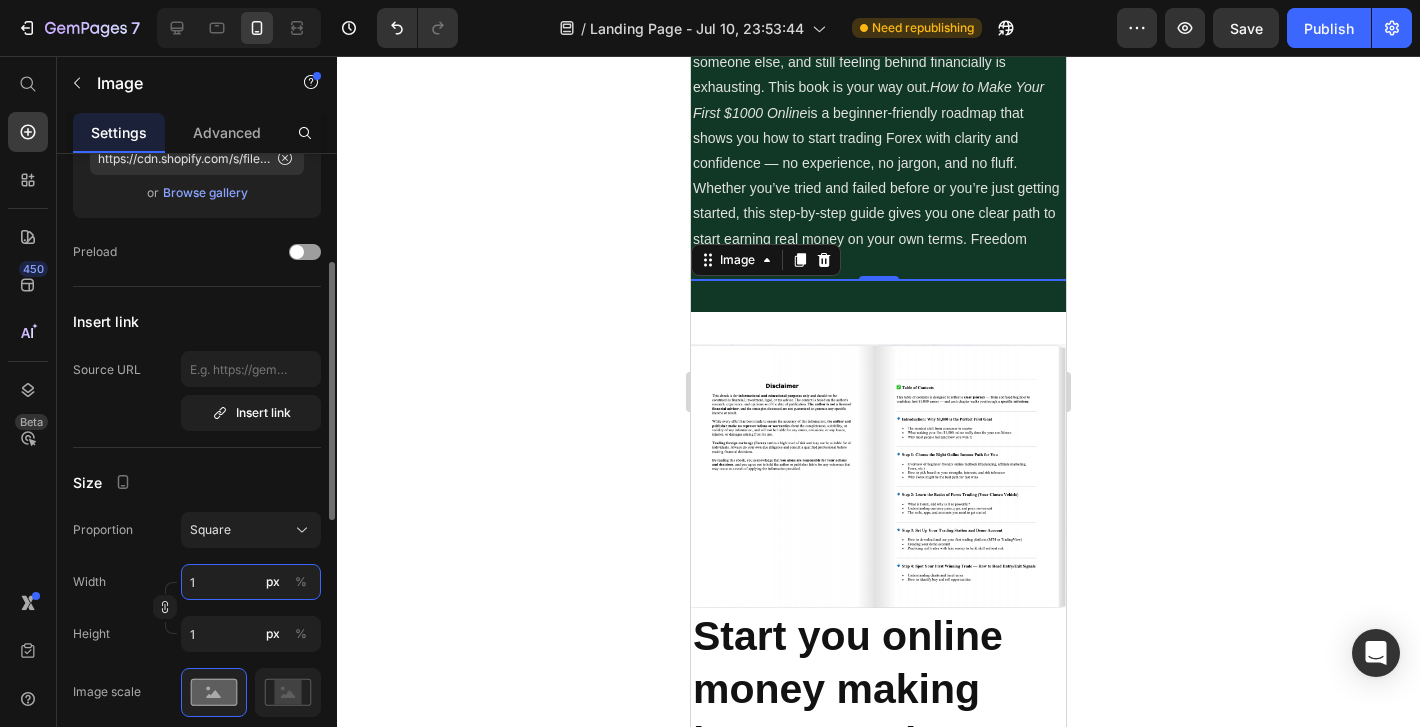 type on "15" 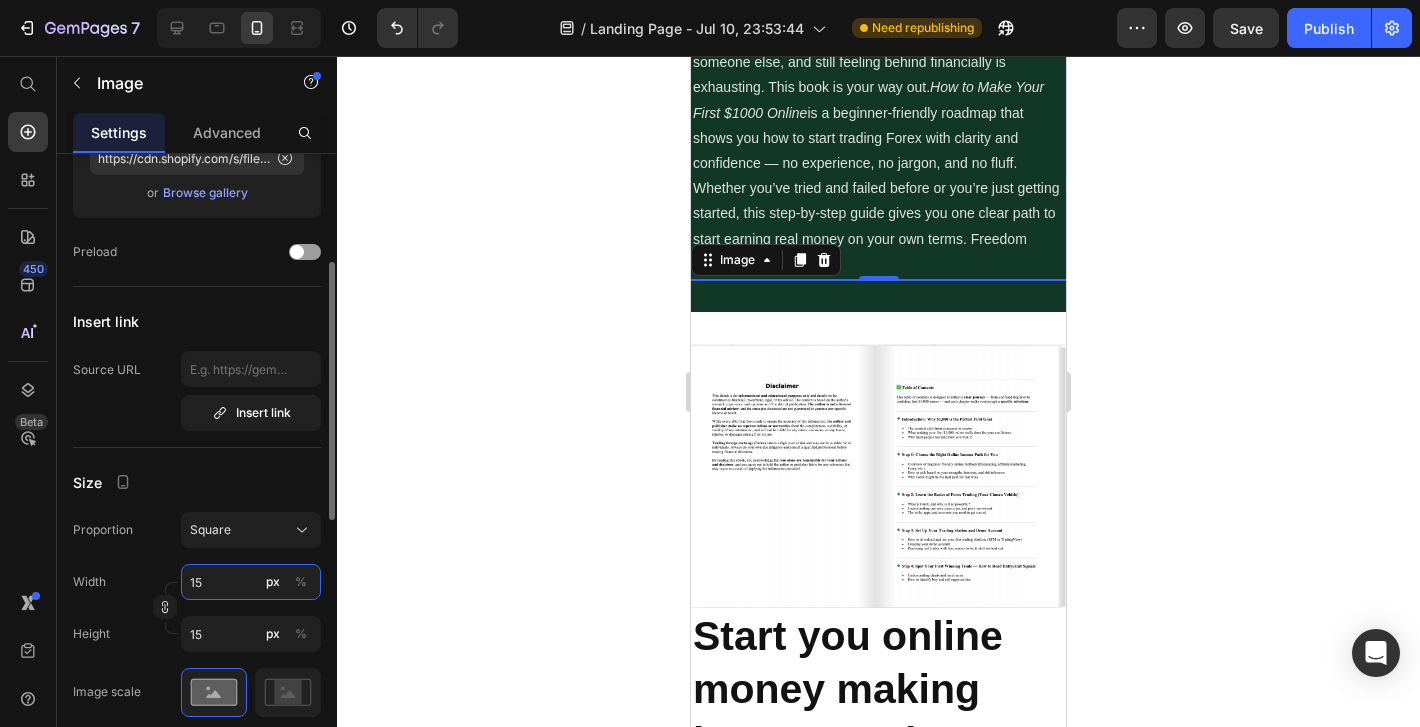 type on "150" 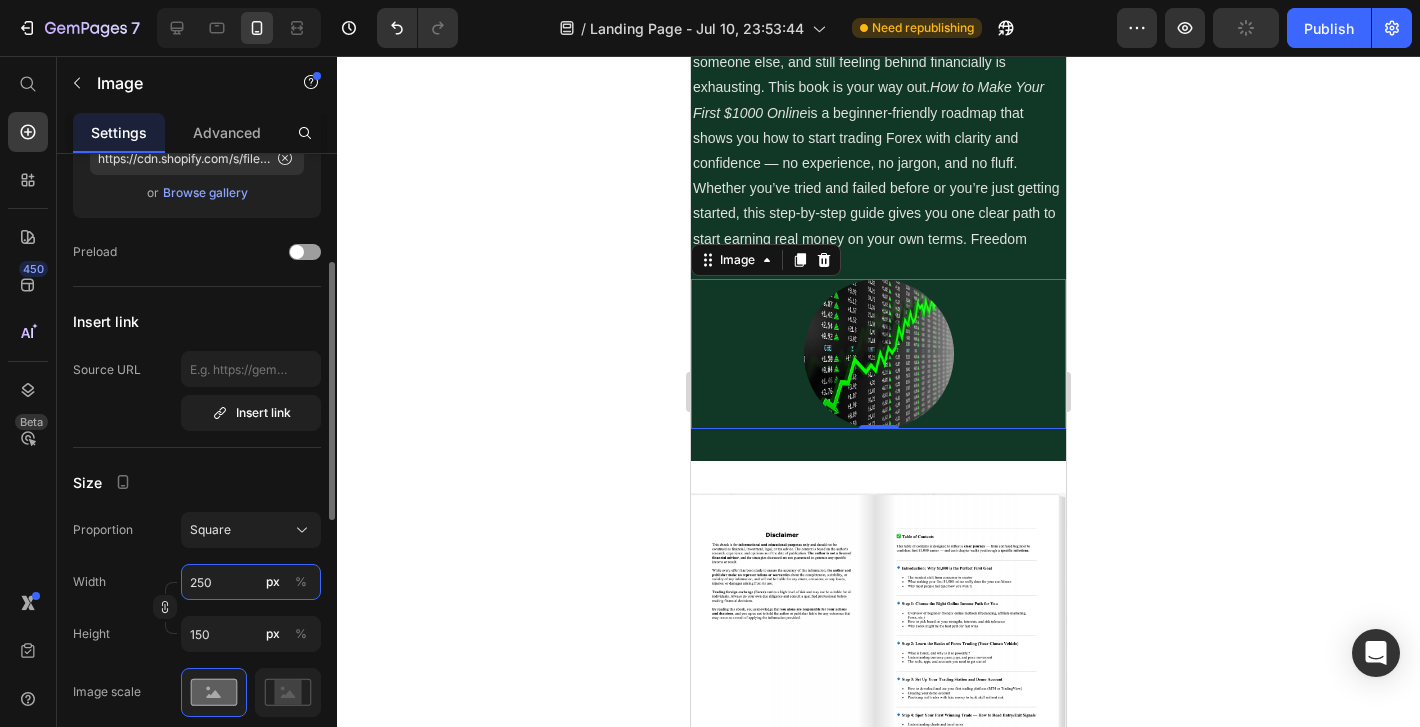 type on "25" 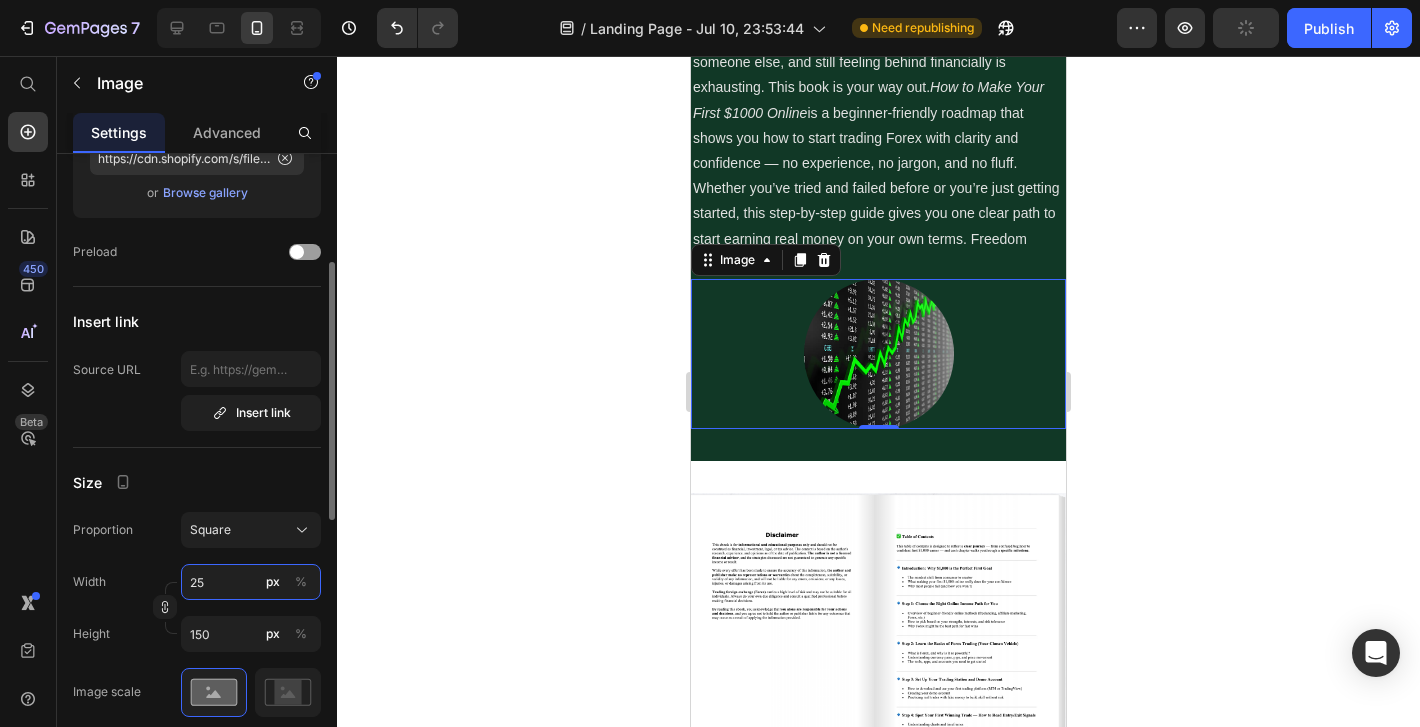 type on "25" 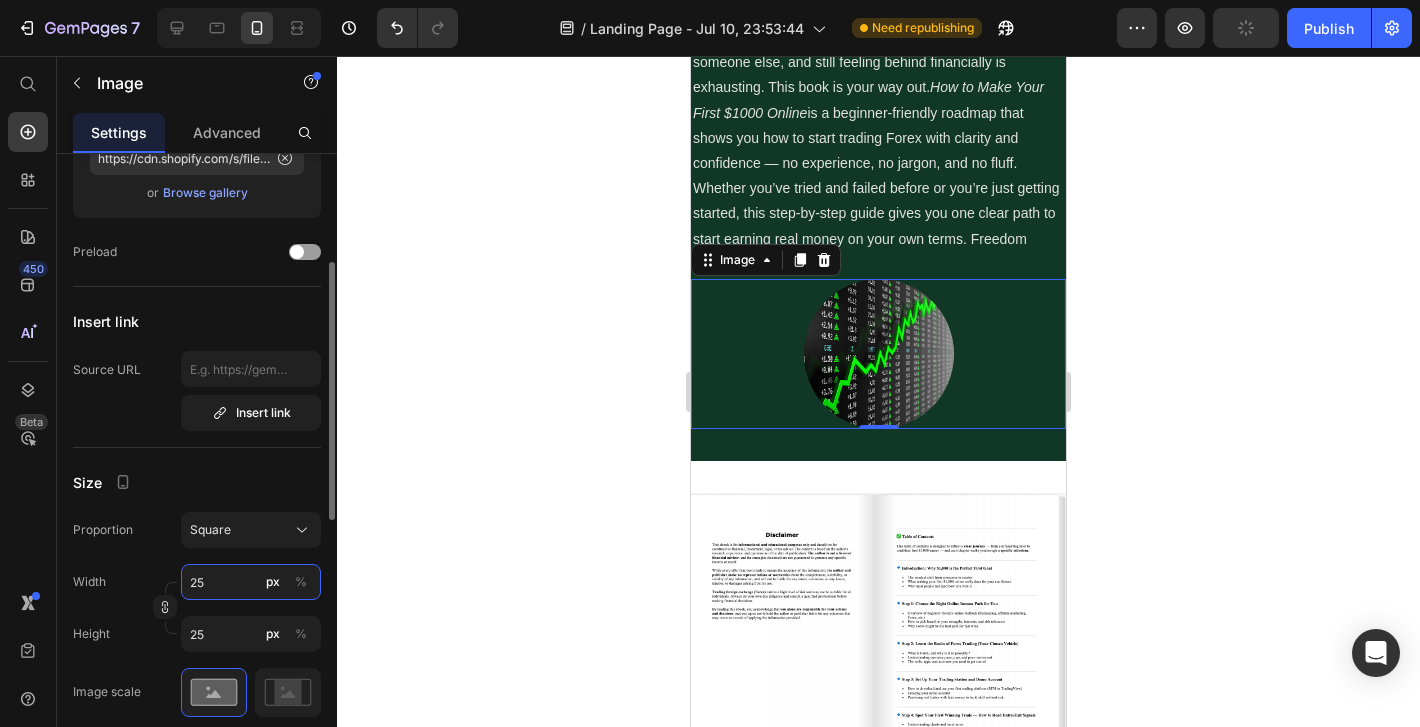 type on "2" 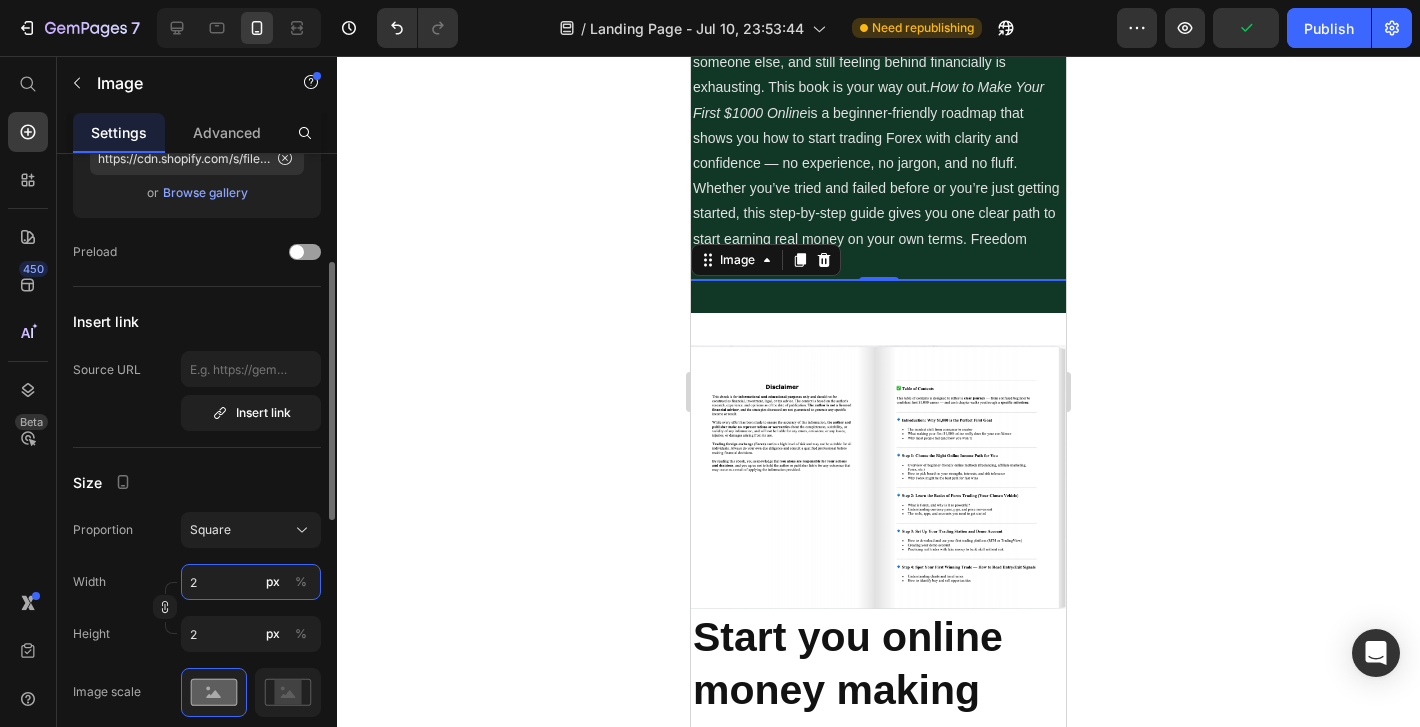 type 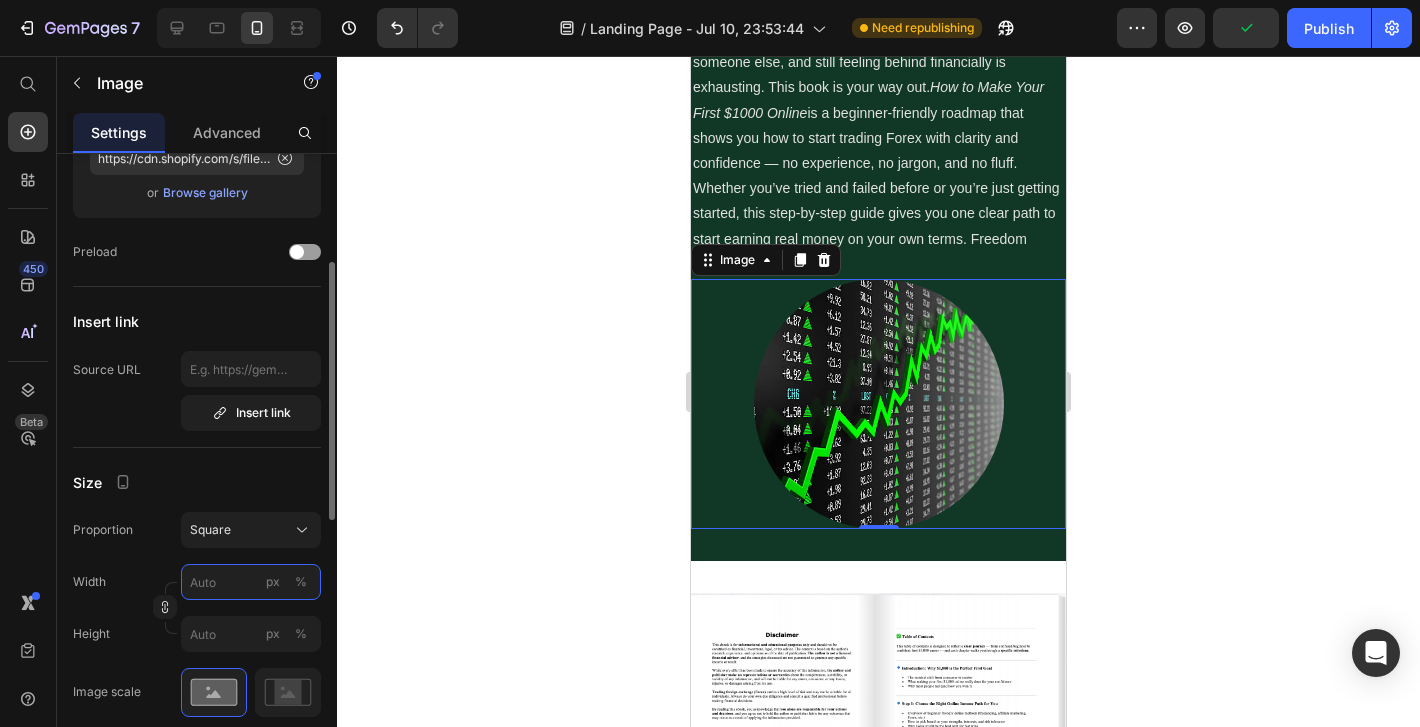 type on "2" 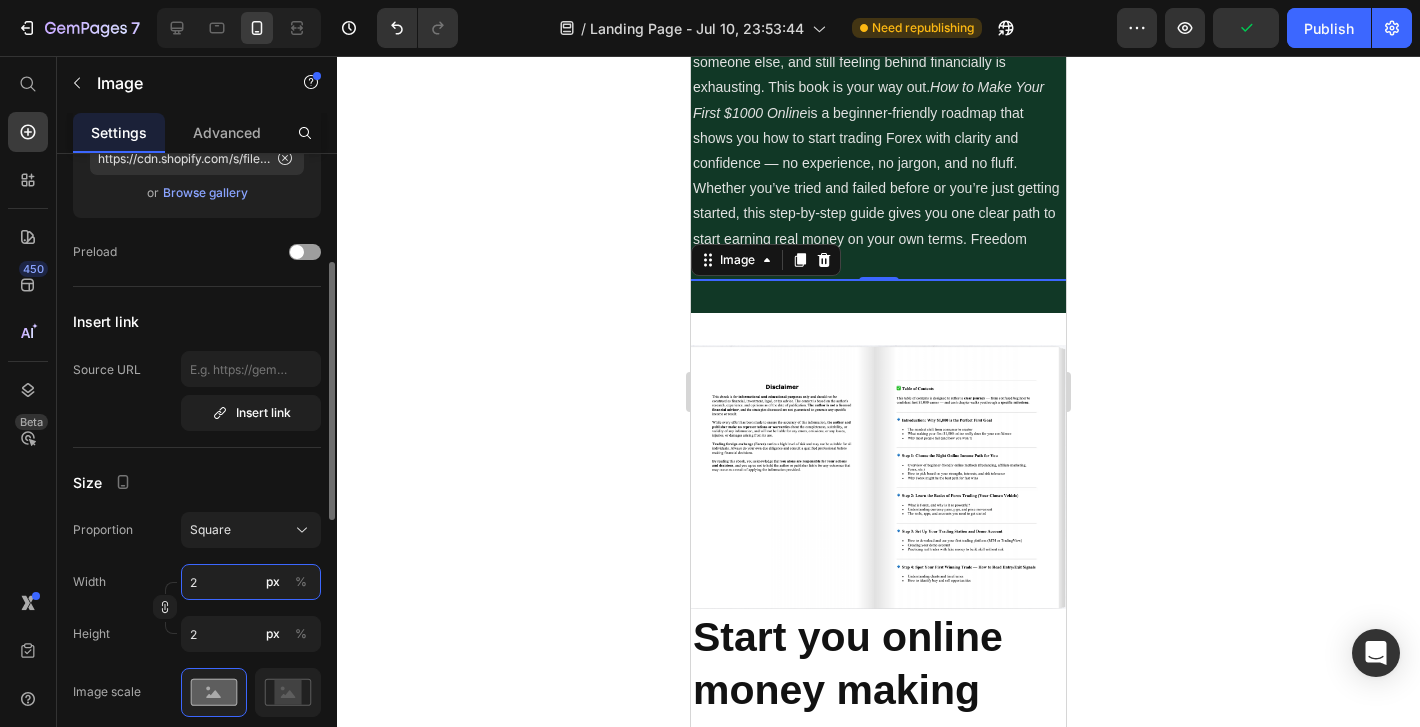 type on "20" 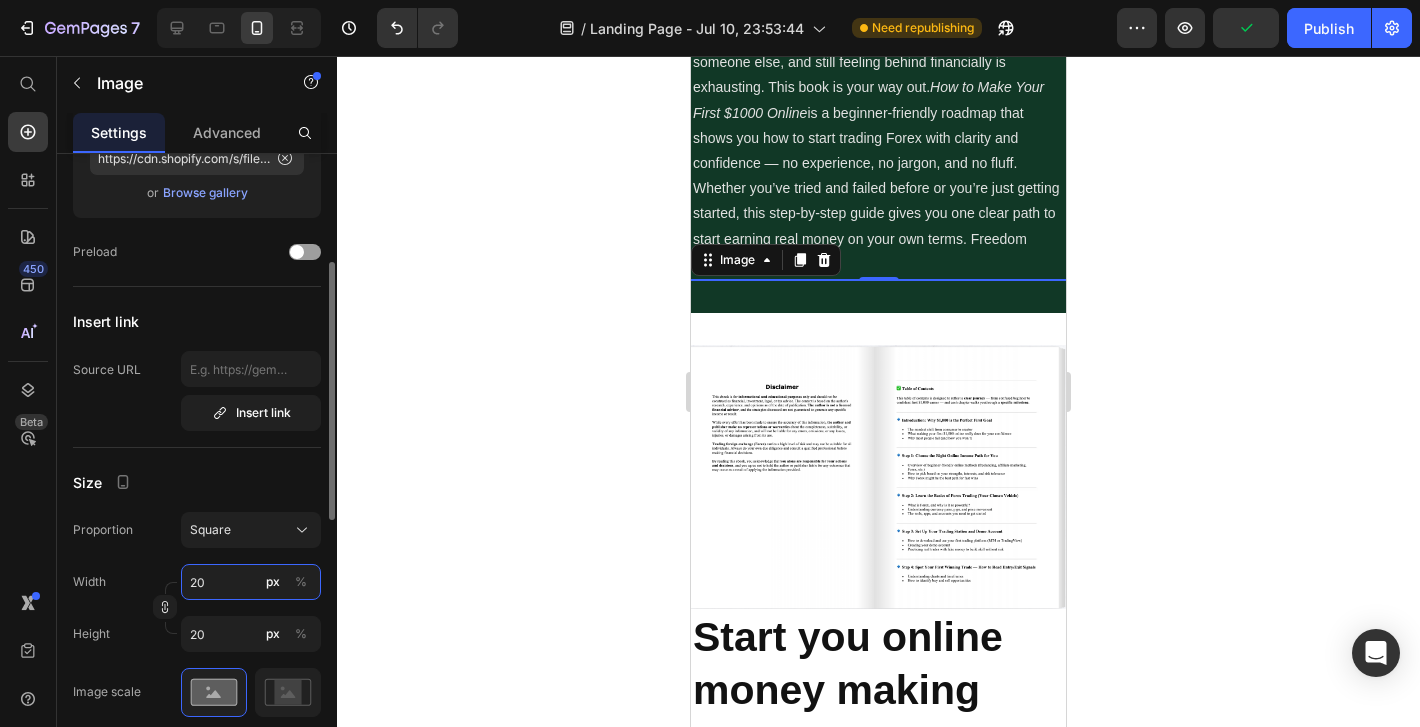 type on "200" 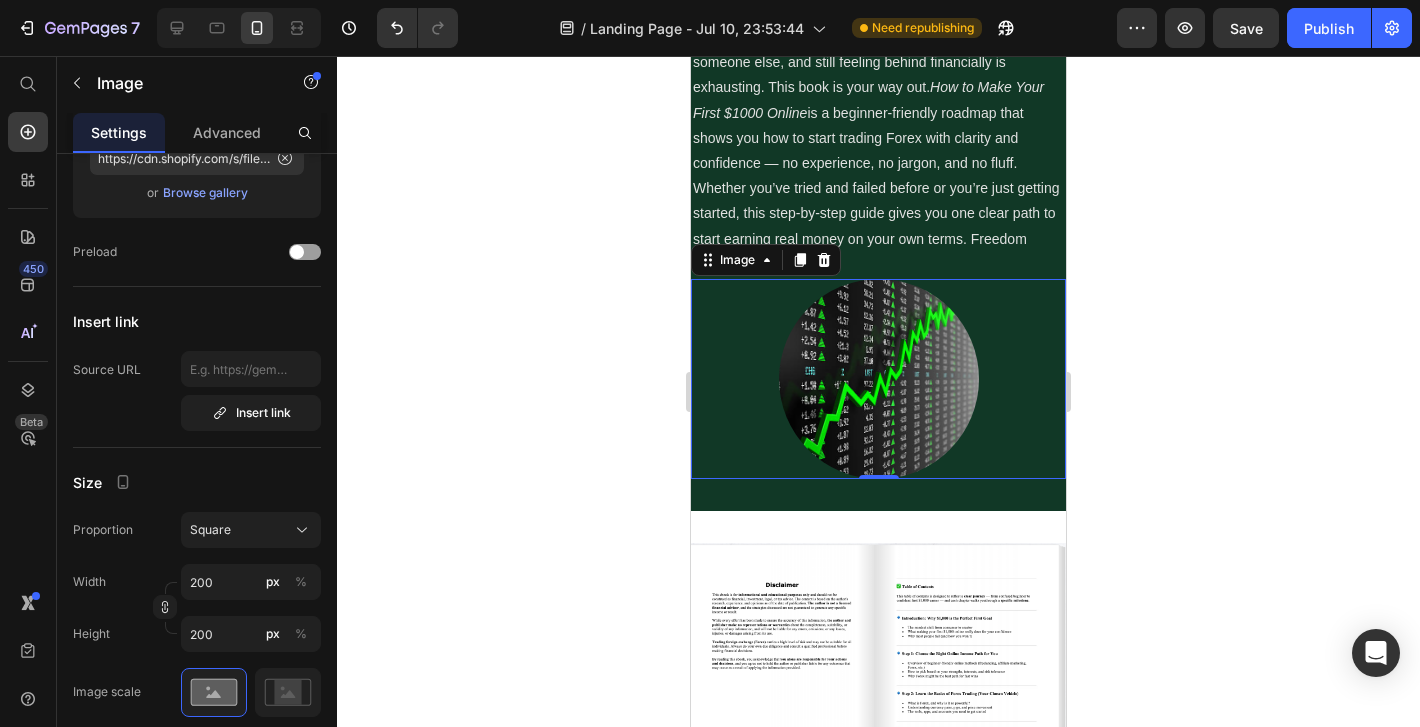 click 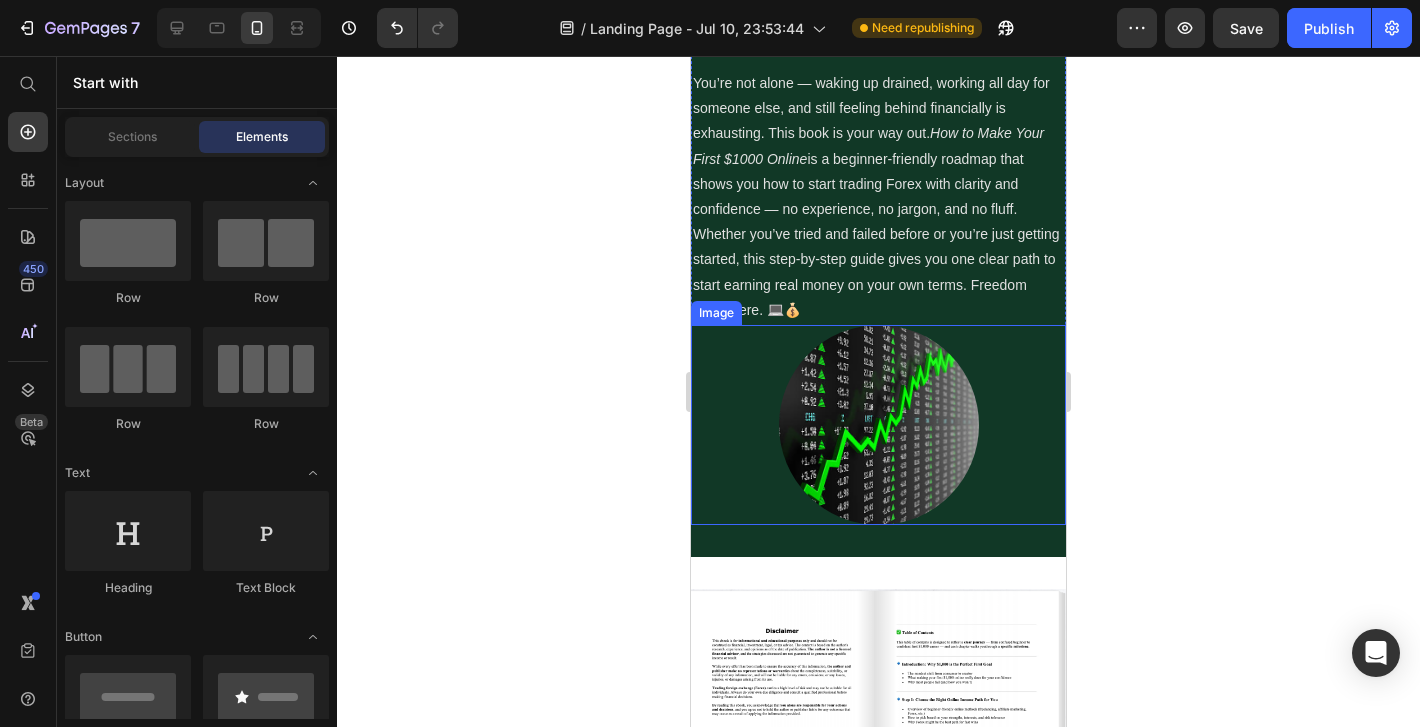 scroll, scrollTop: 1021, scrollLeft: 0, axis: vertical 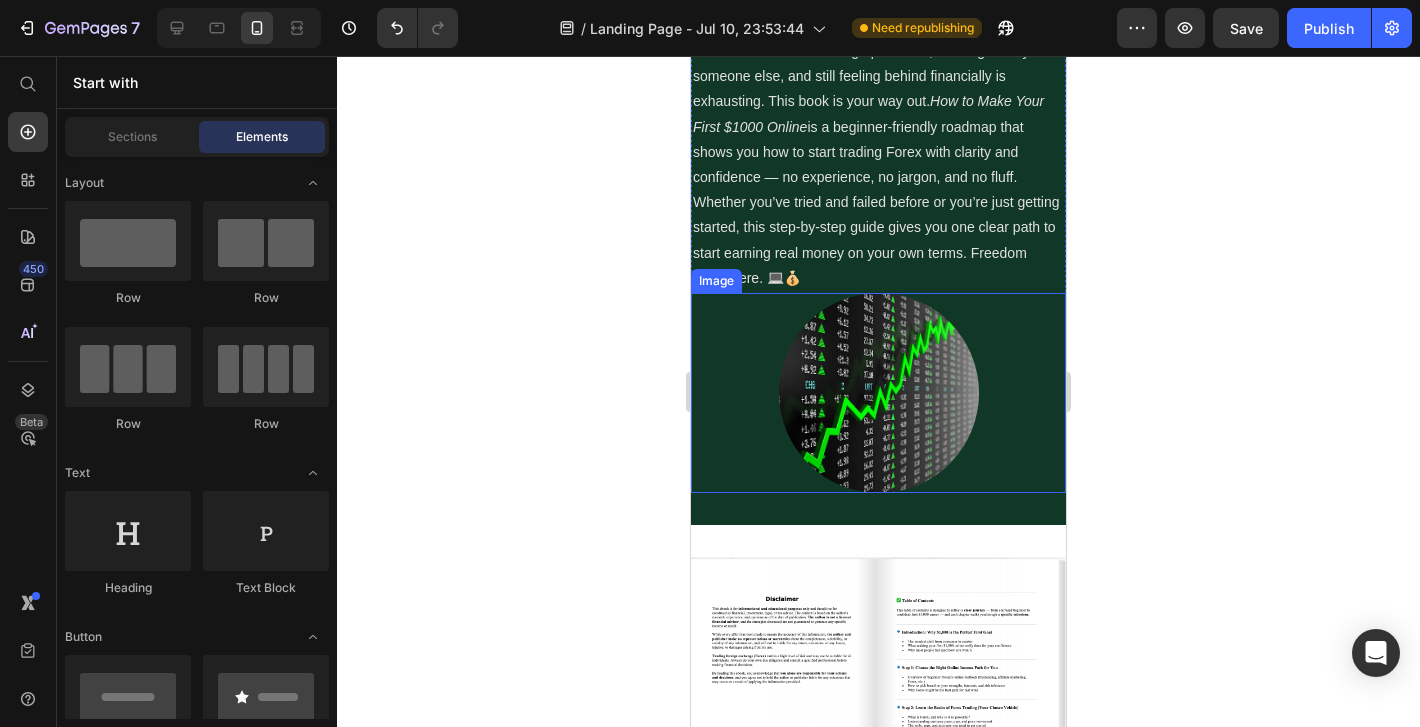 click at bounding box center [878, 393] 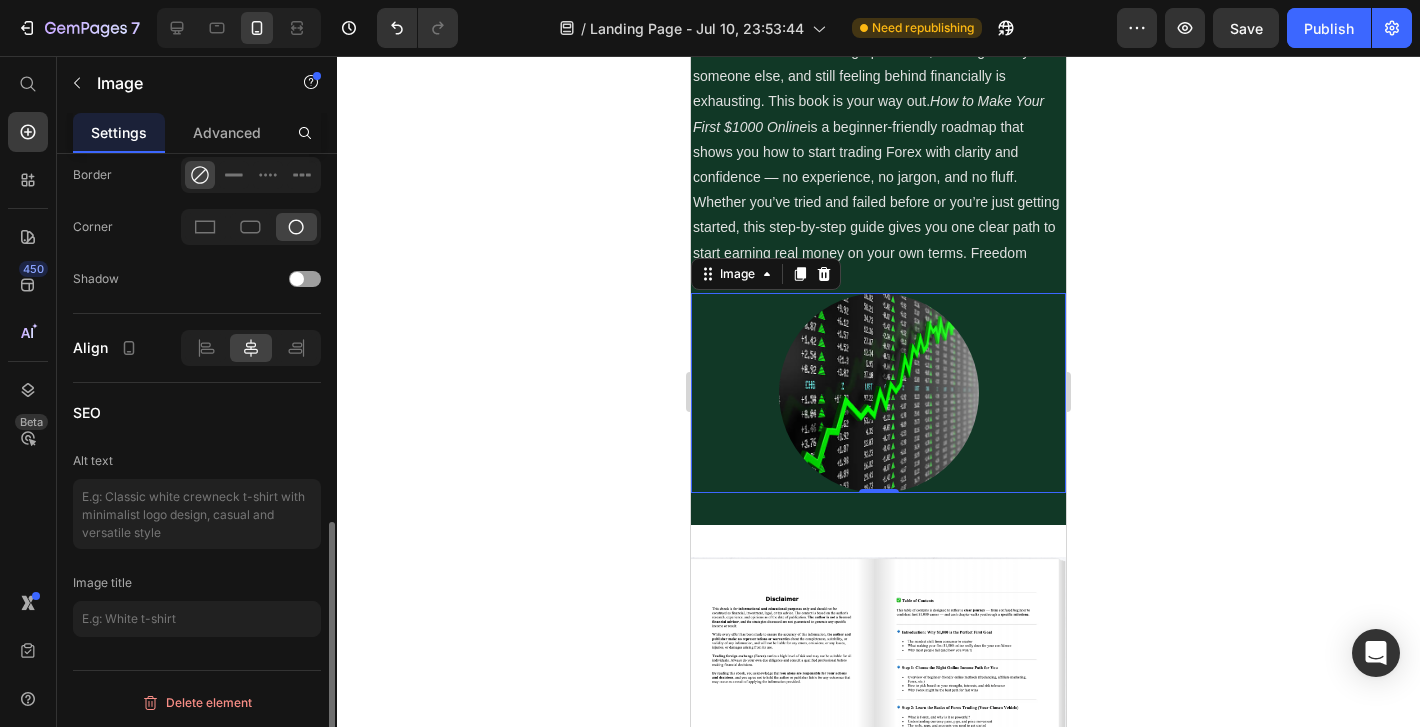 scroll, scrollTop: 899, scrollLeft: 0, axis: vertical 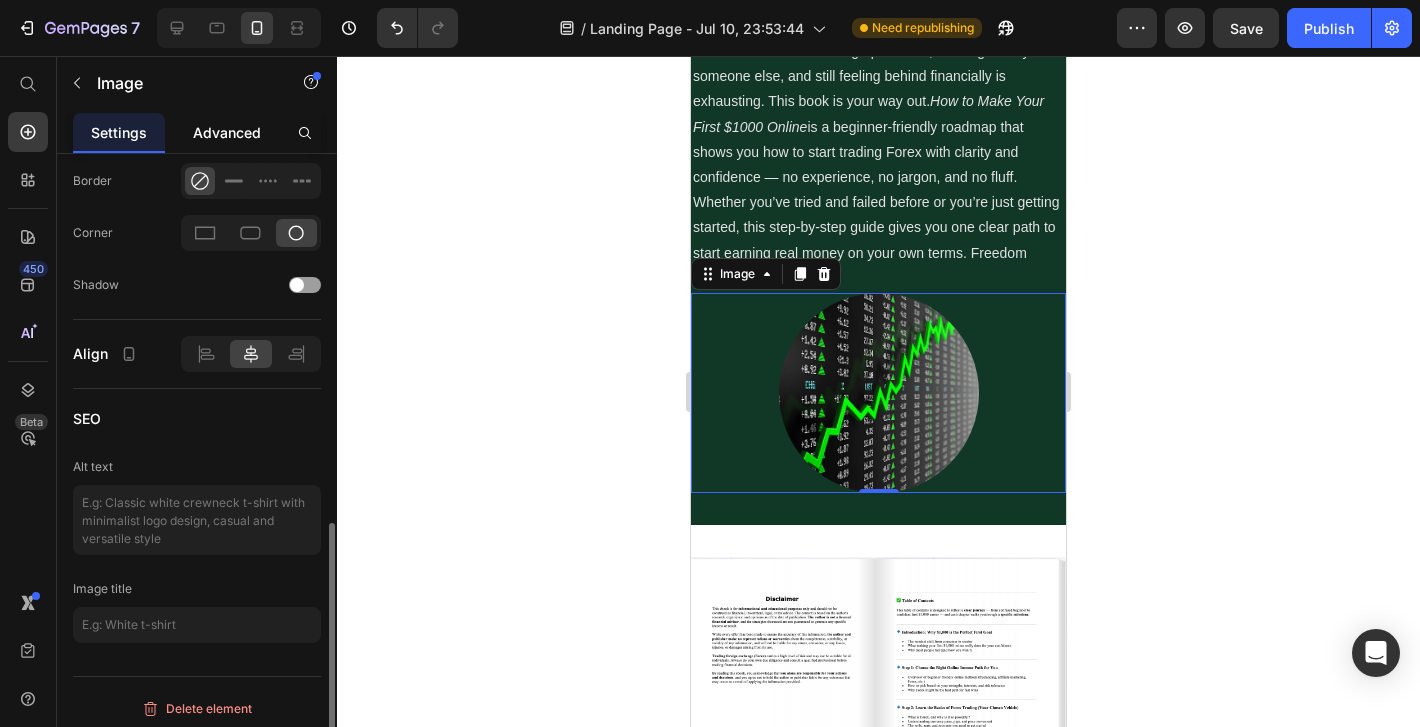 click on "Advanced" at bounding box center [227, 132] 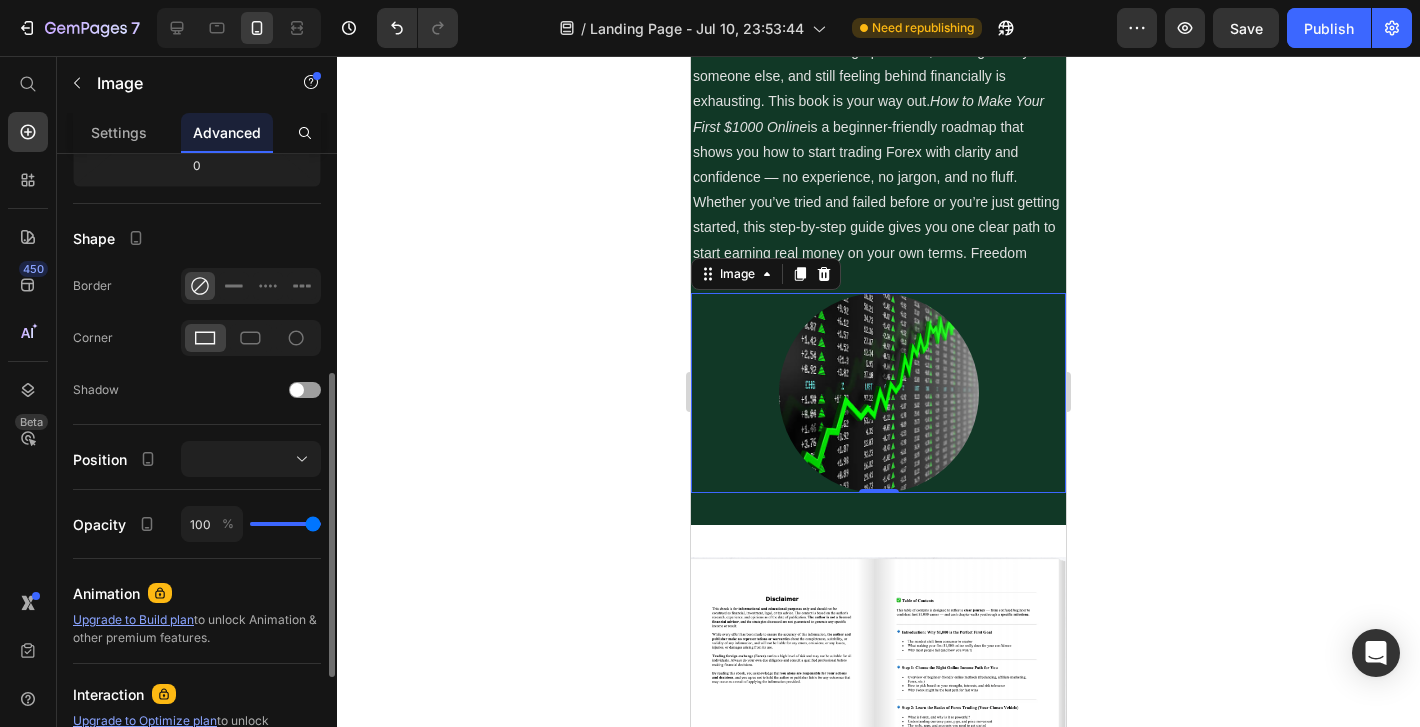 scroll, scrollTop: 450, scrollLeft: 0, axis: vertical 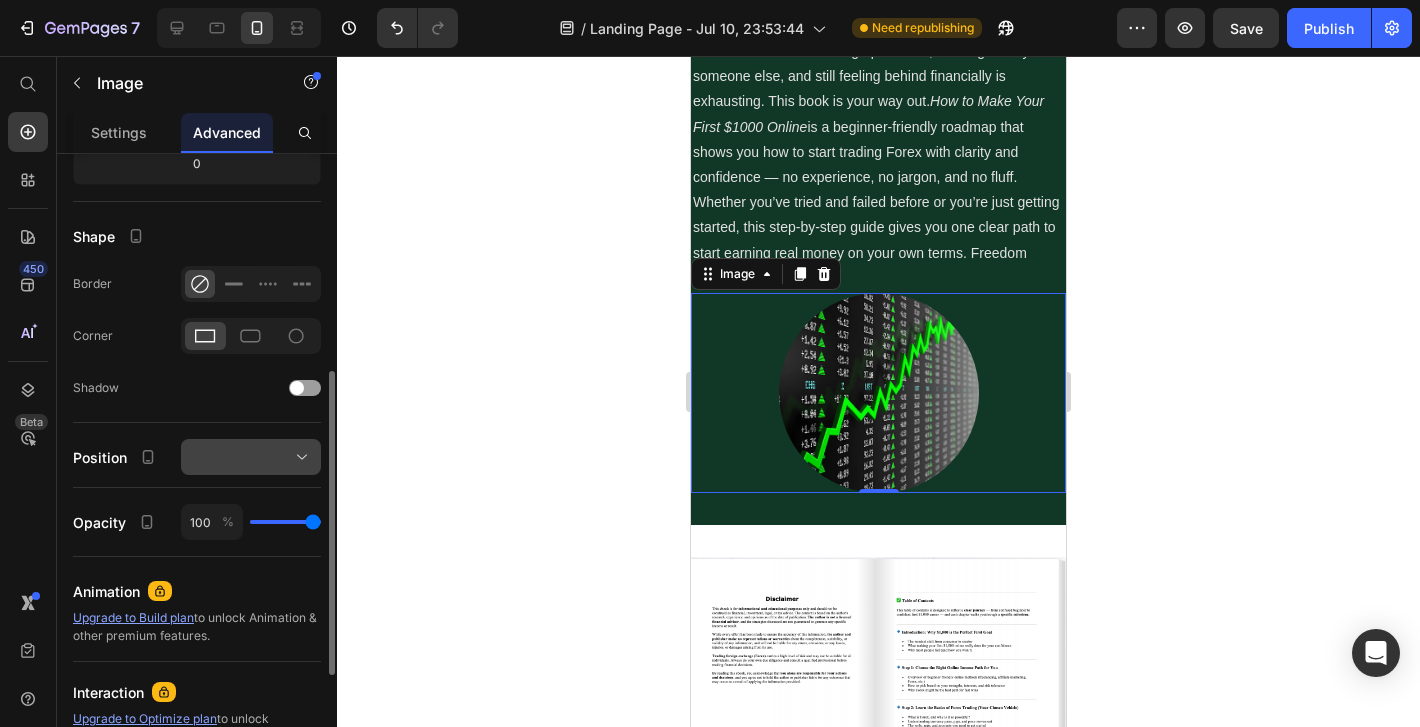 click at bounding box center [251, 457] 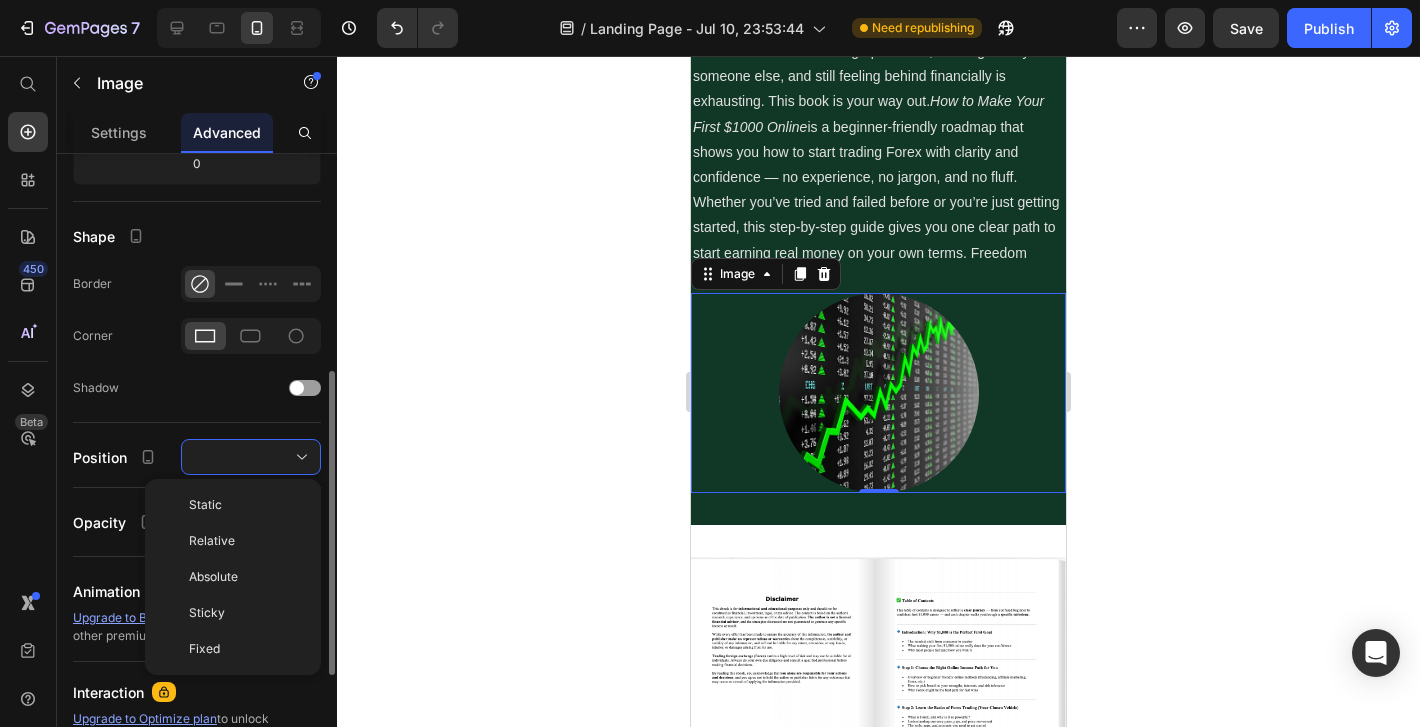 click on "Shape Border Corner Shadow" 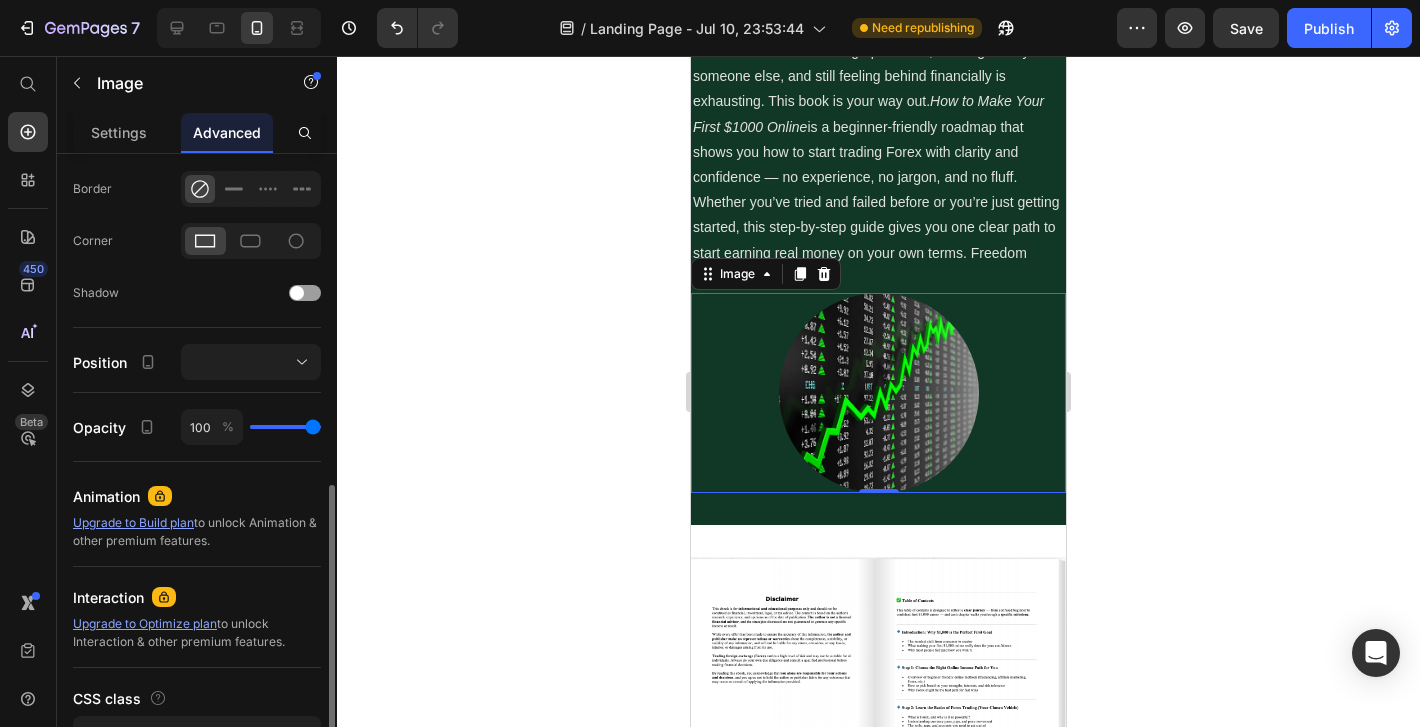 scroll, scrollTop: 620, scrollLeft: 0, axis: vertical 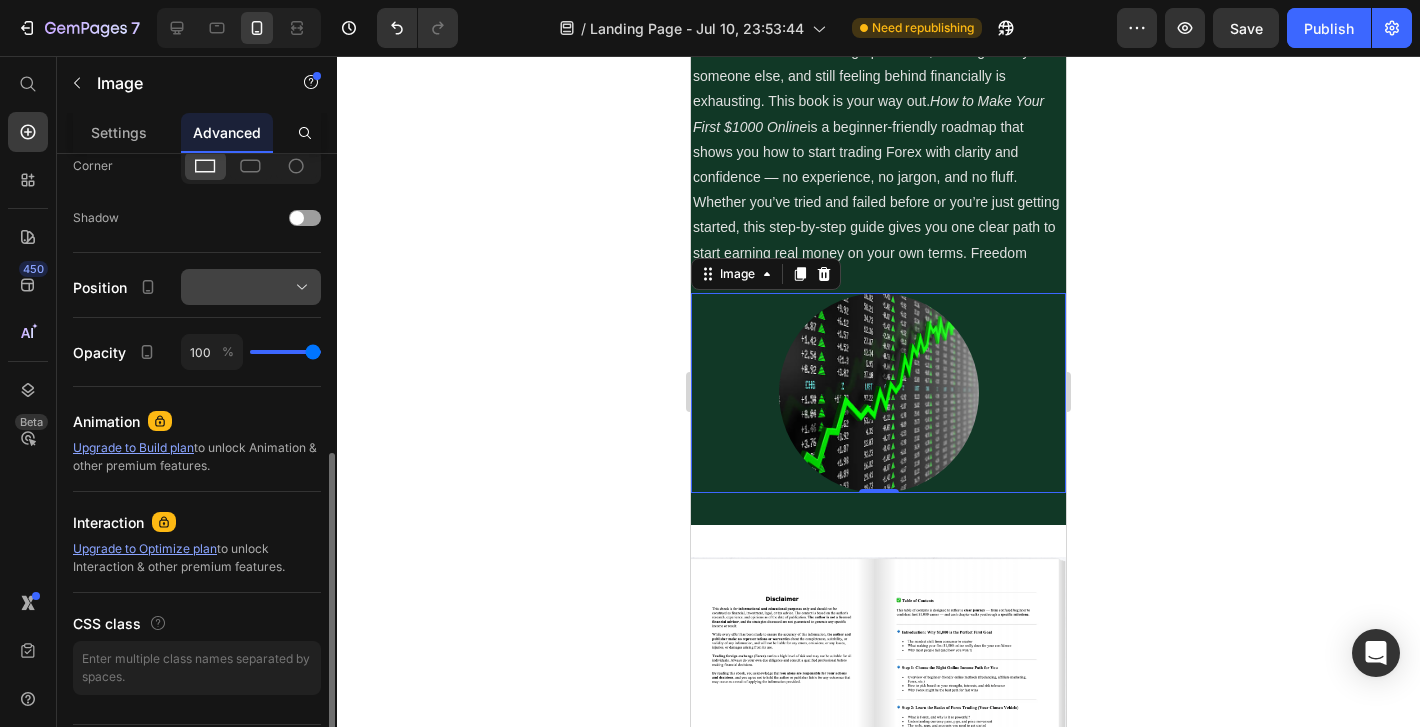 click at bounding box center [251, 287] 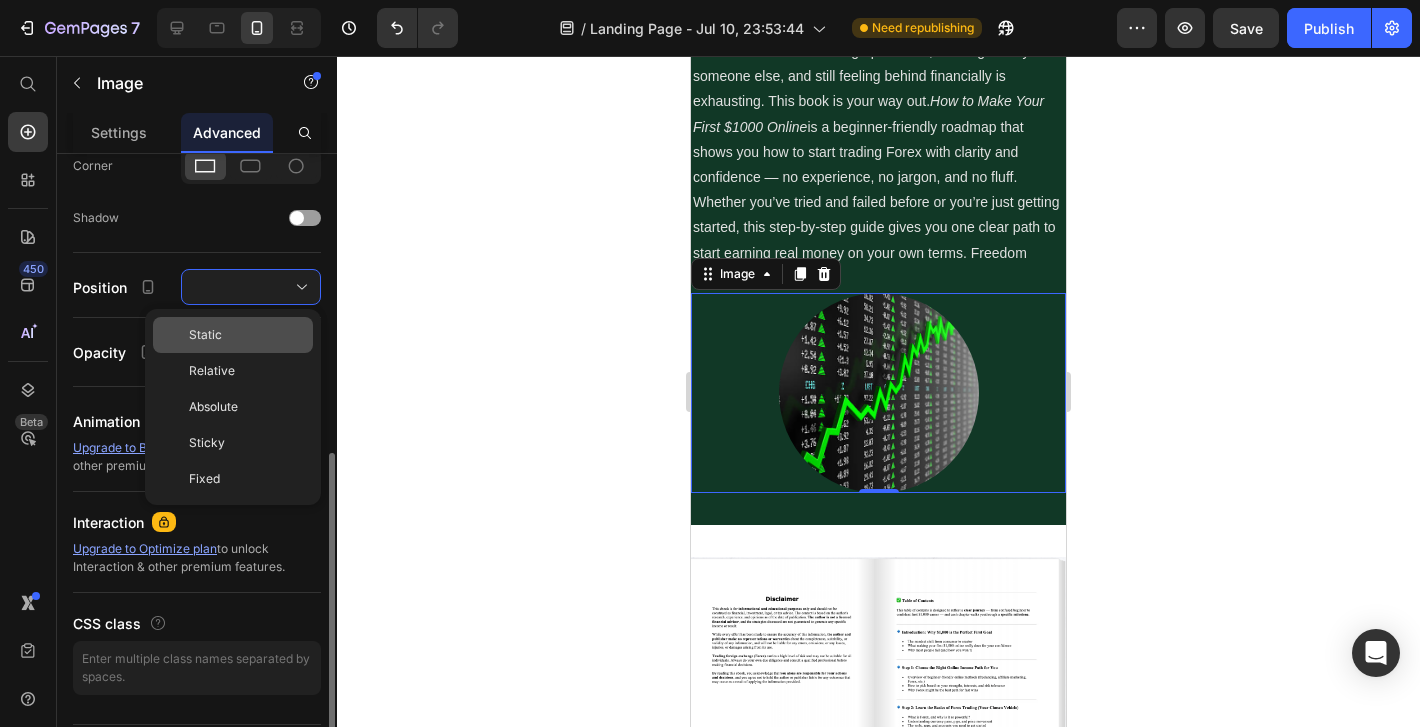 click on "Static" at bounding box center (205, 335) 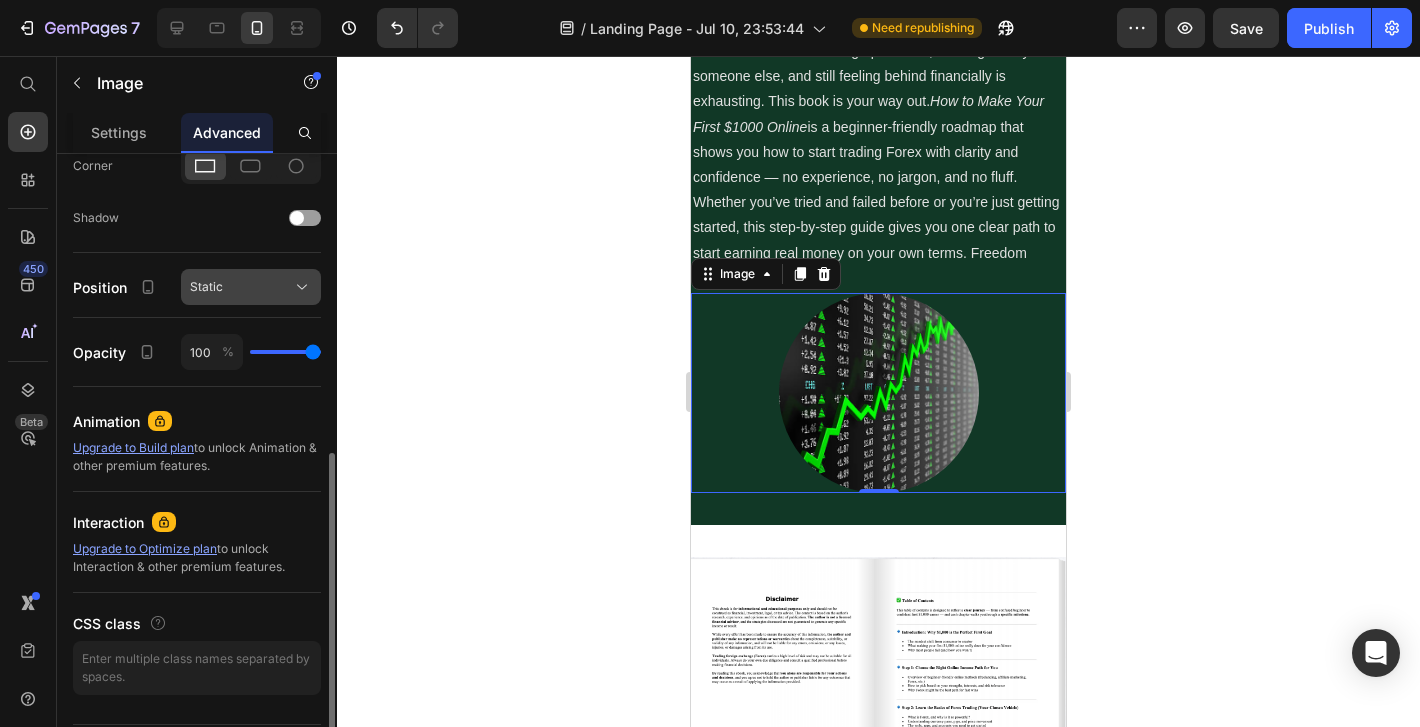 click on "Static" 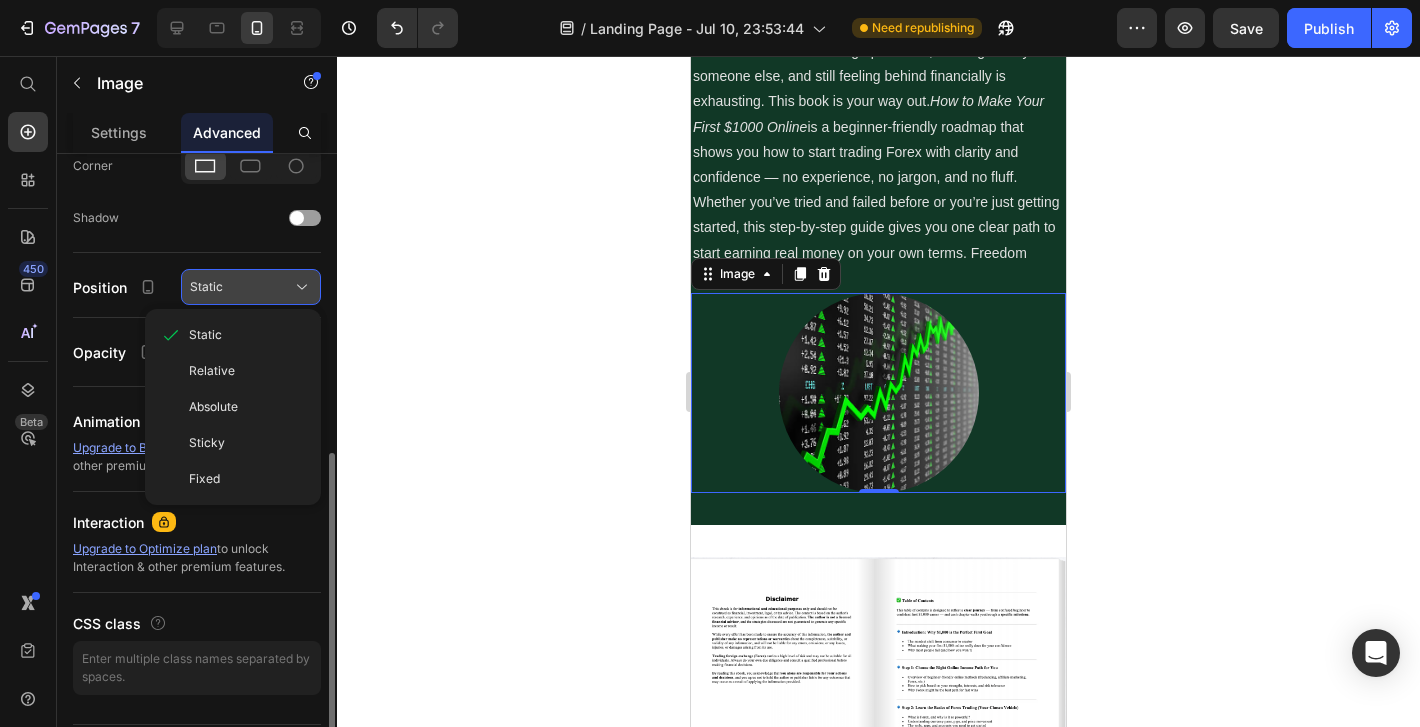 click on "Static" 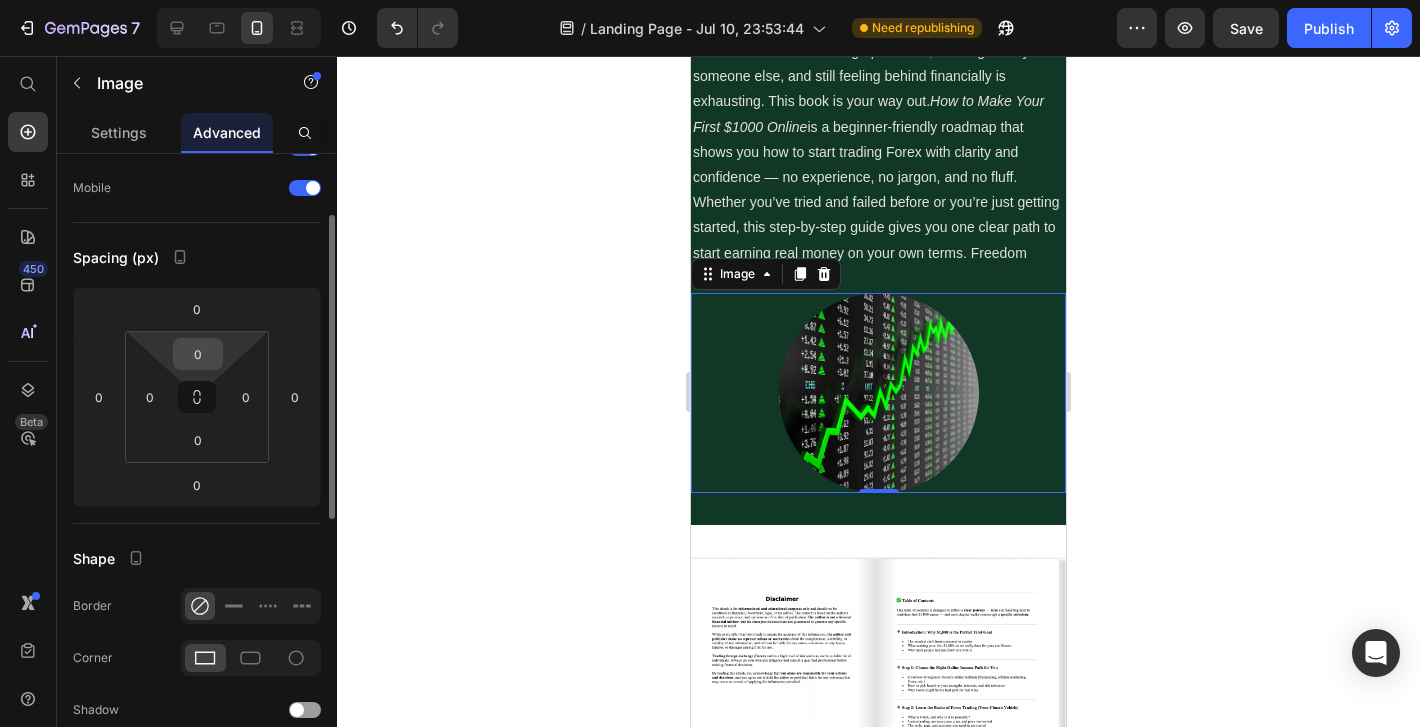scroll, scrollTop: 120, scrollLeft: 0, axis: vertical 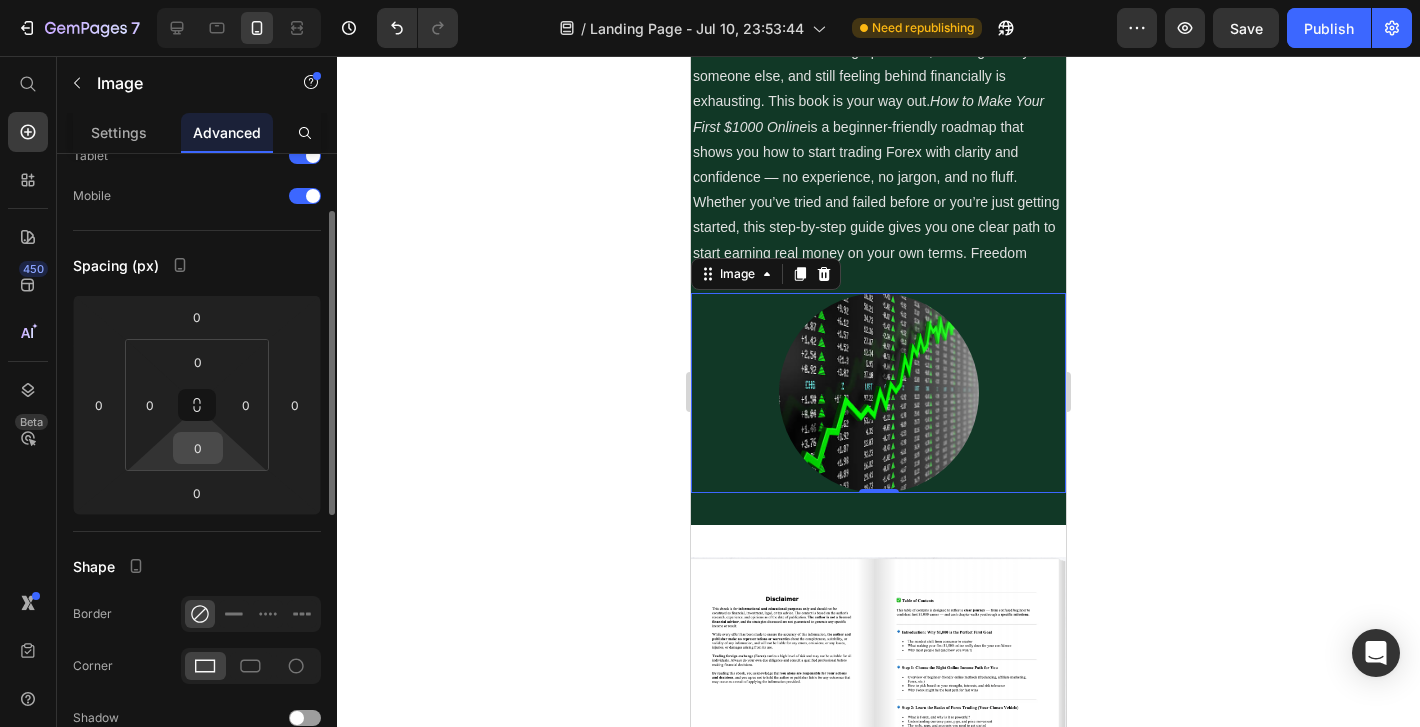 click on "0" at bounding box center (198, 448) 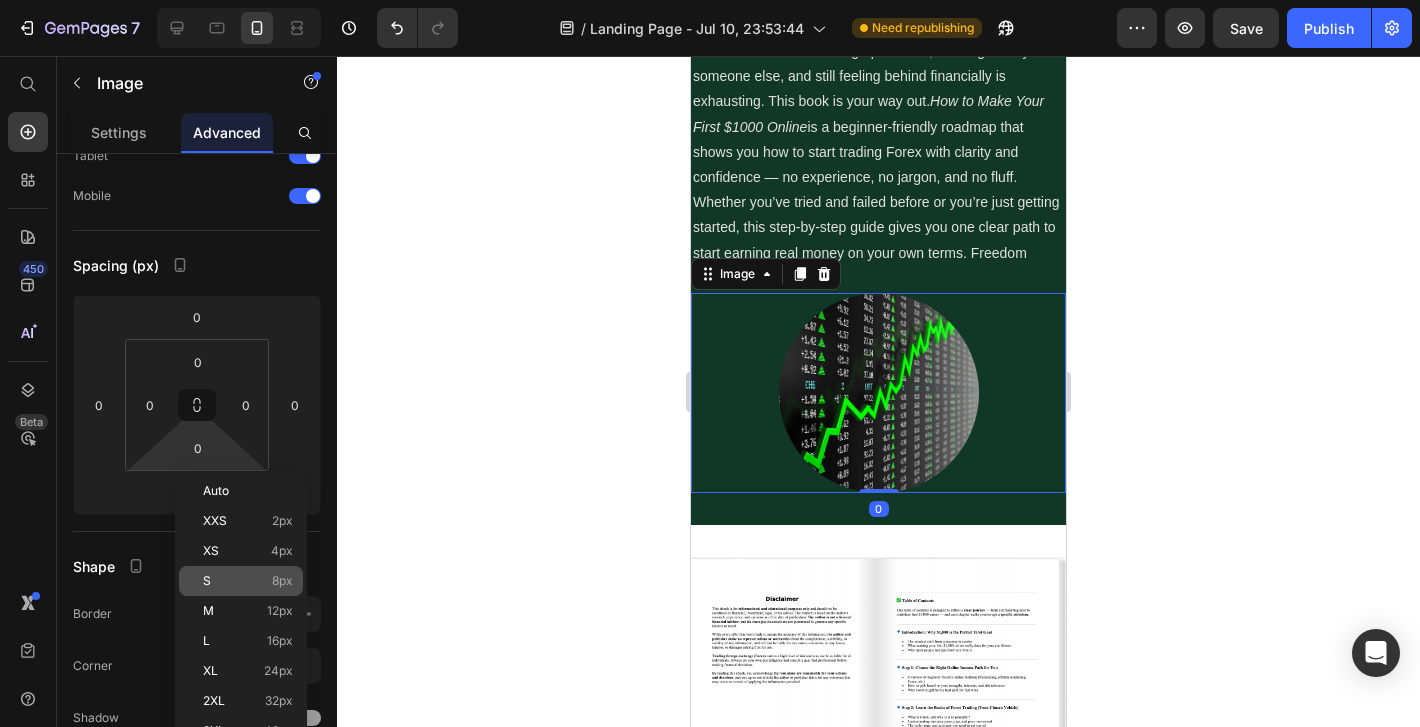 click on "S 8px" 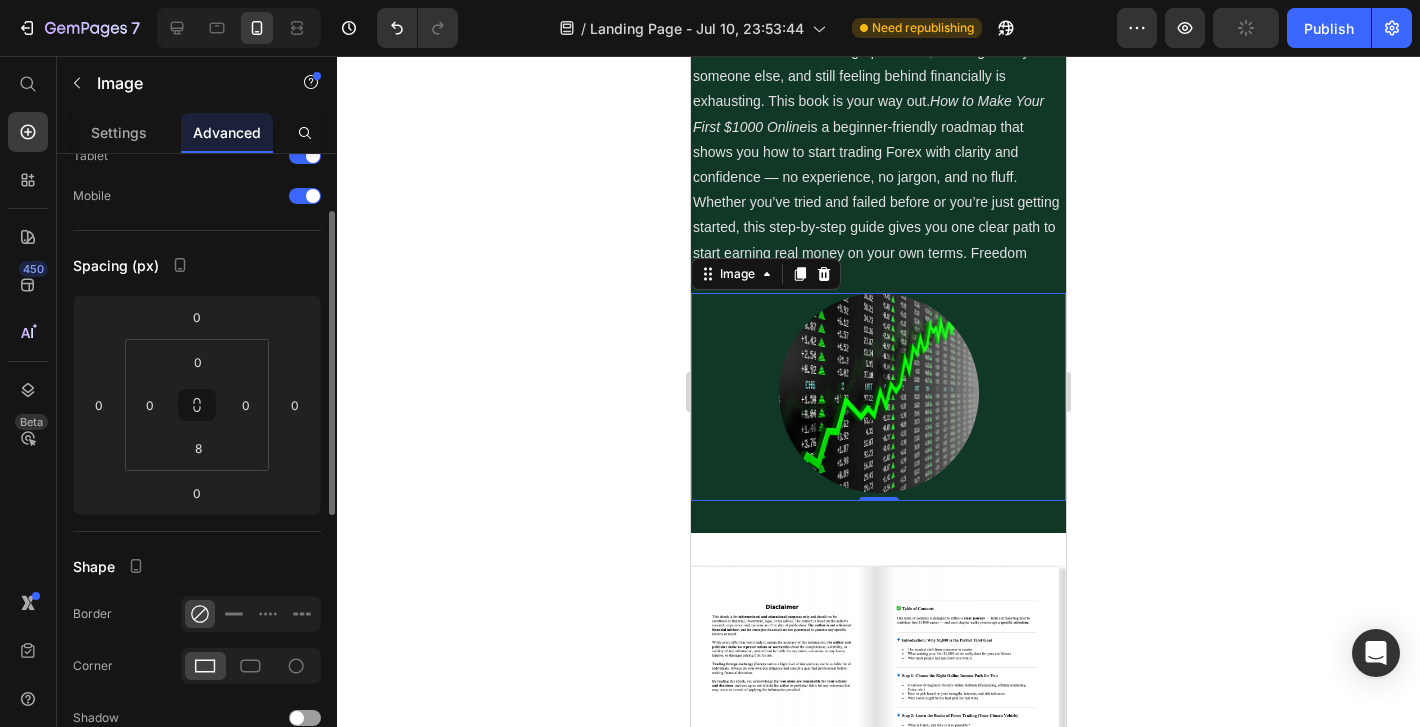 type on "0" 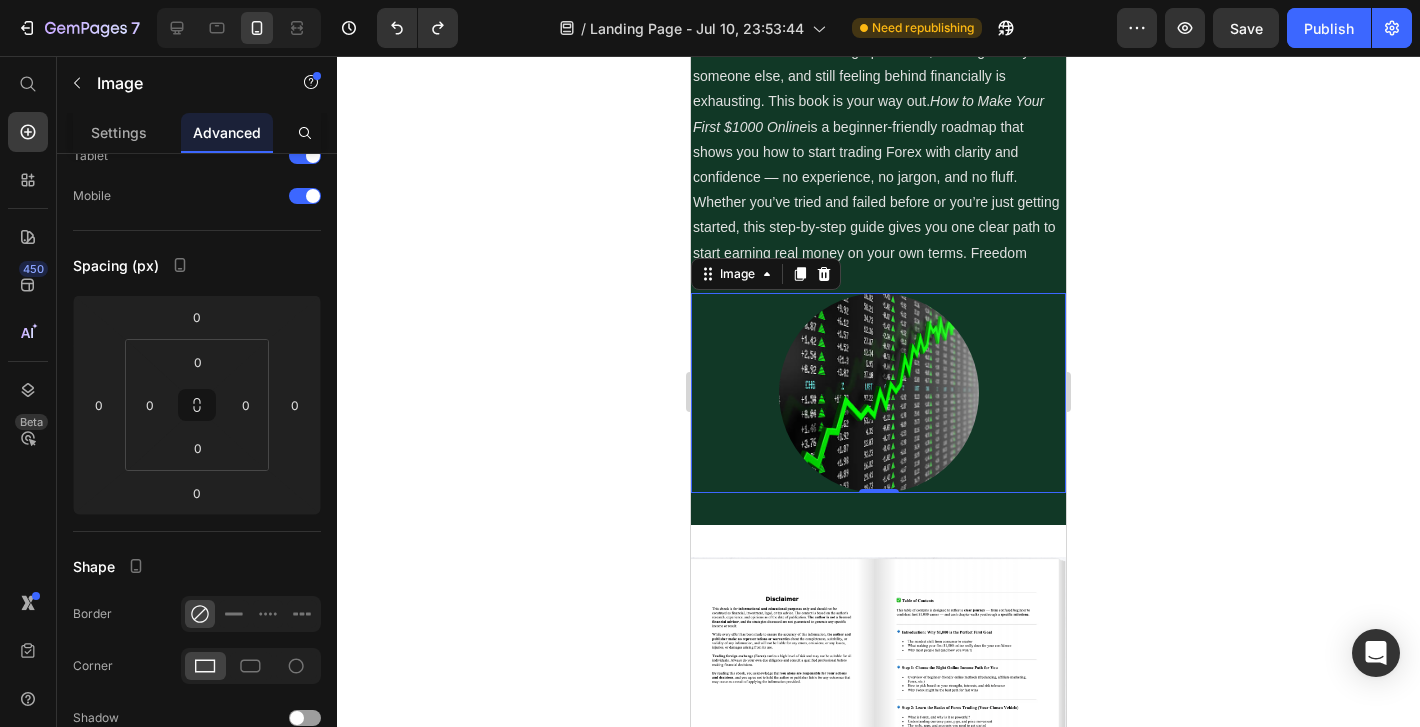 click 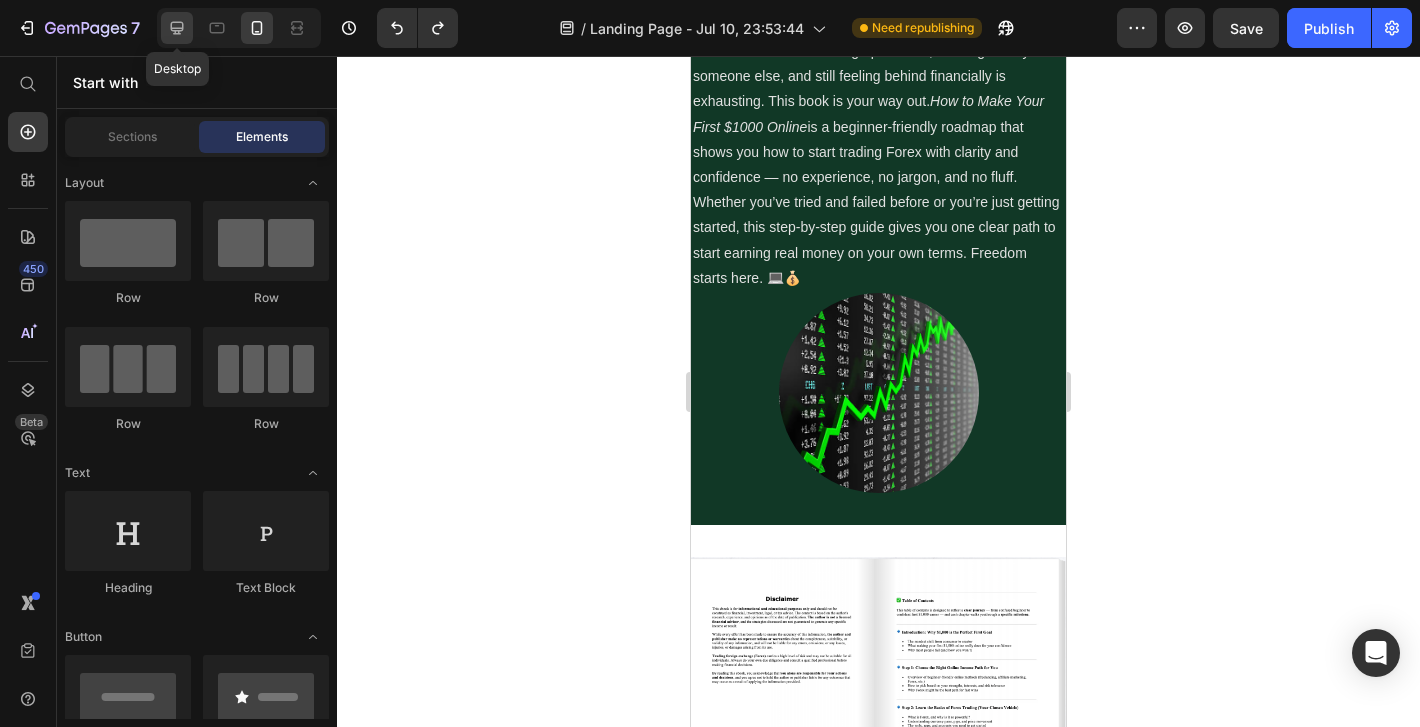 click 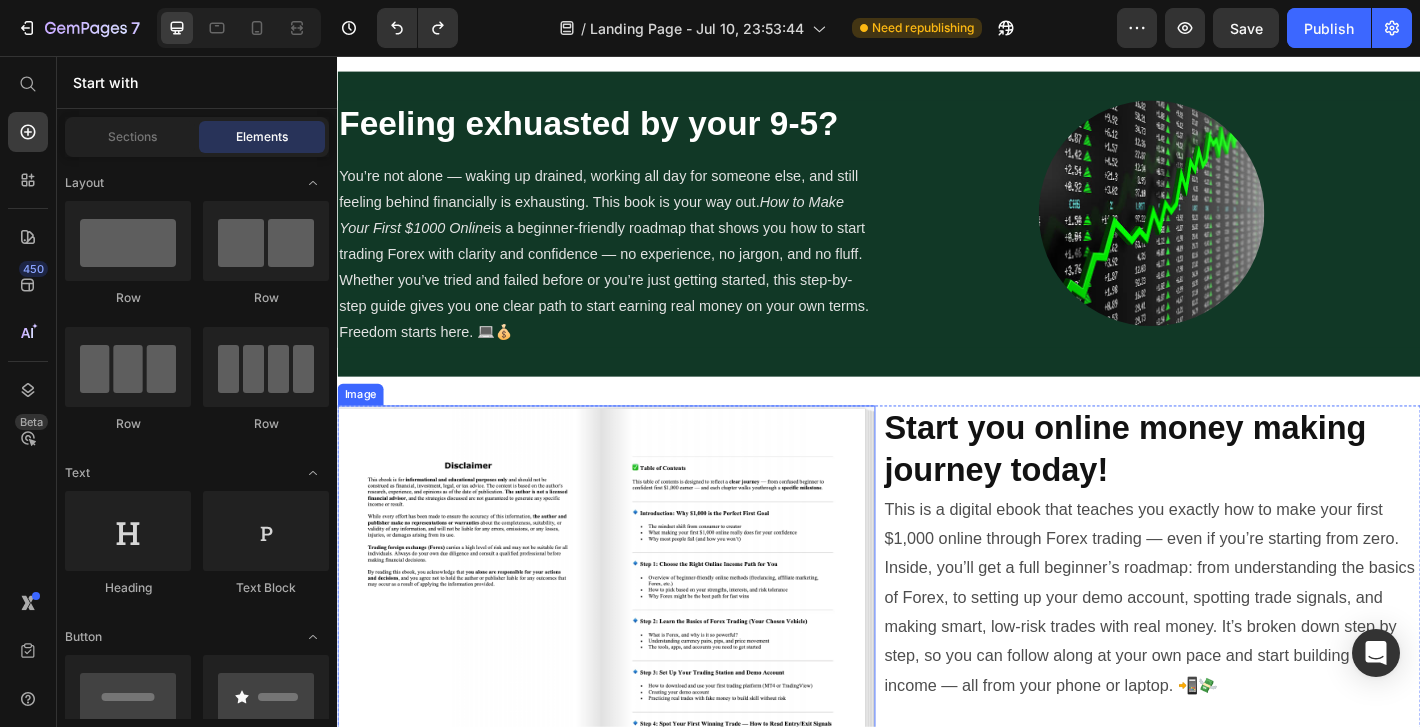 scroll, scrollTop: 625, scrollLeft: 0, axis: vertical 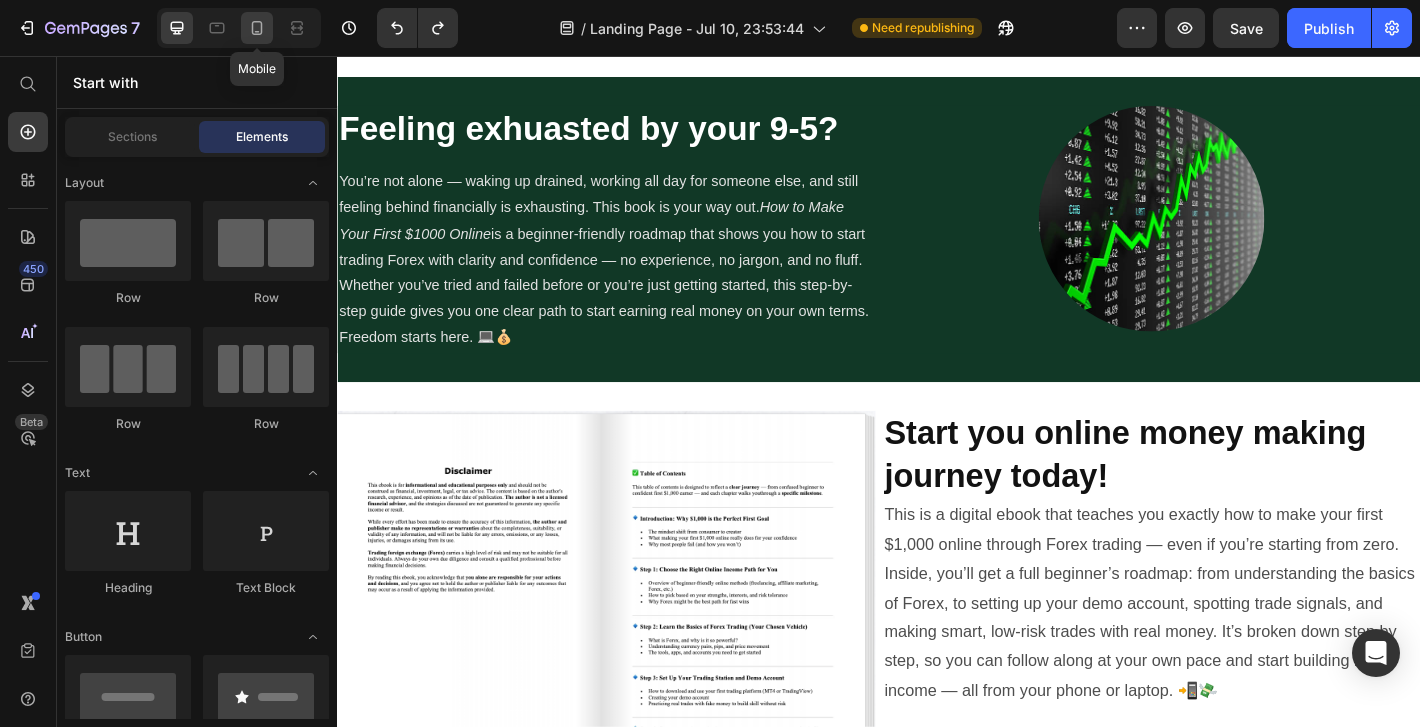 click 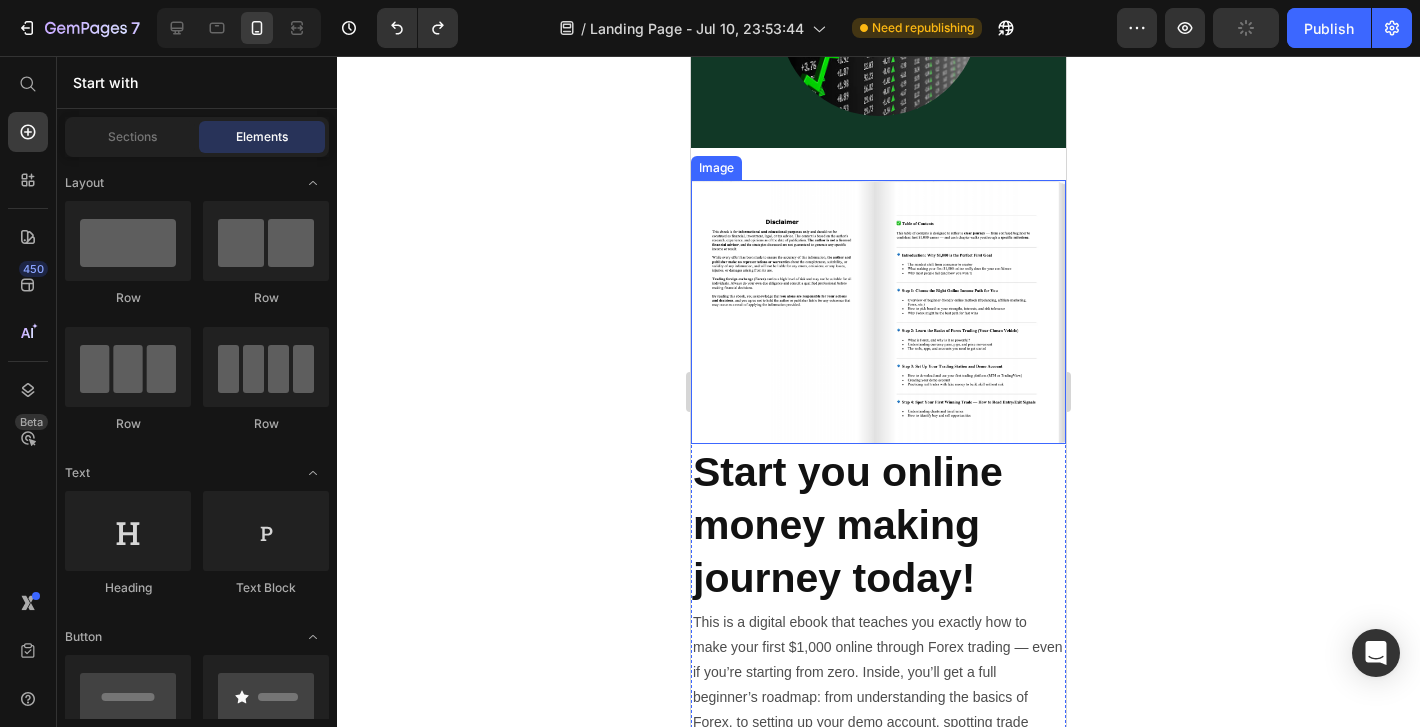 scroll, scrollTop: 1469, scrollLeft: 0, axis: vertical 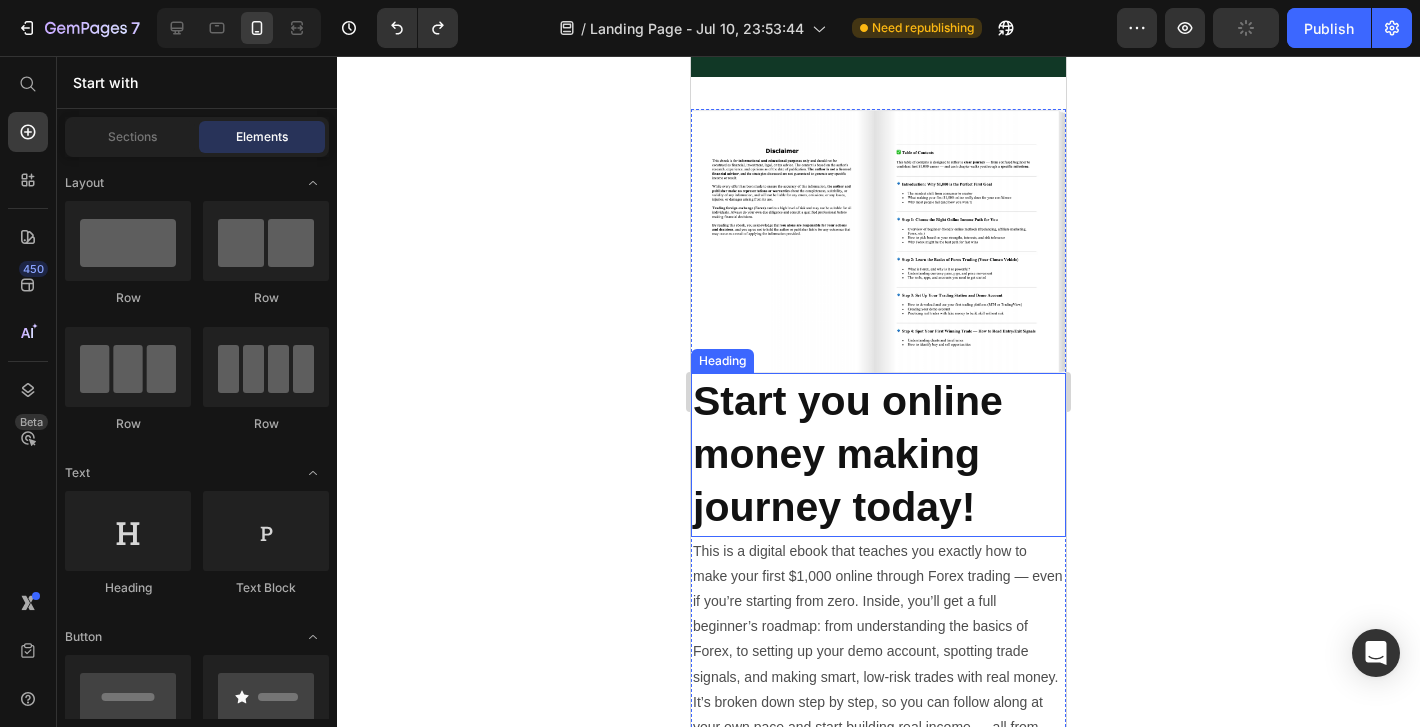 click on "Start you online money making journey today!" at bounding box center (878, 455) 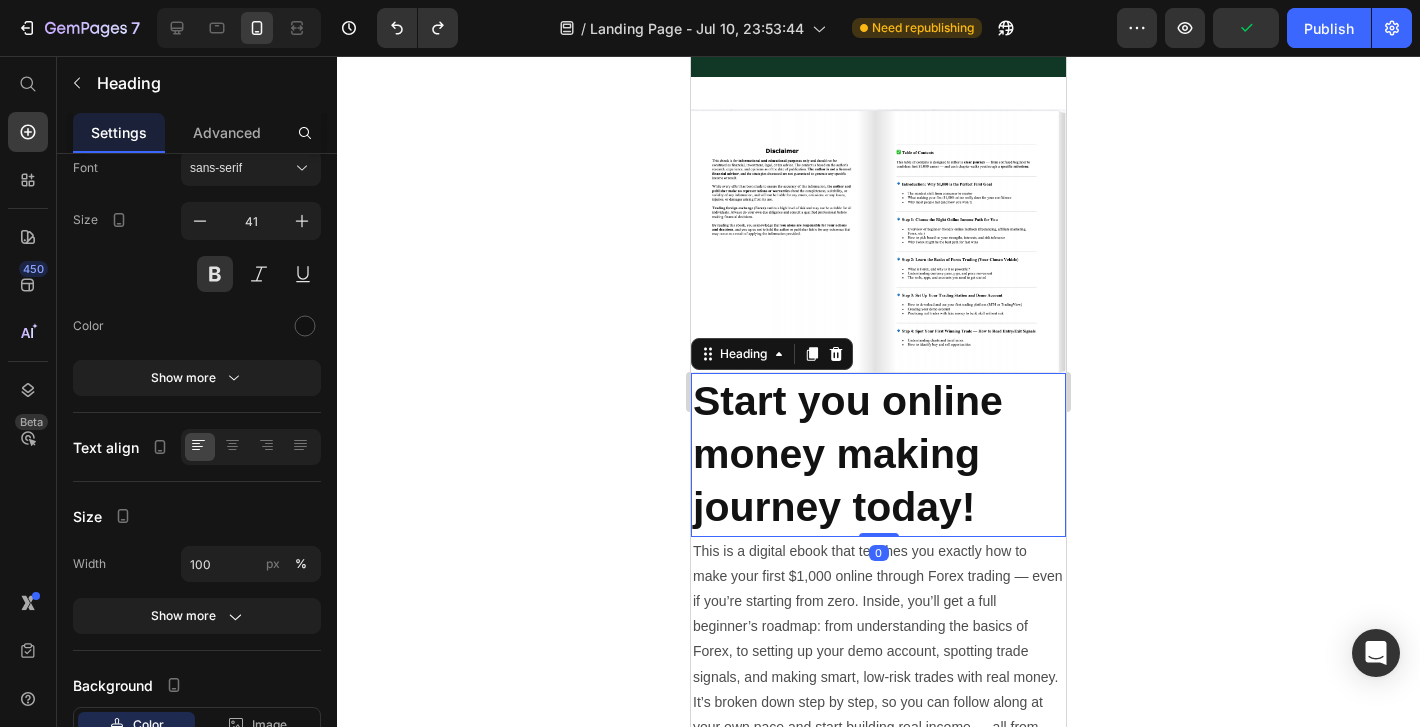 scroll, scrollTop: 0, scrollLeft: 0, axis: both 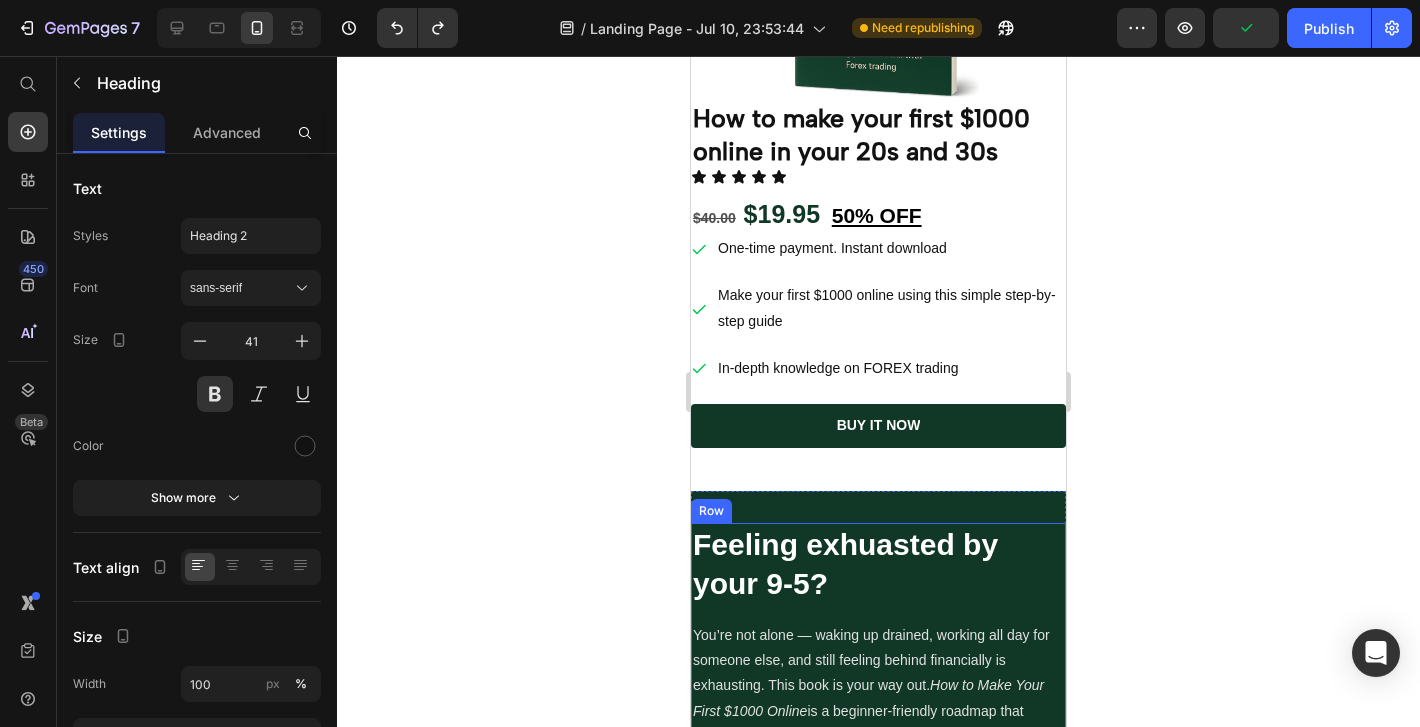 click on "Feeling exhuasted by your 9-5?" at bounding box center (878, 564) 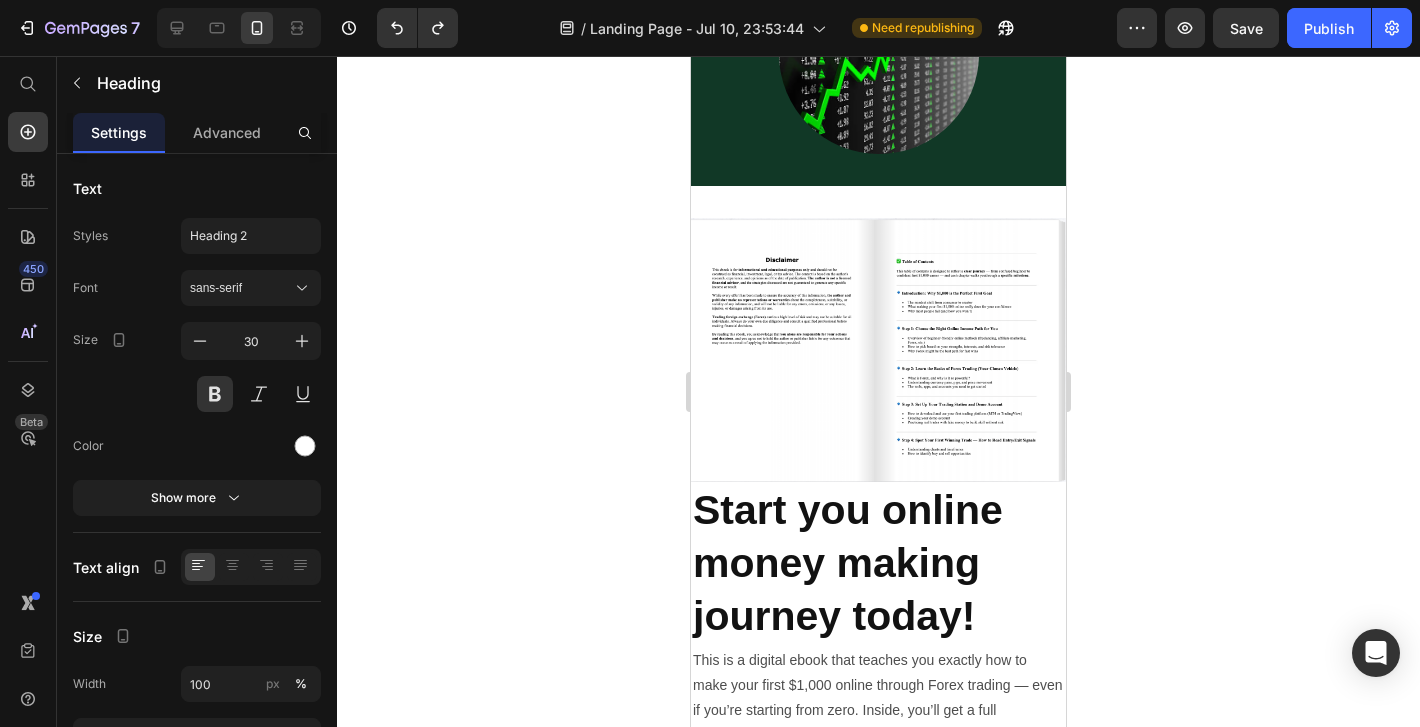 scroll, scrollTop: 1529, scrollLeft: 0, axis: vertical 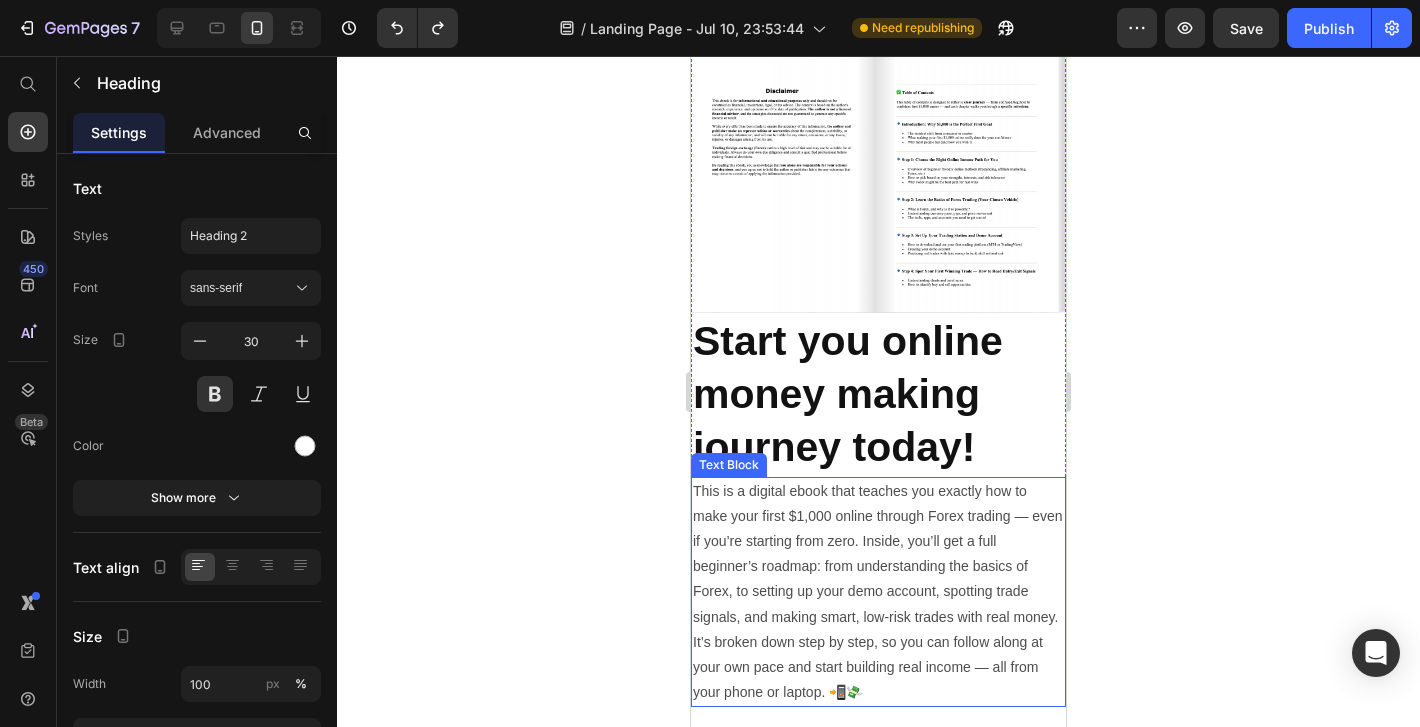 click on "Start you online money making journey today!" at bounding box center [878, 395] 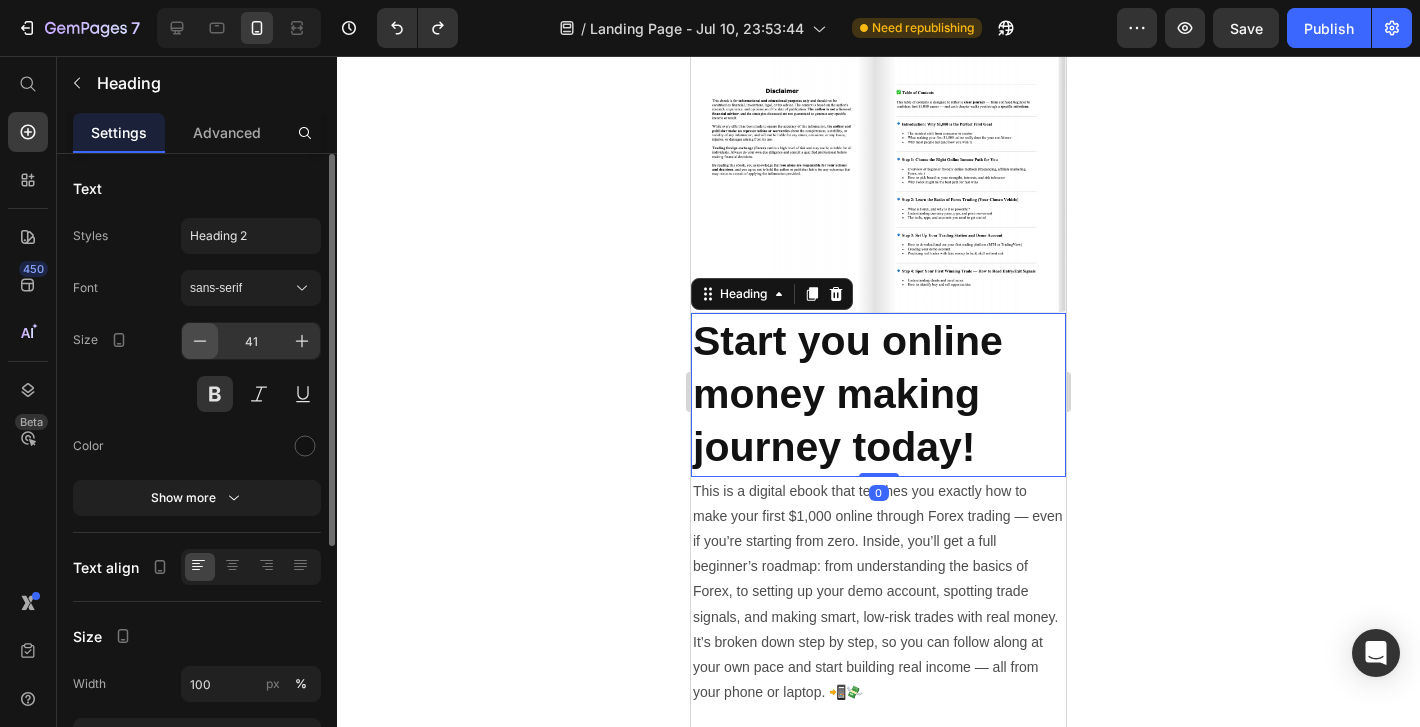 click 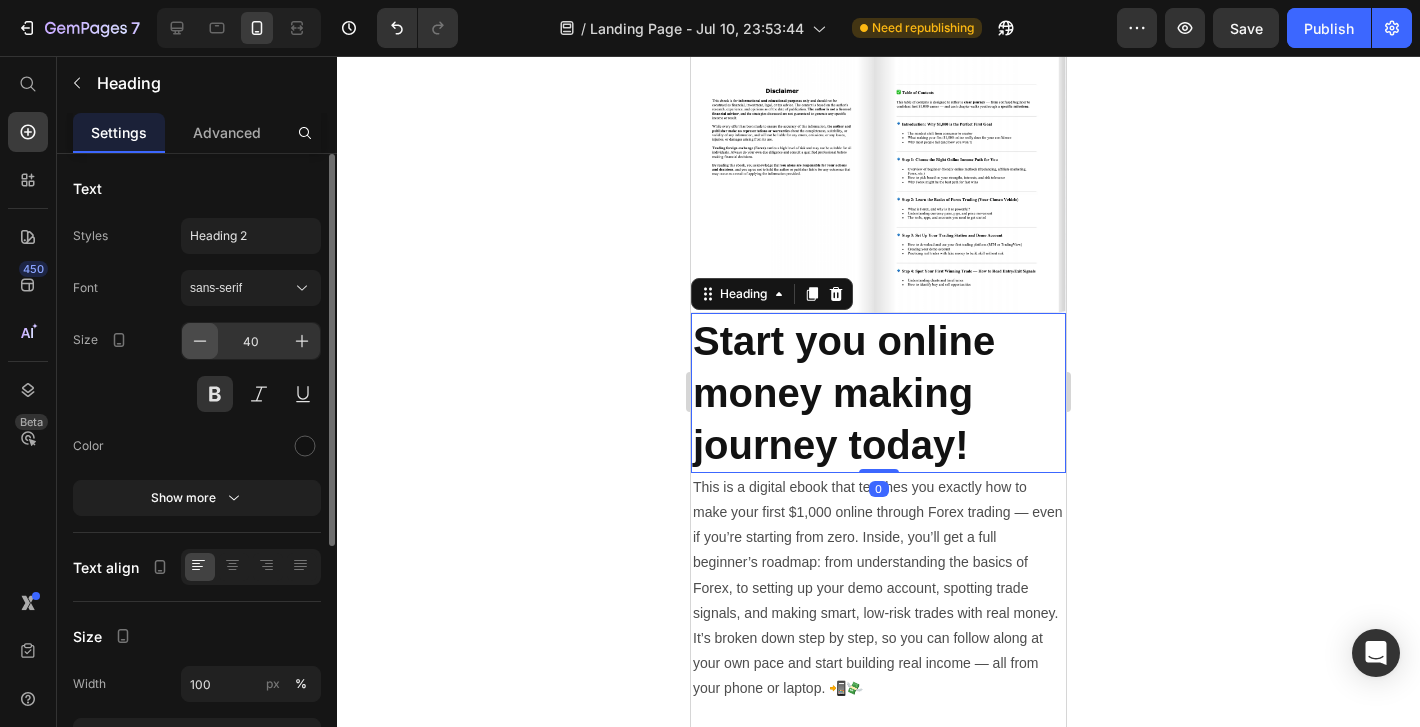 click 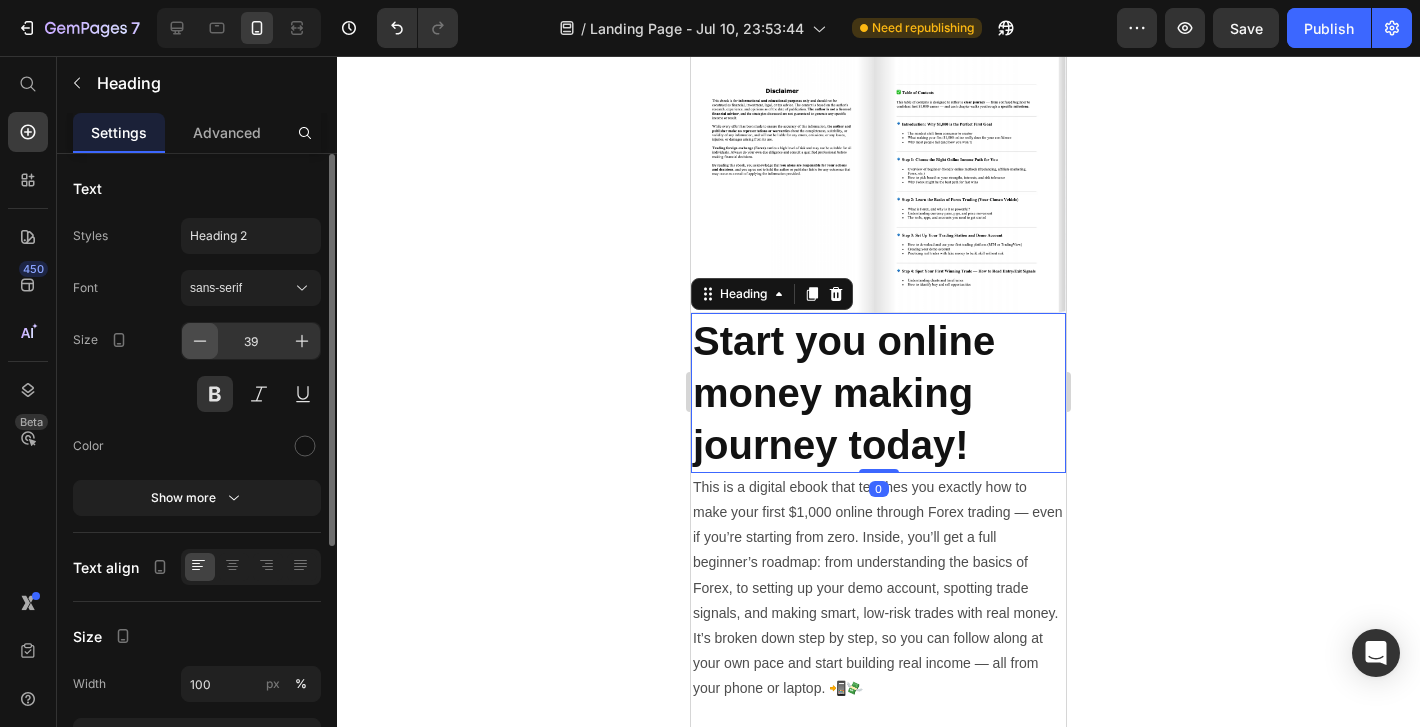 click 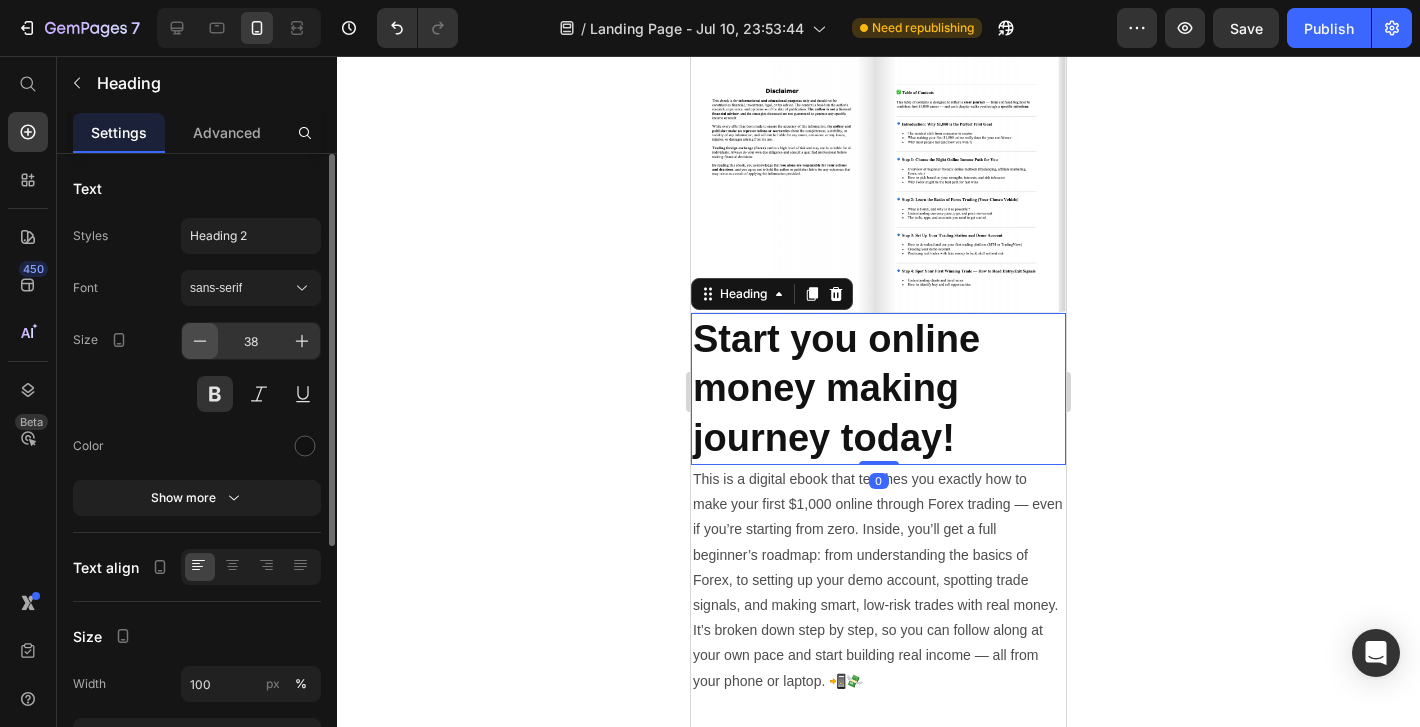 click 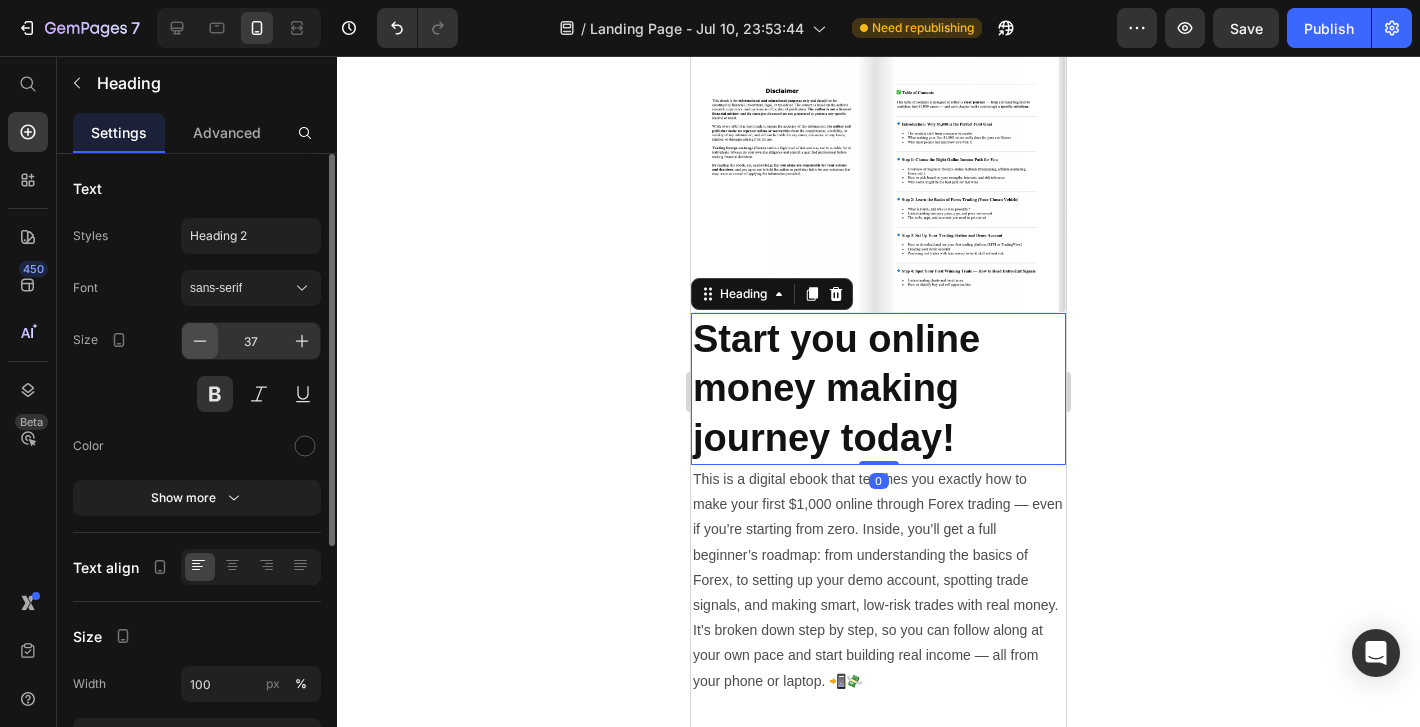 click 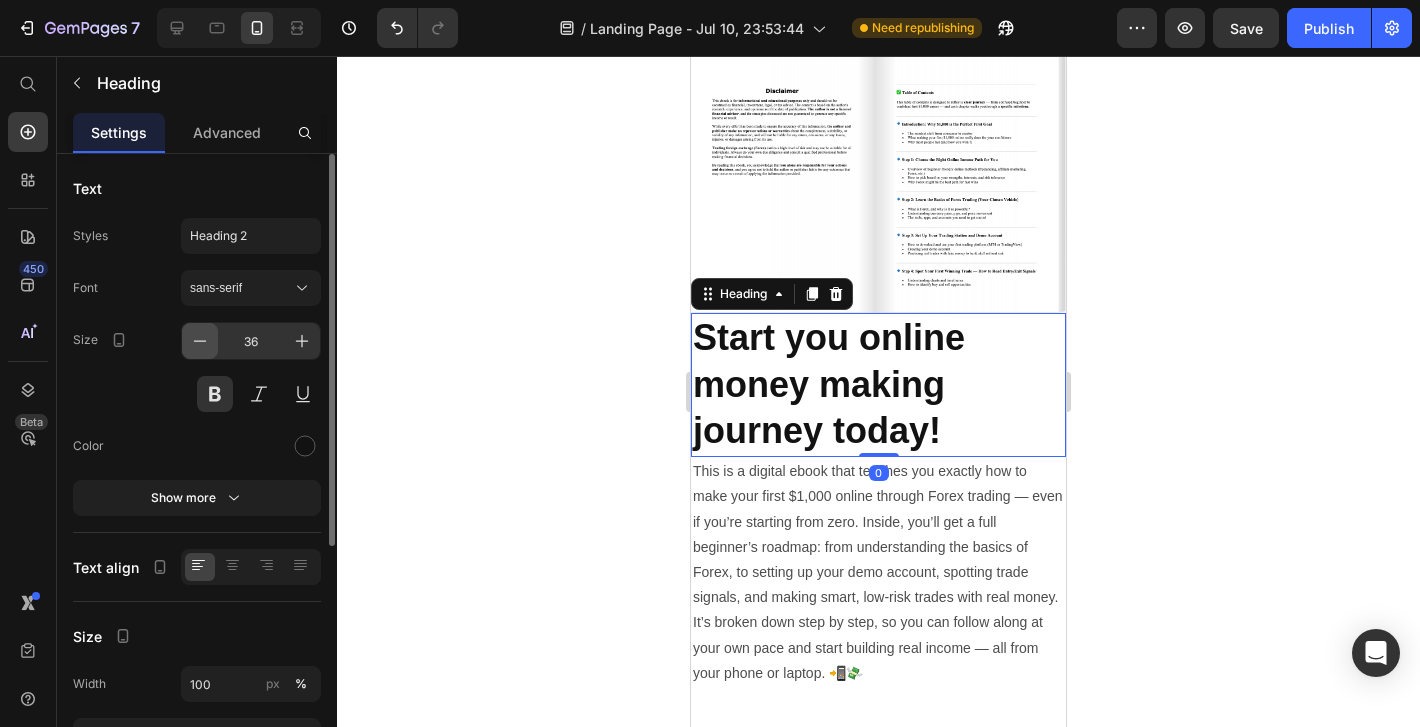 click 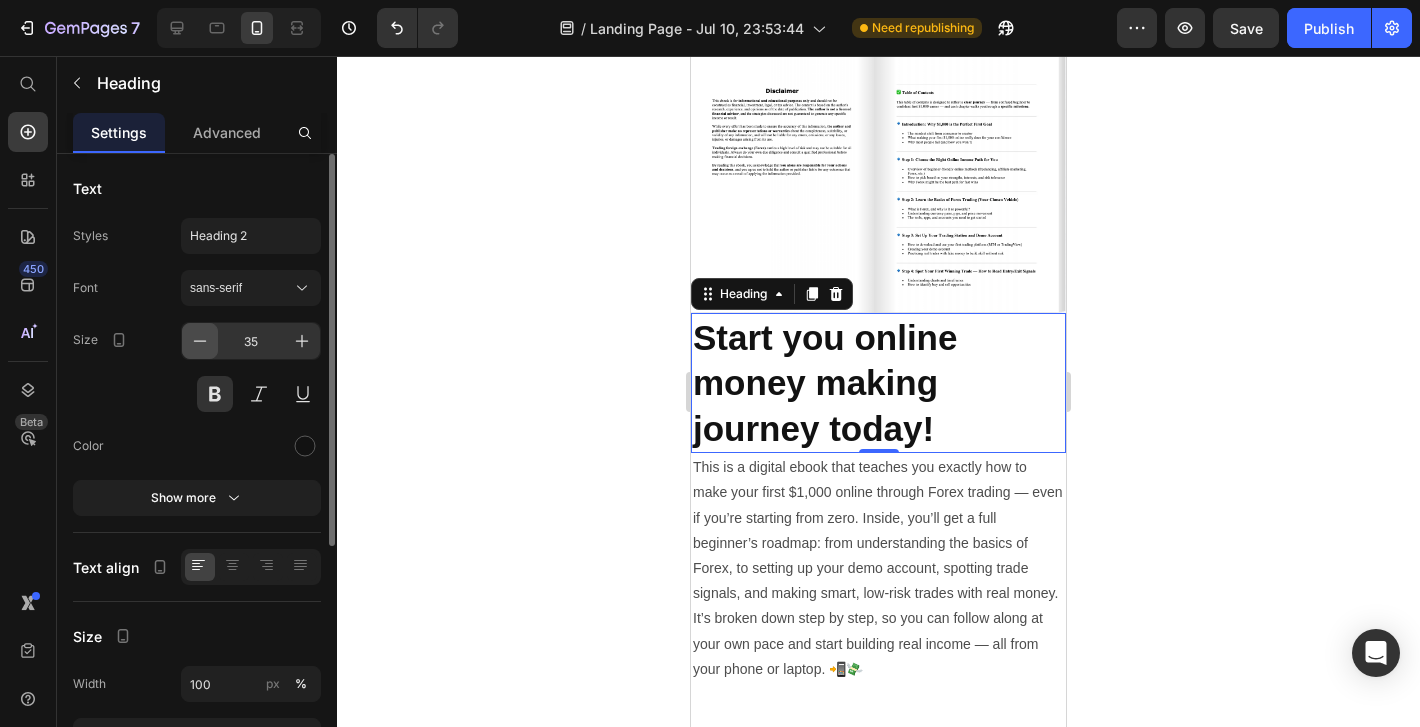 click 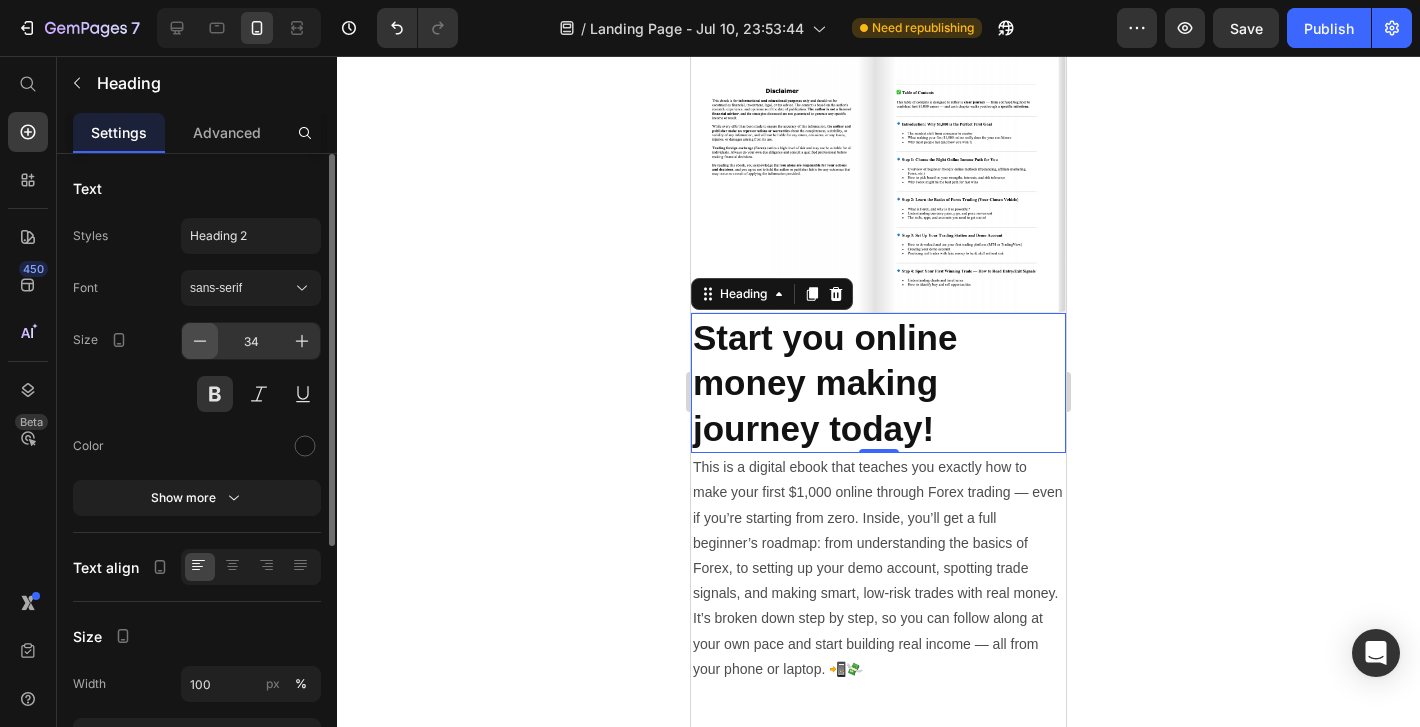 click 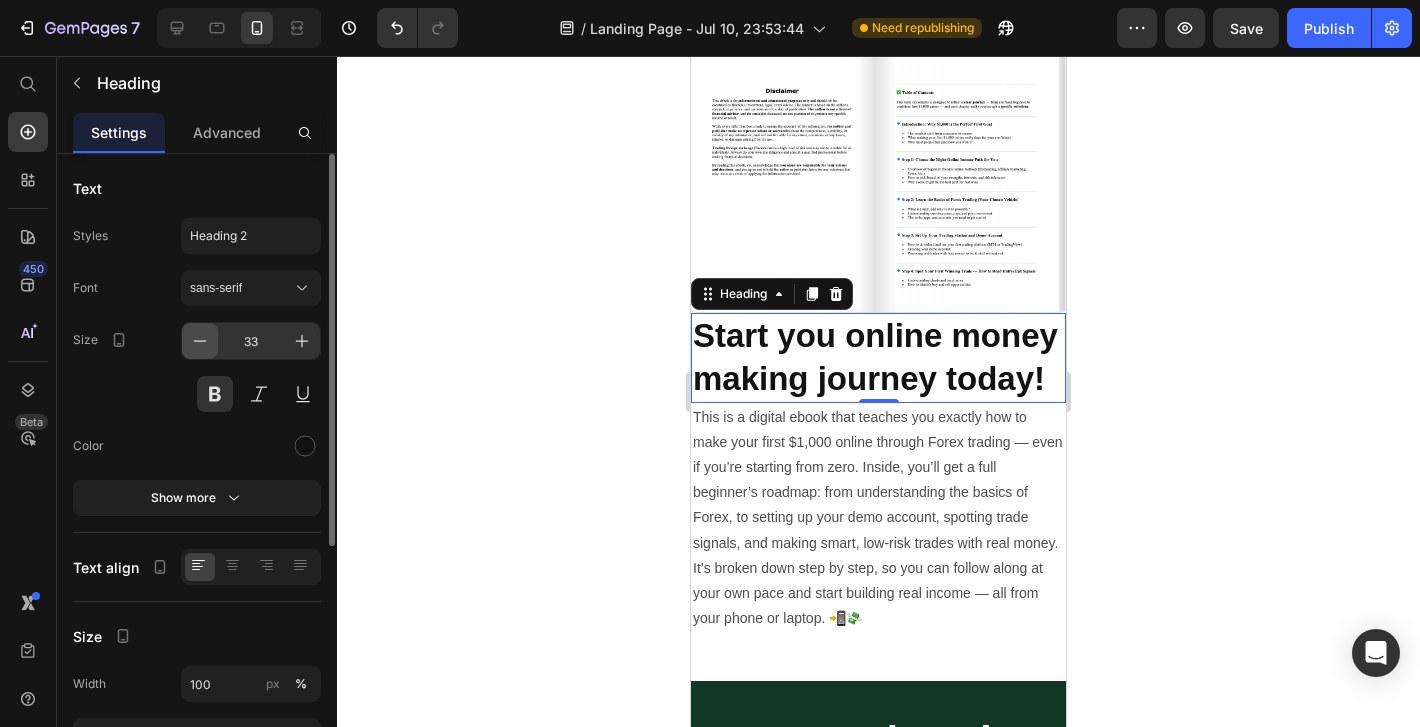 click 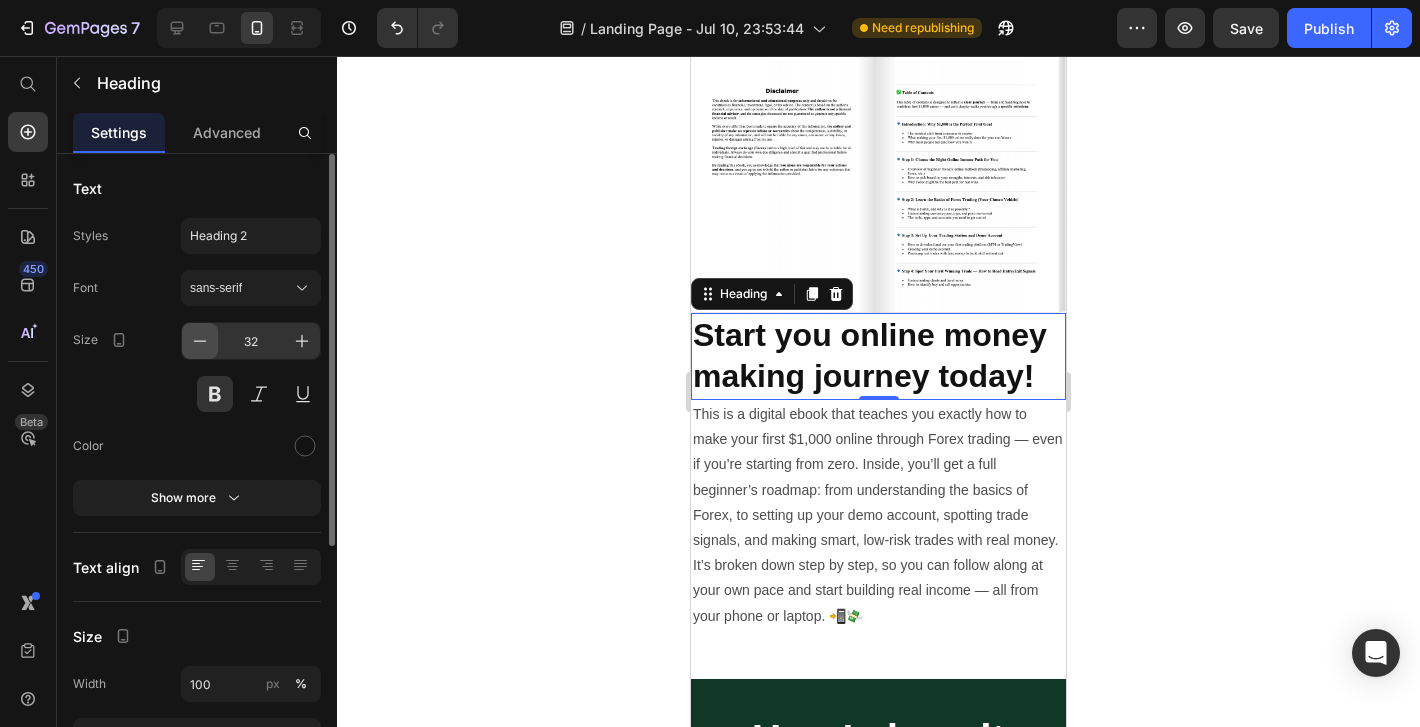 click 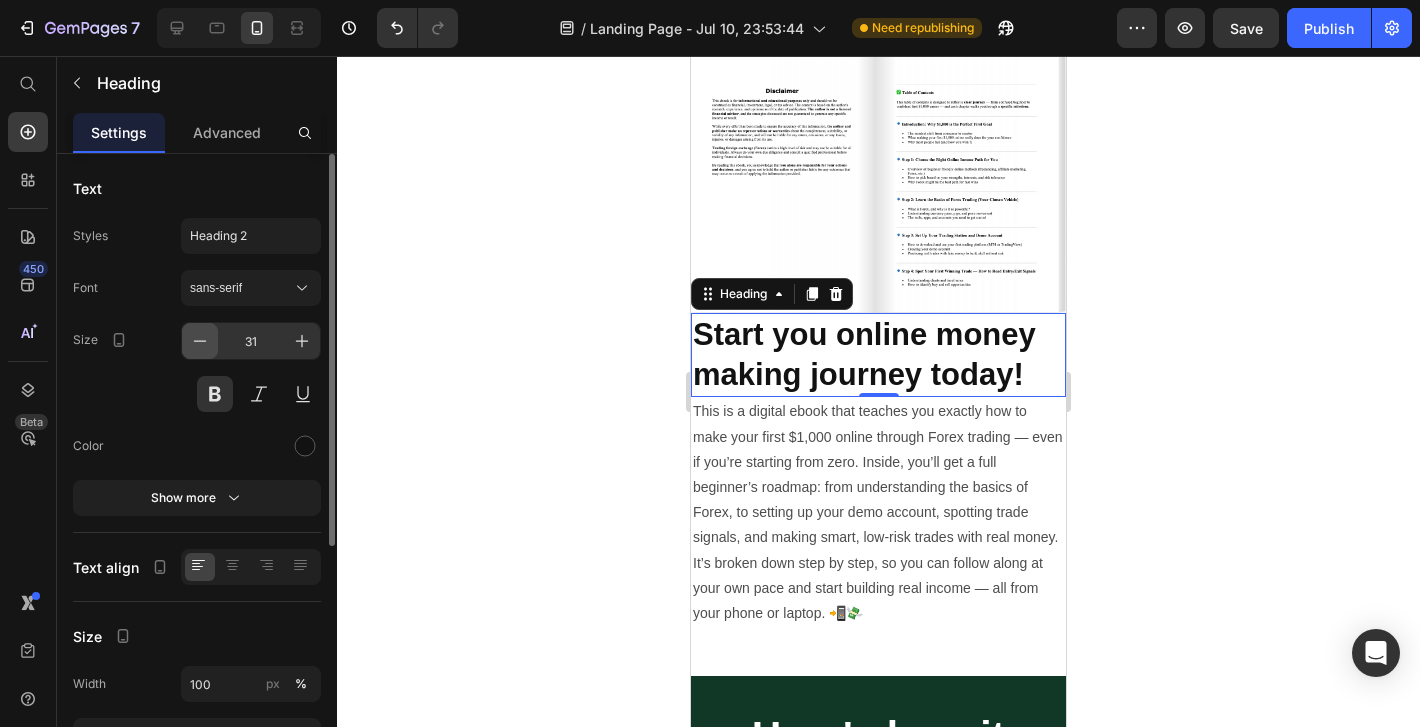 click 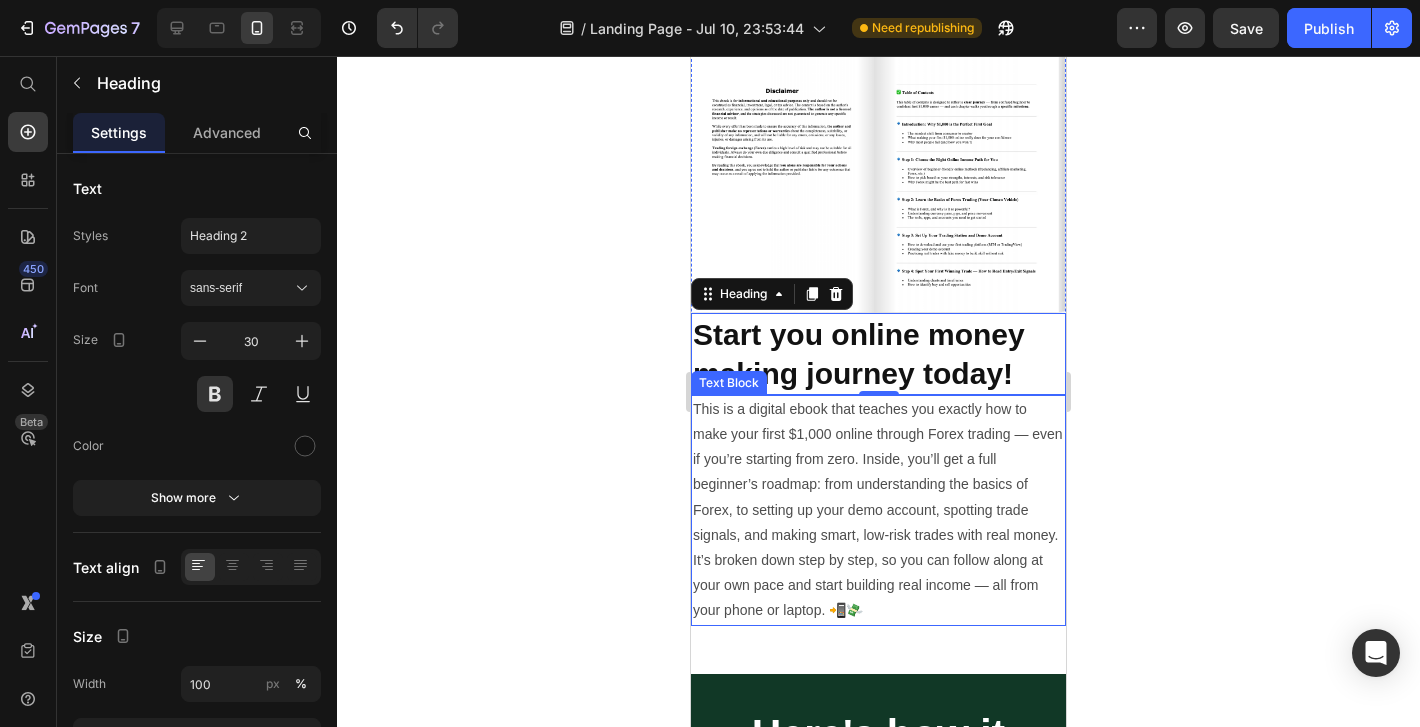click on "This is a digital ebook that teaches you exactly how to make your first $1,000 online through Forex trading — even if you’re starting from zero. Inside, you’ll get a full beginner’s roadmap: from understanding the basics of Forex, to setting up your demo account, spotting trade signals, and making smart, low-risk trades with real money. It’s broken down step by step, so you can follow along at your own pace and start building real income — all from your phone or laptop. 📲💸" at bounding box center [878, 510] 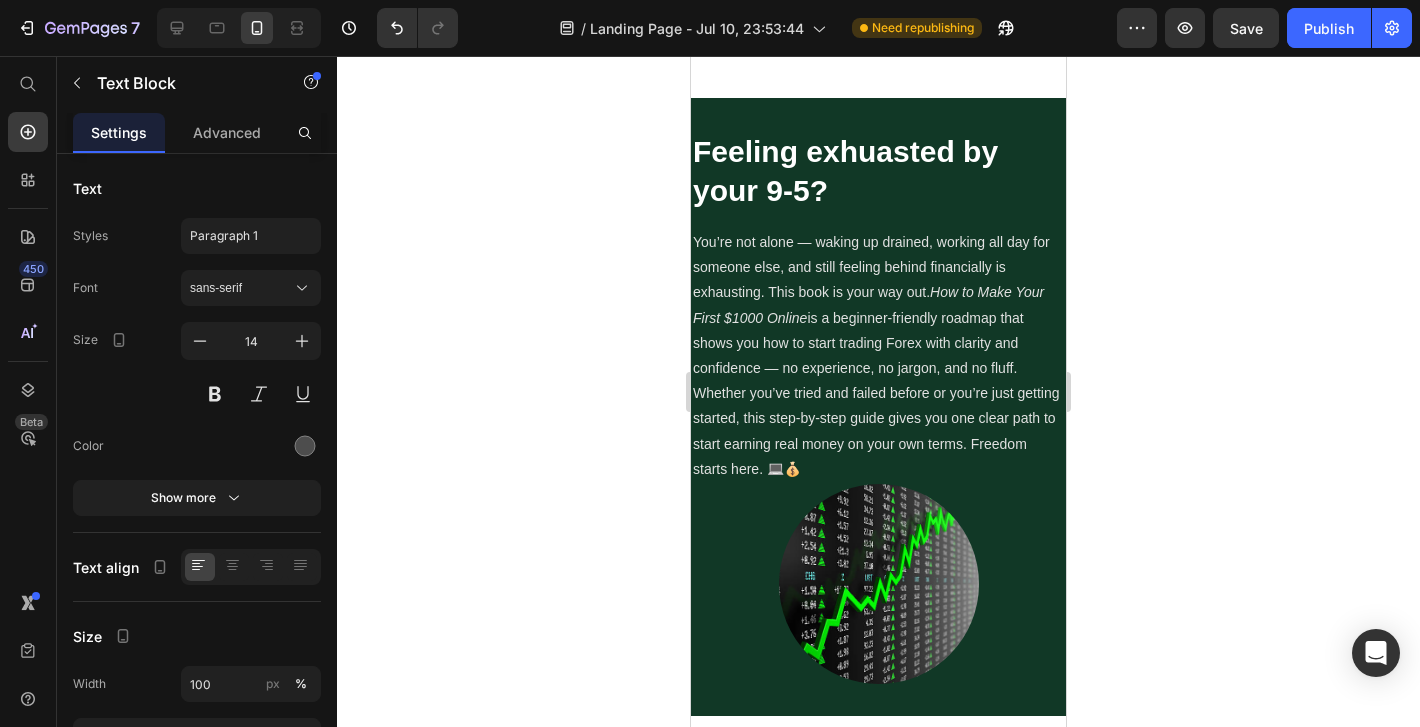 scroll, scrollTop: 0, scrollLeft: 0, axis: both 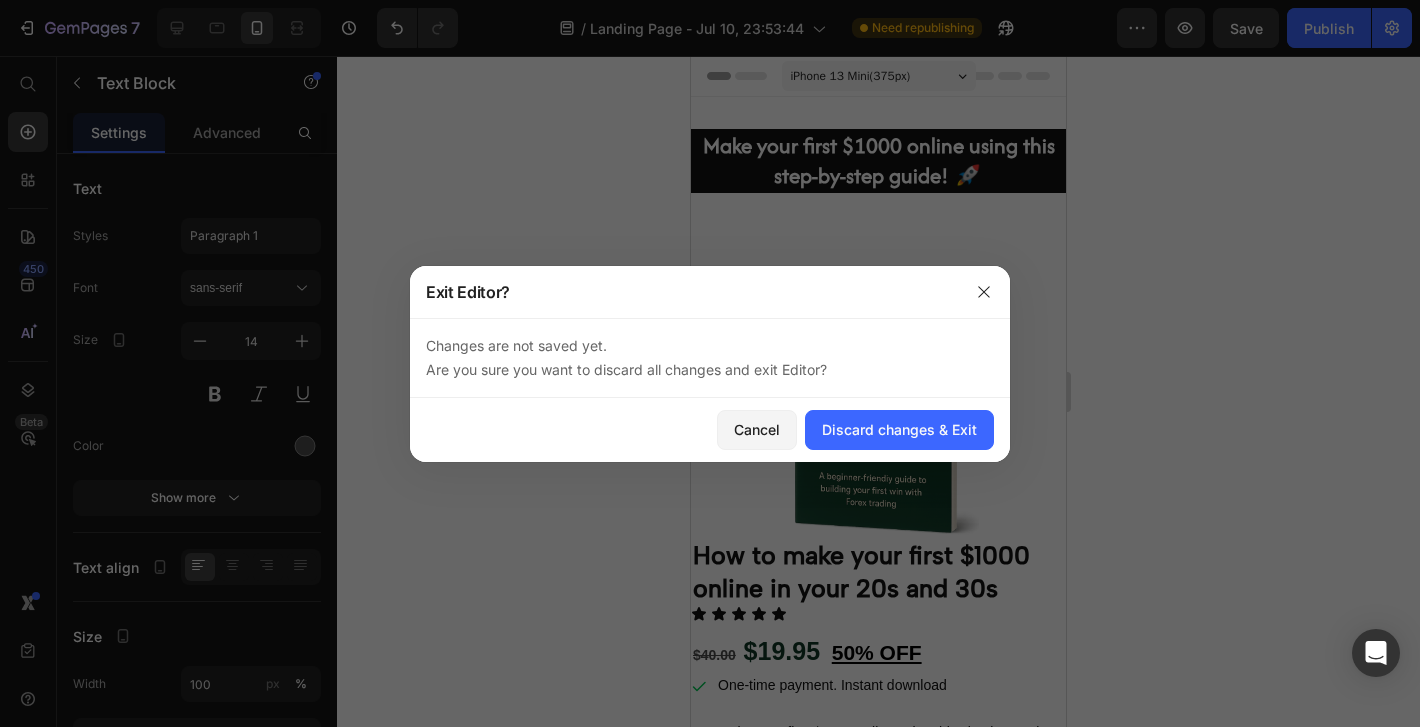drag, startPoint x: 981, startPoint y: 274, endPoint x: 282, endPoint y: 261, distance: 699.12085 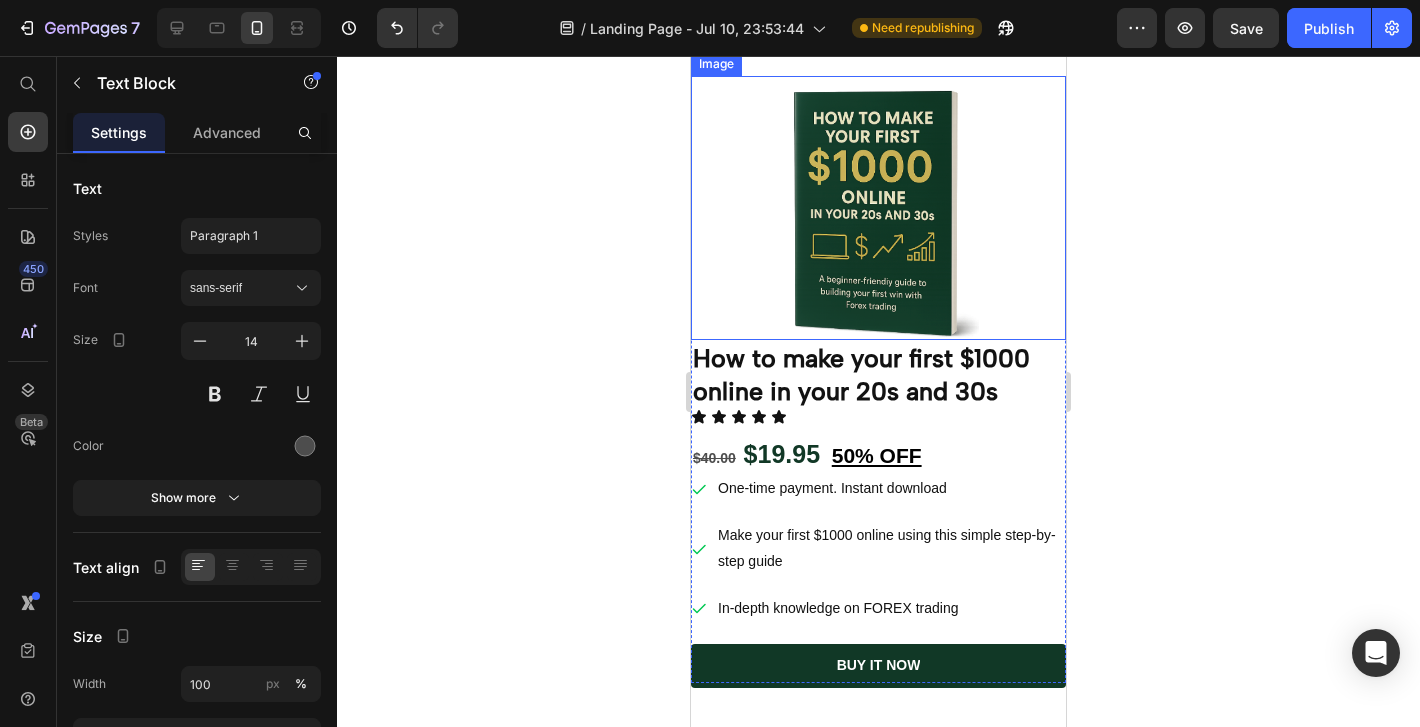 scroll, scrollTop: 506, scrollLeft: 0, axis: vertical 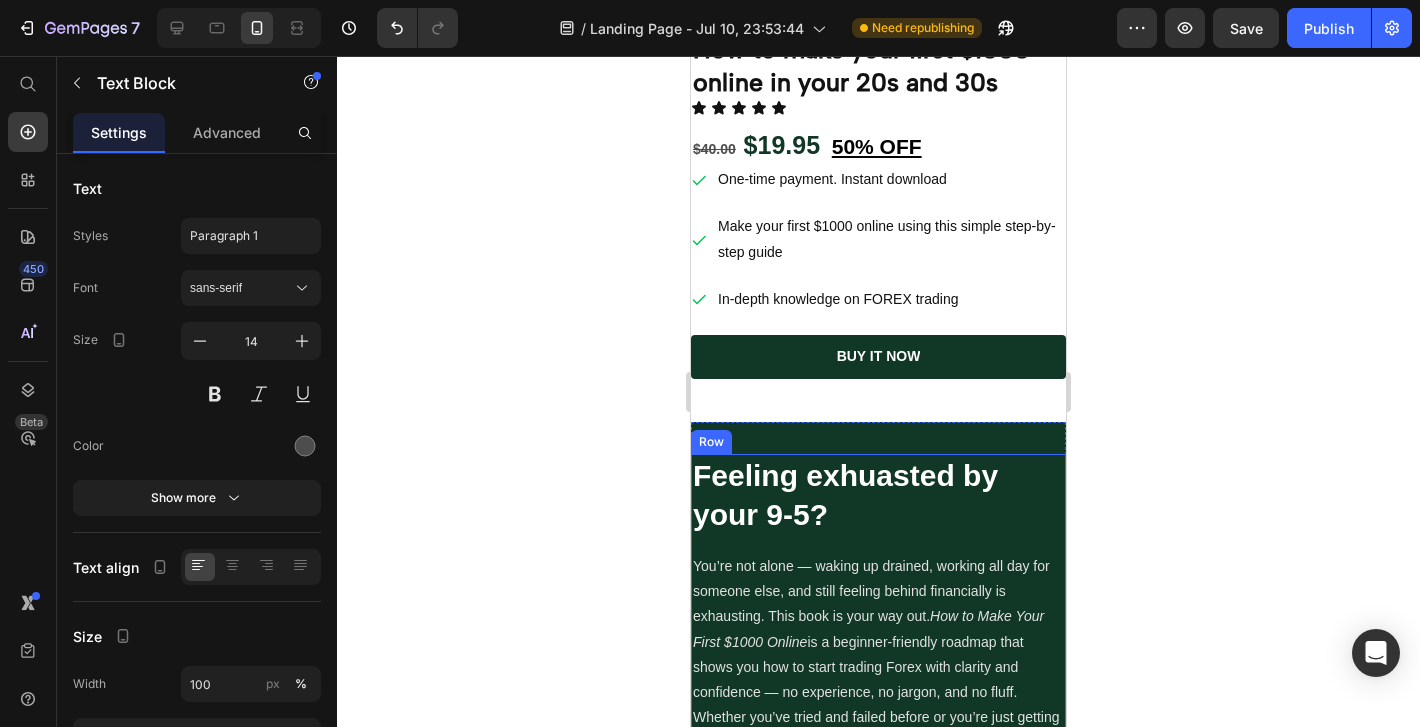 click on "You’re not alone — waking up drained, working all day for someone else, and still feeling behind financially is exhausting. This book is your way out.  How to Make Your First $1000 Online  is a beginner-friendly roadmap that shows you how to start trading Forex with clarity and confidence — no experience, no jargon, and no fluff. Whether you’ve tried and failed before or you’re just getting started, this step-by-step guide gives you one clear path to start earning real money on your own terms. Freedom starts here. 💻💰" at bounding box center [878, 680] 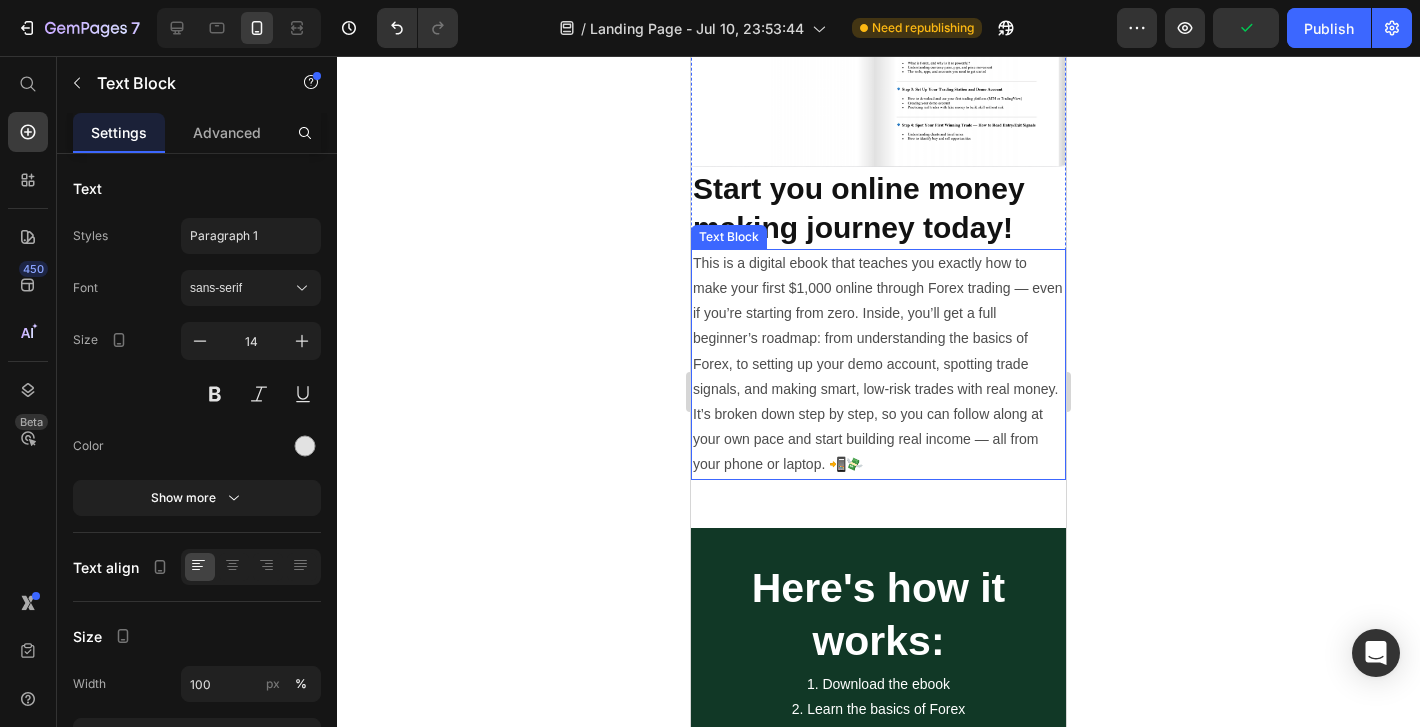 scroll, scrollTop: 1797, scrollLeft: 0, axis: vertical 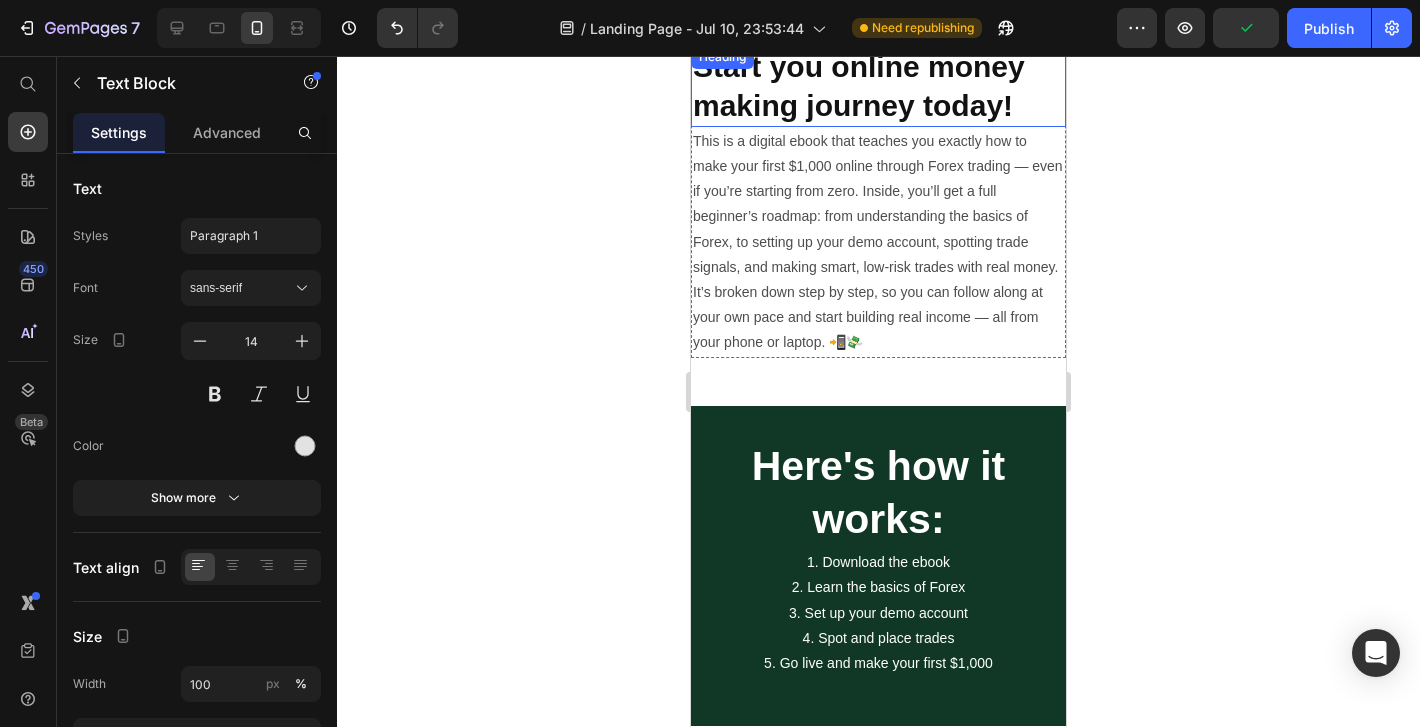 click on "Start you online money making journey today!" at bounding box center (878, 86) 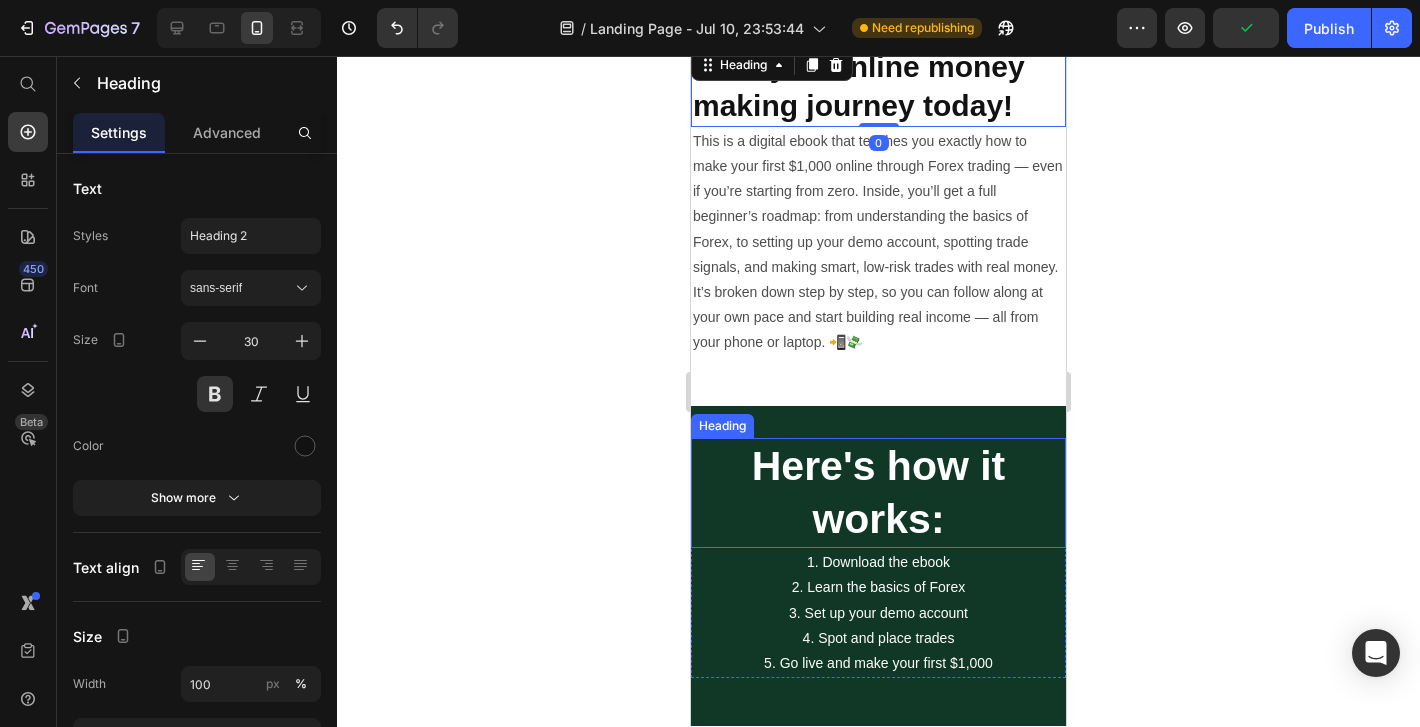 click on "Here's how it works:" at bounding box center [878, 493] 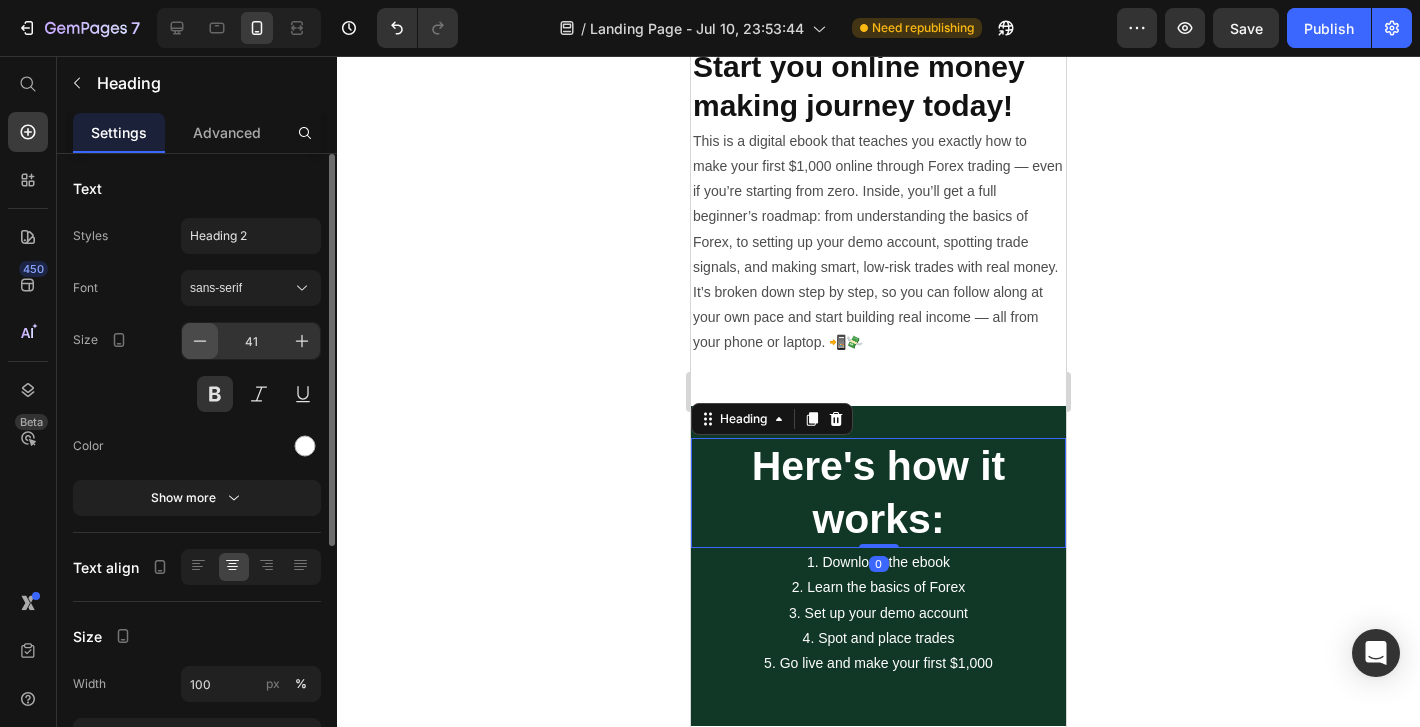 click 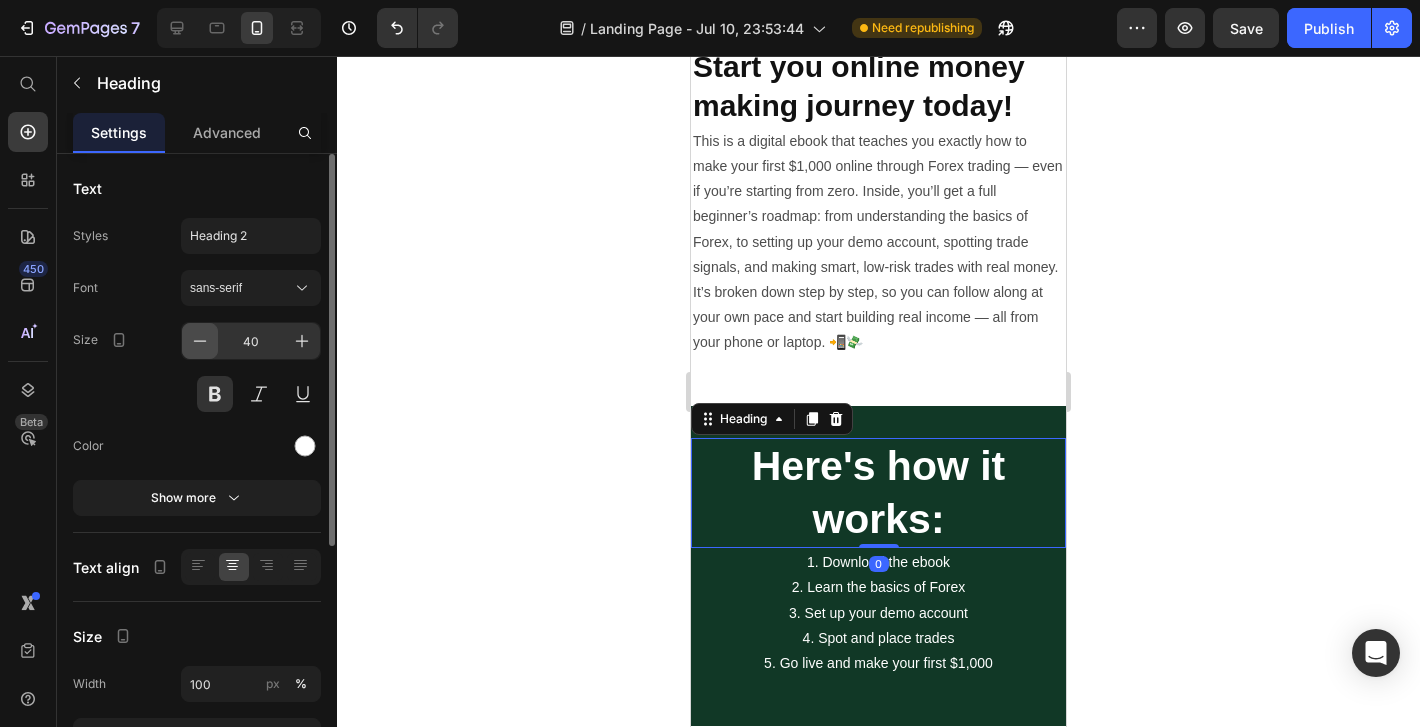 click 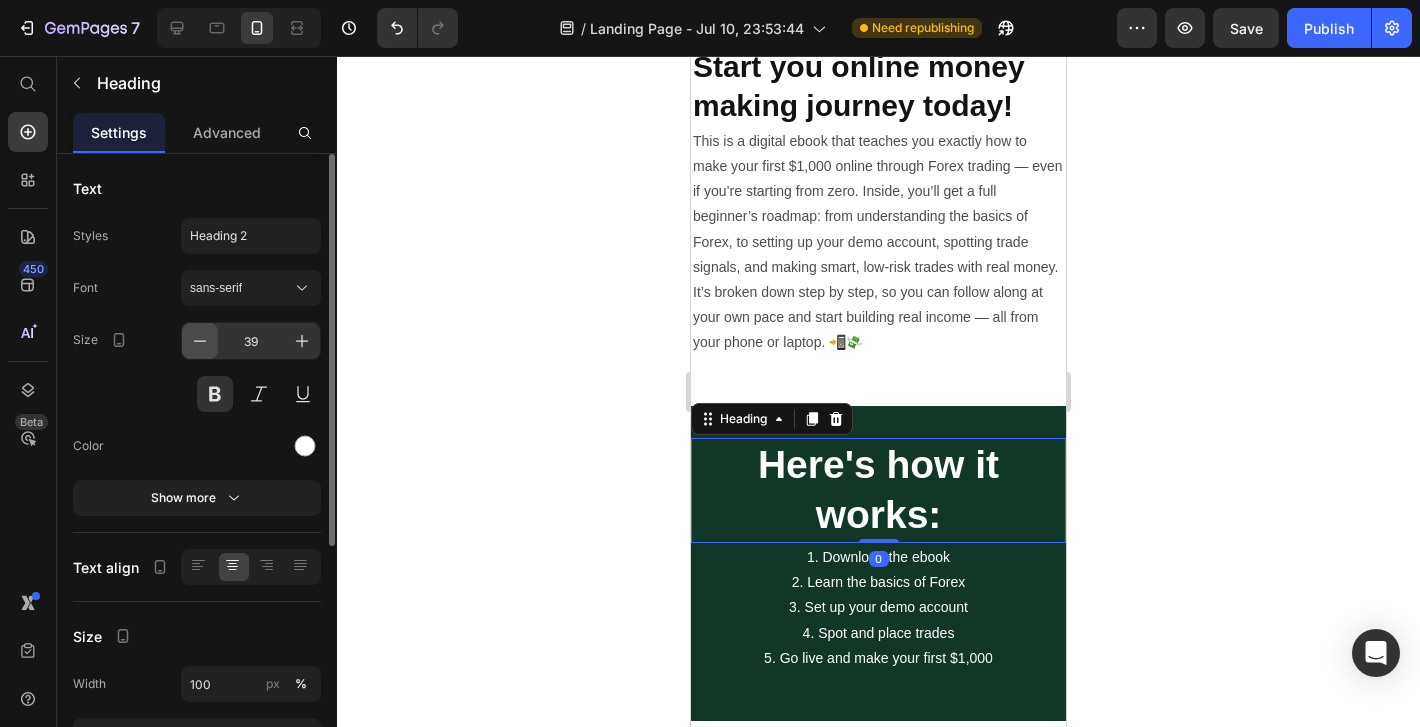 click 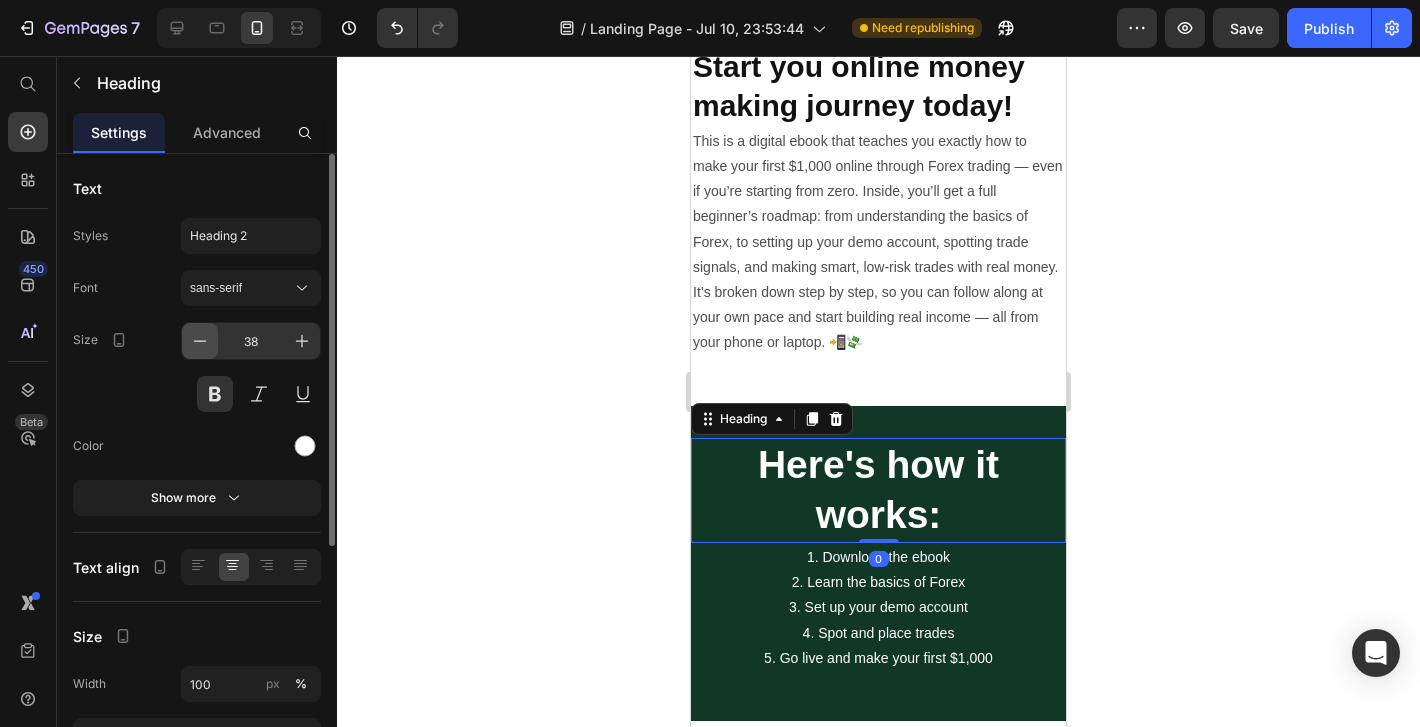 click 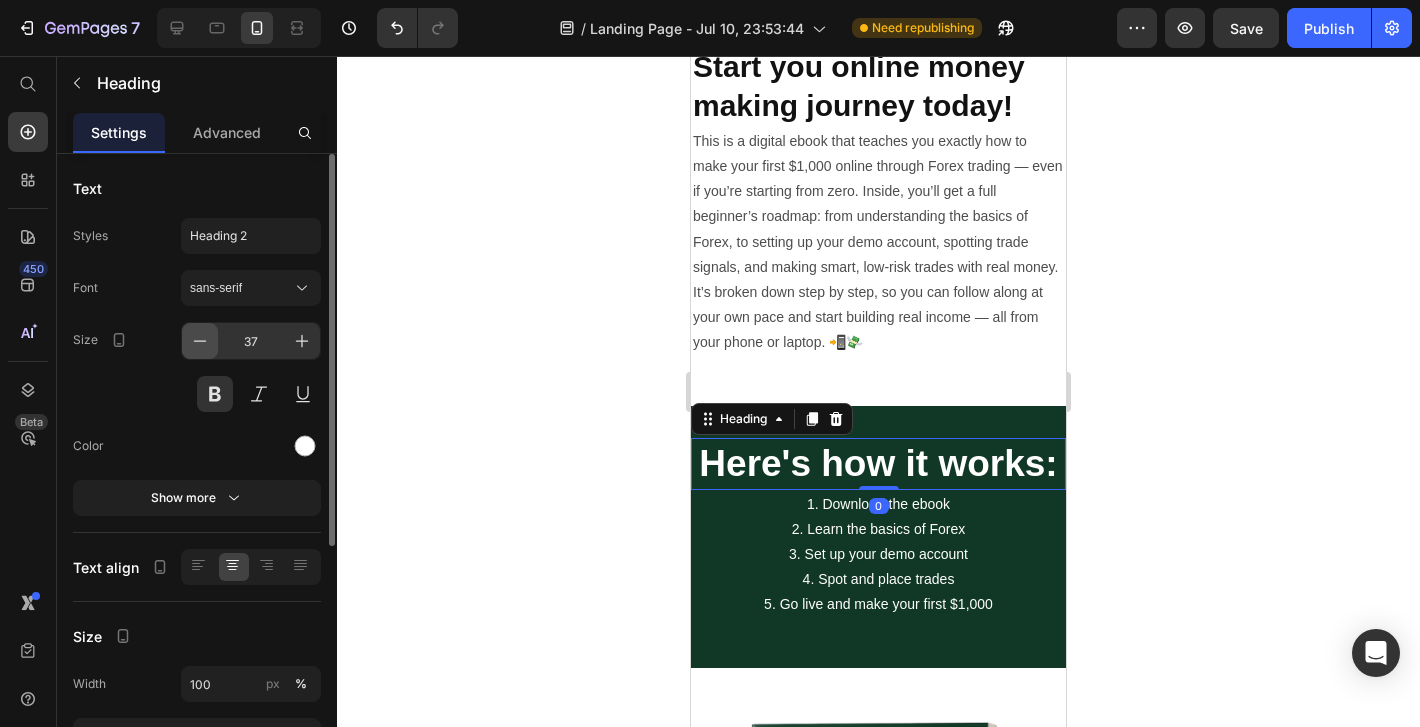 click 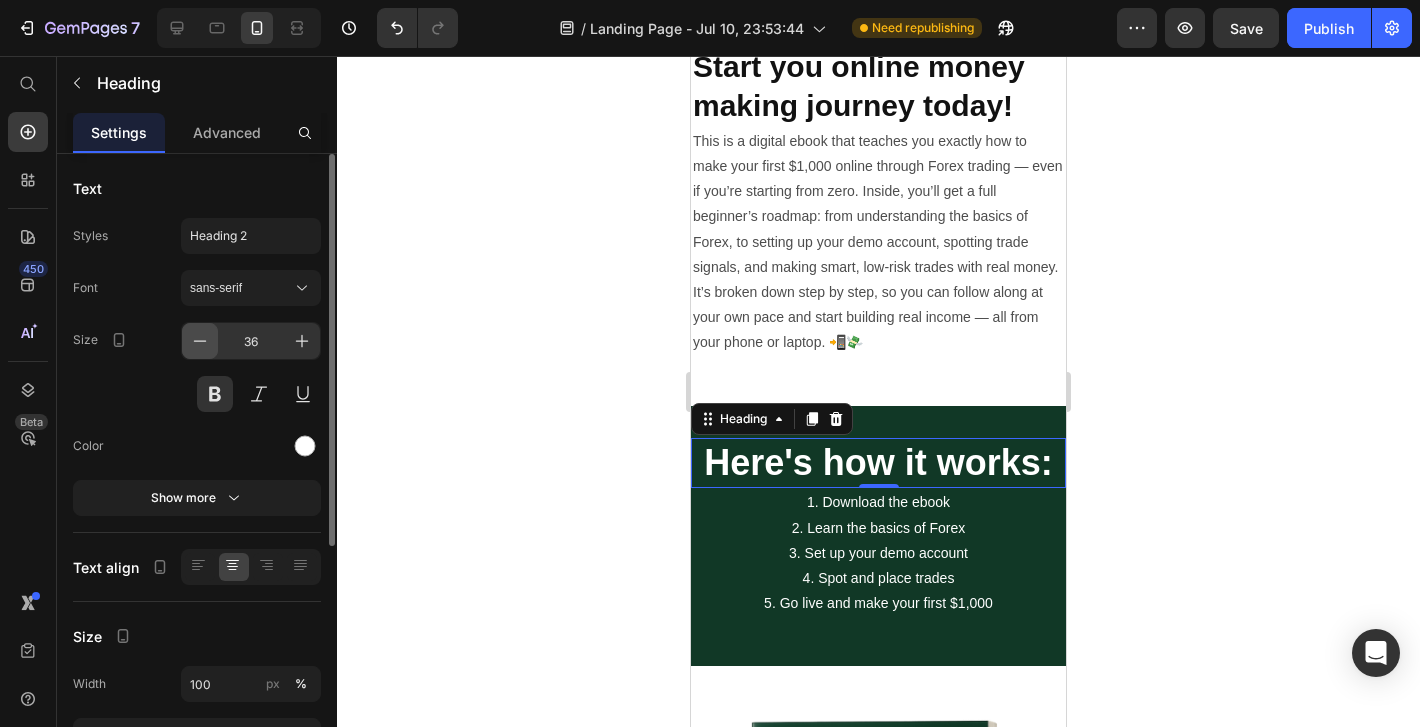 click 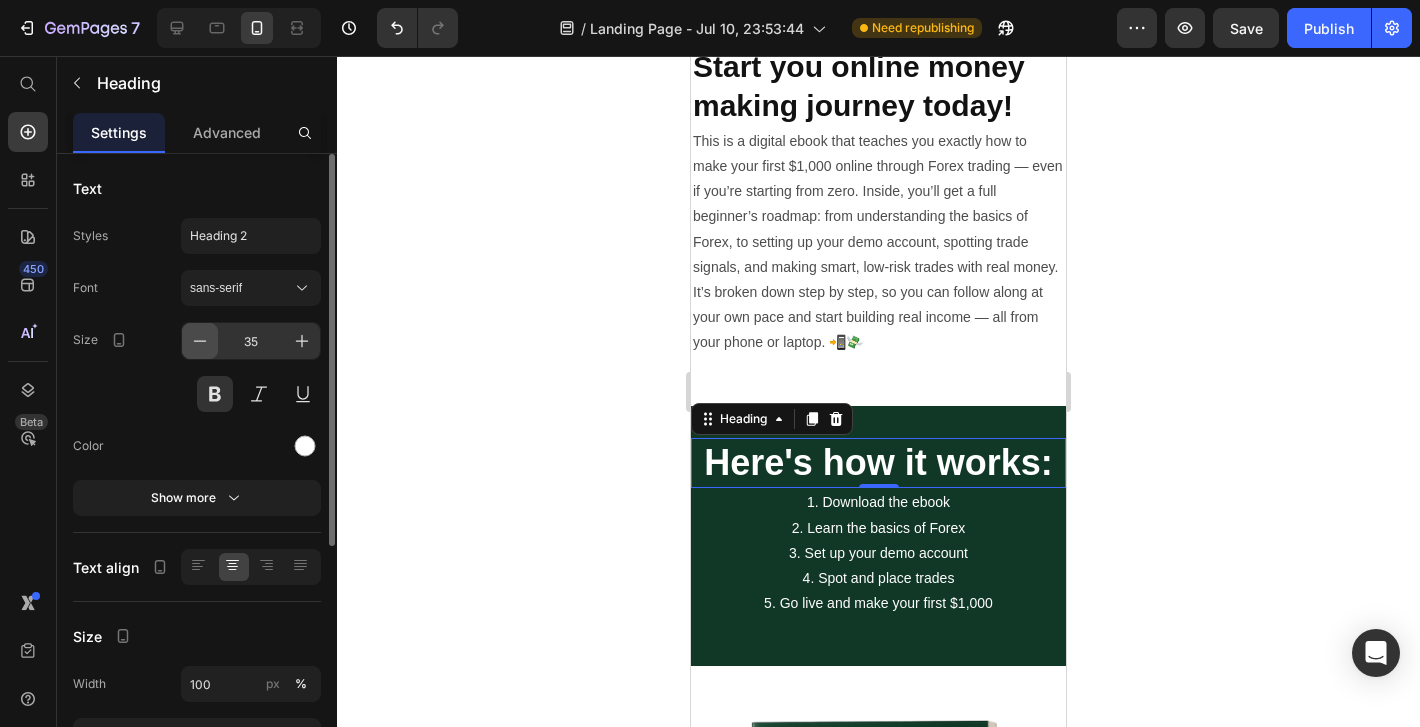 click 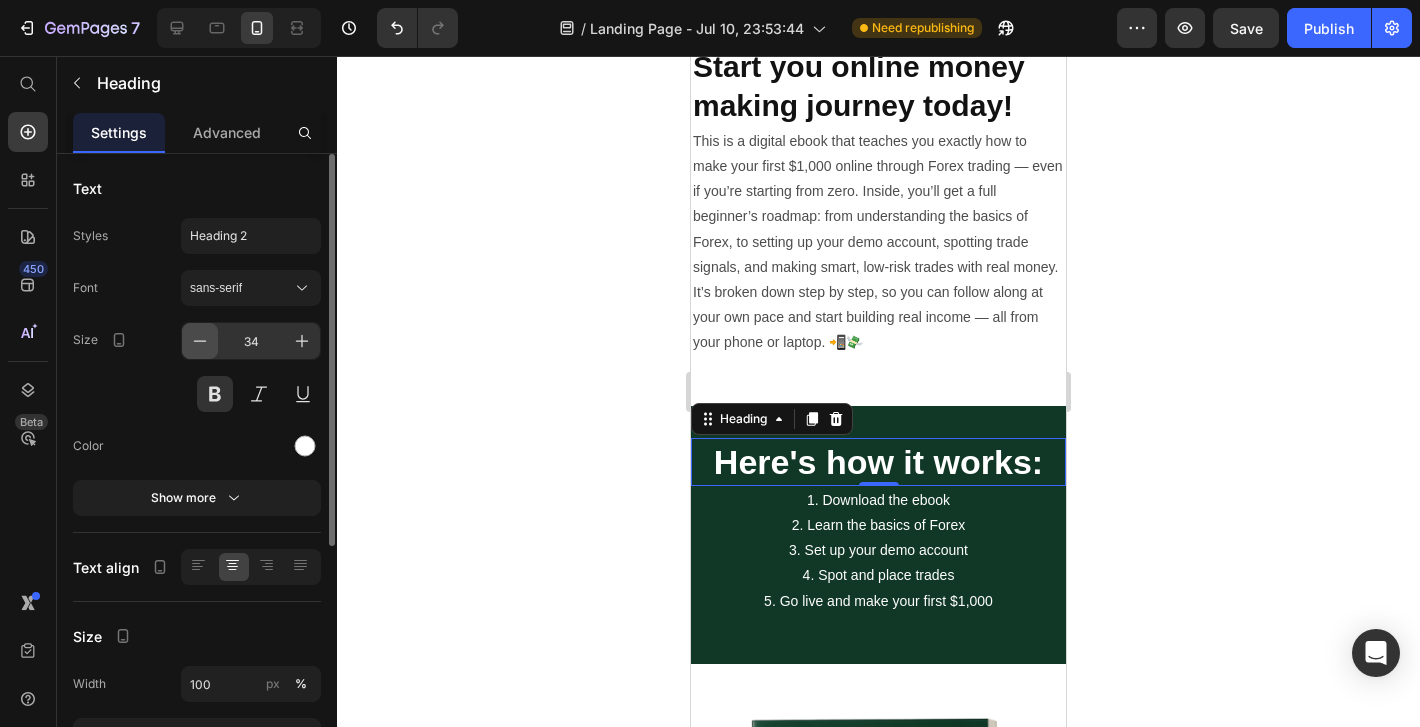 click 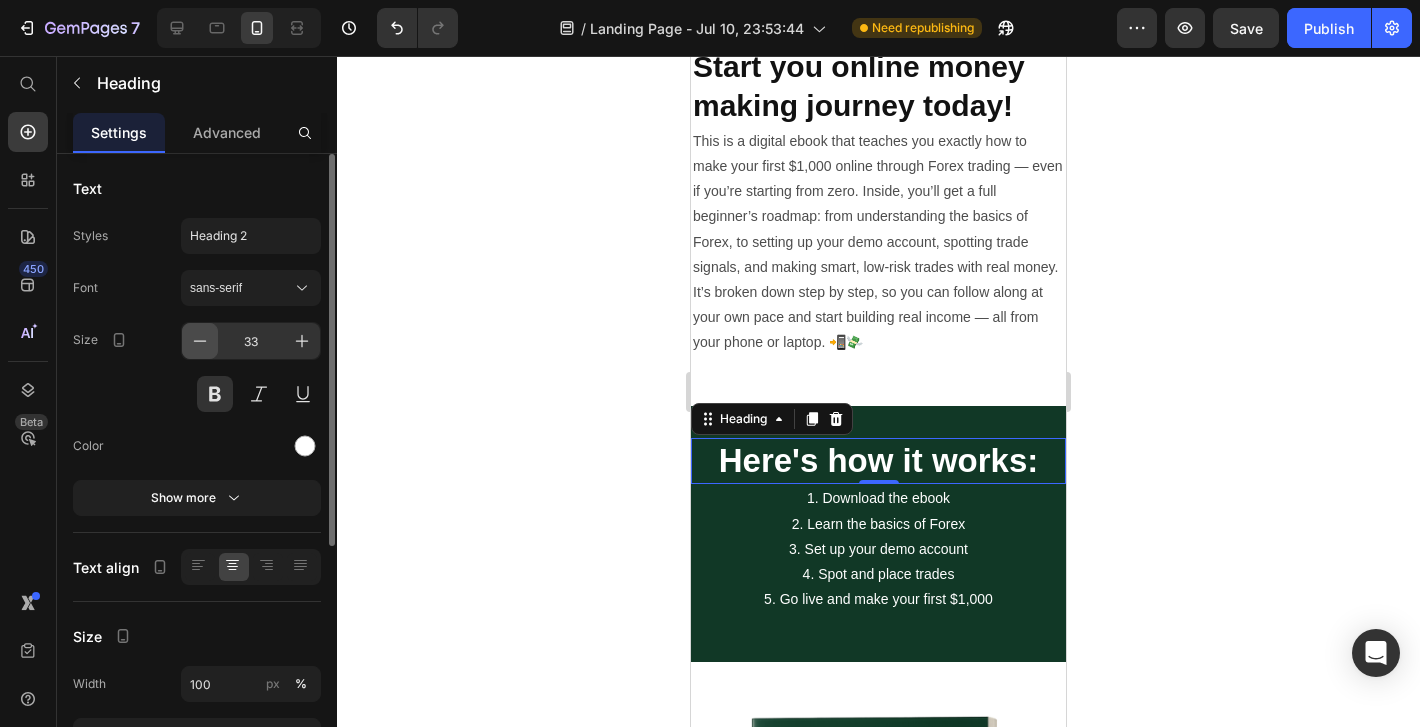 click 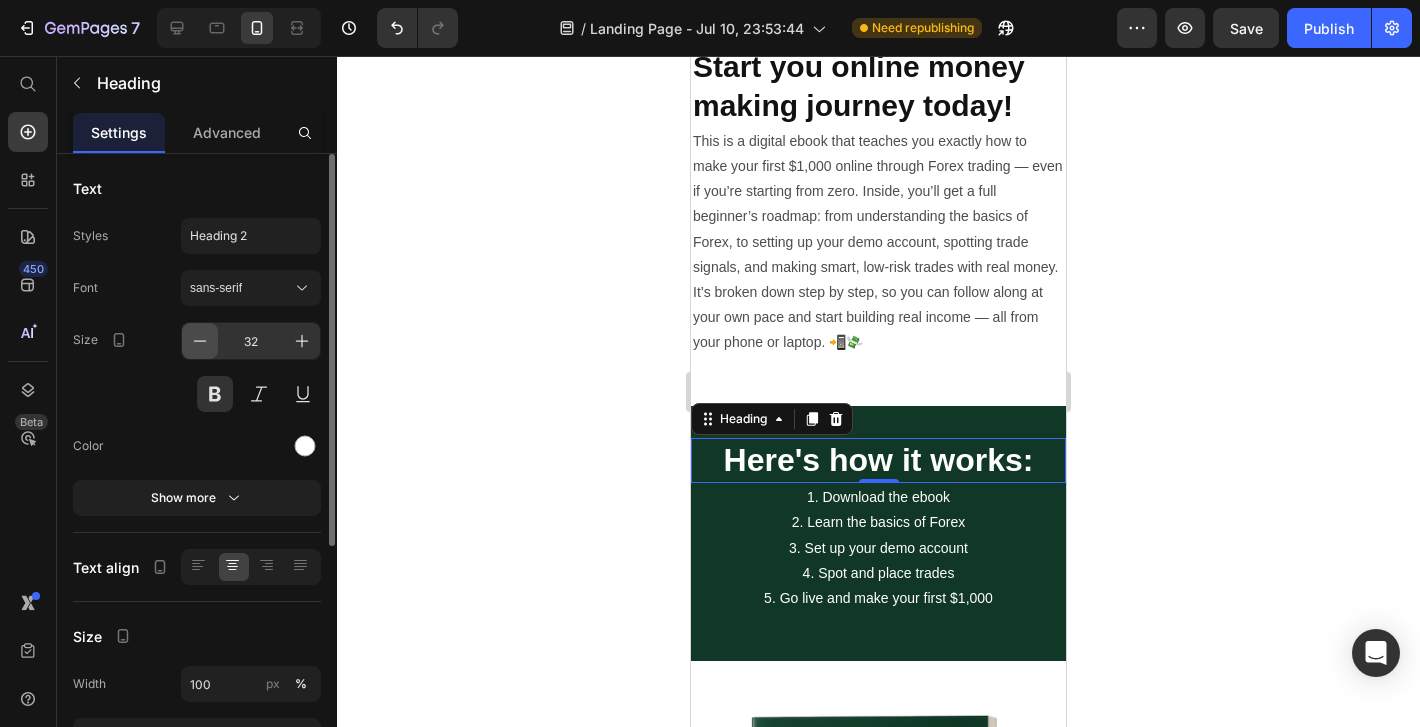 click 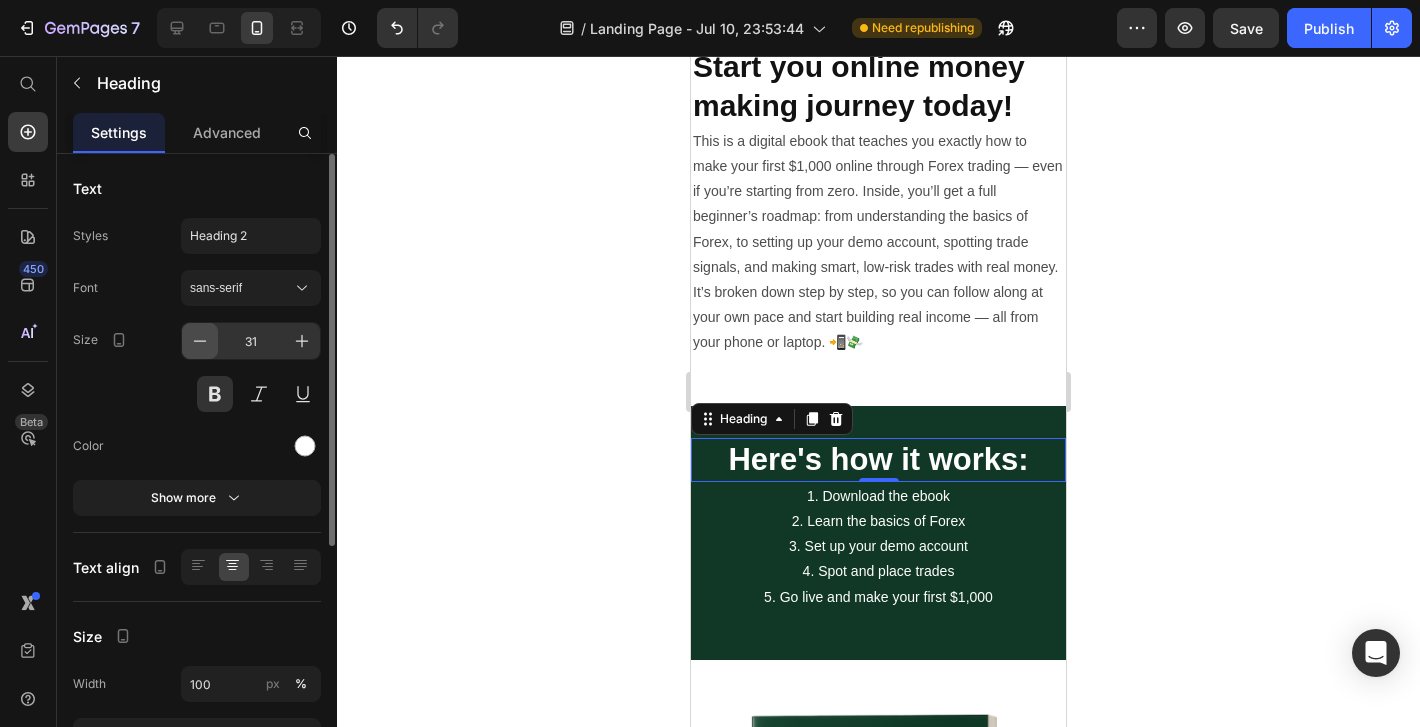 click 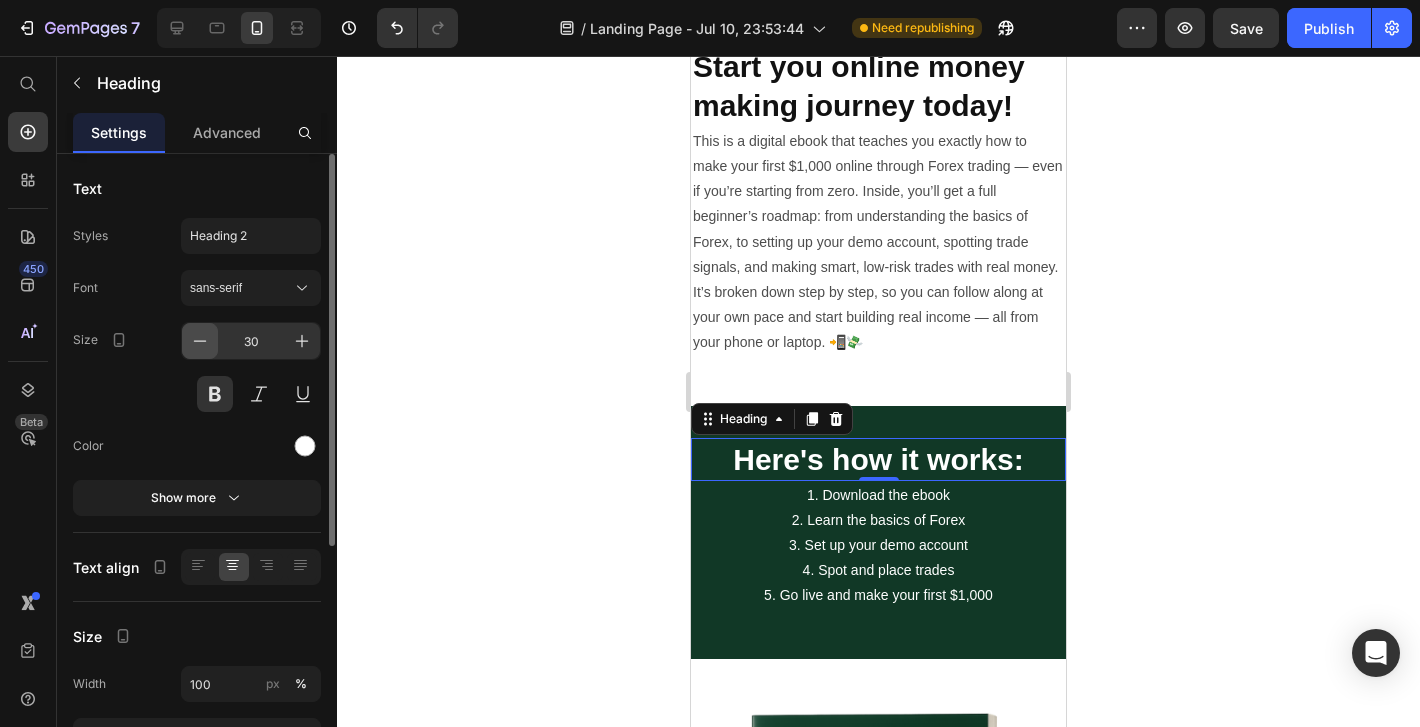 click 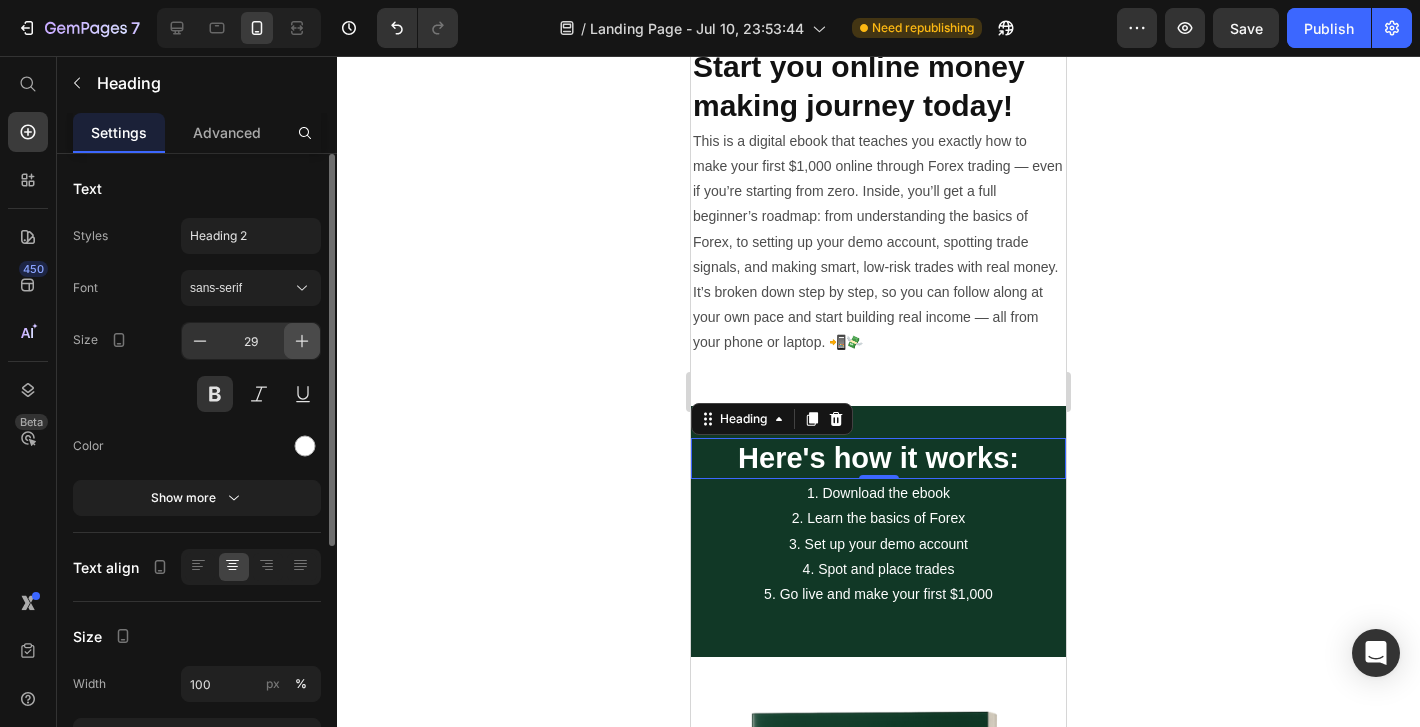 click 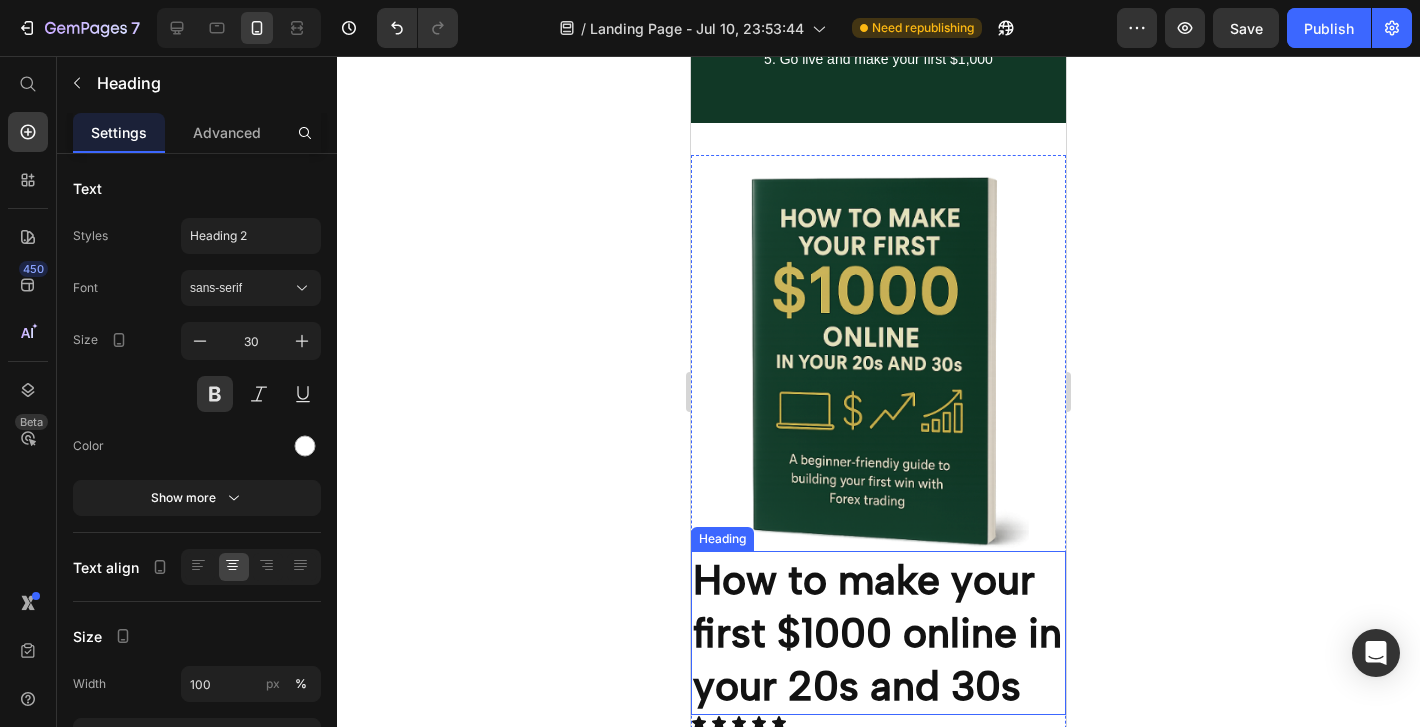 scroll, scrollTop: 2352, scrollLeft: 0, axis: vertical 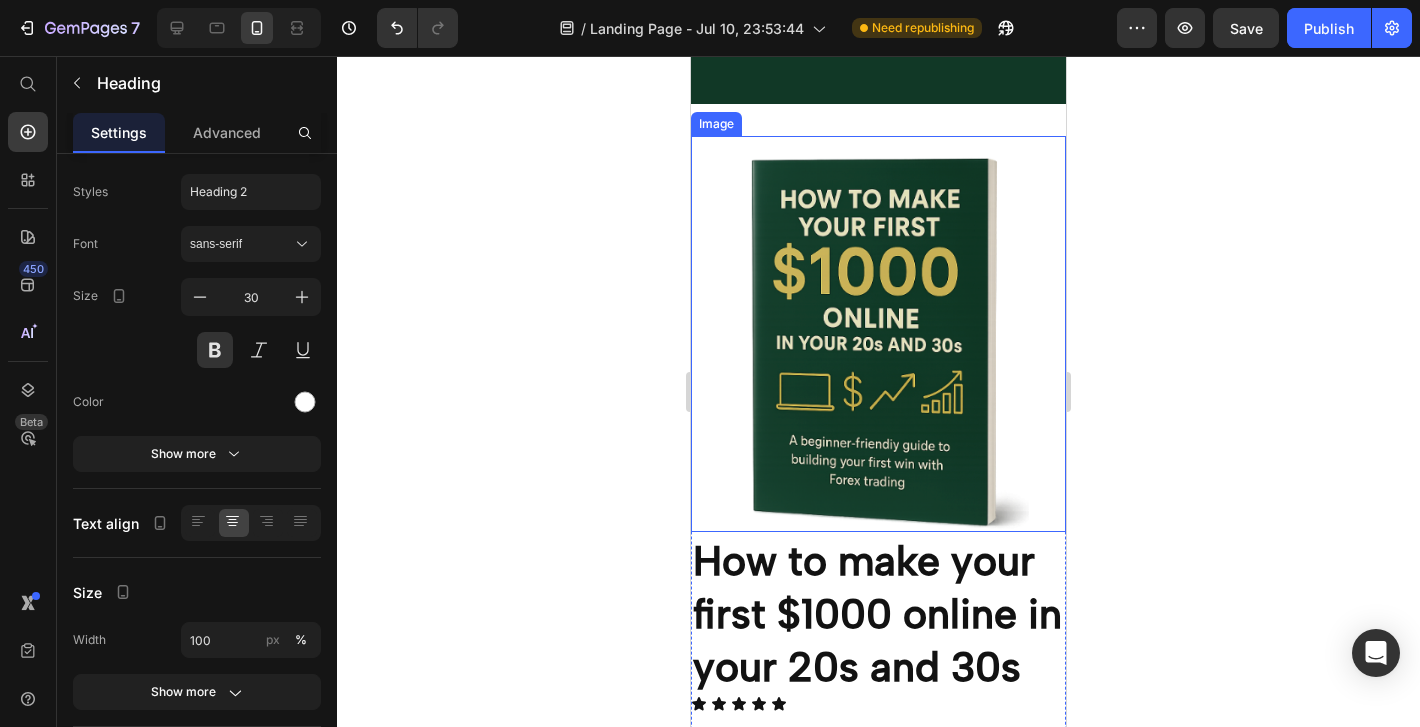 click at bounding box center (878, 334) 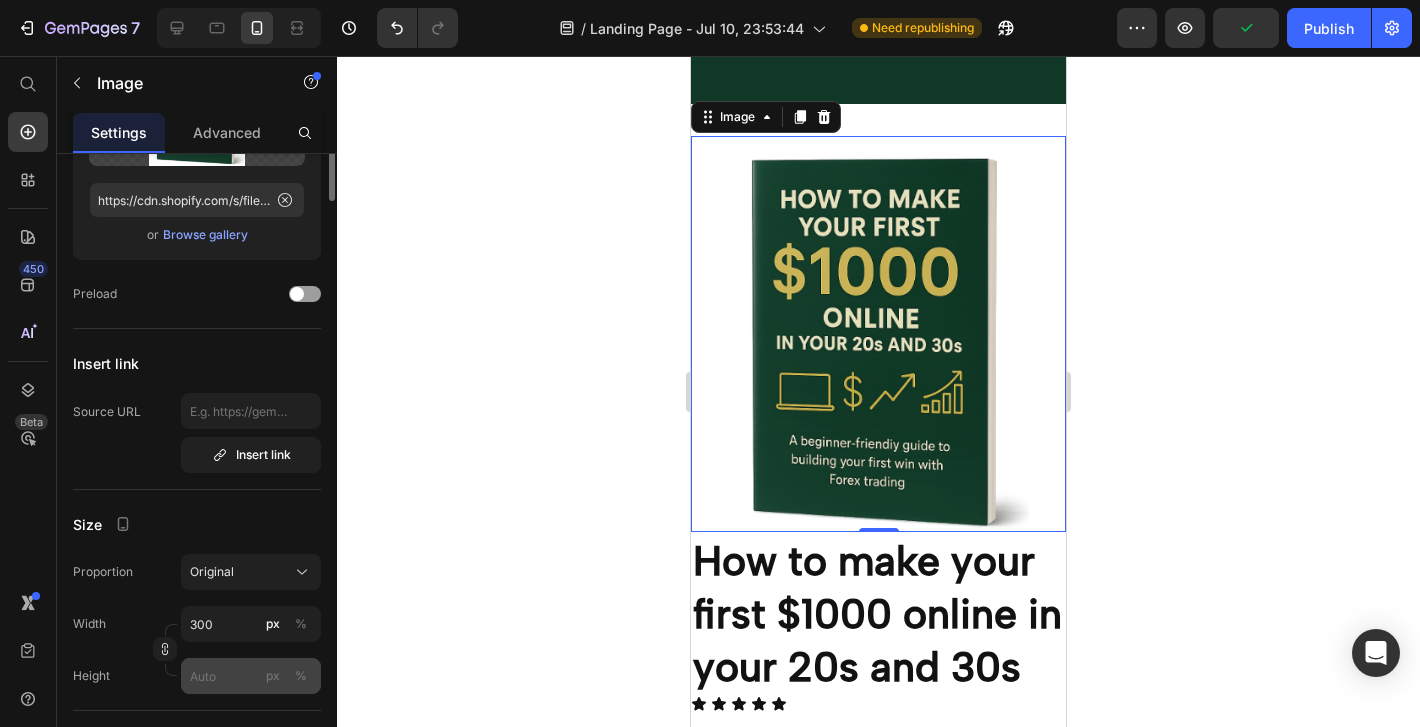 scroll, scrollTop: 0, scrollLeft: 0, axis: both 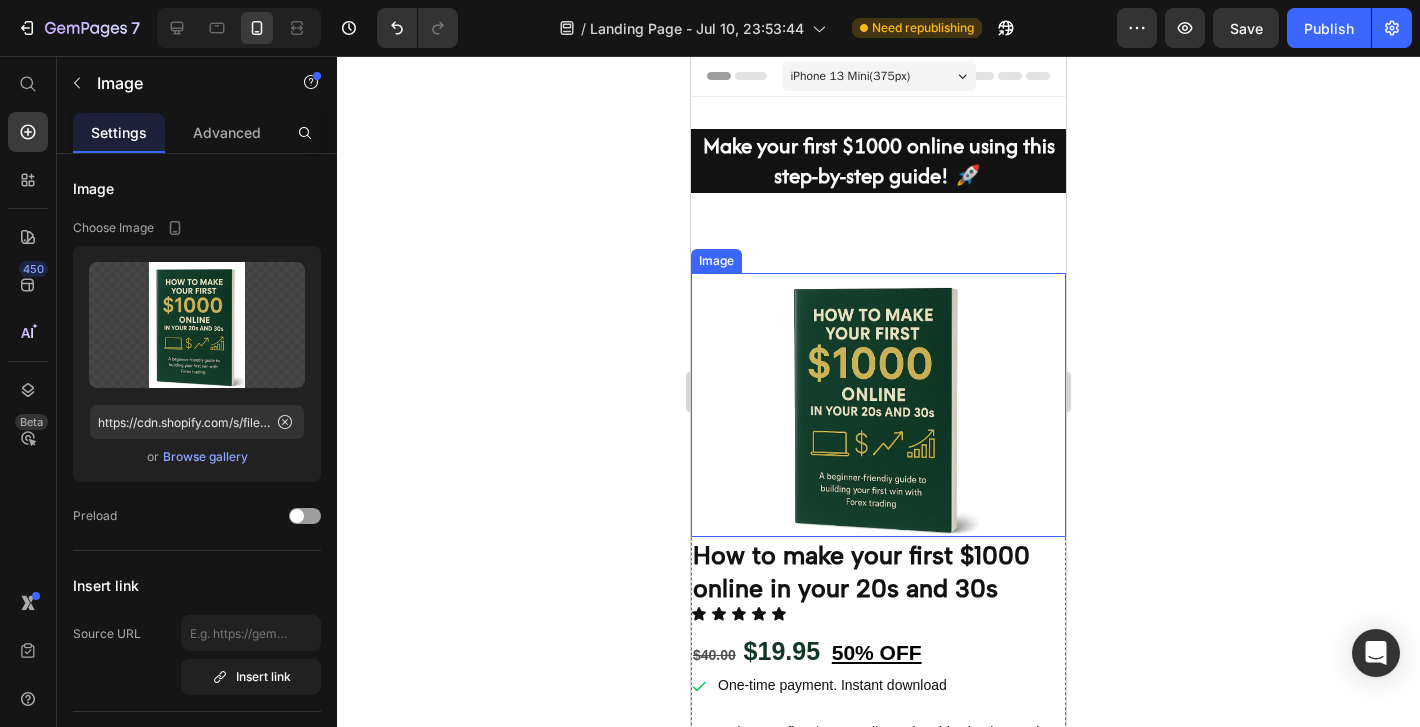 click at bounding box center (878, 405) 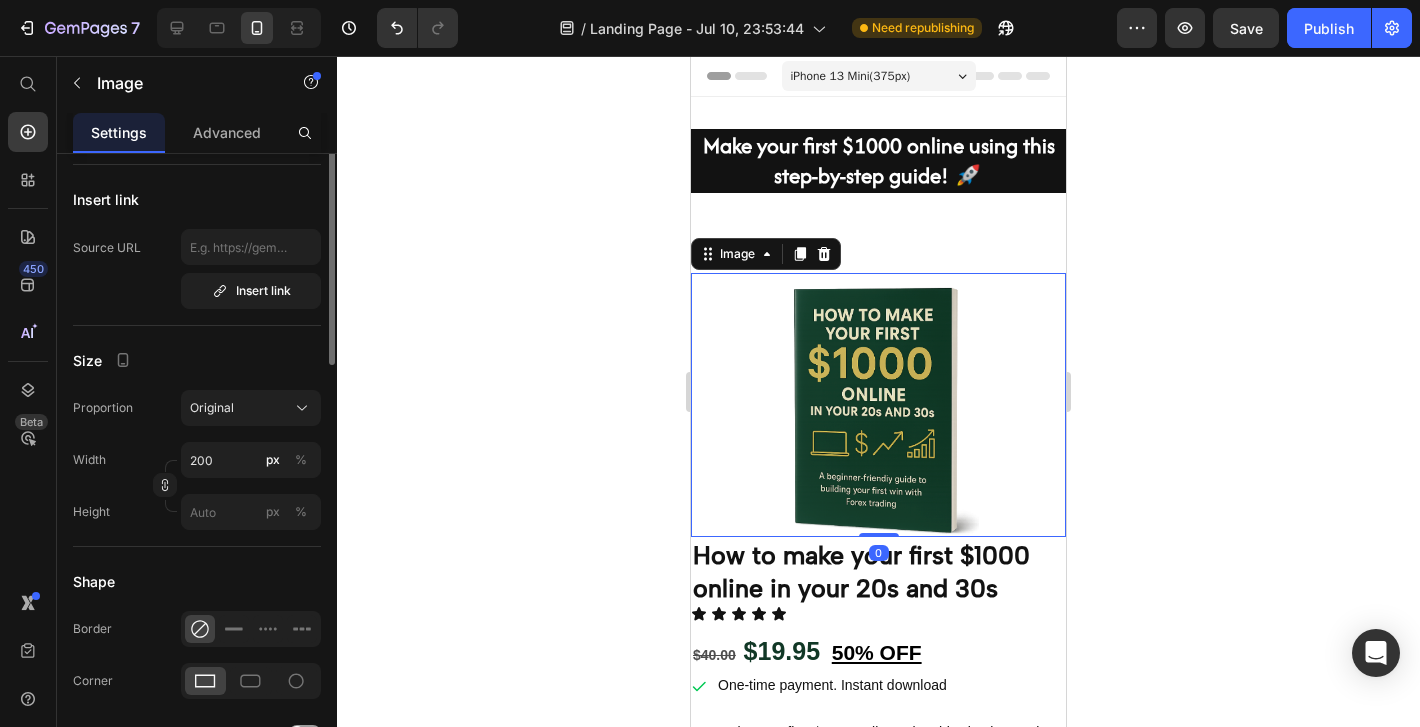 scroll, scrollTop: 428, scrollLeft: 0, axis: vertical 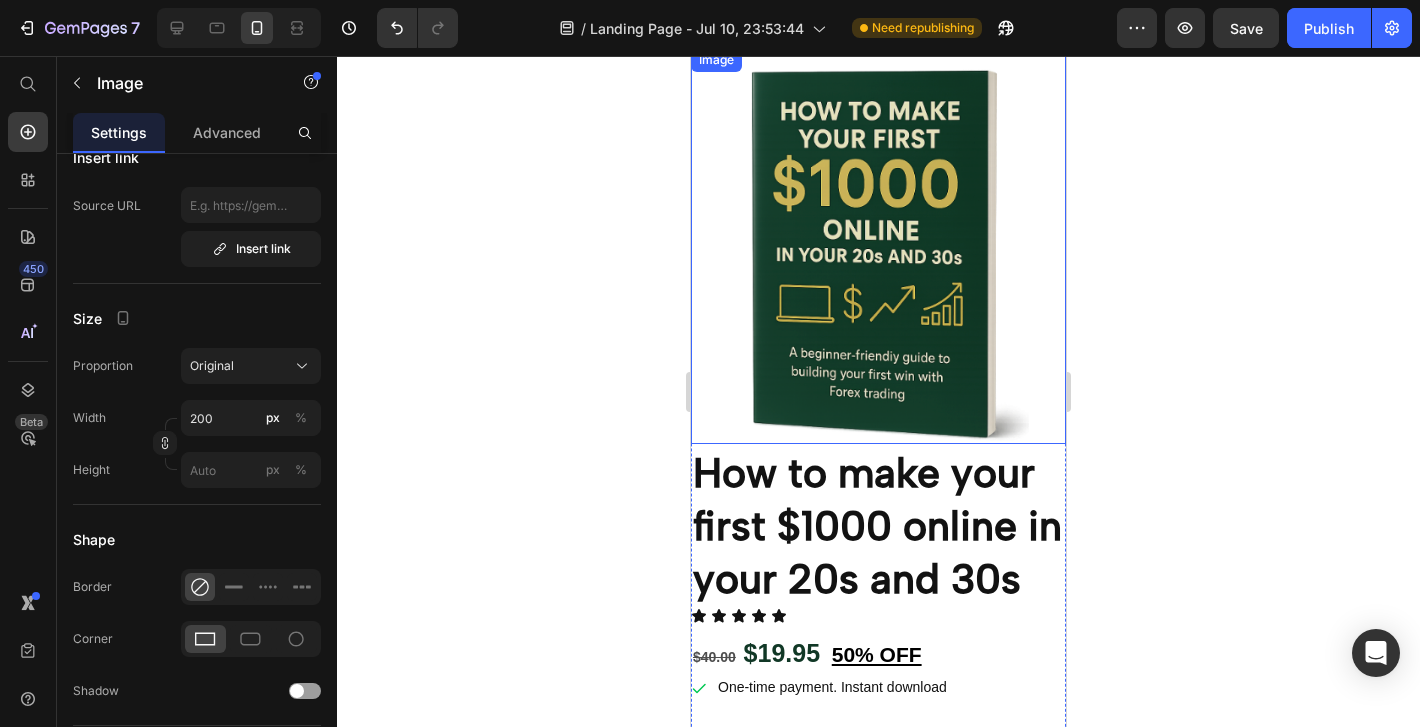 click at bounding box center [878, 246] 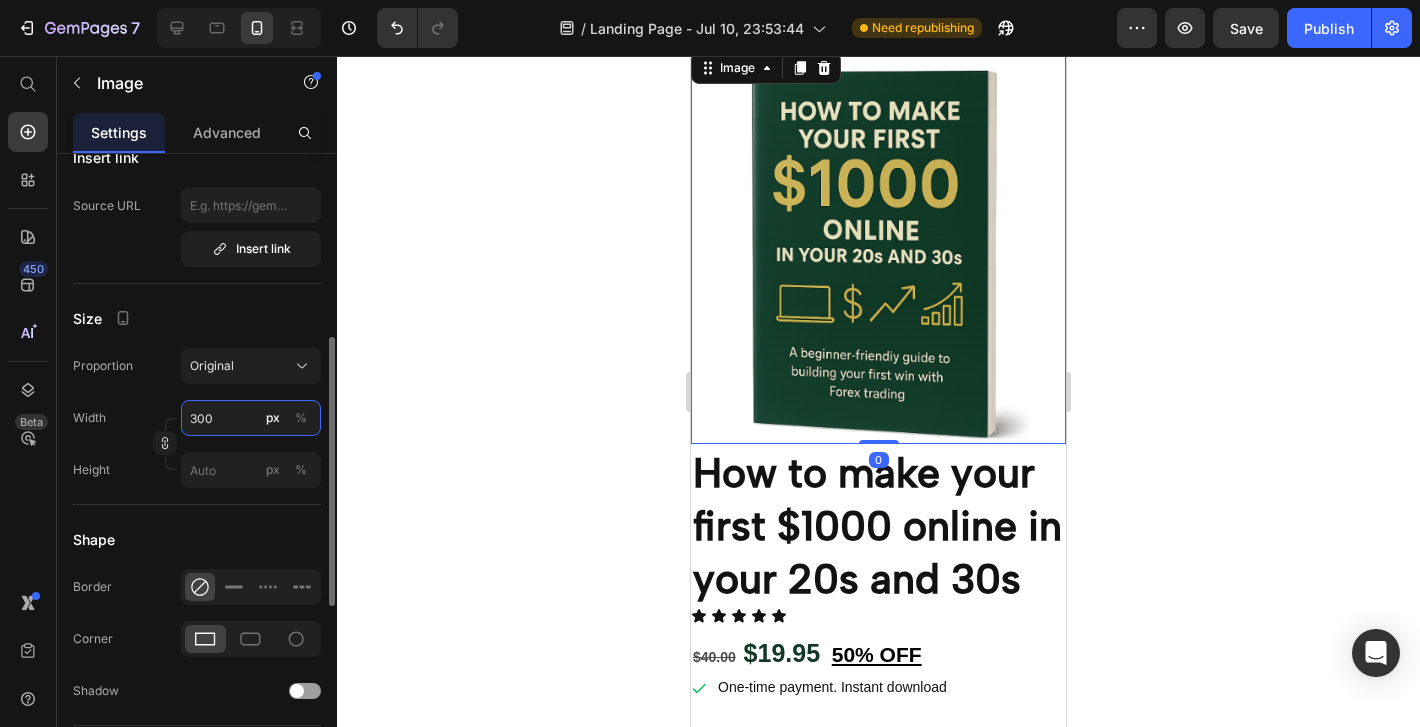 click on "300" at bounding box center (251, 418) 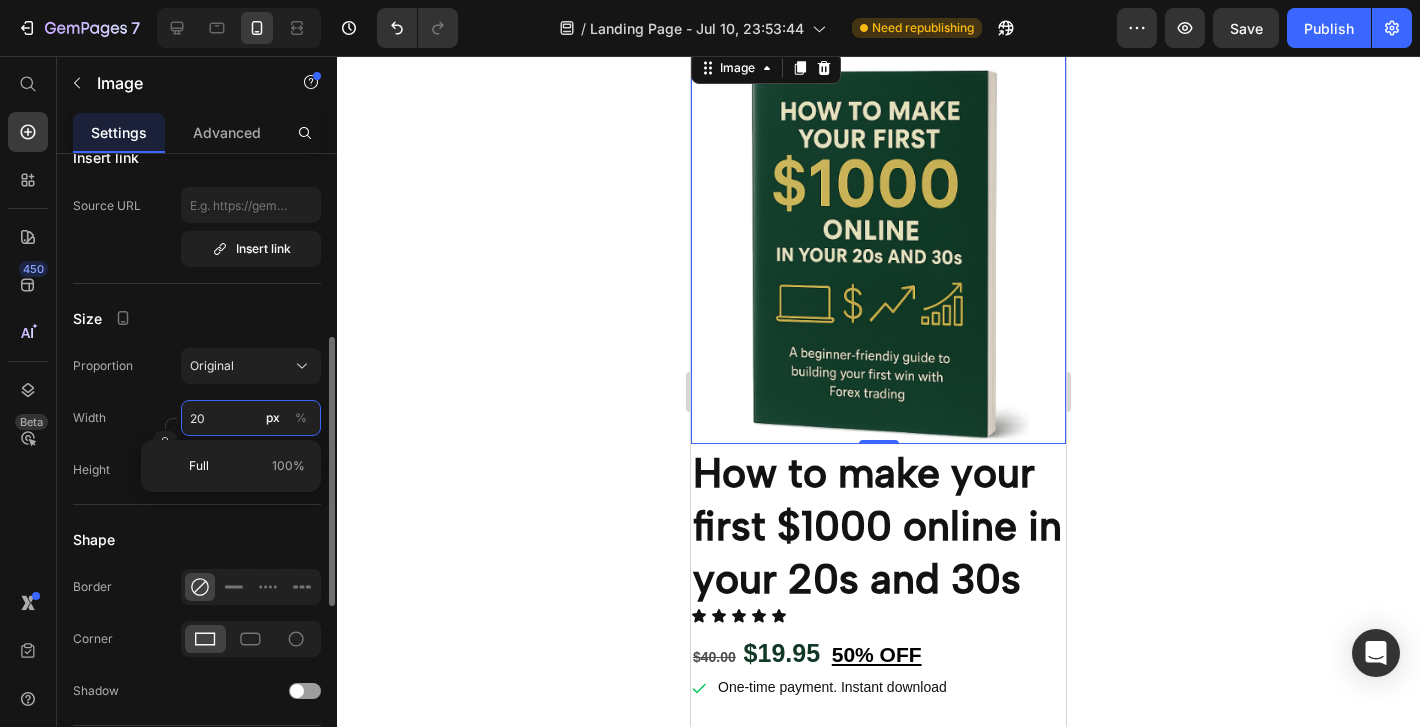 type on "200" 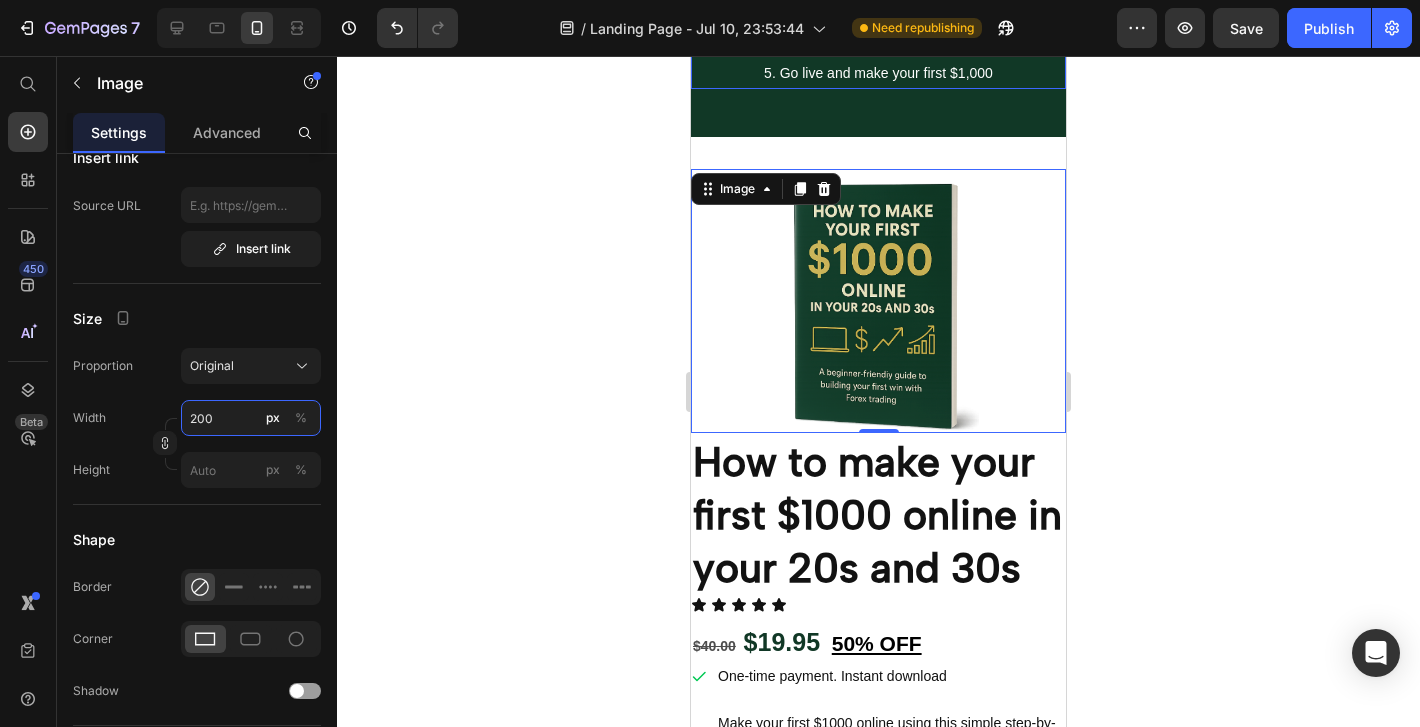 scroll, scrollTop: 2349, scrollLeft: 0, axis: vertical 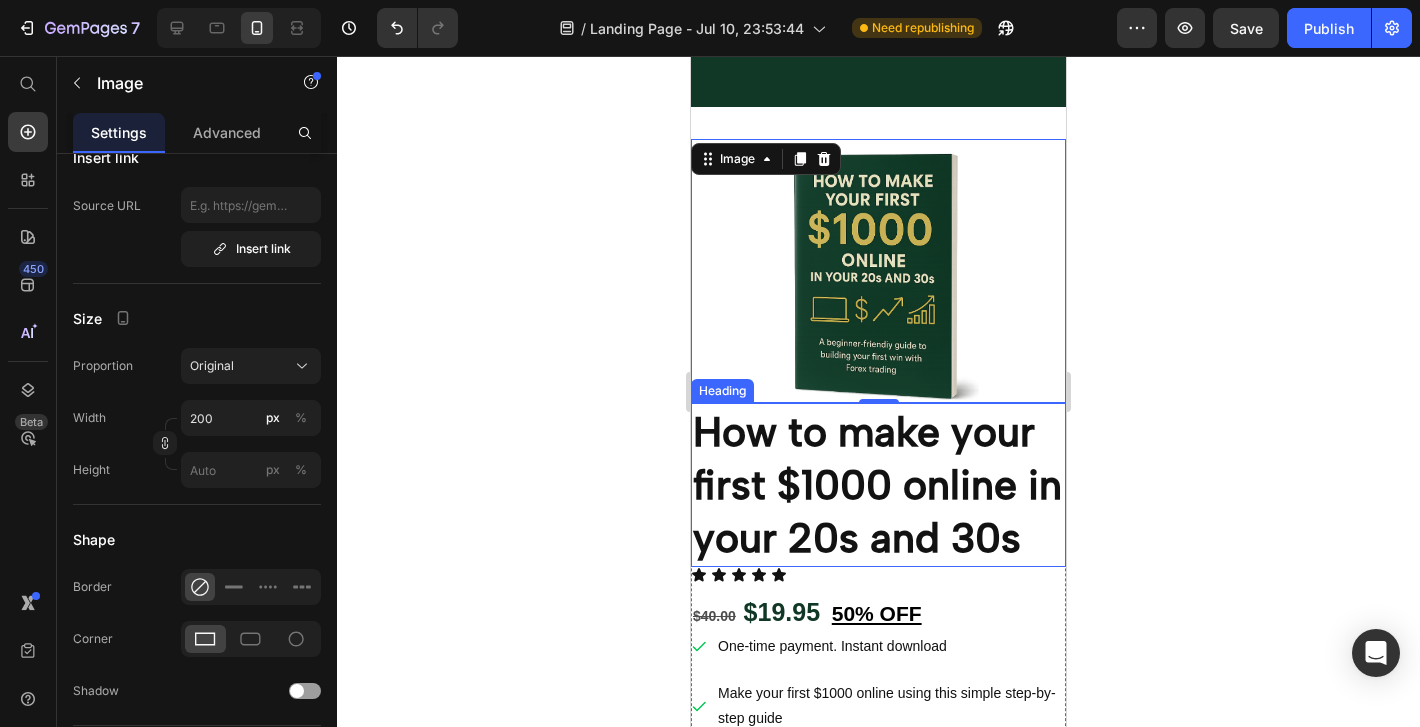click on "How to make your first $1000 online in your 20s and 30s" at bounding box center [878, 485] 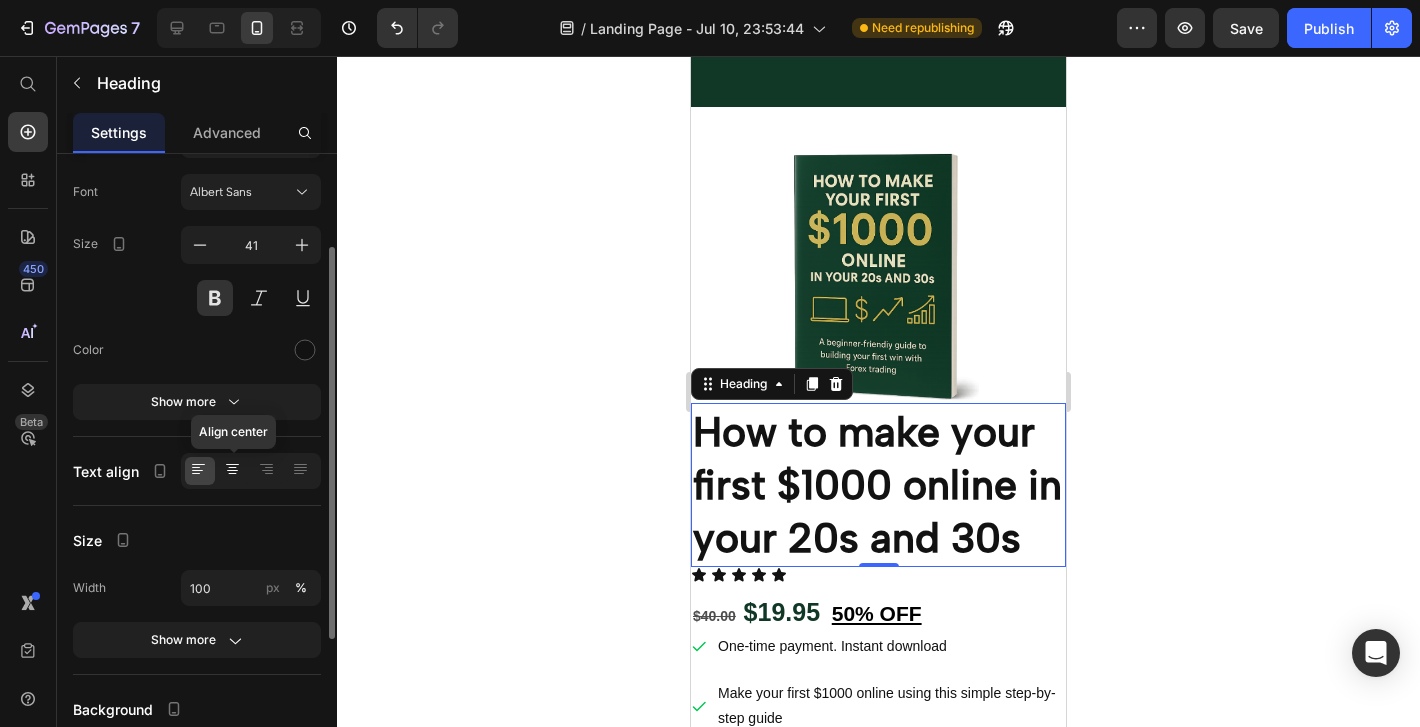 scroll, scrollTop: 0, scrollLeft: 0, axis: both 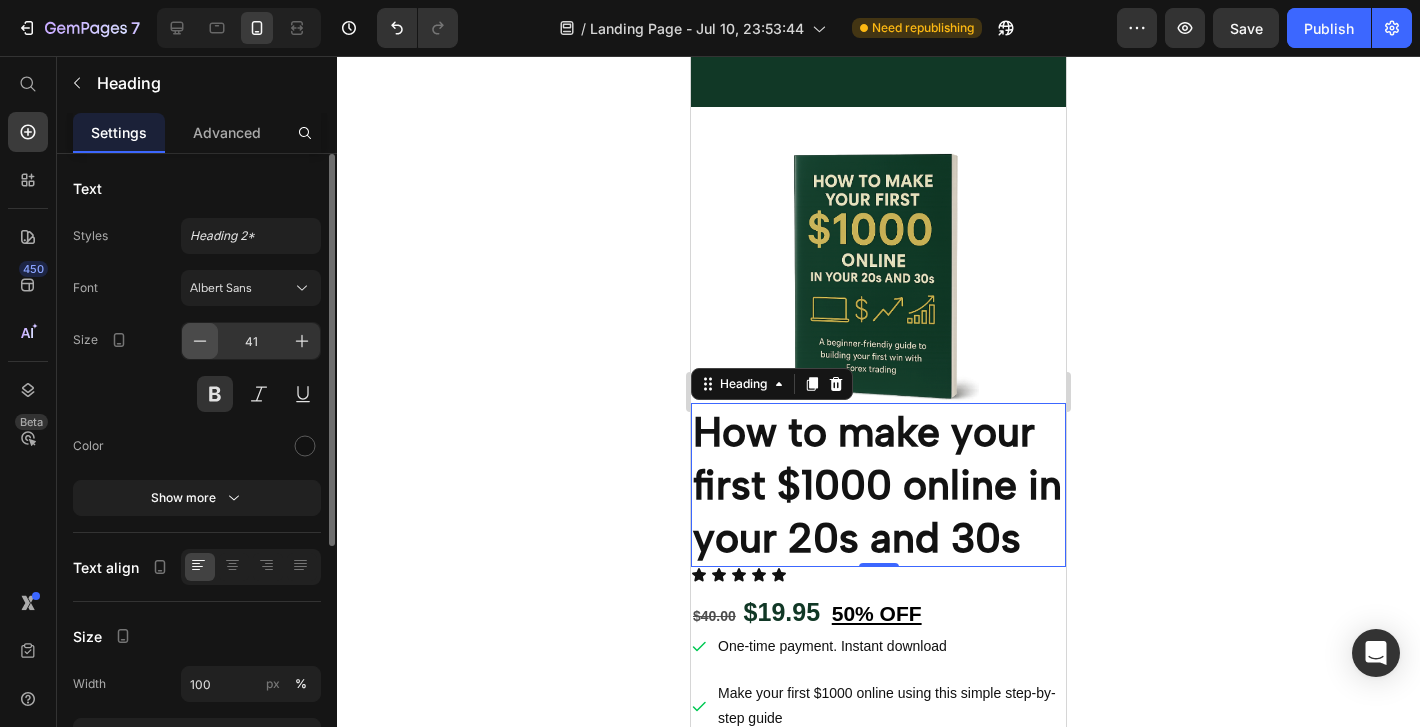 click 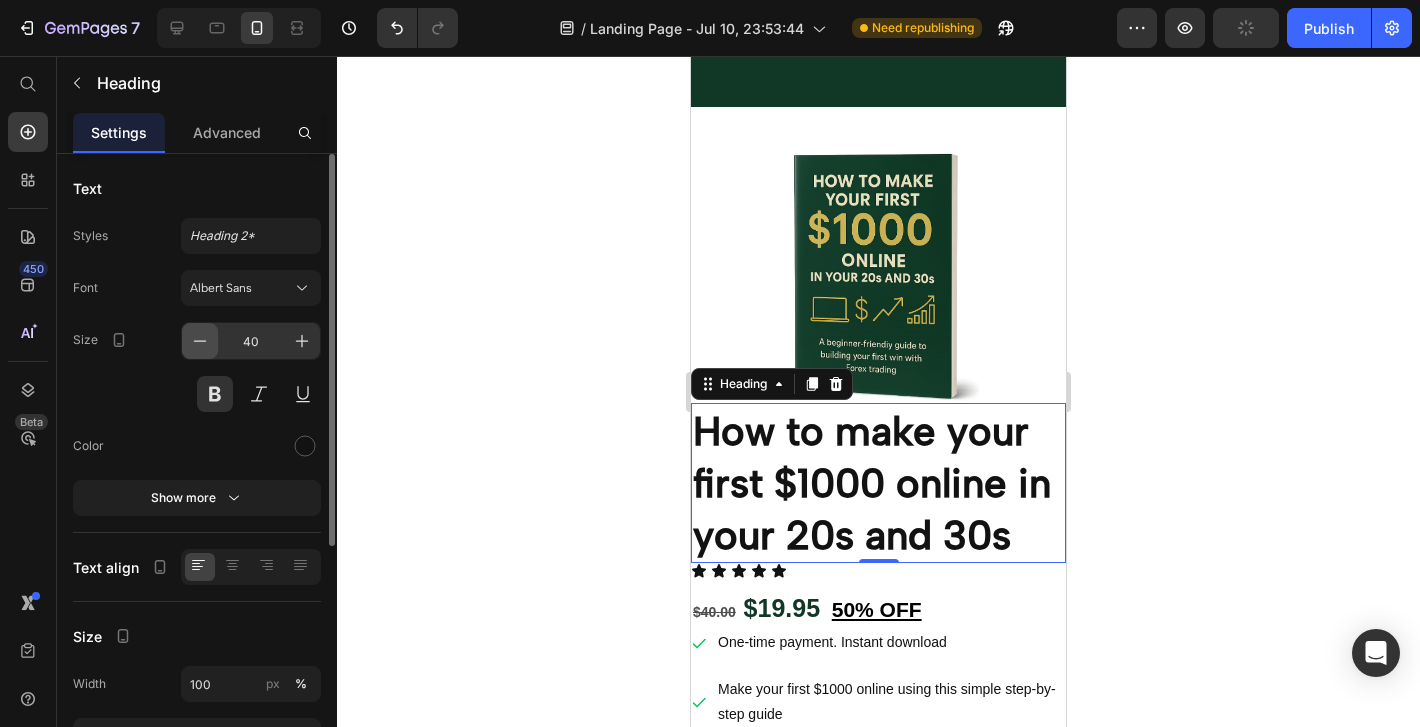 click 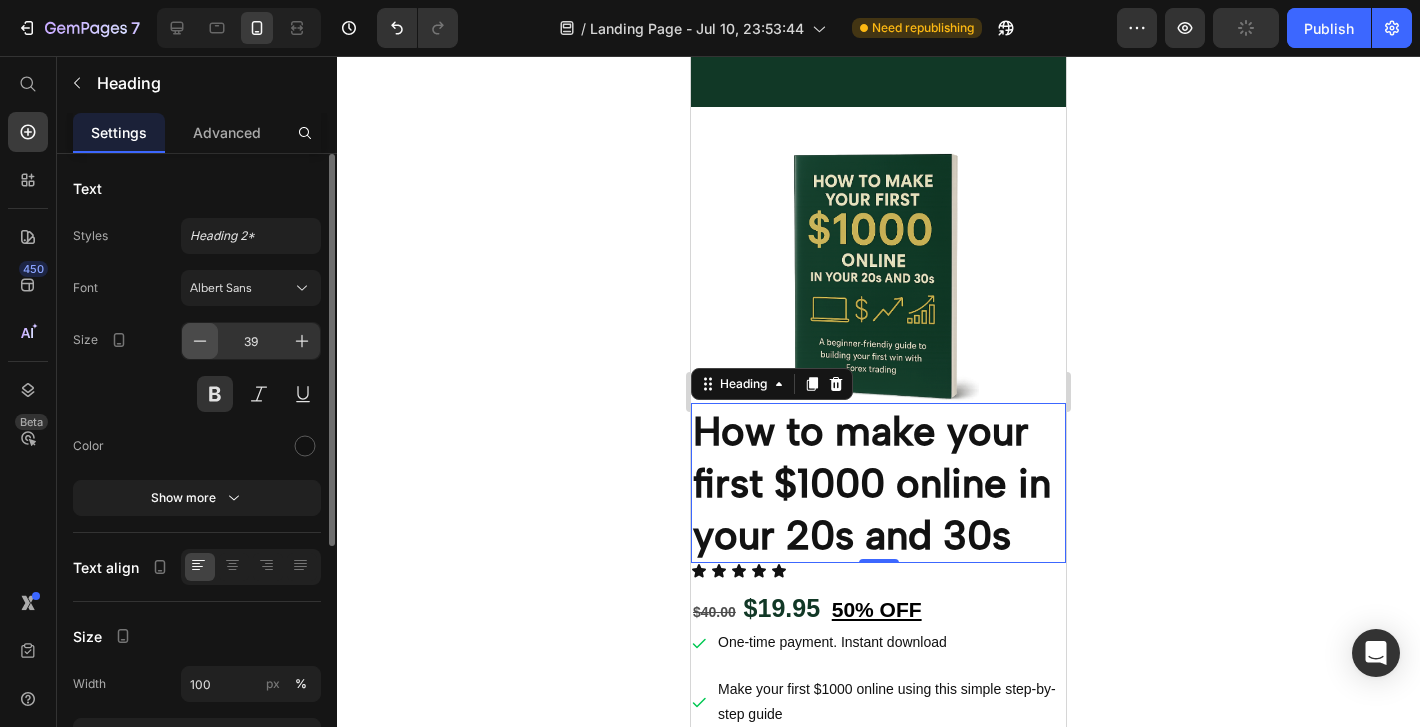 click 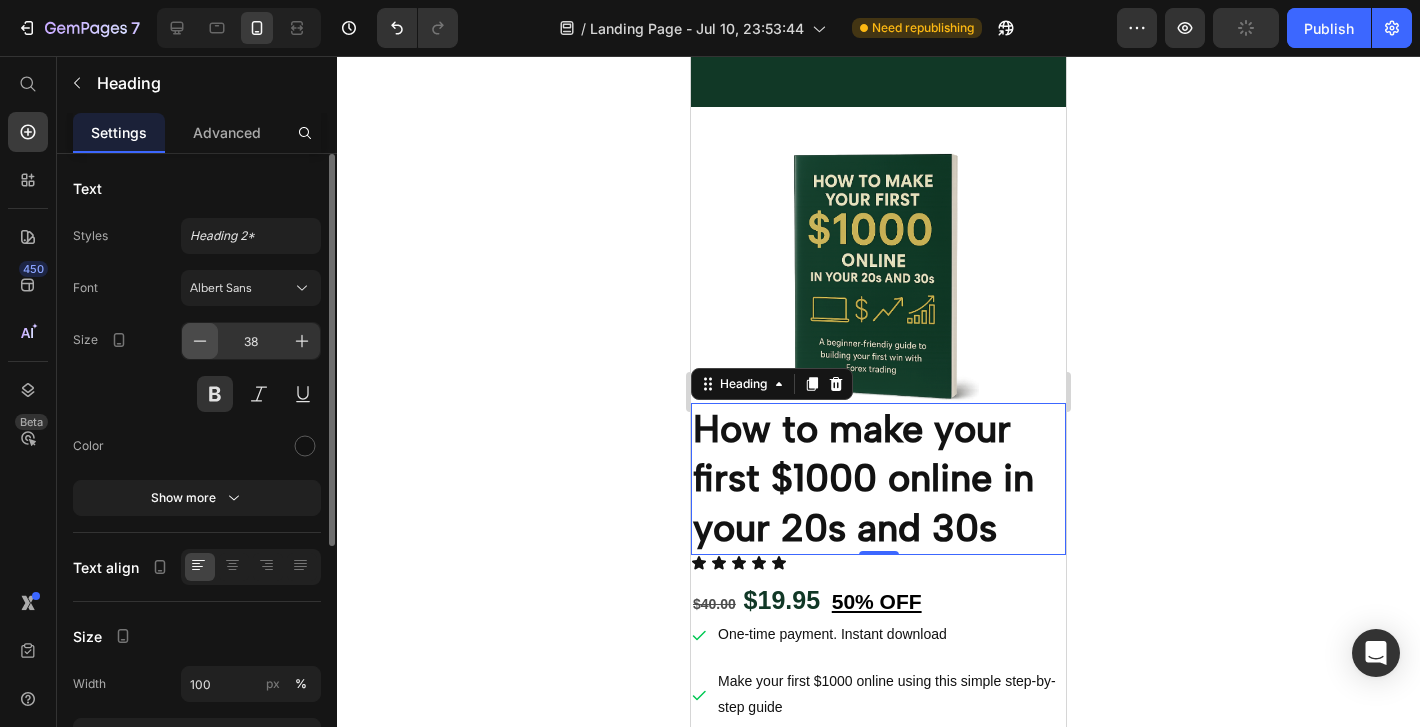 click 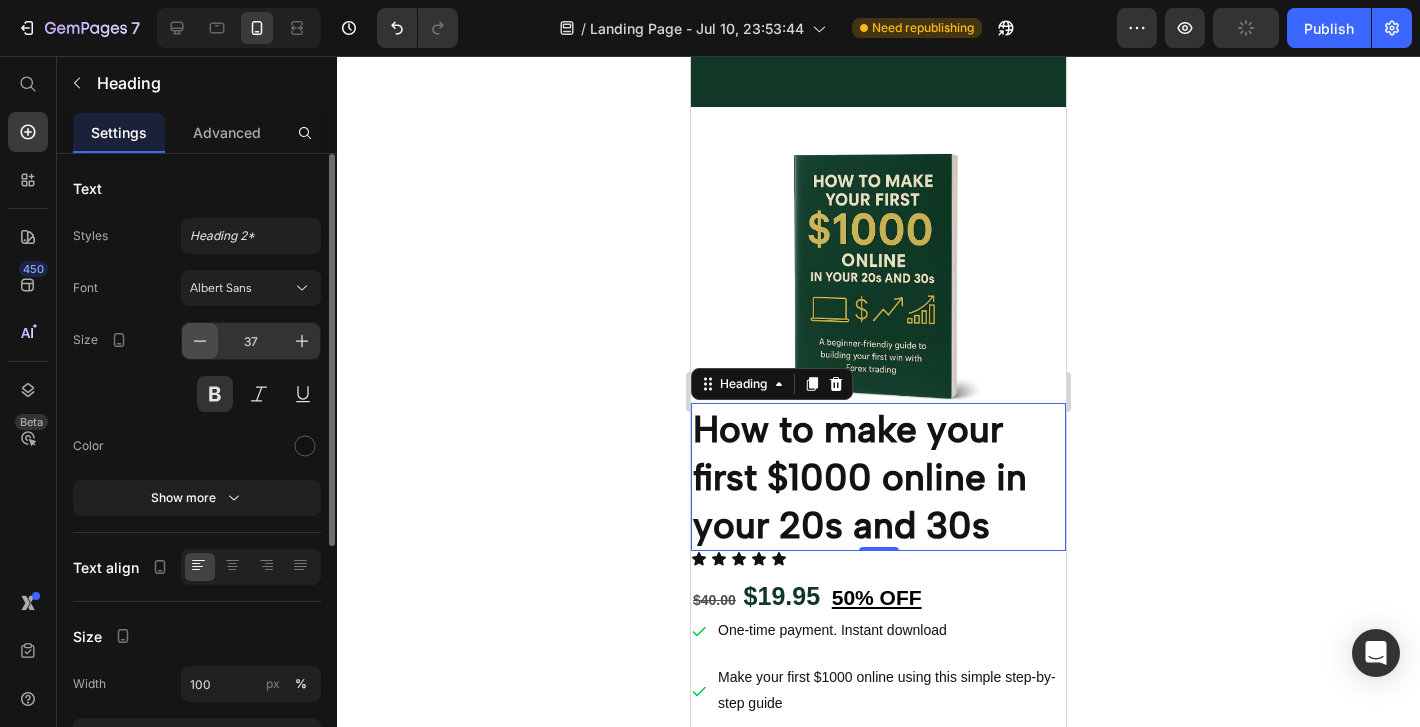 click 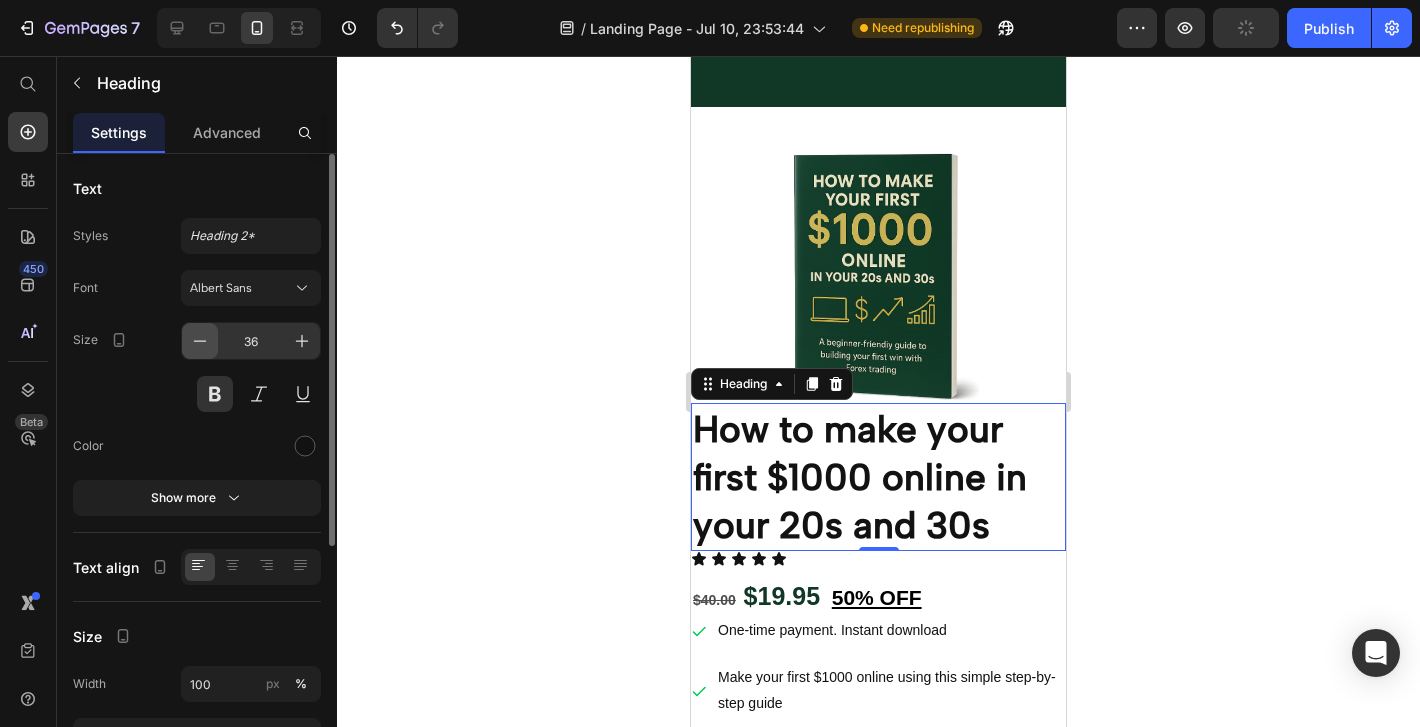 click 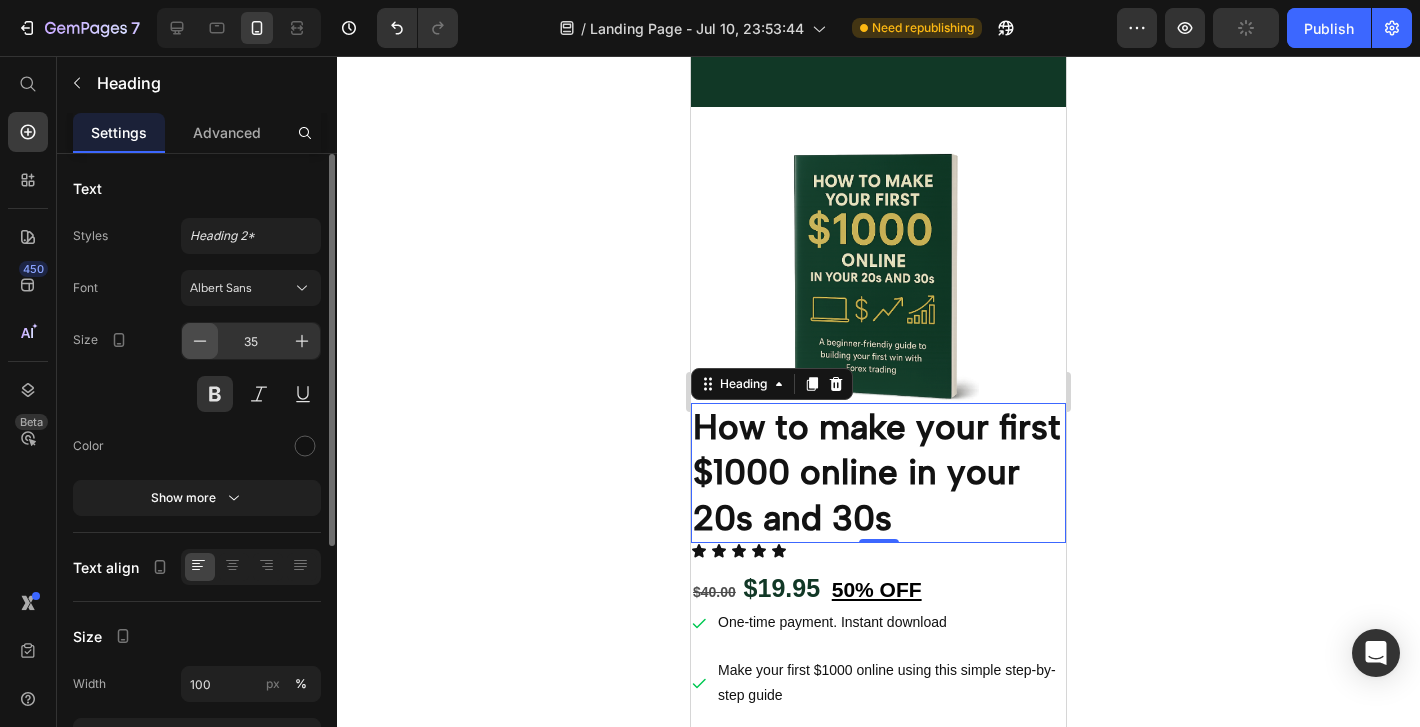 click 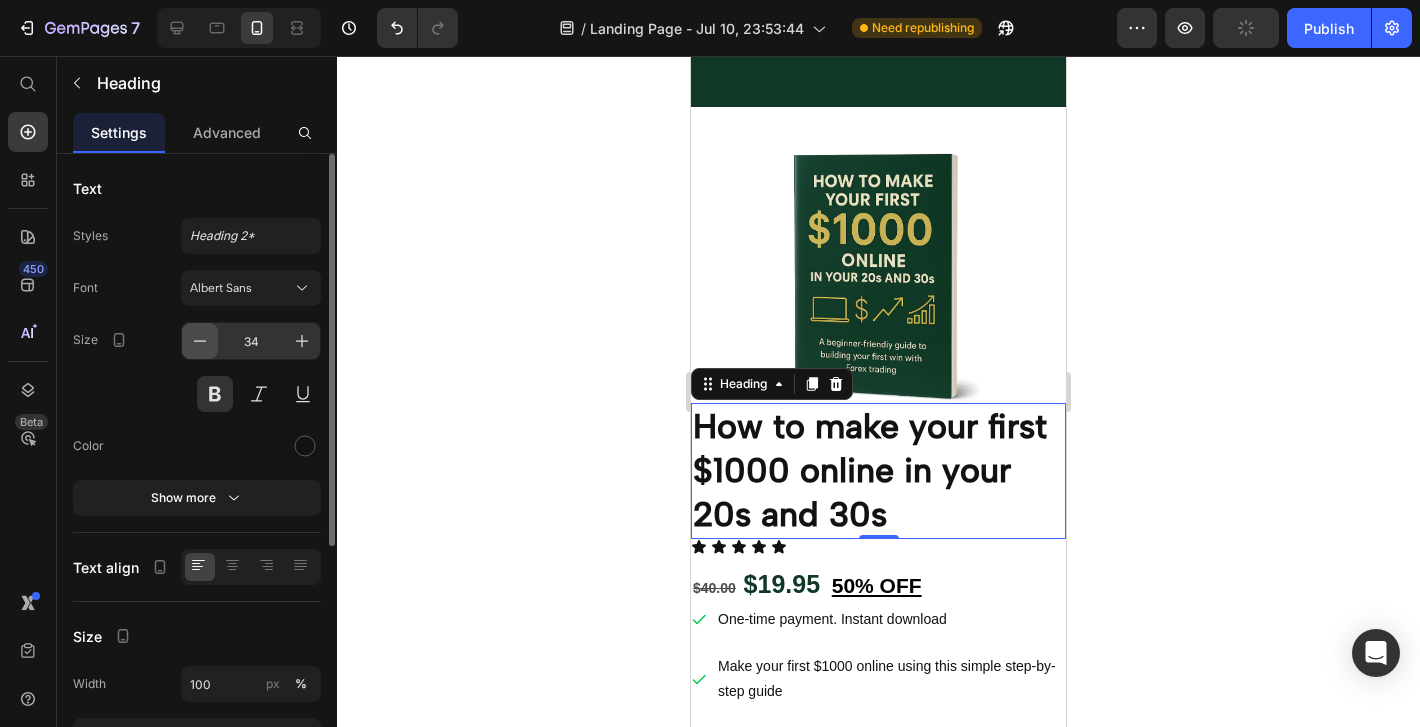 click 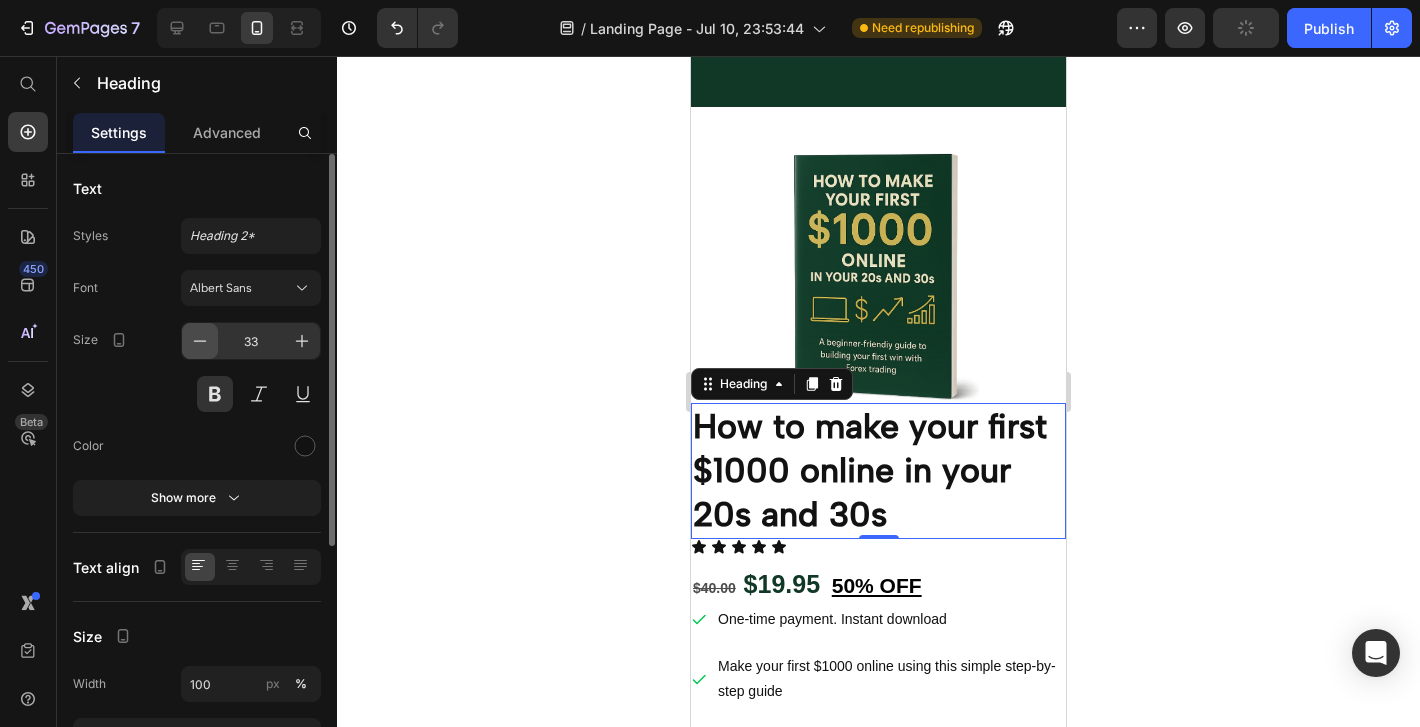 click 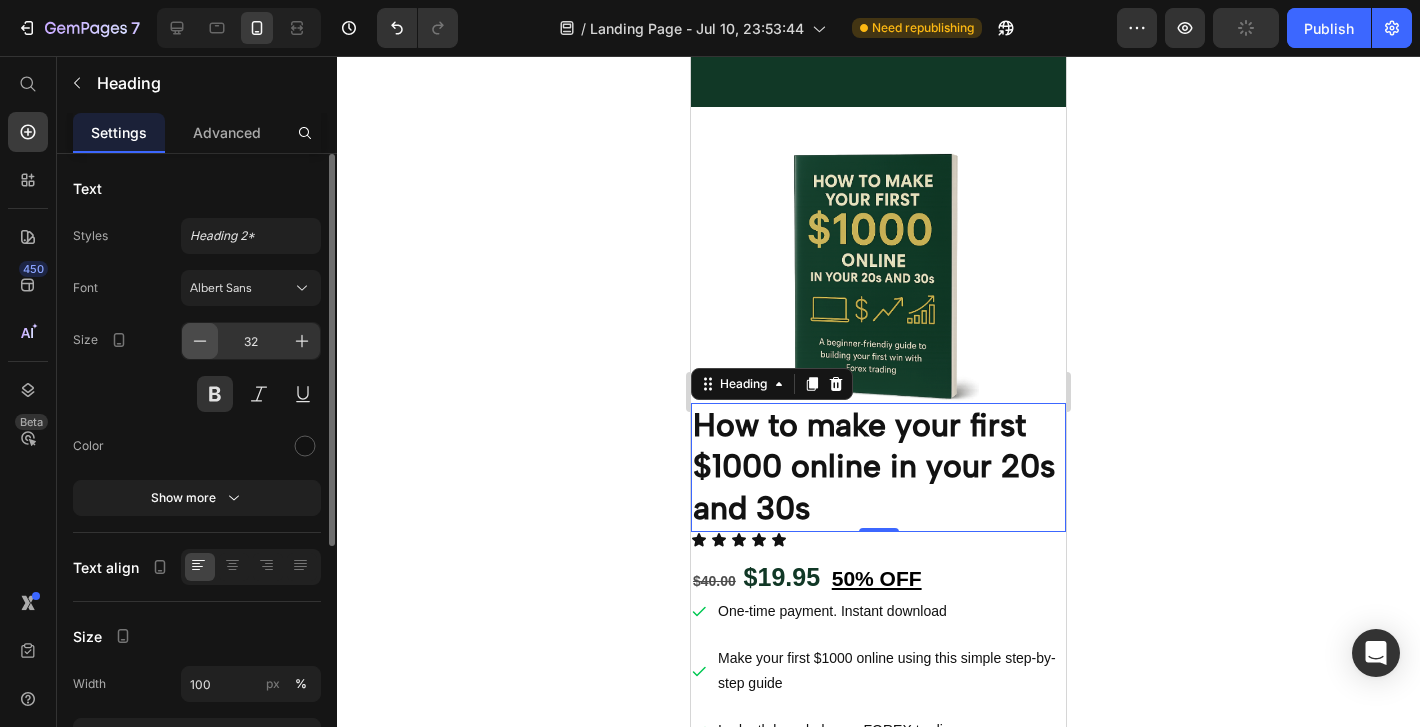click 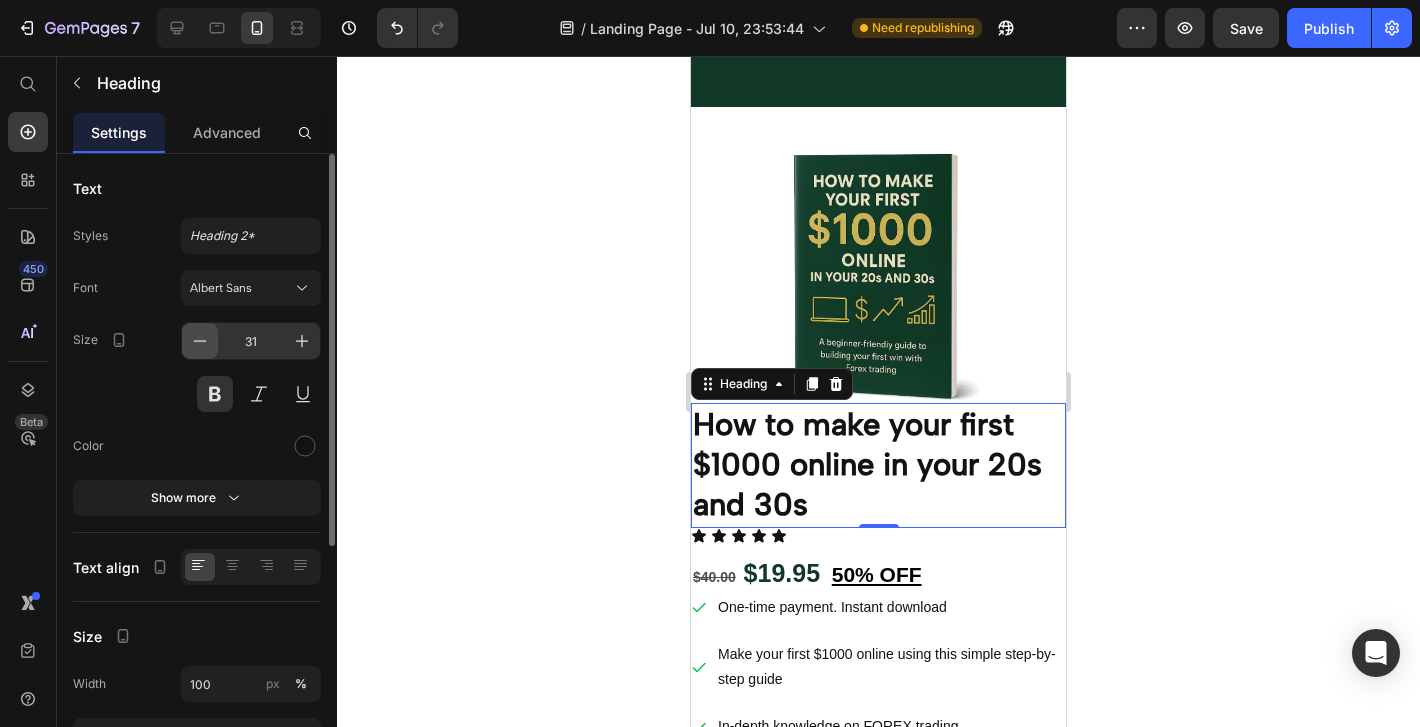 click 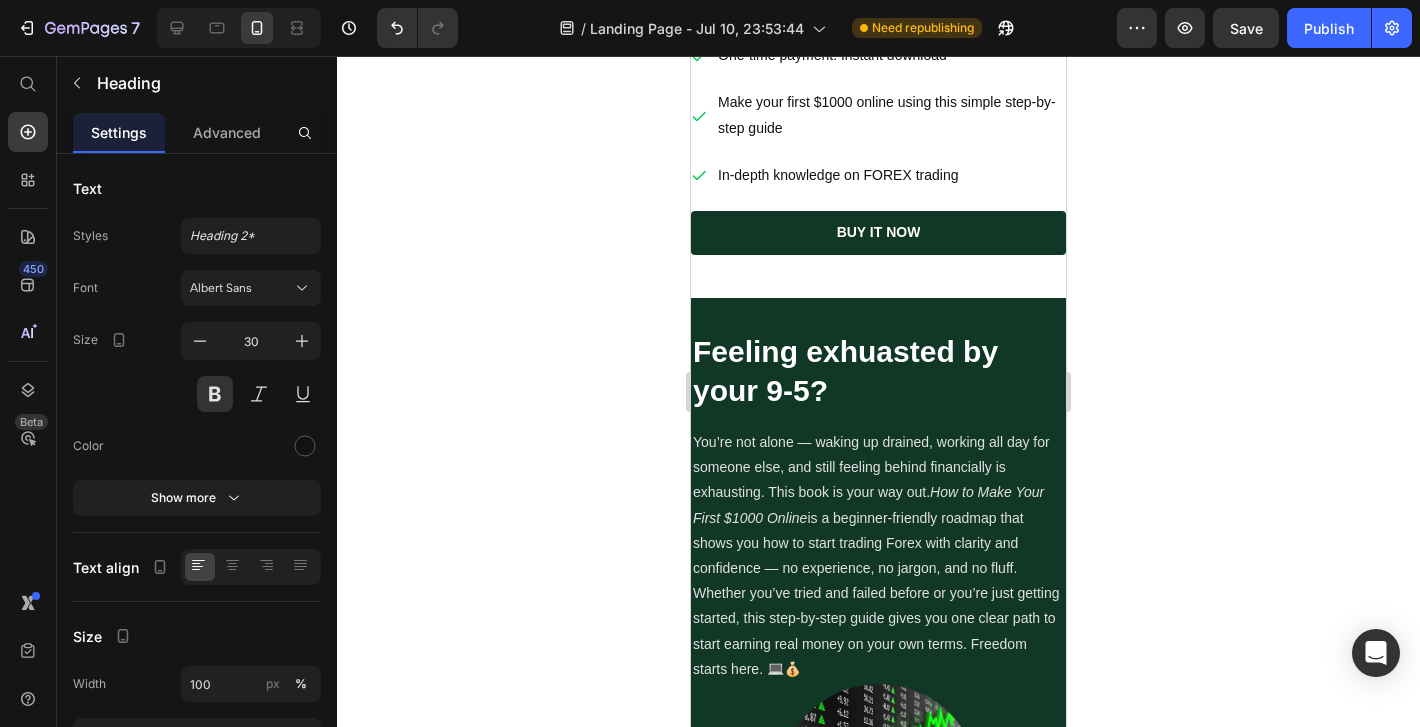 scroll, scrollTop: 0, scrollLeft: 0, axis: both 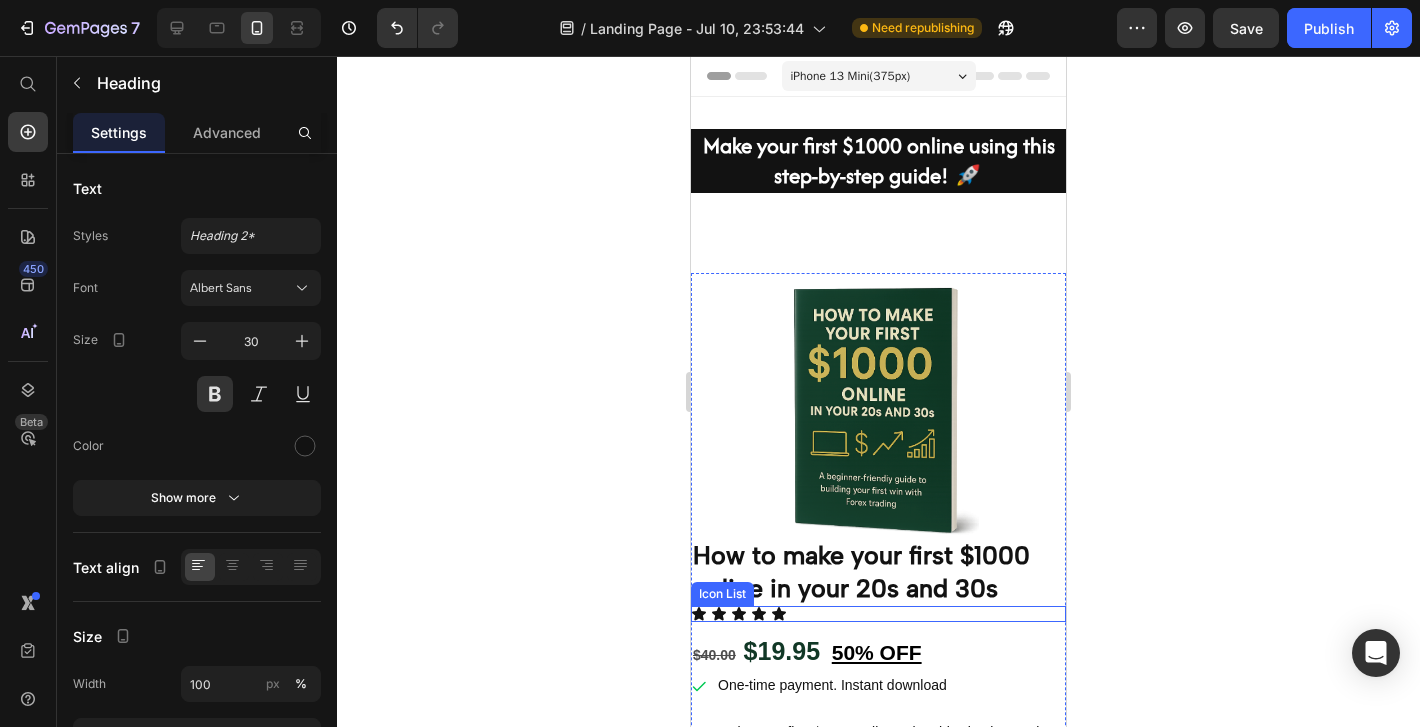 click on "How to make your first $1000 online in your 20s and 30s" at bounding box center (878, 571) 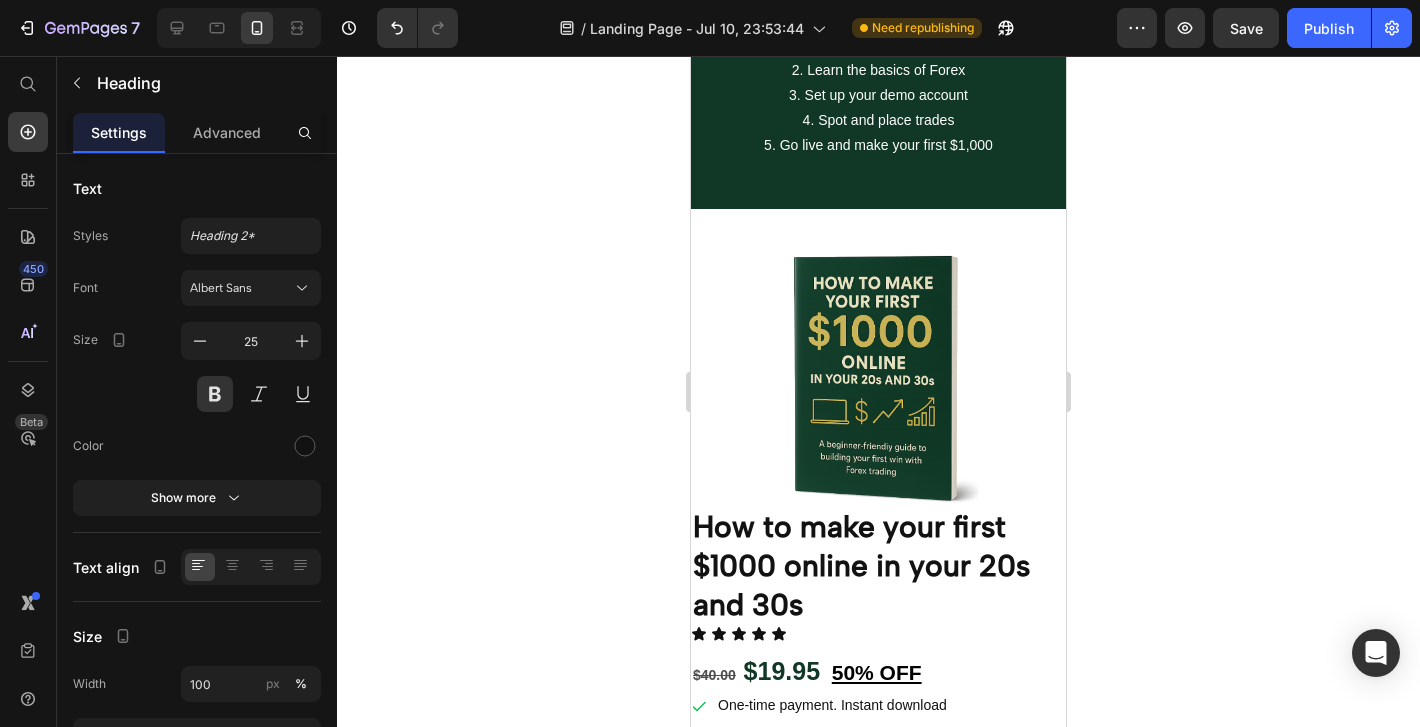scroll, scrollTop: 2286, scrollLeft: 0, axis: vertical 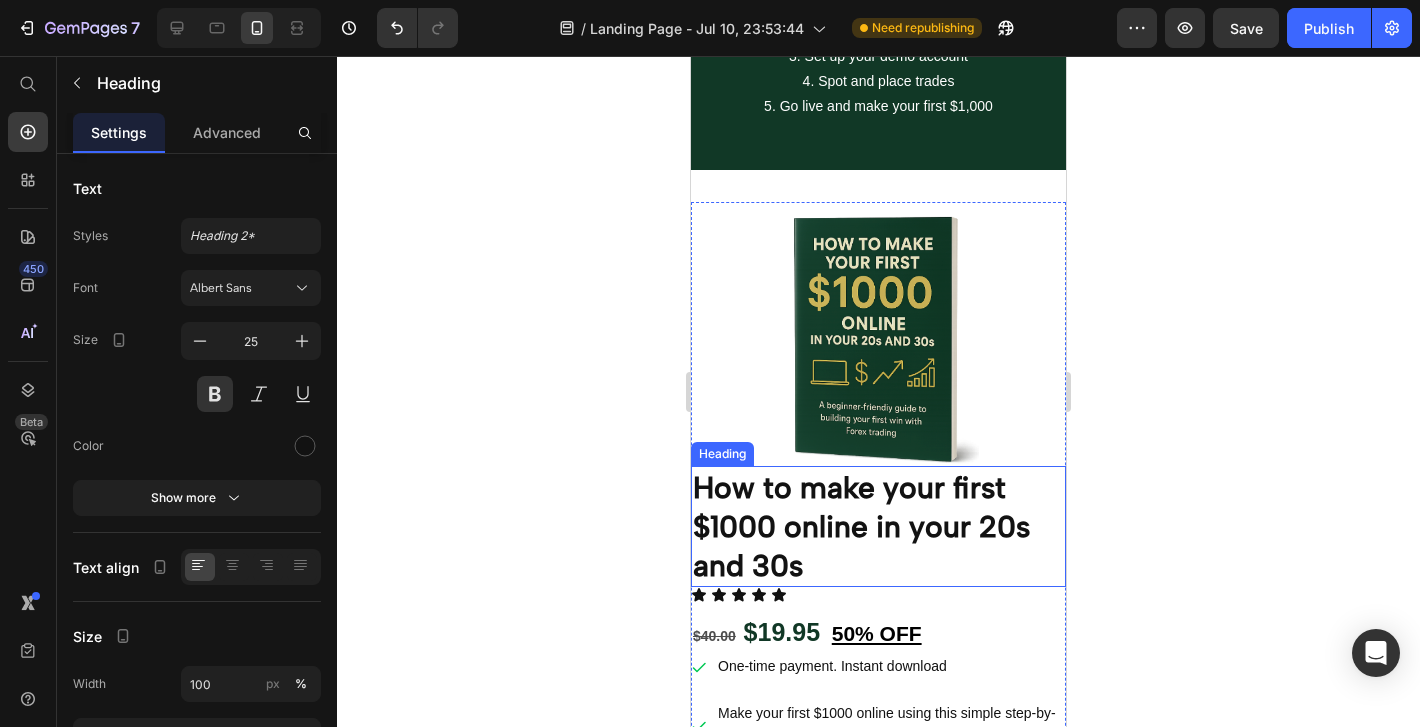 click on "How to make your first $1000 online in your 20s and 30s" at bounding box center [878, 526] 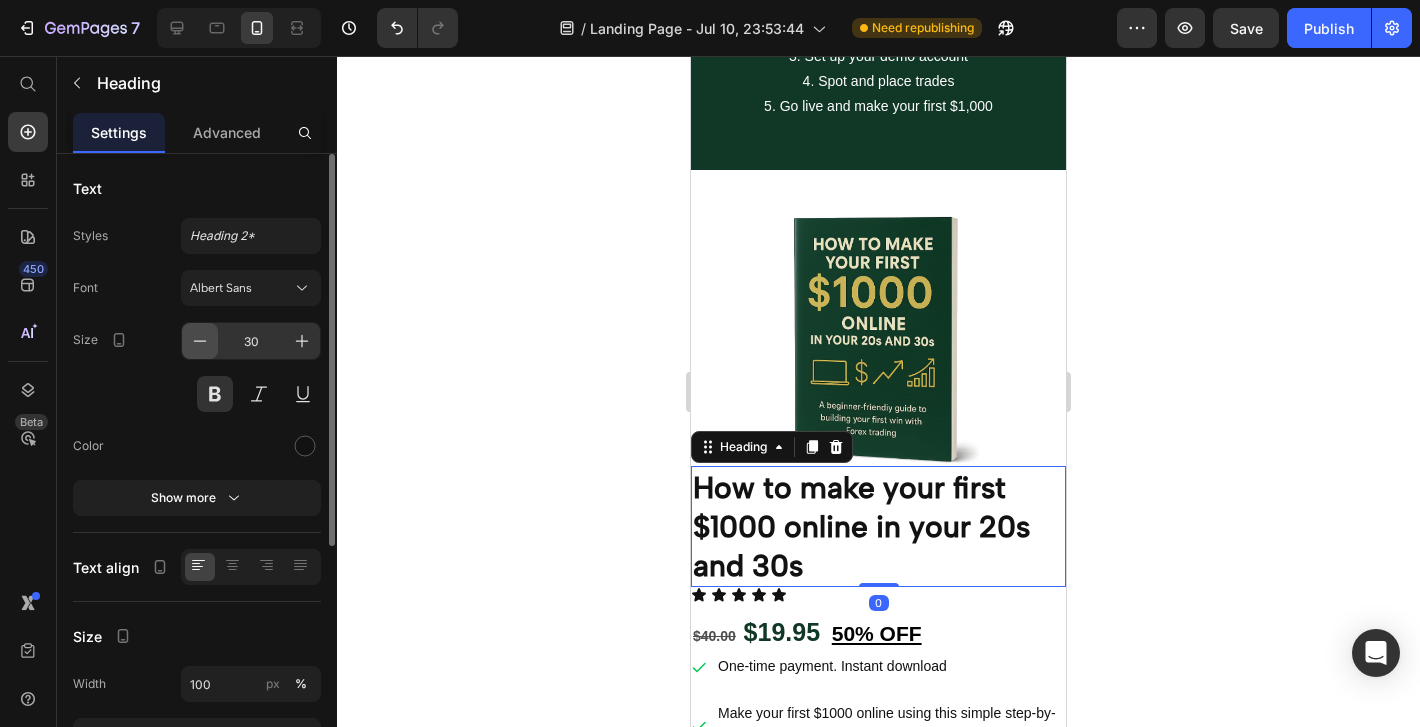 click 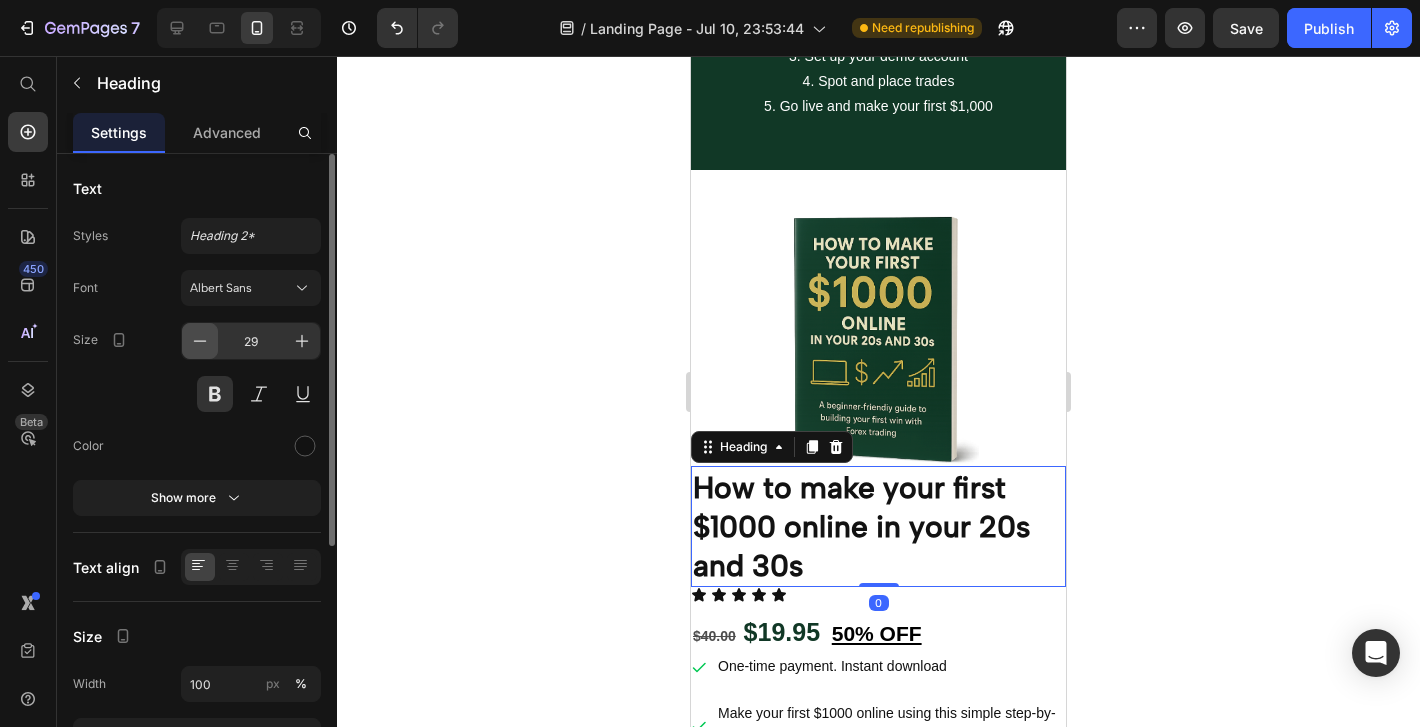 click 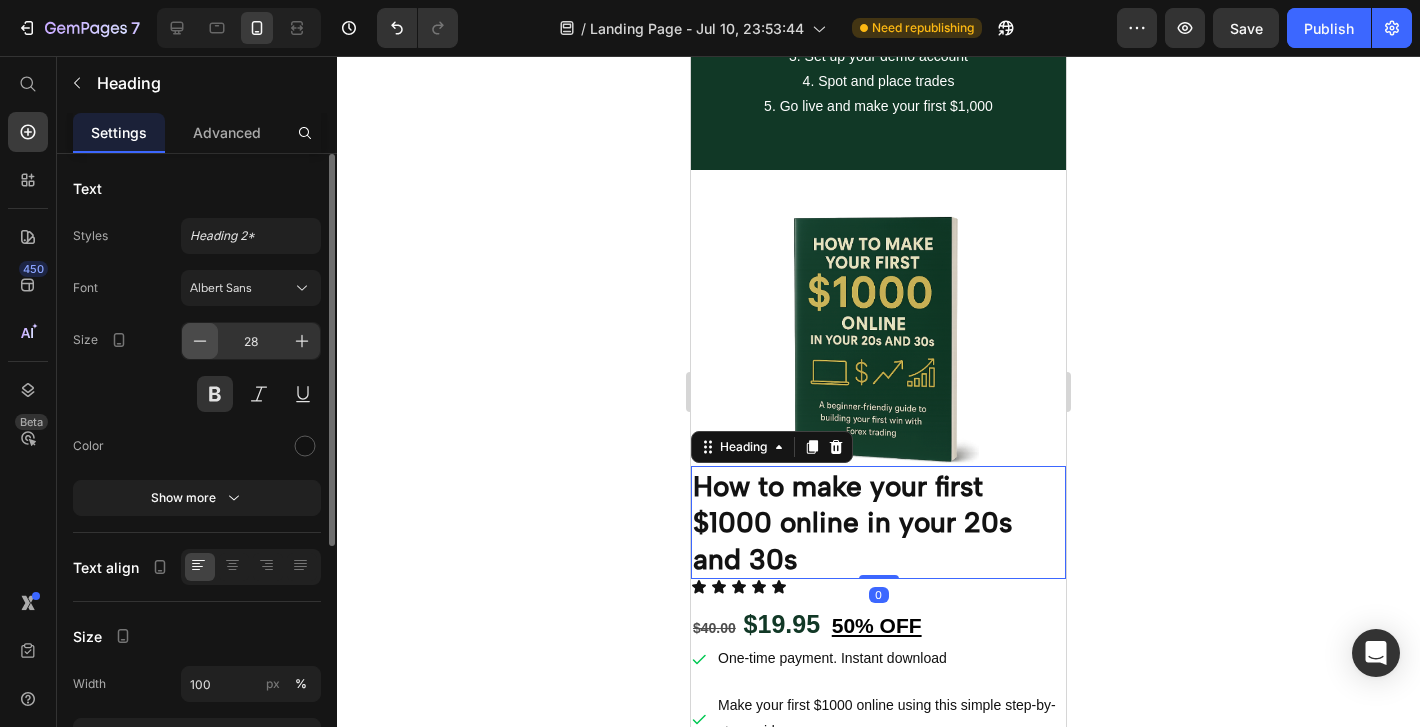 click 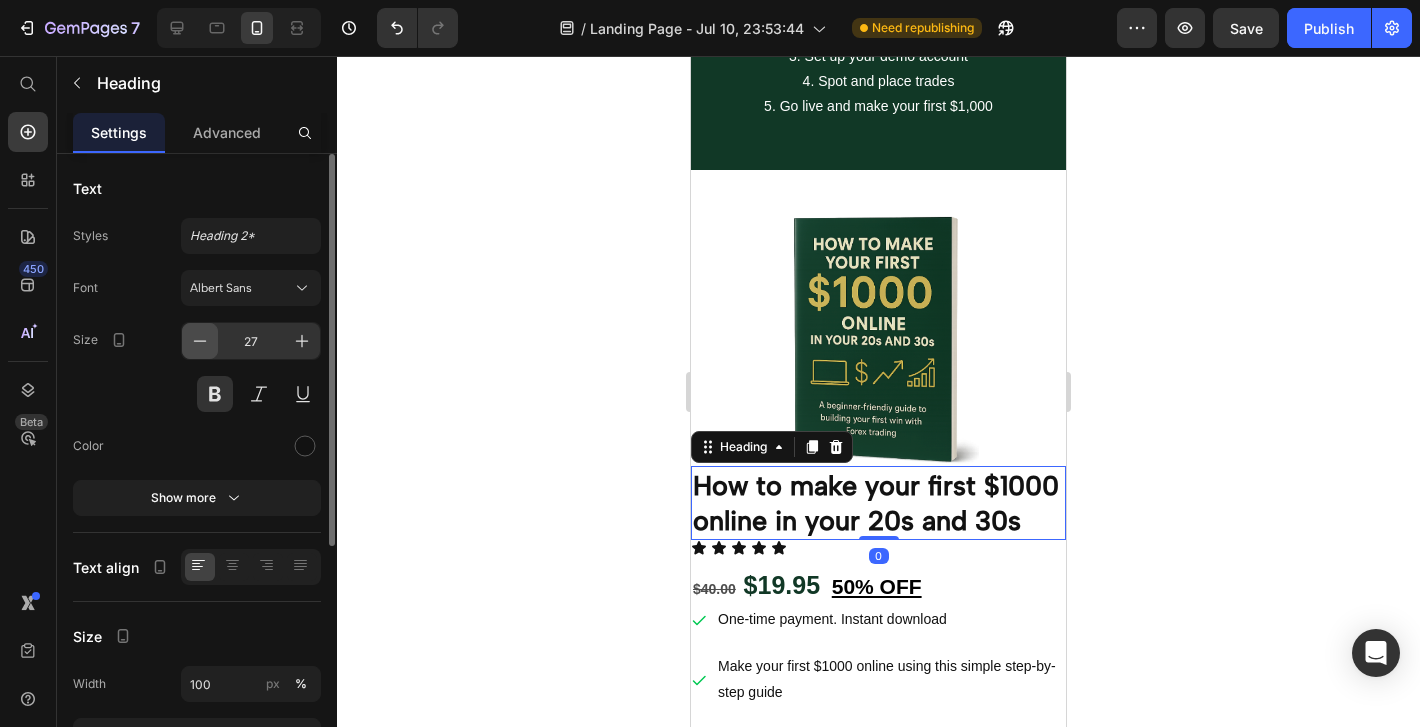 click 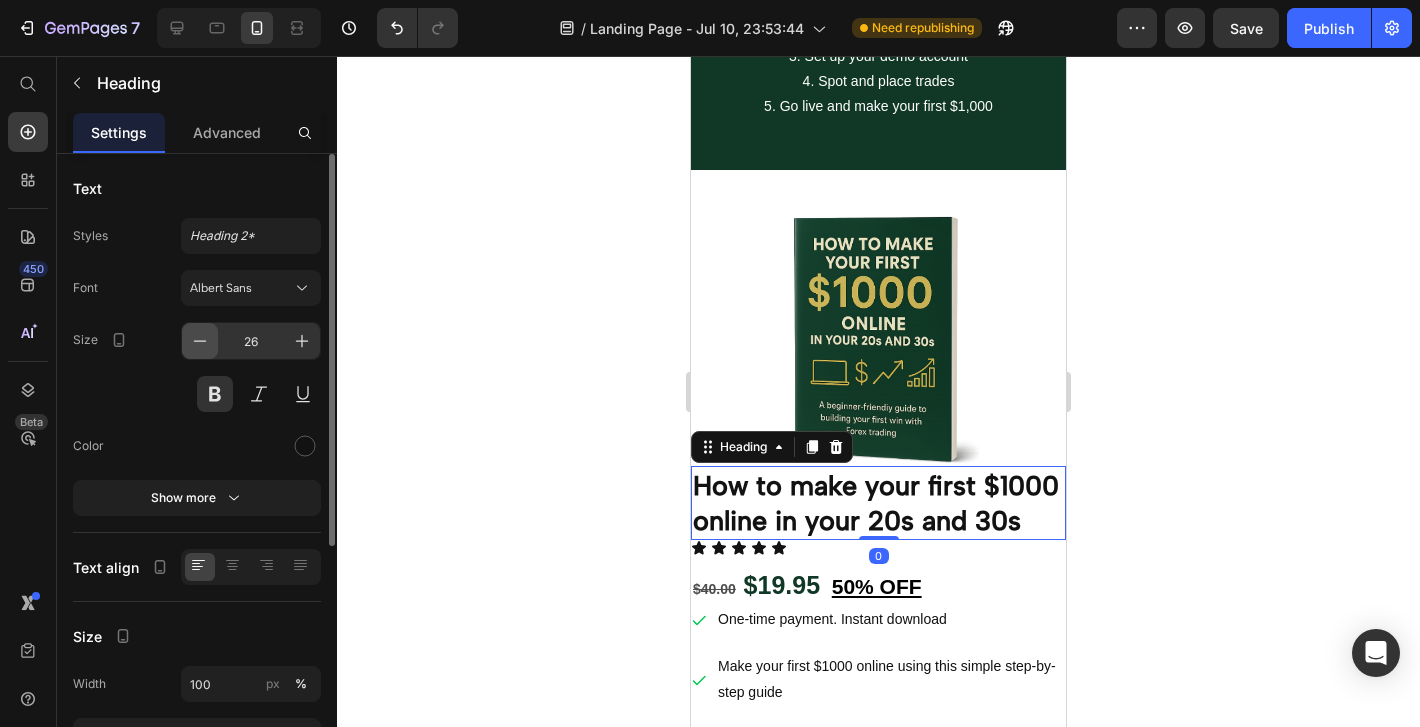 click 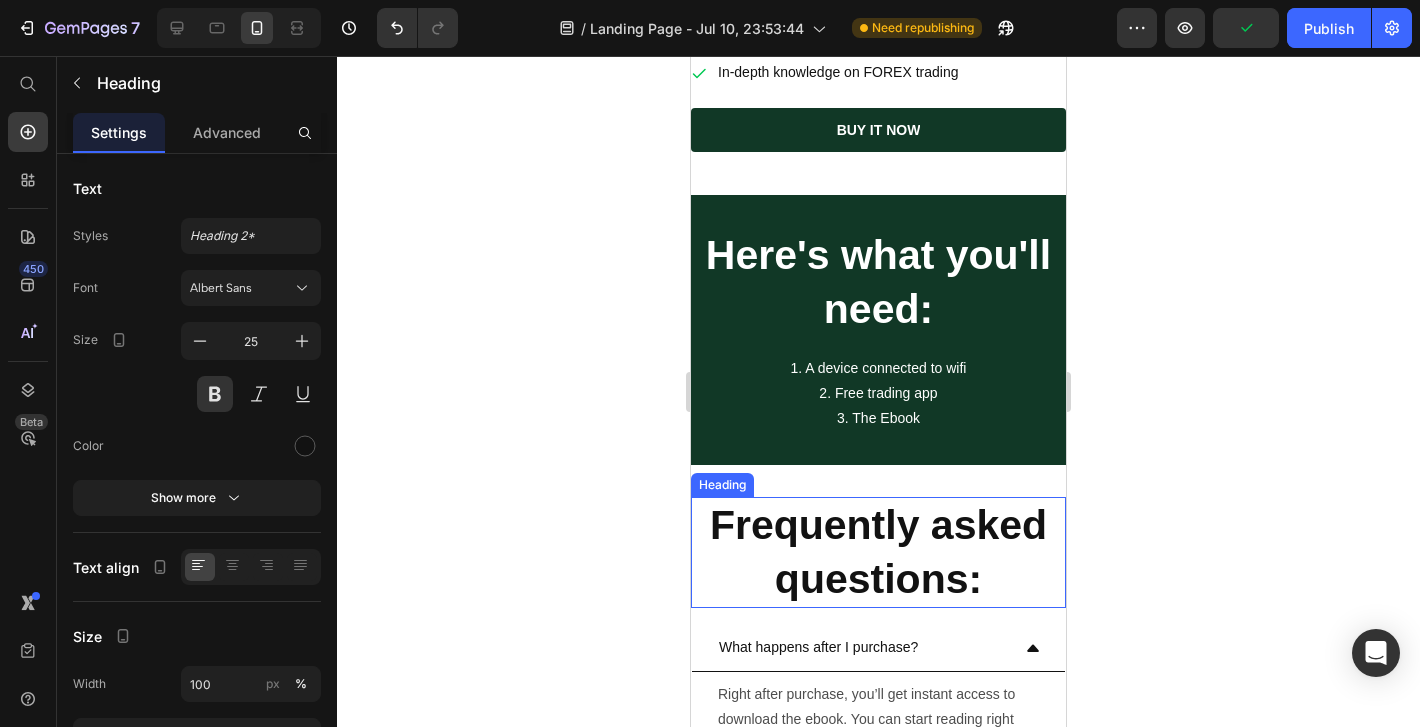 scroll, scrollTop: 2987, scrollLeft: 0, axis: vertical 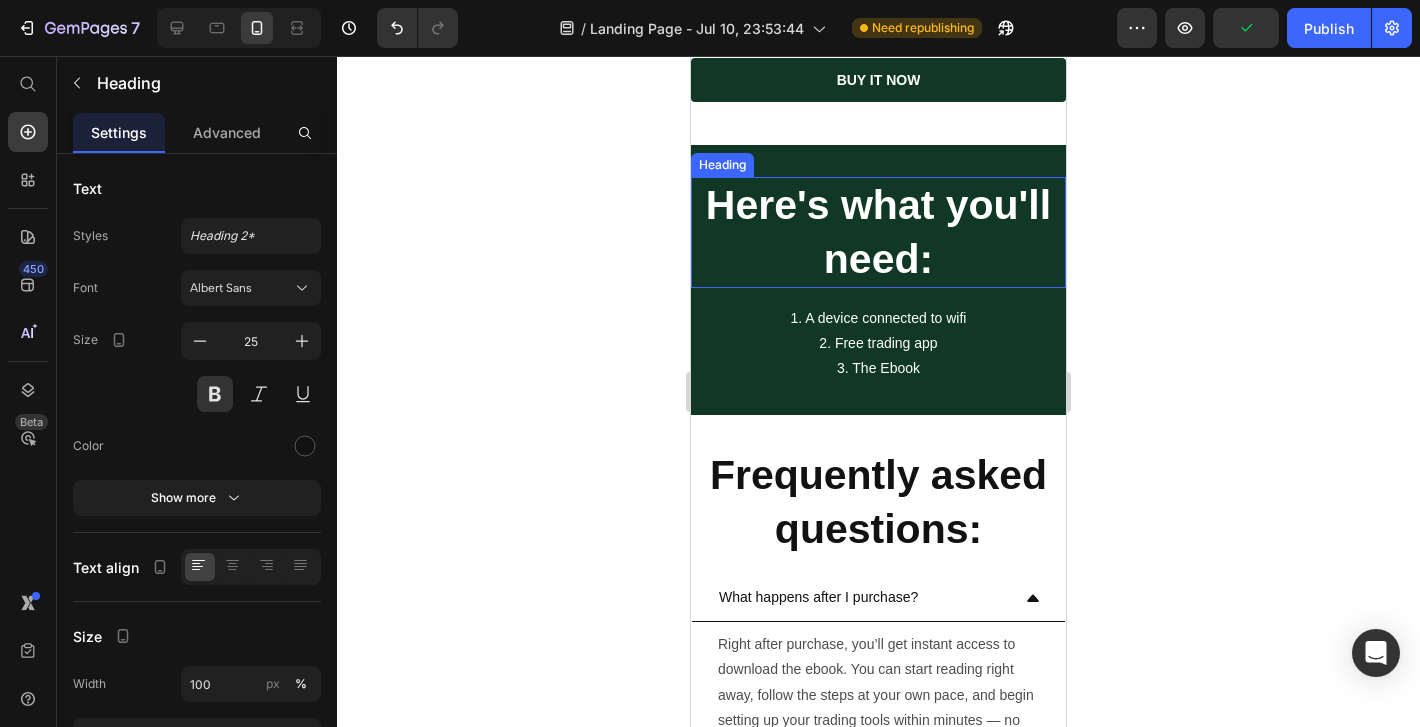 click on "Here's what you'll need:" at bounding box center [878, 232] 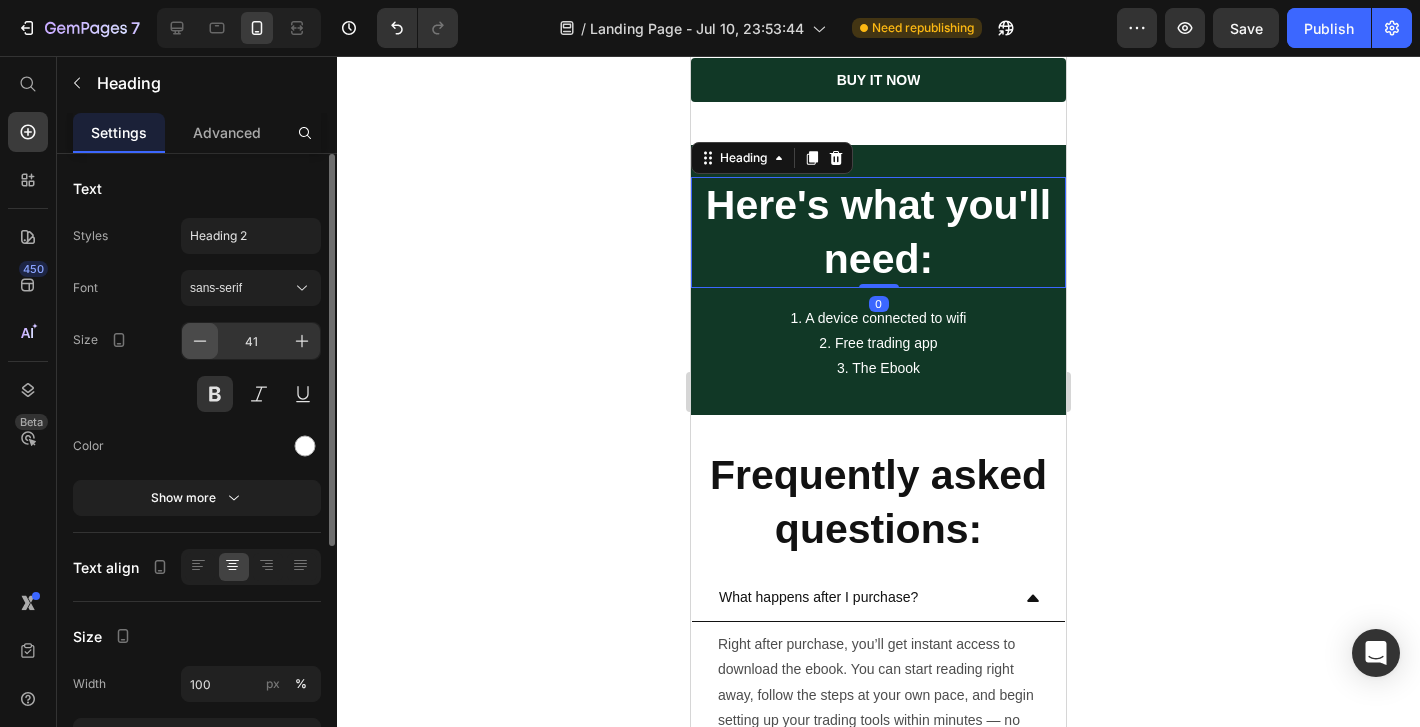 click at bounding box center (200, 341) 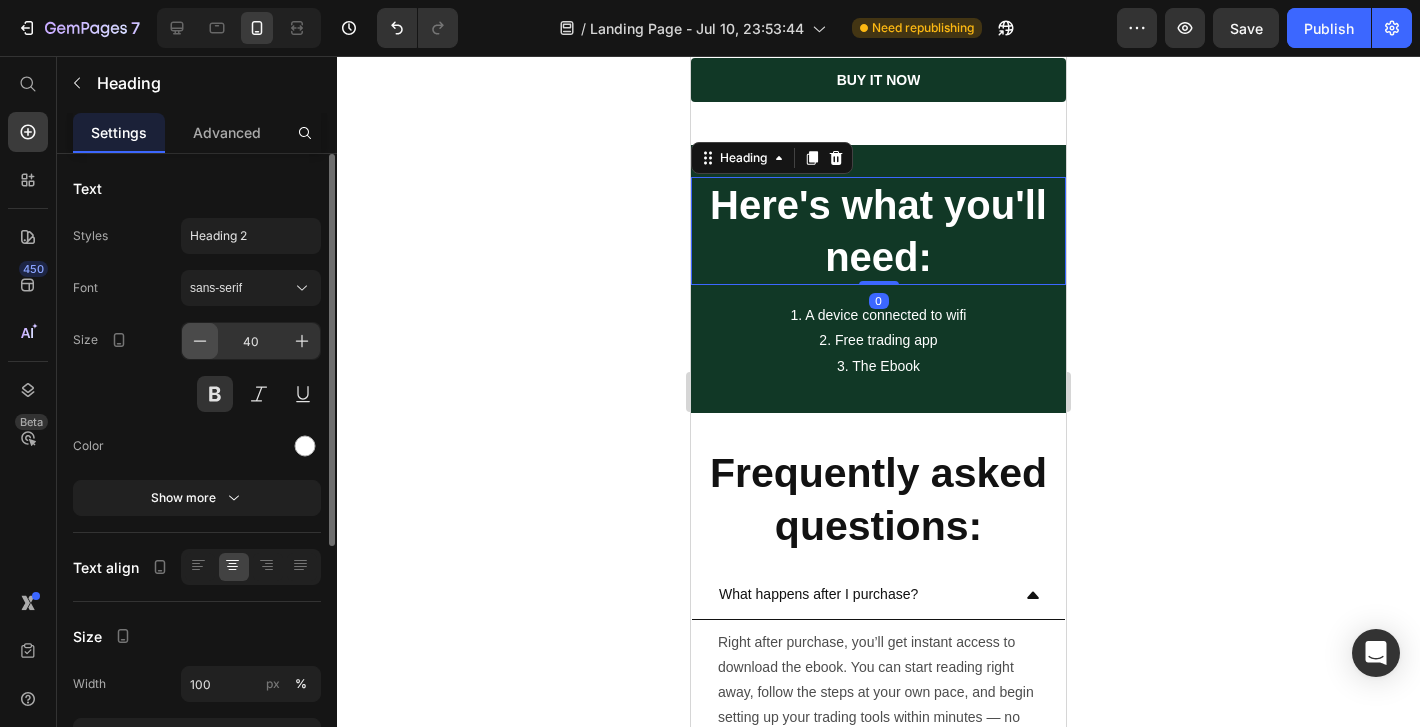 click at bounding box center [200, 341] 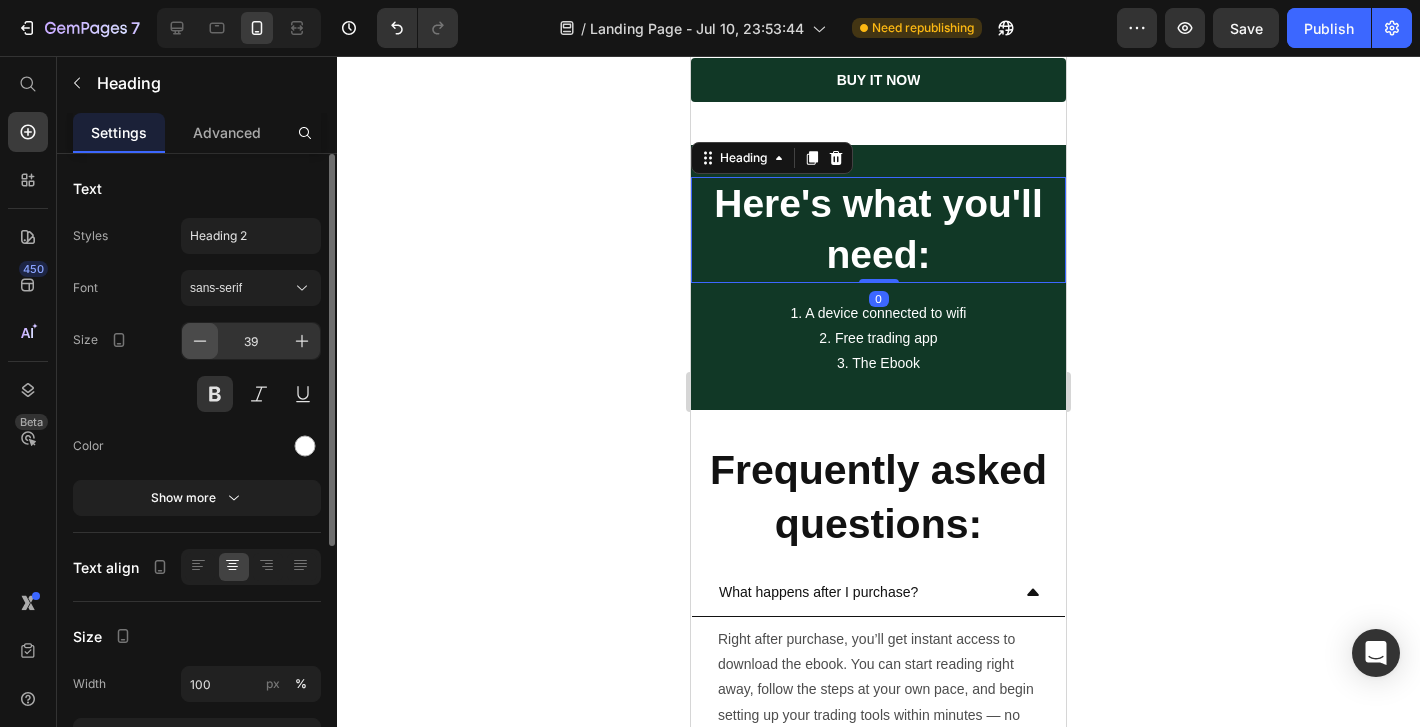 click at bounding box center [200, 341] 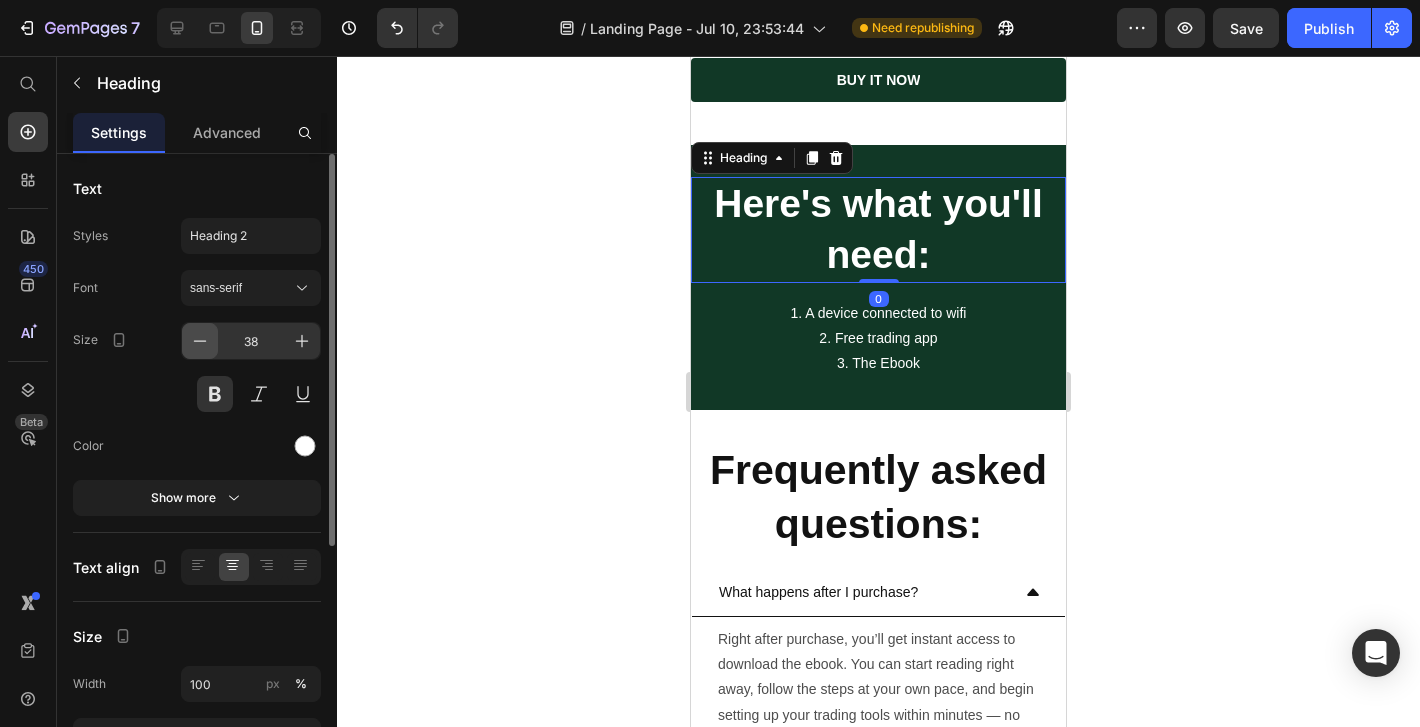 click at bounding box center [200, 341] 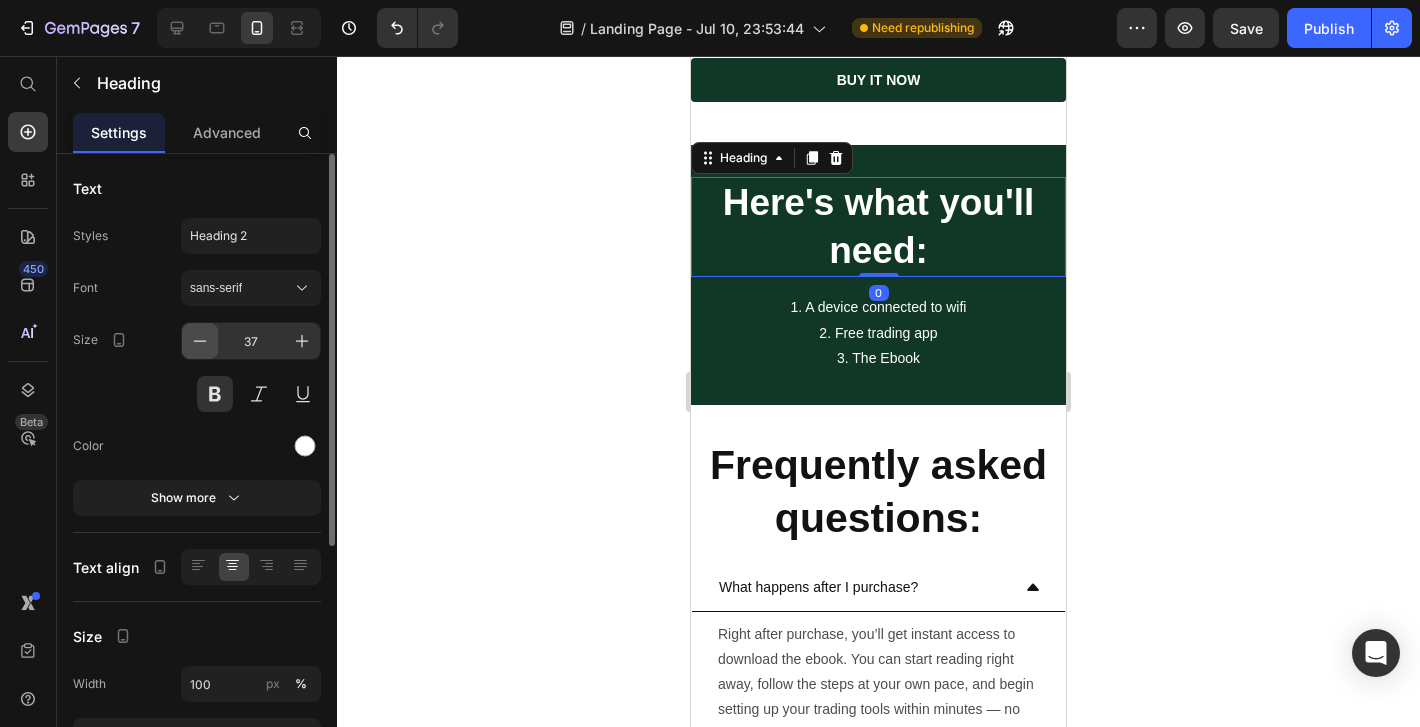 click at bounding box center (200, 341) 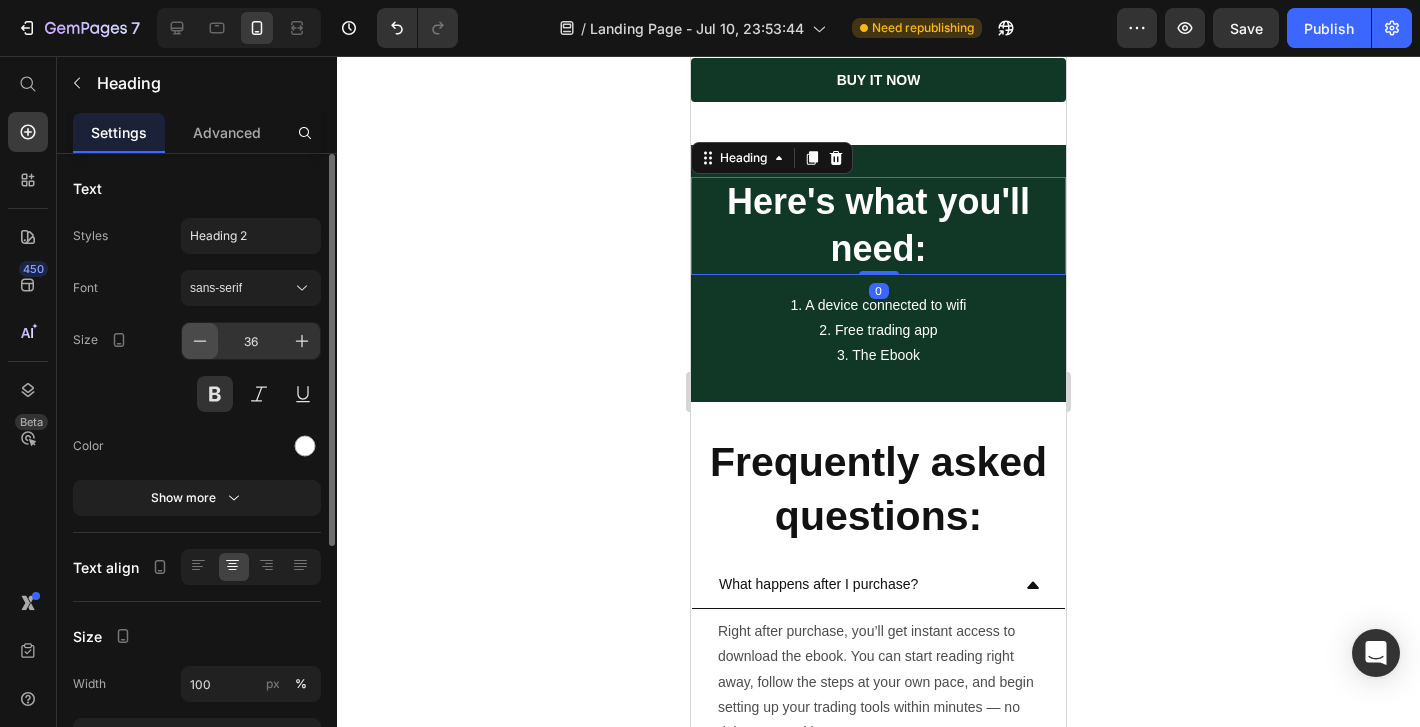 click at bounding box center [200, 341] 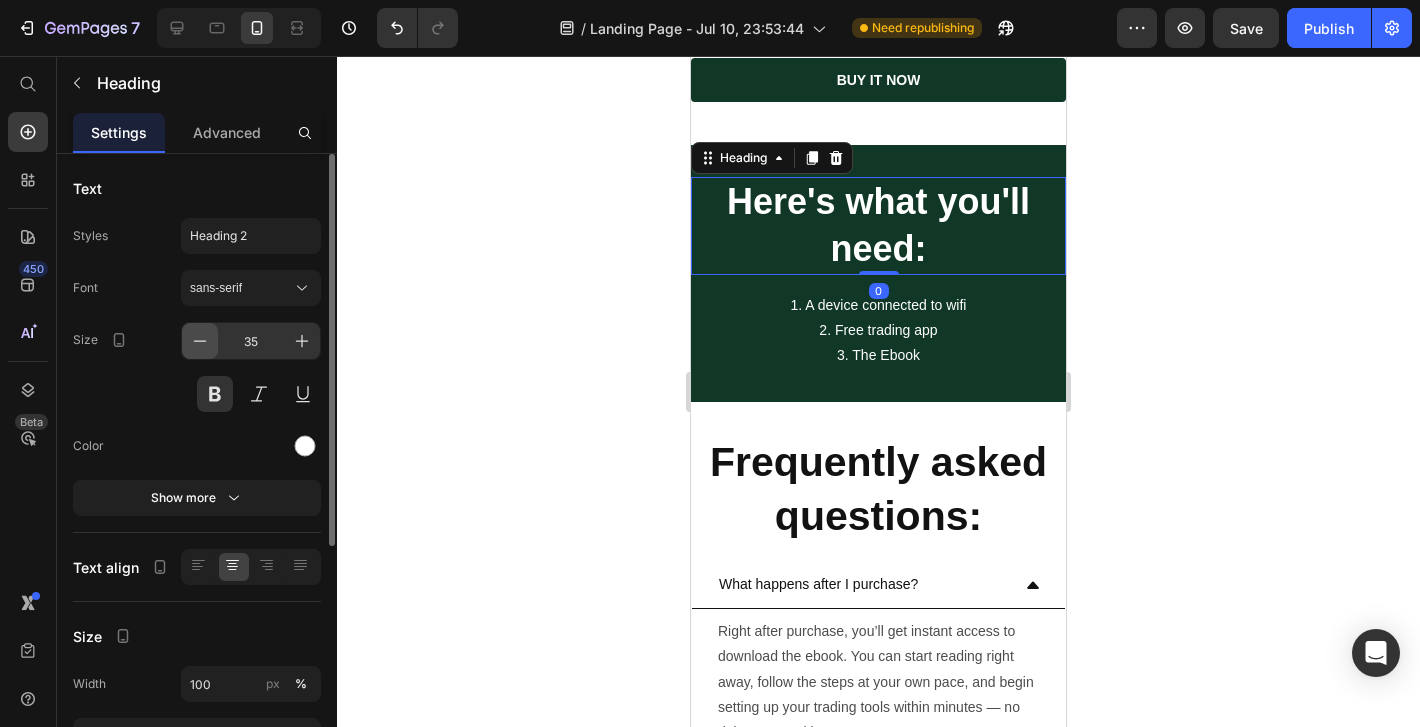 click at bounding box center (200, 341) 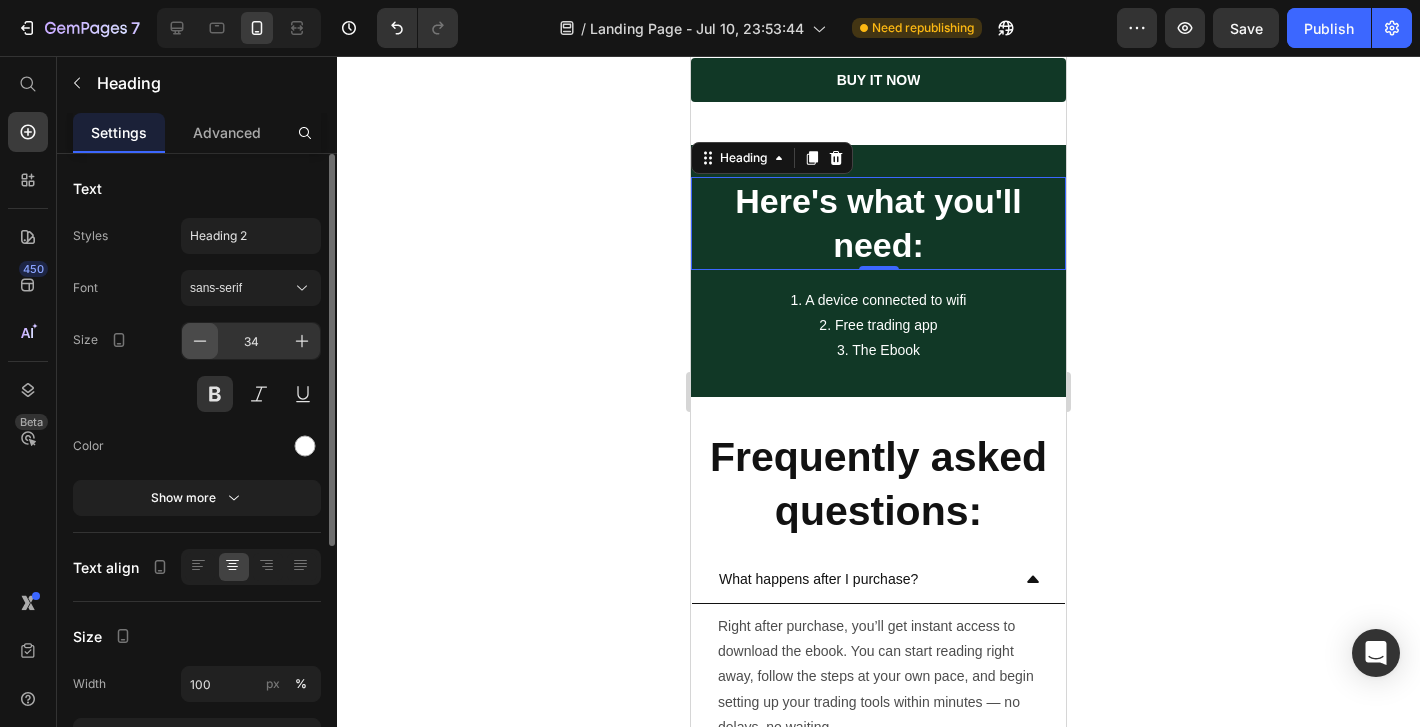 click at bounding box center [200, 341] 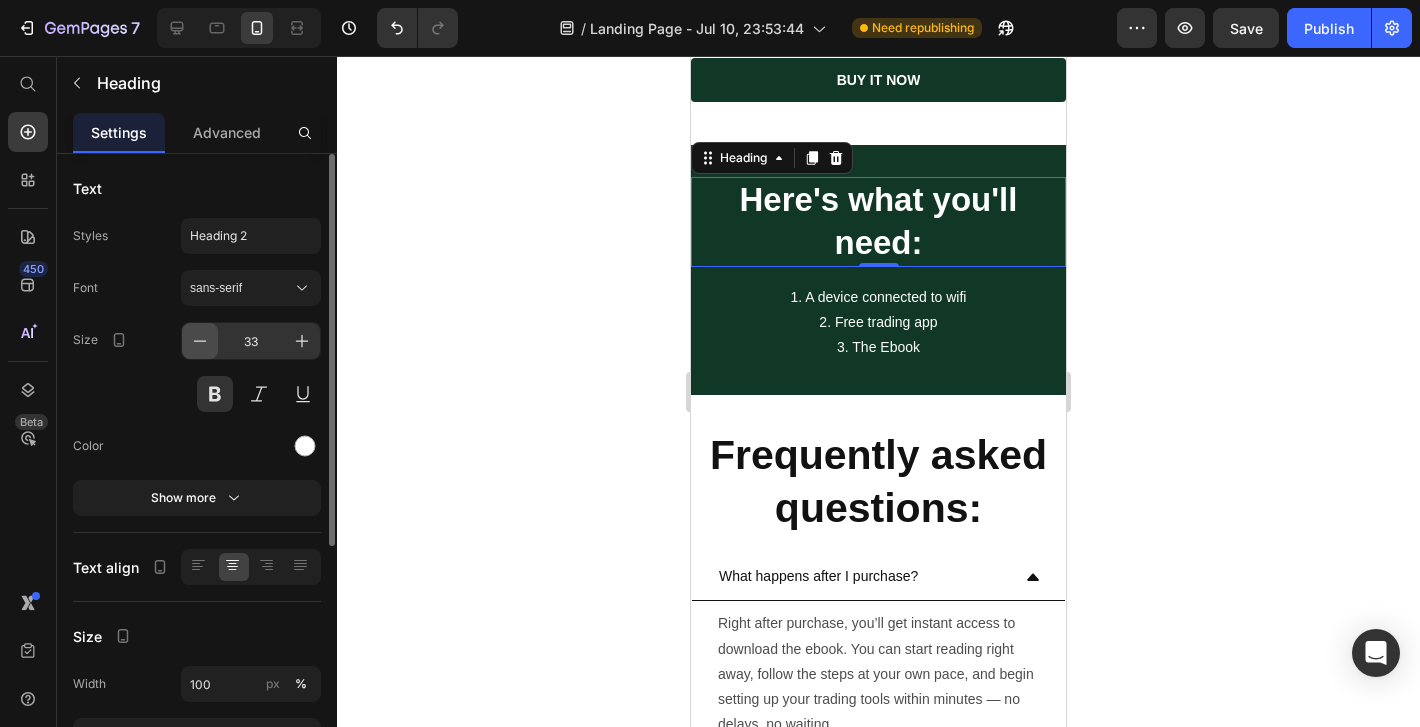 click at bounding box center [200, 341] 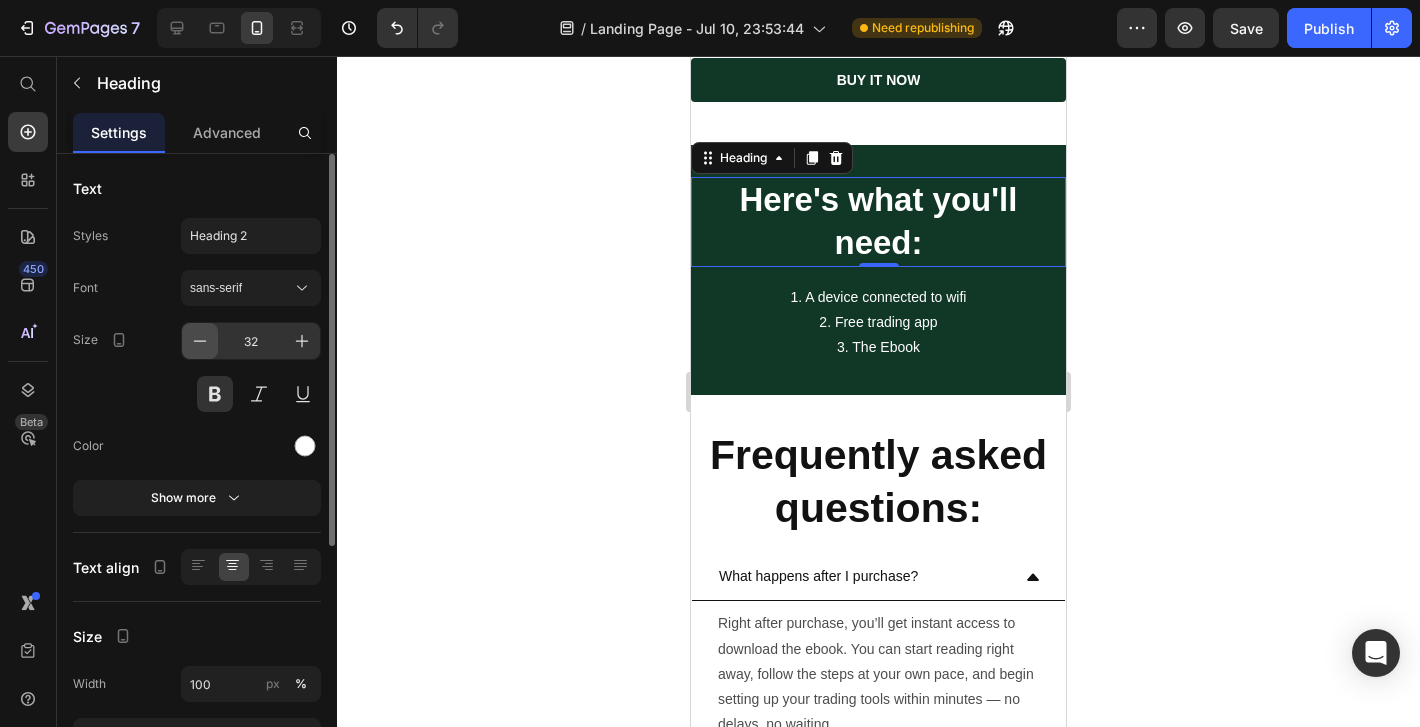 click at bounding box center [200, 341] 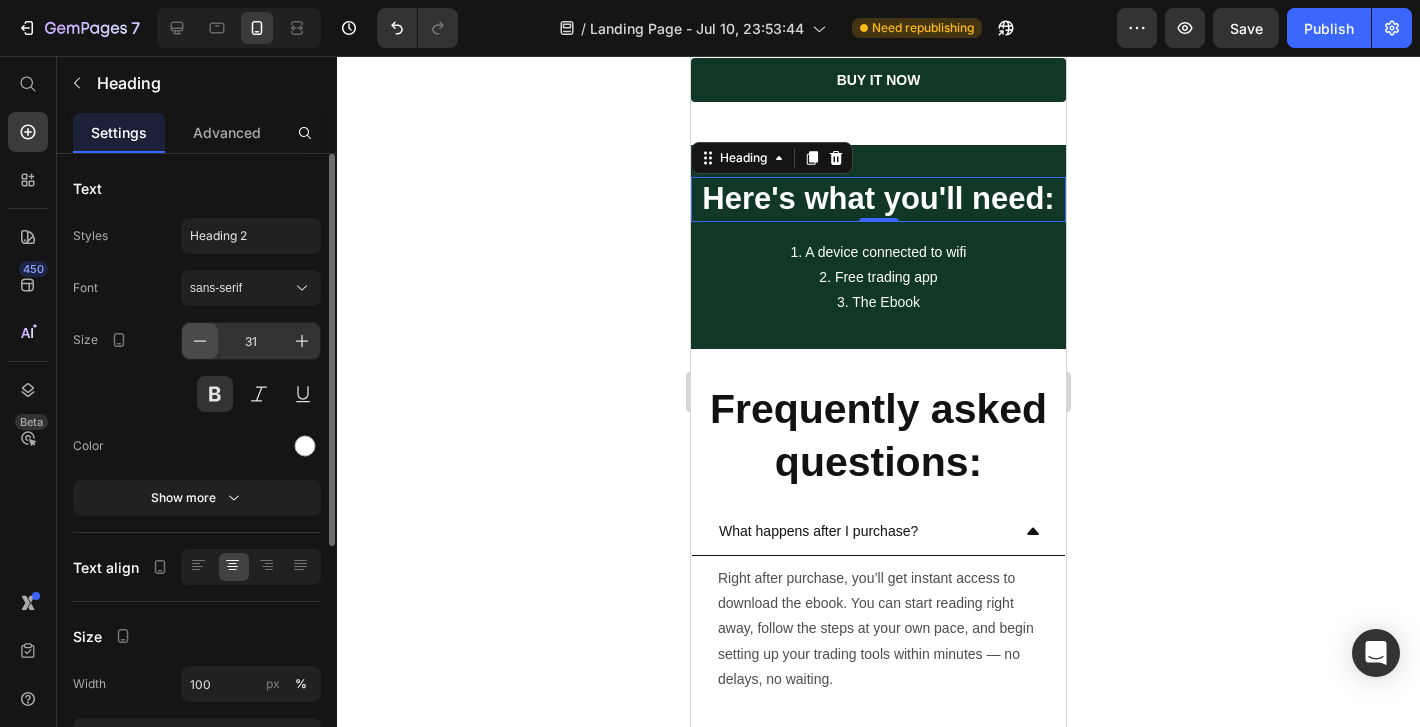 click at bounding box center (200, 341) 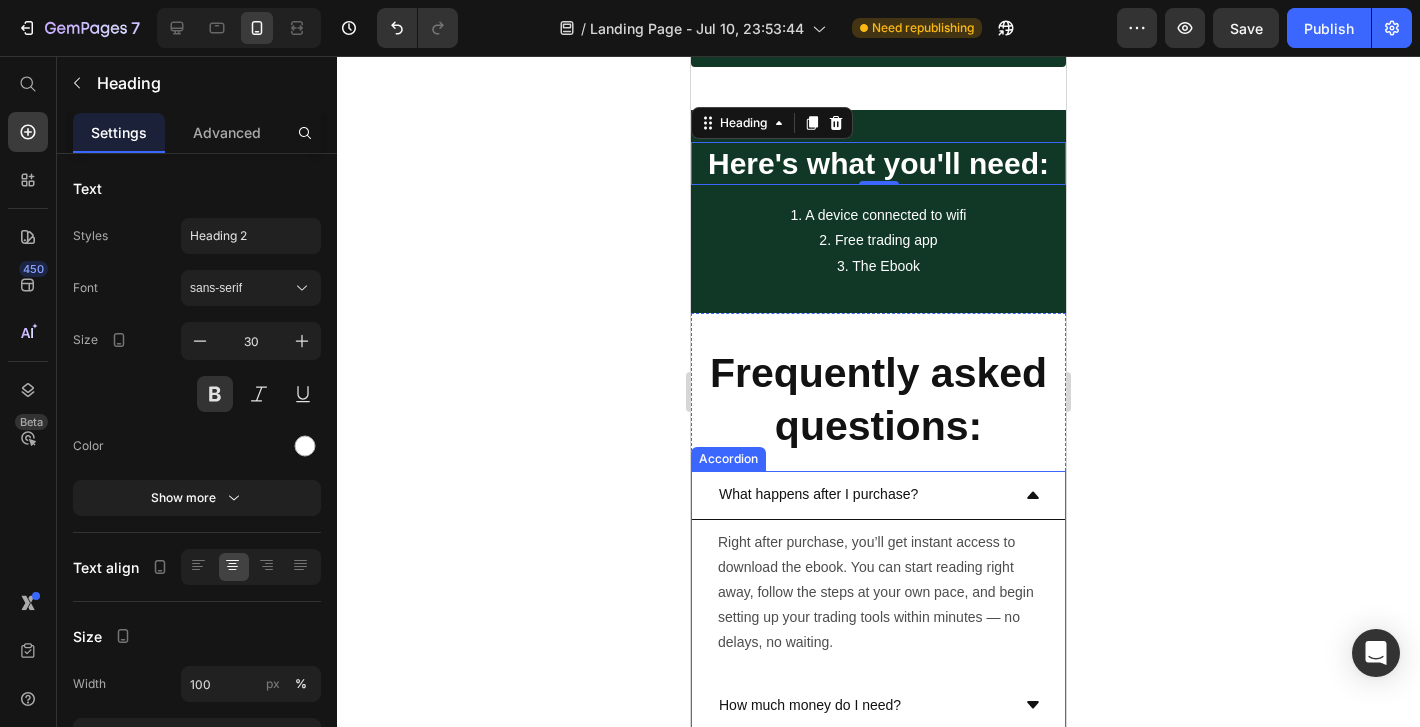scroll, scrollTop: 3025, scrollLeft: 0, axis: vertical 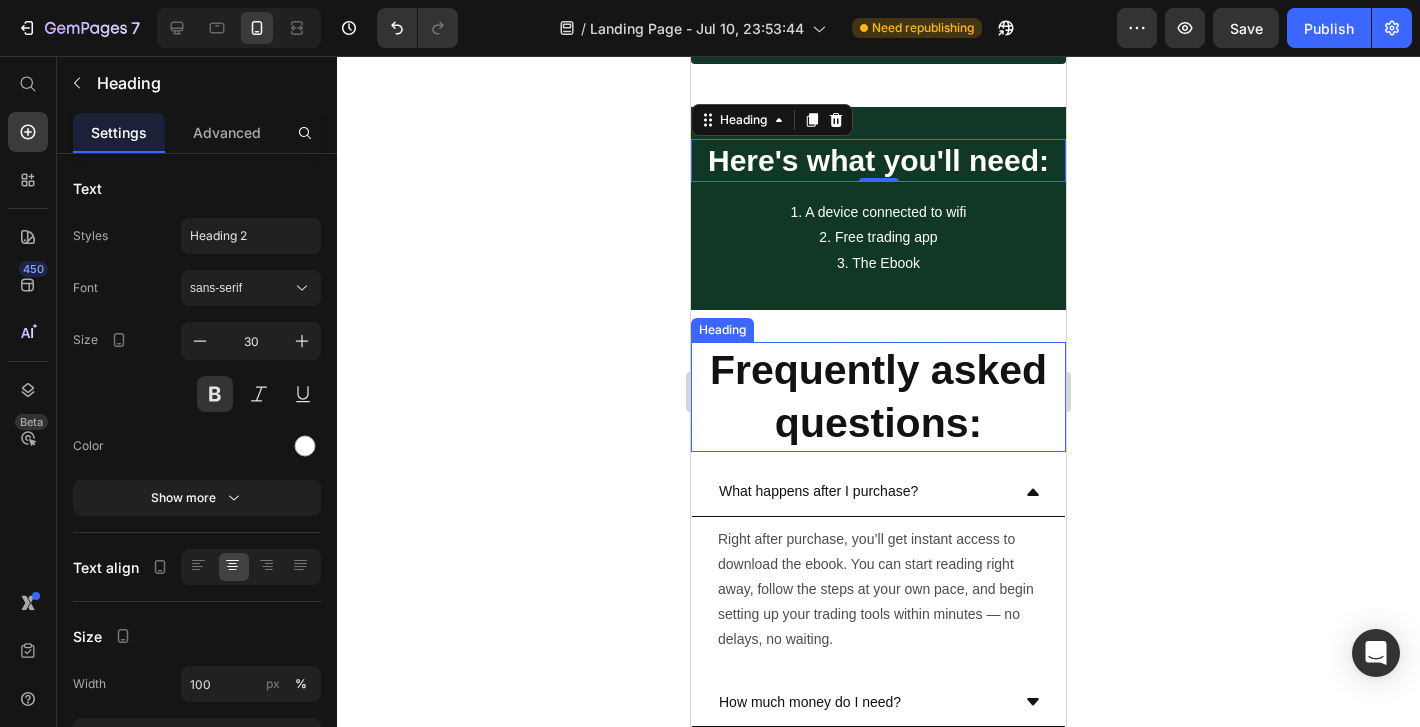 click on "Frequently asked questions:" at bounding box center (878, 397) 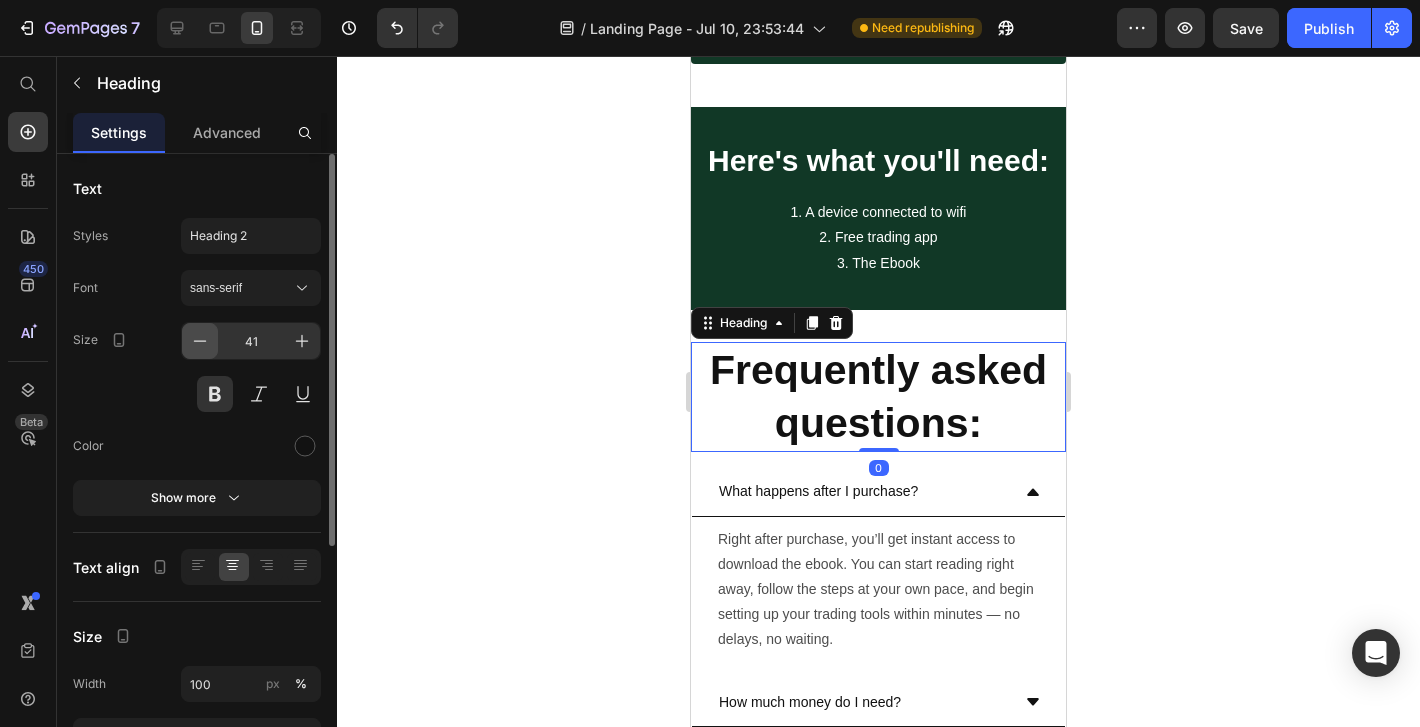 click 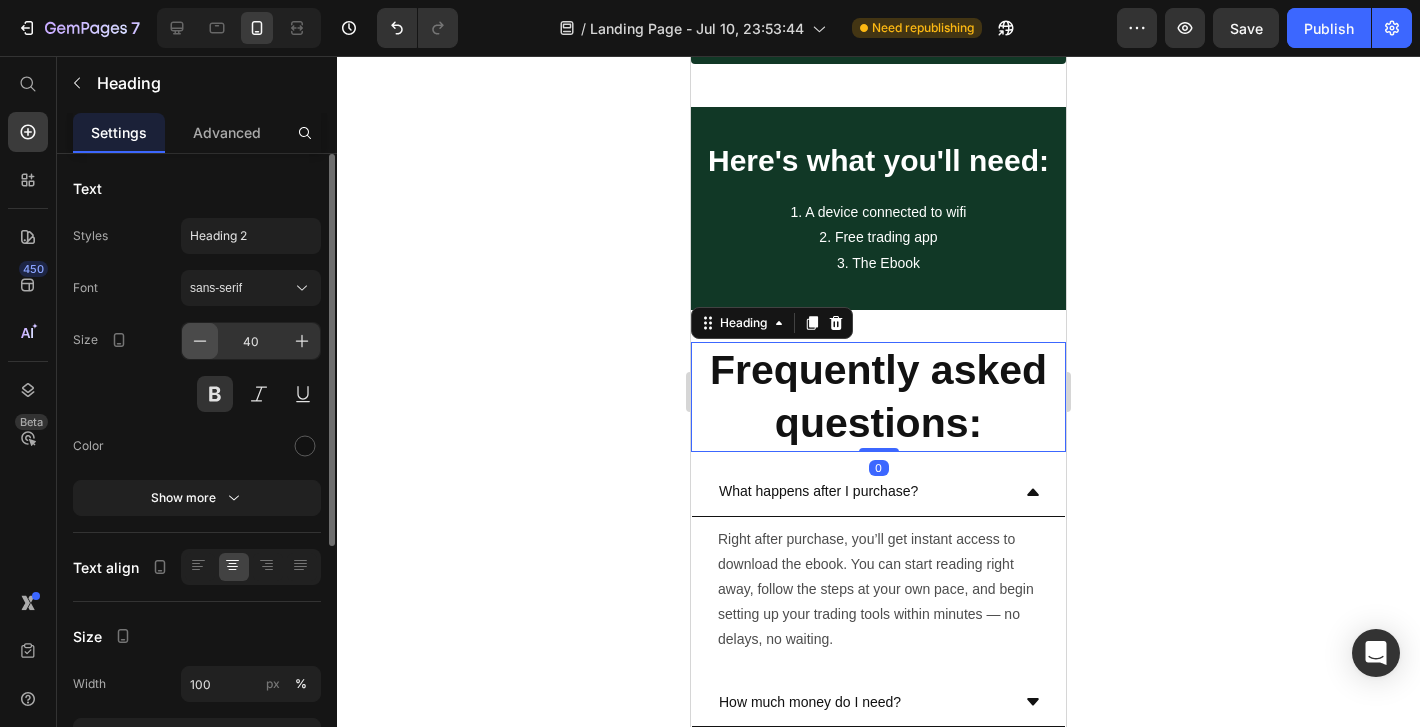 click 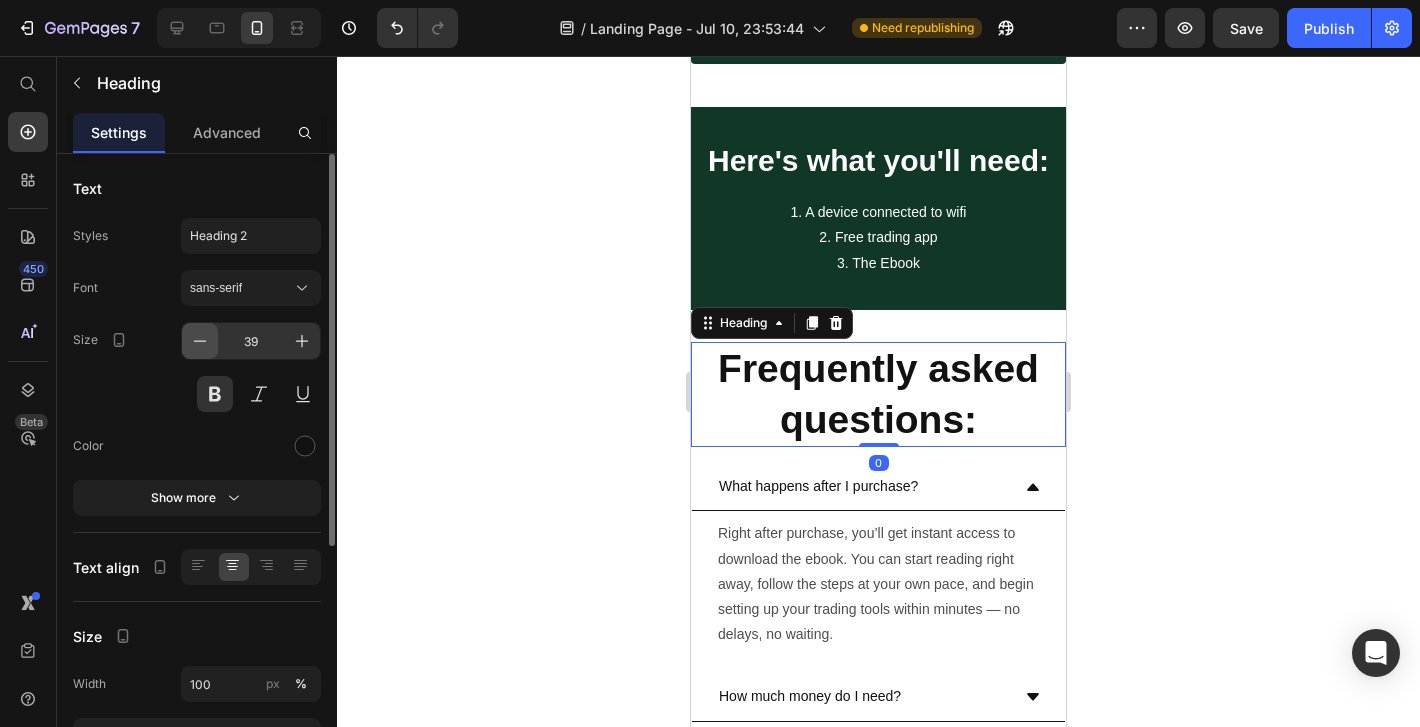 click 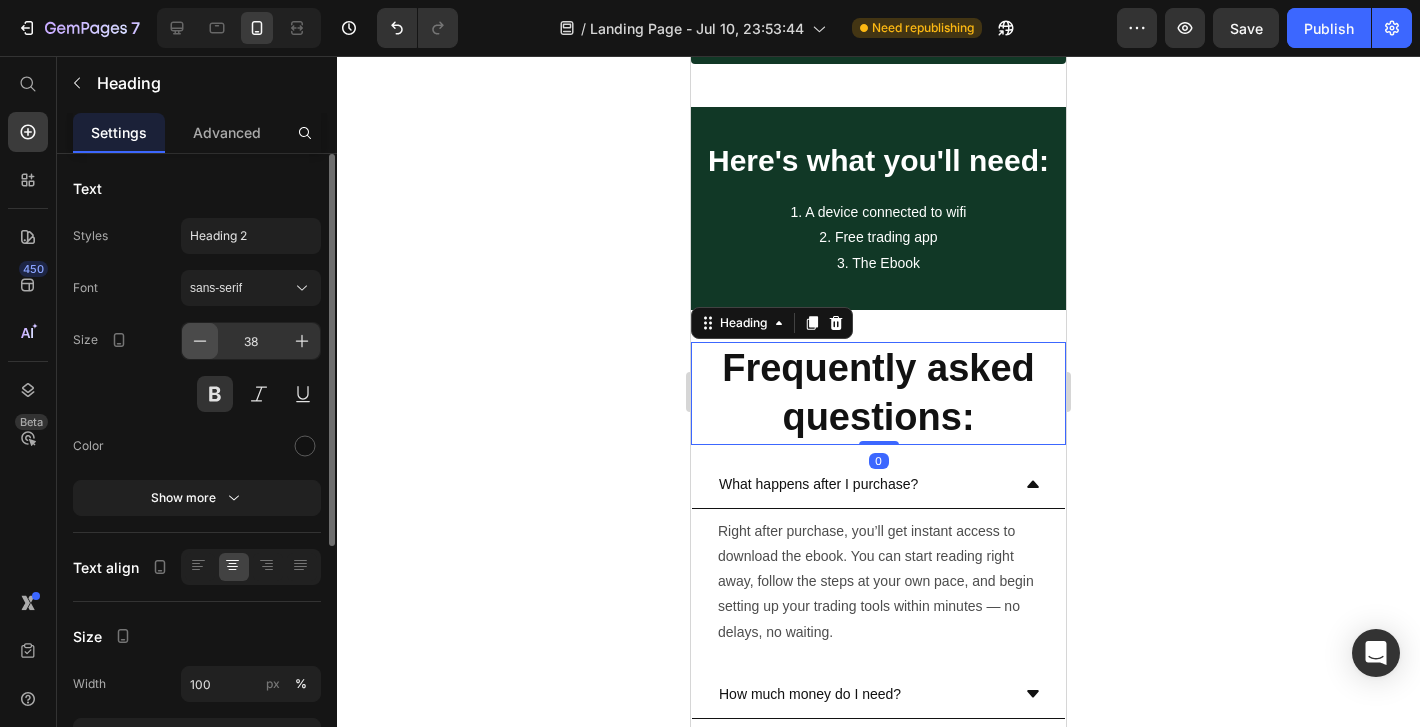 click 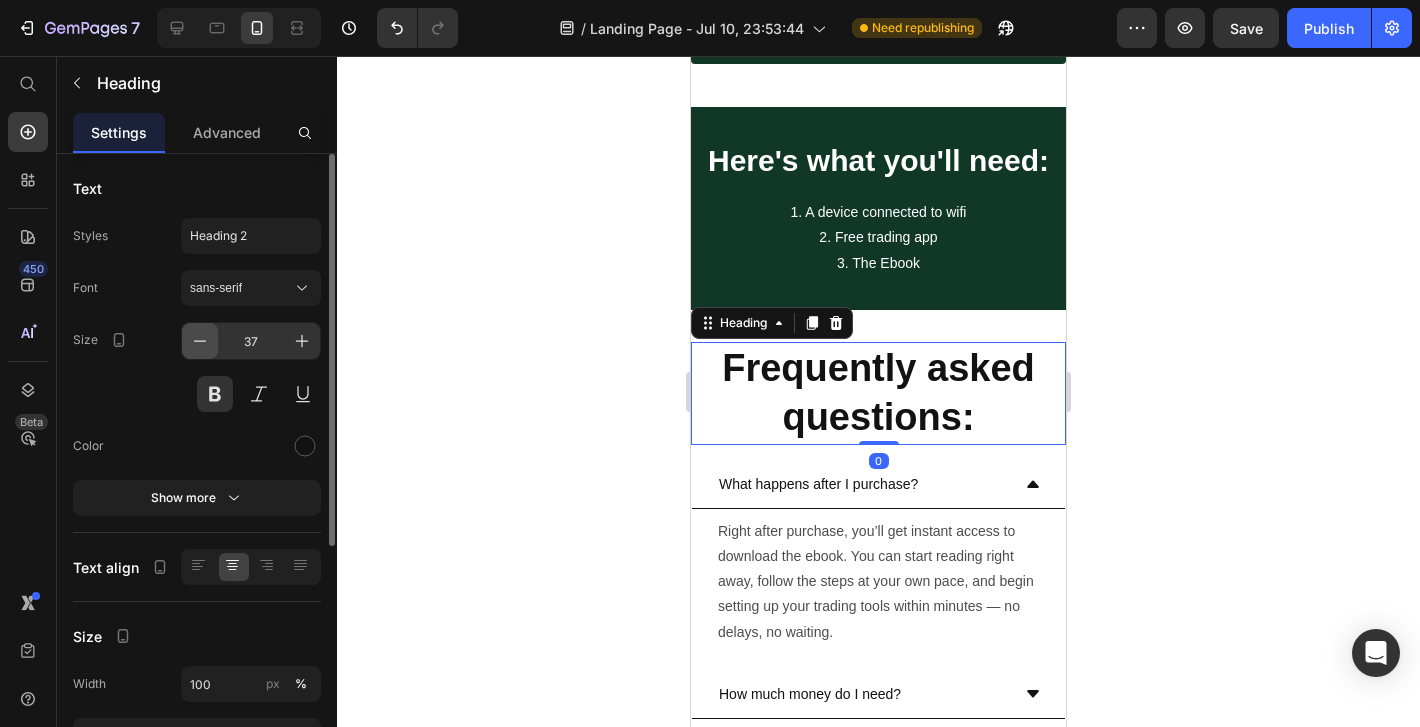 click 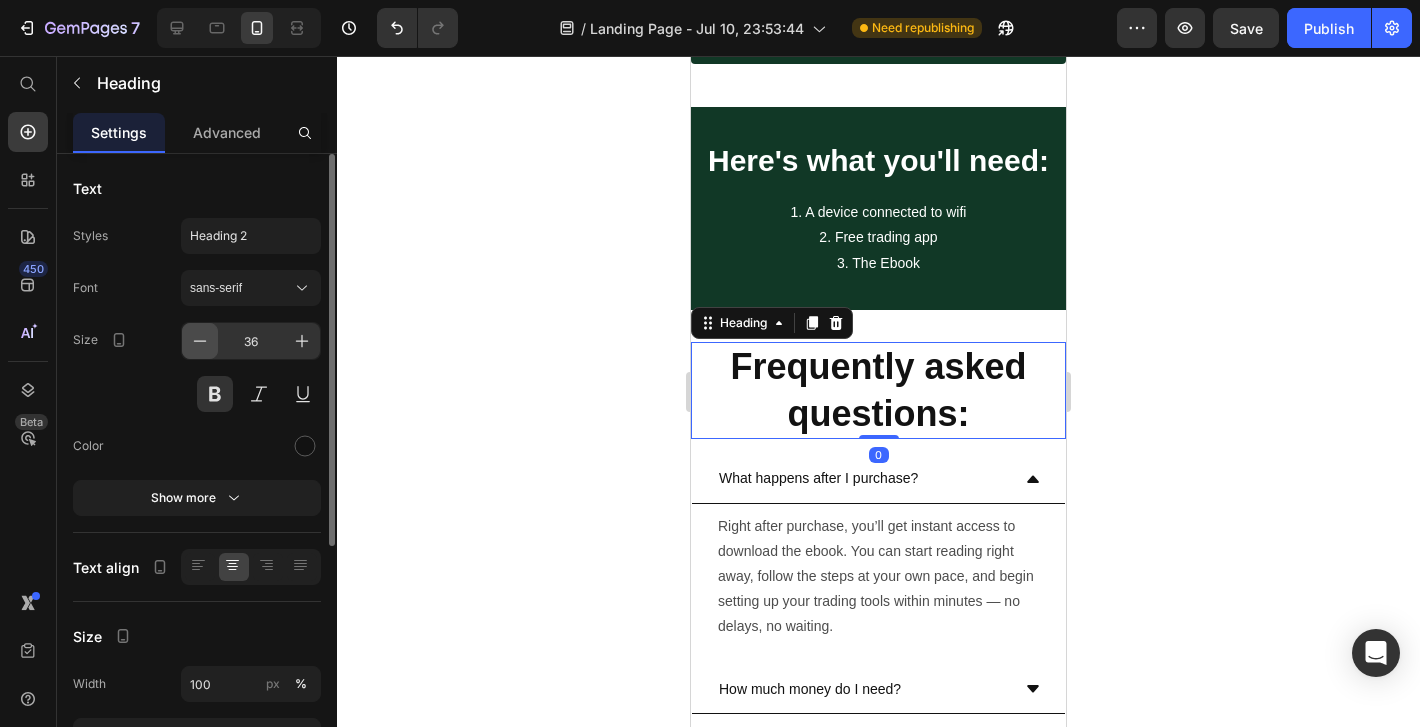 click 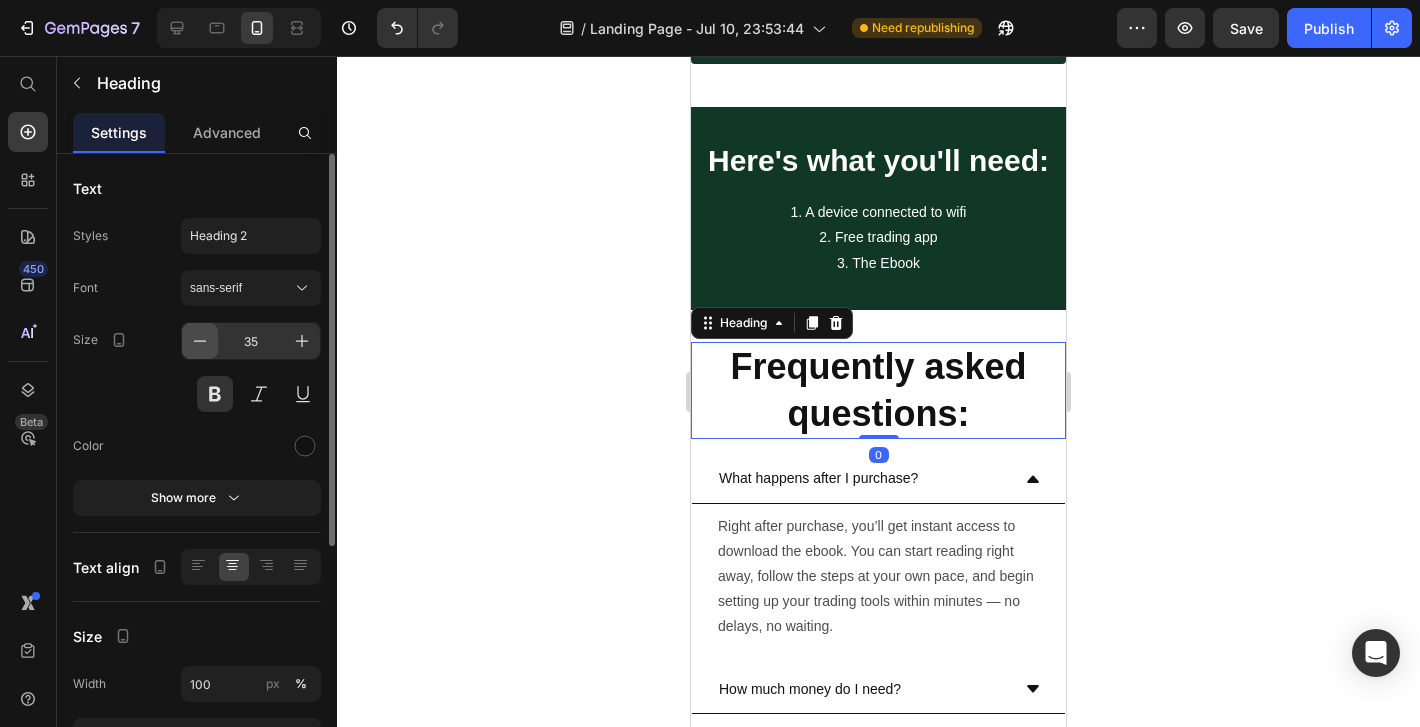 click 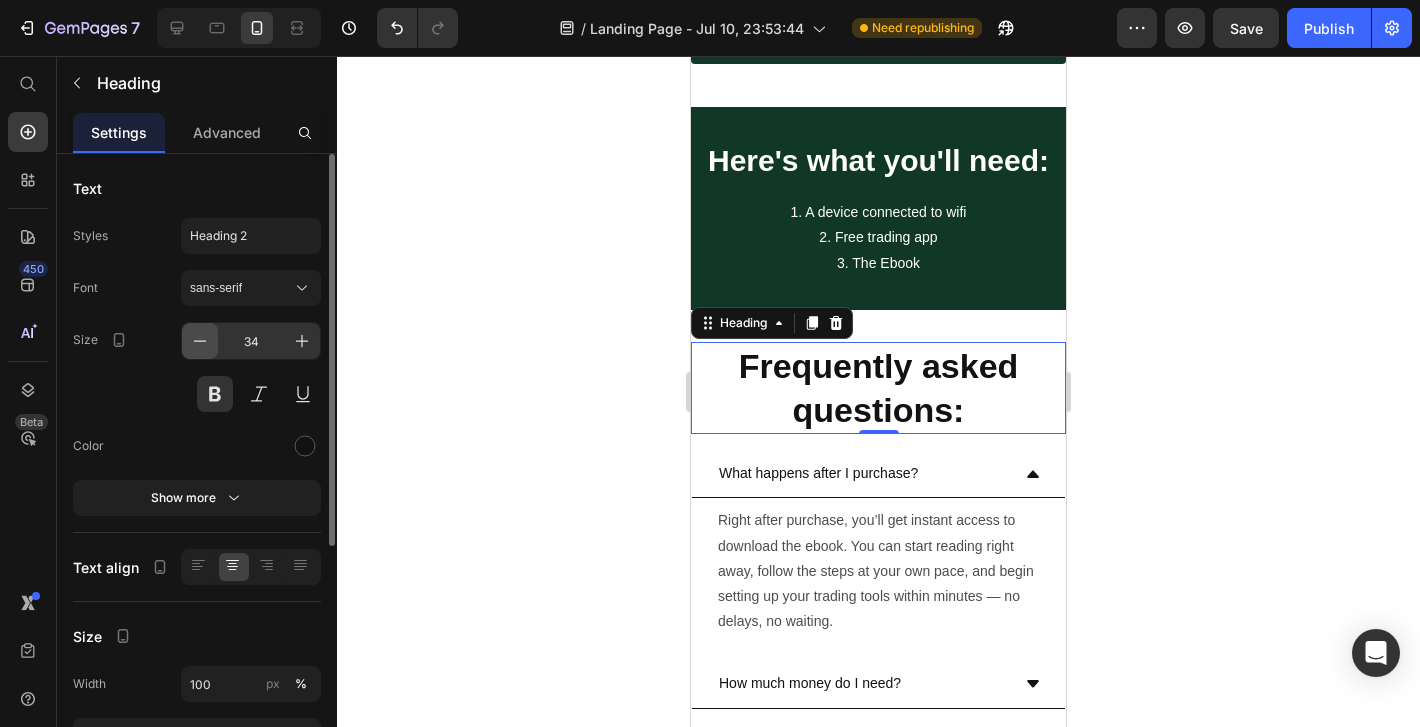 click 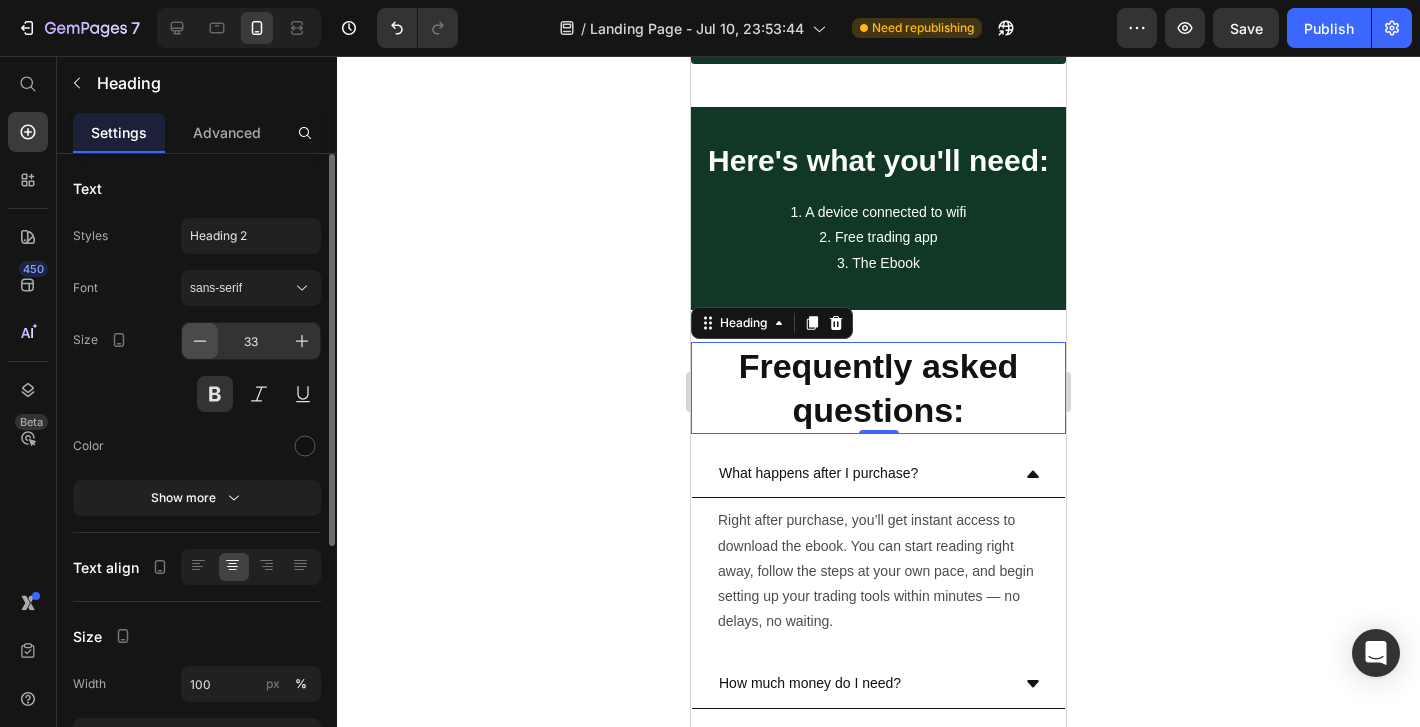 click 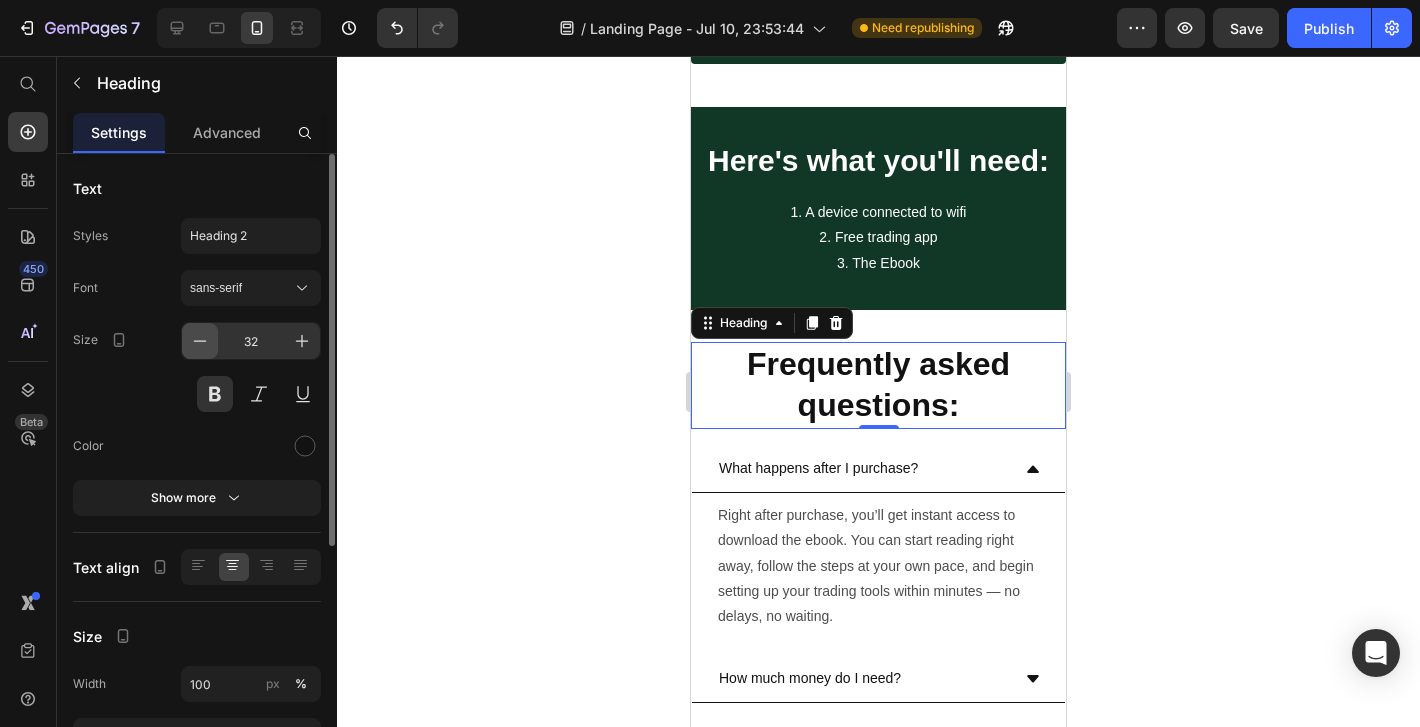 click 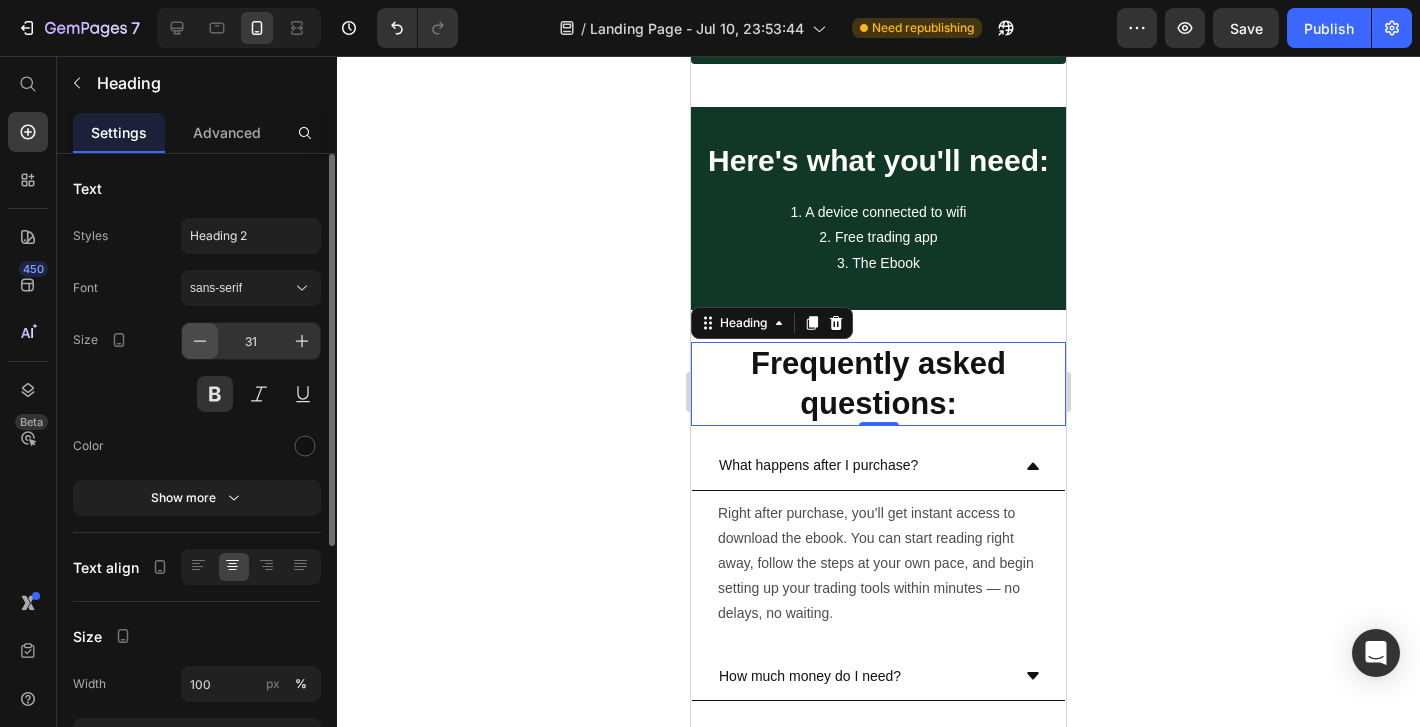 click 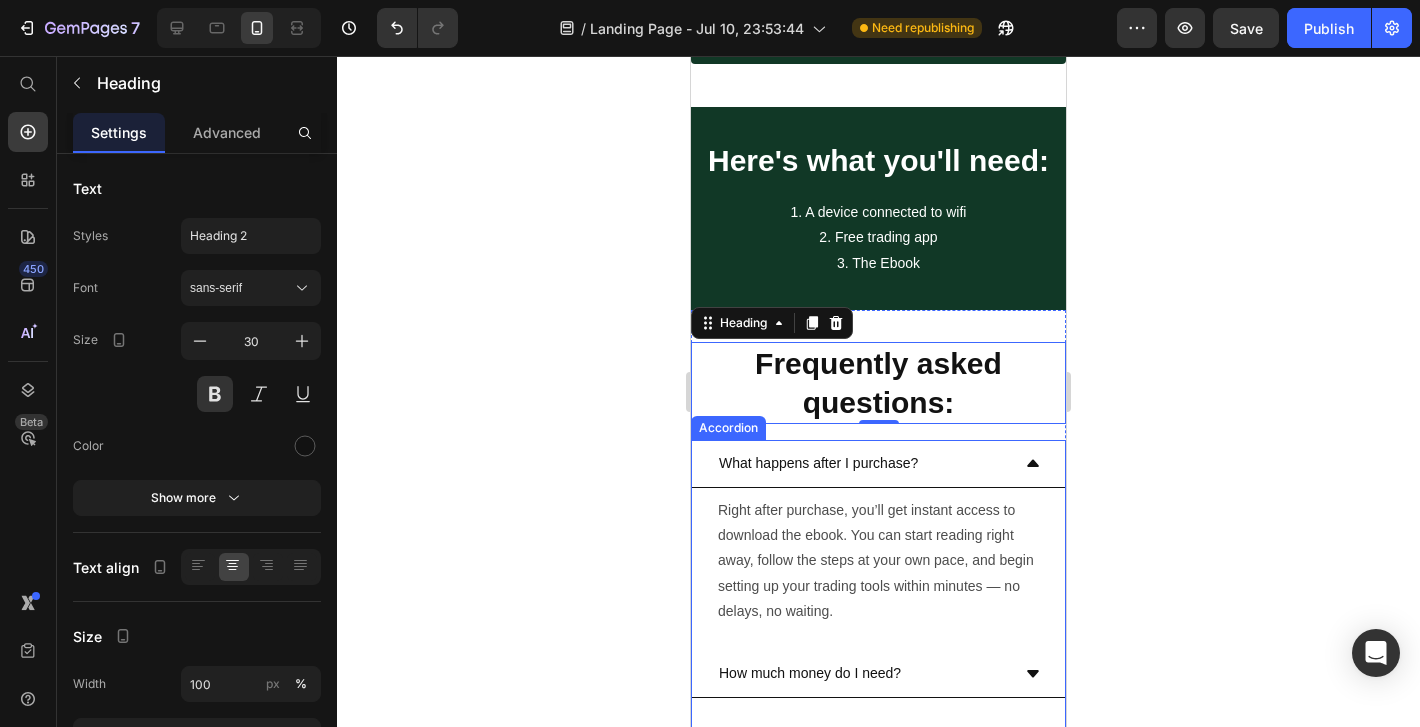 click 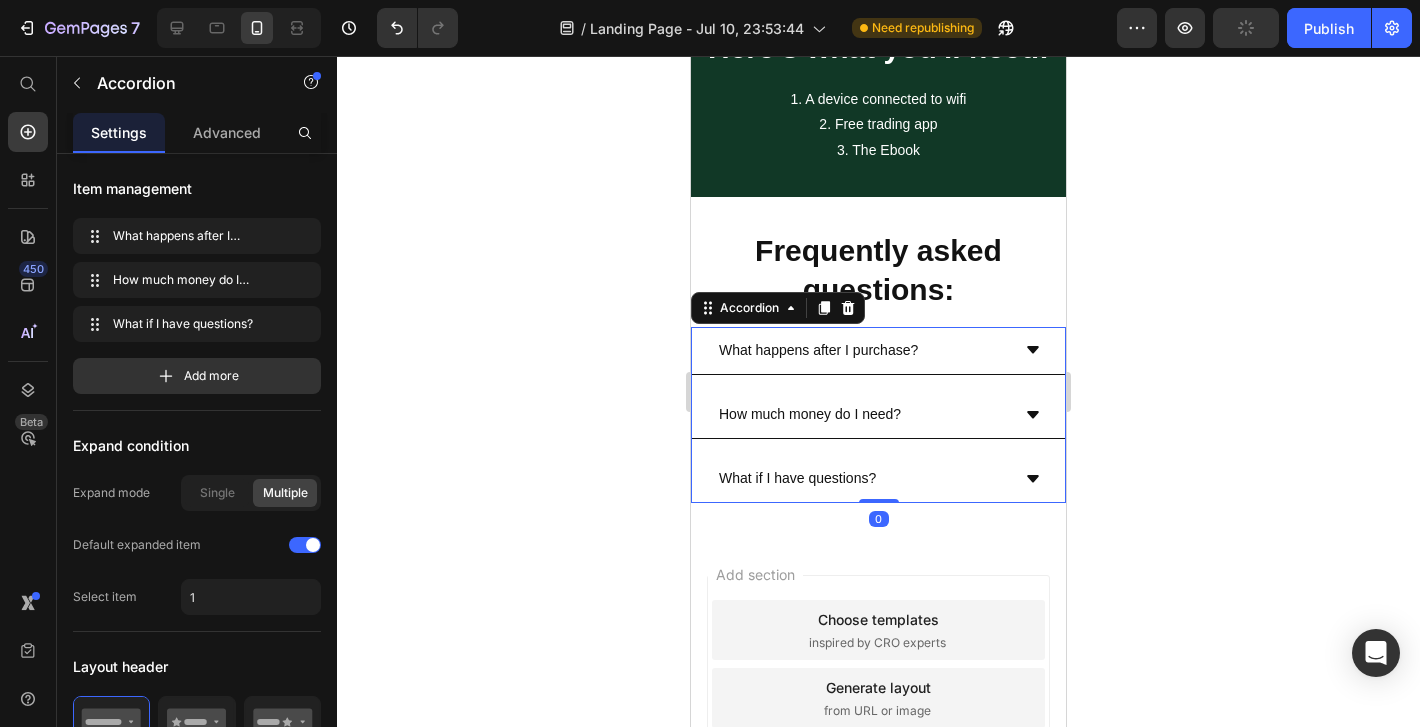 scroll, scrollTop: 2620, scrollLeft: 0, axis: vertical 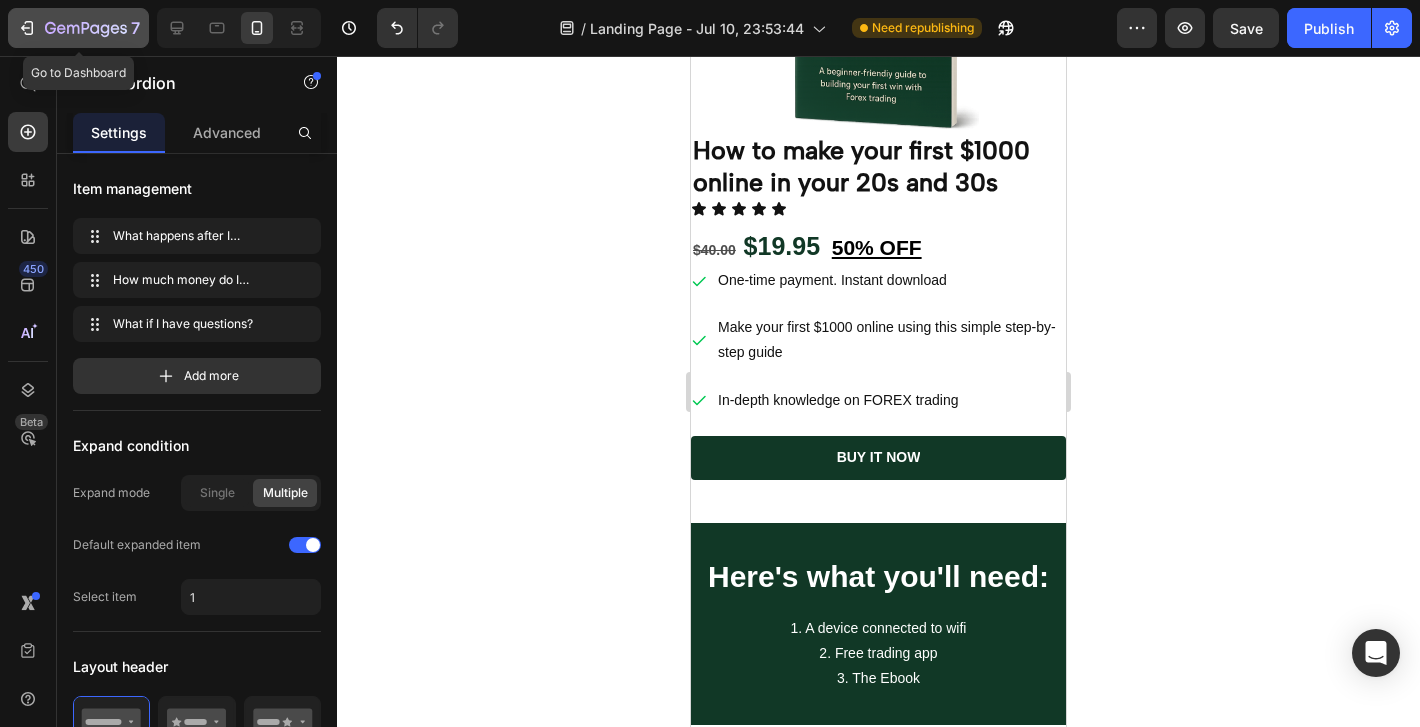click 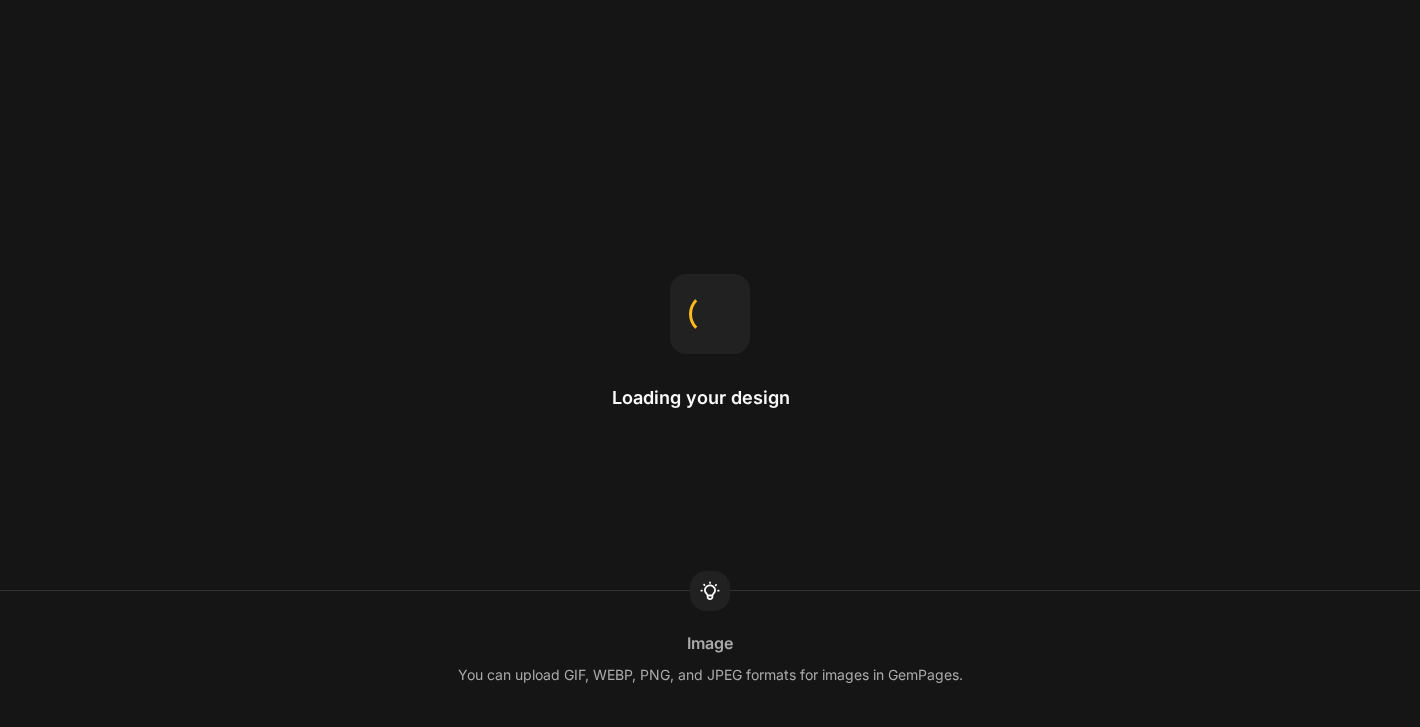 scroll, scrollTop: 0, scrollLeft: 0, axis: both 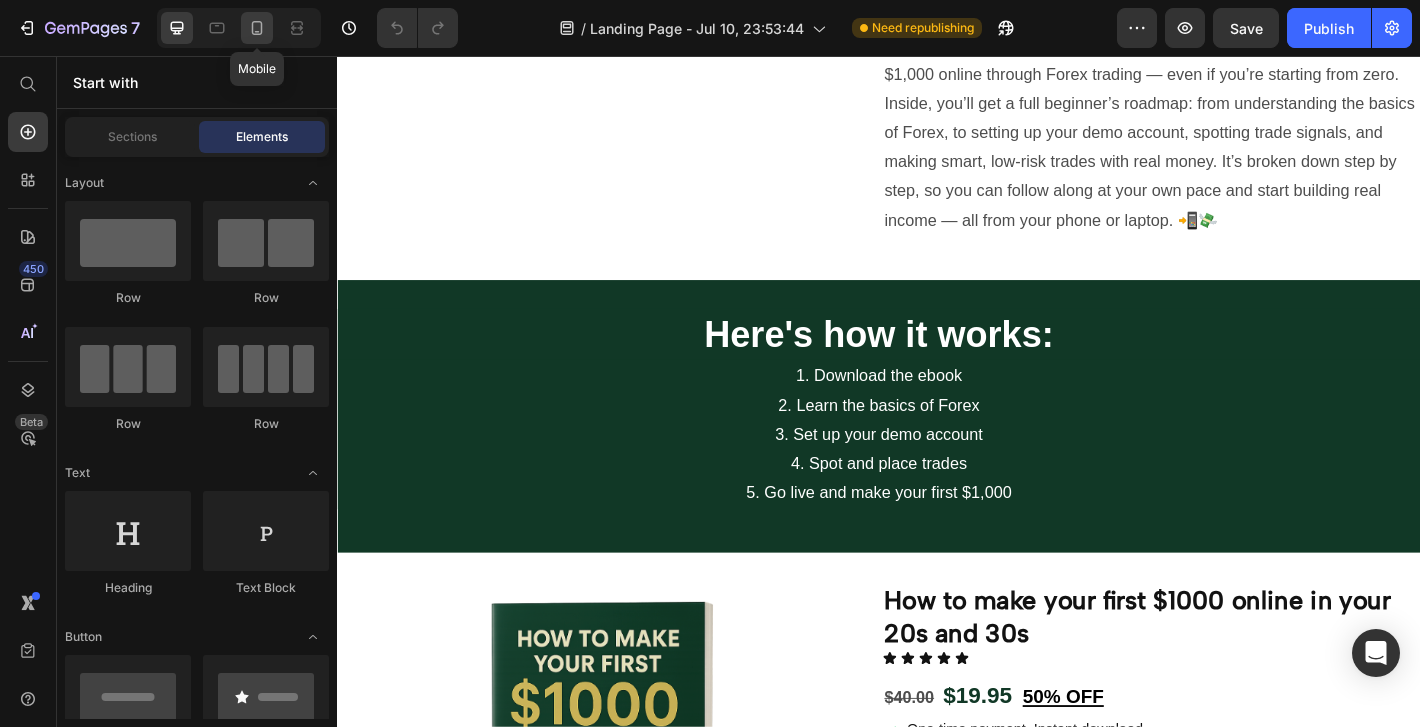 click 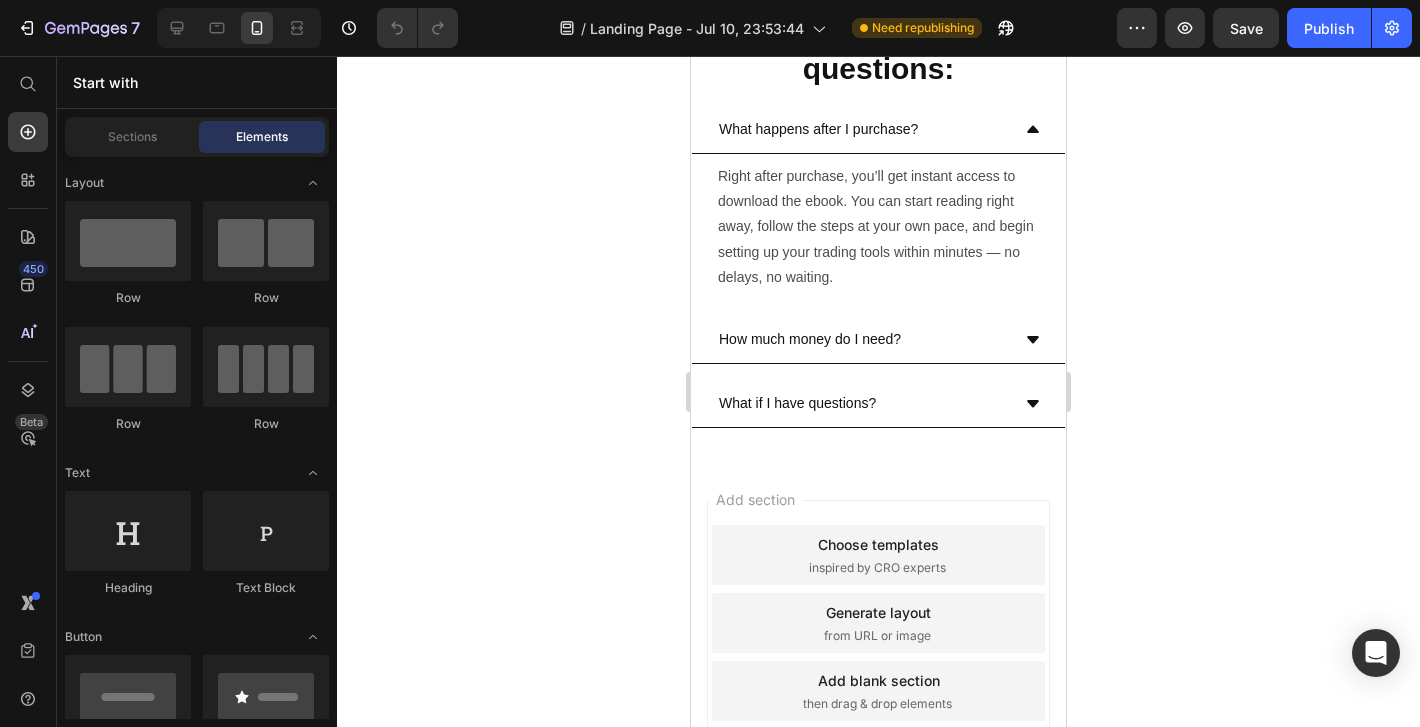 scroll, scrollTop: 3372, scrollLeft: 0, axis: vertical 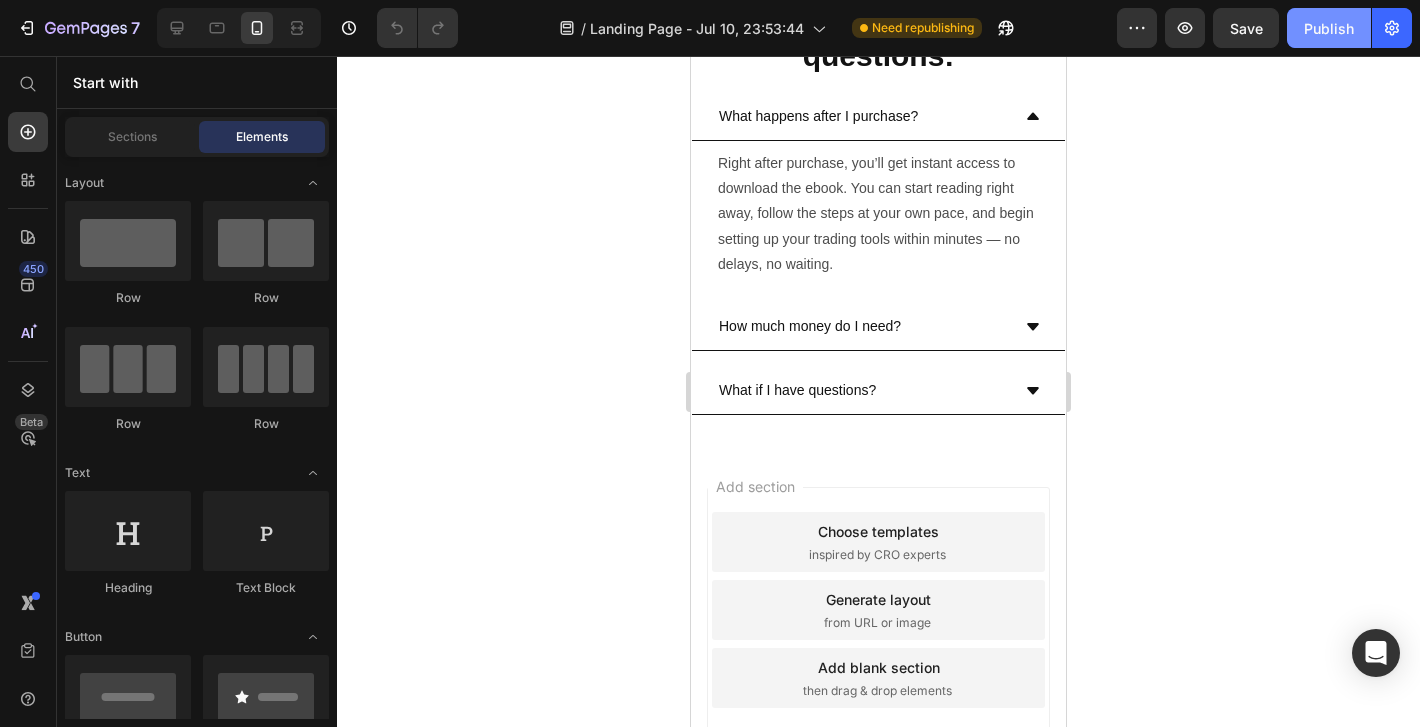 click on "Publish" at bounding box center [1329, 28] 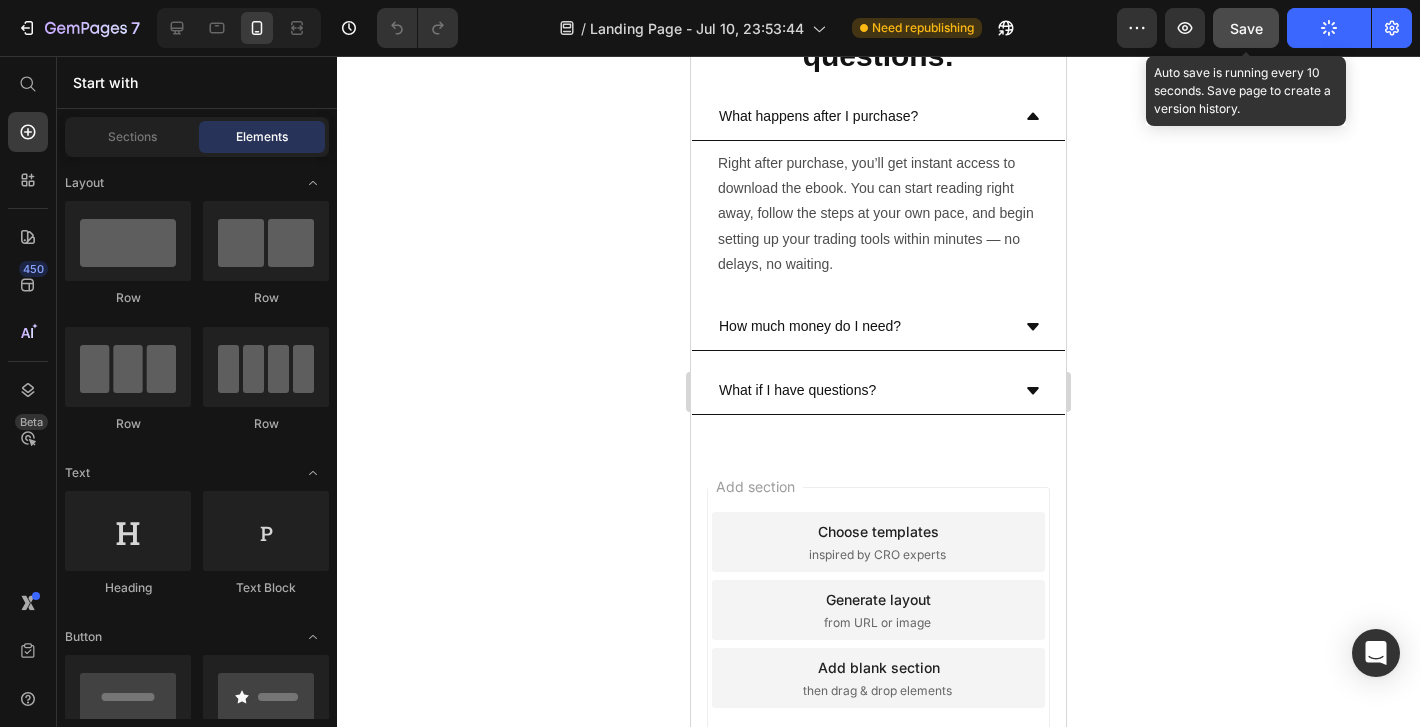 click on "Save" at bounding box center [1246, 28] 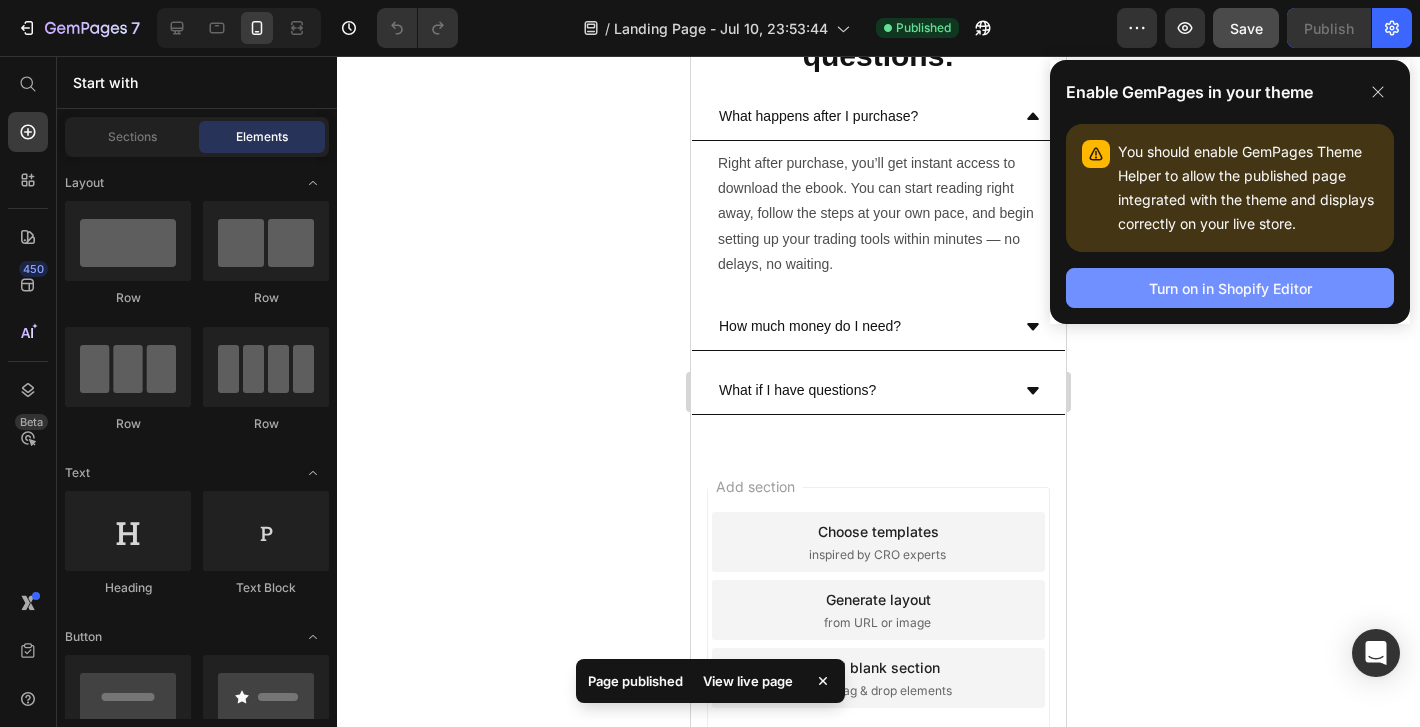 click on "Turn on in Shopify Editor" at bounding box center [1230, 288] 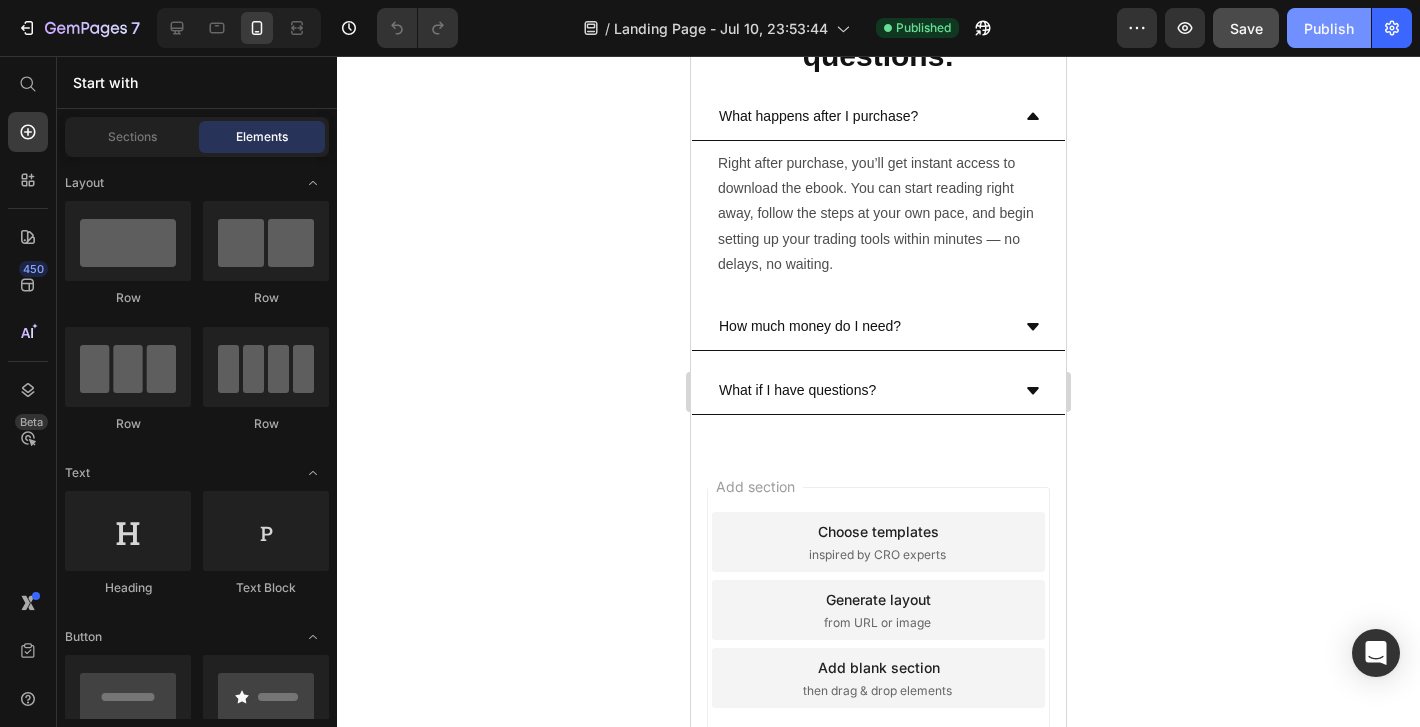 click on "Publish" at bounding box center (1329, 28) 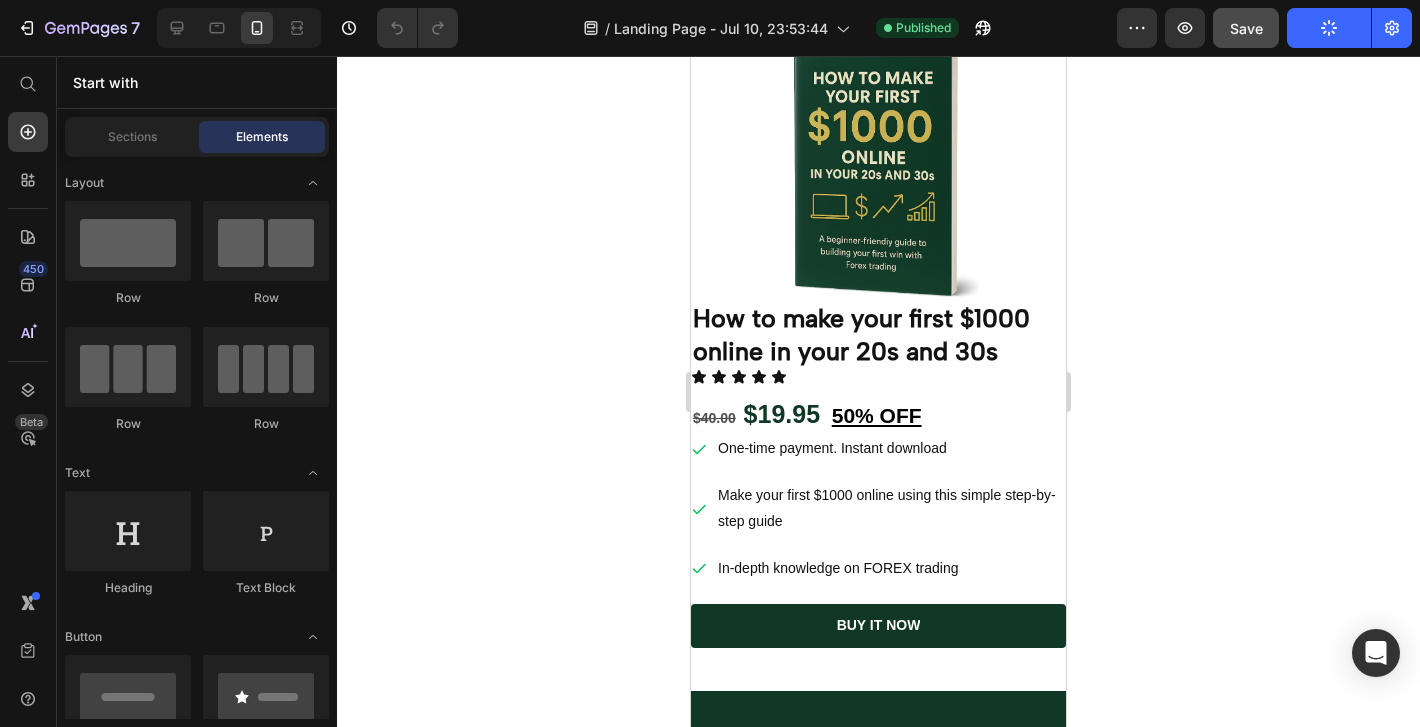 scroll, scrollTop: 0, scrollLeft: 0, axis: both 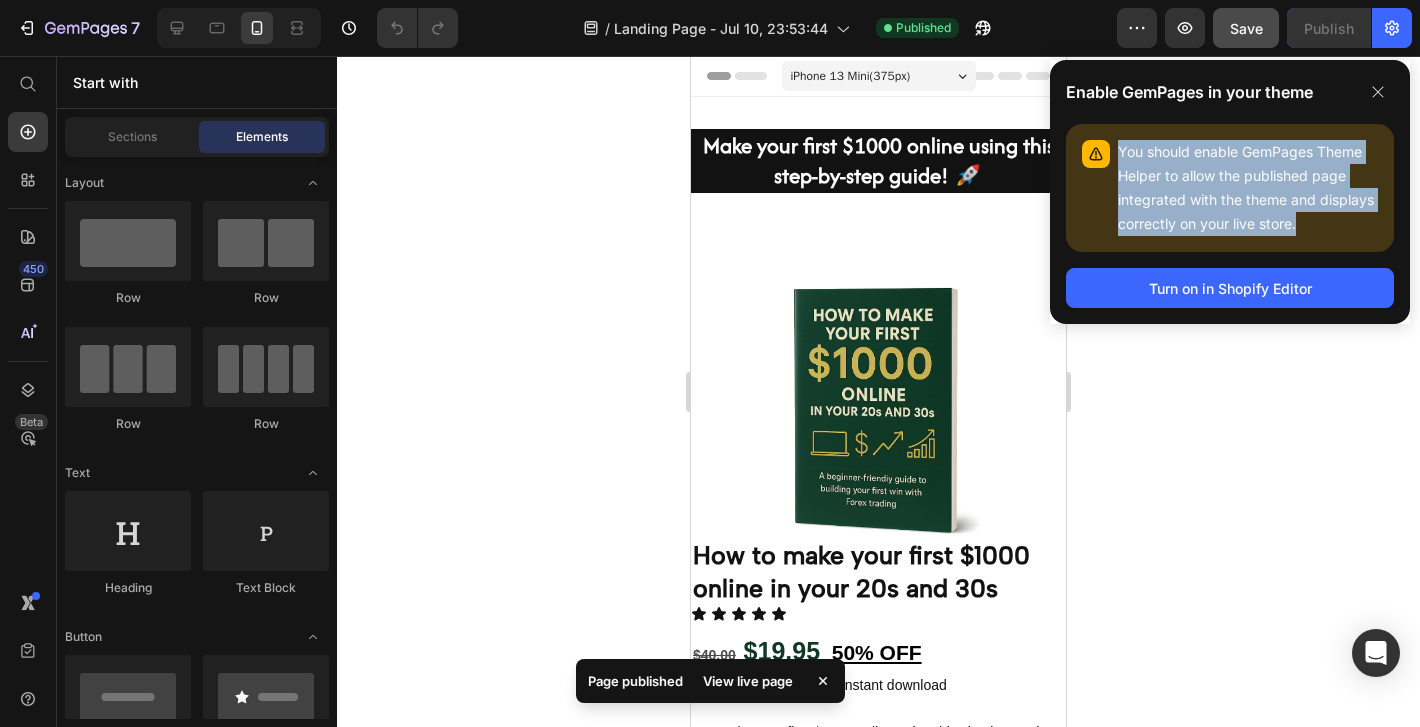 drag, startPoint x: 1300, startPoint y: 224, endPoint x: 1093, endPoint y: 157, distance: 217.57298 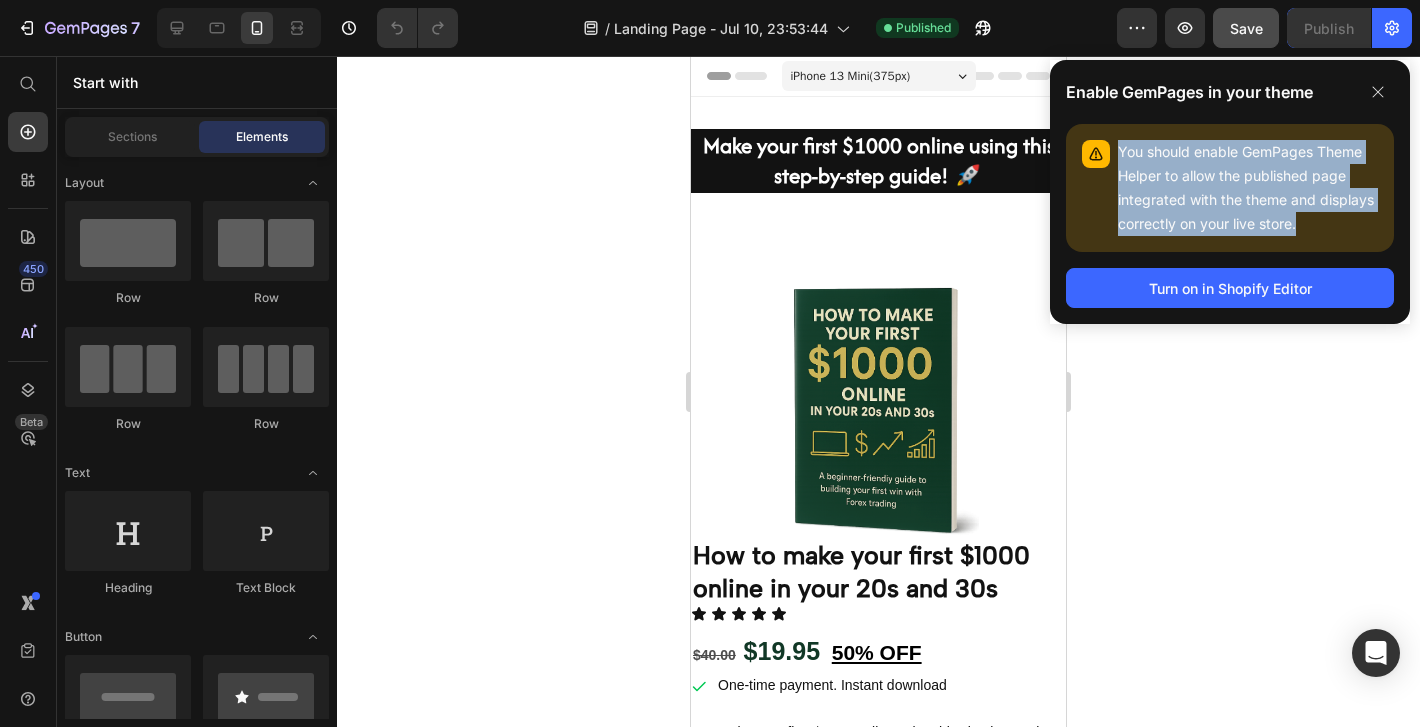 copy on "You should enable GemPages Theme Helper to allow the published page integrated with the theme and displays correctly on your live store." 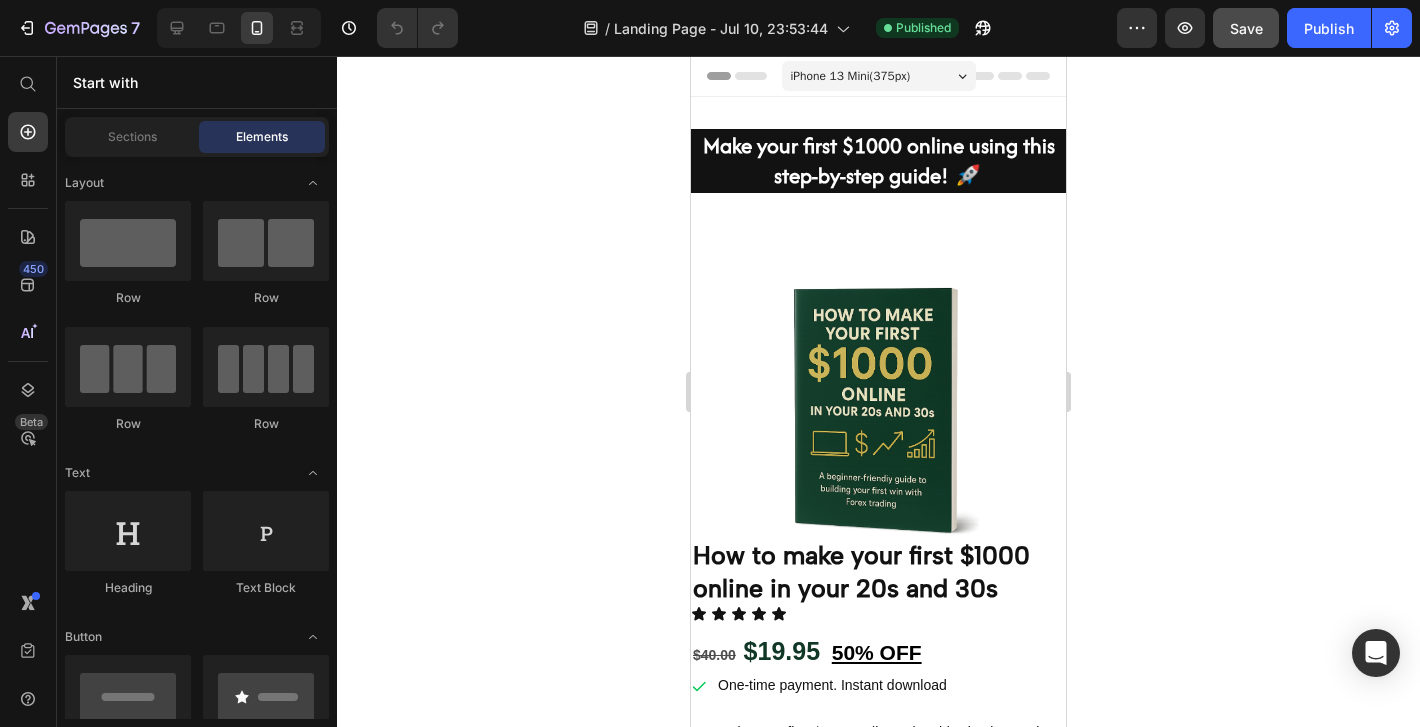 click 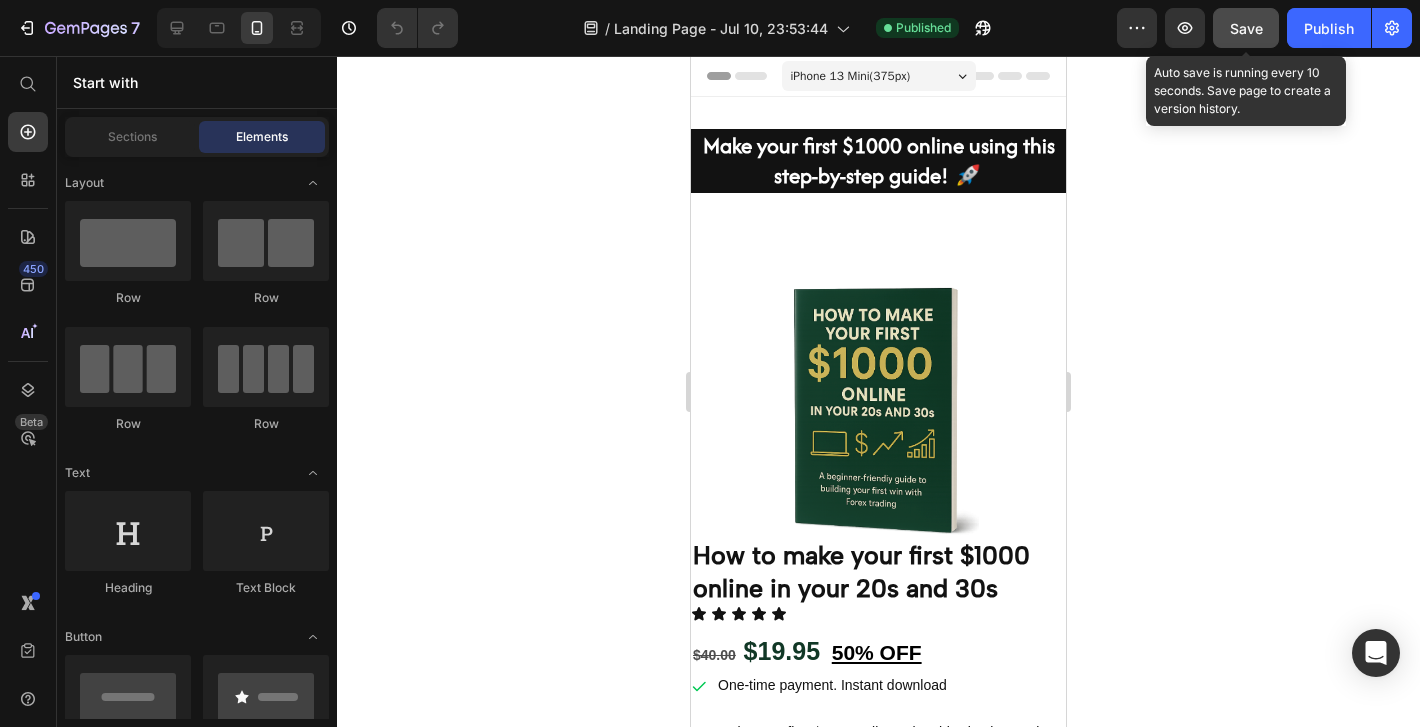 click on "Save" 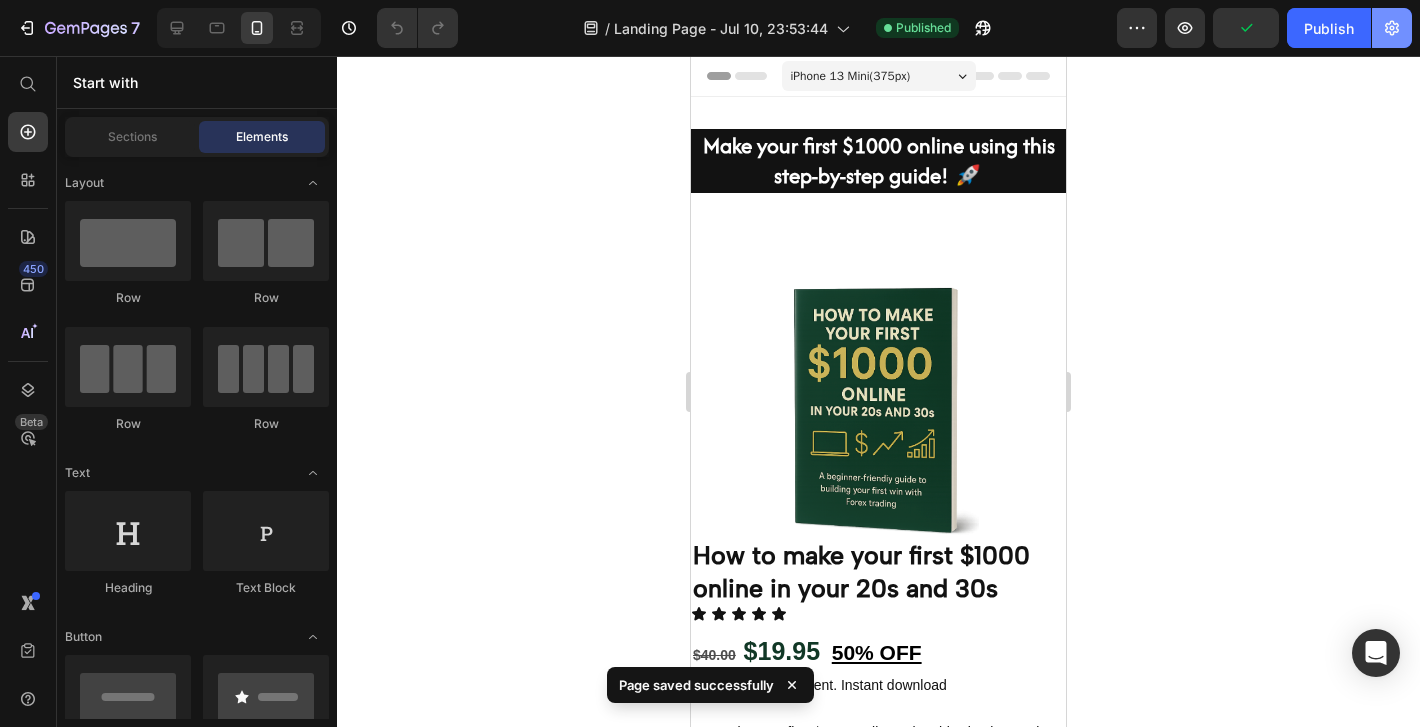 click 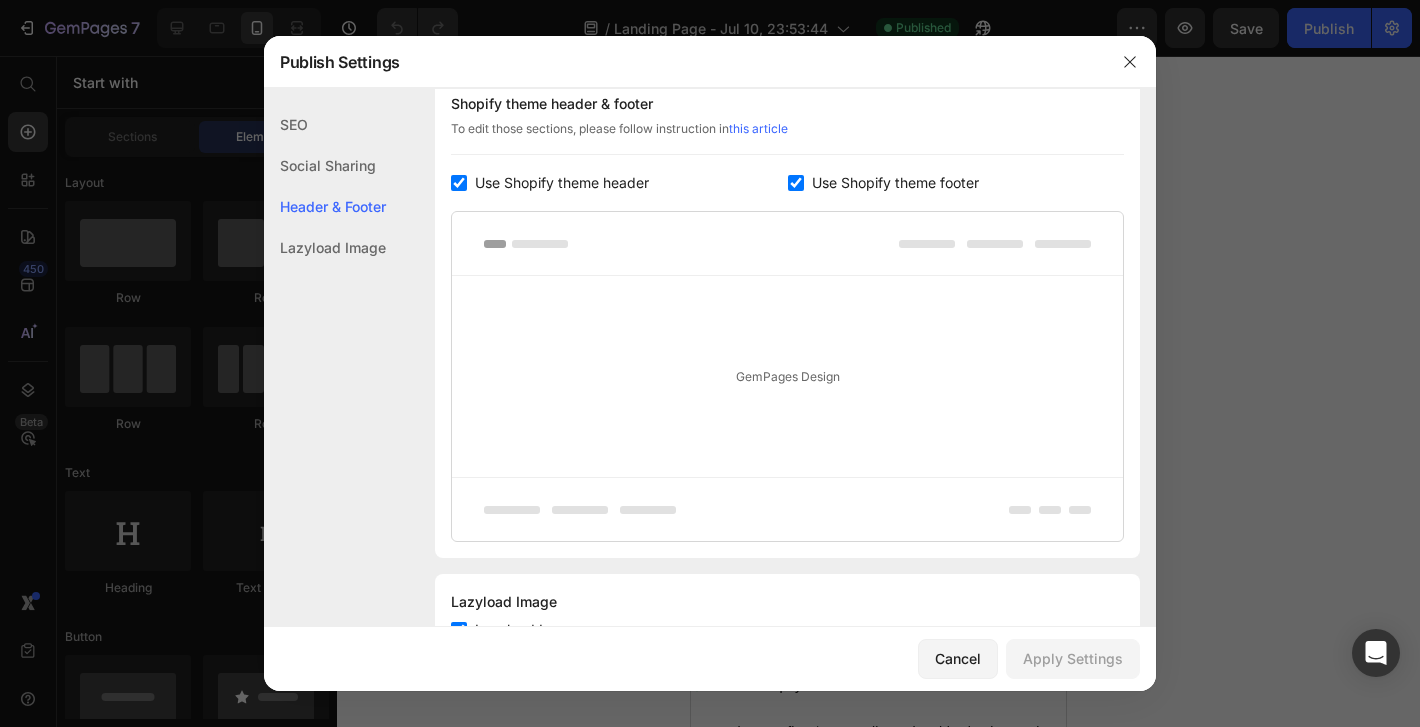 scroll, scrollTop: 1048, scrollLeft: 0, axis: vertical 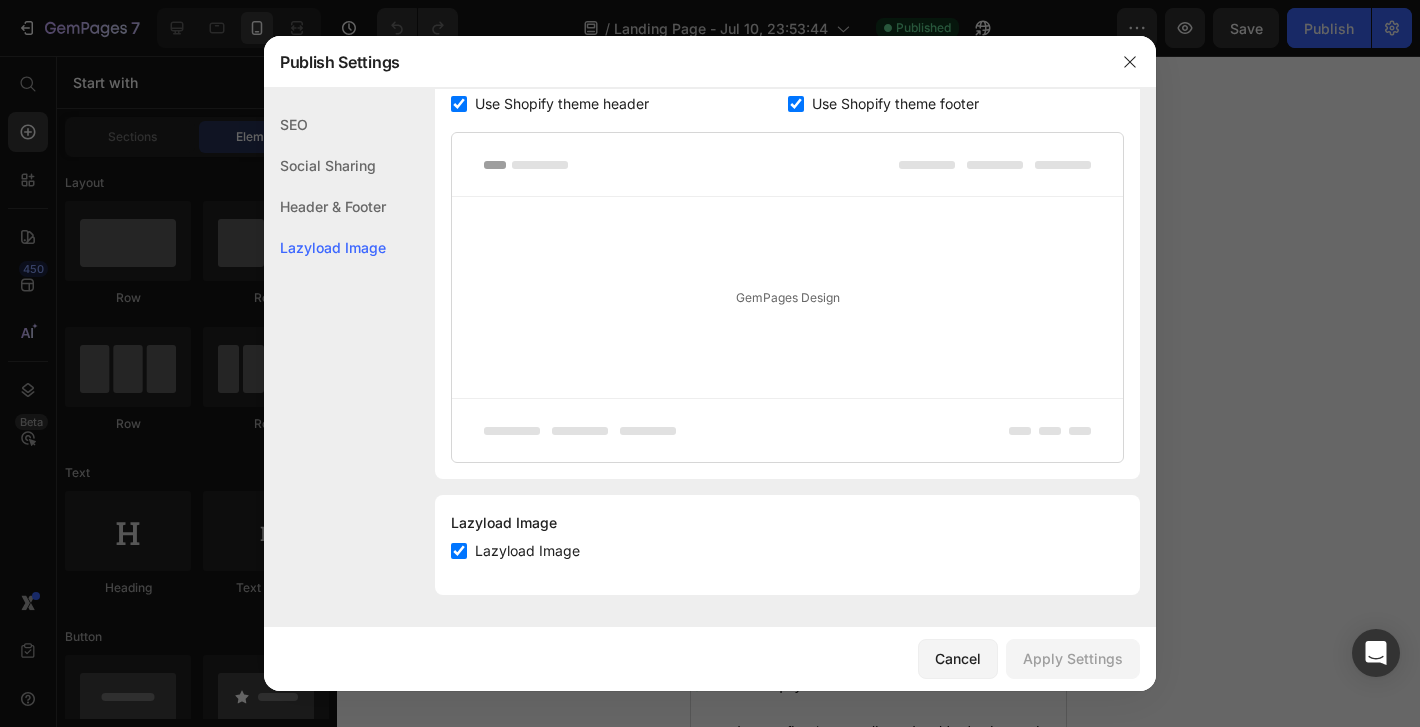 click at bounding box center (710, 363) 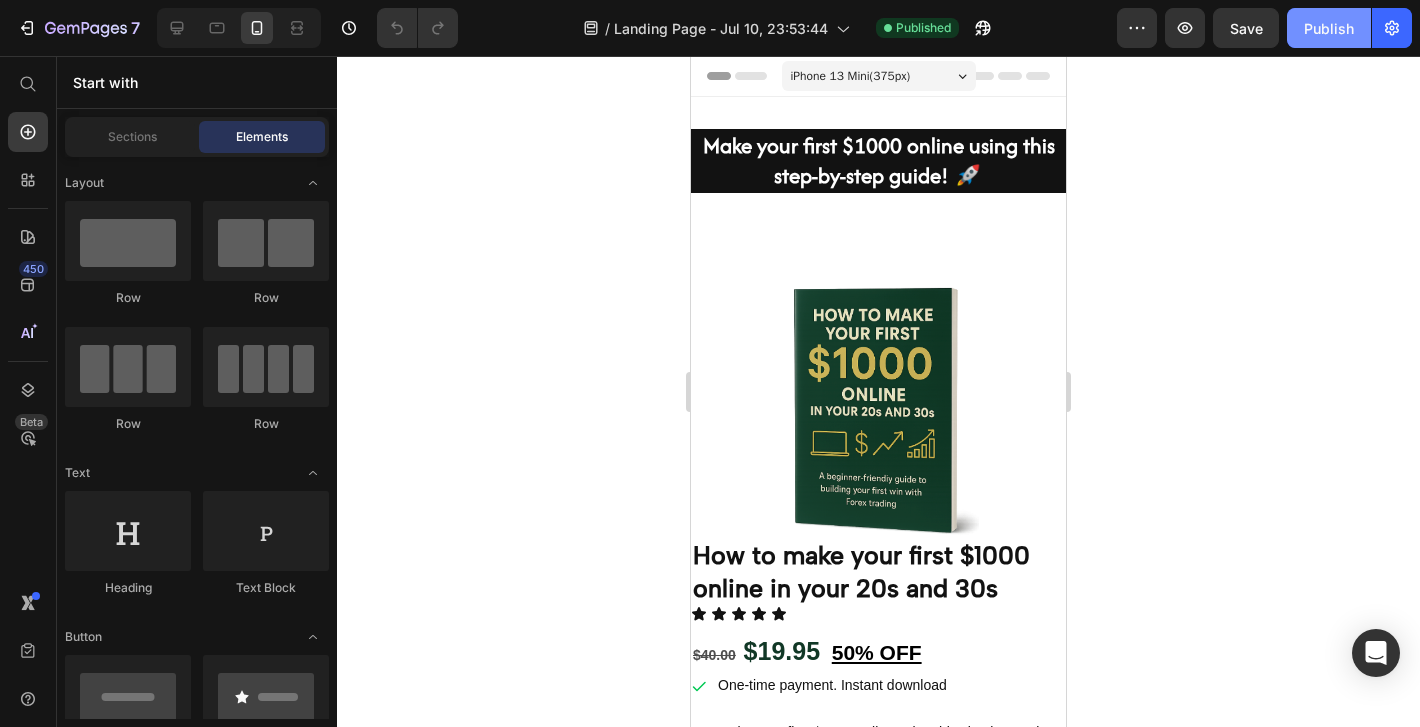 click on "Publish" 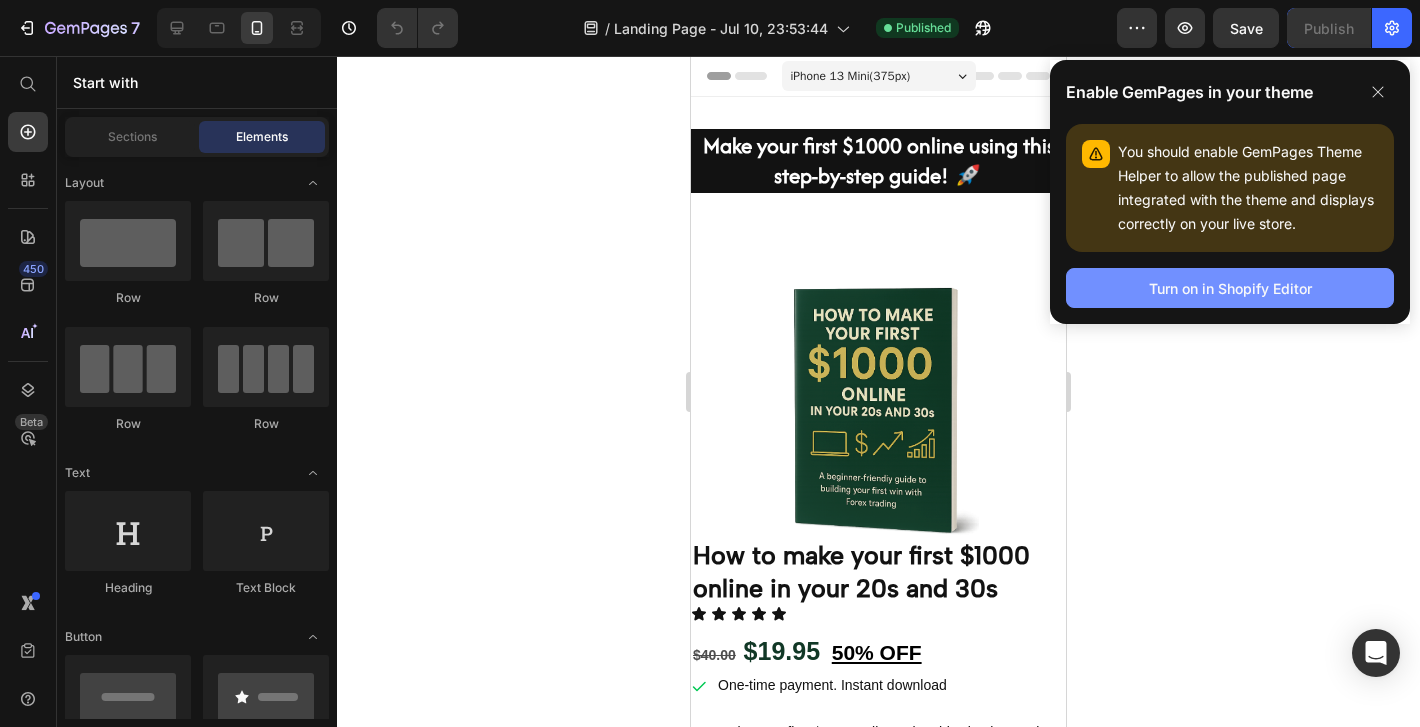 click on "Turn on in Shopify Editor" at bounding box center (1230, 288) 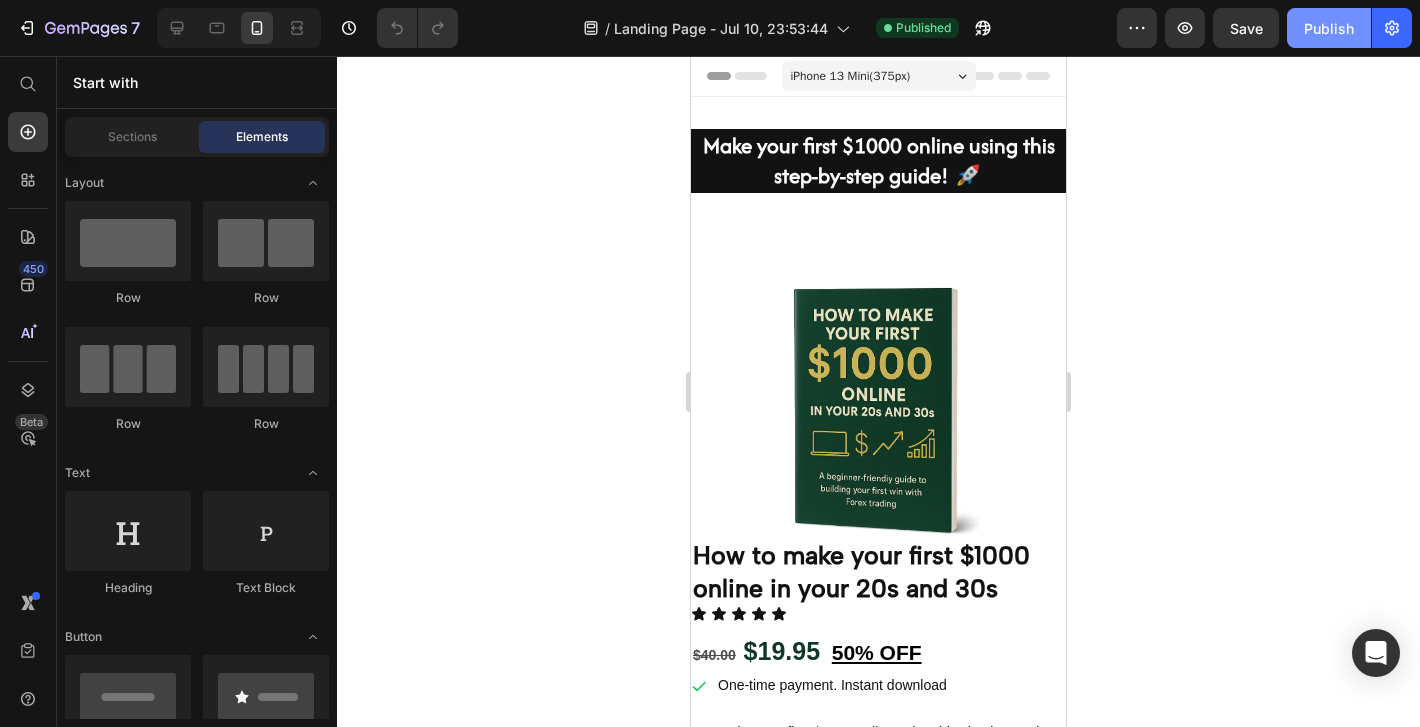 click on "Publish" 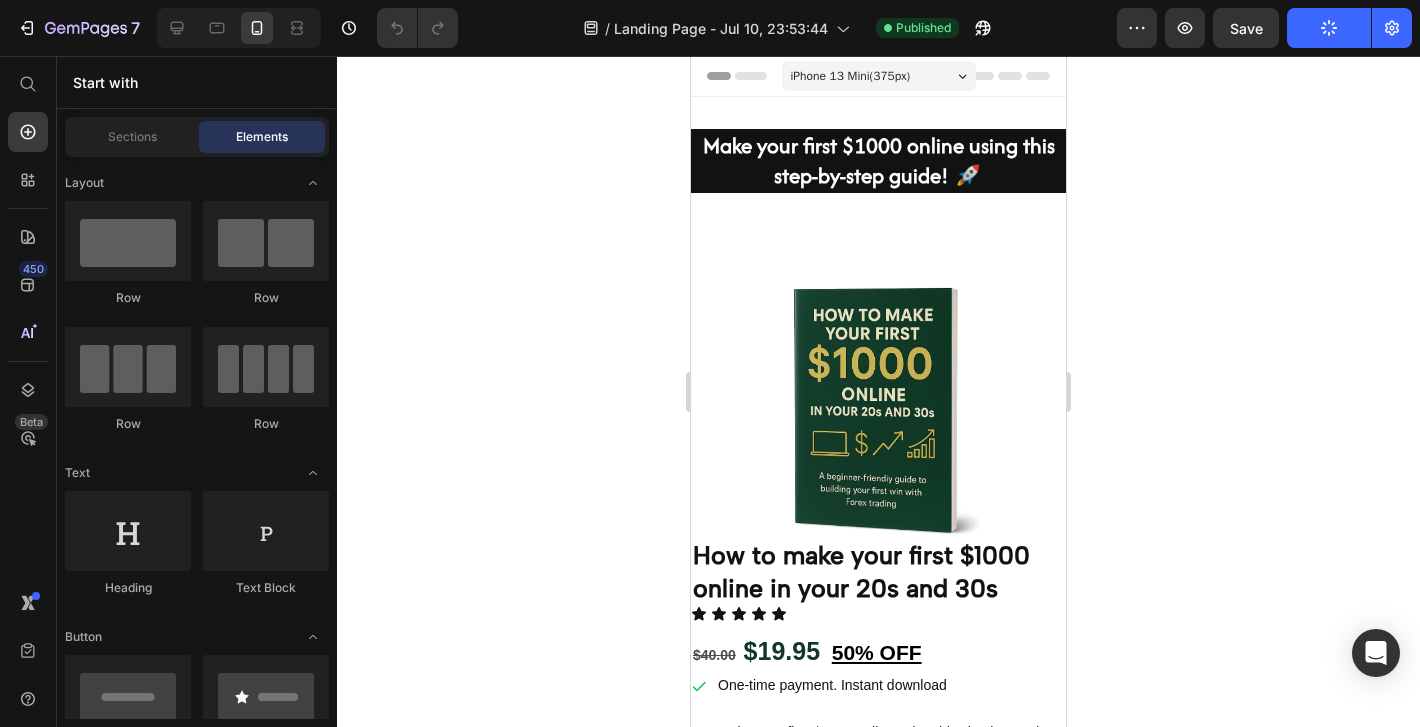 click 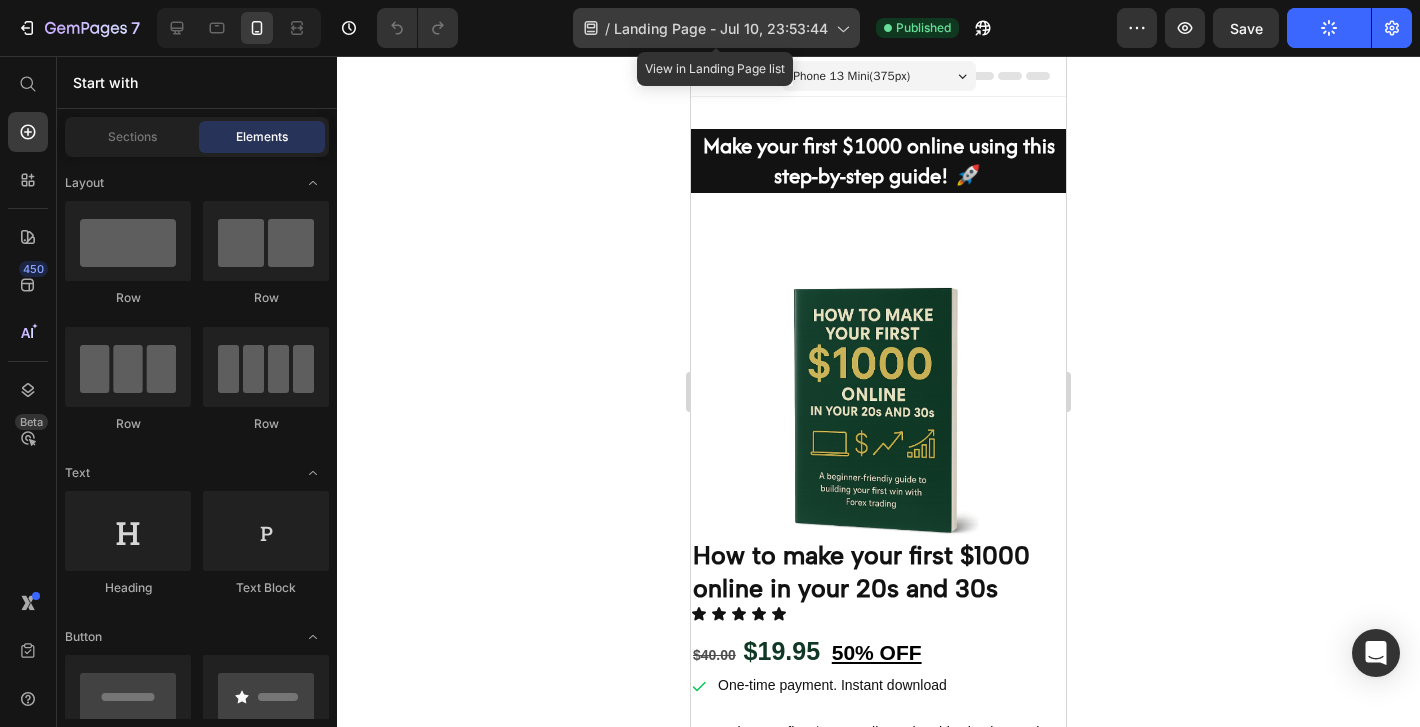 click on "/  Landing Page - Jul 10, 23:53:44" 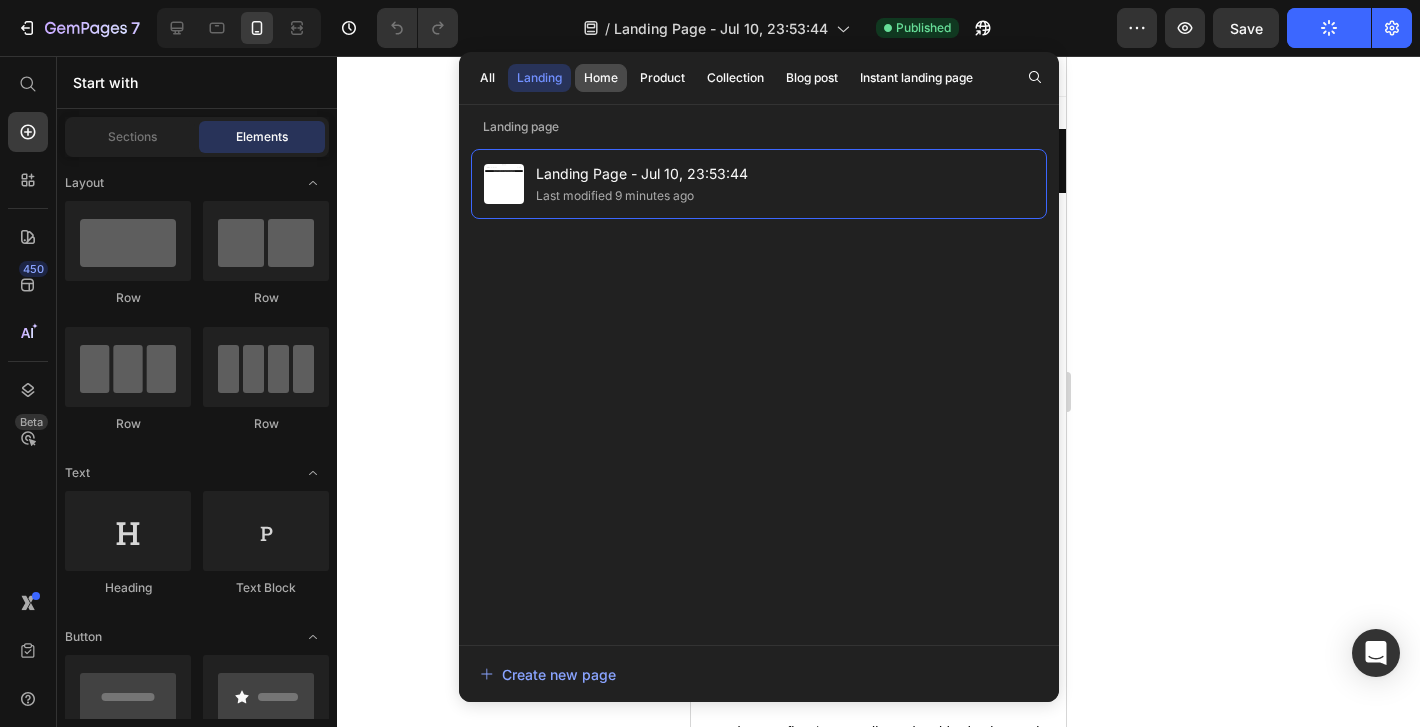 click on "Home" at bounding box center [601, 78] 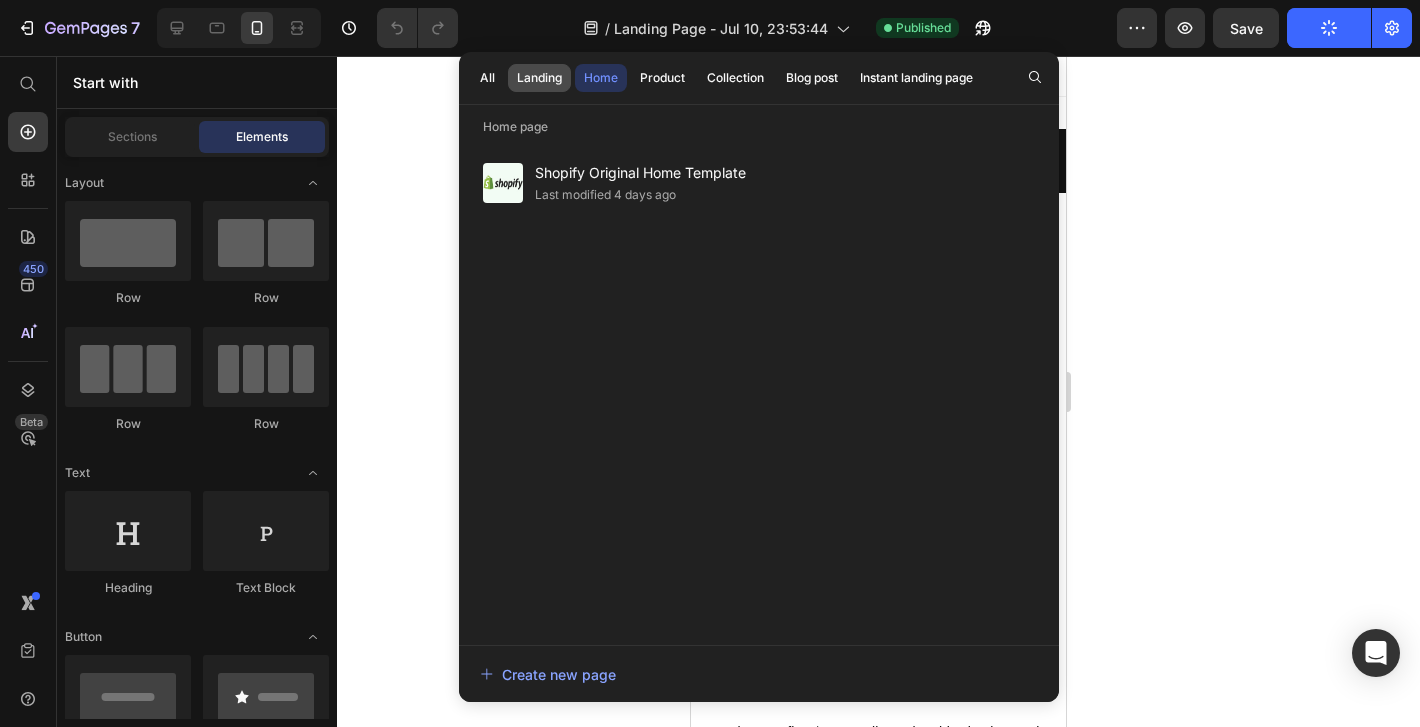 click on "Landing" at bounding box center [539, 78] 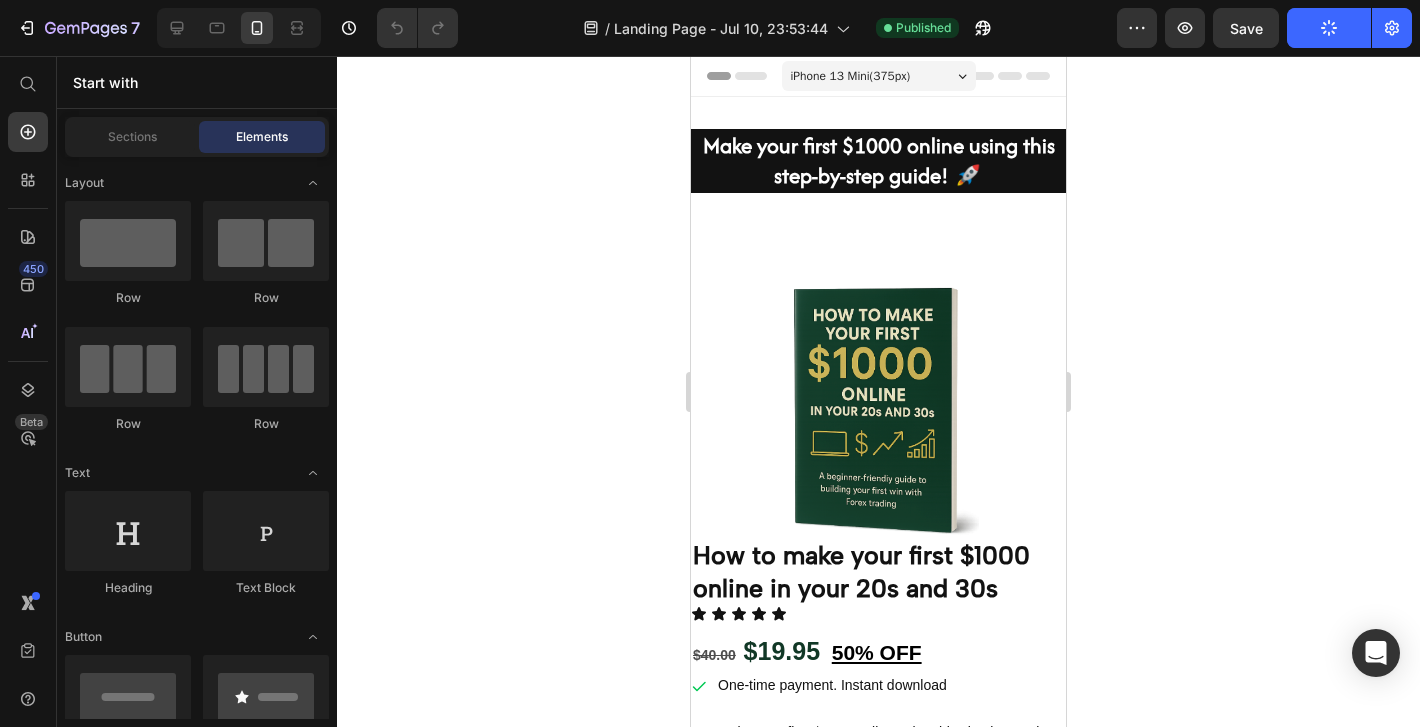 click 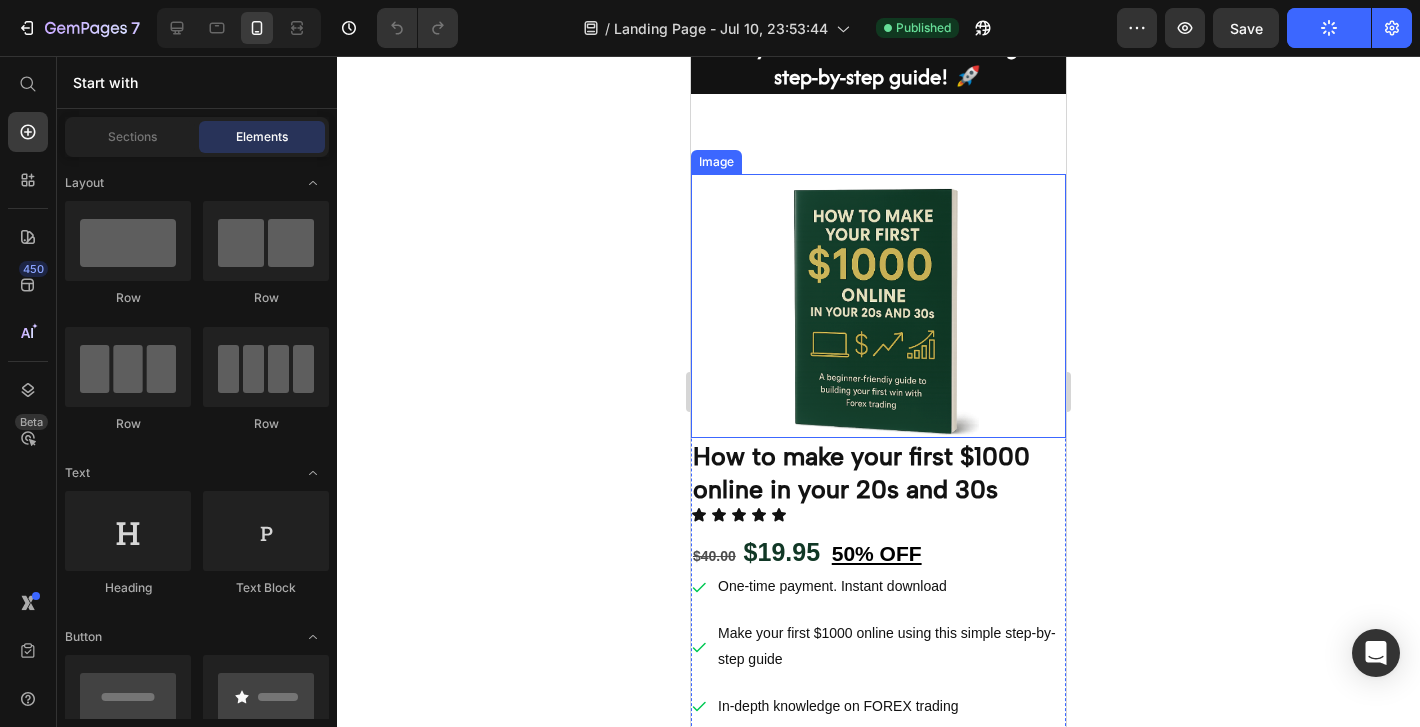 scroll, scrollTop: 142, scrollLeft: 0, axis: vertical 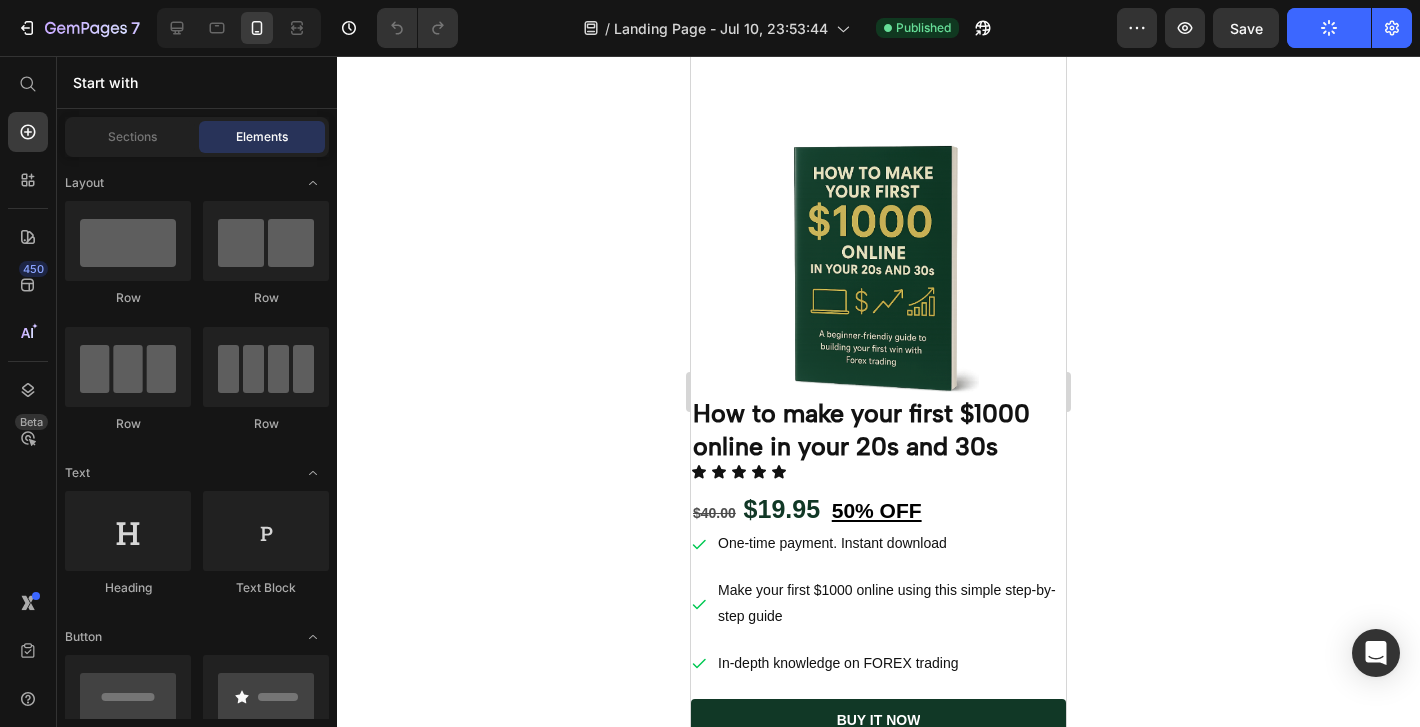 click 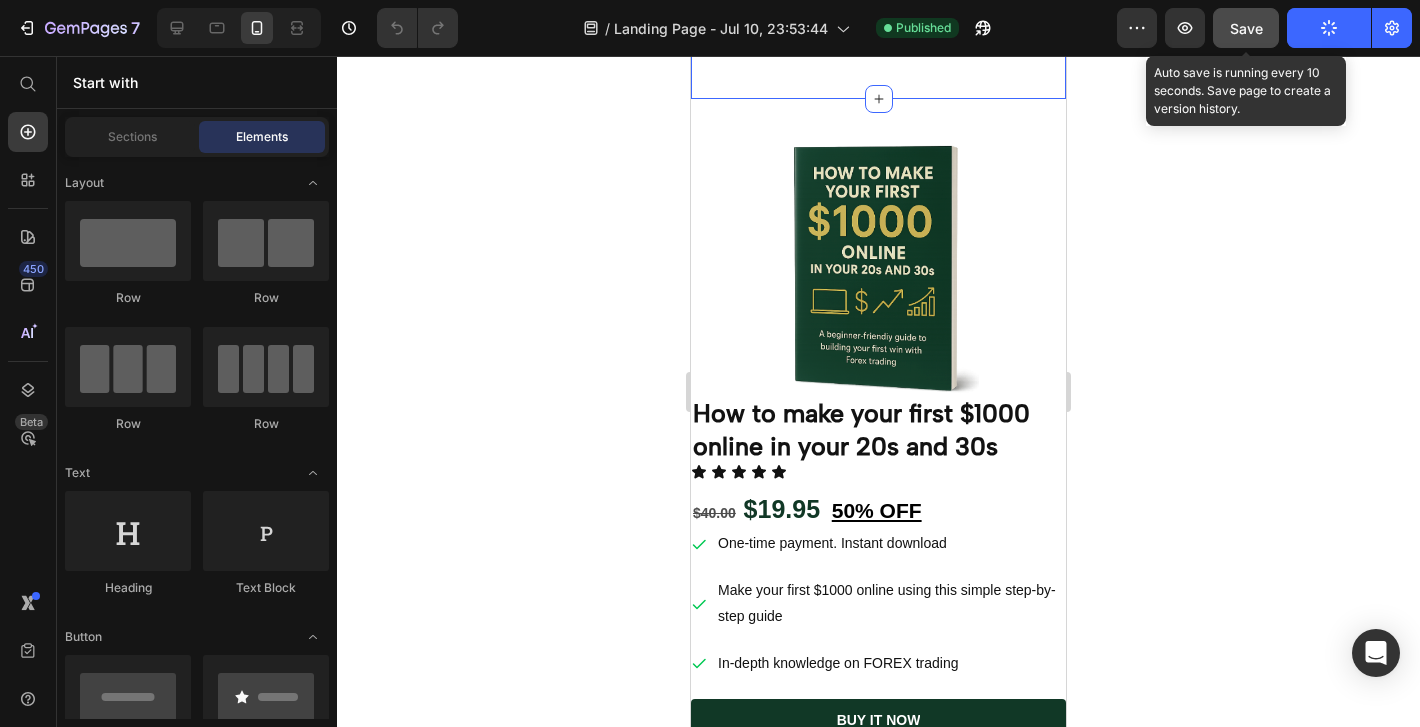click on "Save" 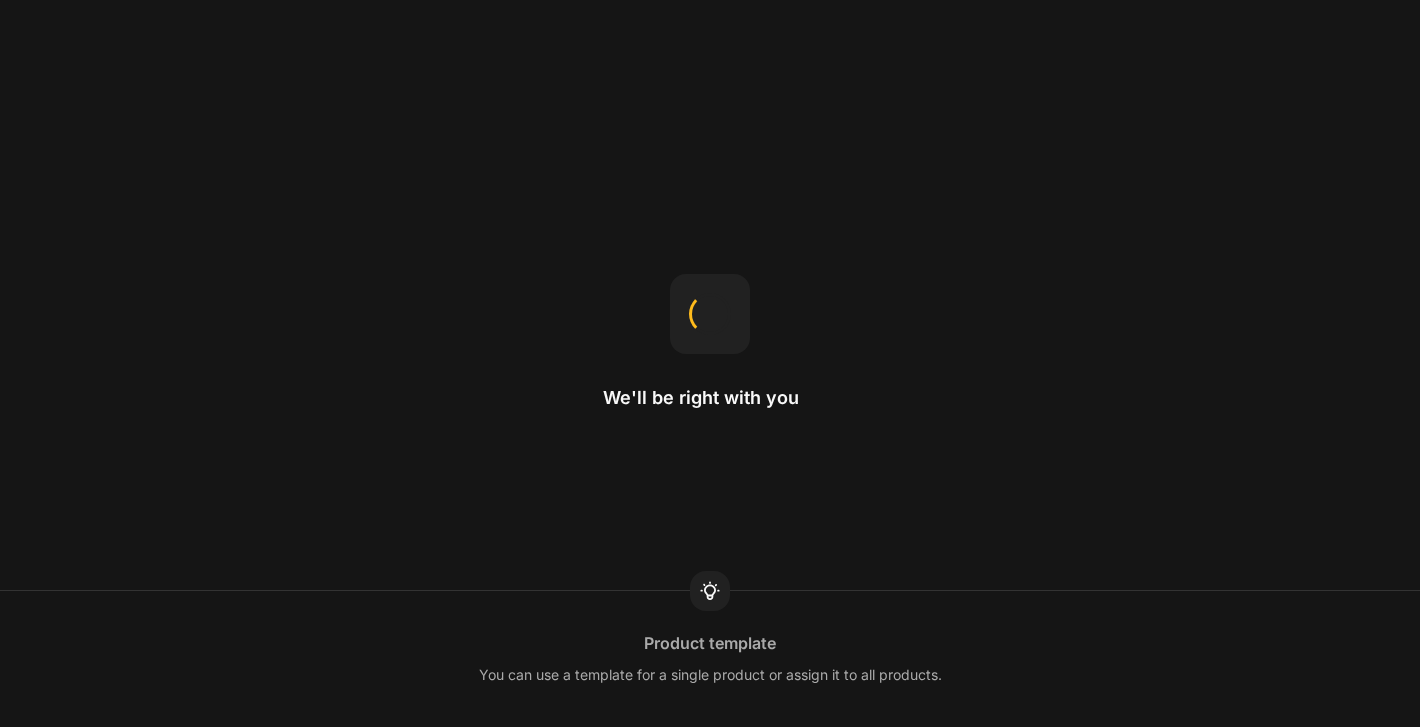 scroll, scrollTop: 0, scrollLeft: 0, axis: both 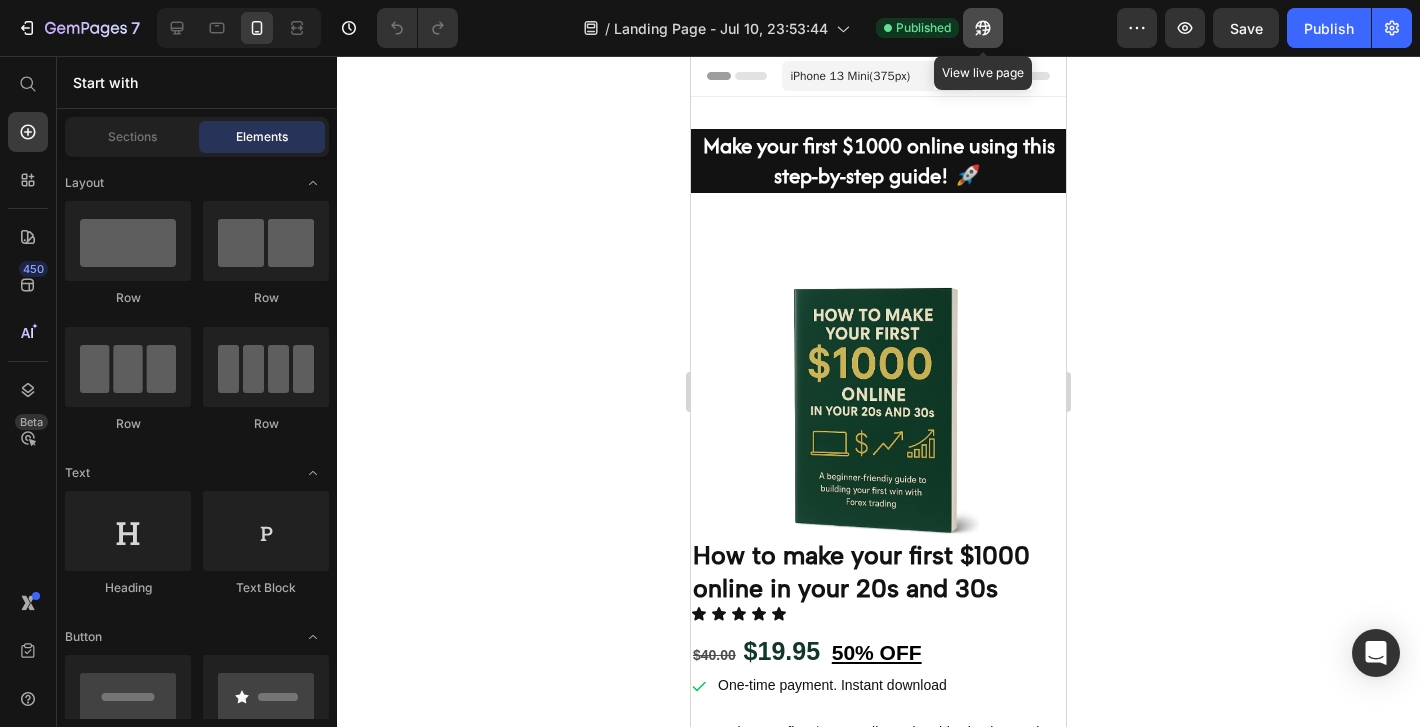 click 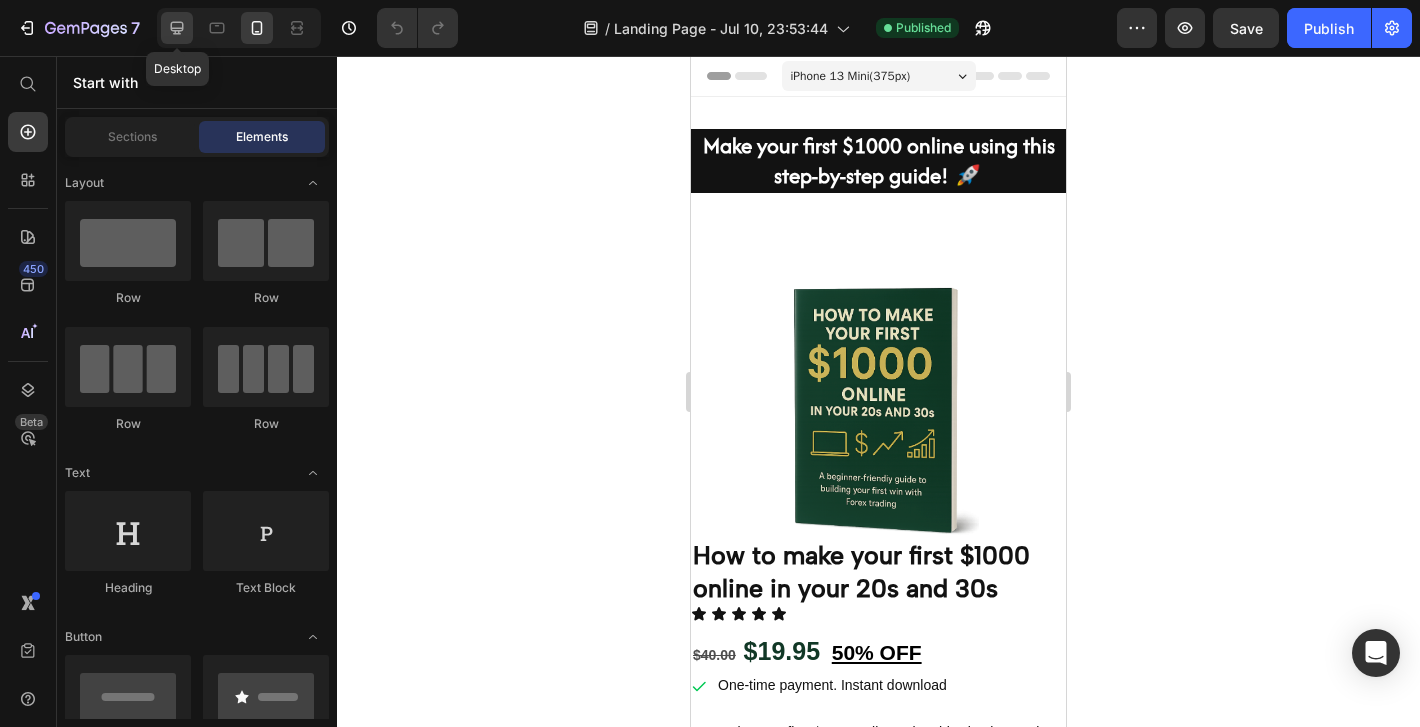 click 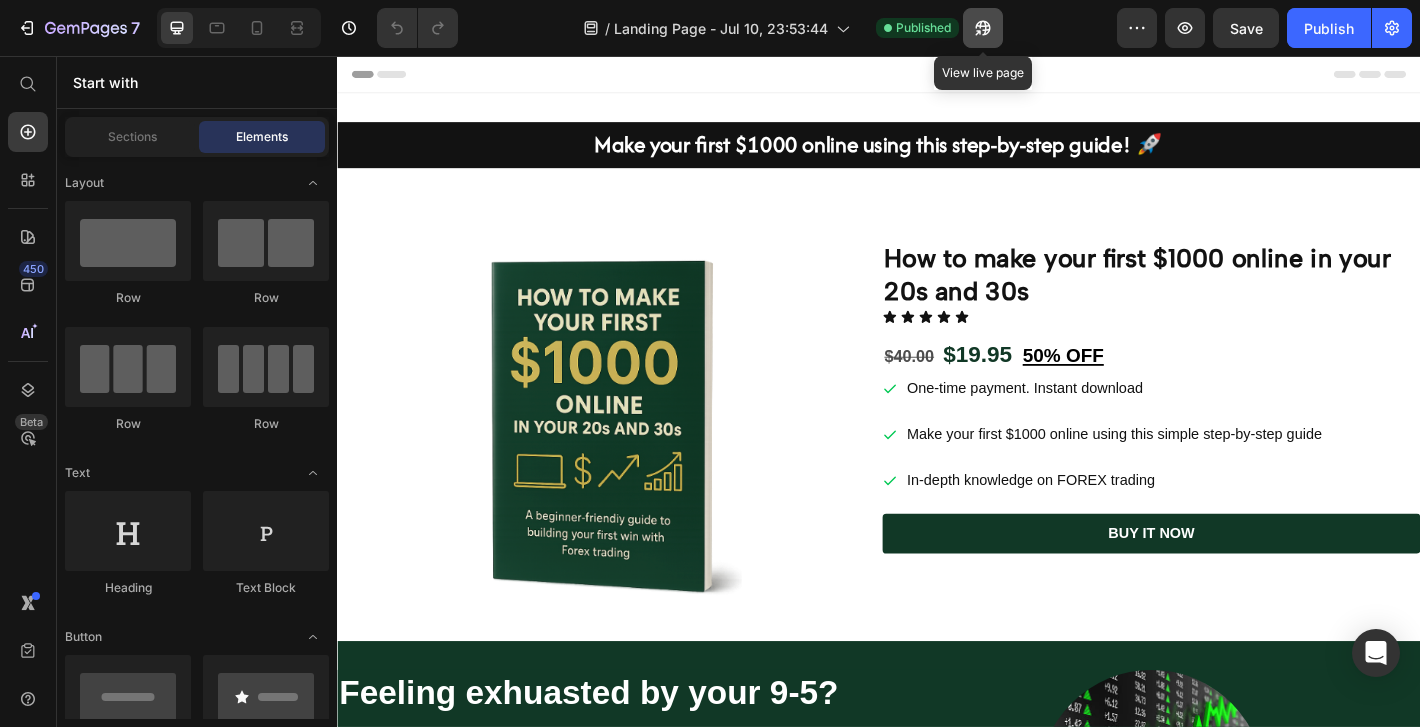 click 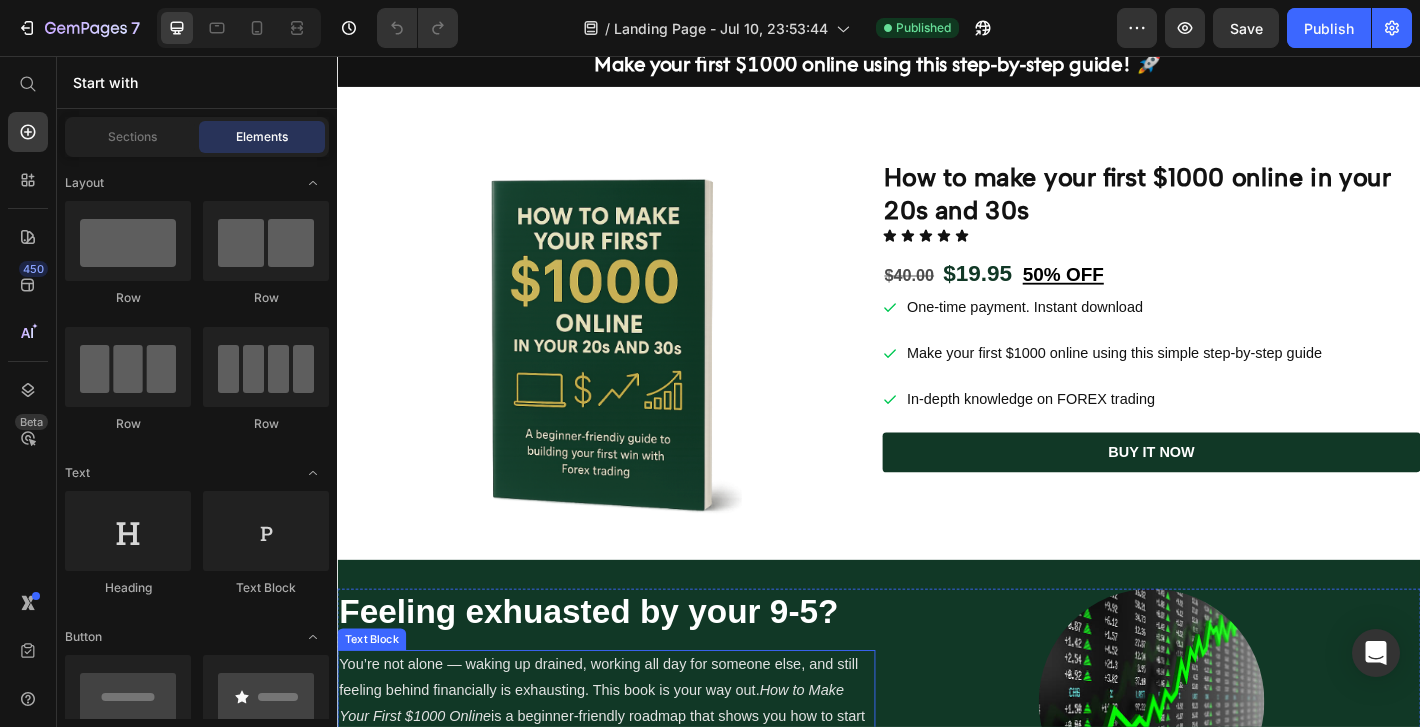 scroll, scrollTop: 0, scrollLeft: 0, axis: both 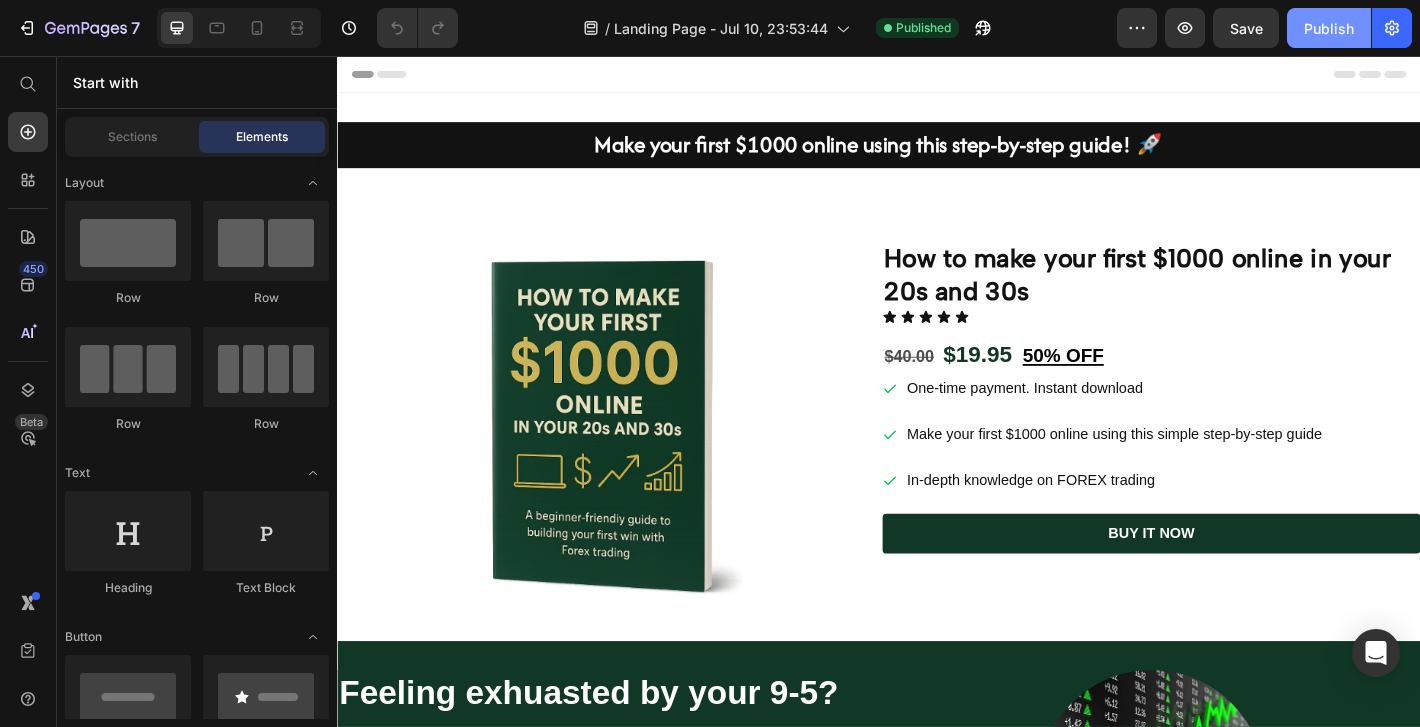 click on "Publish" at bounding box center [1329, 28] 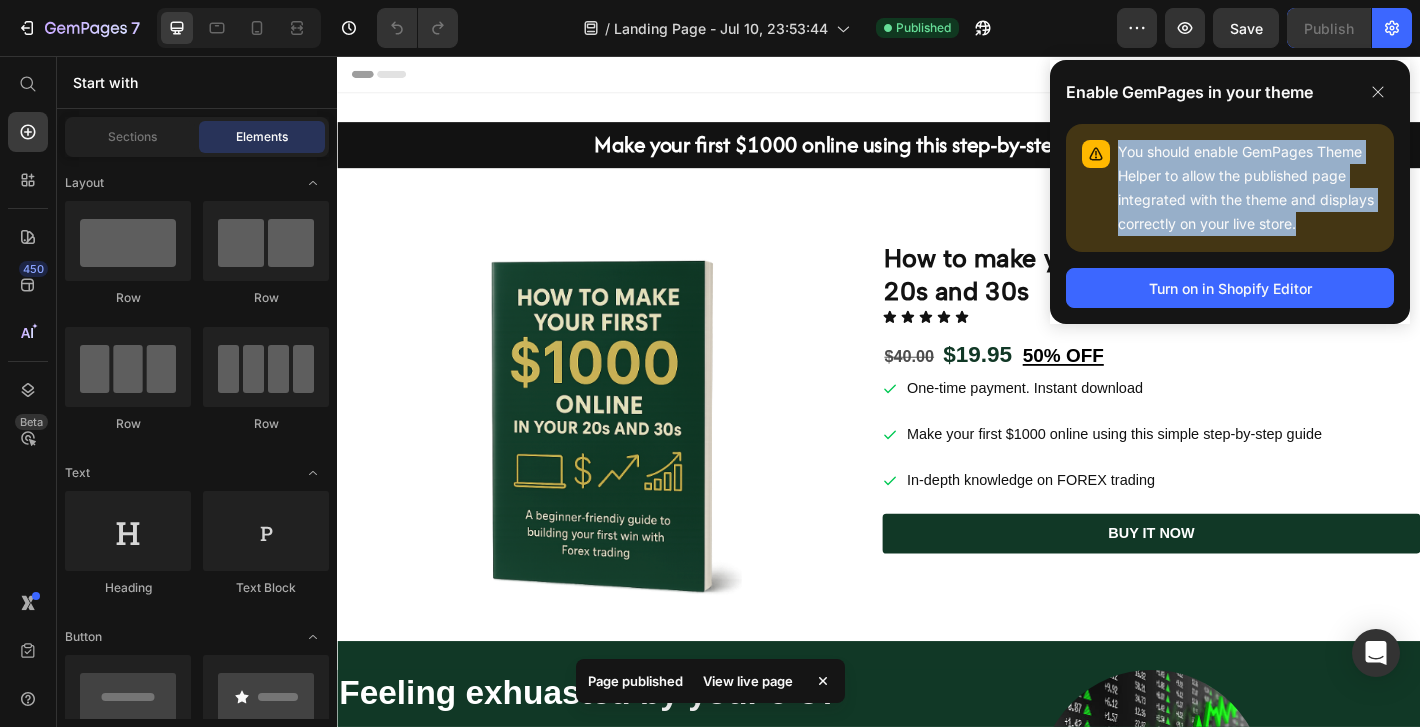 drag, startPoint x: 1118, startPoint y: 147, endPoint x: 1309, endPoint y: 219, distance: 204.12006 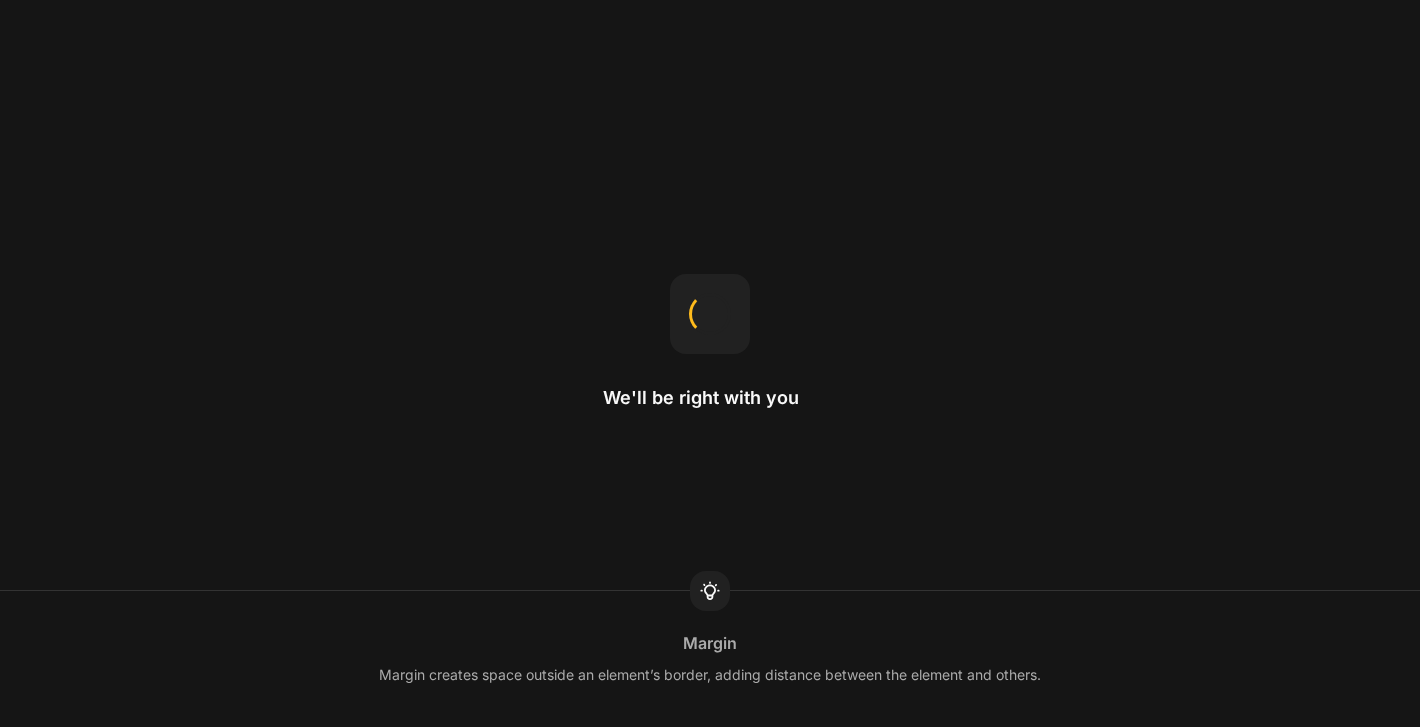 scroll, scrollTop: 0, scrollLeft: 0, axis: both 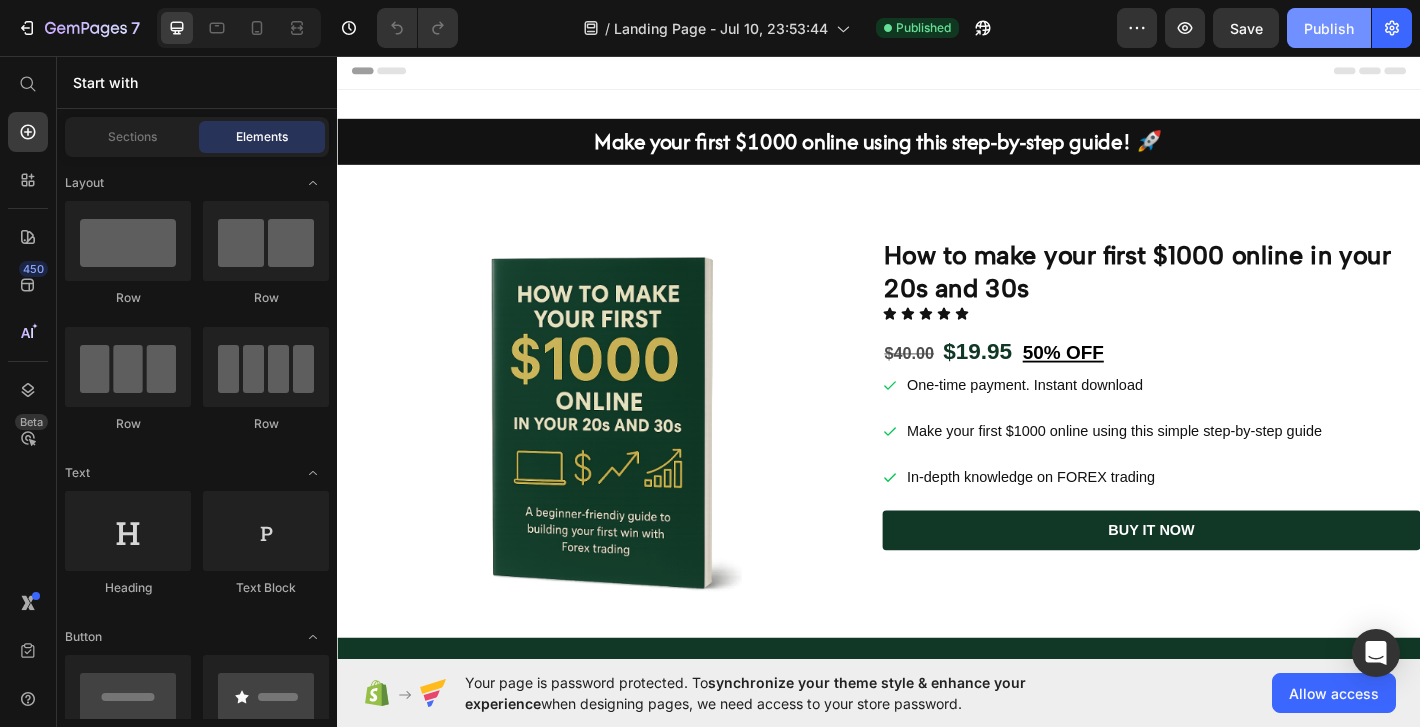 click on "Publish" at bounding box center (1329, 28) 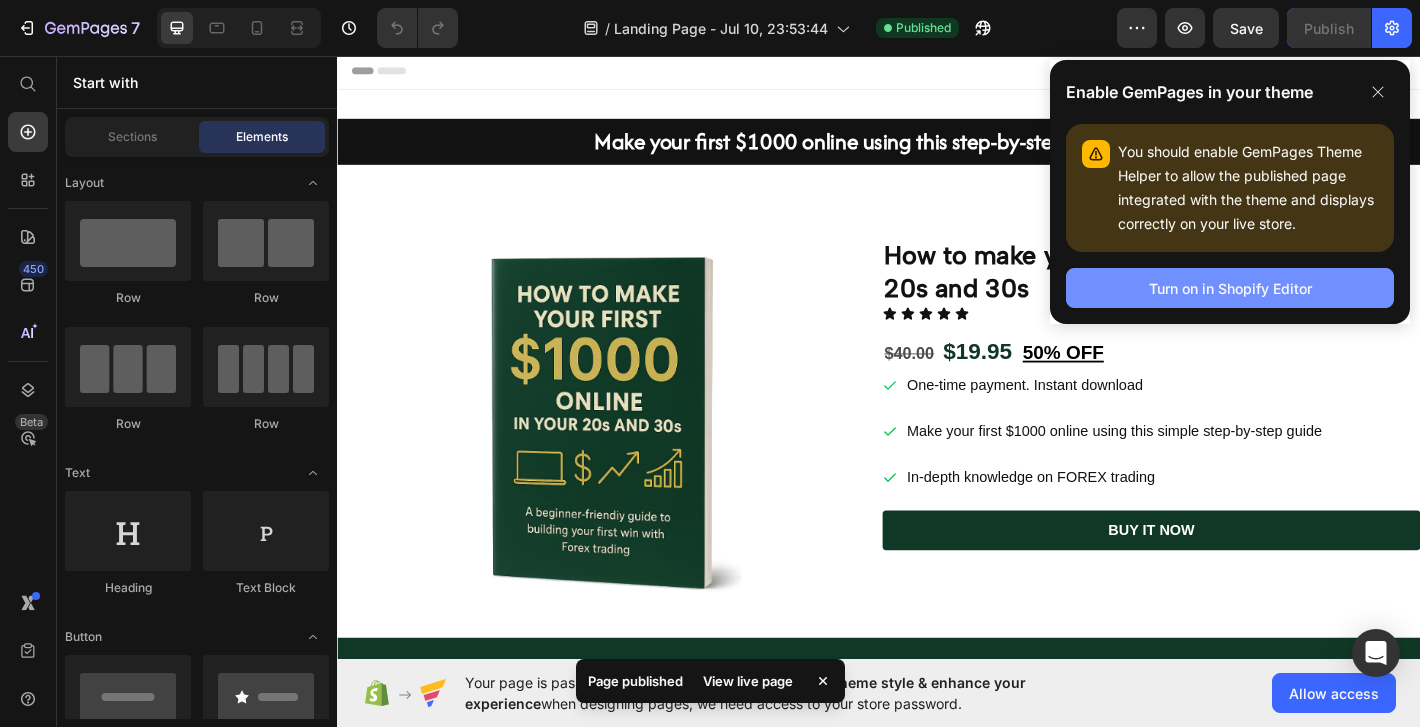 click on "Turn on in Shopify Editor" at bounding box center [1230, 288] 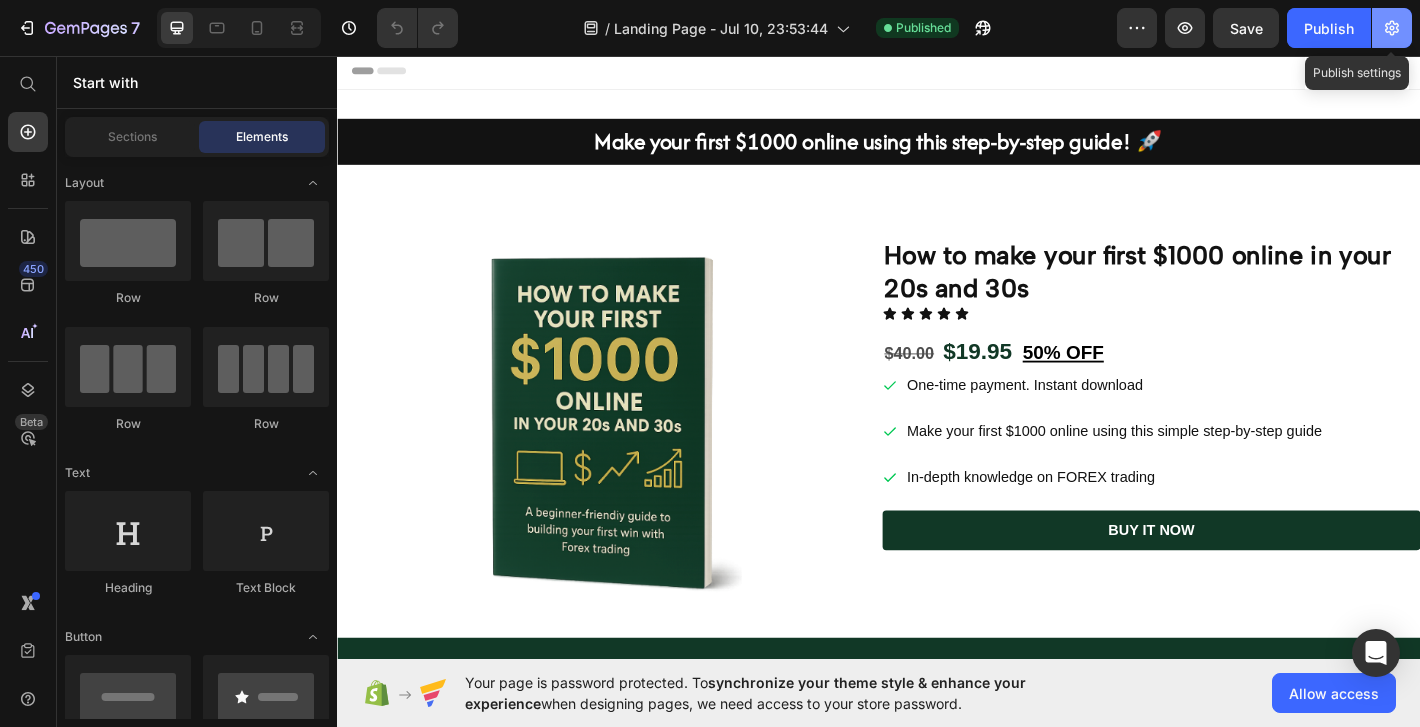 click 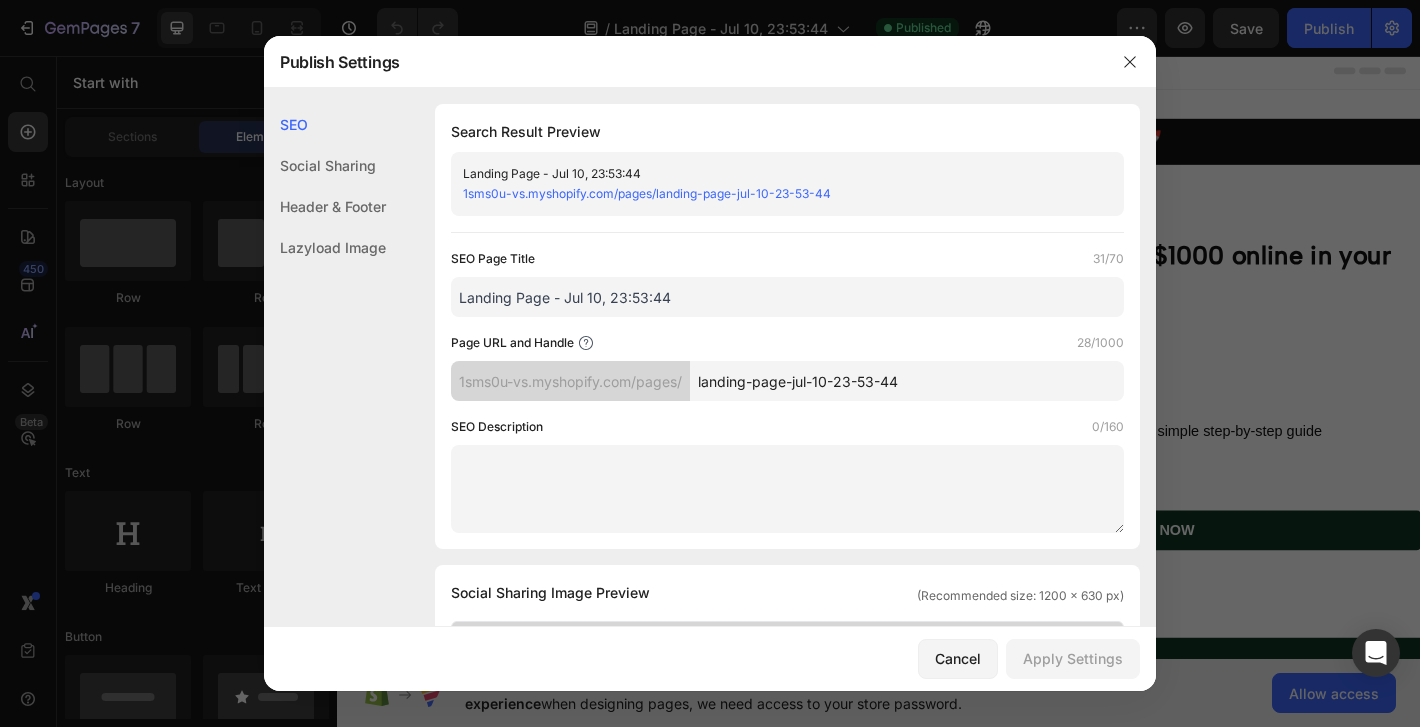 click on "1sms0u-vs.myshopify.com/pages/landing-page-jul-10-23-53-44" at bounding box center (647, 193) 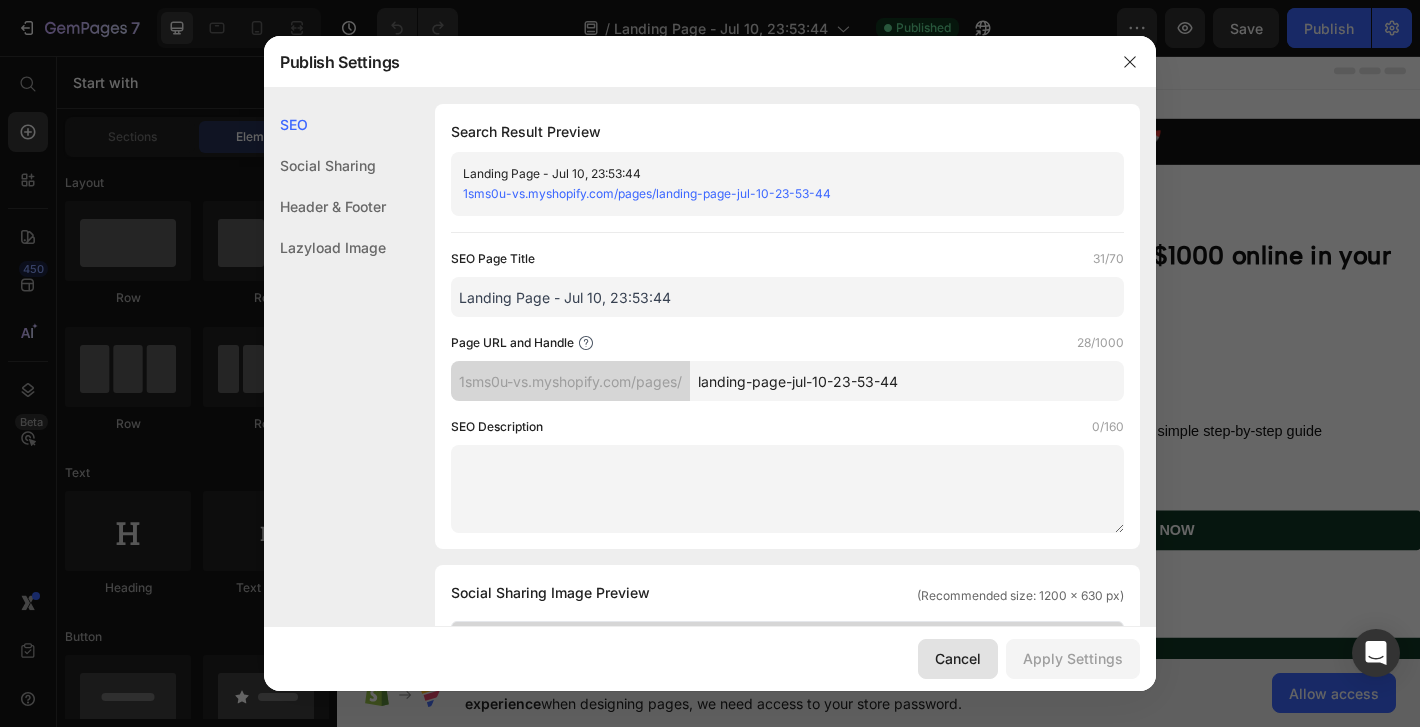 click on "Cancel" at bounding box center [958, 658] 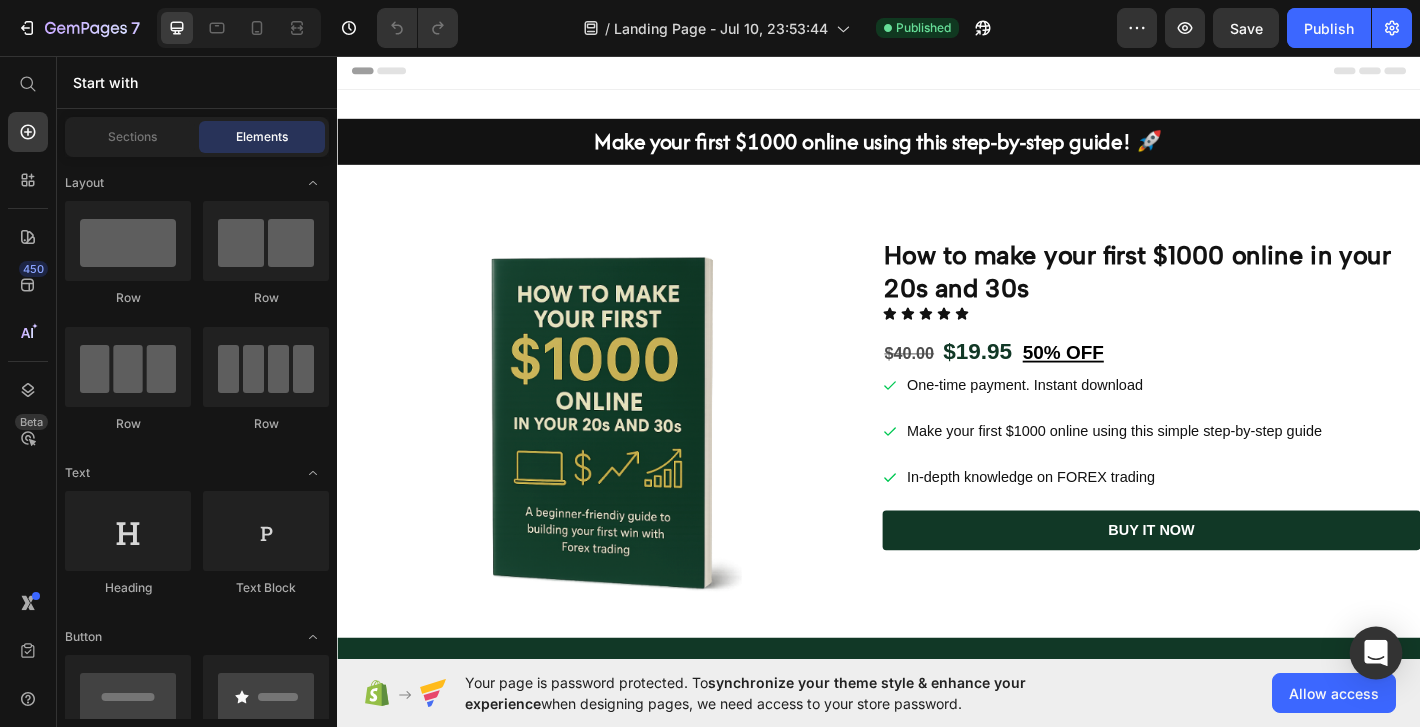 click 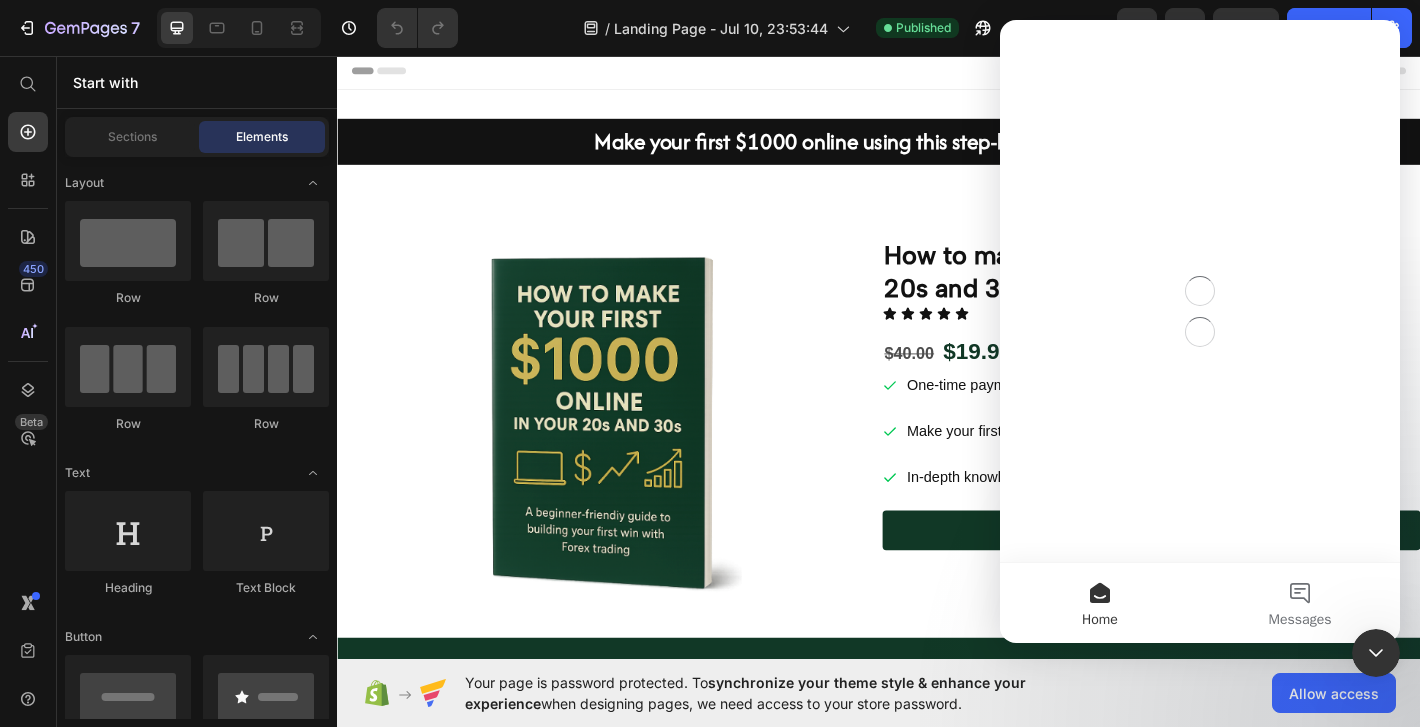 scroll, scrollTop: 0, scrollLeft: 0, axis: both 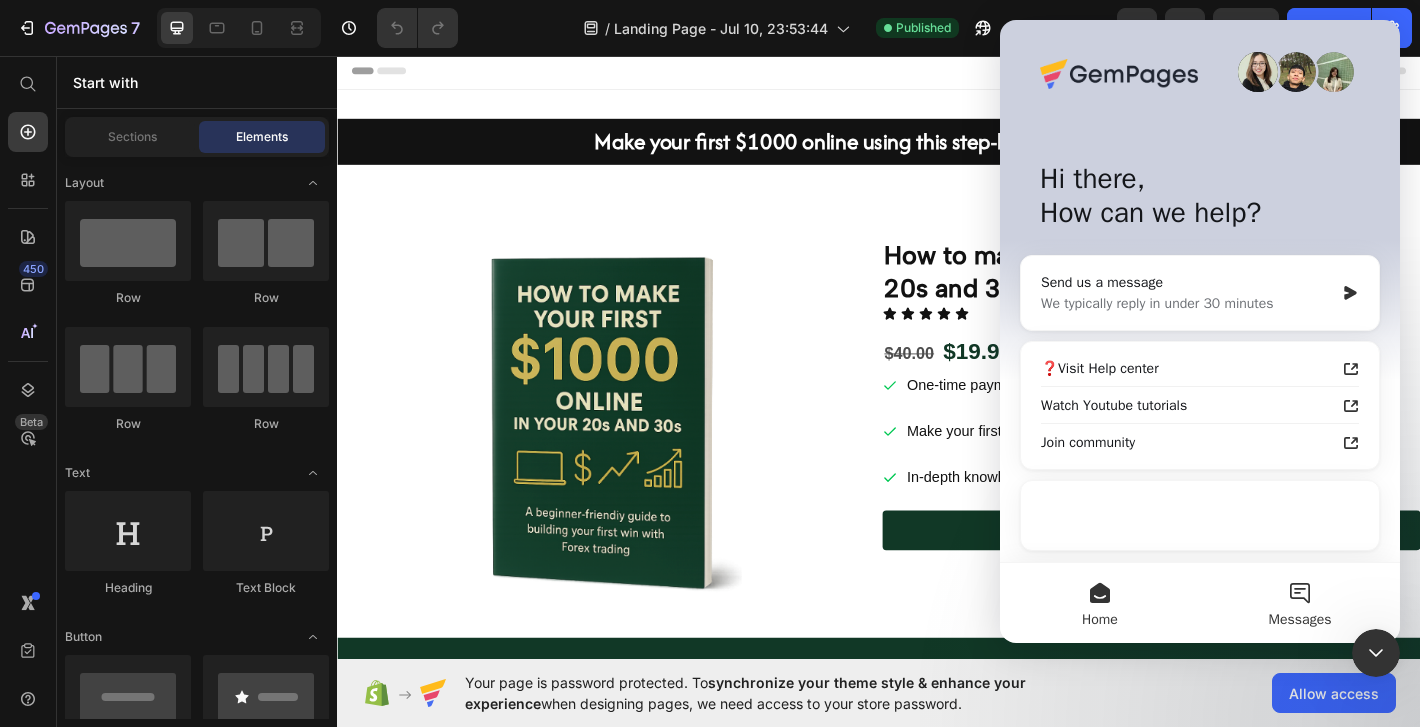 click on "Messages" at bounding box center [1300, 603] 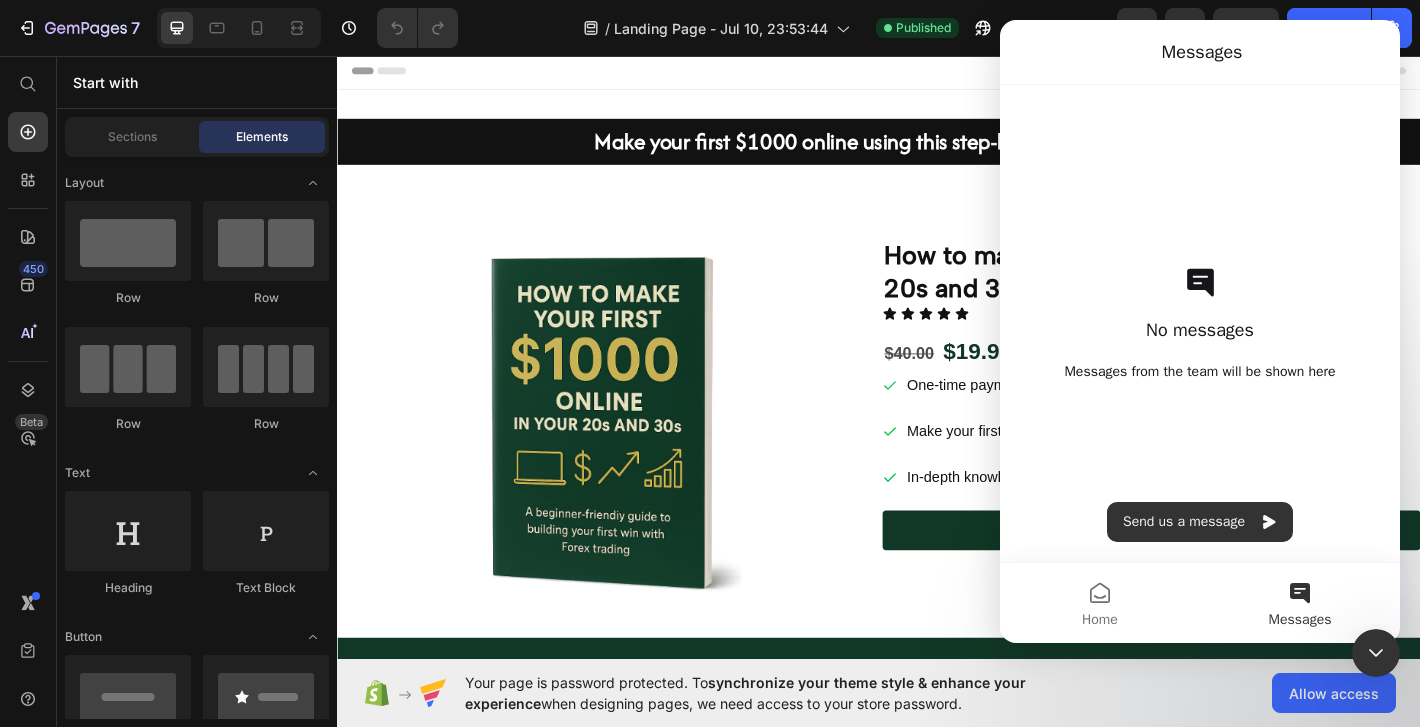 click on "Messages from the team will be shown here" at bounding box center (1199, 372) 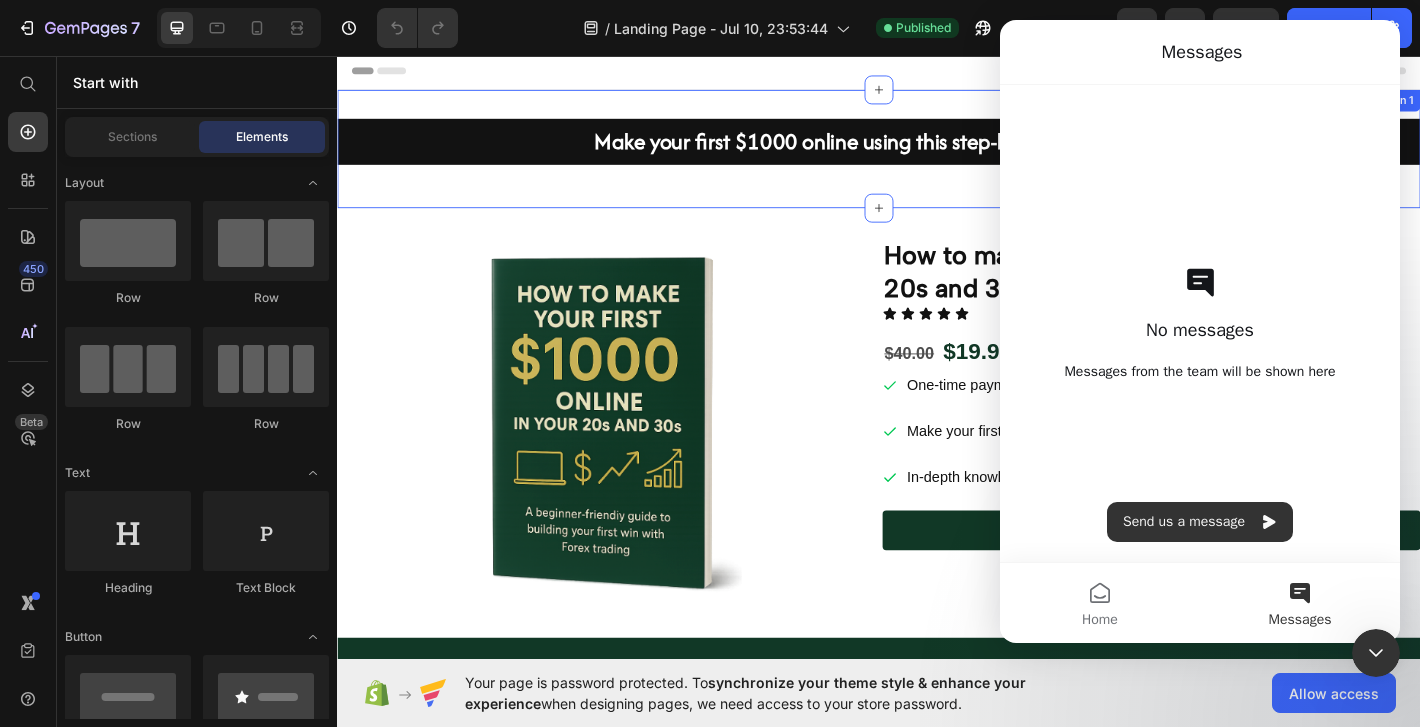 click on "Header" at bounding box center (937, 72) 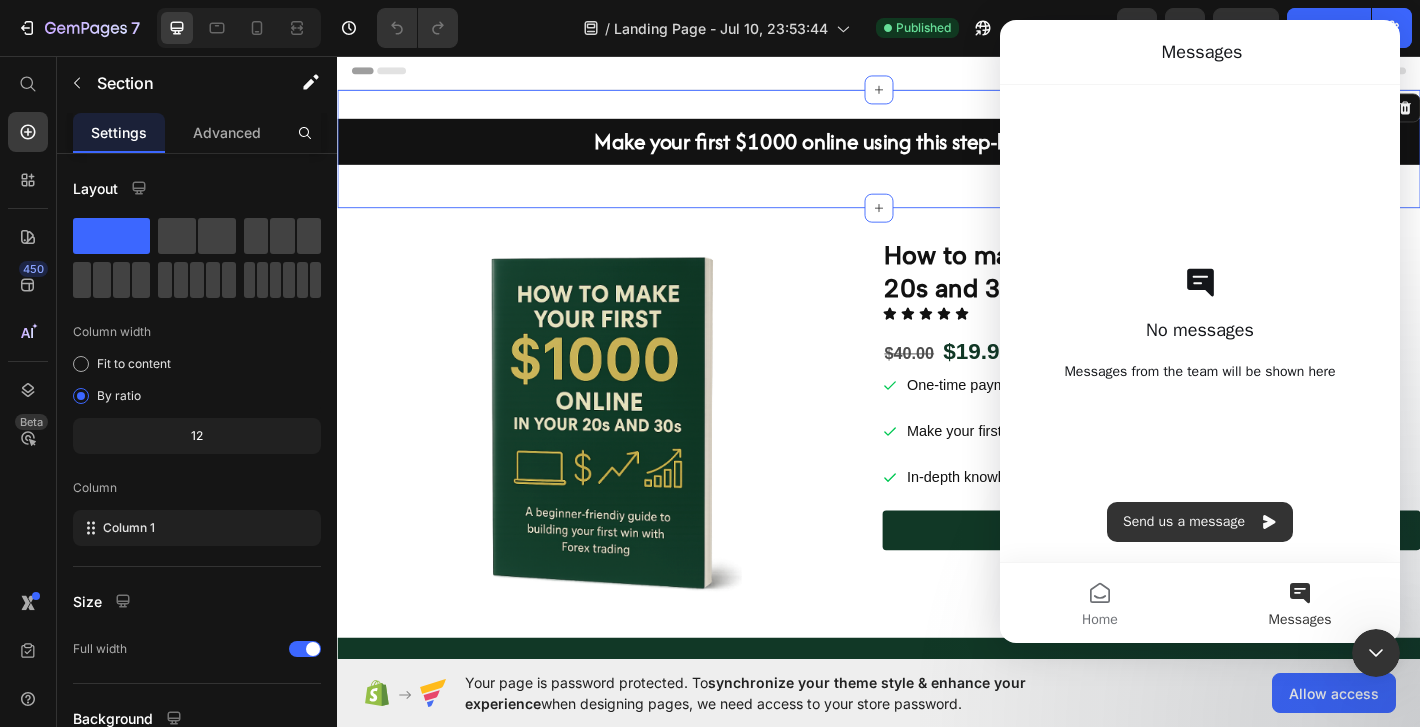 click at bounding box center [1376, 653] 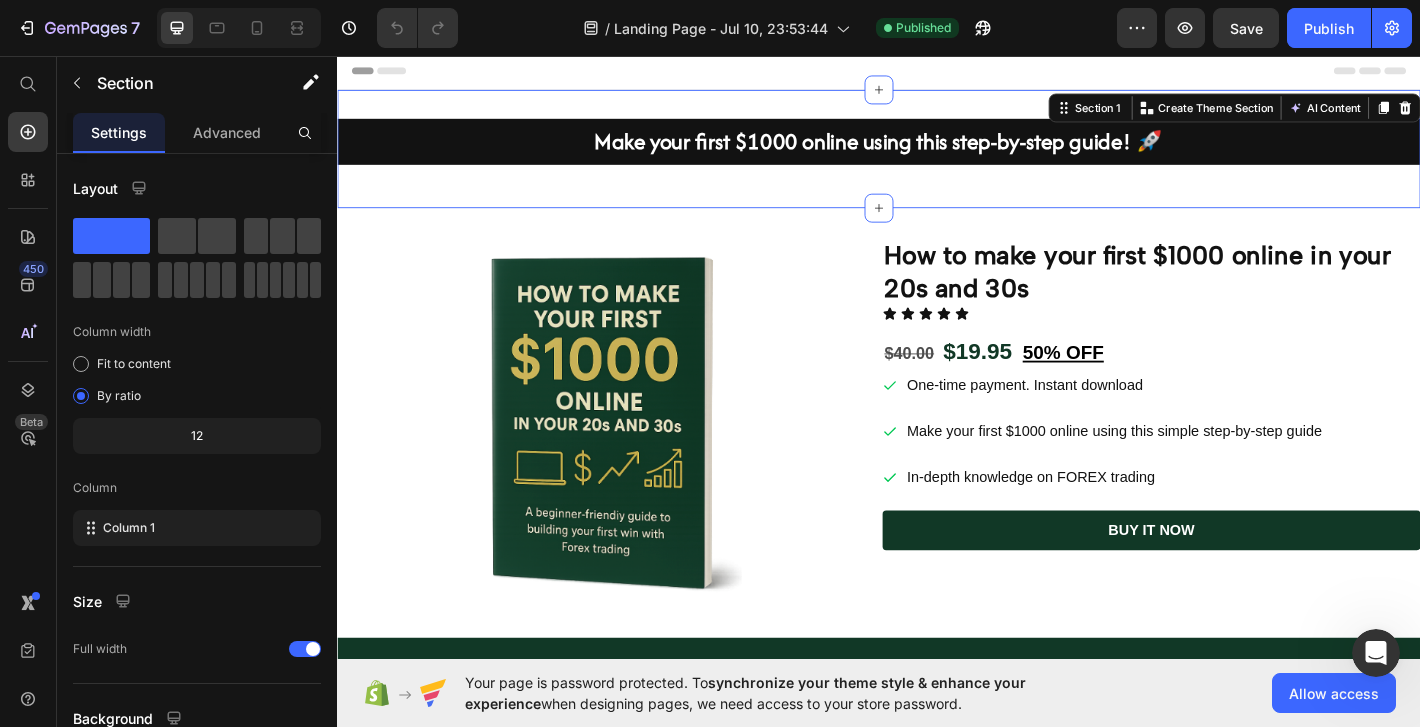 scroll, scrollTop: 0, scrollLeft: 0, axis: both 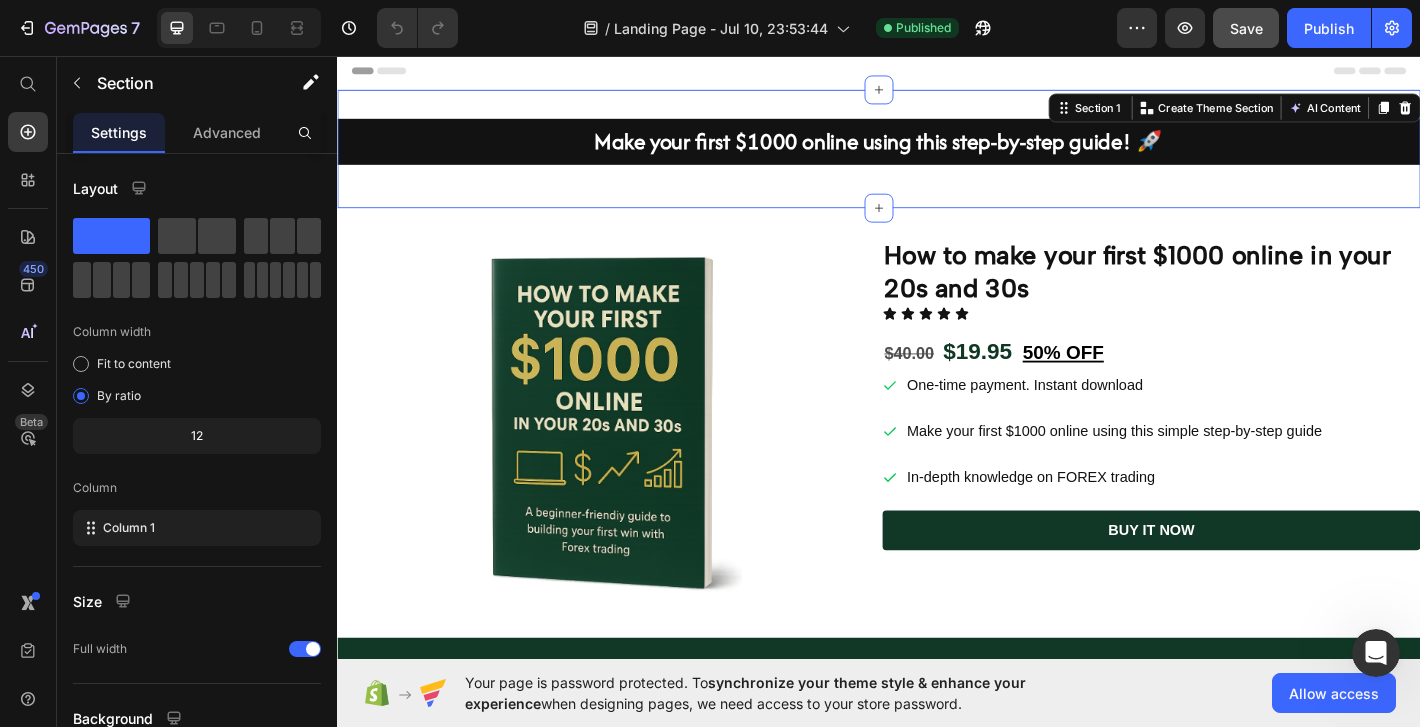 click on "Save" 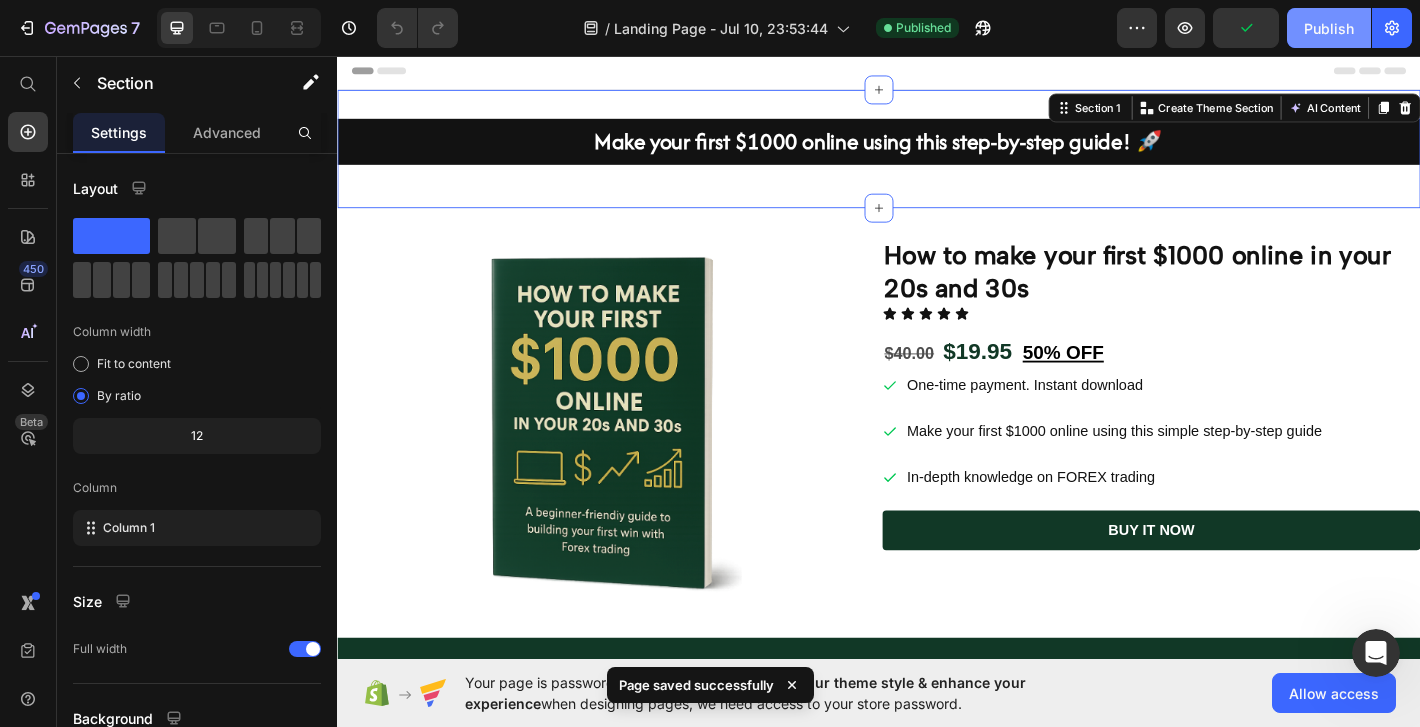 click on "Publish" at bounding box center [1329, 28] 